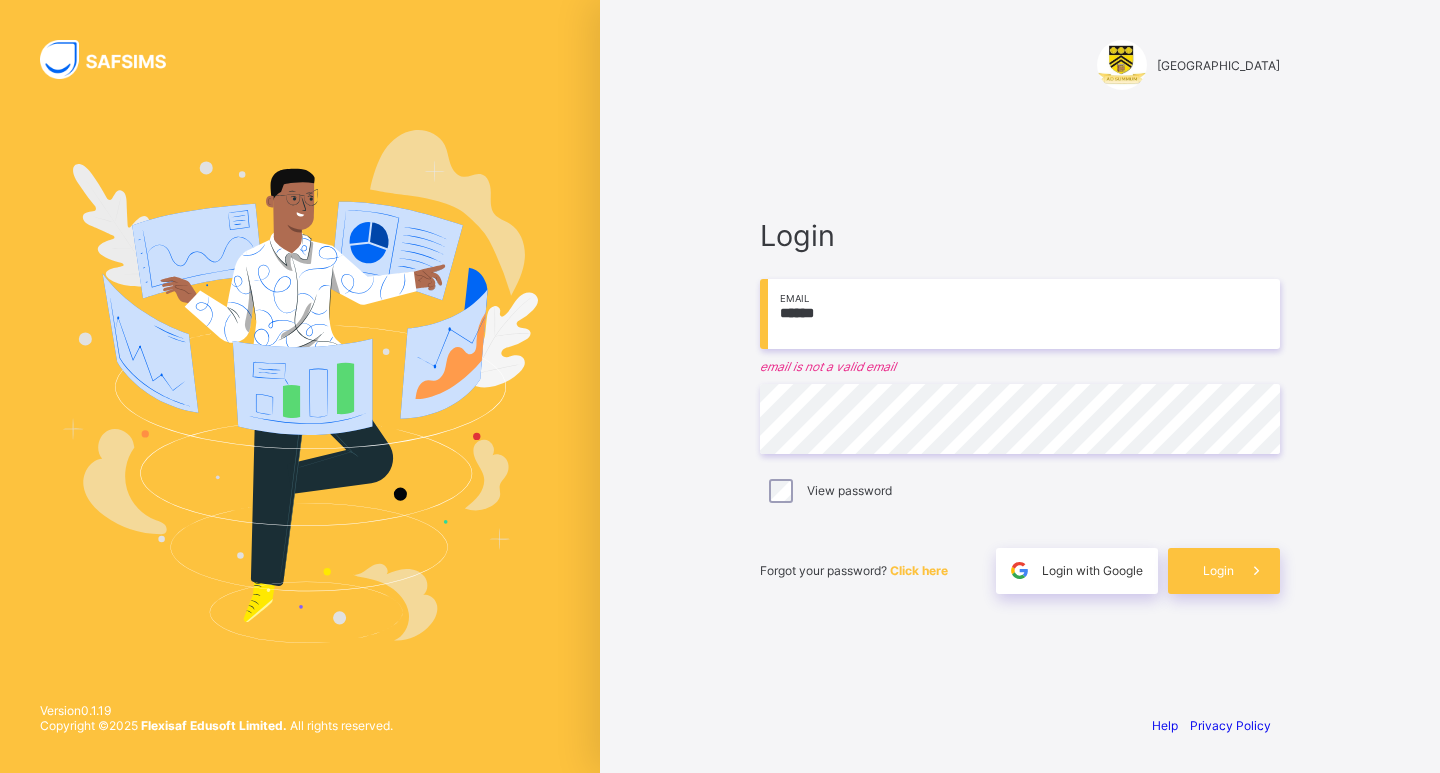 scroll, scrollTop: 0, scrollLeft: 0, axis: both 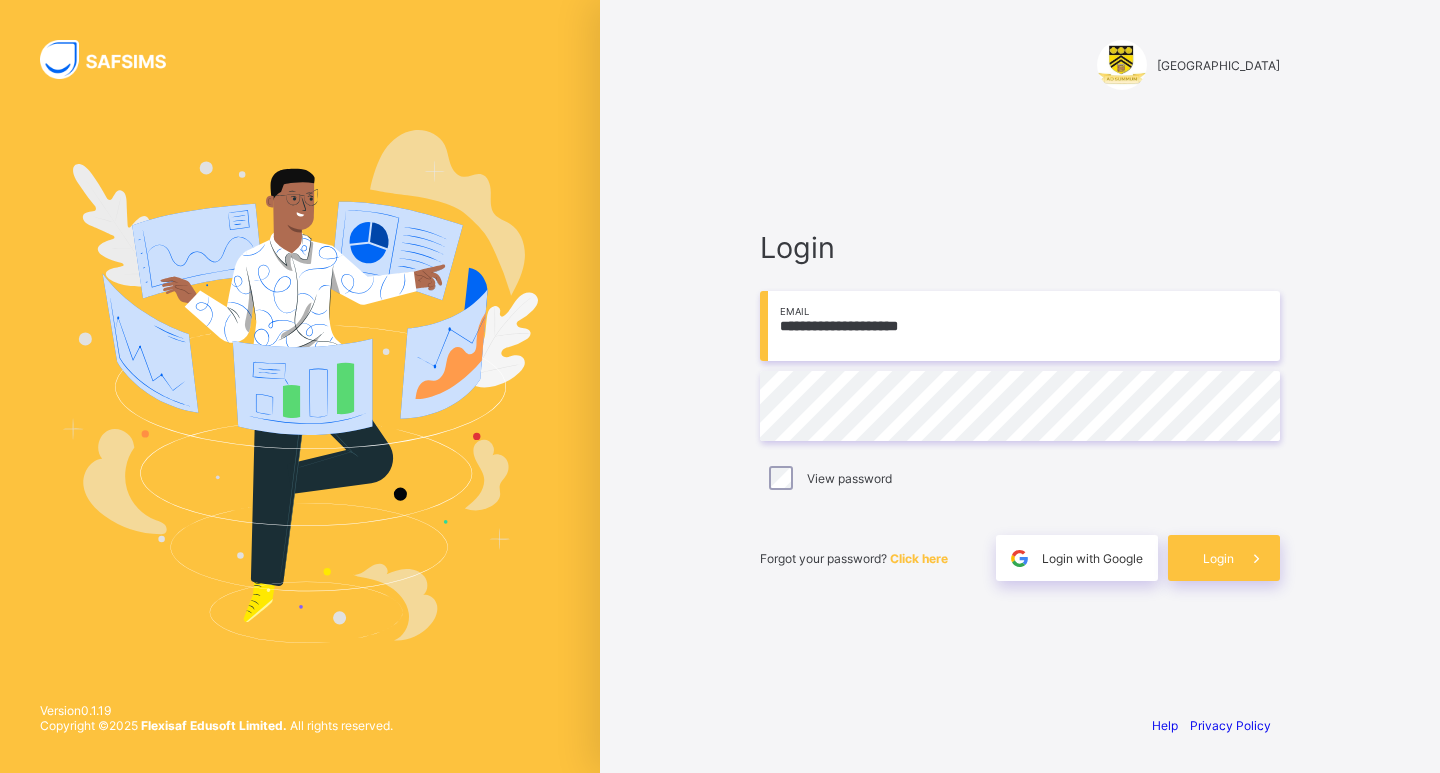 type on "**********" 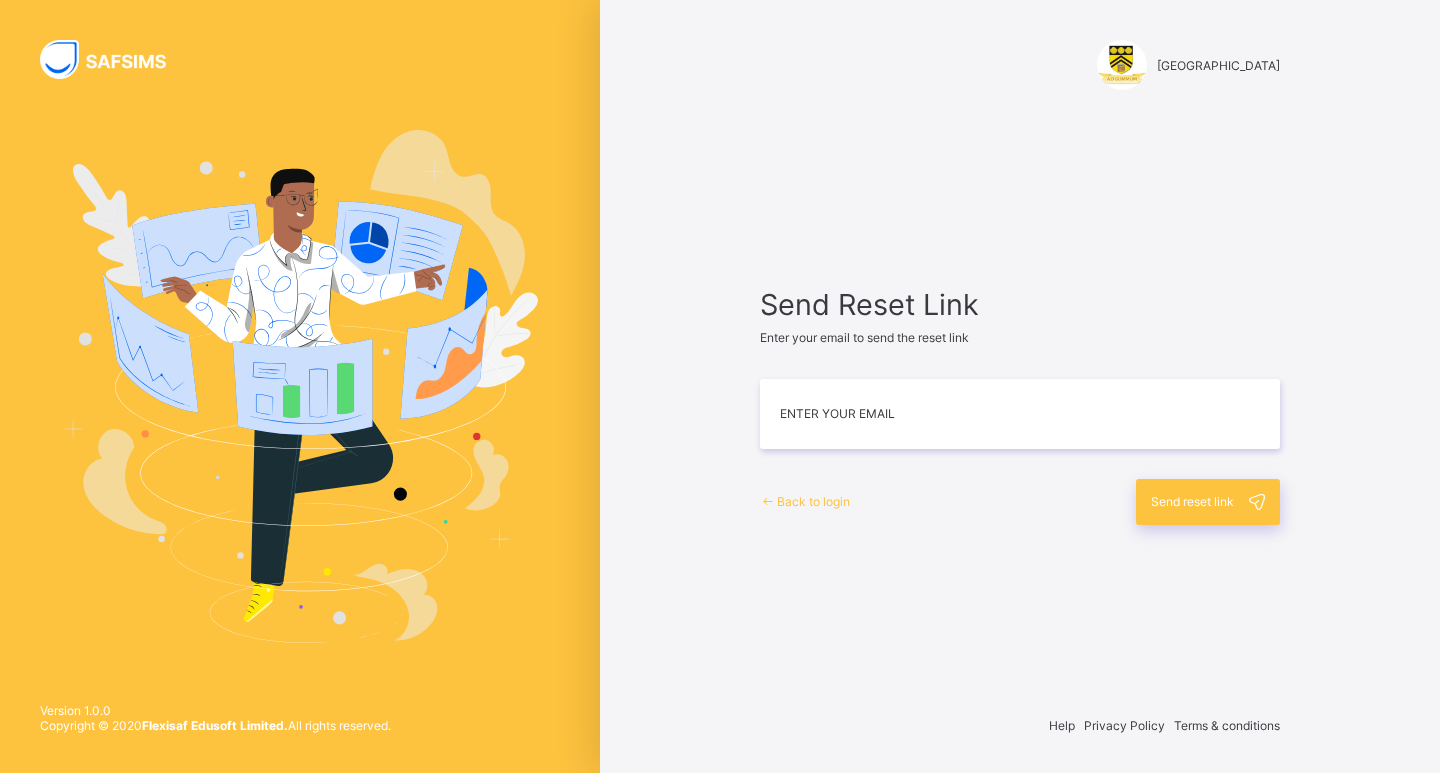 scroll, scrollTop: 0, scrollLeft: 0, axis: both 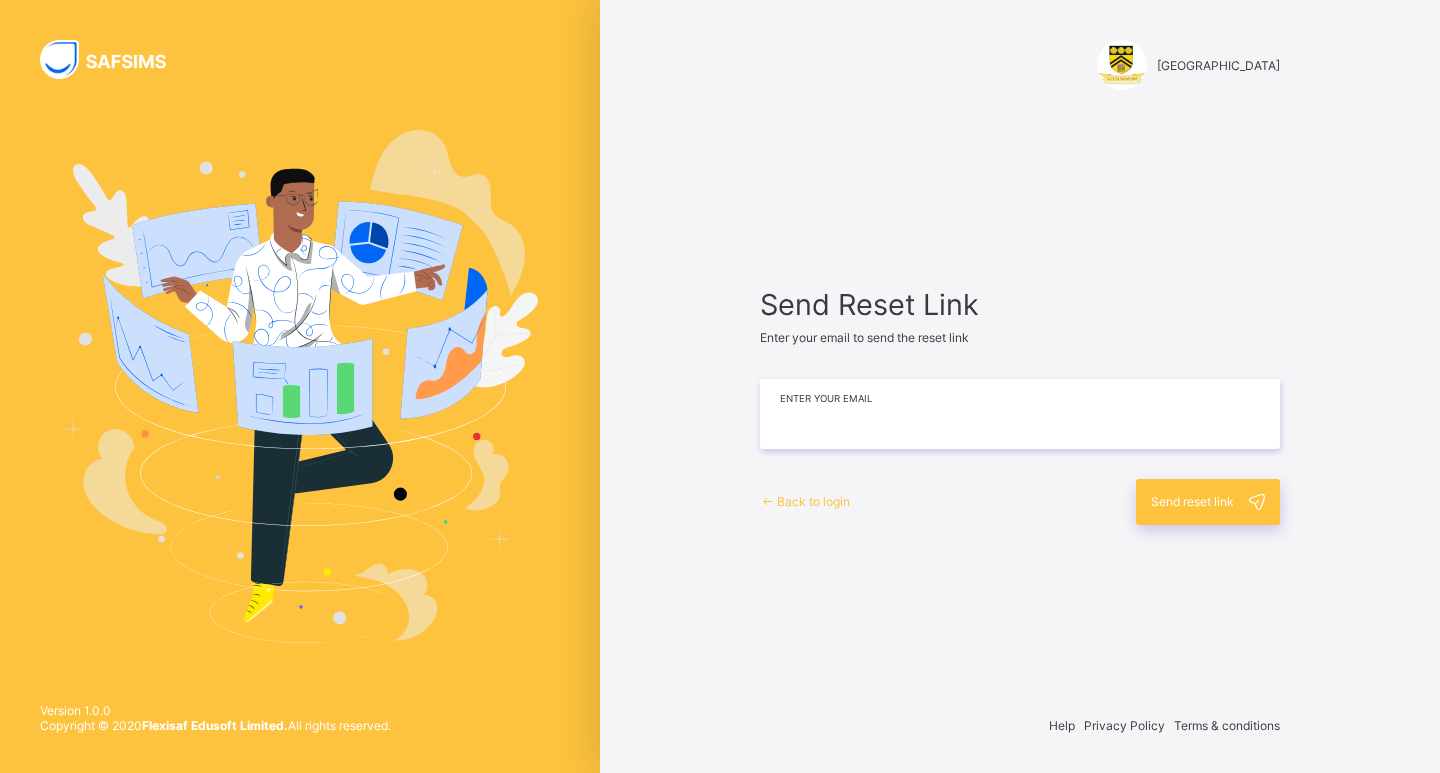 click at bounding box center (1020, 414) 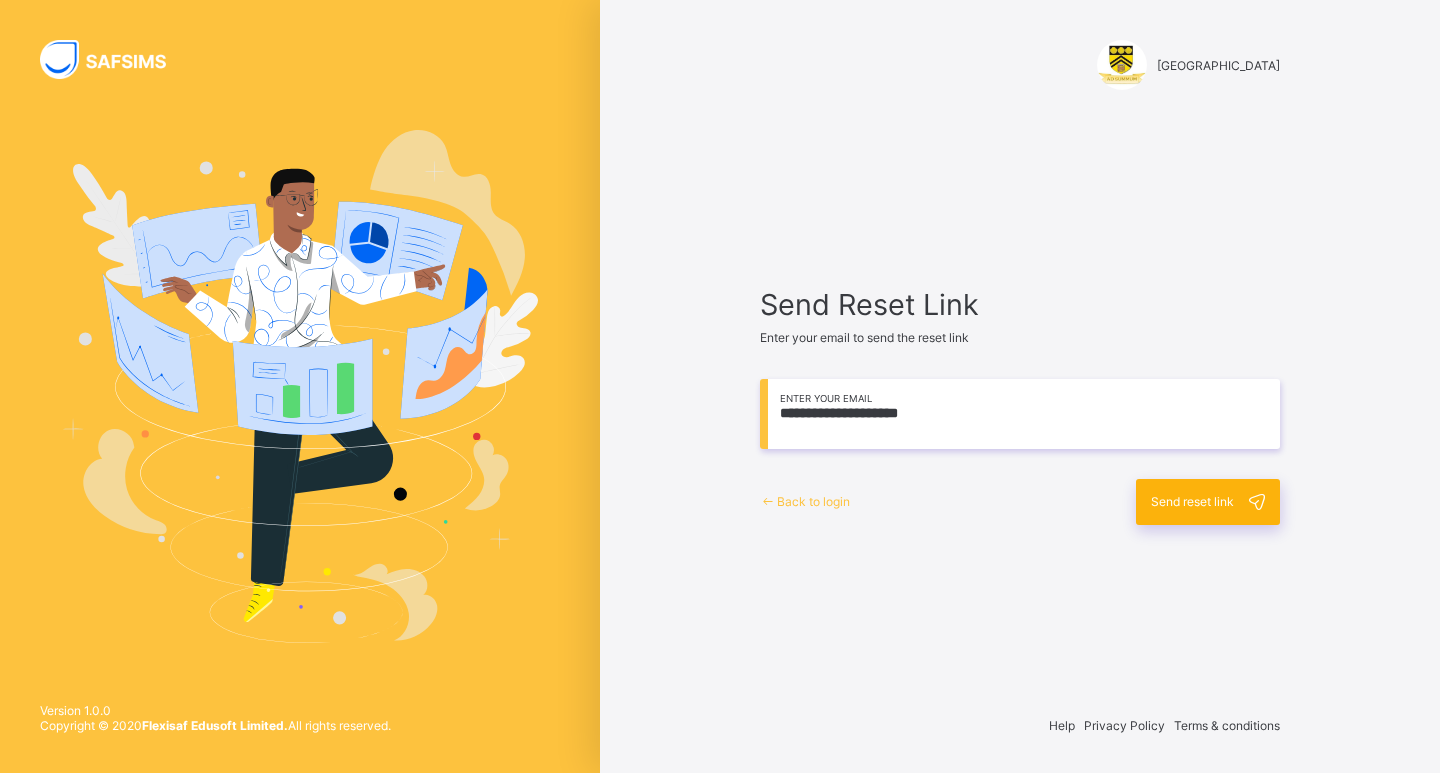 type on "**********" 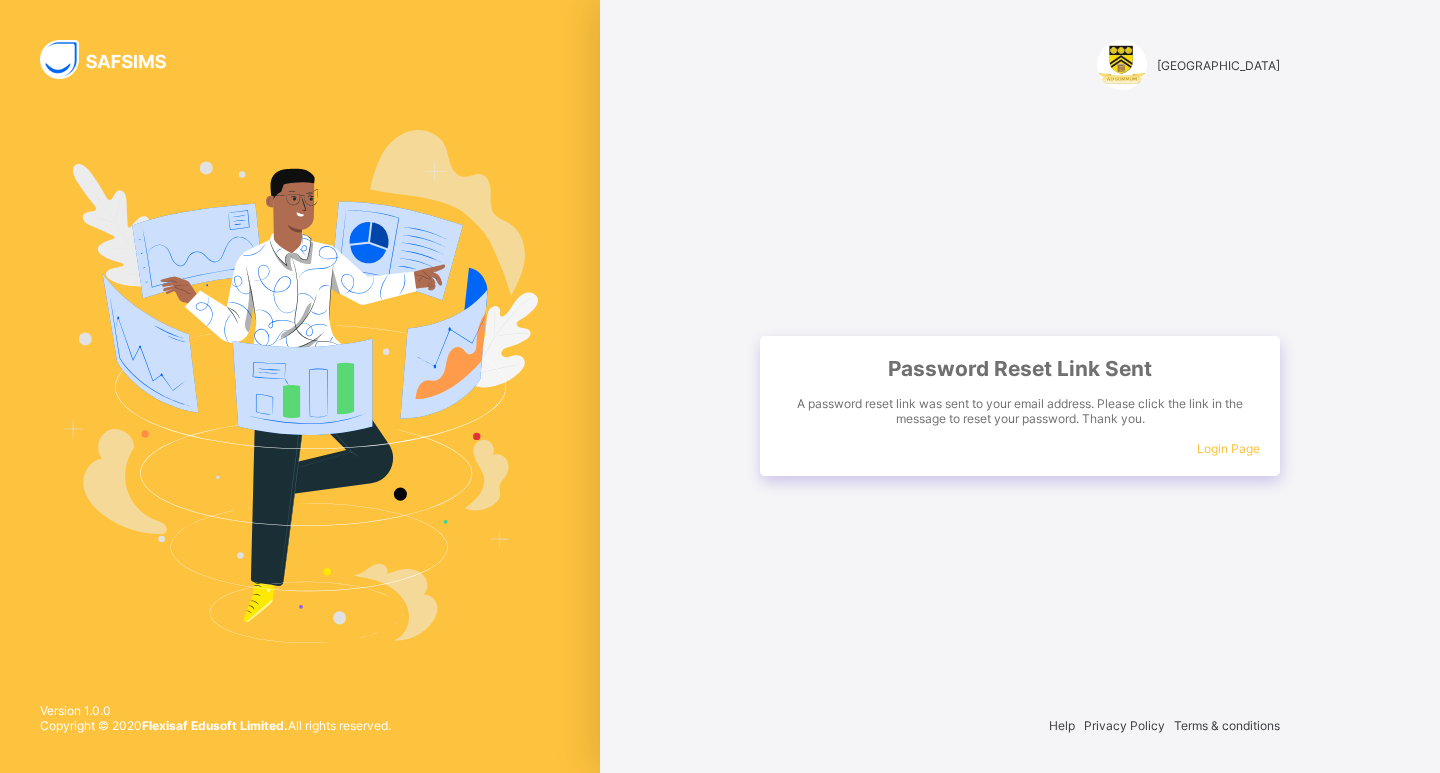 click on "Login Page" at bounding box center (1228, 448) 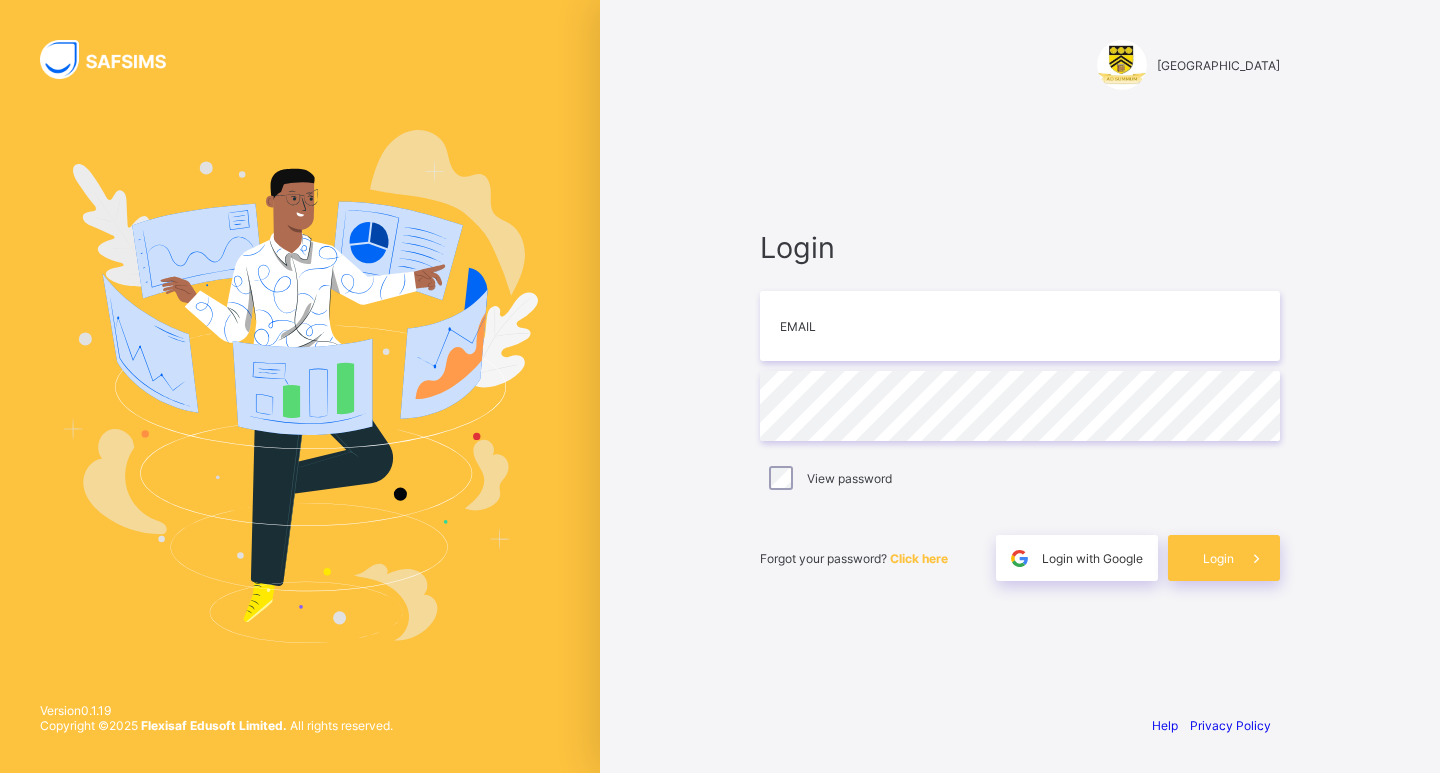 scroll, scrollTop: 0, scrollLeft: 0, axis: both 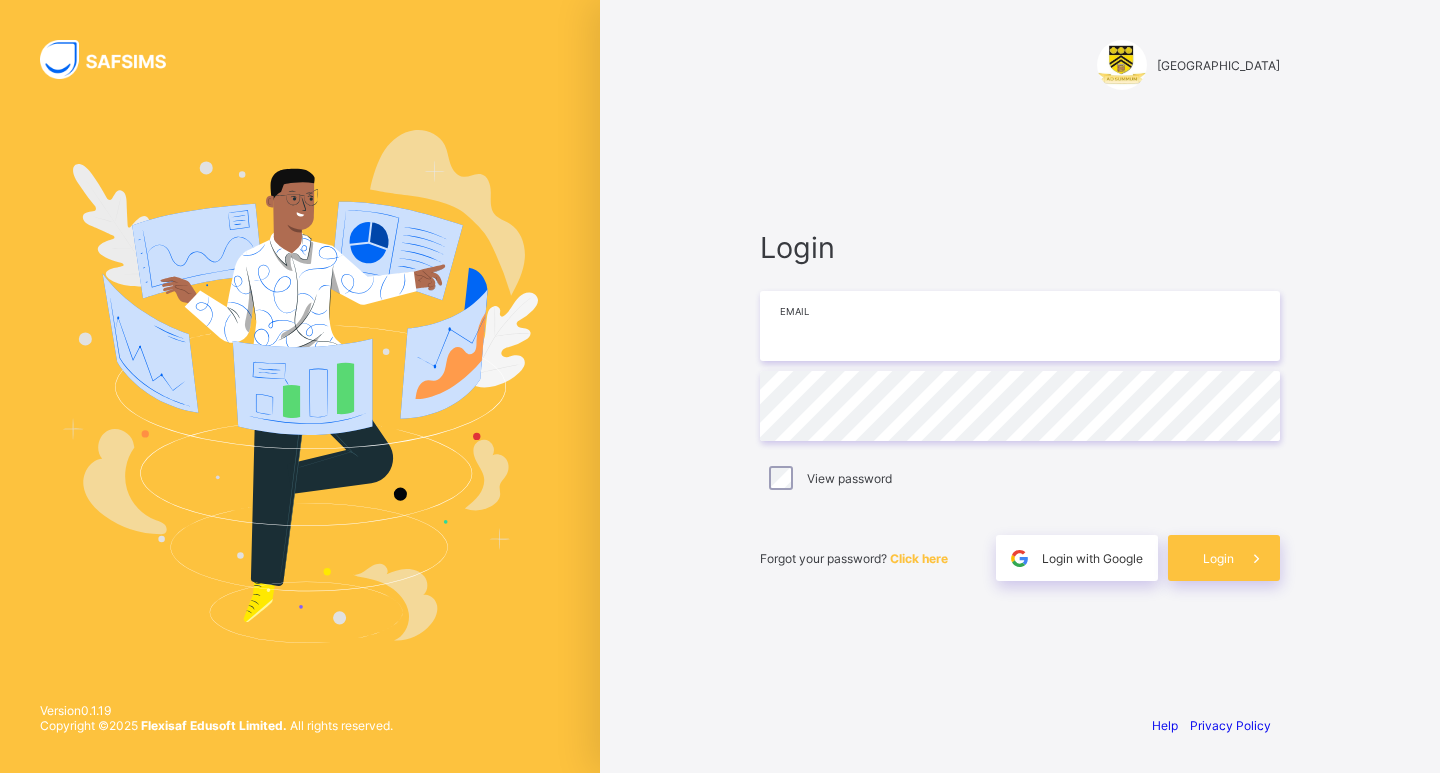 click at bounding box center [1020, 326] 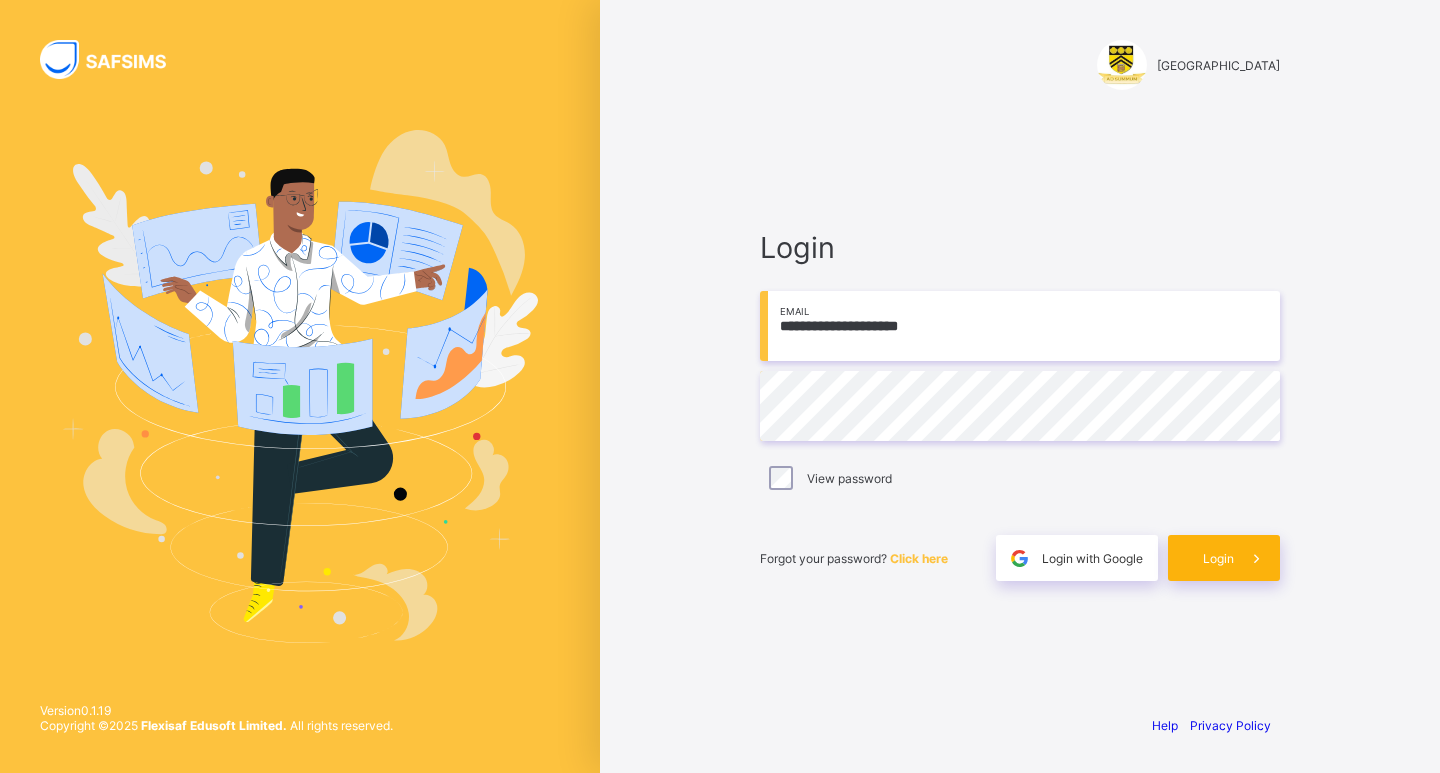 click on "Login" at bounding box center [1218, 558] 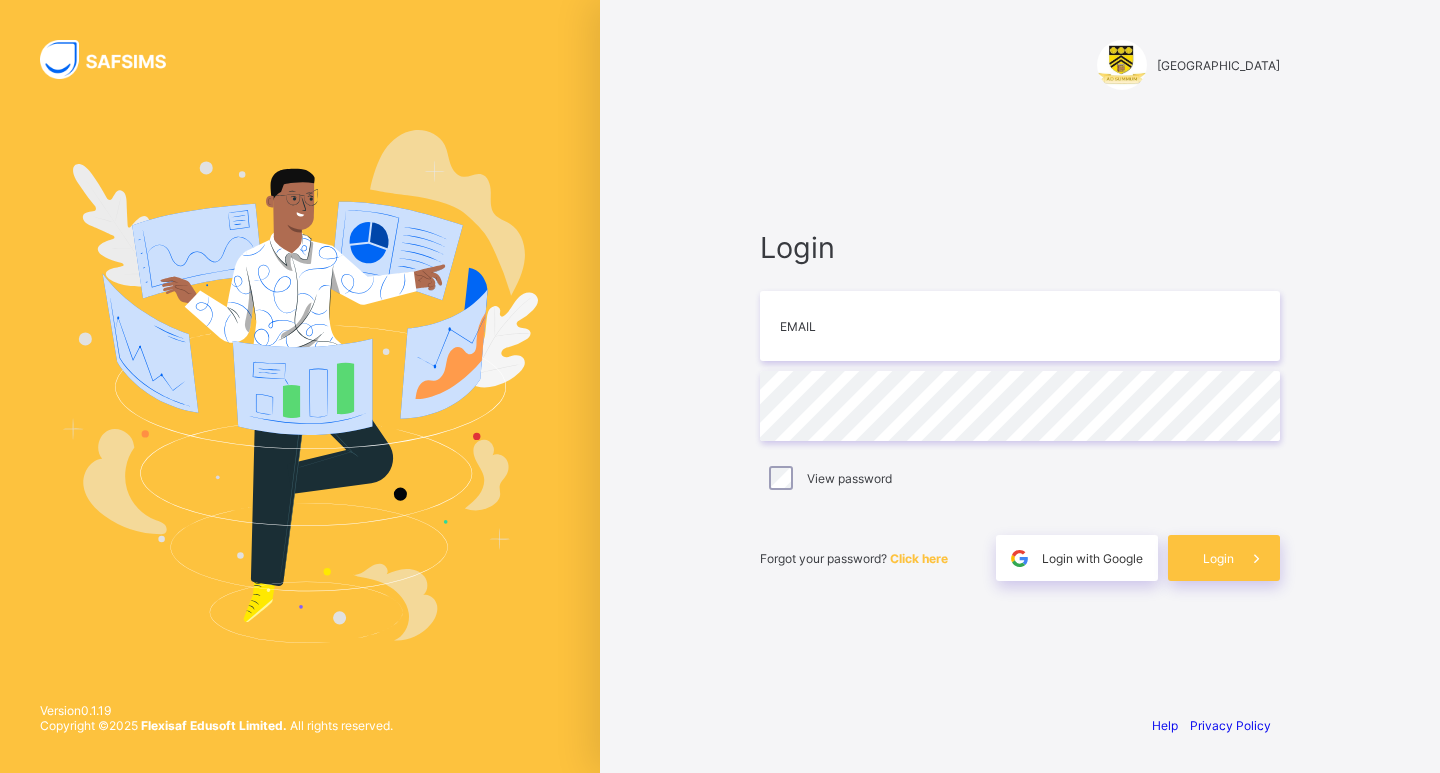 scroll, scrollTop: 0, scrollLeft: 0, axis: both 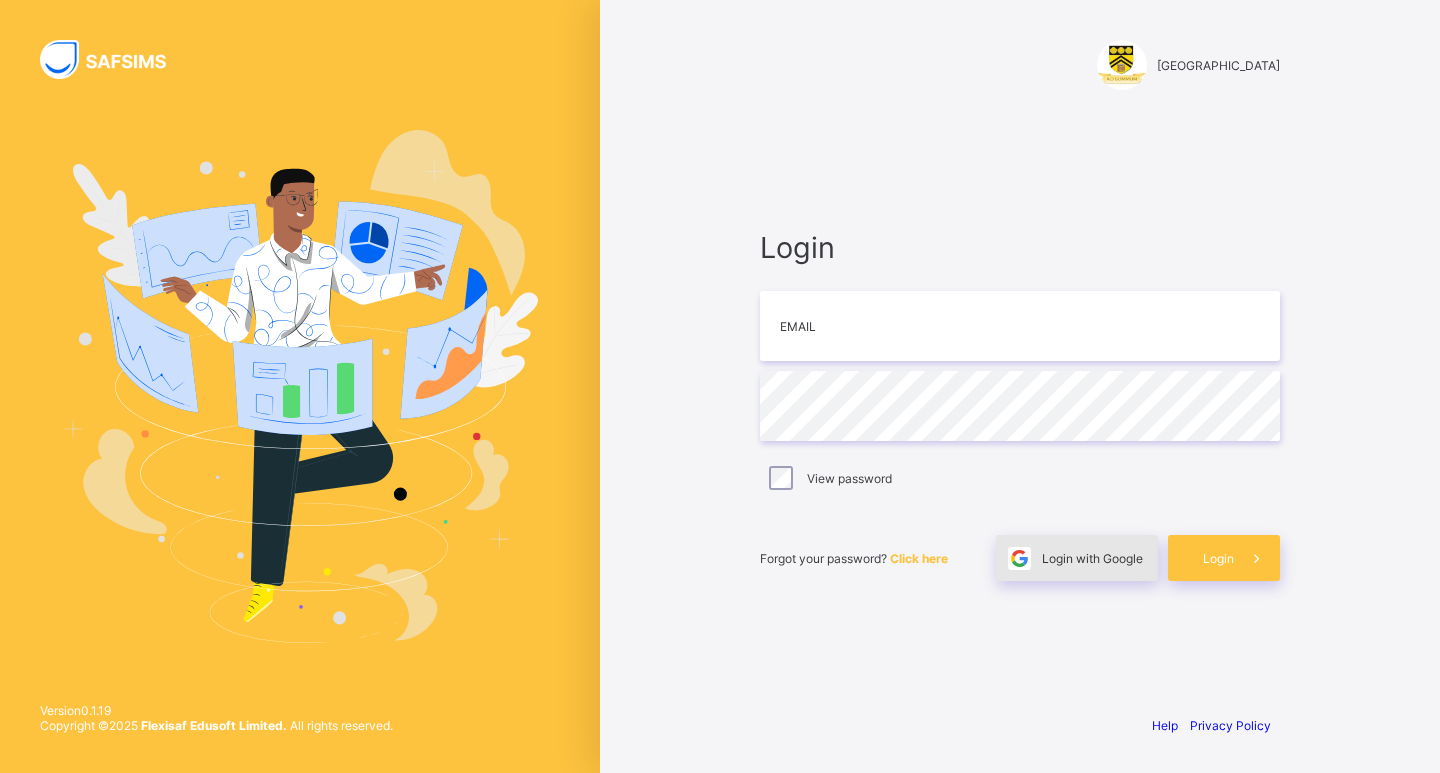 click on "Login with Google" at bounding box center (1092, 558) 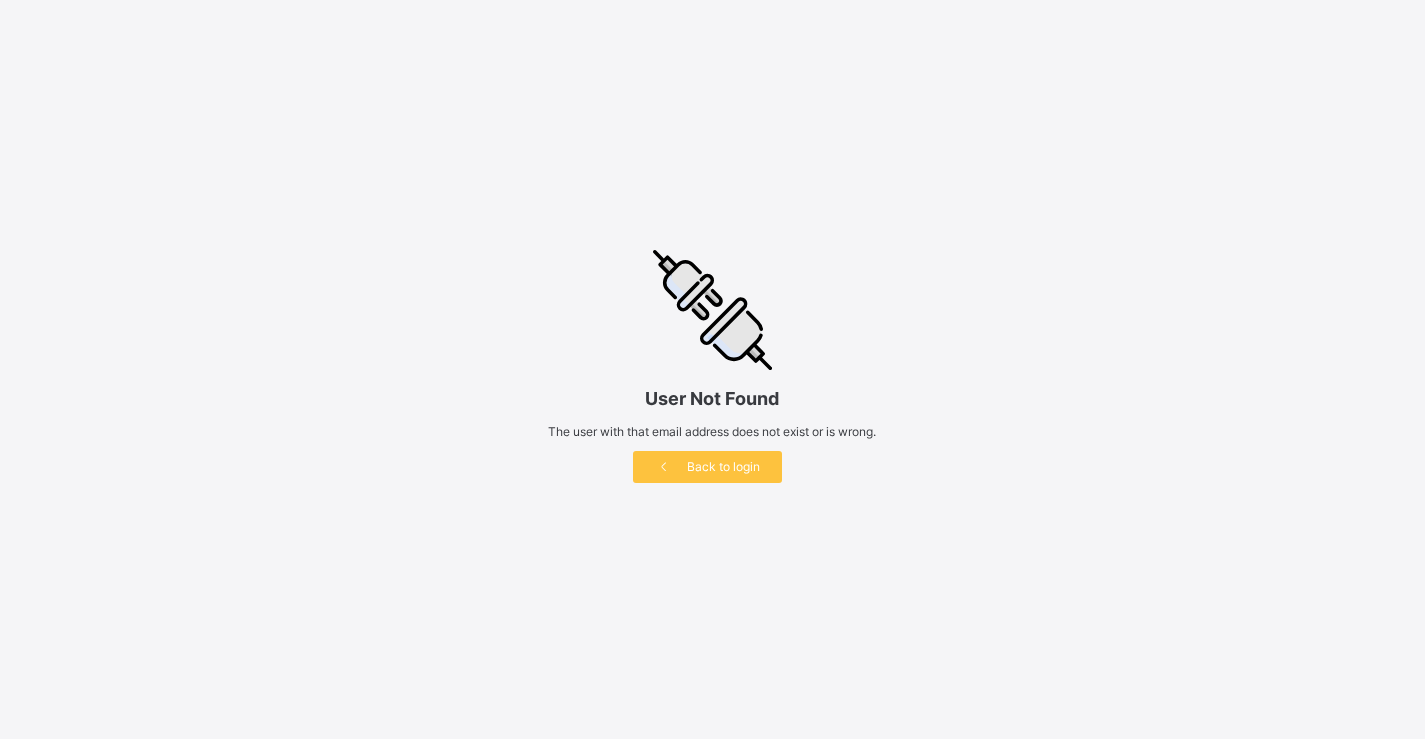 scroll, scrollTop: 0, scrollLeft: 0, axis: both 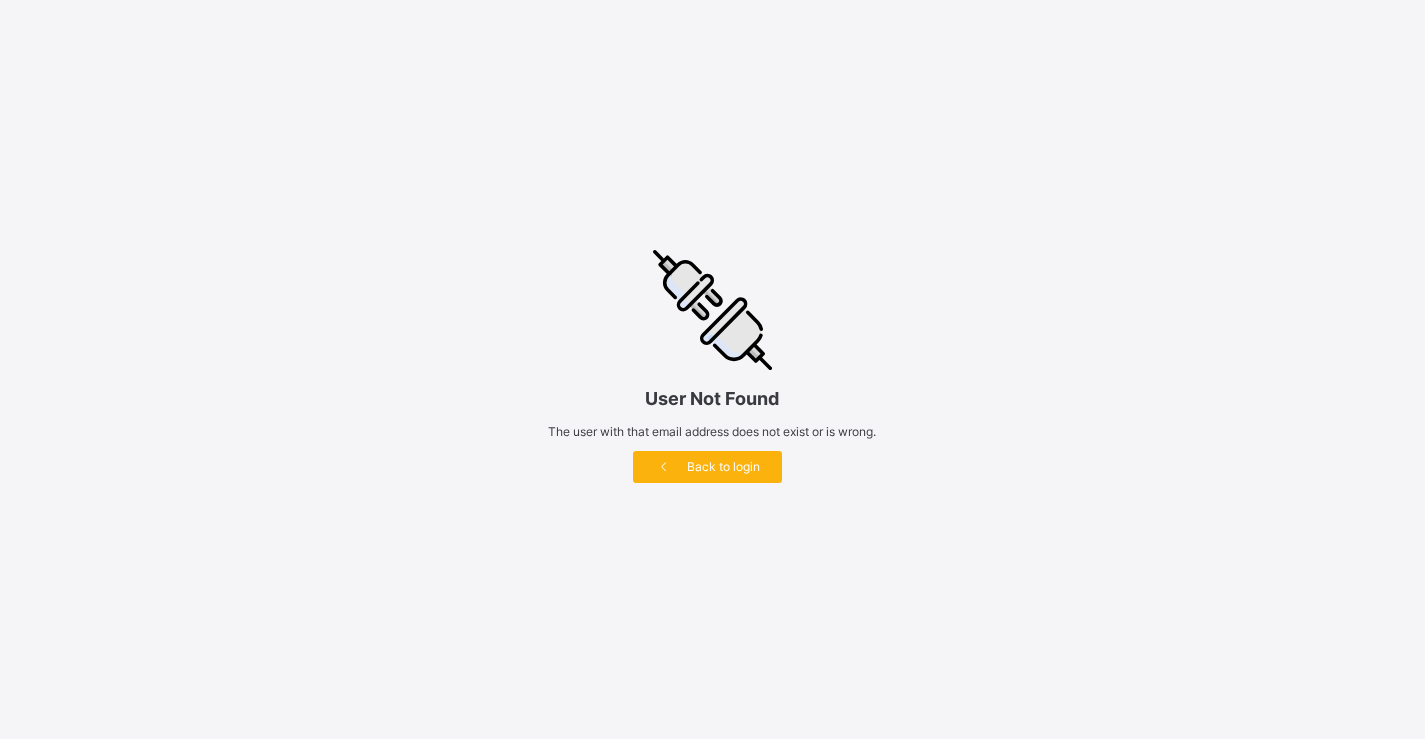 click on "Back to login" at bounding box center [723, 466] 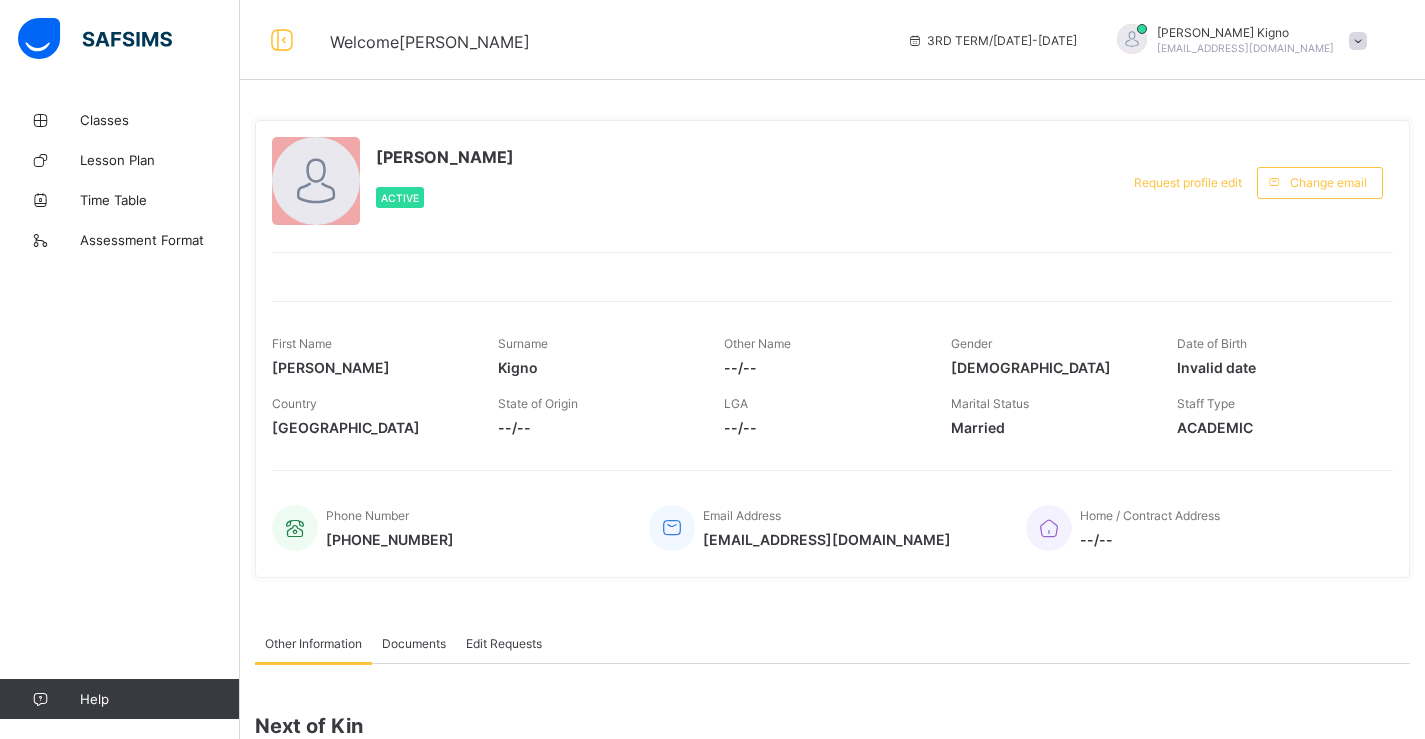 scroll, scrollTop: 0, scrollLeft: 0, axis: both 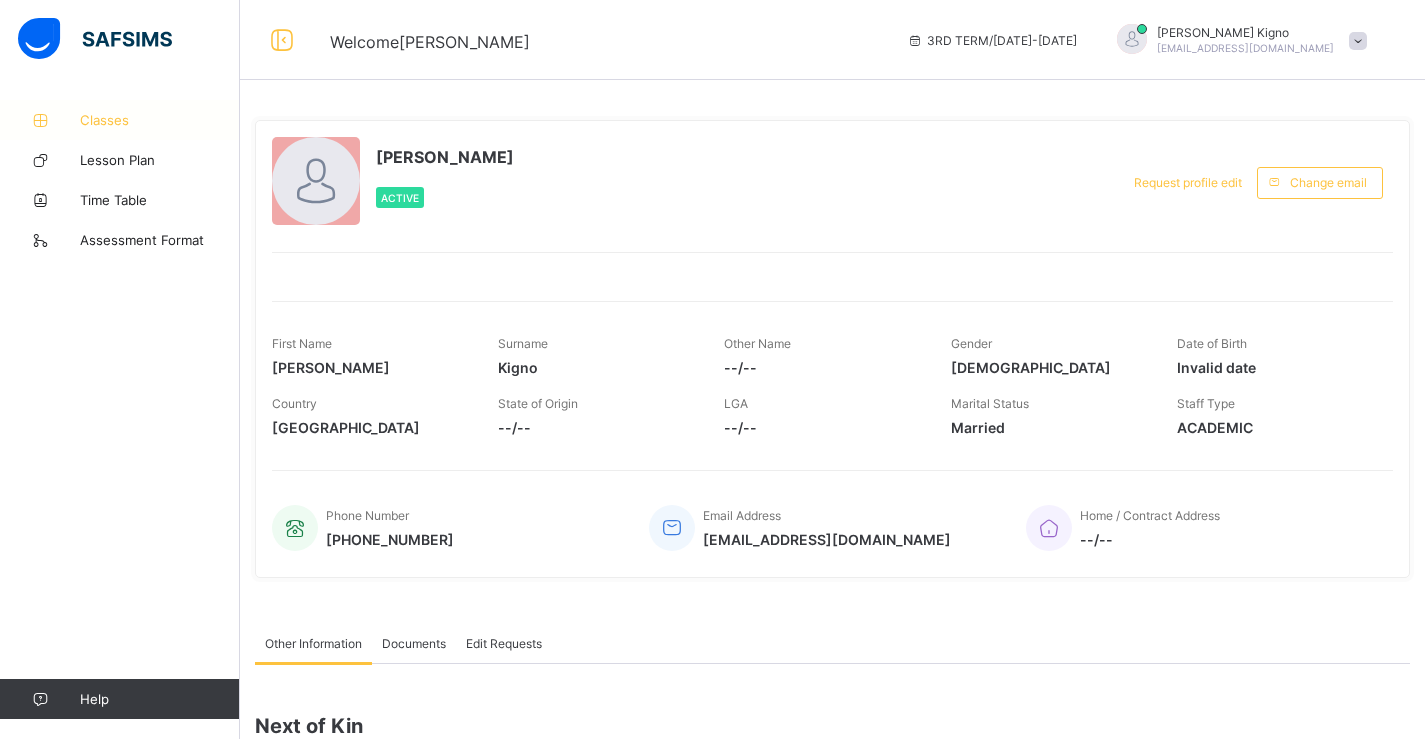 click on "Classes" at bounding box center [160, 120] 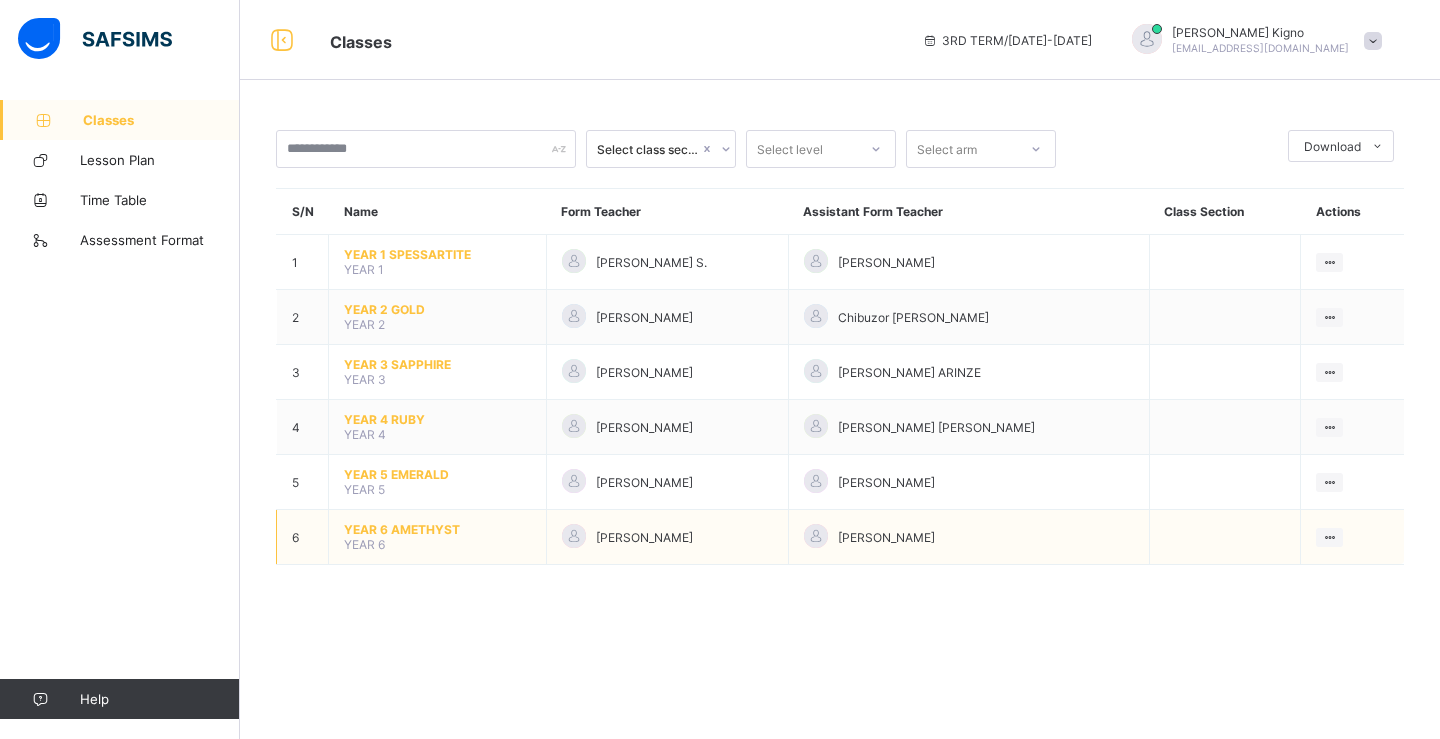 click on "YEAR 6   AMETHYST" at bounding box center (437, 529) 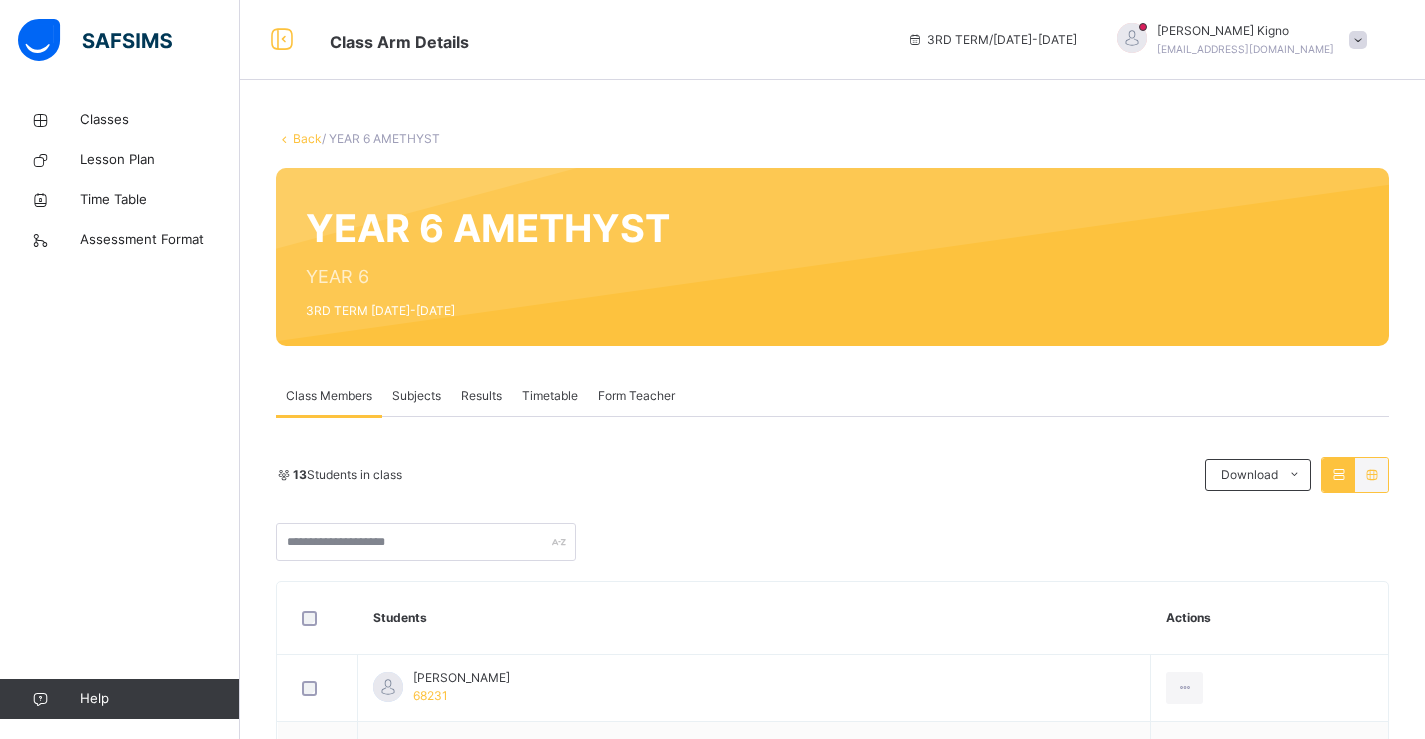 click on "Subjects" at bounding box center (416, 396) 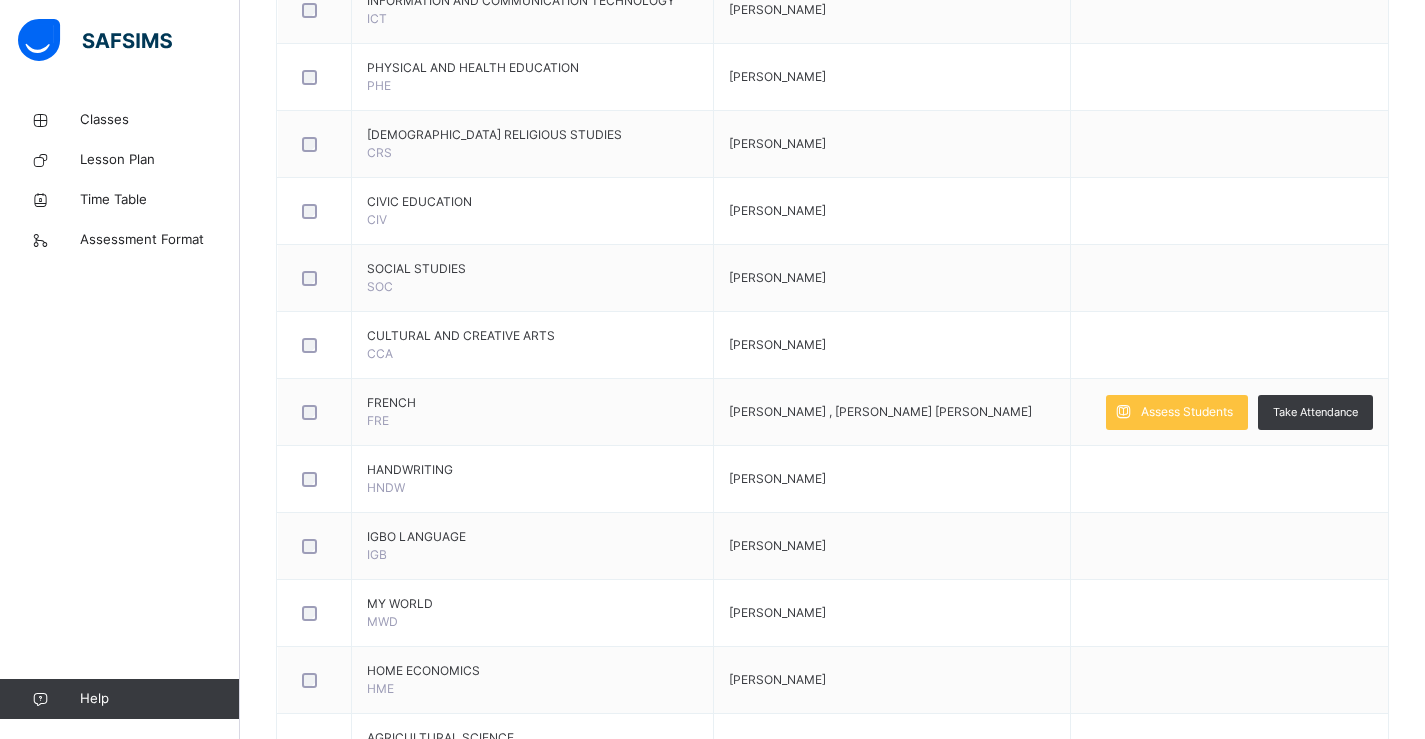 scroll, scrollTop: 1200, scrollLeft: 0, axis: vertical 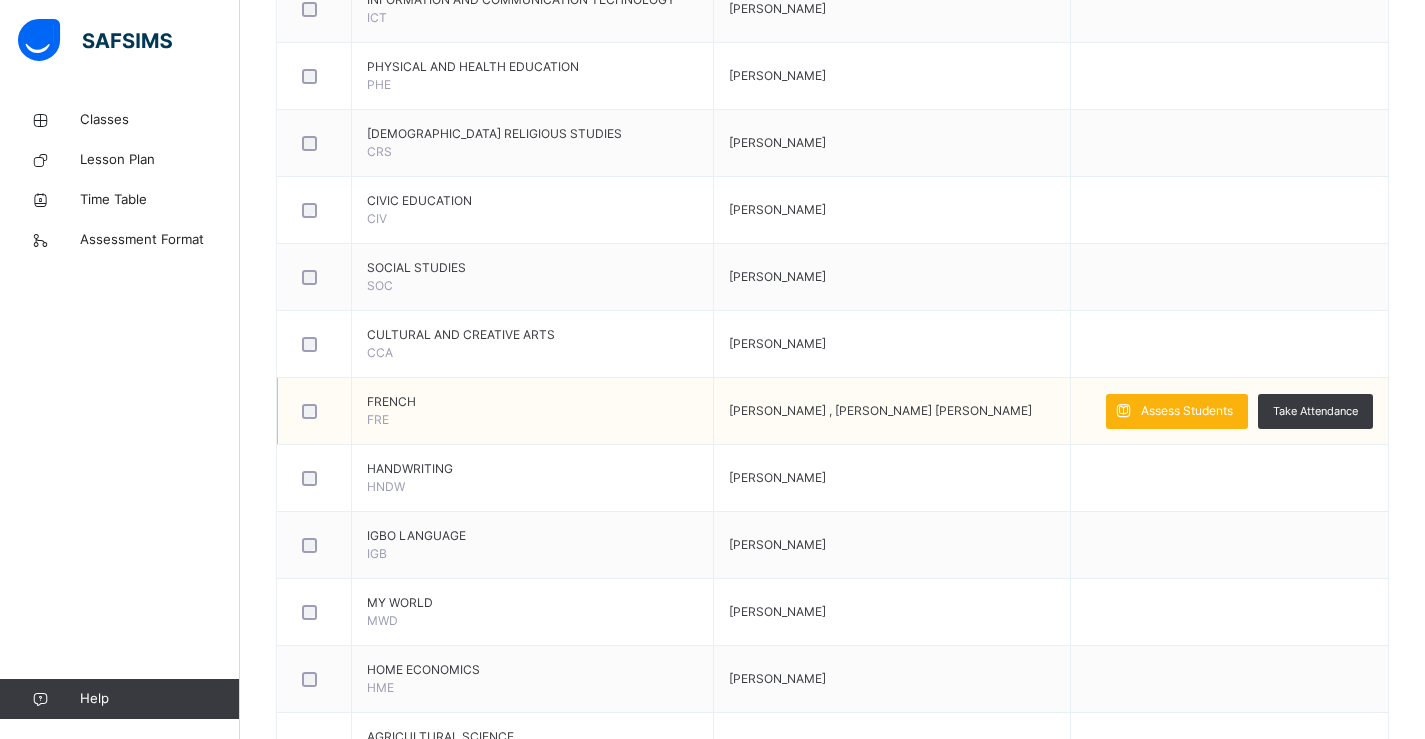 click on "Assess Students" at bounding box center [1187, 411] 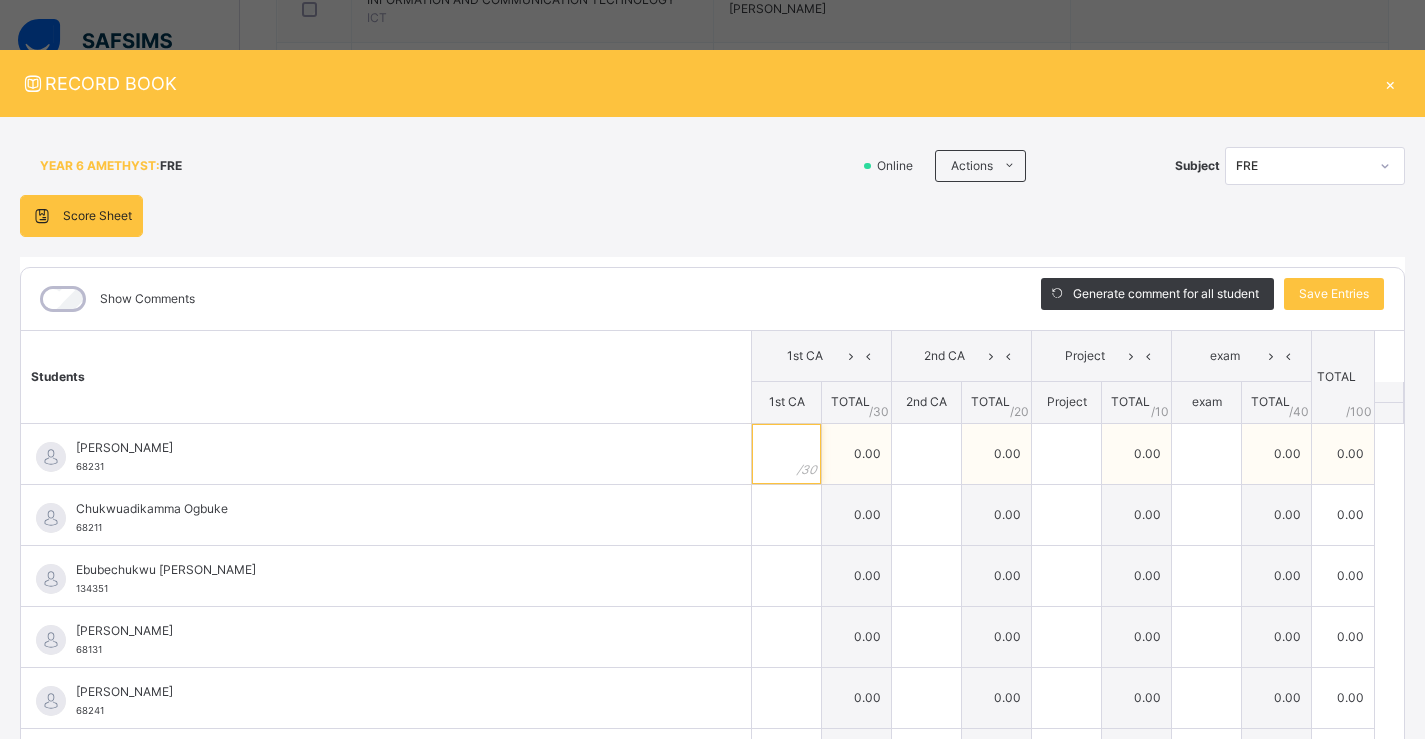 click at bounding box center (786, 454) 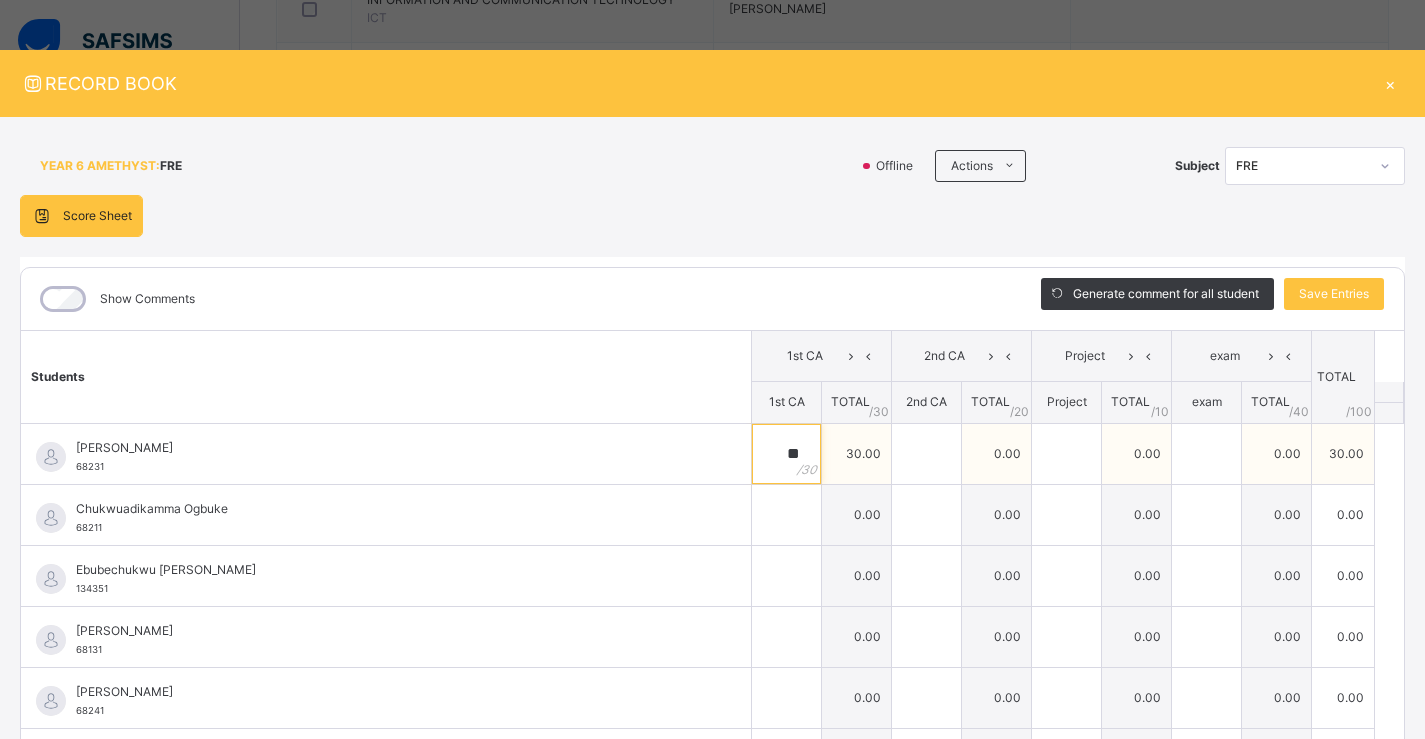 type on "**" 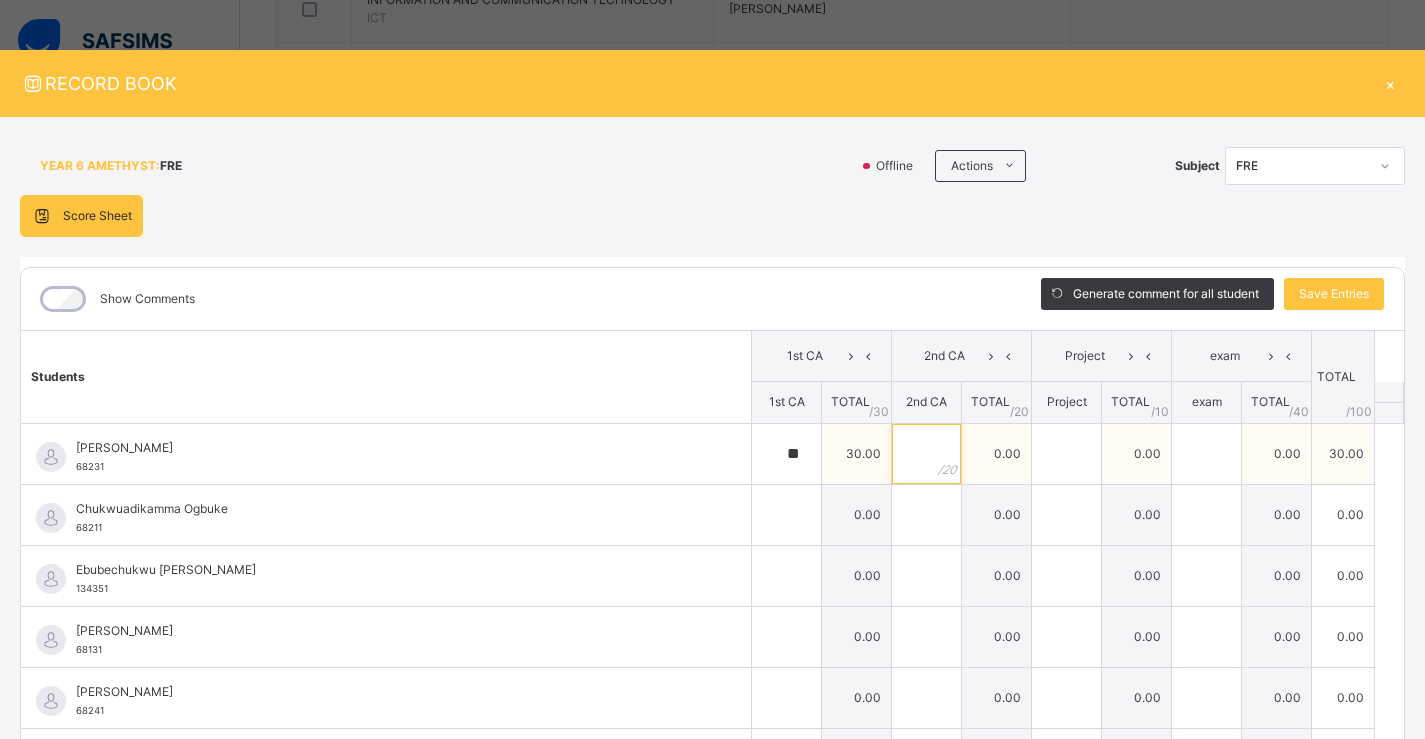 click at bounding box center (926, 454) 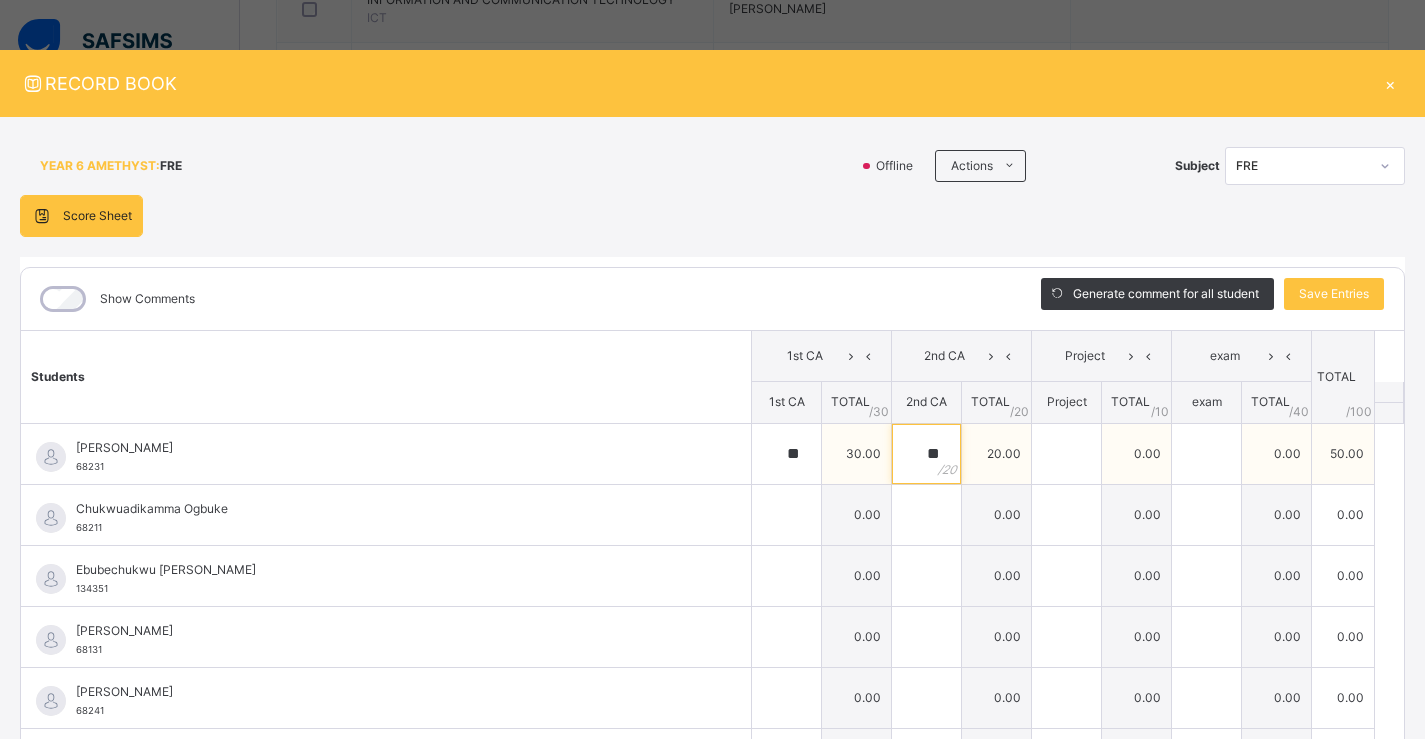 type on "**" 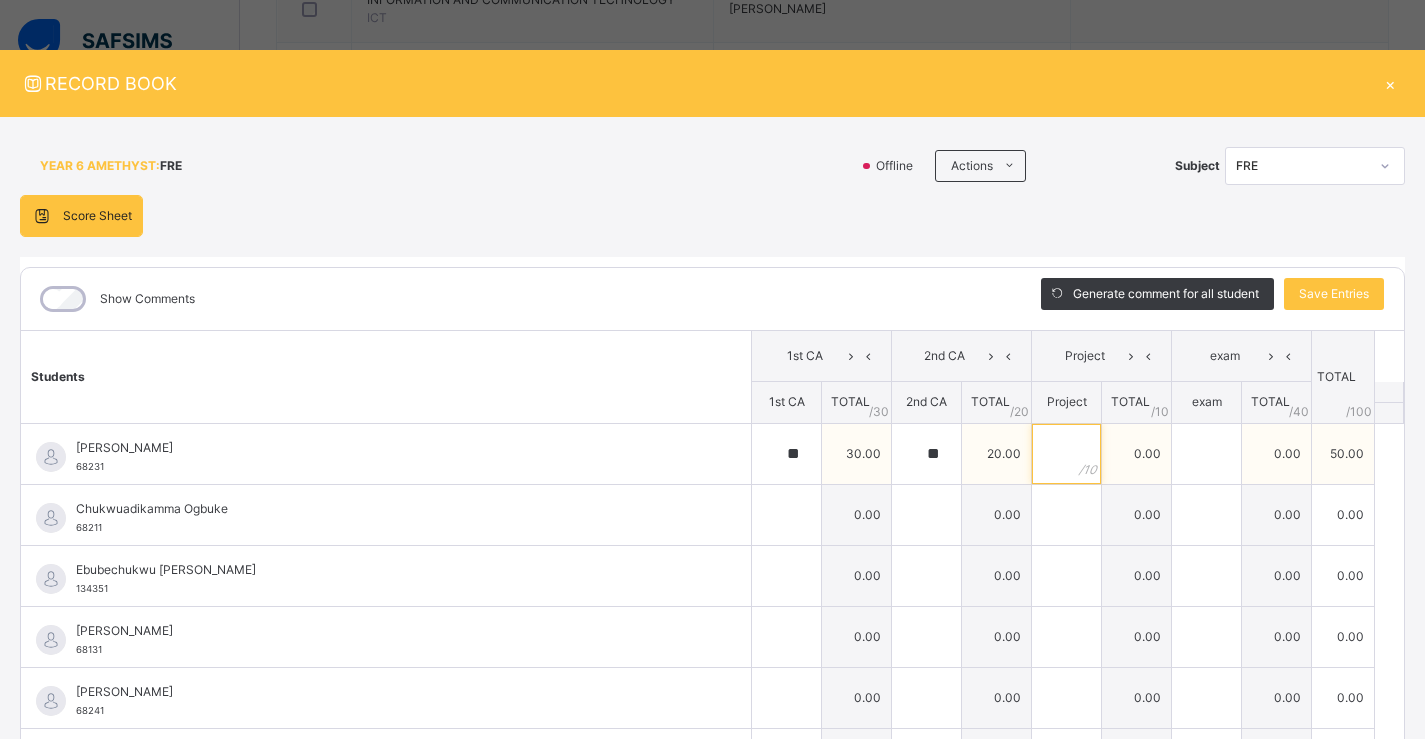 click at bounding box center [1066, 454] 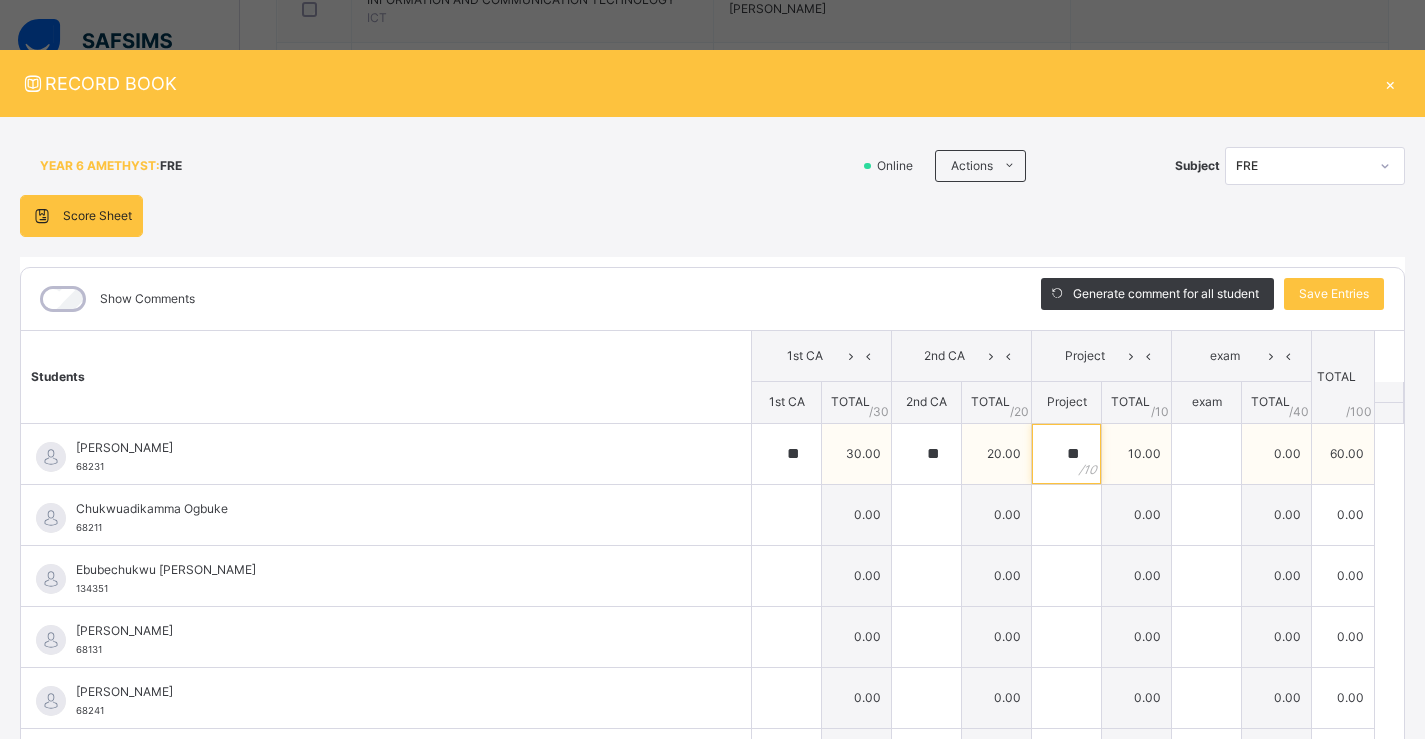 type on "**" 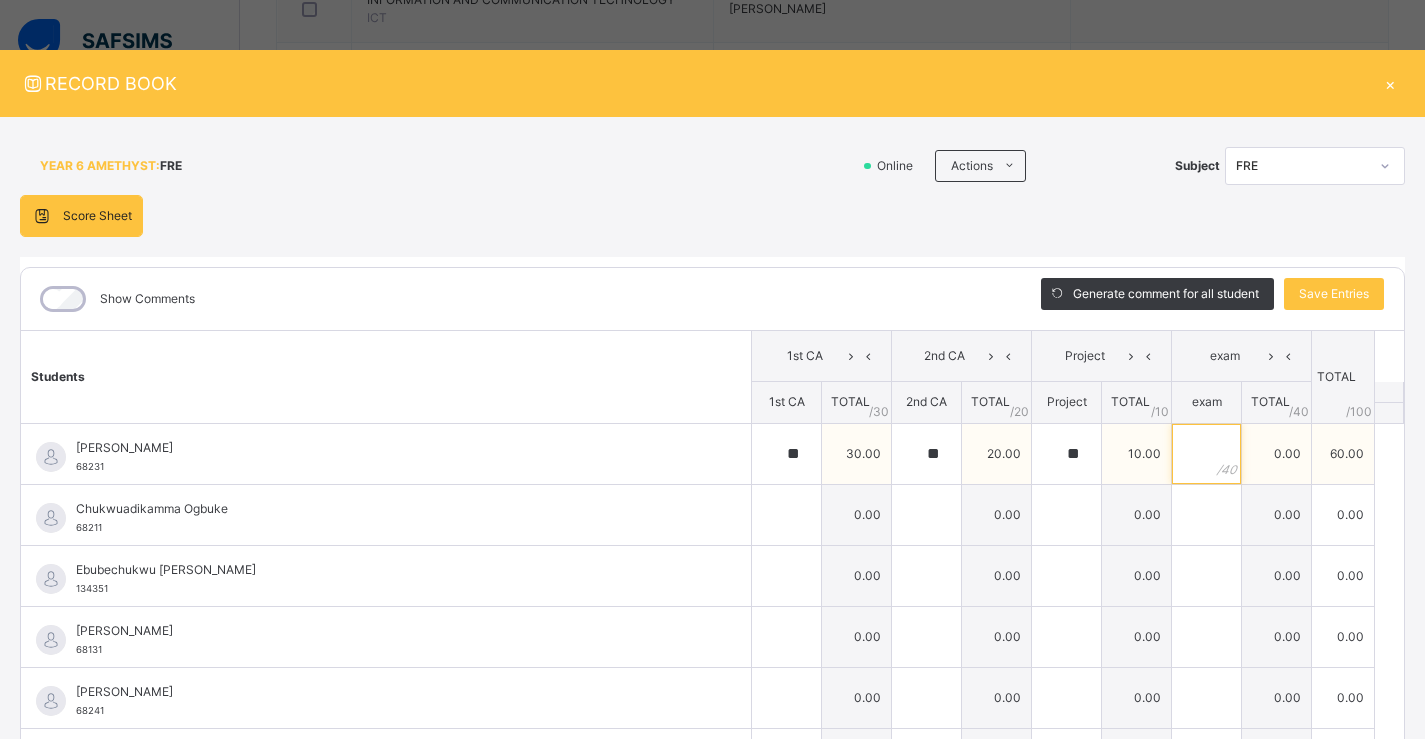 click at bounding box center [1206, 454] 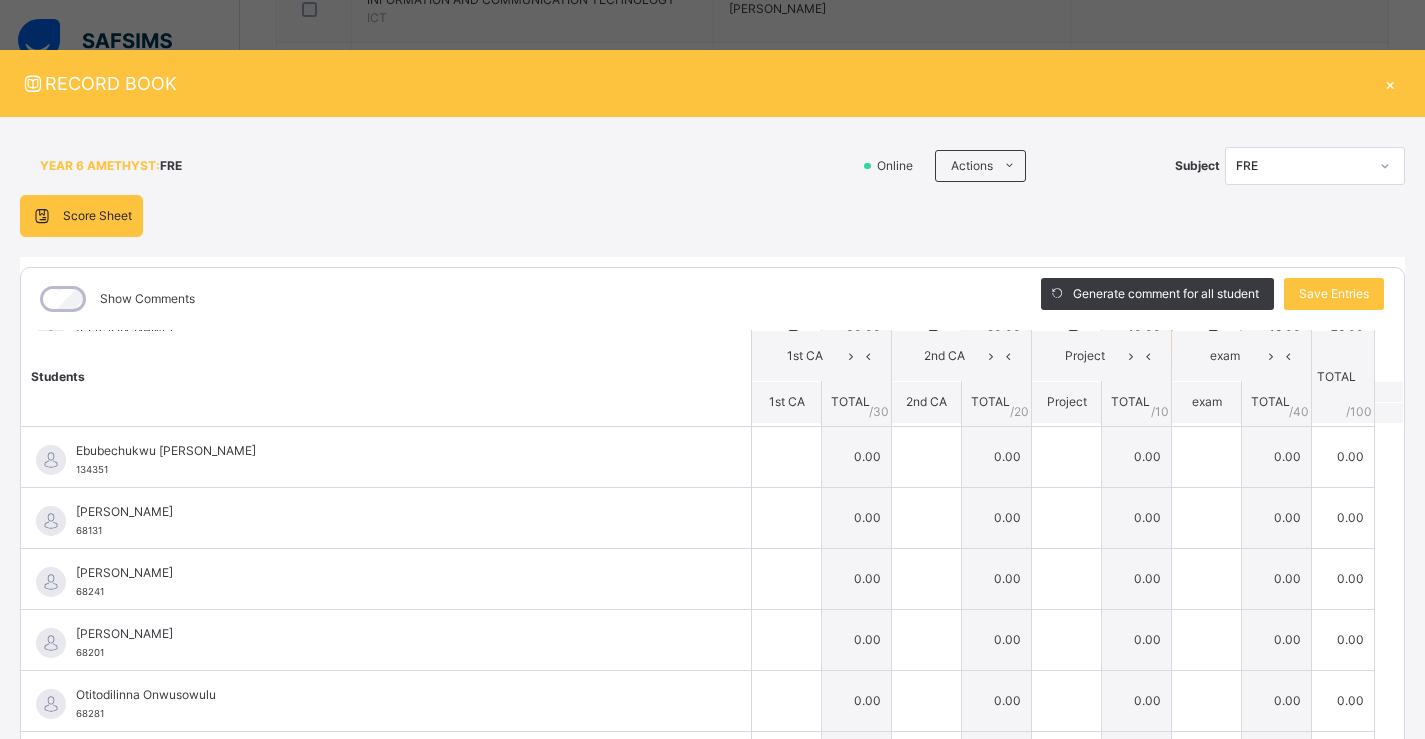 scroll, scrollTop: 0, scrollLeft: 0, axis: both 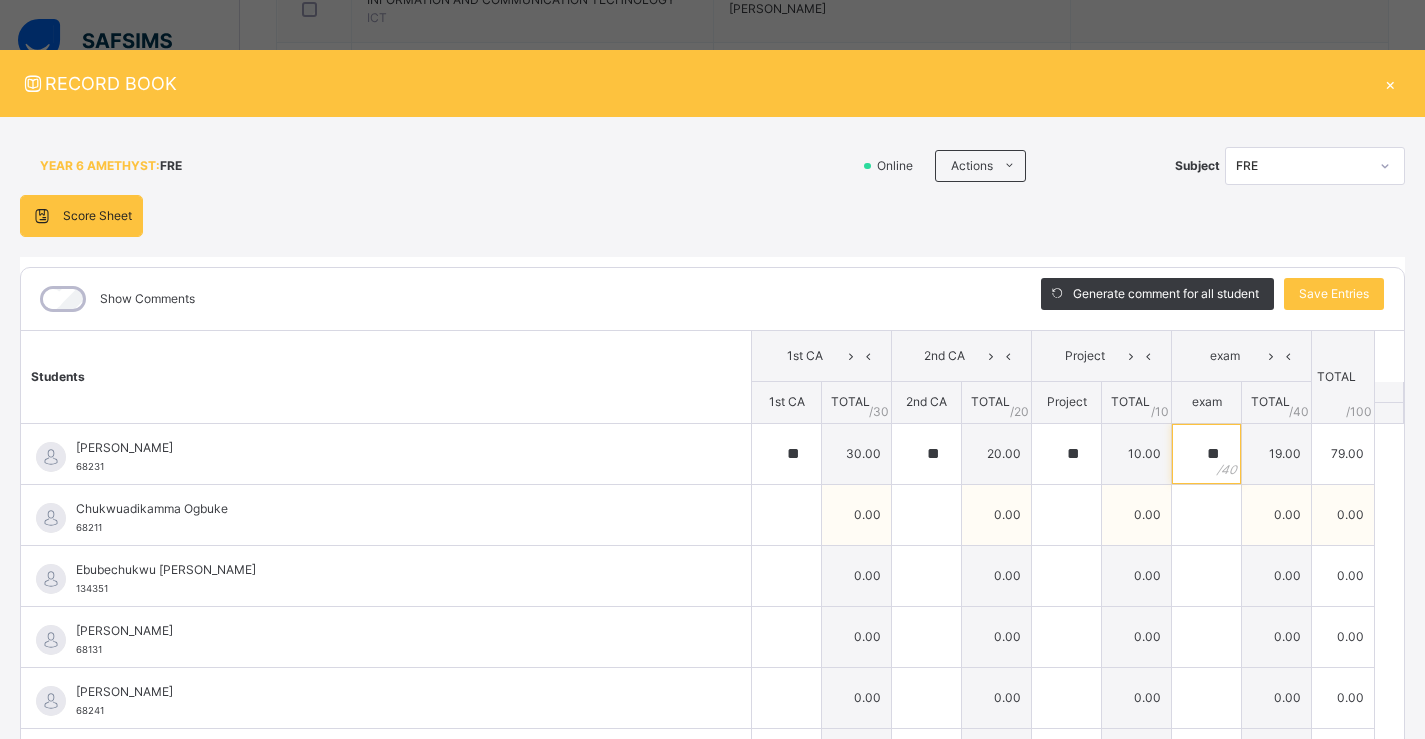 type on "**" 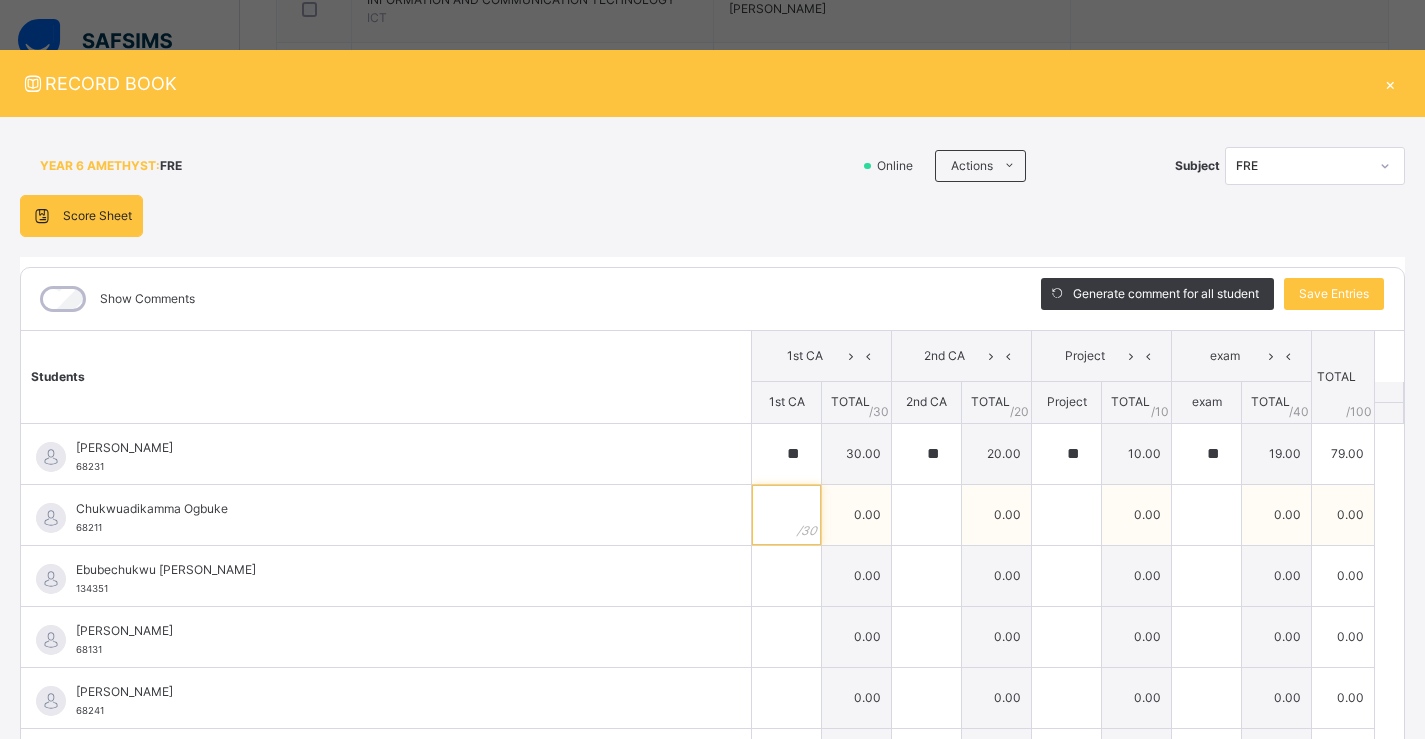 click at bounding box center (786, 515) 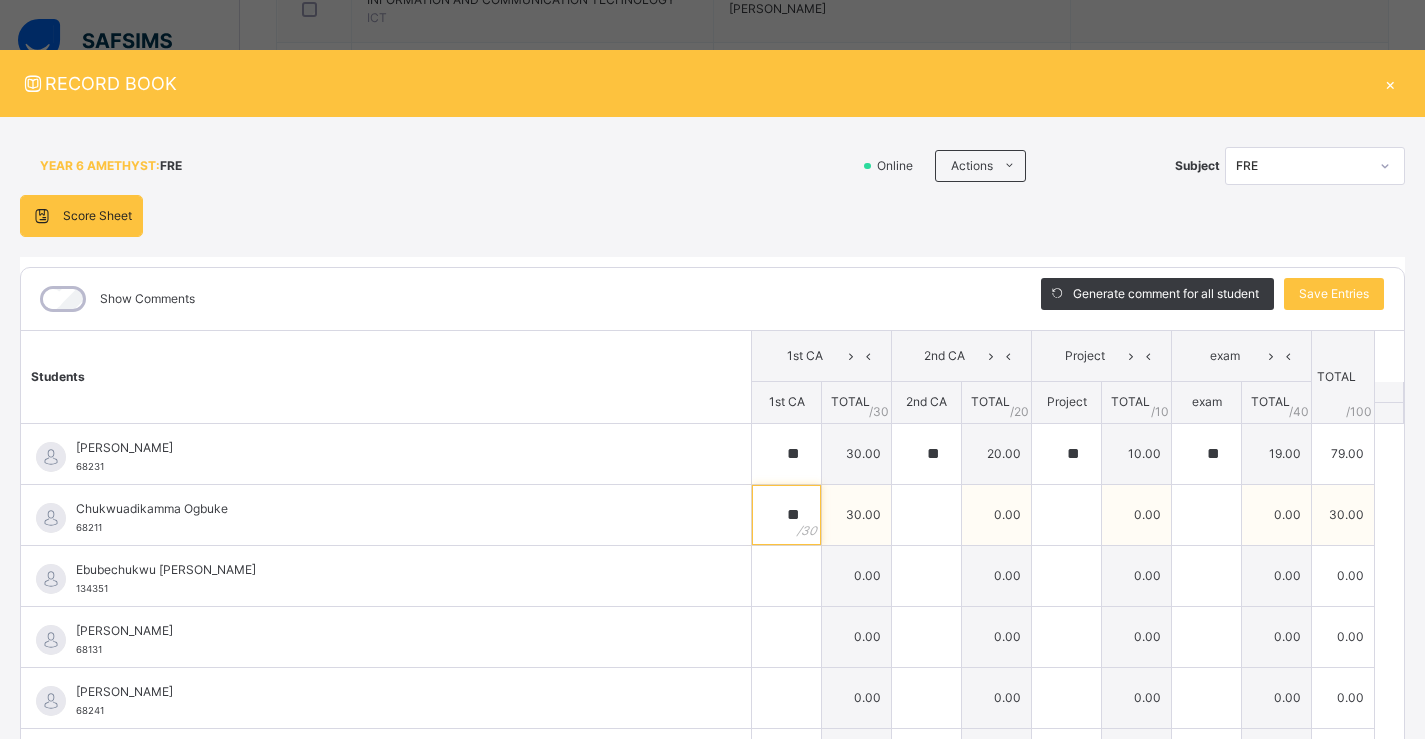 type on "**" 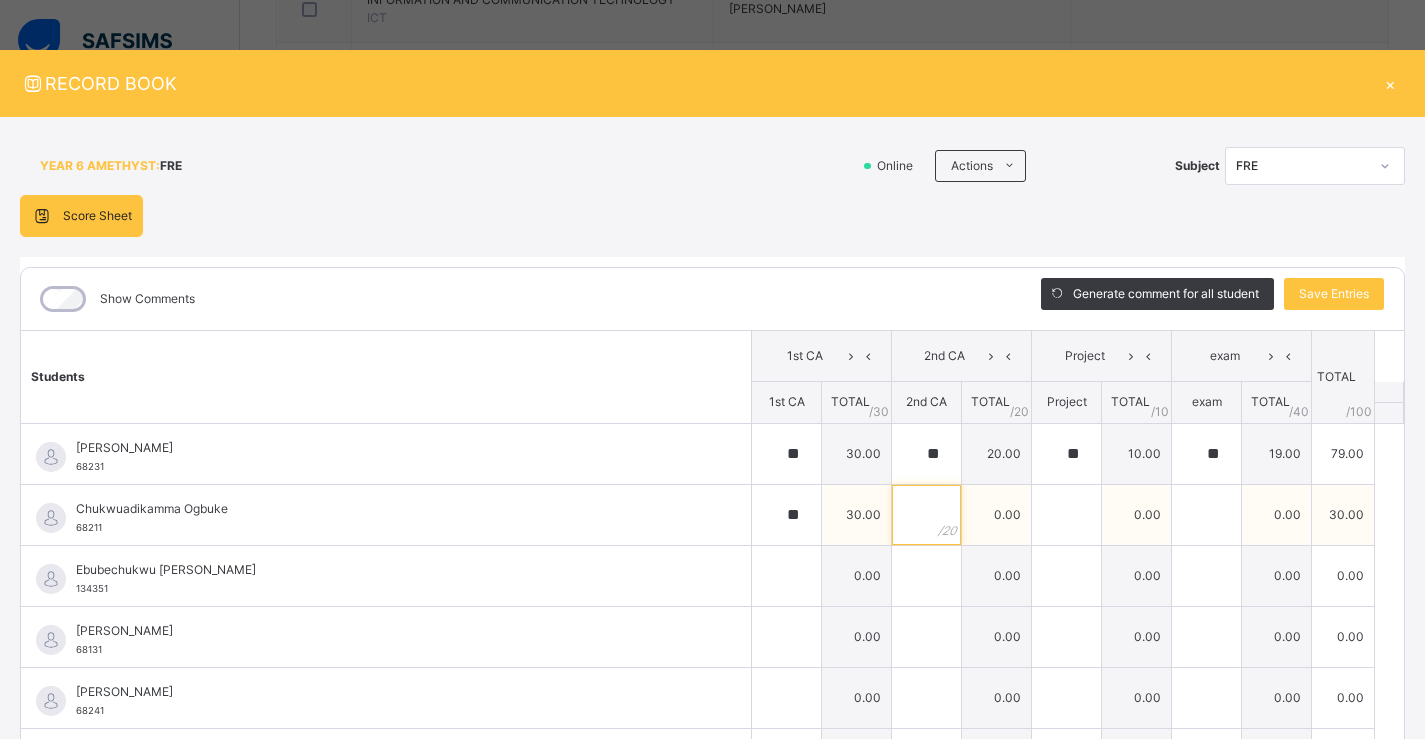 click at bounding box center (926, 515) 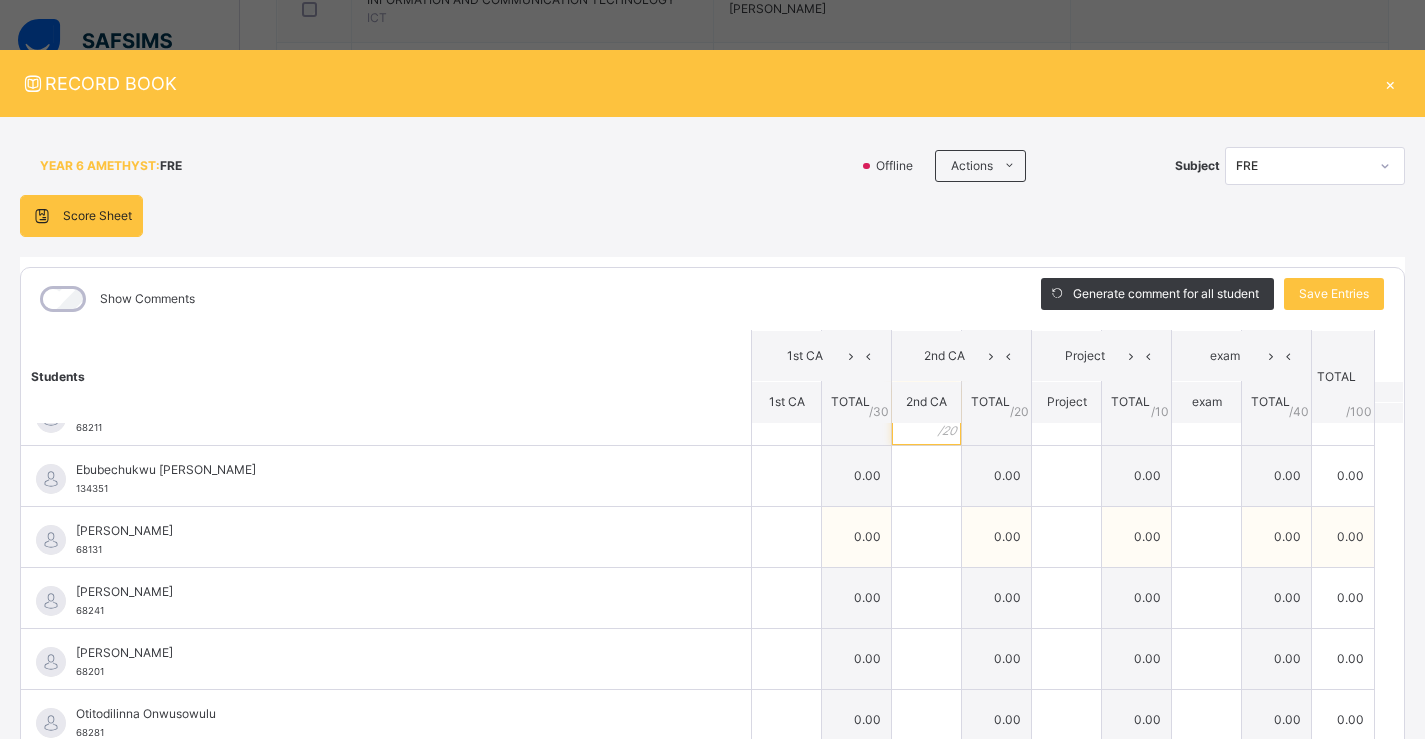 scroll, scrollTop: 0, scrollLeft: 0, axis: both 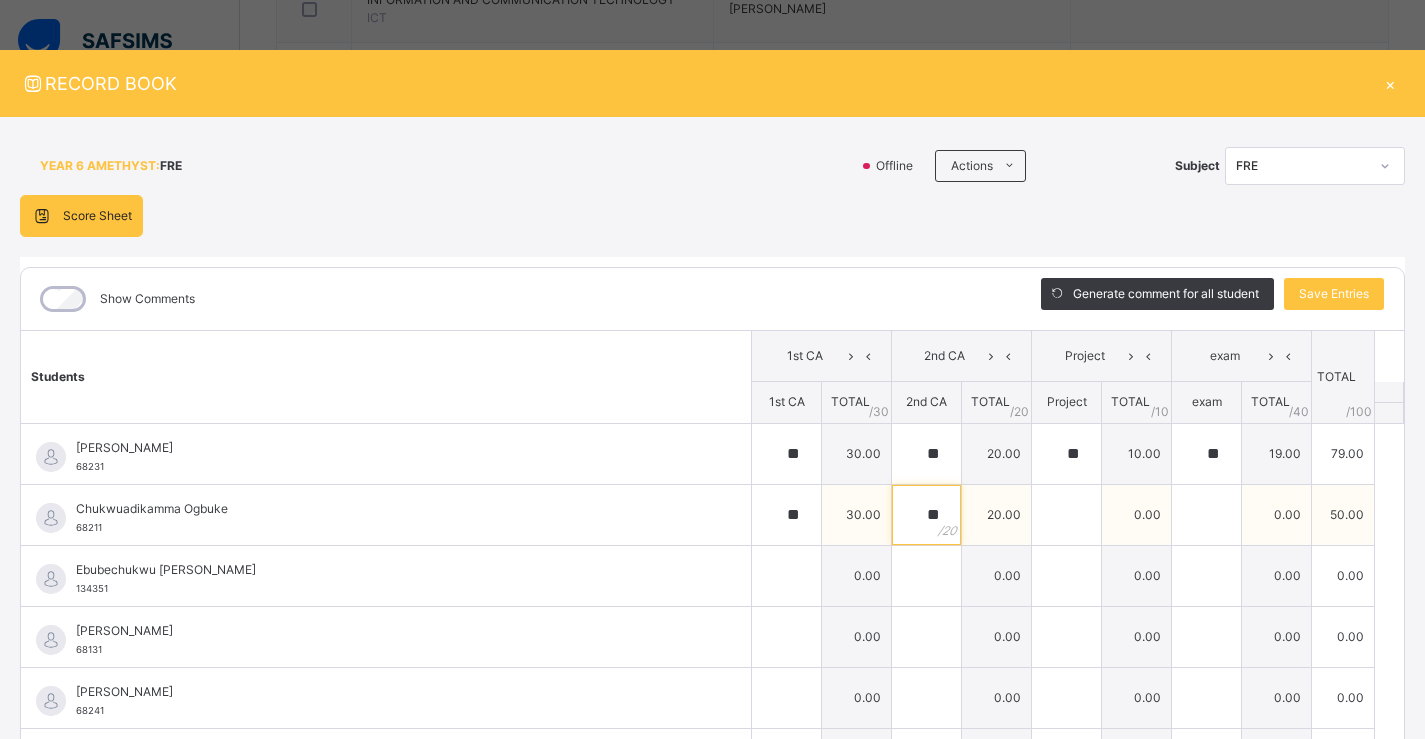type on "**" 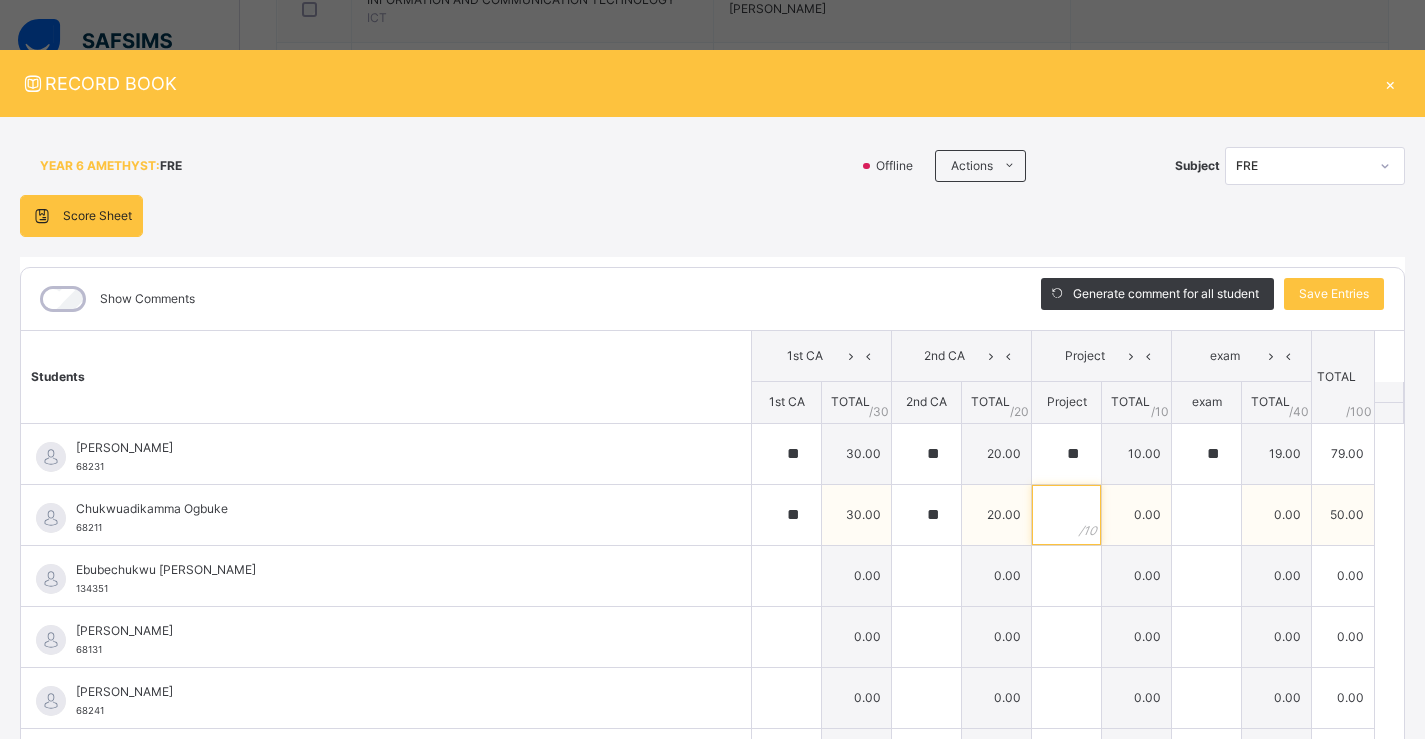 click at bounding box center (1066, 515) 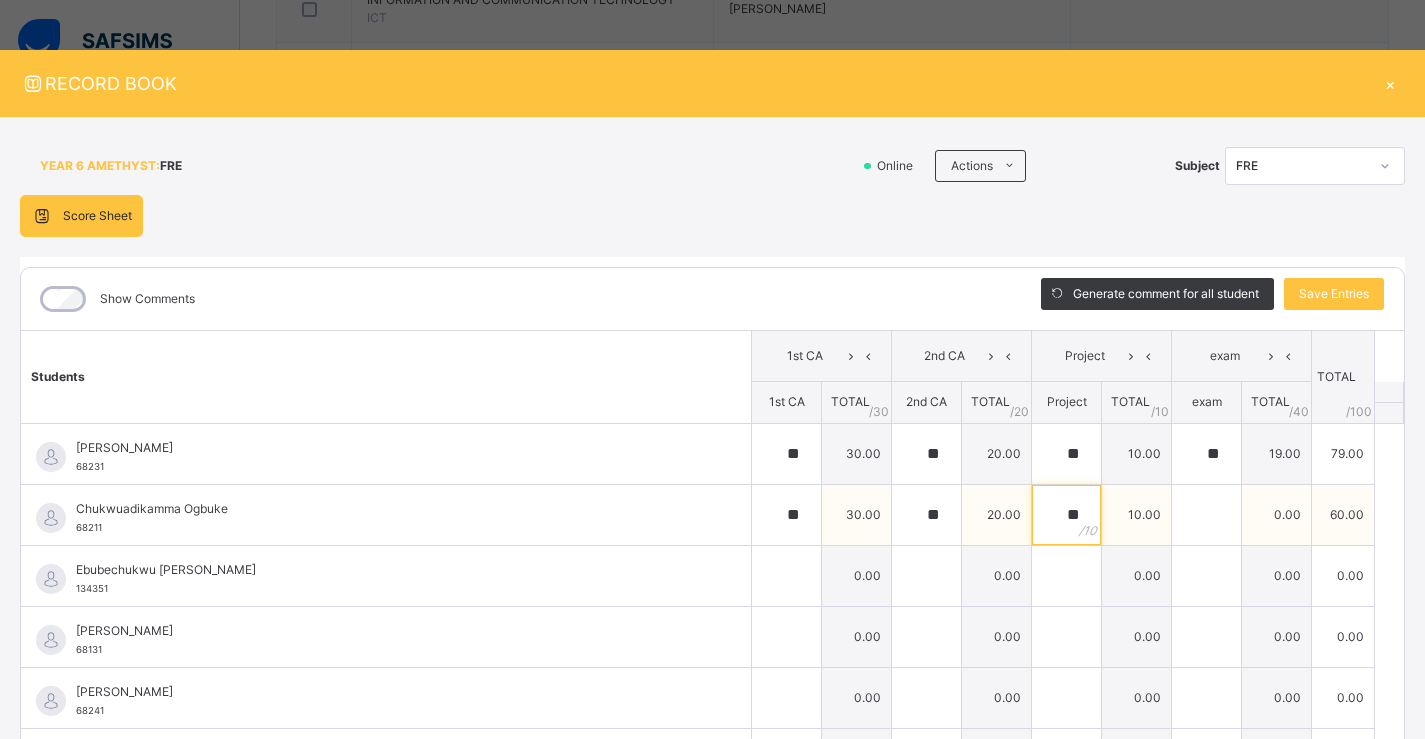 type on "**" 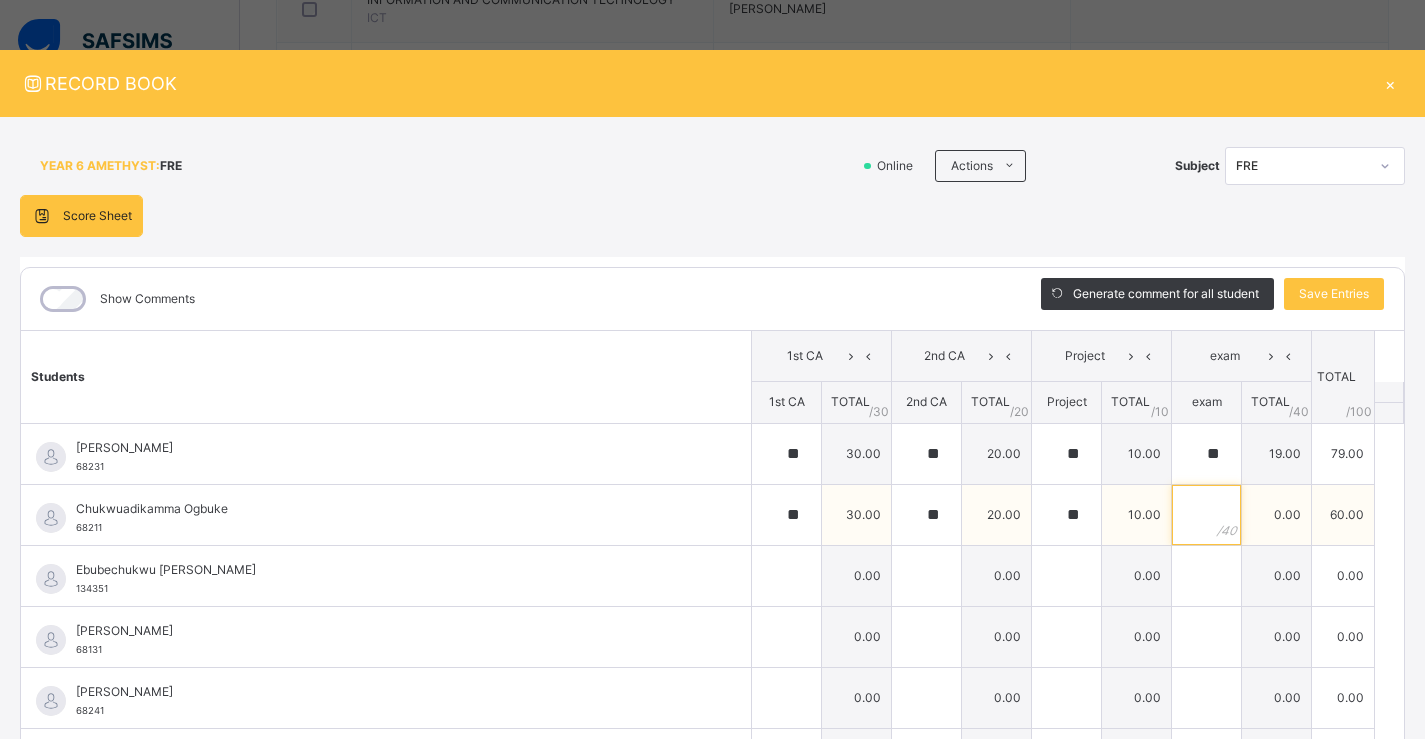 click at bounding box center [1206, 515] 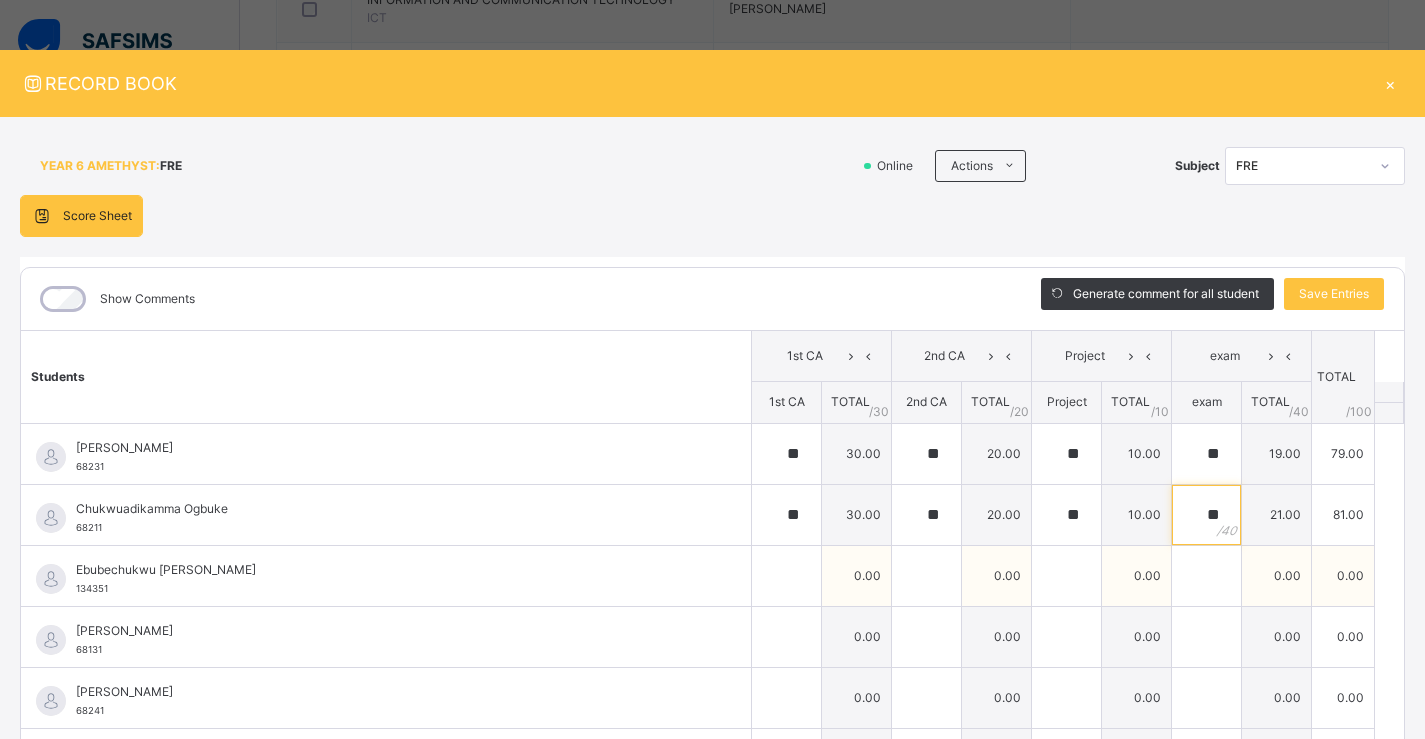 type on "**" 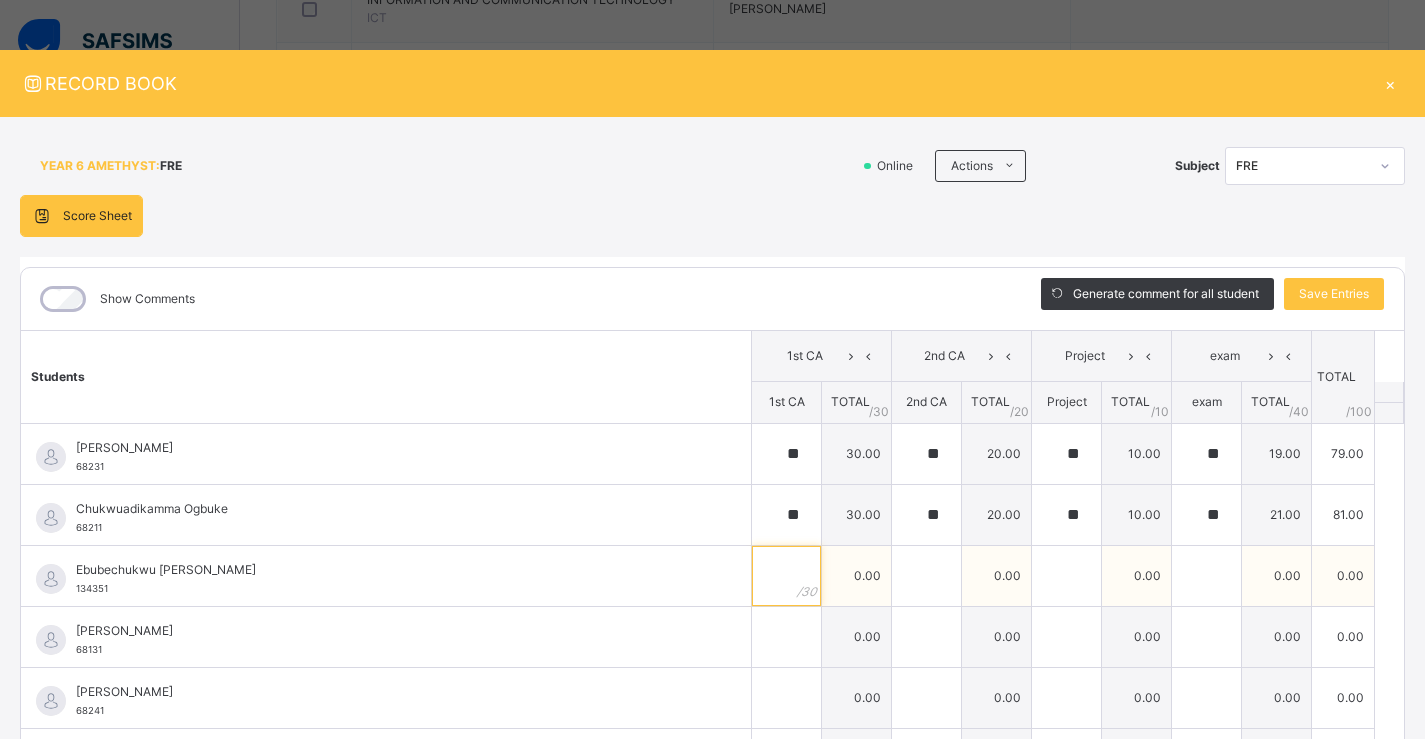 click at bounding box center [786, 576] 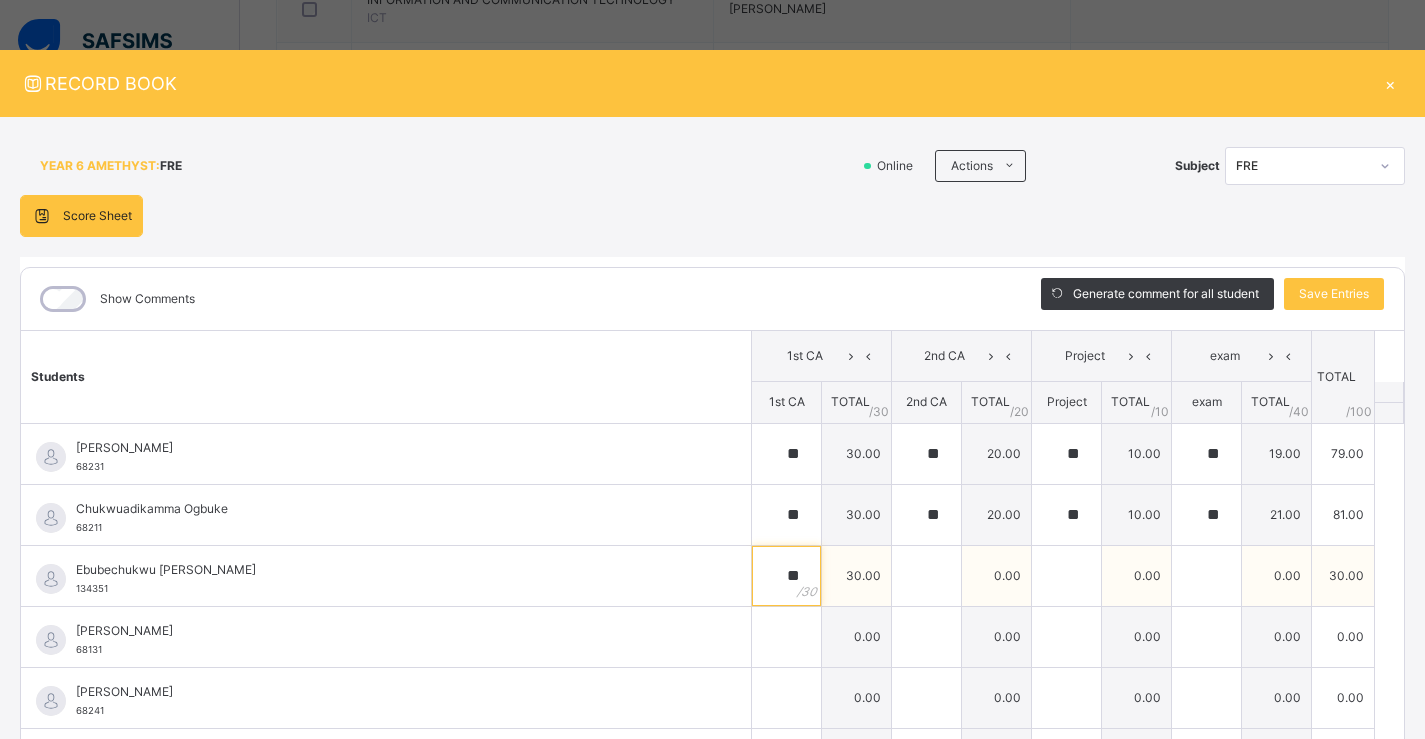 type on "**" 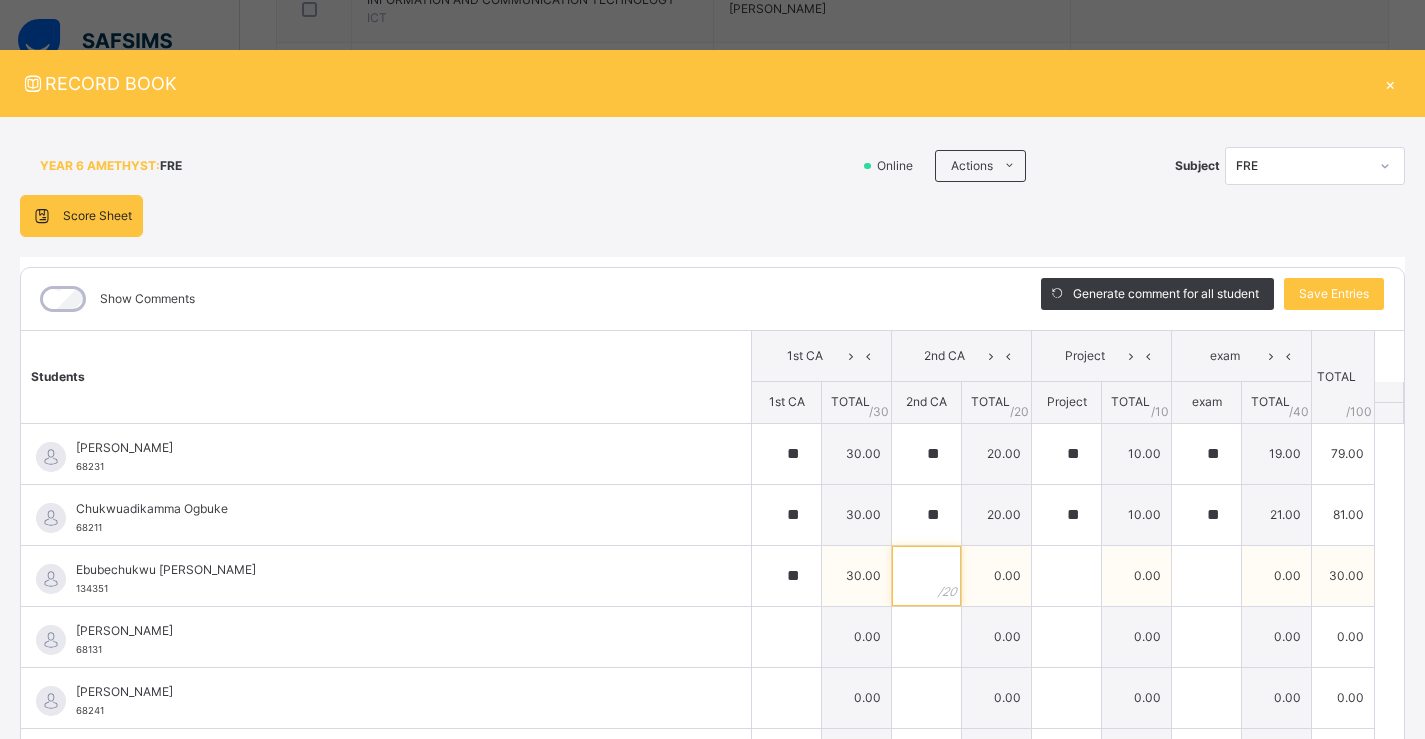 click at bounding box center [926, 576] 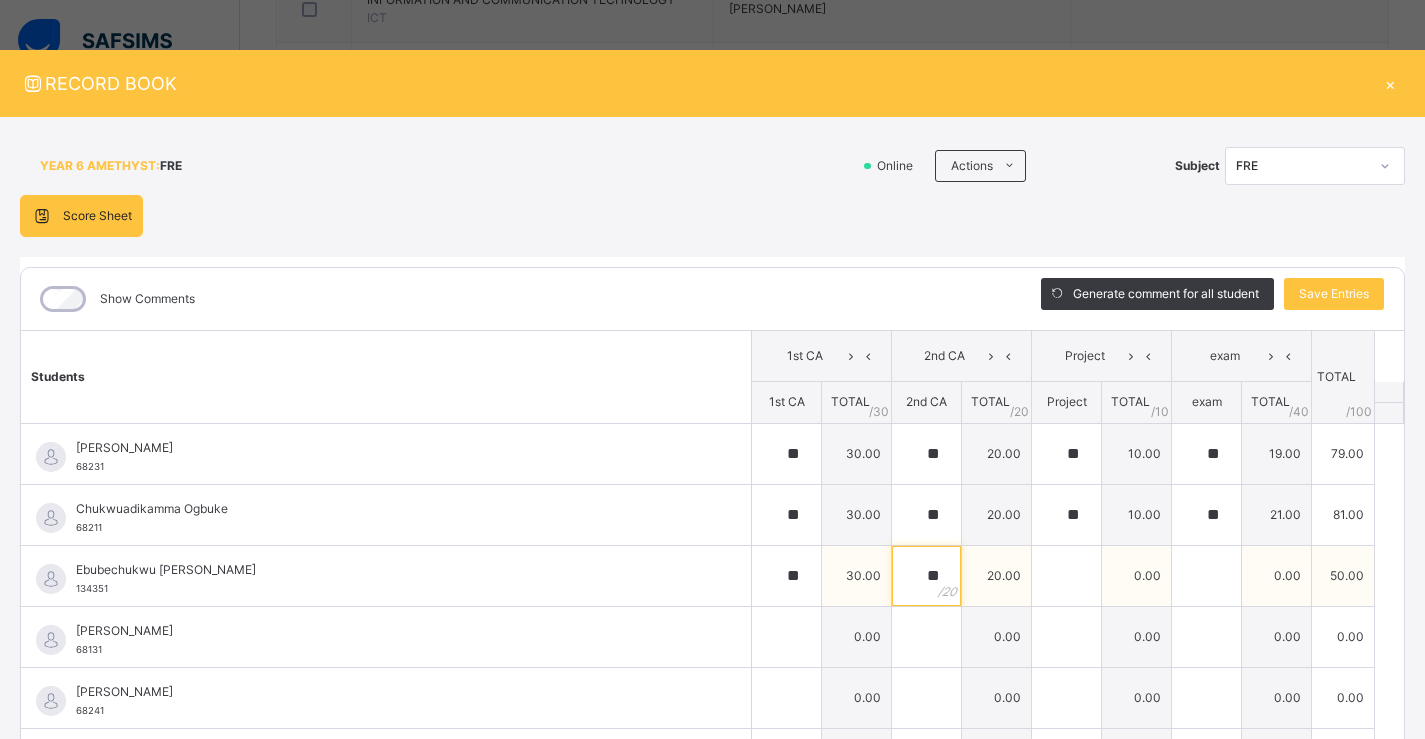 type on "**" 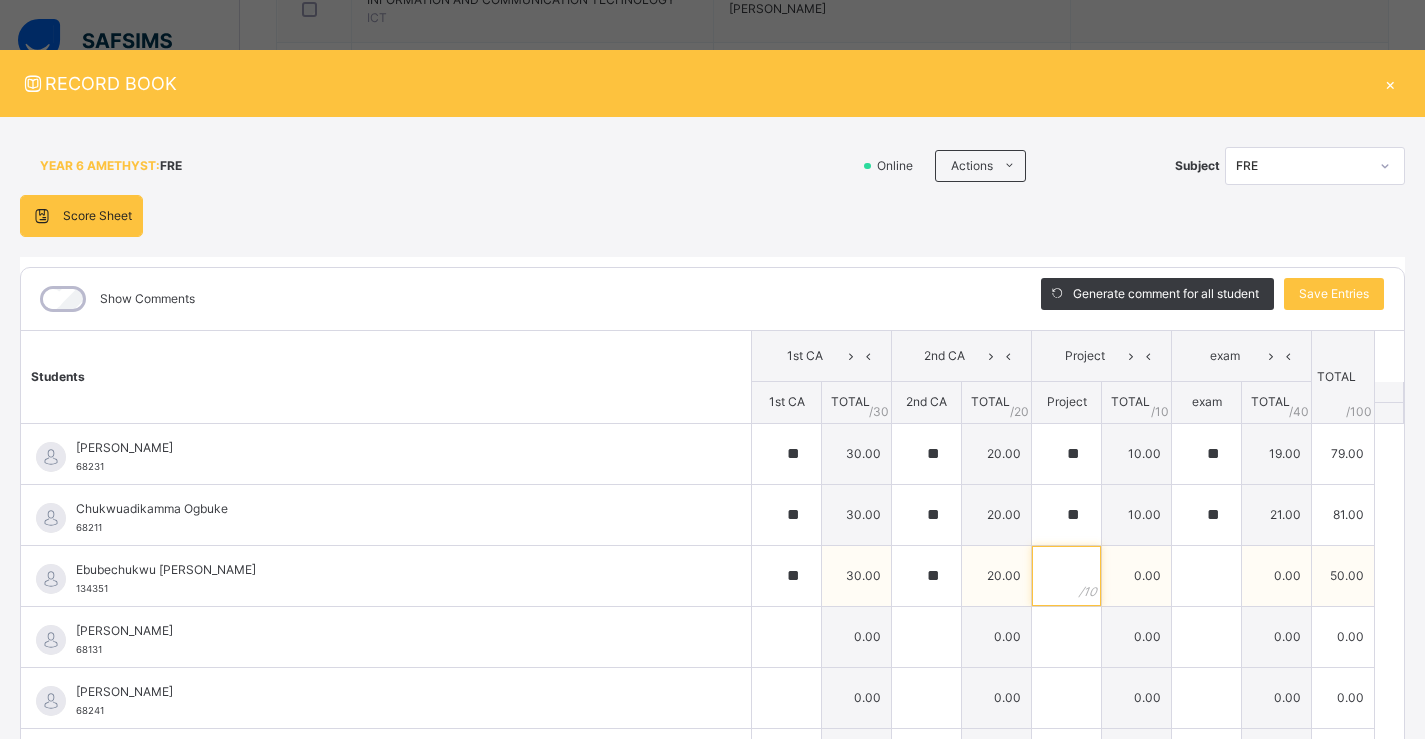 click at bounding box center (1066, 576) 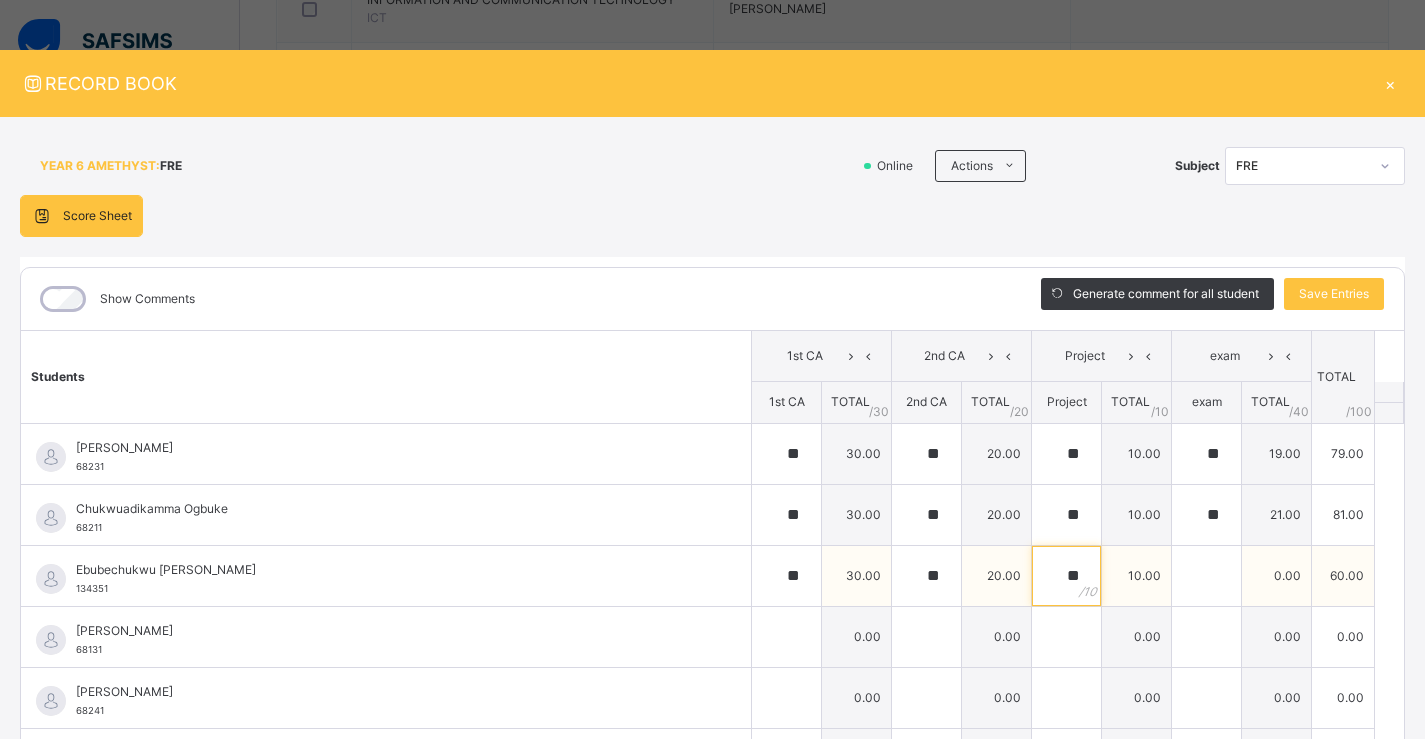 type on "**" 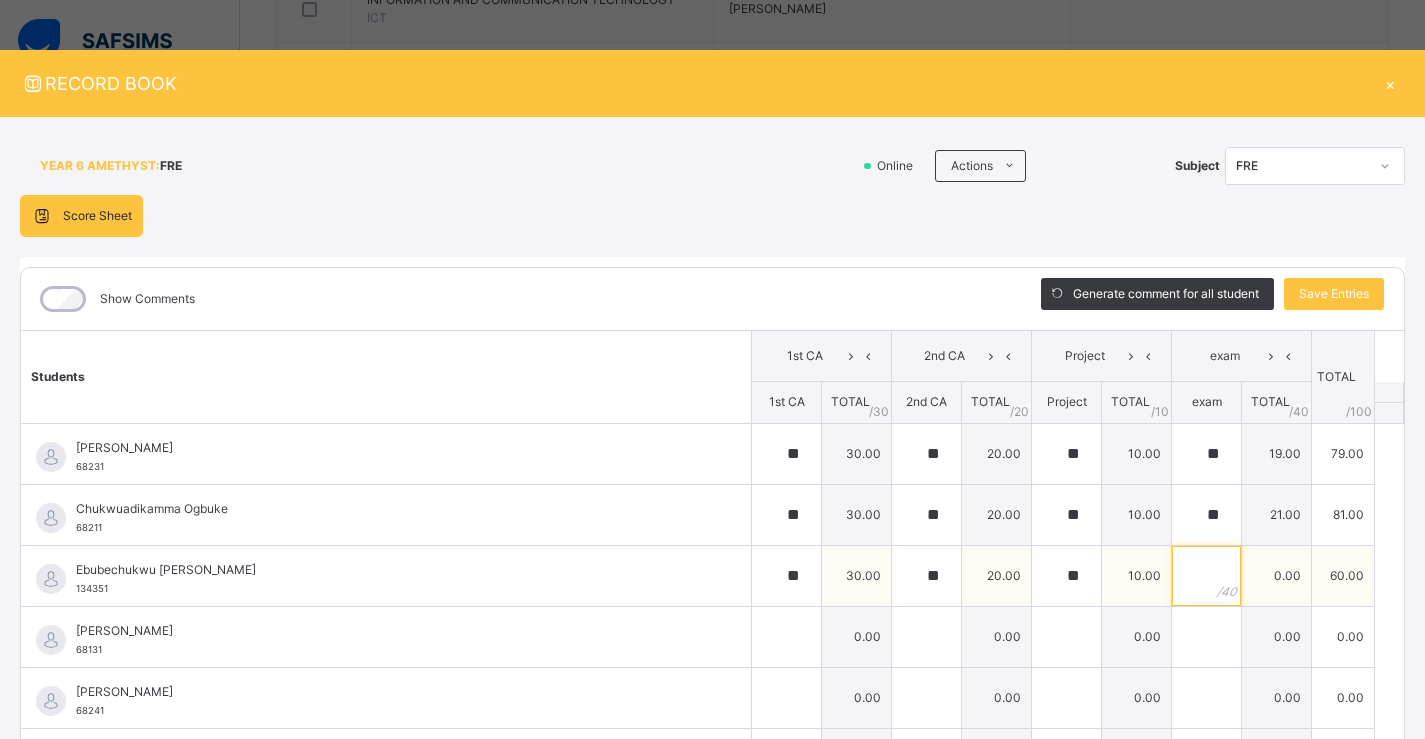 click at bounding box center [1206, 576] 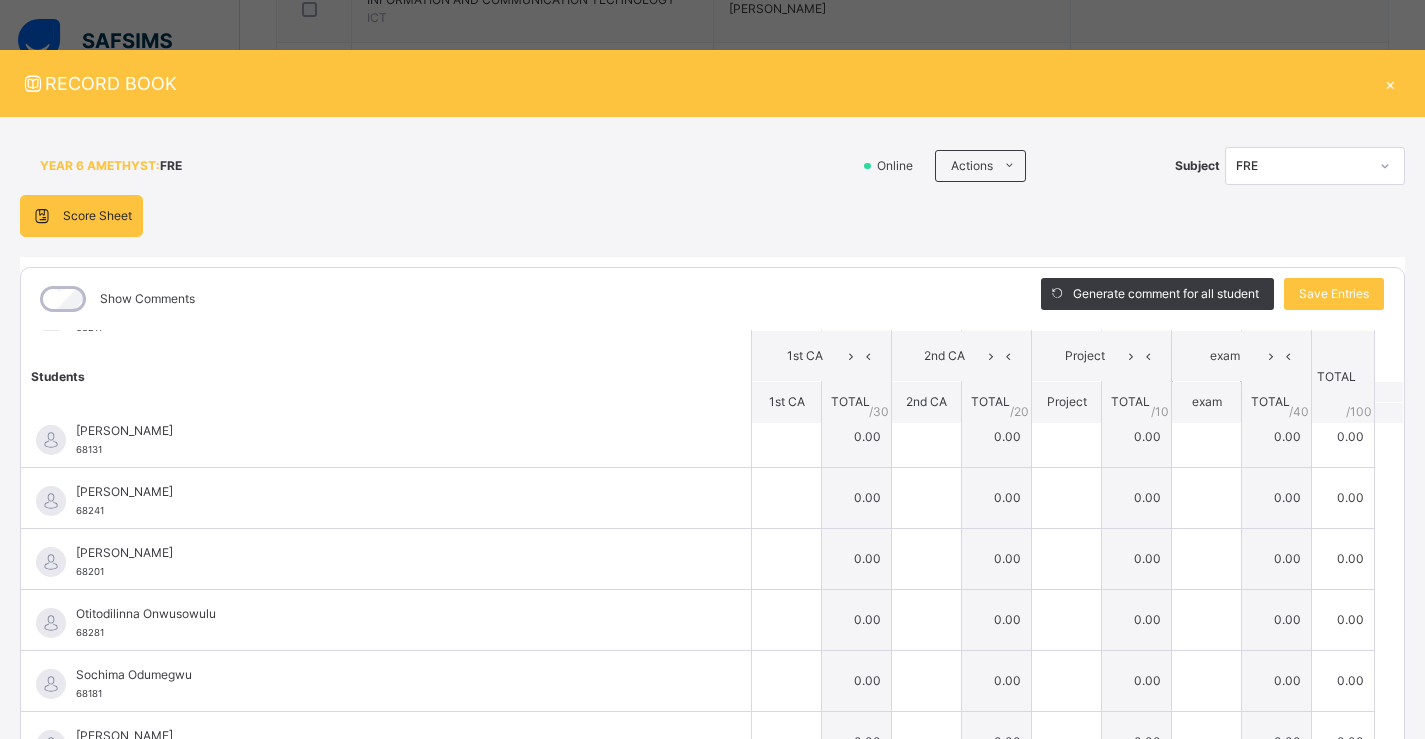 scroll, scrollTop: 100, scrollLeft: 0, axis: vertical 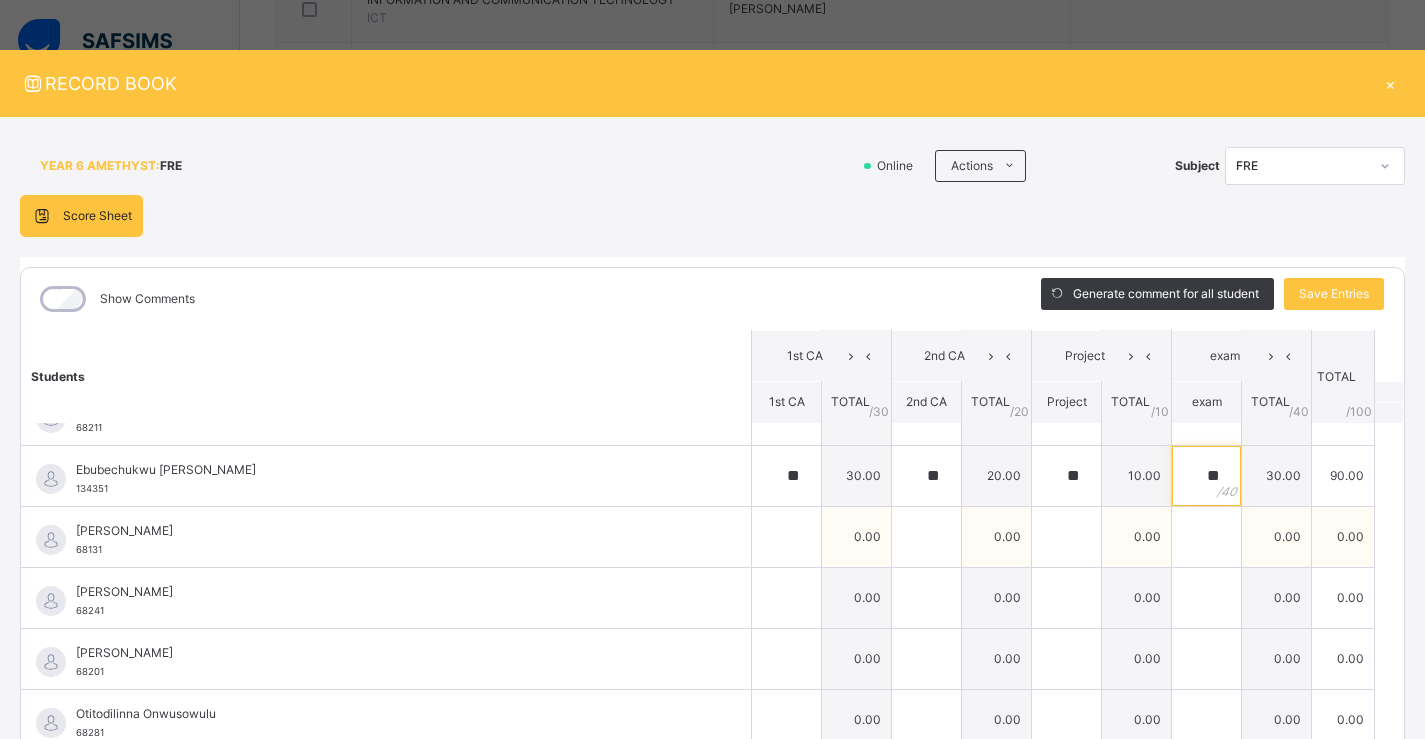 type on "**" 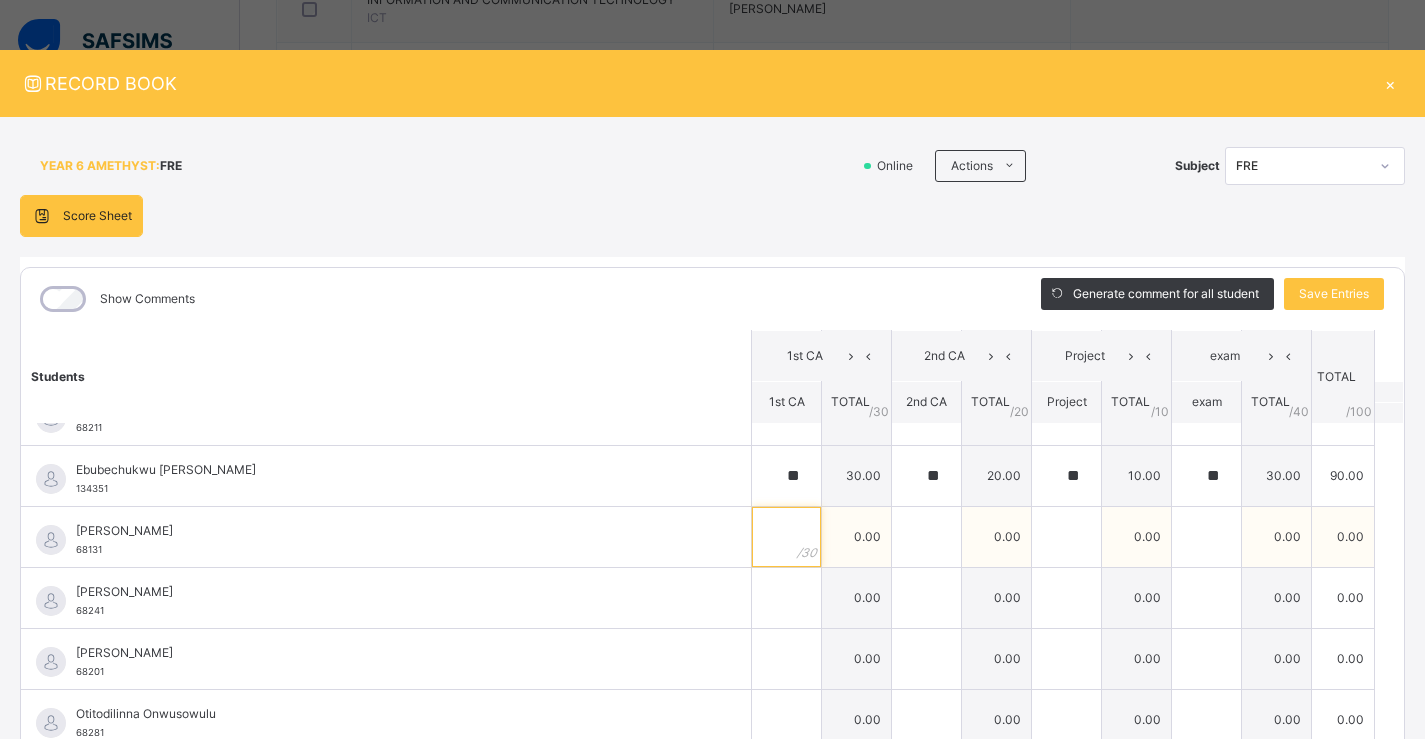 click at bounding box center (786, 537) 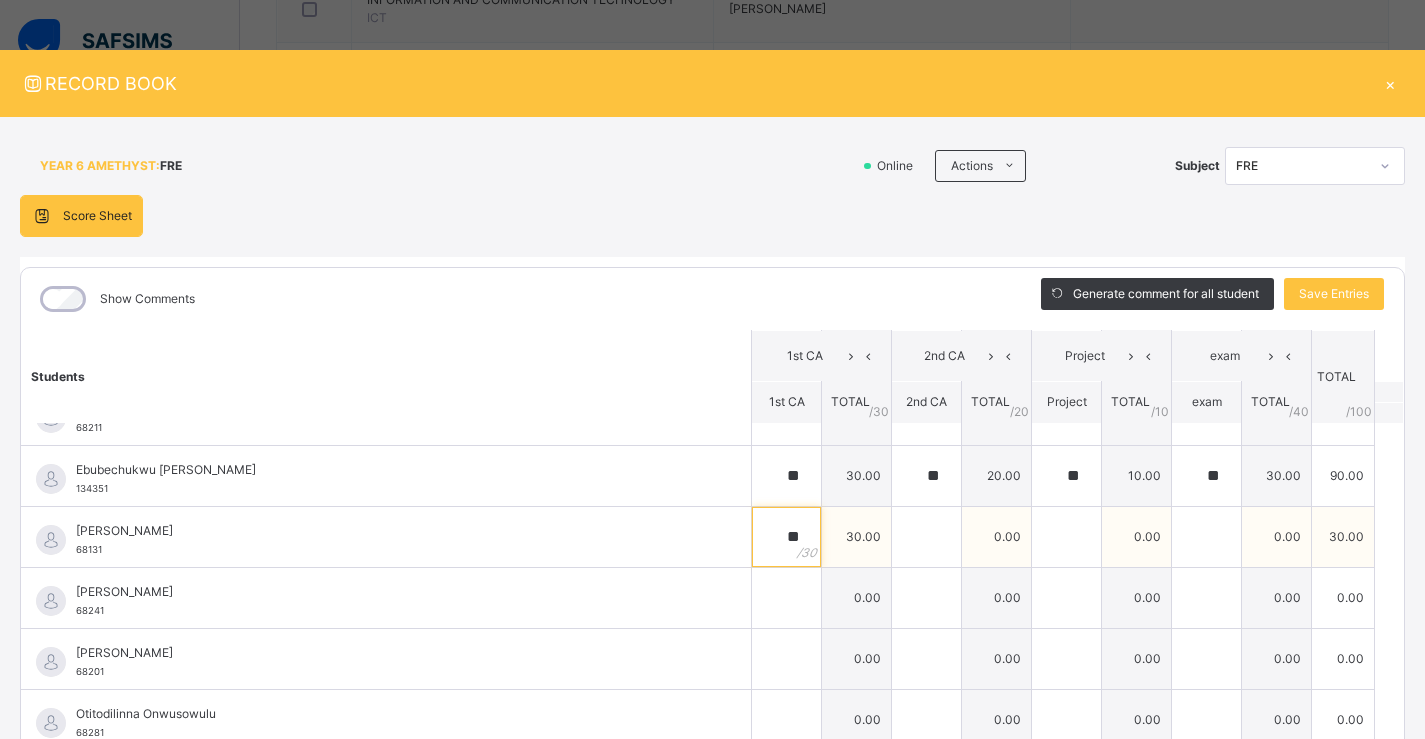 type on "**" 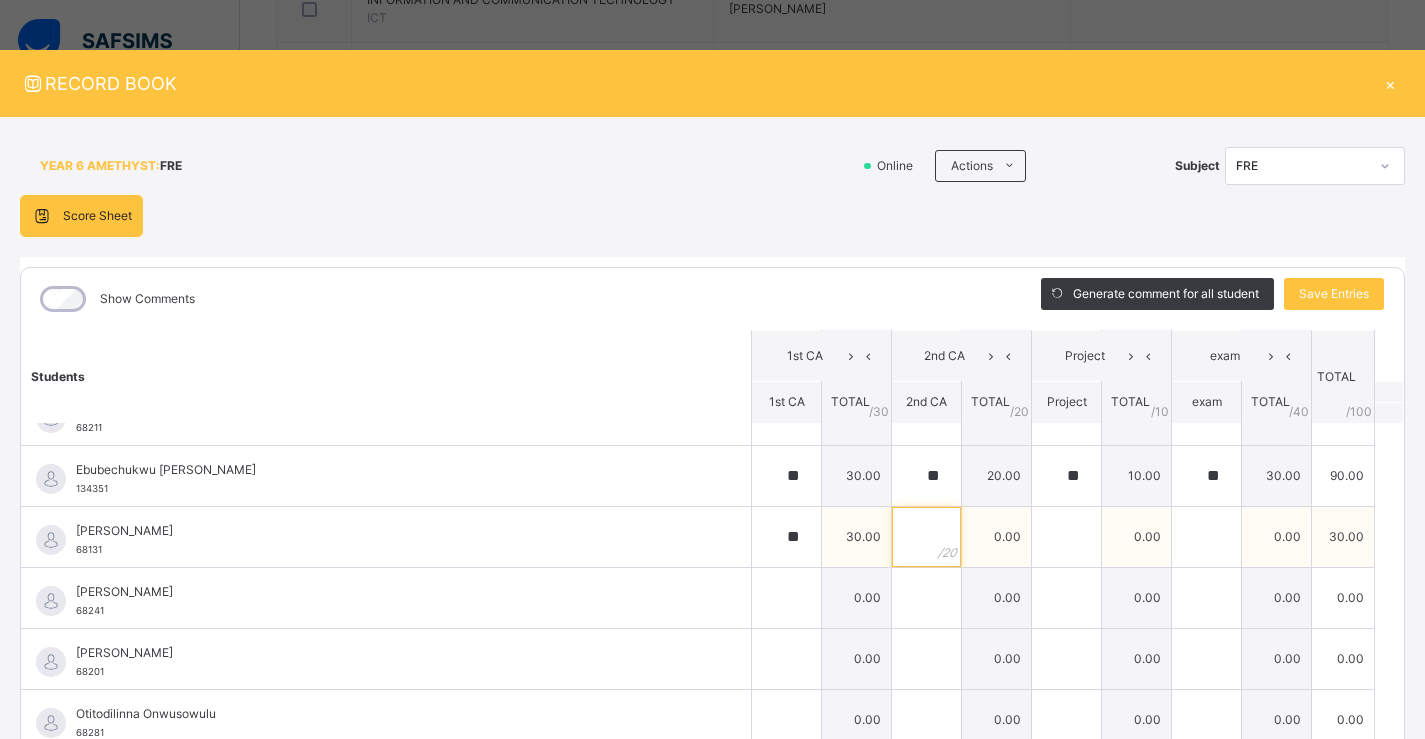 click at bounding box center [926, 537] 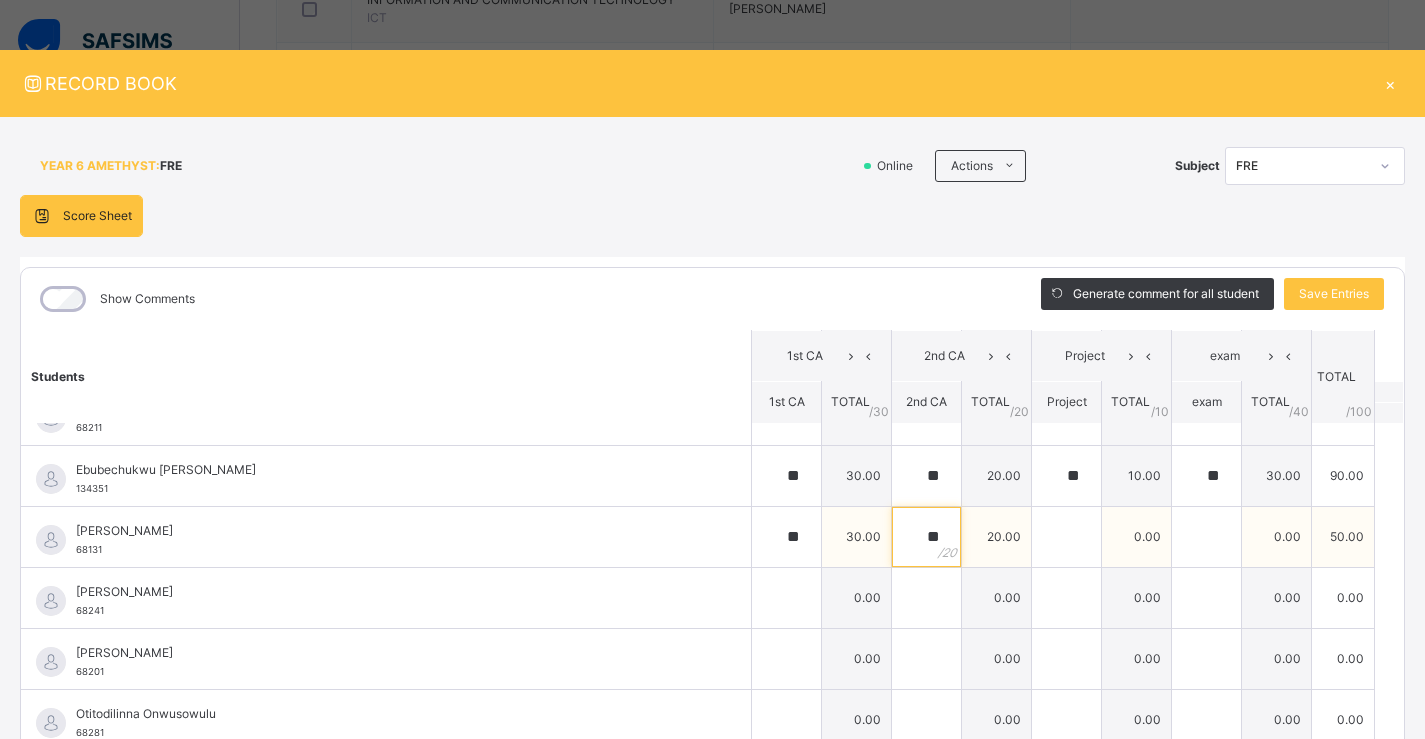 type on "**" 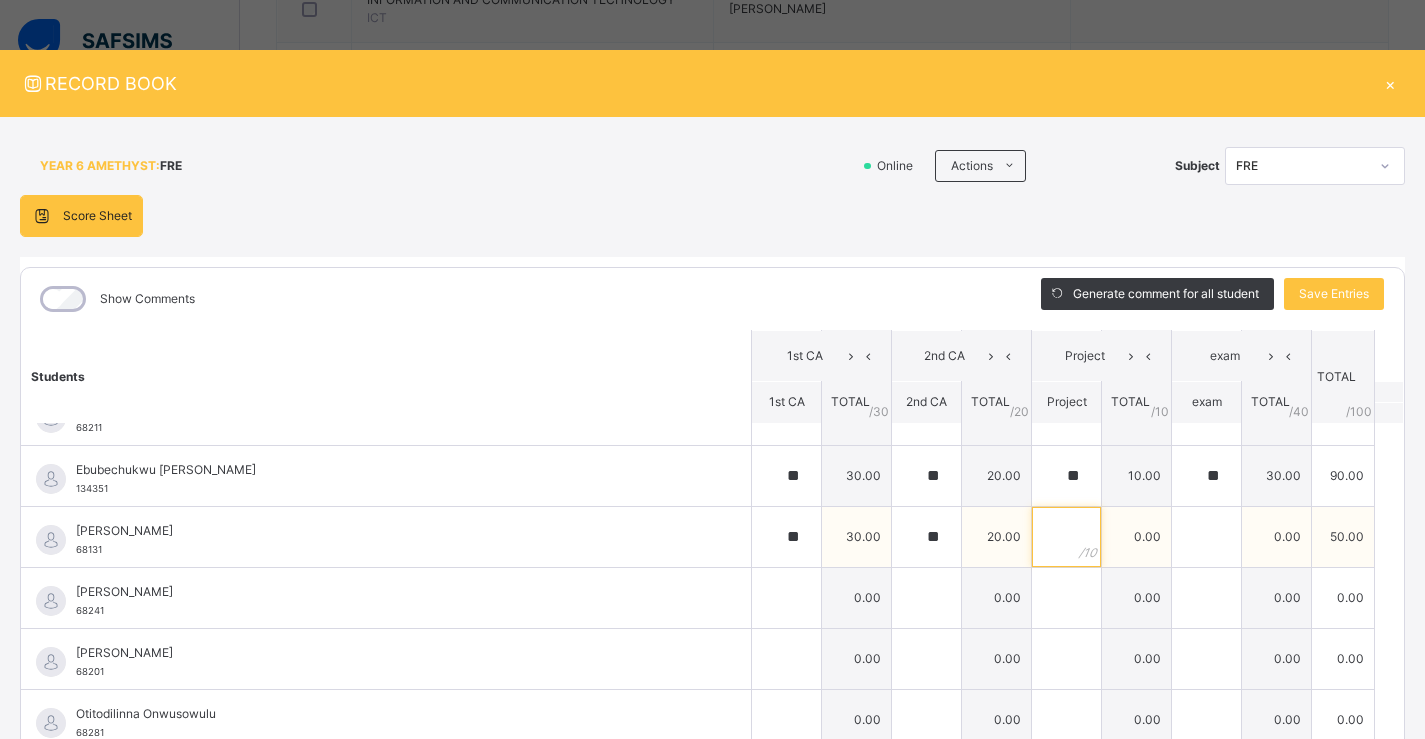 click at bounding box center (1066, 537) 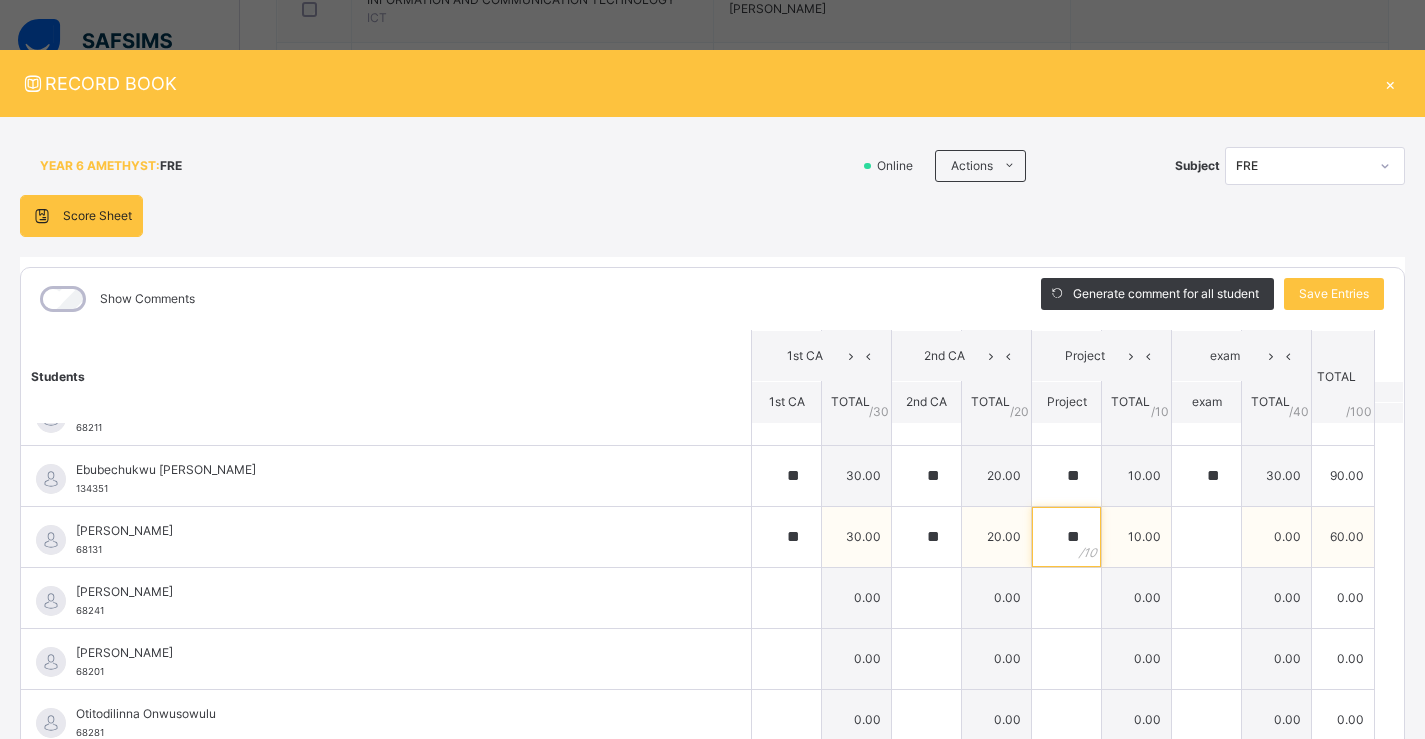 type on "**" 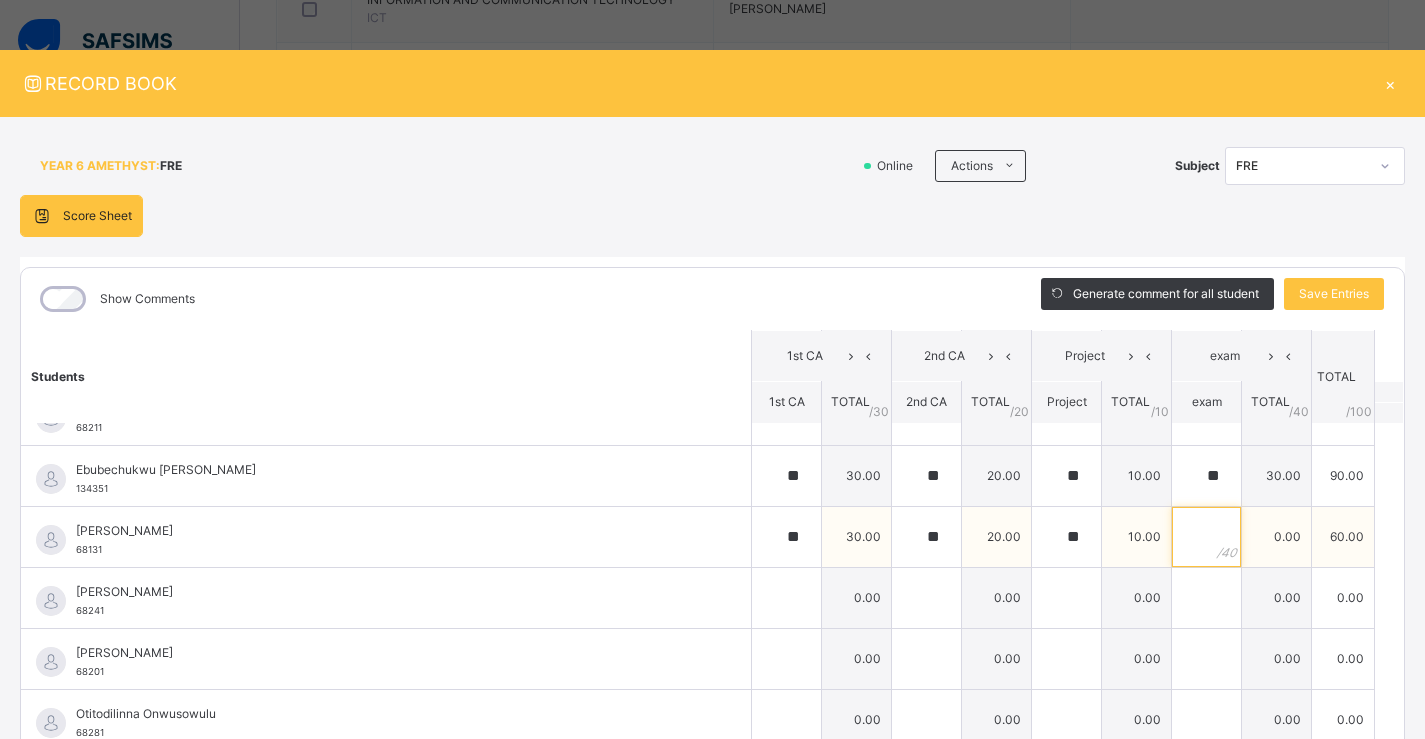 click at bounding box center [1206, 537] 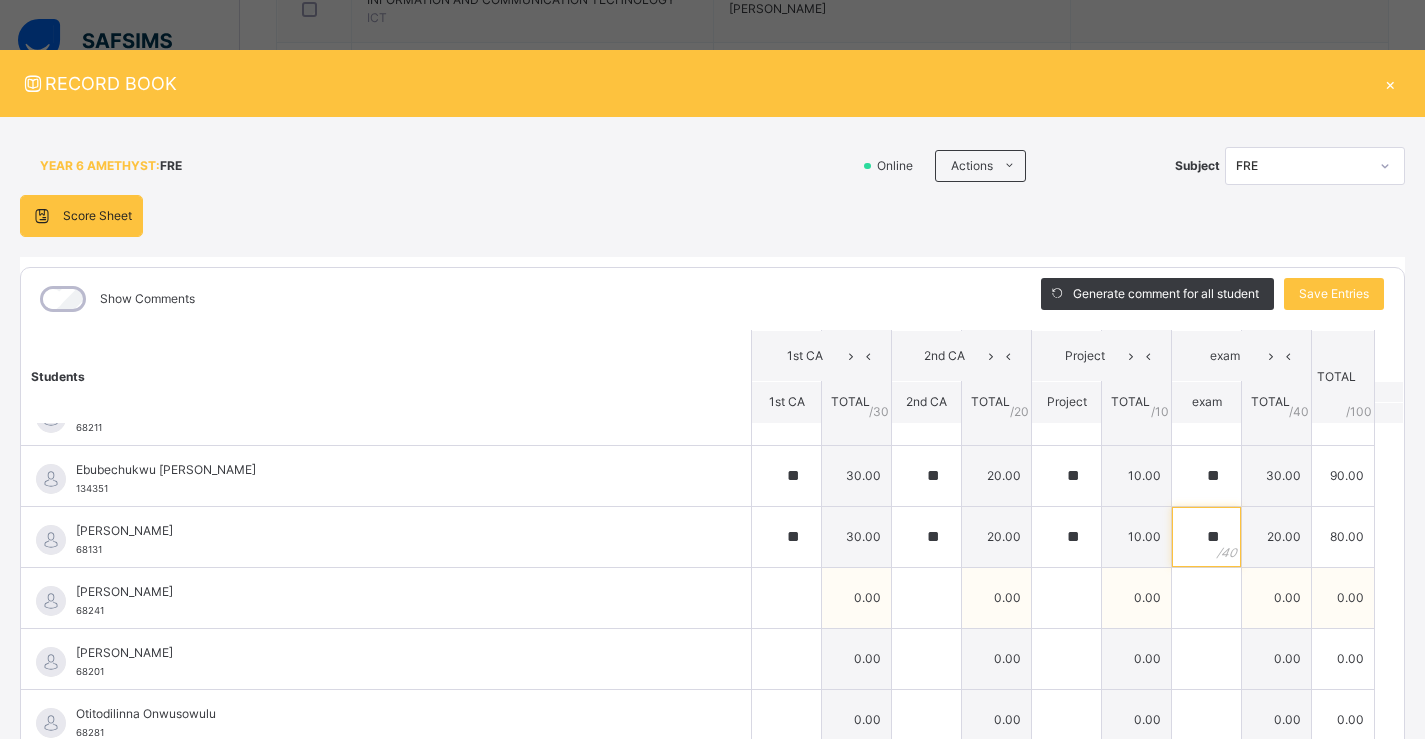 type on "**" 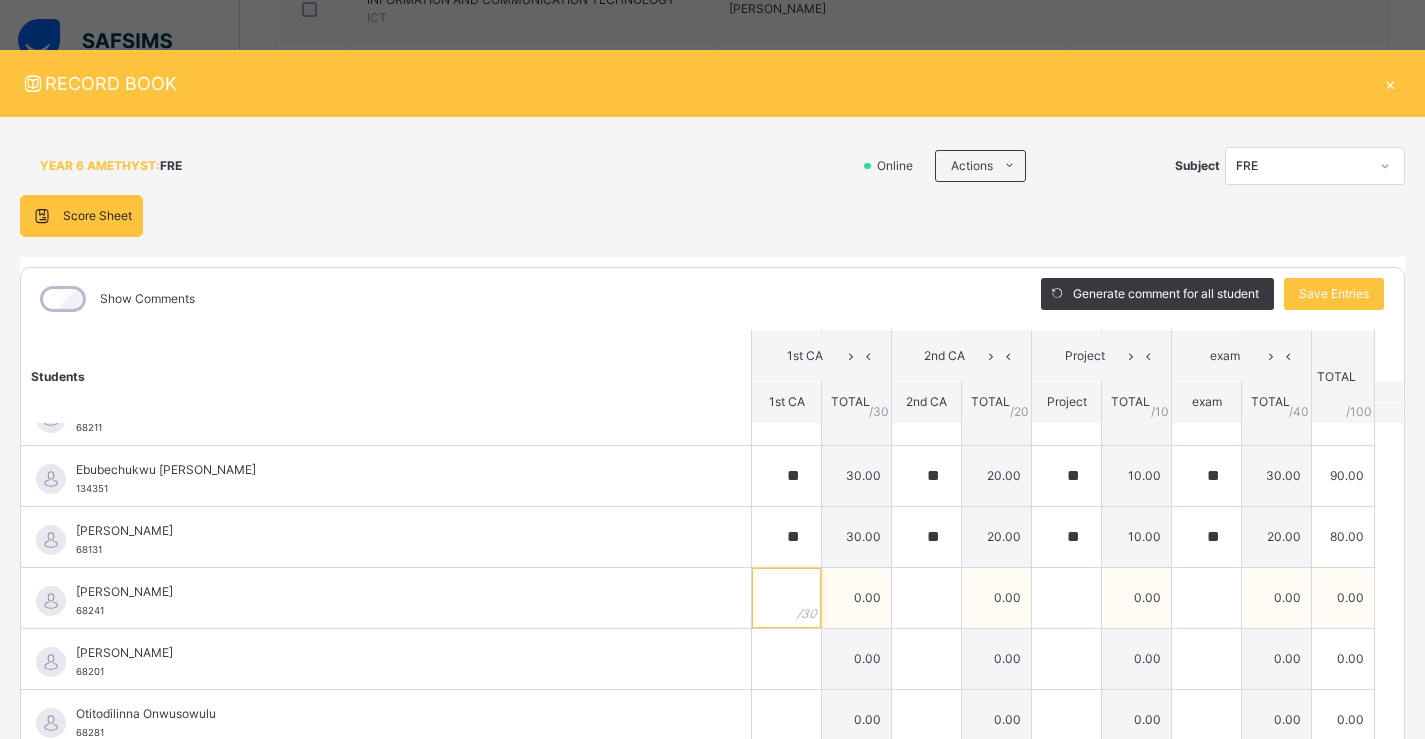 click at bounding box center [786, 598] 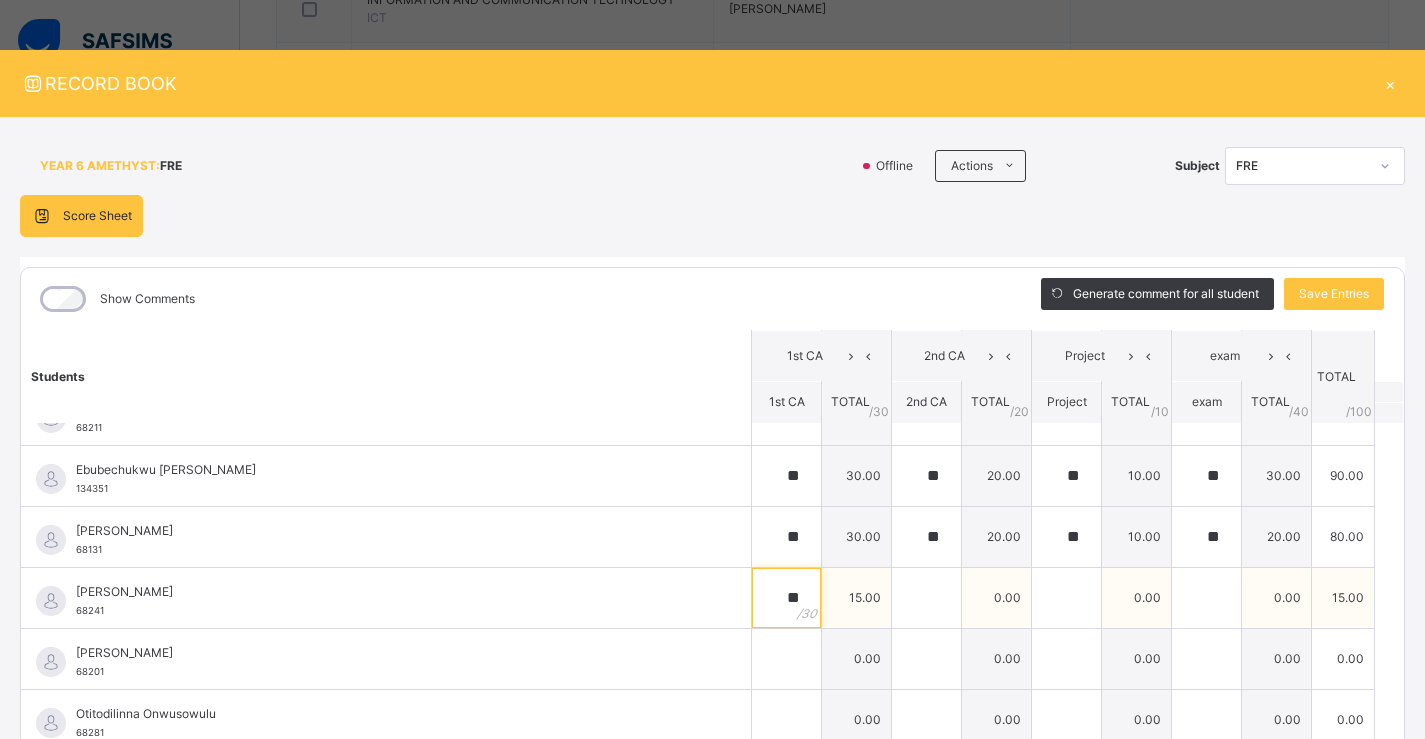 type on "**" 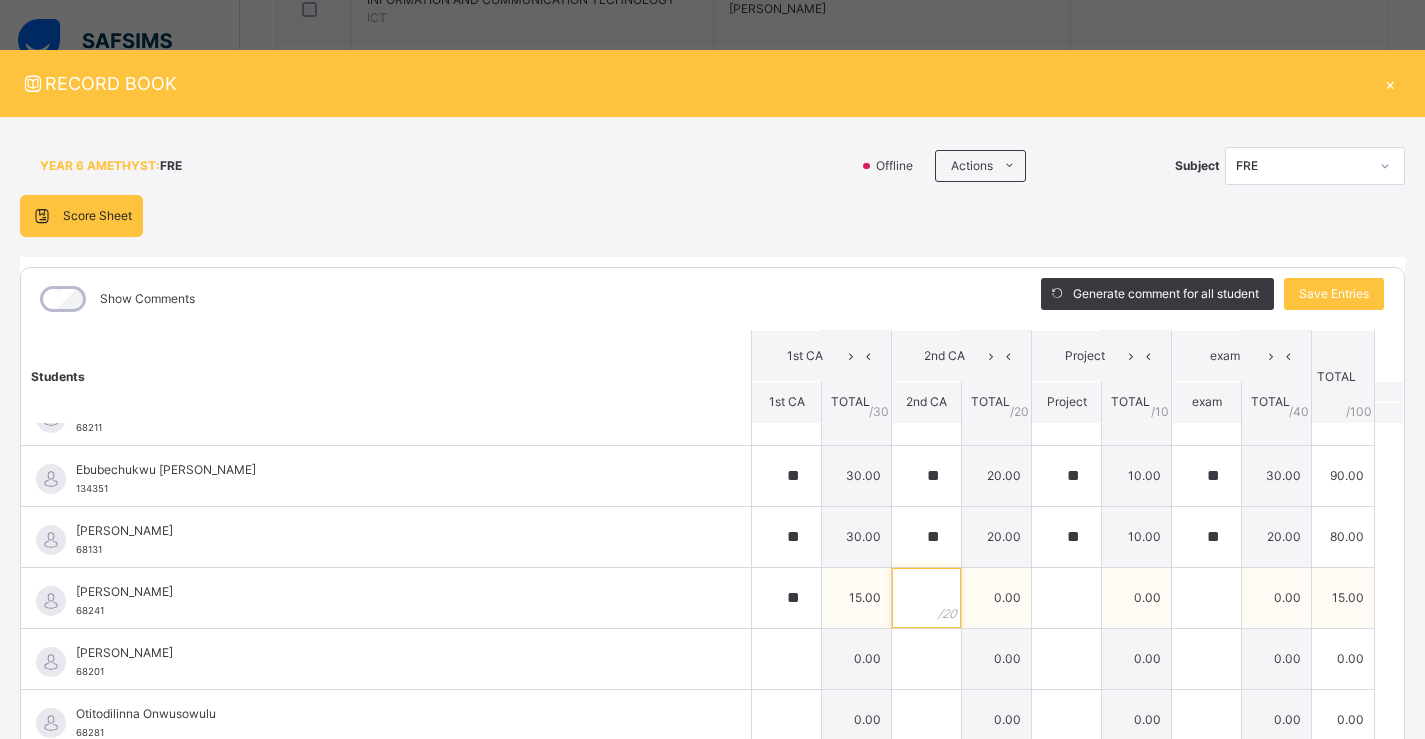 click at bounding box center (926, 598) 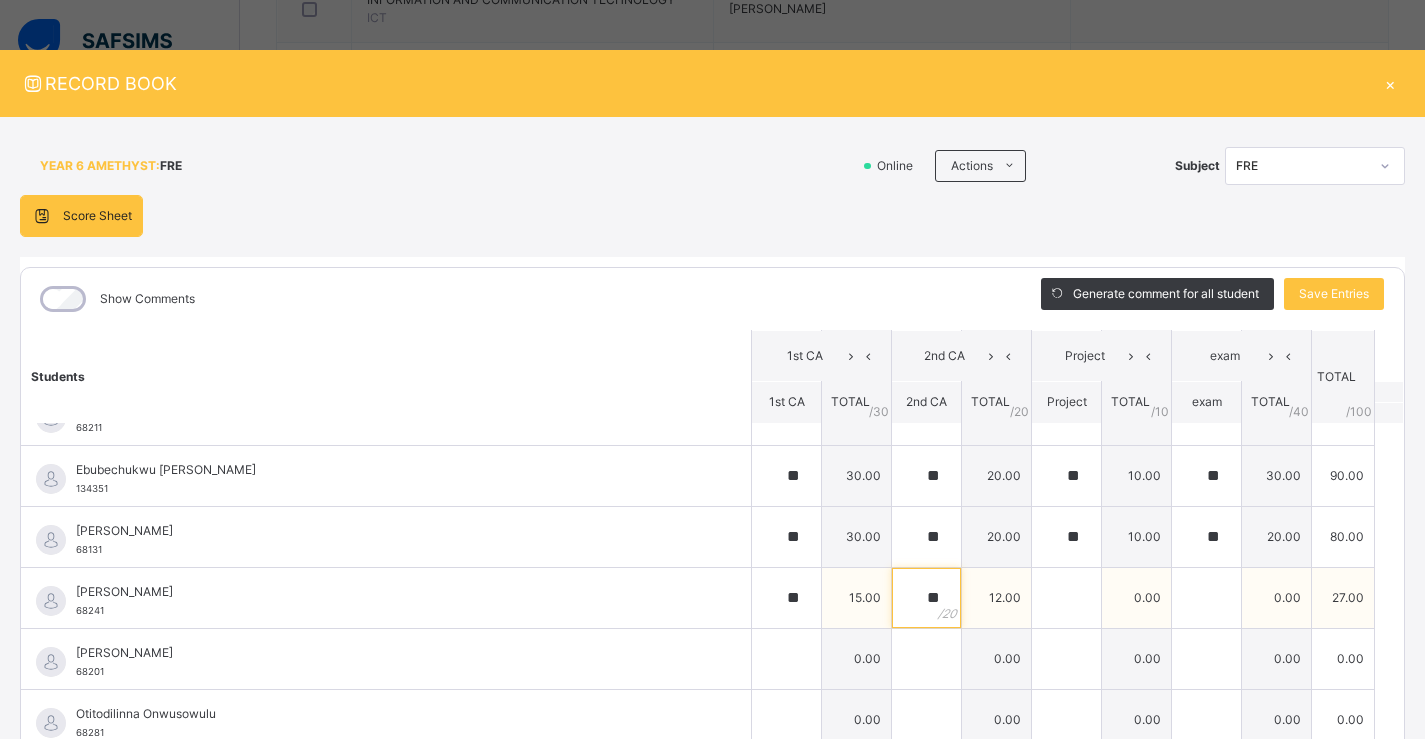 type on "**" 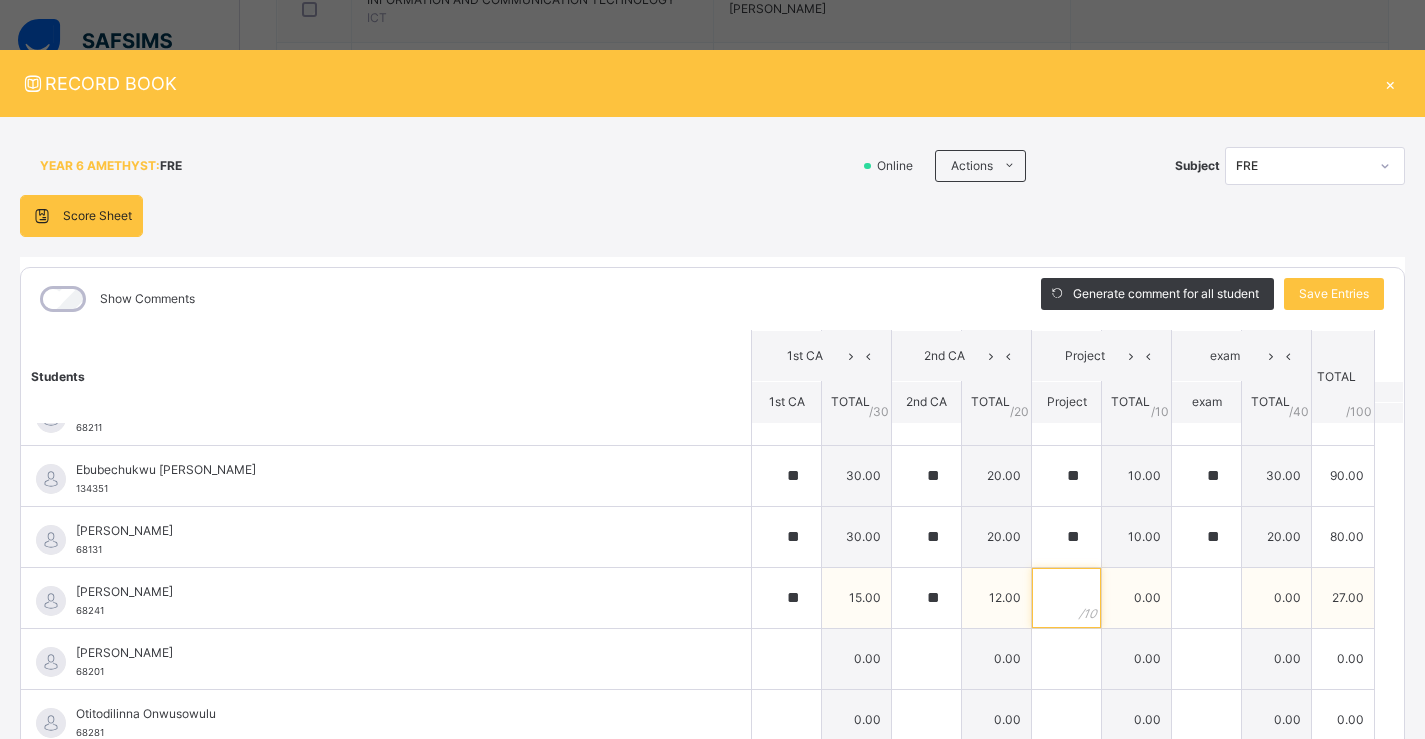 click at bounding box center [1066, 598] 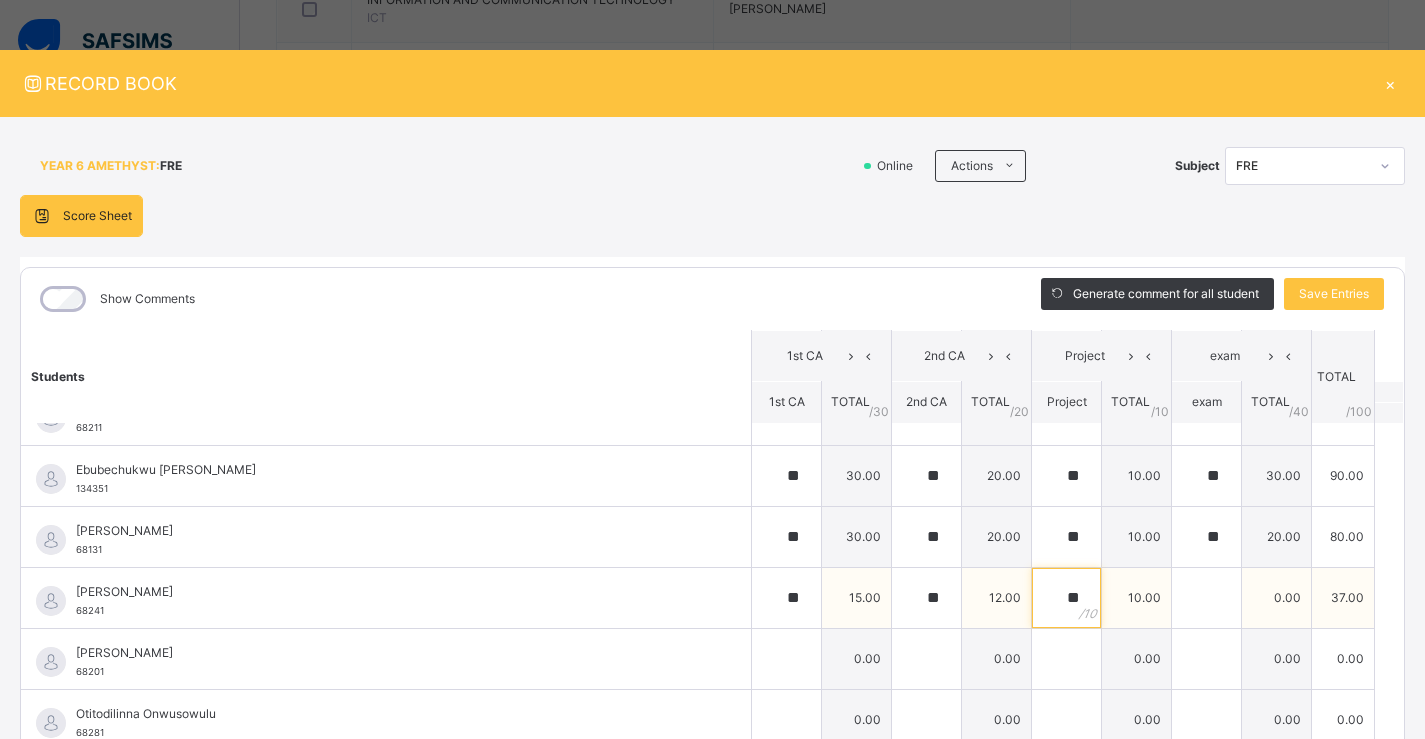 type on "**" 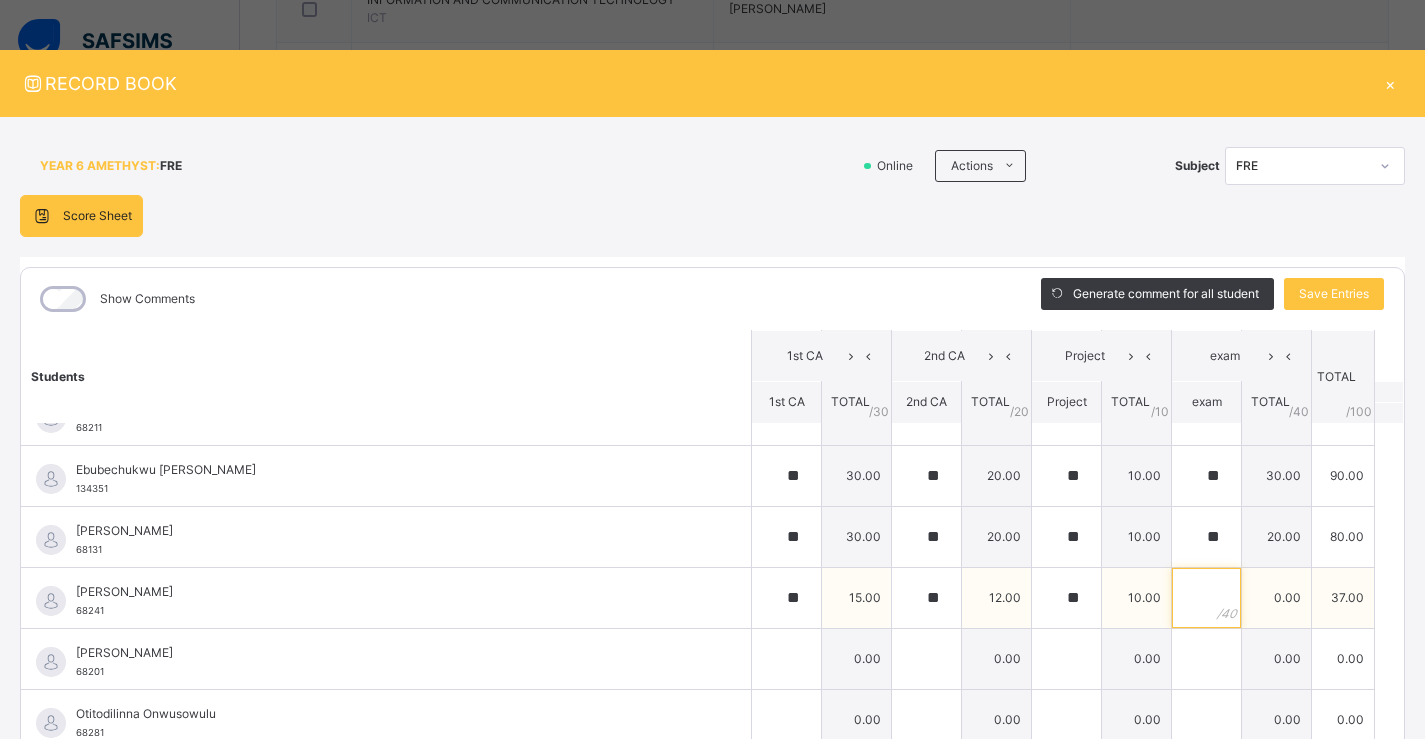 click at bounding box center [1206, 598] 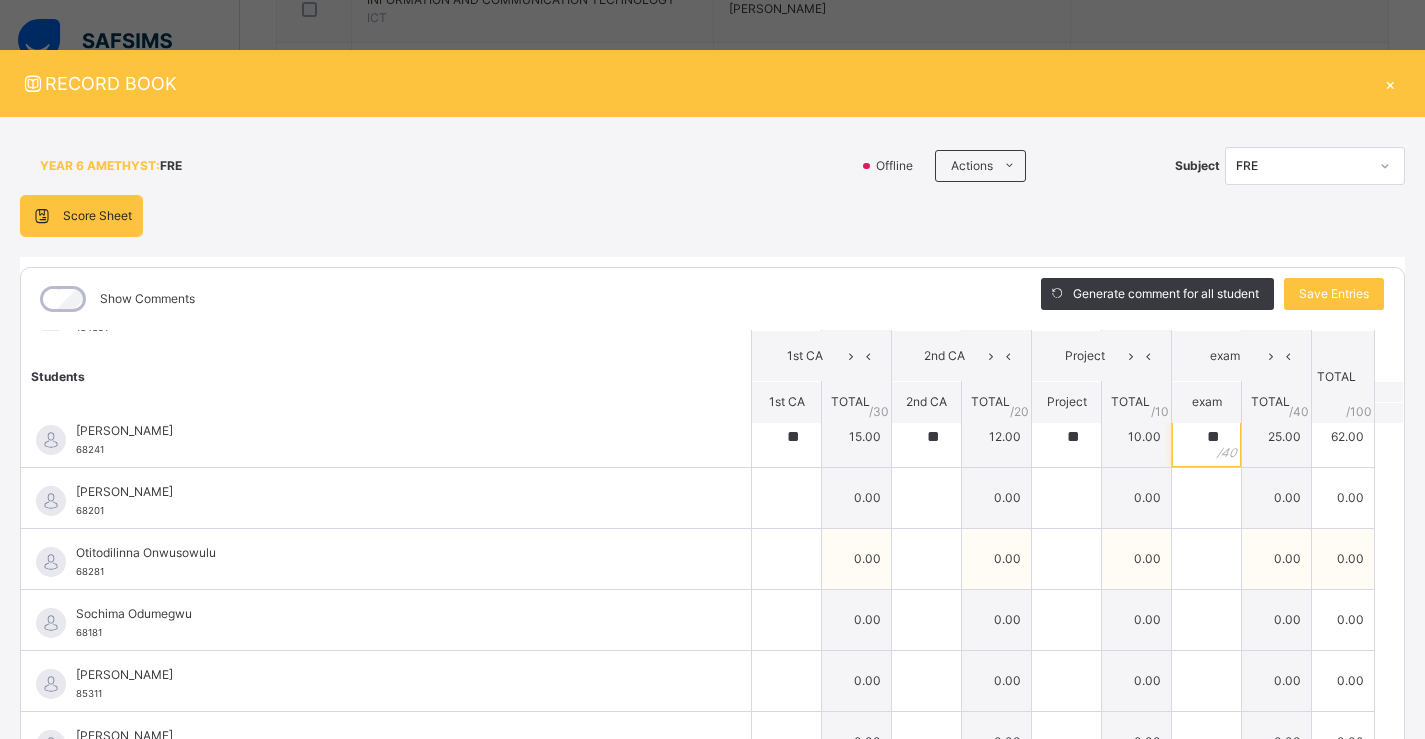 scroll, scrollTop: 300, scrollLeft: 0, axis: vertical 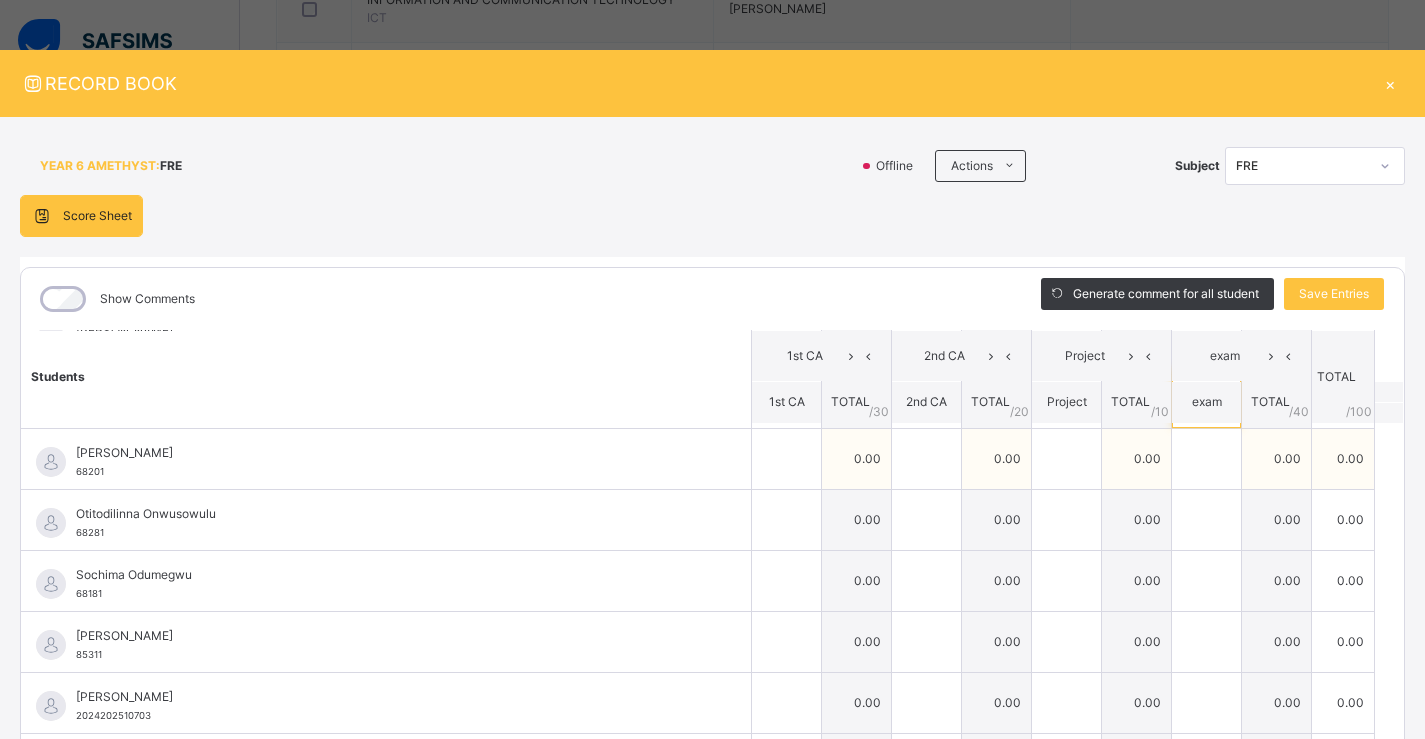 type on "**" 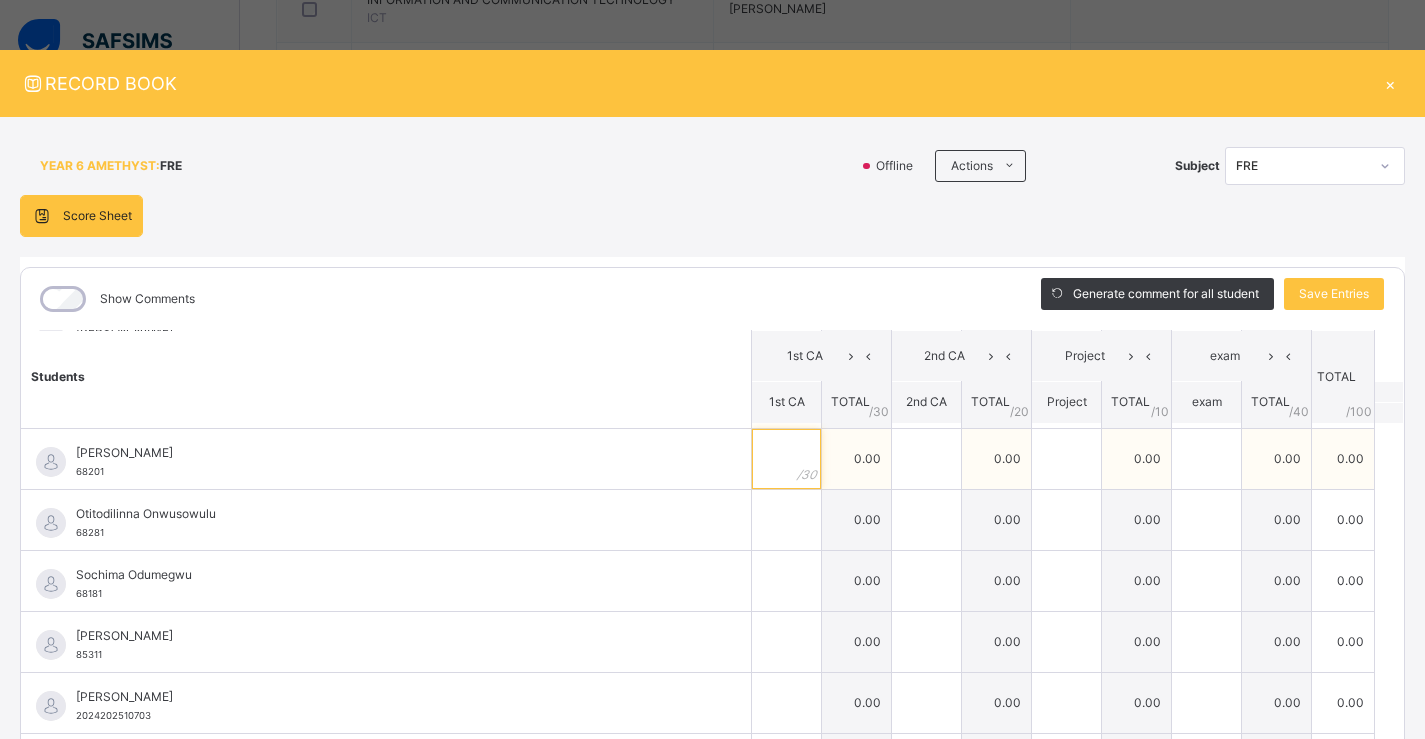 click at bounding box center (786, 459) 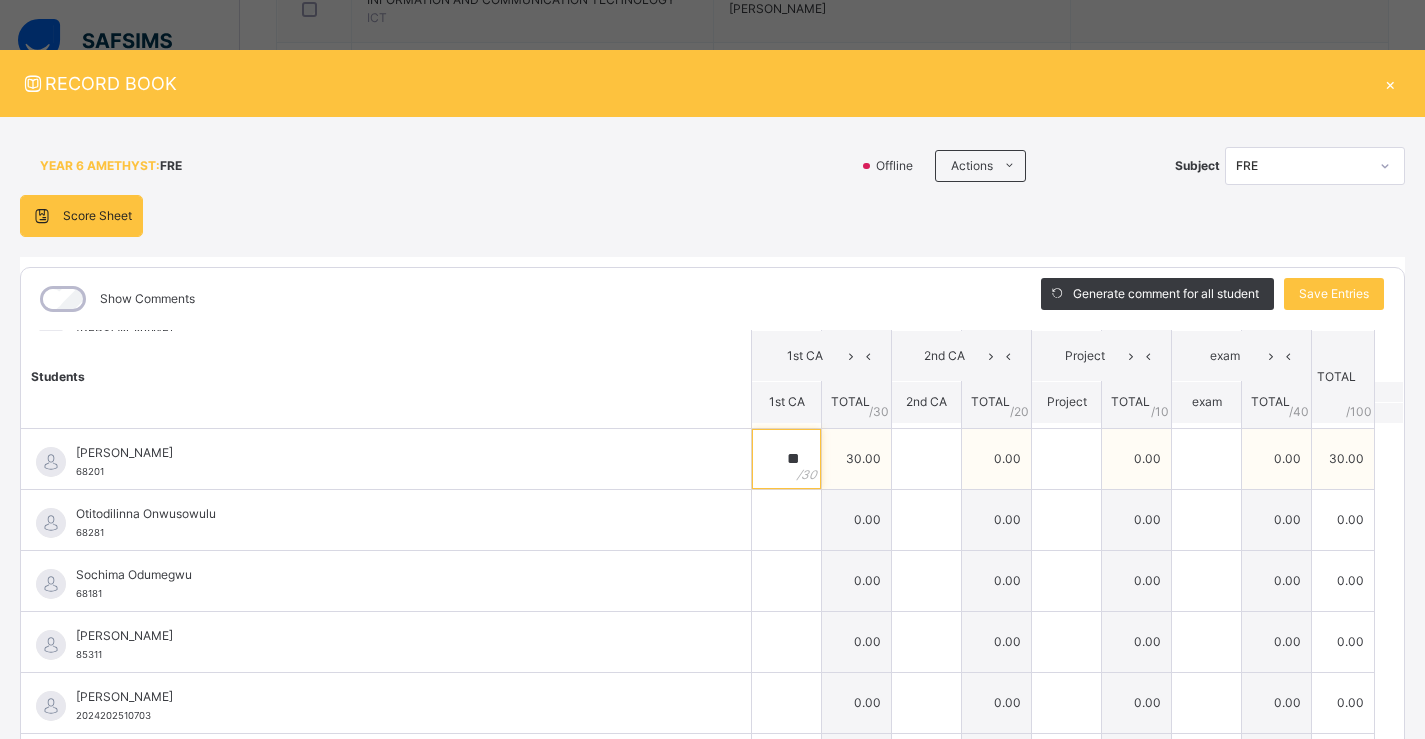 type on "**" 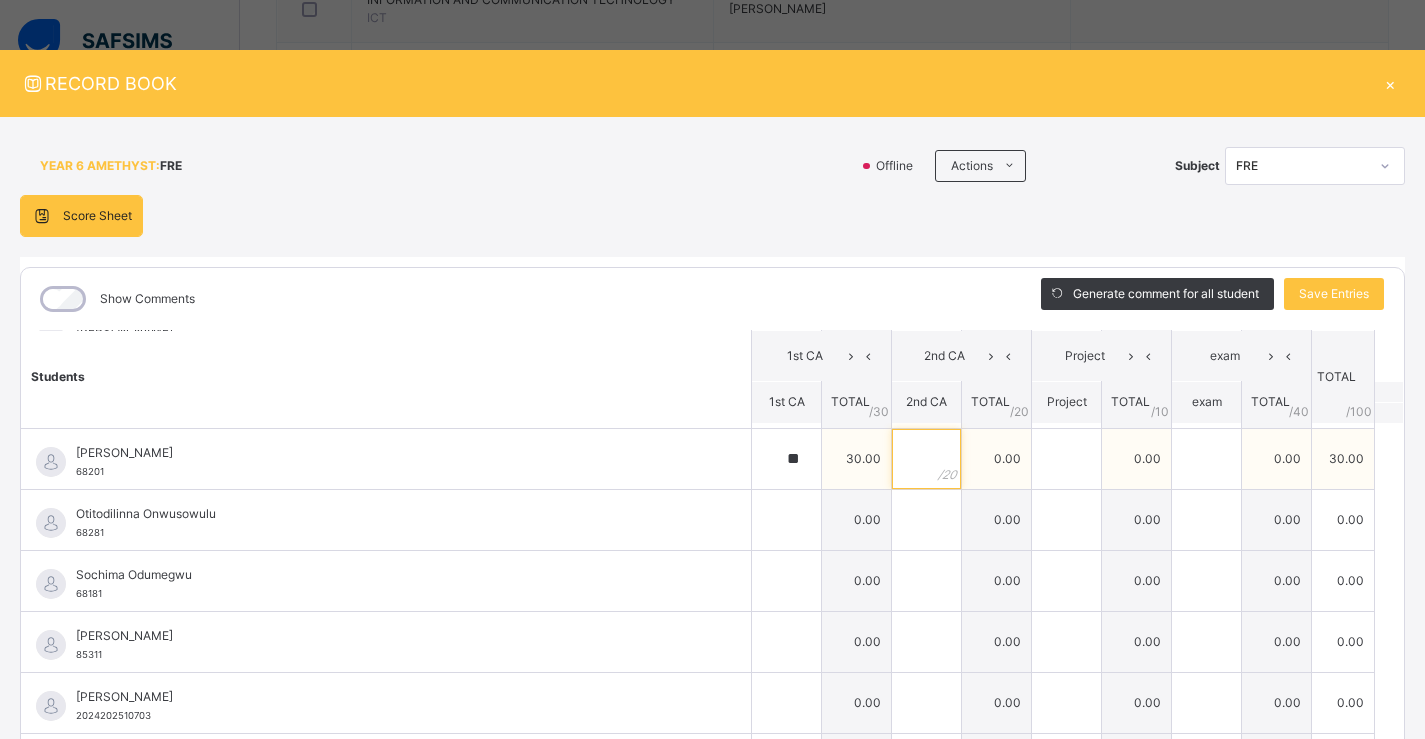click at bounding box center [926, 459] 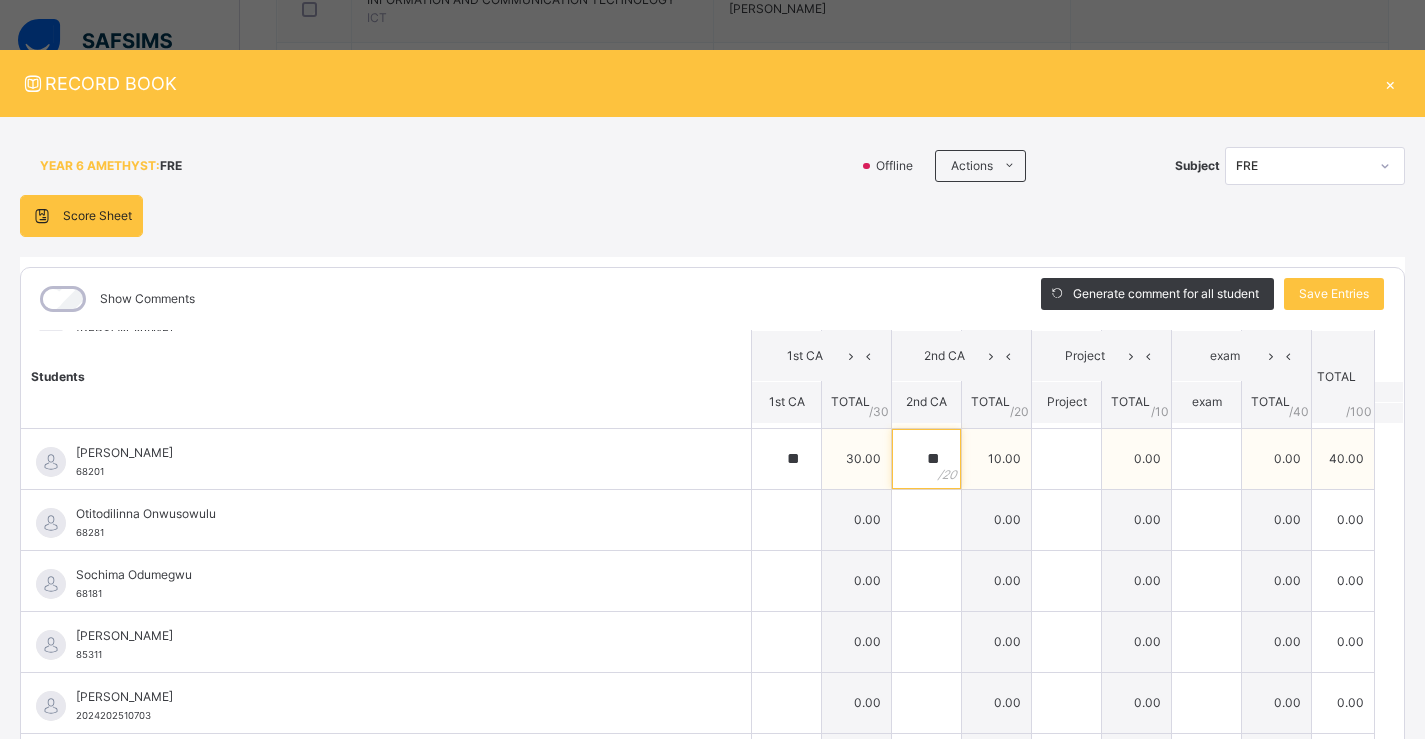 type on "**" 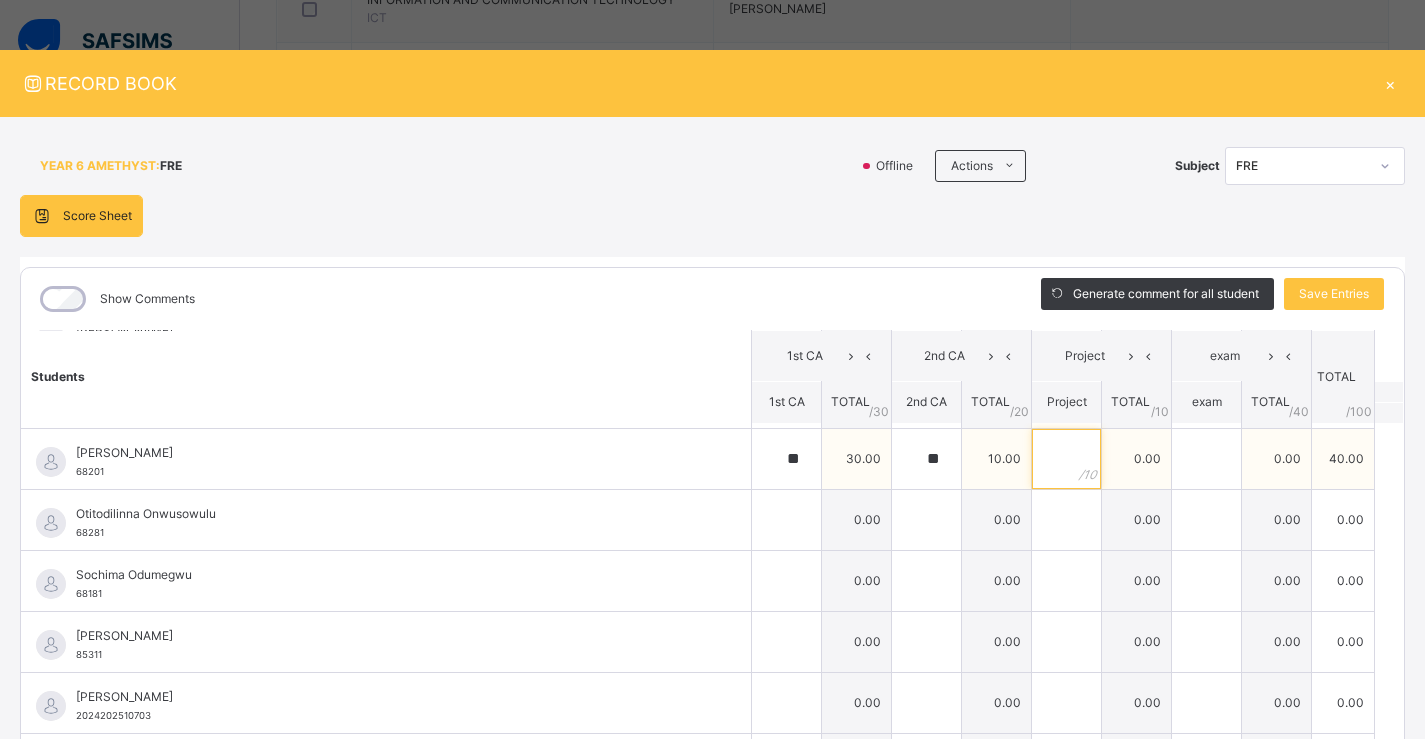 click at bounding box center (1066, 459) 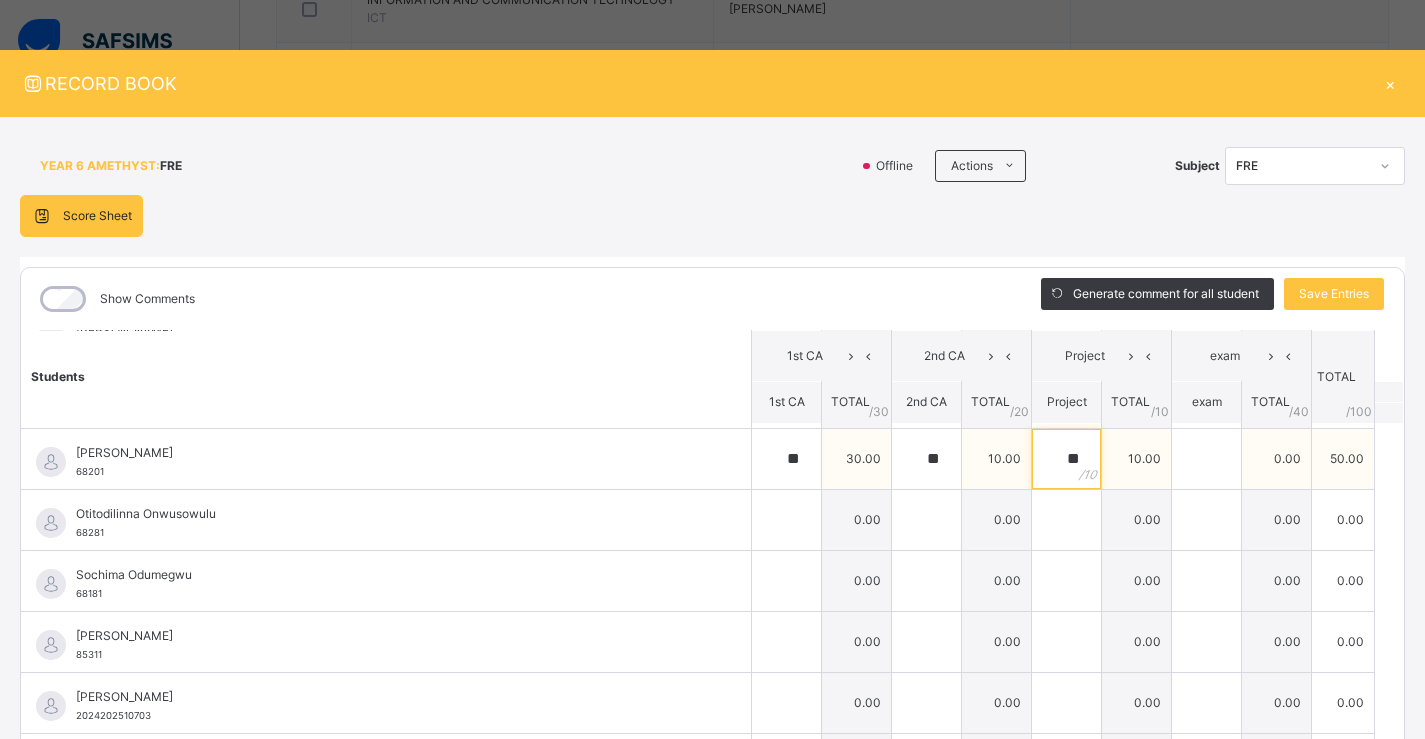 type on "**" 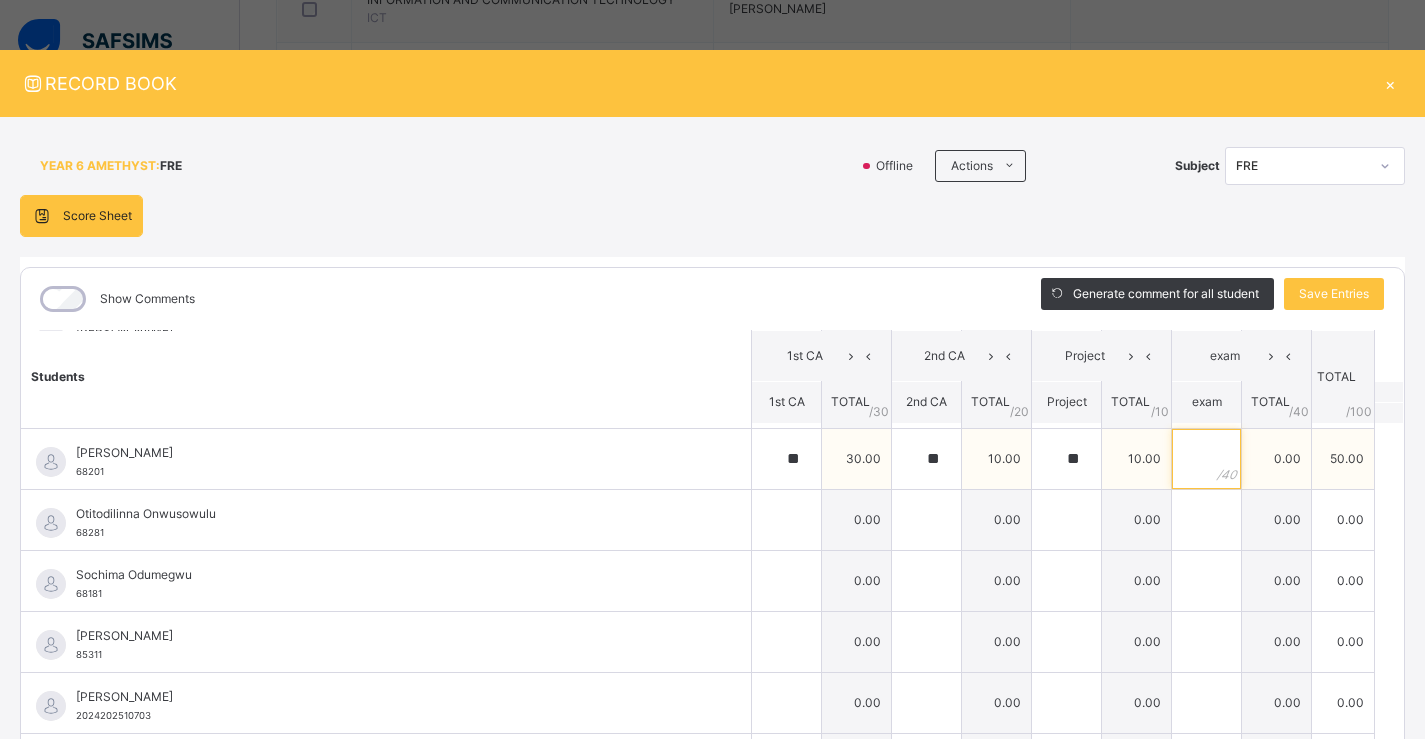 click at bounding box center [1206, 459] 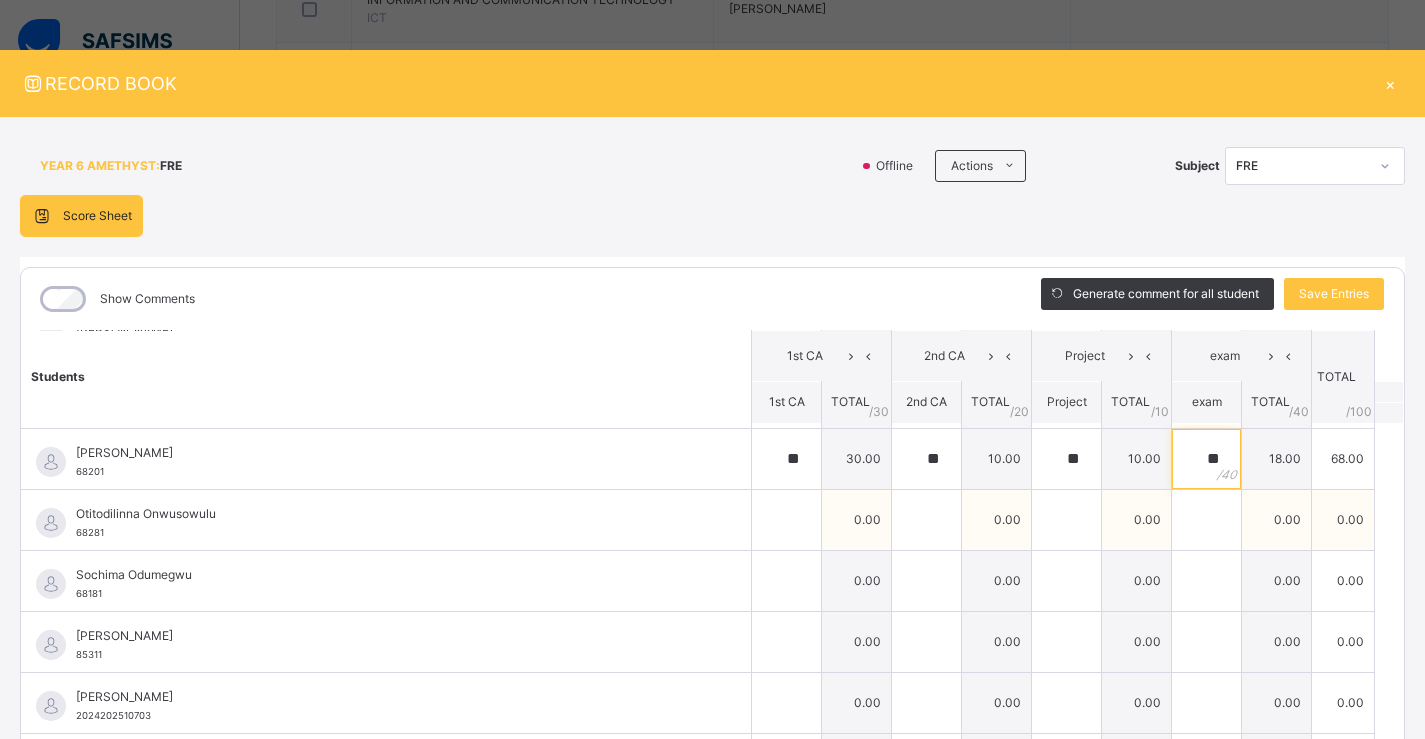 type on "**" 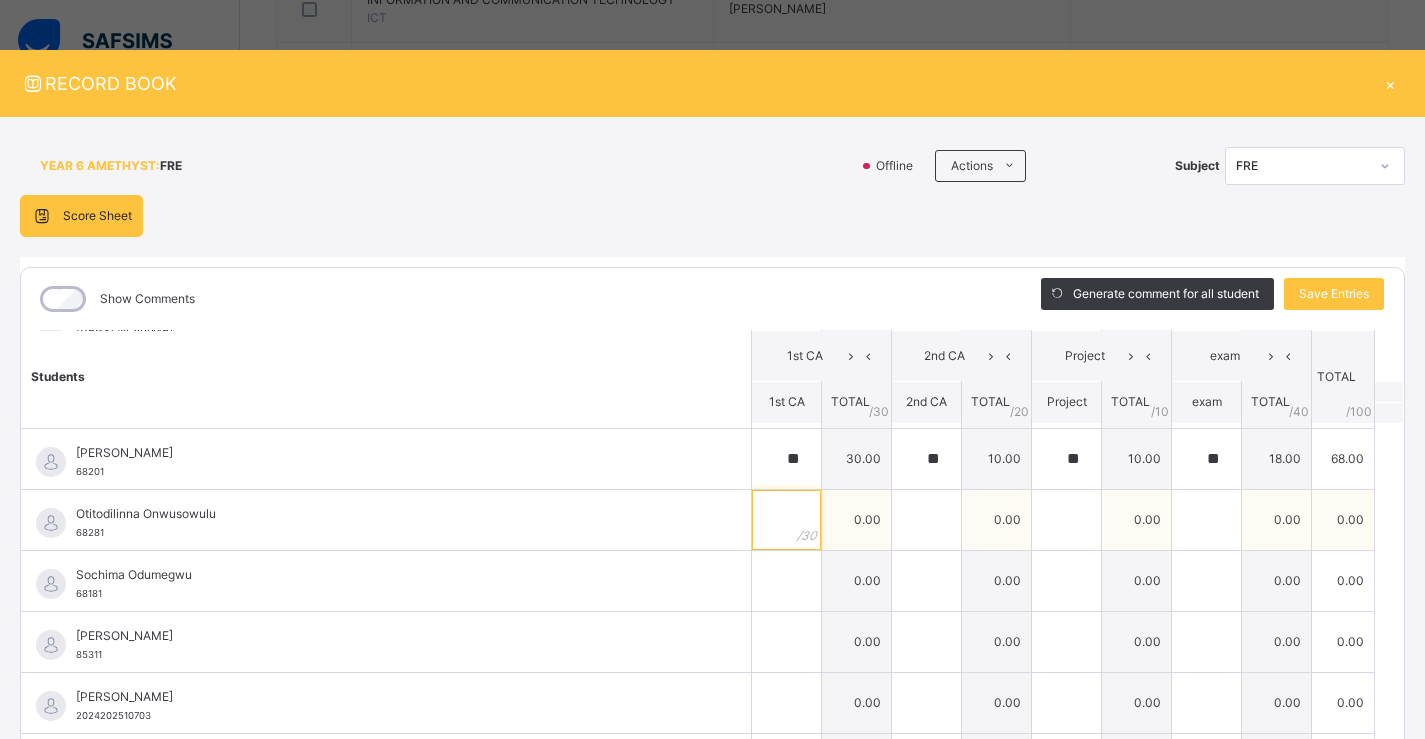 click at bounding box center (786, 520) 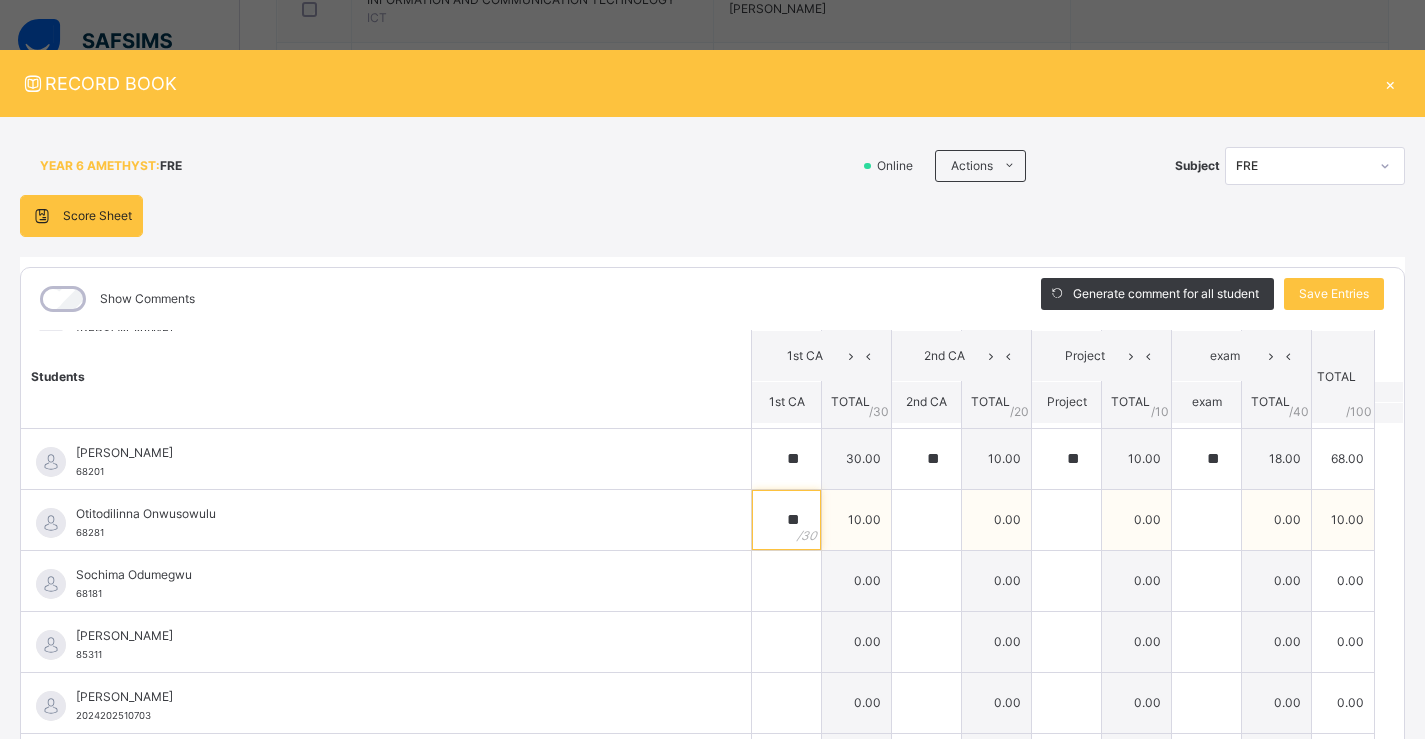 type on "**" 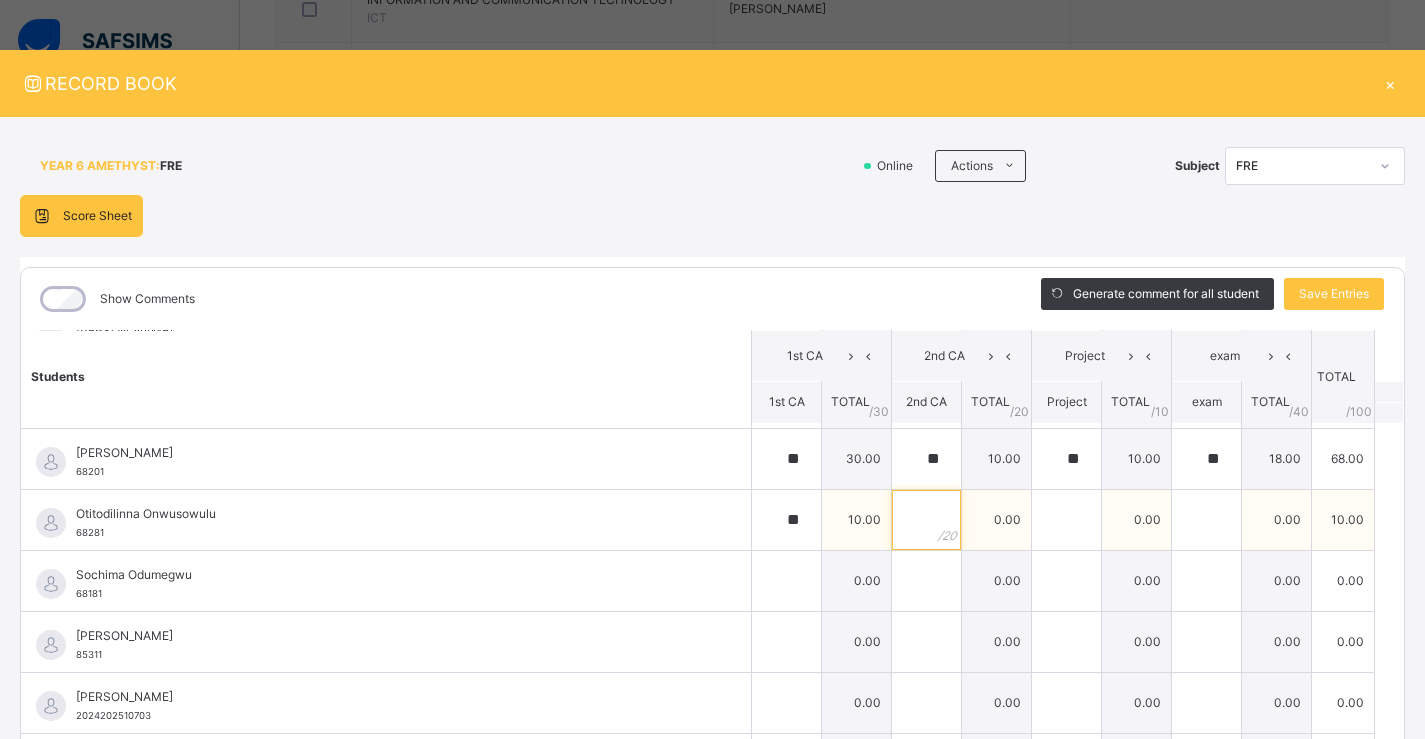 click at bounding box center [926, 520] 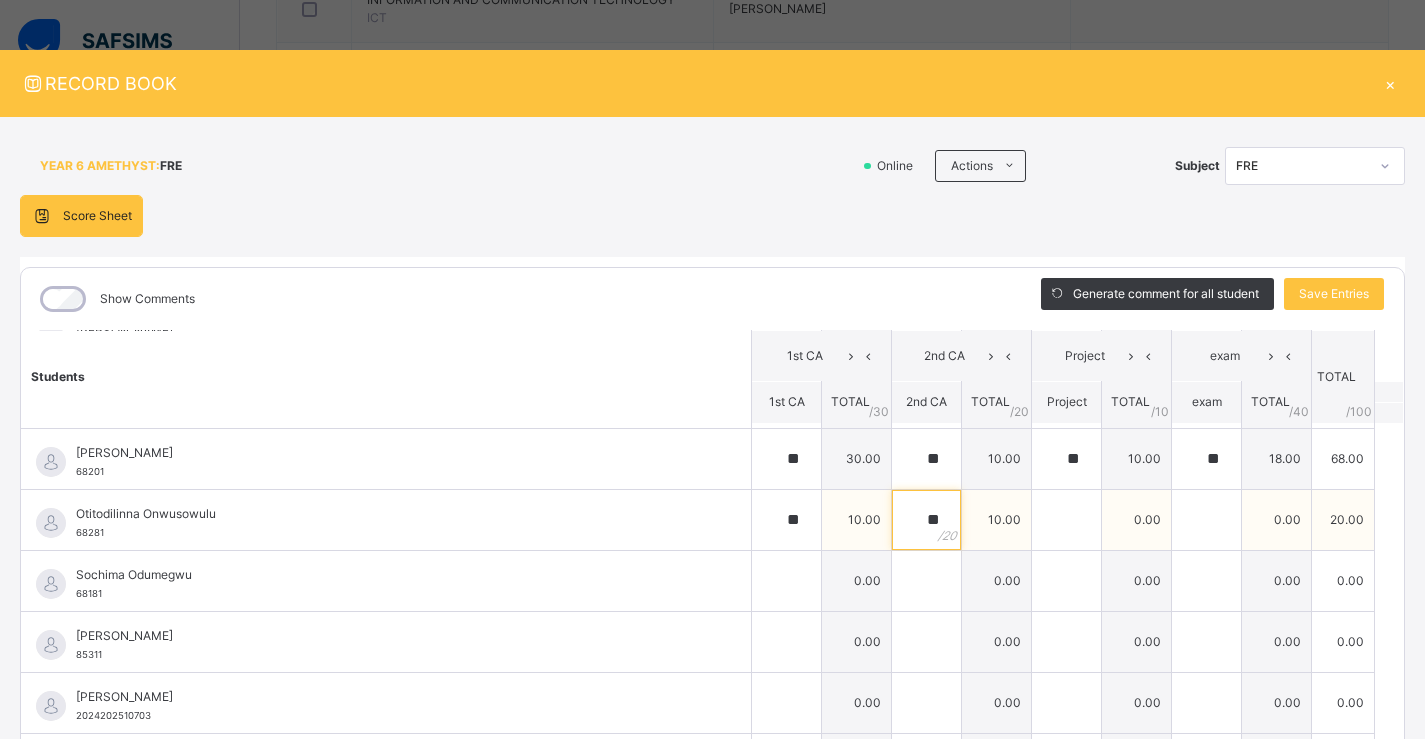 type on "**" 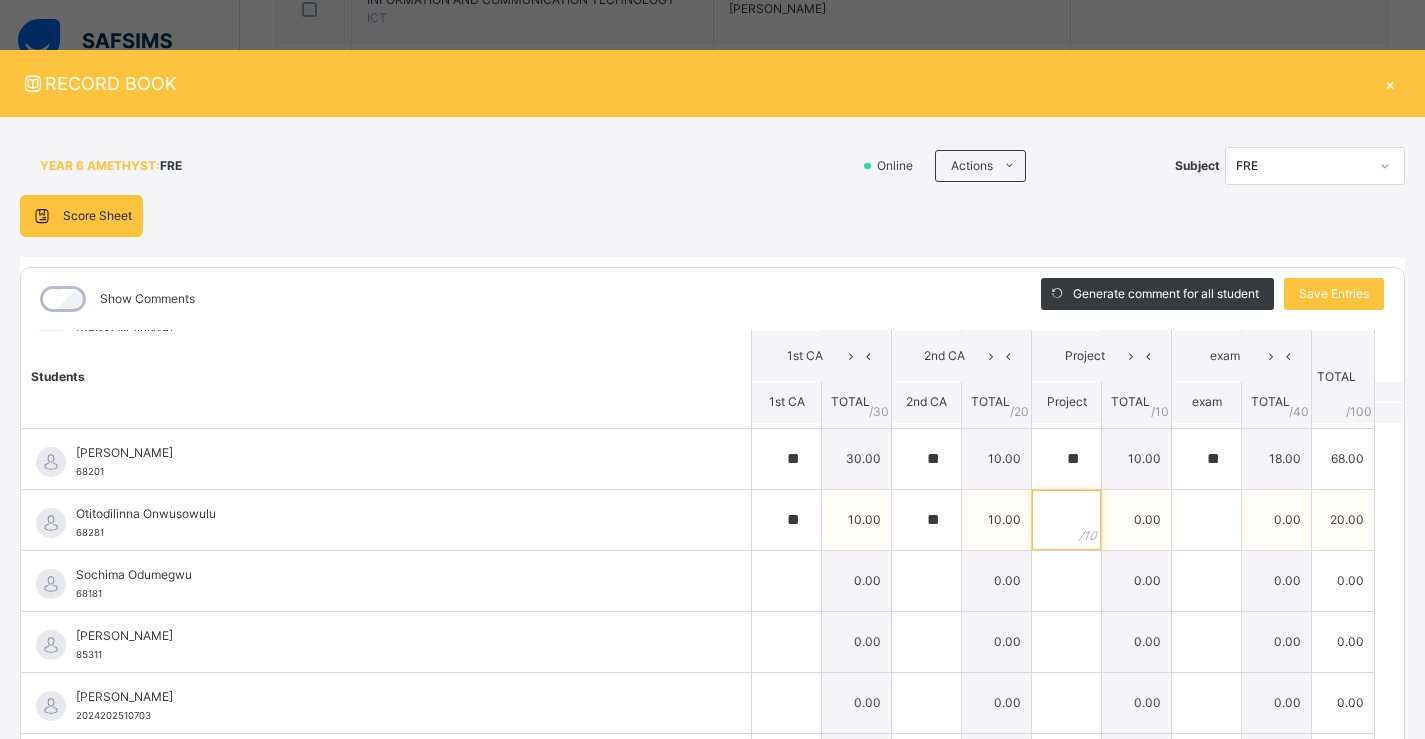 click at bounding box center (1066, 520) 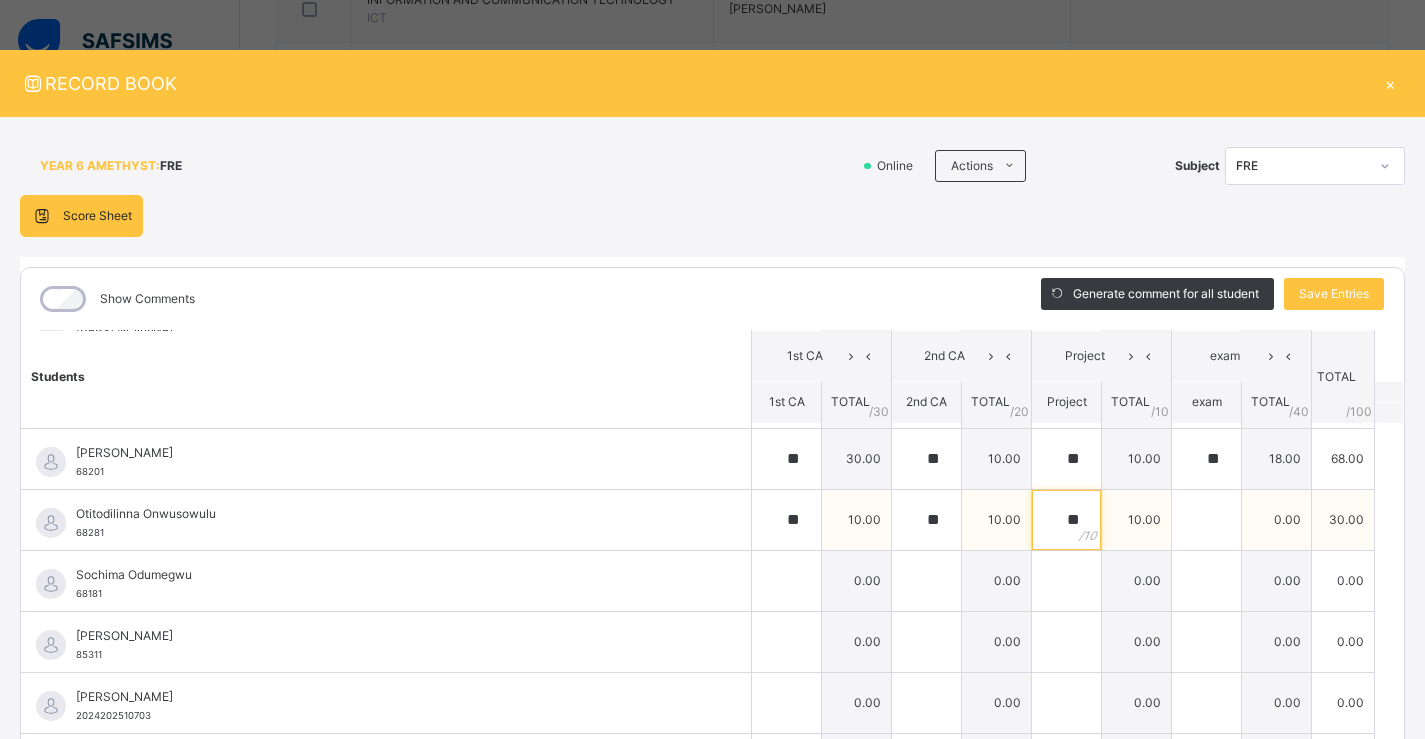 type on "**" 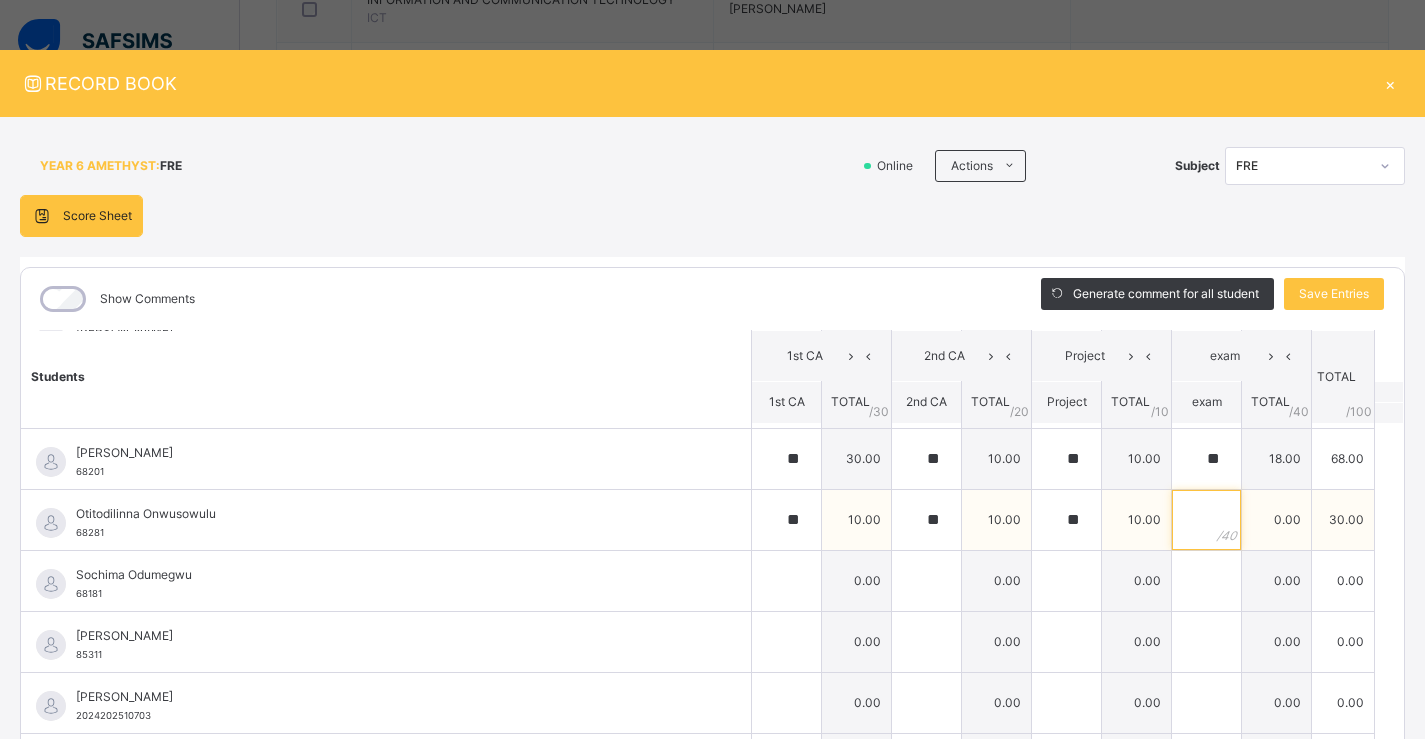 click at bounding box center (1206, 520) 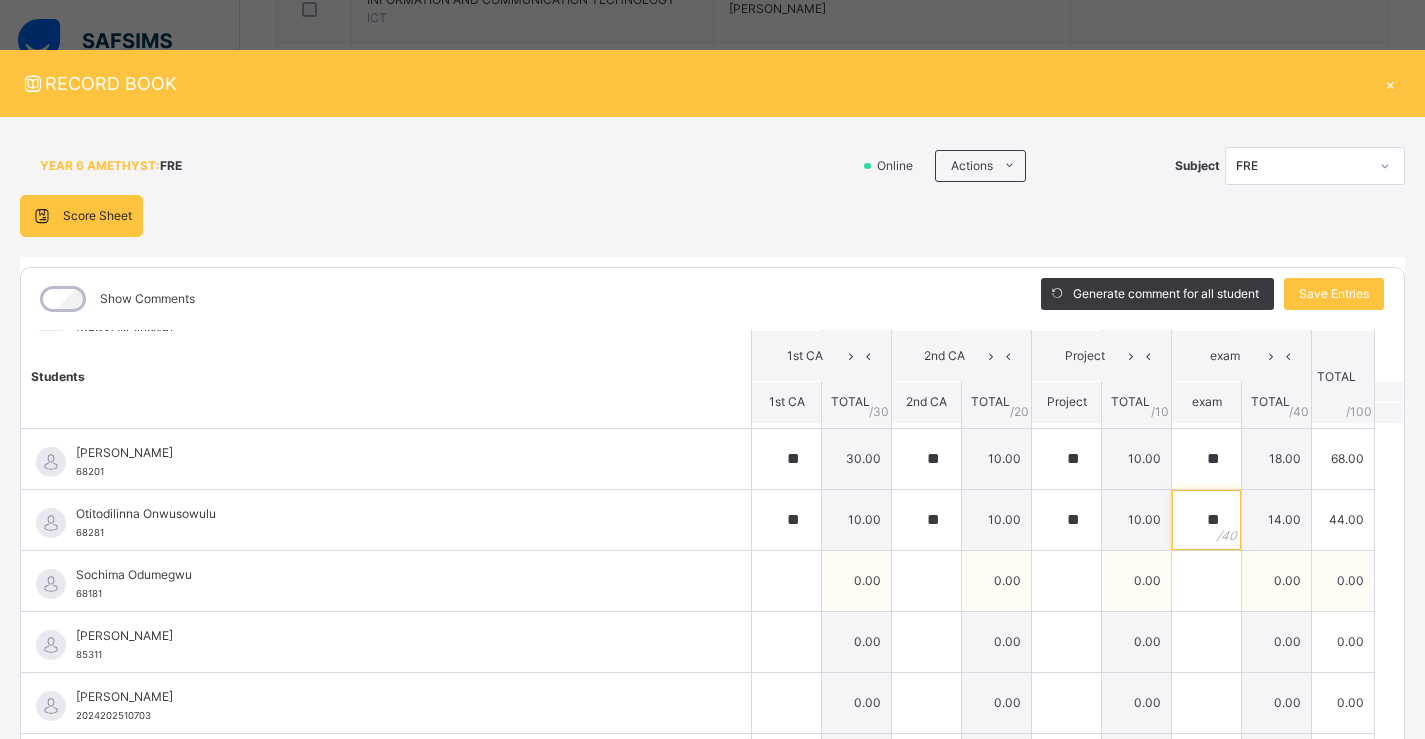 type on "**" 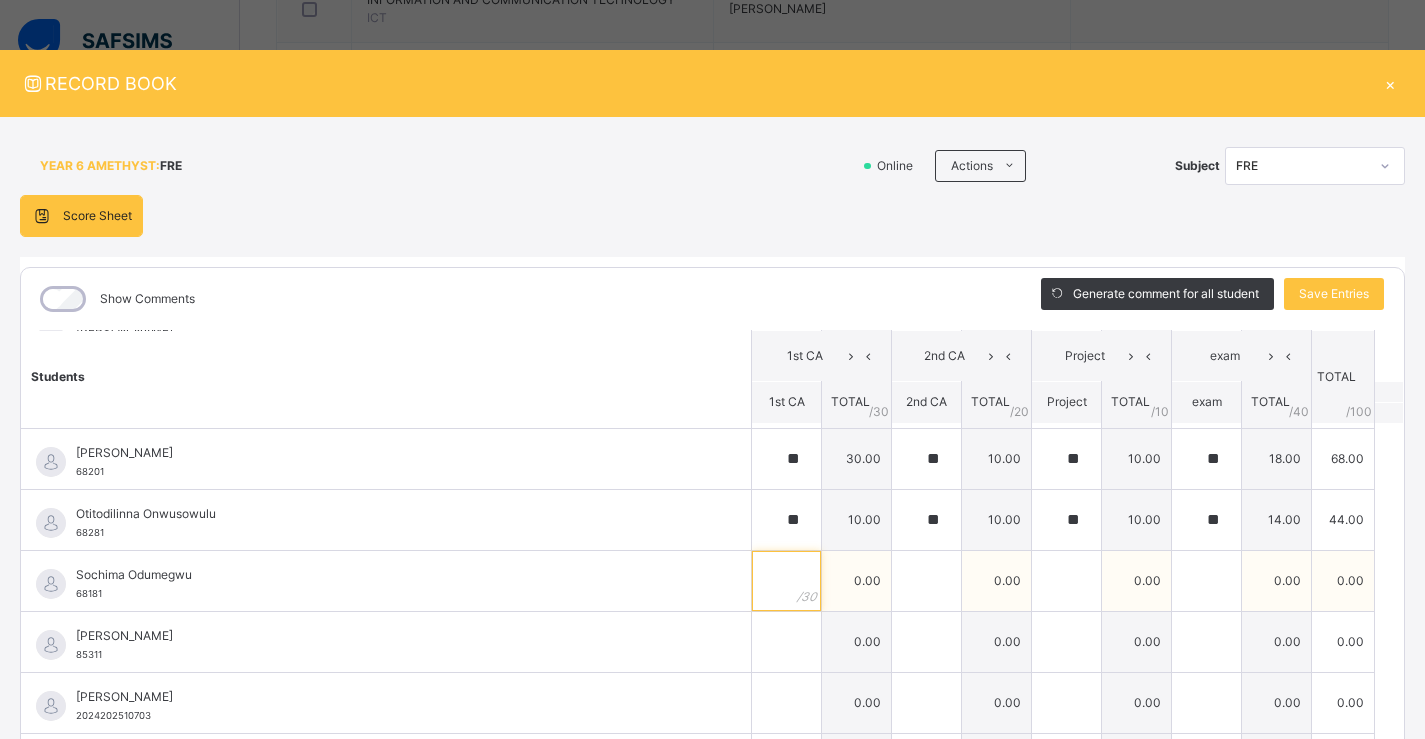 click at bounding box center [786, 581] 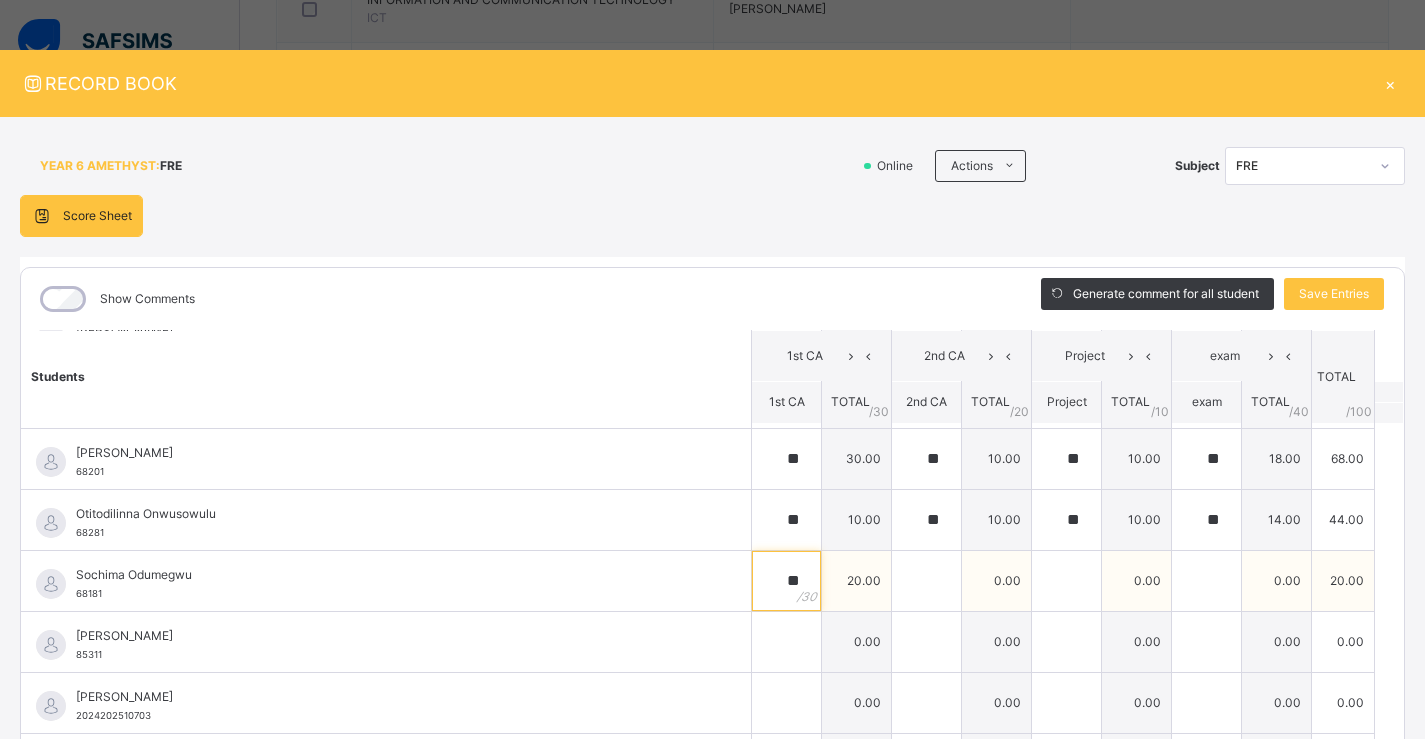 type on "**" 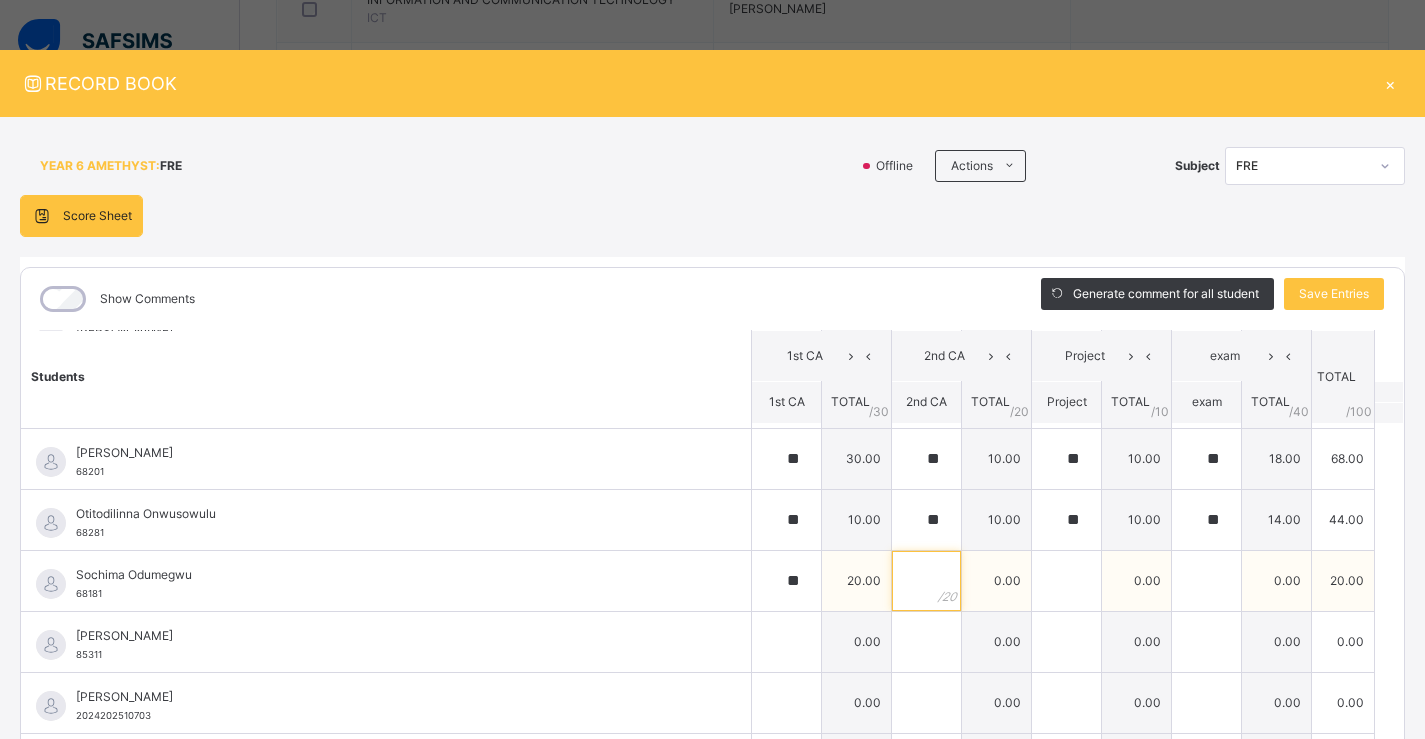 click at bounding box center [926, 581] 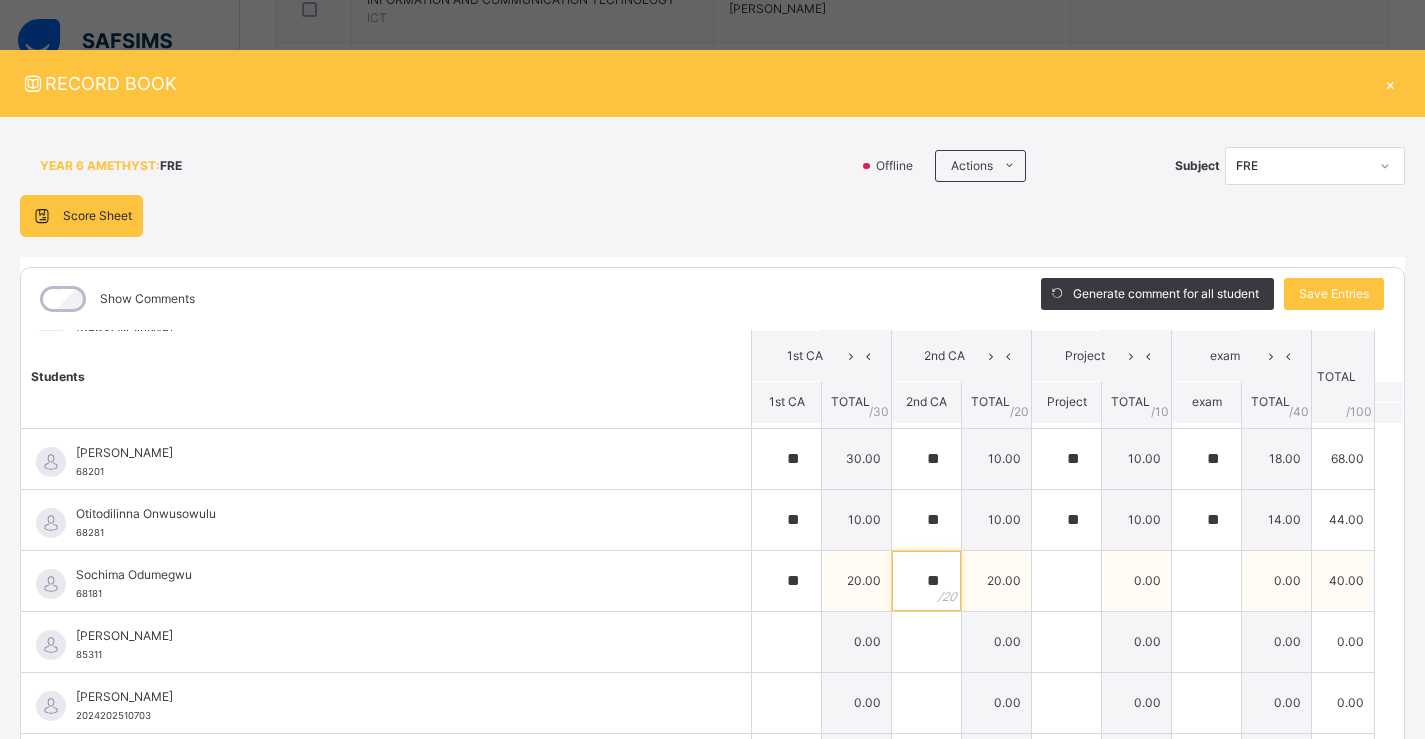 type on "**" 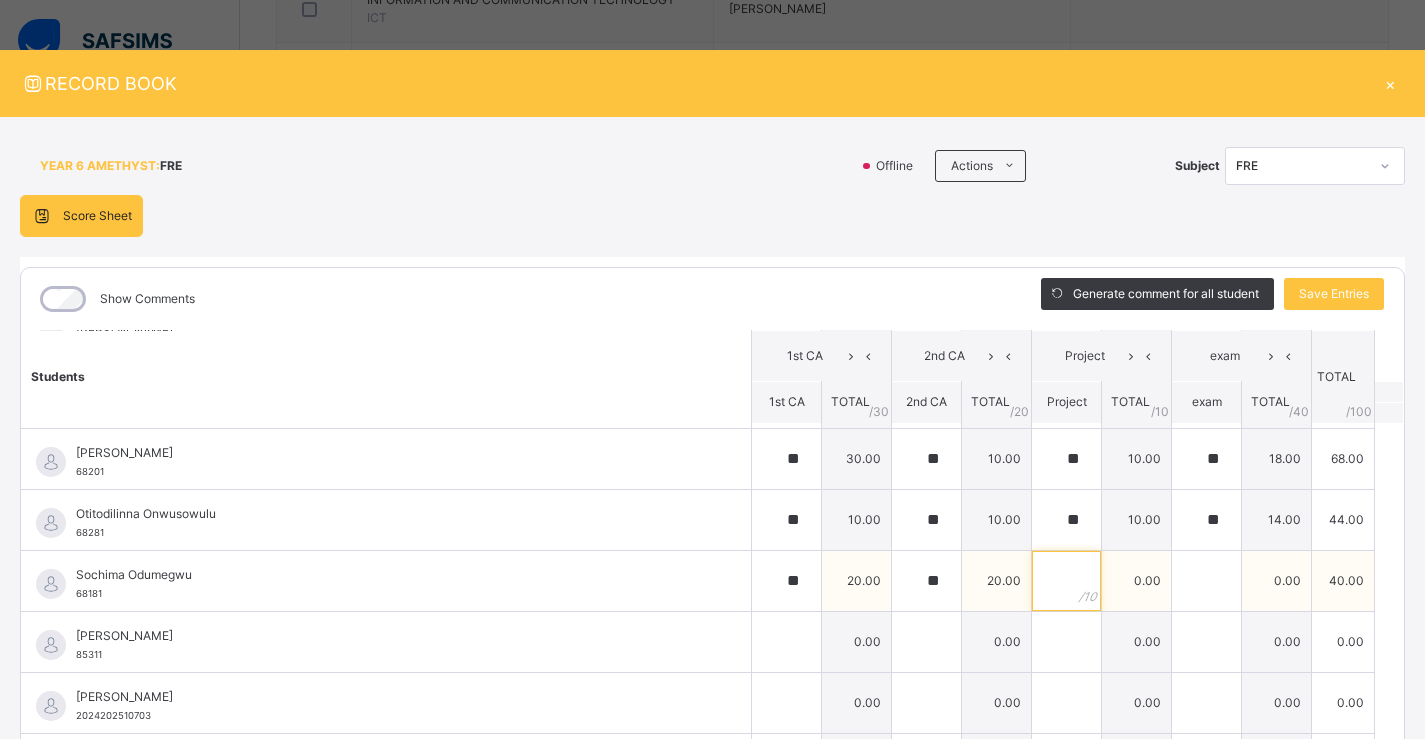 click at bounding box center (1066, 581) 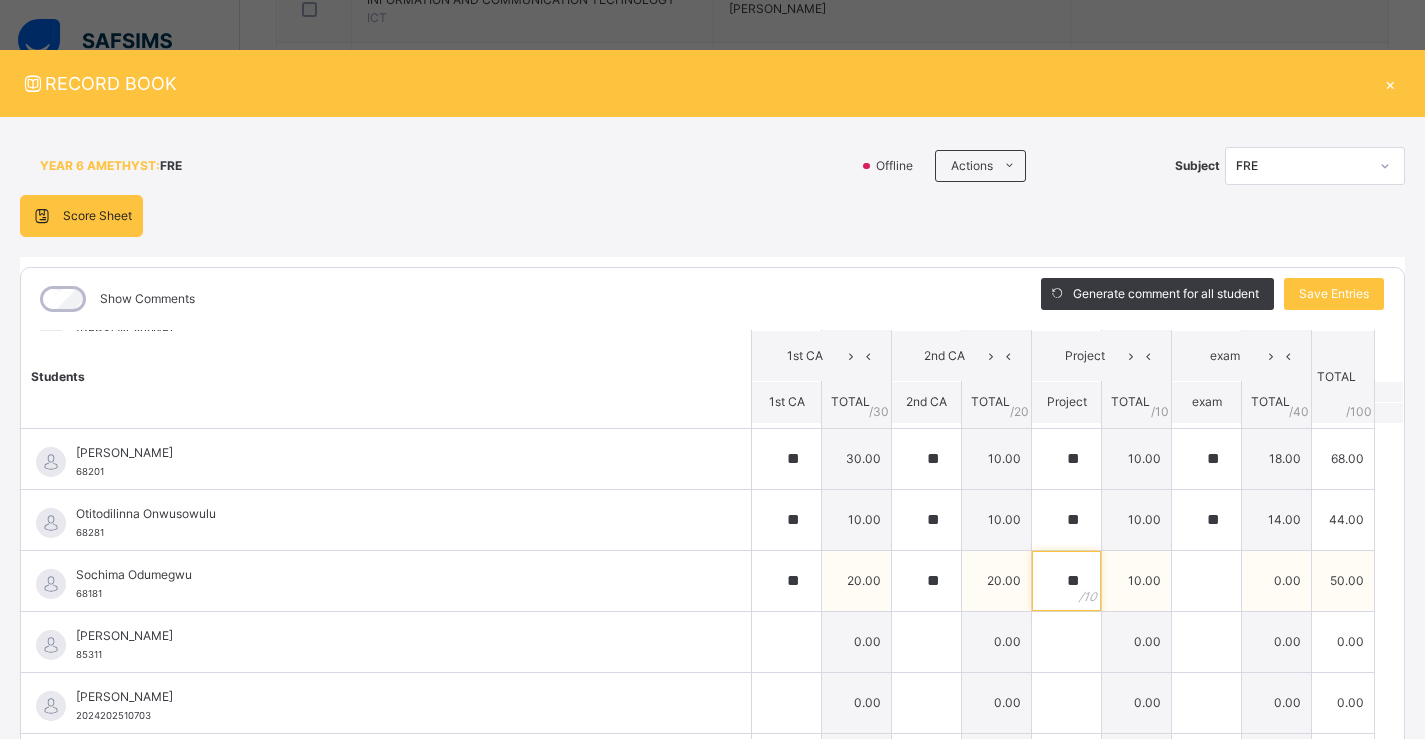 type on "**" 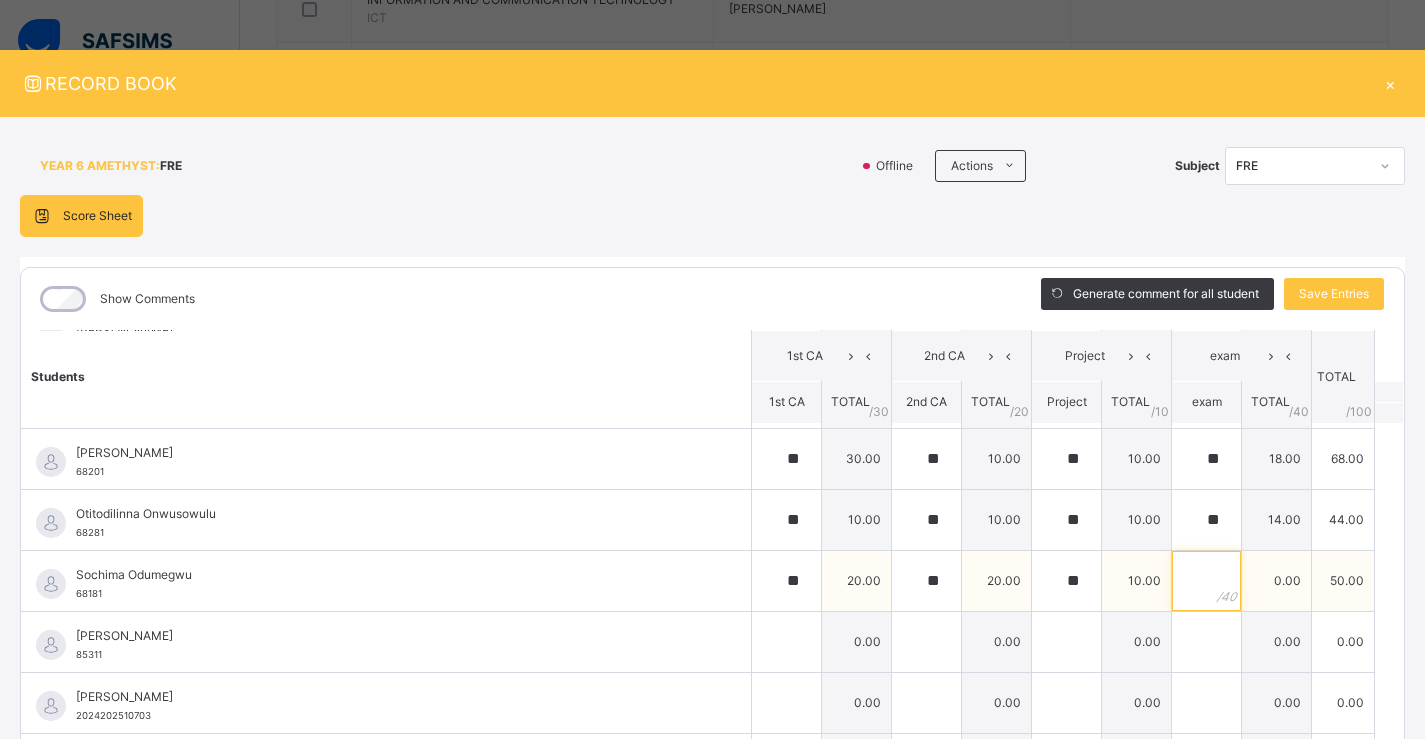 click at bounding box center [1206, 581] 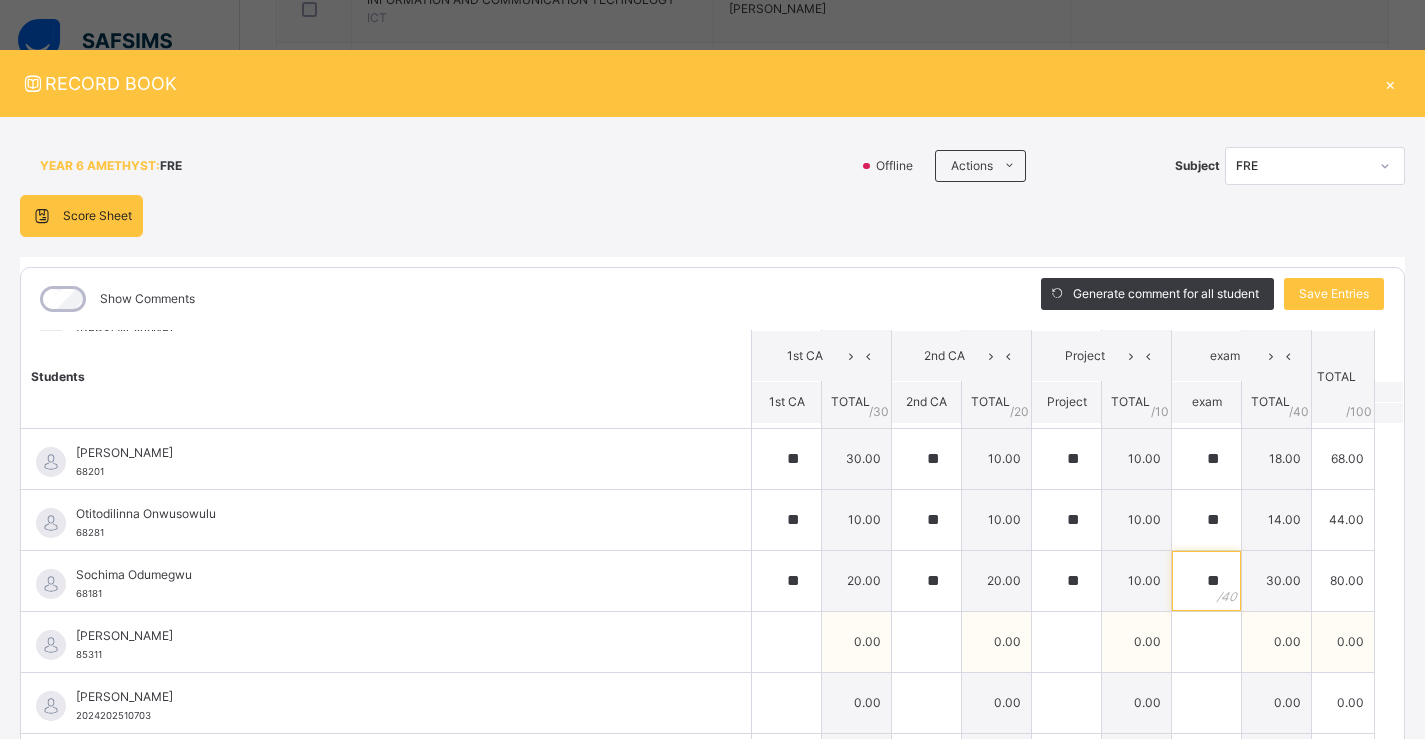 type on "**" 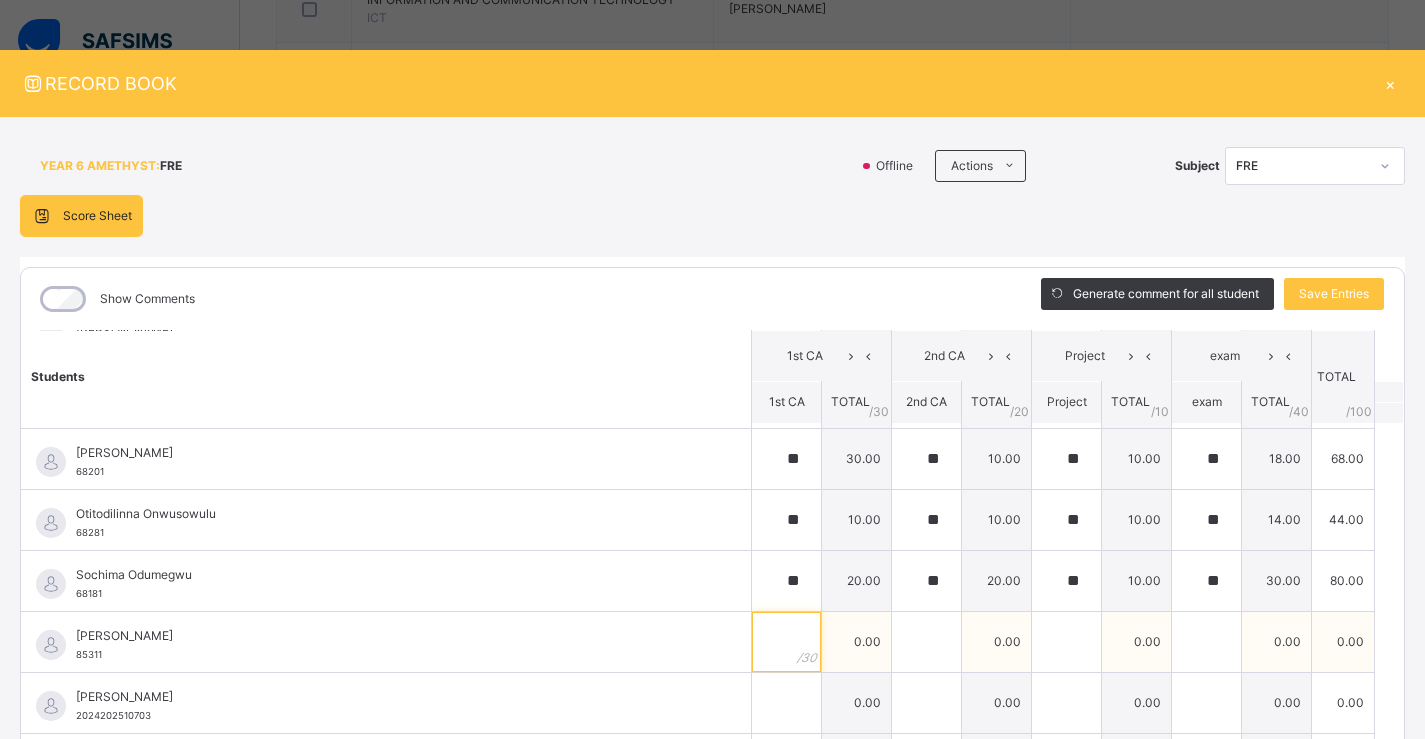 click at bounding box center (786, 642) 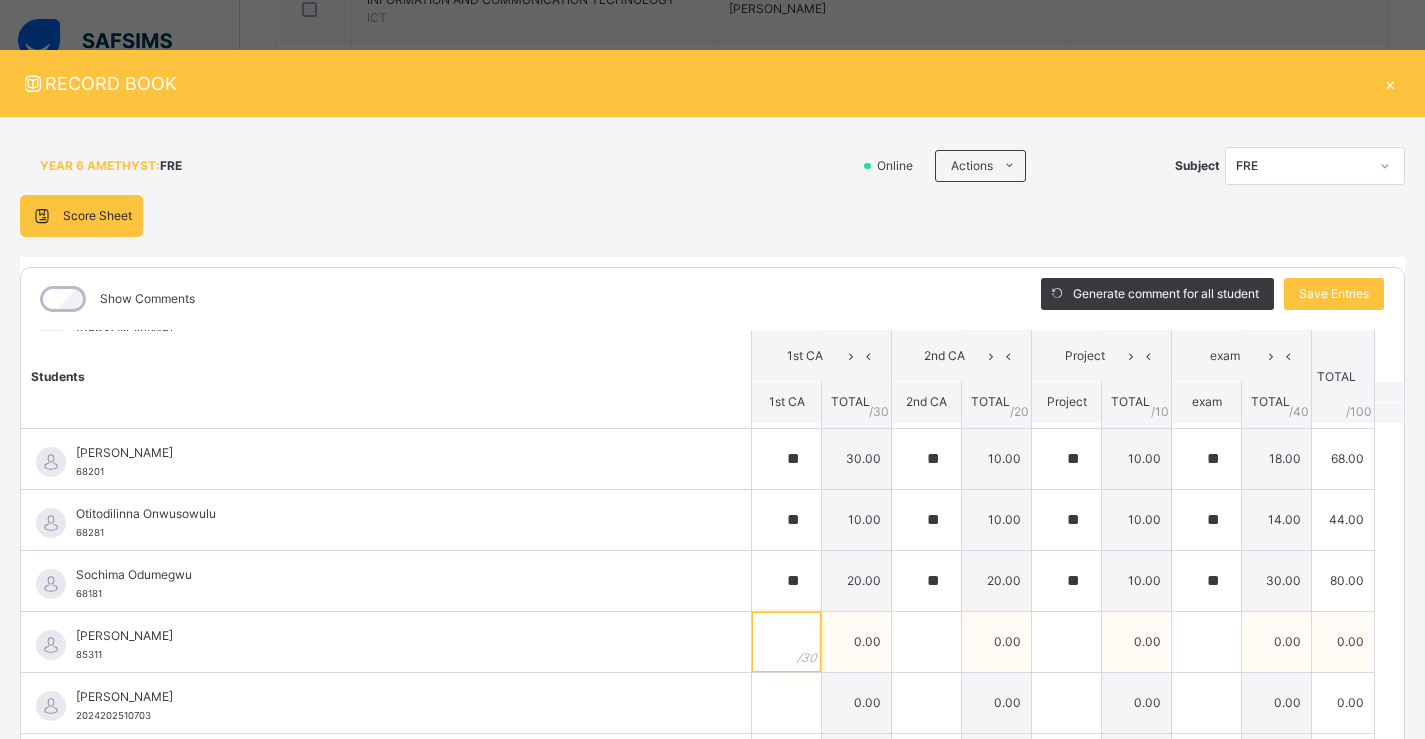click at bounding box center (786, 642) 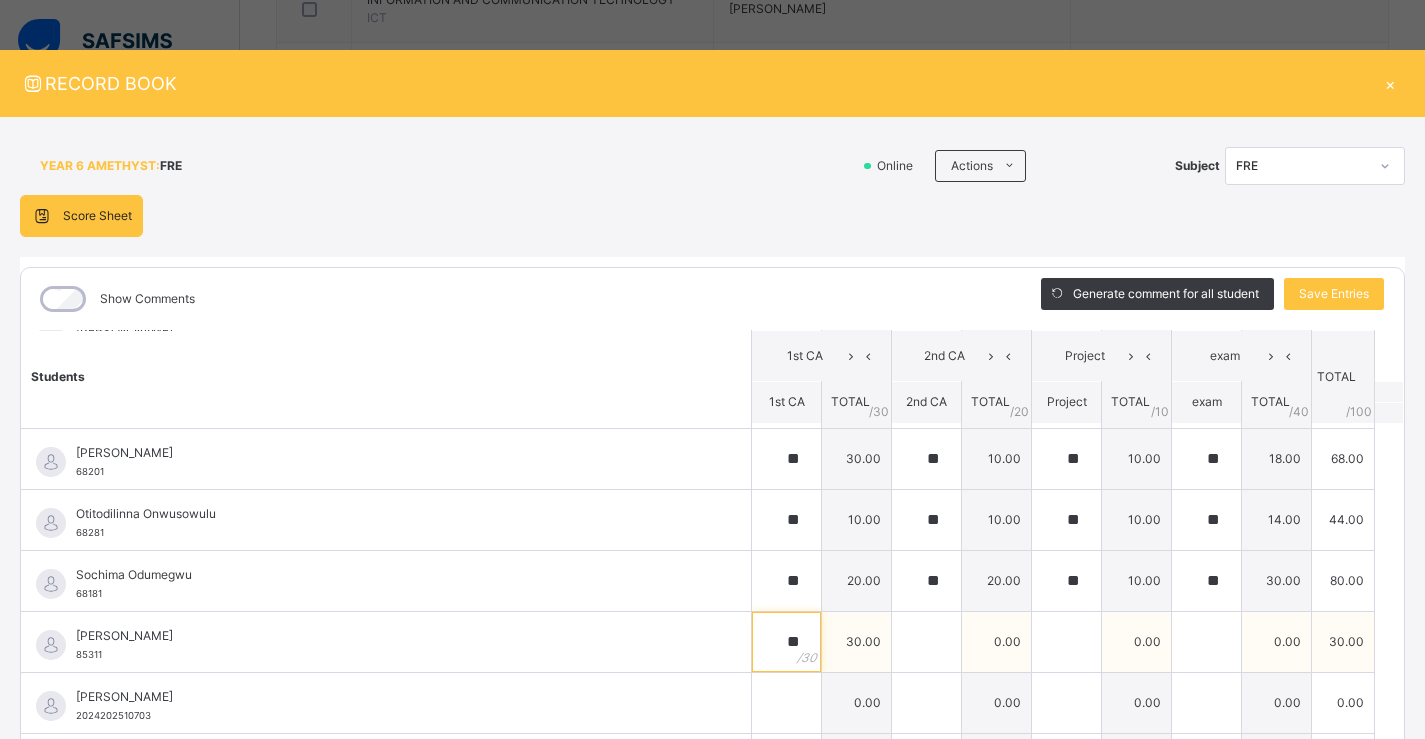 type on "**" 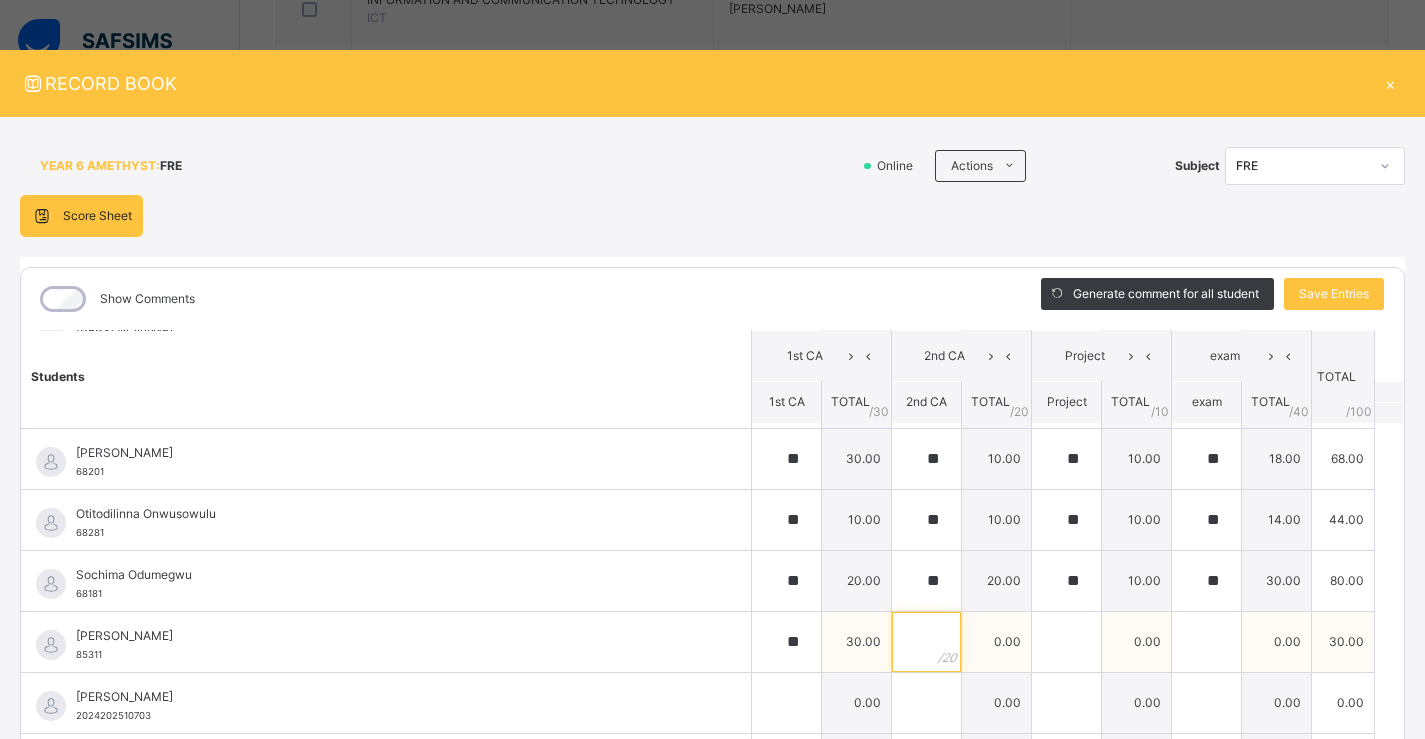 click at bounding box center (926, 642) 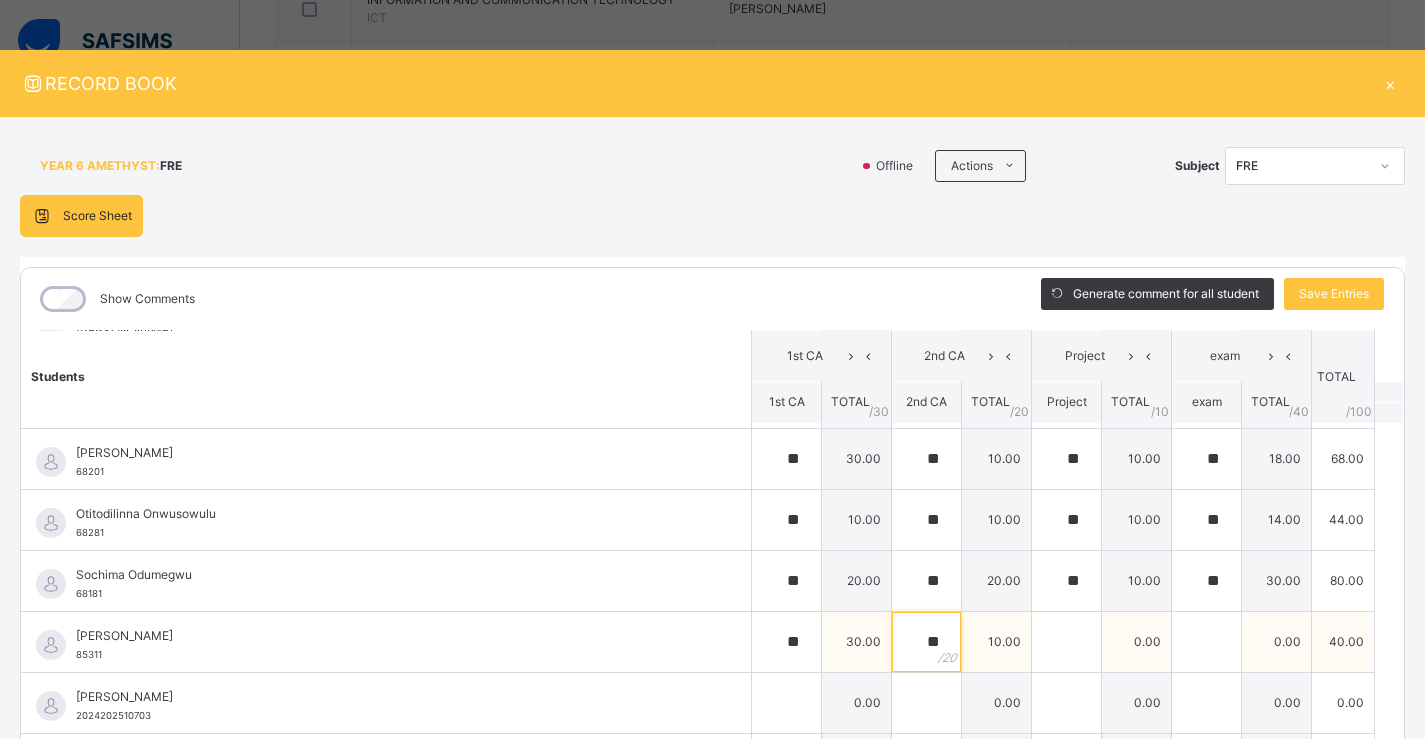 type on "**" 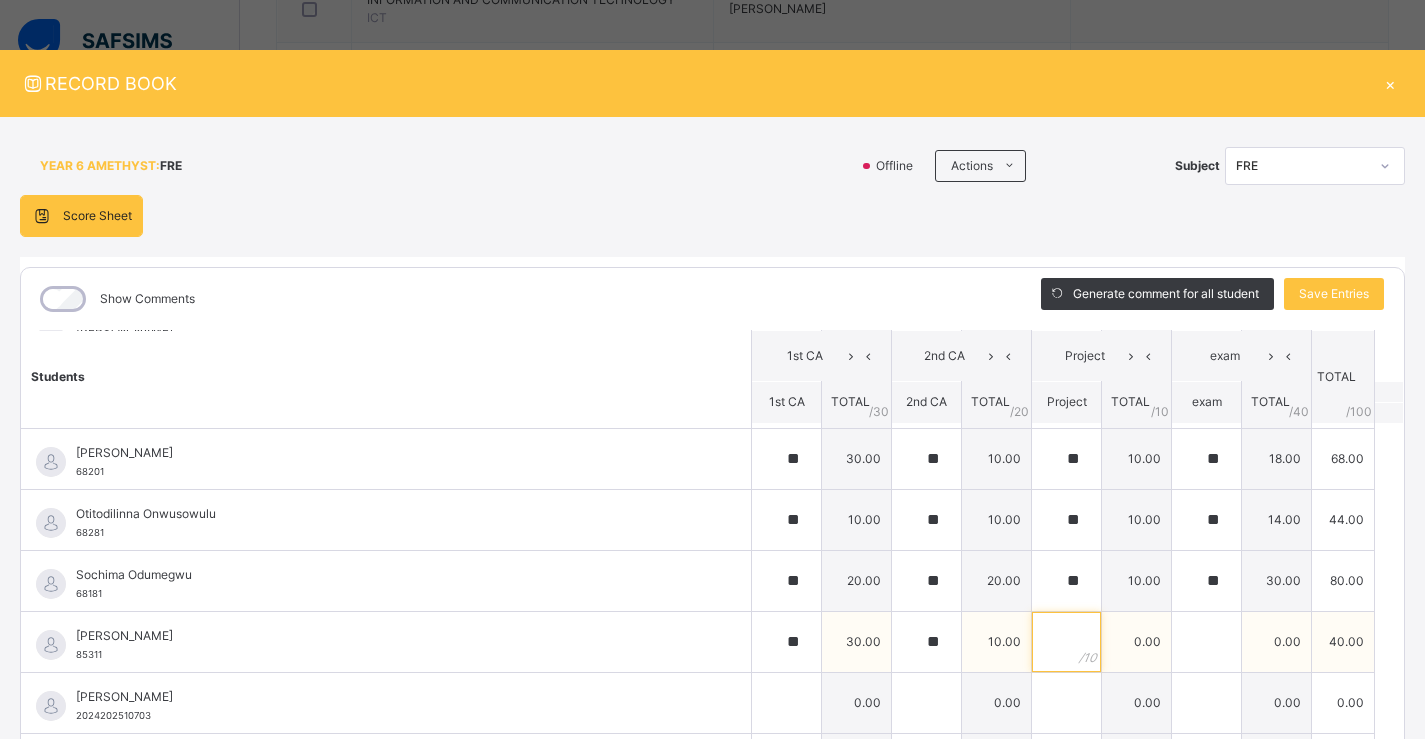 click at bounding box center [1066, 642] 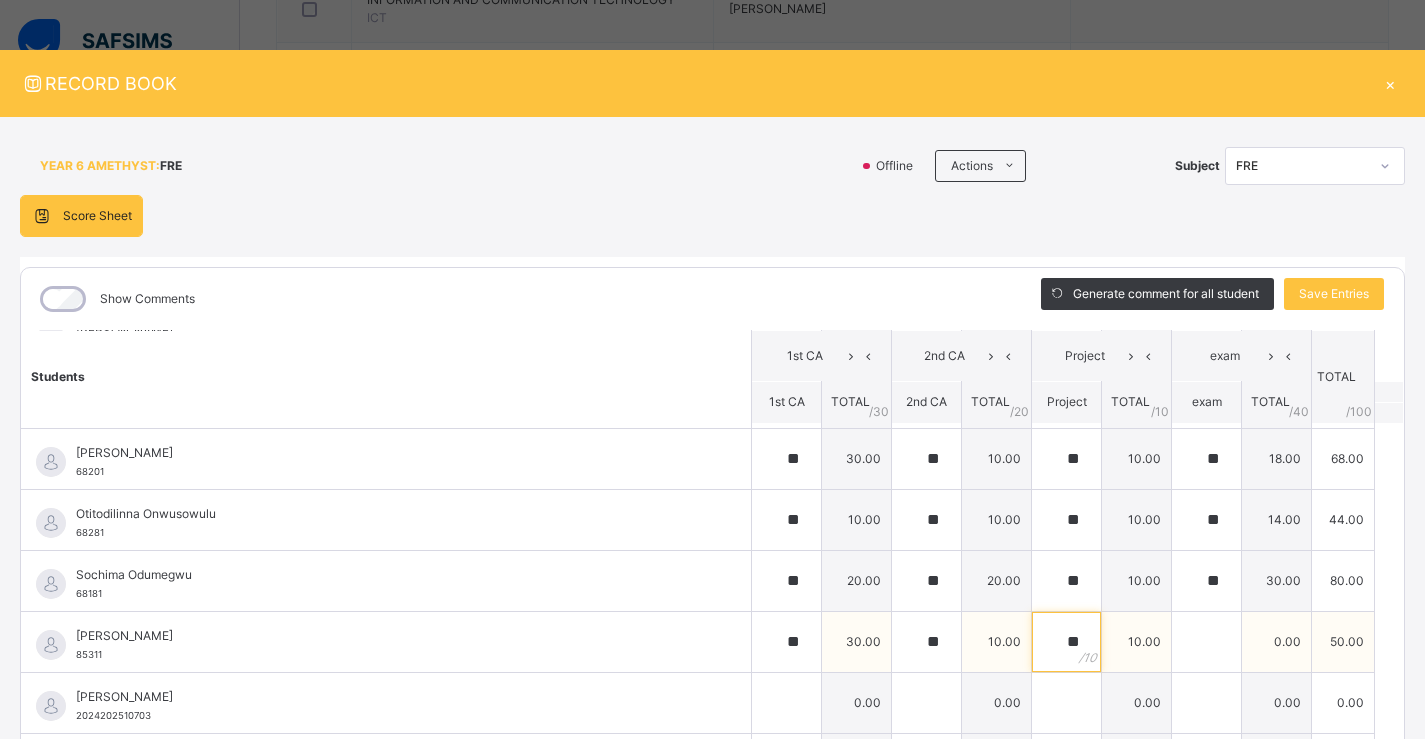 type on "**" 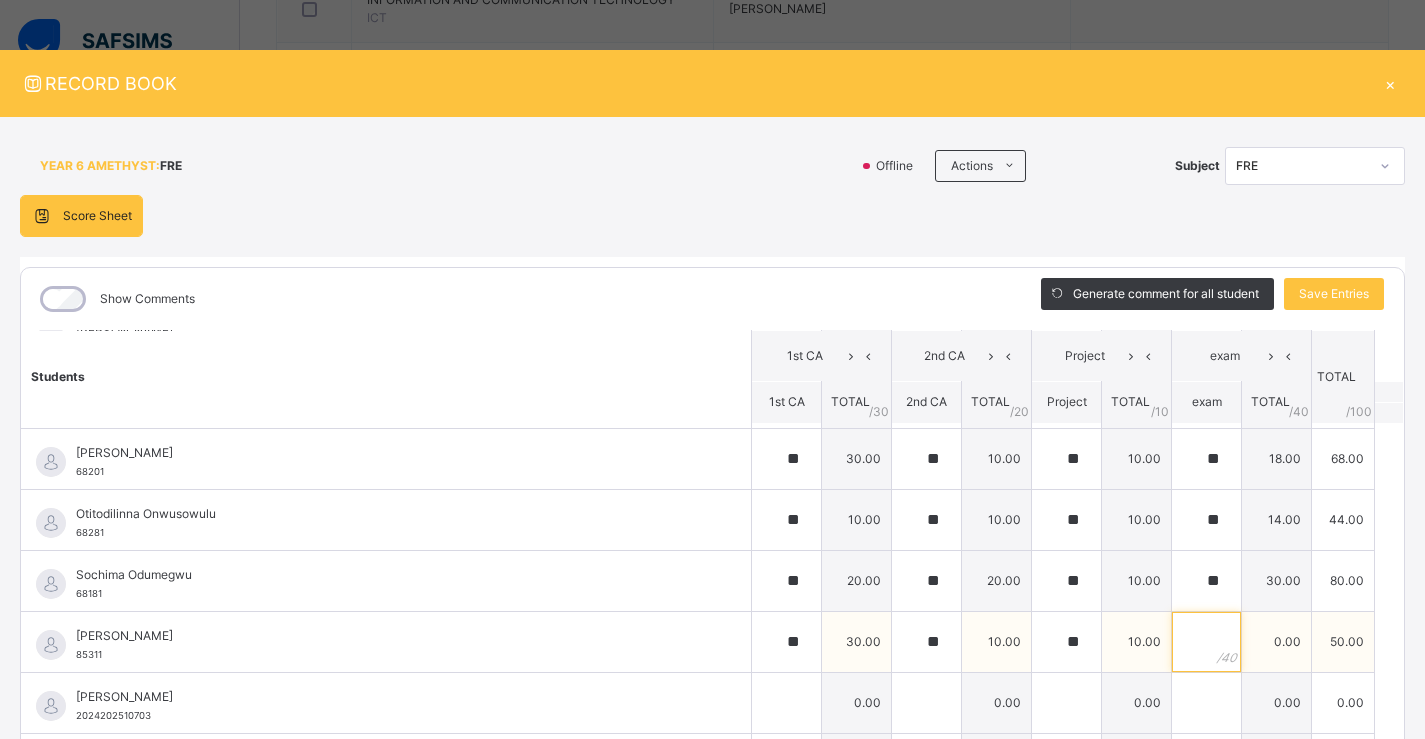 click at bounding box center (1206, 642) 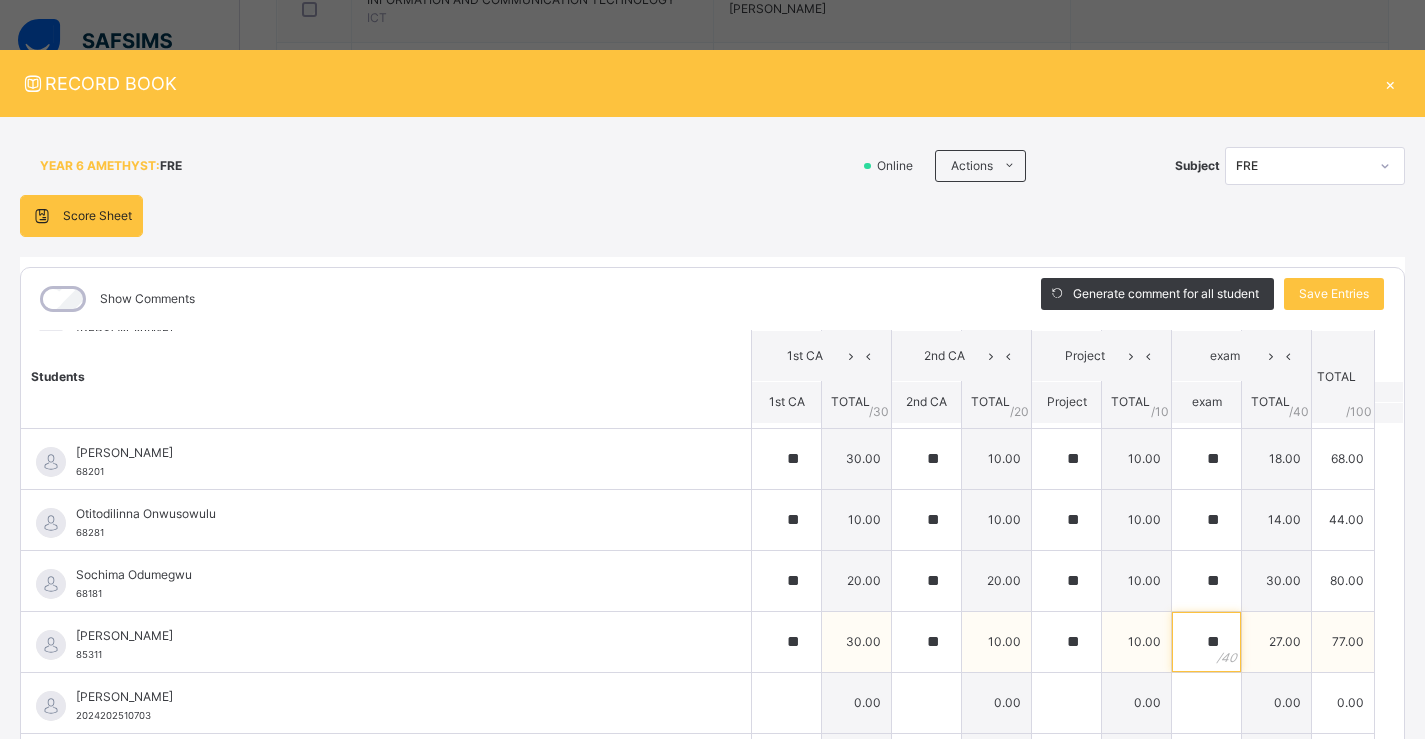 scroll, scrollTop: 387, scrollLeft: 0, axis: vertical 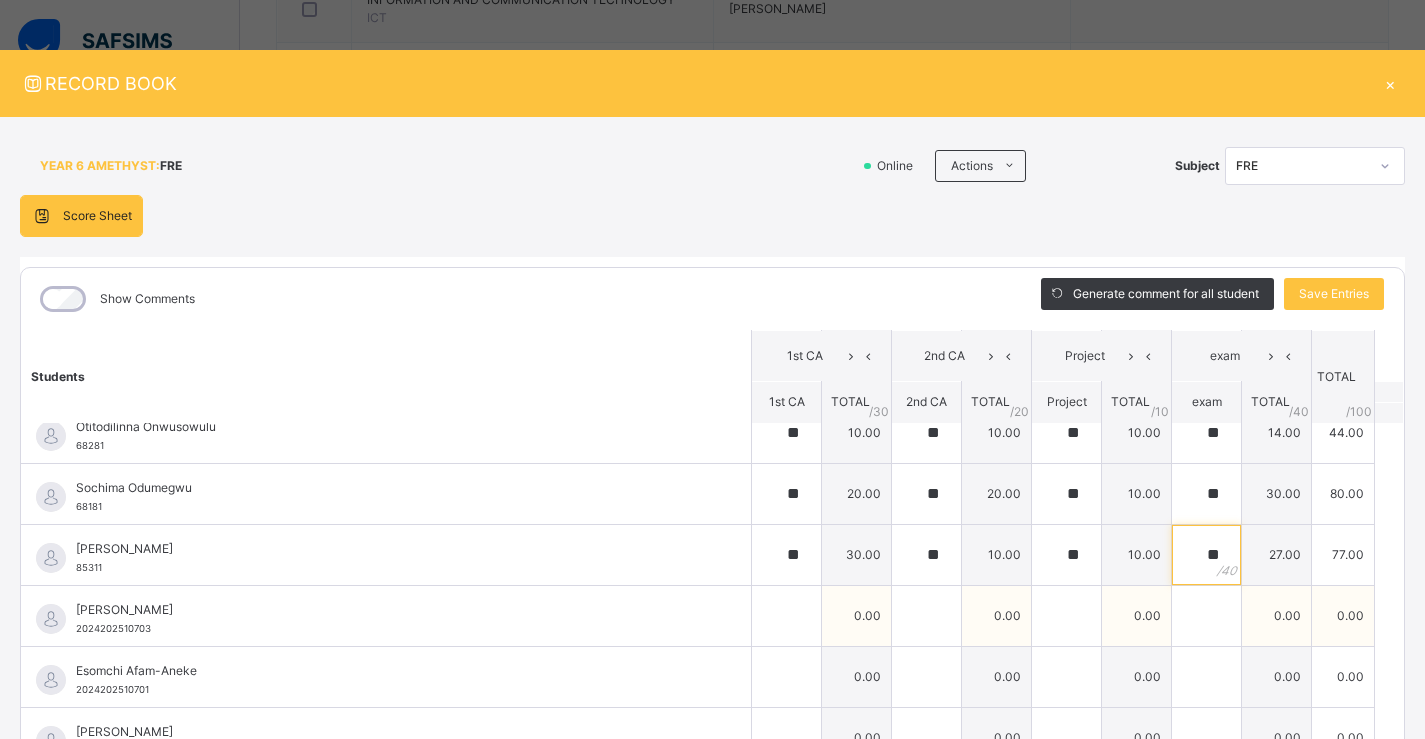 type on "**" 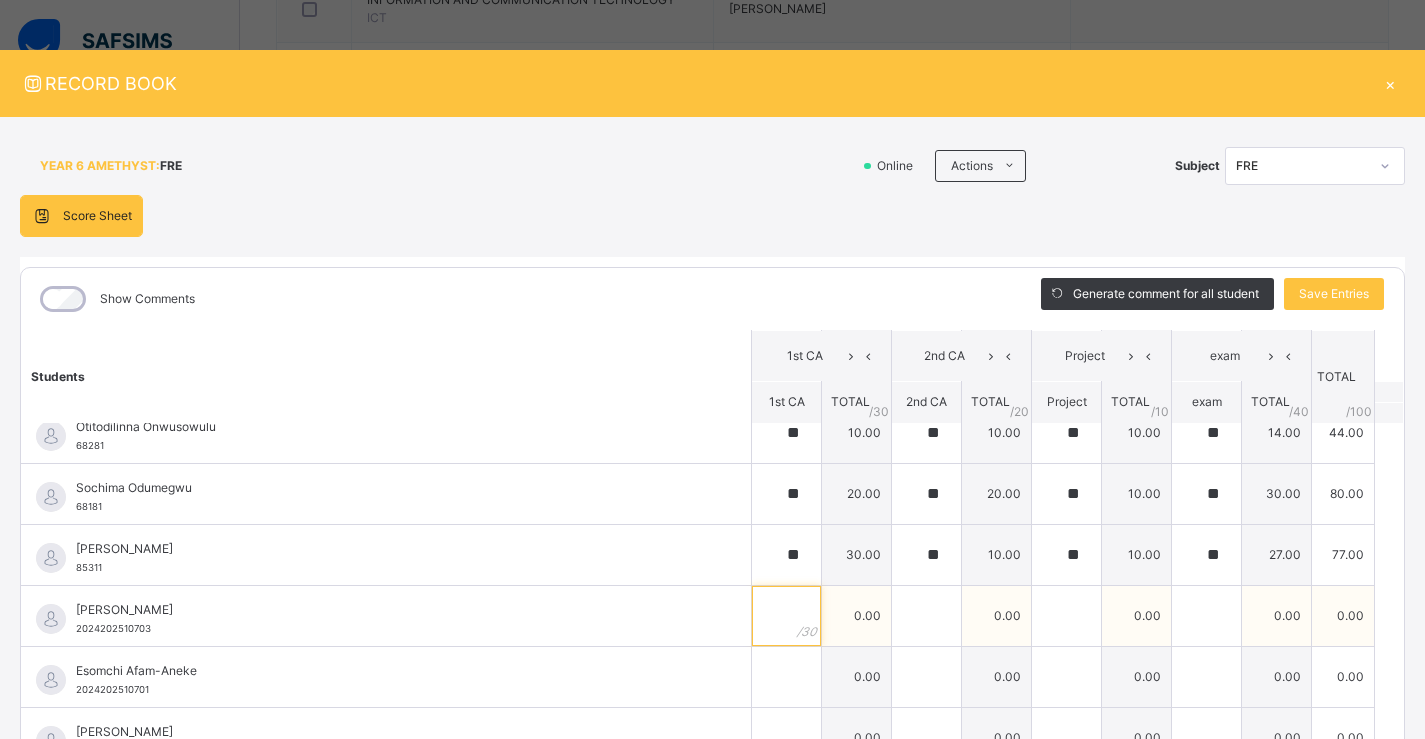 click at bounding box center (786, 616) 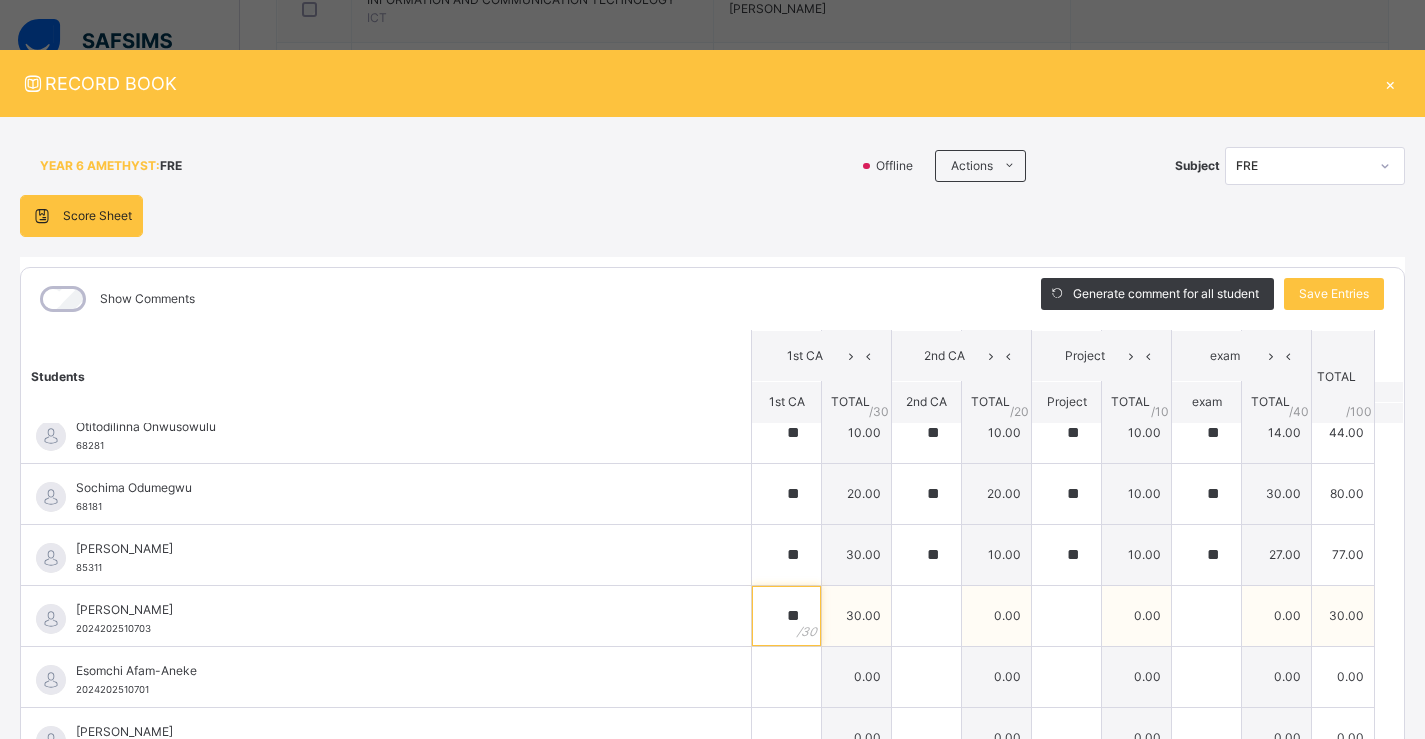 type on "**" 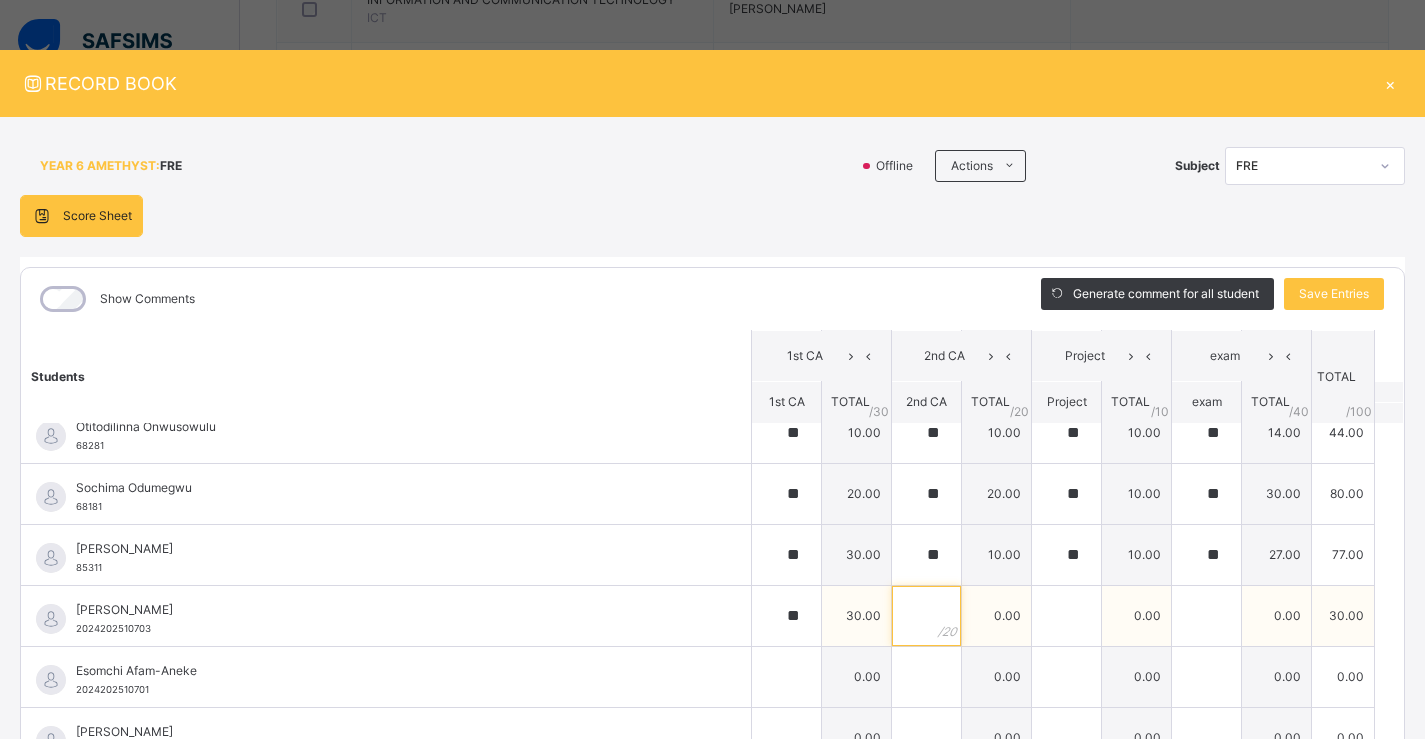 click at bounding box center (926, 616) 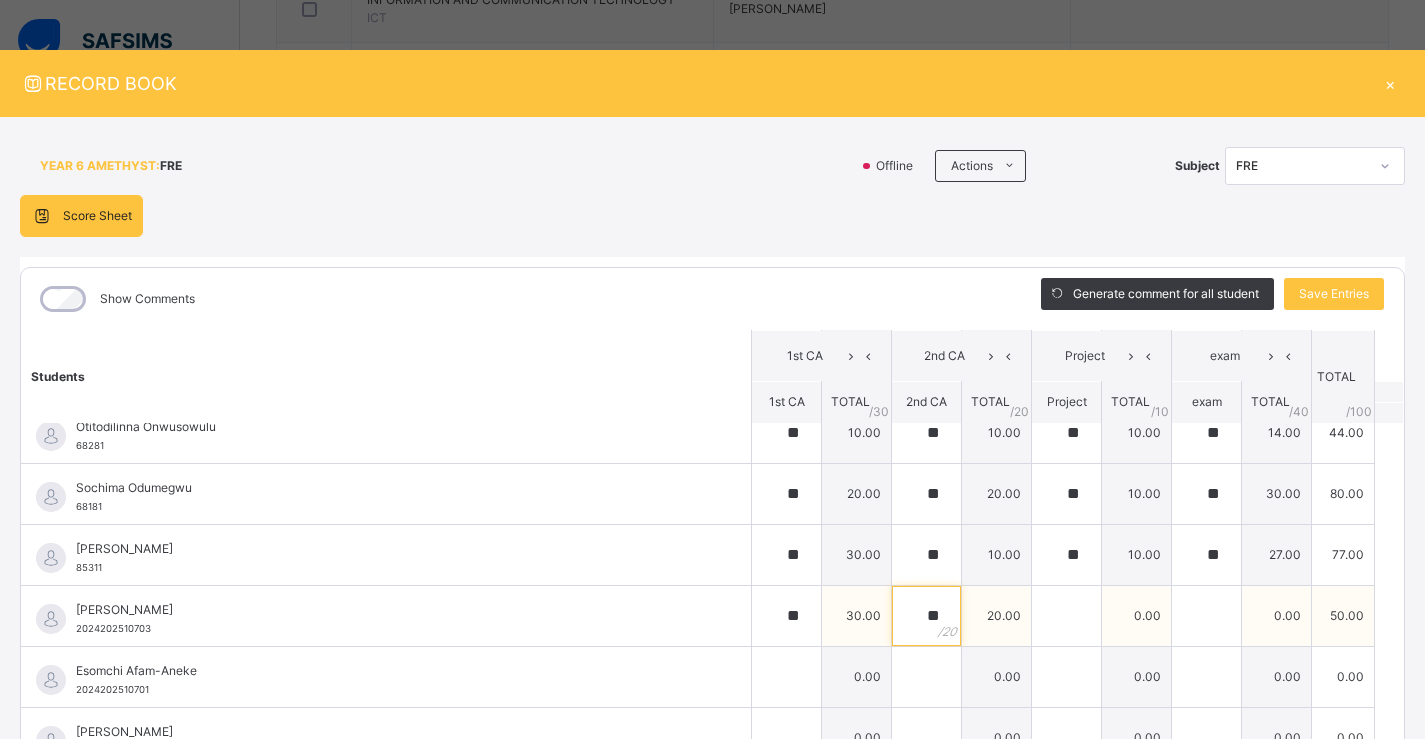 type on "**" 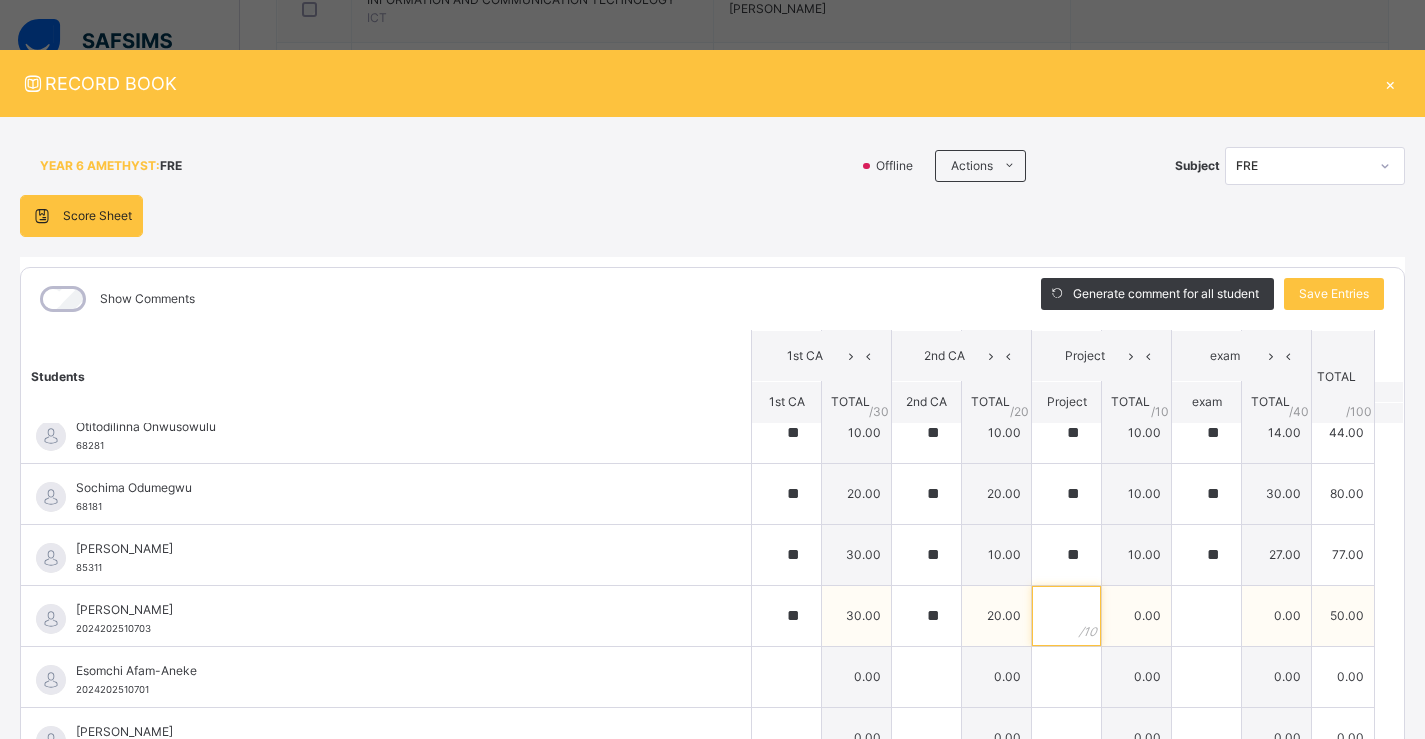 click at bounding box center [1066, 616] 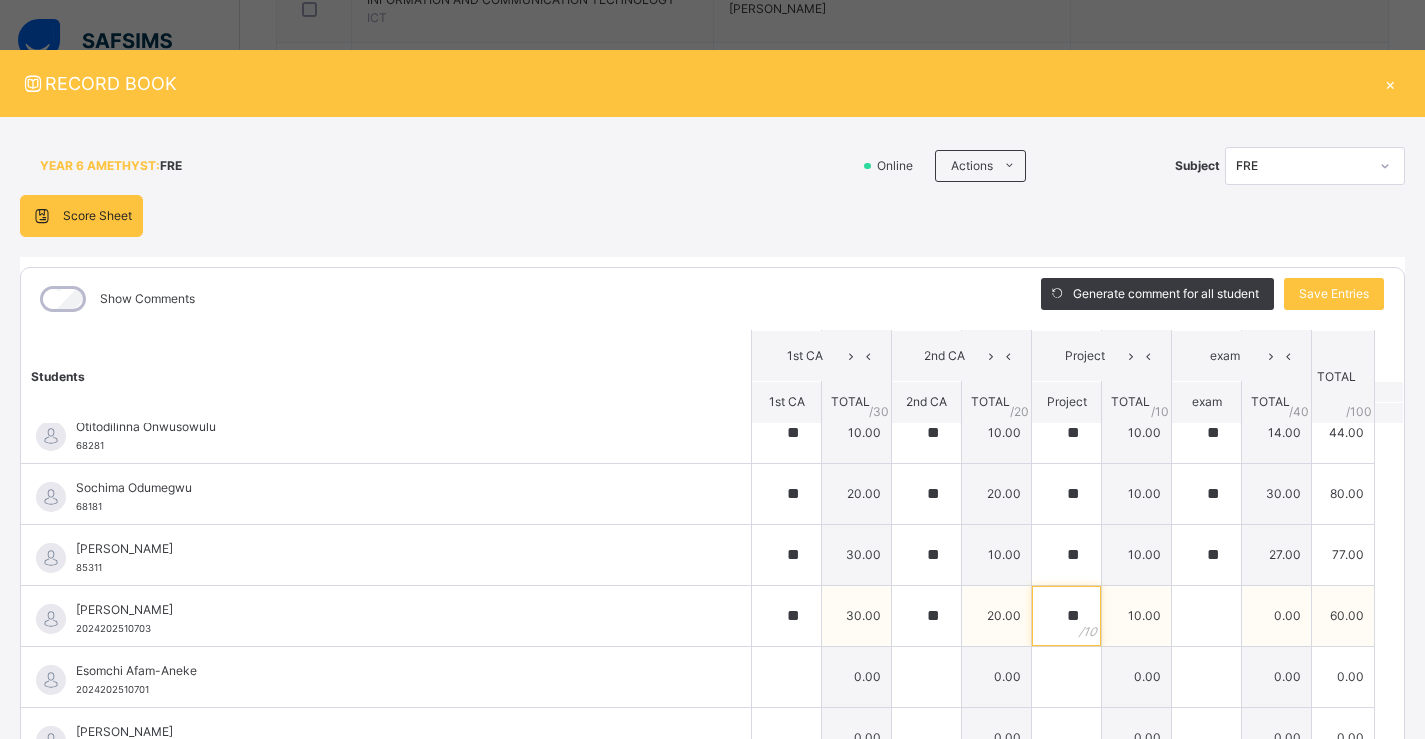 type on "**" 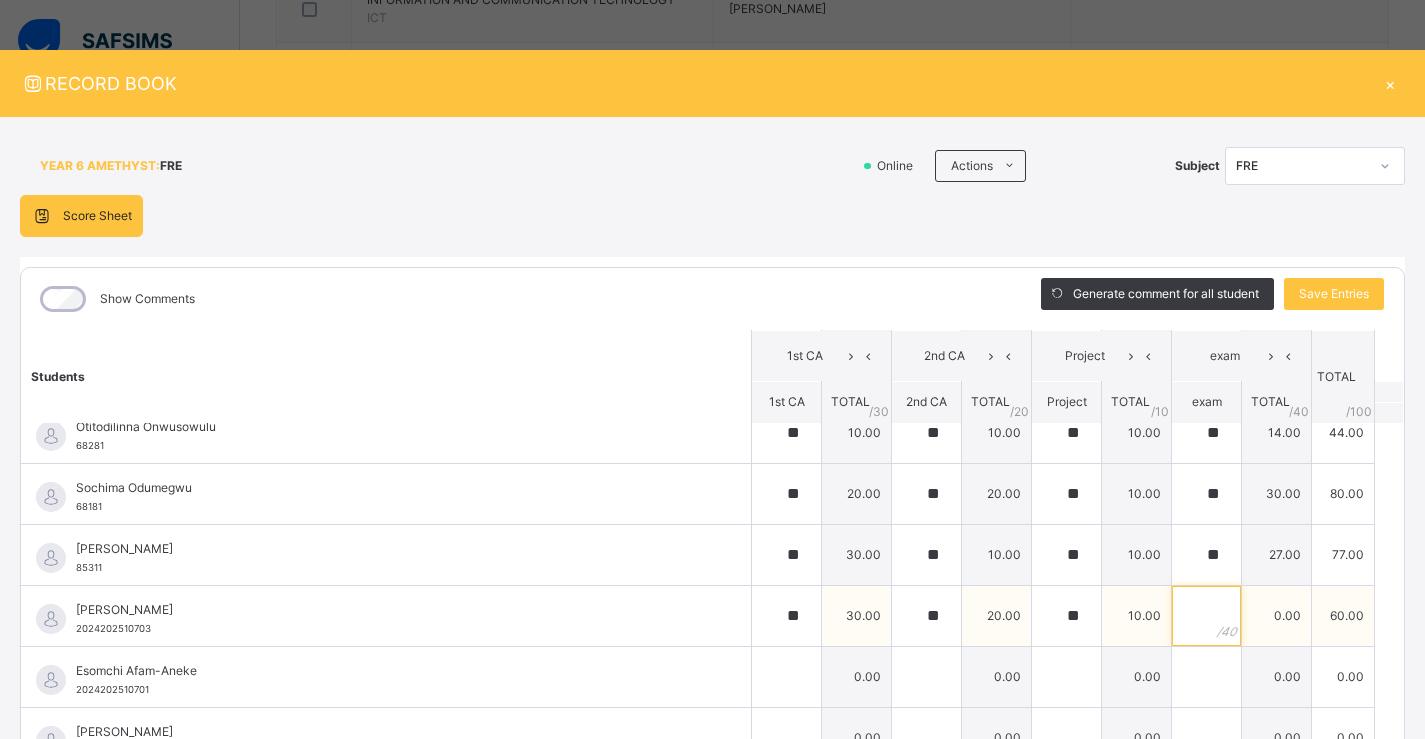 click at bounding box center (1206, 616) 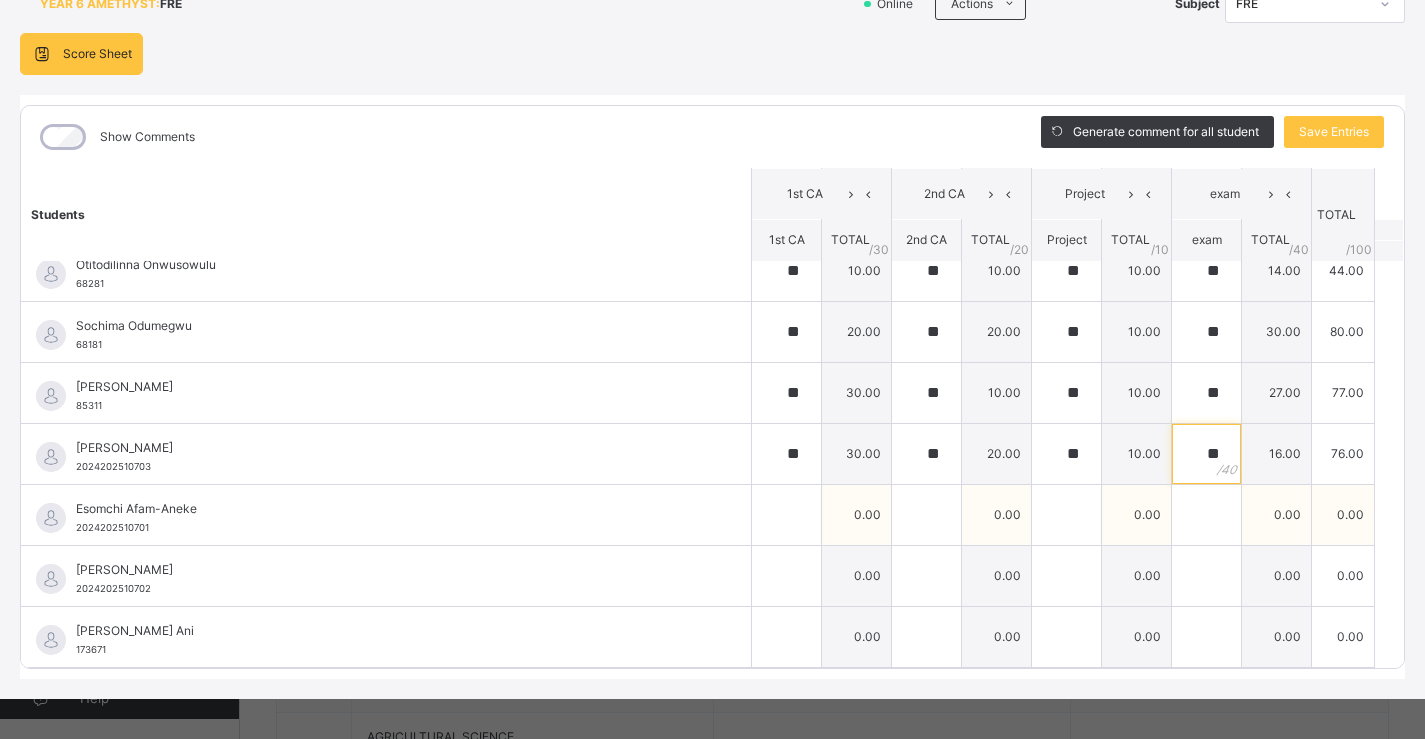 scroll, scrollTop: 172, scrollLeft: 0, axis: vertical 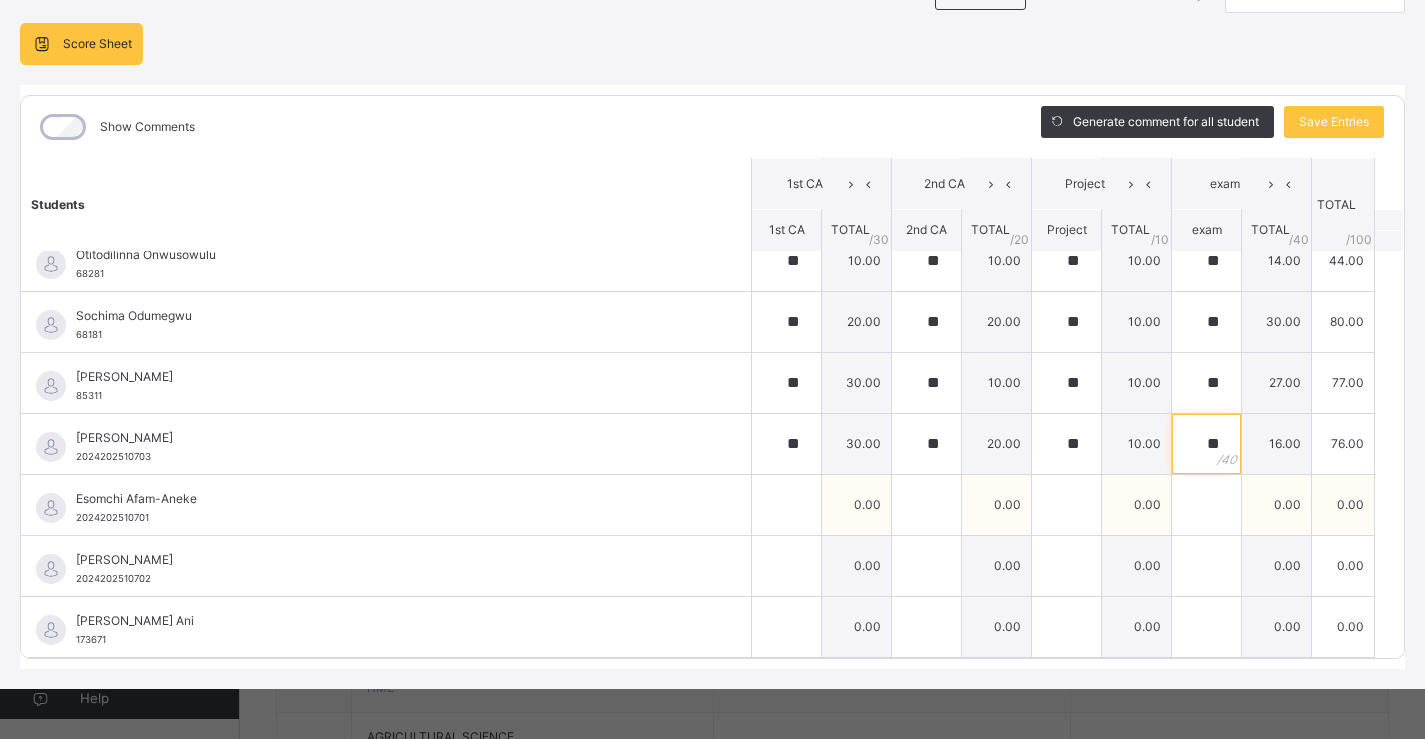 type on "**" 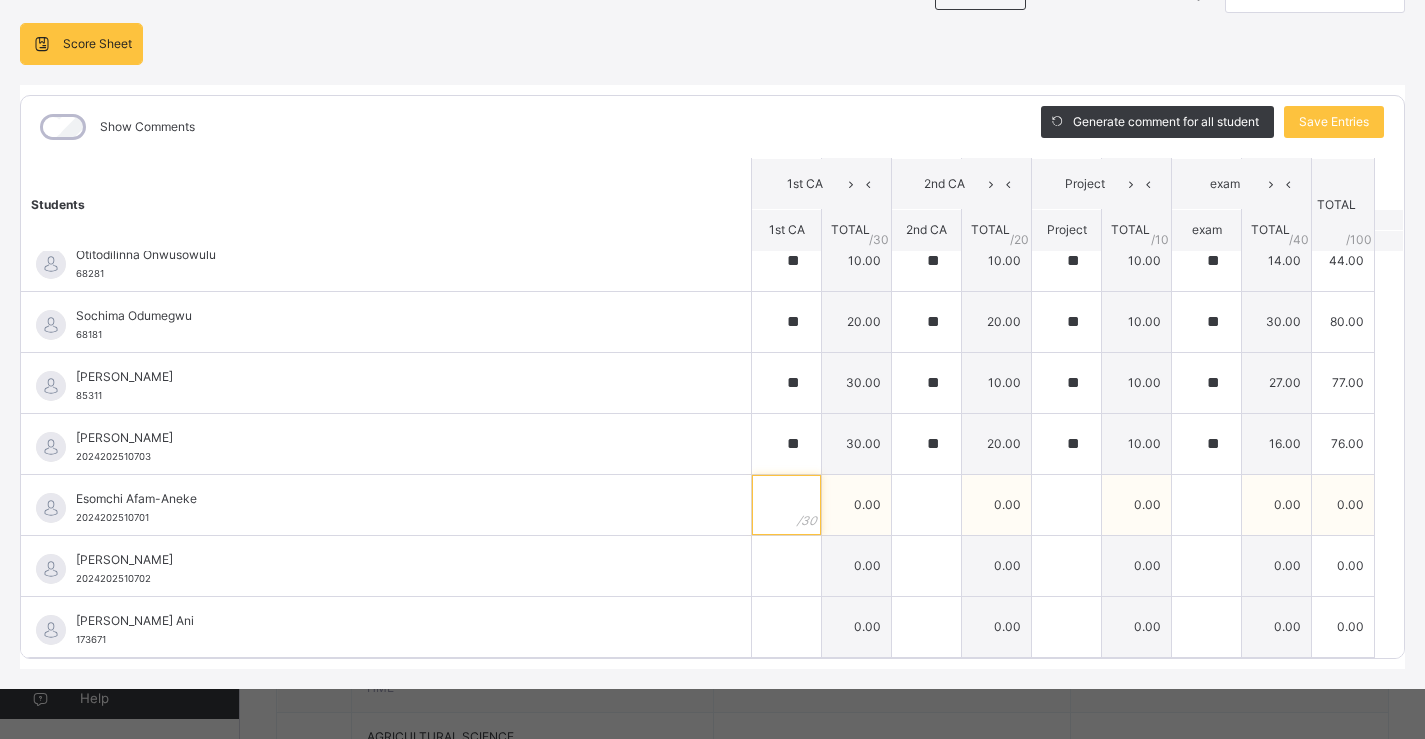 click at bounding box center (786, 505) 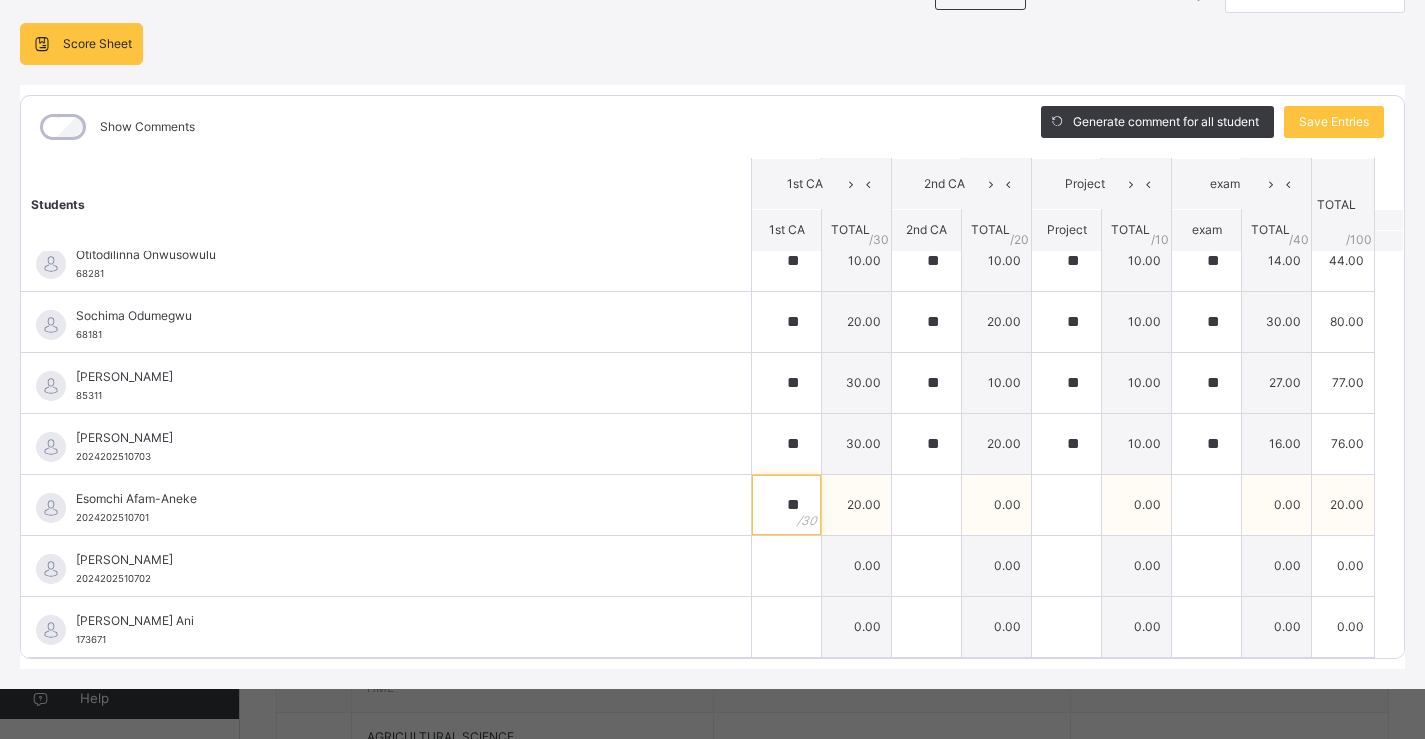 type on "**" 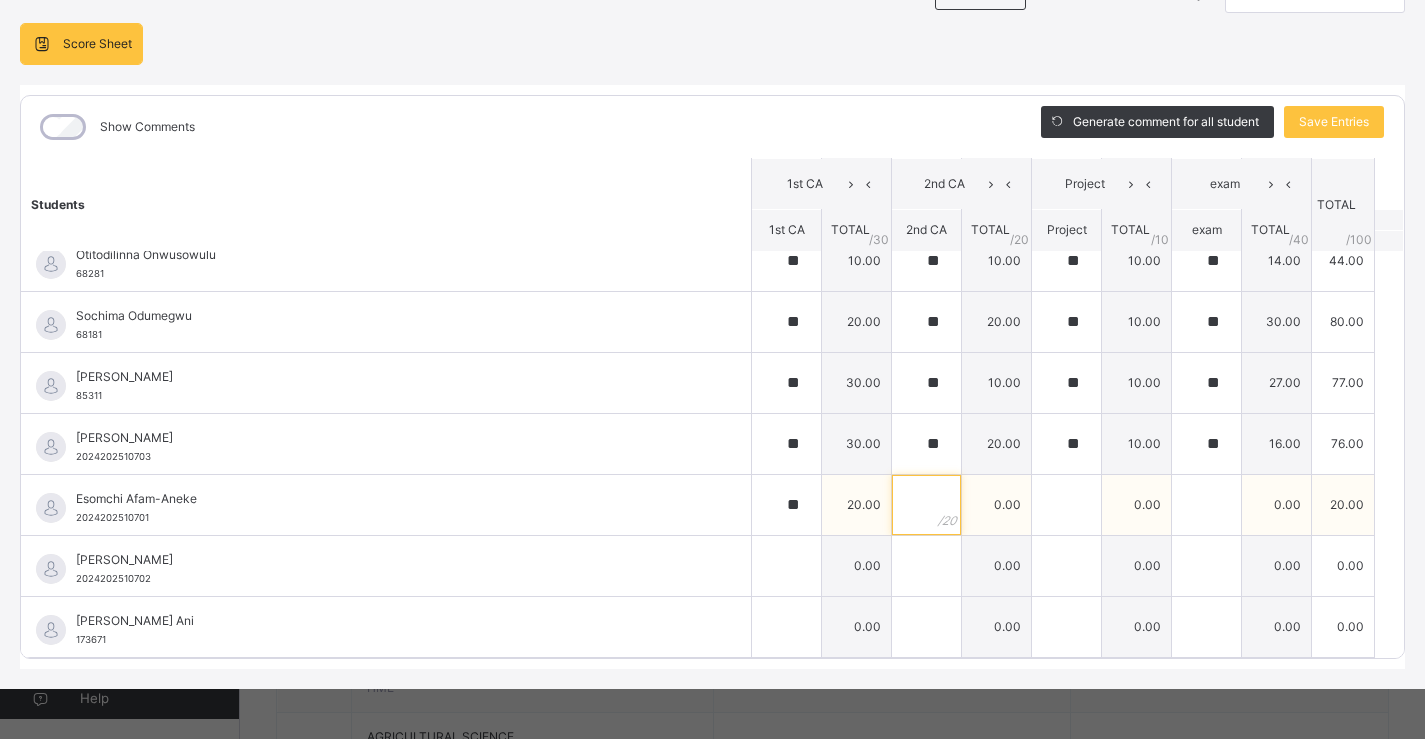 drag, startPoint x: 910, startPoint y: 492, endPoint x: 898, endPoint y: 499, distance: 13.892444 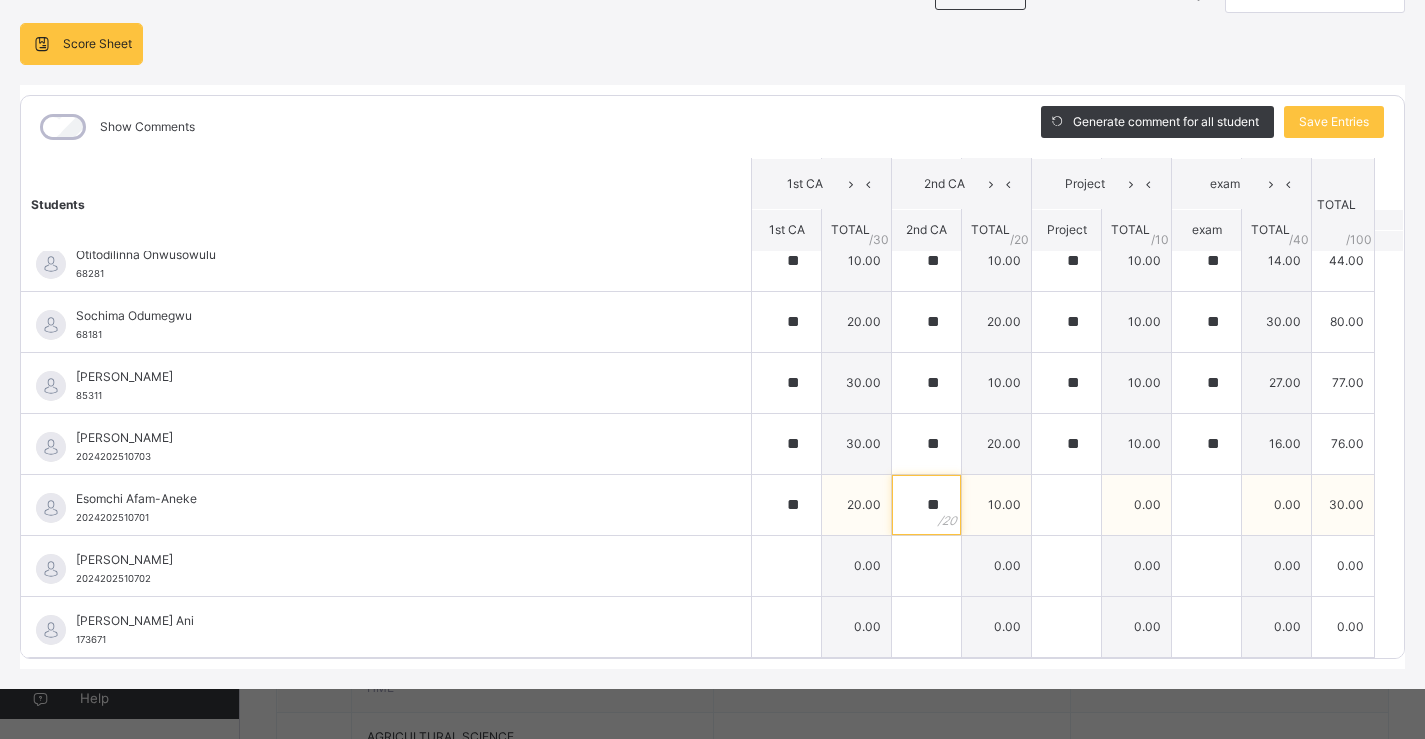 type on "**" 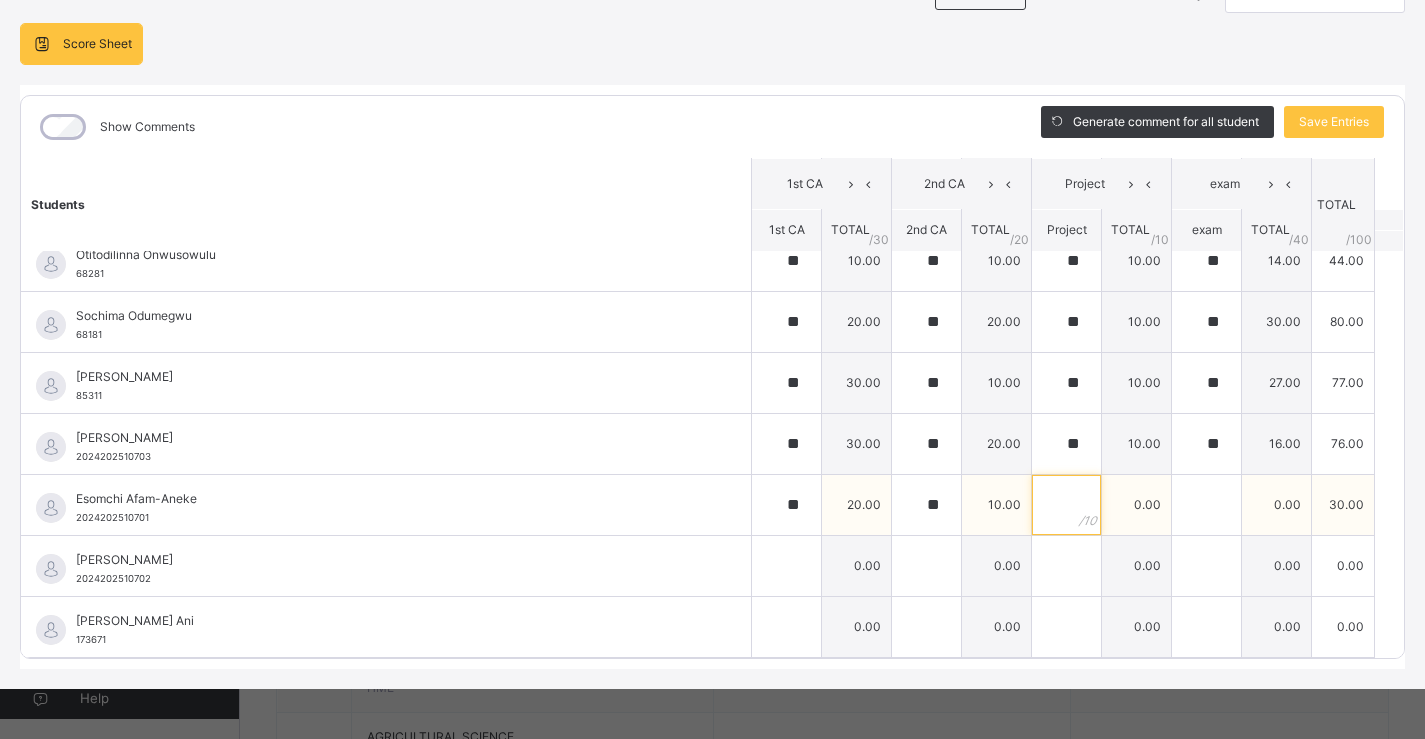 click at bounding box center (1066, 505) 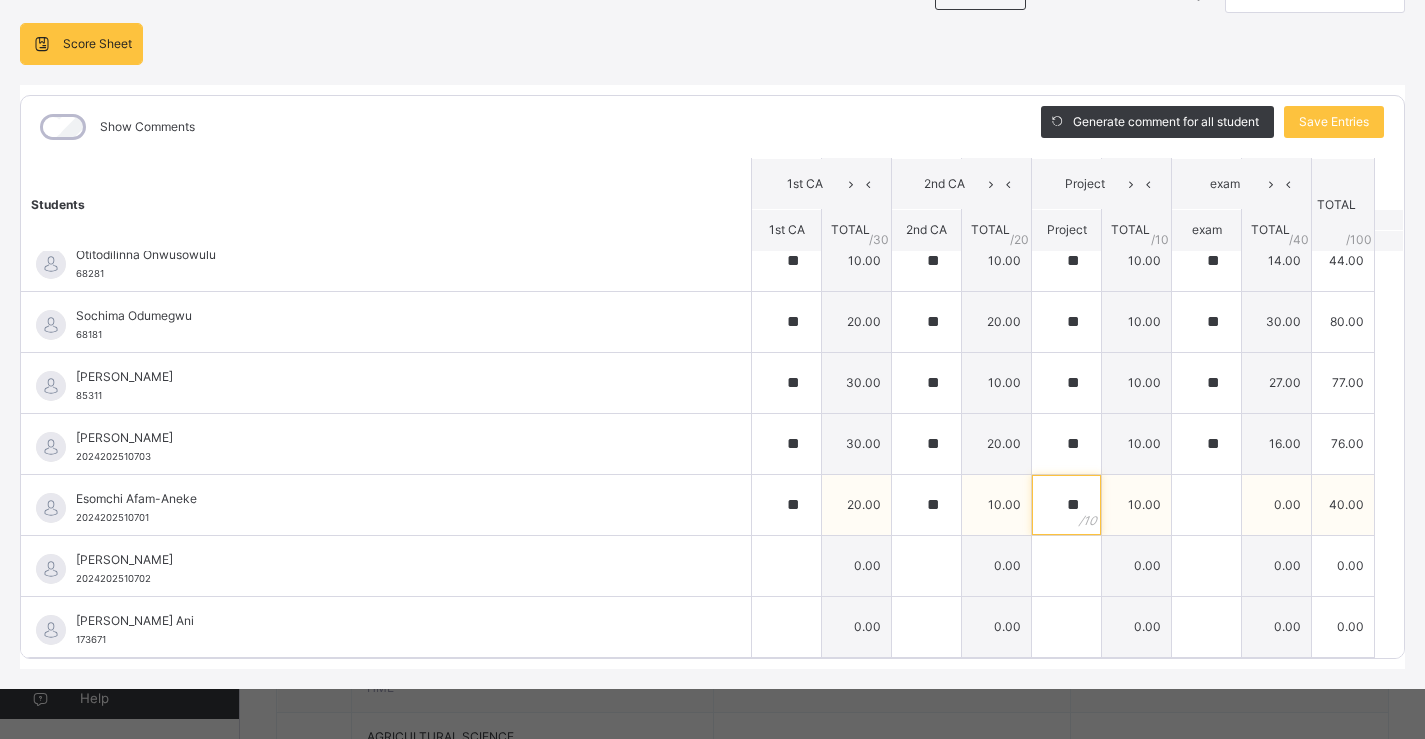 type on "**" 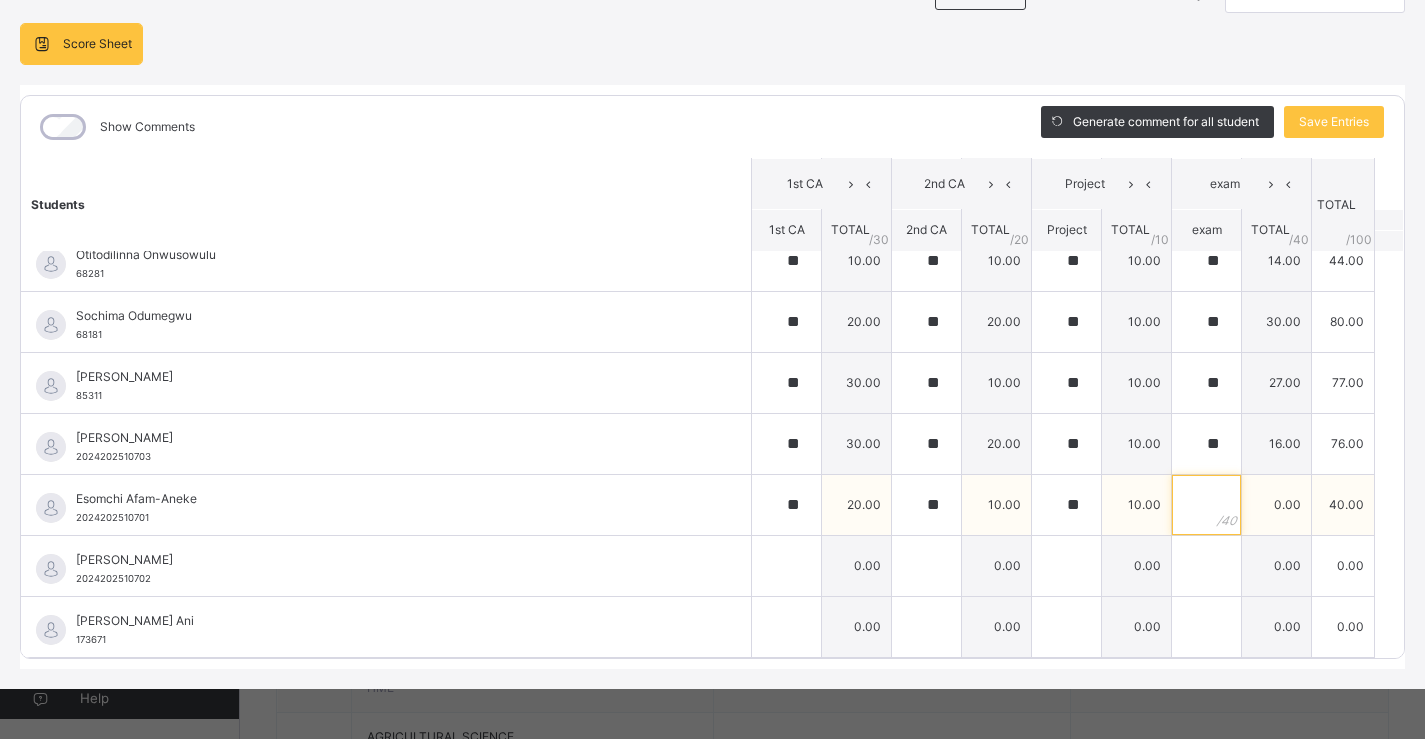 click at bounding box center (1206, 505) 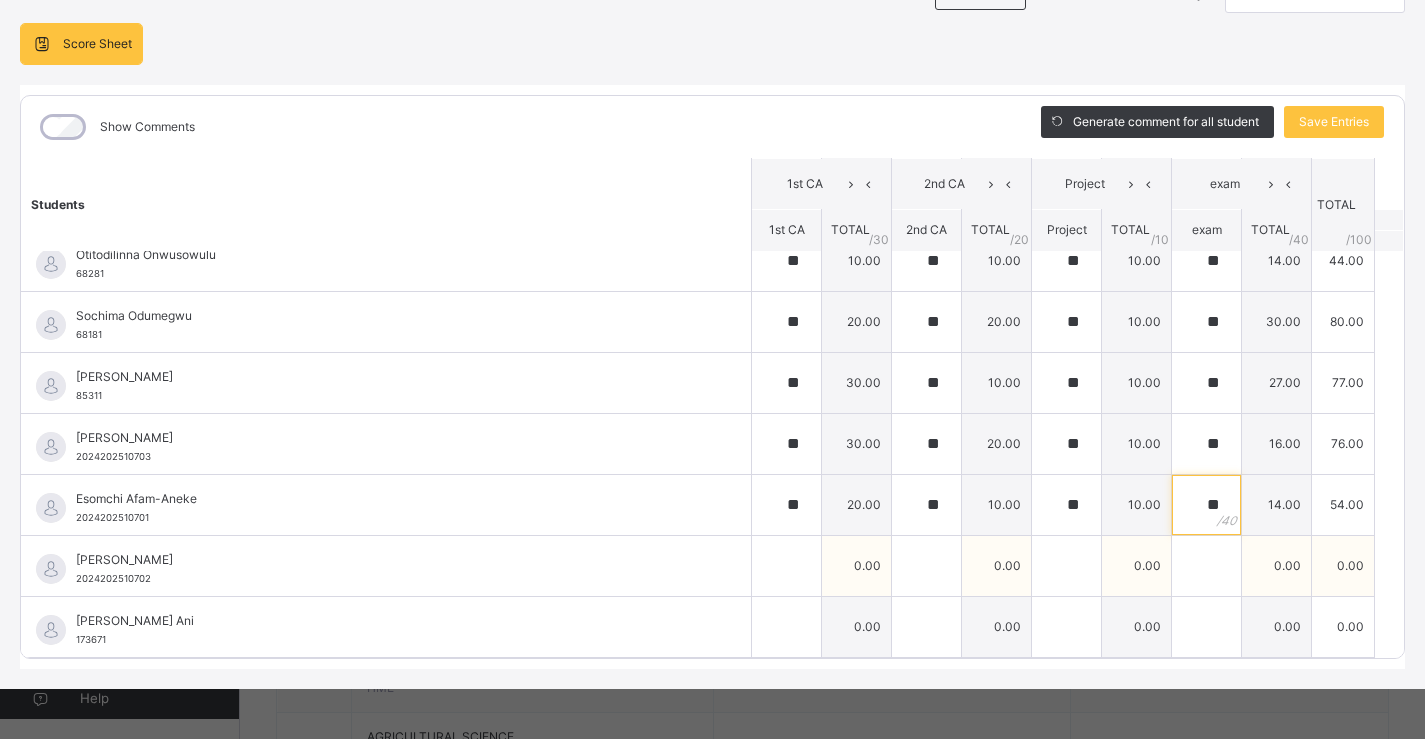 type on "**" 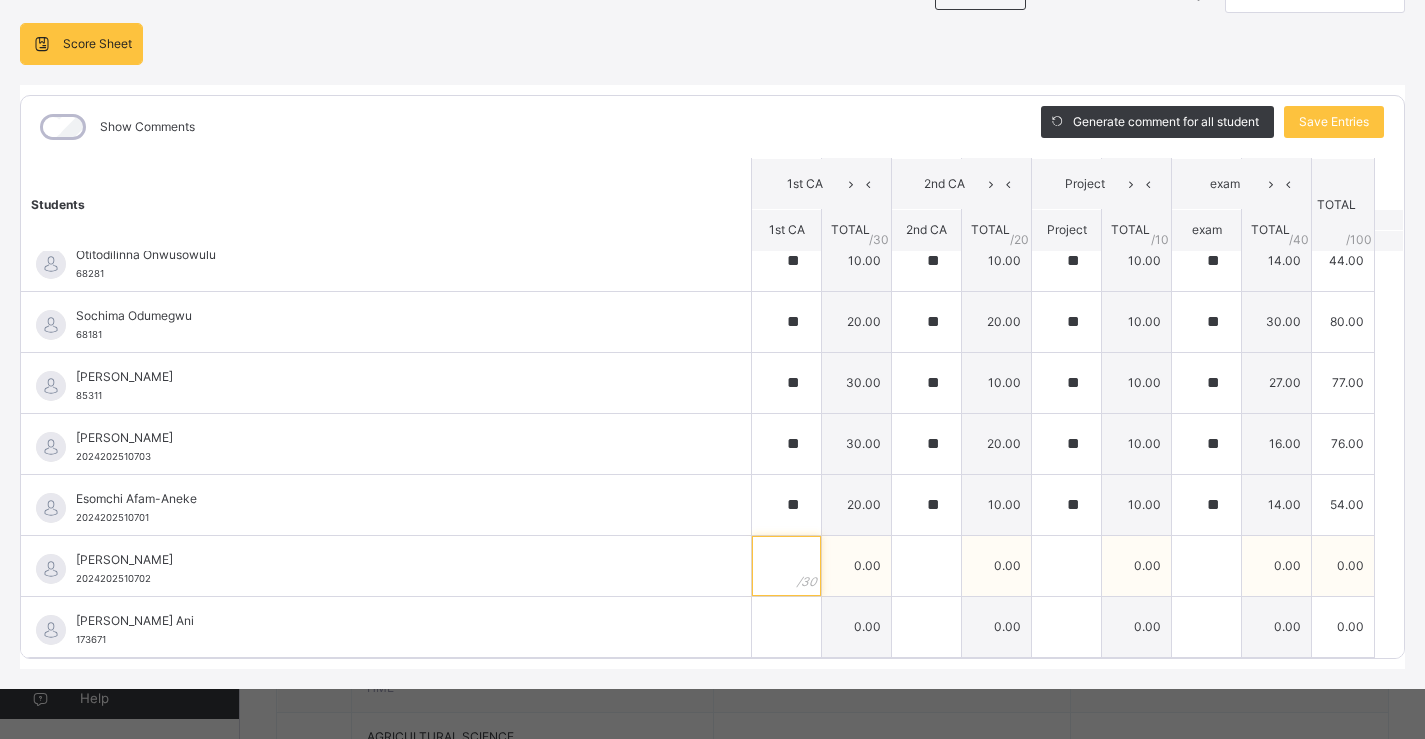 click at bounding box center (786, 566) 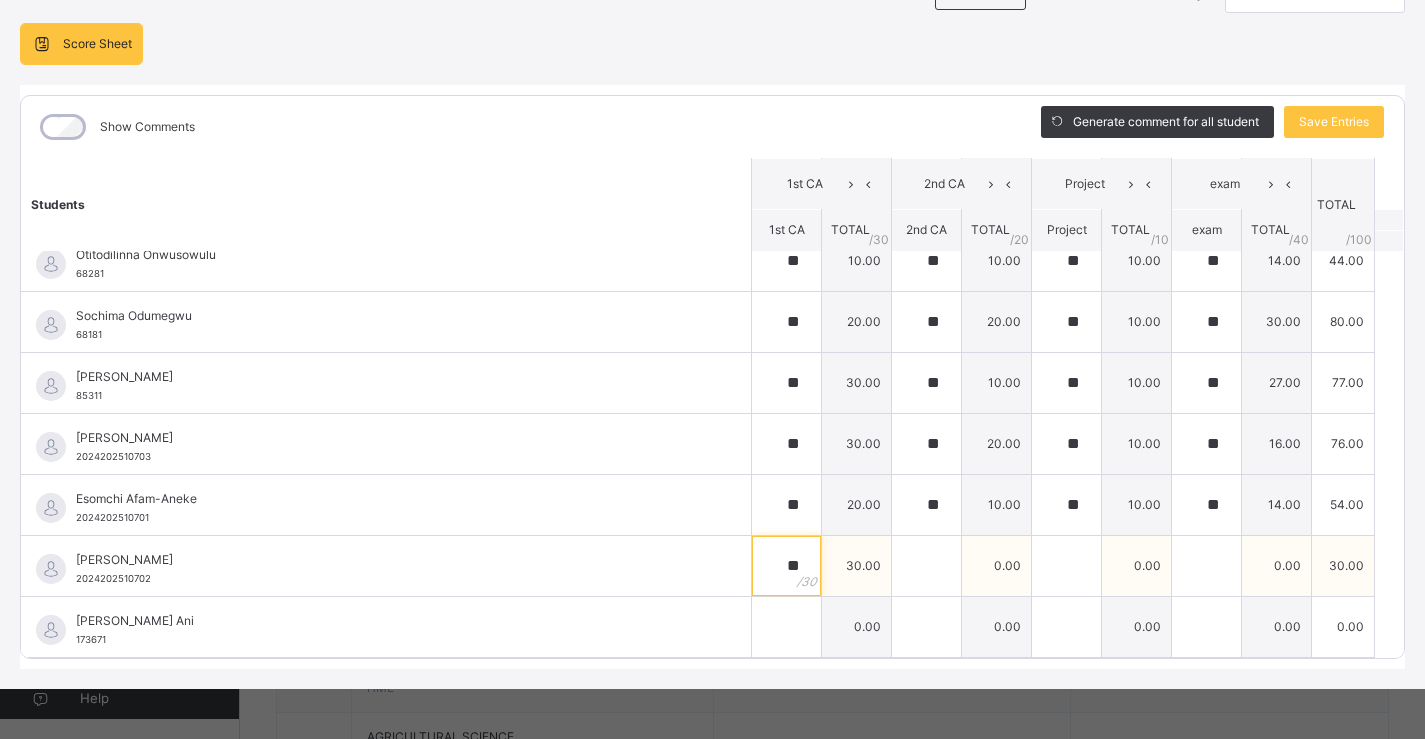 type on "**" 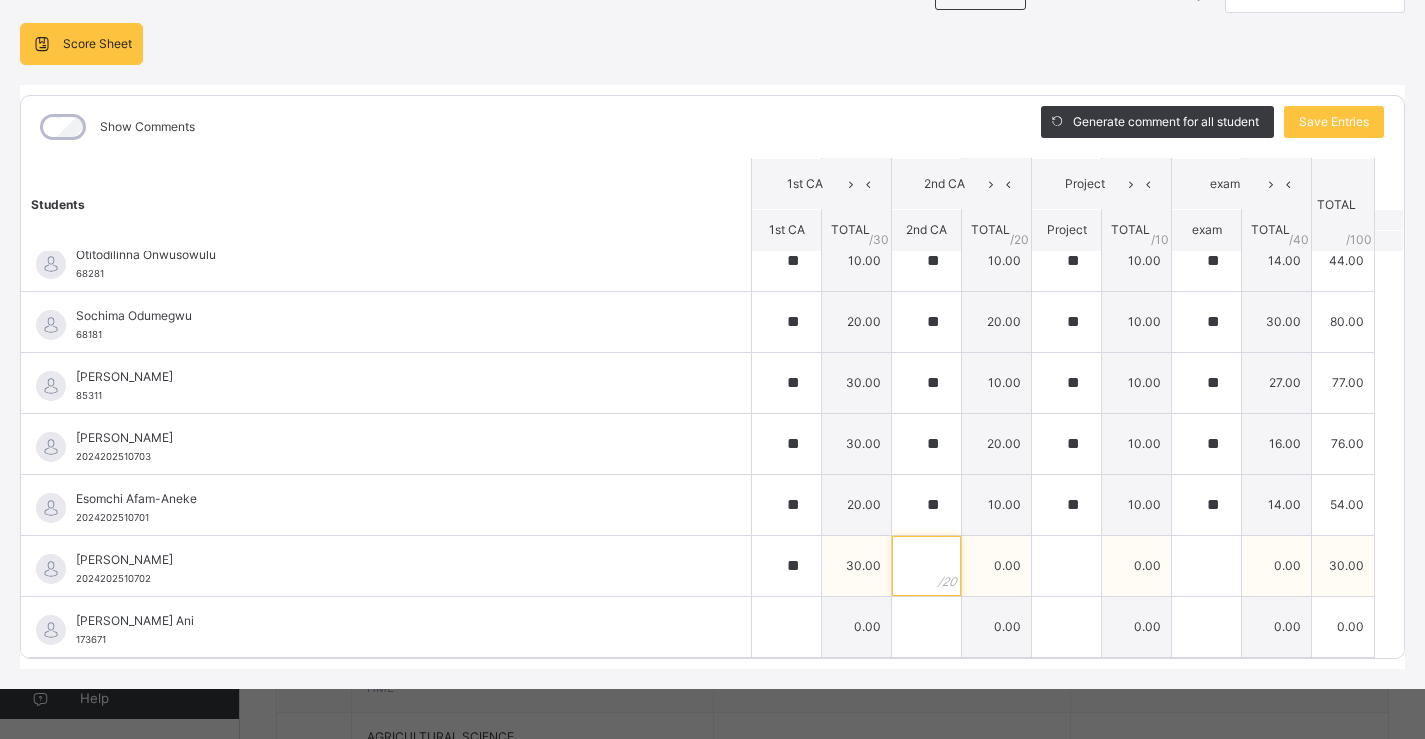 click at bounding box center [926, 566] 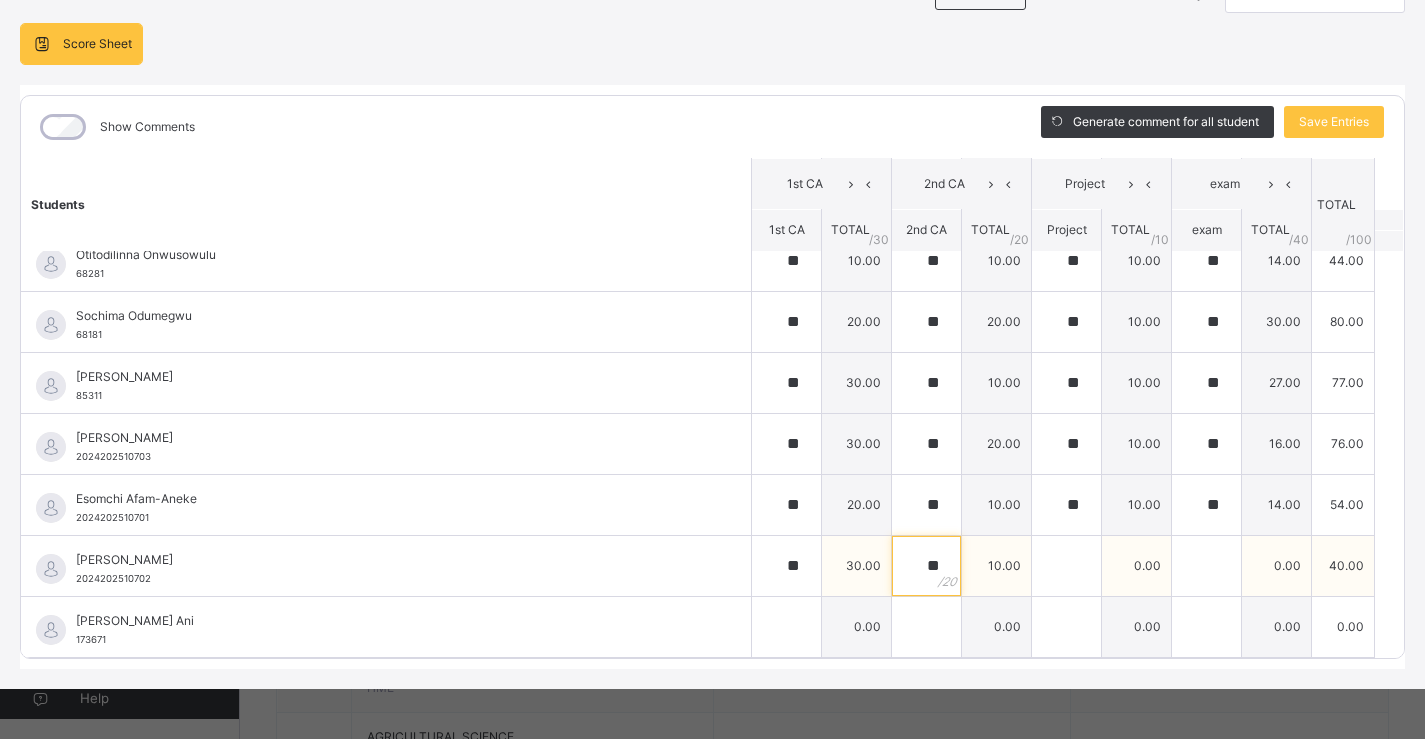 type on "**" 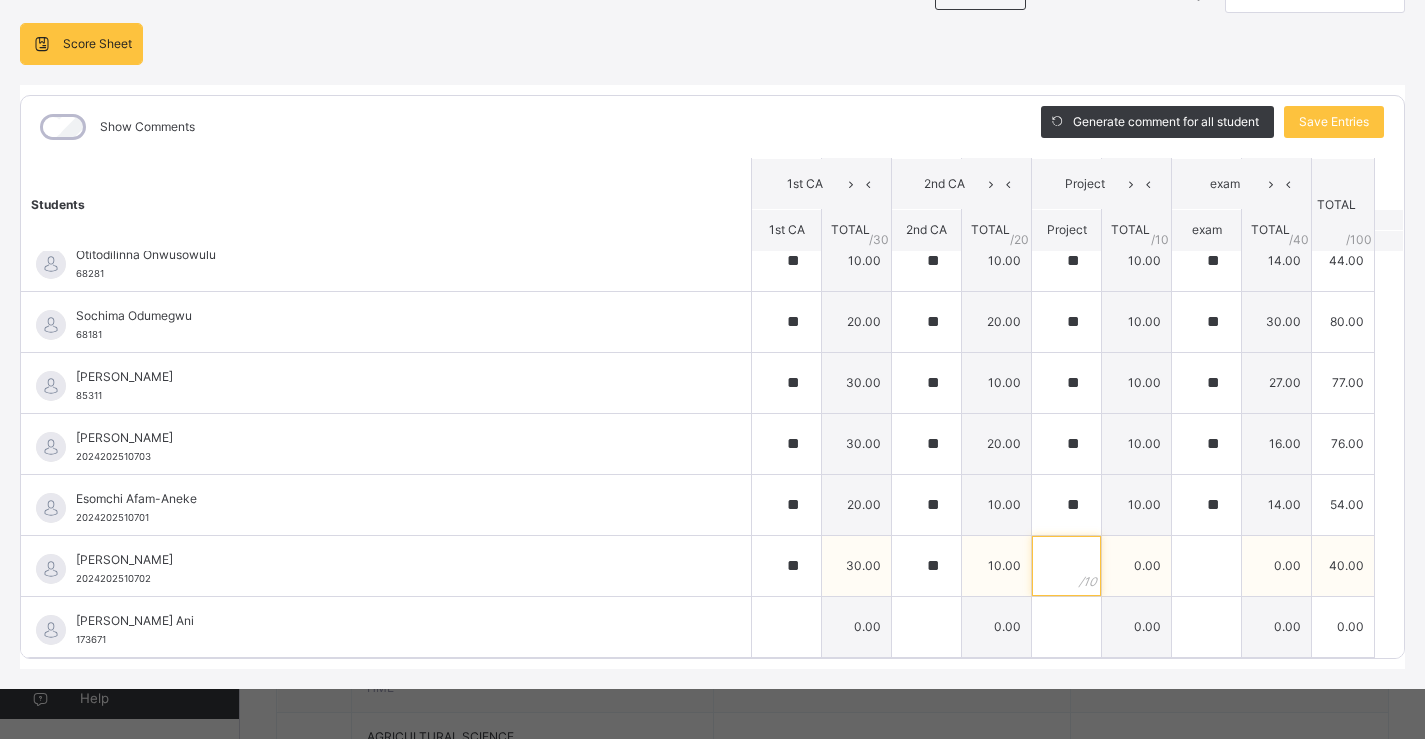 click at bounding box center (1066, 566) 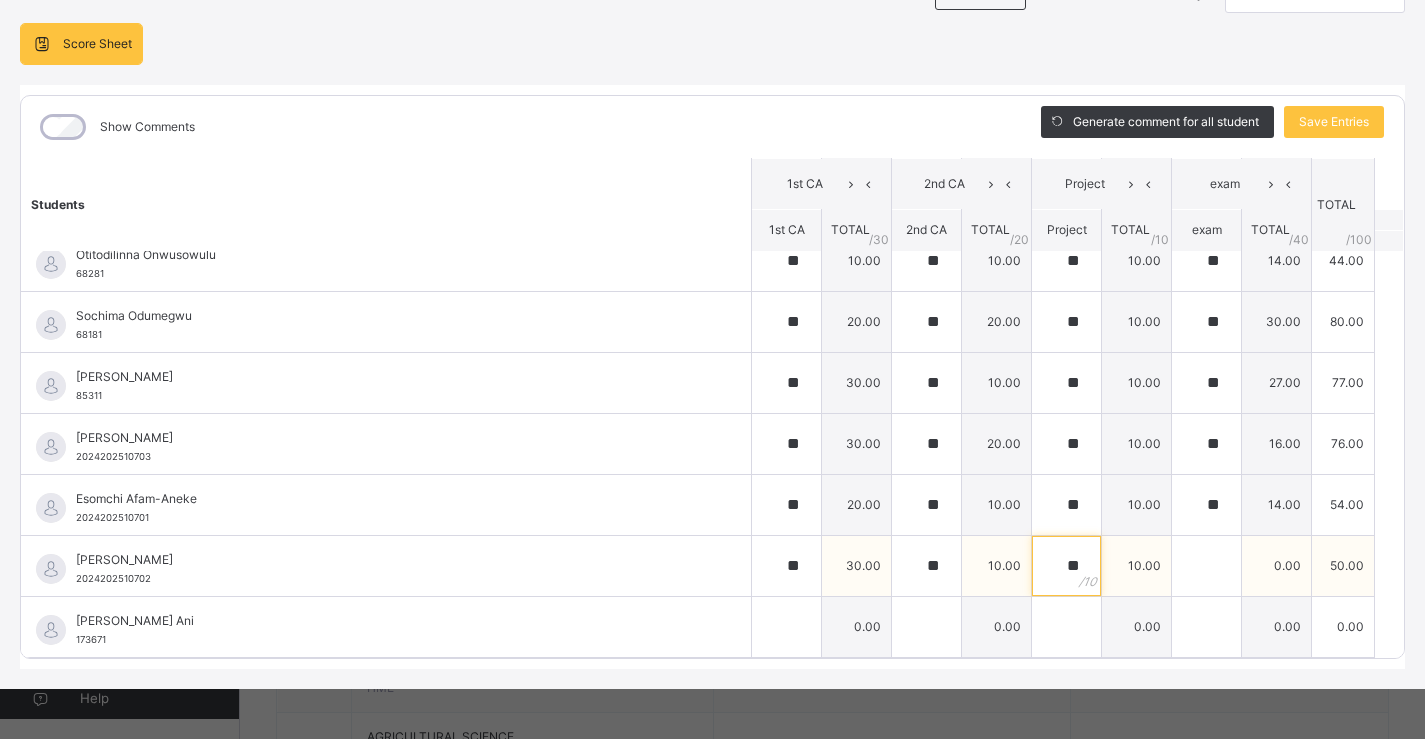type on "**" 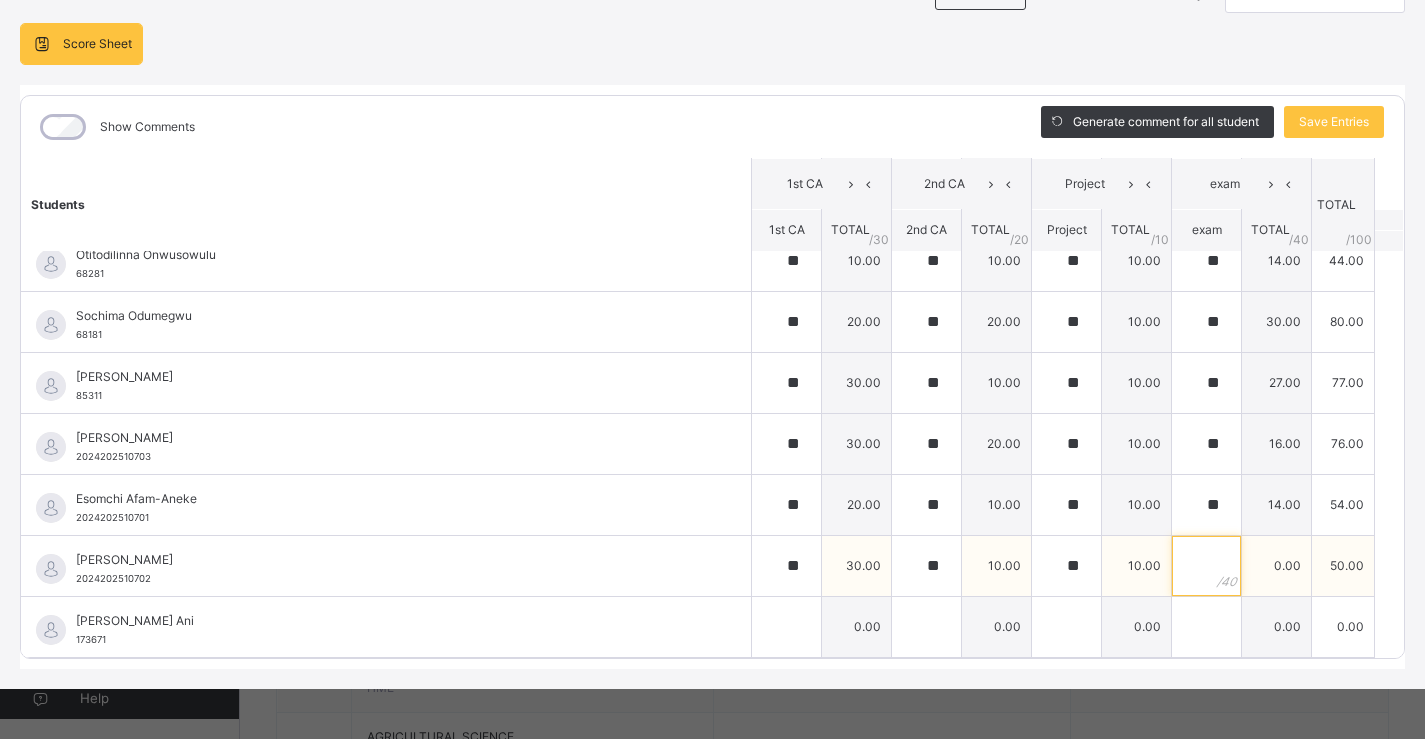 click at bounding box center [1206, 566] 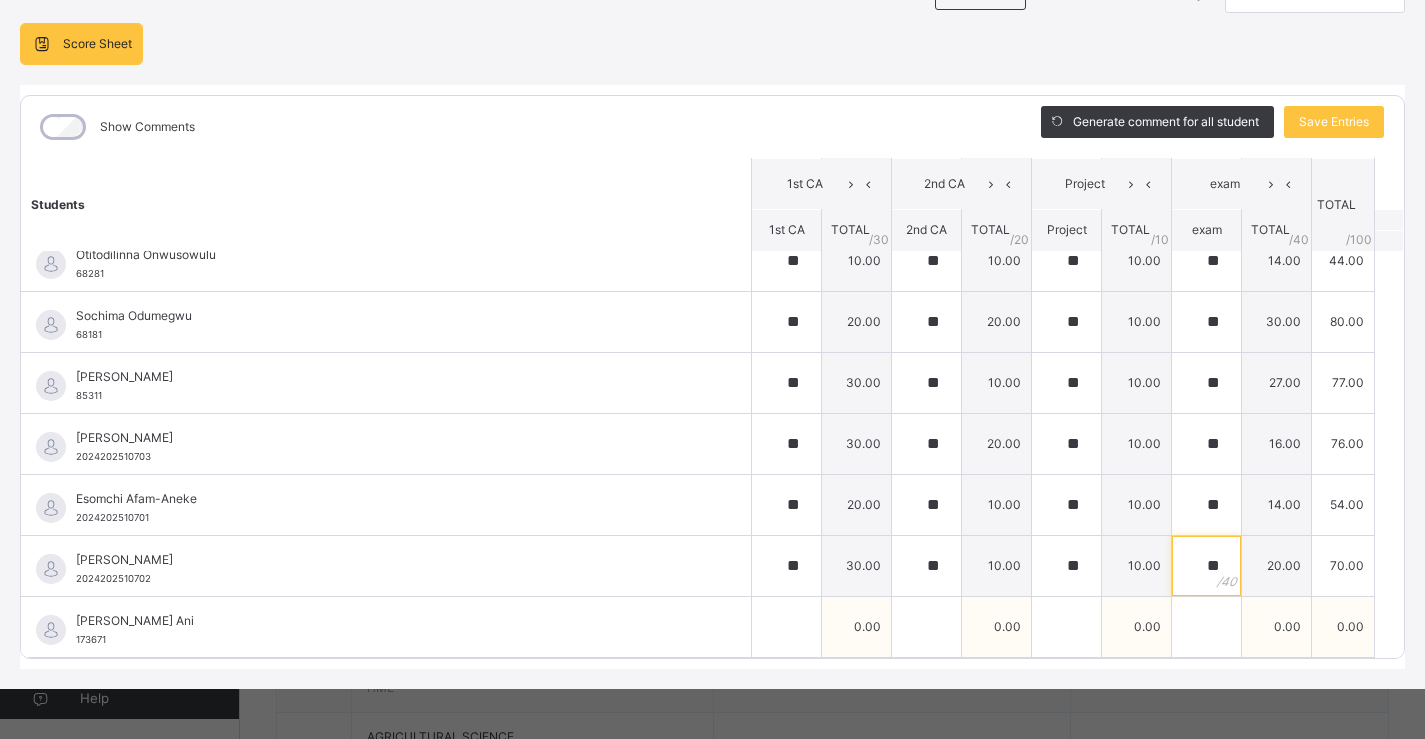 type on "**" 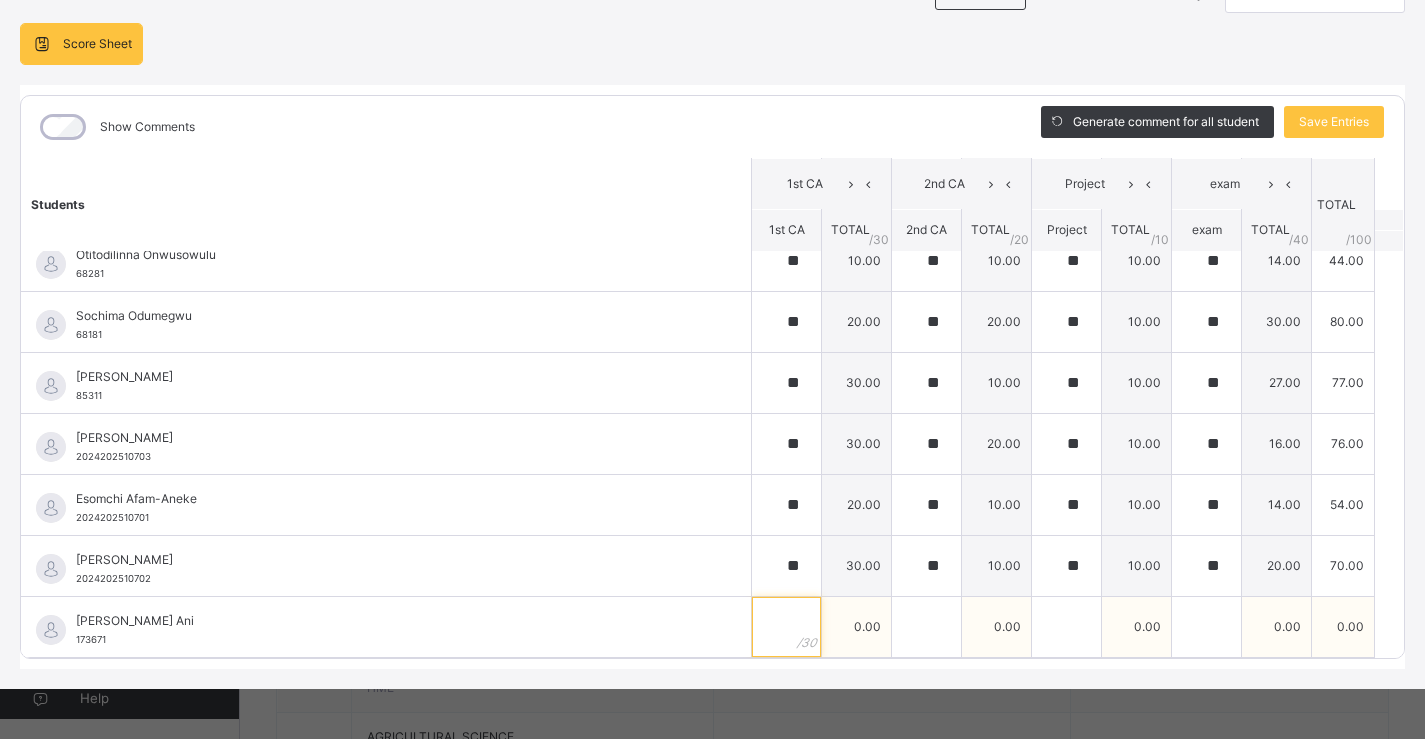 click at bounding box center (786, 627) 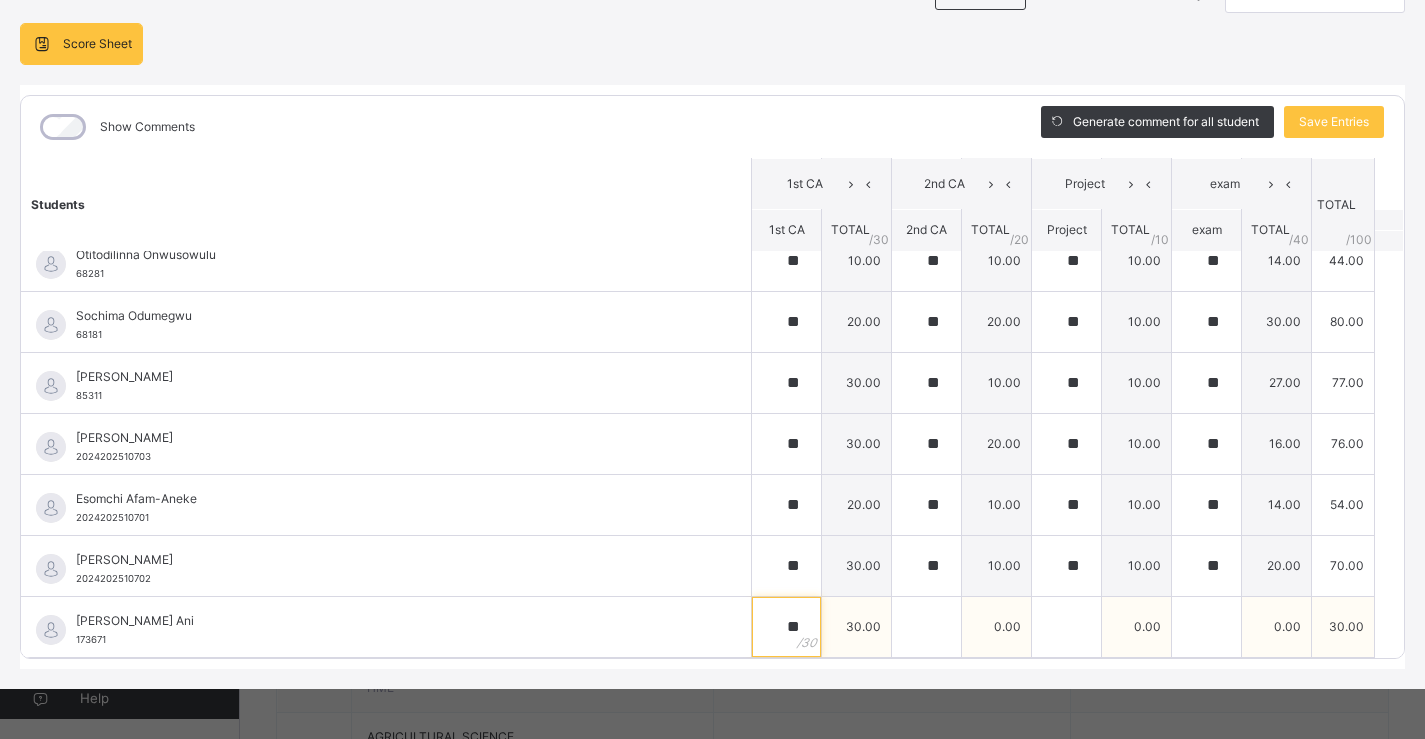 type on "**" 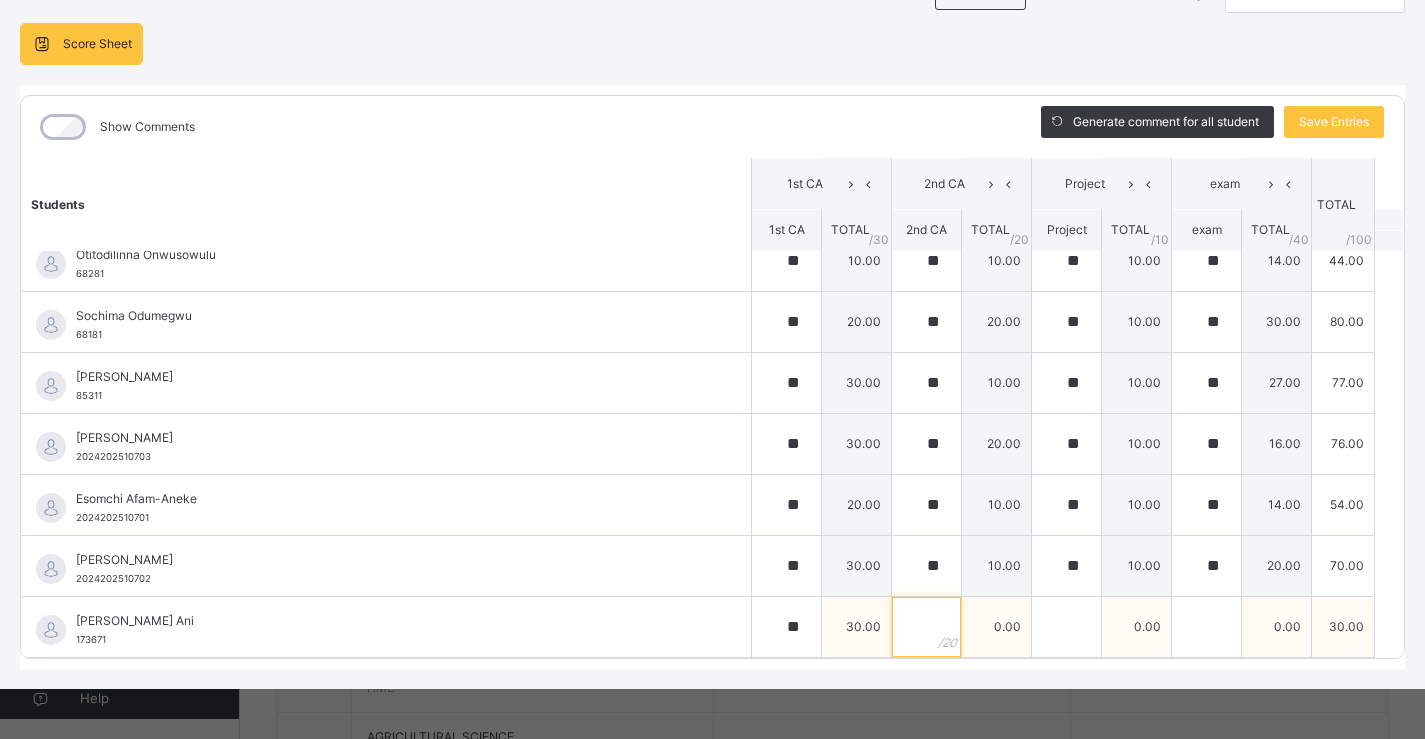 click at bounding box center [926, 627] 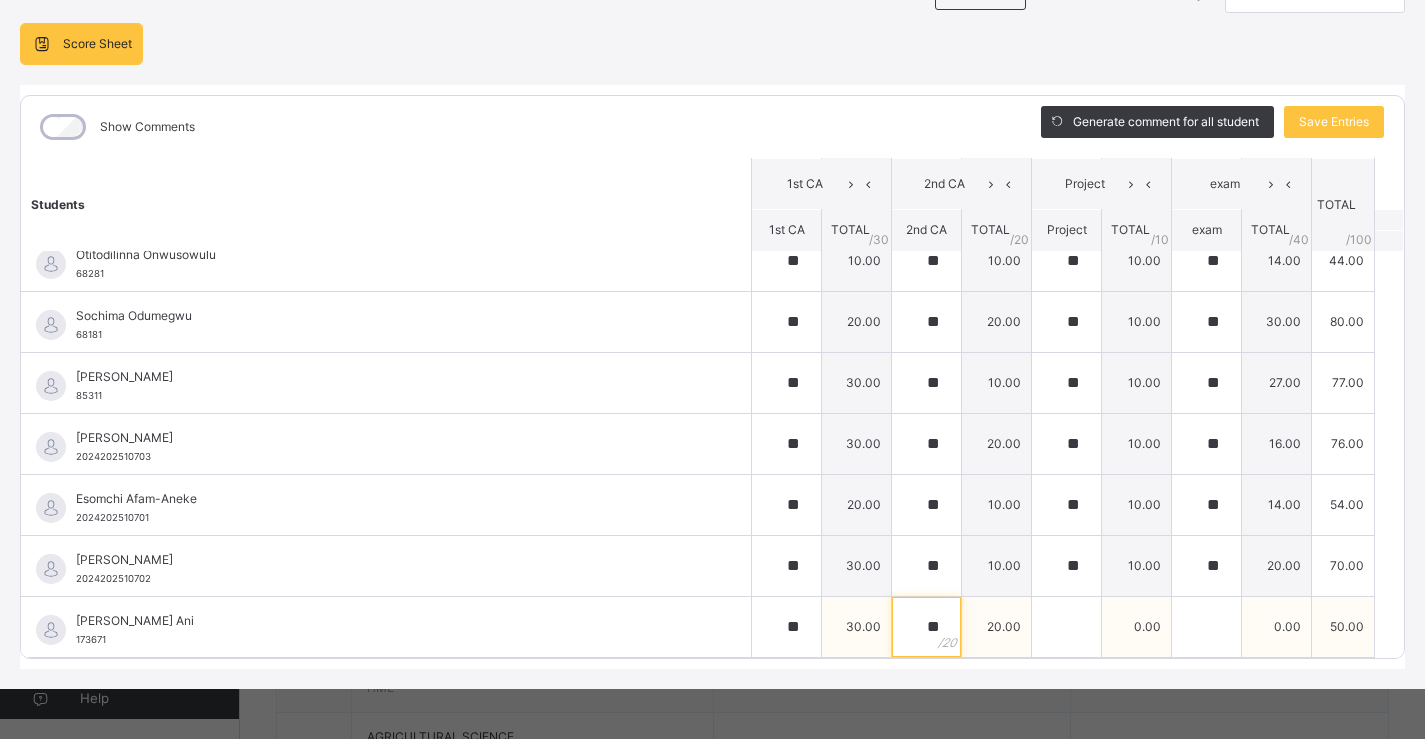 type on "**" 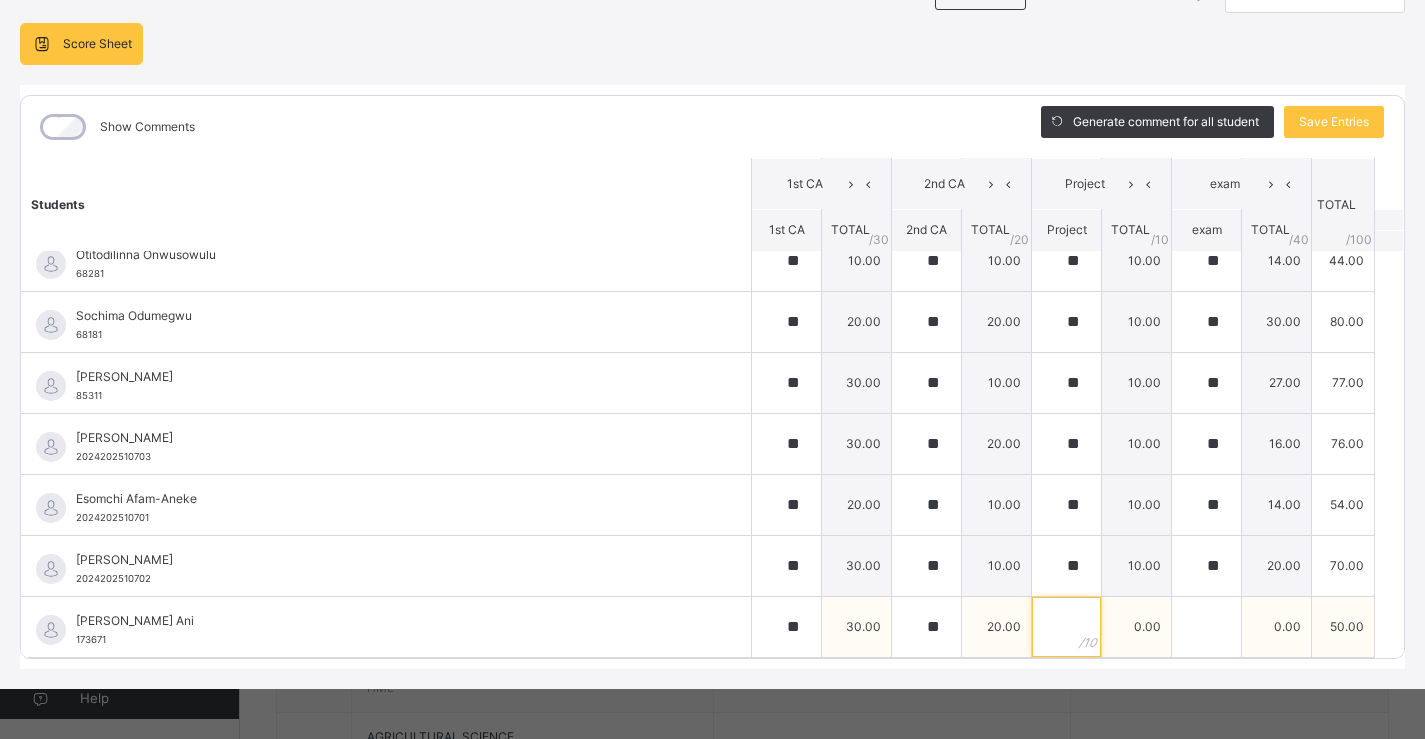 click at bounding box center [1066, 627] 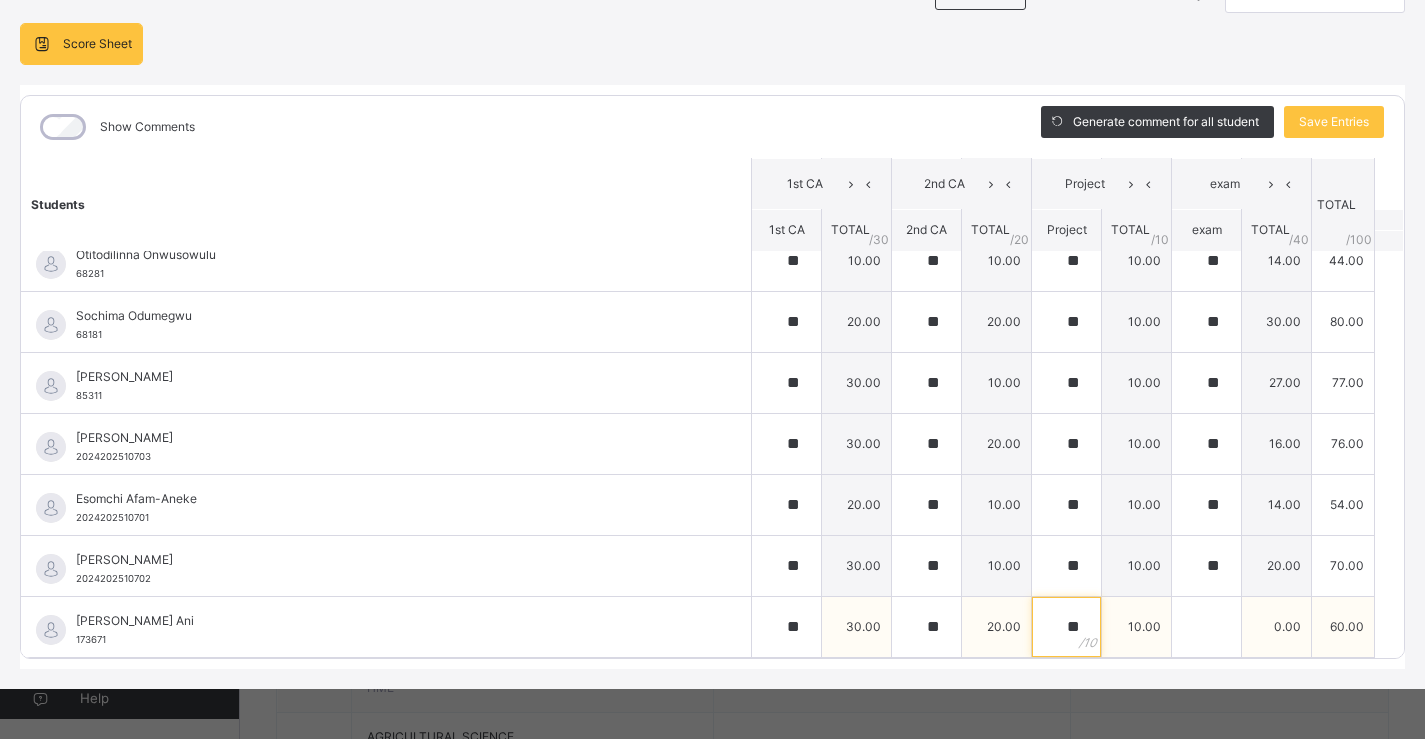 type on "**" 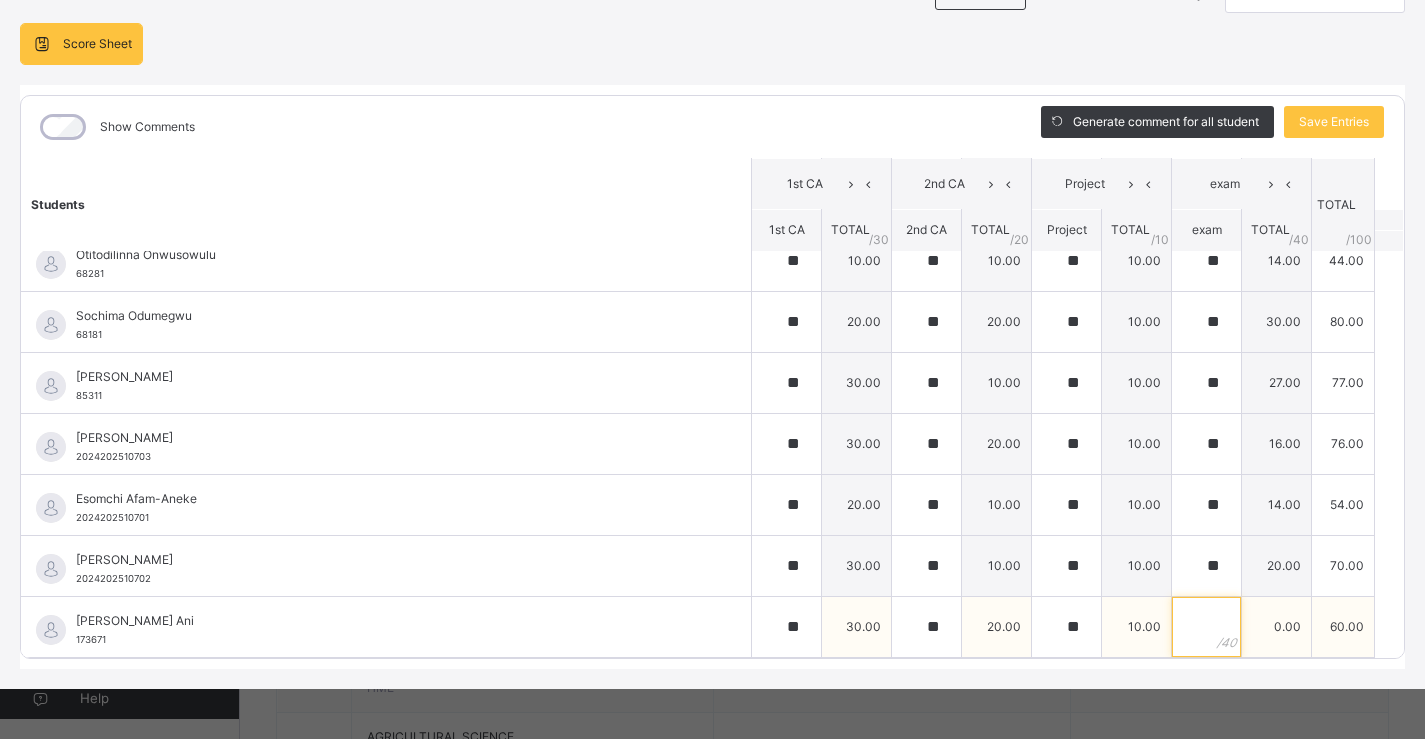 click at bounding box center [1206, 627] 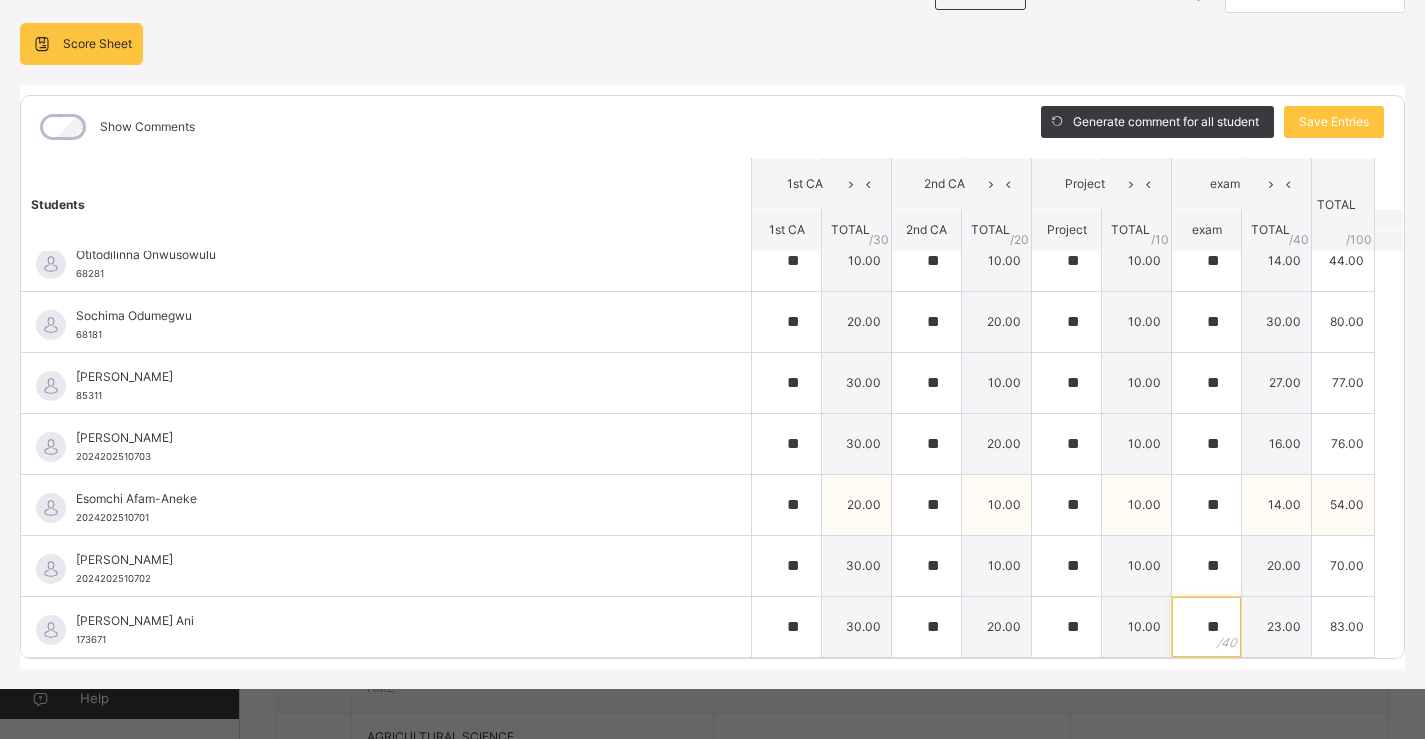 type on "**" 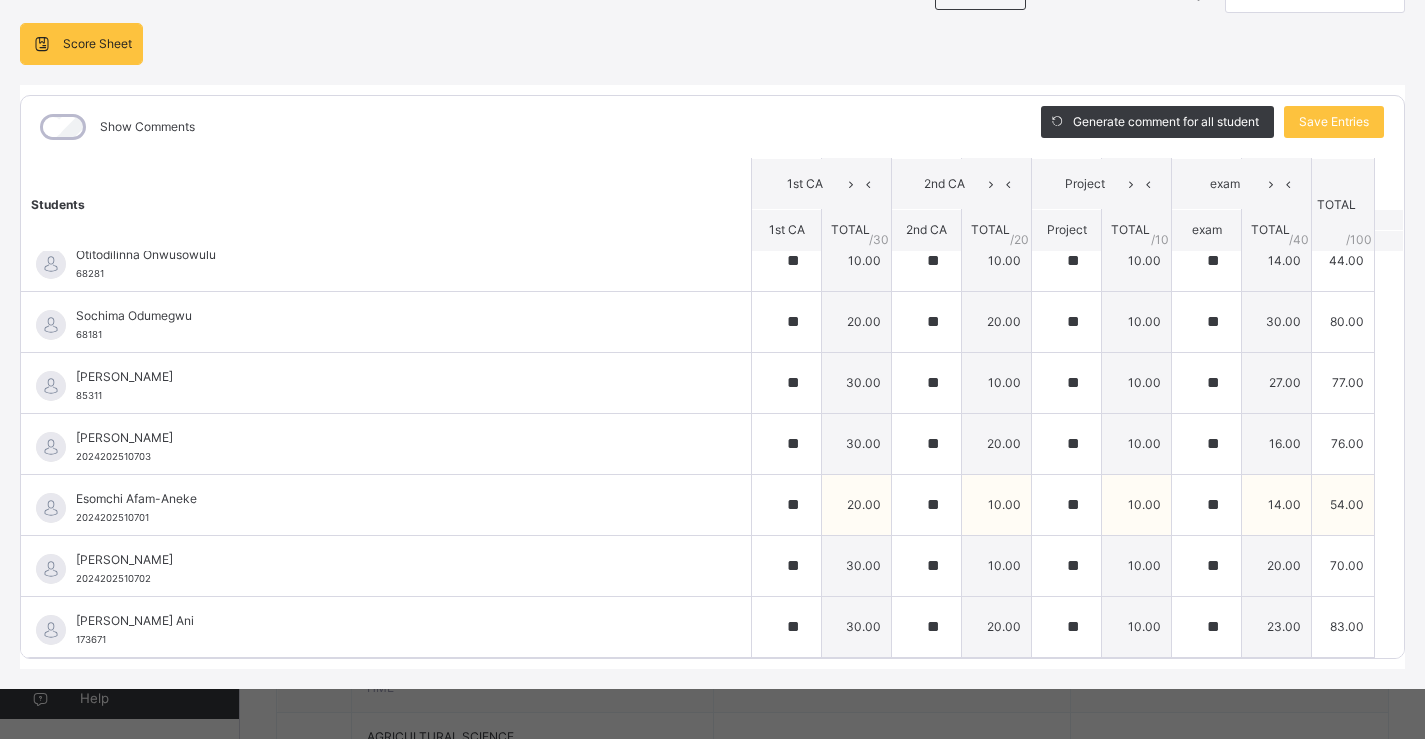 click on "Esomchi  Afam-Aneke" at bounding box center [391, 499] 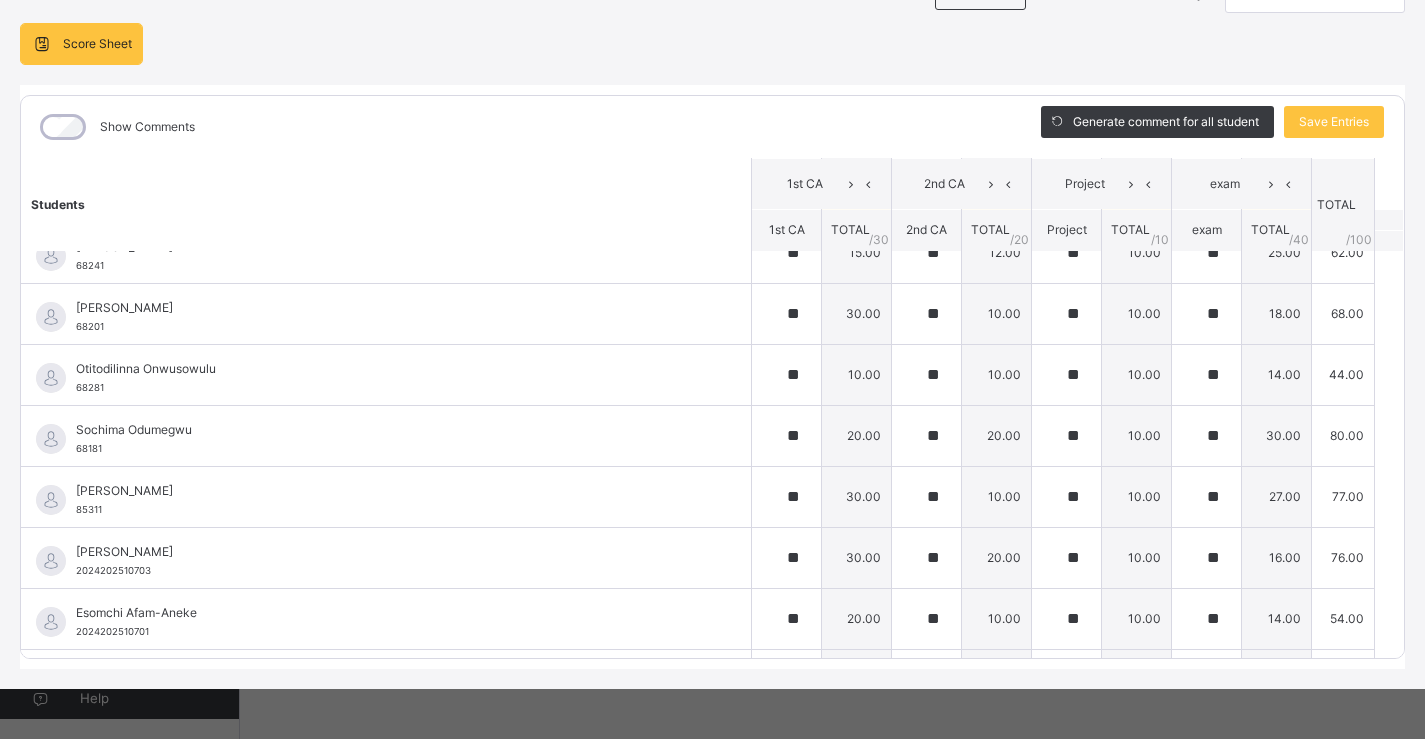 scroll, scrollTop: 0, scrollLeft: 0, axis: both 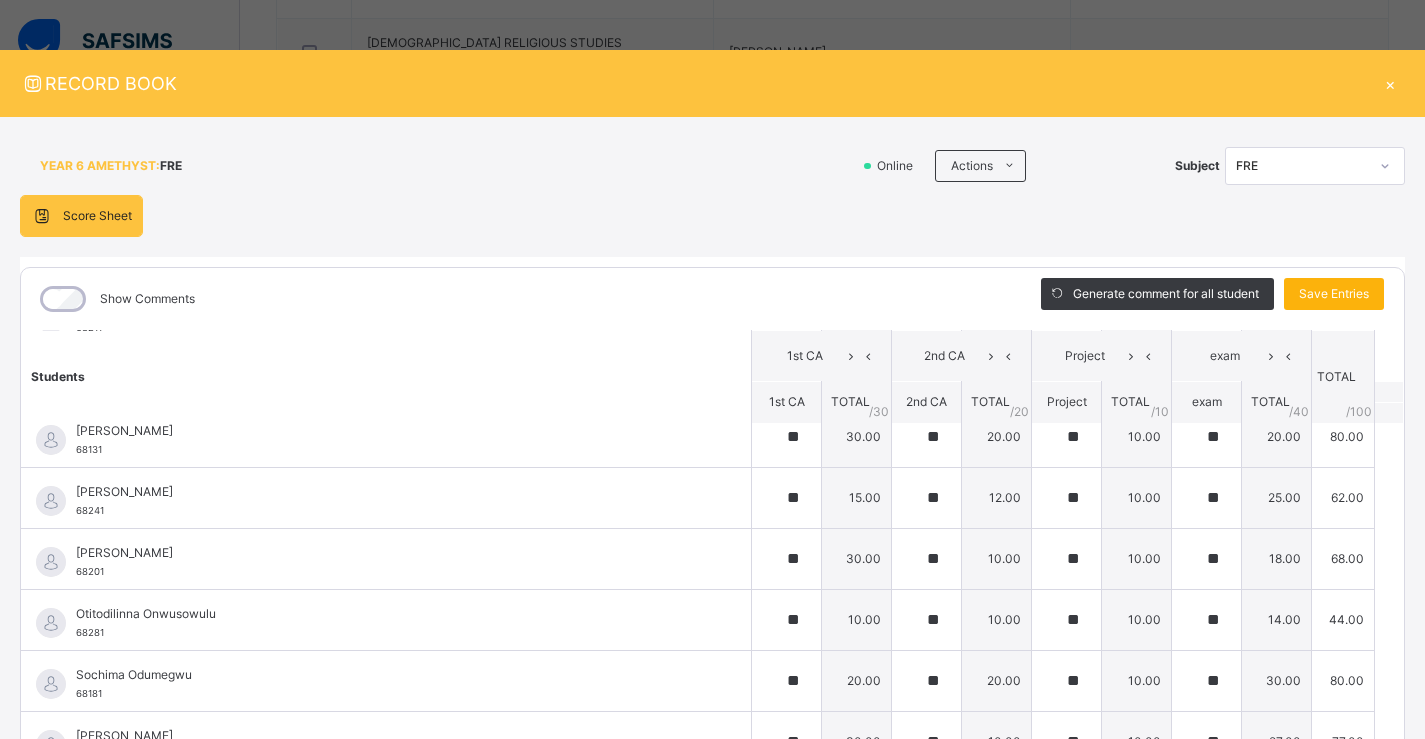 click on "Save Entries" at bounding box center (1334, 294) 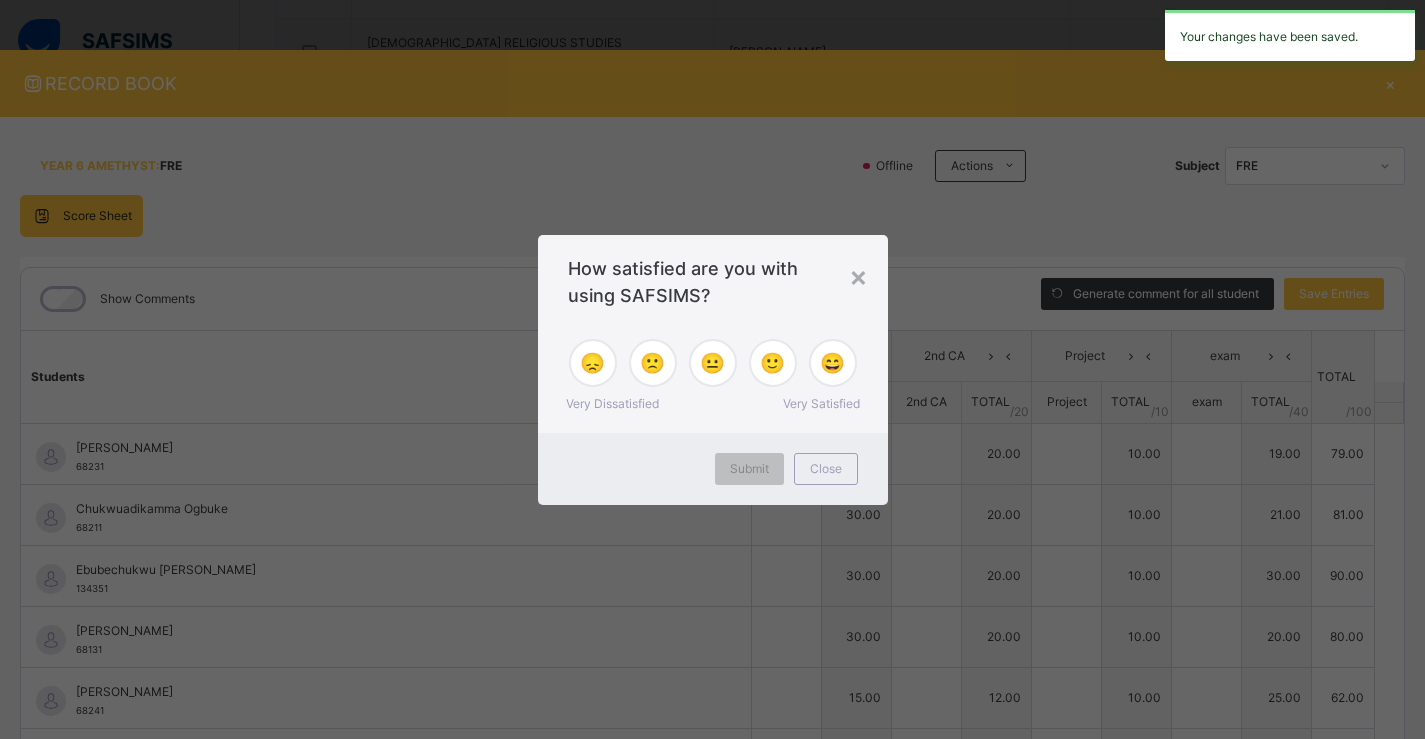 type on "**" 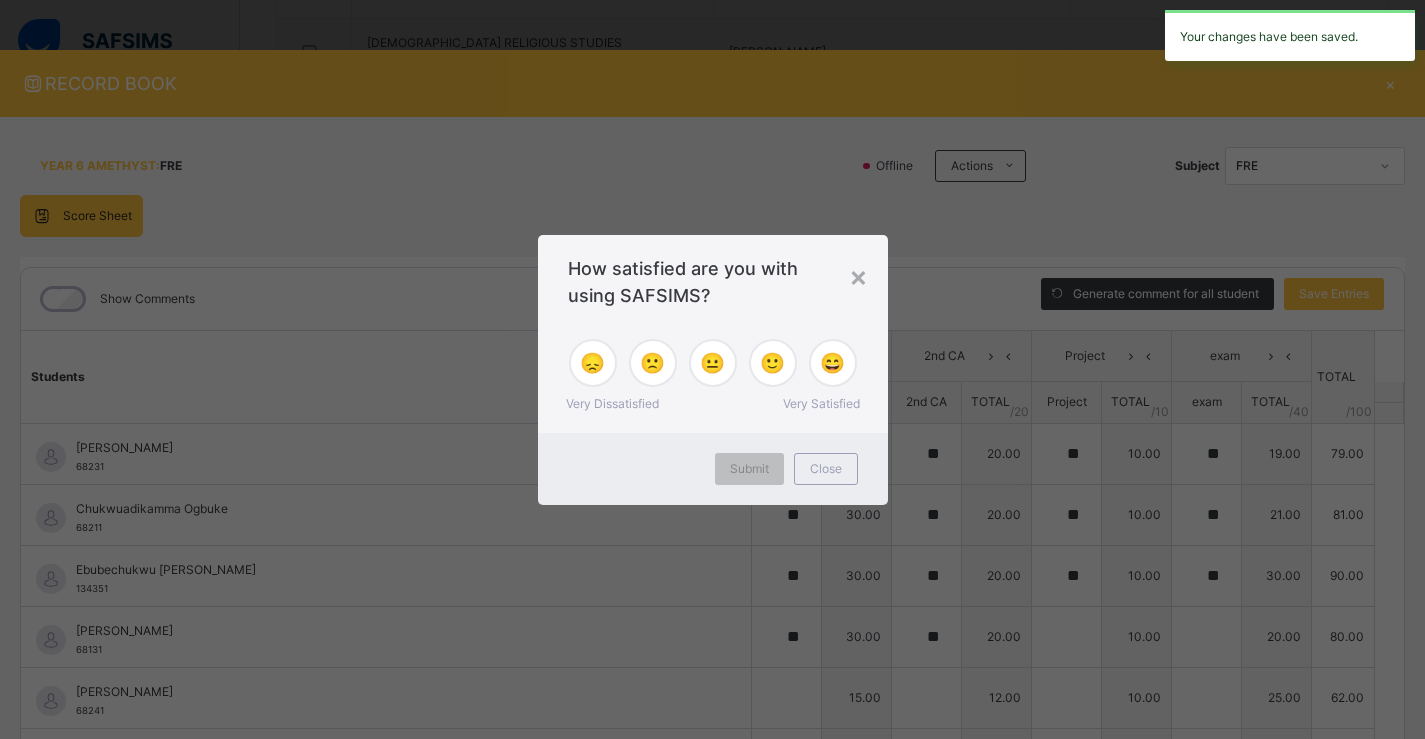 type on "**" 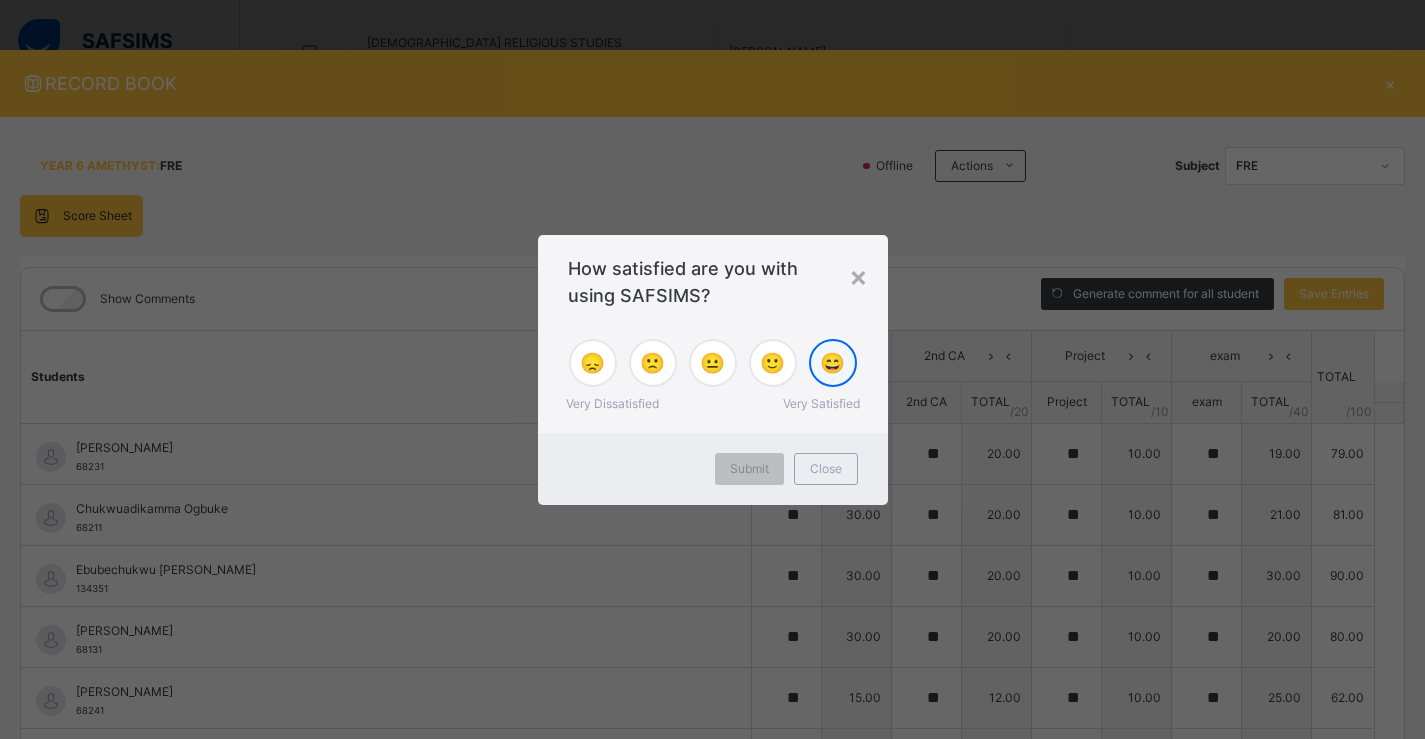 click on "😄" at bounding box center (832, 363) 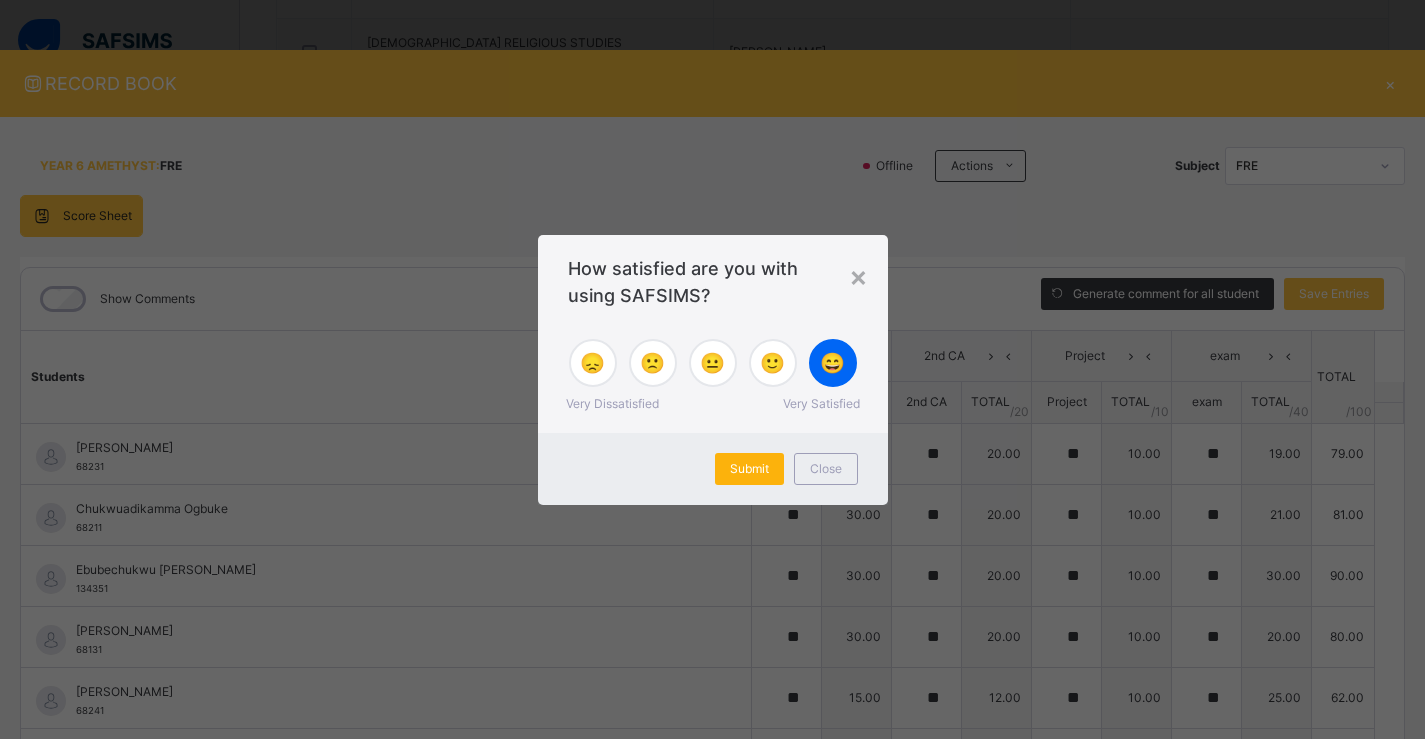 click on "Submit" at bounding box center (749, 469) 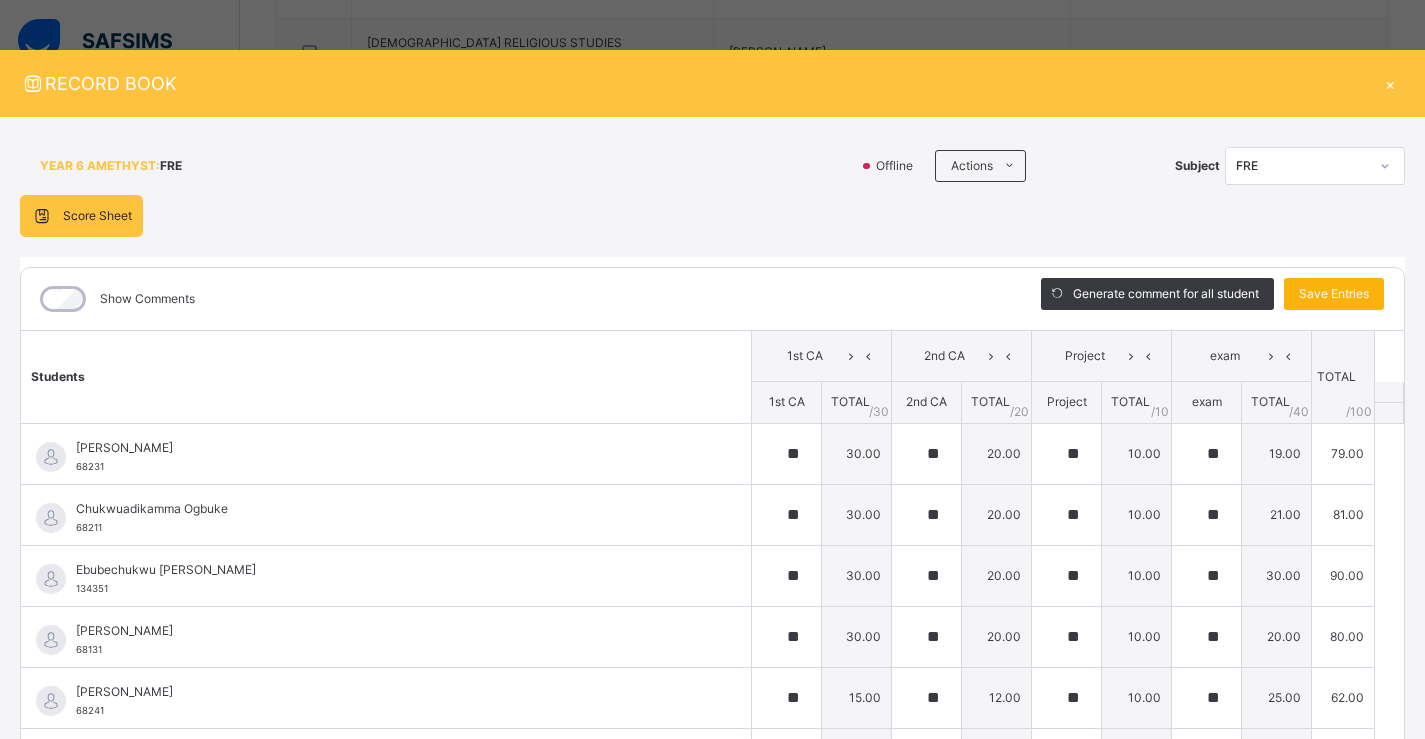 click on "Save Entries" at bounding box center [1334, 294] 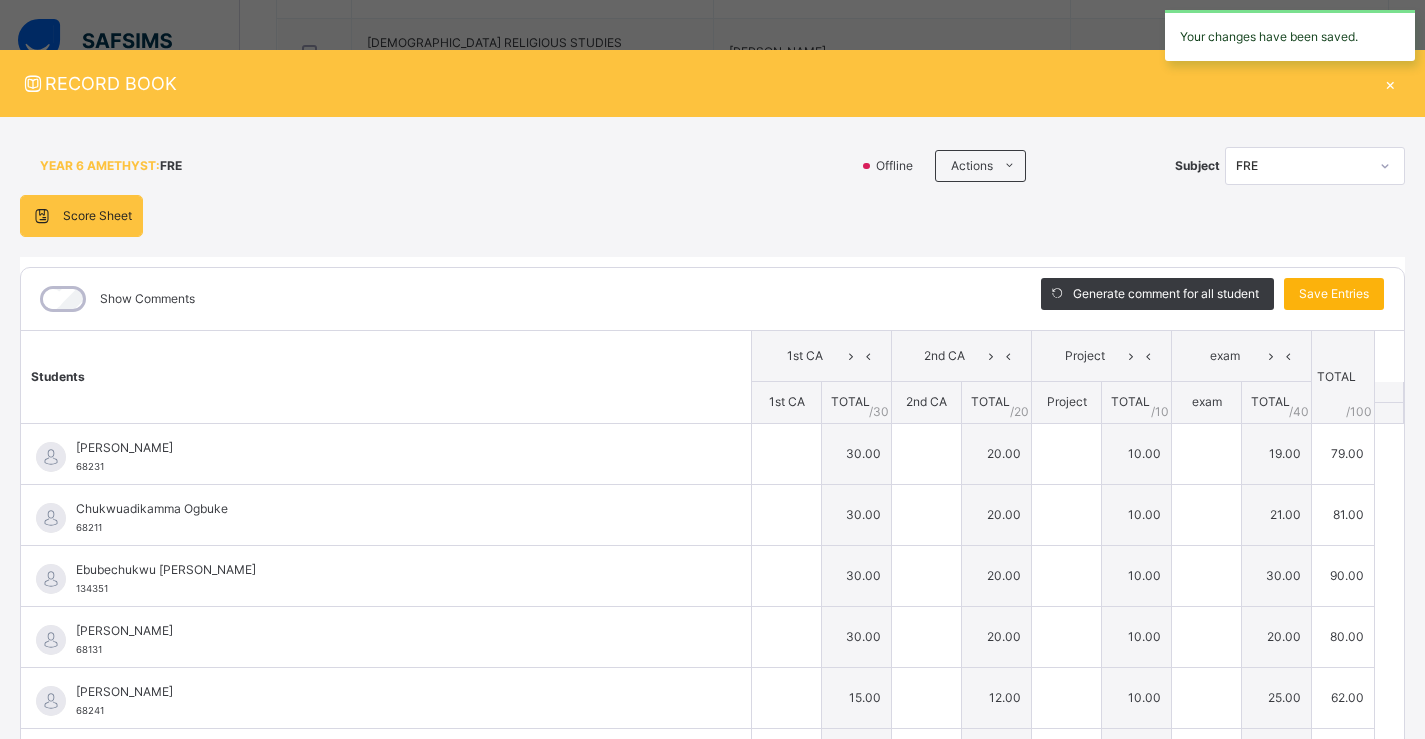 type on "**" 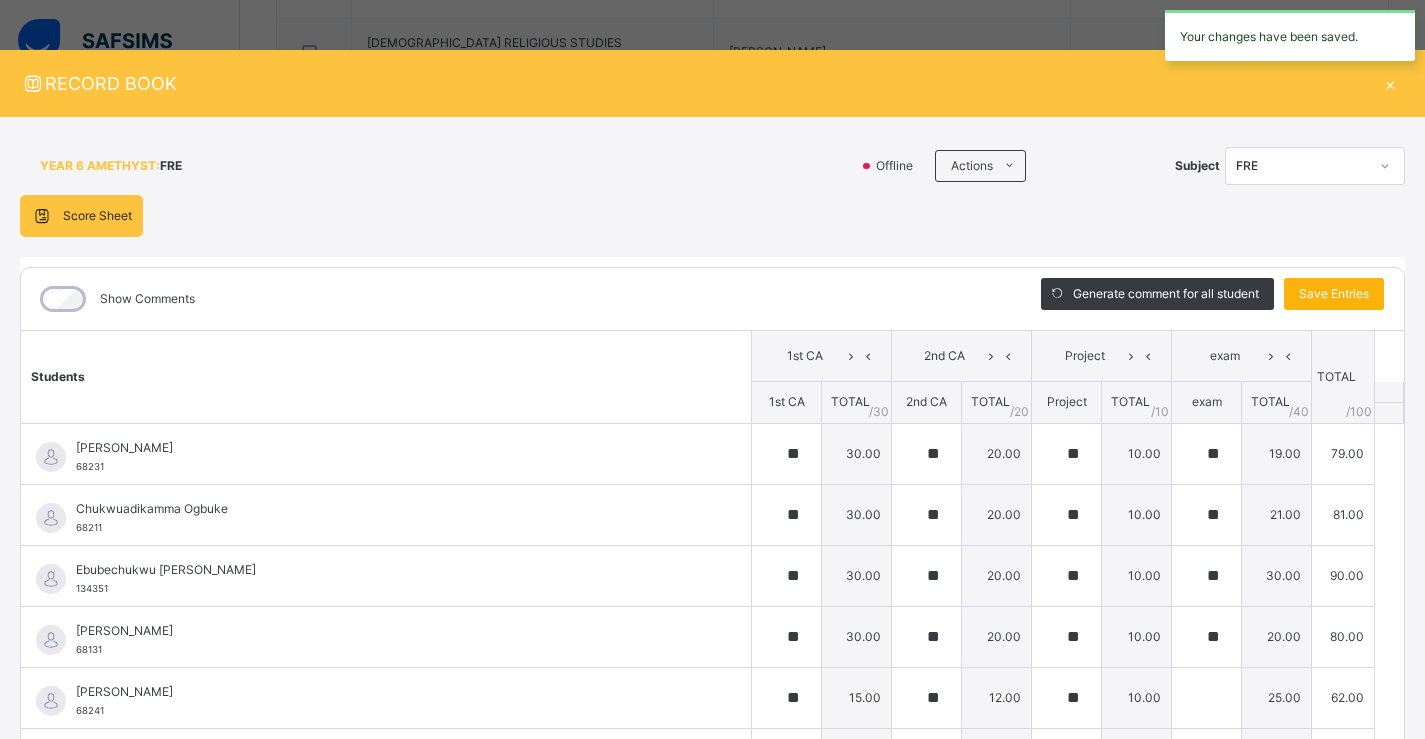 type on "**" 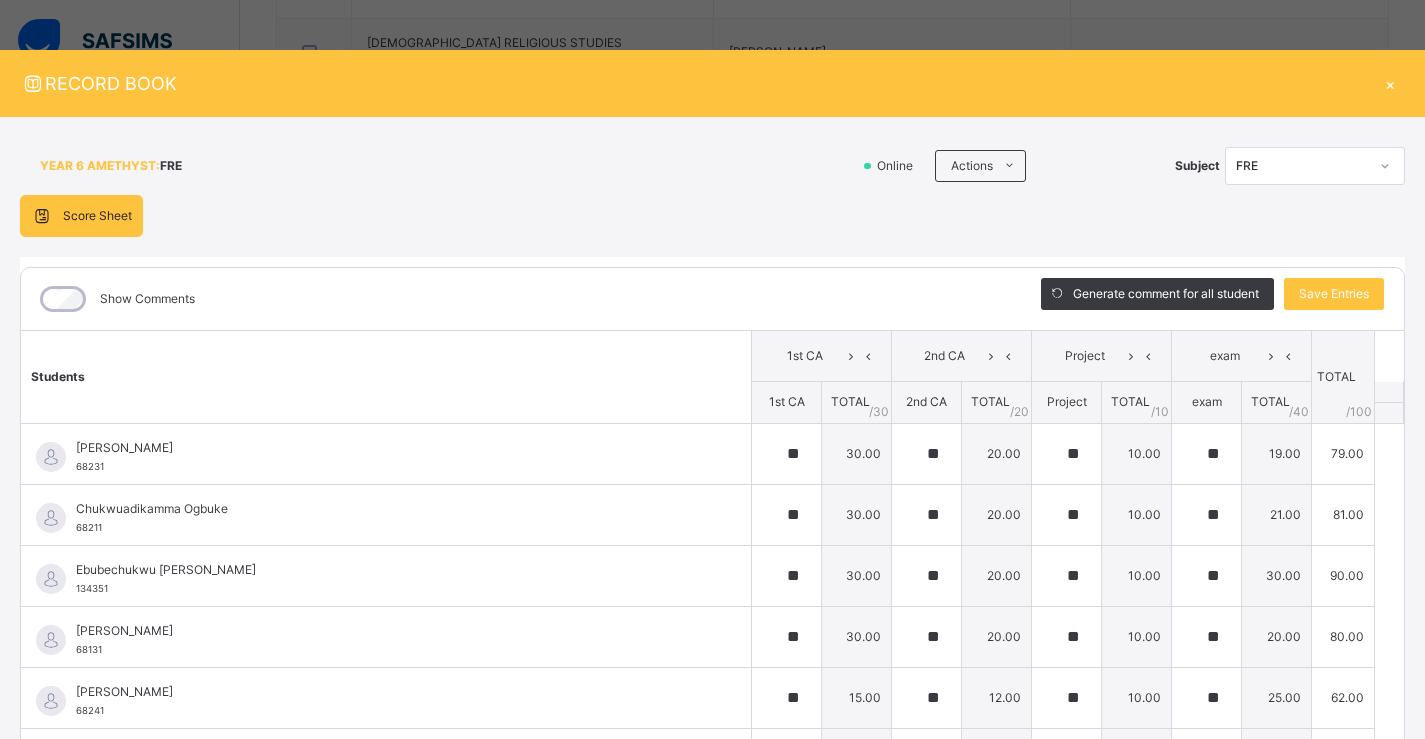 click on "×" at bounding box center (1390, 83) 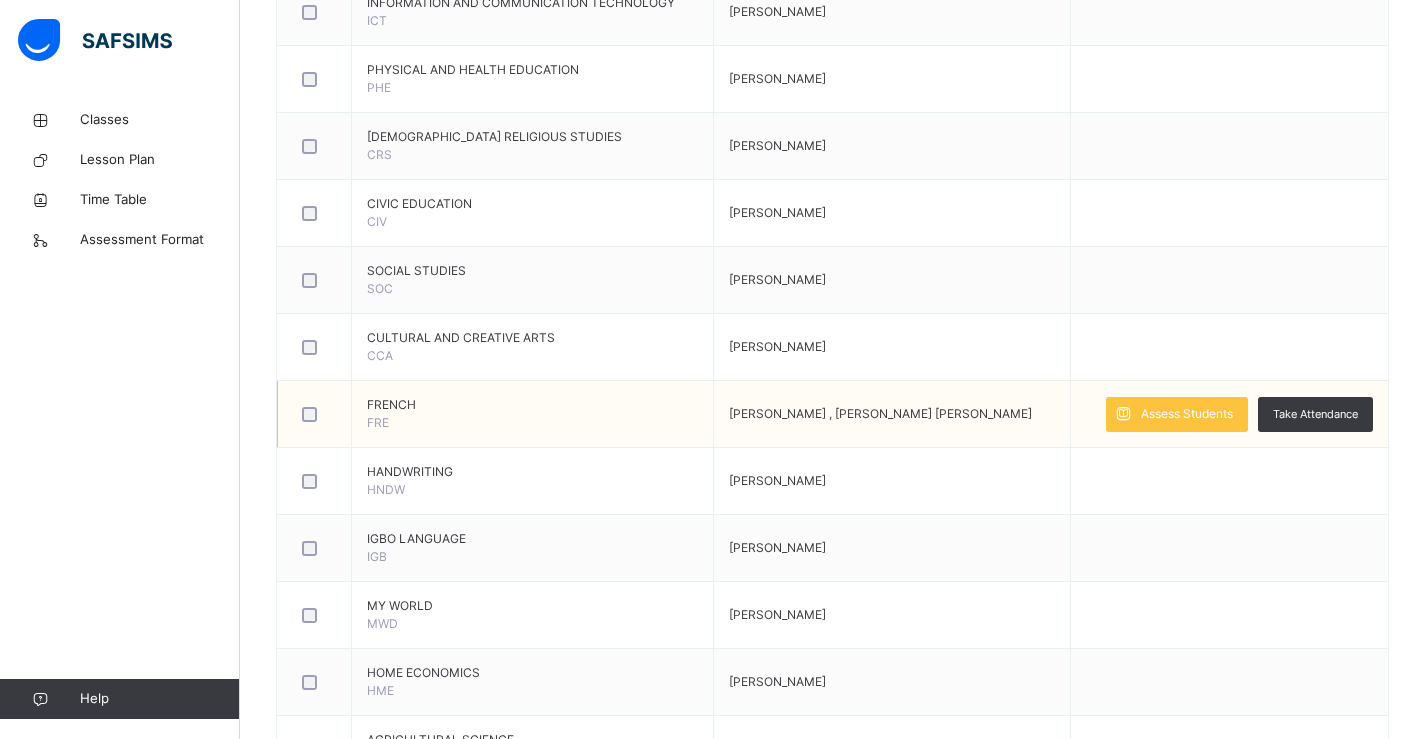 scroll, scrollTop: 1291, scrollLeft: 0, axis: vertical 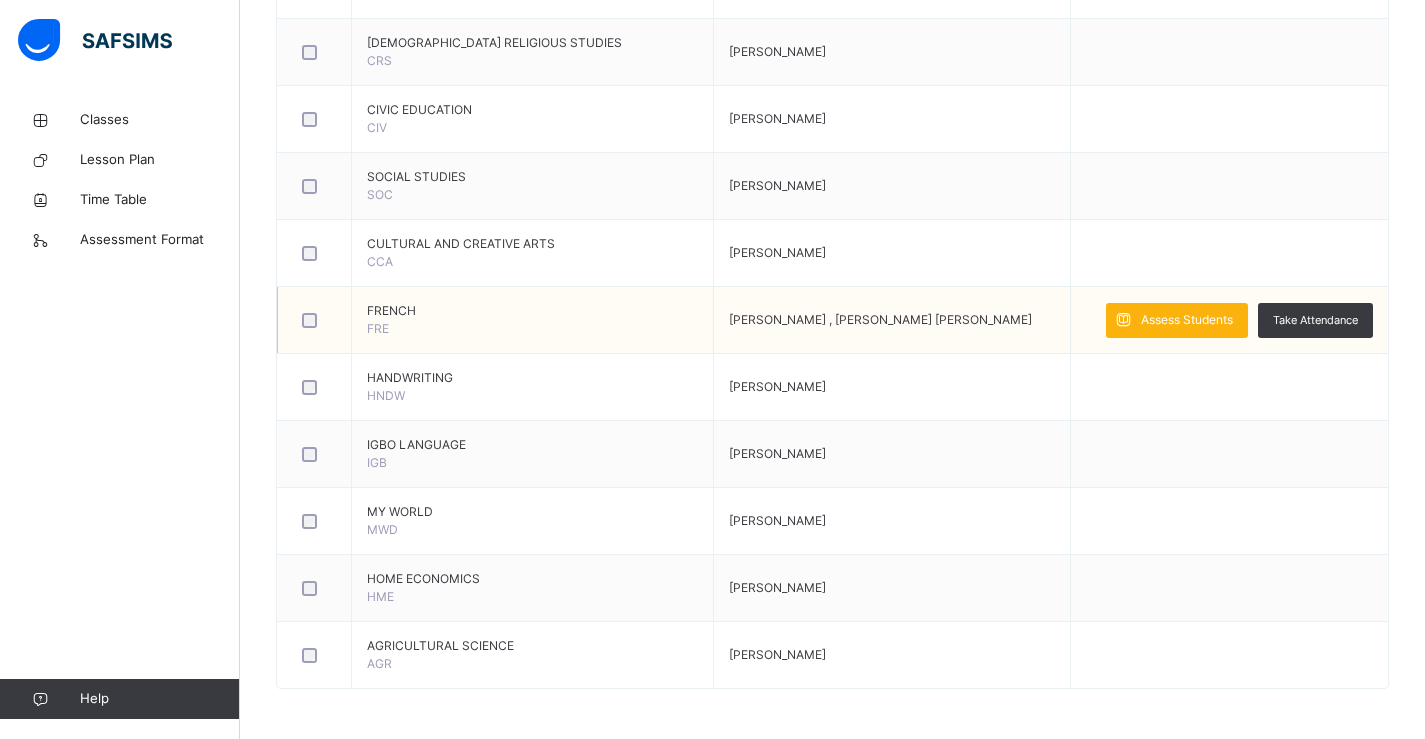 click on "Assess Students" at bounding box center [1187, 320] 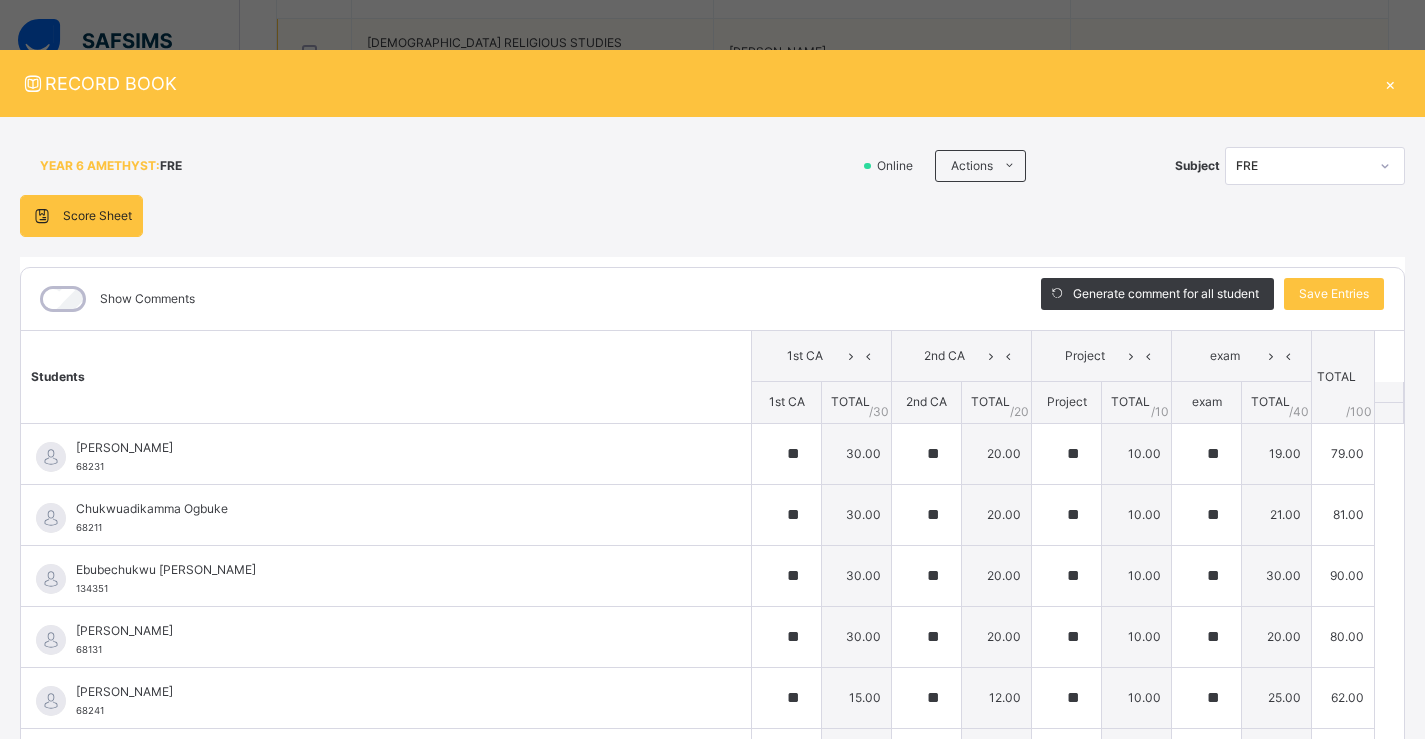 click on "×" at bounding box center [1390, 83] 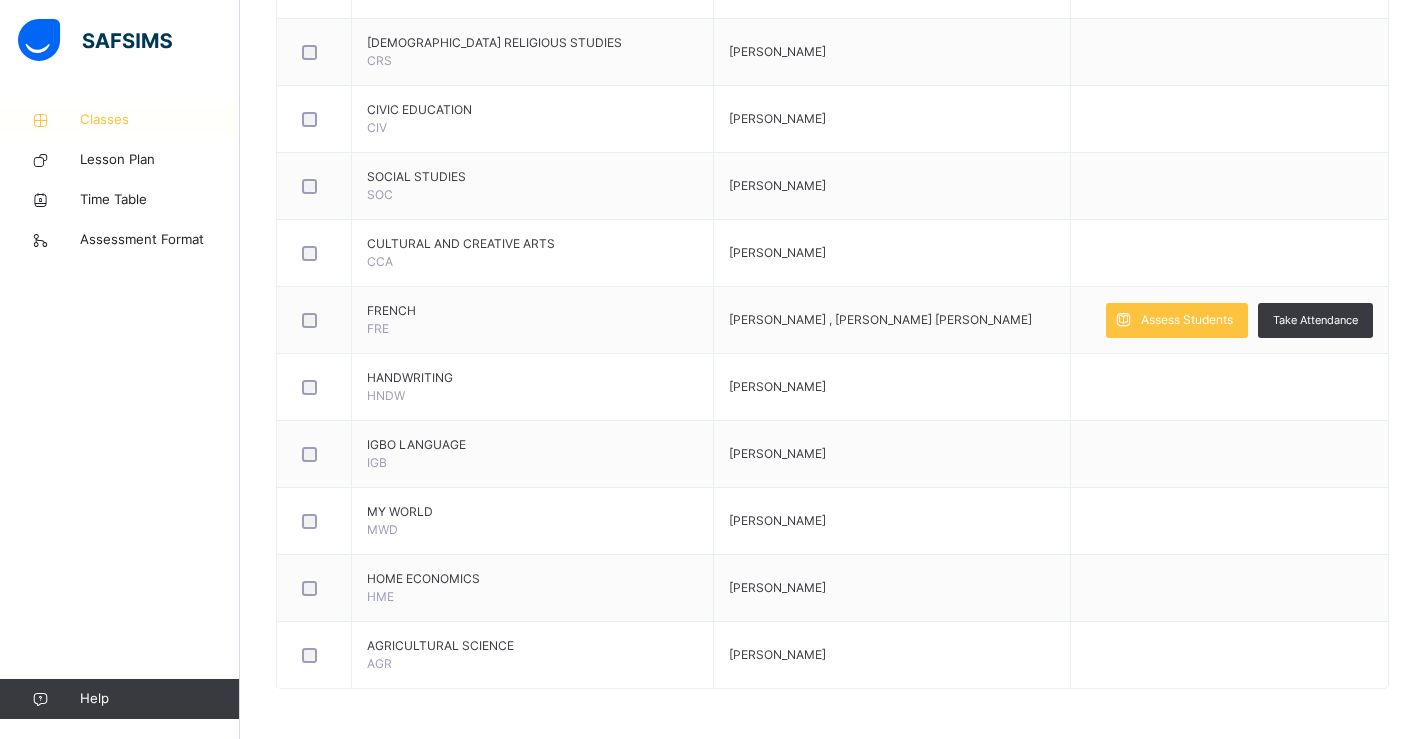 click on "Classes" at bounding box center (160, 120) 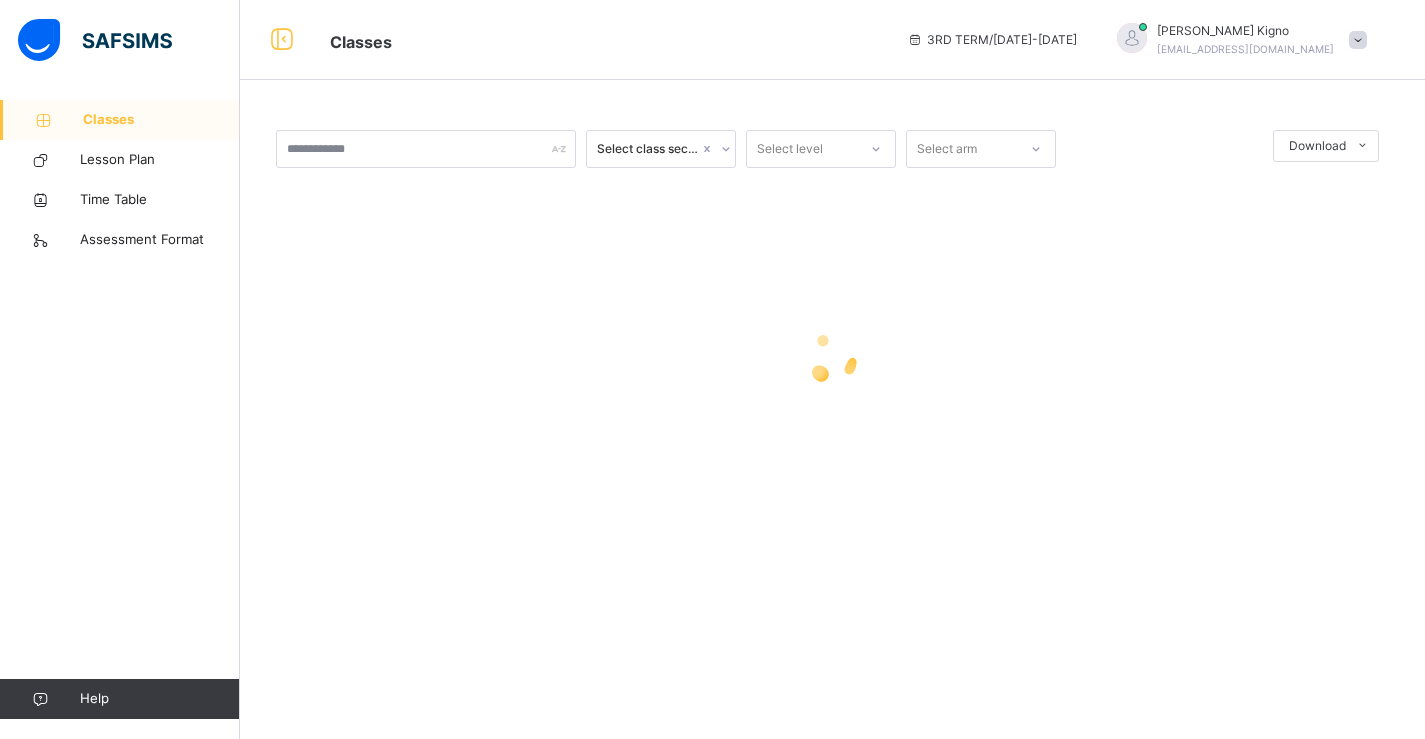scroll, scrollTop: 0, scrollLeft: 0, axis: both 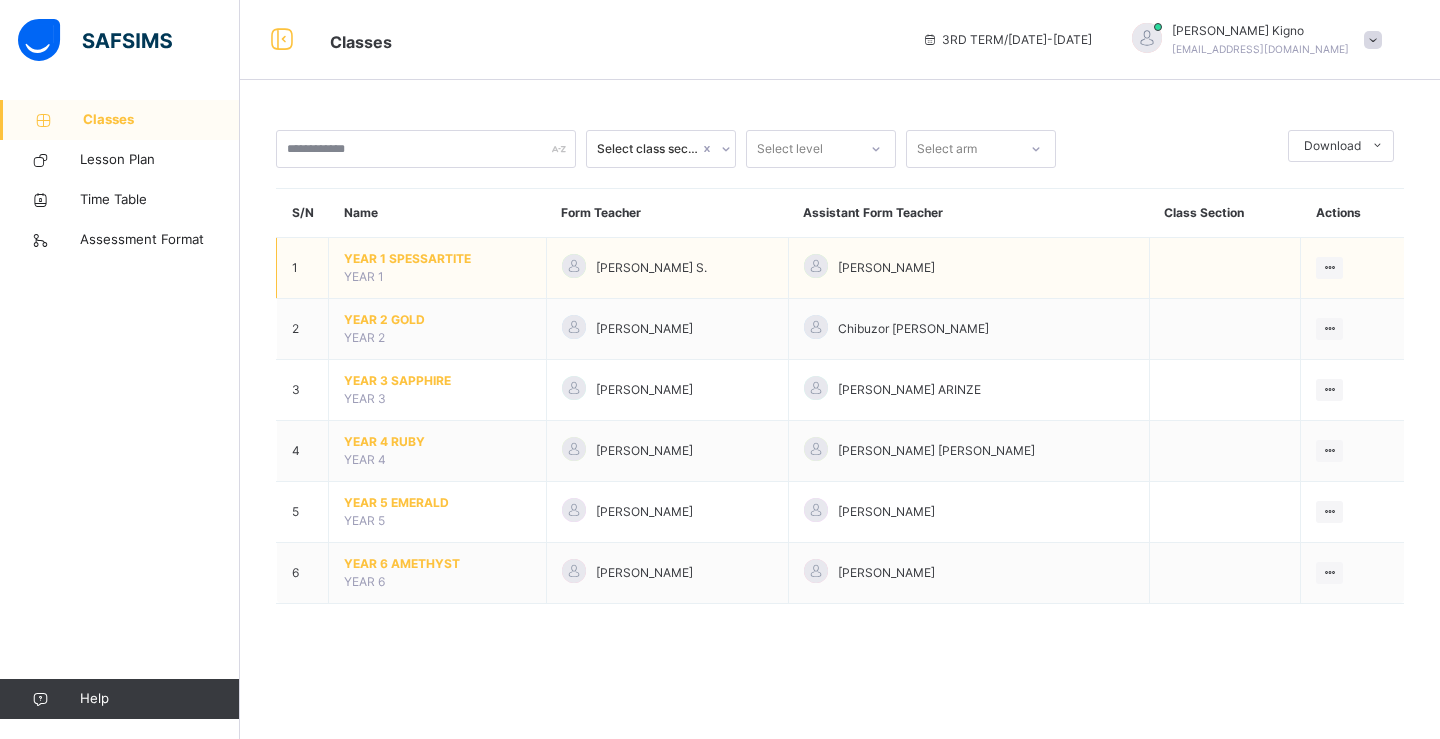 click on "YEAR 1   SPESSARTITE" at bounding box center (437, 259) 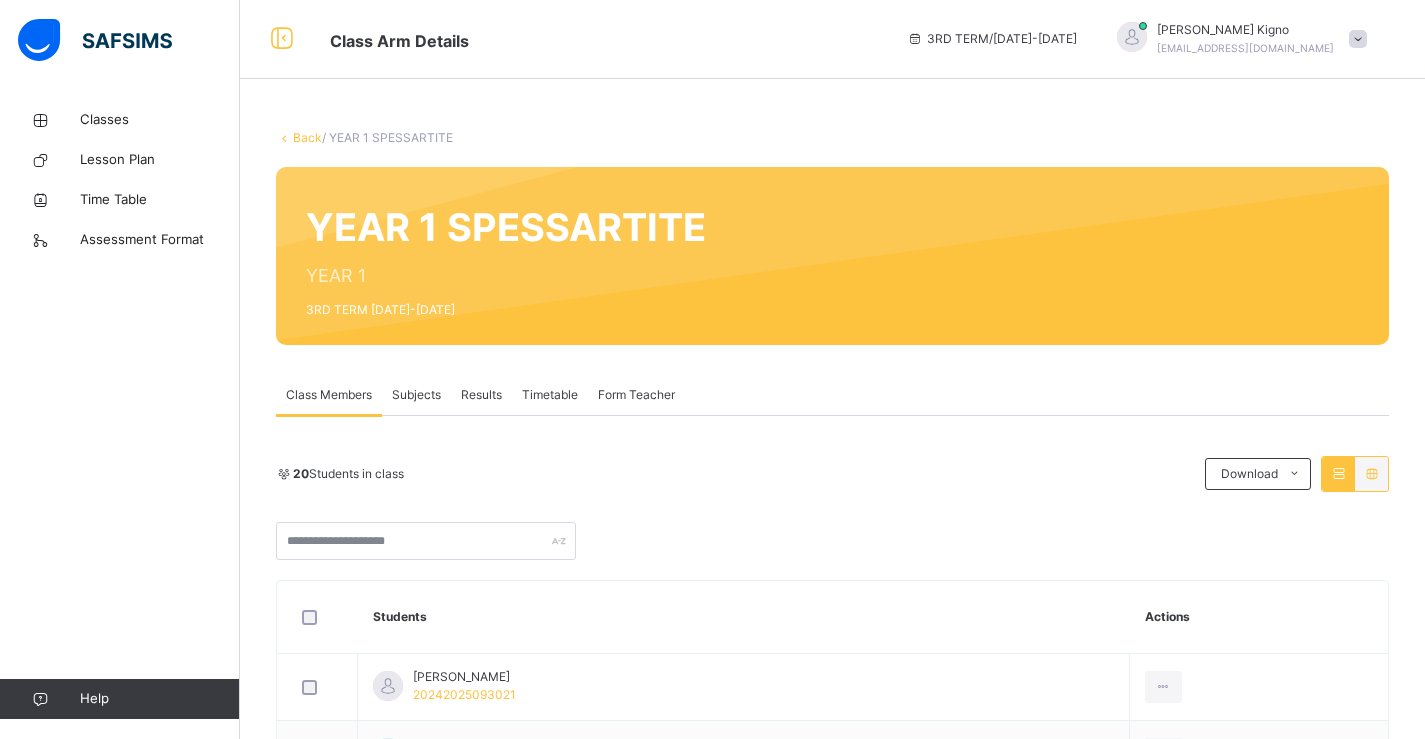 scroll, scrollTop: 0, scrollLeft: 0, axis: both 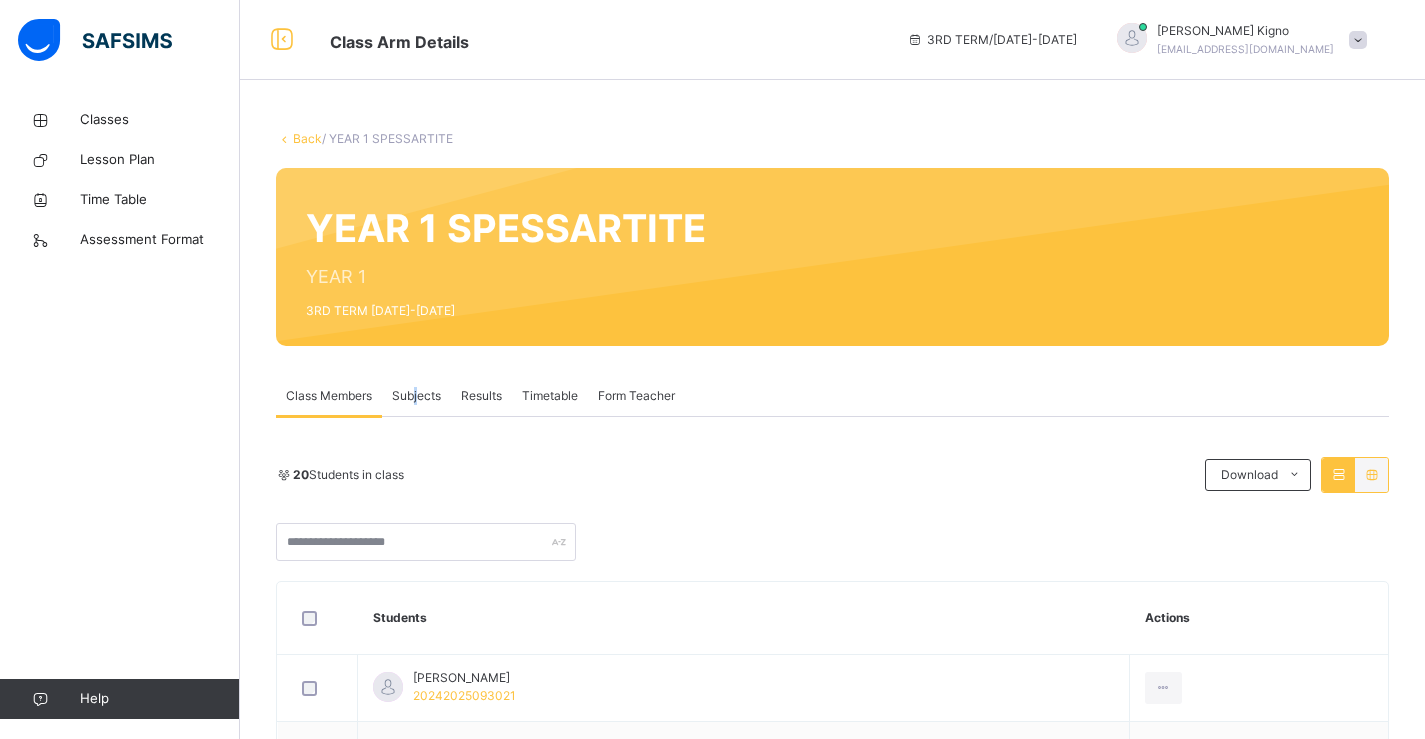 click on "Subjects" at bounding box center (416, 396) 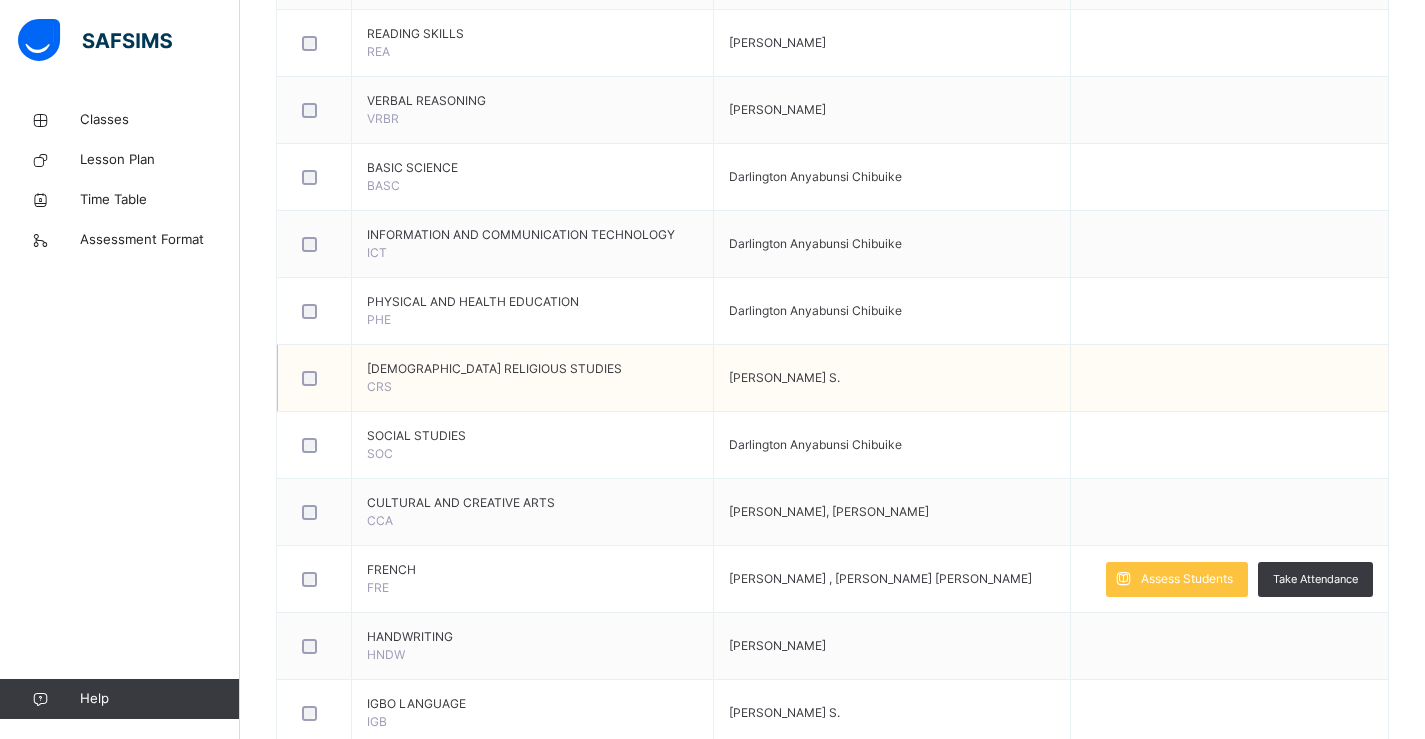 scroll, scrollTop: 1100, scrollLeft: 0, axis: vertical 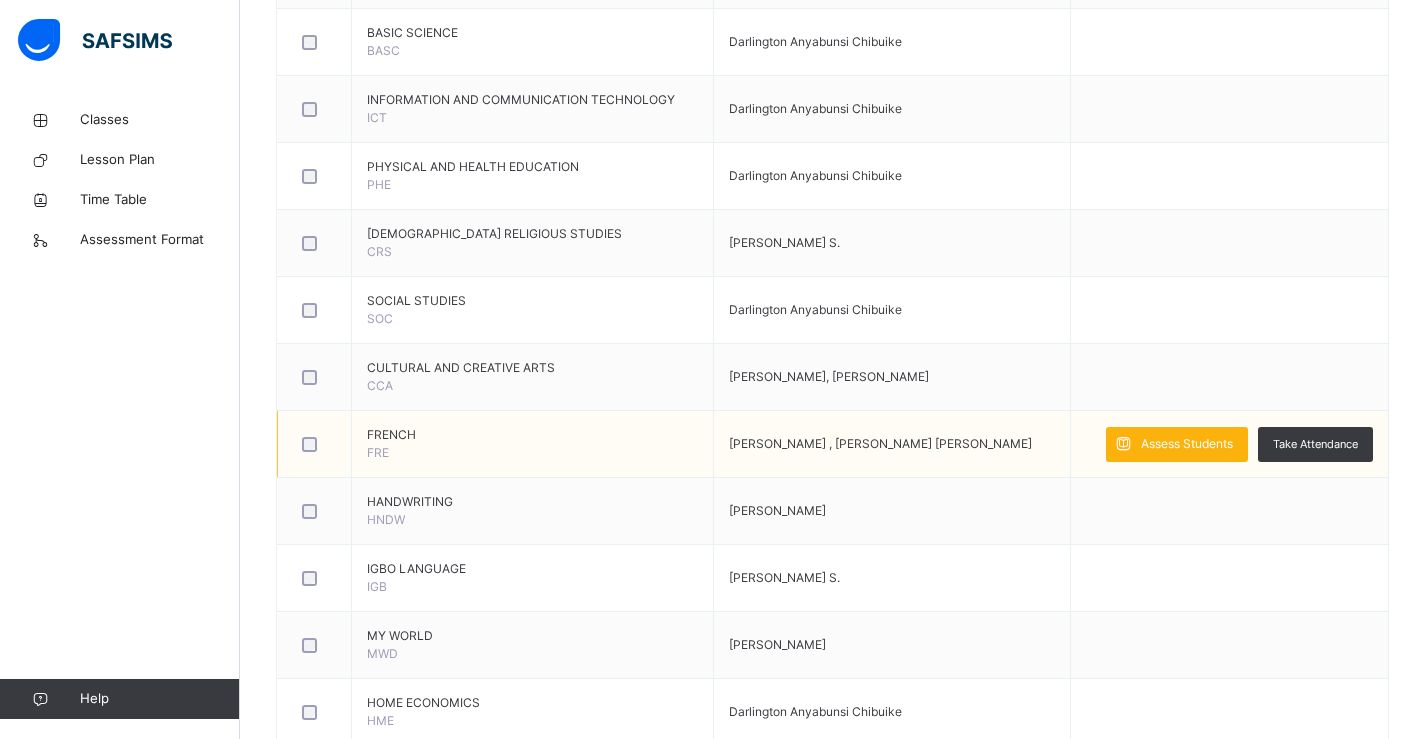 click on "Assess Students" at bounding box center [1187, 444] 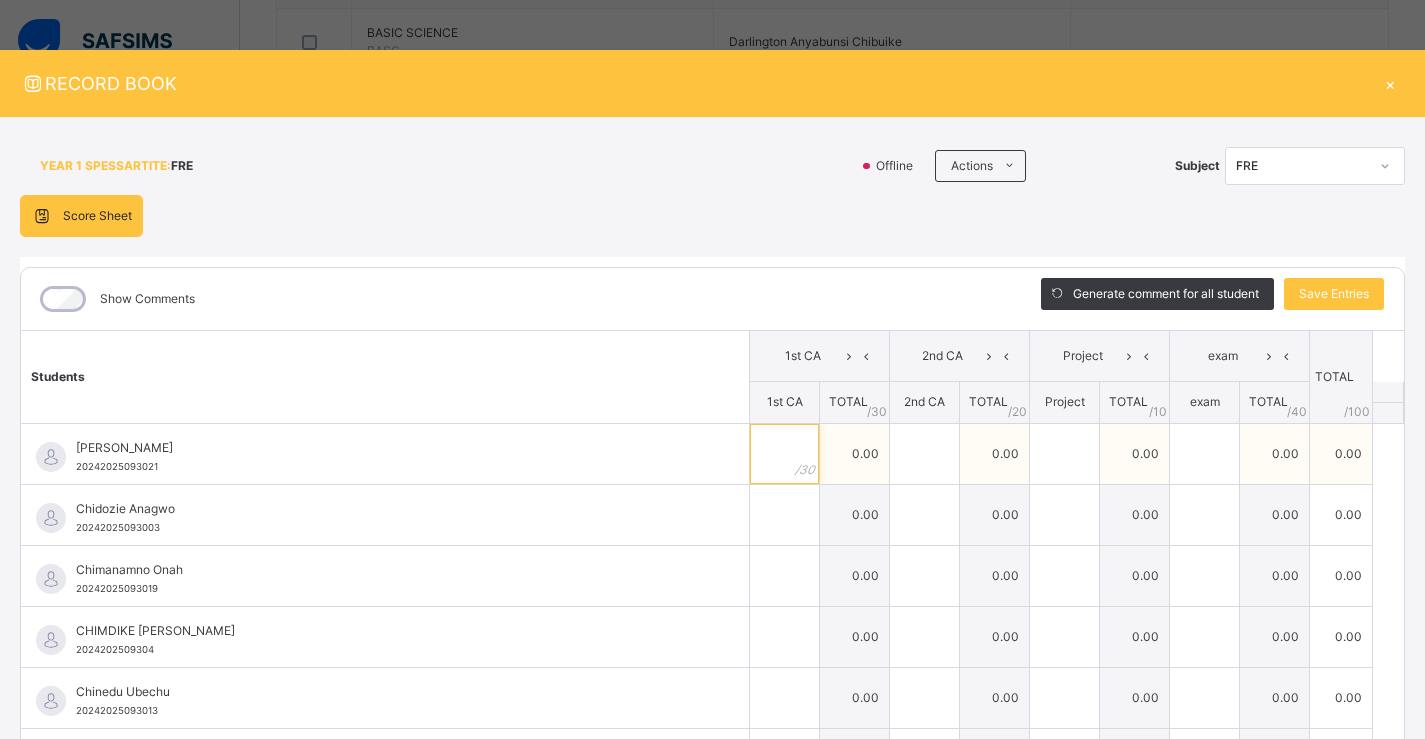 click at bounding box center [784, 454] 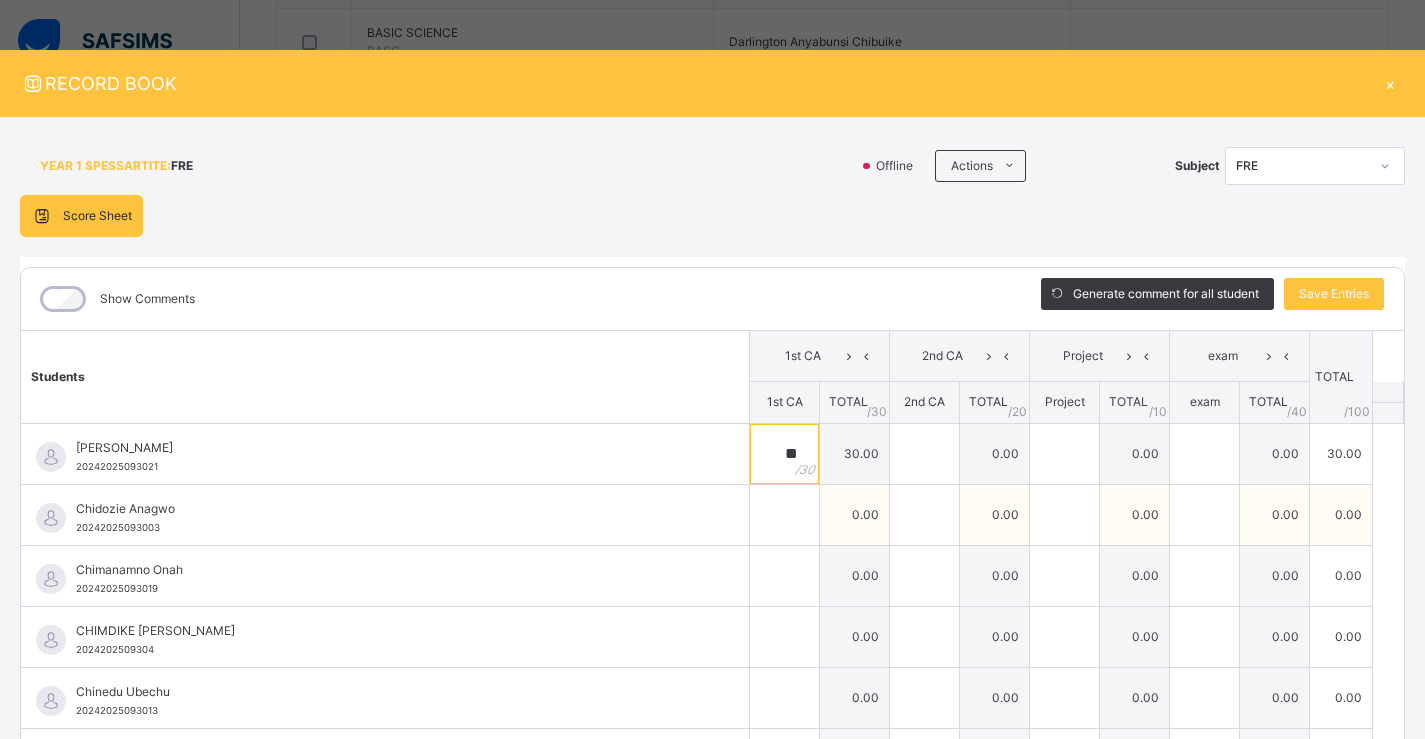 type on "**" 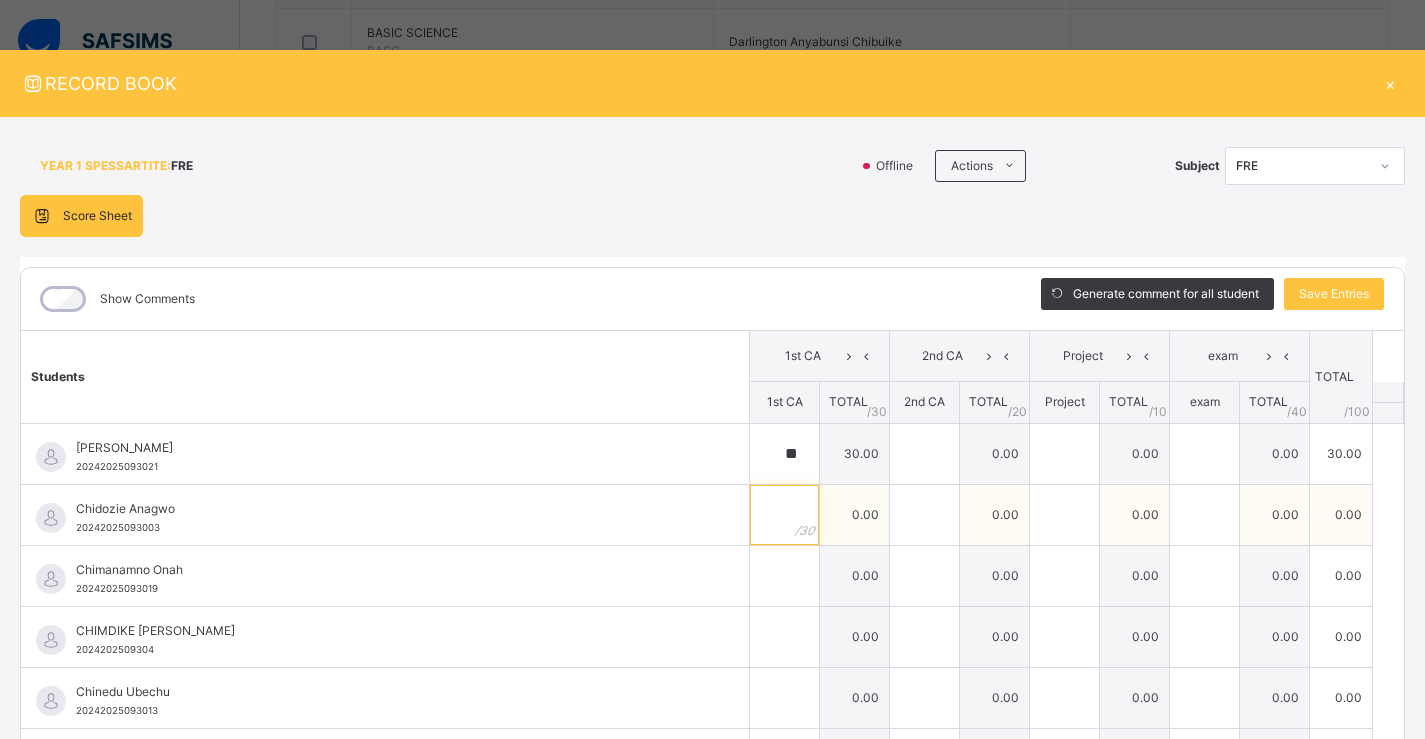 click at bounding box center [784, 515] 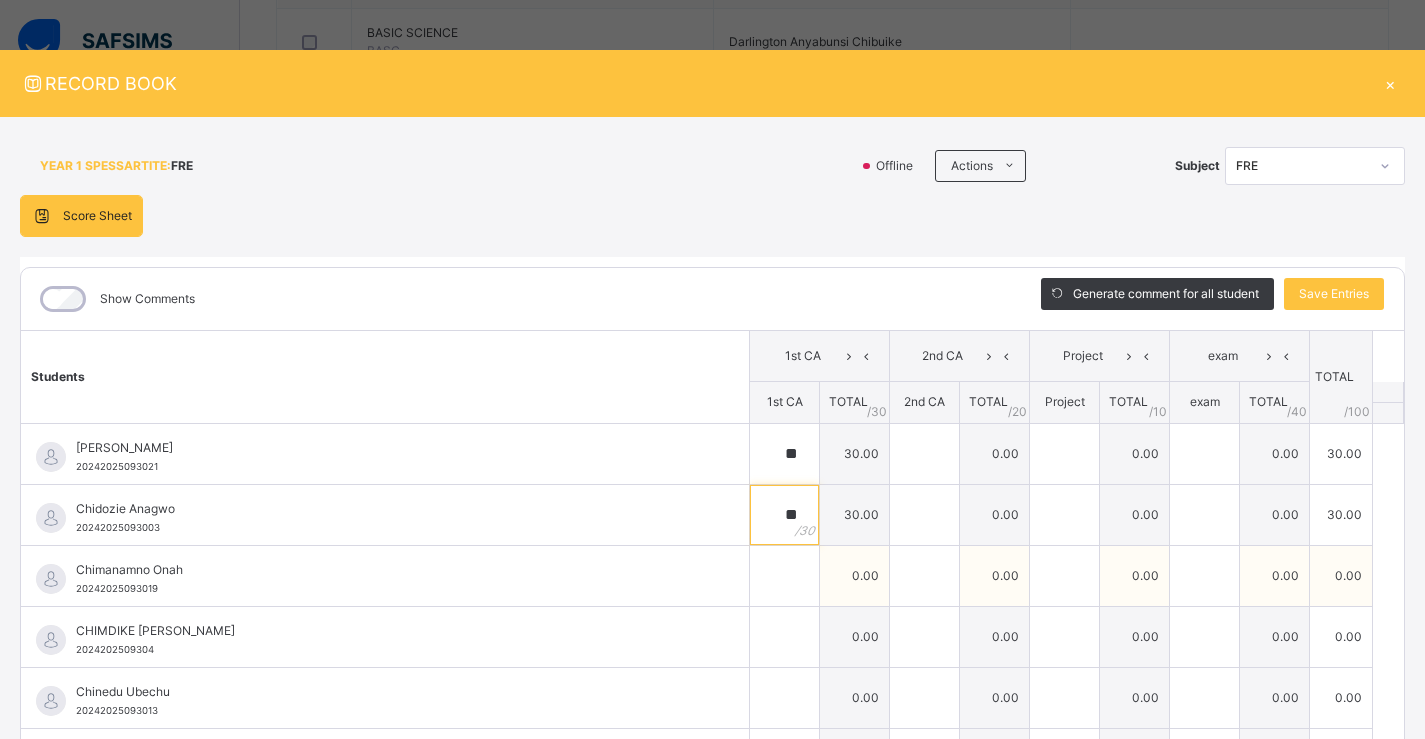 type on "**" 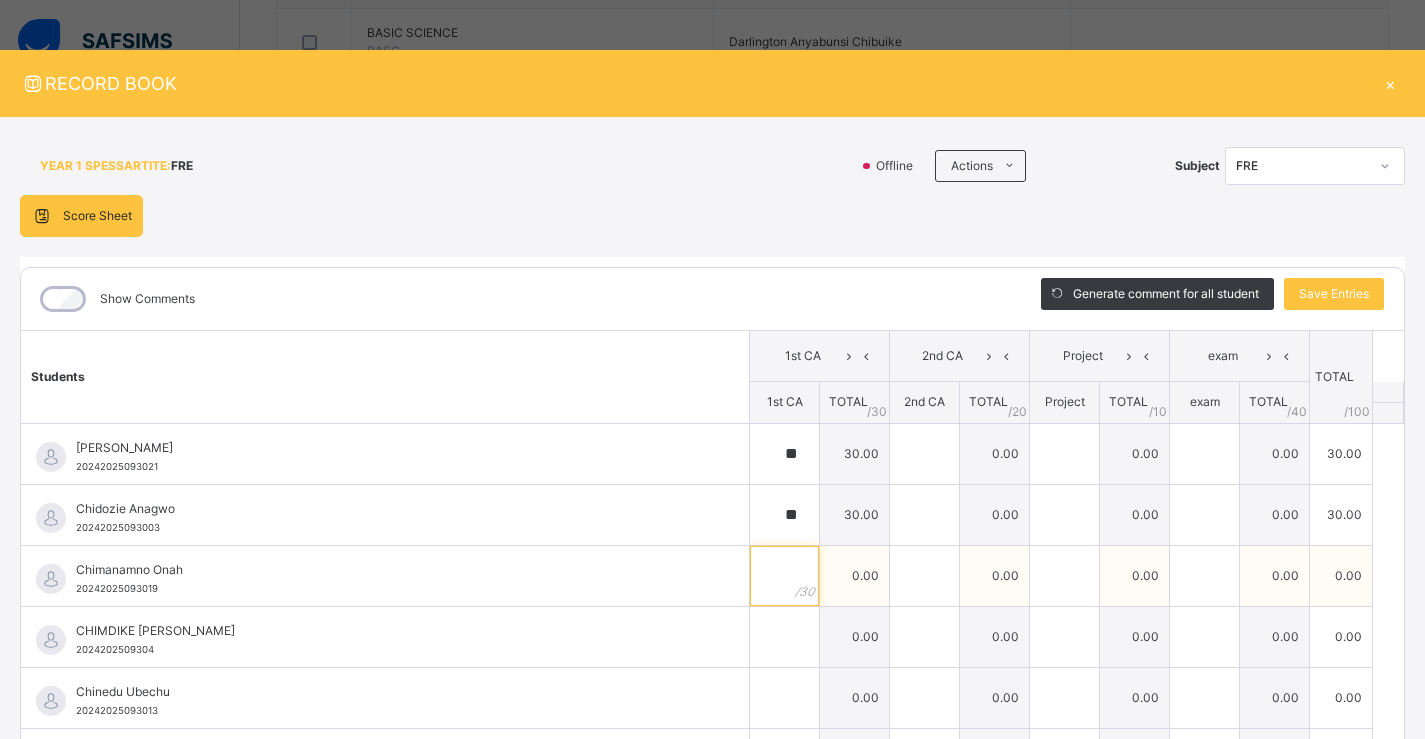 click at bounding box center [784, 576] 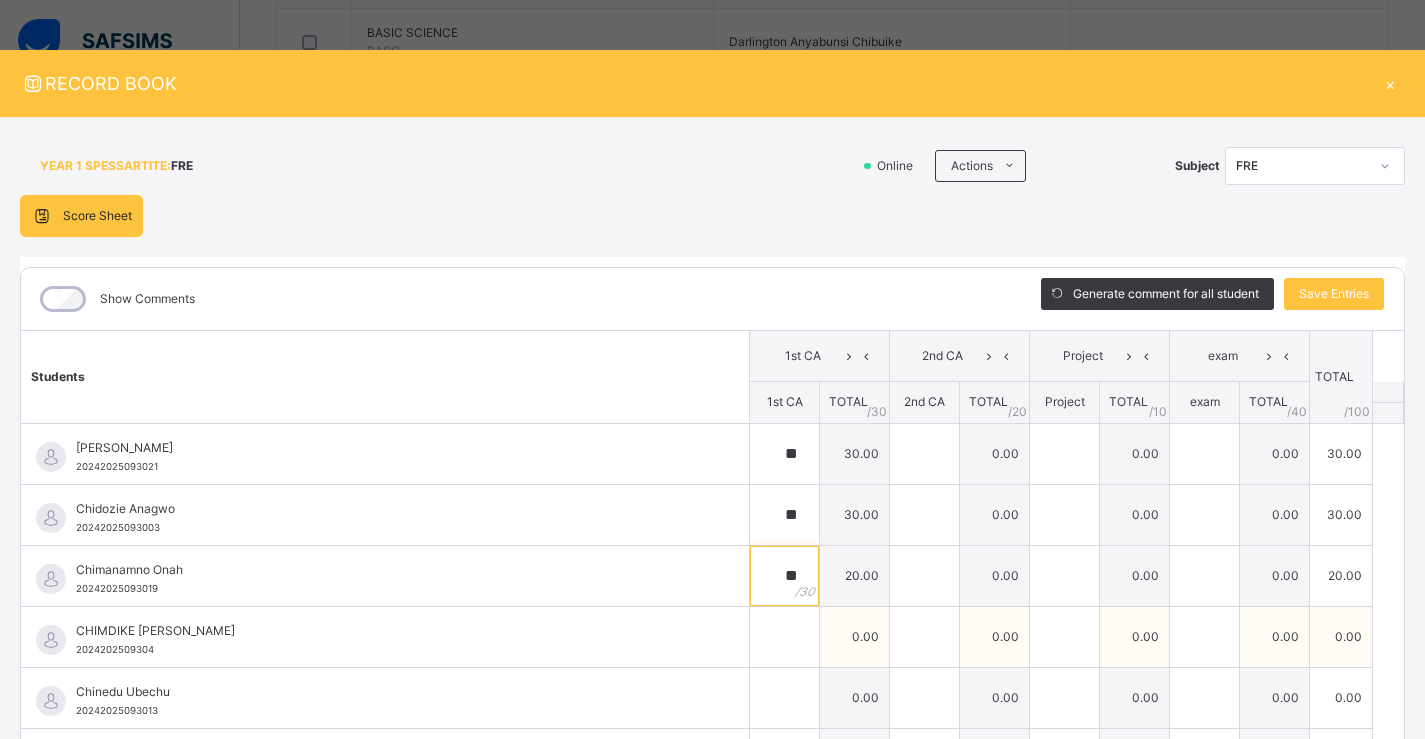 type on "**" 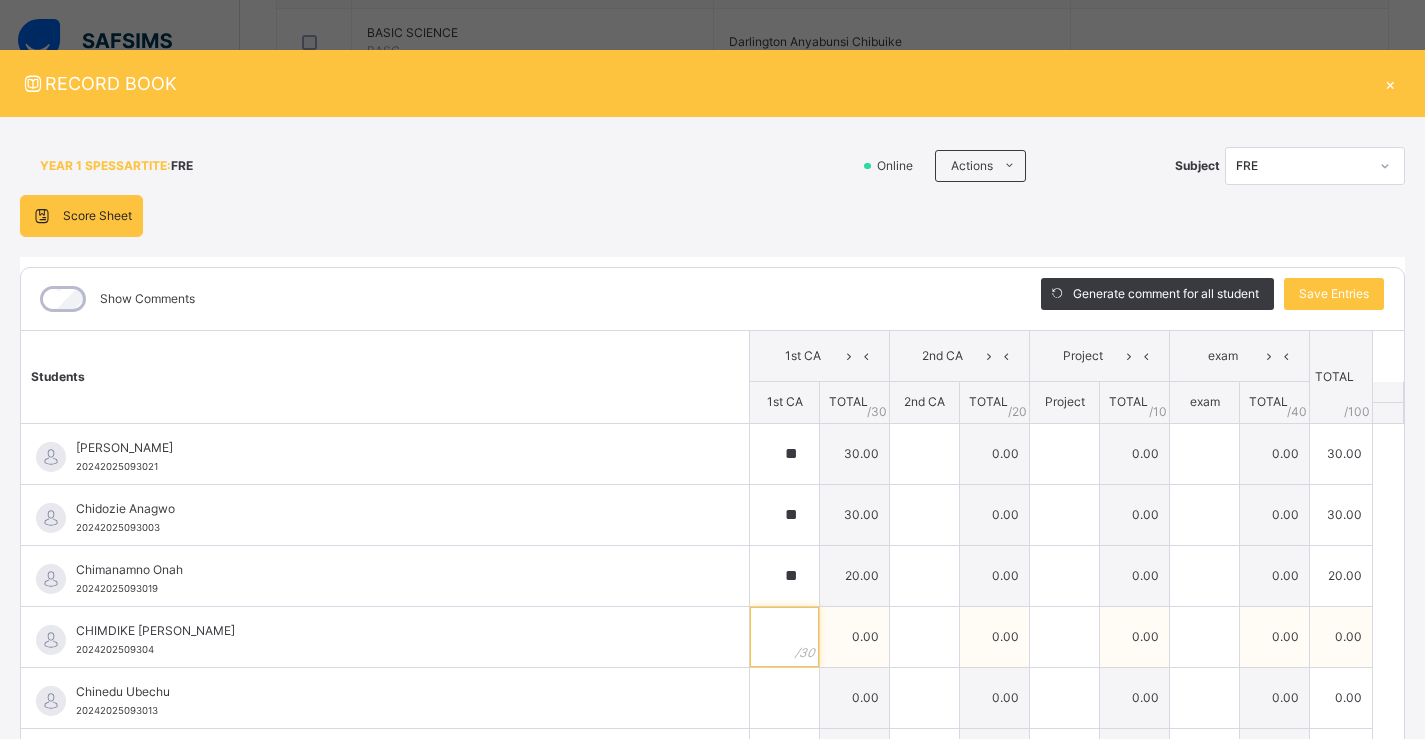click at bounding box center (784, 637) 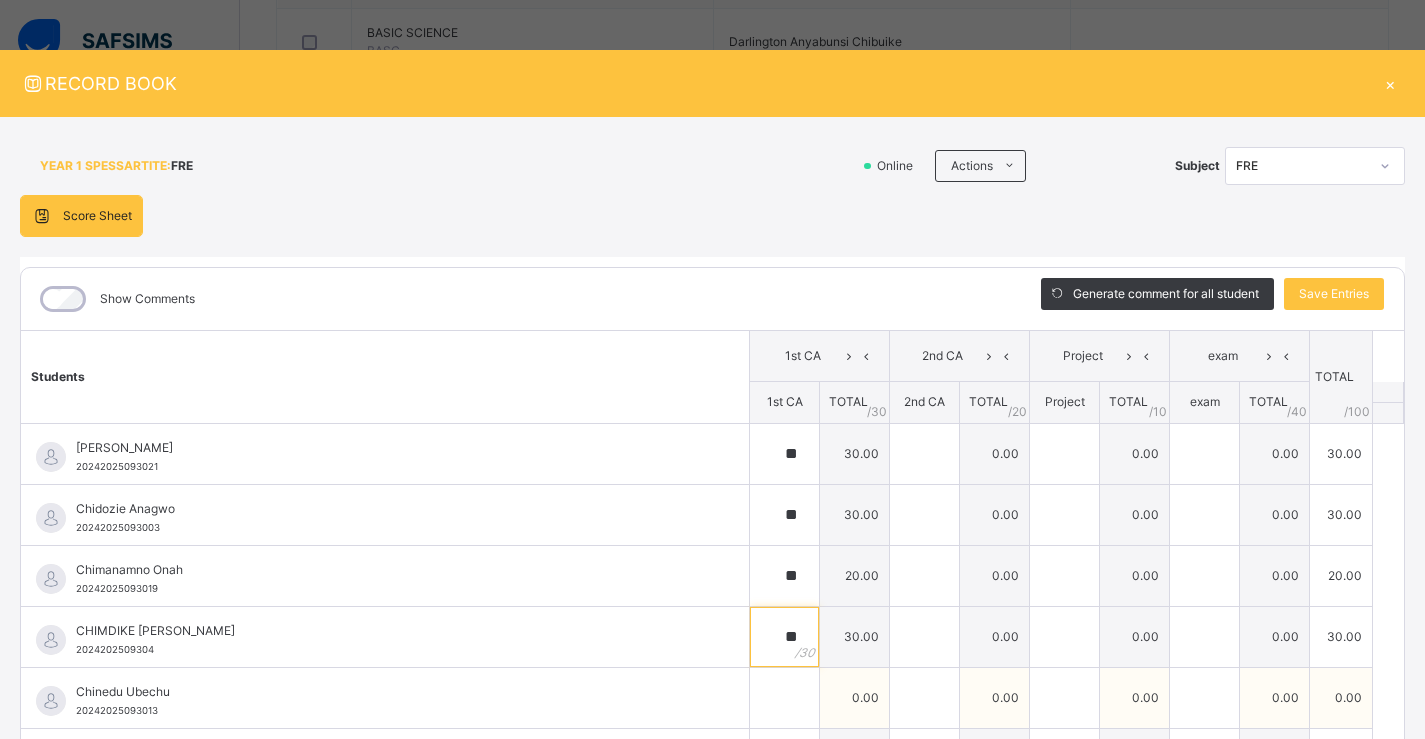 type on "**" 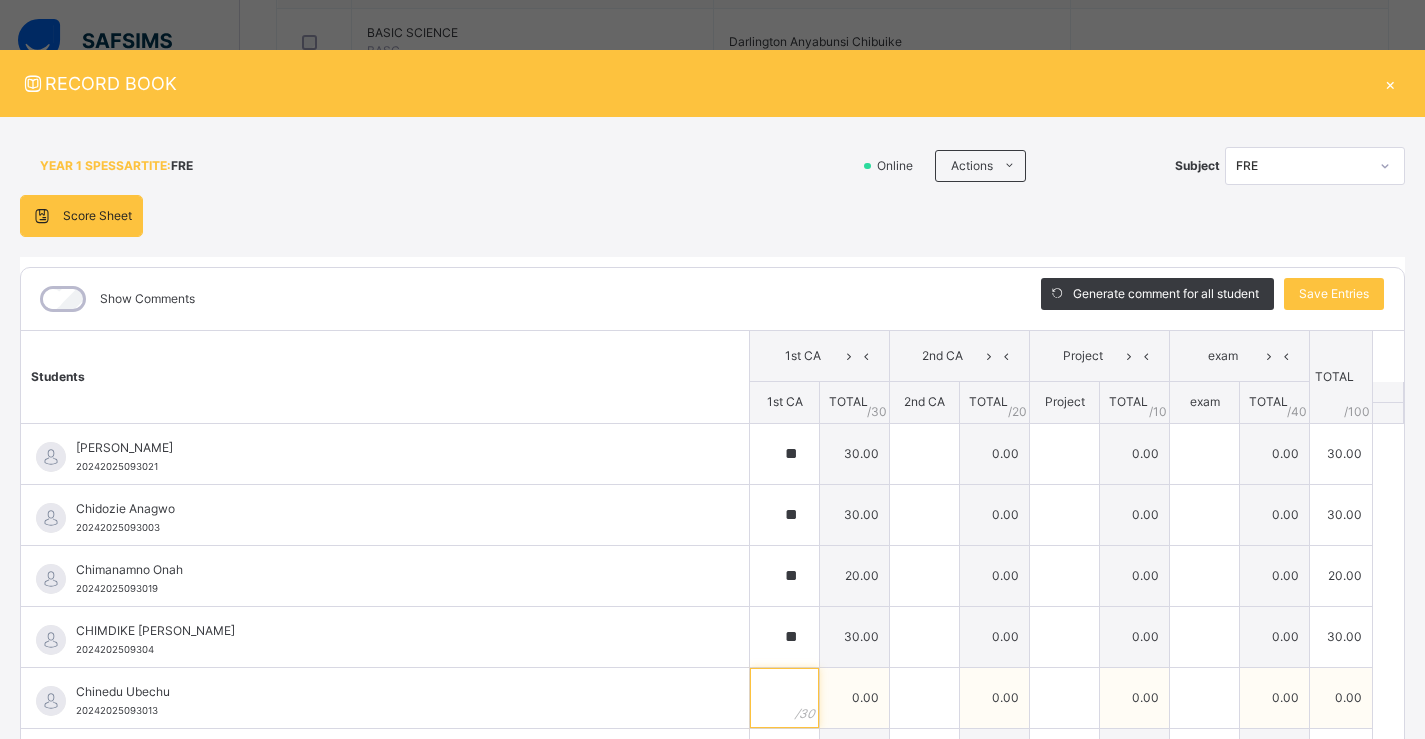 click at bounding box center (784, 698) 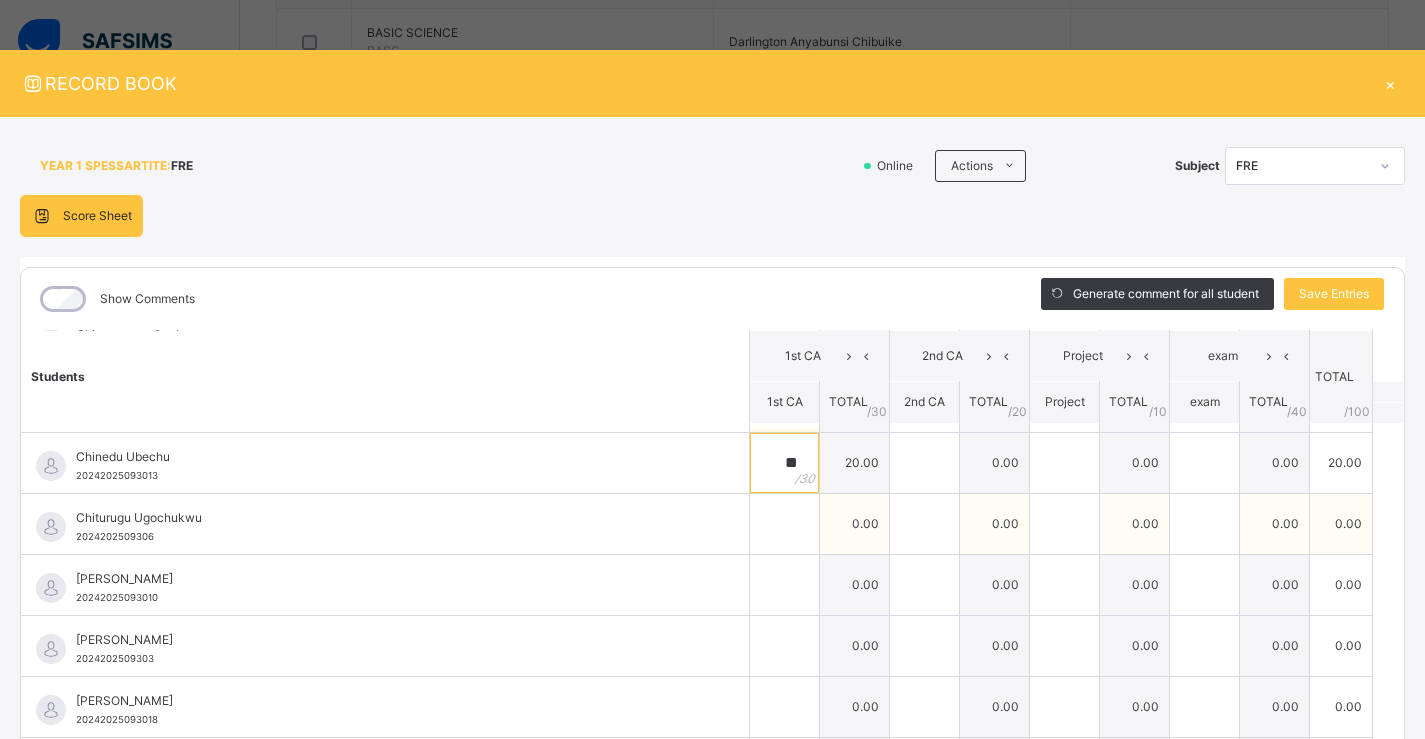 scroll, scrollTop: 200, scrollLeft: 0, axis: vertical 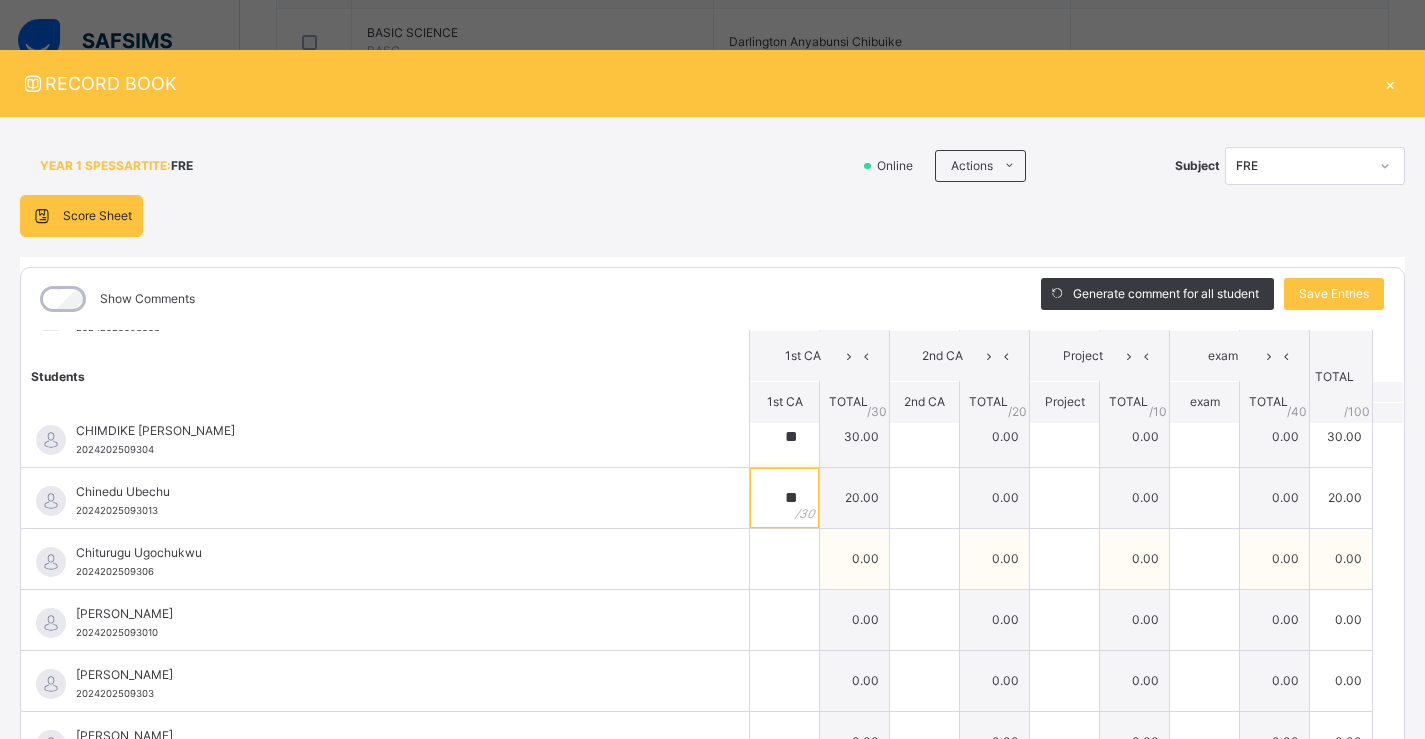 type on "**" 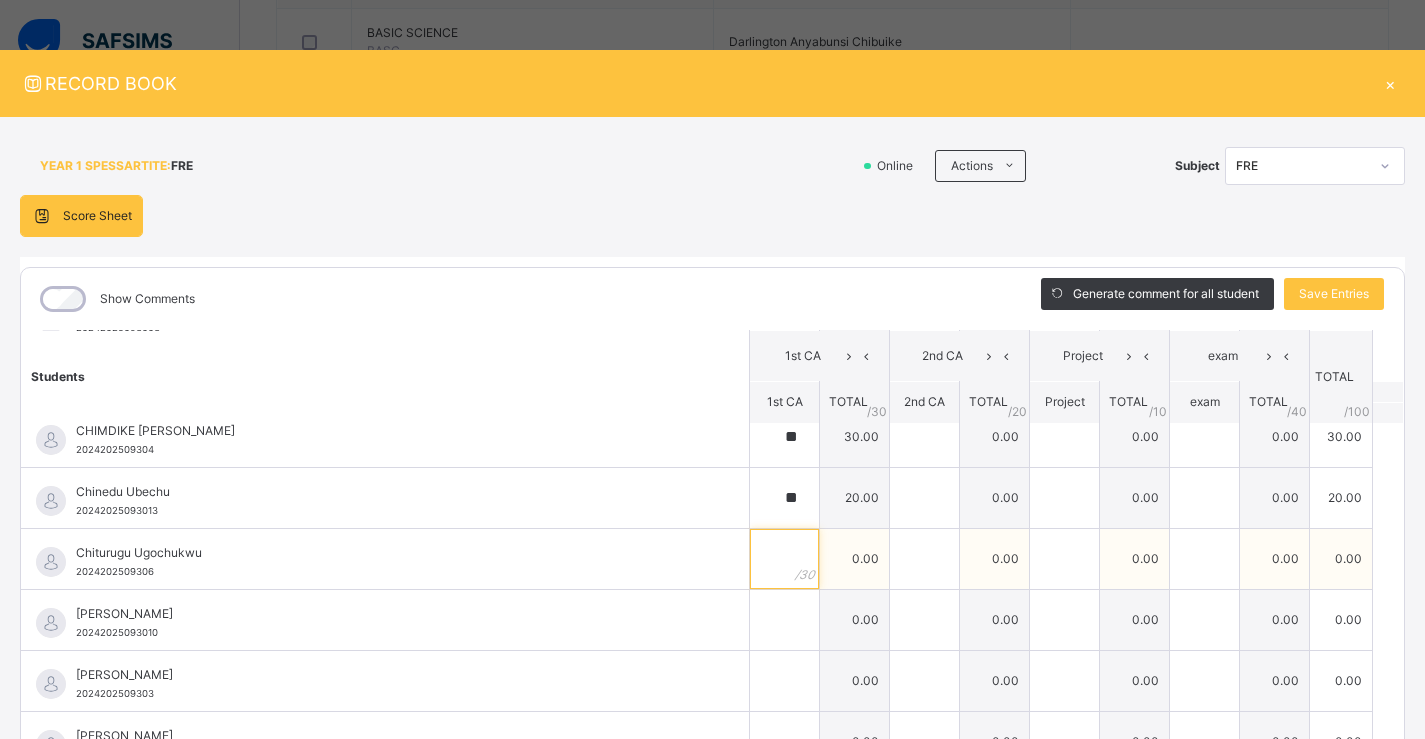 click at bounding box center (784, 559) 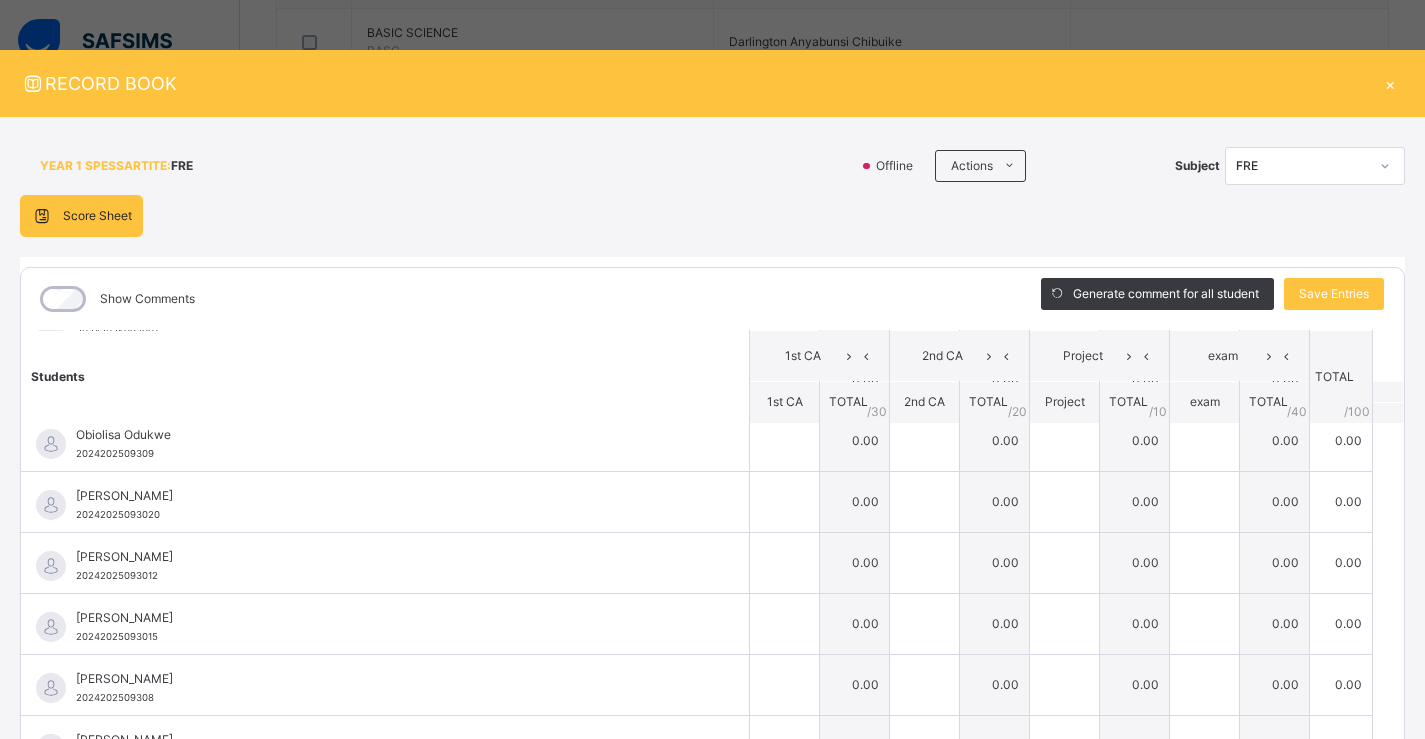 scroll, scrollTop: 814, scrollLeft: 0, axis: vertical 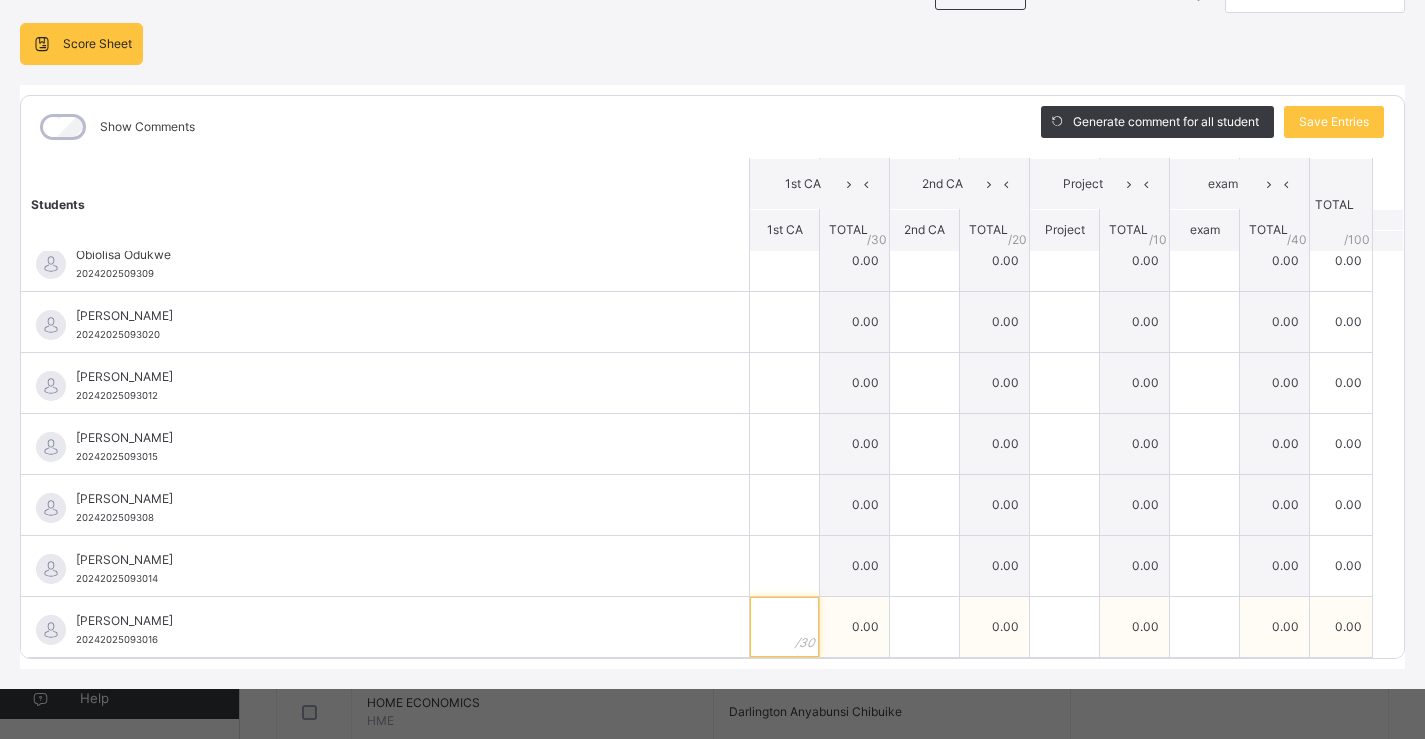 click at bounding box center (784, 627) 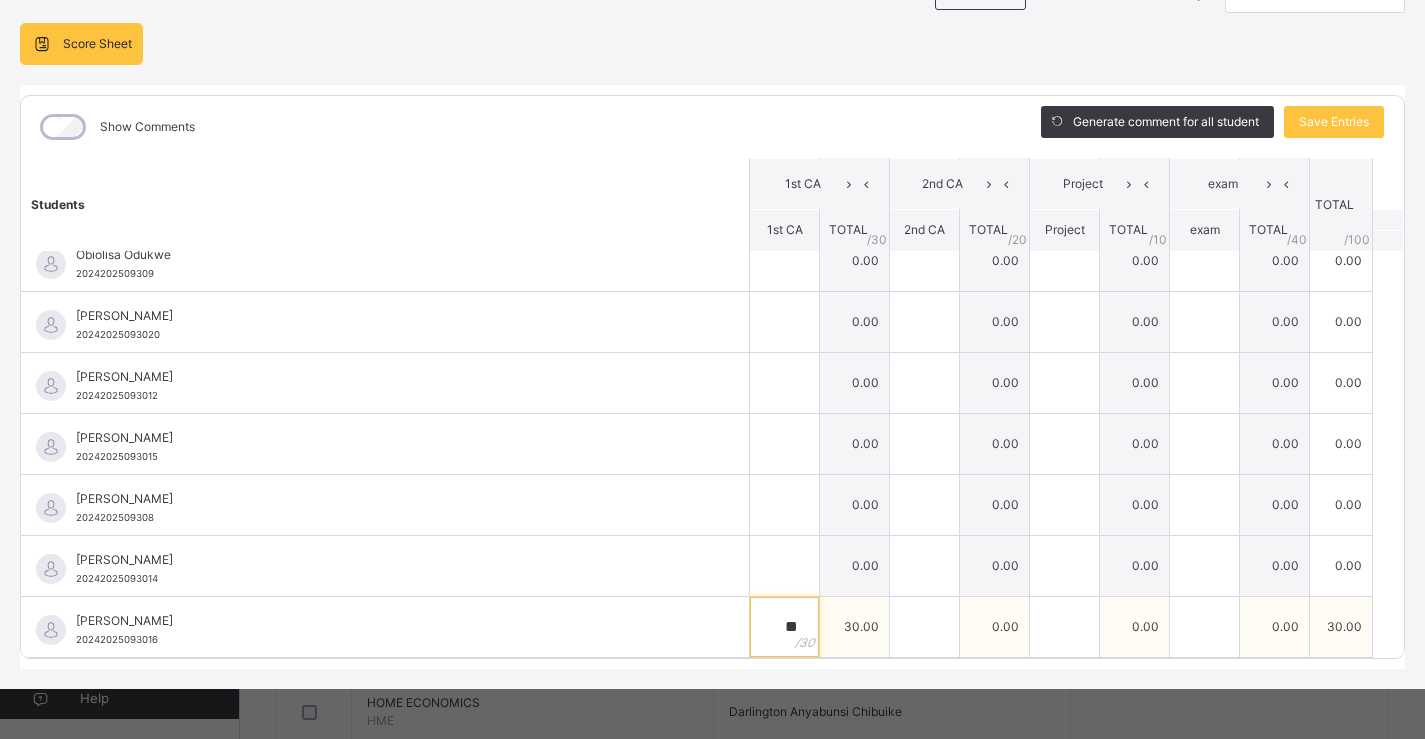 type on "**" 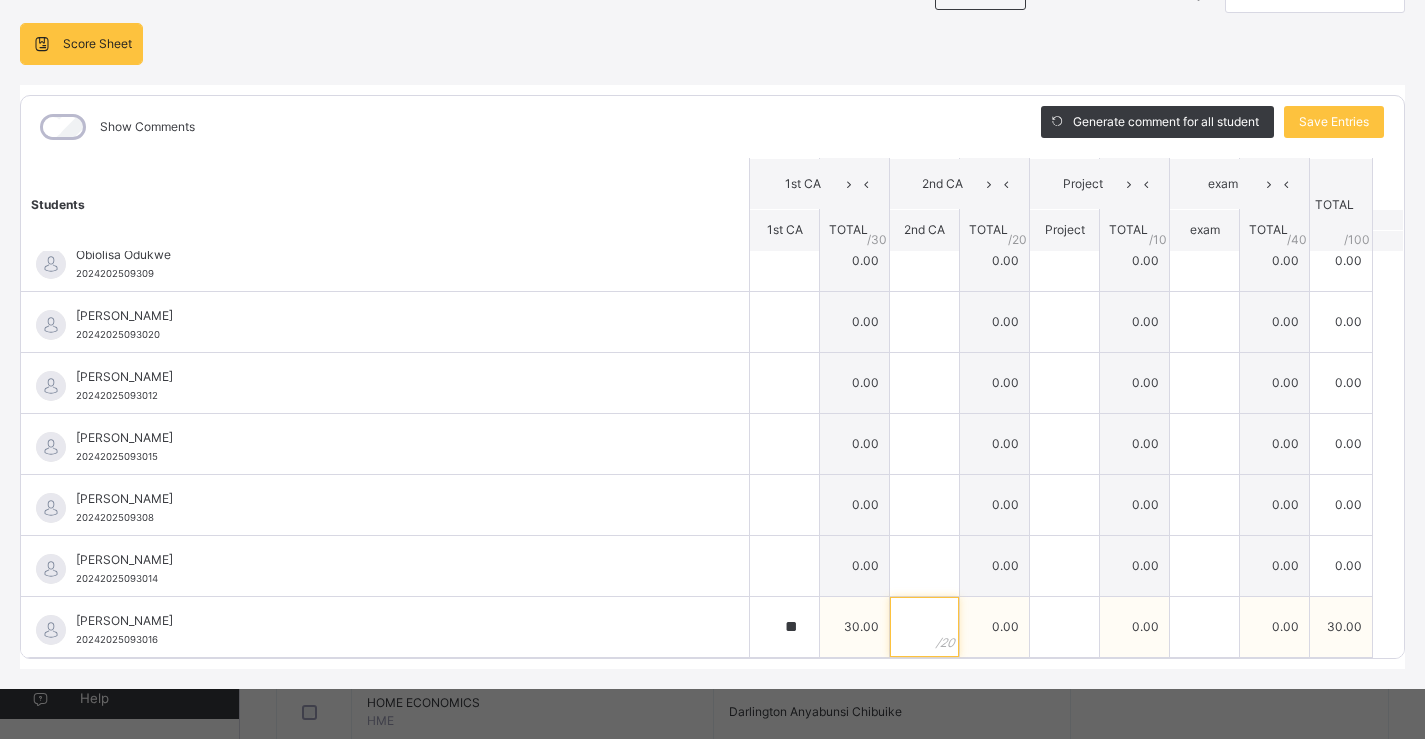drag, startPoint x: 901, startPoint y: 620, endPoint x: 897, endPoint y: 610, distance: 10.770329 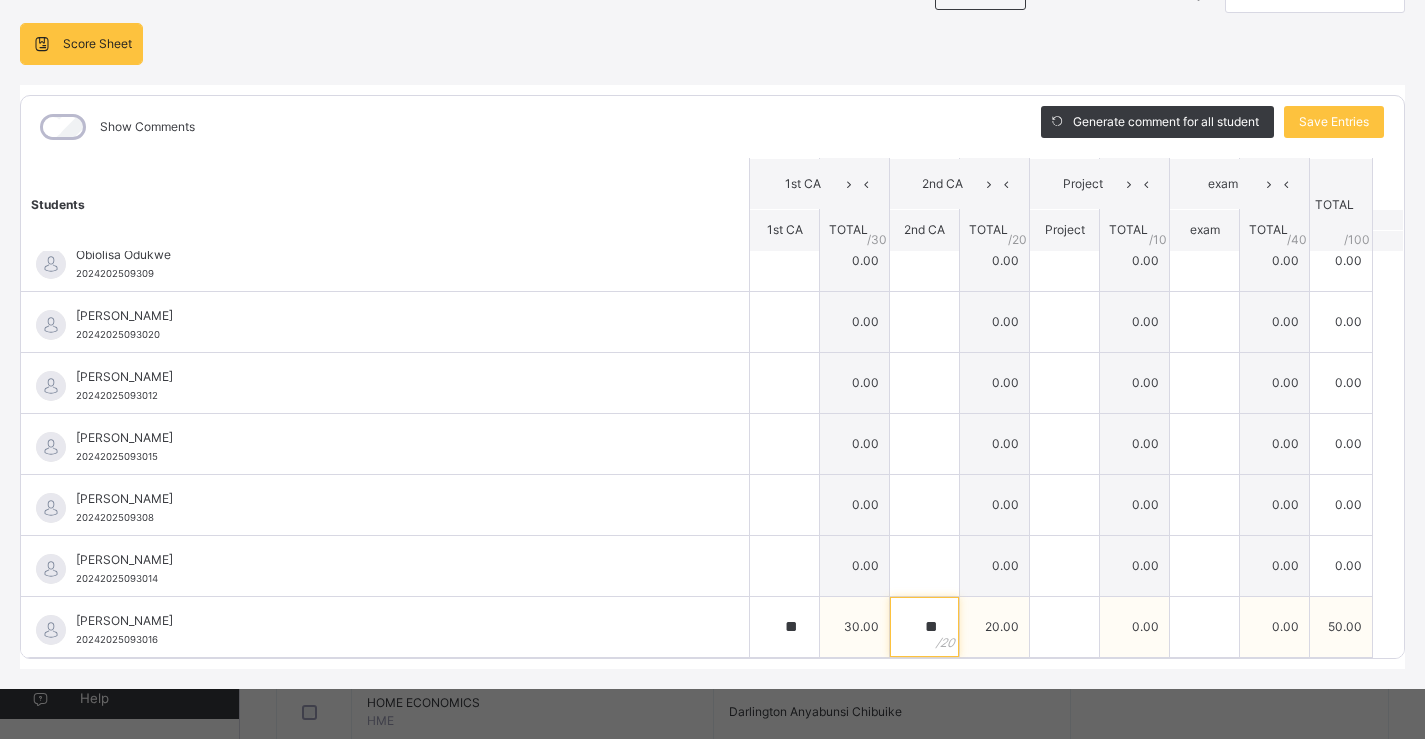 type on "**" 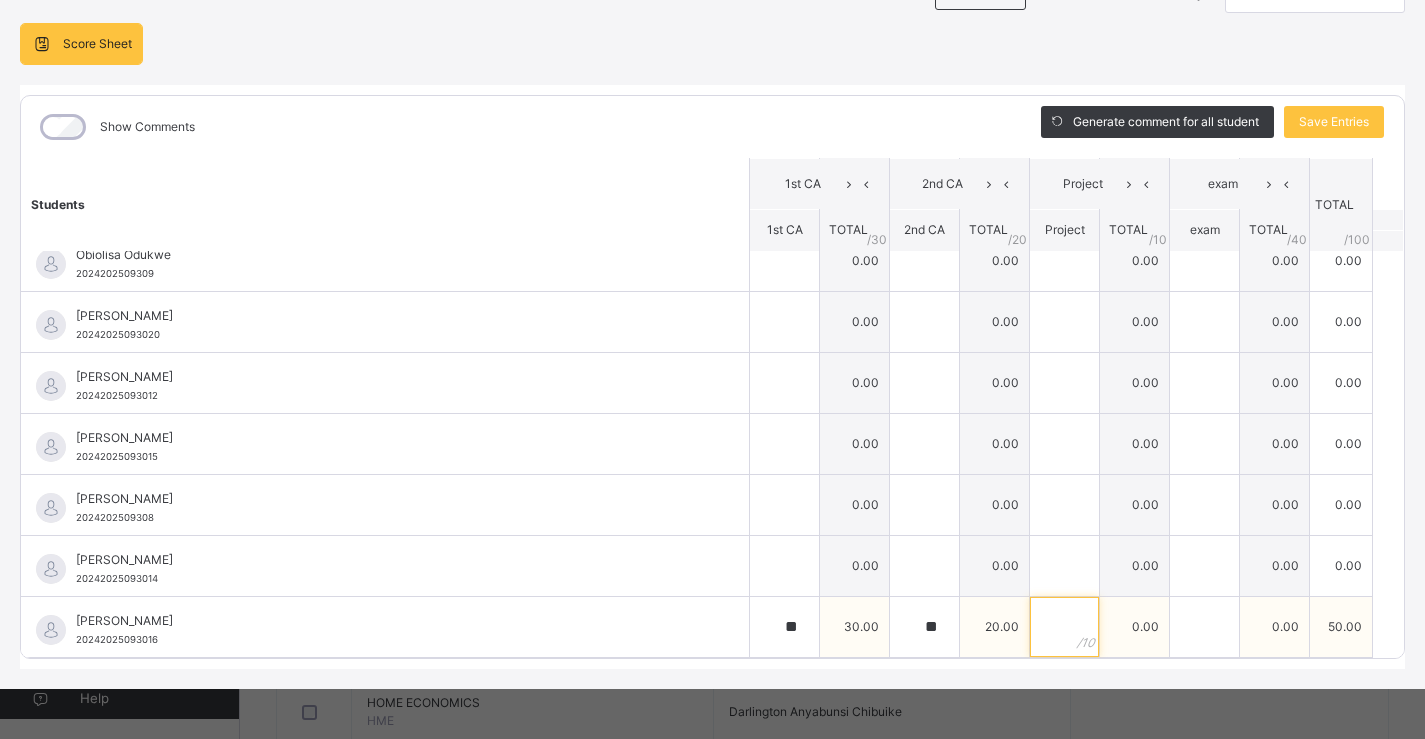click at bounding box center [1064, 627] 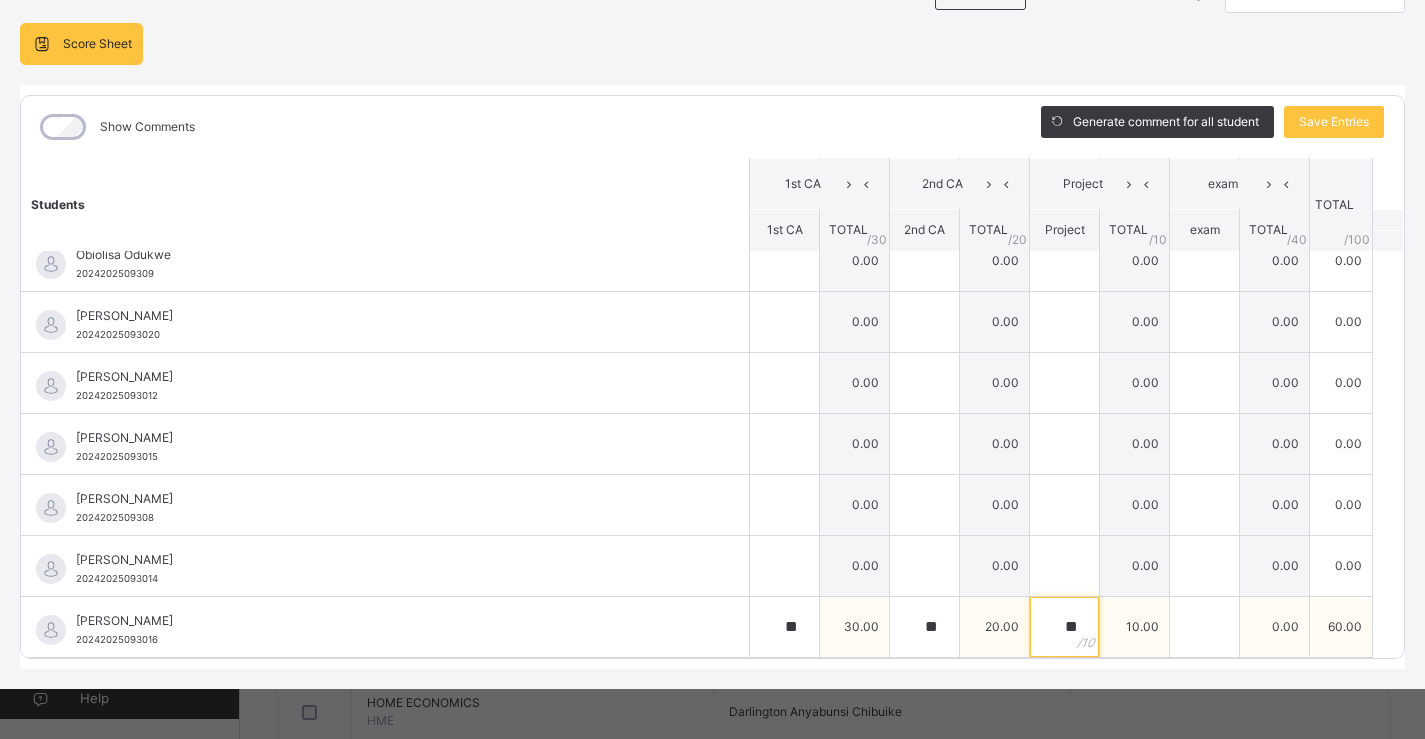 type on "**" 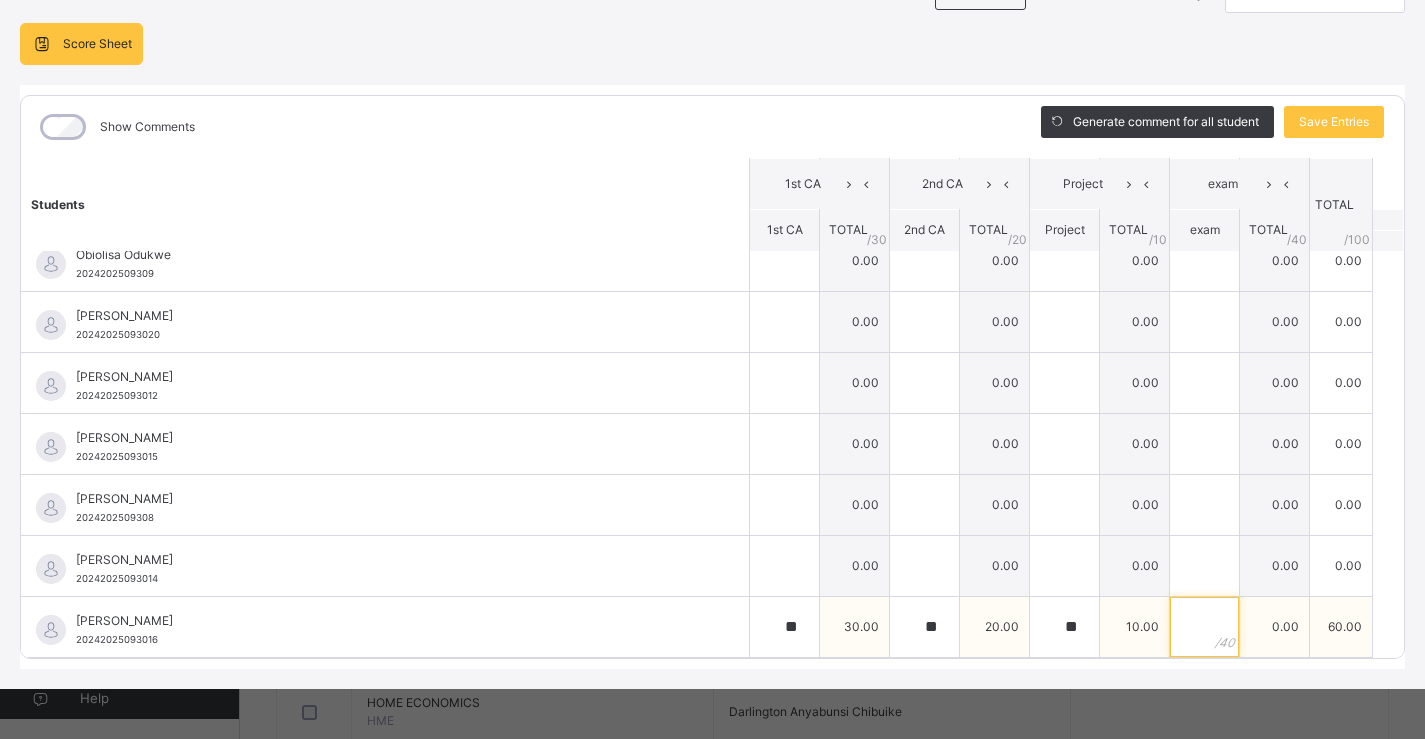 click at bounding box center [1204, 627] 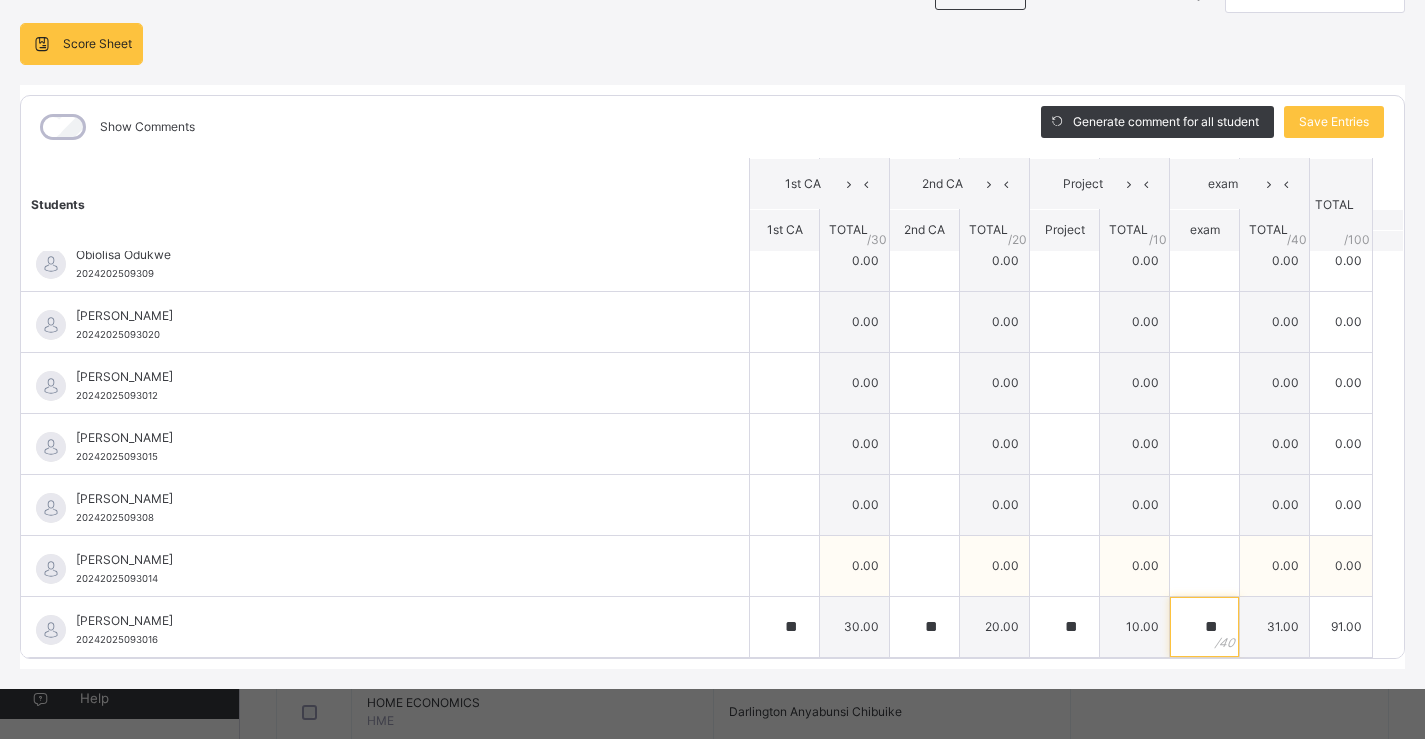 type on "**" 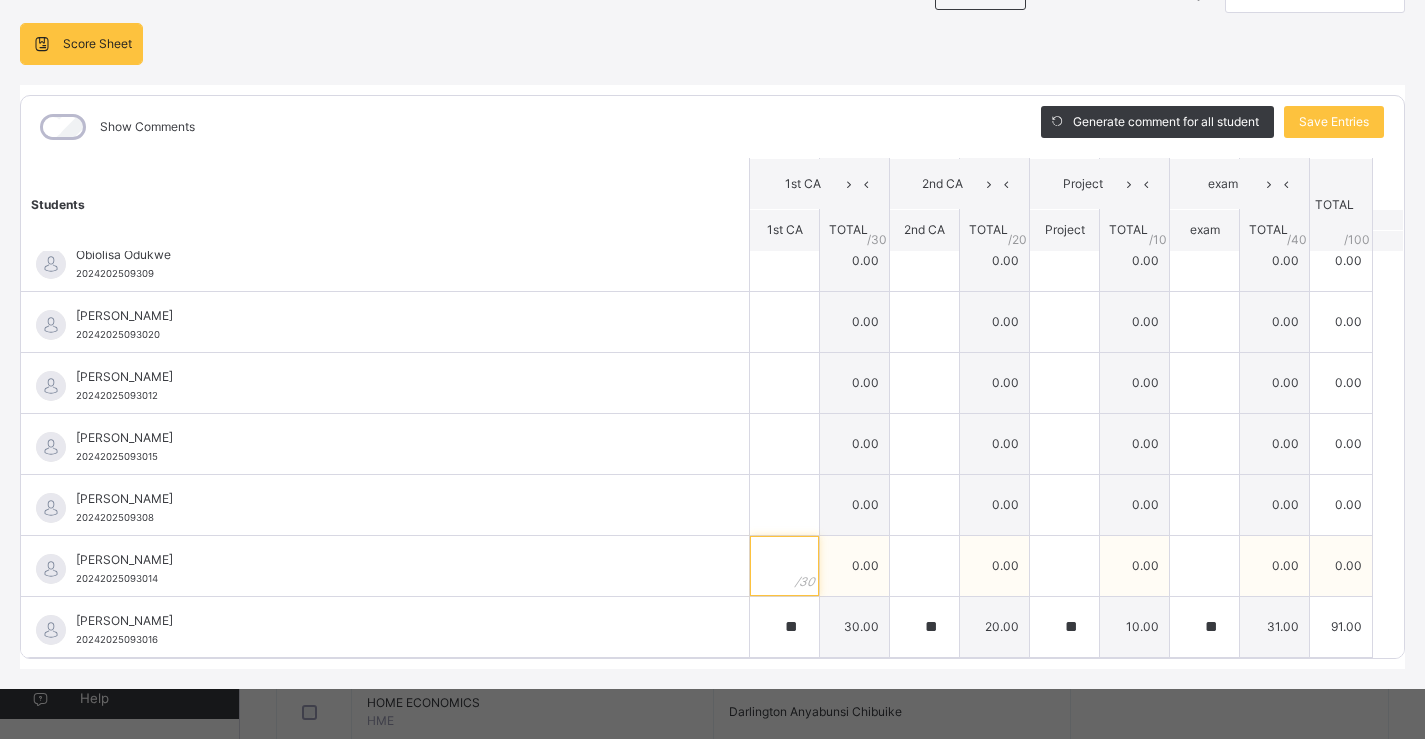 click at bounding box center (784, 566) 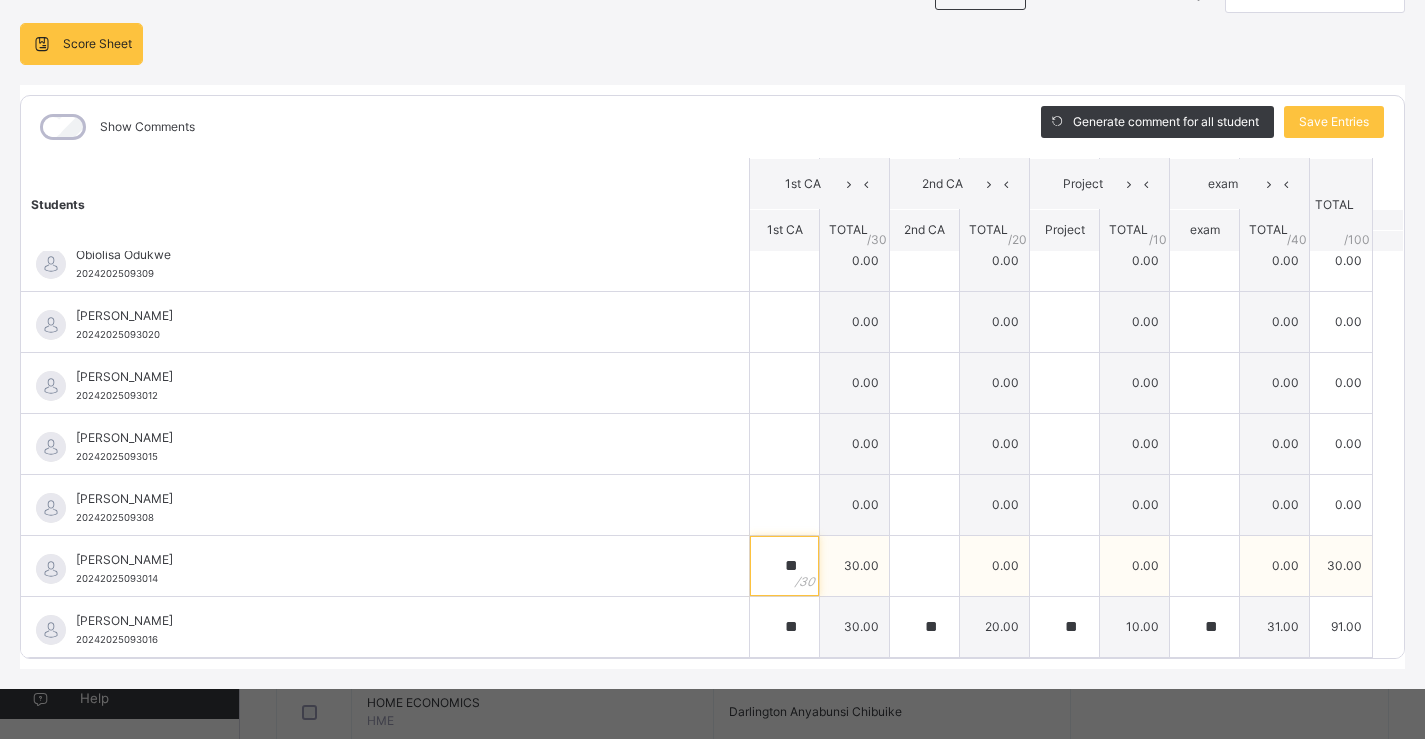 type on "**" 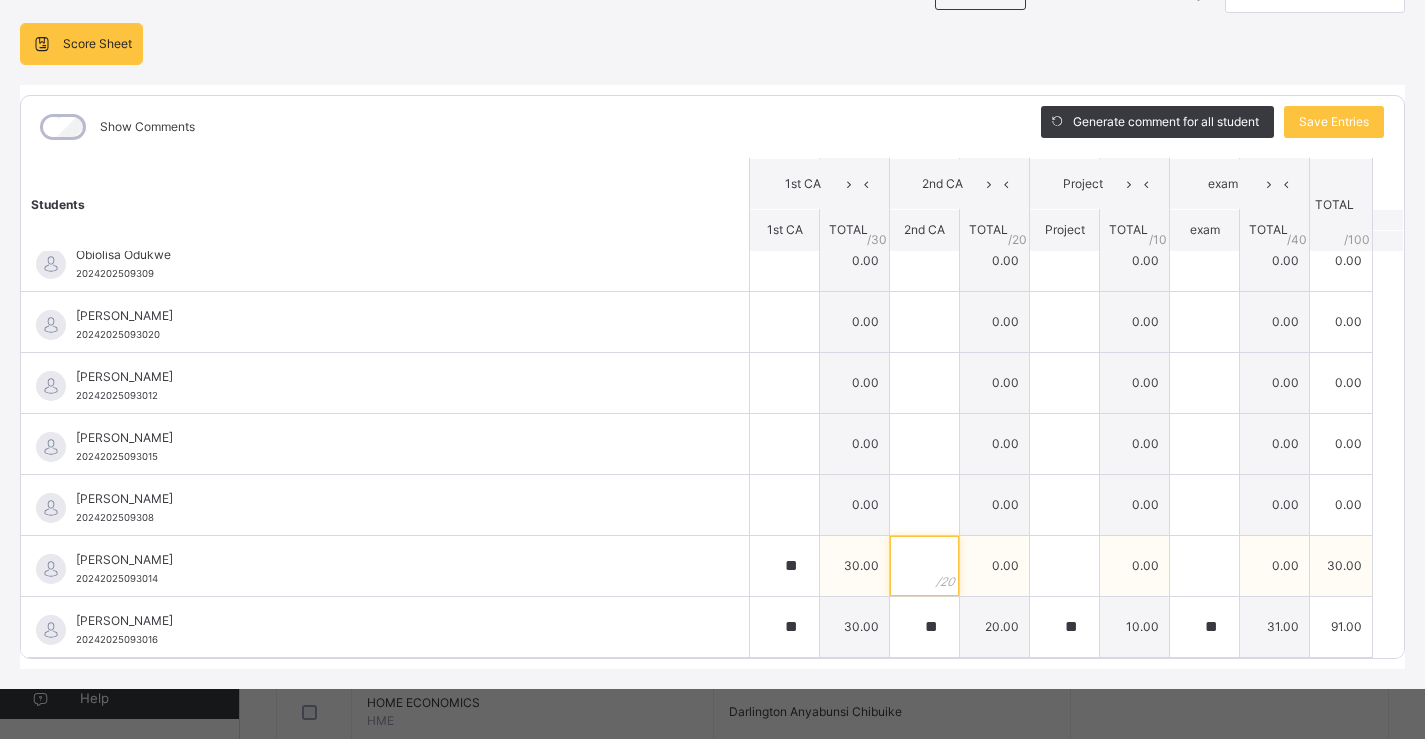 drag, startPoint x: 899, startPoint y: 573, endPoint x: 885, endPoint y: 571, distance: 14.142136 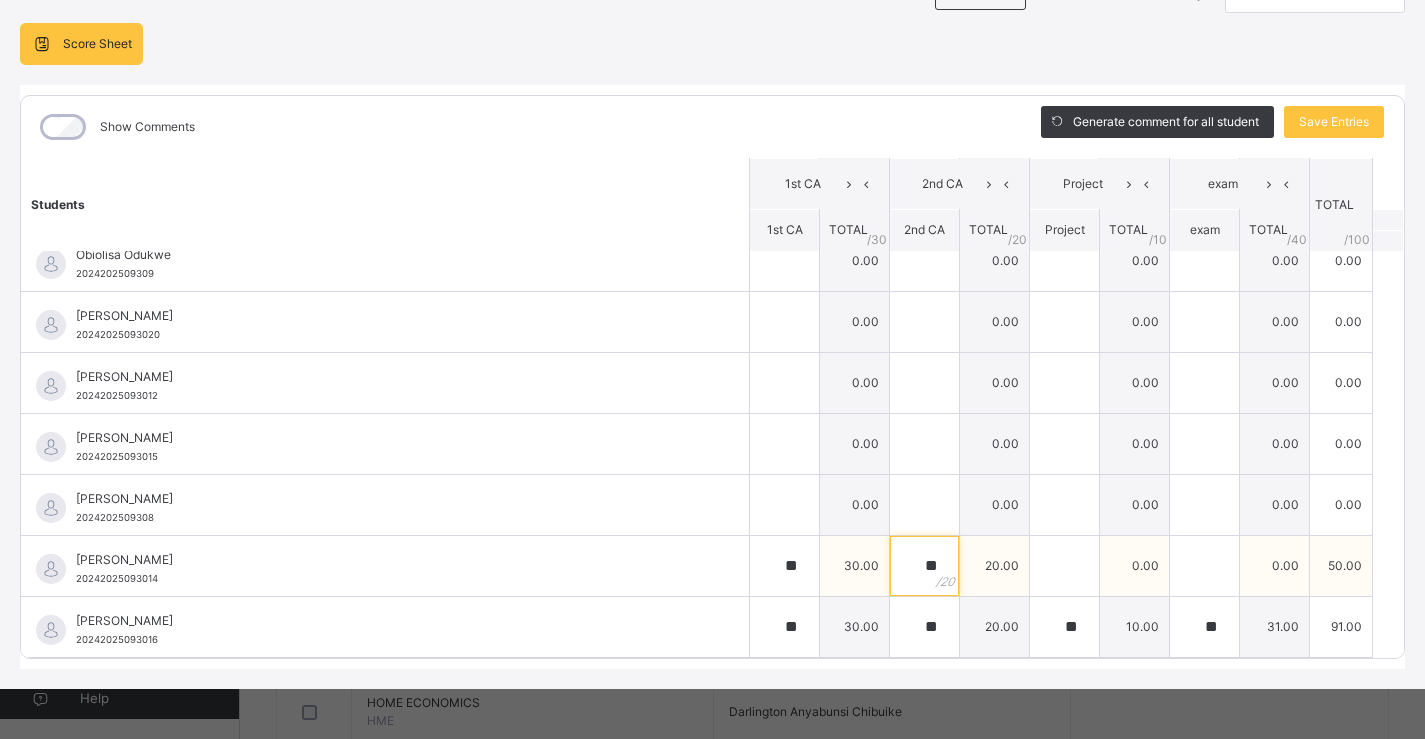 type on "**" 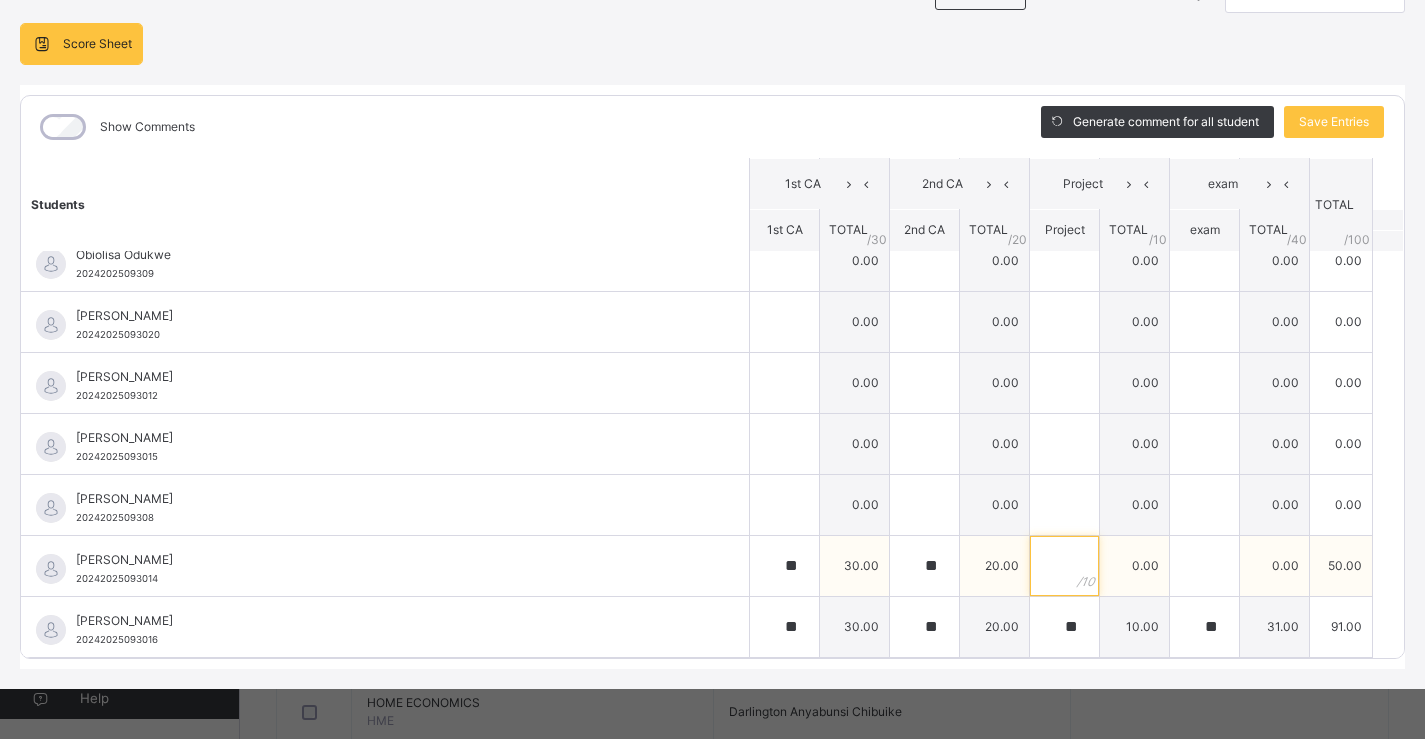 drag, startPoint x: 1035, startPoint y: 568, endPoint x: 1025, endPoint y: 565, distance: 10.440307 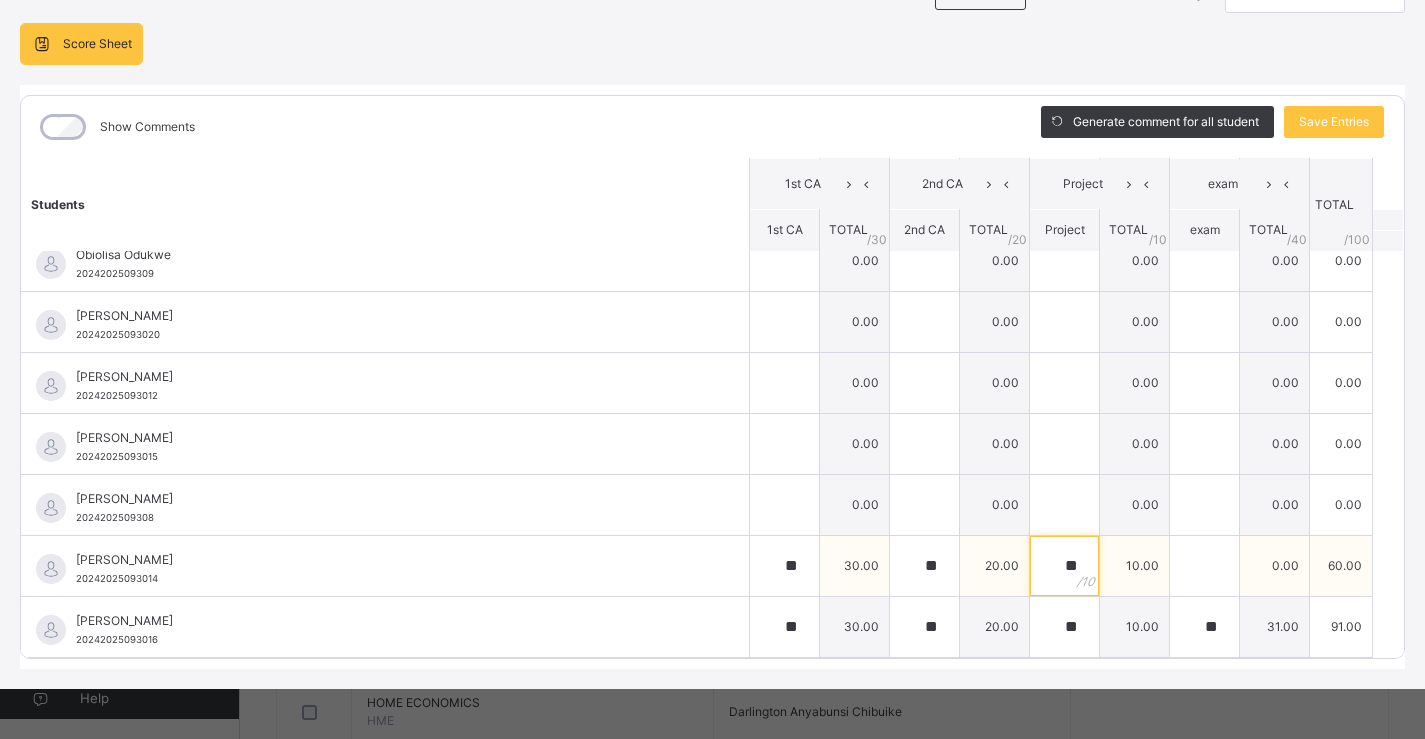 type on "**" 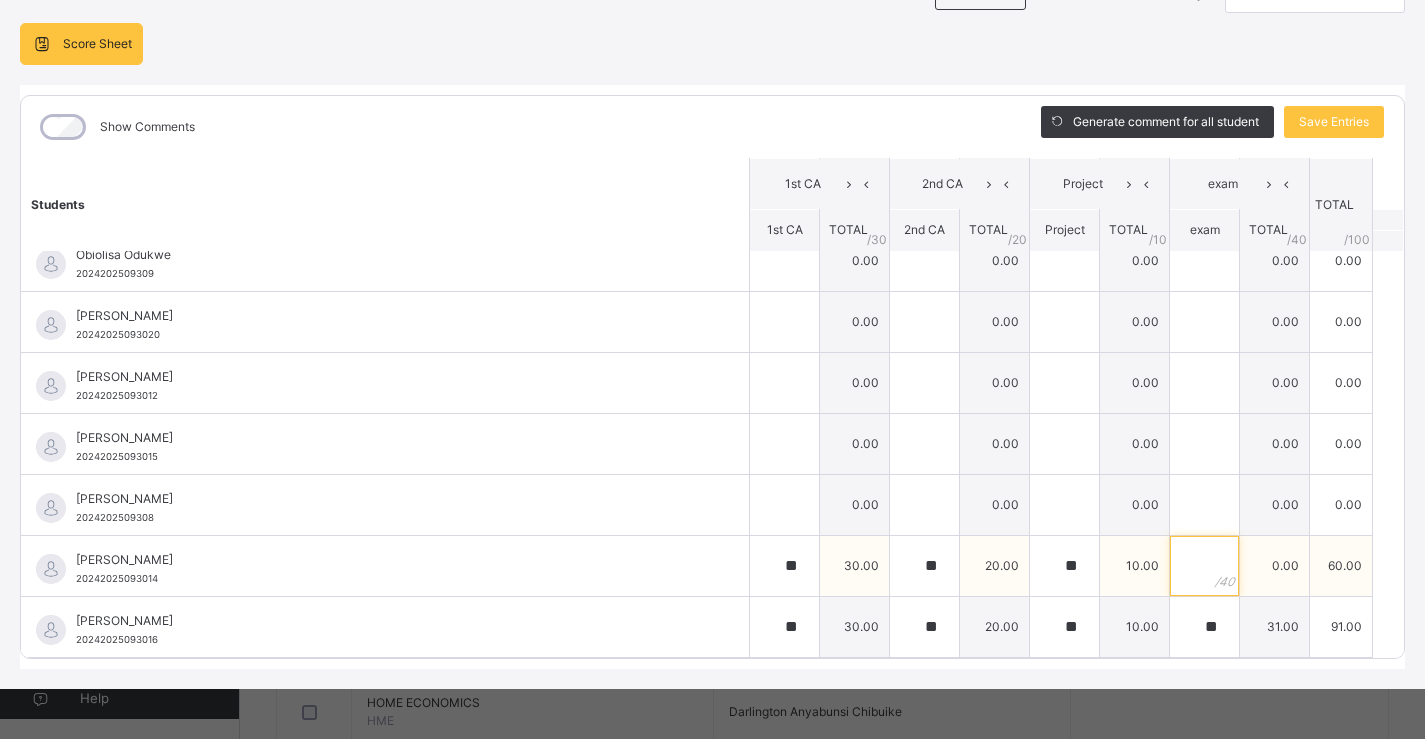 click at bounding box center [1204, 566] 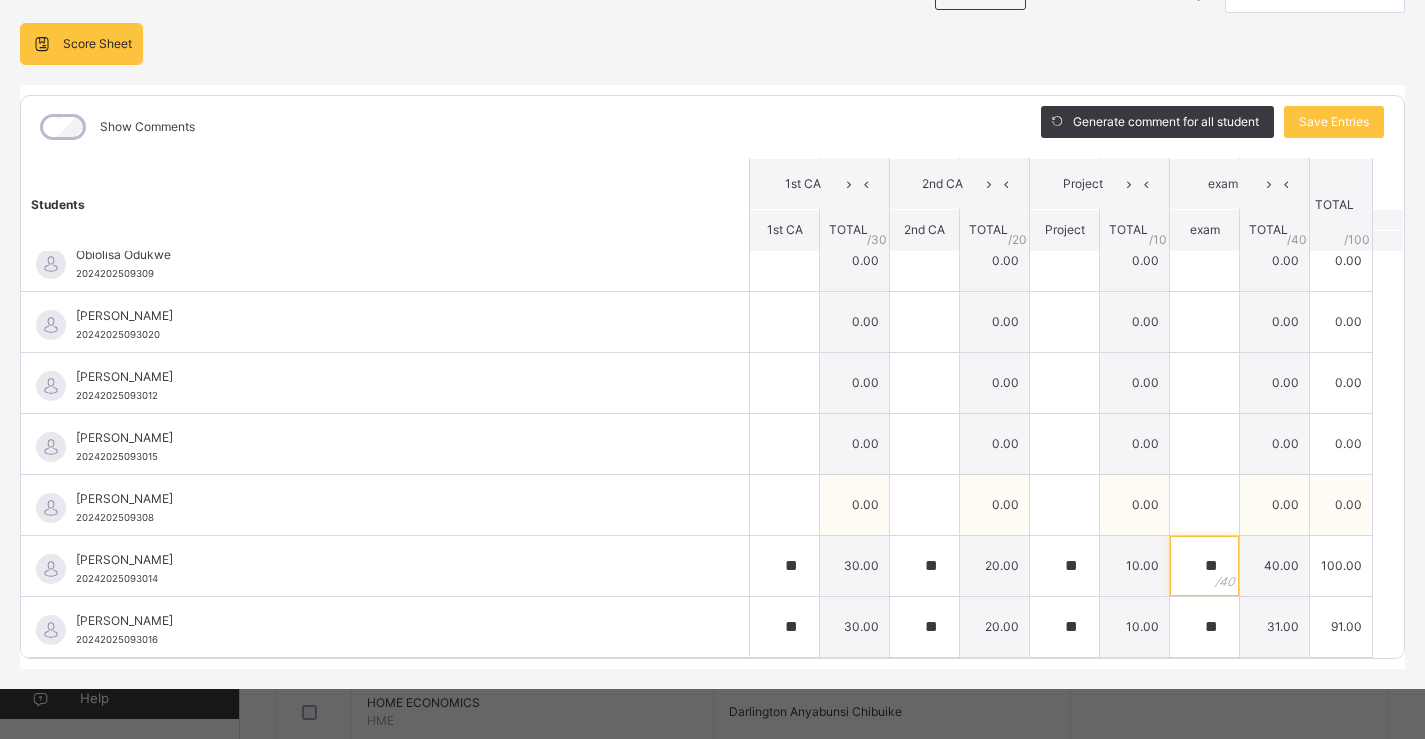 type on "**" 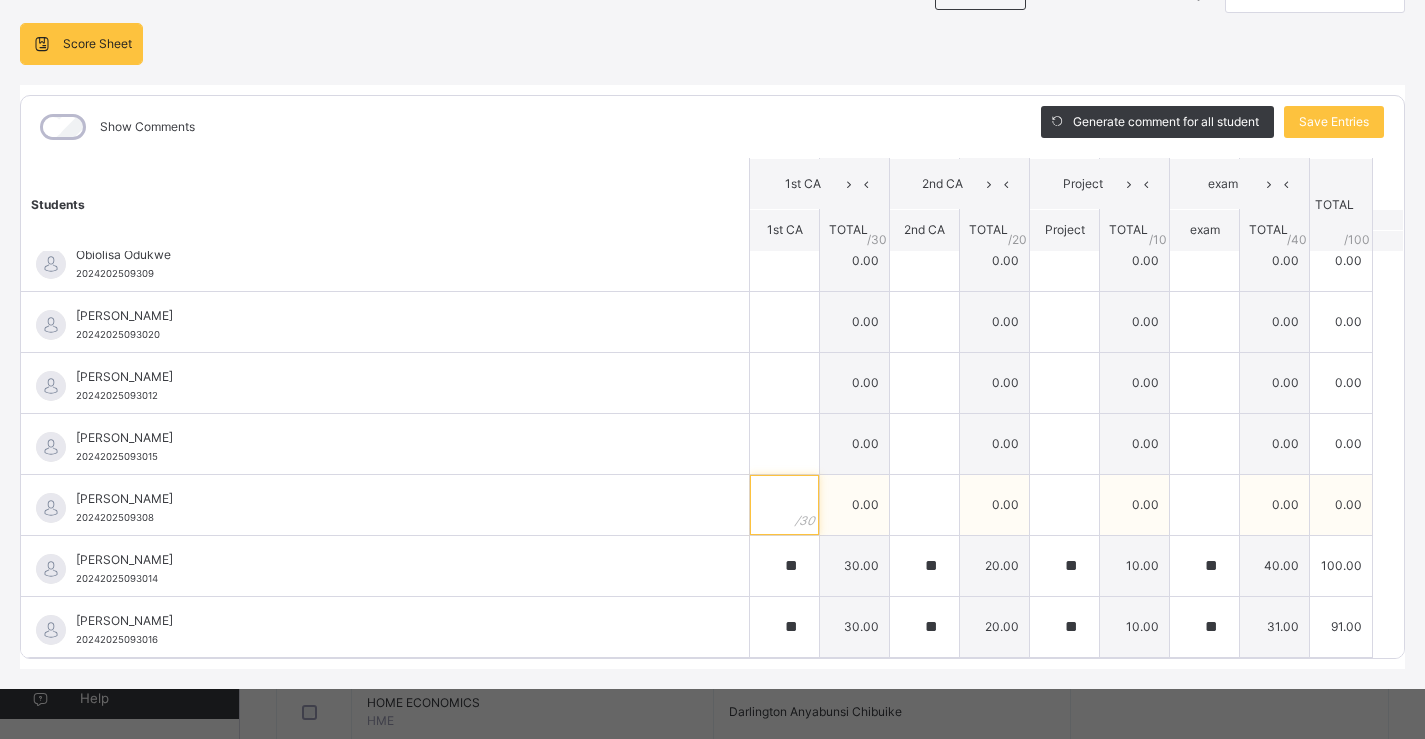 click at bounding box center (784, 505) 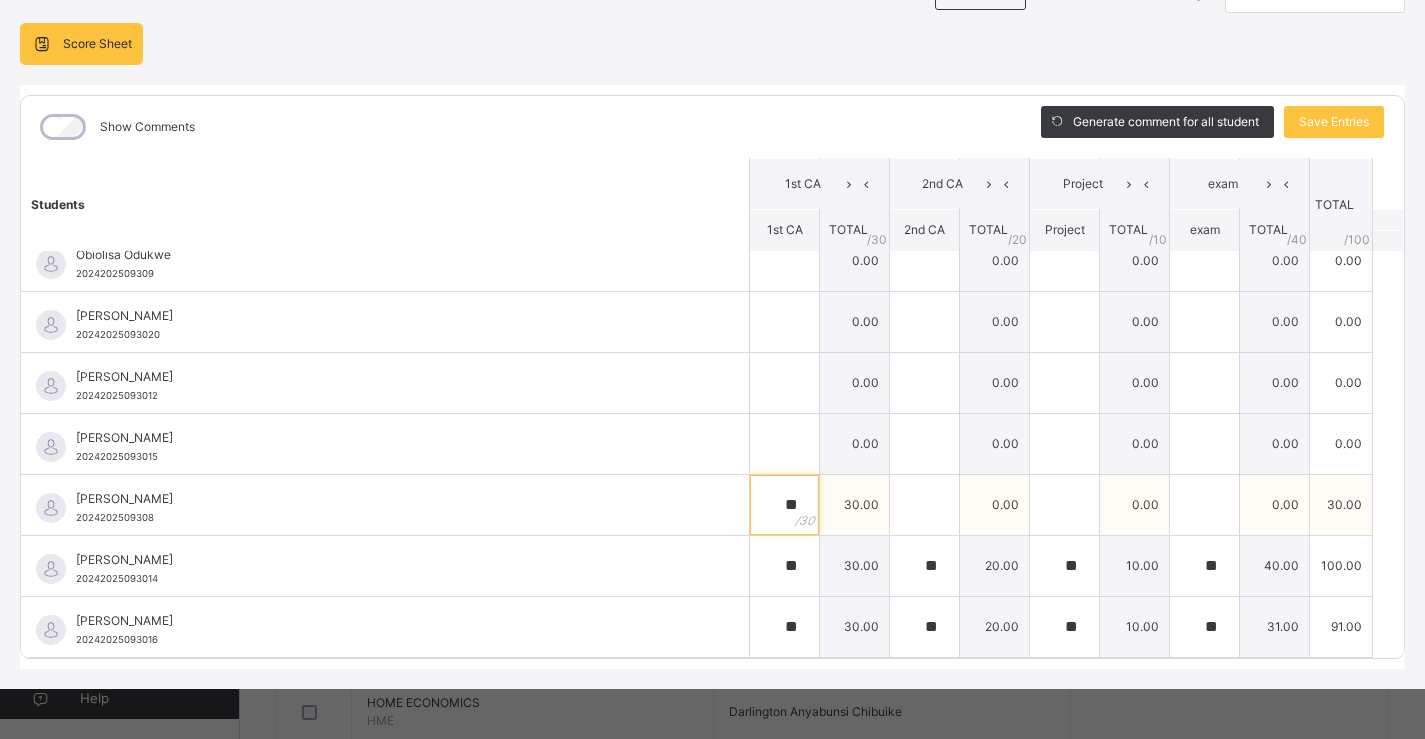 type on "**" 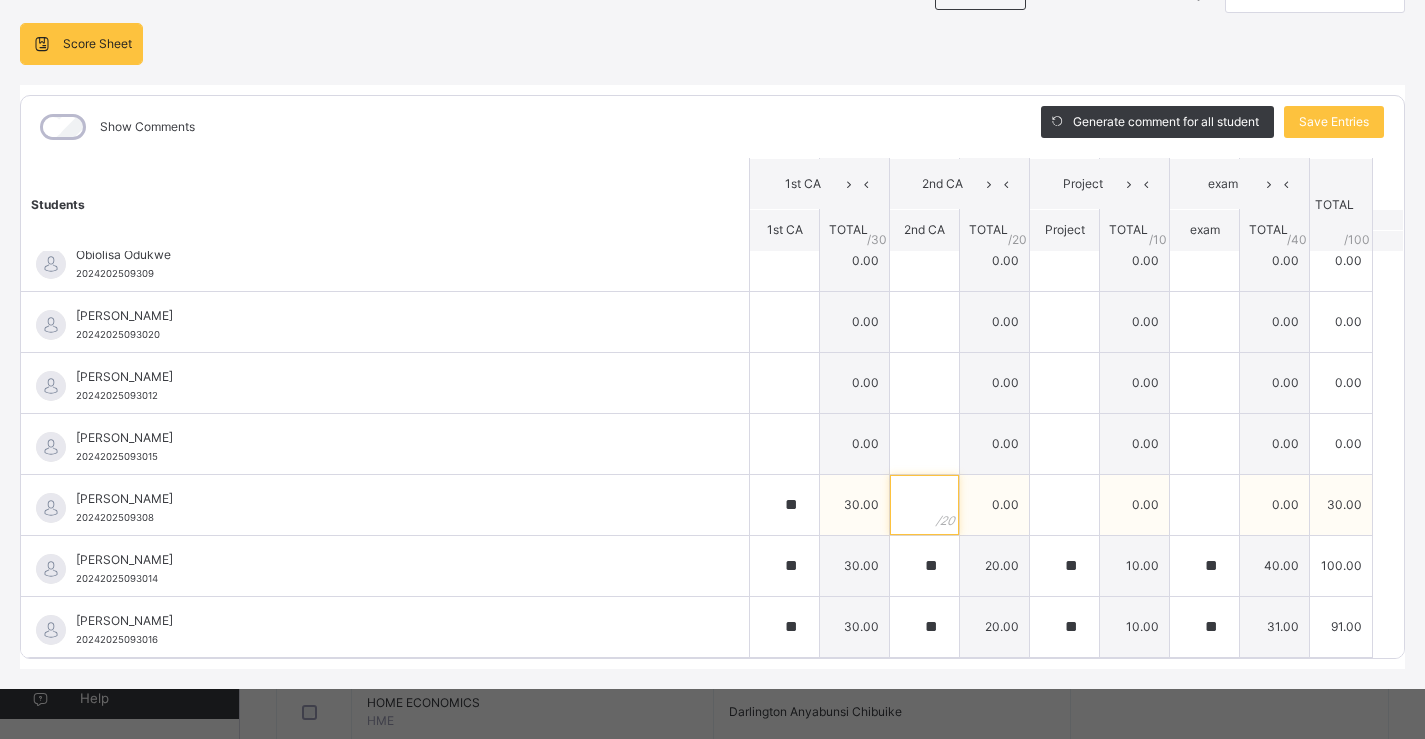 click at bounding box center (924, 505) 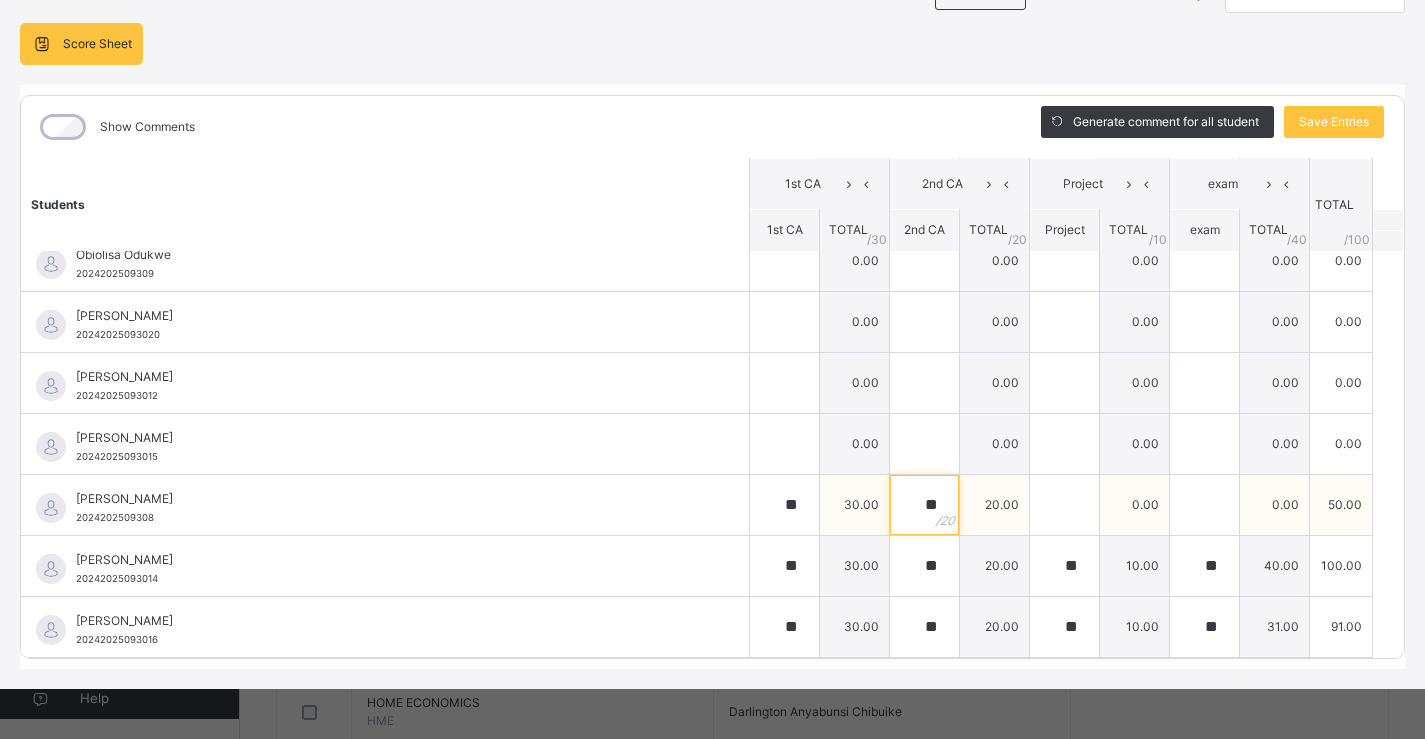 type on "**" 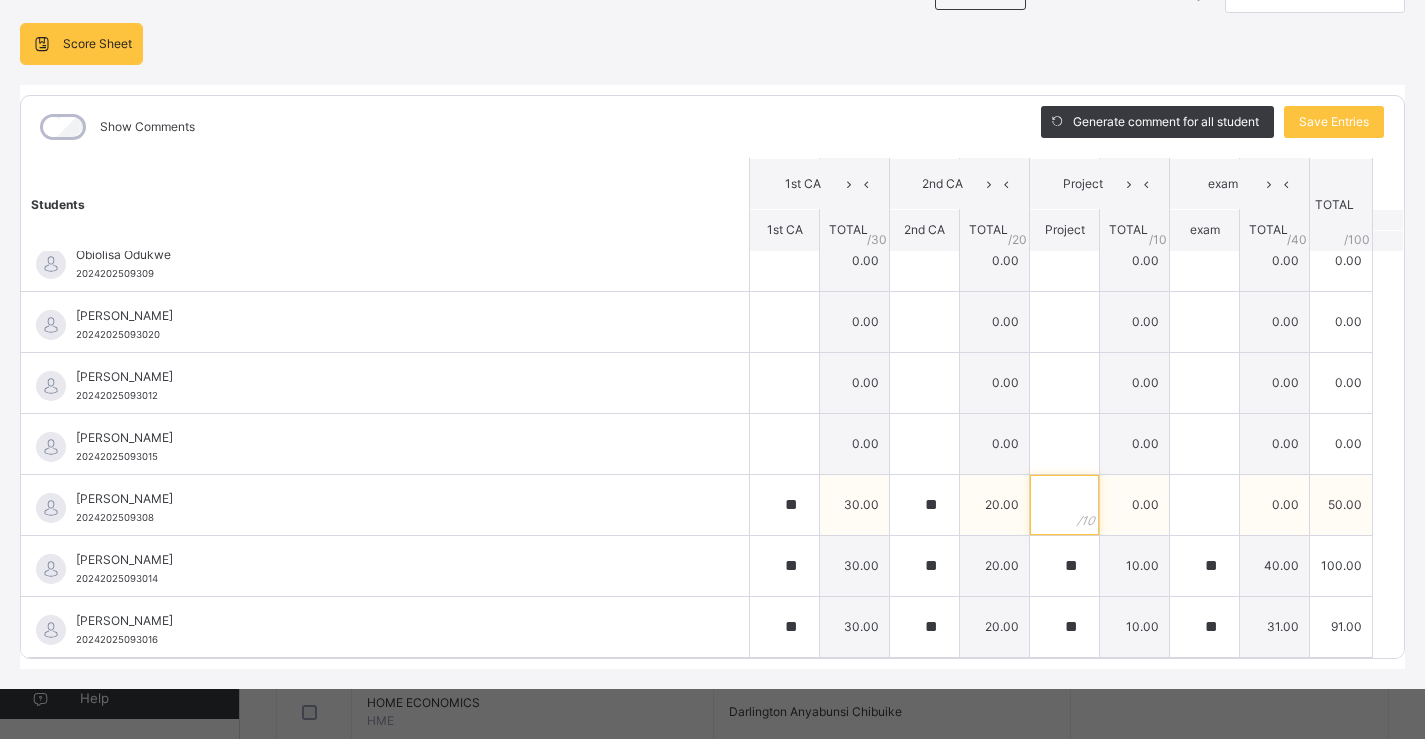 click at bounding box center (1064, 505) 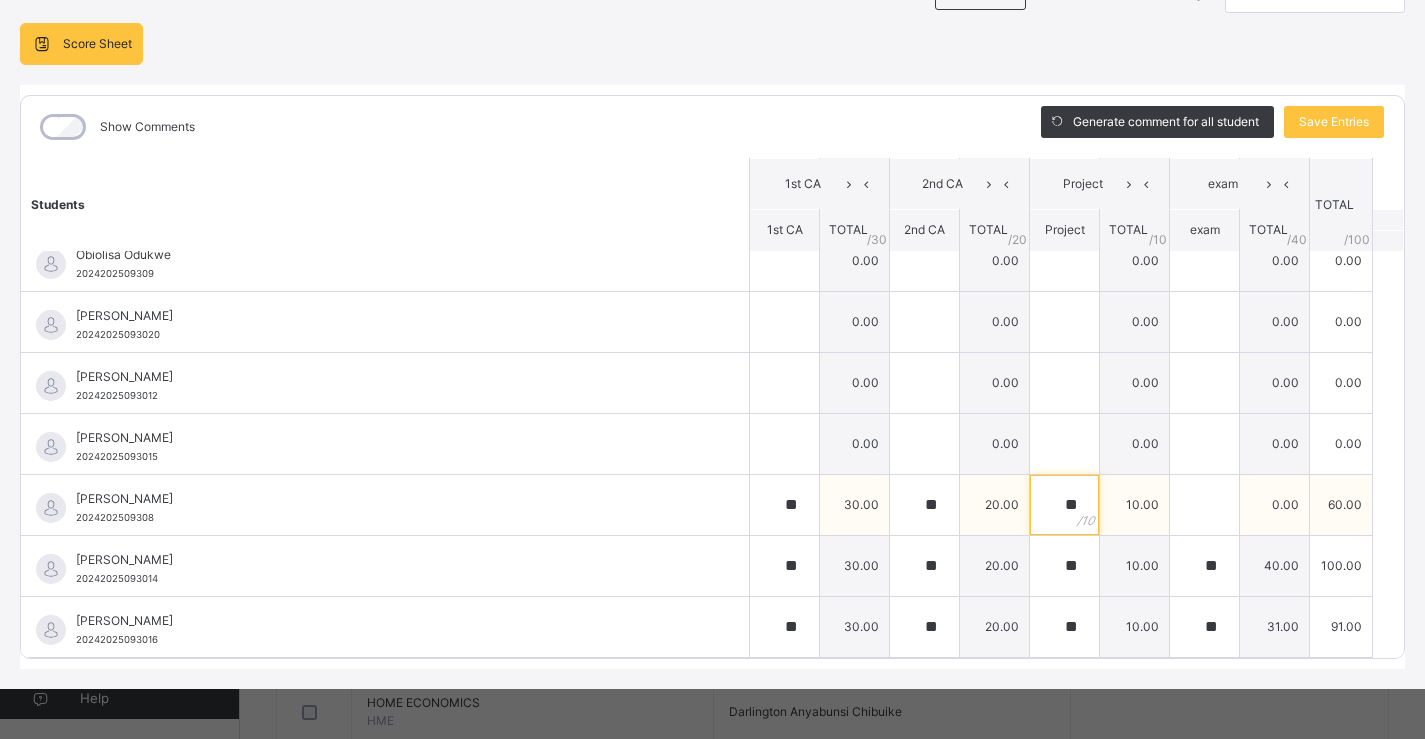 type on "**" 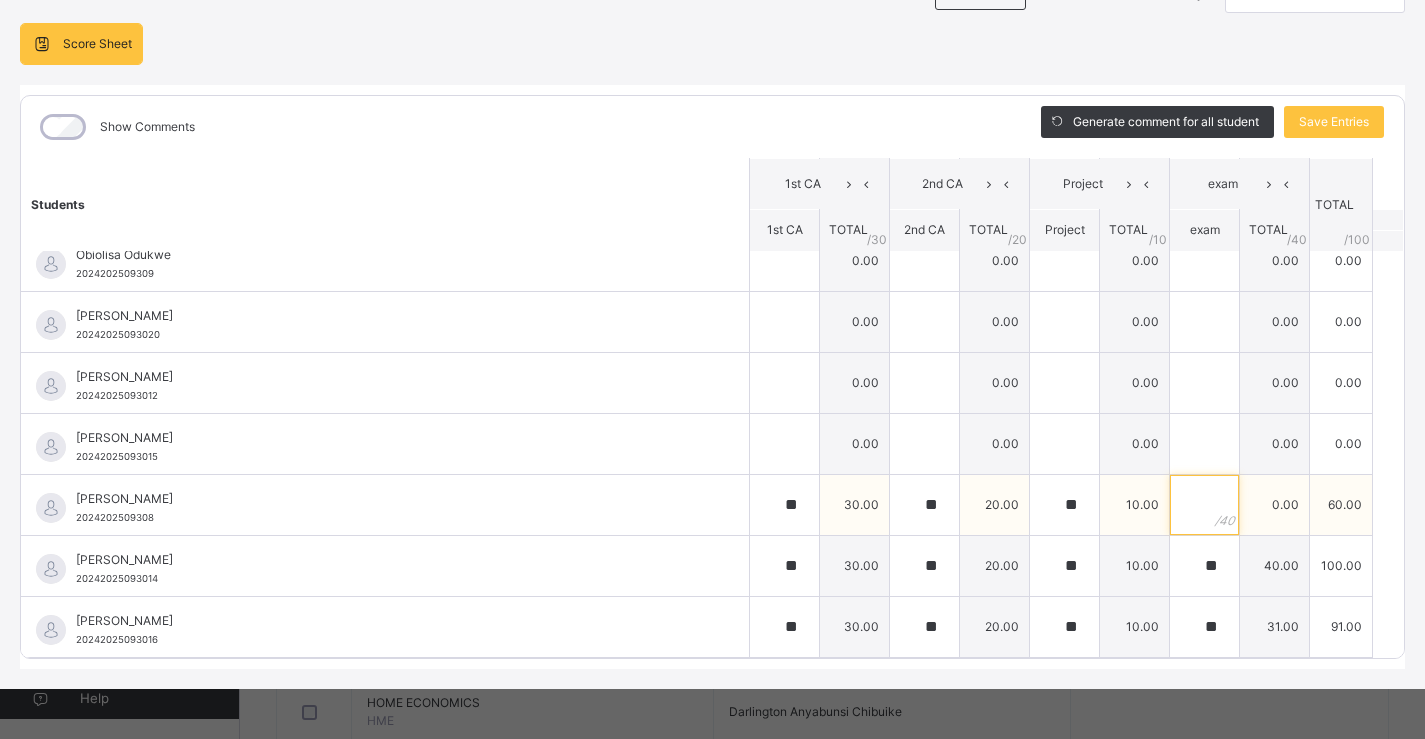 click at bounding box center [1204, 505] 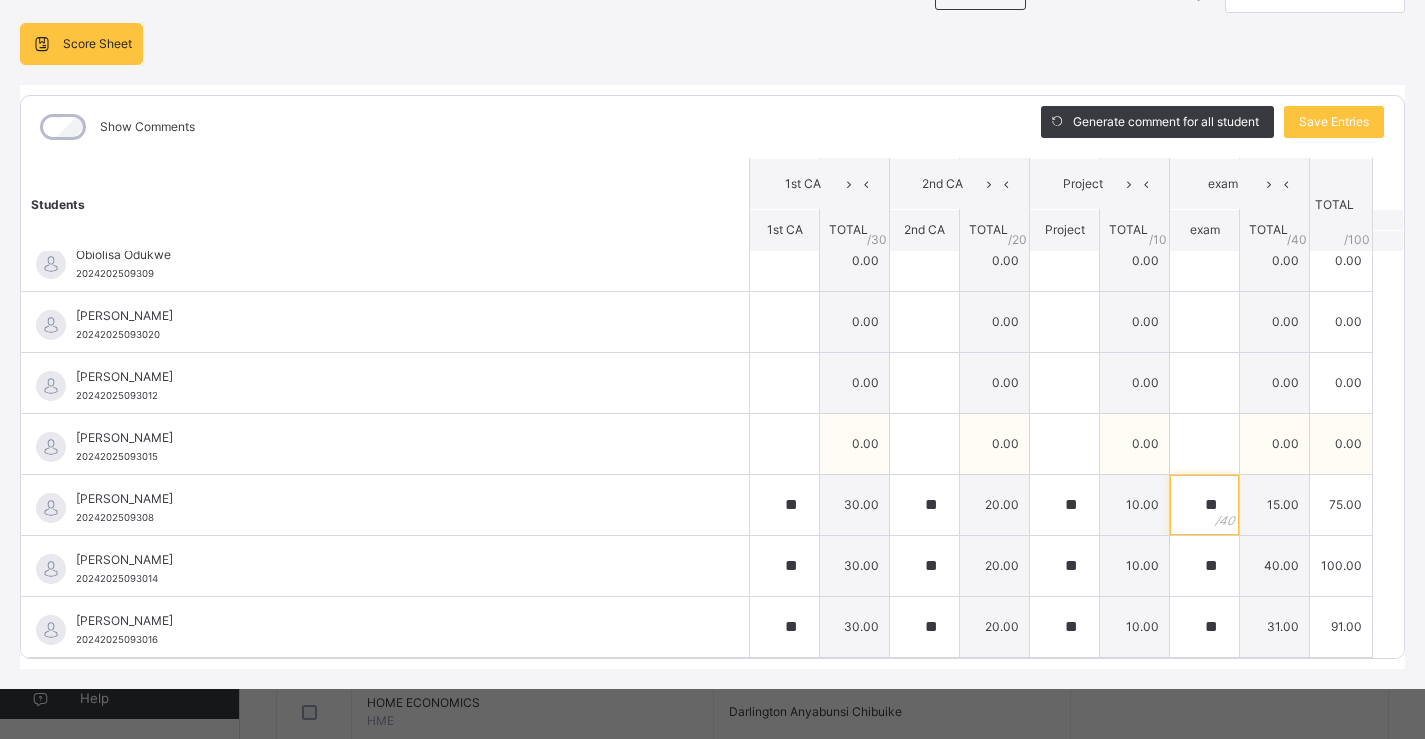 type on "**" 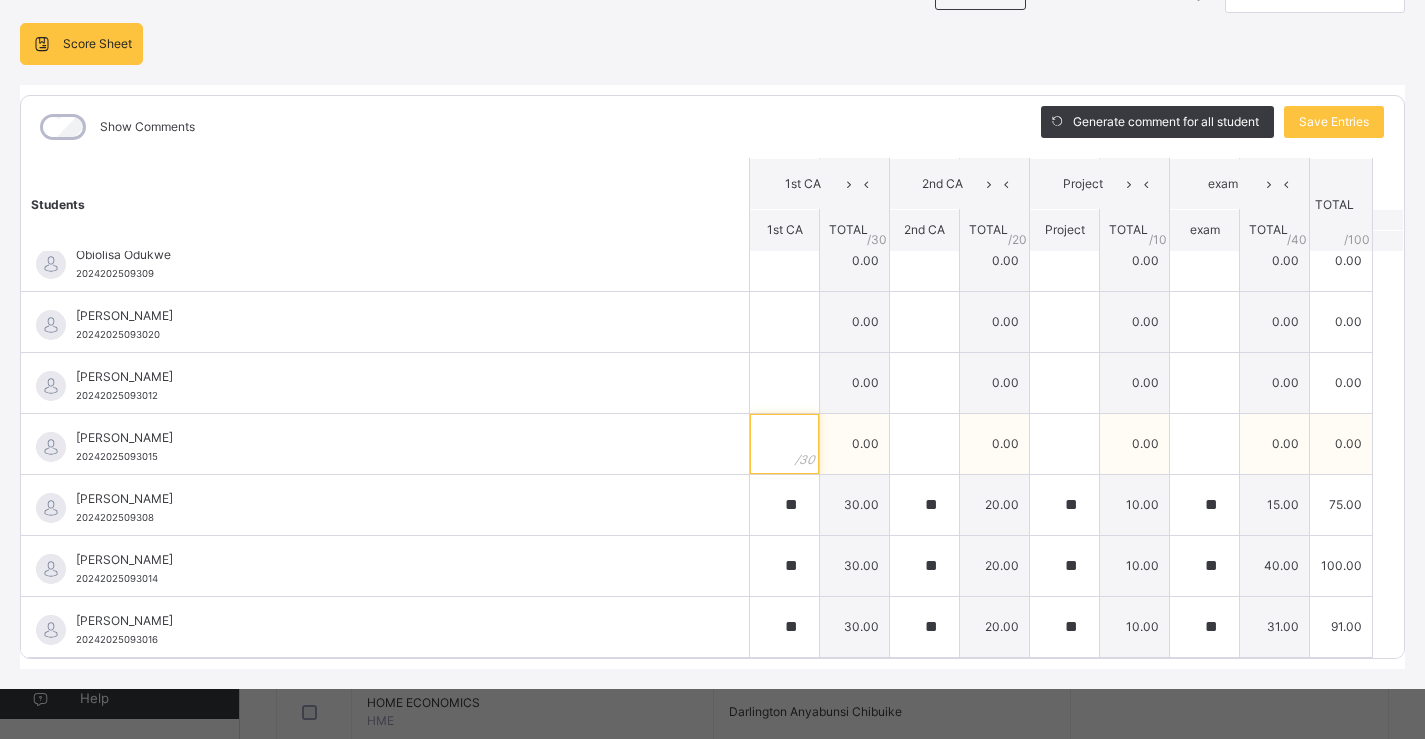 click at bounding box center (784, 444) 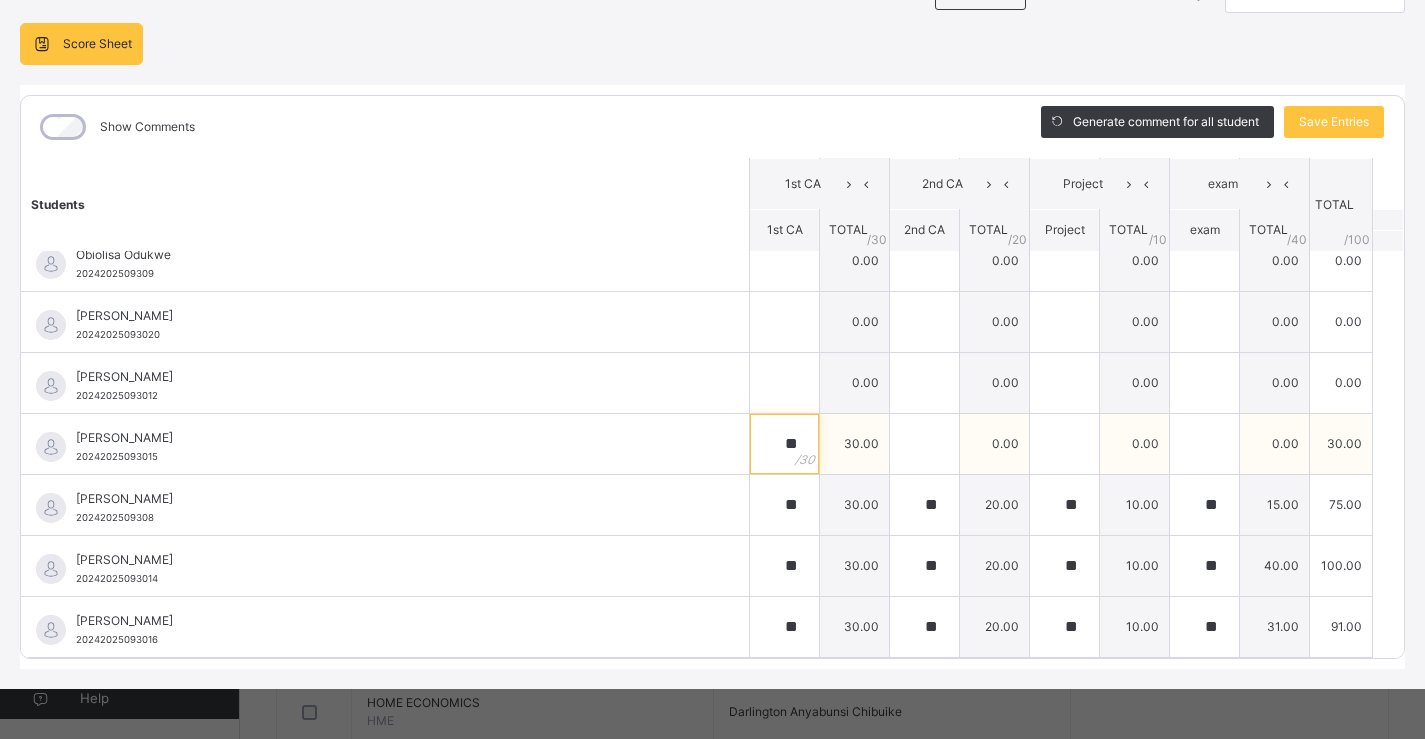 type on "**" 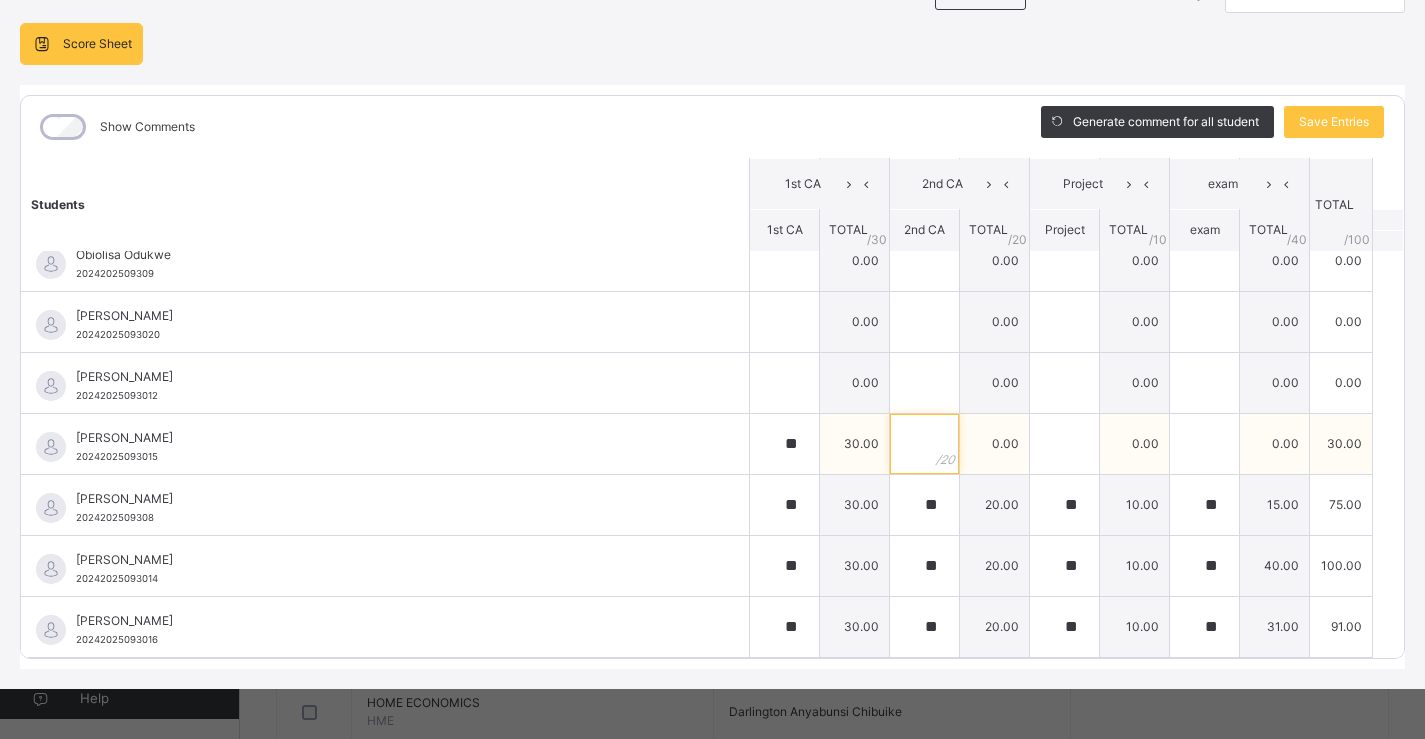 click at bounding box center [924, 444] 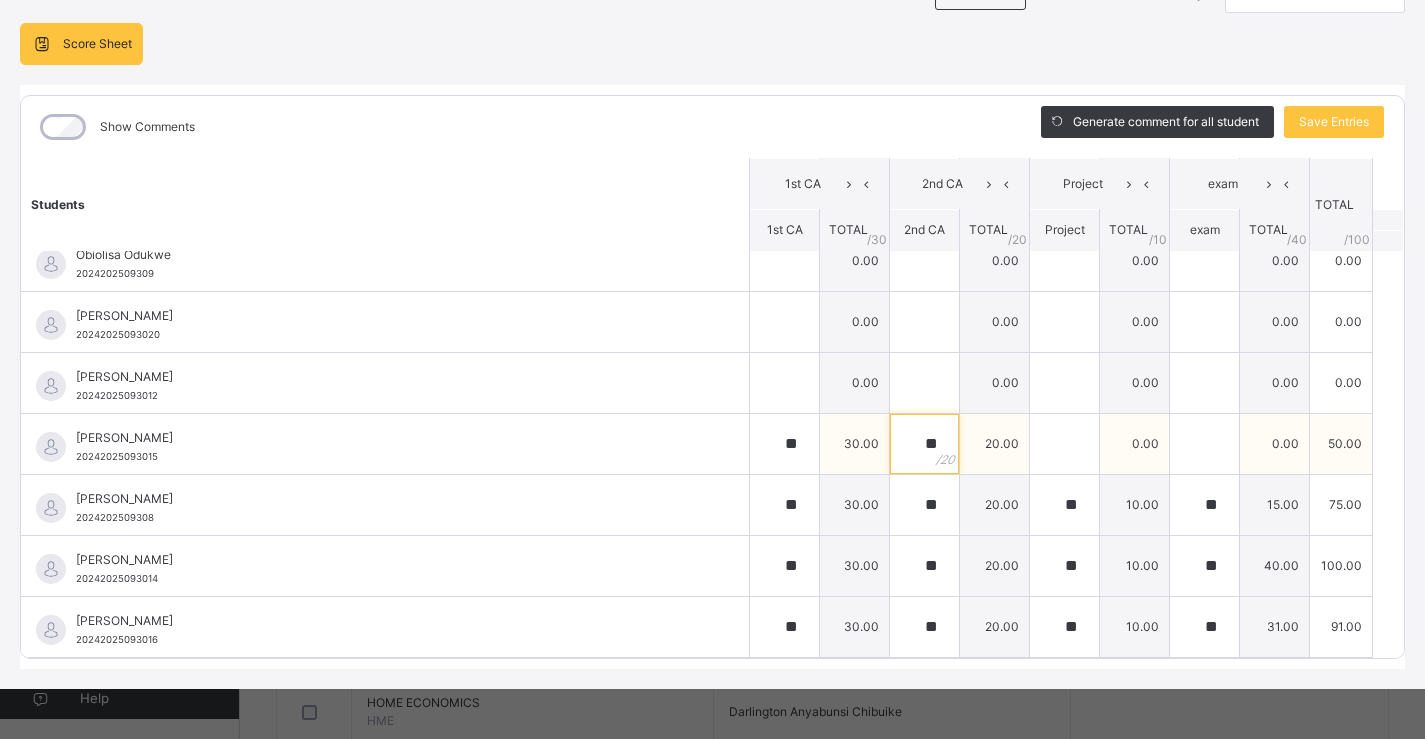 type on "**" 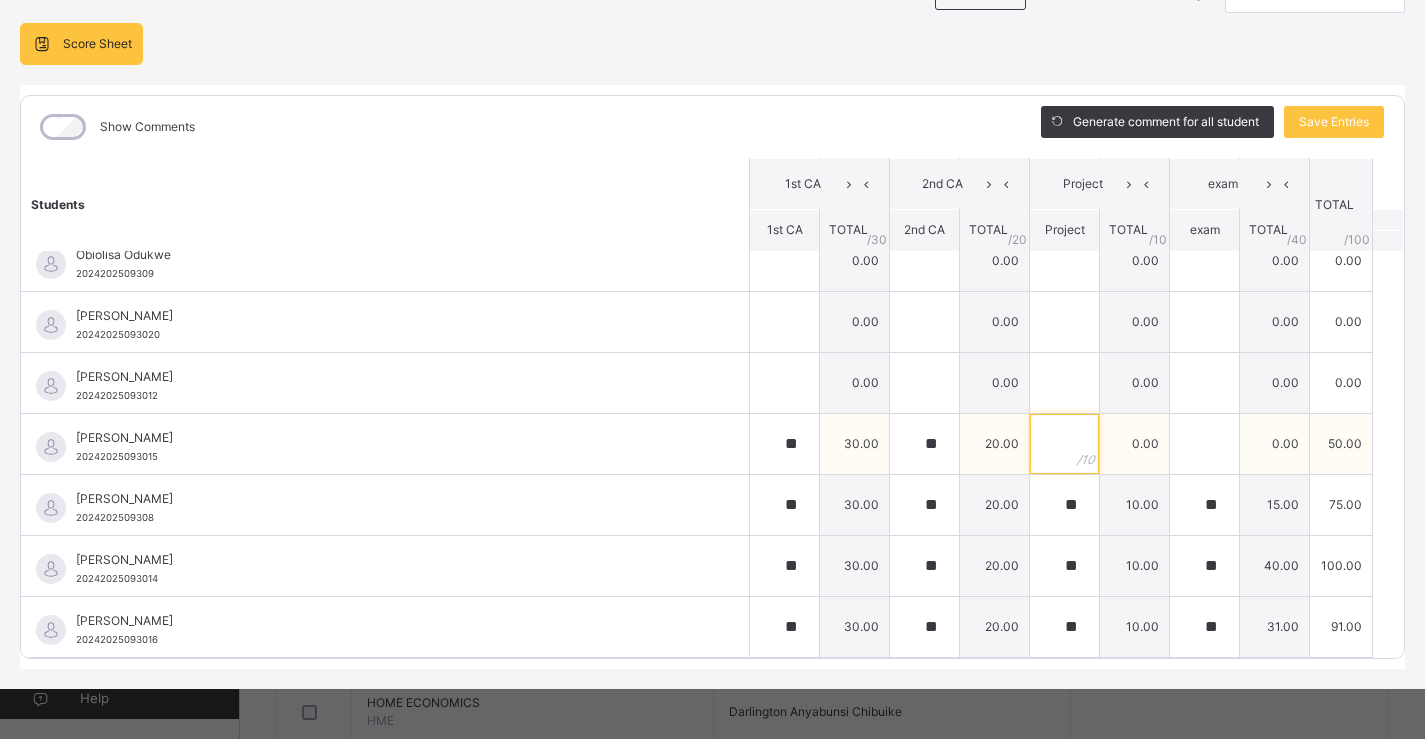 click at bounding box center (1064, 444) 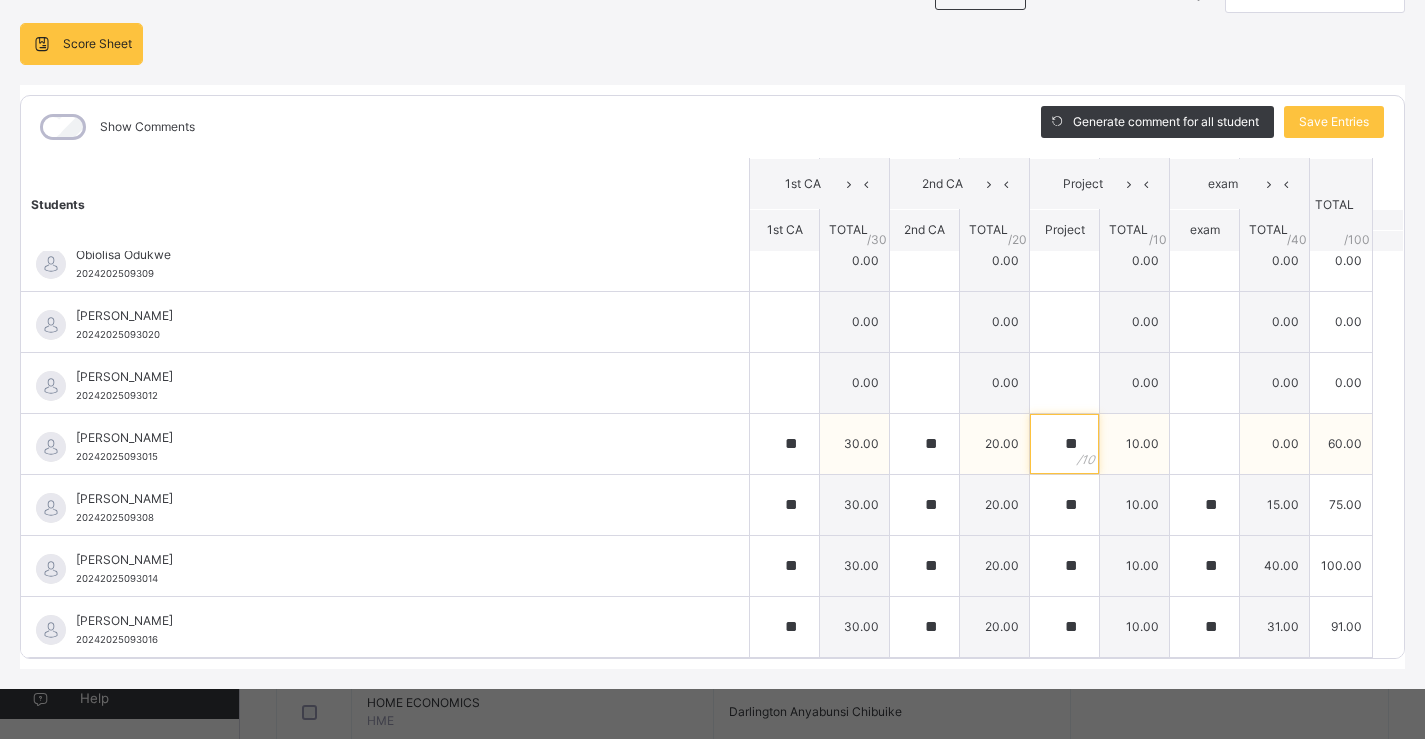 type on "**" 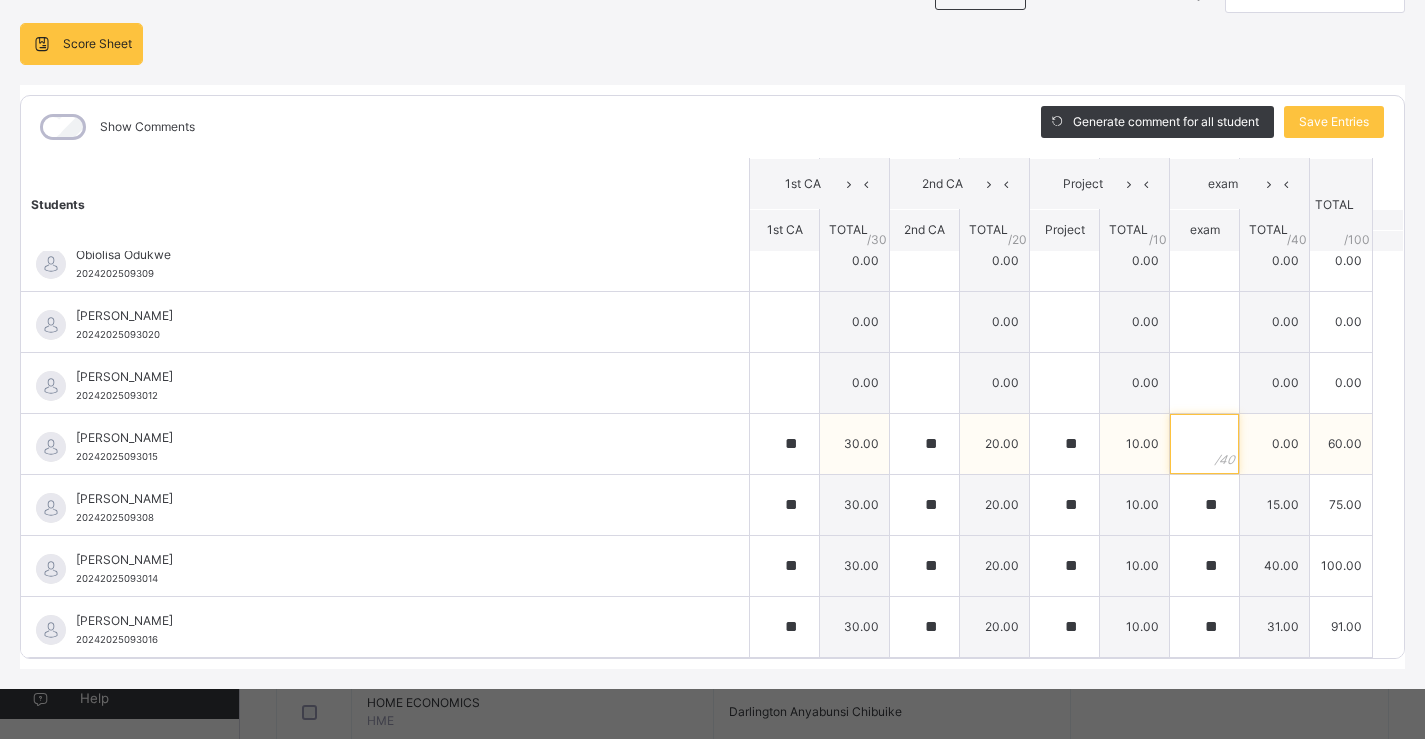 click at bounding box center [1204, 444] 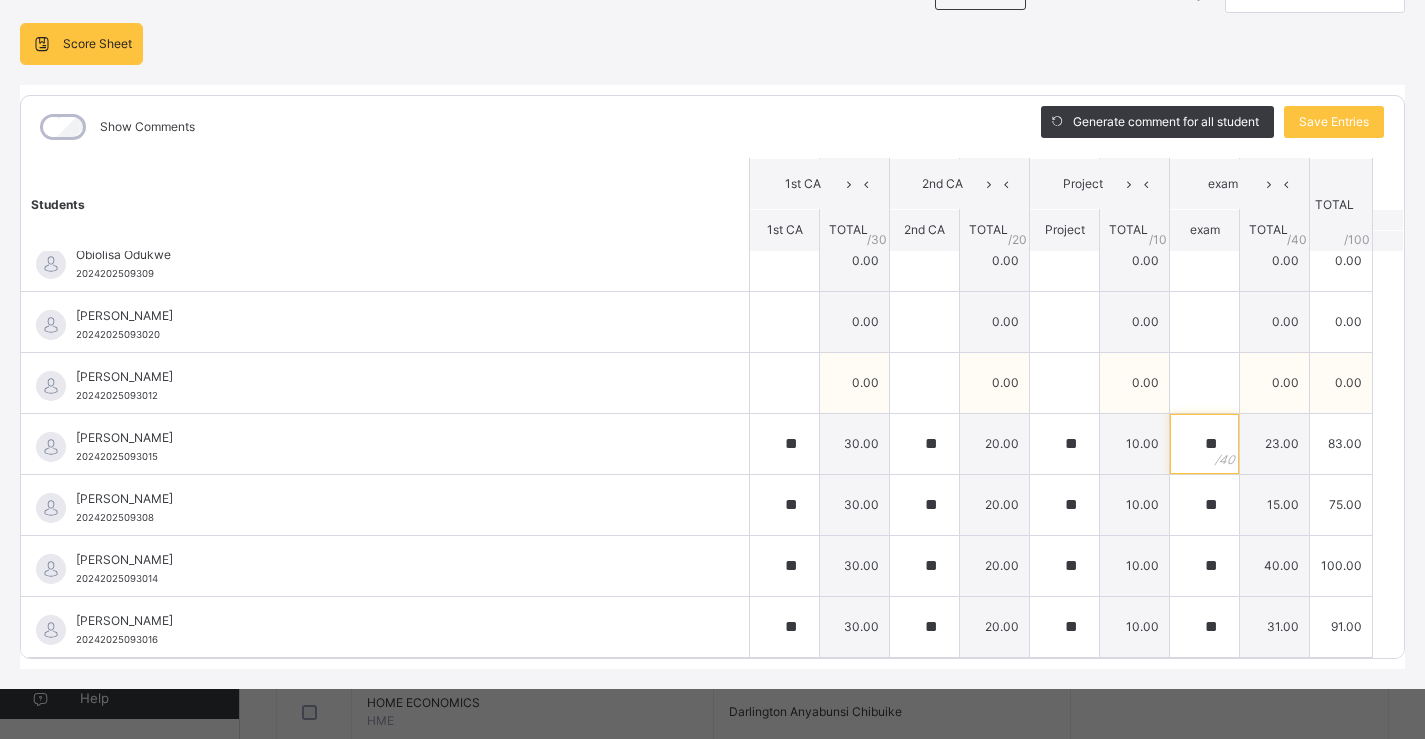 type on "**" 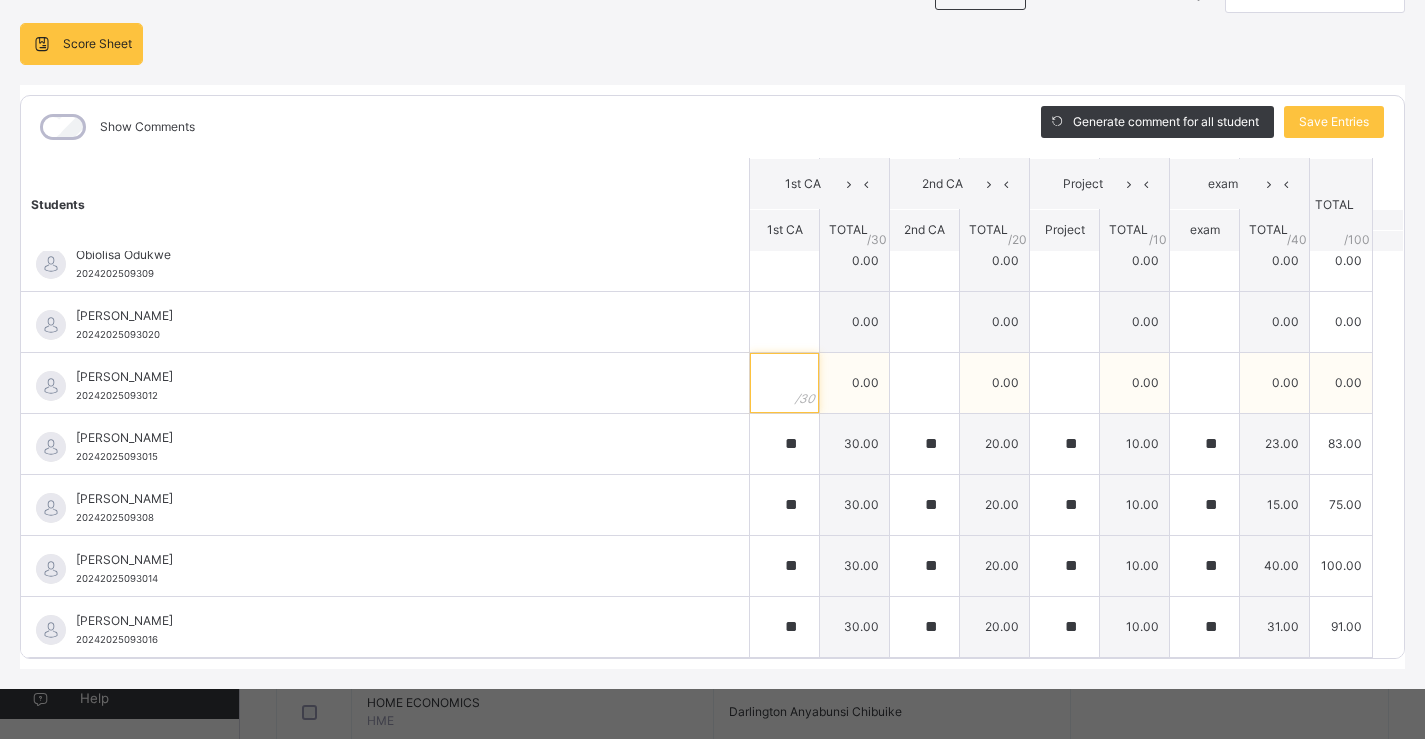 click at bounding box center [784, 383] 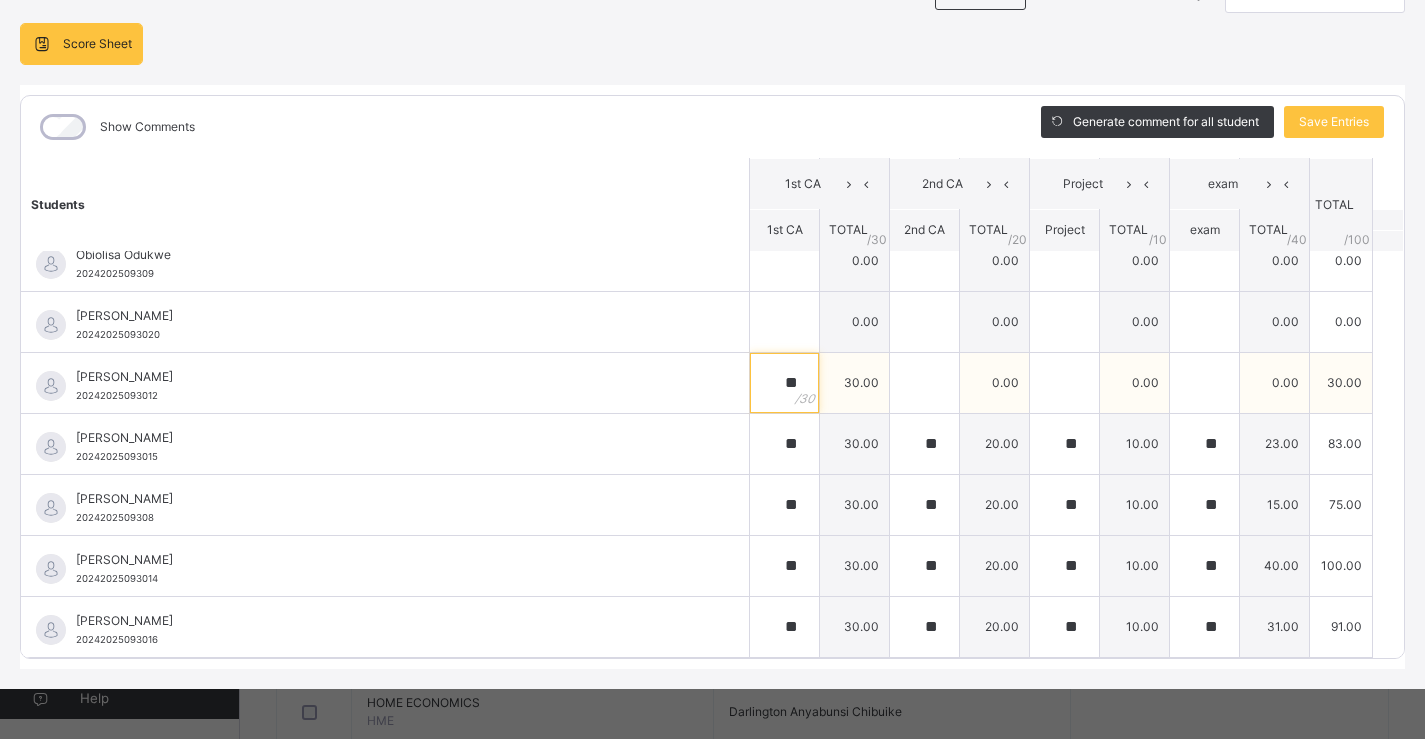 type on "**" 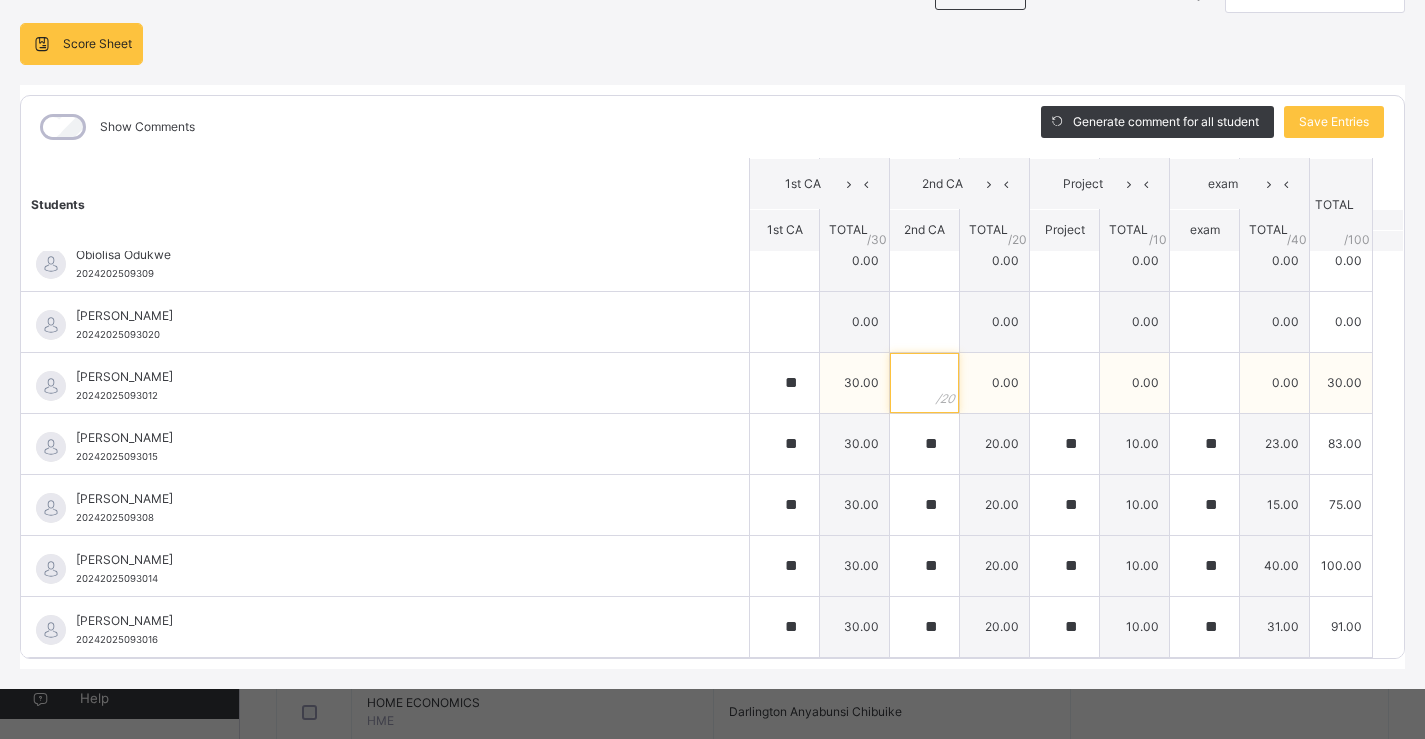 click at bounding box center (924, 383) 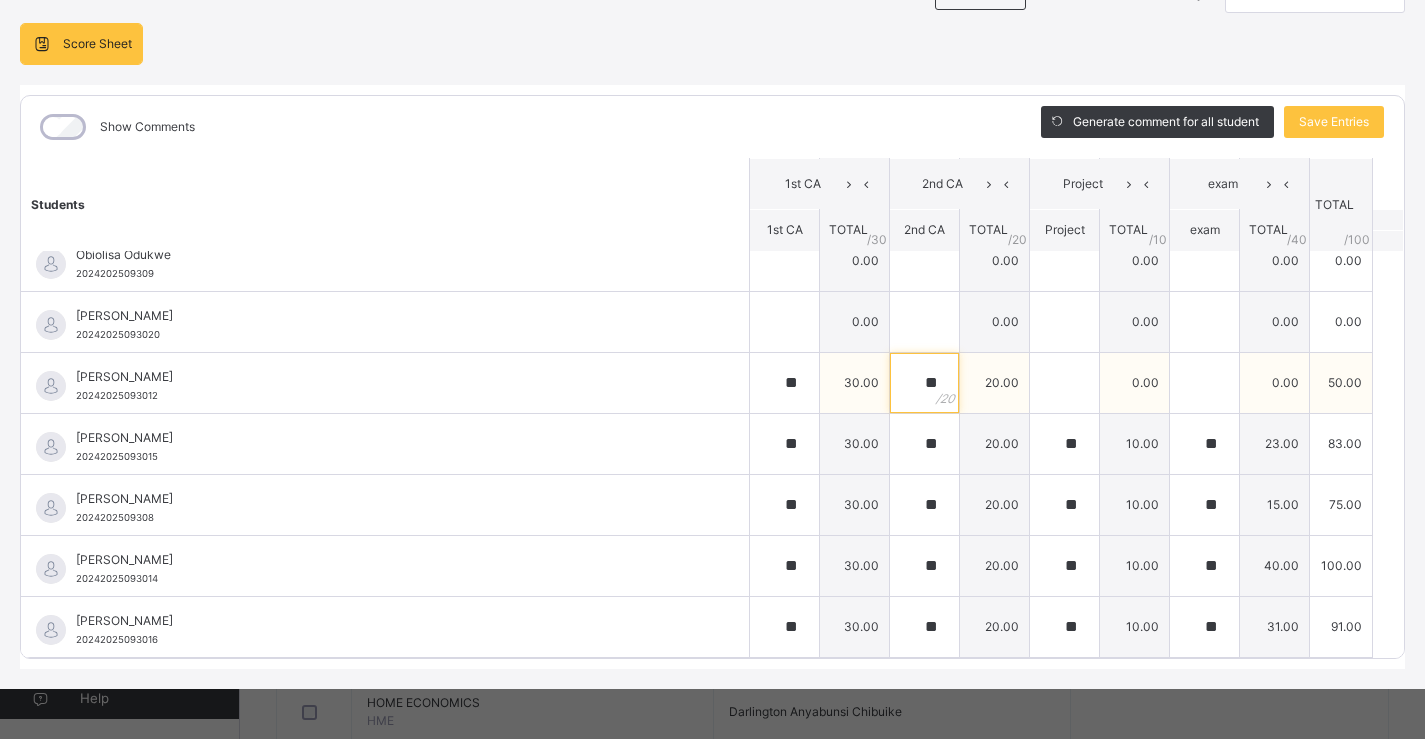 type on "**" 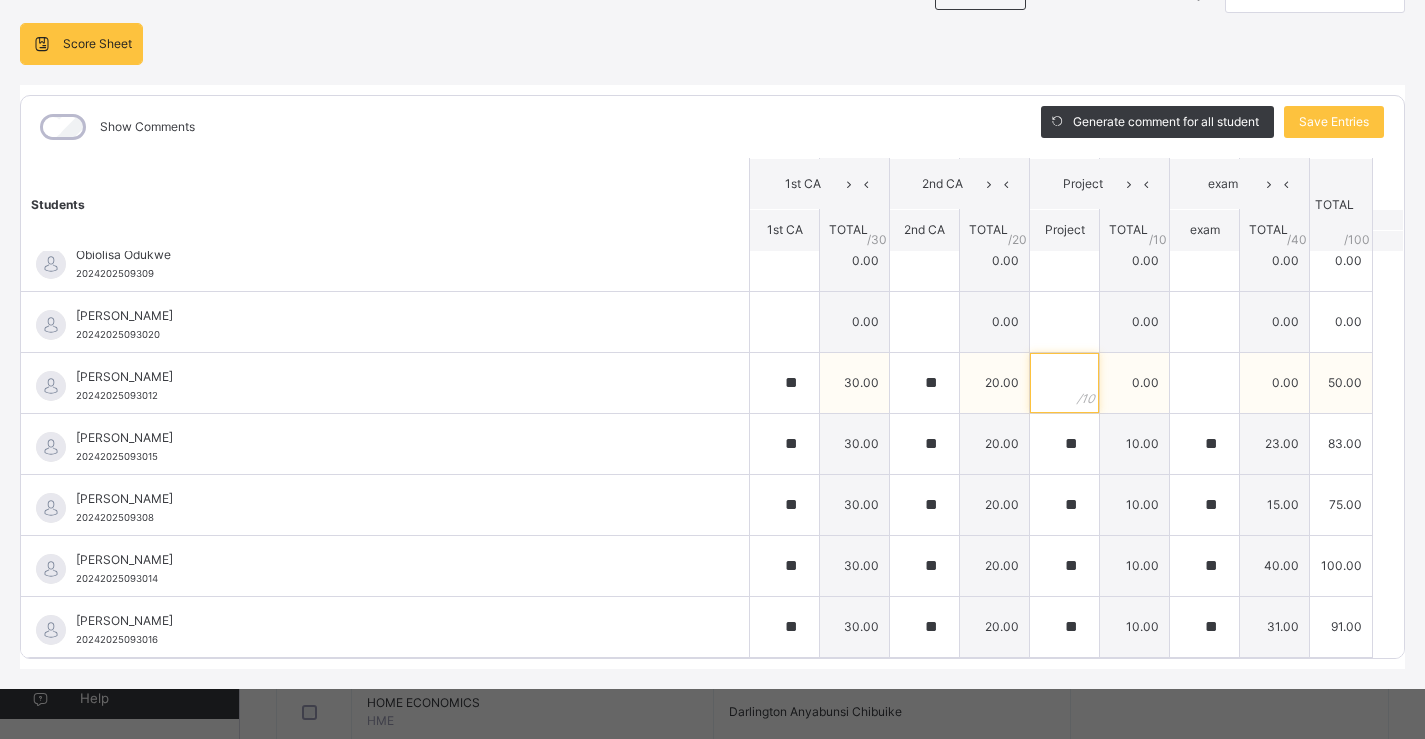 click at bounding box center (1064, 383) 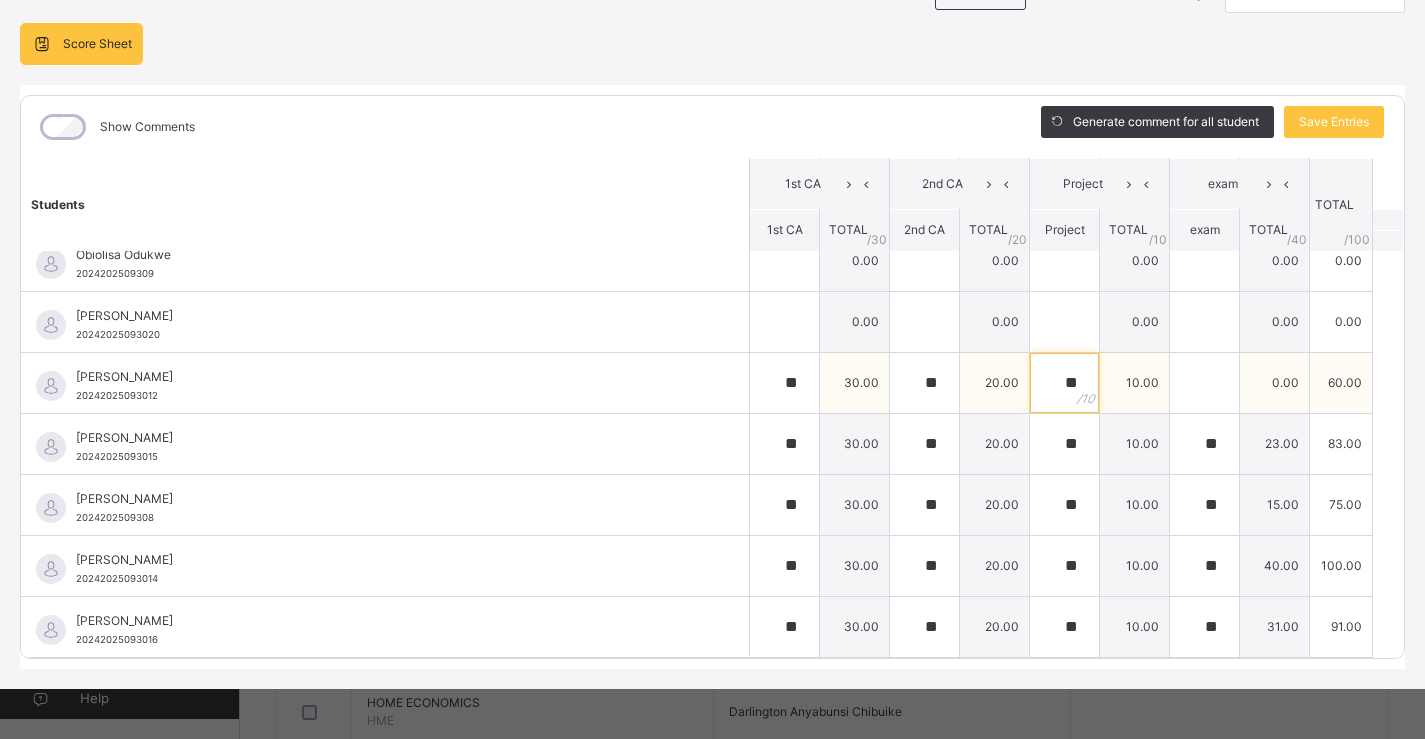 type on "**" 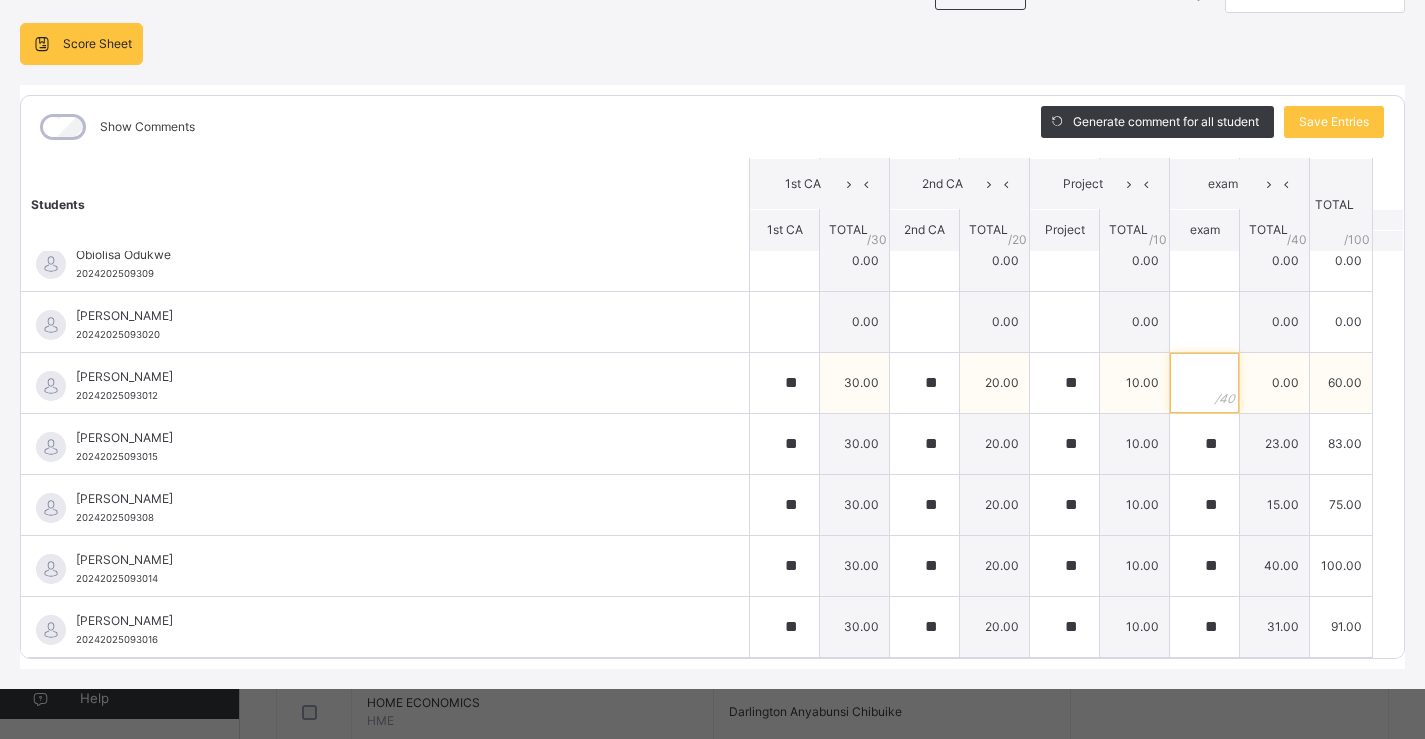click at bounding box center [1204, 383] 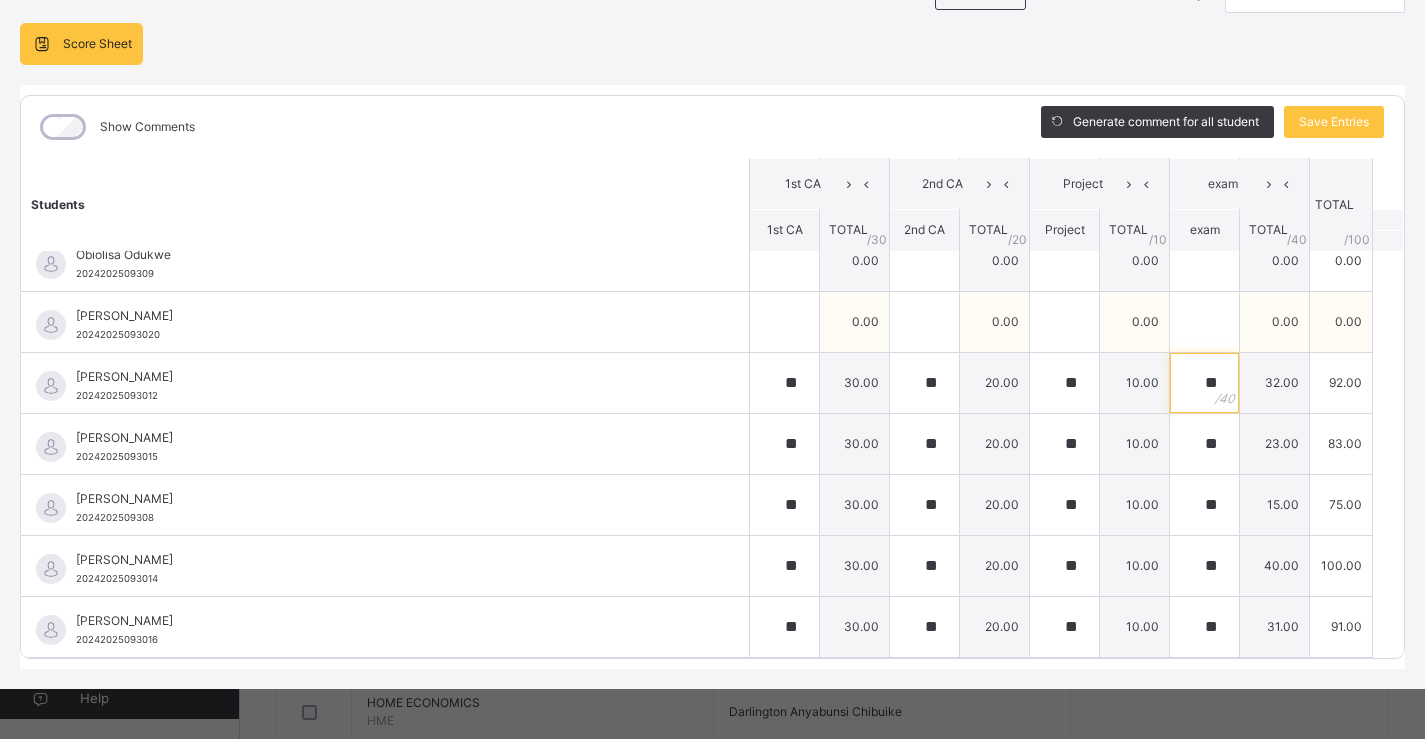 type on "**" 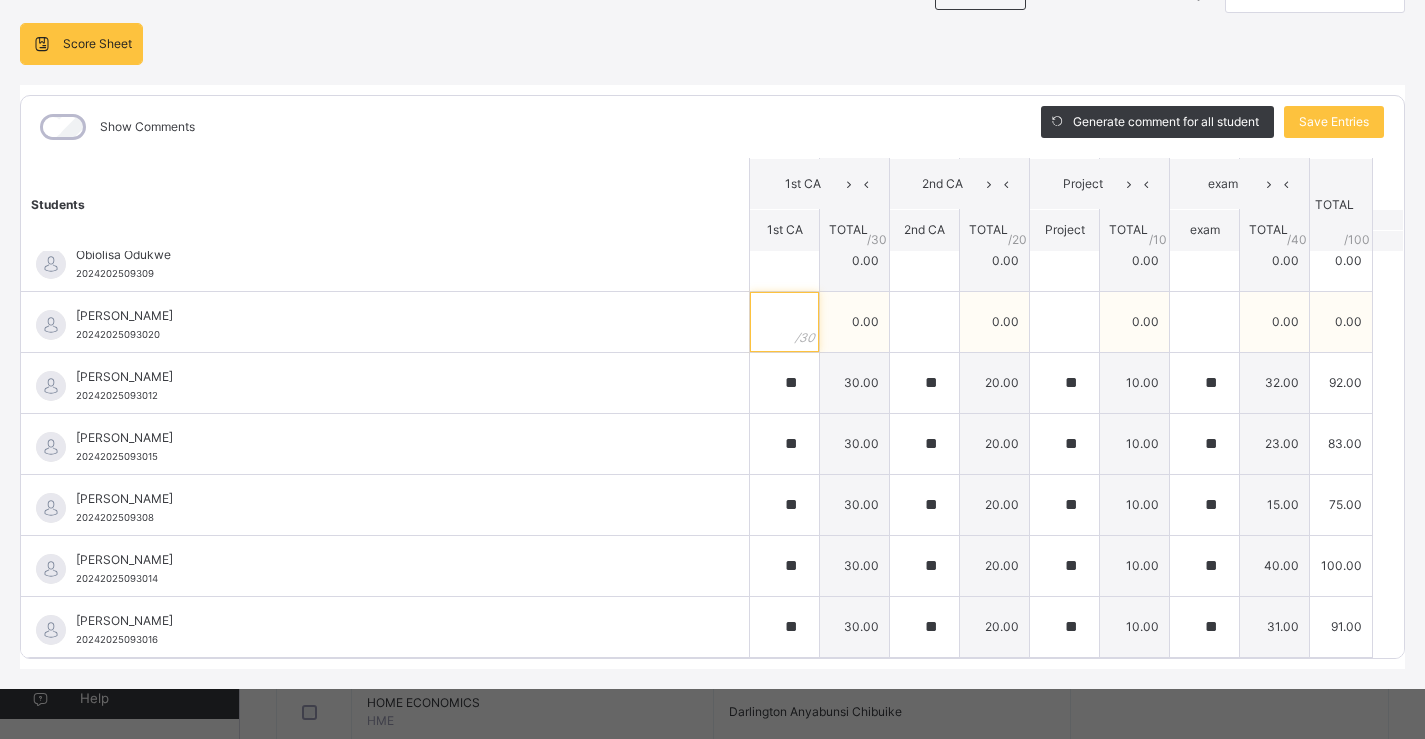 click at bounding box center [784, 322] 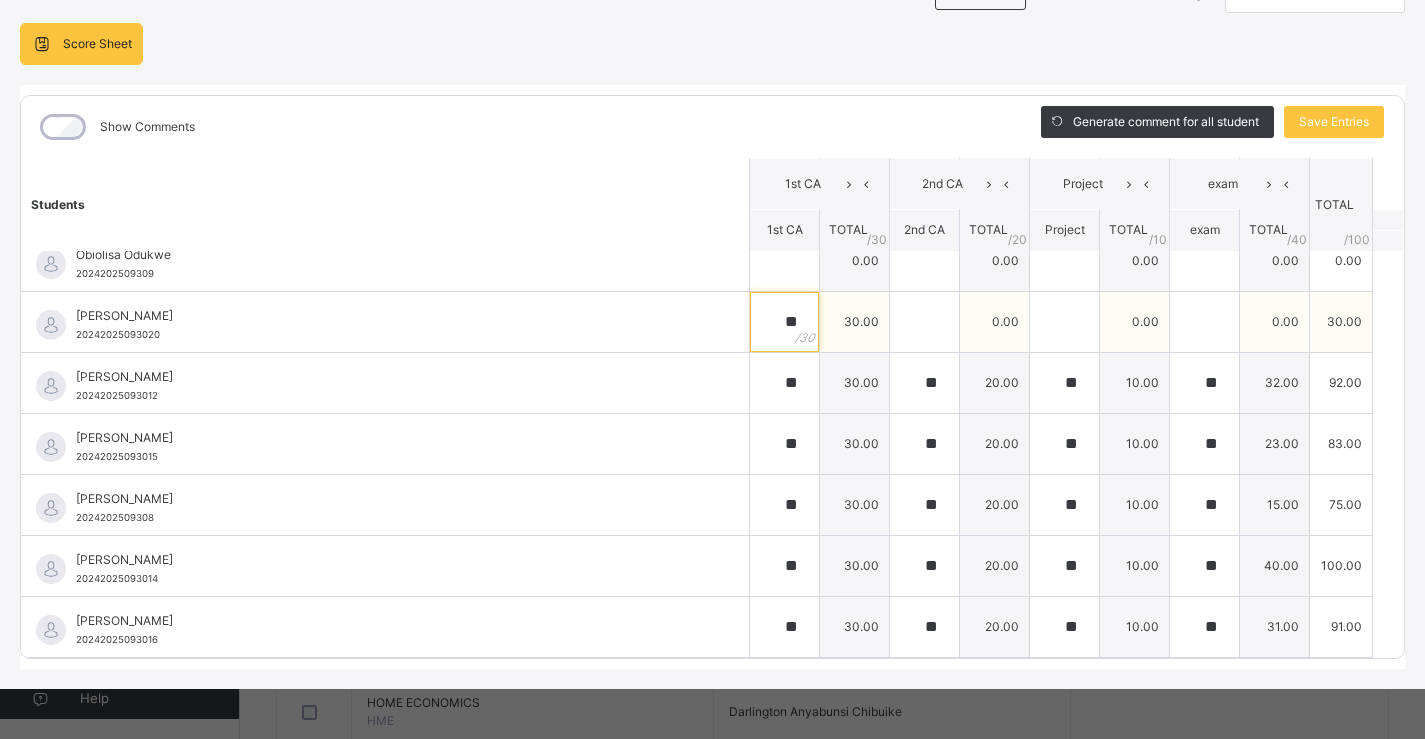 type on "**" 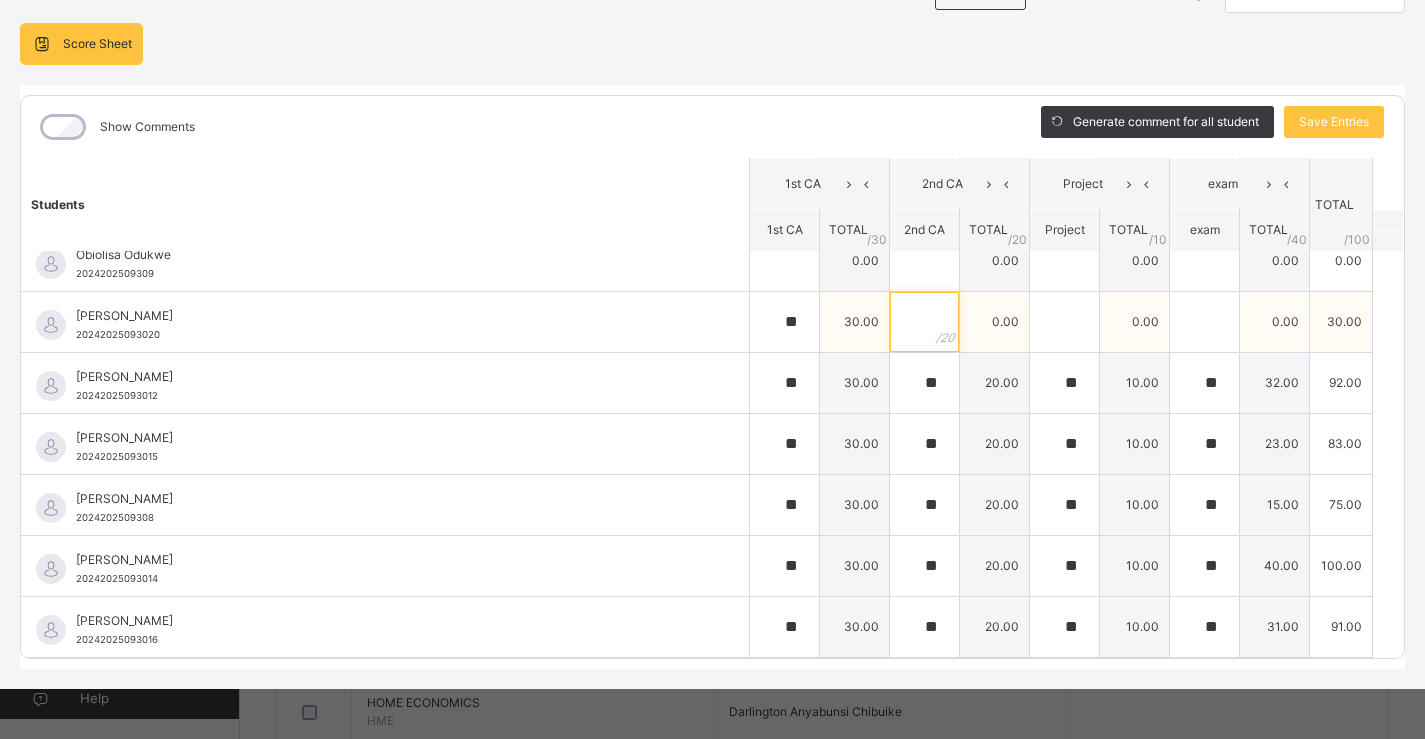 click at bounding box center (924, 322) 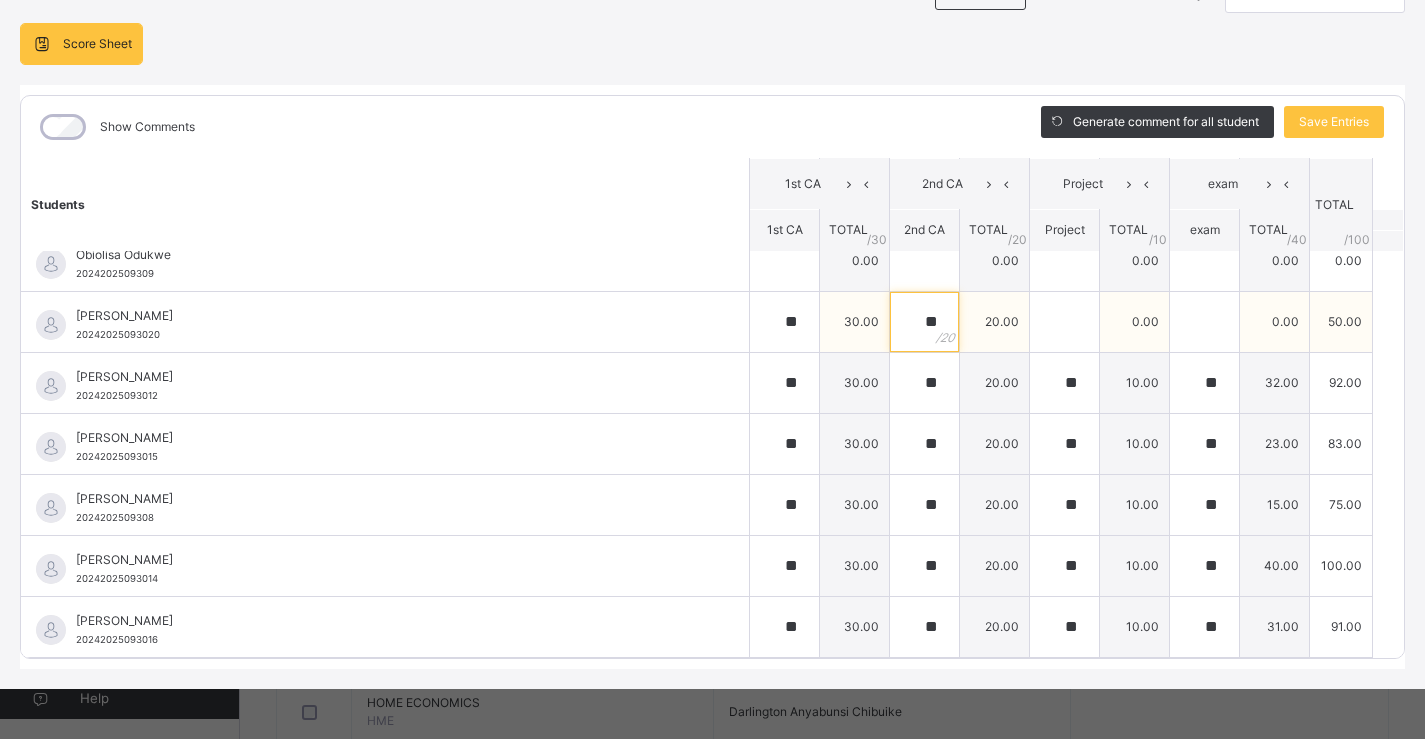 type on "**" 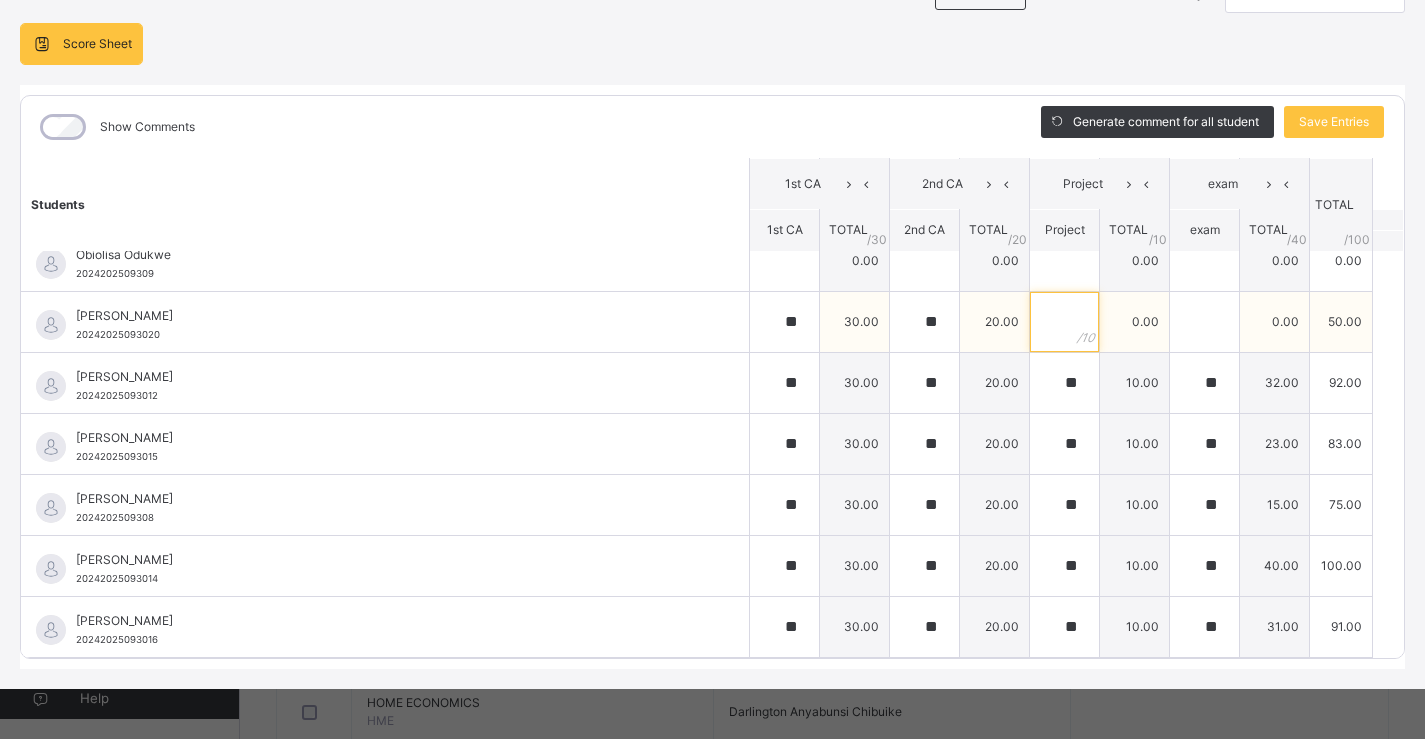 click at bounding box center (1064, 322) 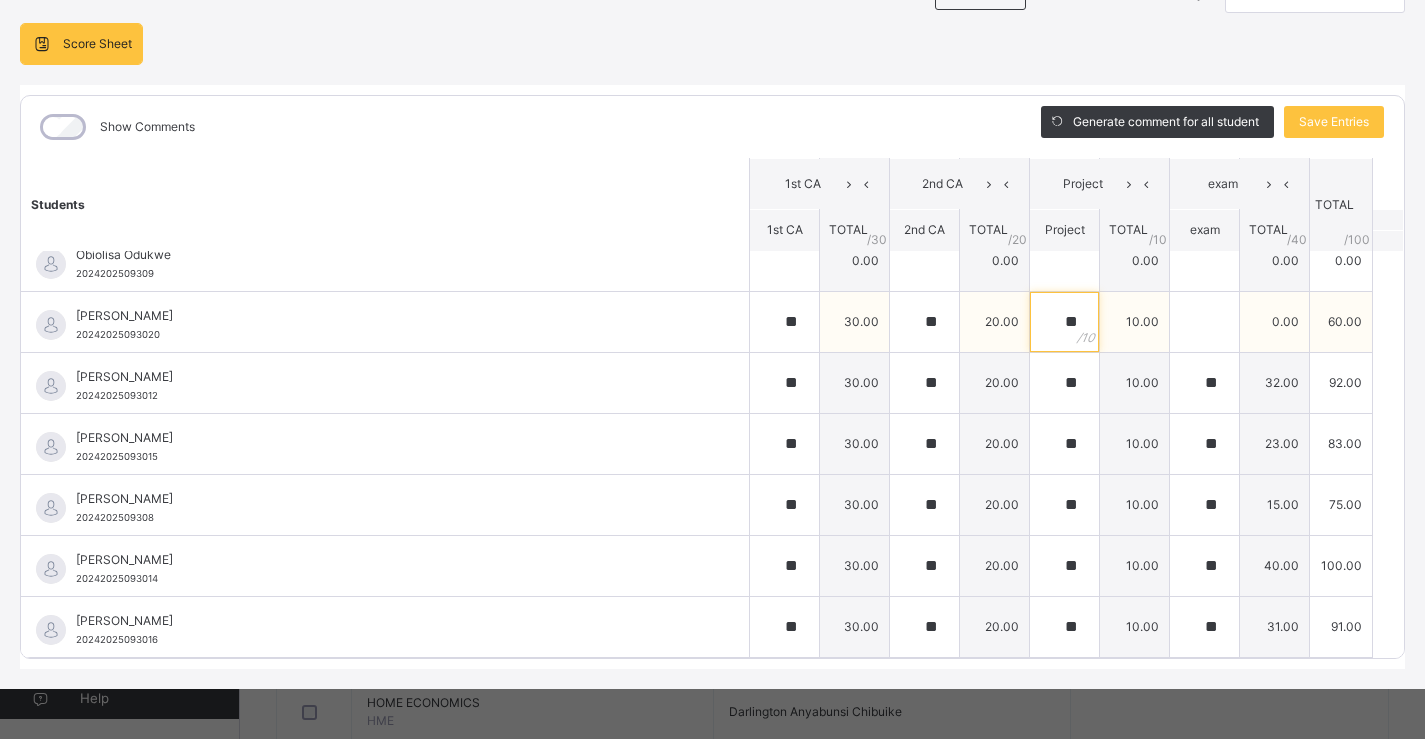 type on "**" 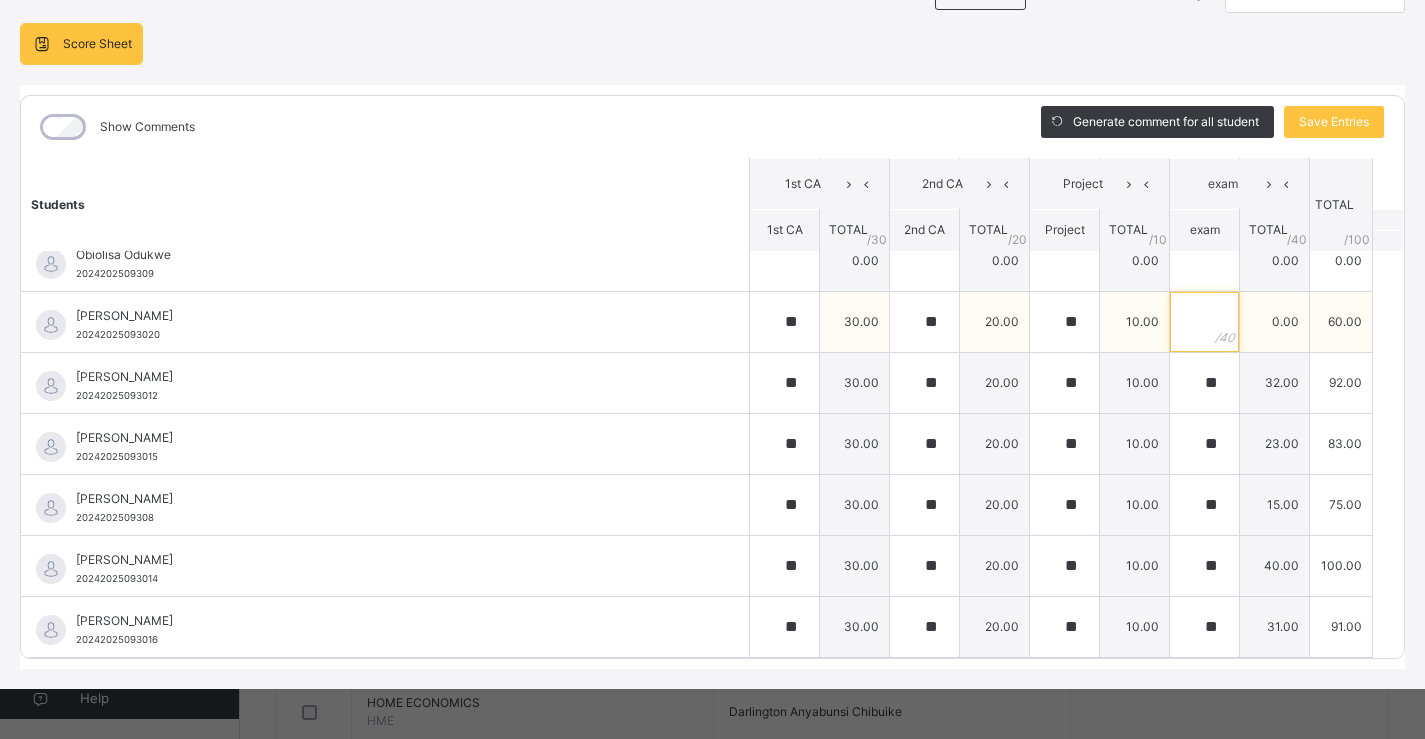 click at bounding box center (1204, 322) 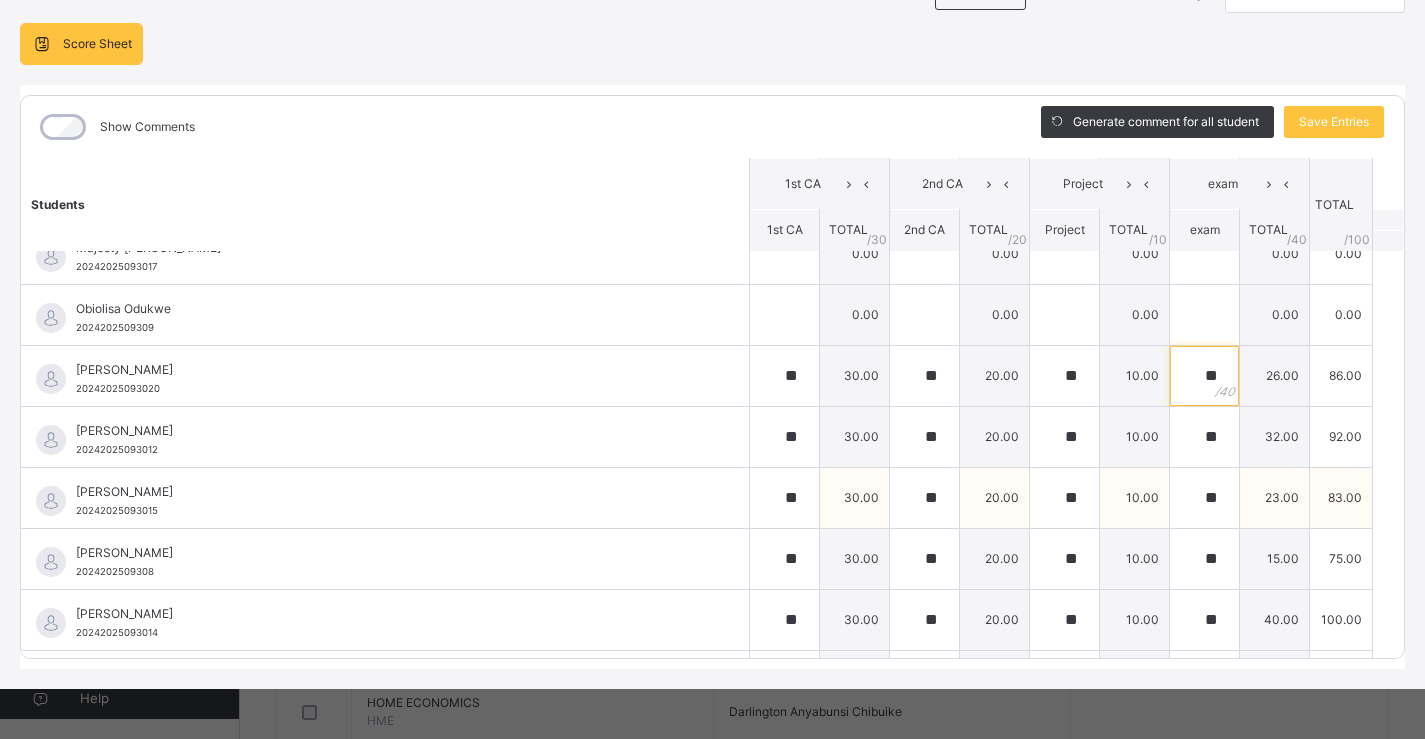 scroll, scrollTop: 714, scrollLeft: 0, axis: vertical 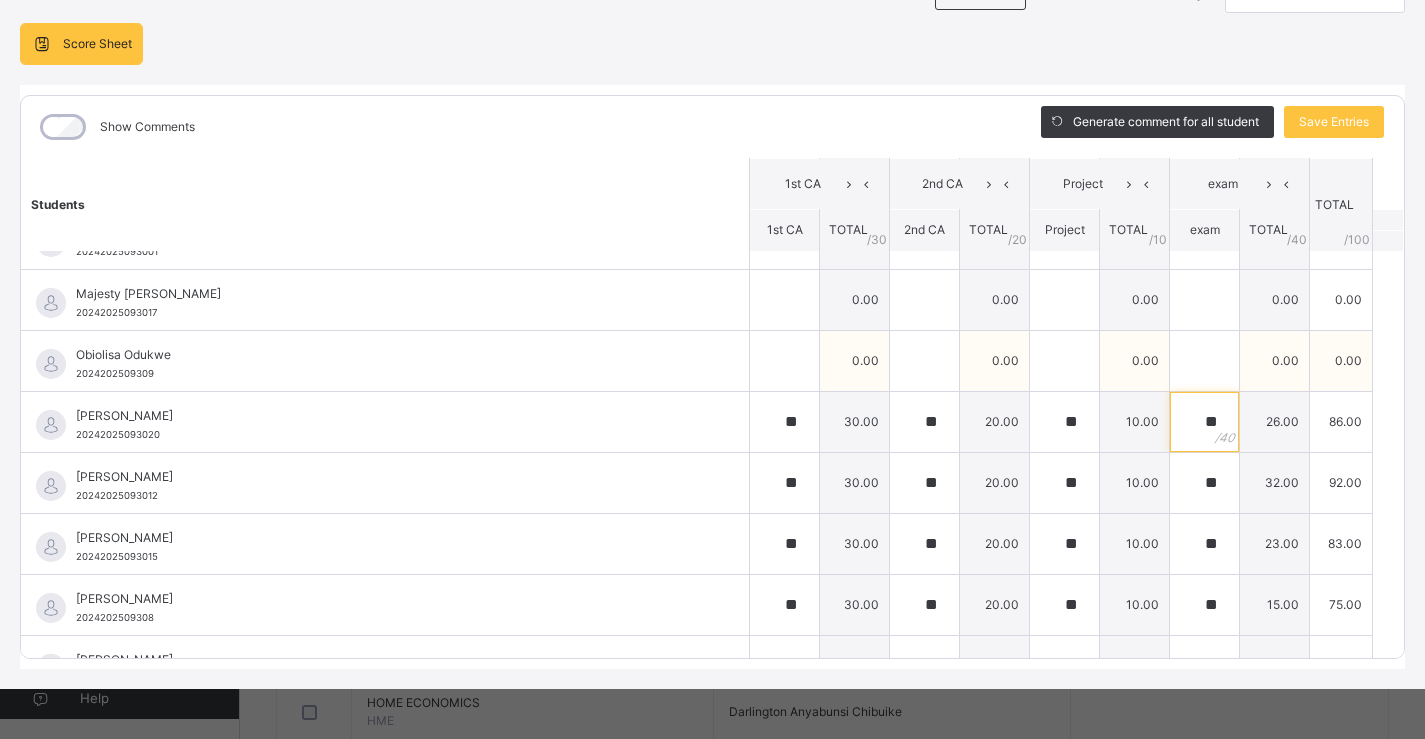 type on "**" 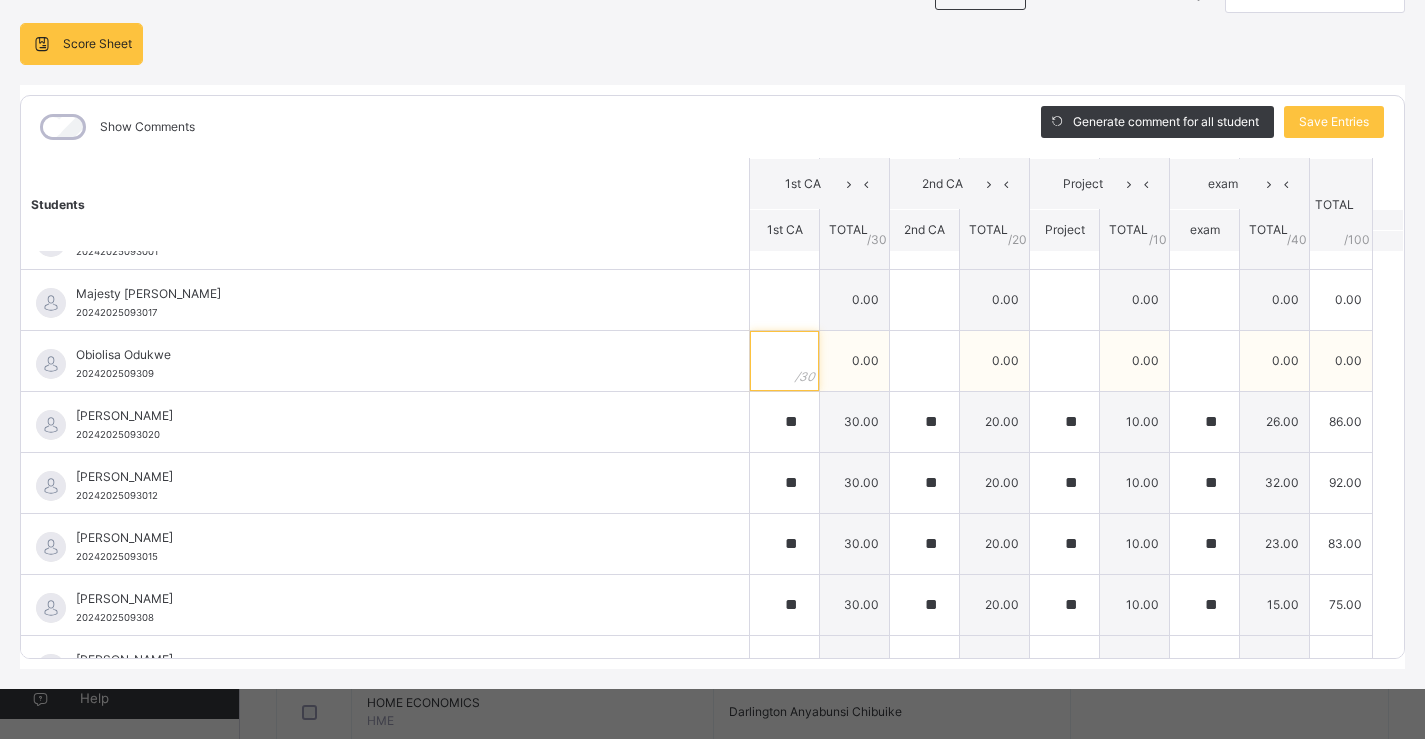 click at bounding box center [784, 361] 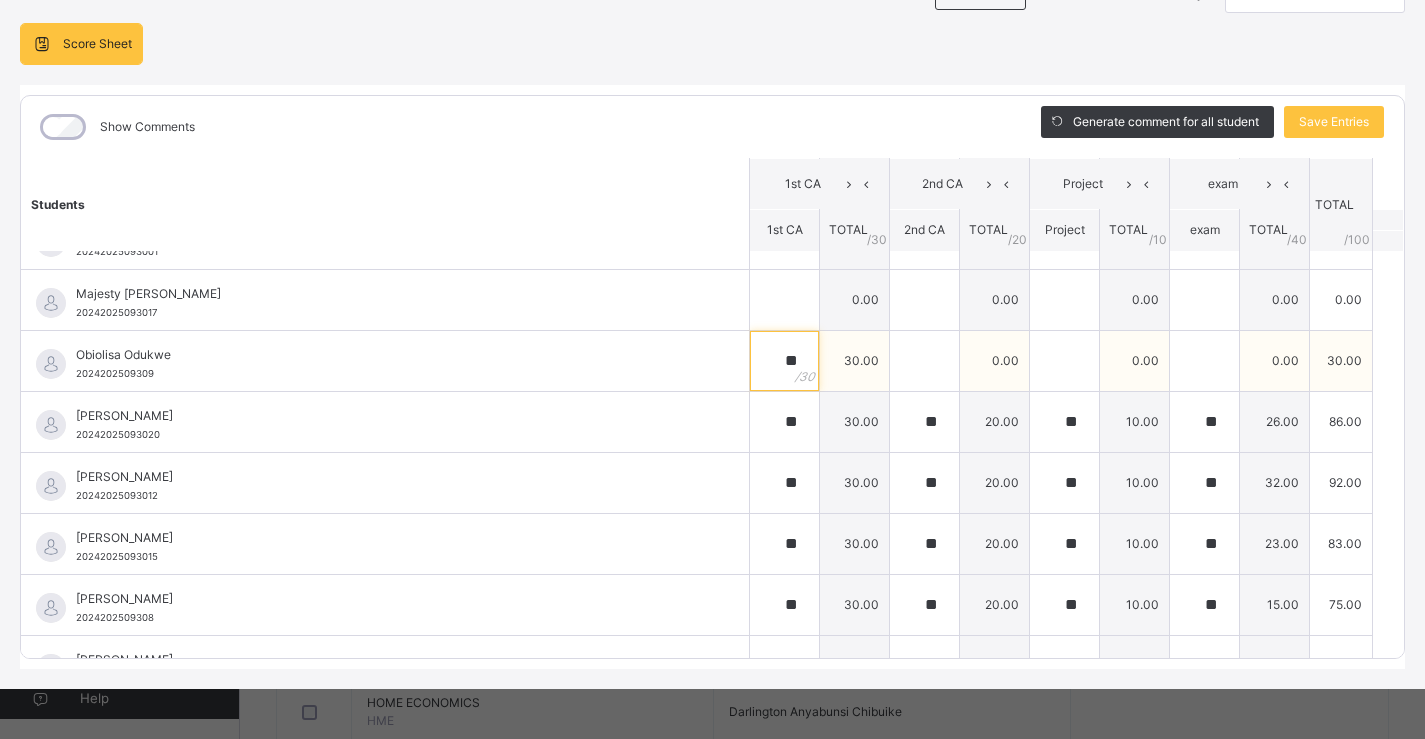 type on "**" 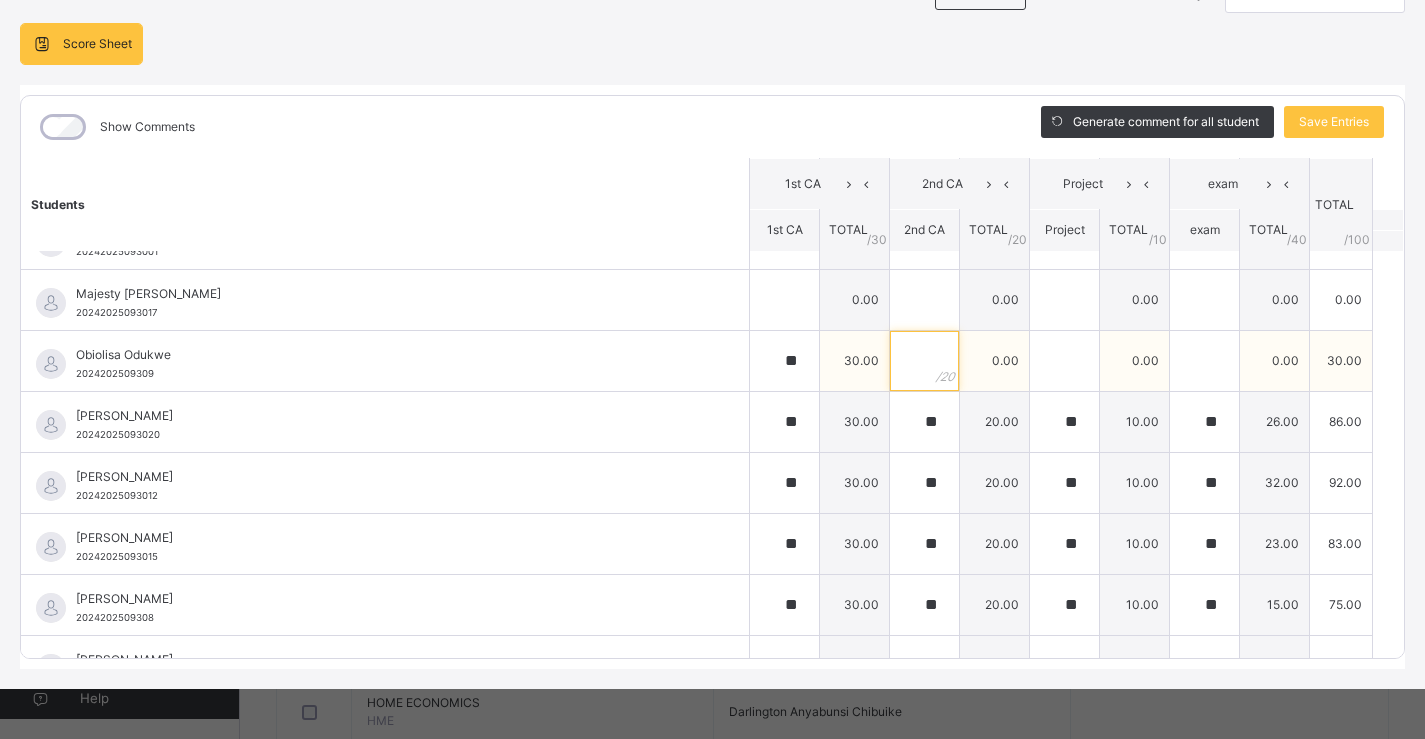 click at bounding box center (924, 361) 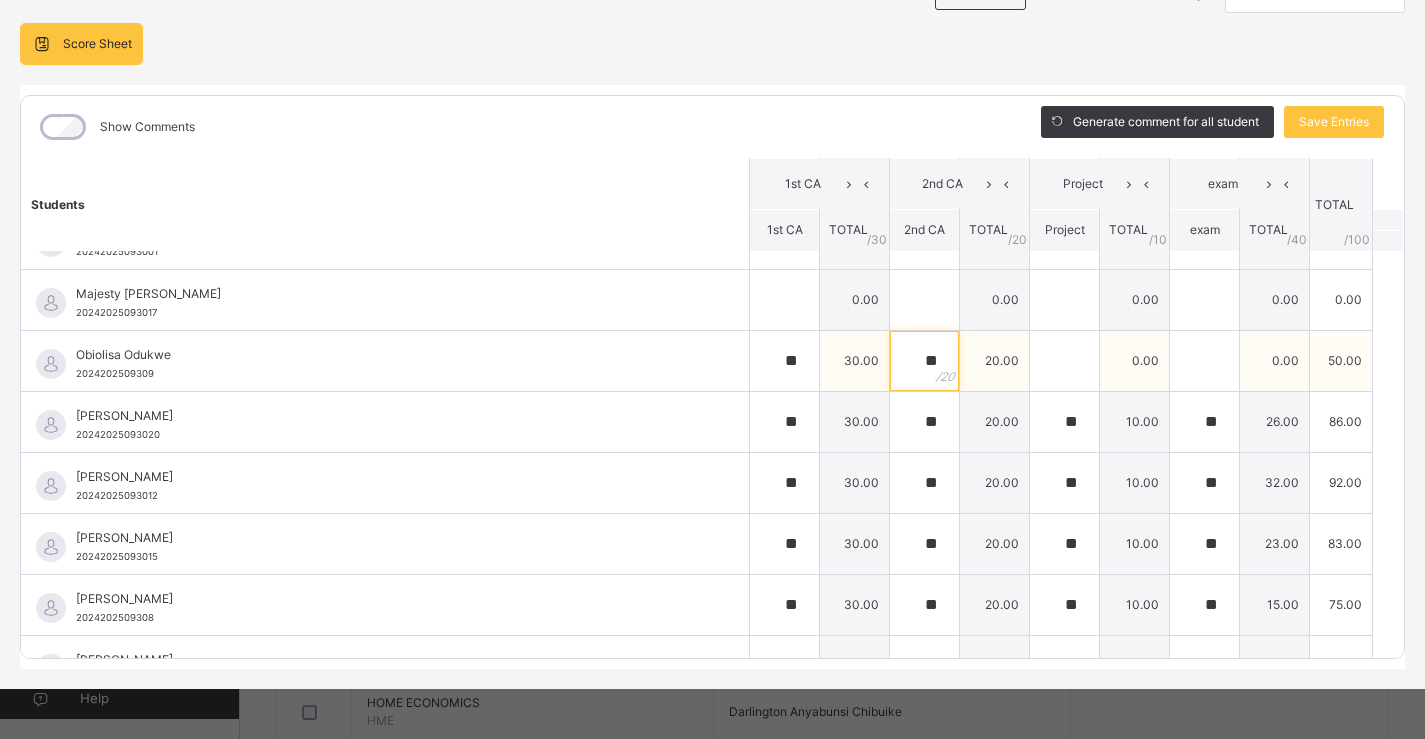 type on "**" 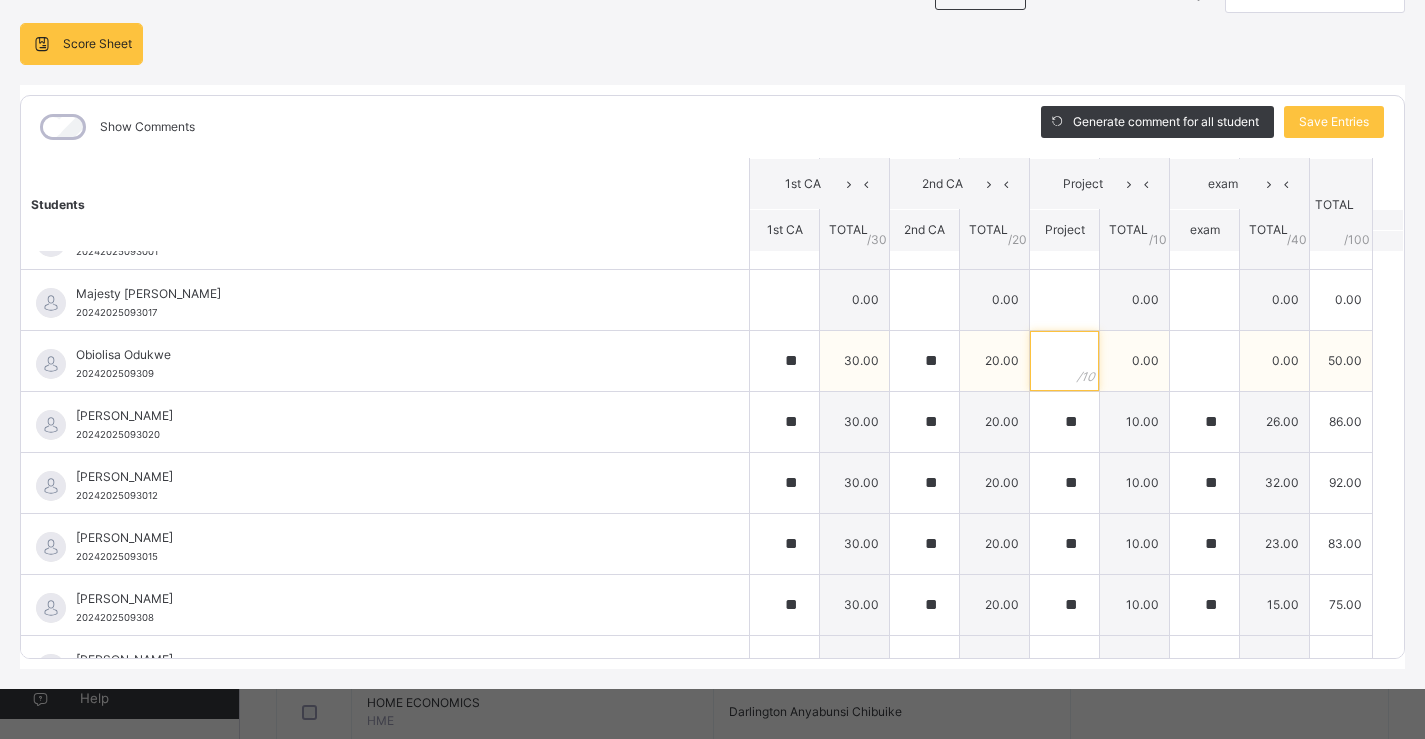 click at bounding box center [1064, 361] 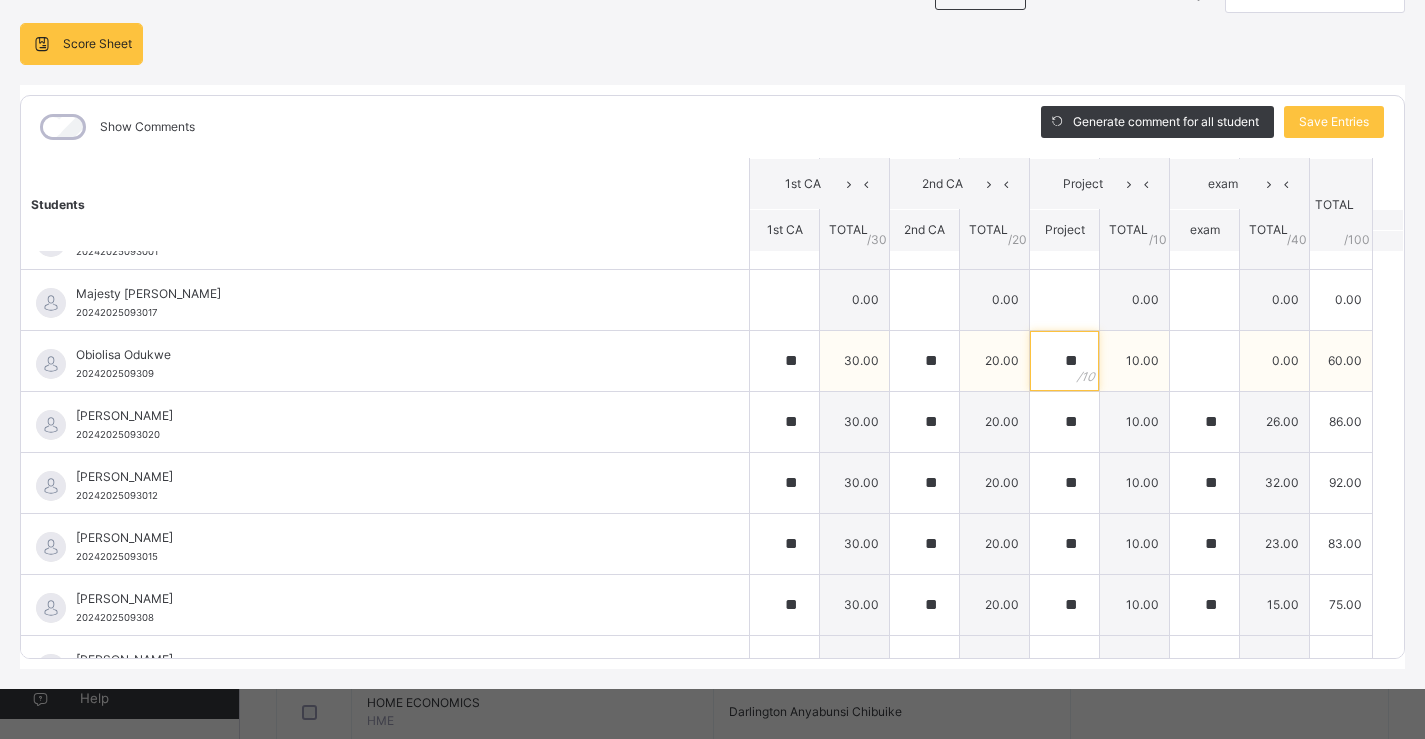 type on "**" 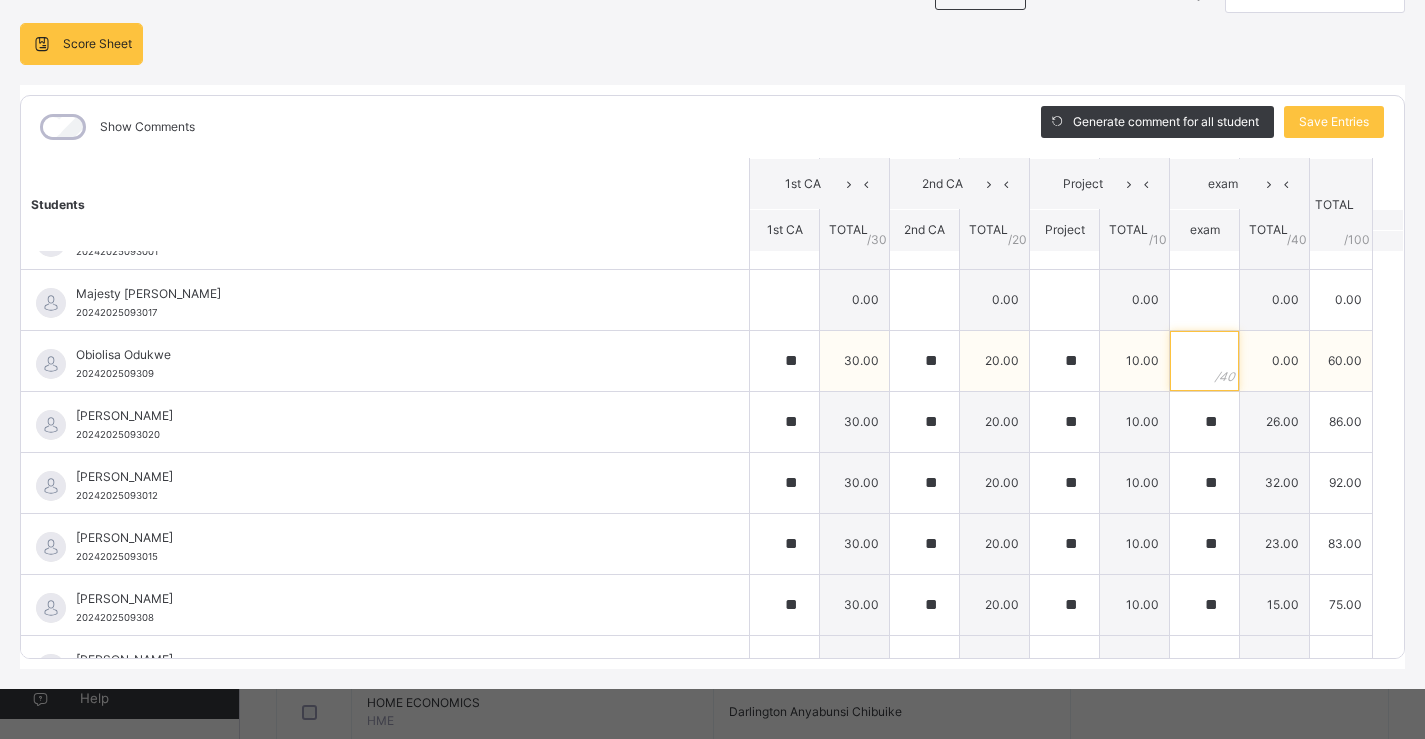 click at bounding box center [1204, 361] 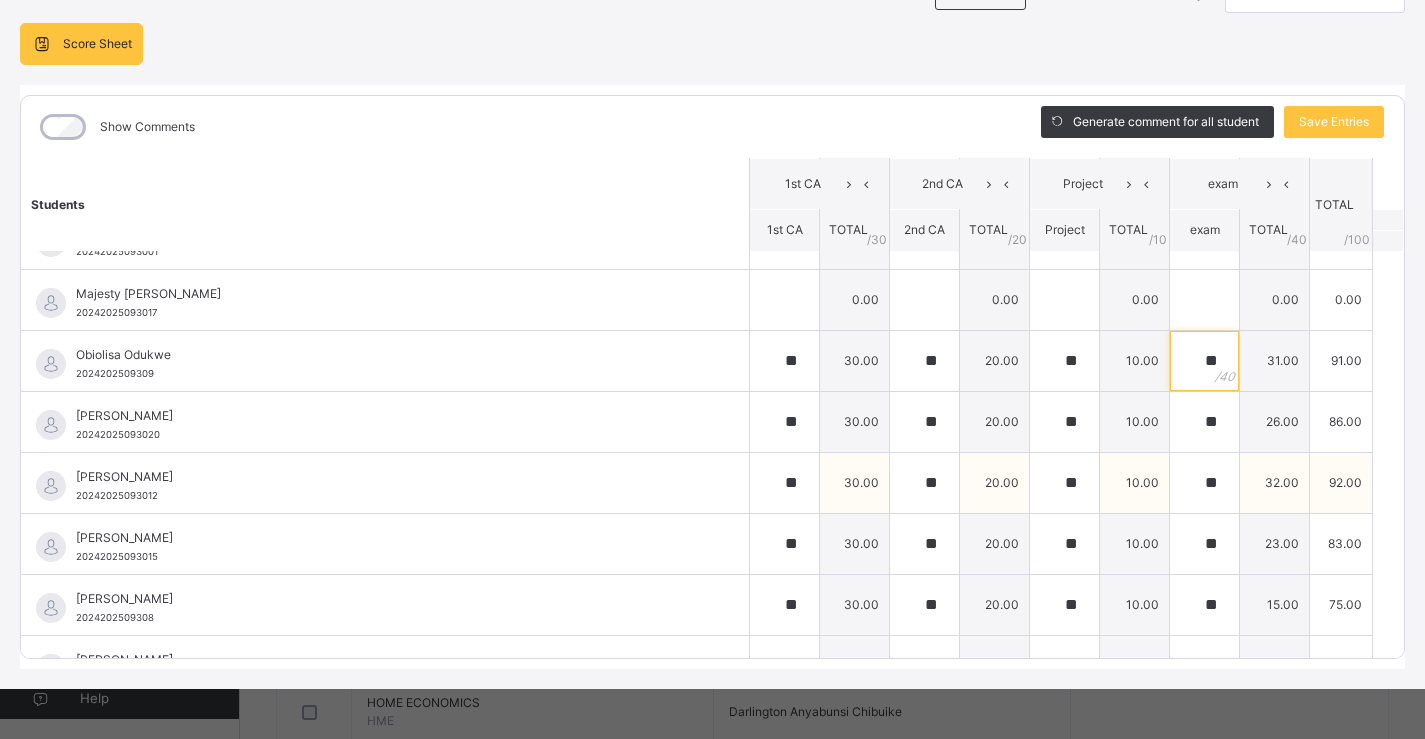 type on "**" 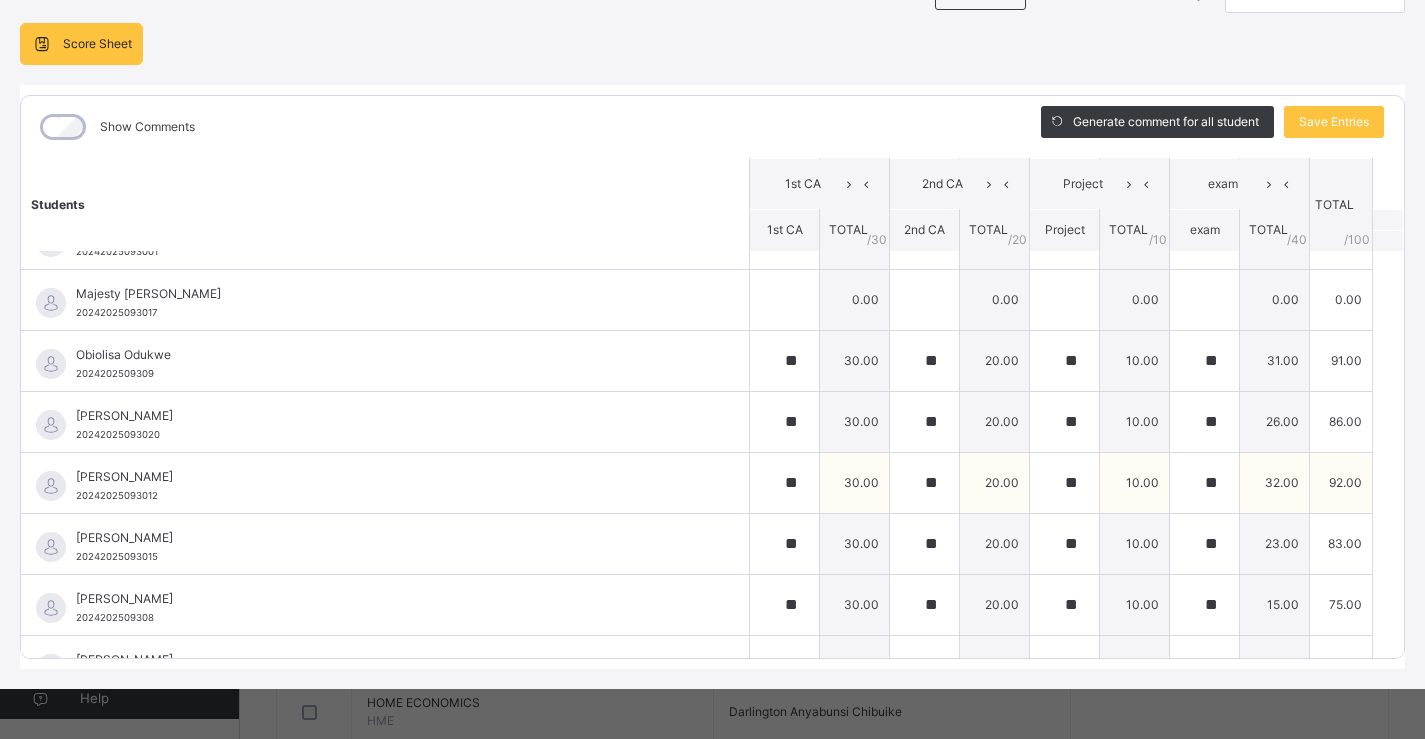 click on "20.00" at bounding box center [995, 482] 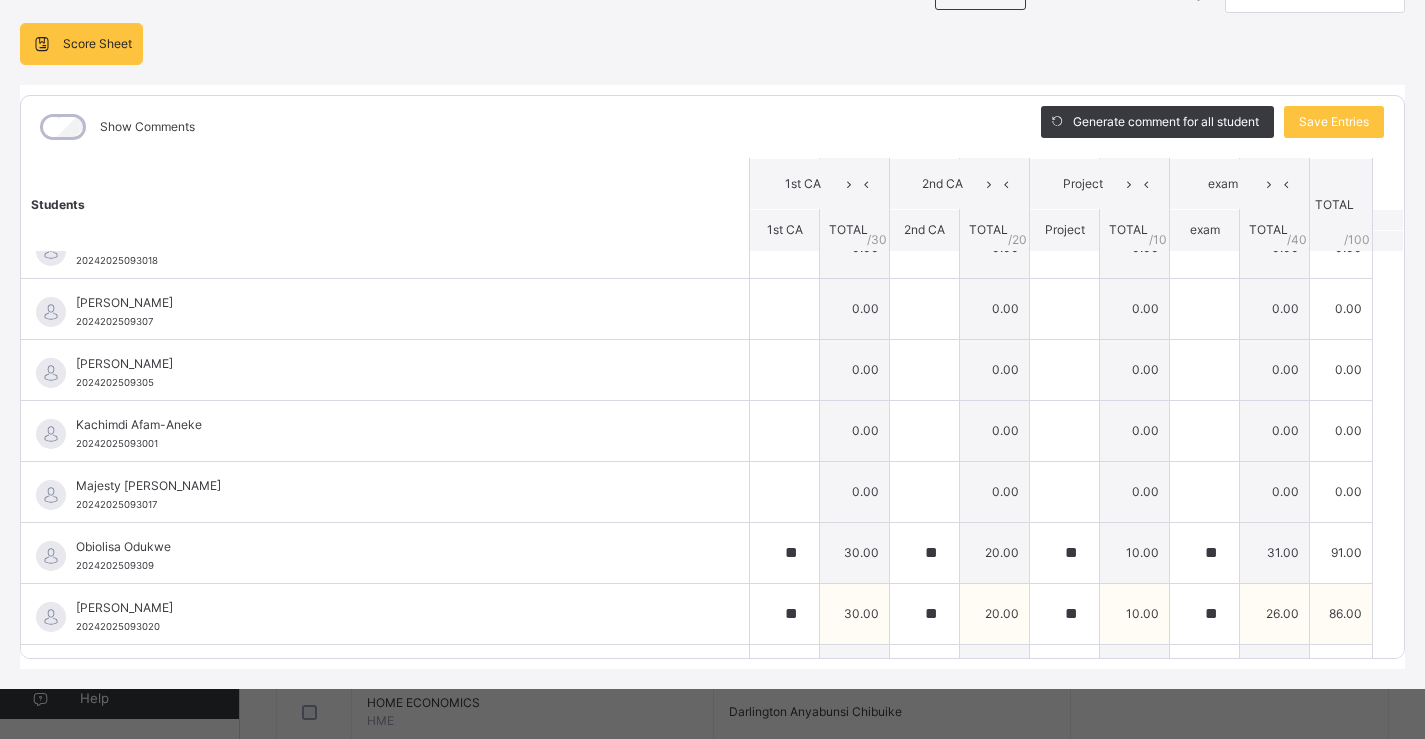 scroll, scrollTop: 514, scrollLeft: 0, axis: vertical 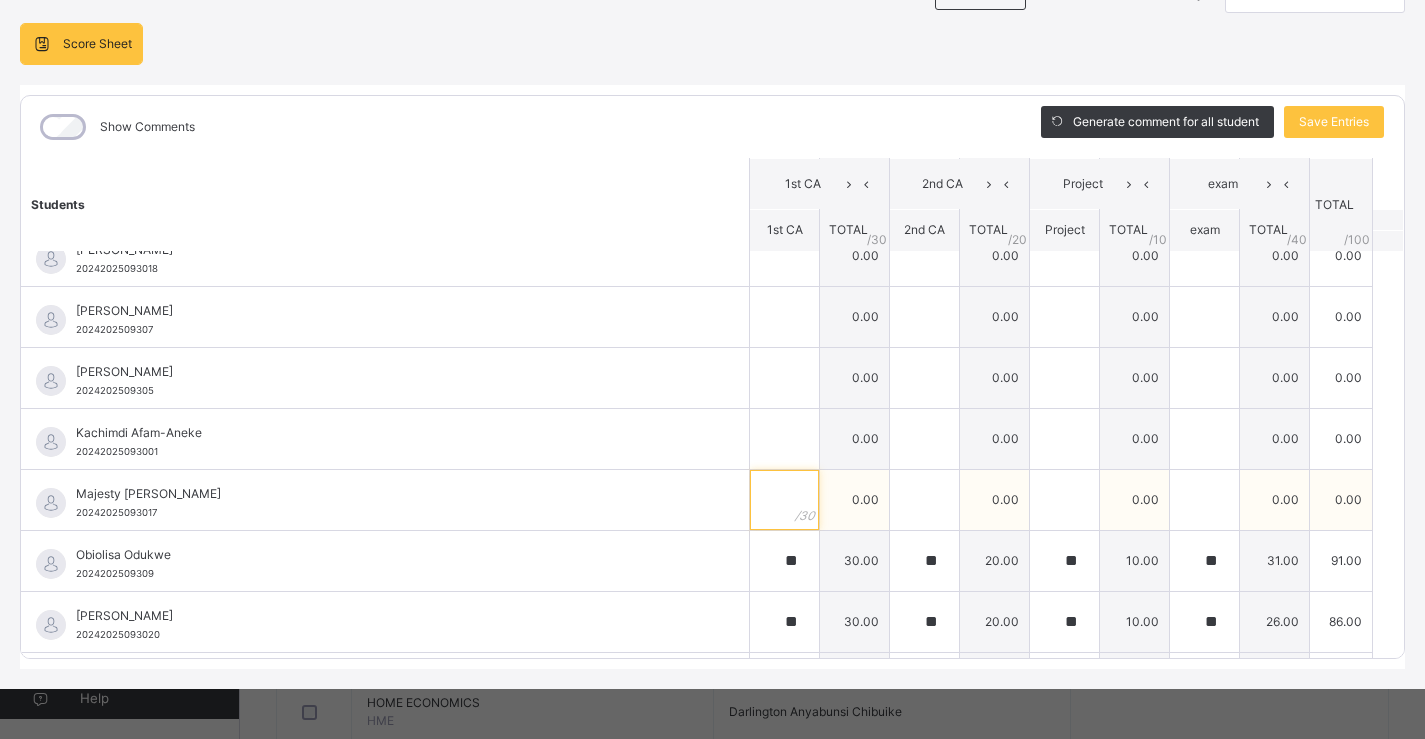 click at bounding box center [784, 500] 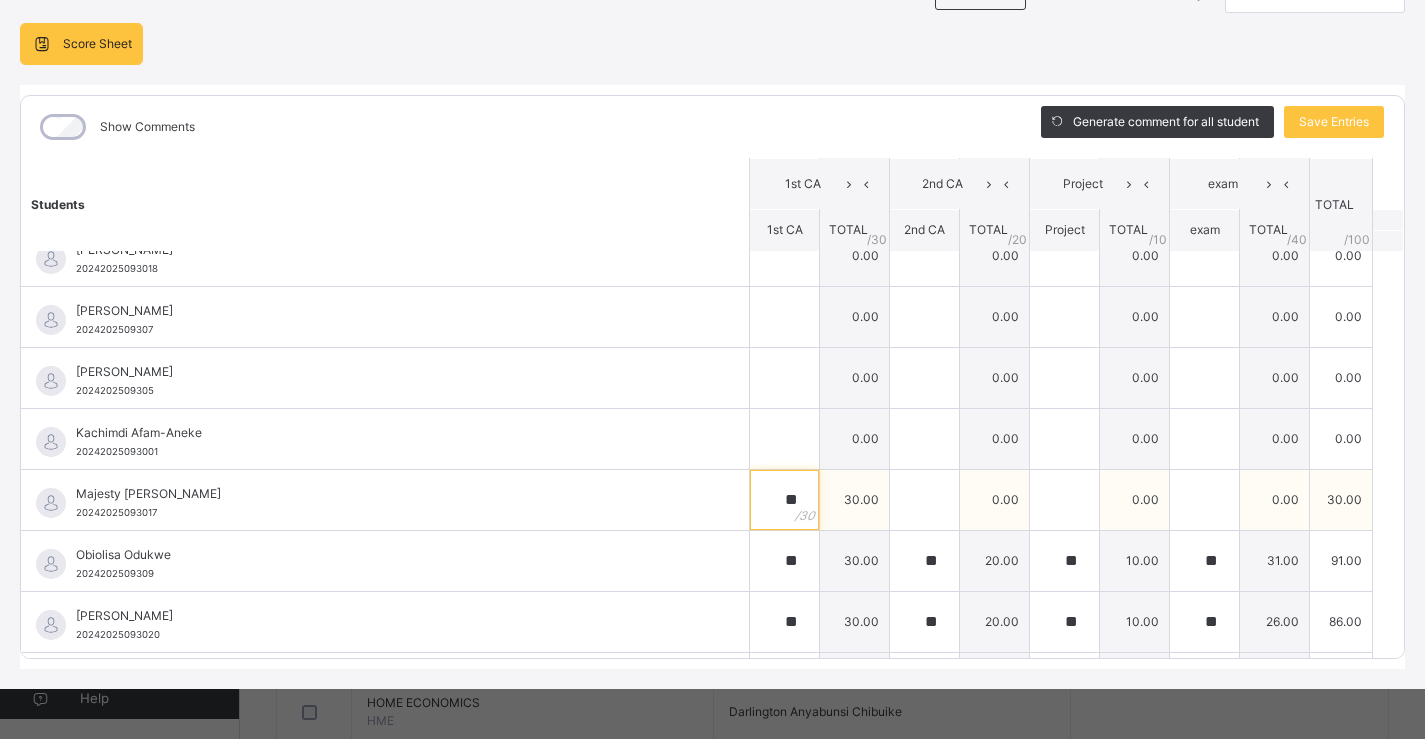 type on "**" 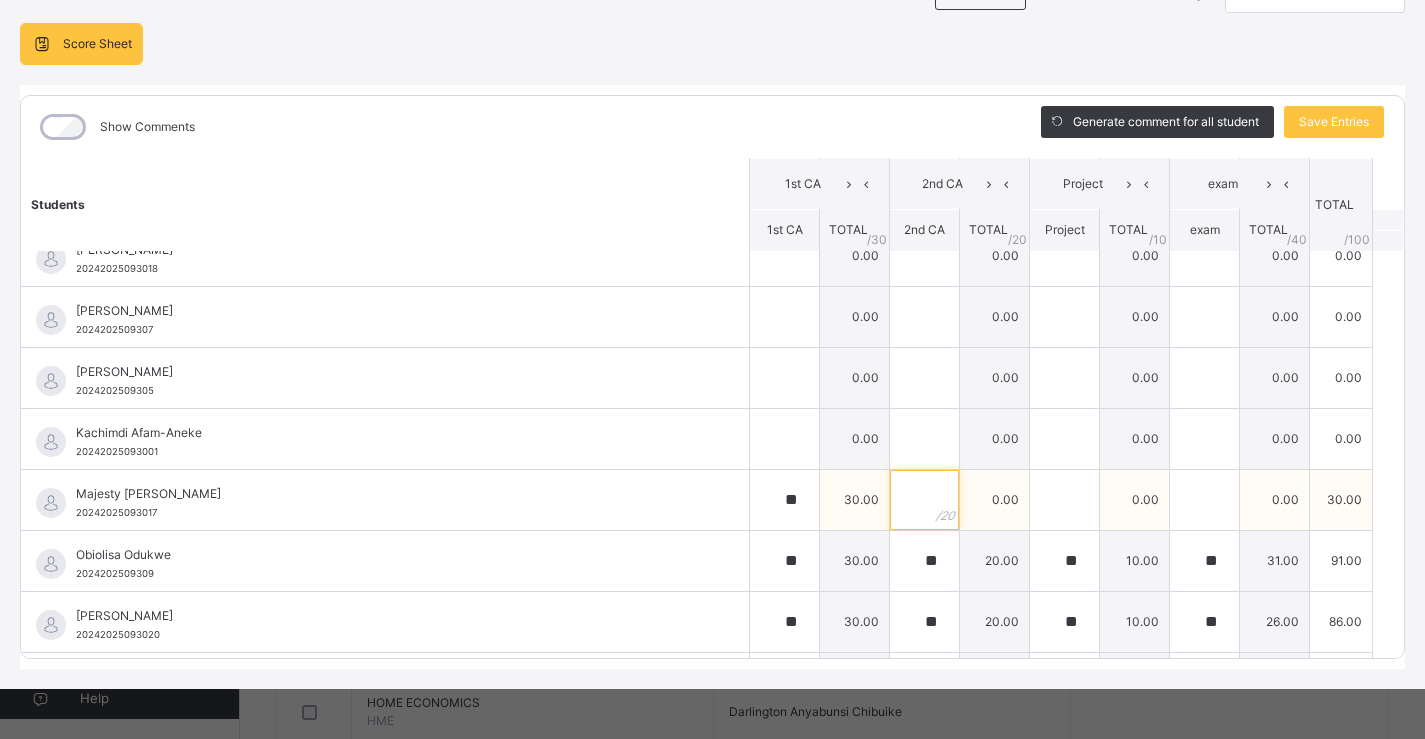 click at bounding box center [924, 500] 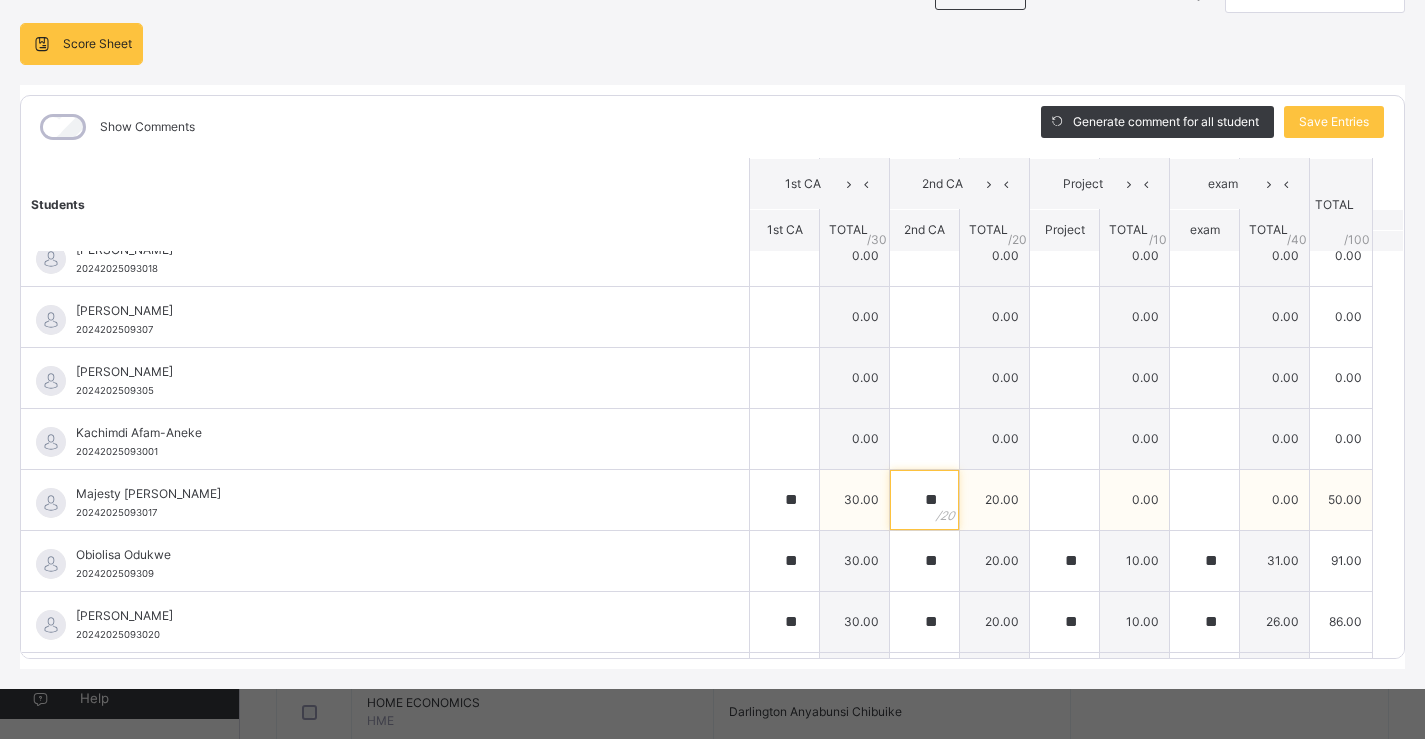 type on "**" 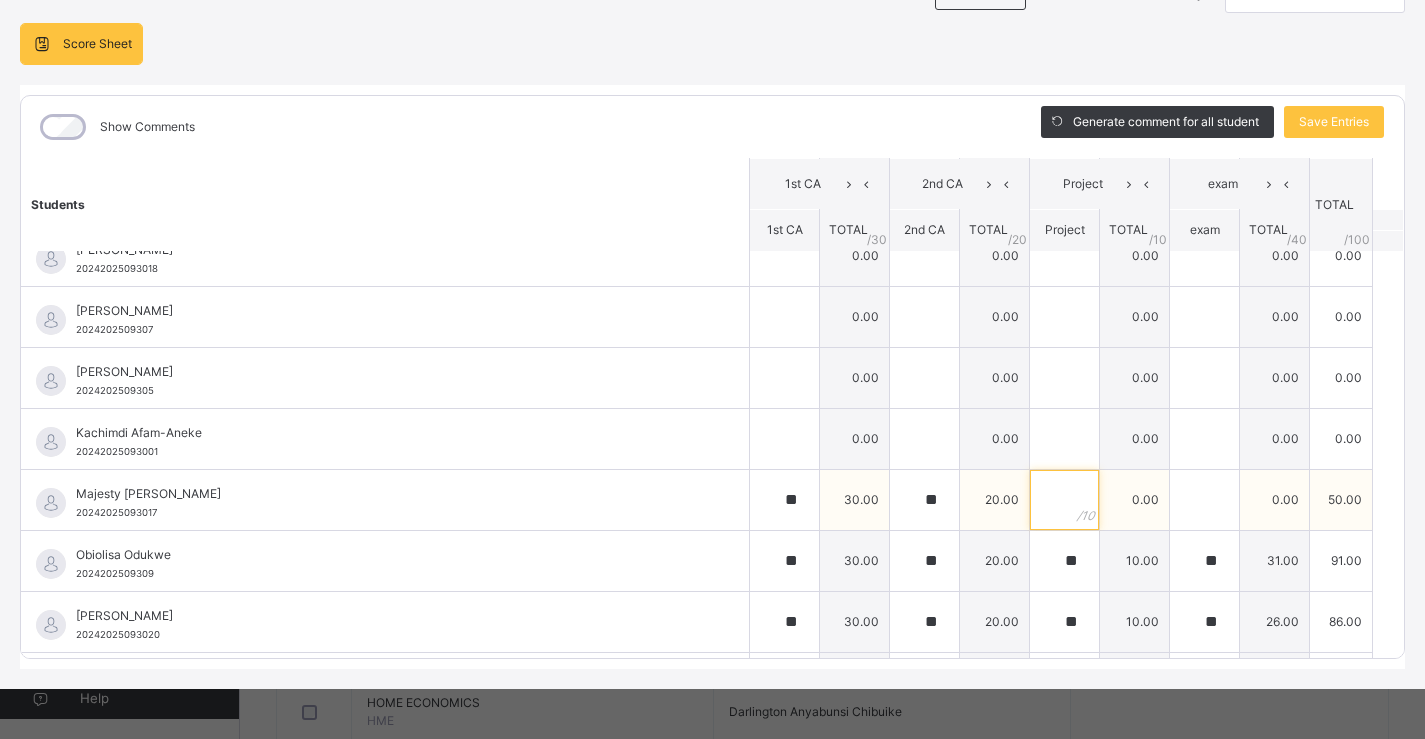 click at bounding box center (1064, 500) 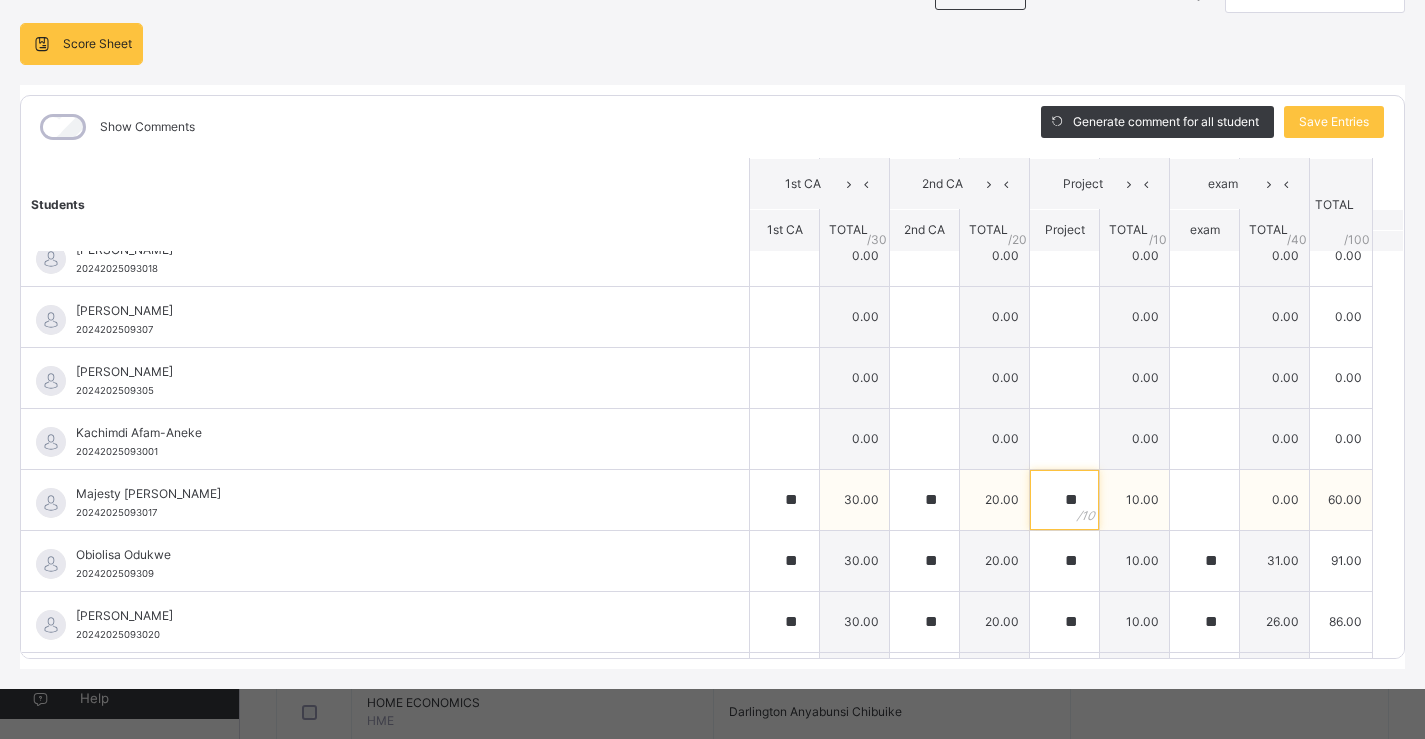 type on "**" 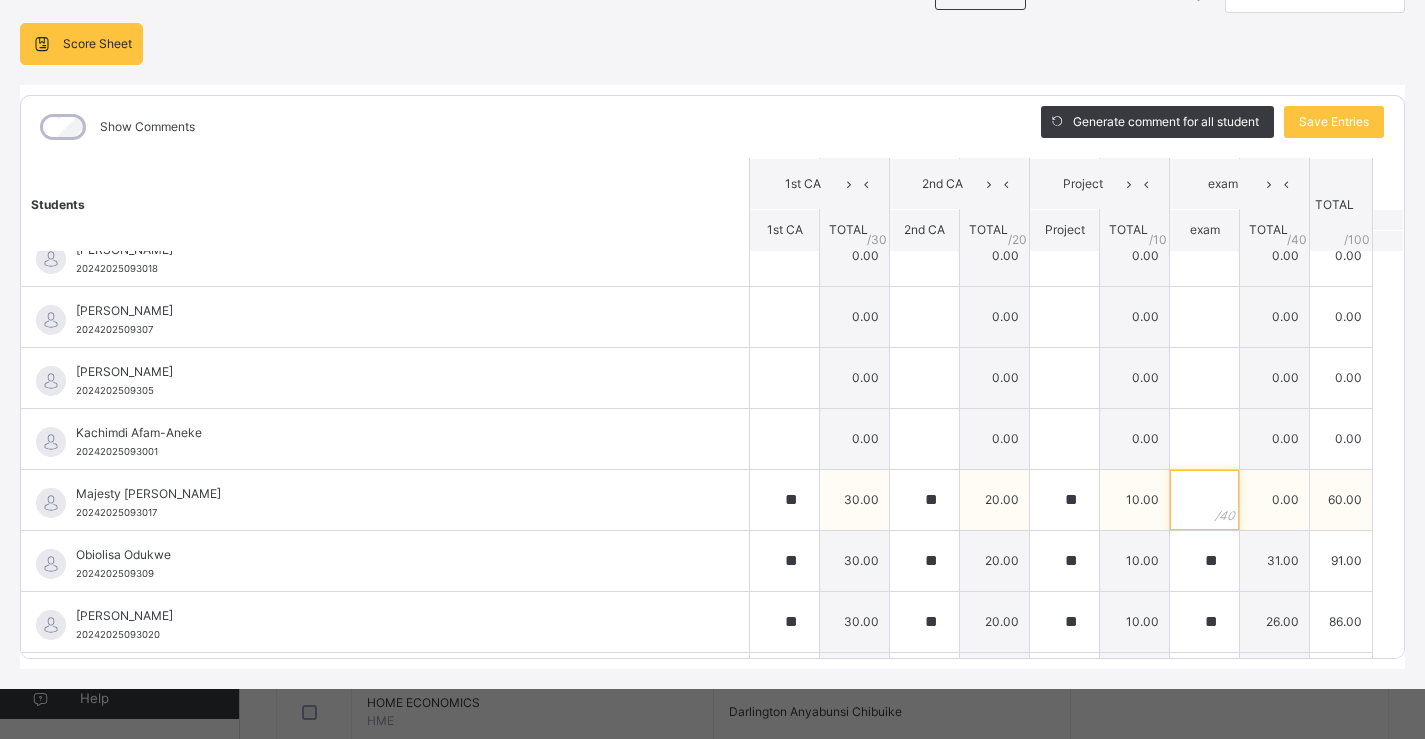 click at bounding box center (1204, 500) 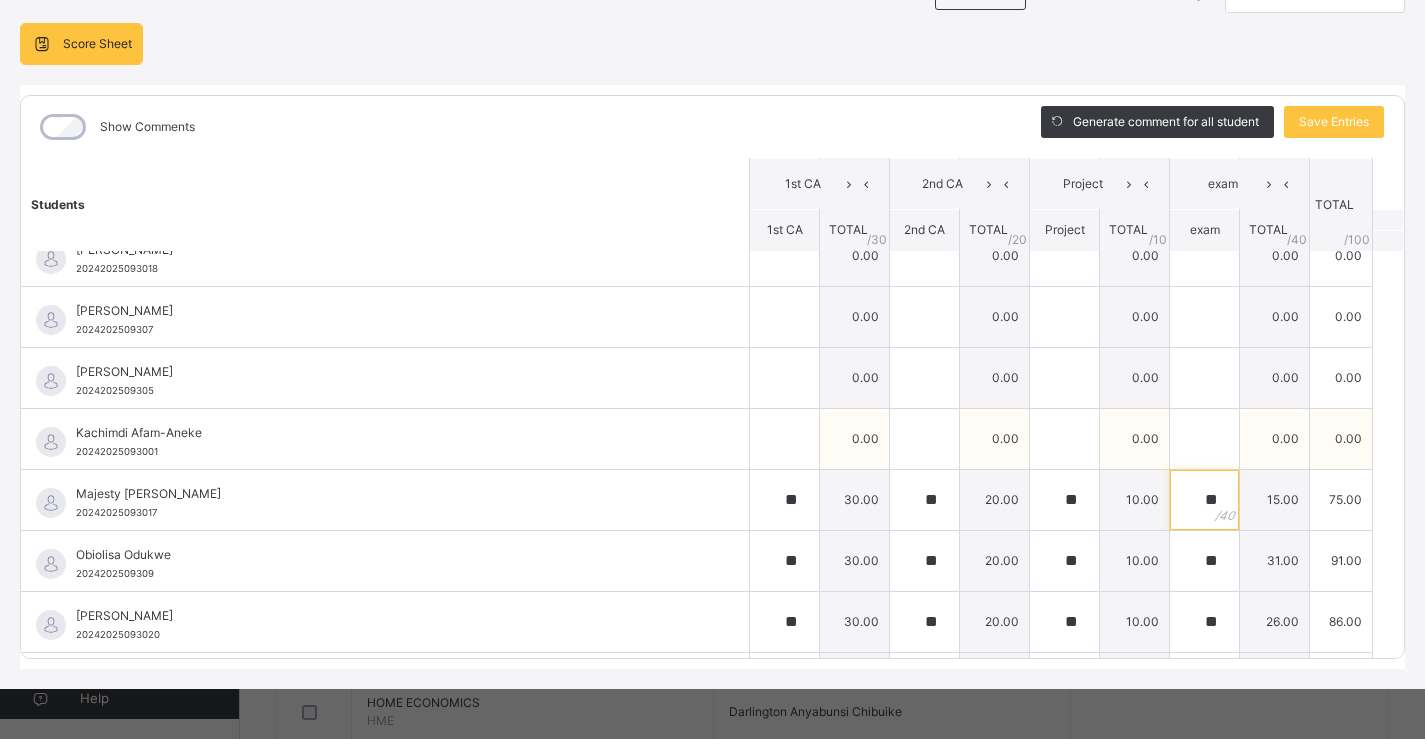 type on "**" 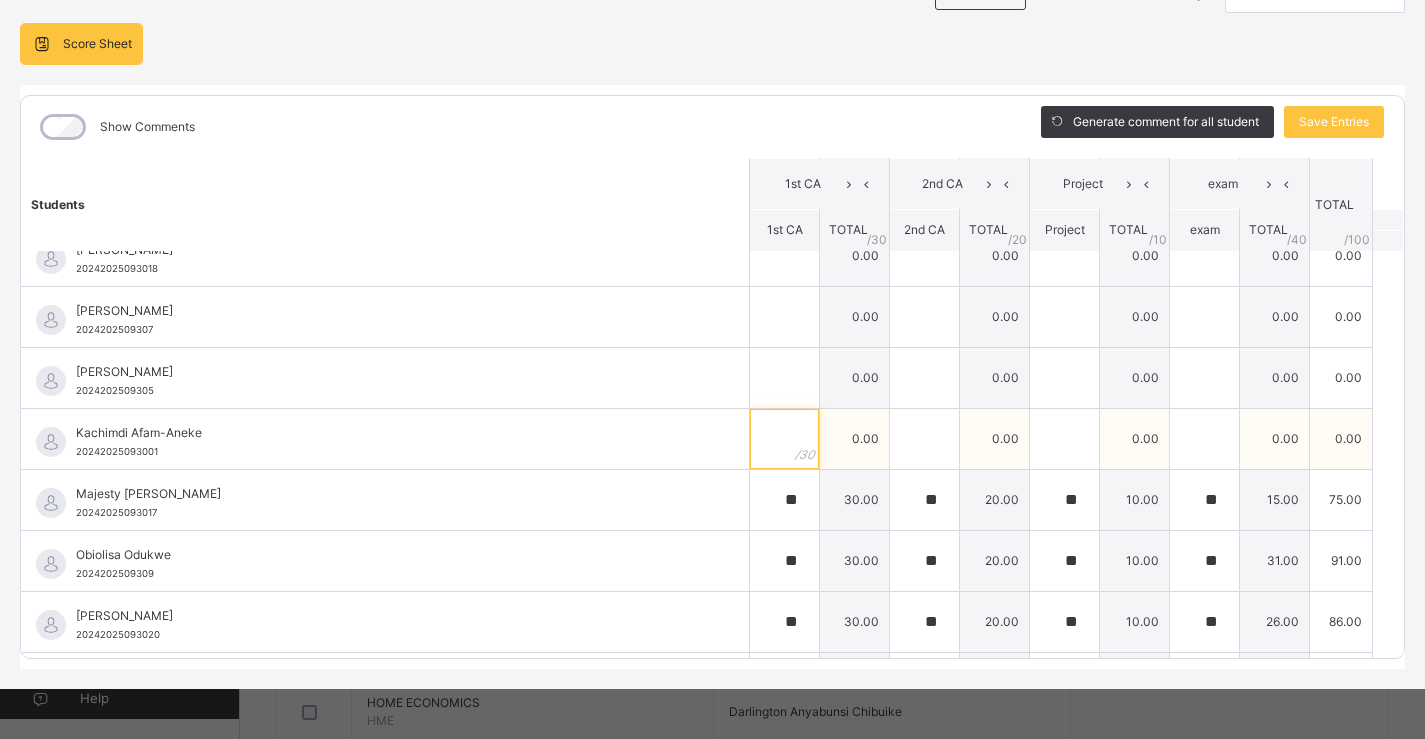 click at bounding box center [784, 439] 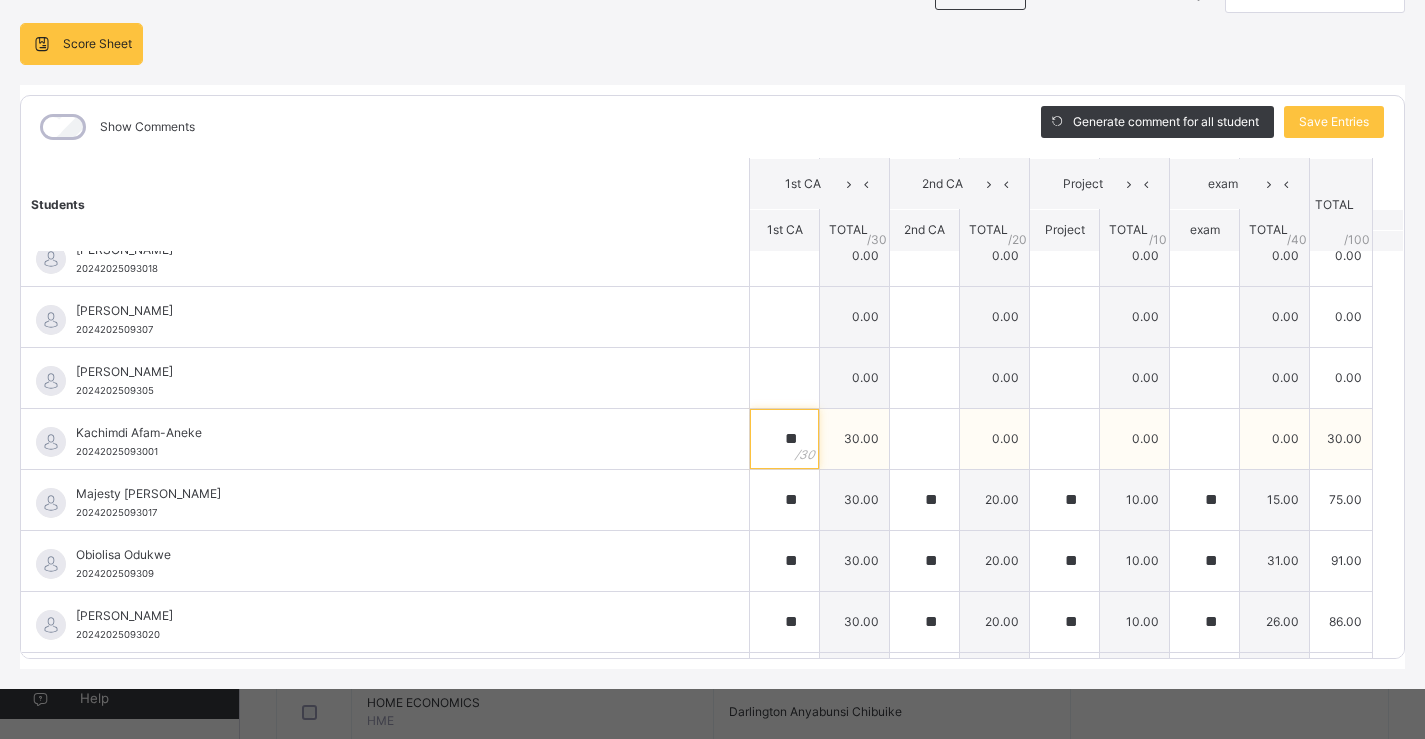 type on "**" 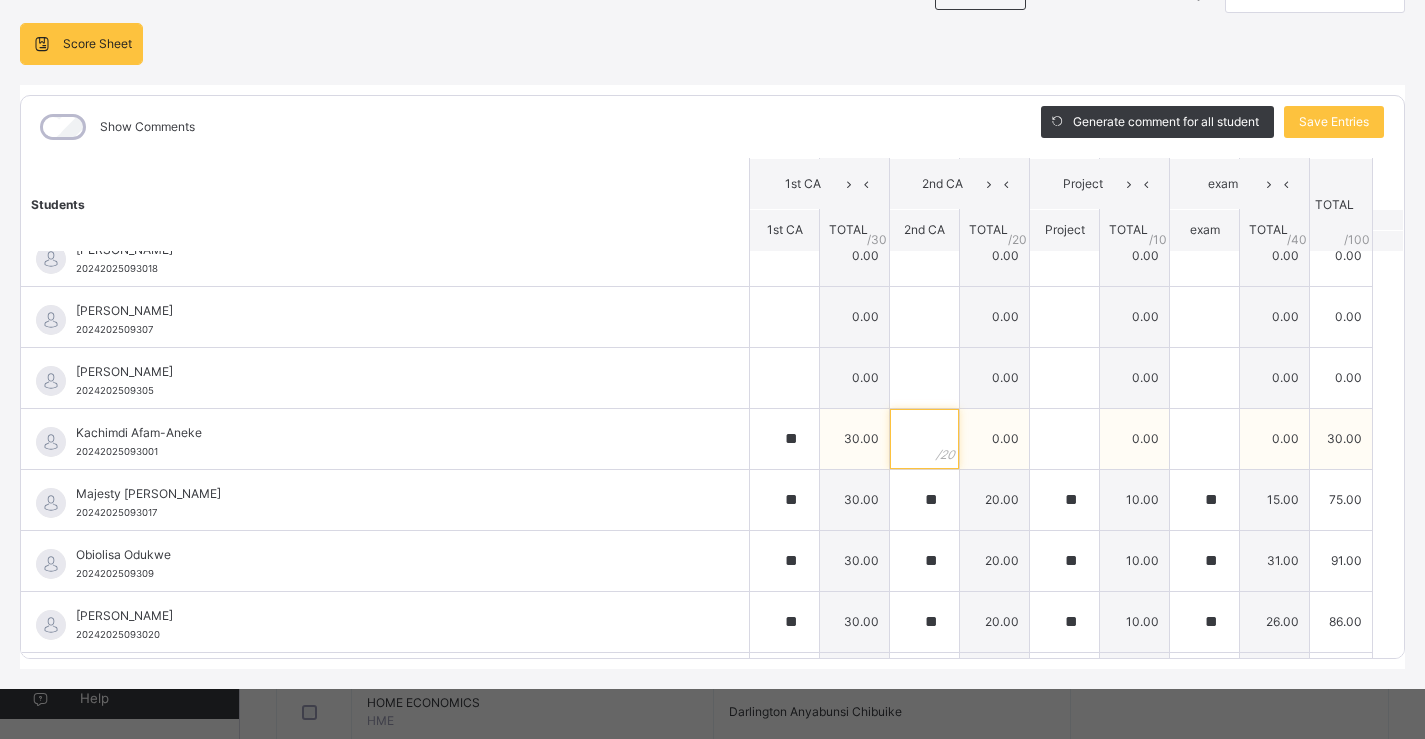 click at bounding box center (924, 439) 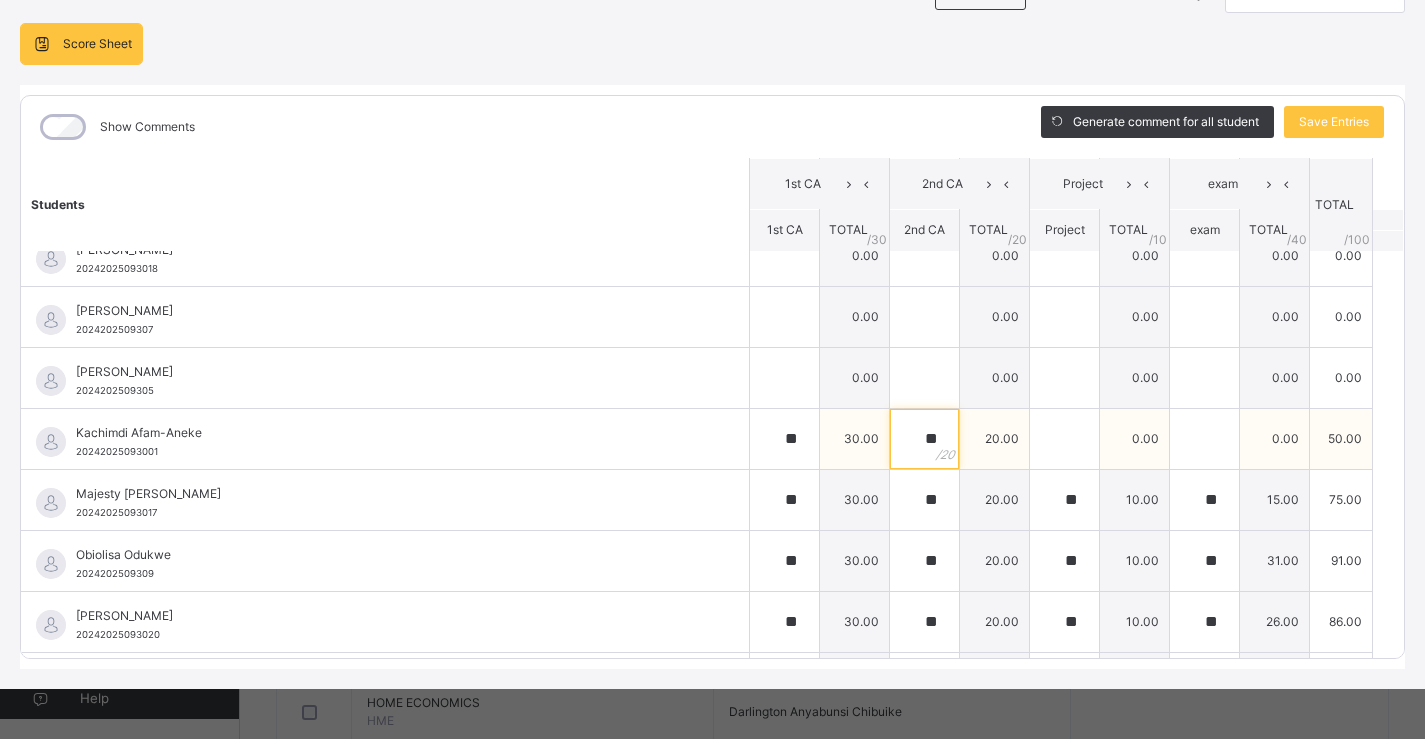 type on "**" 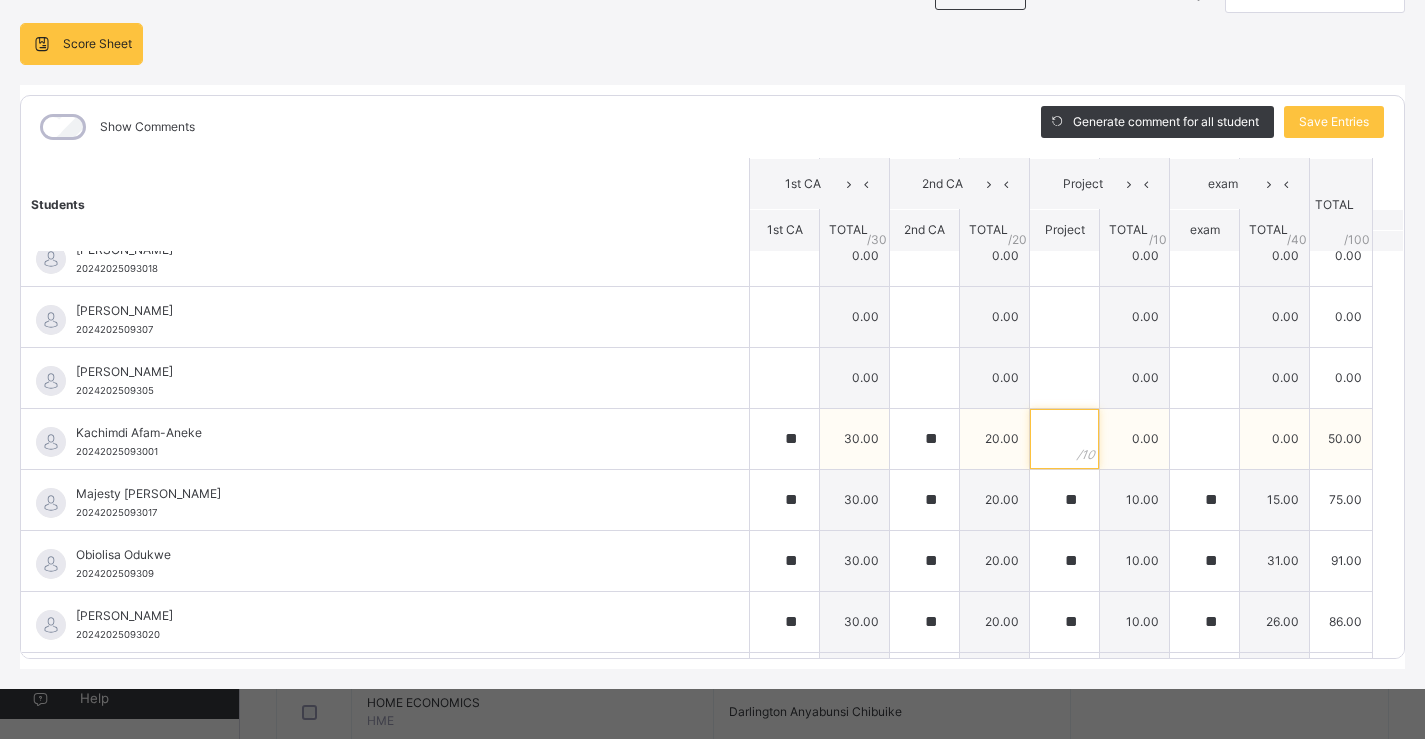 click at bounding box center [1064, 439] 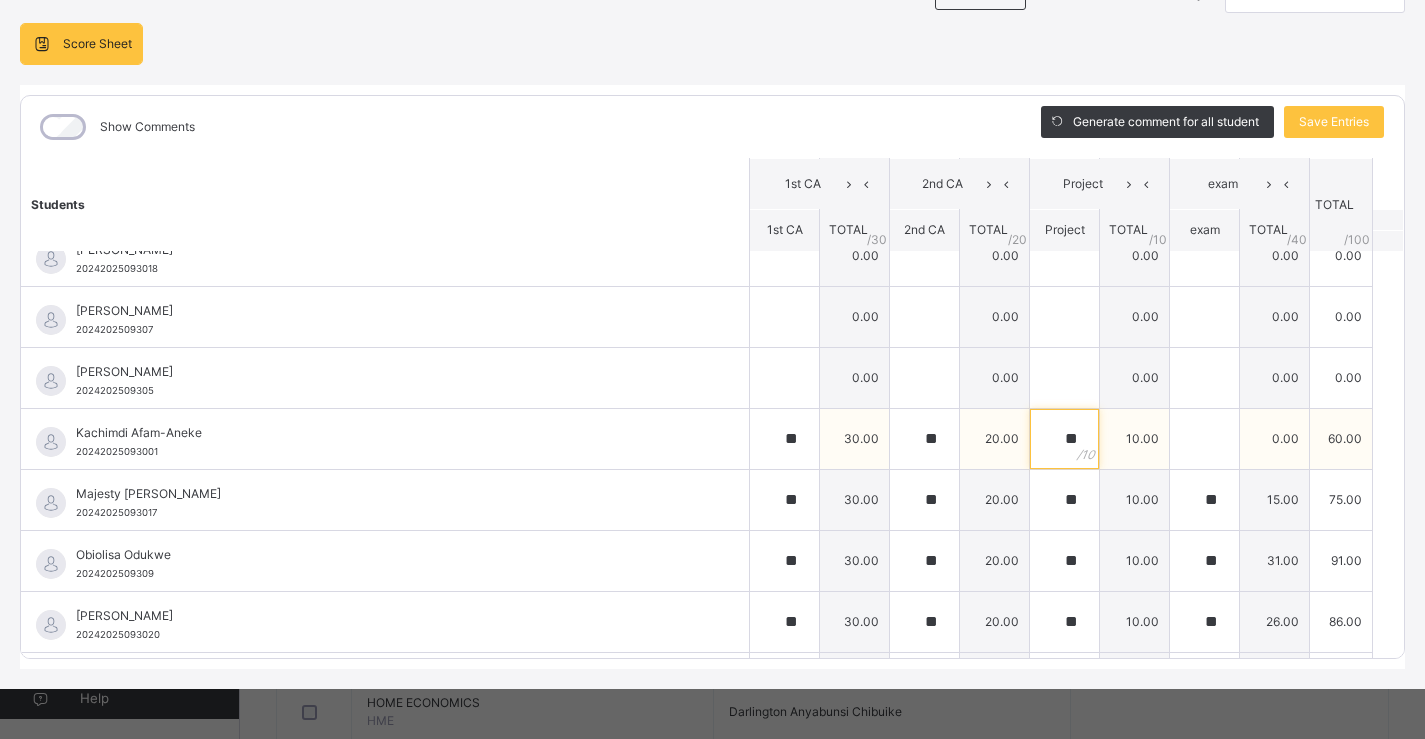 type on "**" 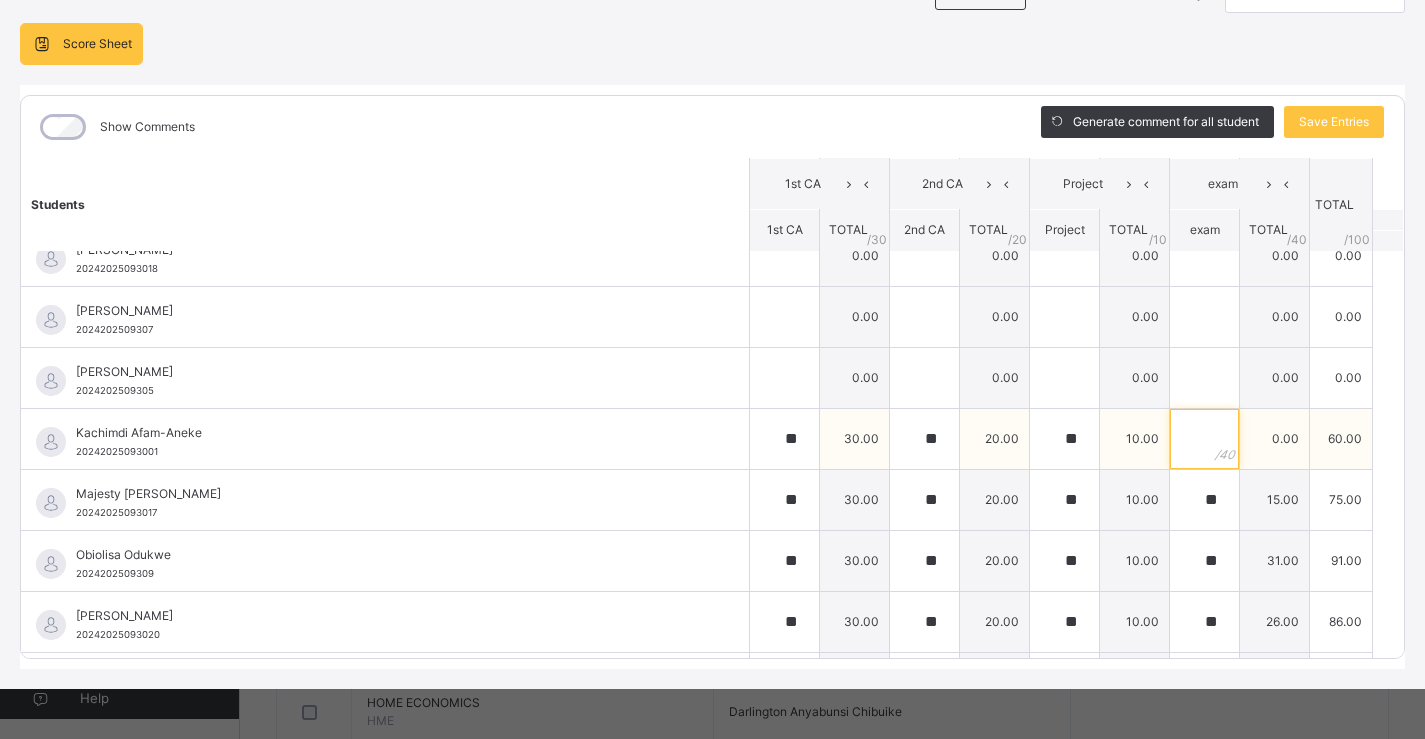 click at bounding box center [1204, 439] 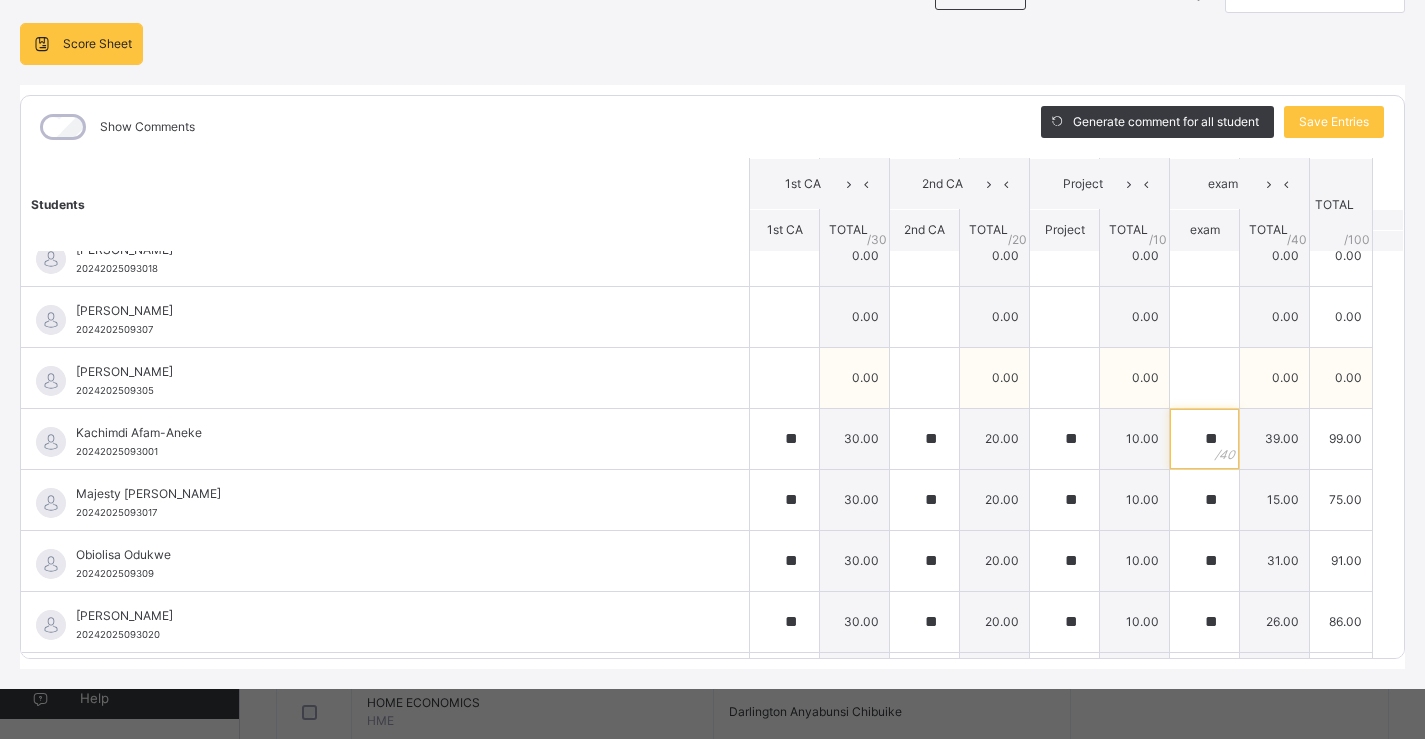 type on "**" 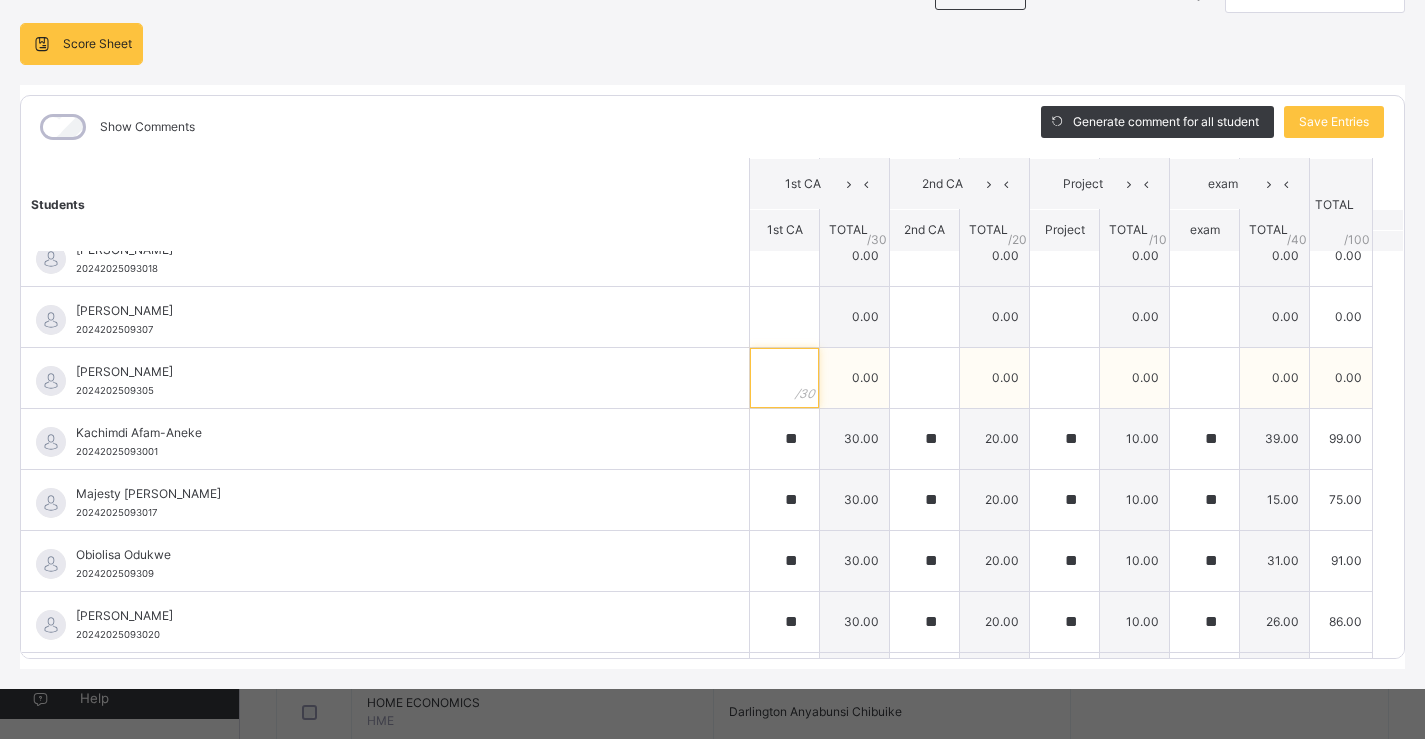 click at bounding box center [784, 378] 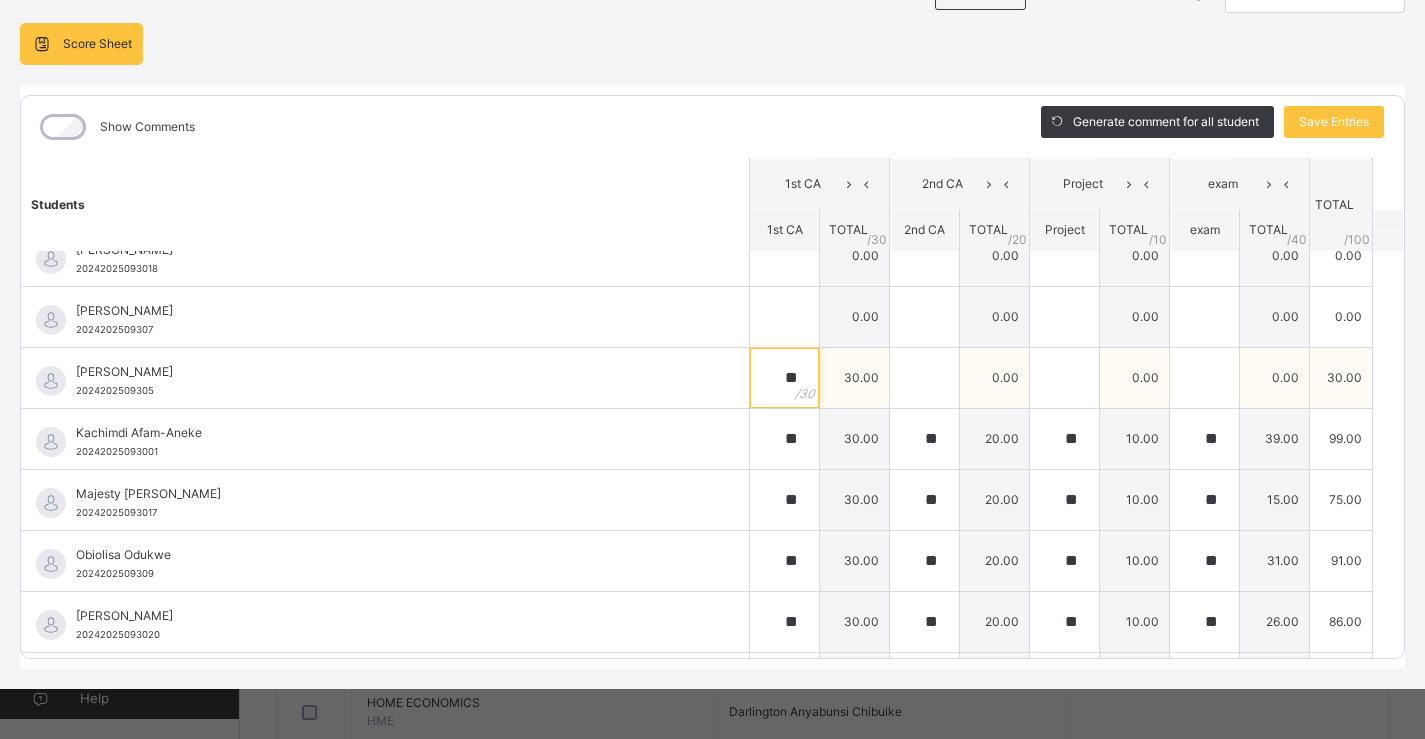 type on "**" 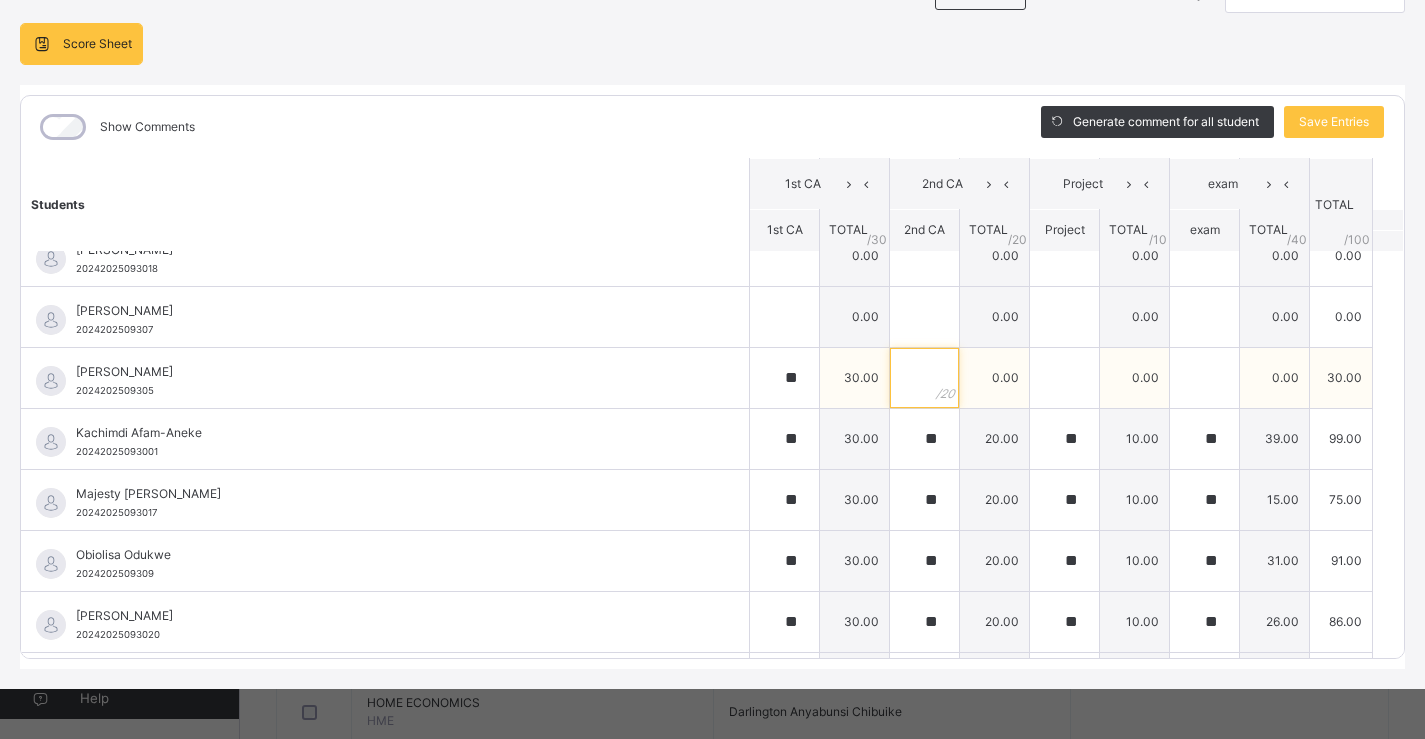 click at bounding box center [924, 378] 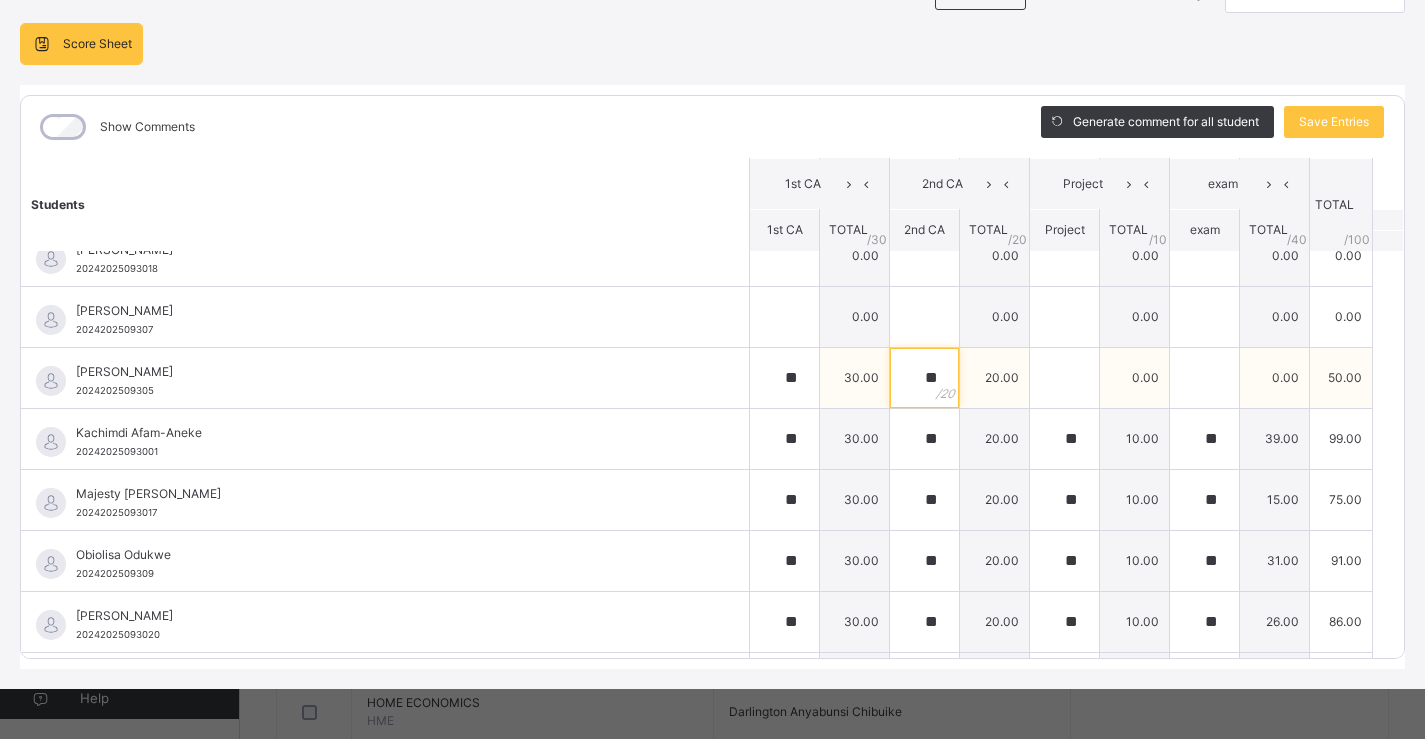 type on "**" 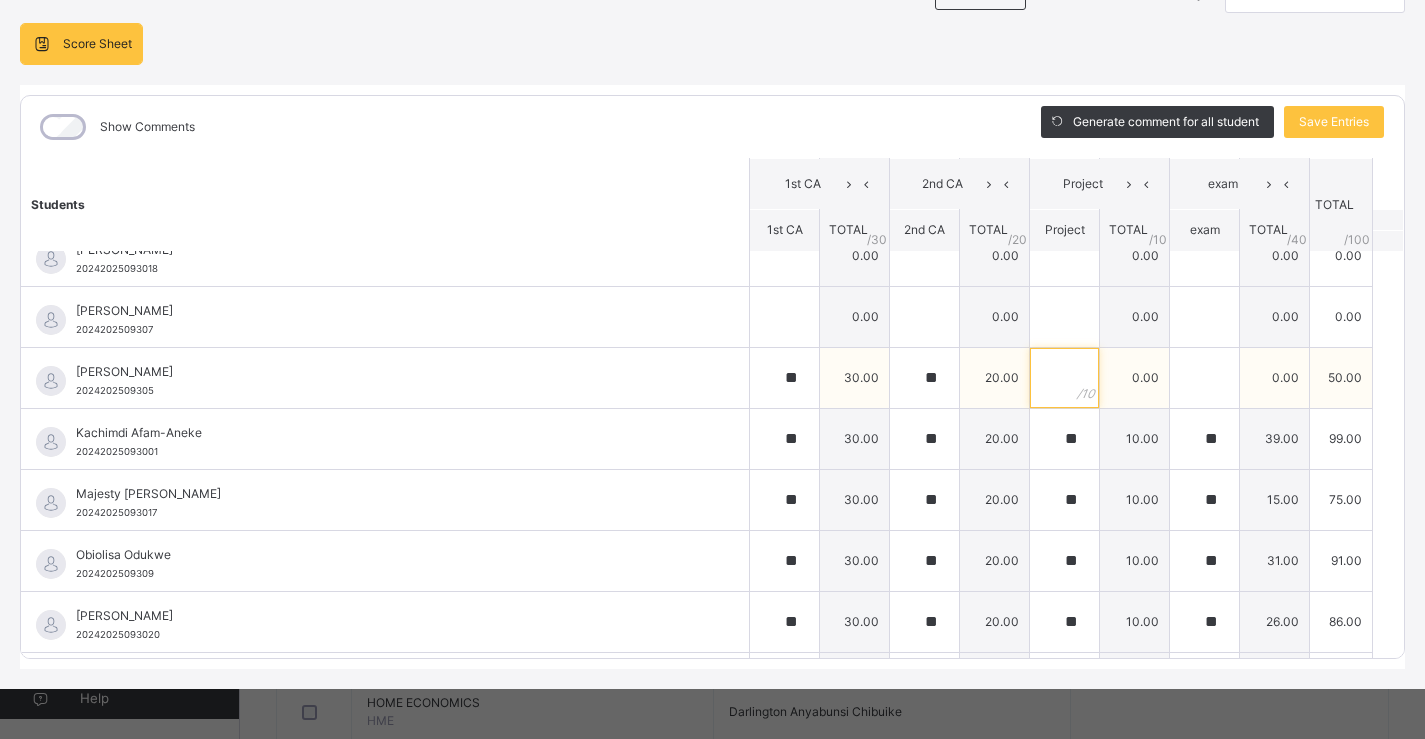 click at bounding box center [1064, 378] 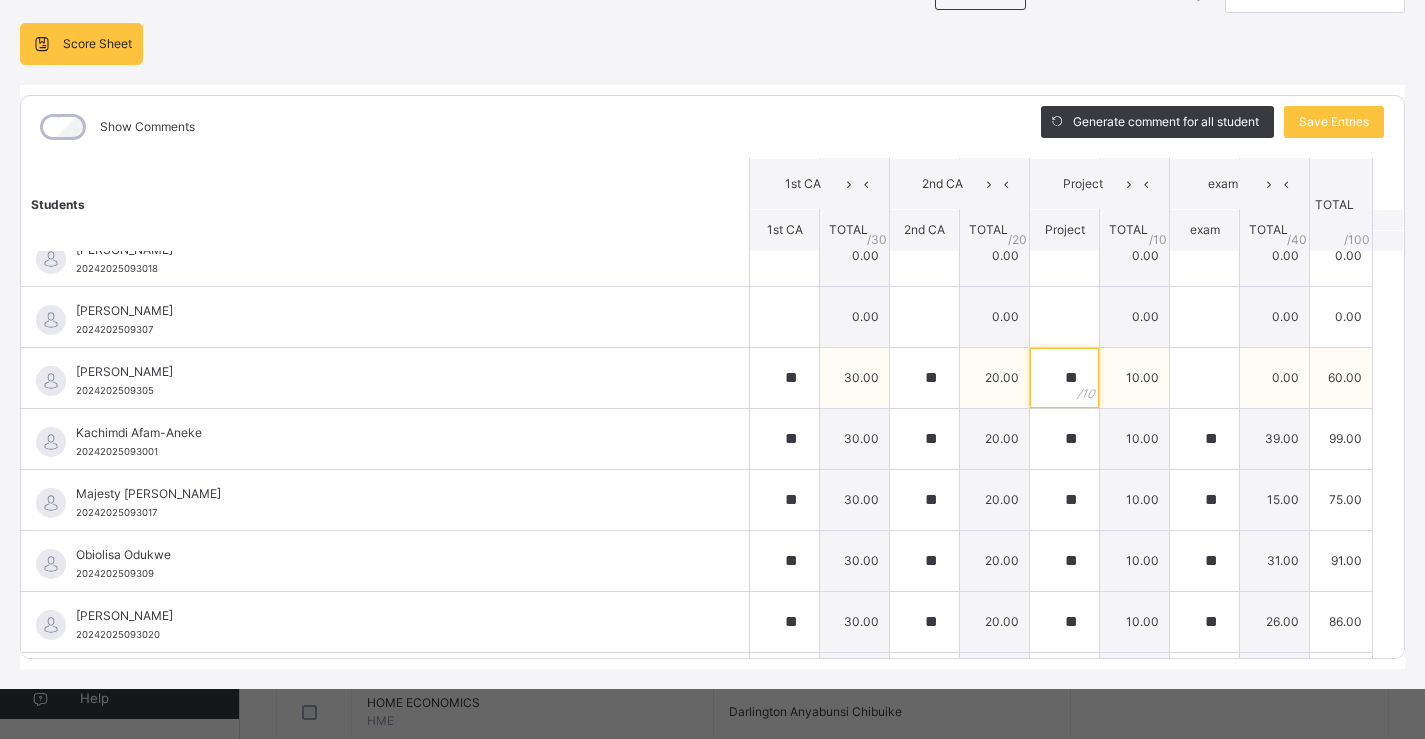 type on "**" 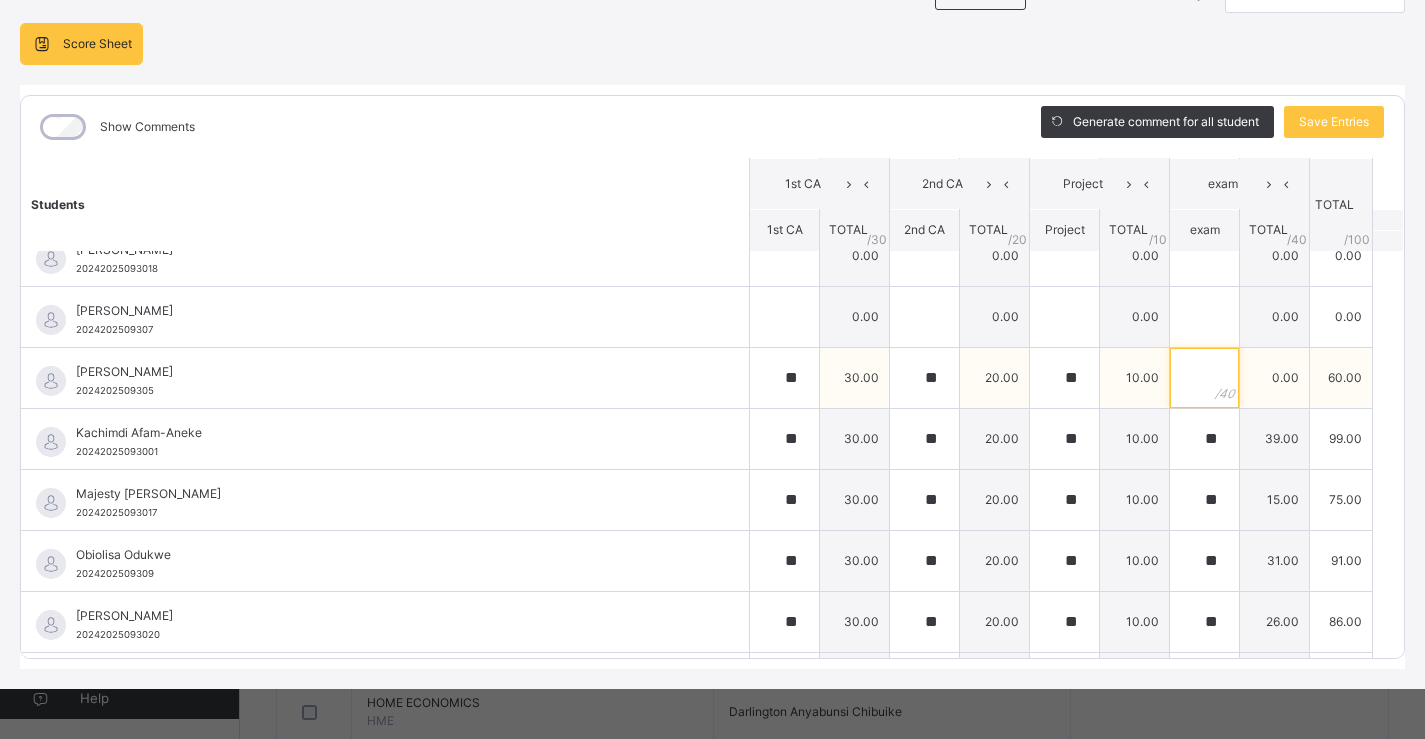 click at bounding box center (1204, 378) 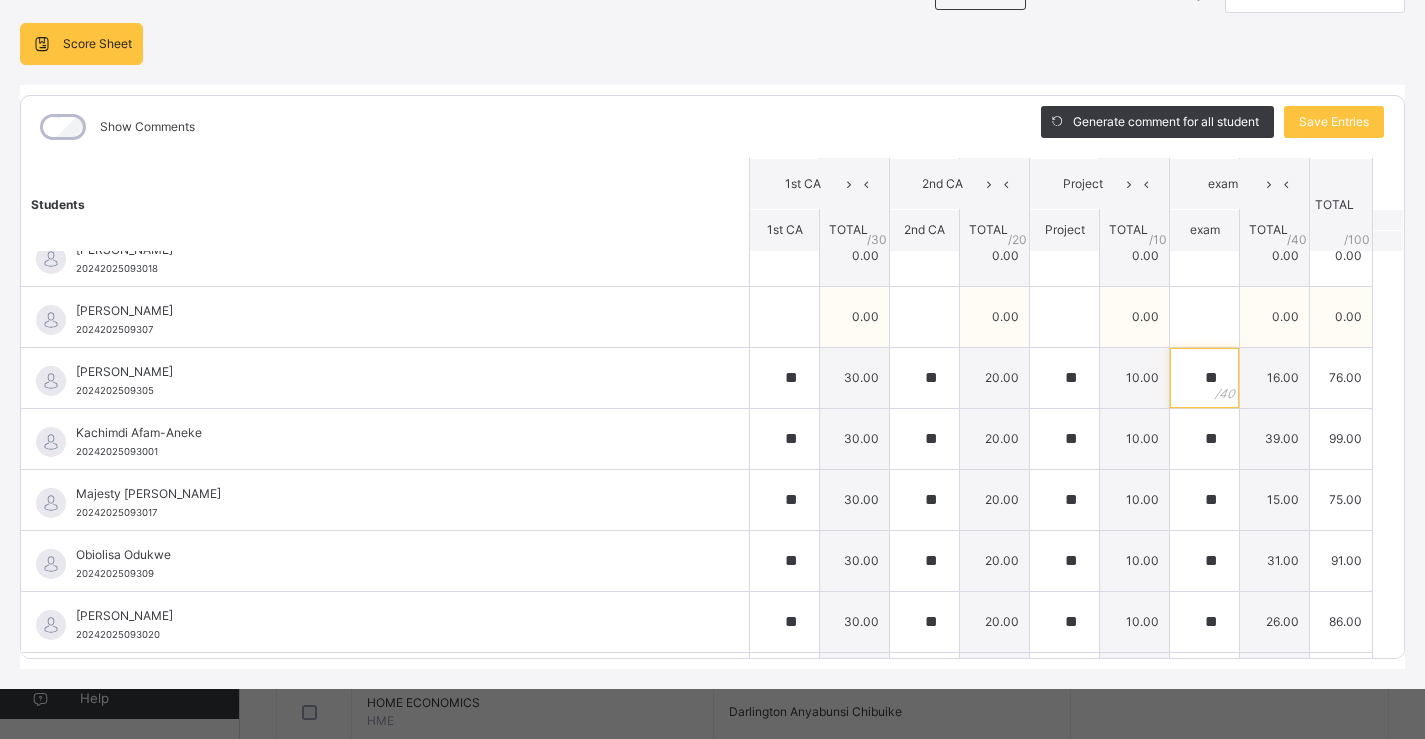 type 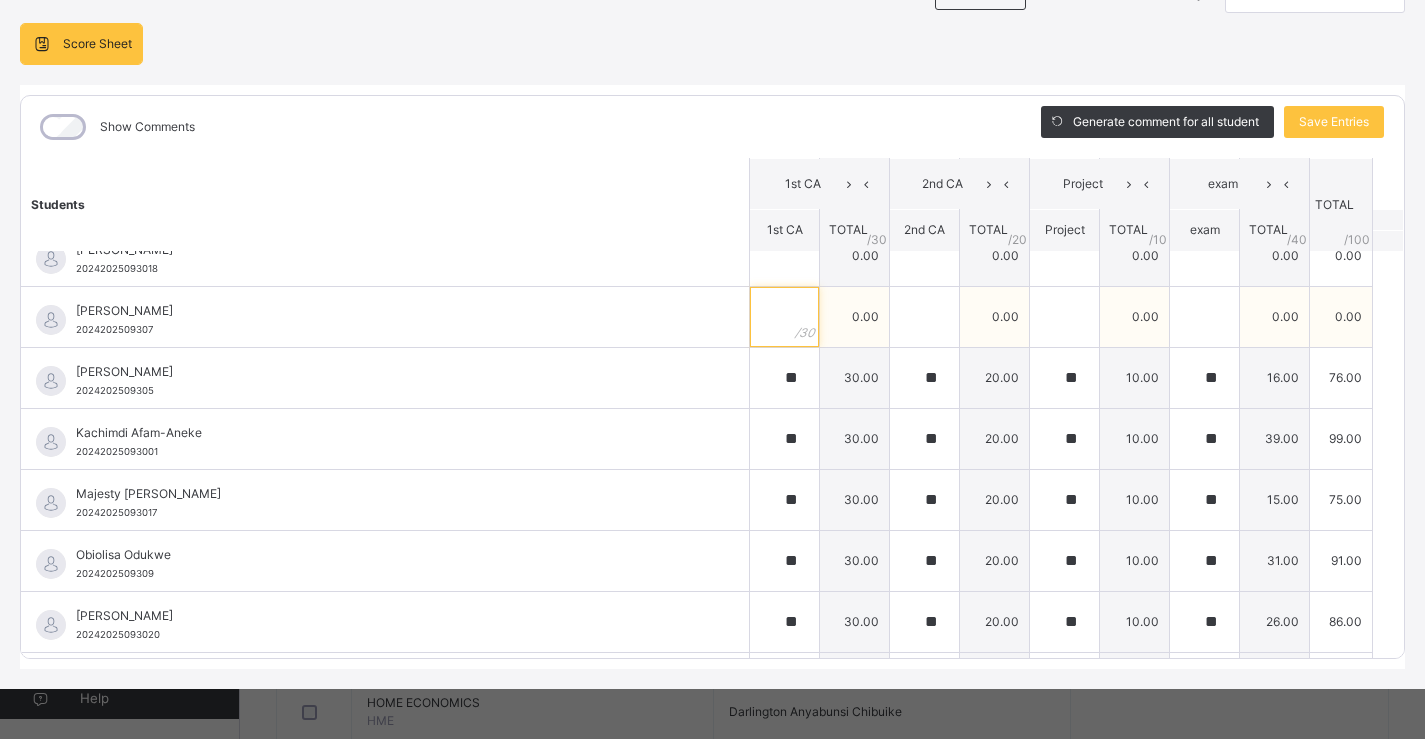 click at bounding box center (784, 317) 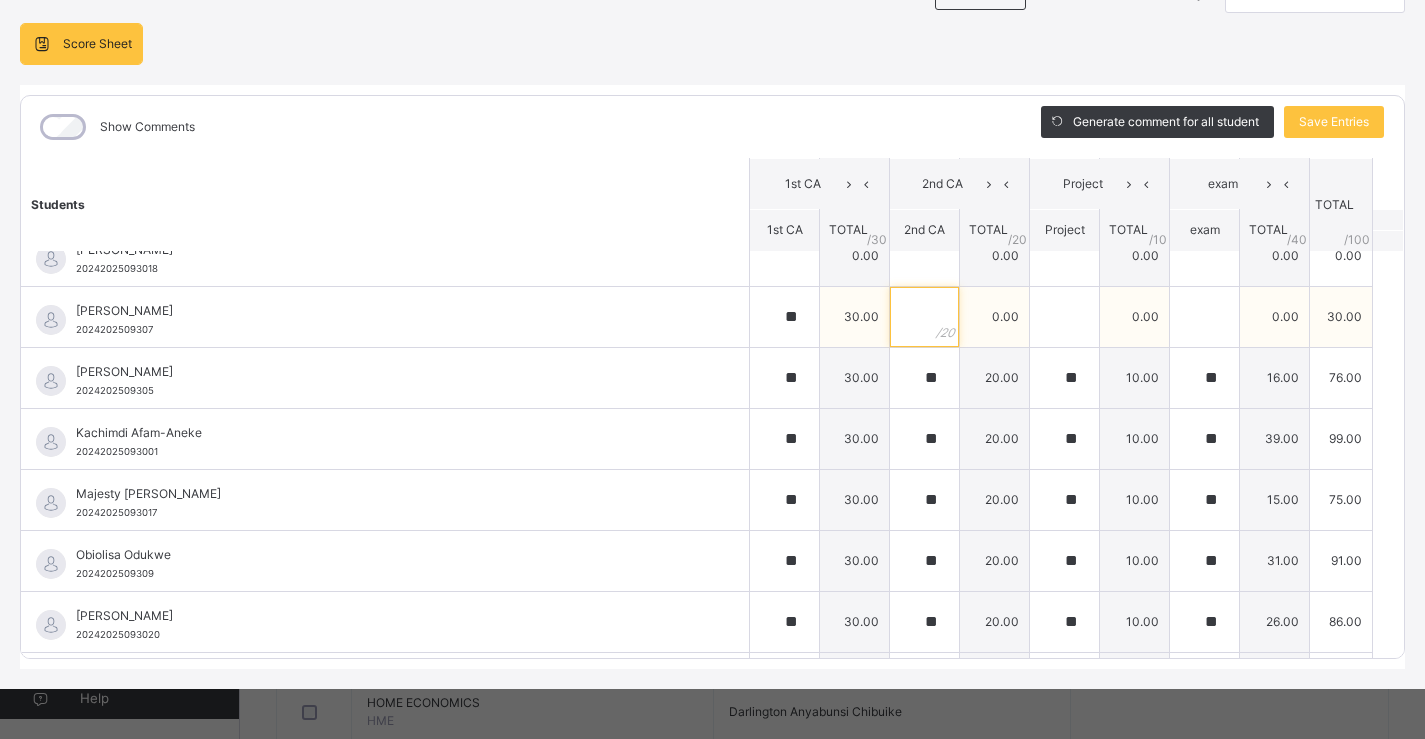 click at bounding box center (924, 317) 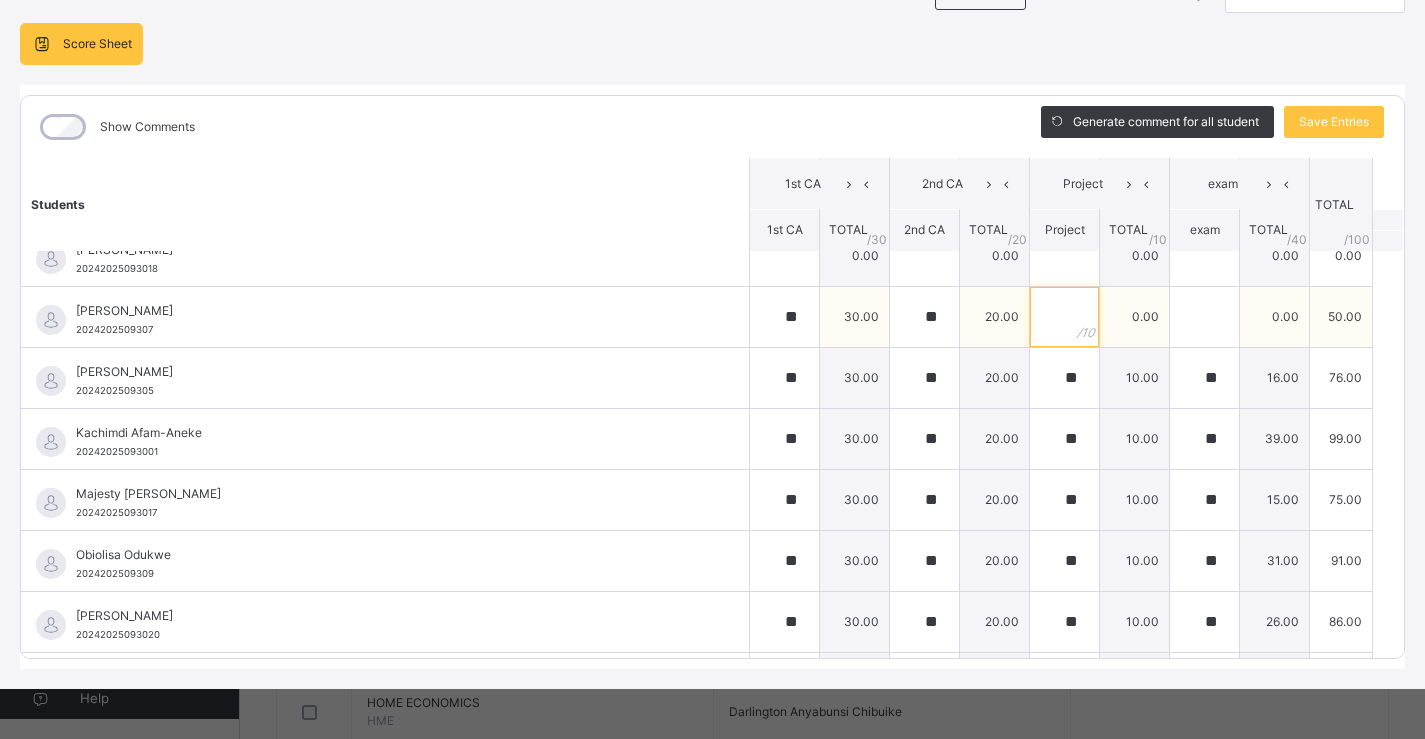 click at bounding box center (1064, 317) 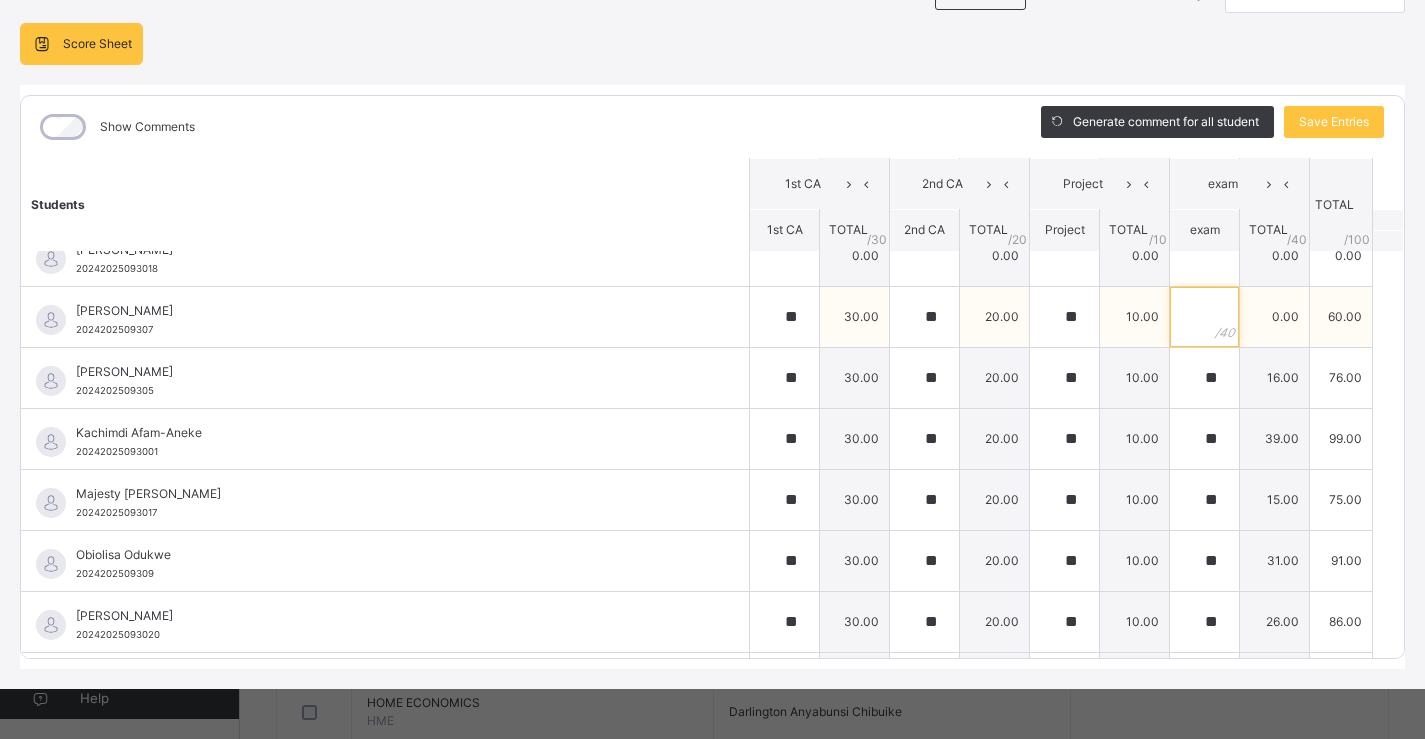 click at bounding box center [1204, 317] 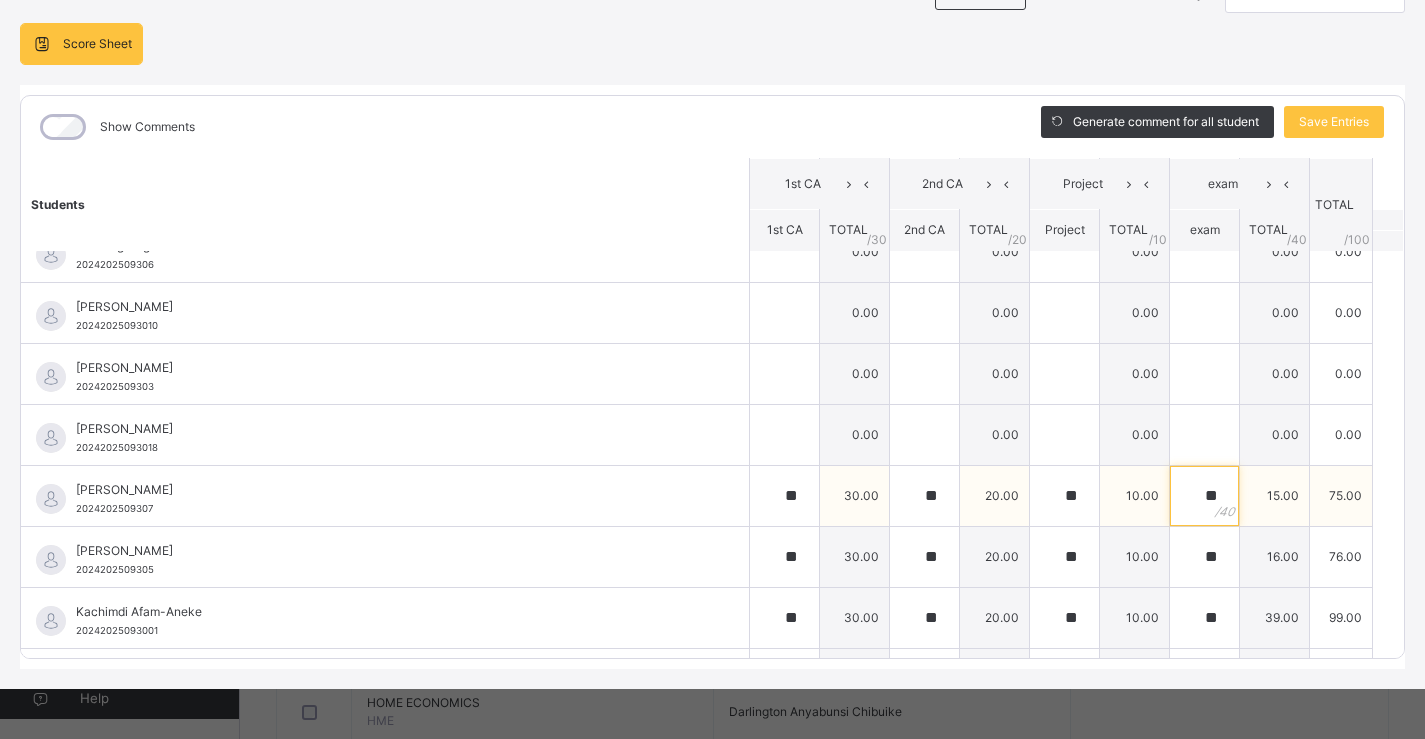scroll, scrollTop: 314, scrollLeft: 0, axis: vertical 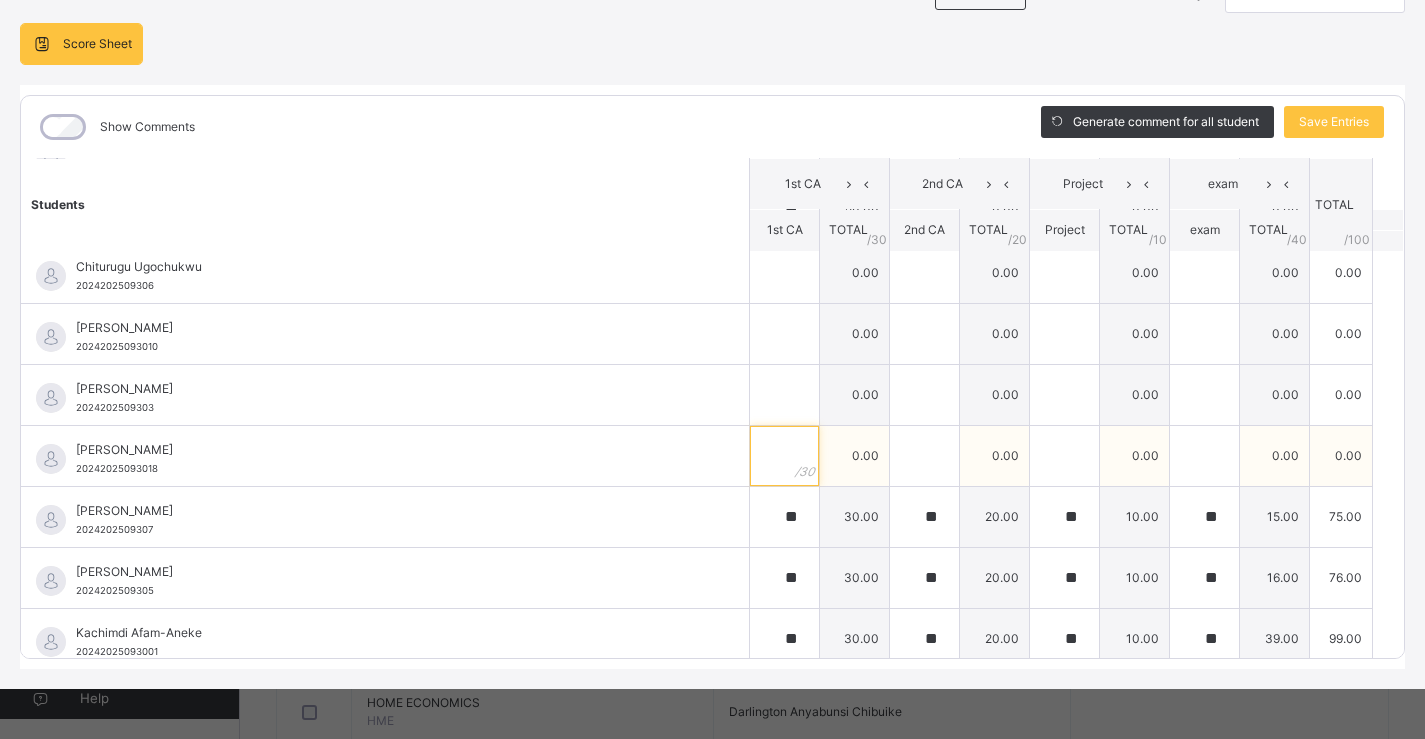 click at bounding box center [784, 456] 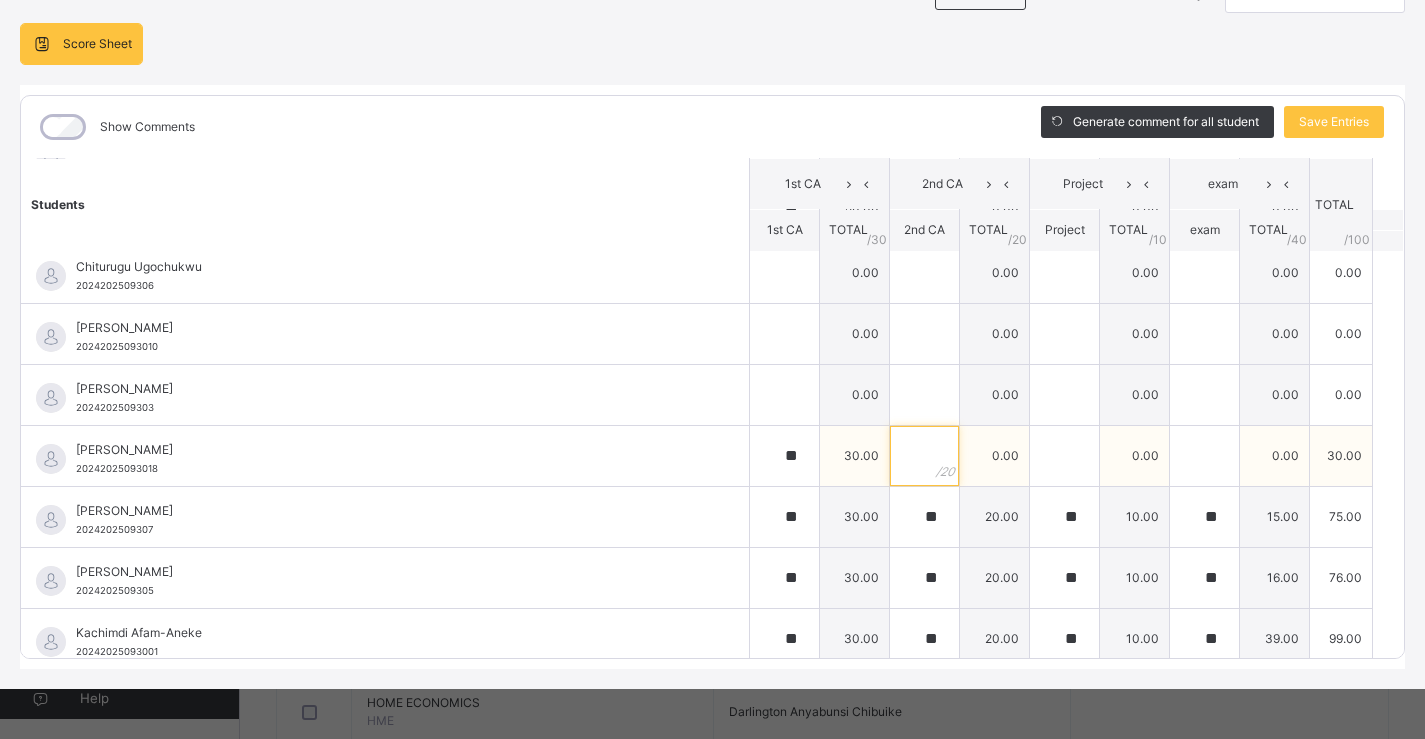 click at bounding box center (924, 456) 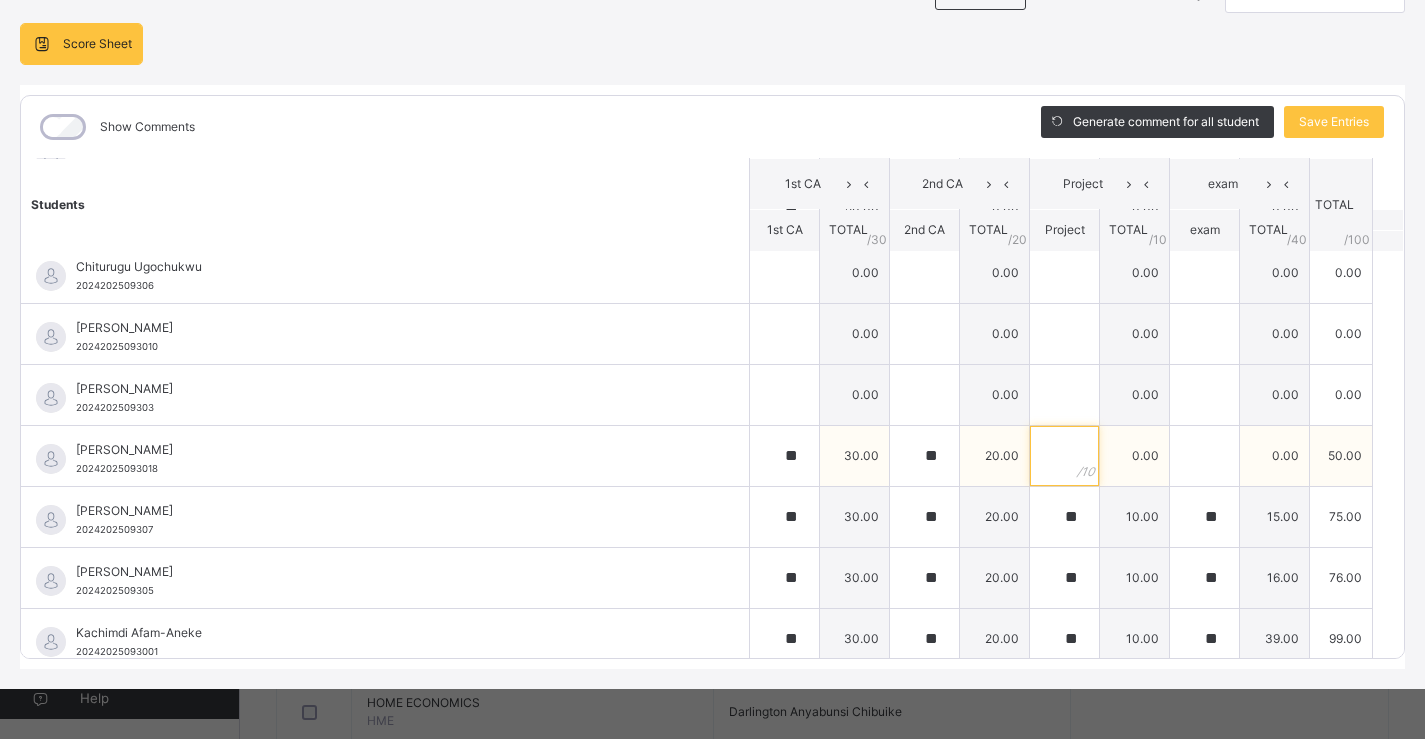 click at bounding box center (1064, 456) 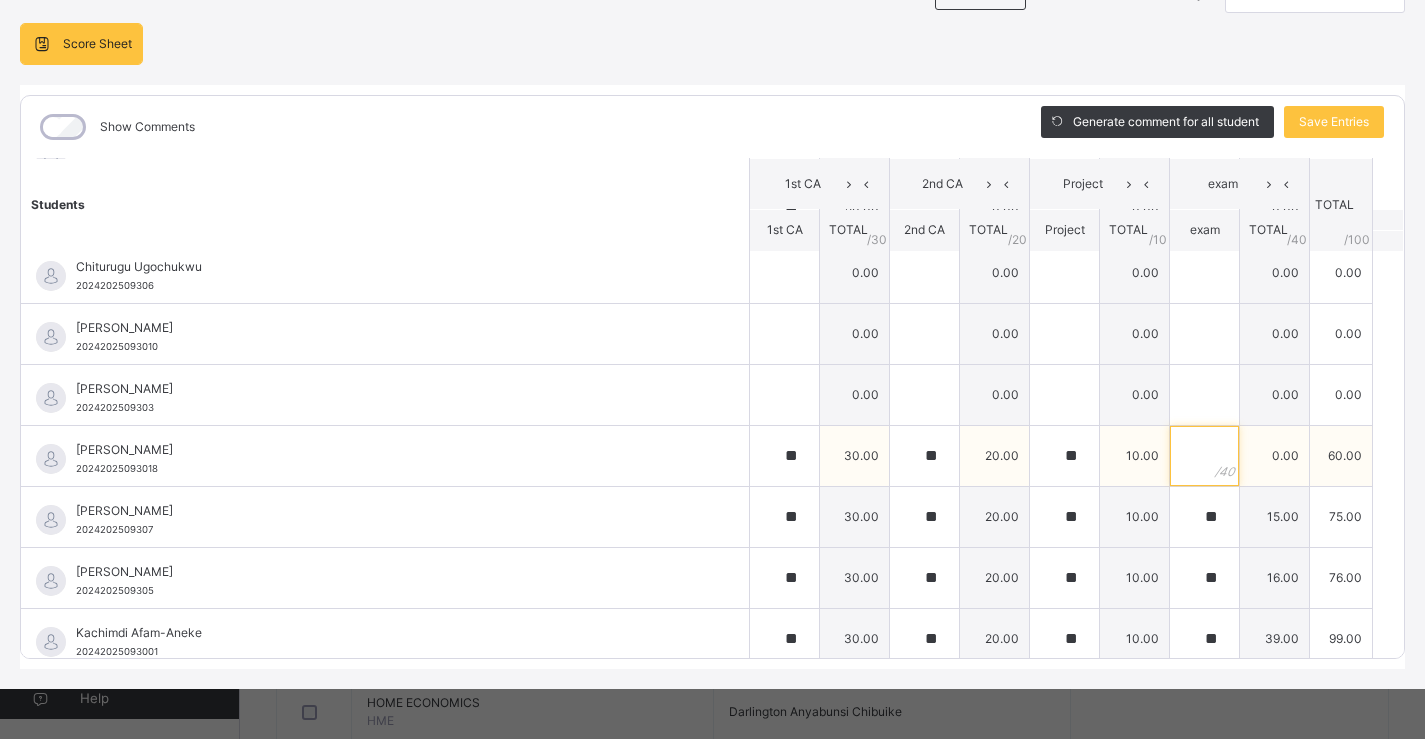 click at bounding box center [1204, 456] 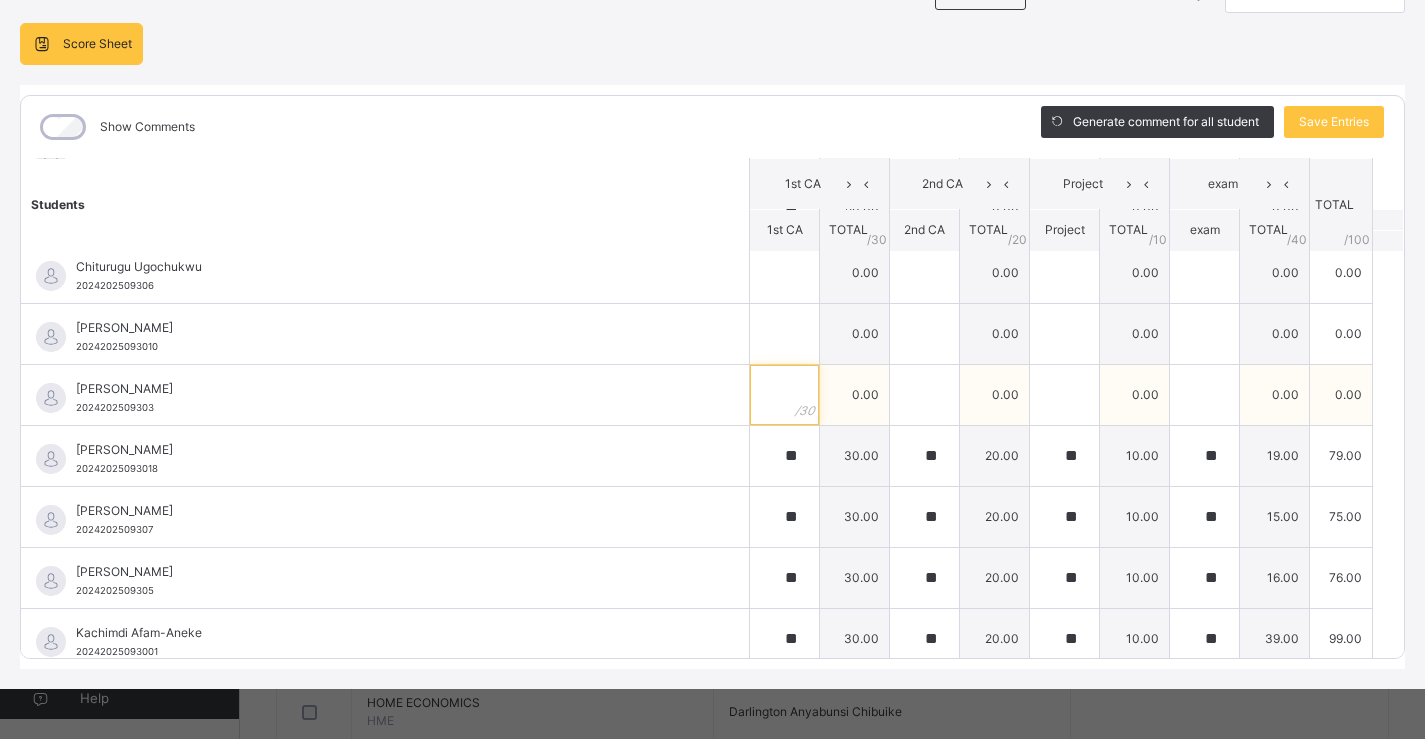 click at bounding box center (784, 395) 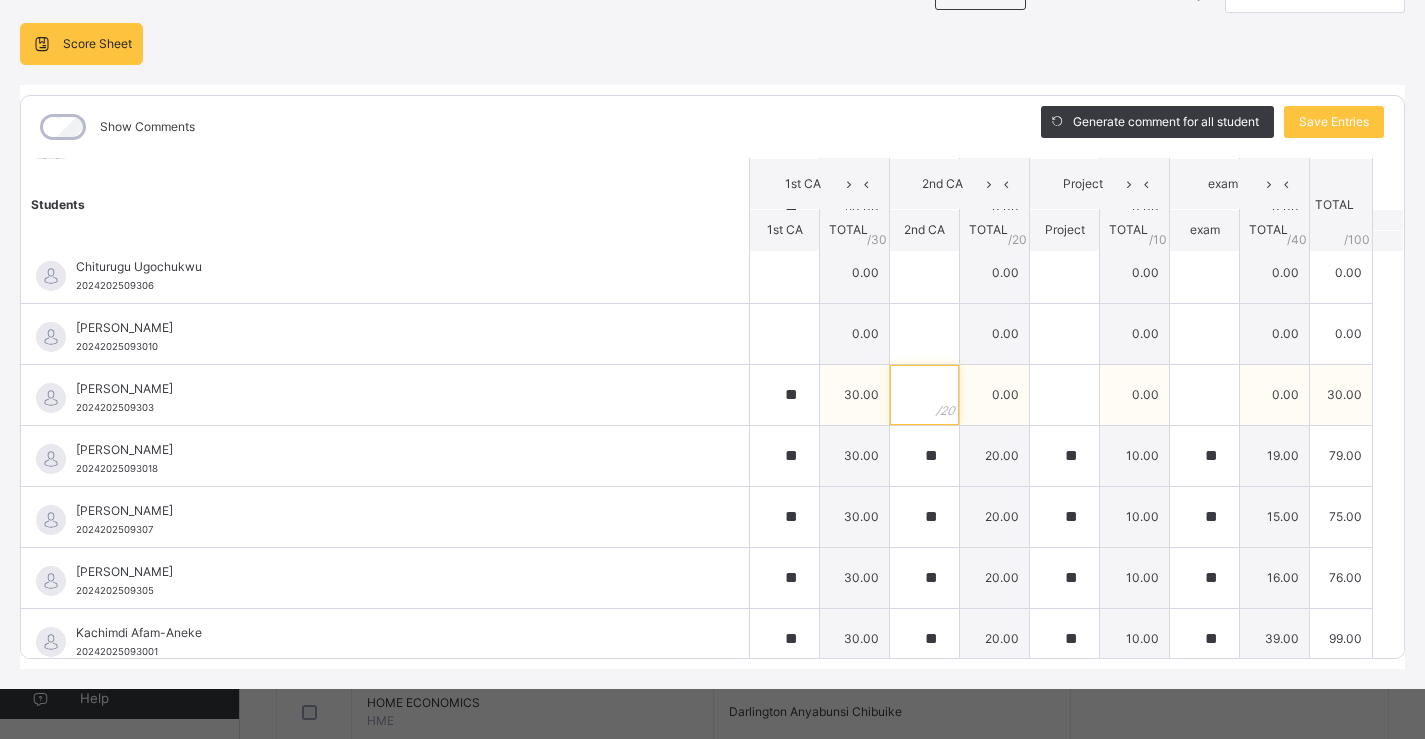 click at bounding box center (924, 395) 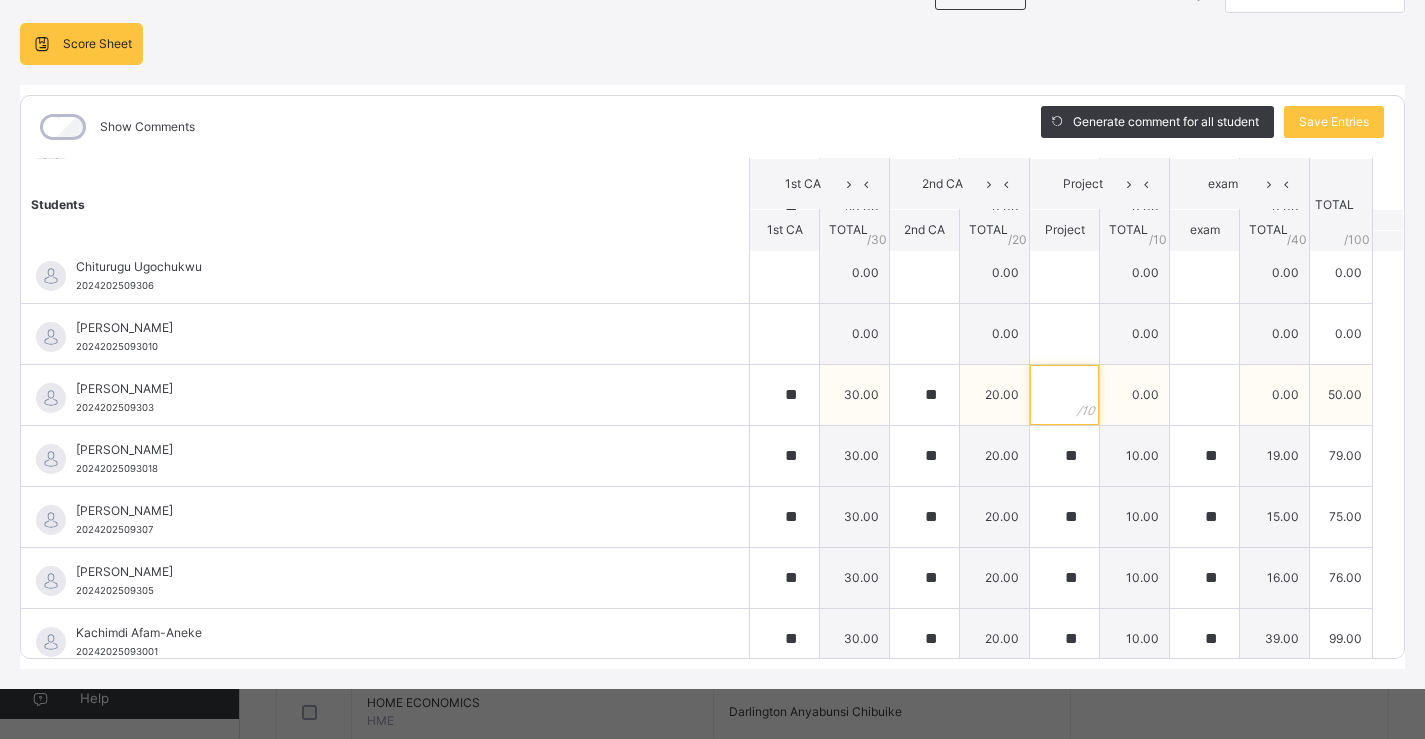 click at bounding box center [1064, 395] 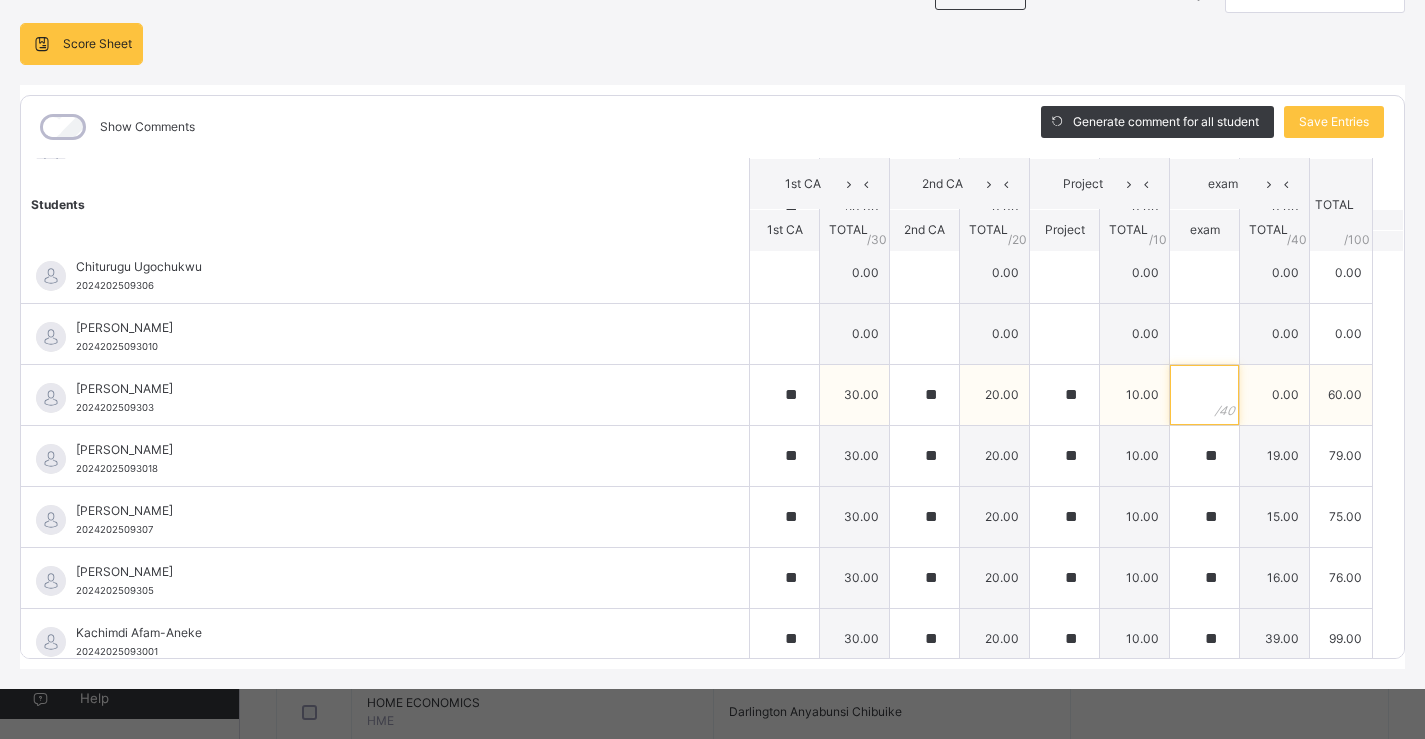 click at bounding box center (1204, 395) 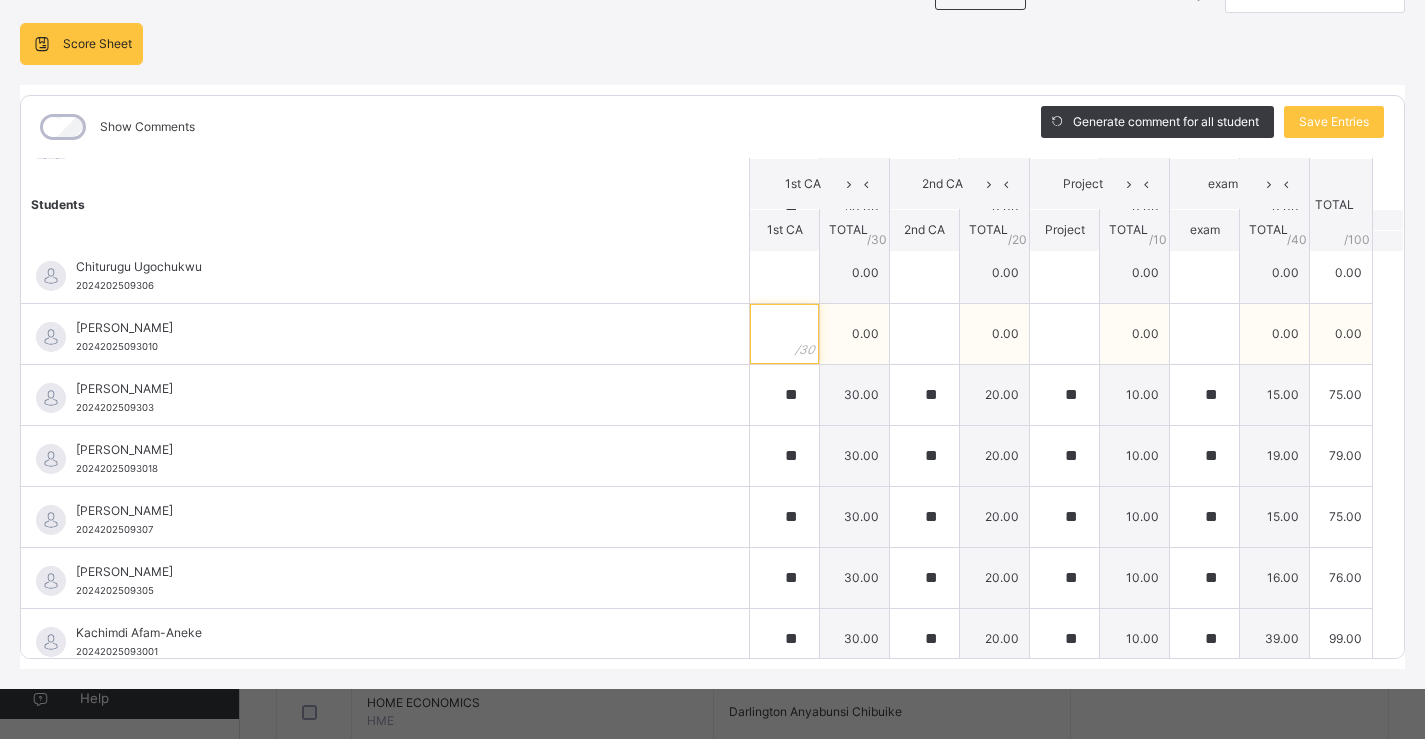 click at bounding box center [784, 334] 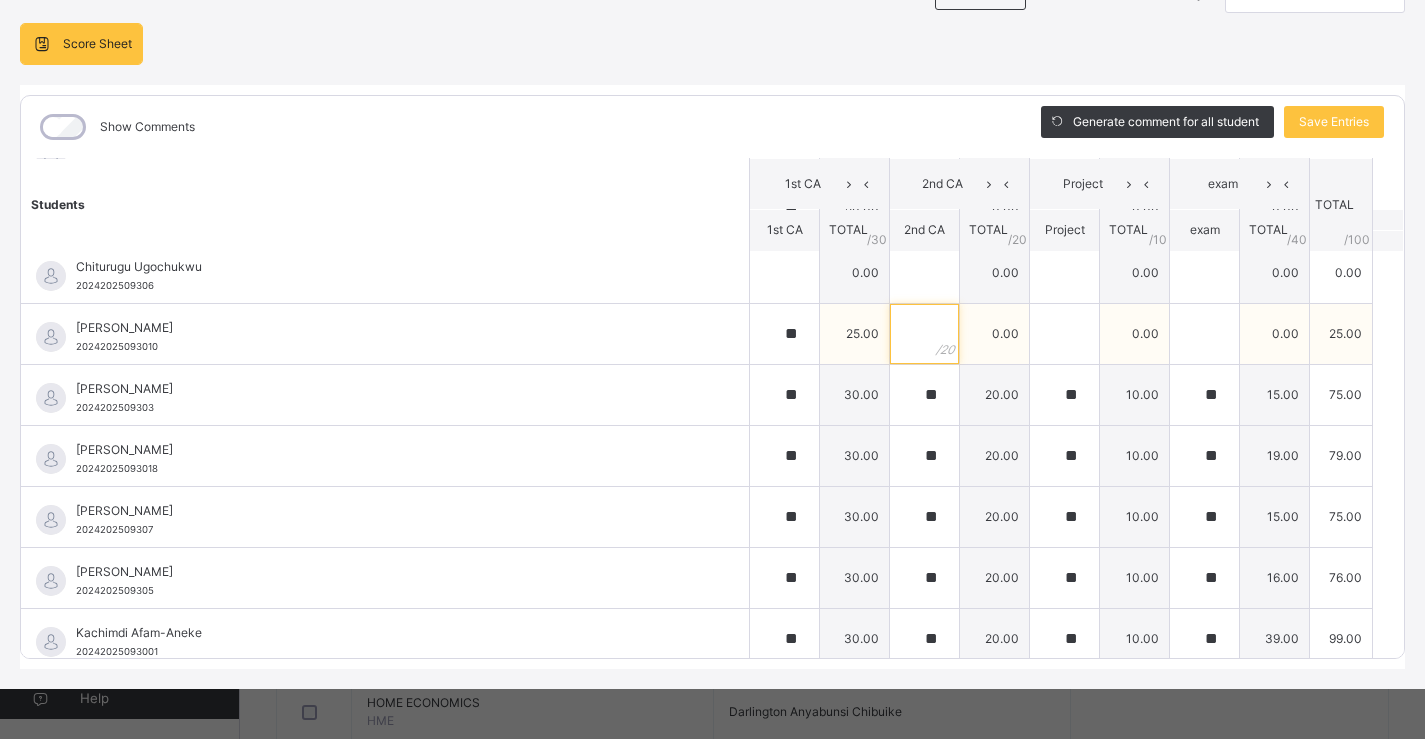 click at bounding box center (924, 334) 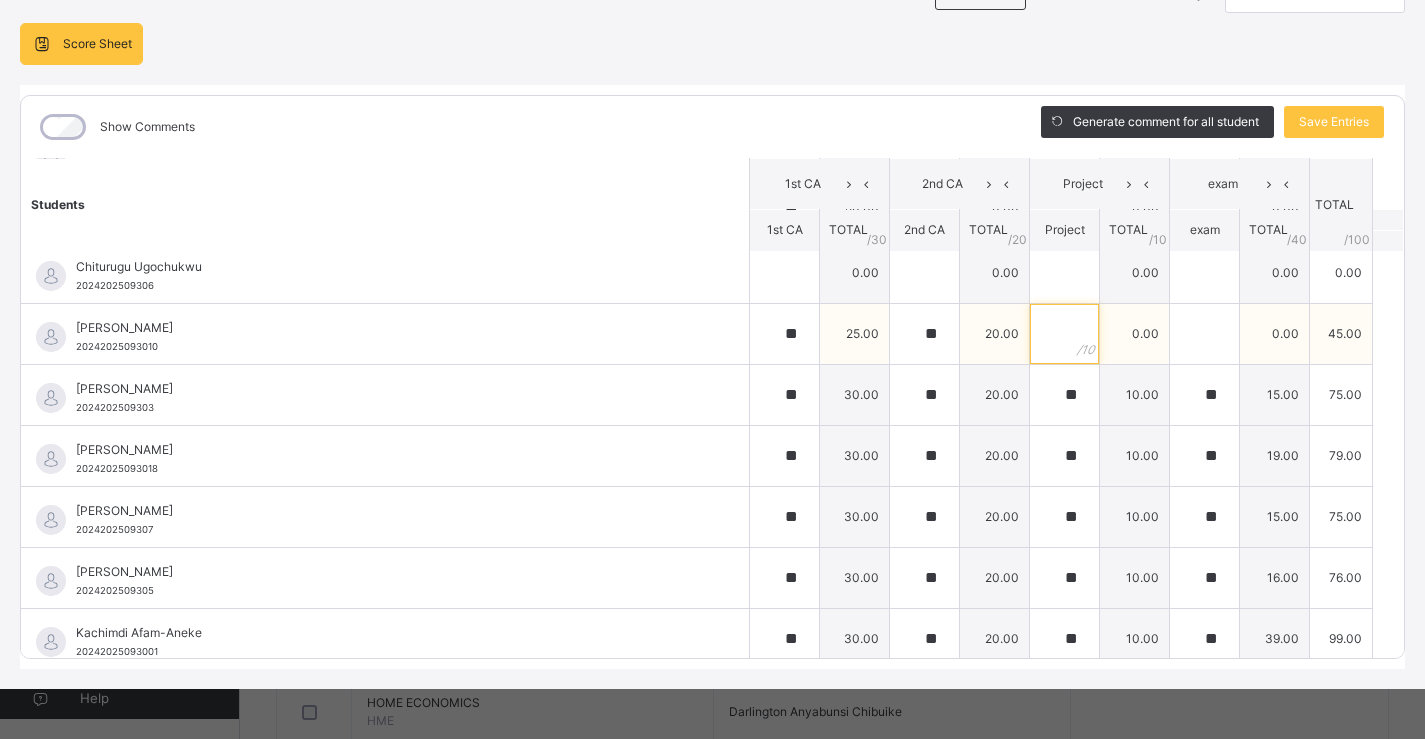 click at bounding box center [1064, 334] 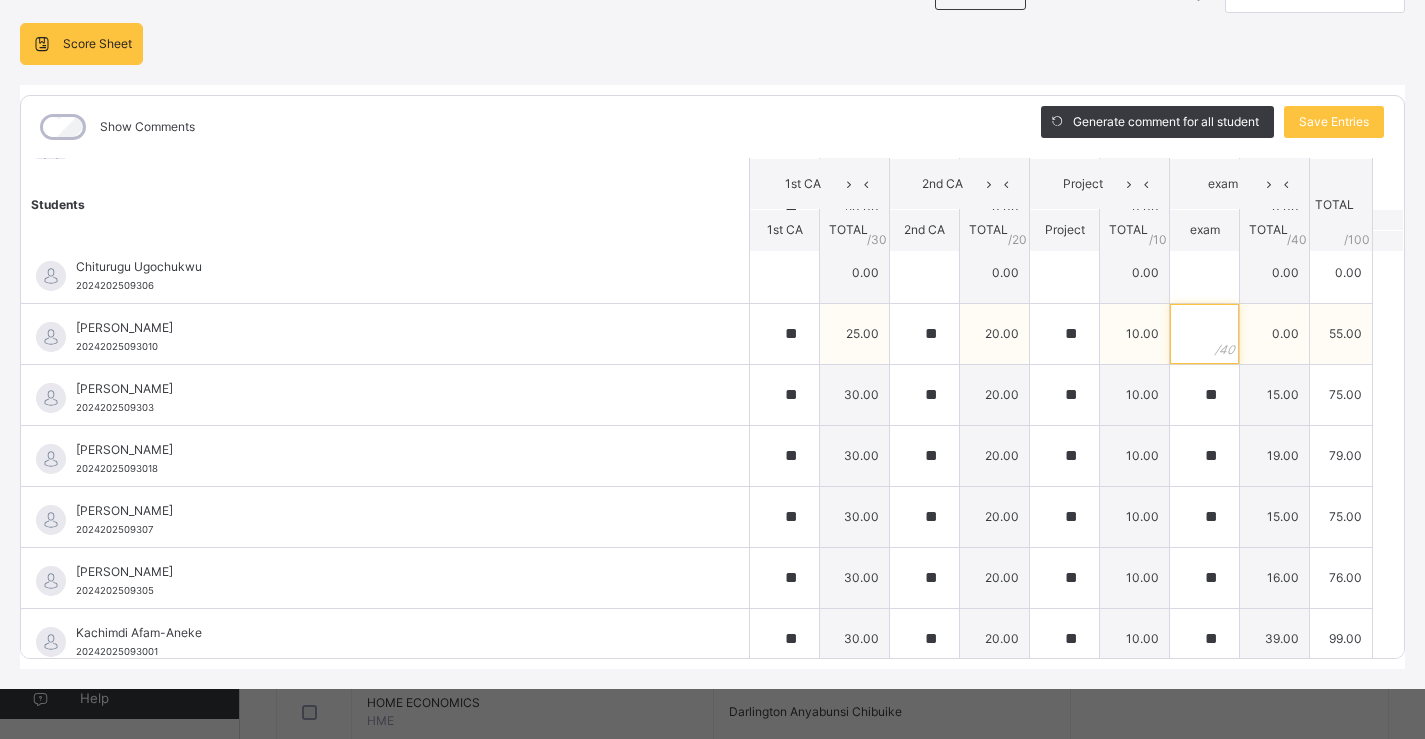 click at bounding box center (1204, 334) 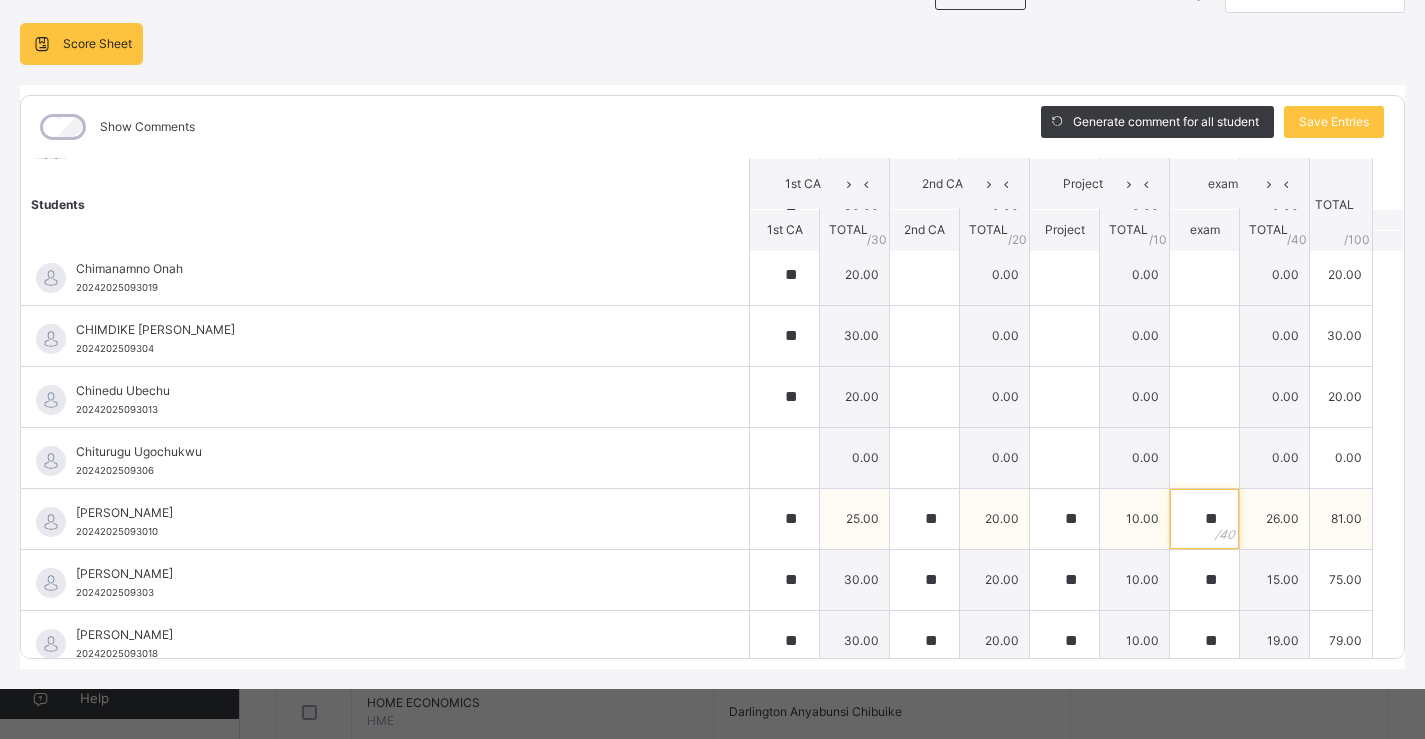scroll, scrollTop: 114, scrollLeft: 0, axis: vertical 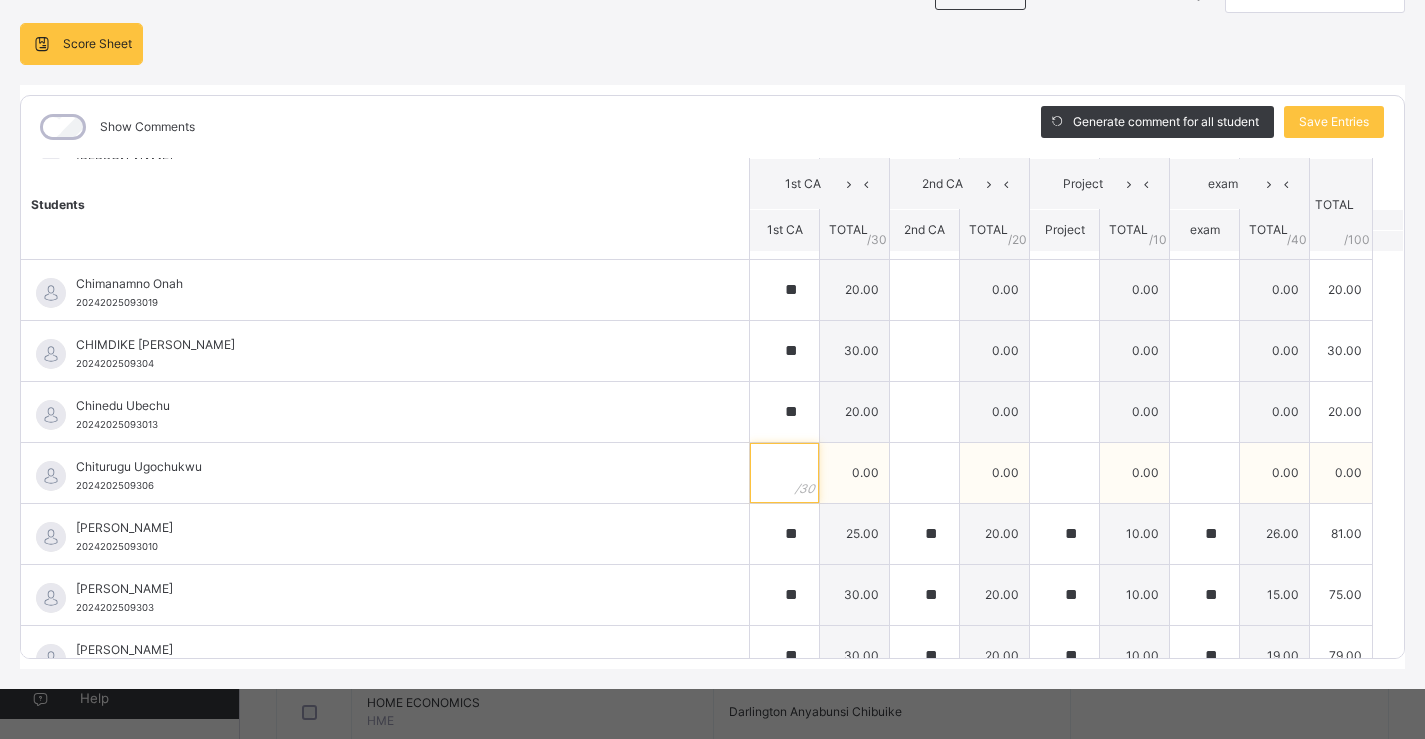 click at bounding box center (784, 473) 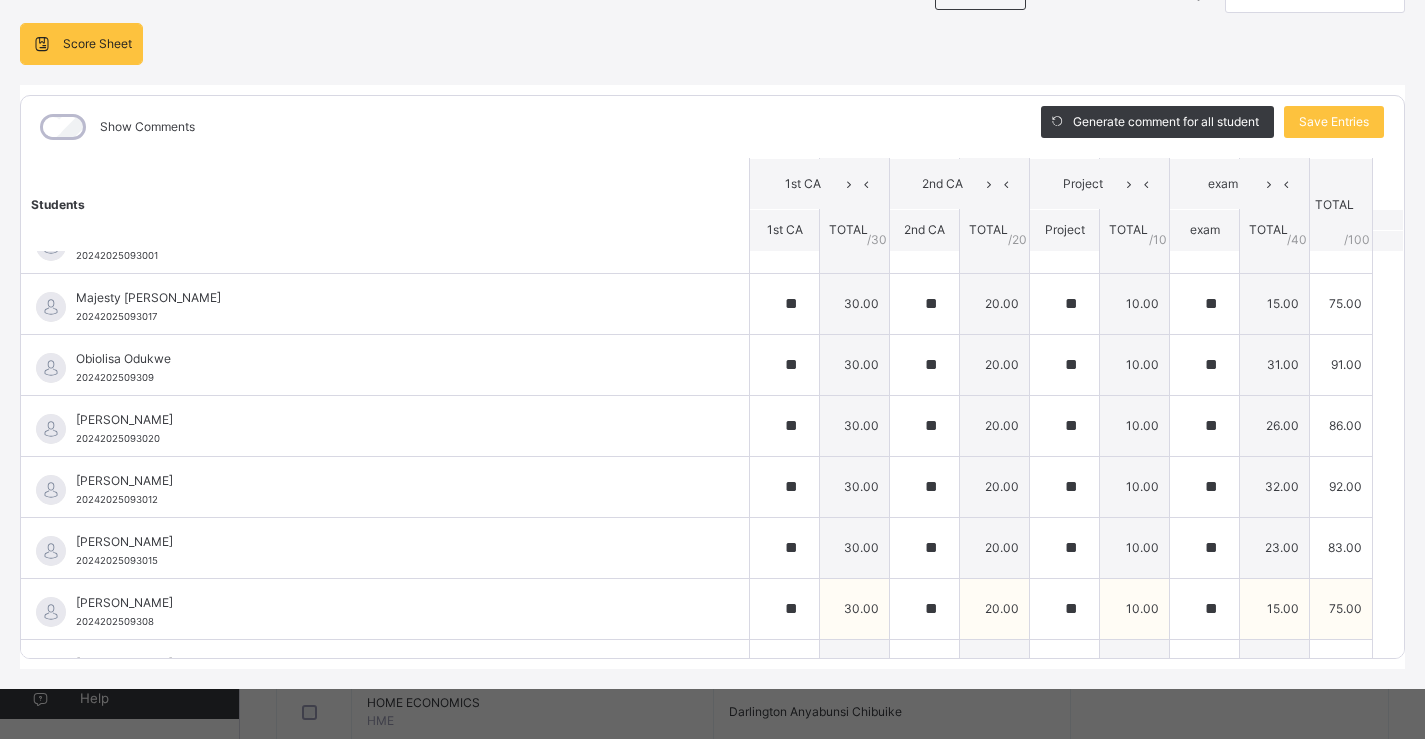 scroll, scrollTop: 814, scrollLeft: 0, axis: vertical 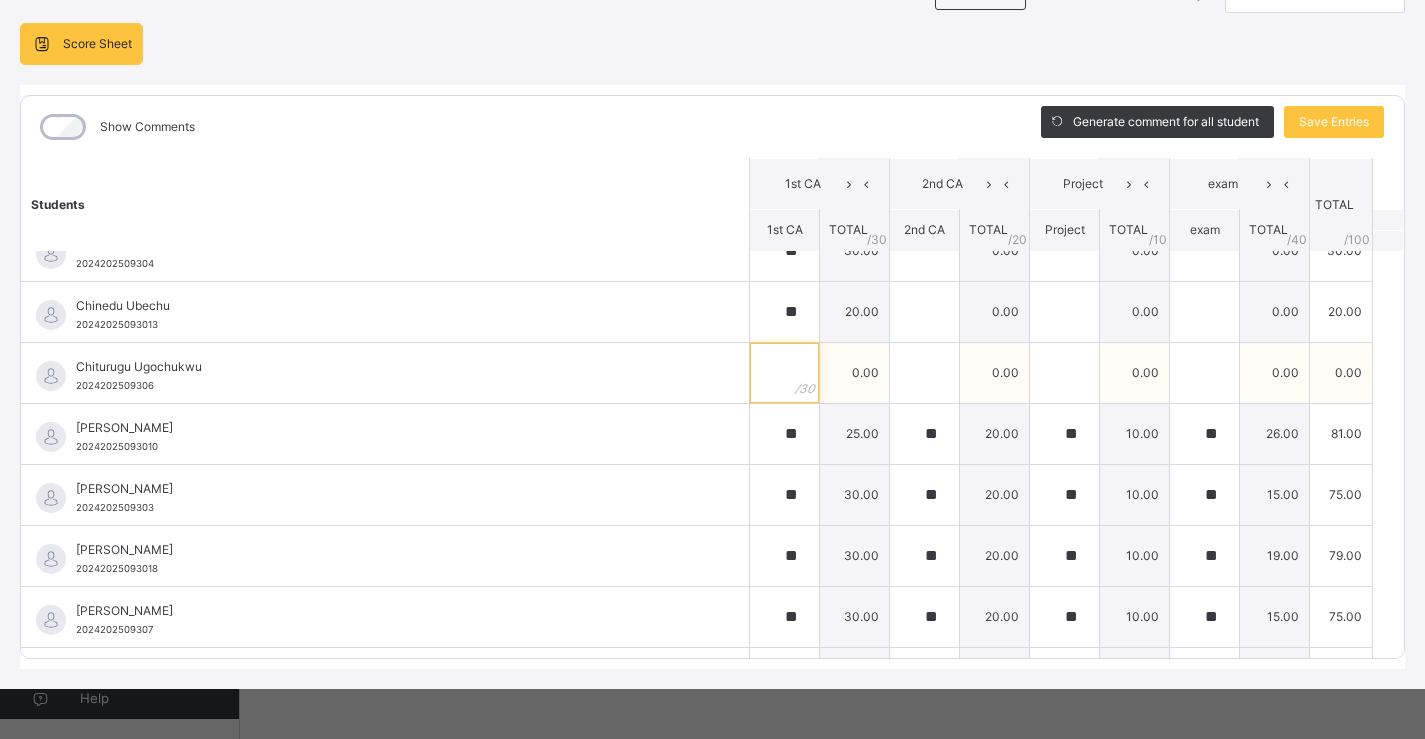 click at bounding box center (784, 373) 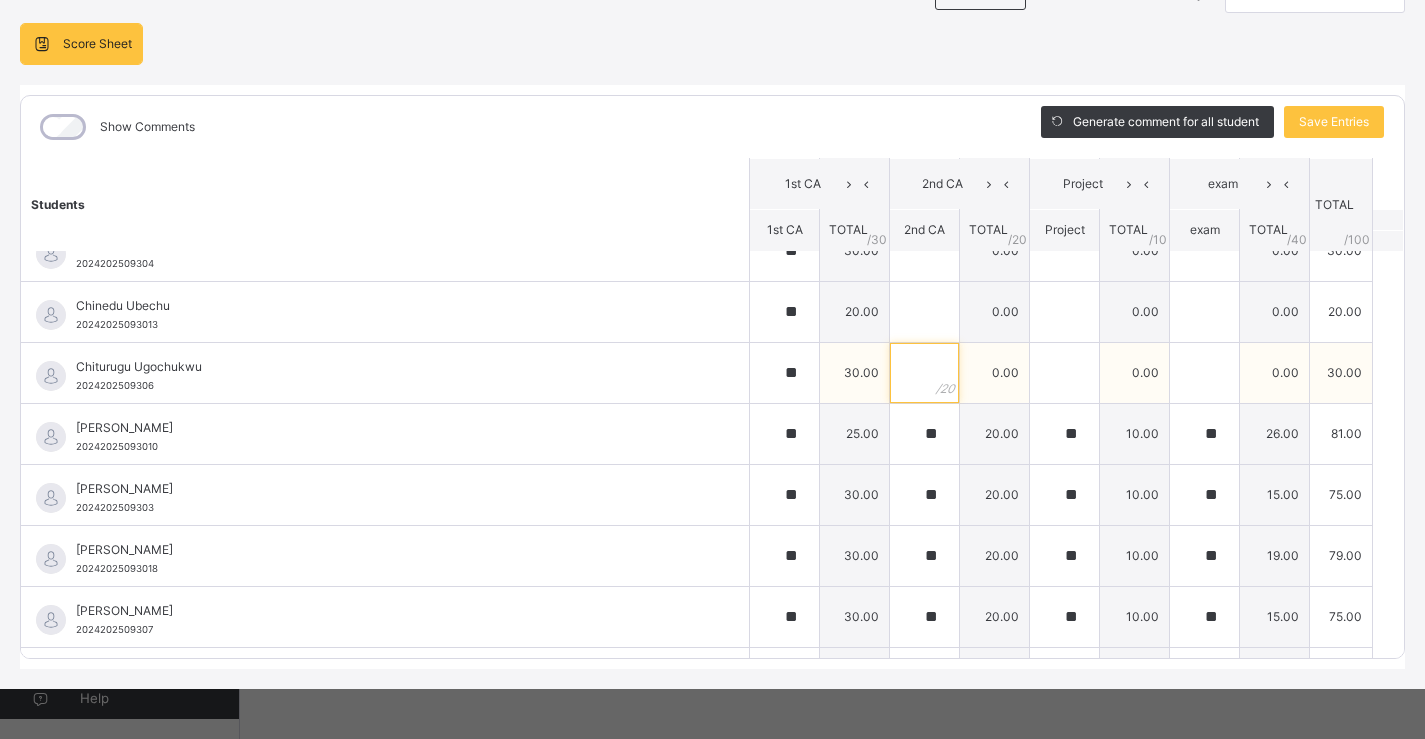 click at bounding box center (924, 373) 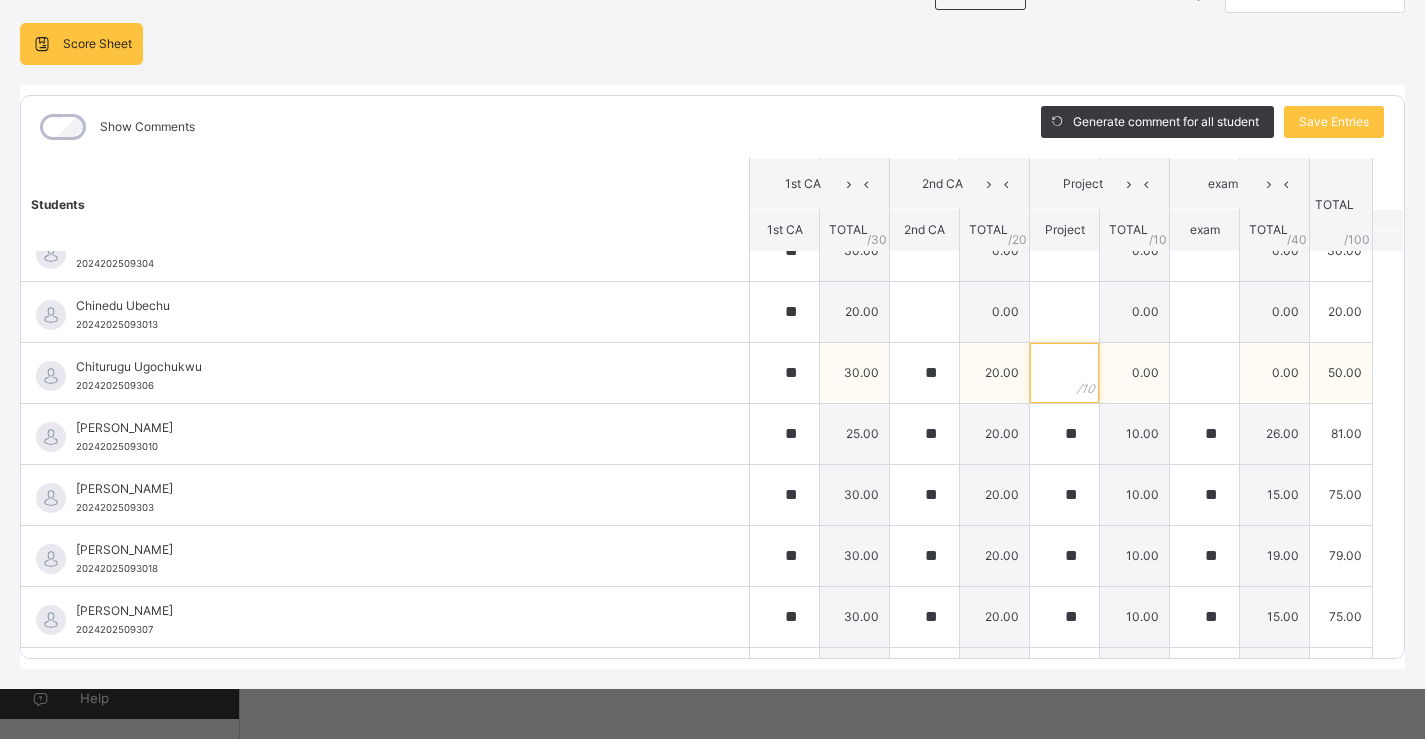 click at bounding box center (1064, 373) 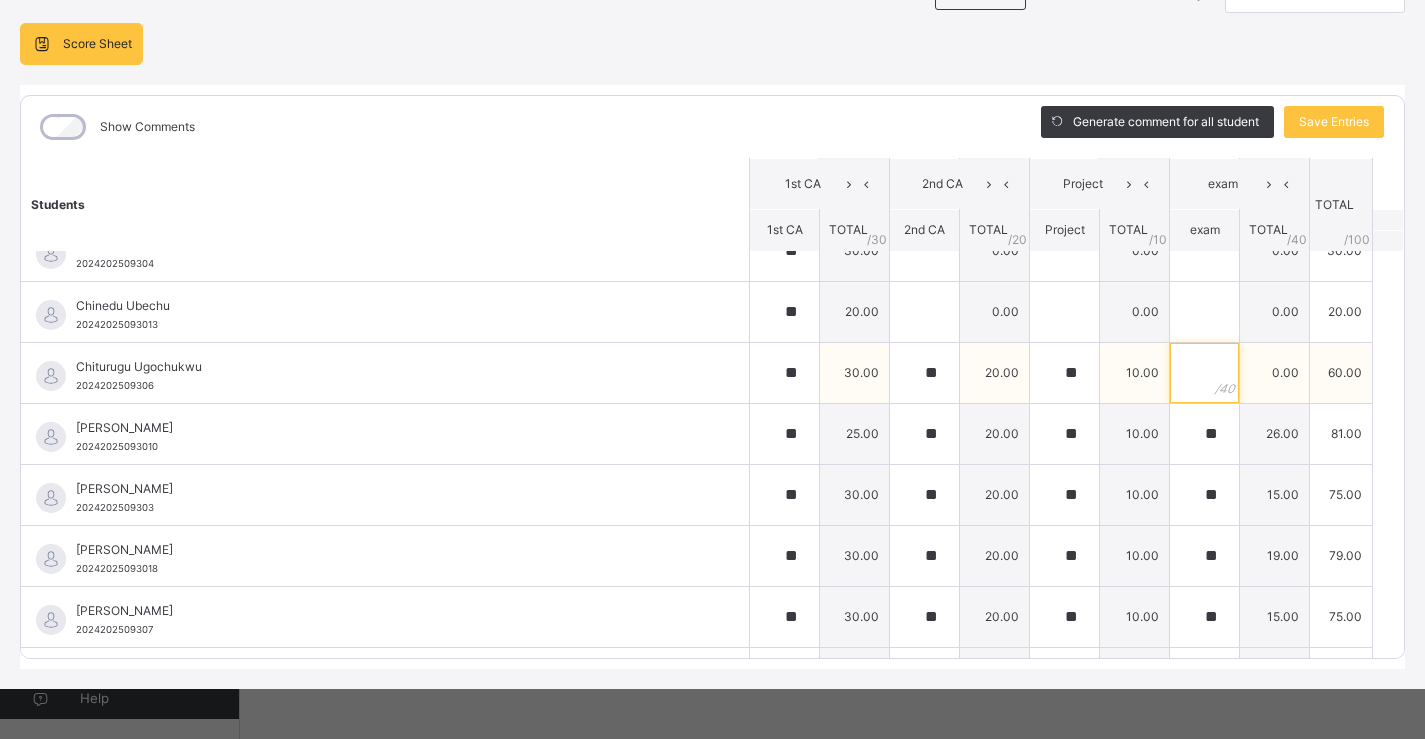 click at bounding box center [1204, 373] 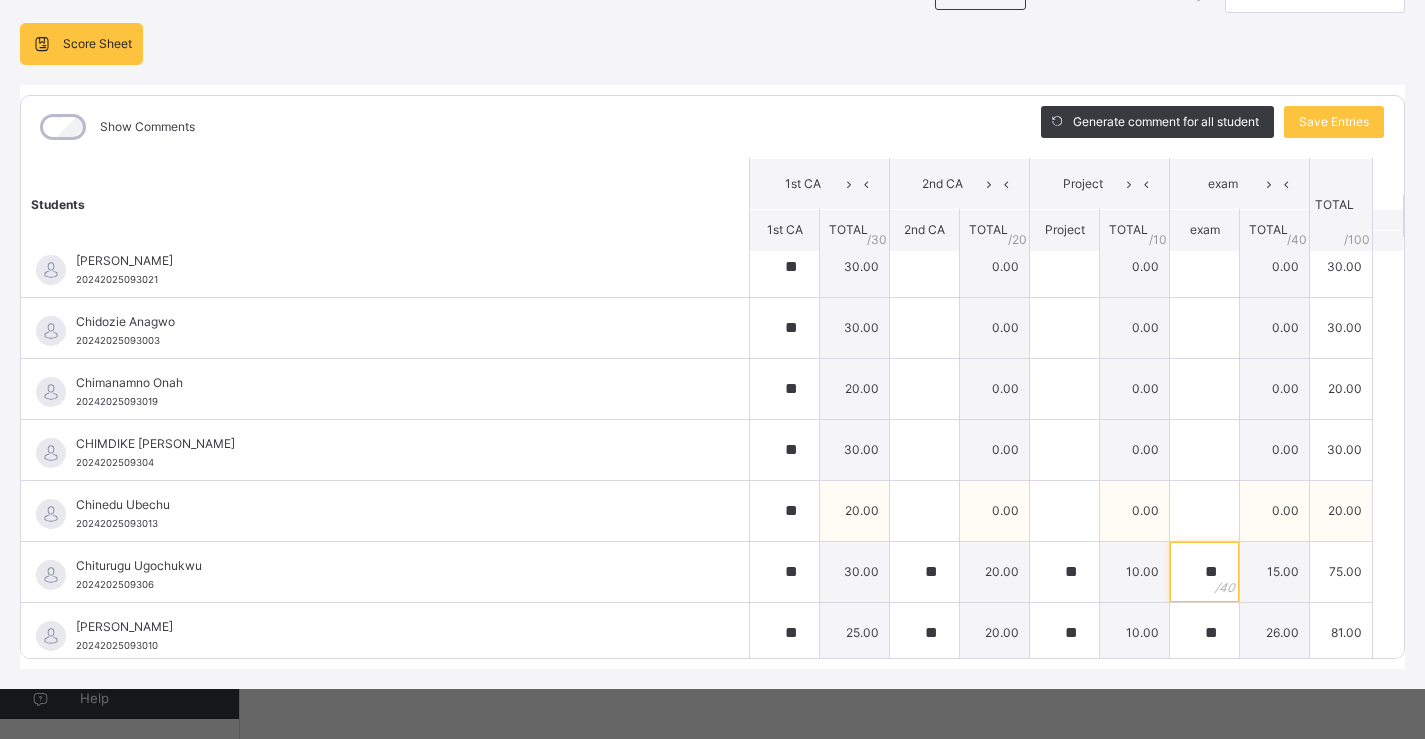 scroll, scrollTop: 14, scrollLeft: 0, axis: vertical 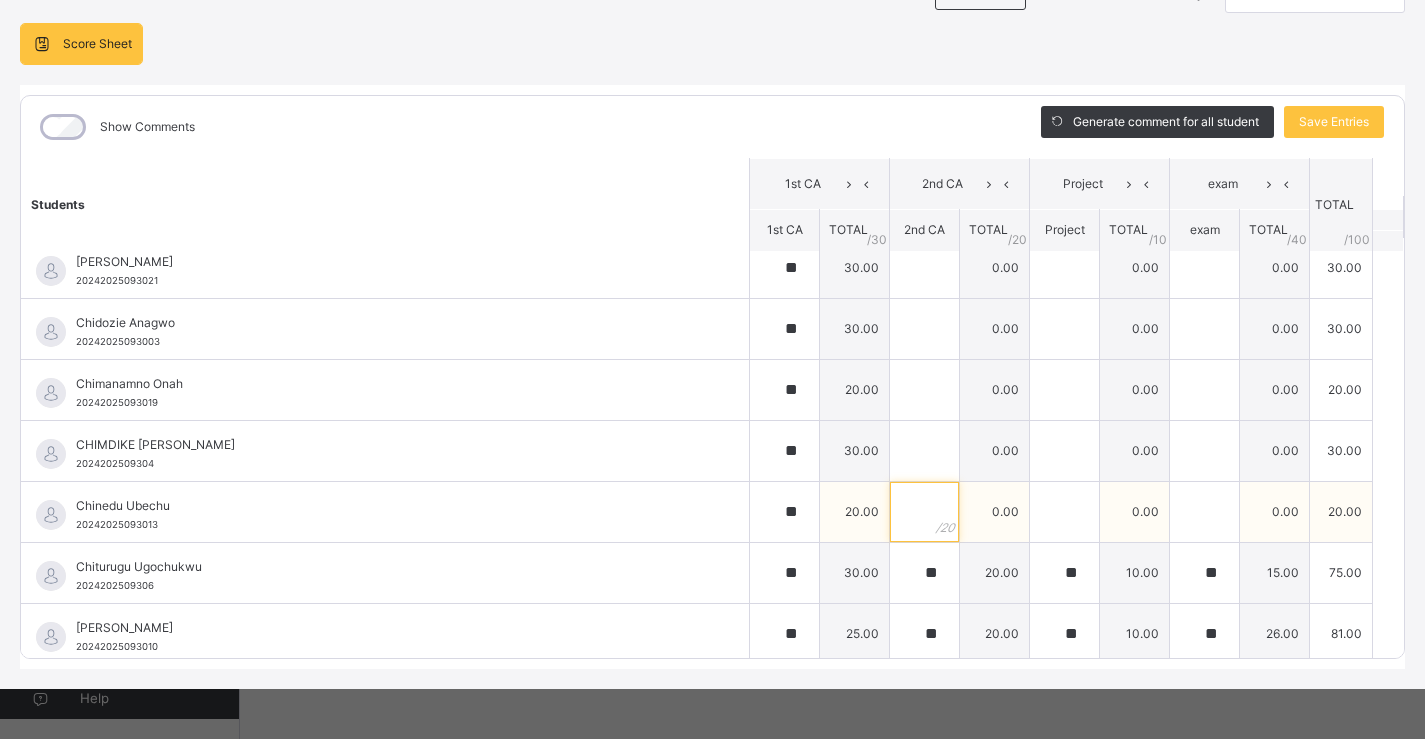 click at bounding box center (924, 512) 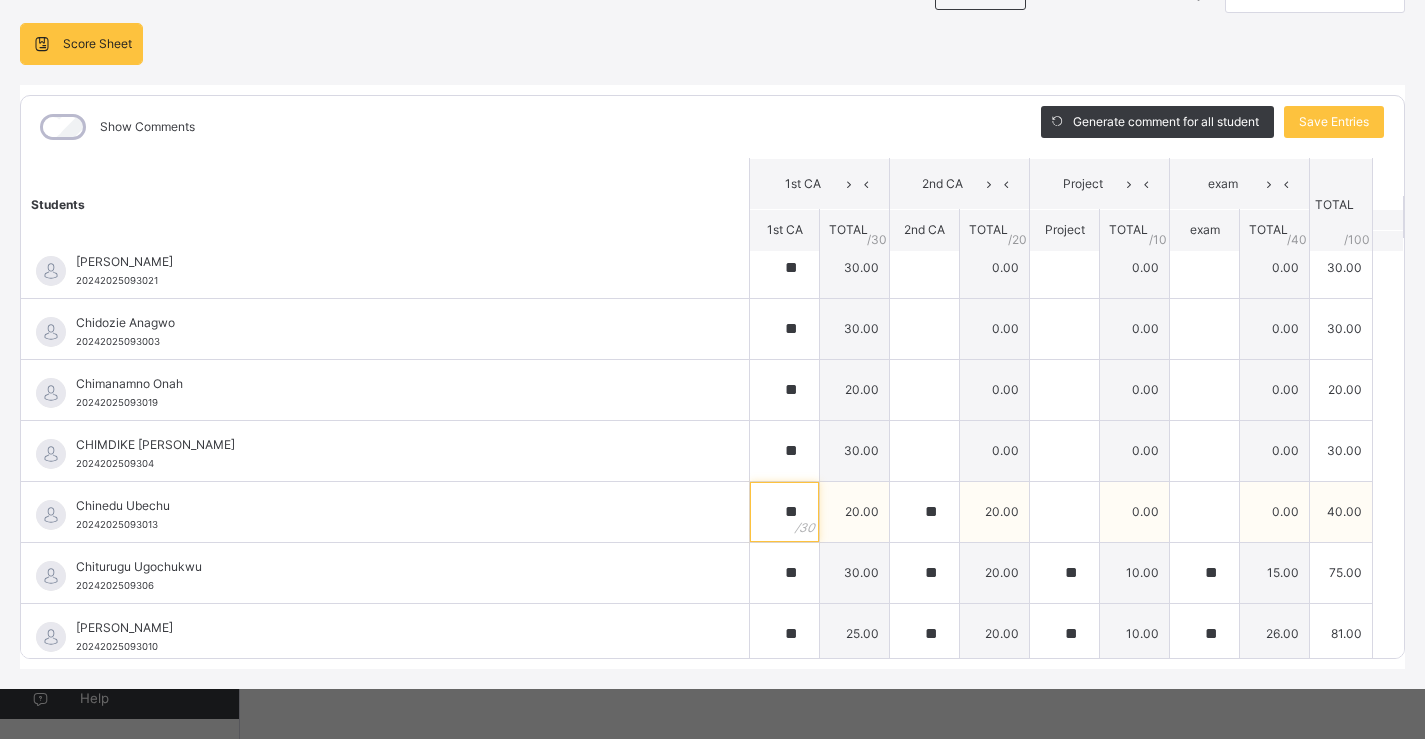 click on "**" at bounding box center (784, 512) 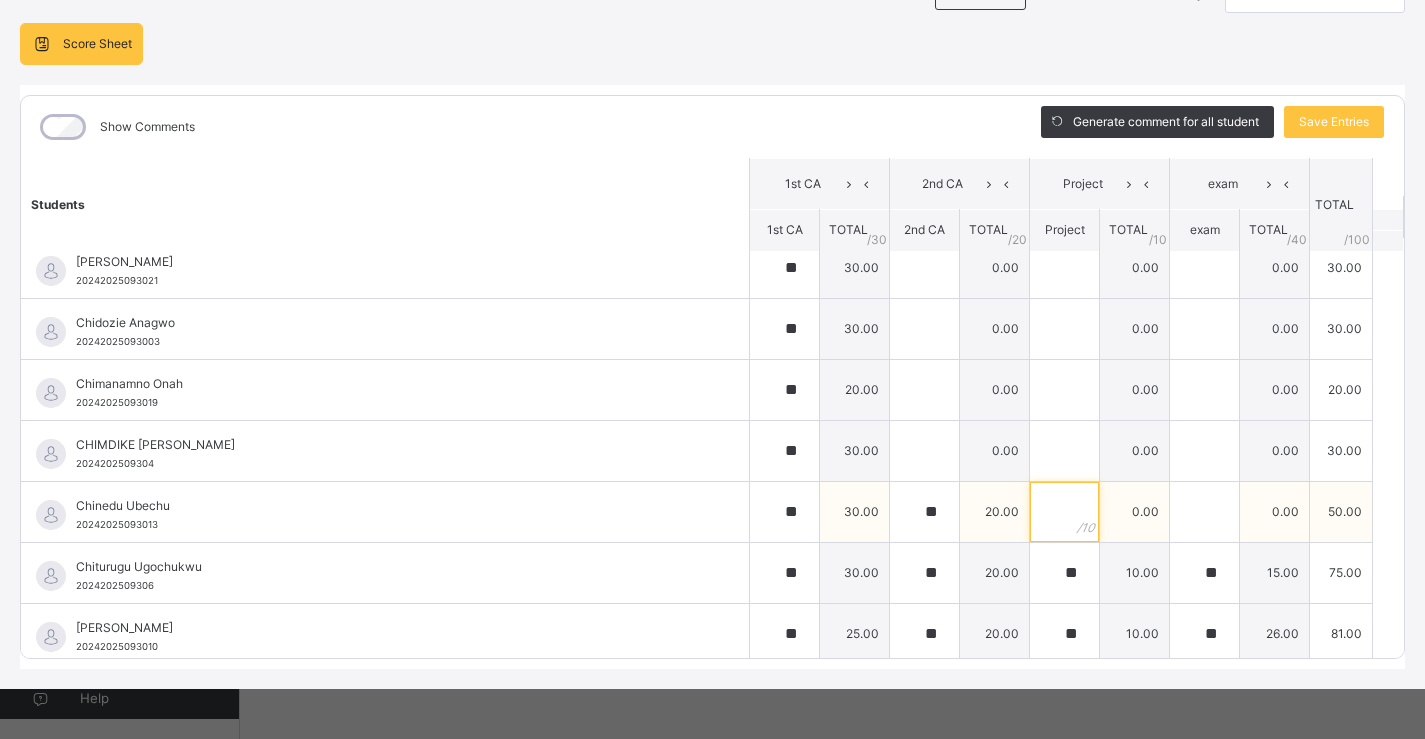 click at bounding box center (1064, 512) 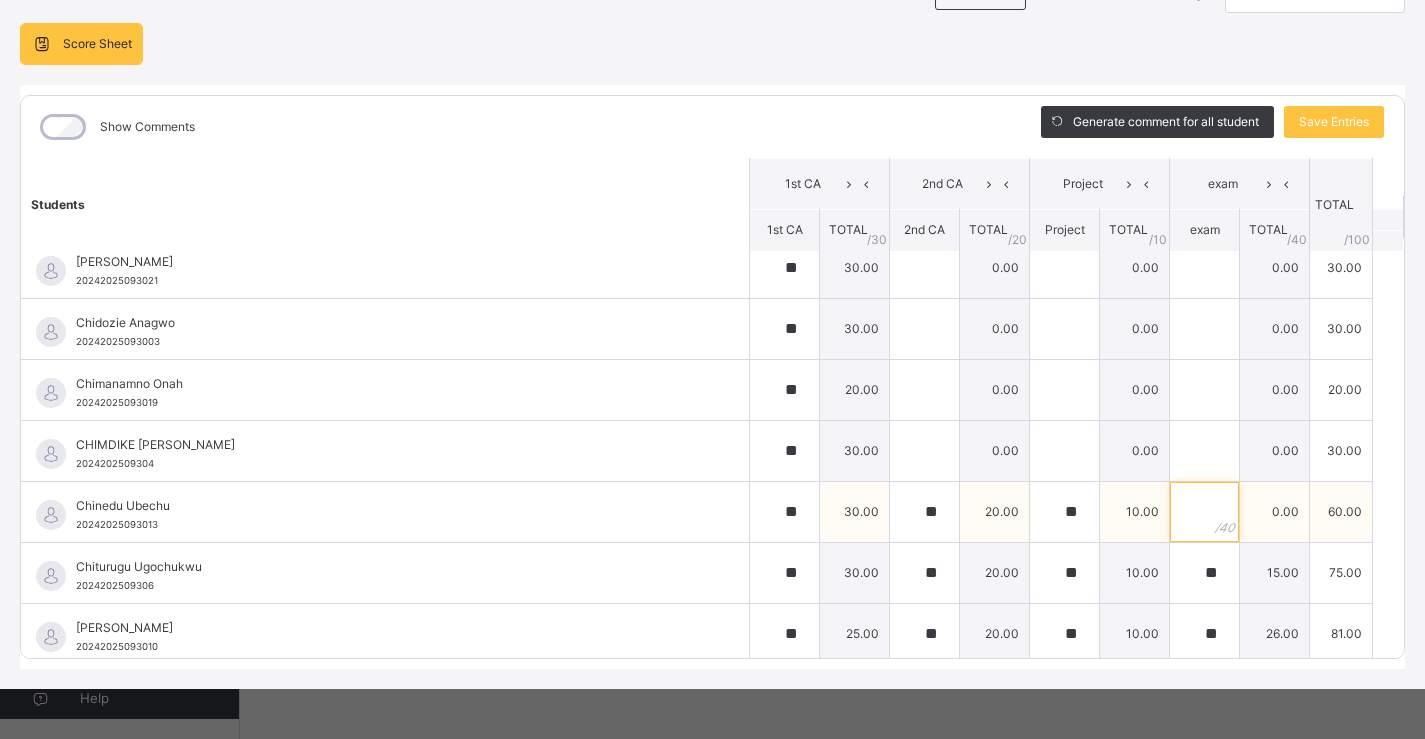 click at bounding box center (1204, 512) 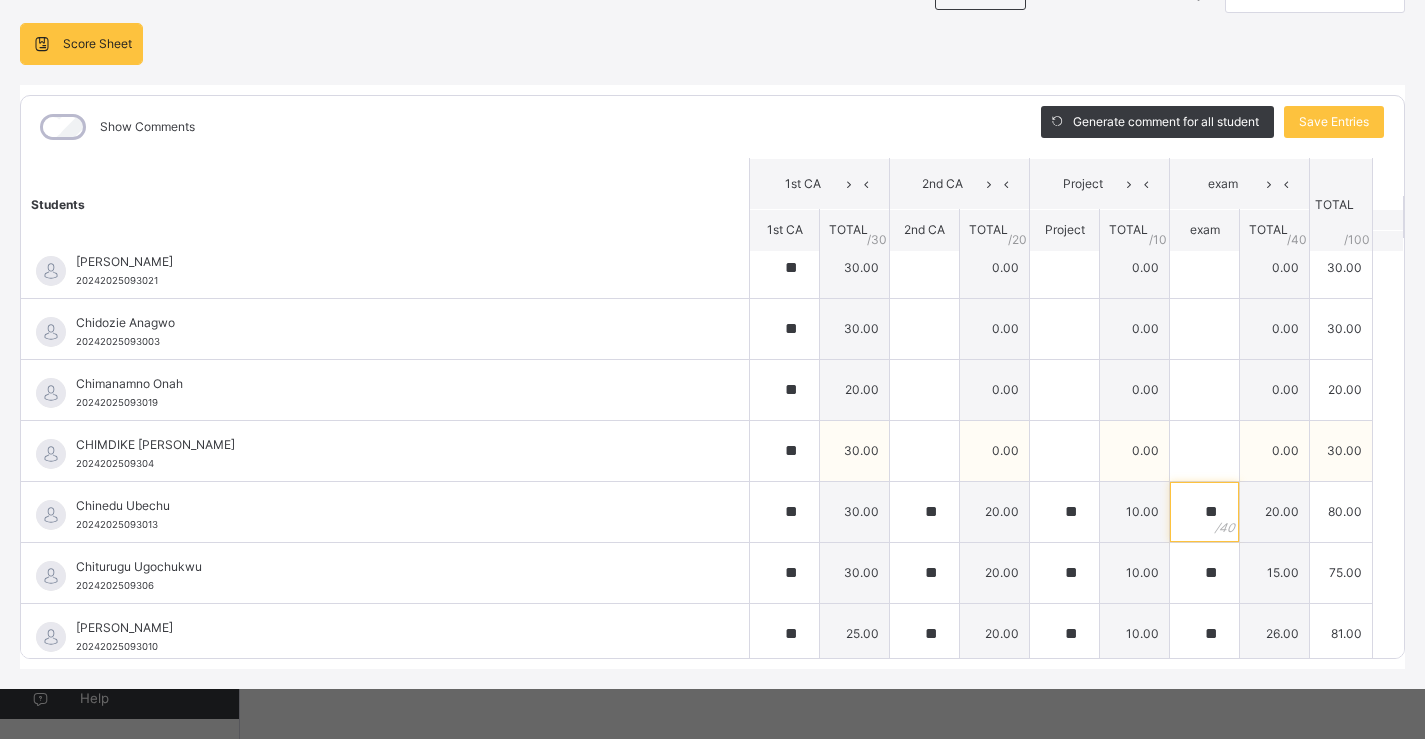 scroll, scrollTop: 0, scrollLeft: 0, axis: both 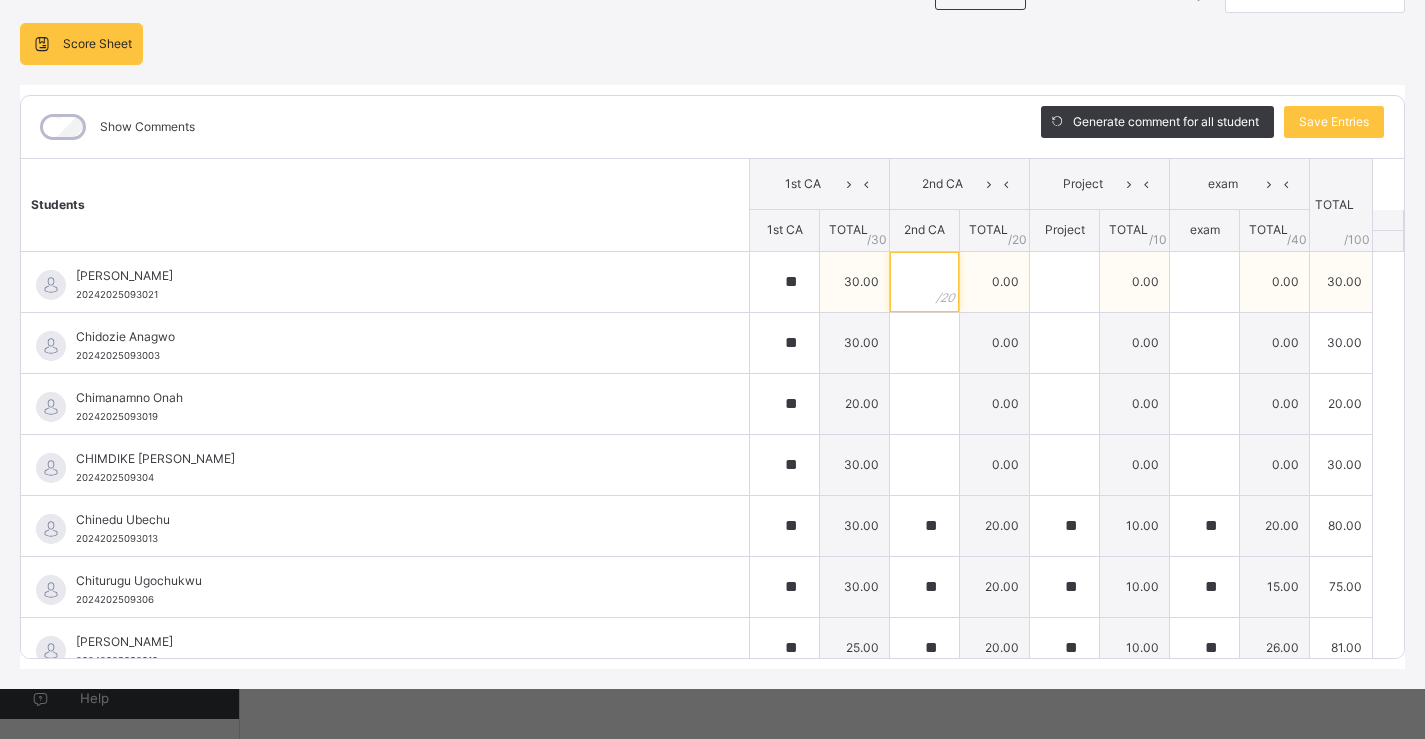 click at bounding box center (924, 282) 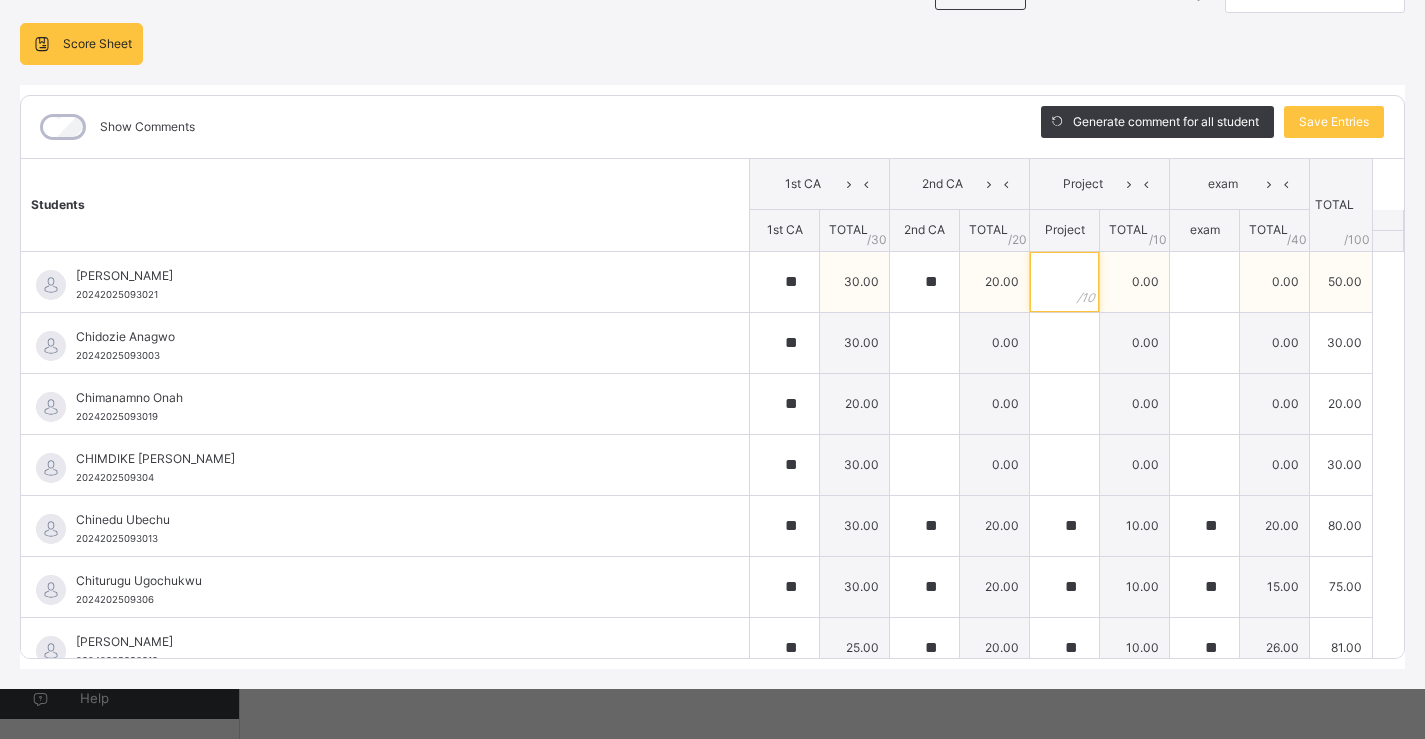 click at bounding box center (1064, 282) 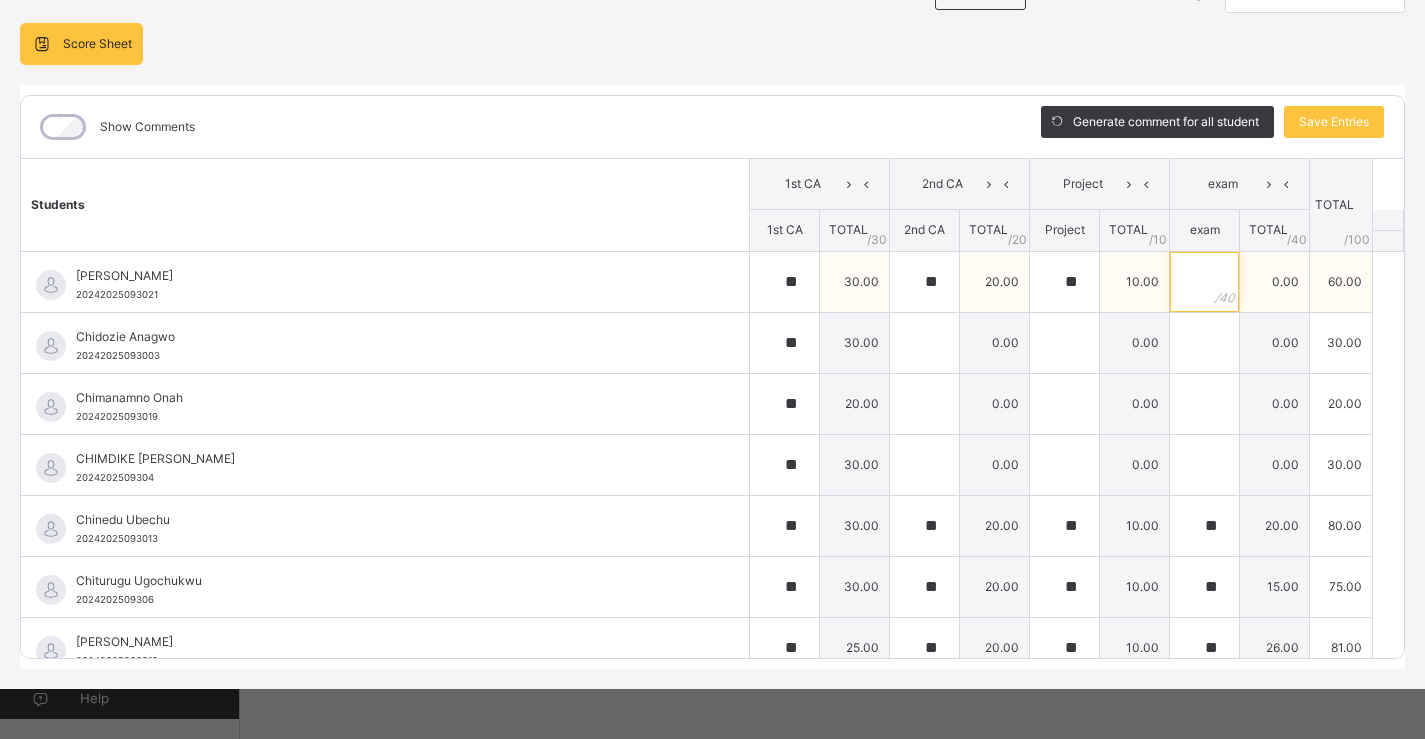 click at bounding box center [1204, 282] 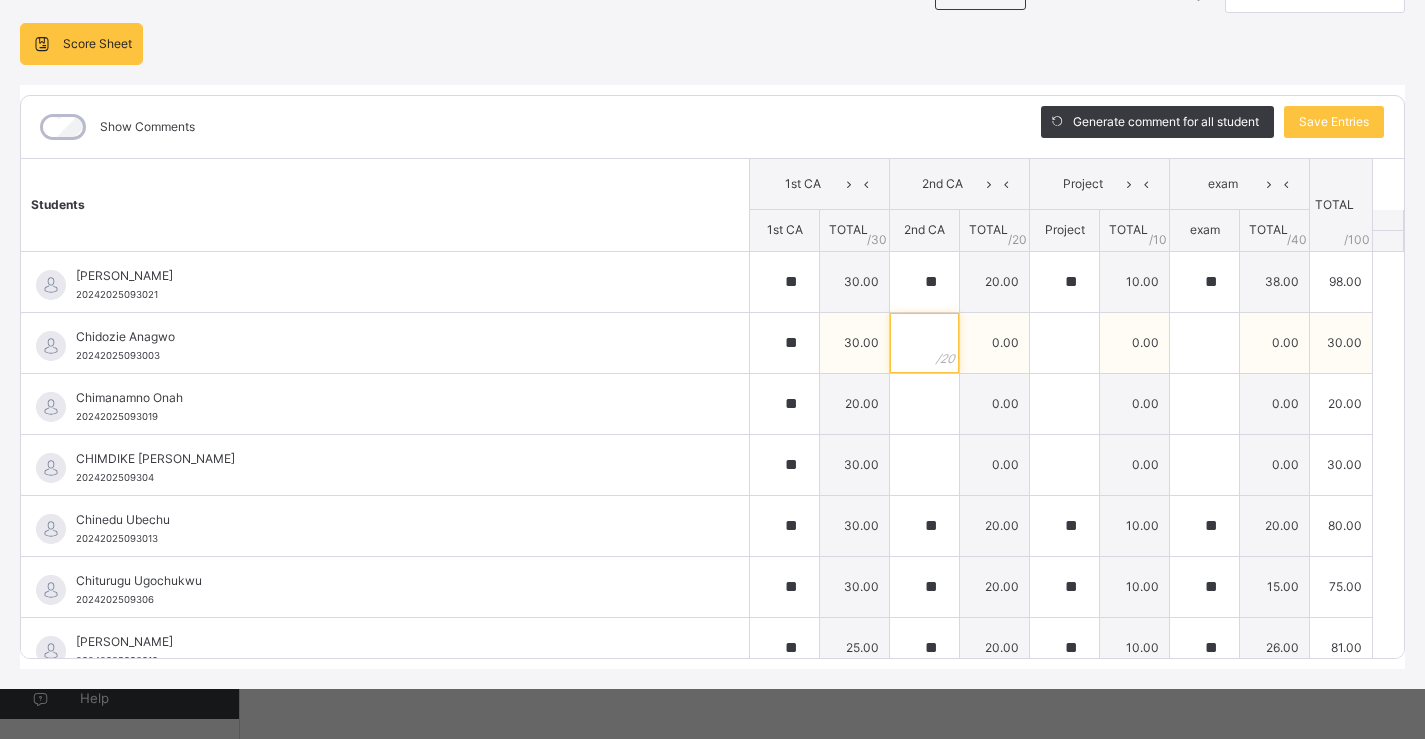 click at bounding box center [924, 343] 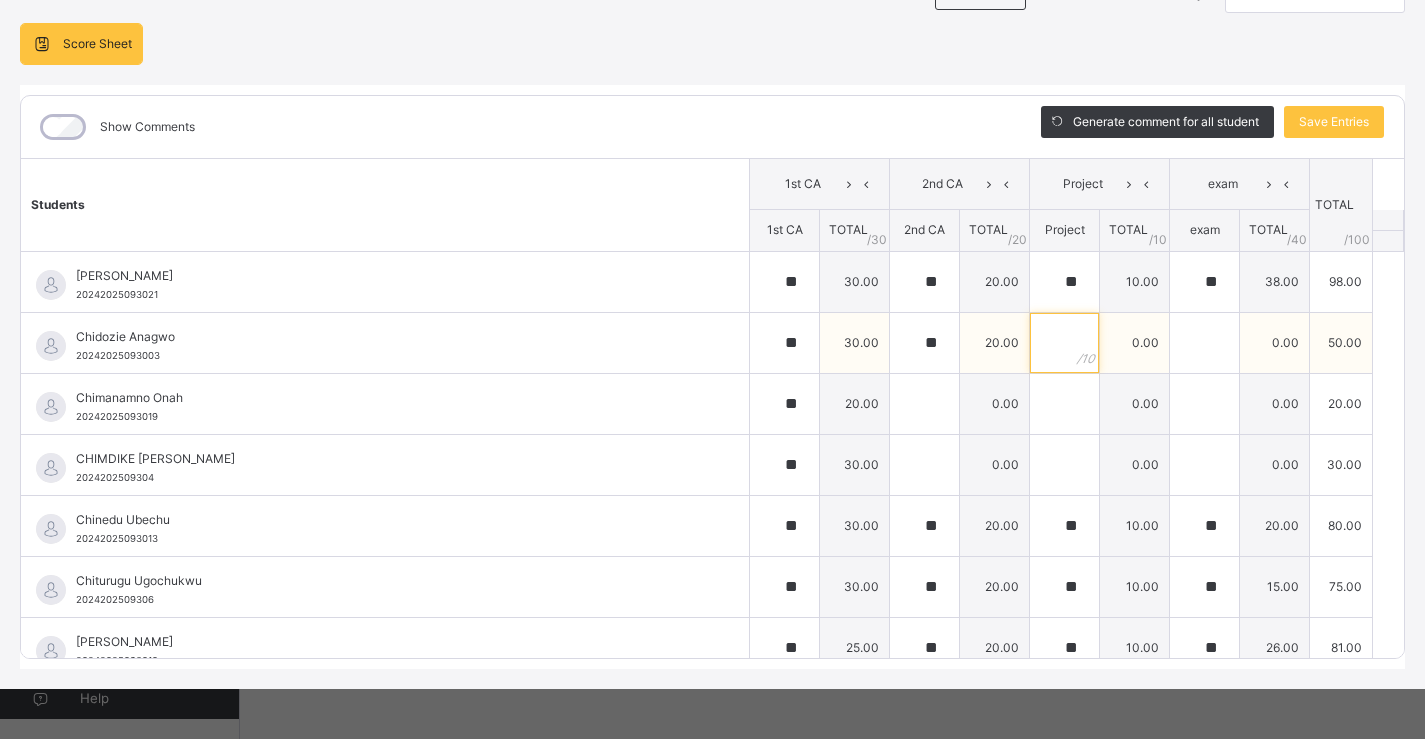 click at bounding box center [1064, 343] 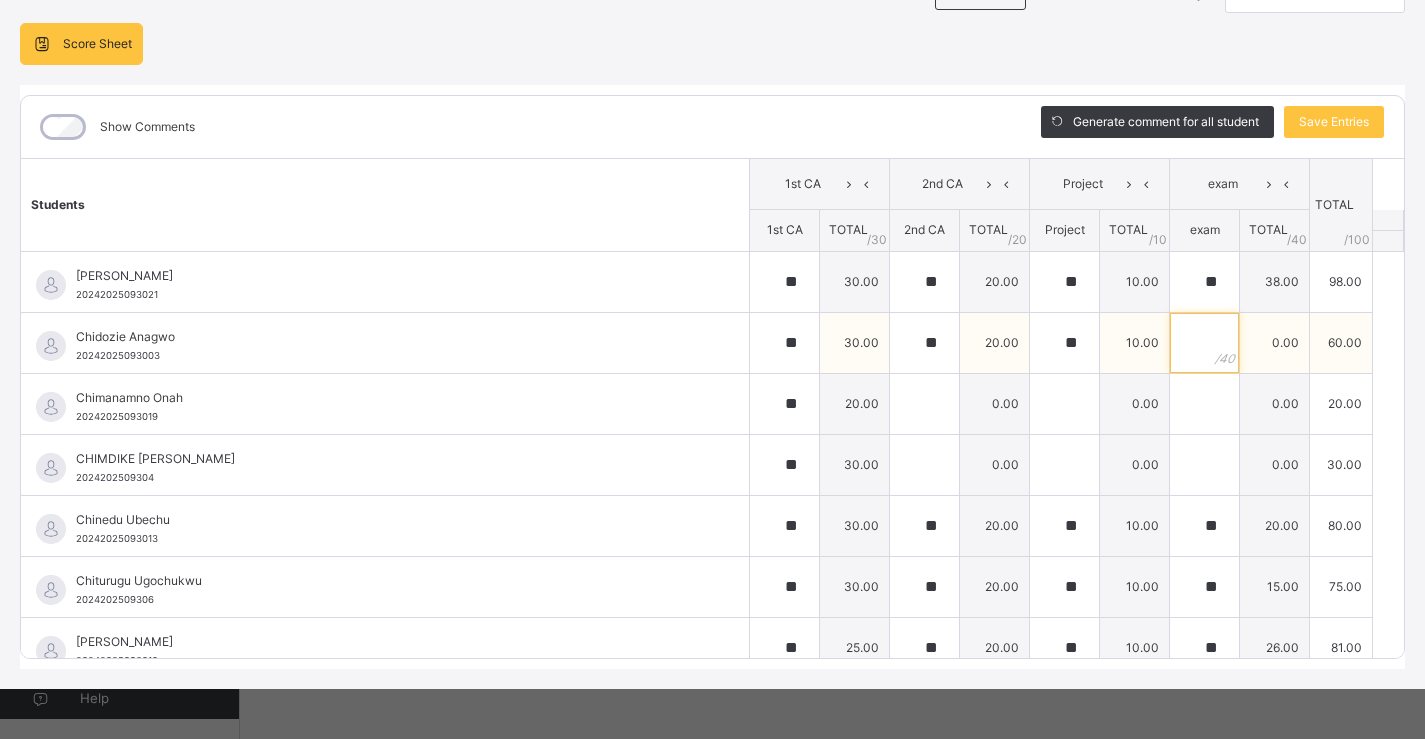 click at bounding box center [1204, 343] 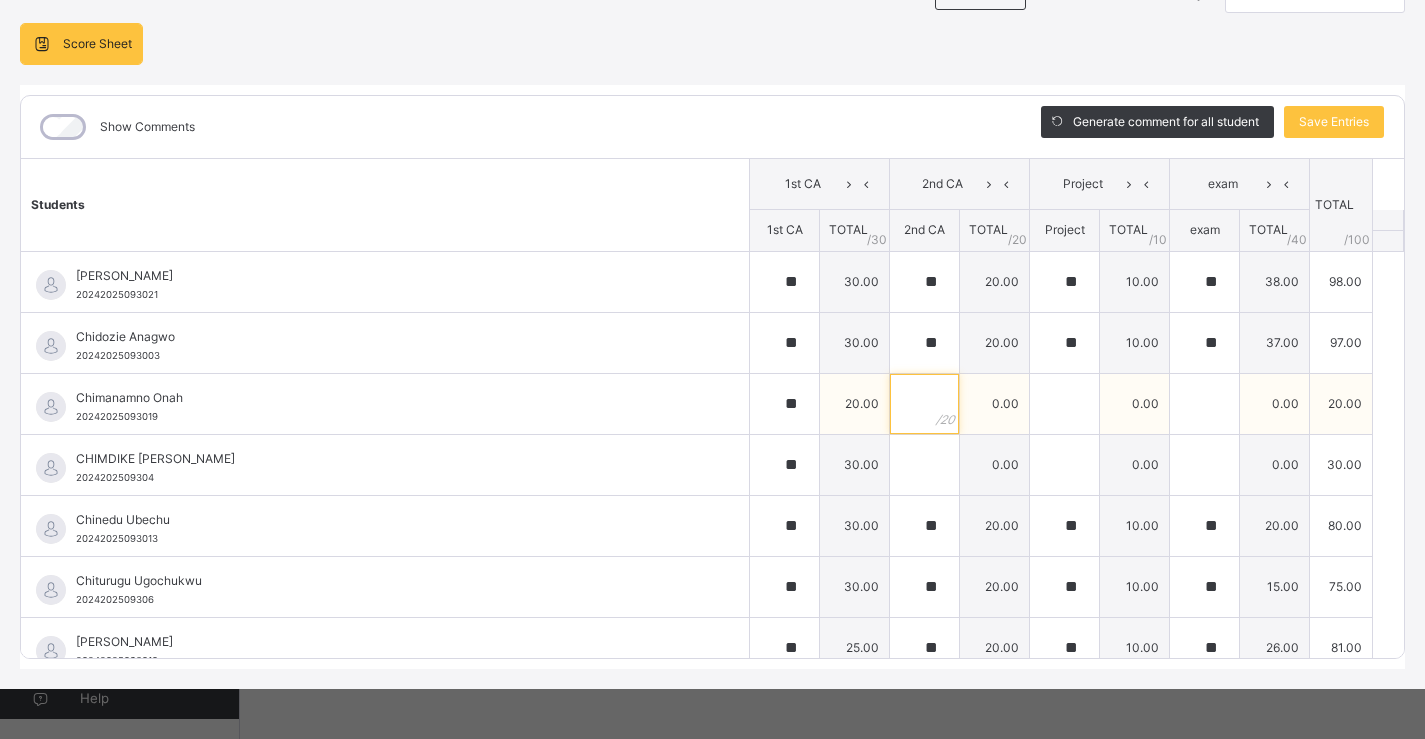 click at bounding box center (924, 404) 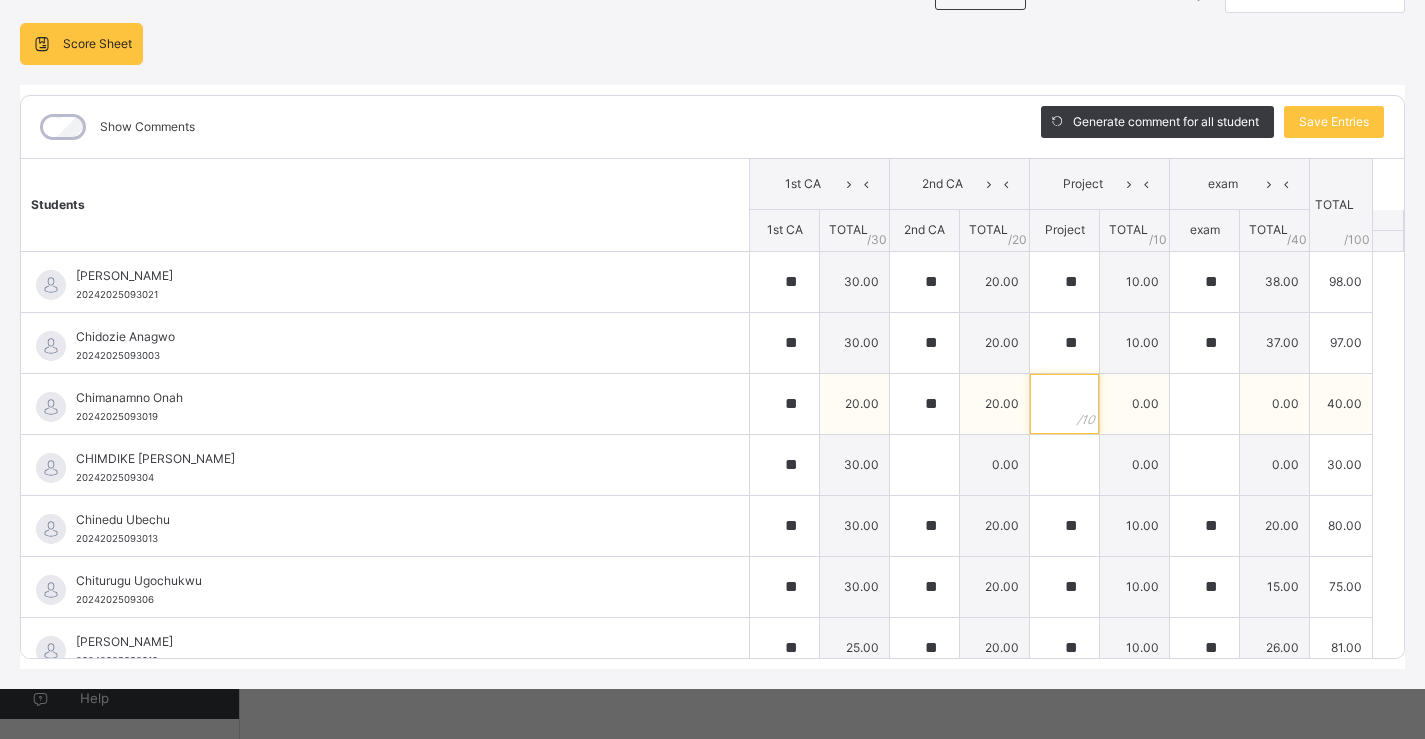 click at bounding box center [1064, 404] 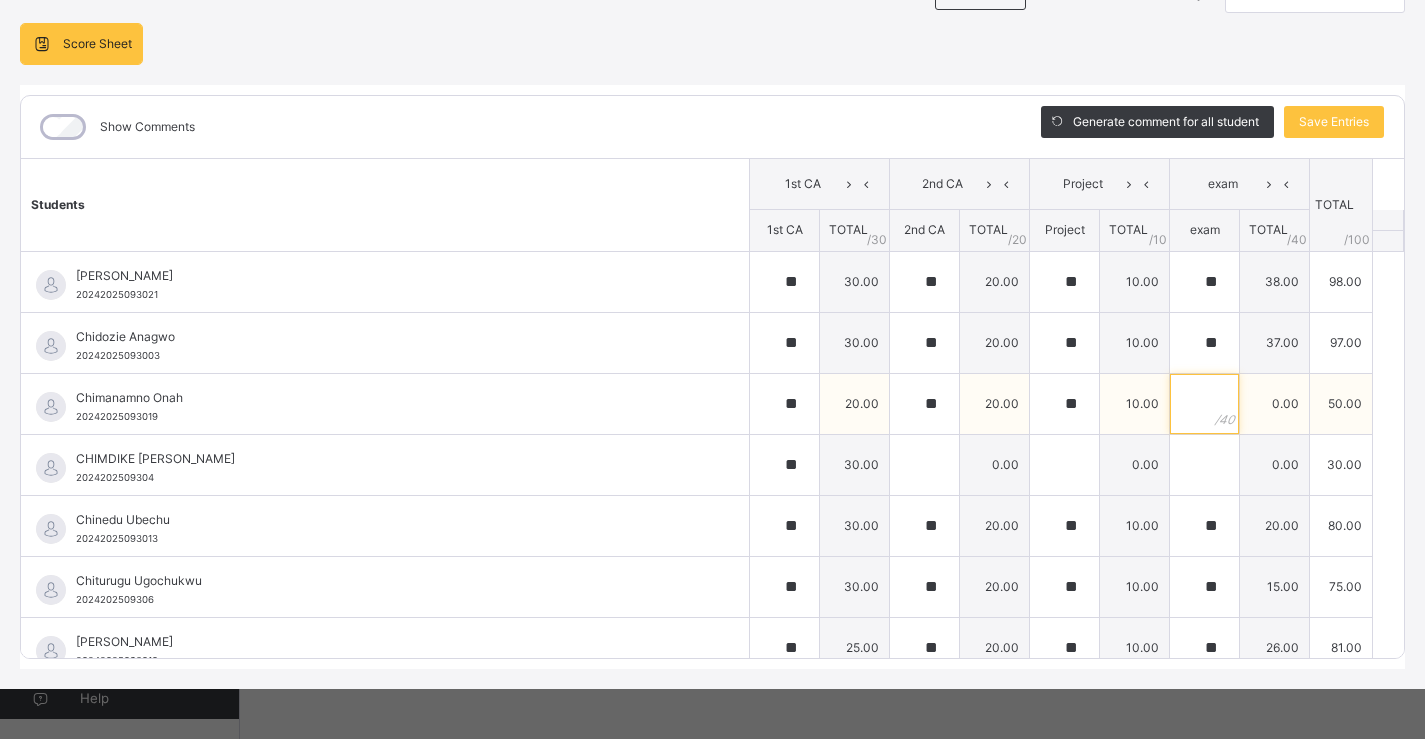 click at bounding box center [1204, 404] 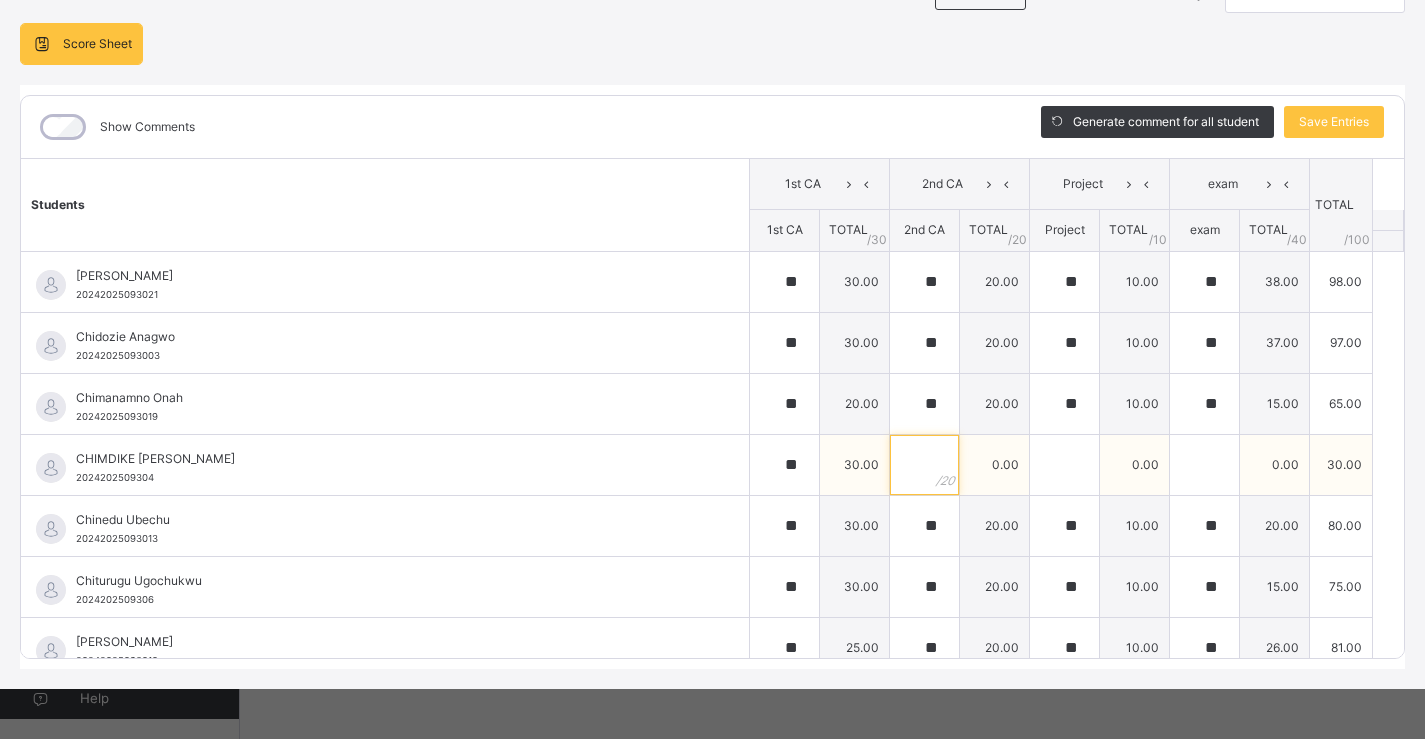 click at bounding box center [924, 465] 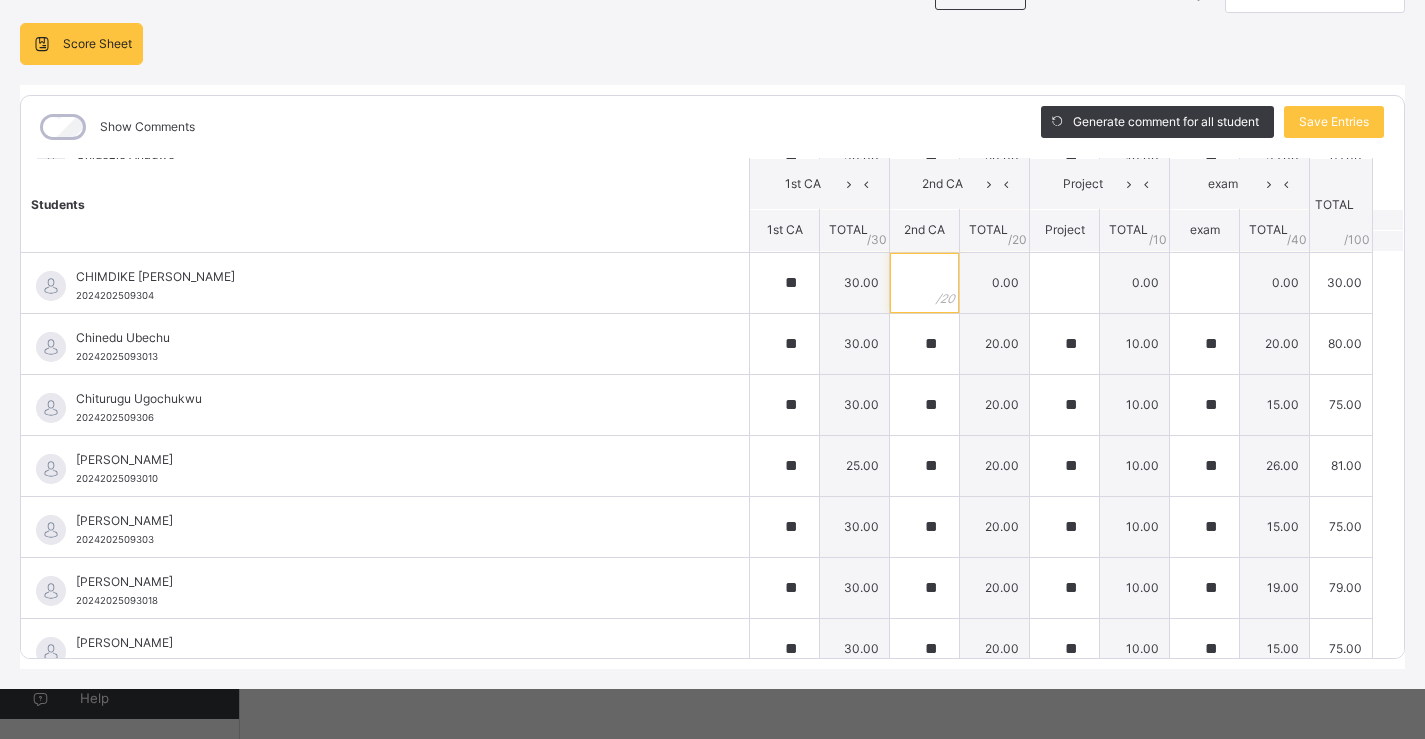 scroll, scrollTop: 114, scrollLeft: 0, axis: vertical 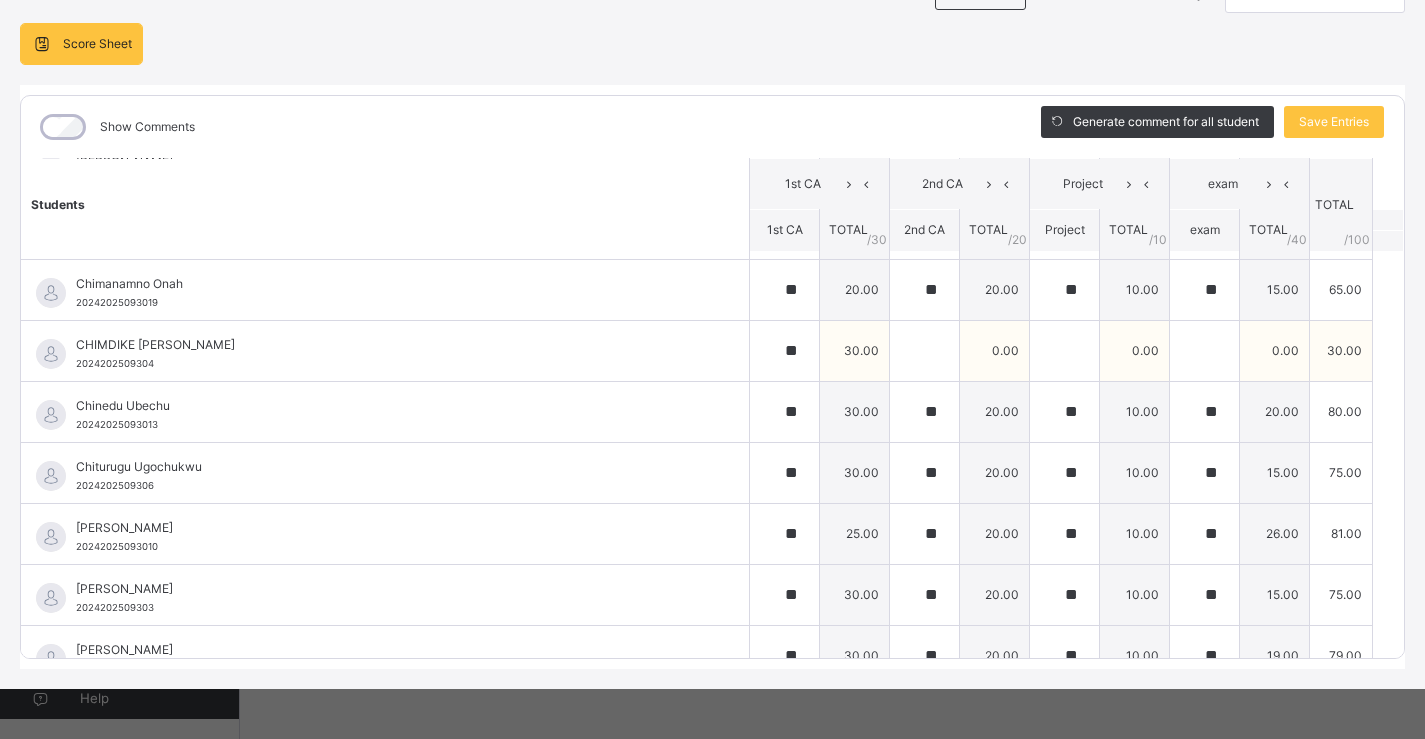 click at bounding box center [924, 351] 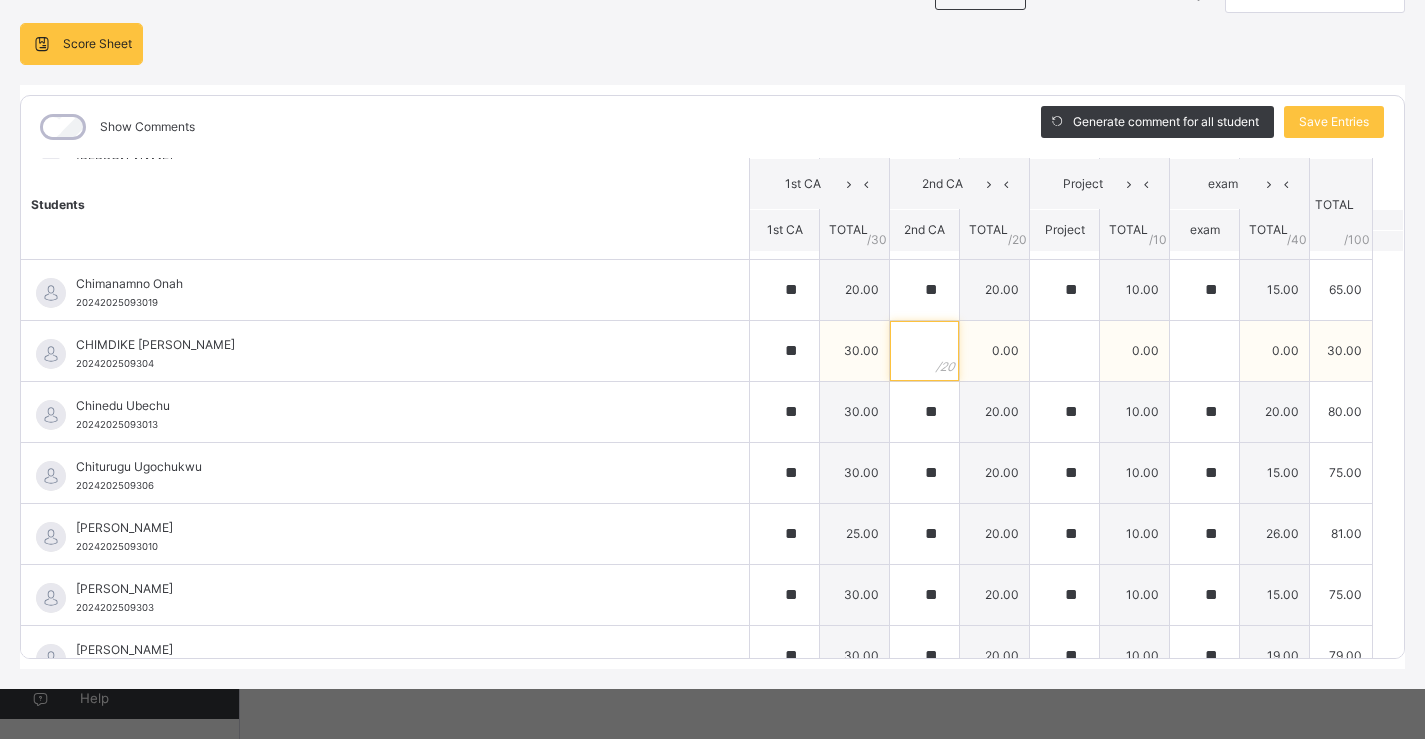 click at bounding box center [924, 351] 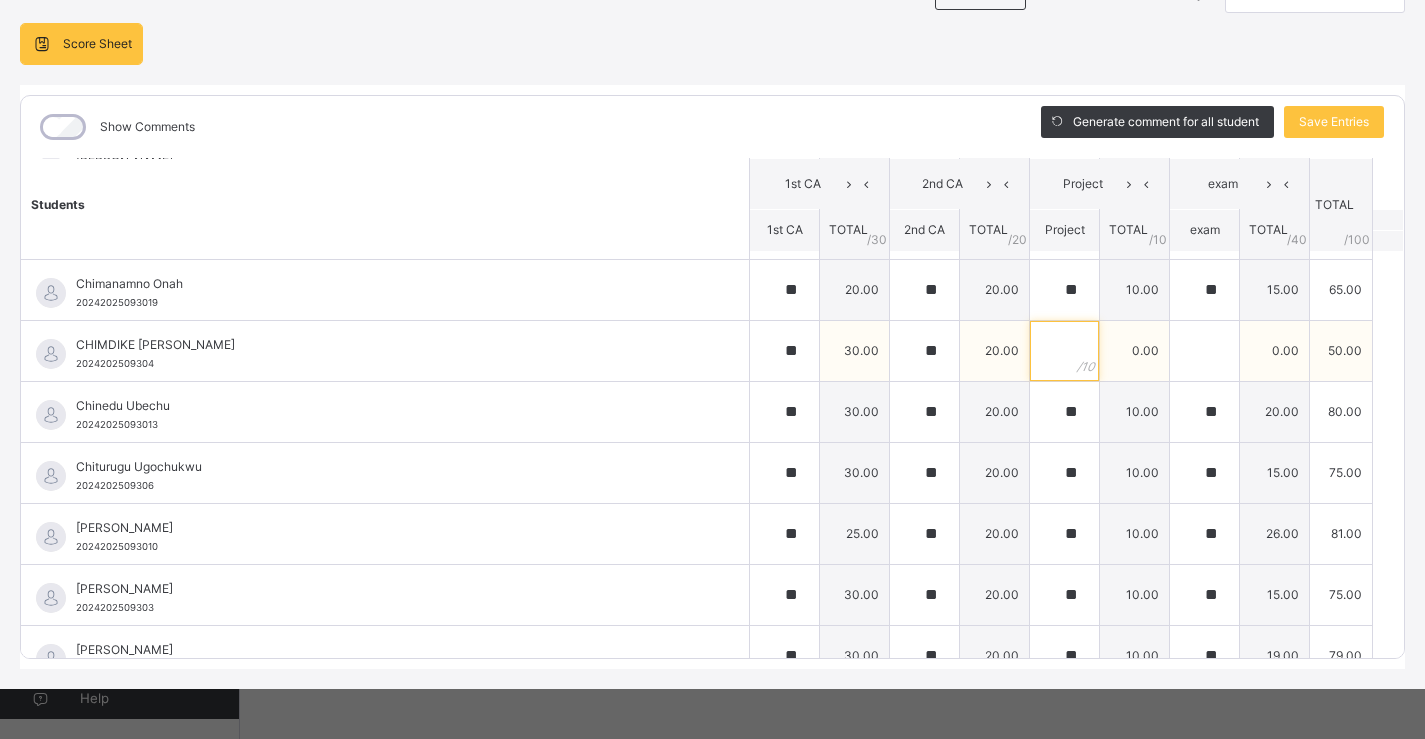 click at bounding box center [1064, 351] 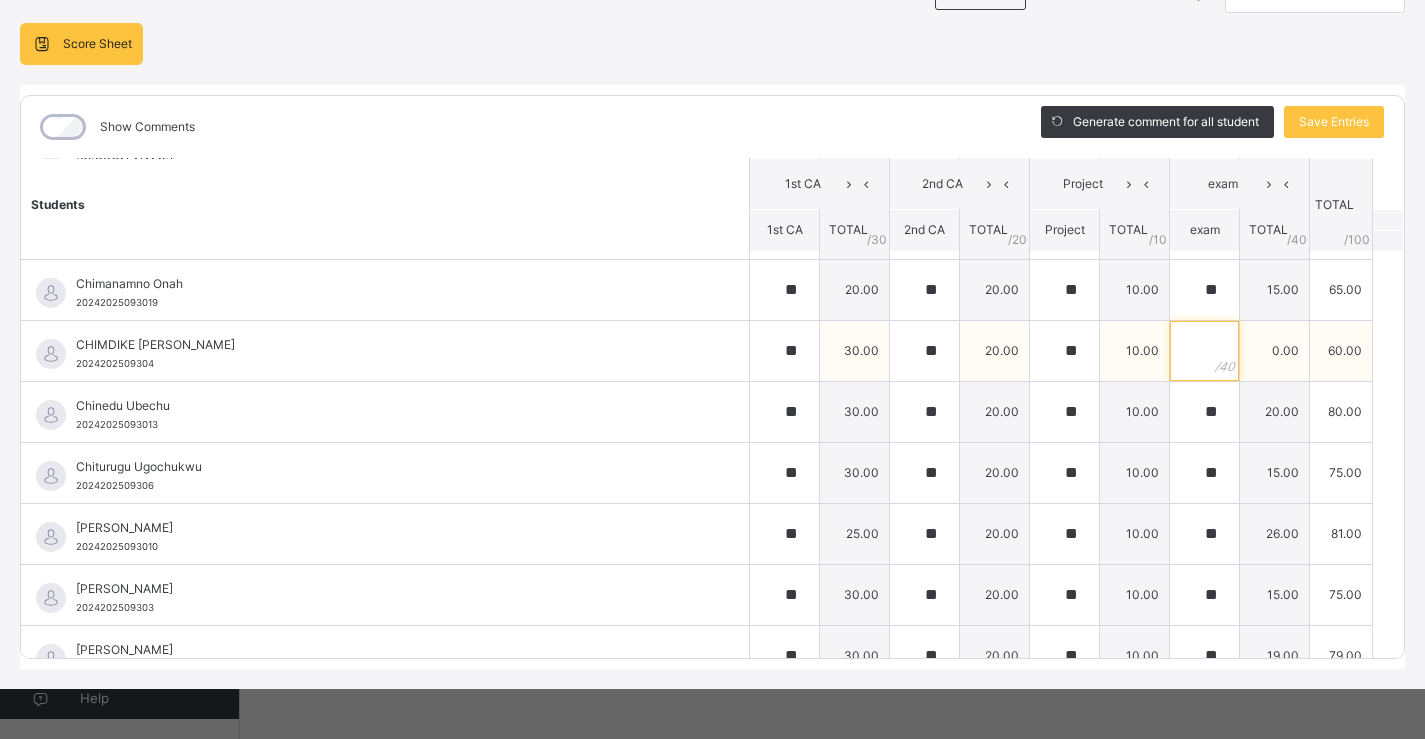 click at bounding box center [1204, 351] 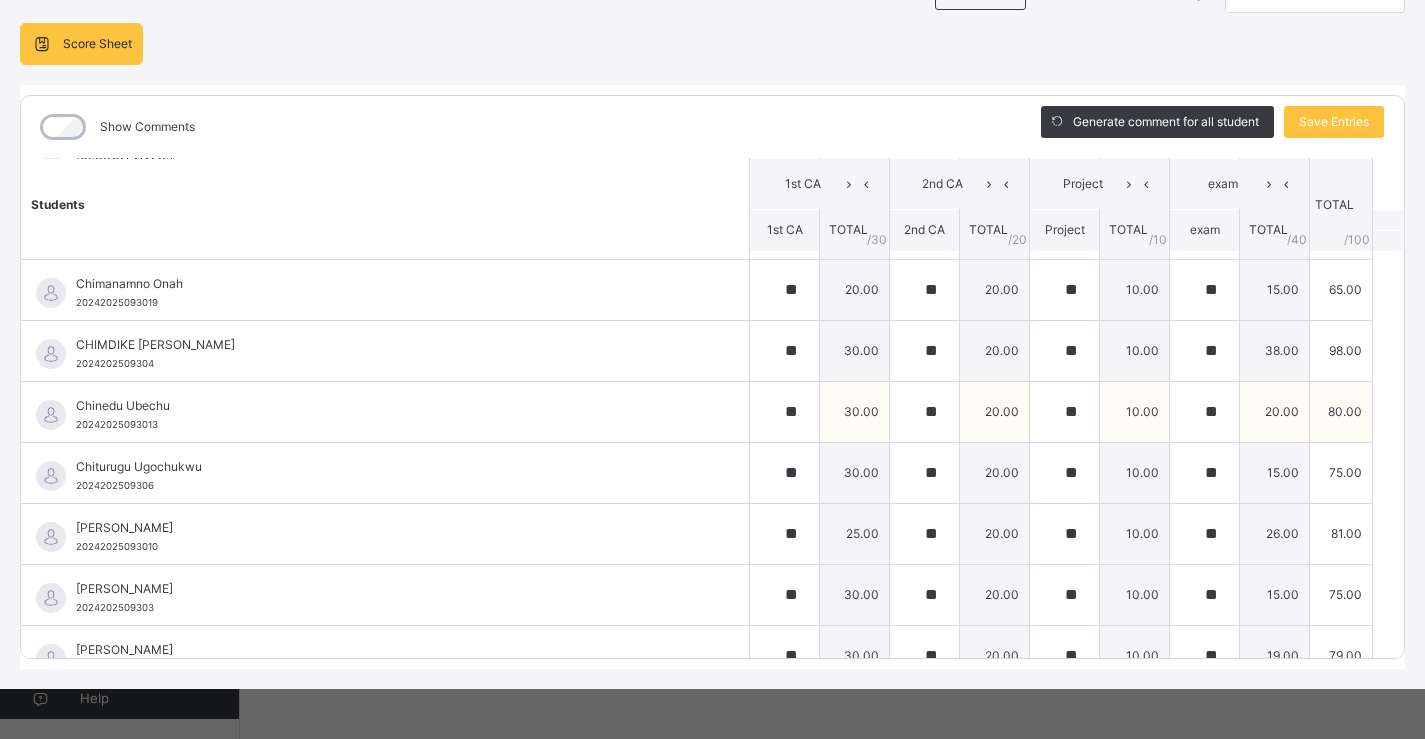 click on "Chinedu  Ubechu" at bounding box center (390, 406) 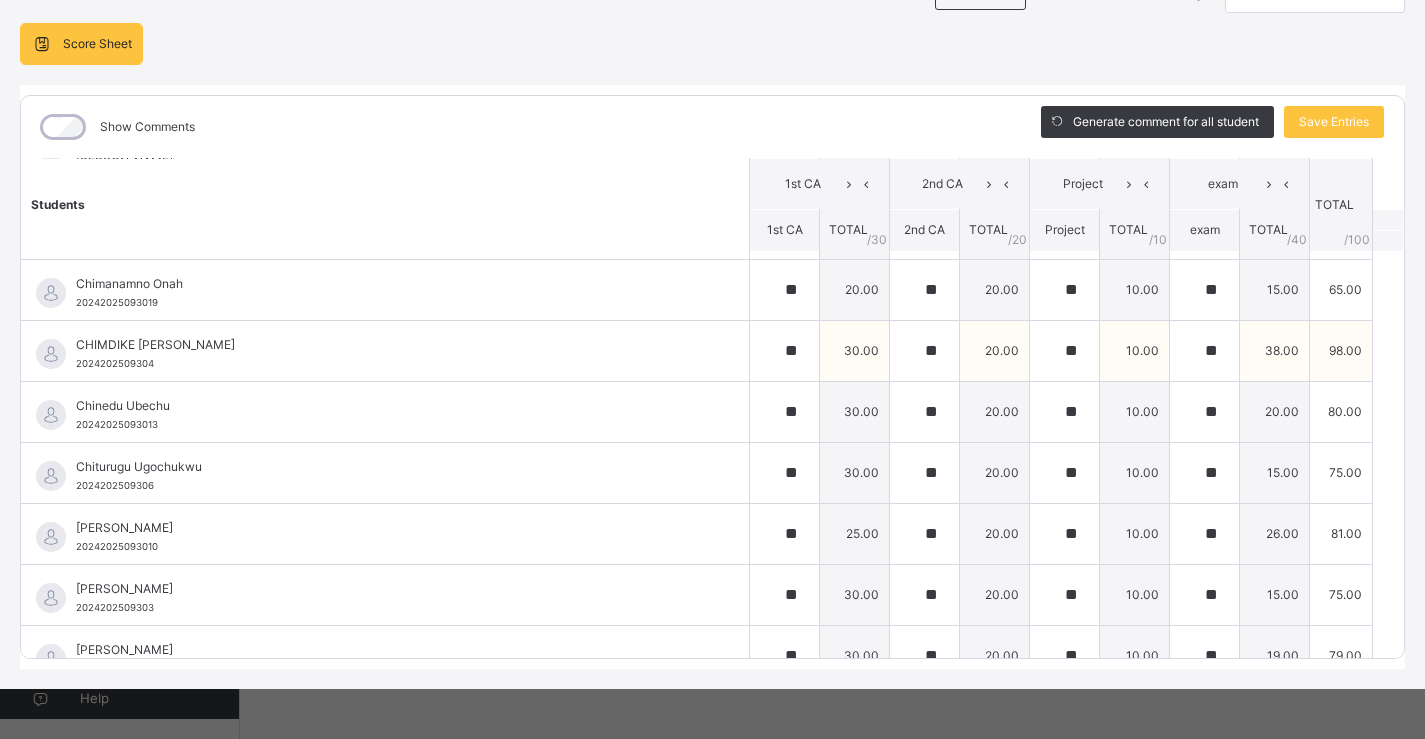 scroll, scrollTop: 0, scrollLeft: 0, axis: both 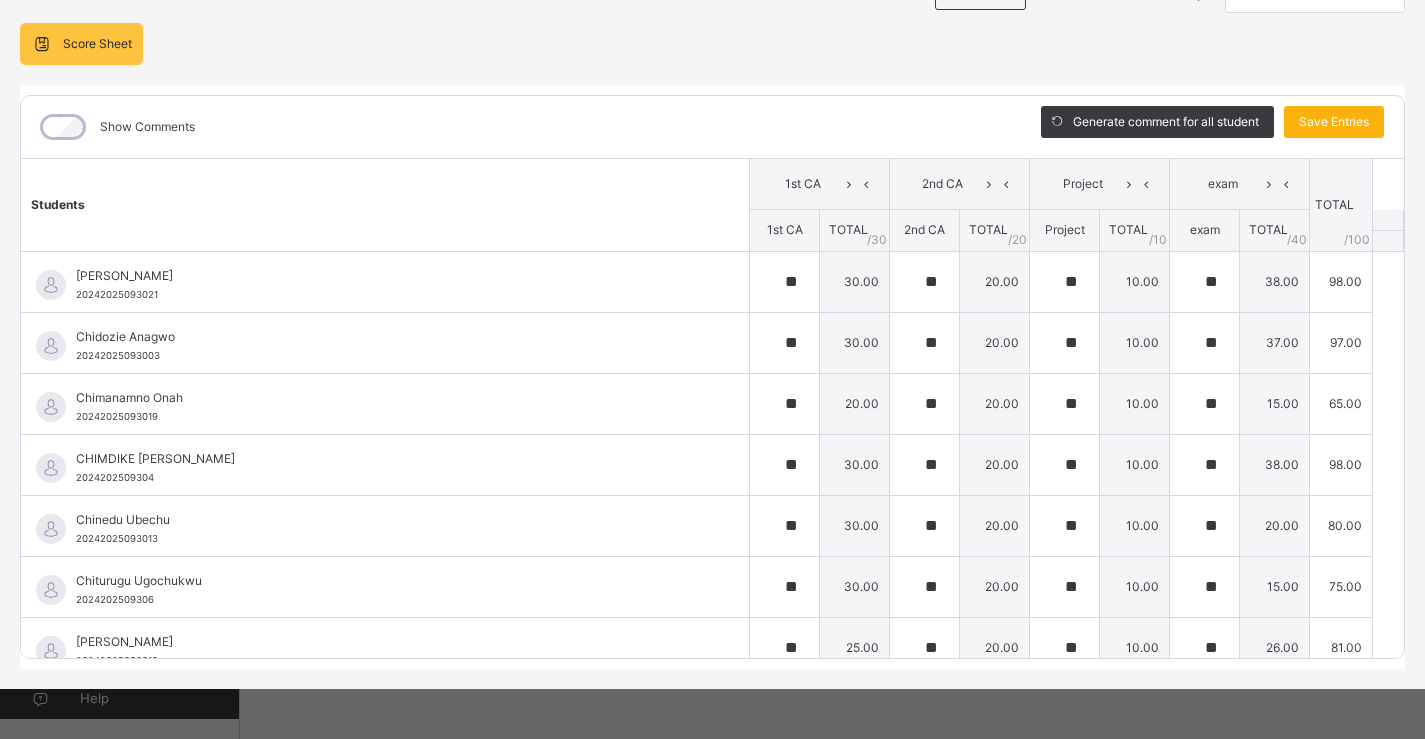 click on "Save Entries" at bounding box center (1334, 122) 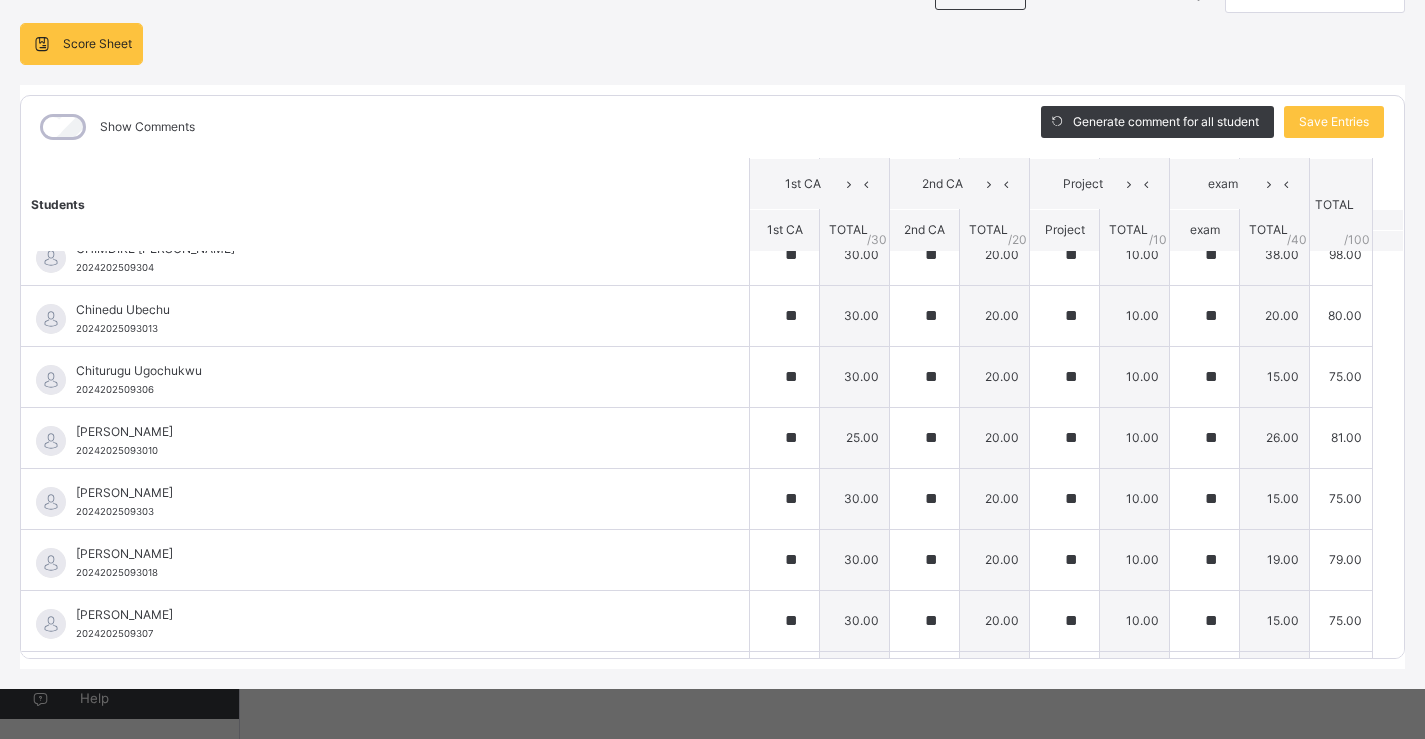 scroll, scrollTop: 0, scrollLeft: 0, axis: both 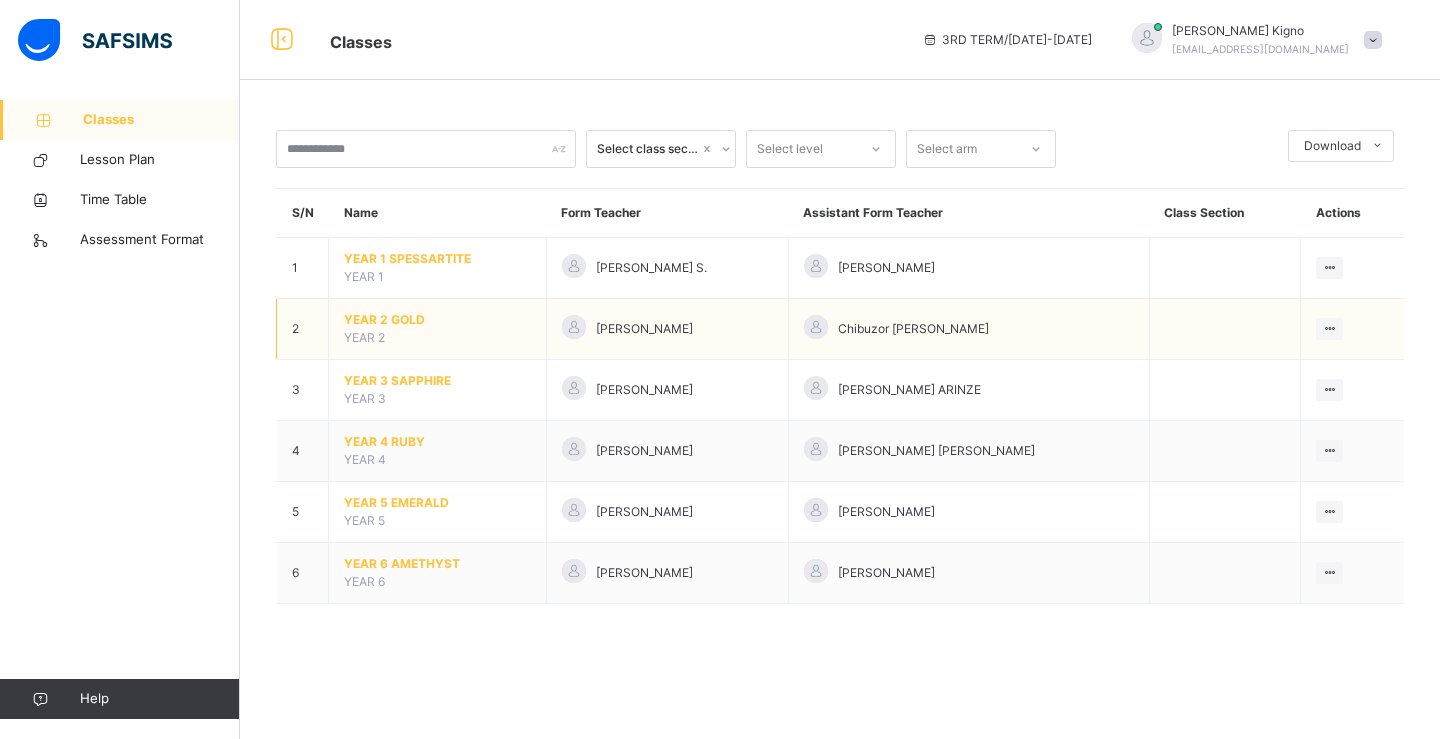 click on "YEAR 2   GOLD   YEAR 2" at bounding box center [438, 329] 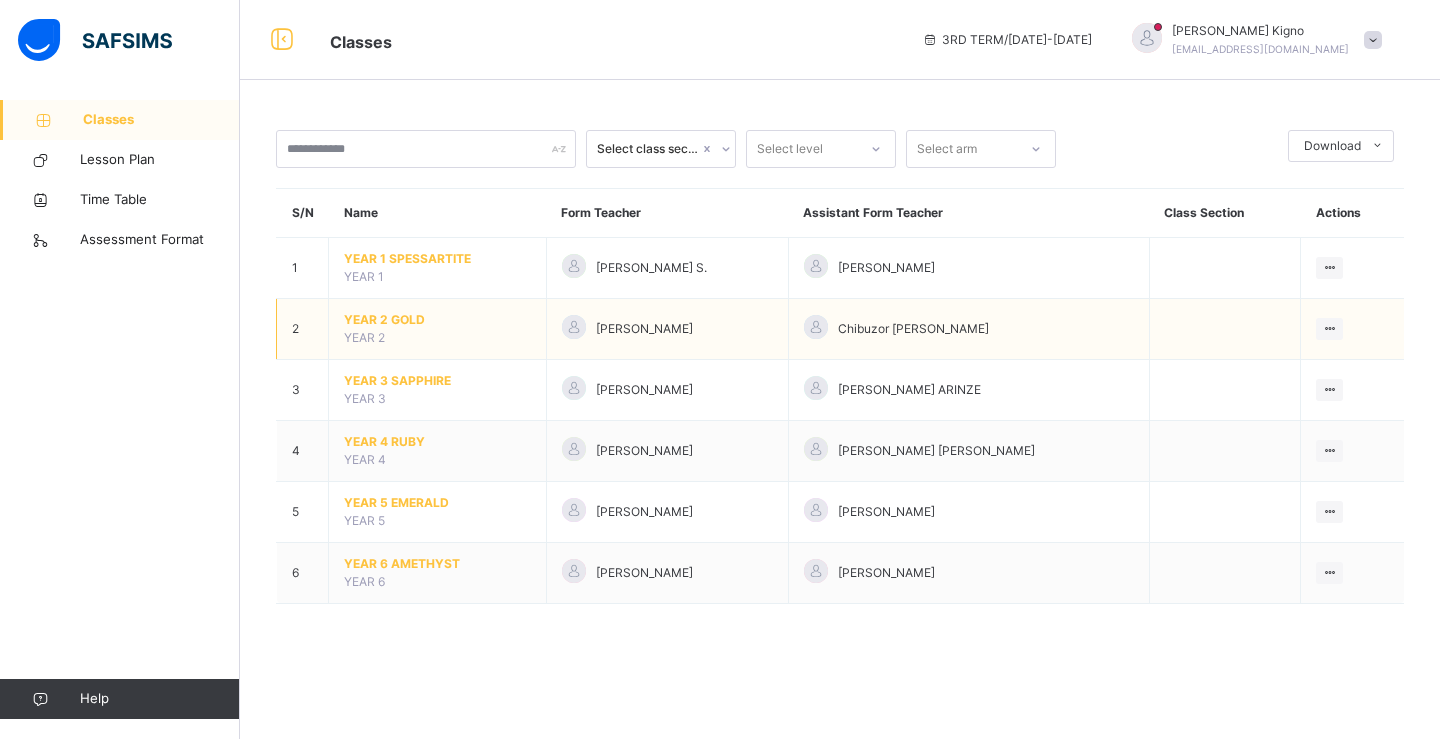 click on "YEAR 2   GOLD" at bounding box center [437, 320] 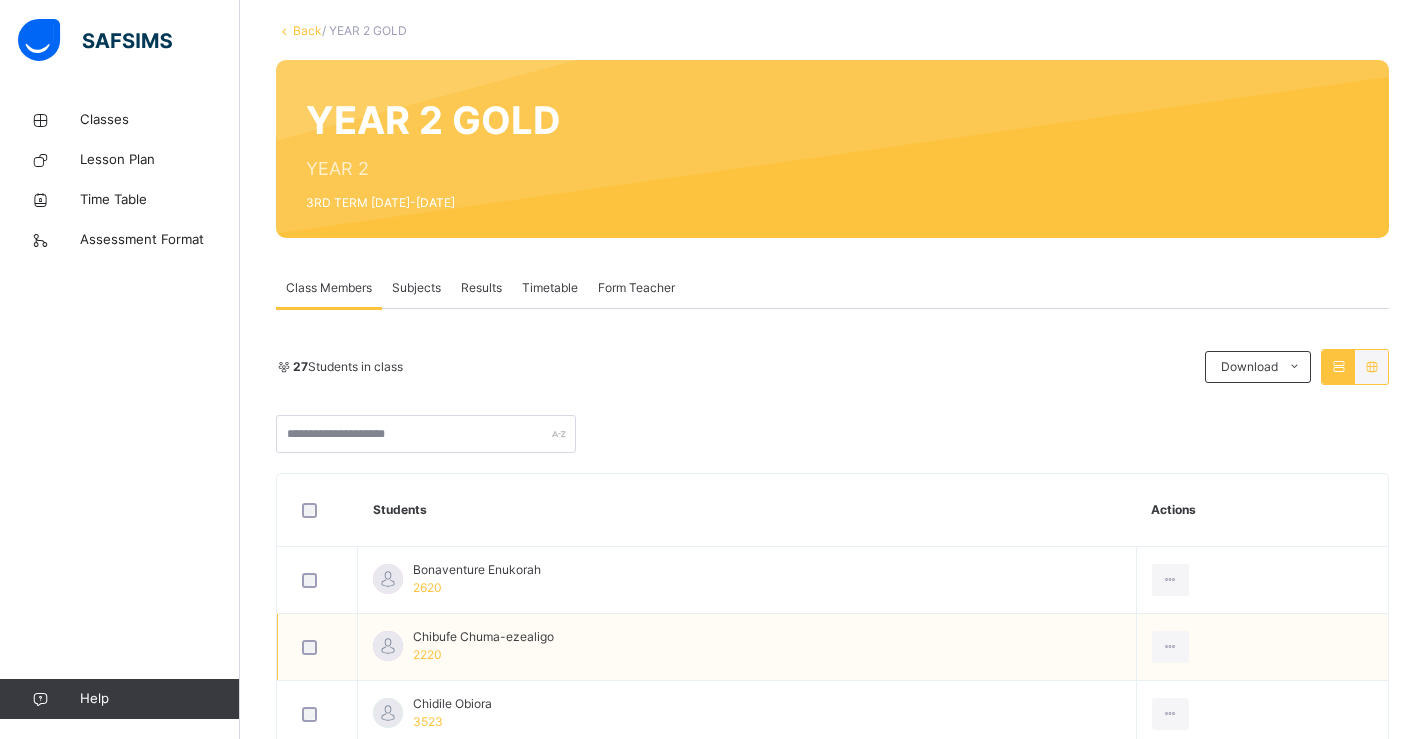 scroll, scrollTop: 100, scrollLeft: 0, axis: vertical 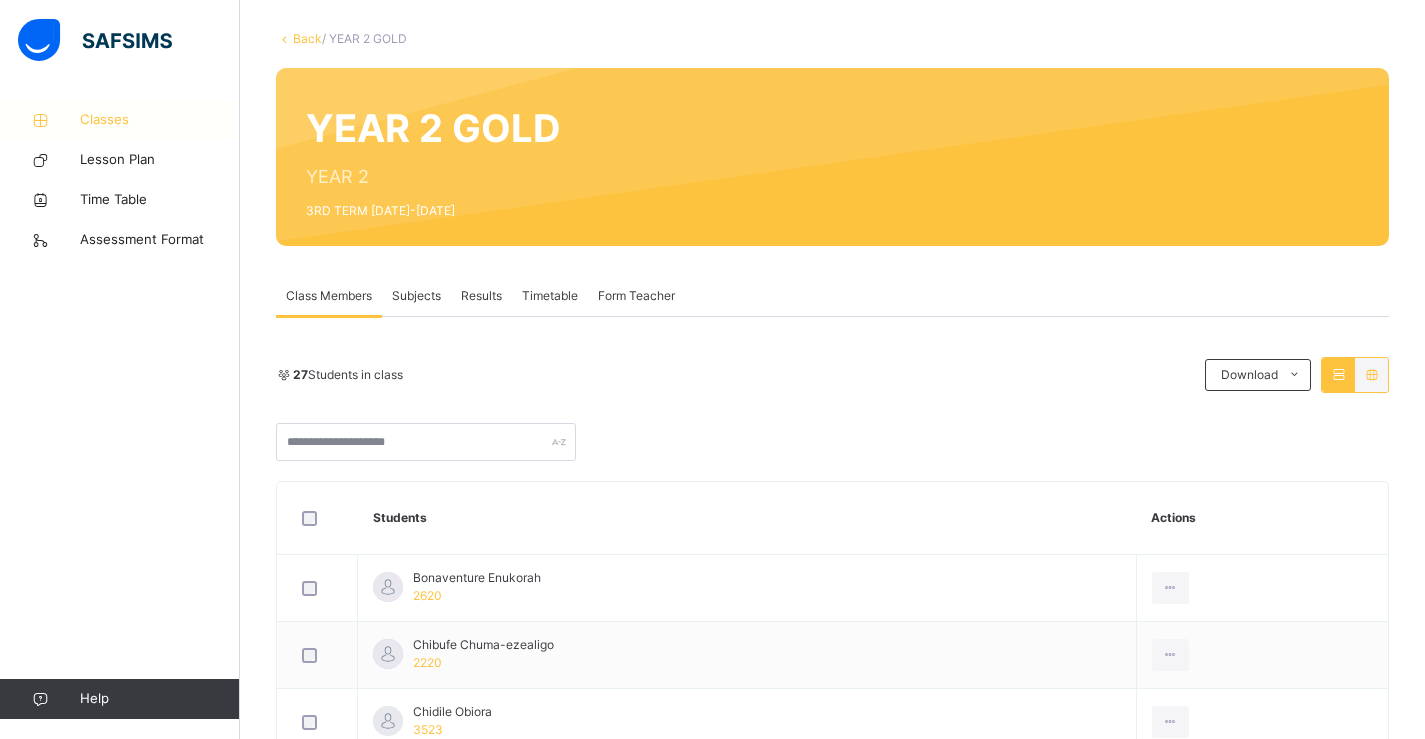 click on "Classes" at bounding box center (160, 120) 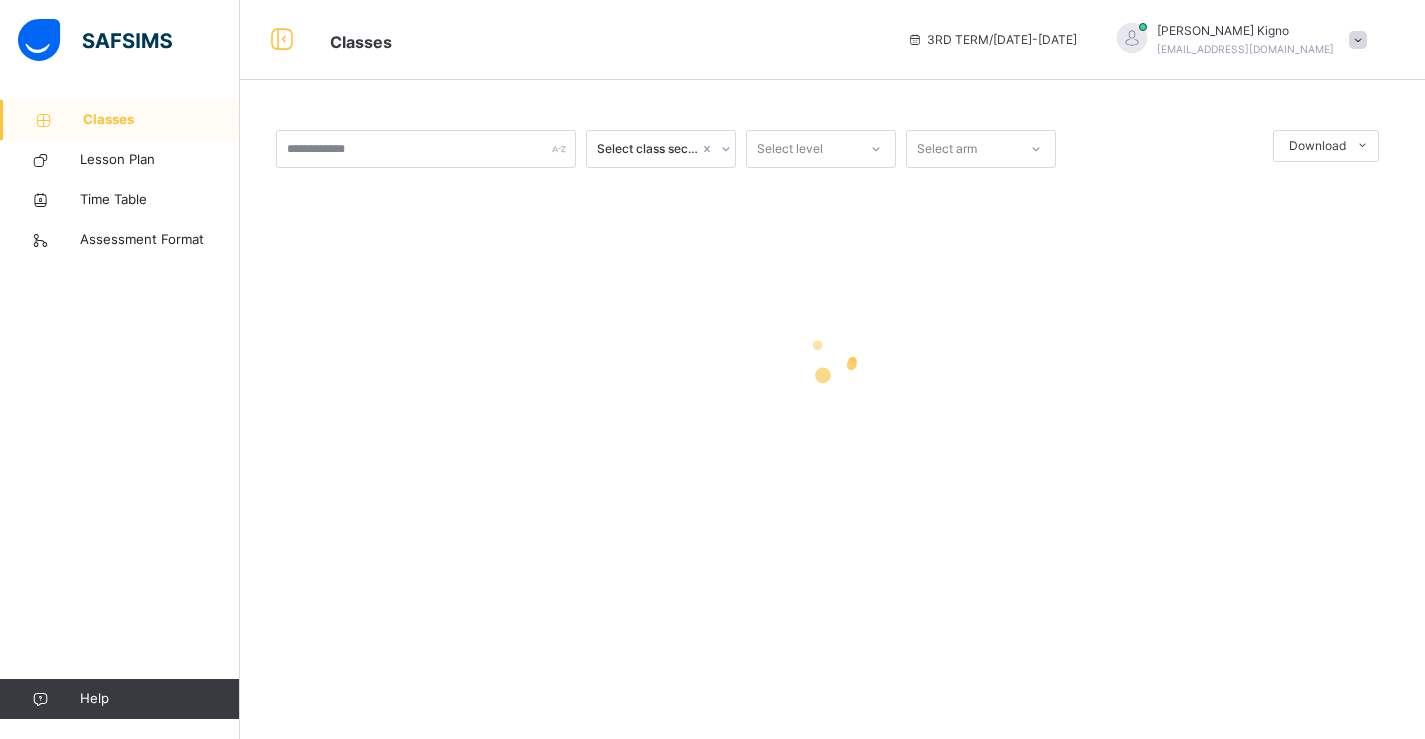 scroll, scrollTop: 0, scrollLeft: 0, axis: both 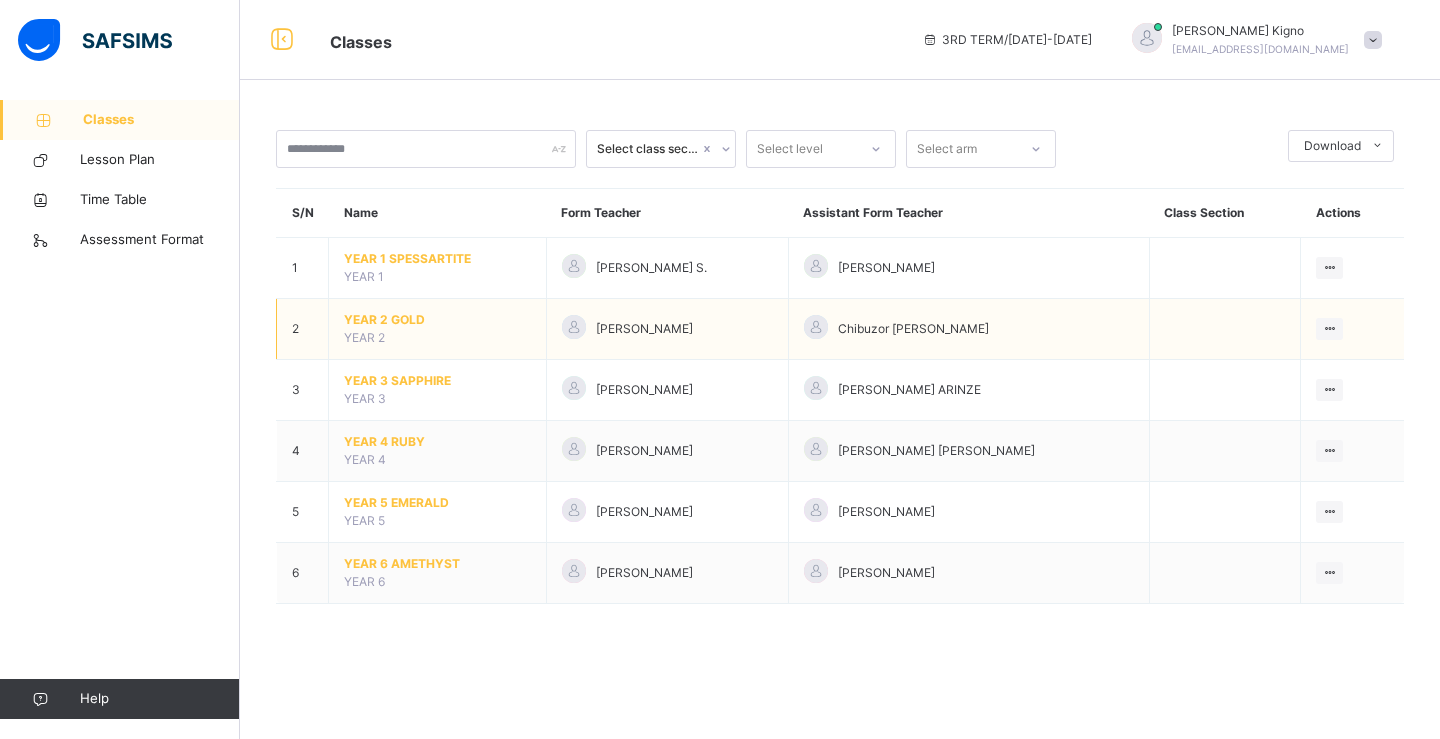click on "YEAR 2   GOLD" at bounding box center [437, 320] 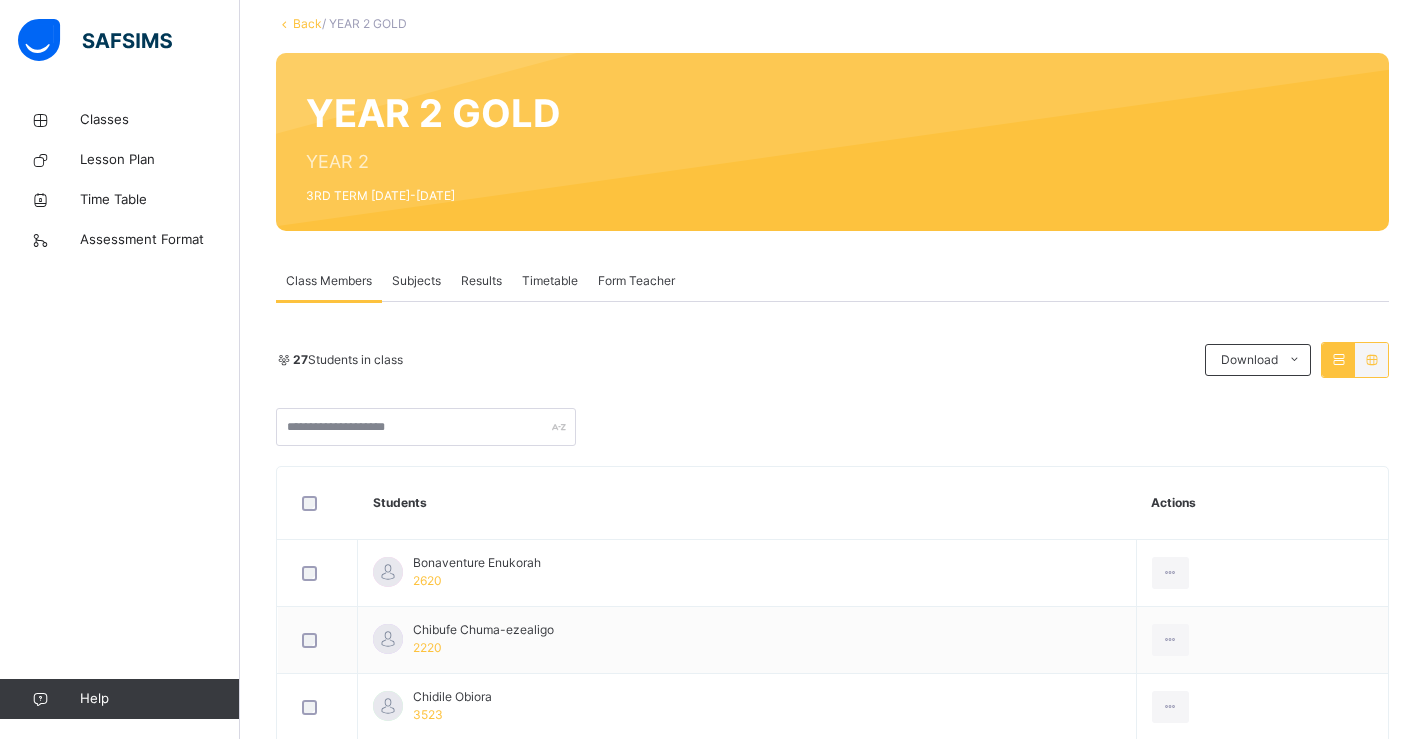 scroll, scrollTop: 0, scrollLeft: 0, axis: both 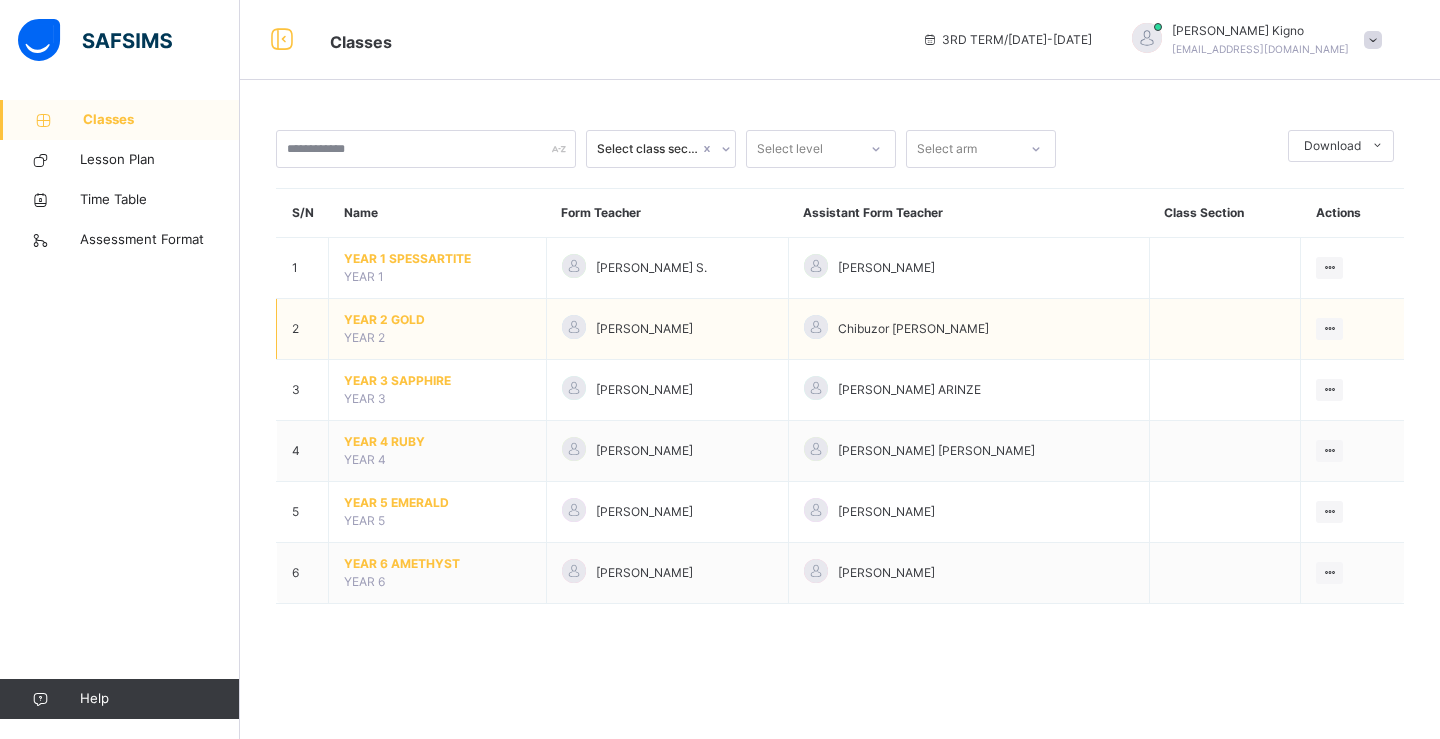 click on "YEAR 2   GOLD" at bounding box center [437, 320] 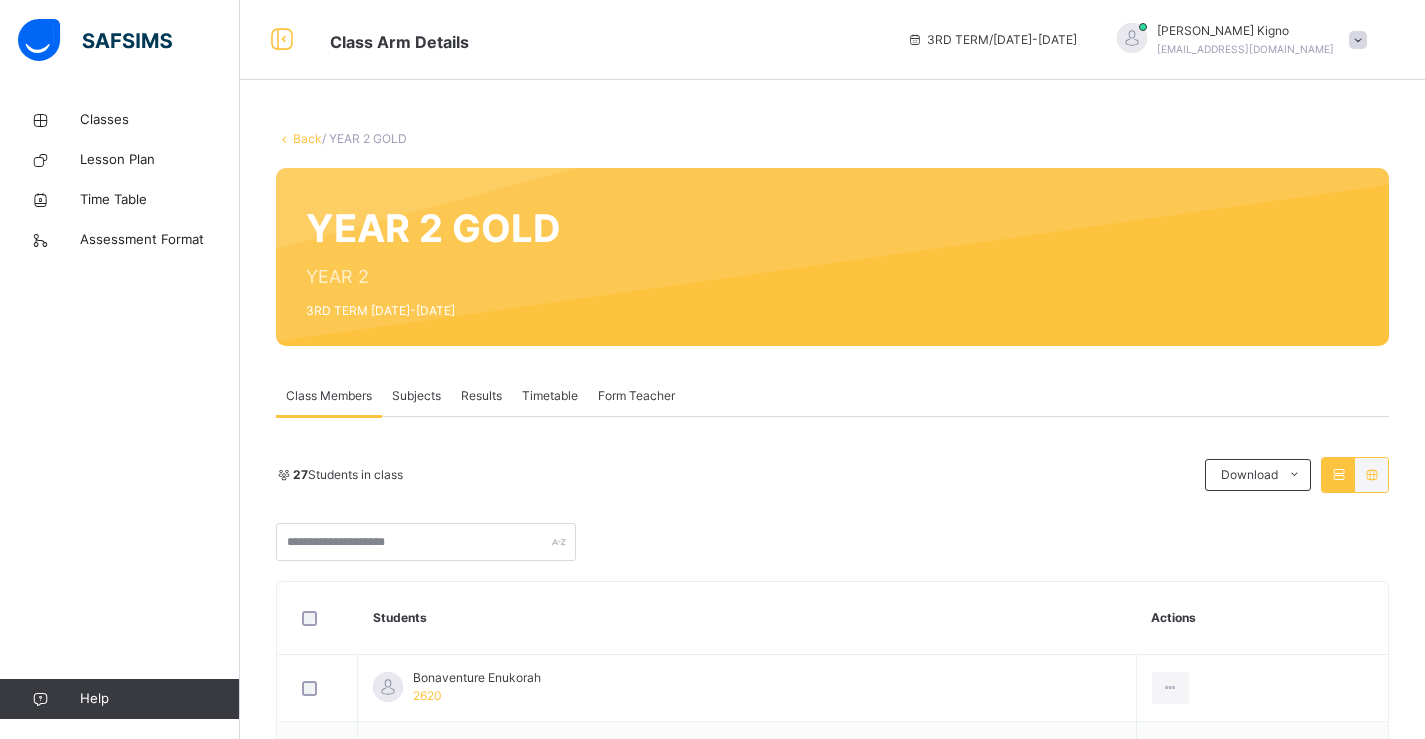 click on "Subjects" at bounding box center (416, 396) 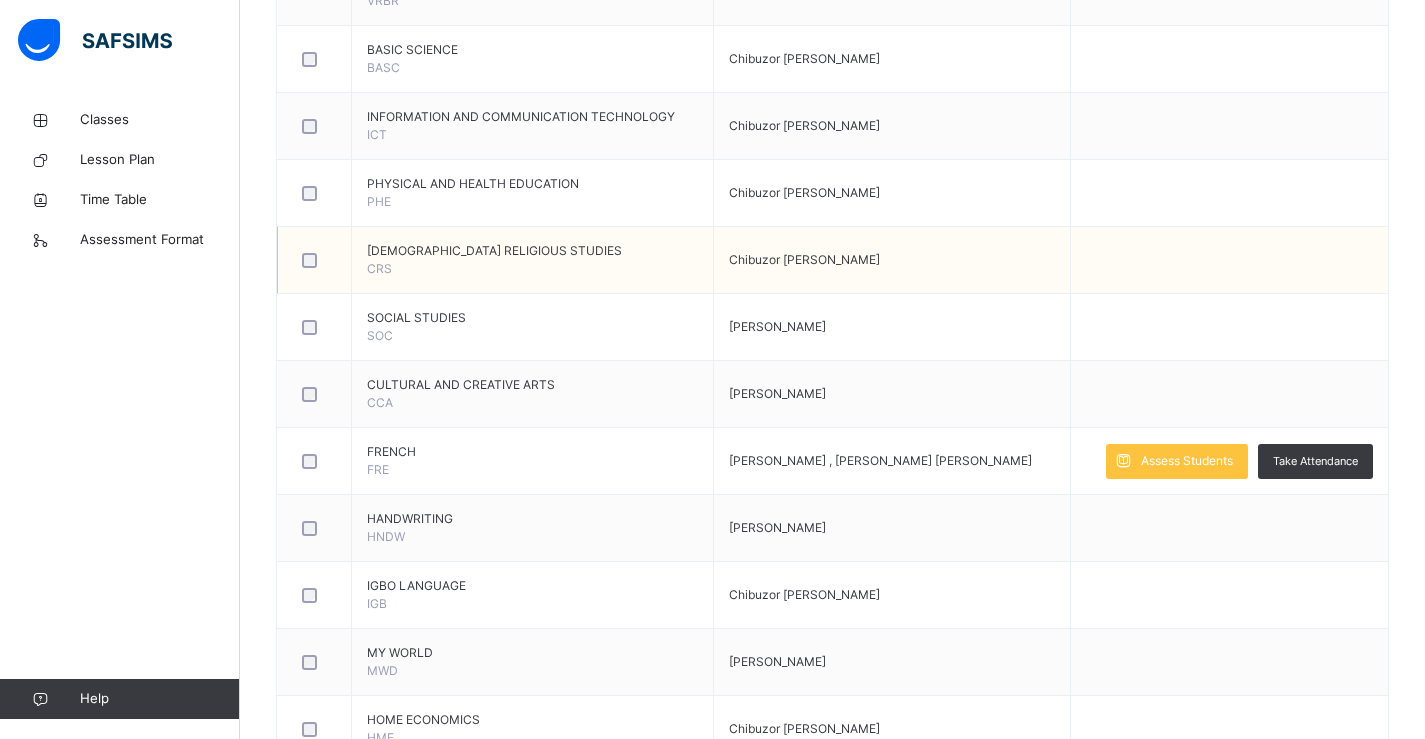 scroll, scrollTop: 1100, scrollLeft: 0, axis: vertical 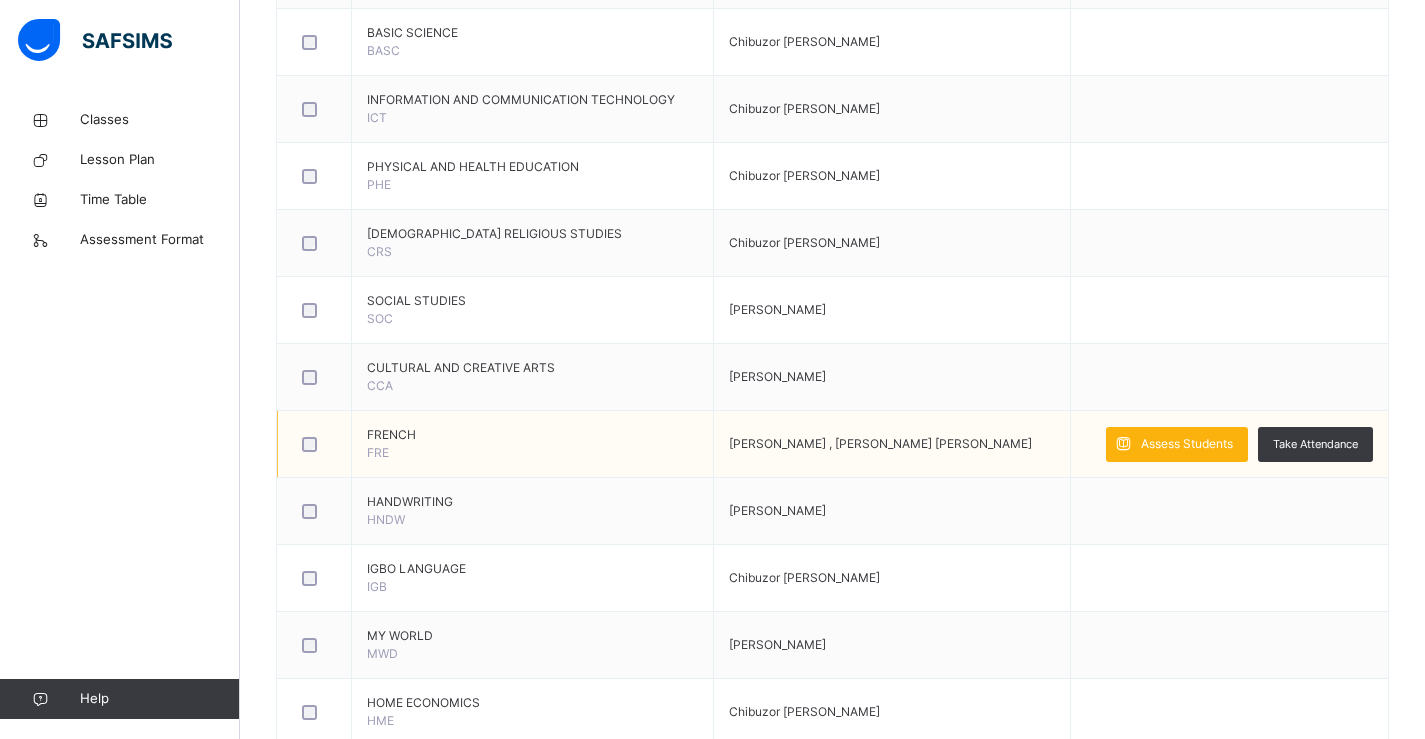 click on "Assess Students" at bounding box center [1187, 444] 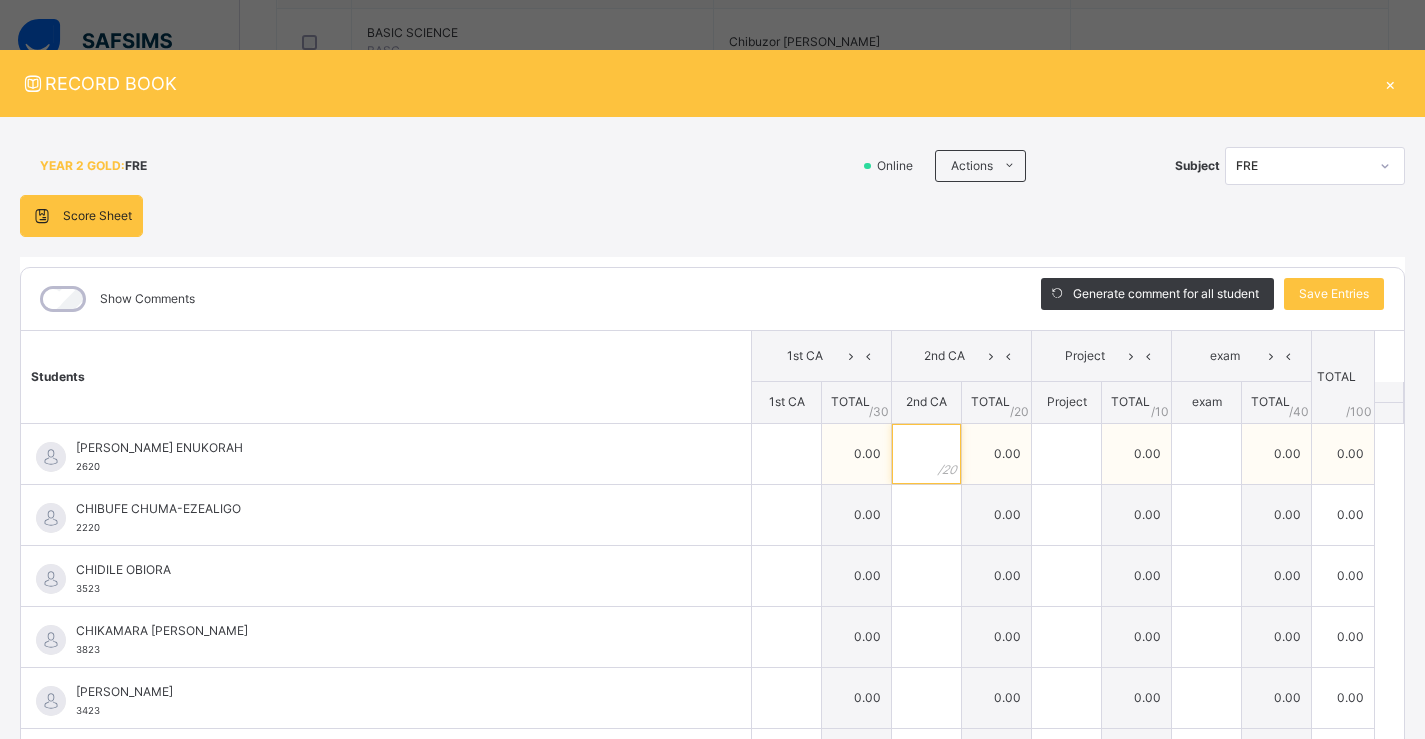 click at bounding box center (926, 454) 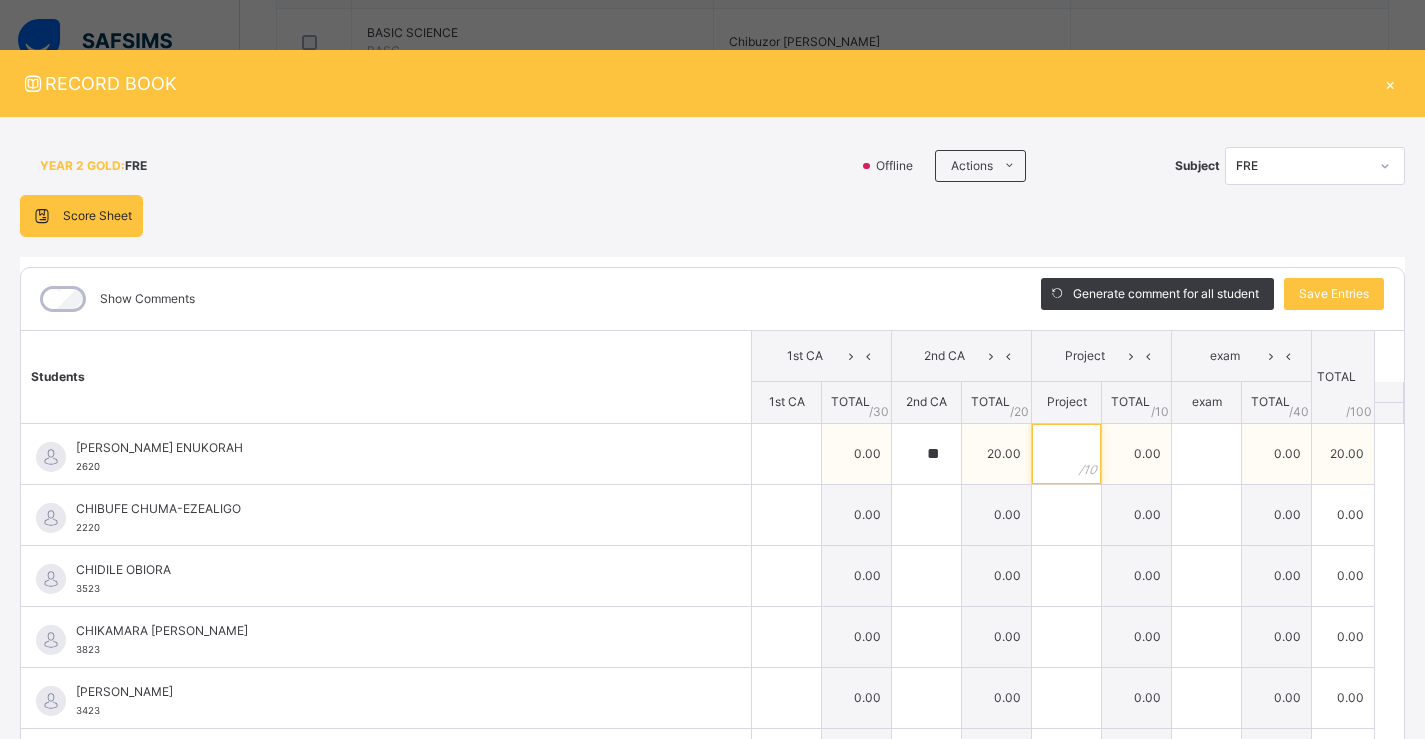click at bounding box center [1066, 454] 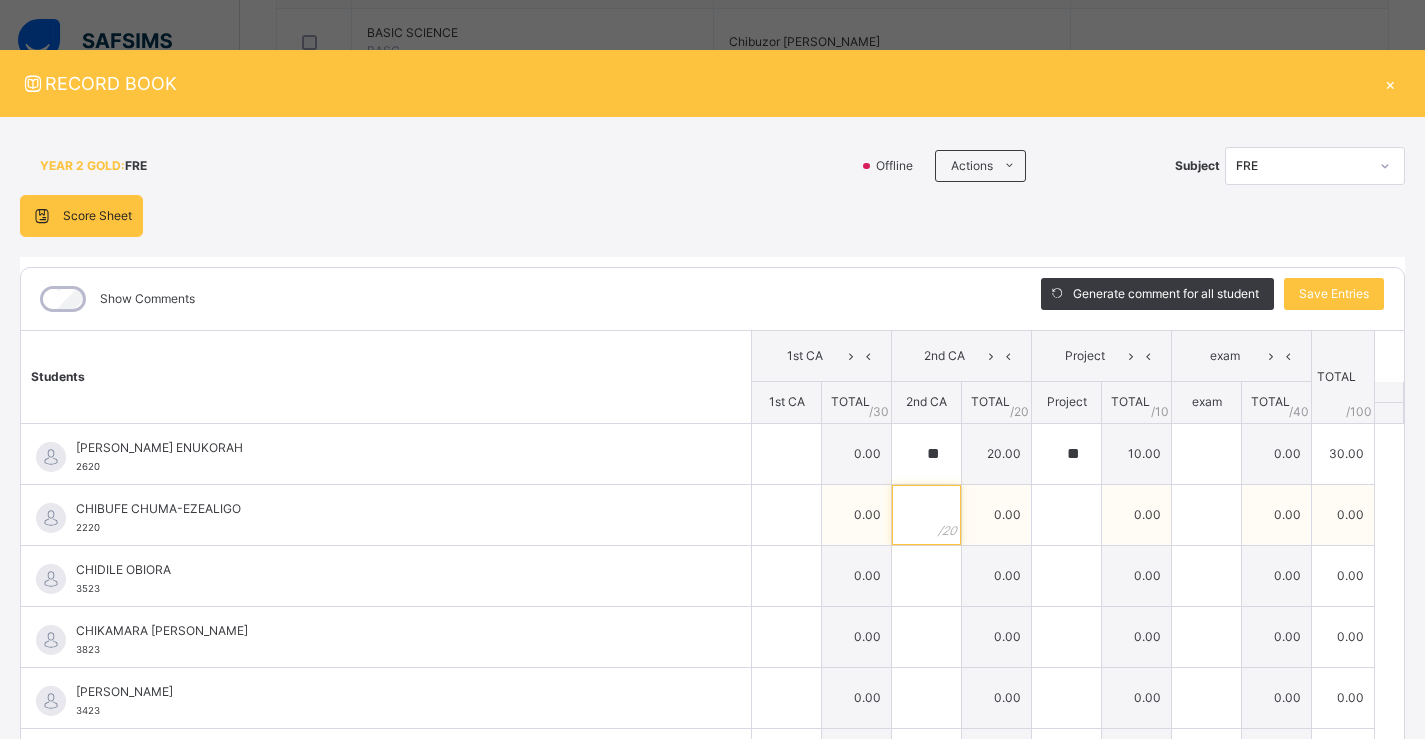 click at bounding box center (926, 515) 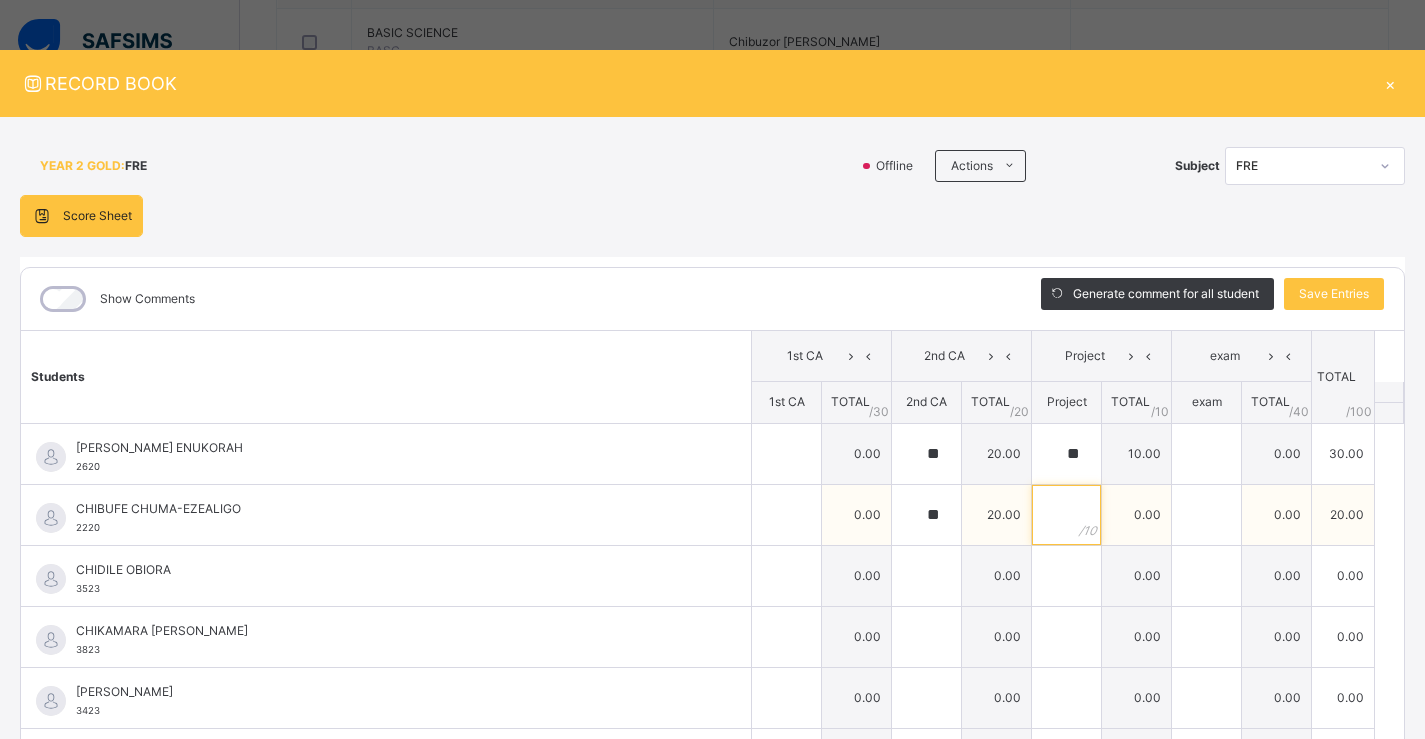 click at bounding box center (1066, 515) 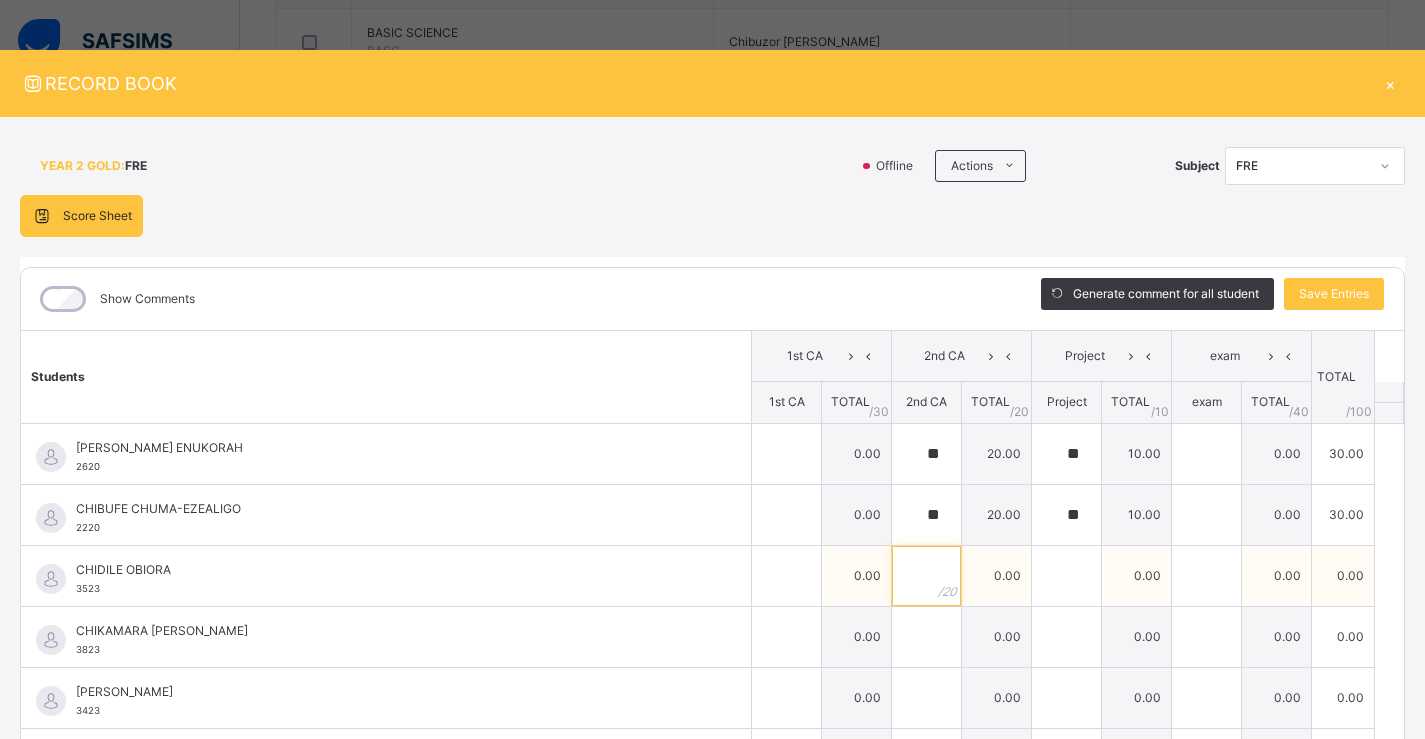 click at bounding box center (926, 576) 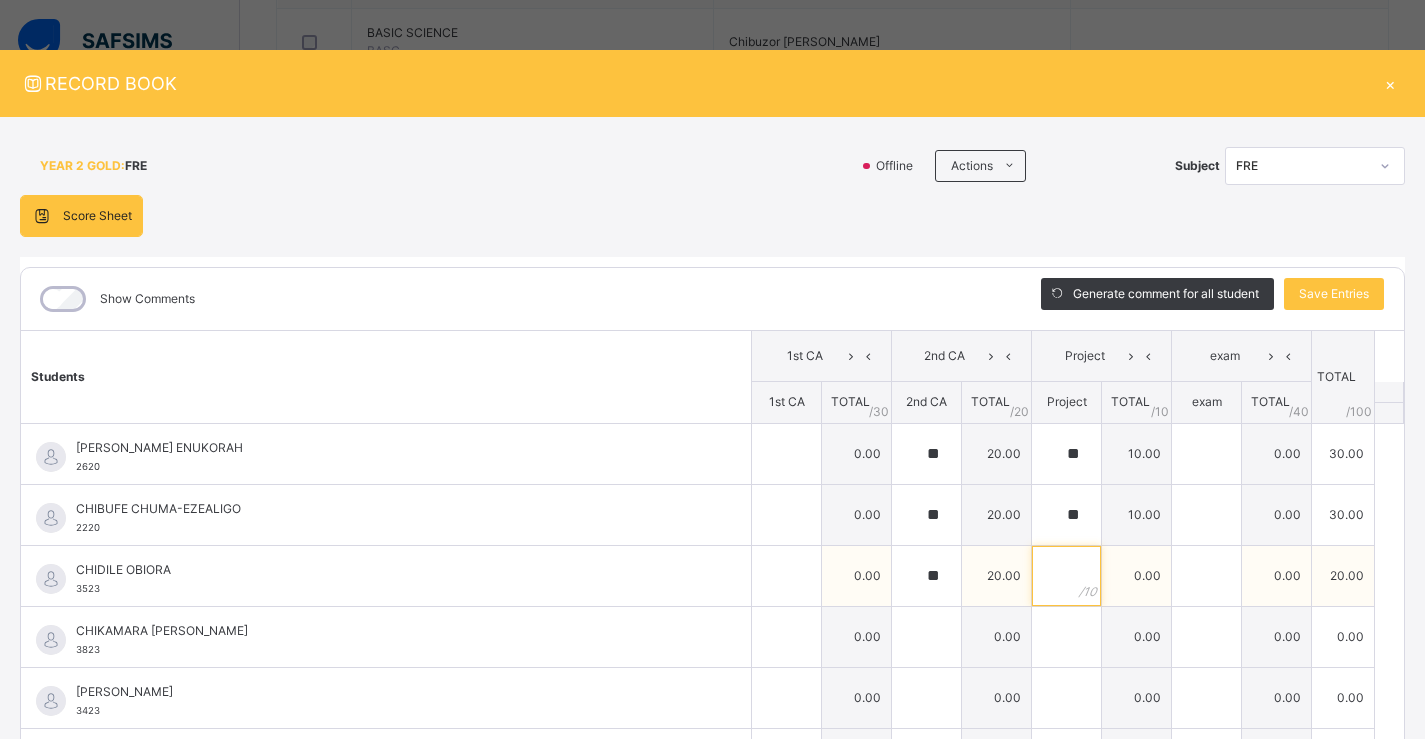 click at bounding box center (1066, 576) 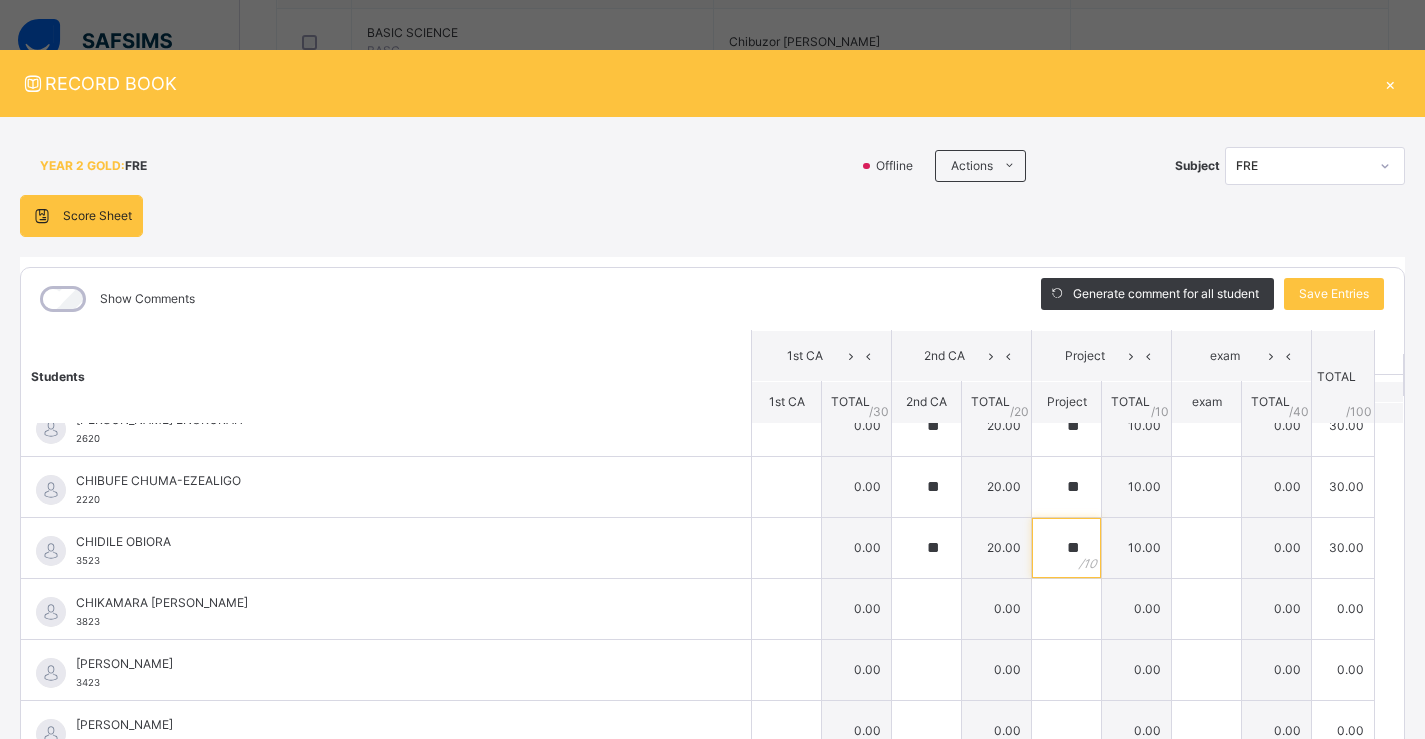 scroll, scrollTop: 0, scrollLeft: 0, axis: both 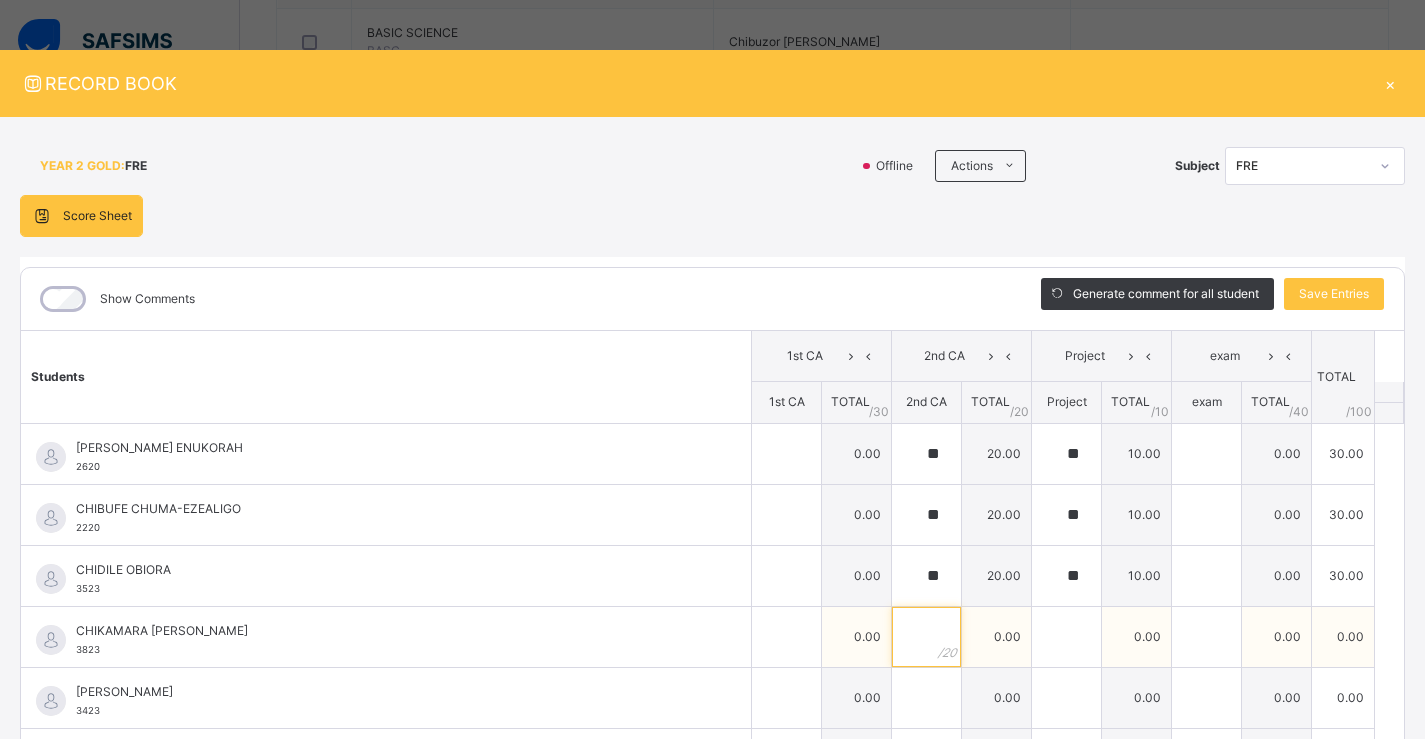 click at bounding box center (926, 637) 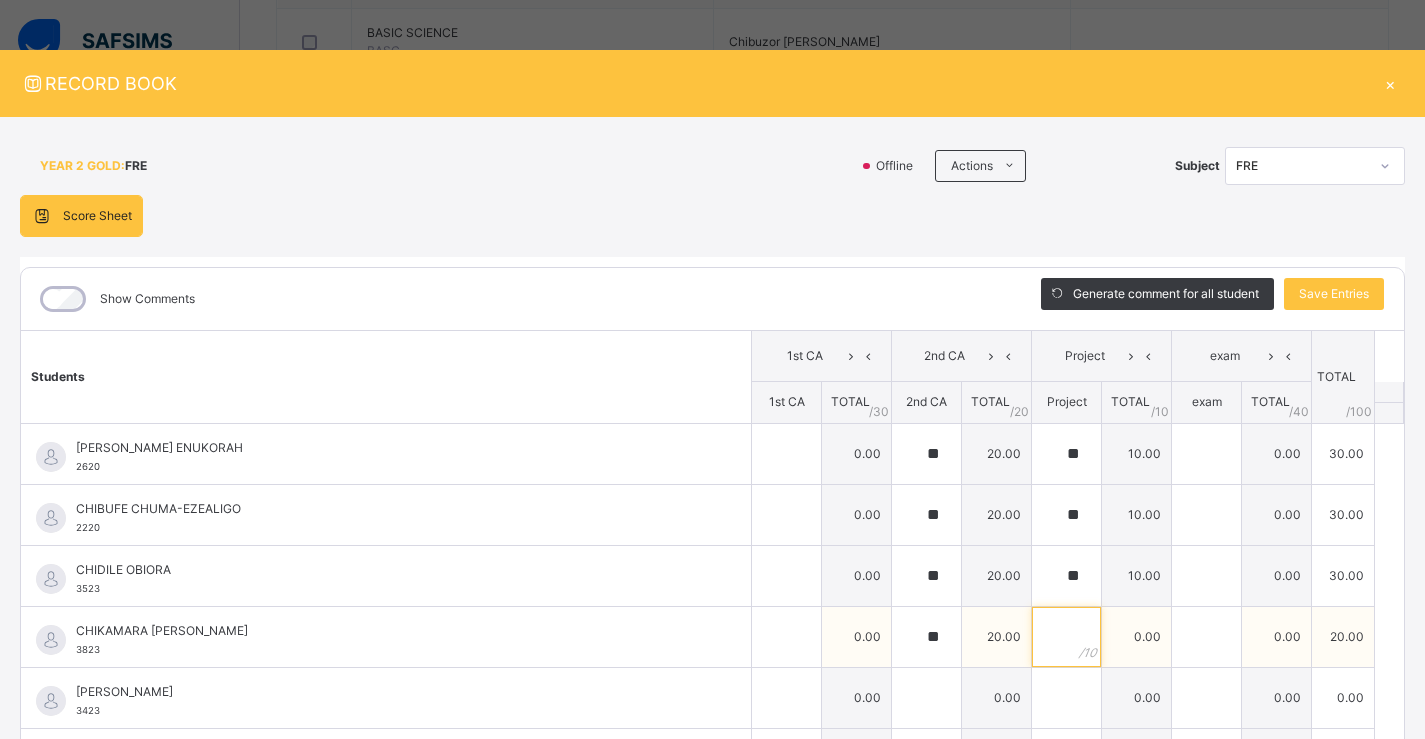 click at bounding box center (1066, 637) 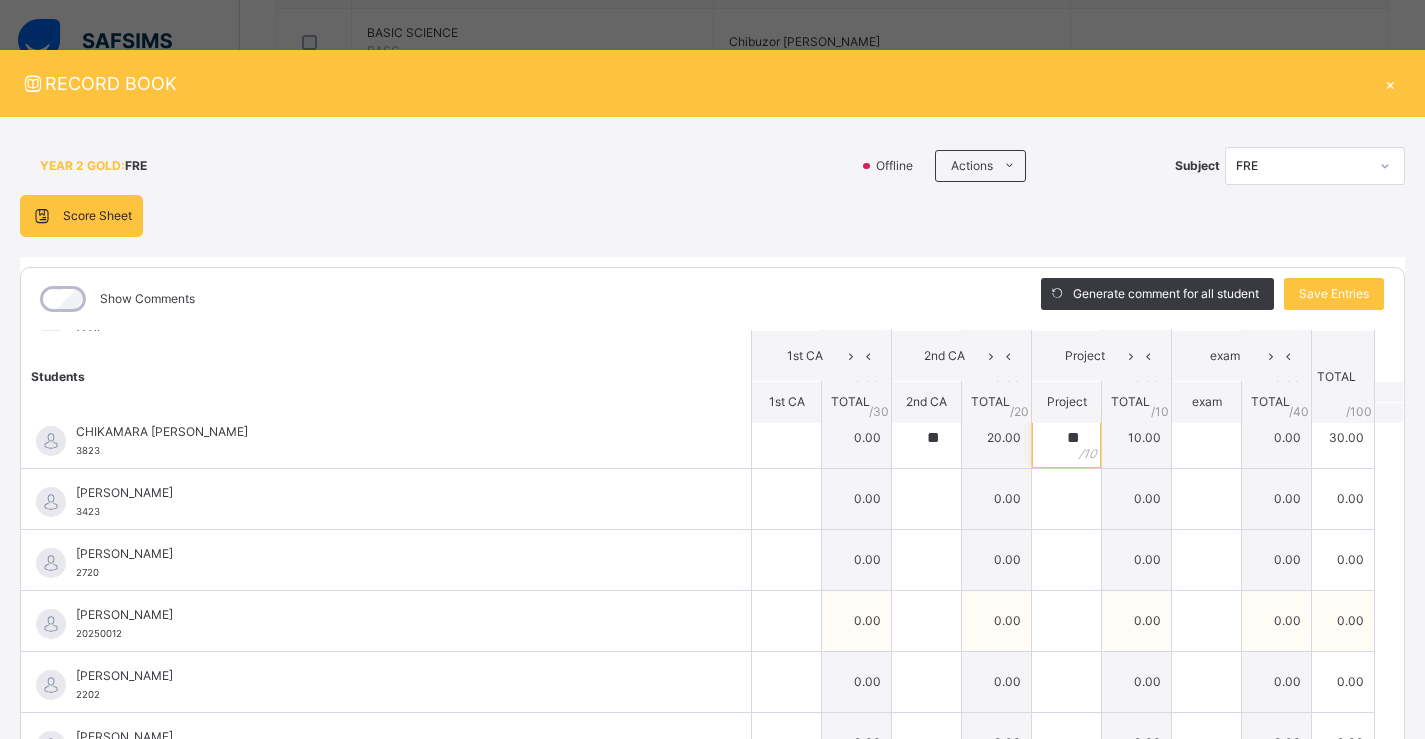 scroll, scrollTop: 200, scrollLeft: 0, axis: vertical 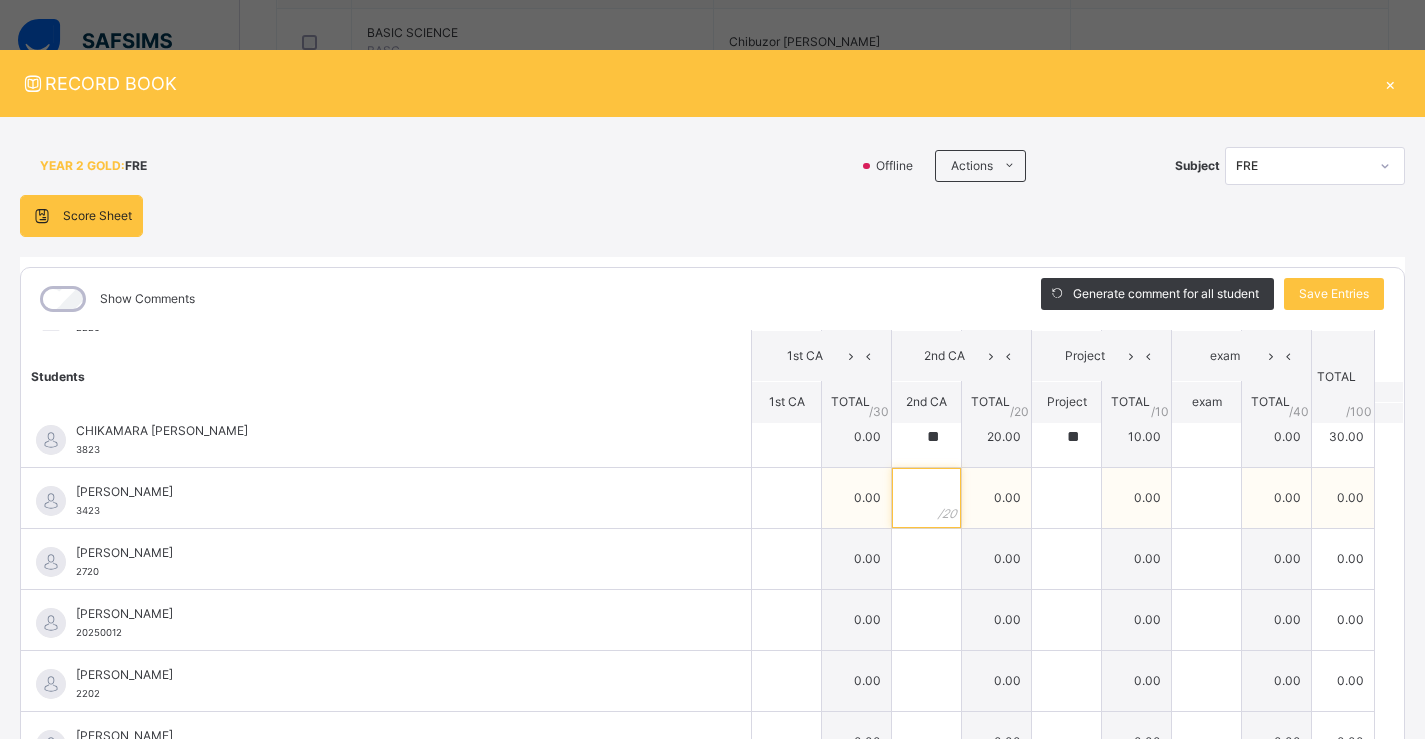 click at bounding box center (926, 498) 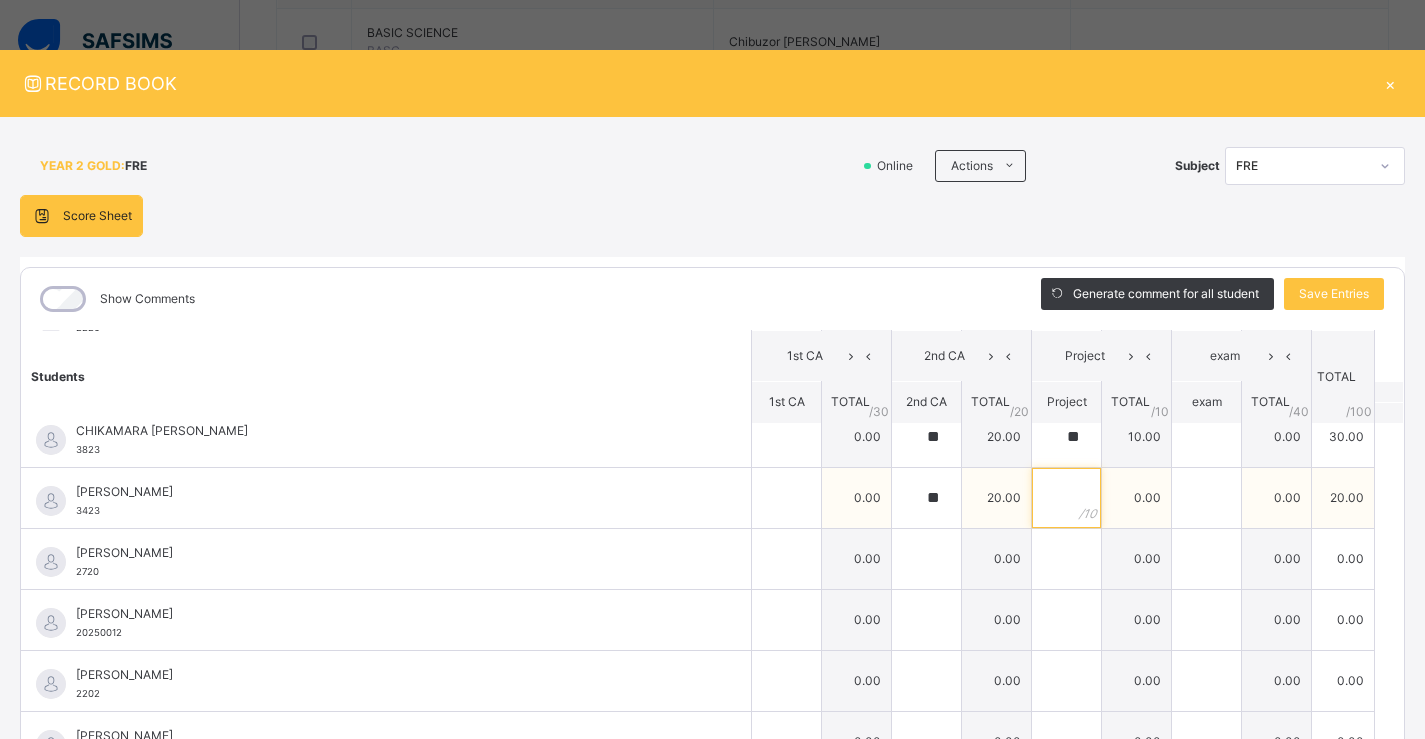 click at bounding box center (1066, 498) 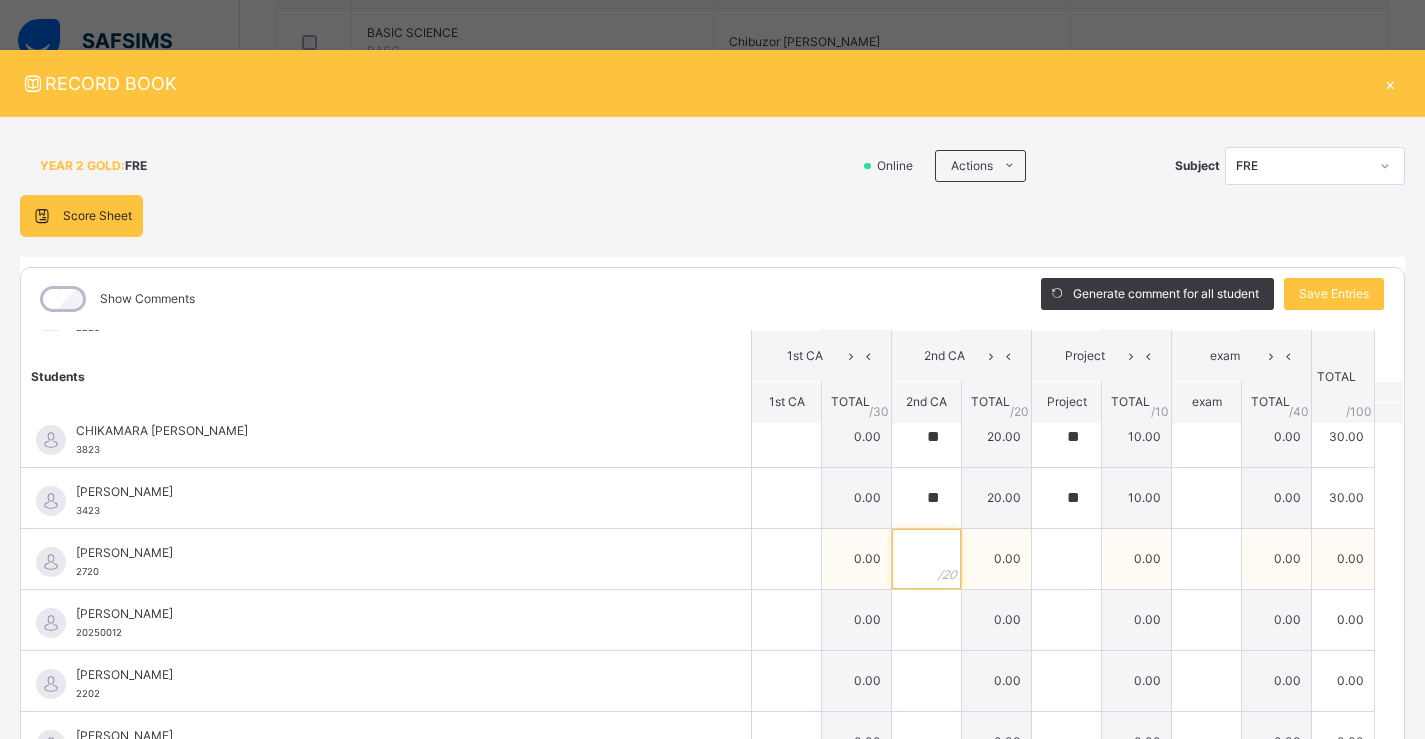 click at bounding box center (926, 559) 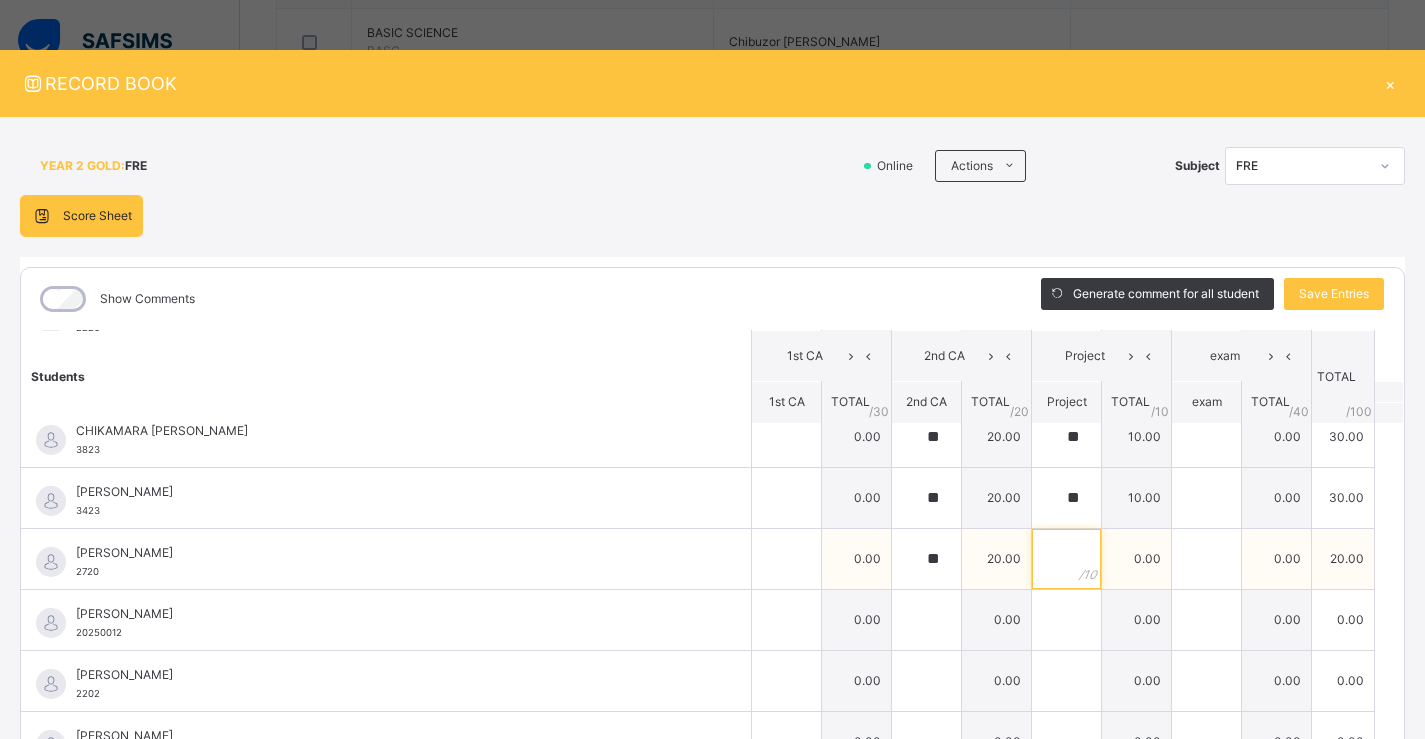 click at bounding box center (1066, 559) 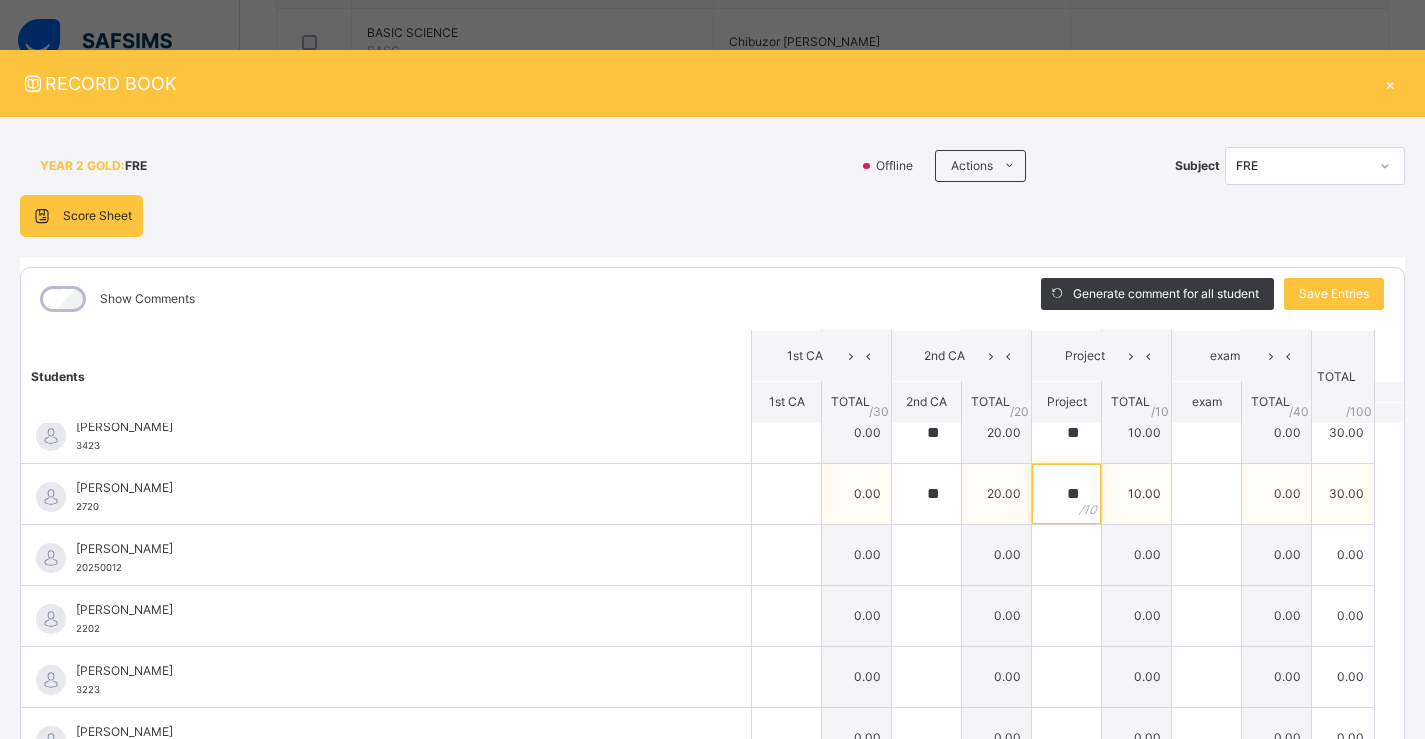 scroll, scrollTop: 300, scrollLeft: 0, axis: vertical 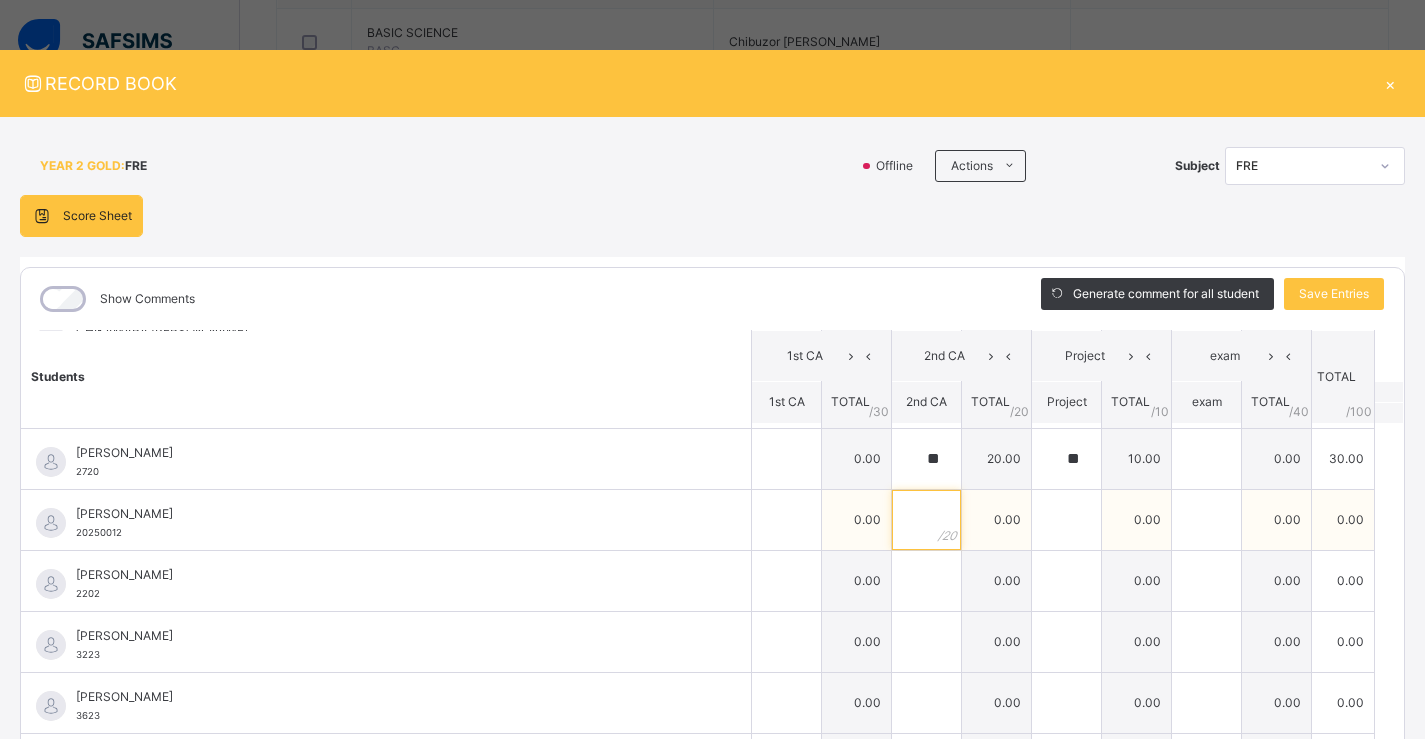 click at bounding box center [926, 520] 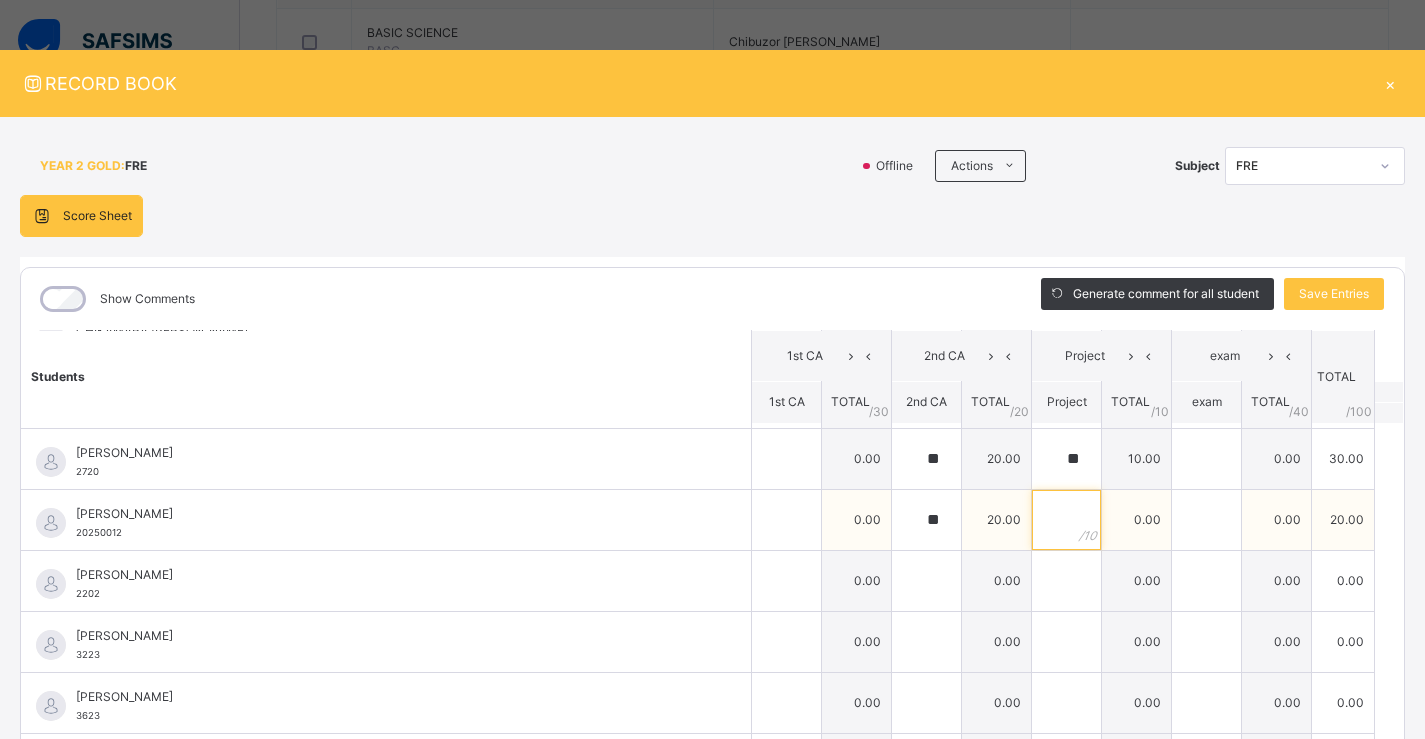 click at bounding box center [1066, 520] 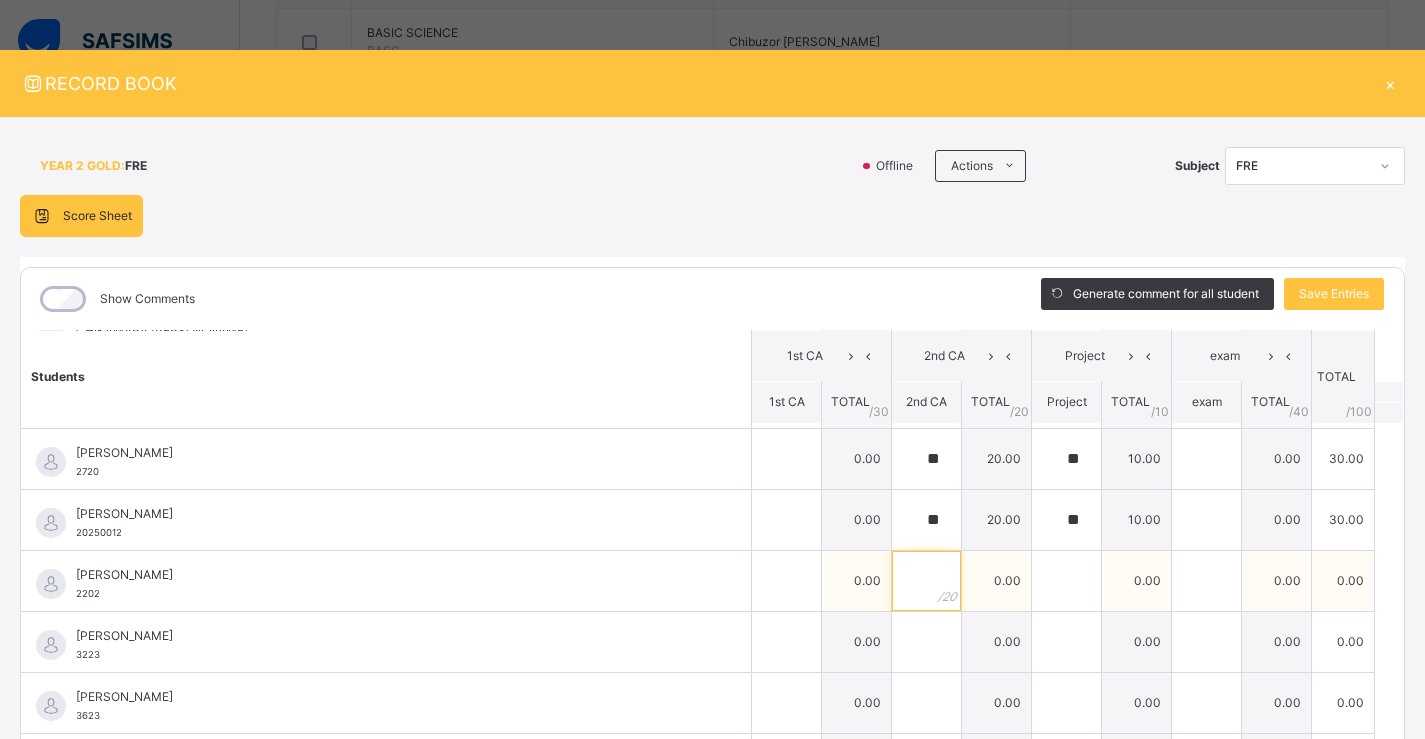 click at bounding box center (926, 581) 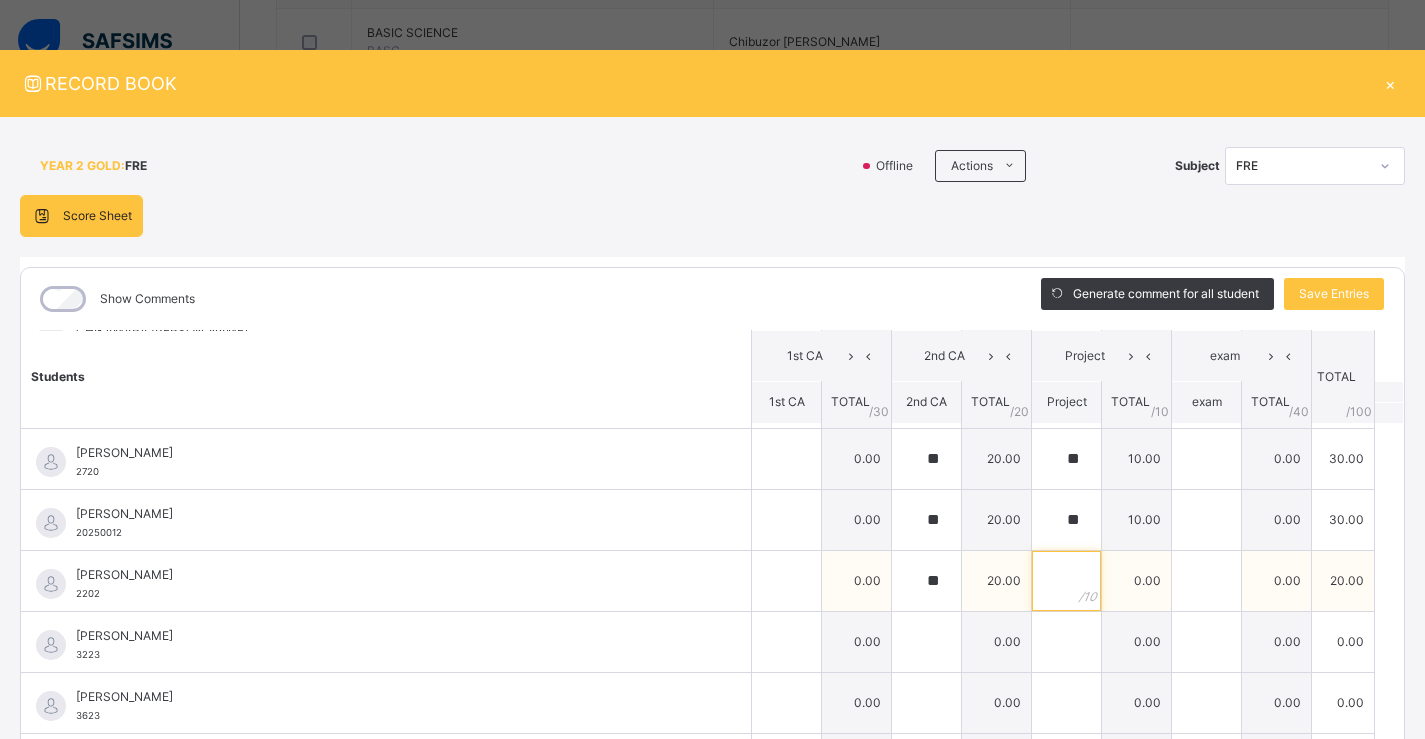 click at bounding box center (1066, 581) 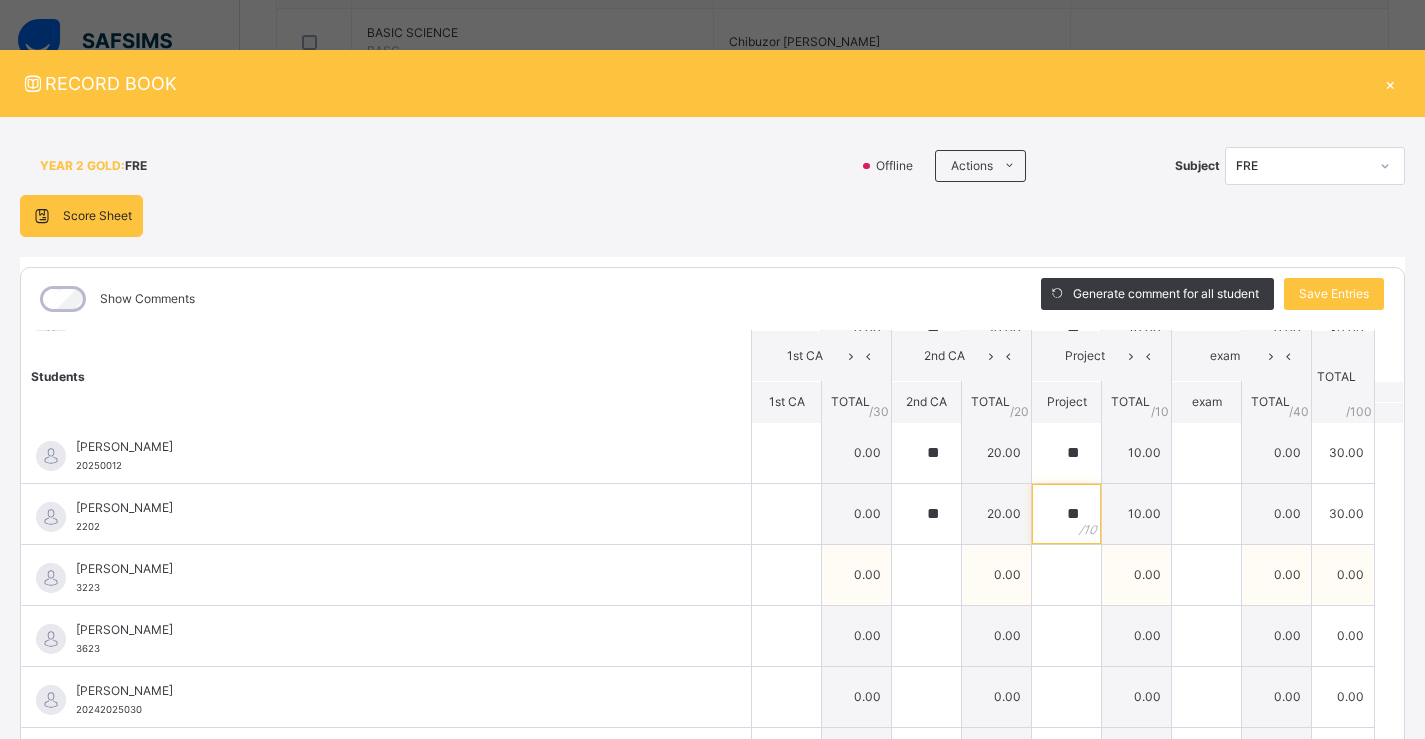 scroll, scrollTop: 400, scrollLeft: 0, axis: vertical 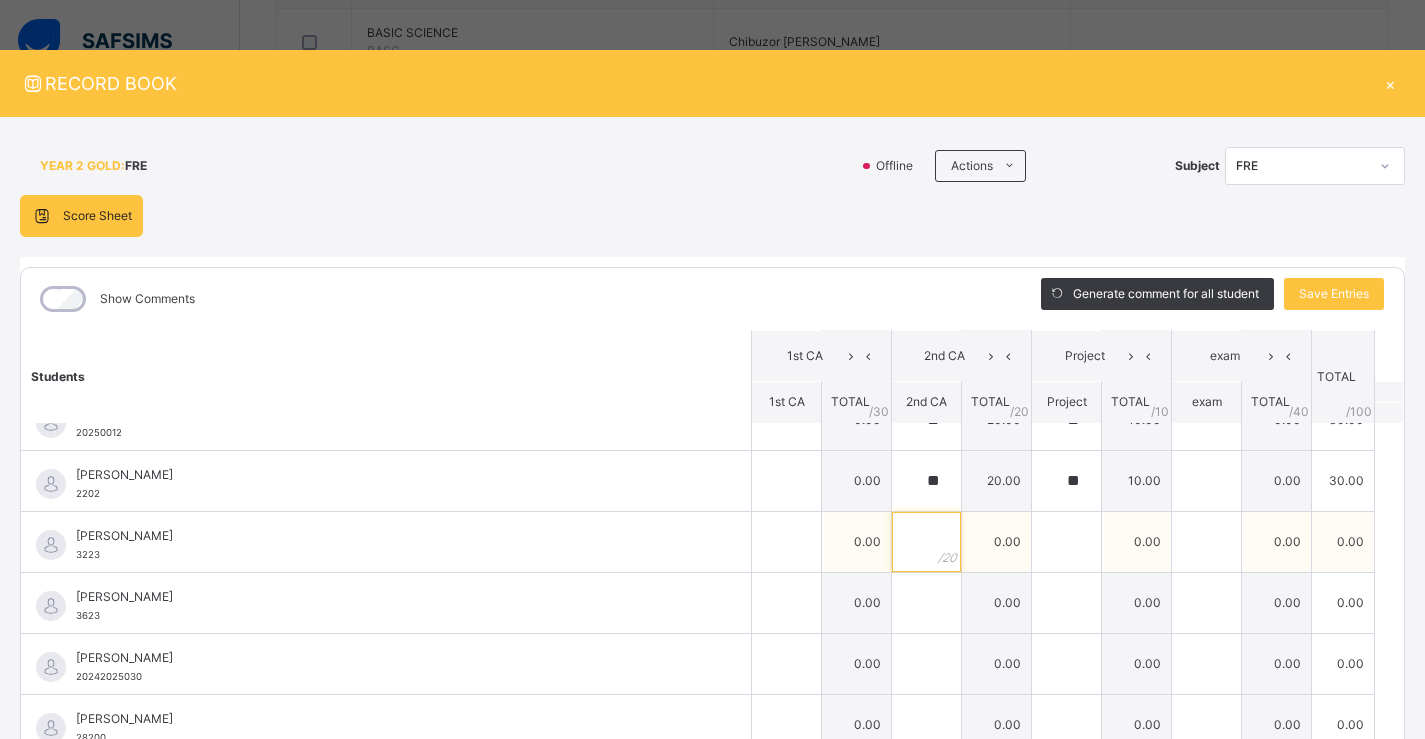 click at bounding box center (926, 542) 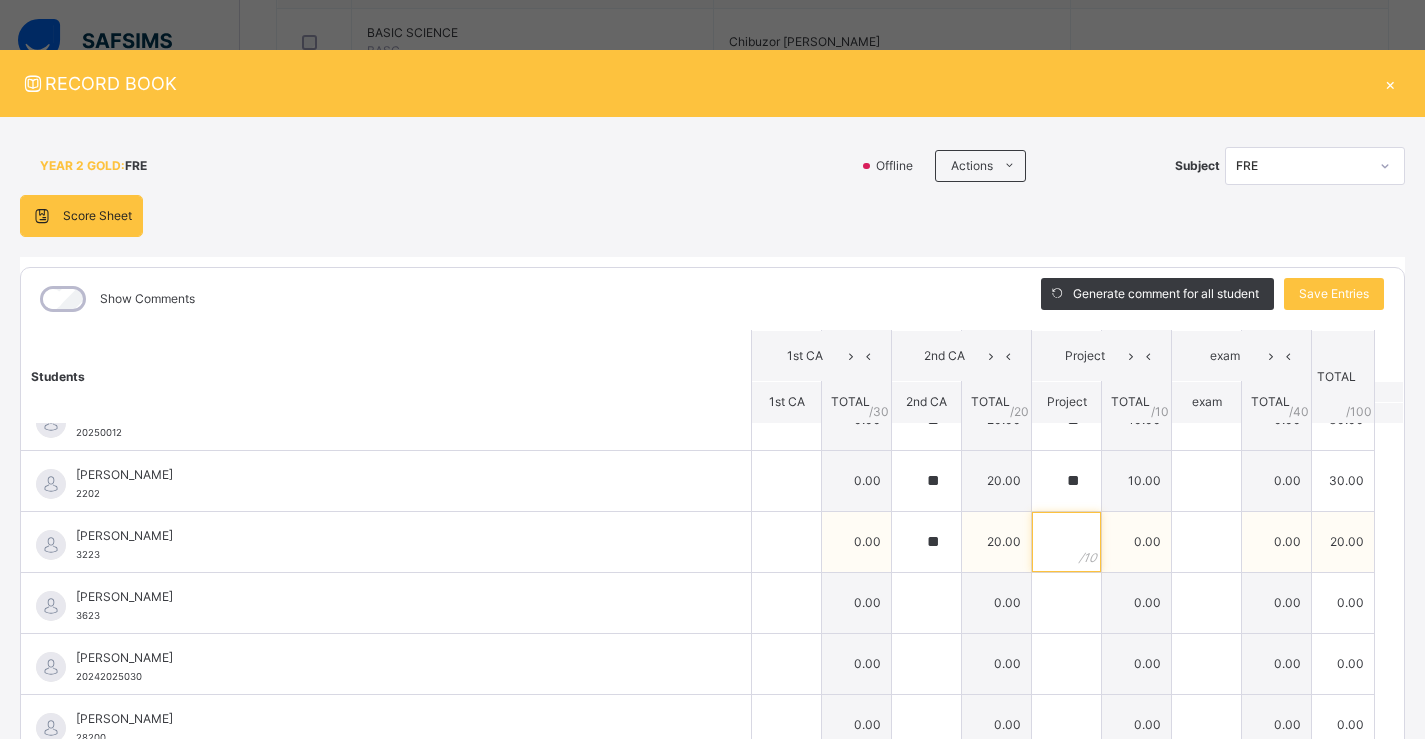 click at bounding box center [1066, 542] 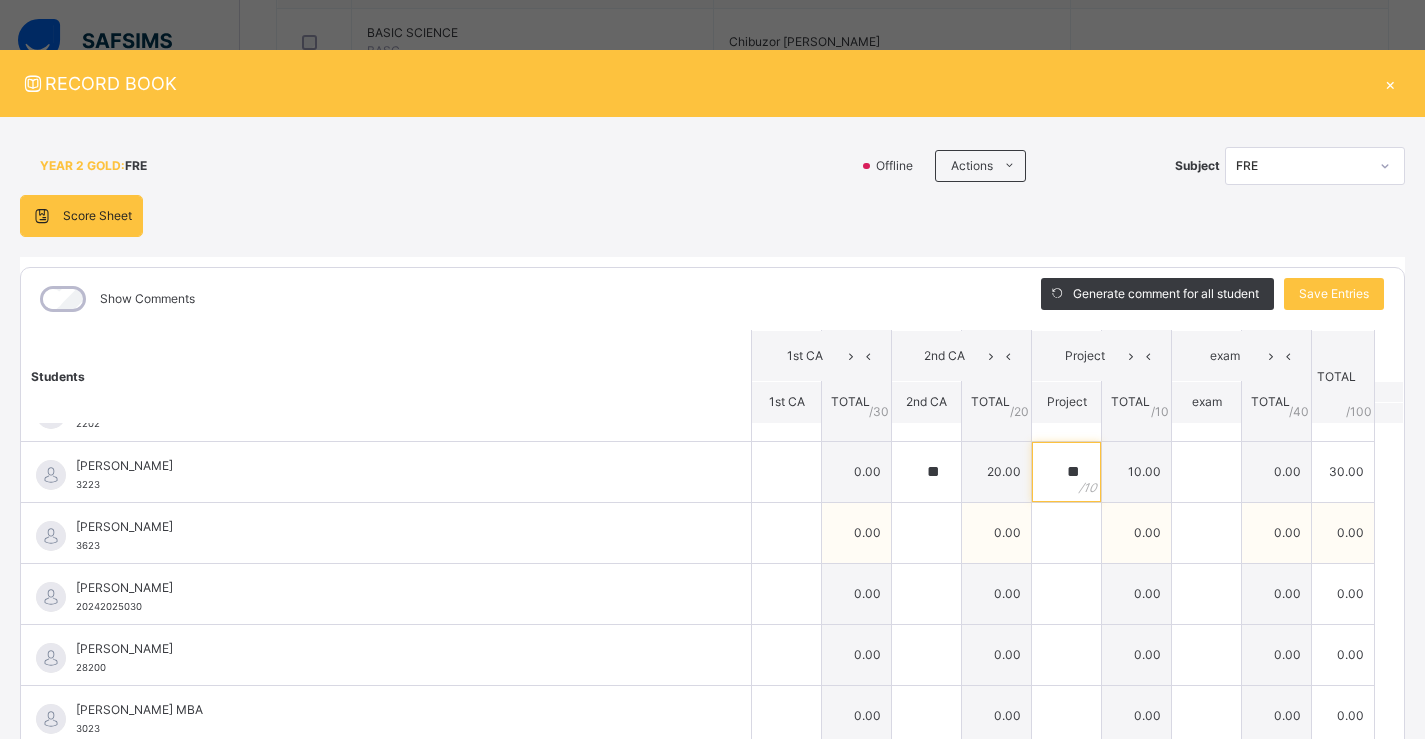 scroll, scrollTop: 500, scrollLeft: 0, axis: vertical 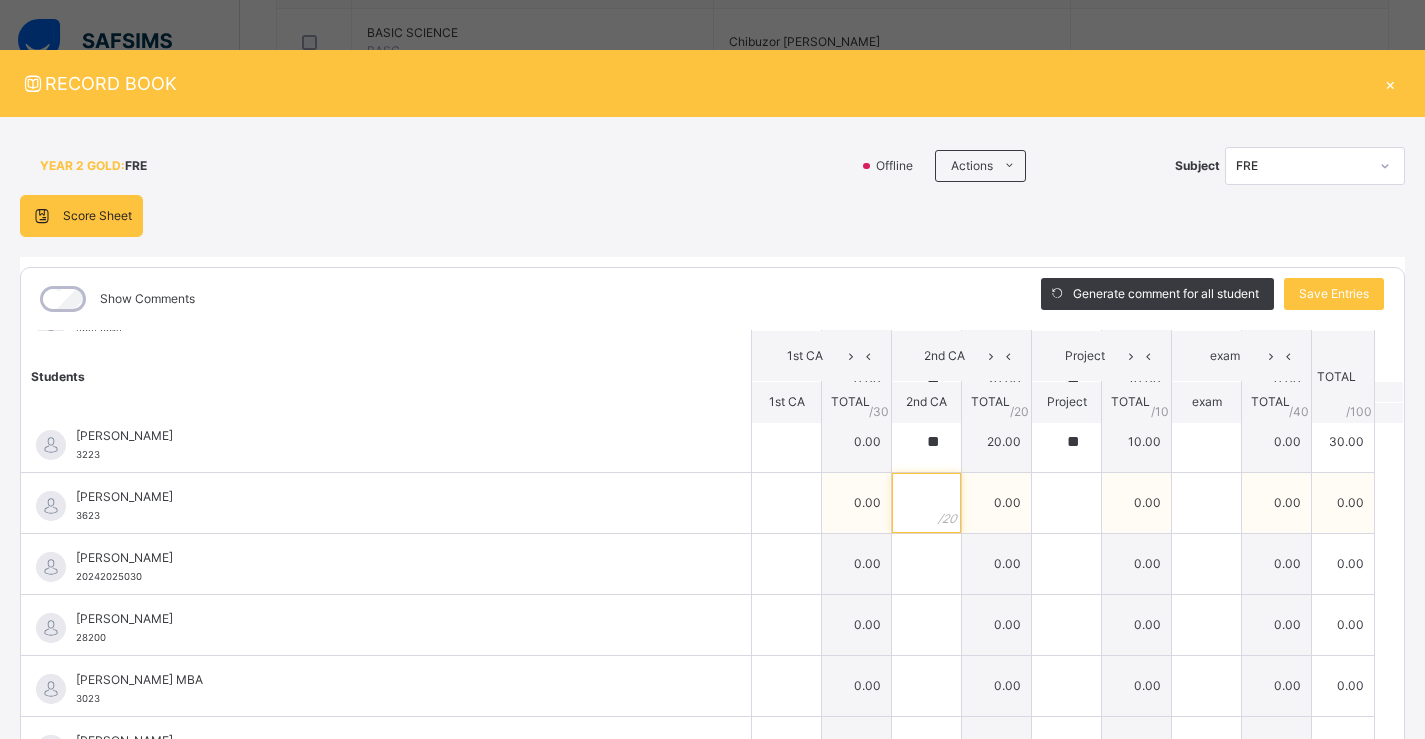 click at bounding box center [926, 503] 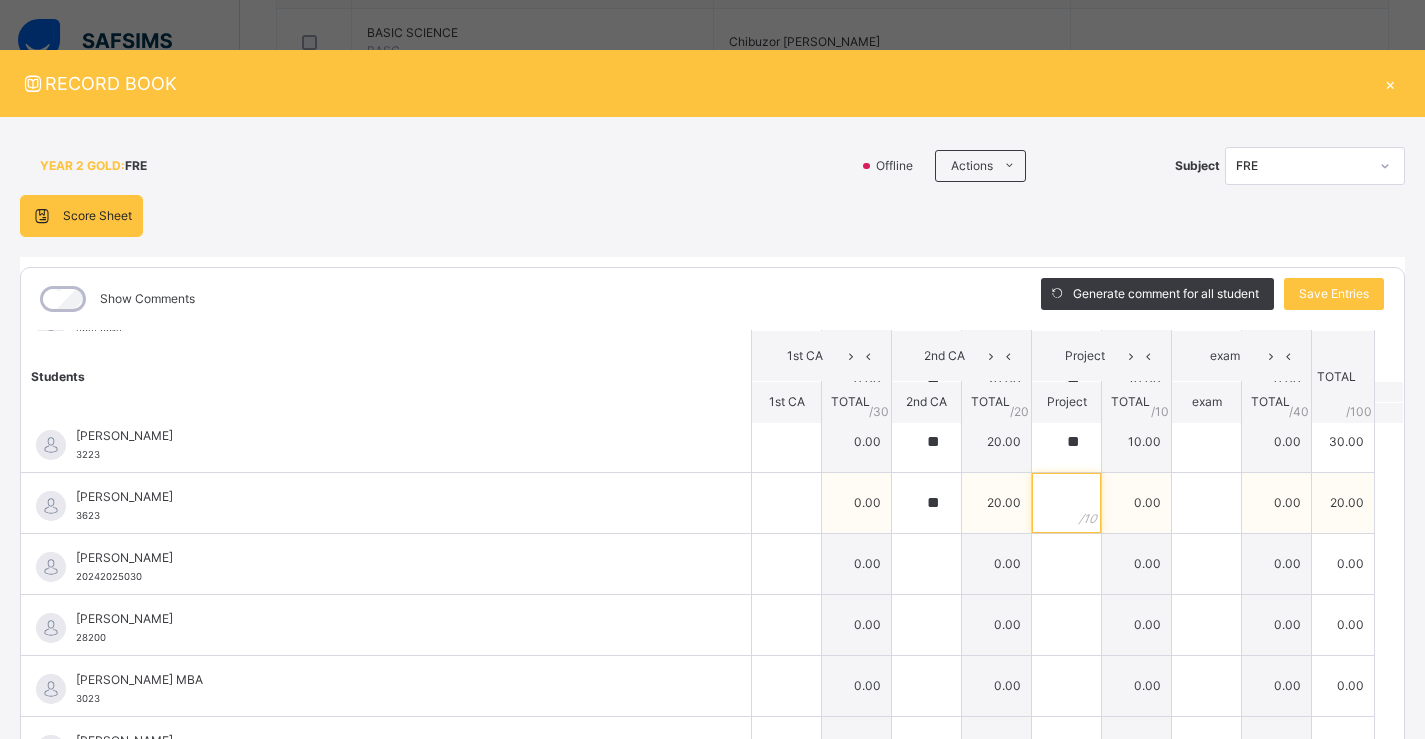 click at bounding box center (1066, 503) 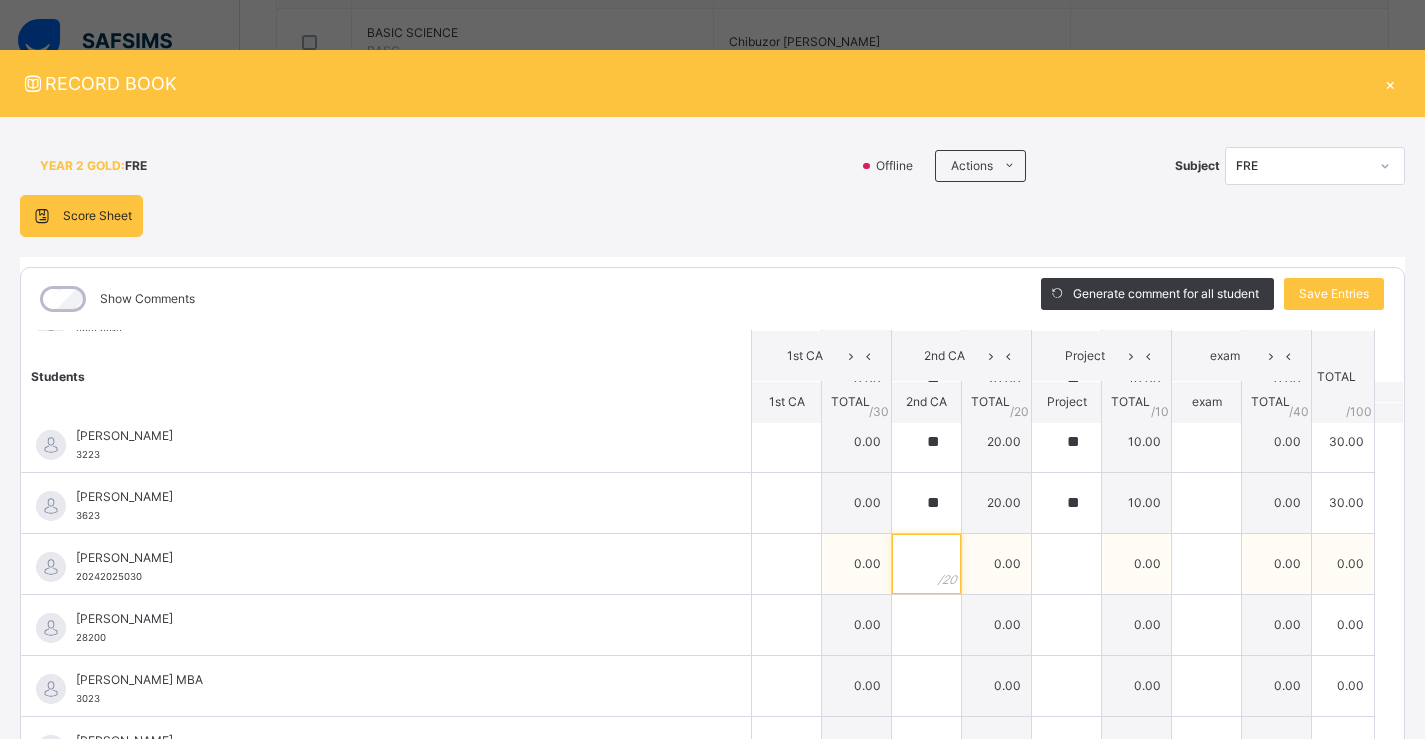 click at bounding box center (926, 564) 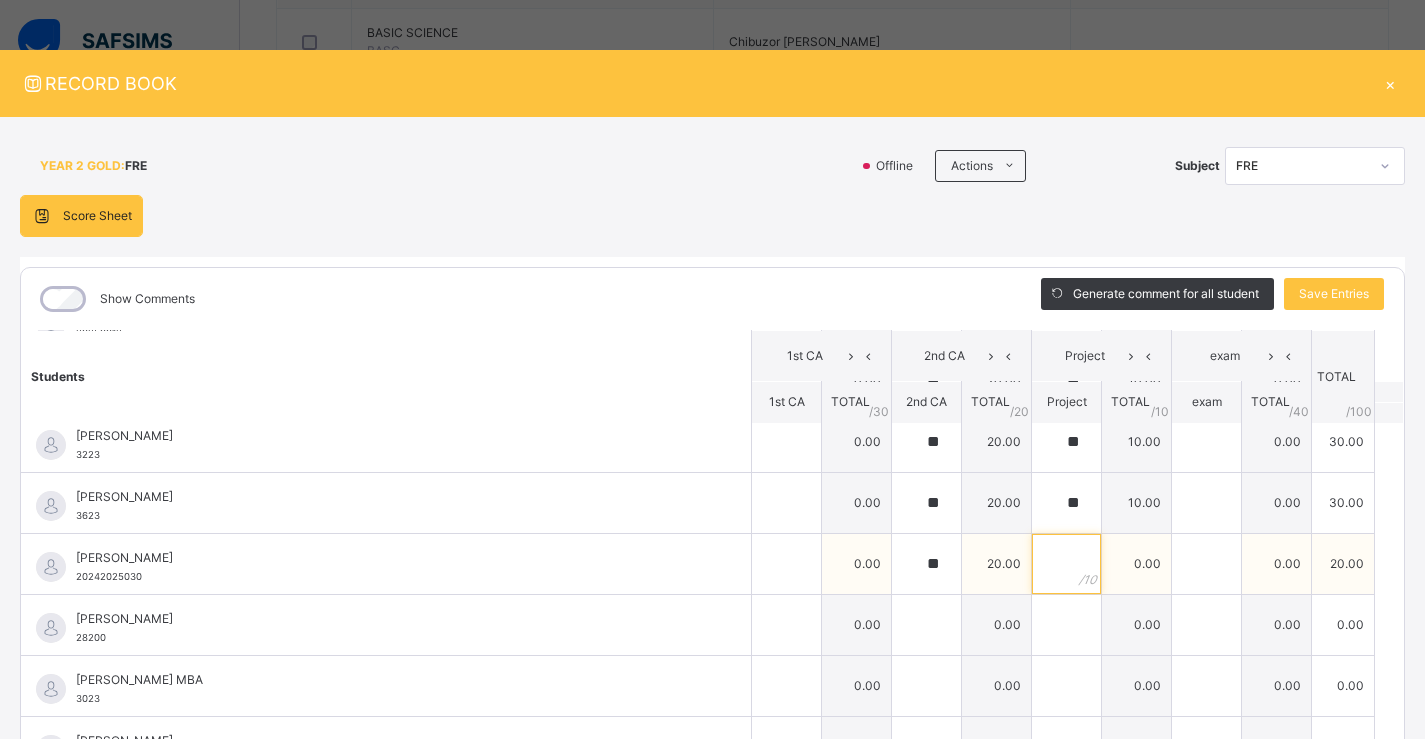 click at bounding box center (1066, 564) 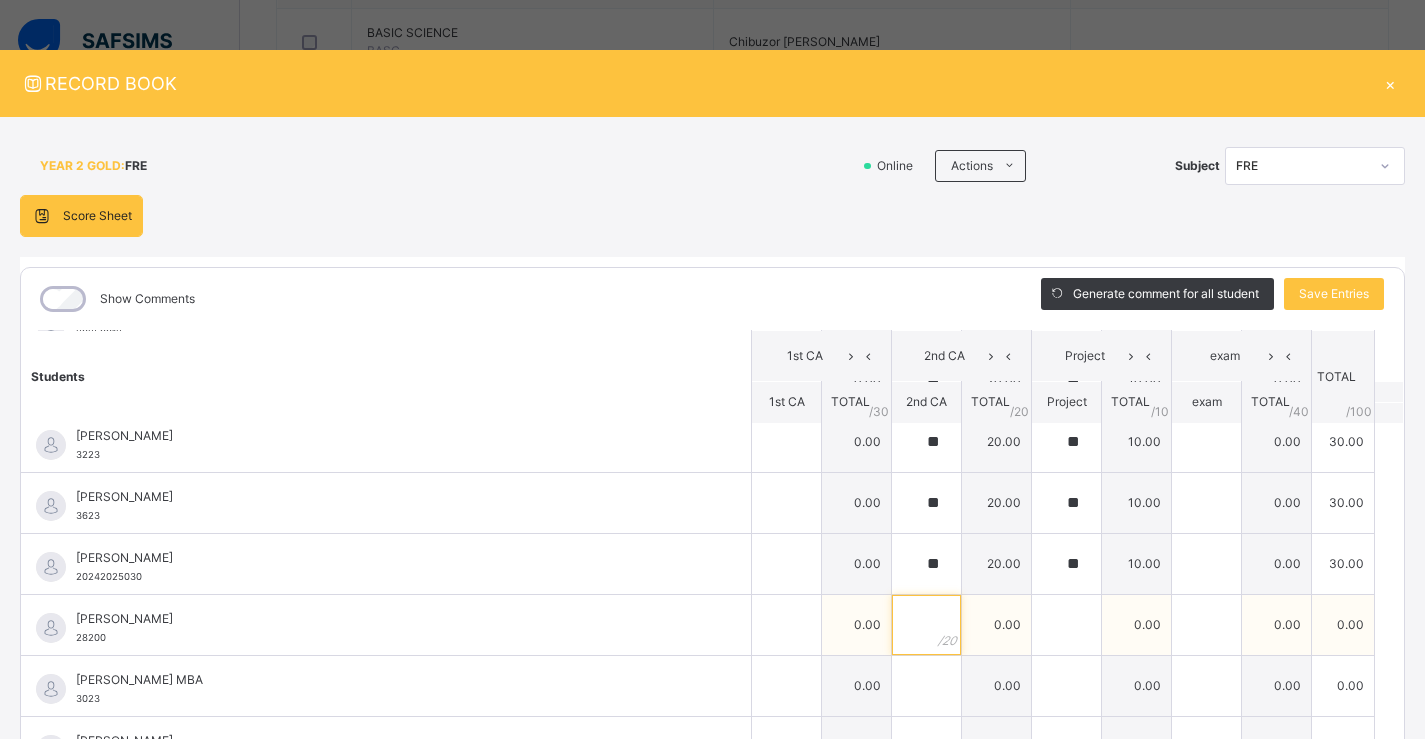 click at bounding box center (926, 625) 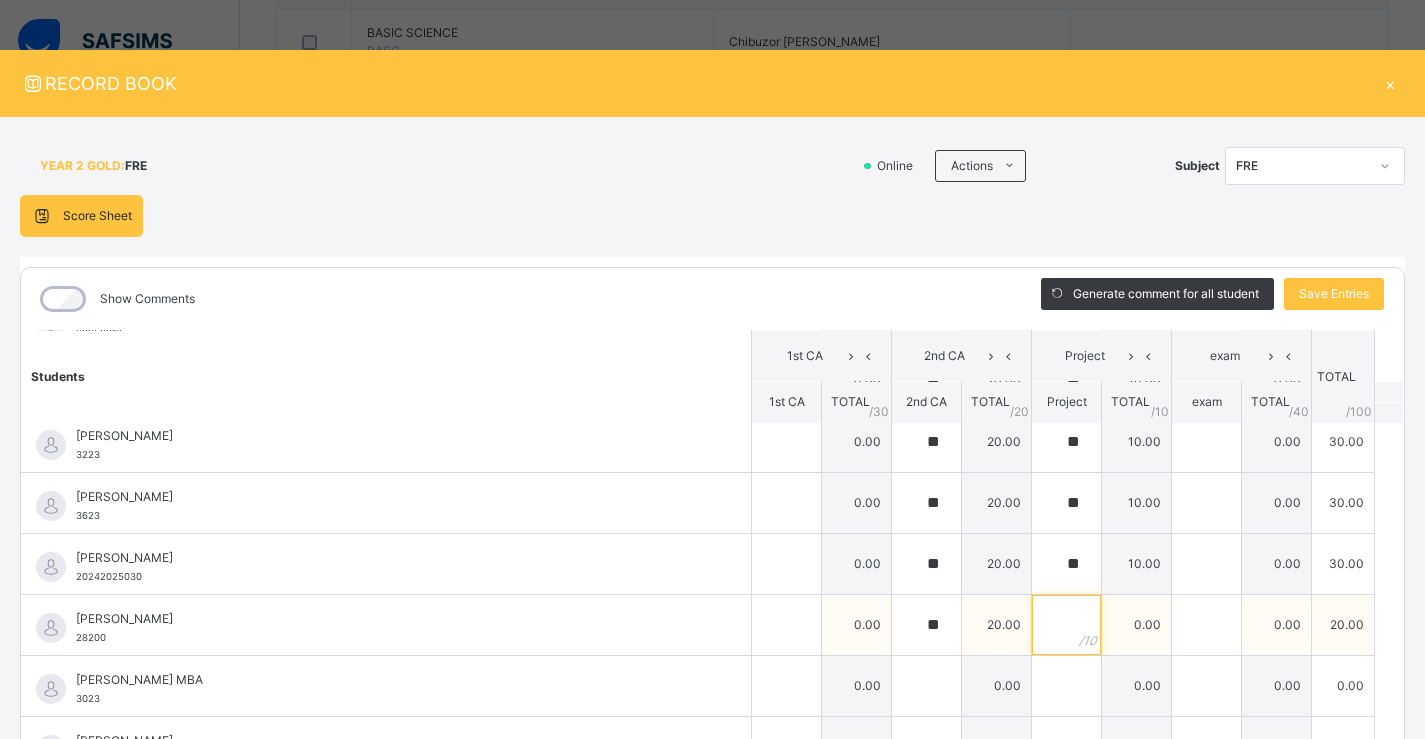 click at bounding box center (1066, 625) 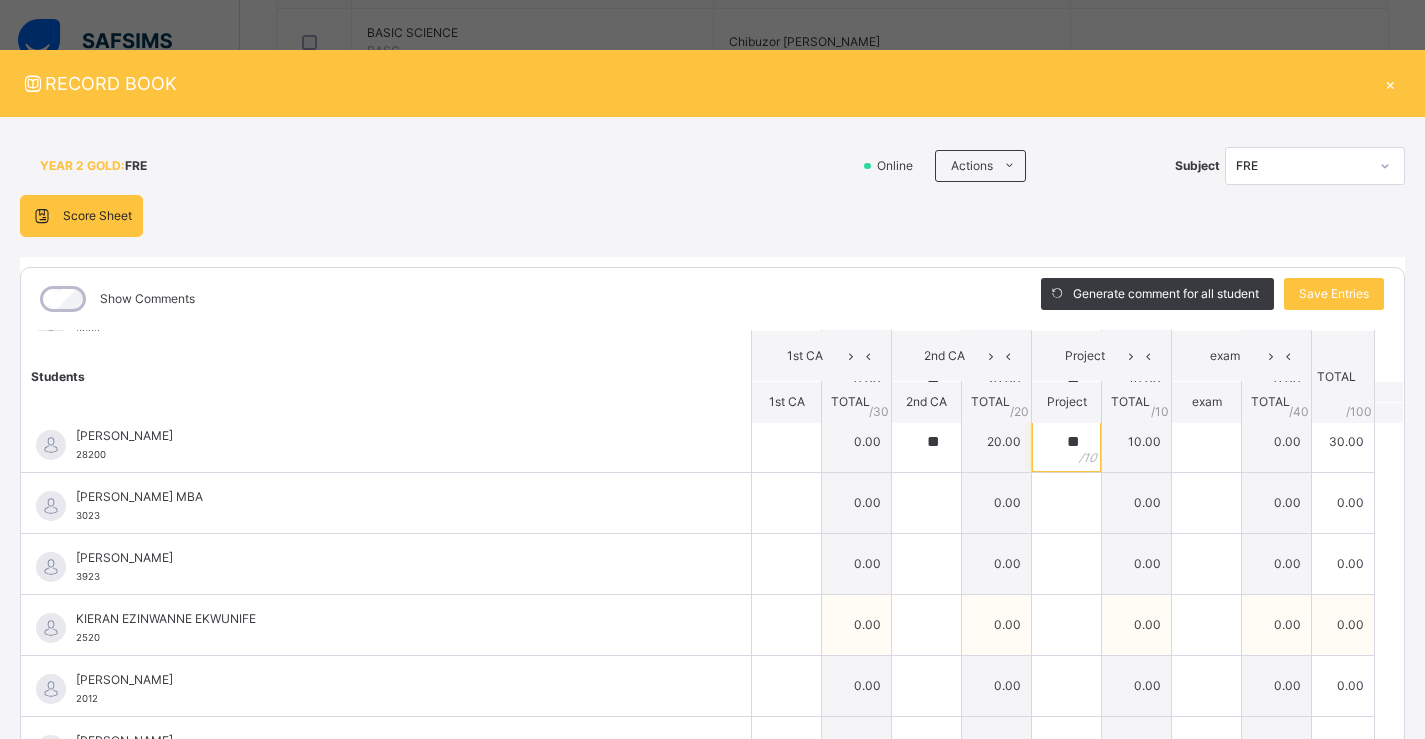 scroll, scrollTop: 700, scrollLeft: 0, axis: vertical 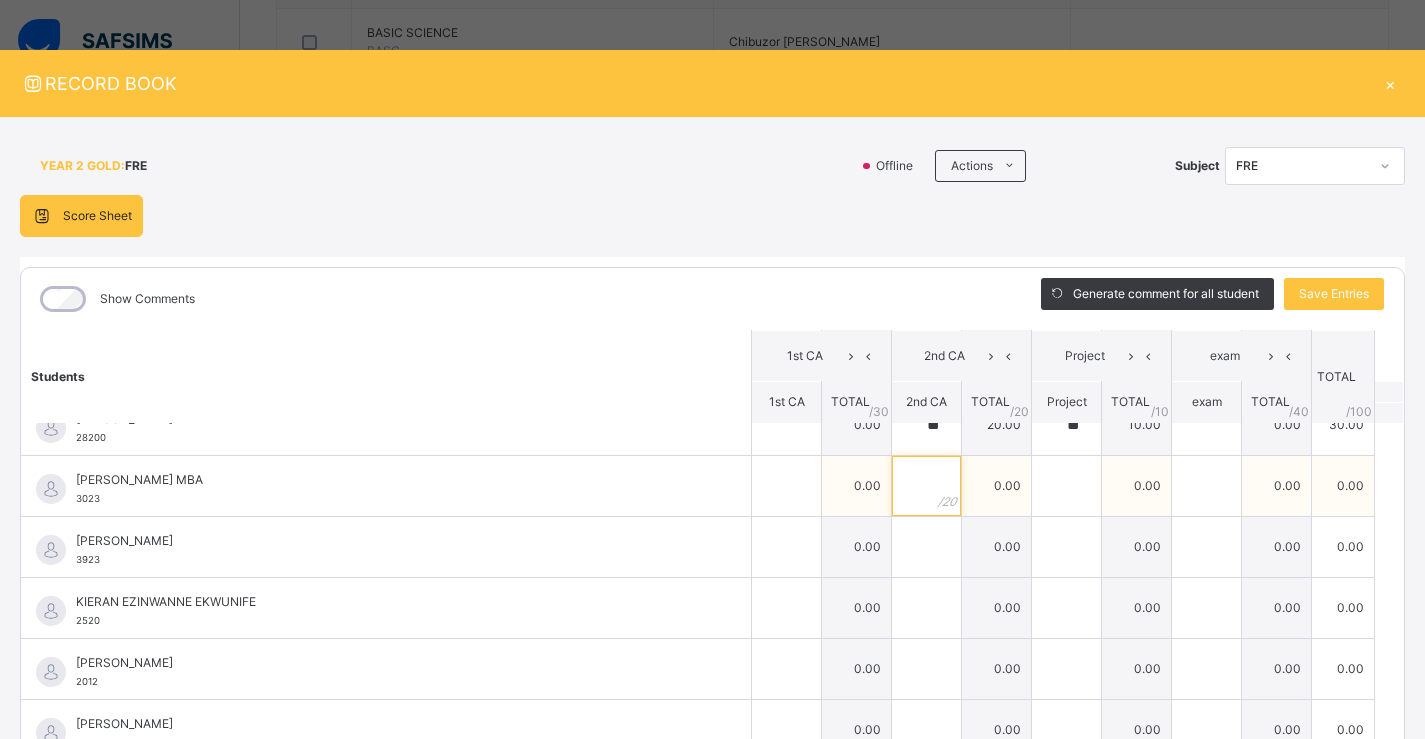 click at bounding box center [926, 486] 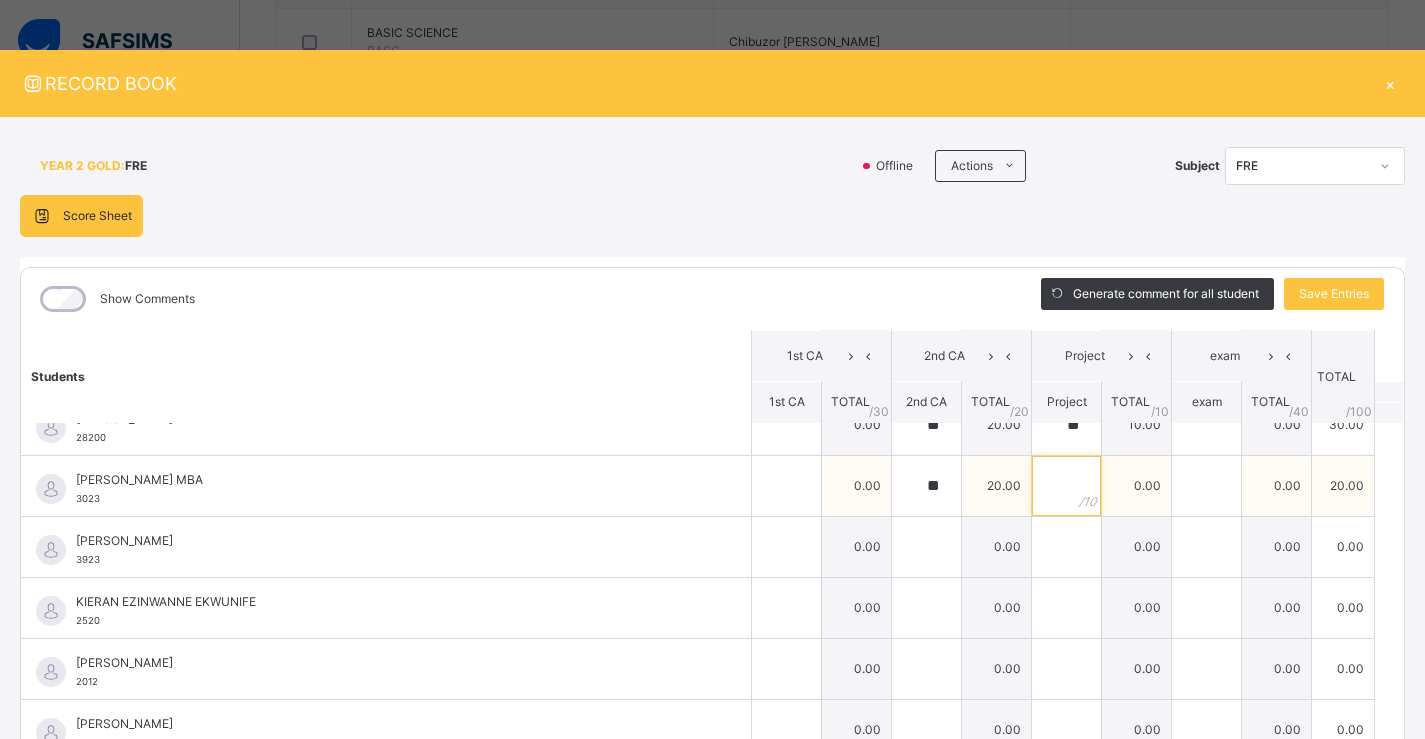 click at bounding box center (1066, 486) 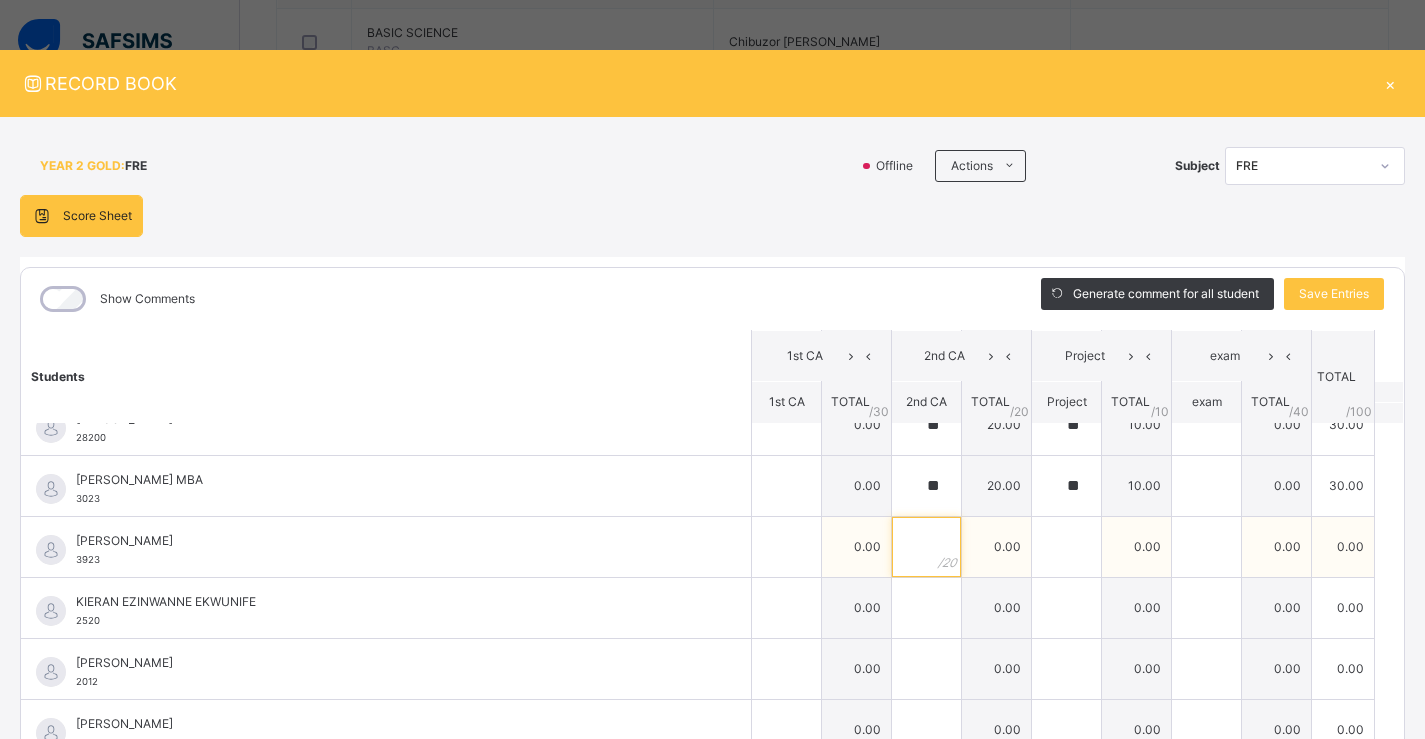 click at bounding box center [926, 547] 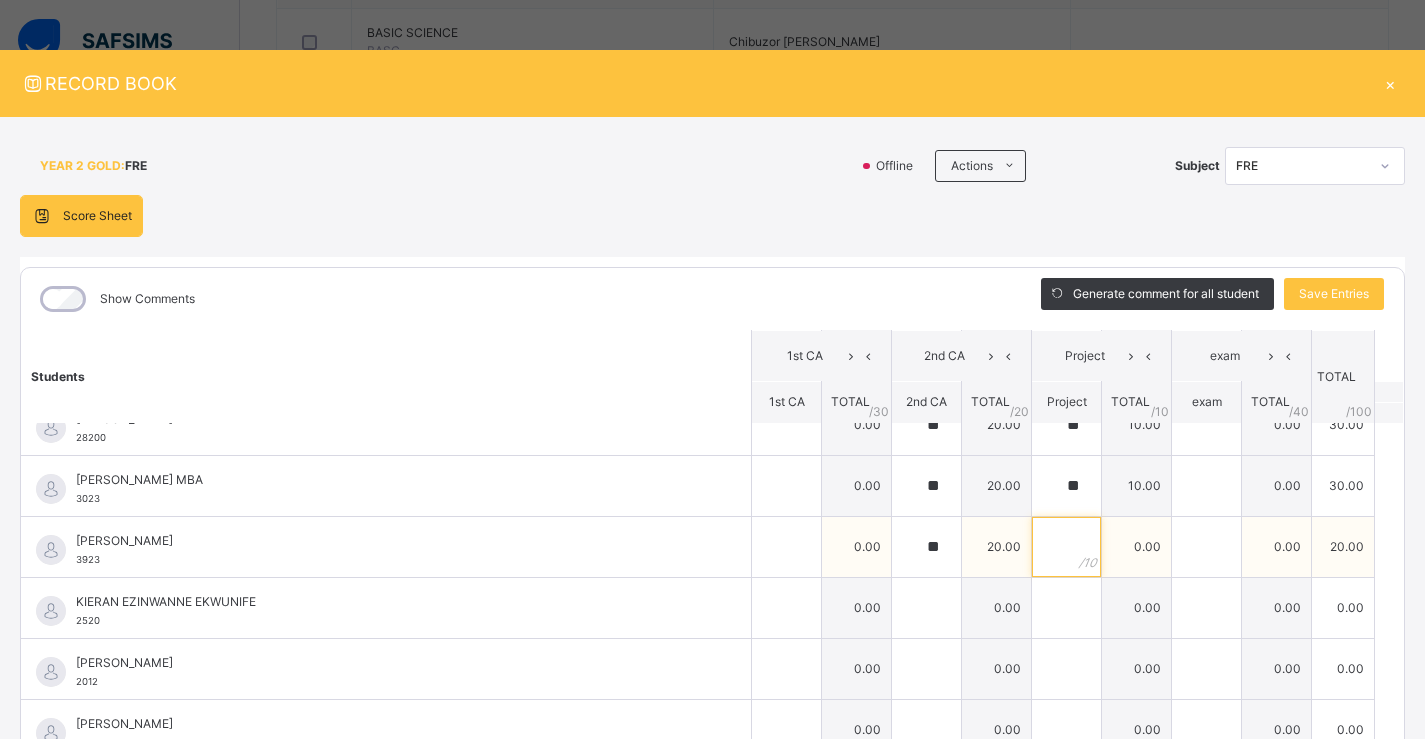 click at bounding box center [1066, 547] 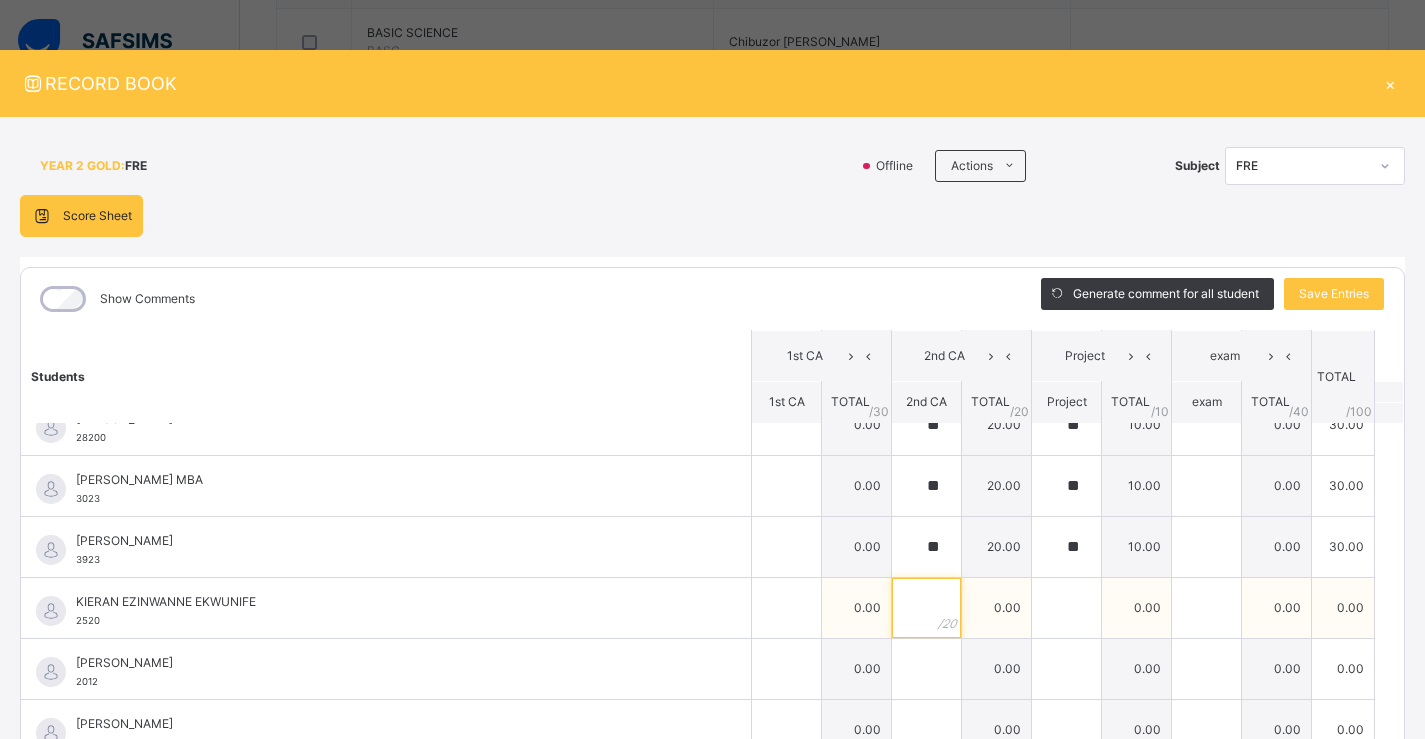 click at bounding box center (926, 608) 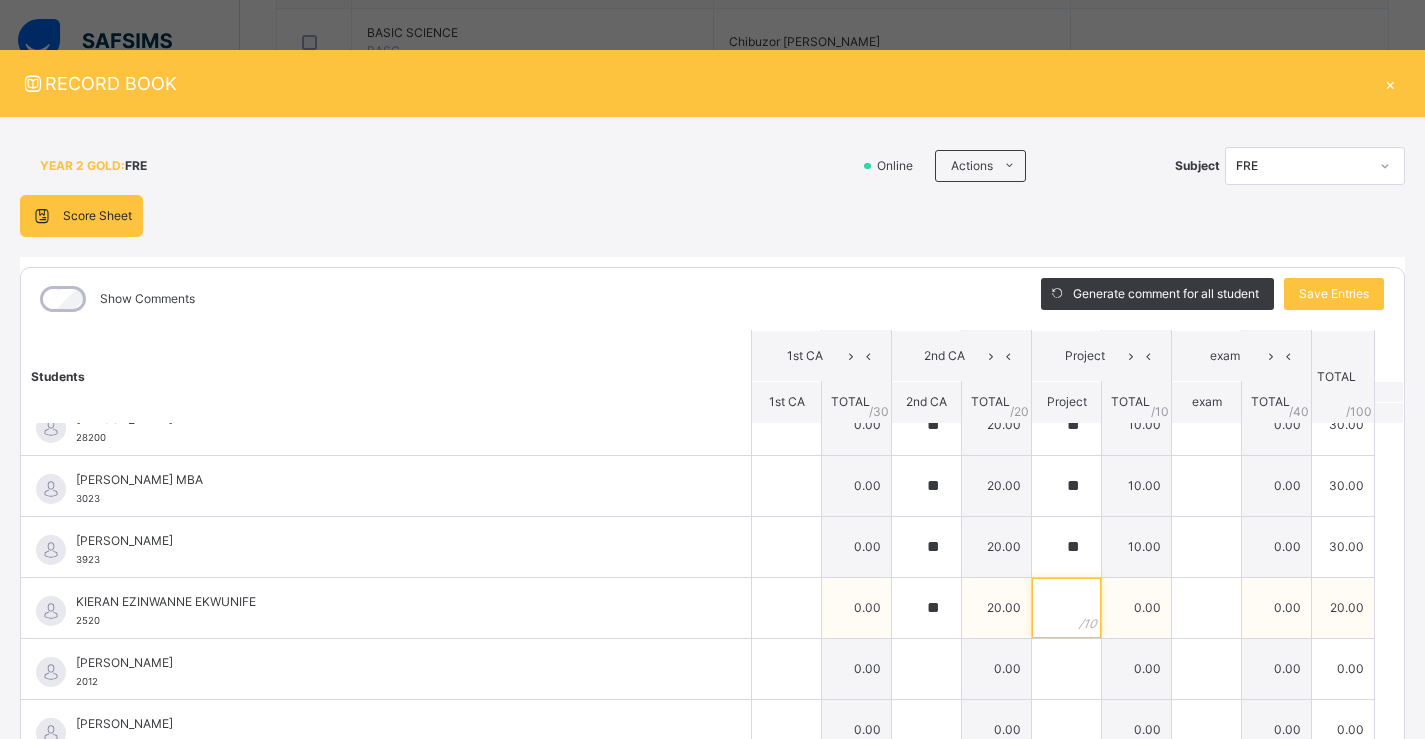 click at bounding box center (1066, 608) 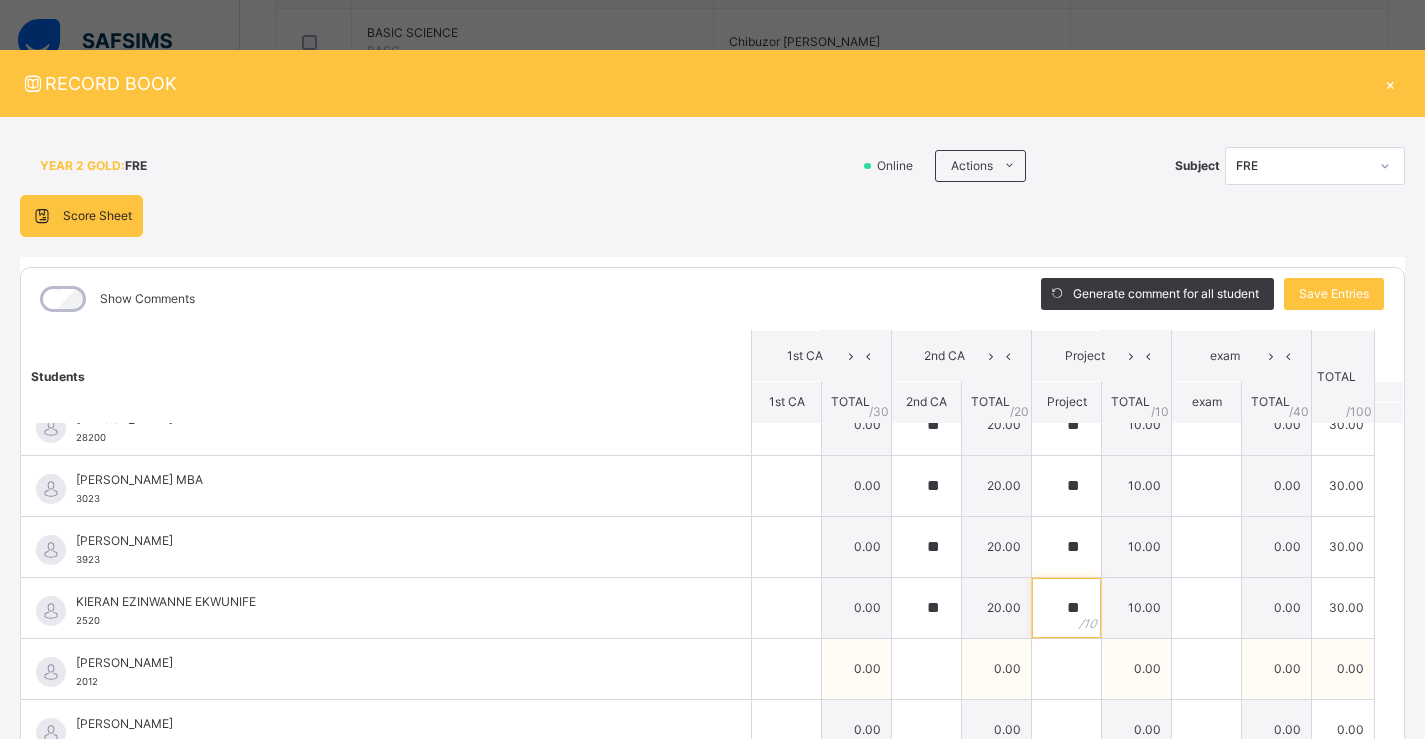 scroll, scrollTop: 800, scrollLeft: 0, axis: vertical 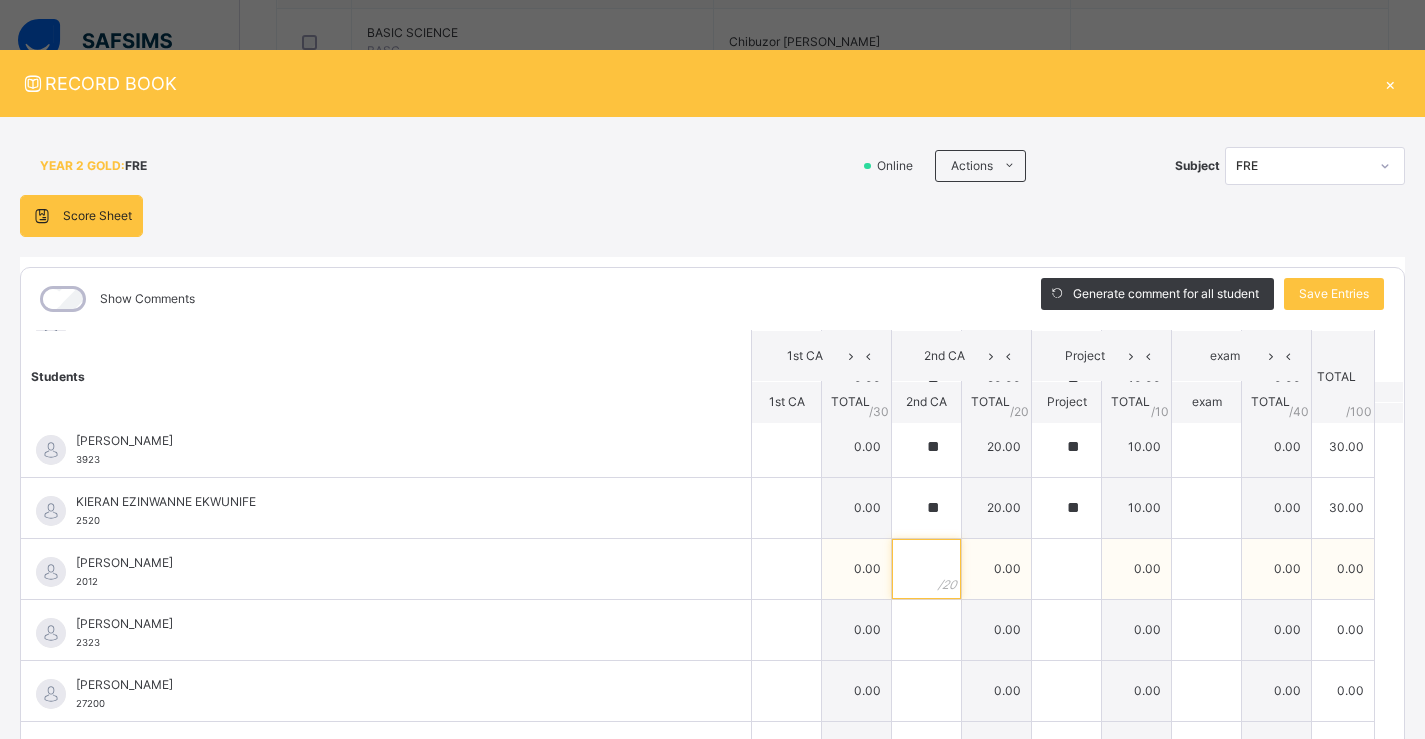 click at bounding box center [926, 569] 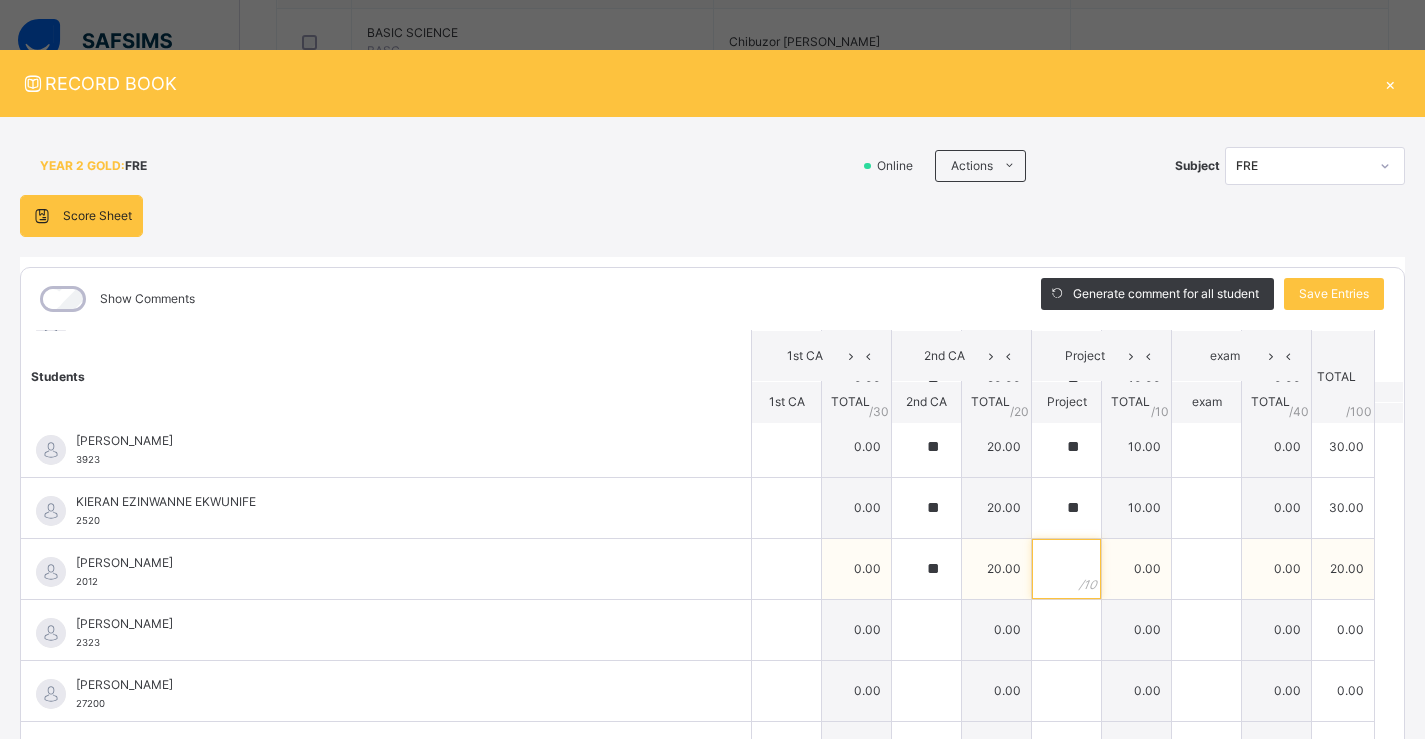 click at bounding box center (1066, 569) 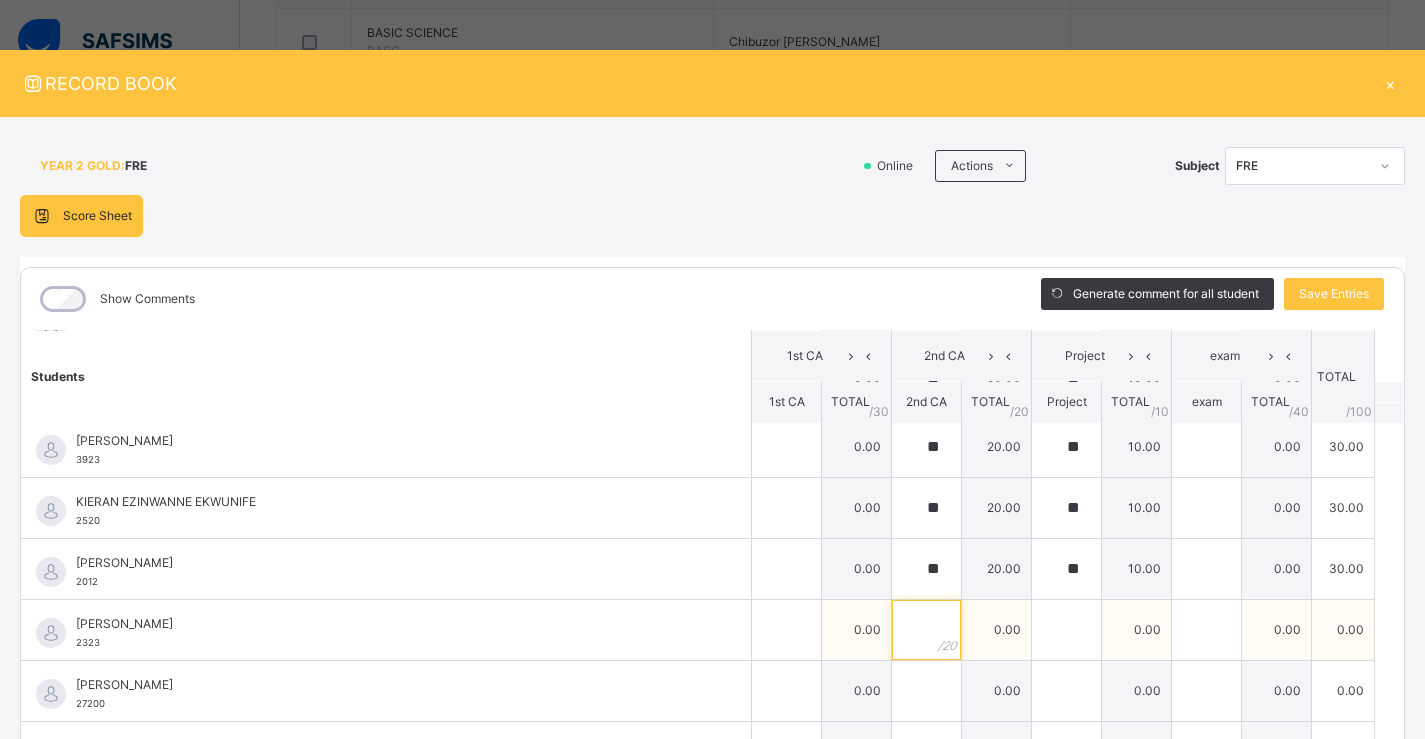 click at bounding box center [926, 630] 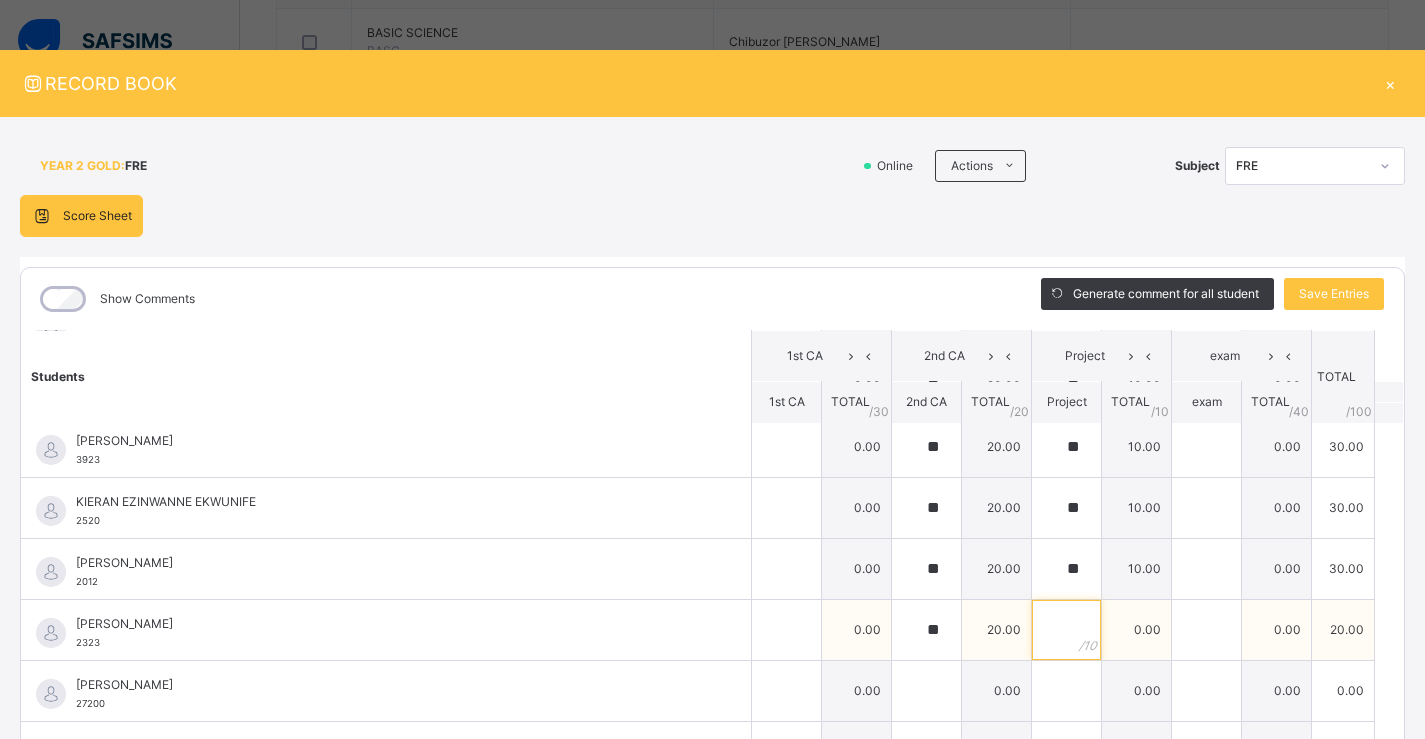 click at bounding box center (1066, 630) 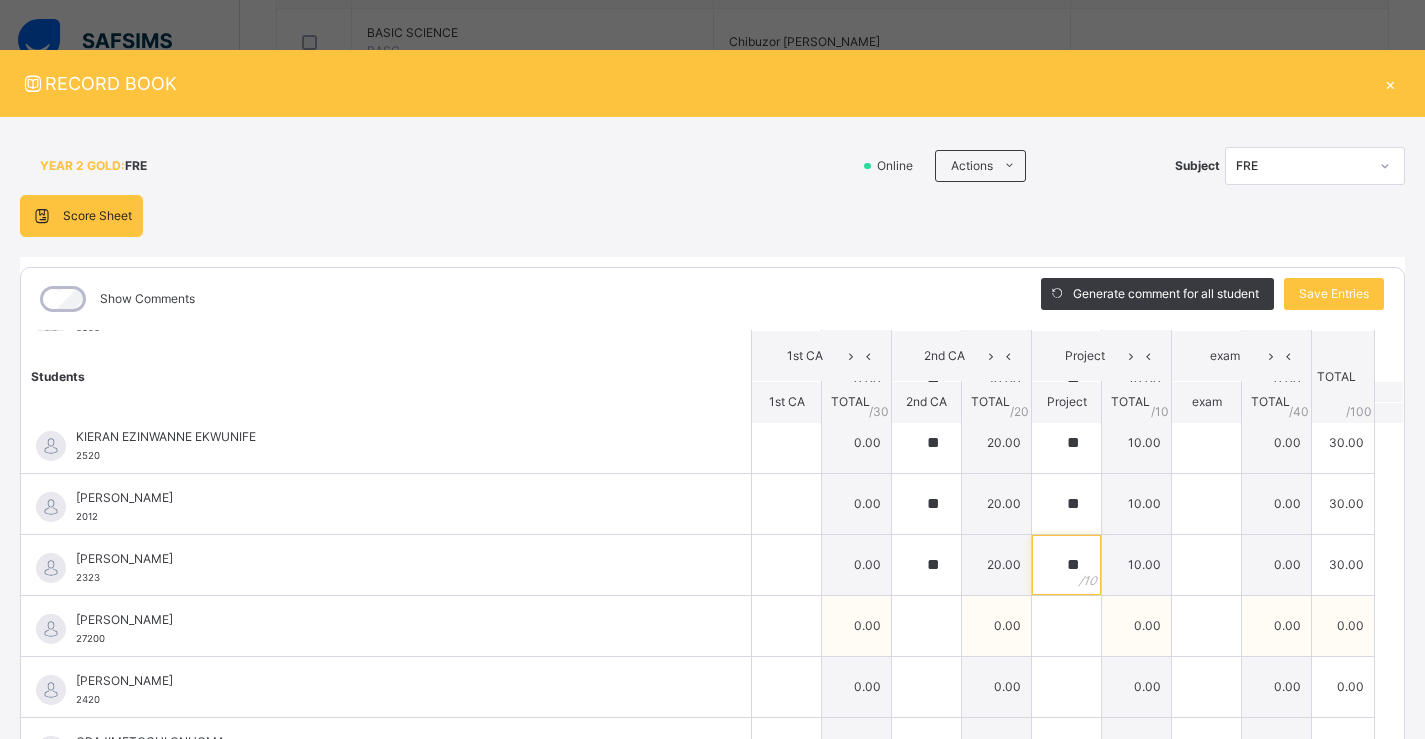 scroll, scrollTop: 900, scrollLeft: 0, axis: vertical 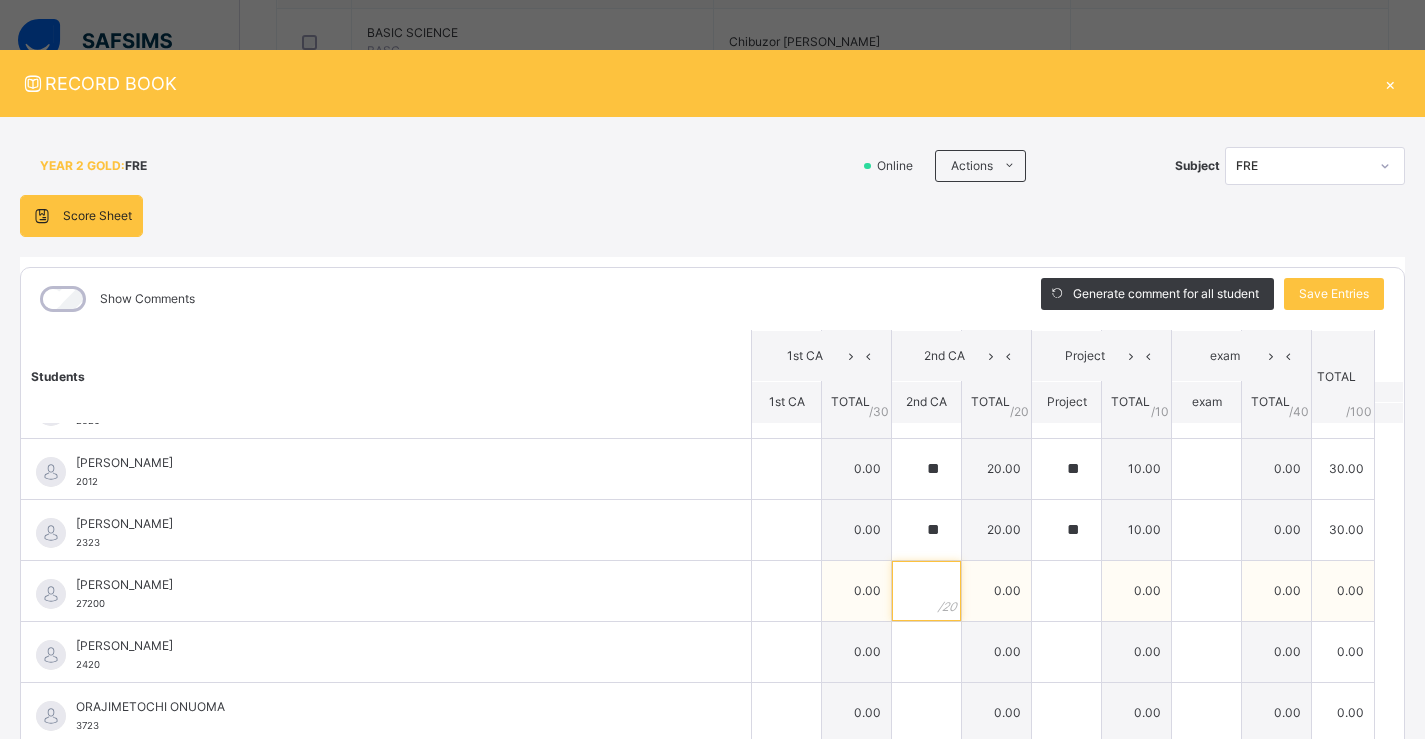 click at bounding box center [926, 591] 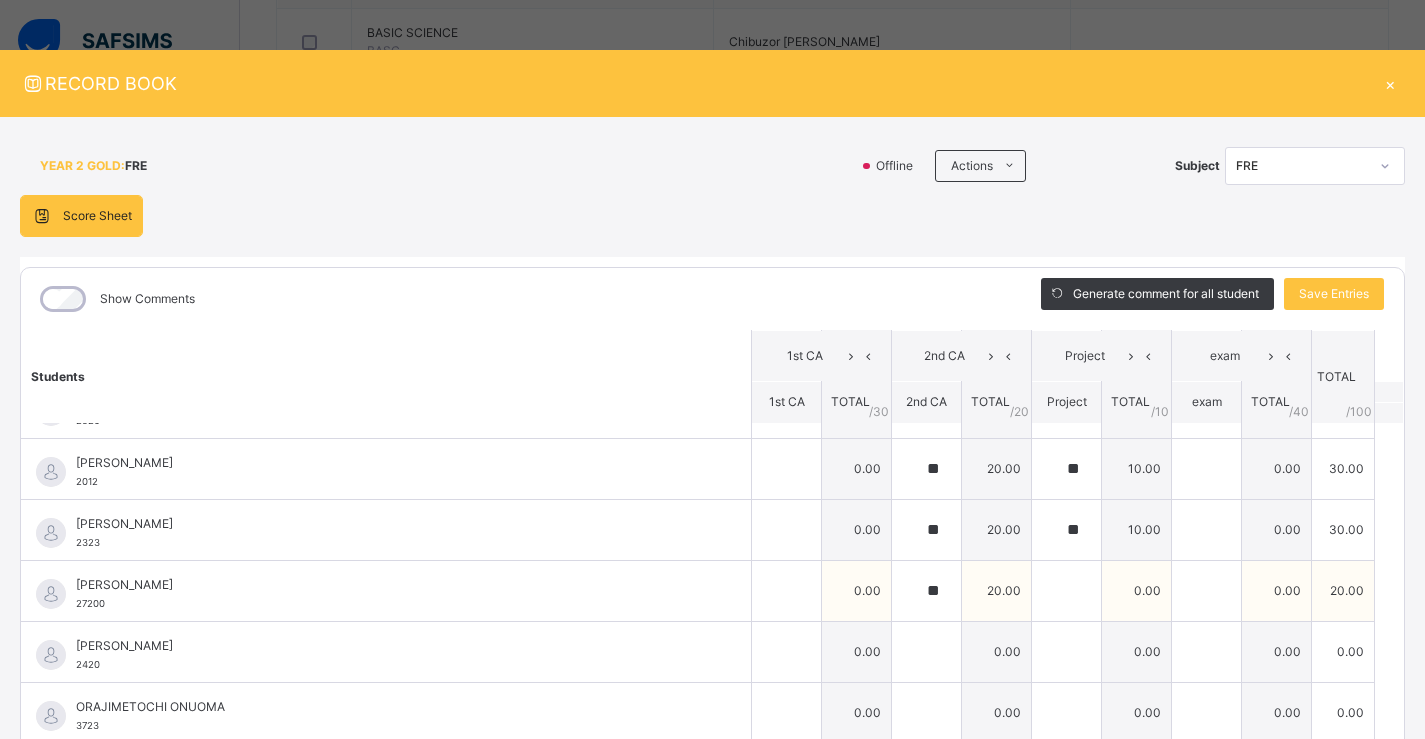 click on "0.00" at bounding box center [1137, 590] 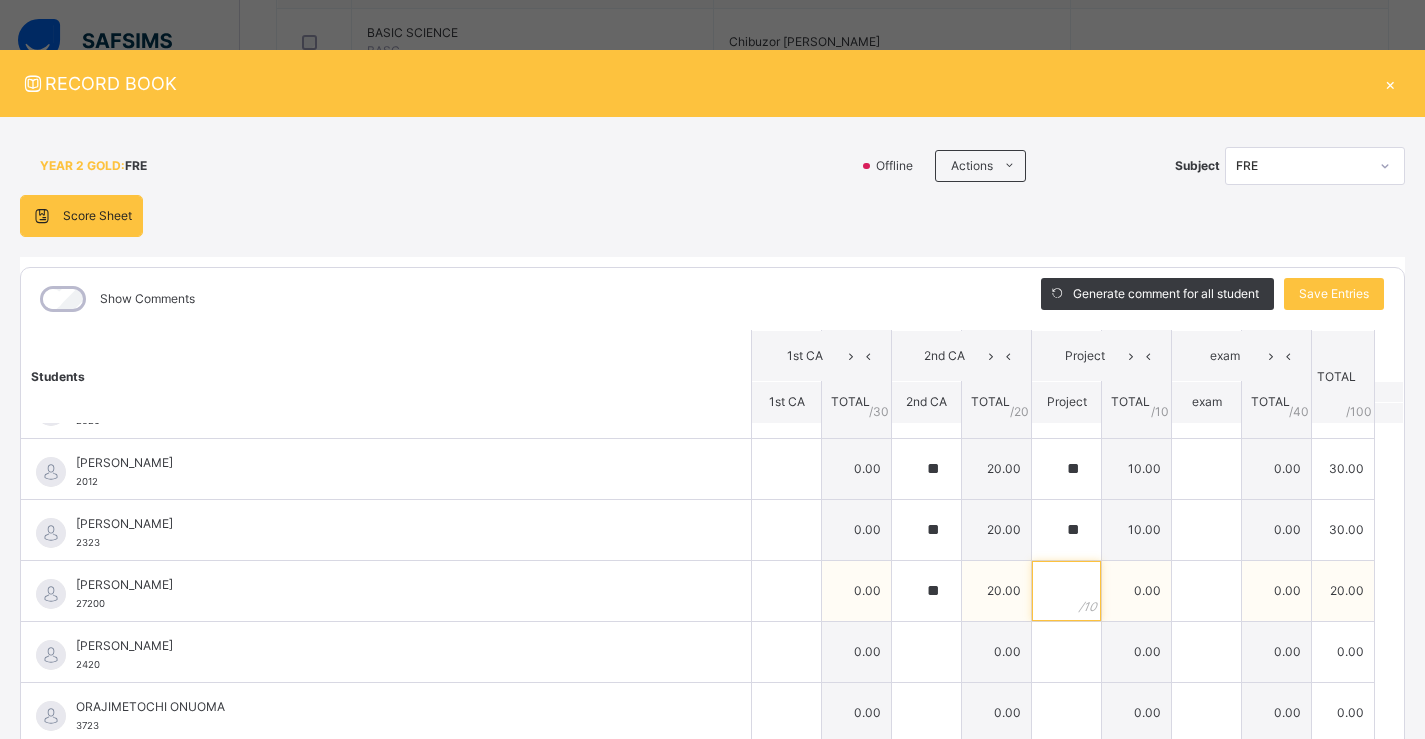 click at bounding box center [1066, 591] 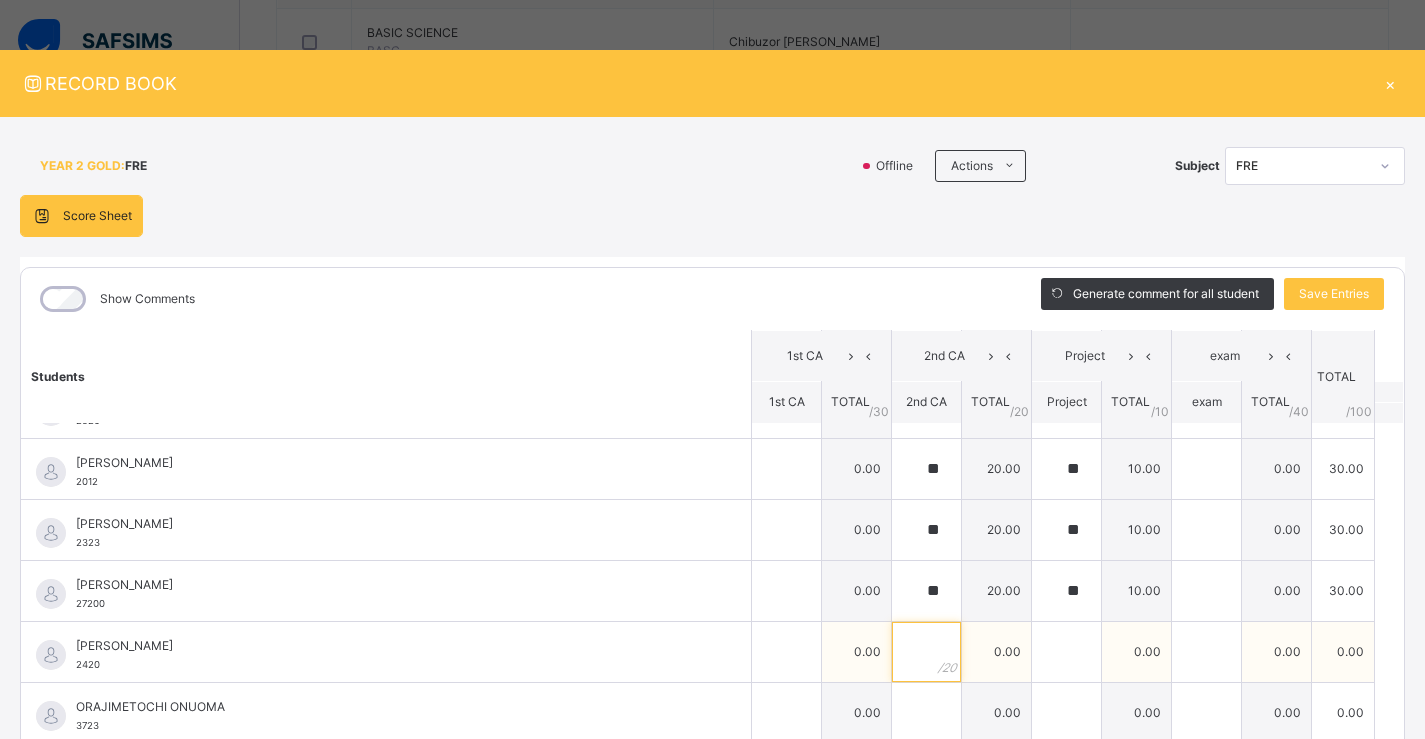 click at bounding box center (926, 652) 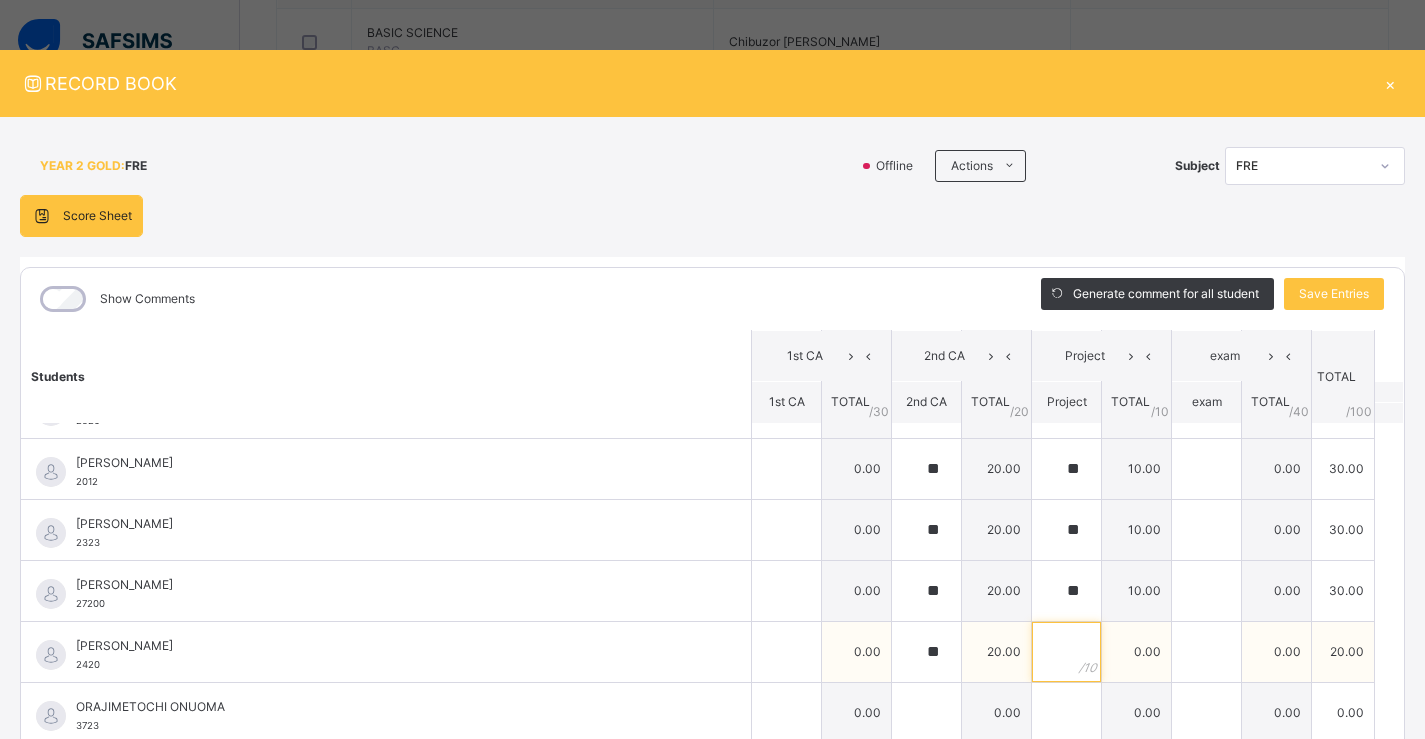 click at bounding box center (1066, 652) 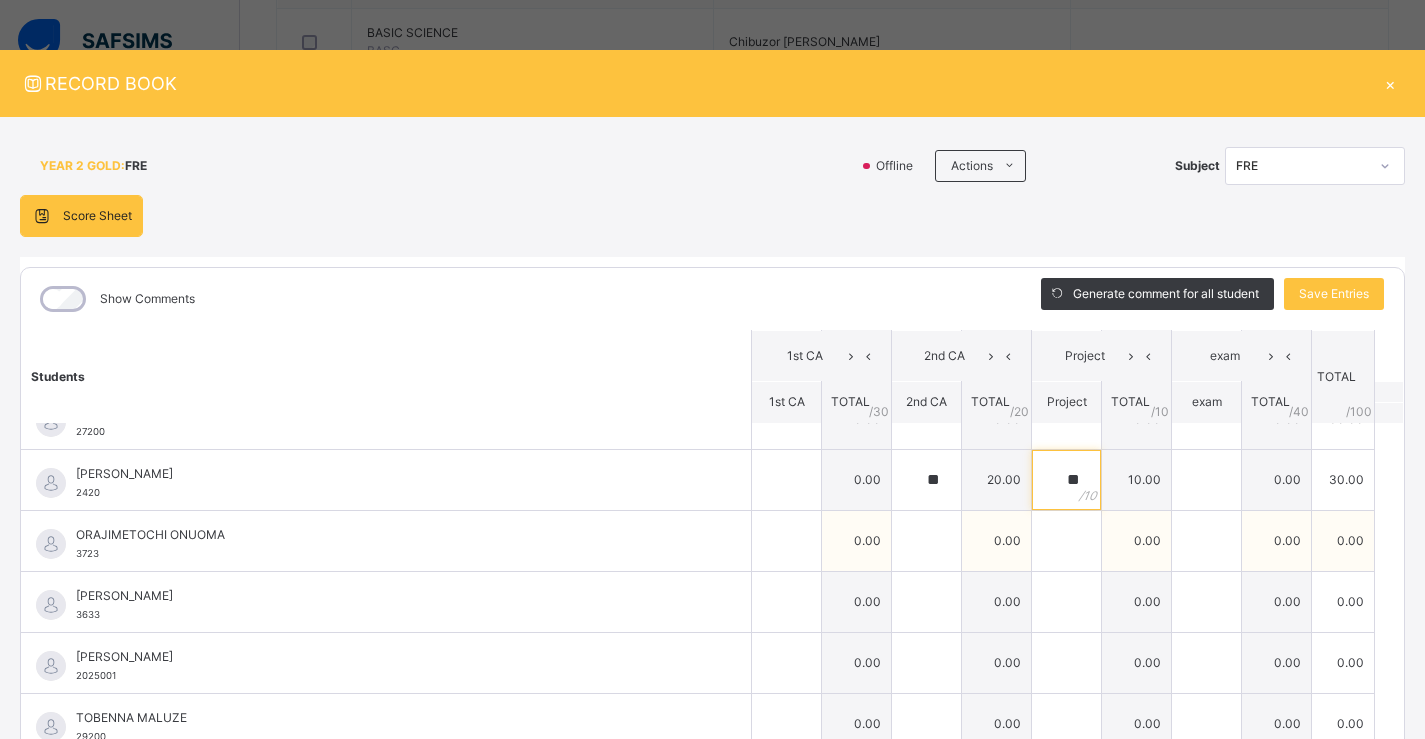 scroll, scrollTop: 1100, scrollLeft: 0, axis: vertical 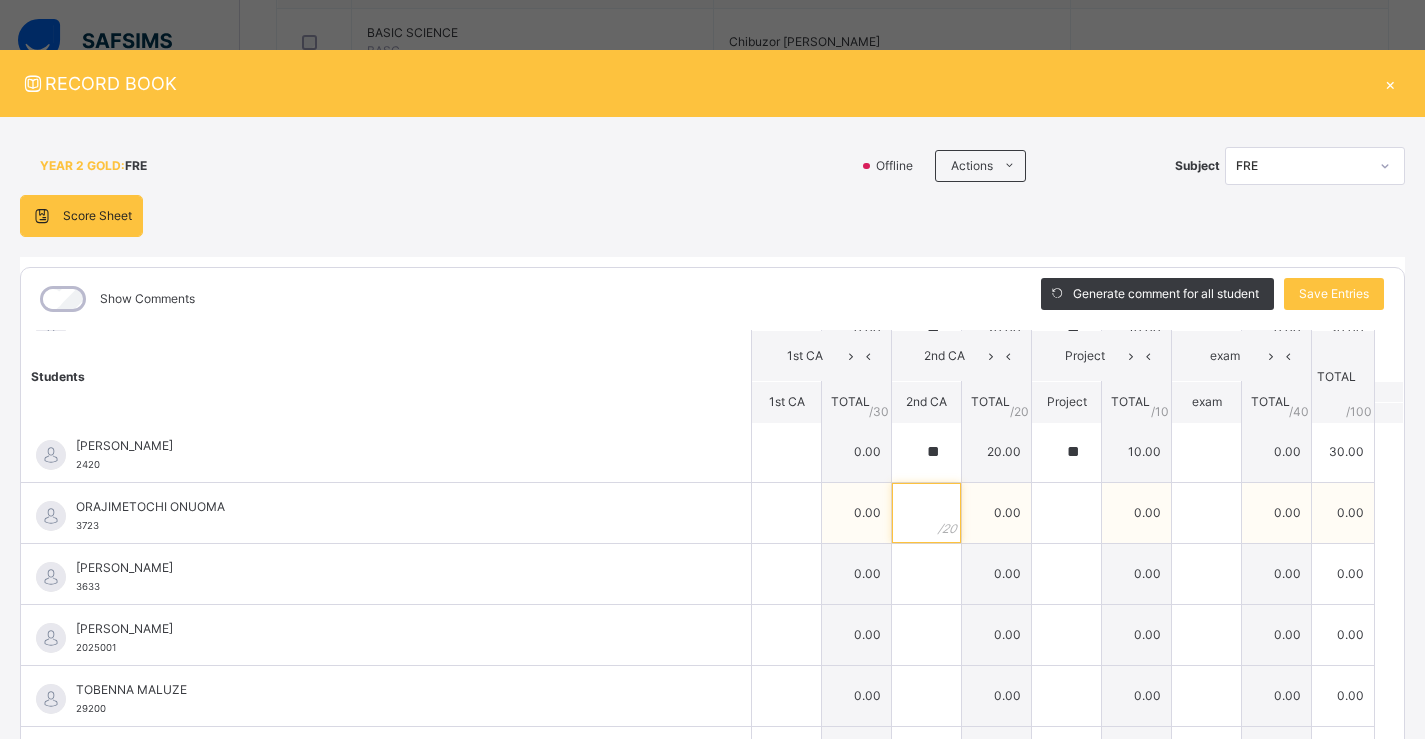 click at bounding box center [926, 513] 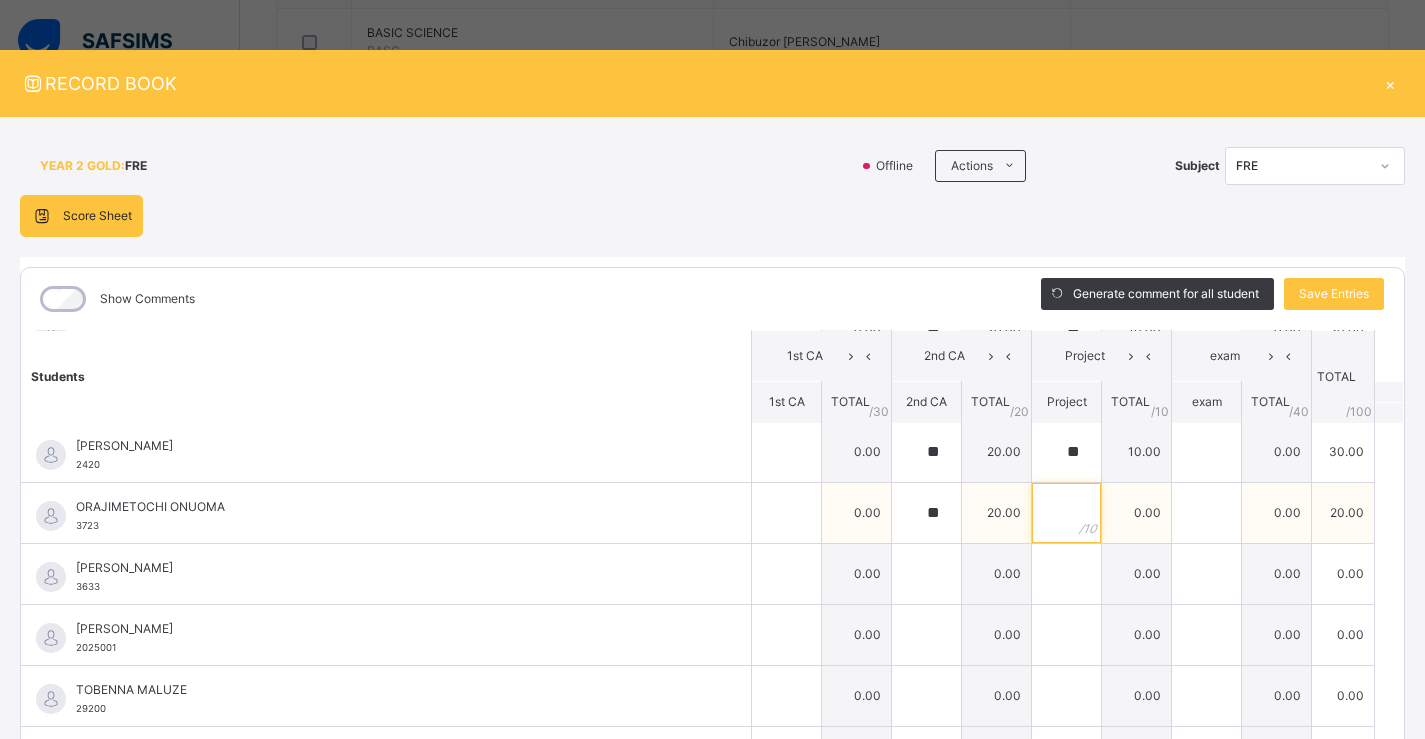 click at bounding box center [1066, 513] 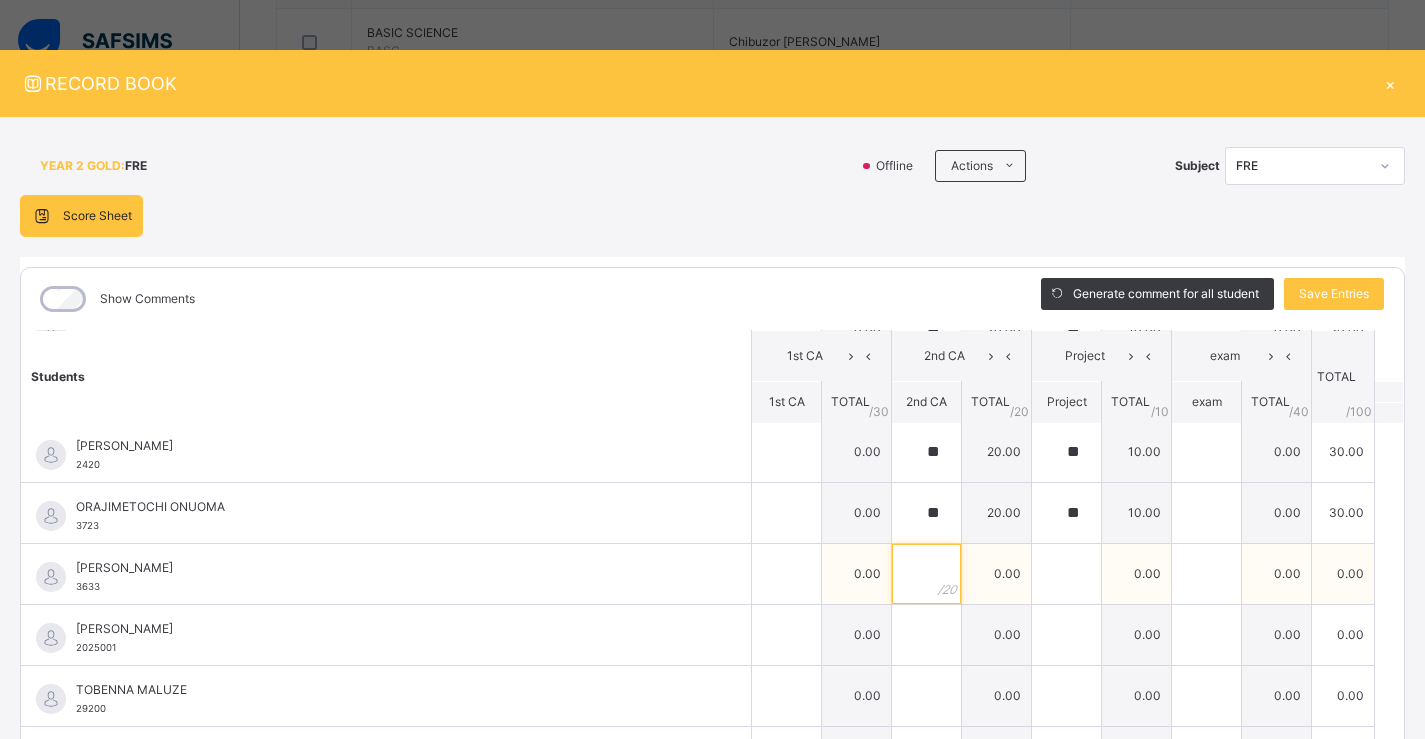 click at bounding box center (926, 574) 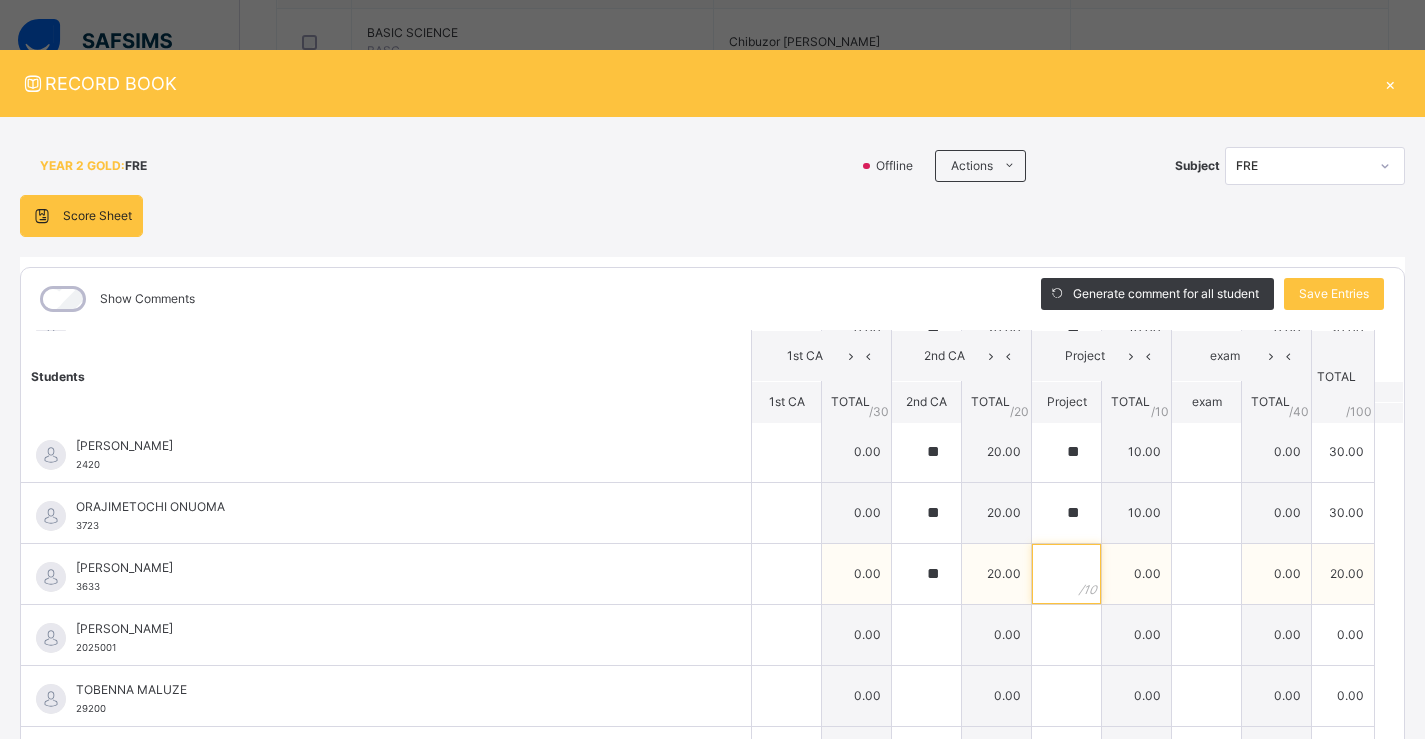 click at bounding box center [1066, 574] 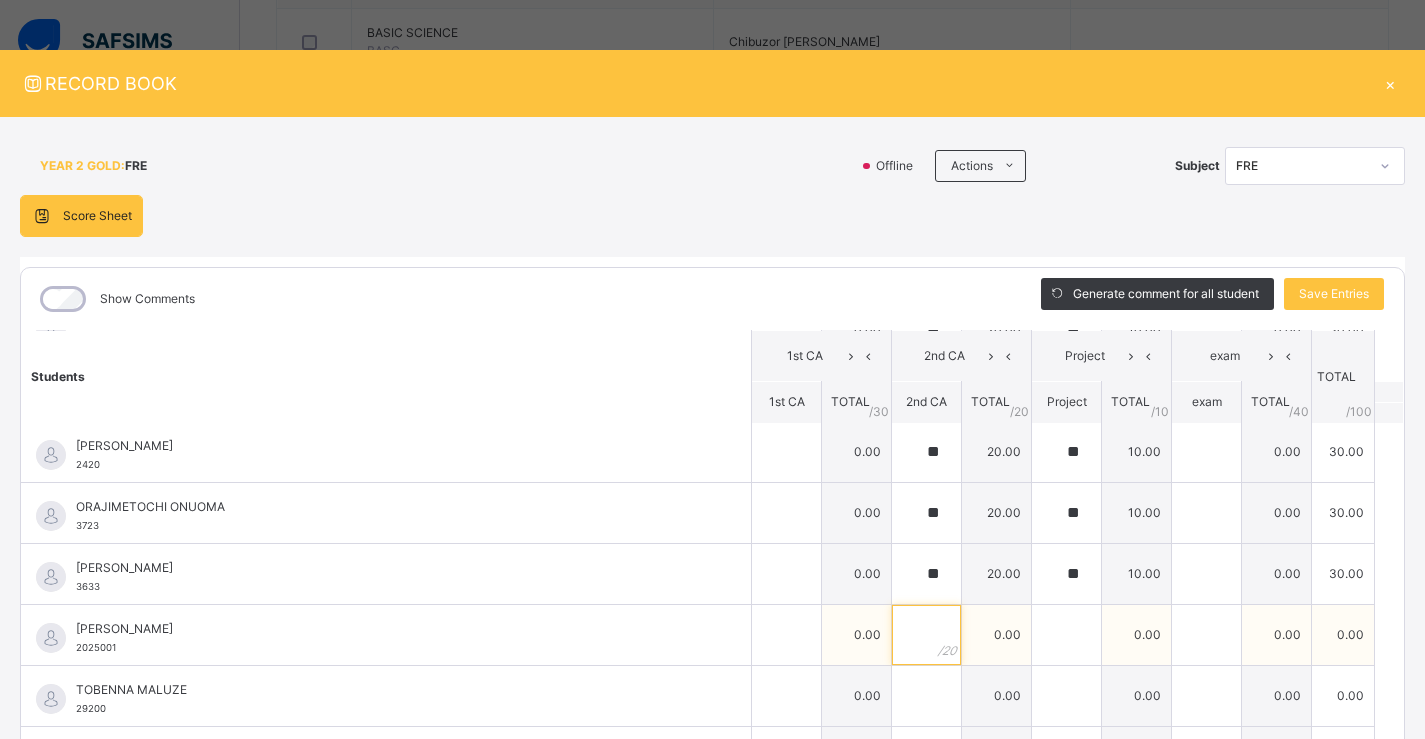 click at bounding box center [926, 635] 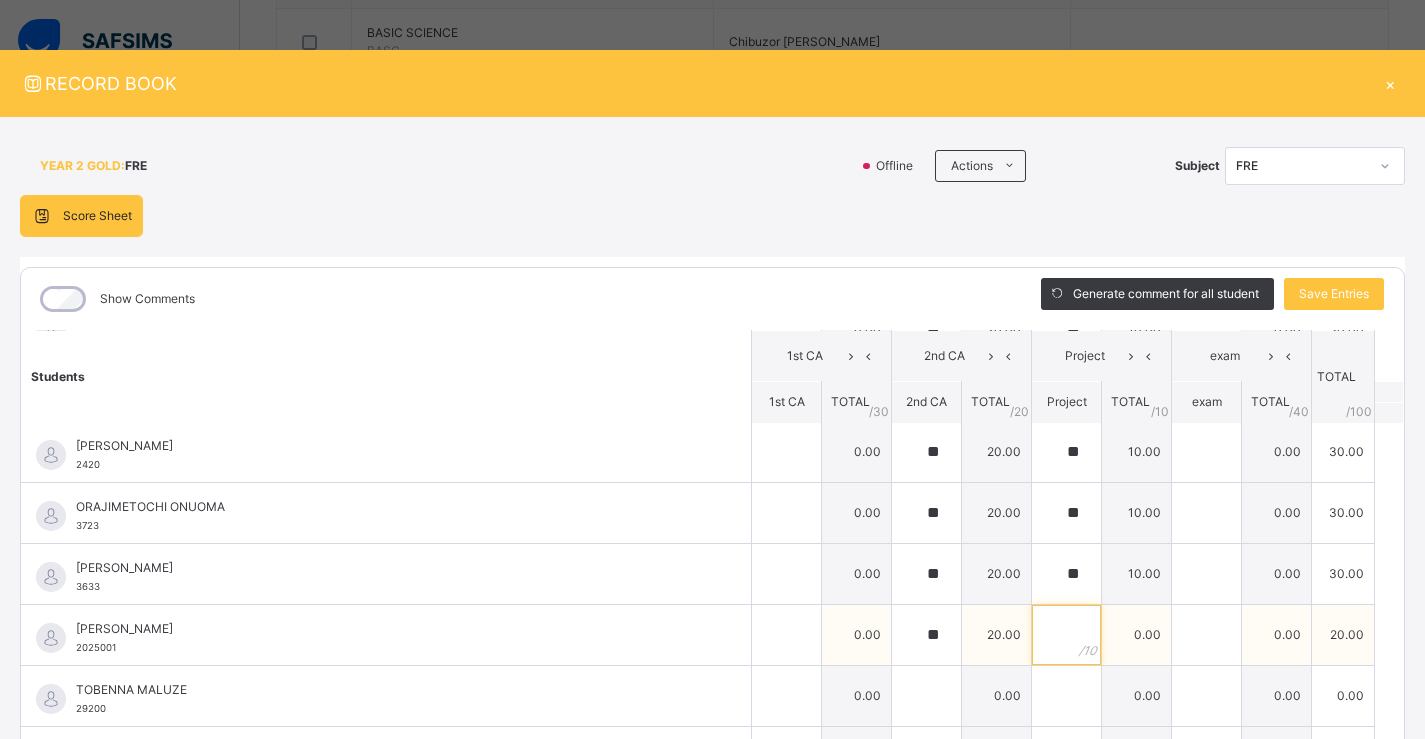click at bounding box center [1066, 635] 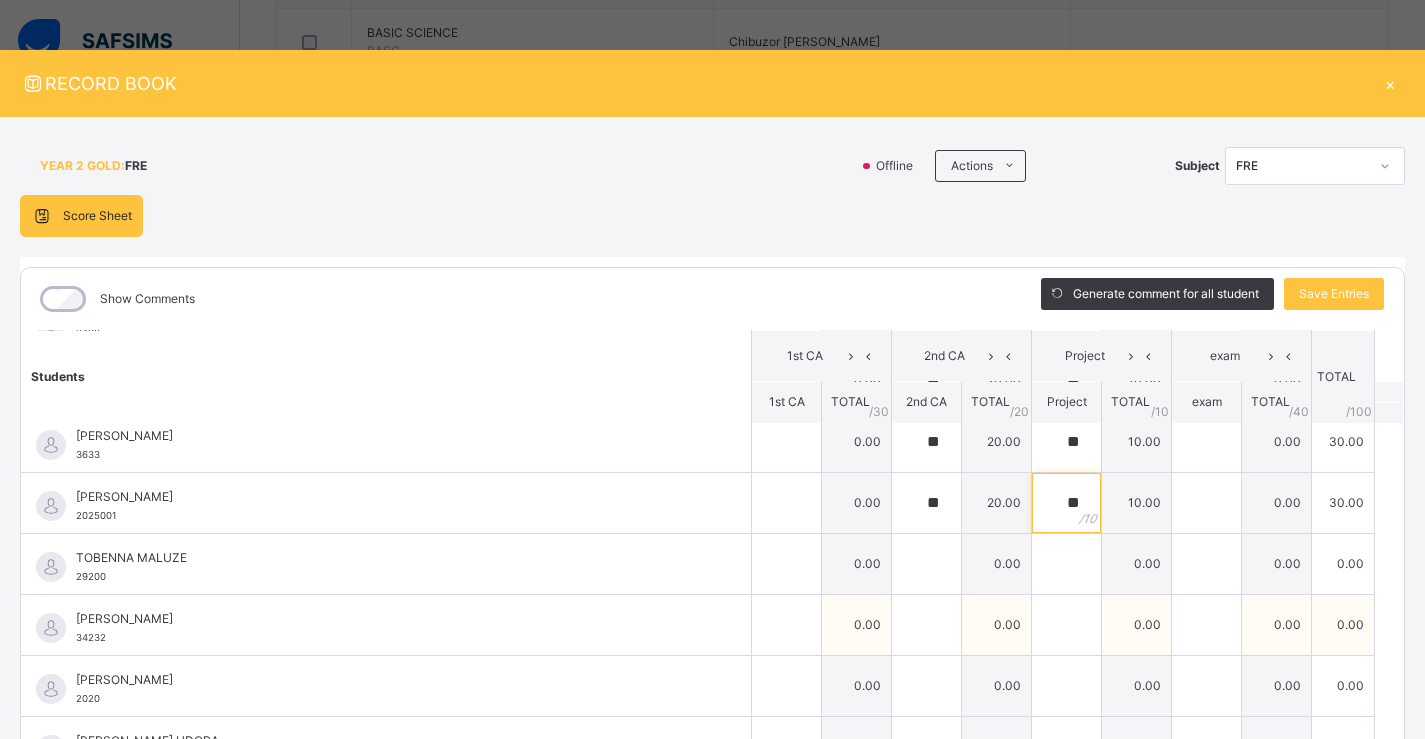 scroll, scrollTop: 1241, scrollLeft: 0, axis: vertical 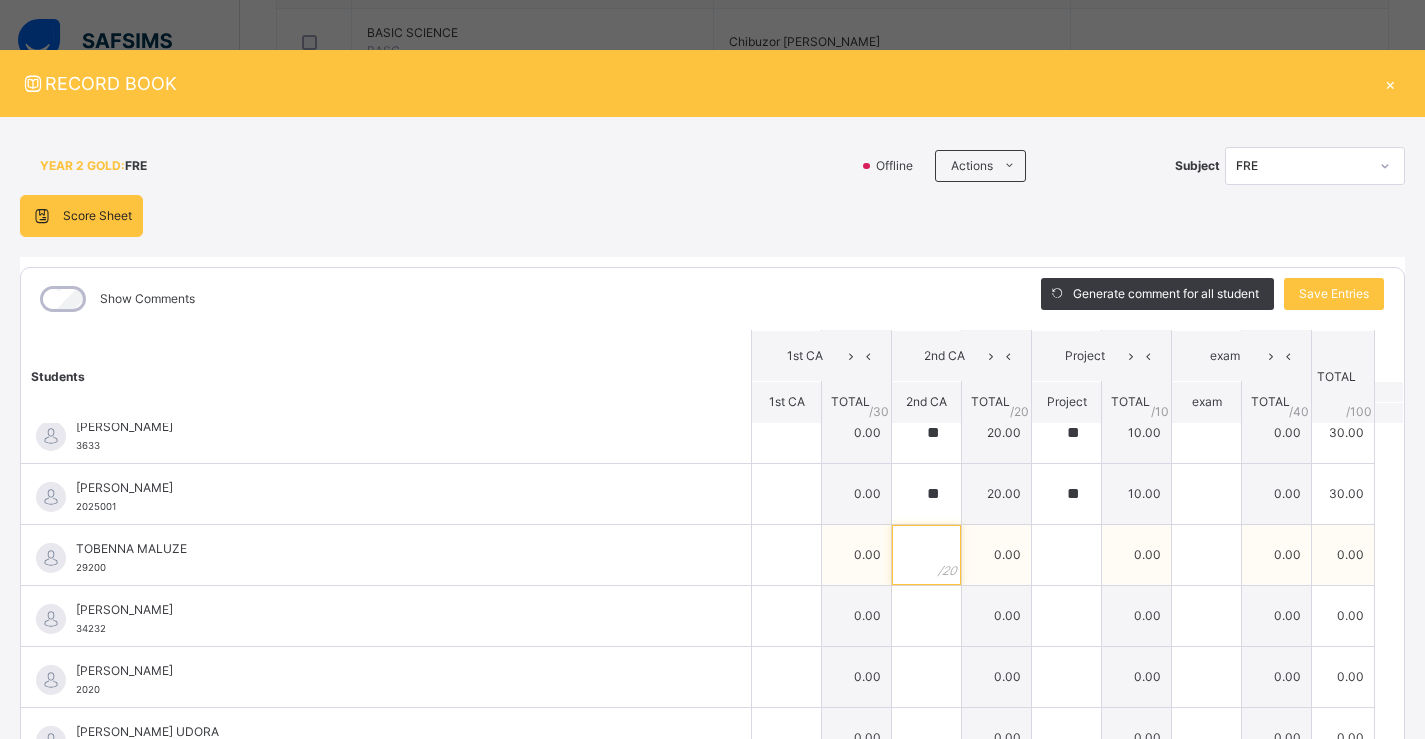 click at bounding box center (926, 555) 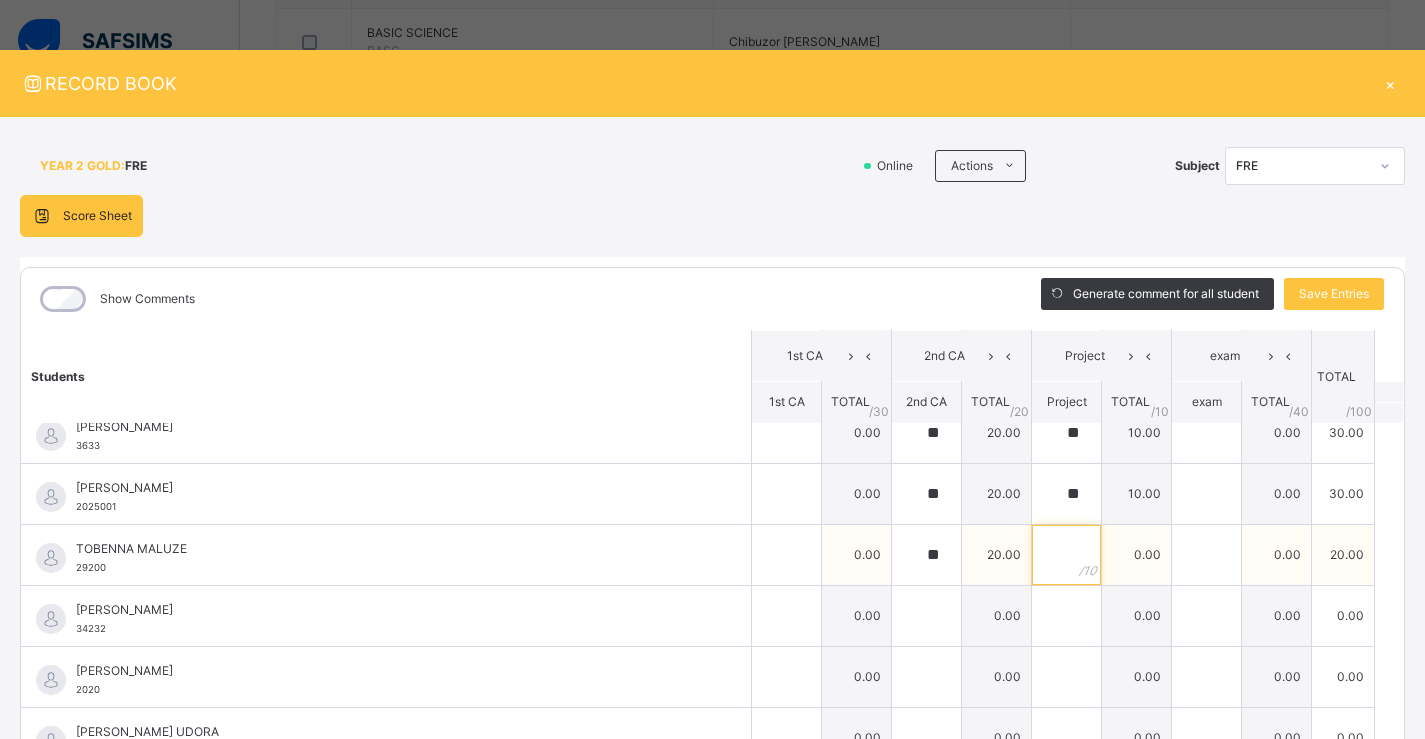 click at bounding box center [1066, 555] 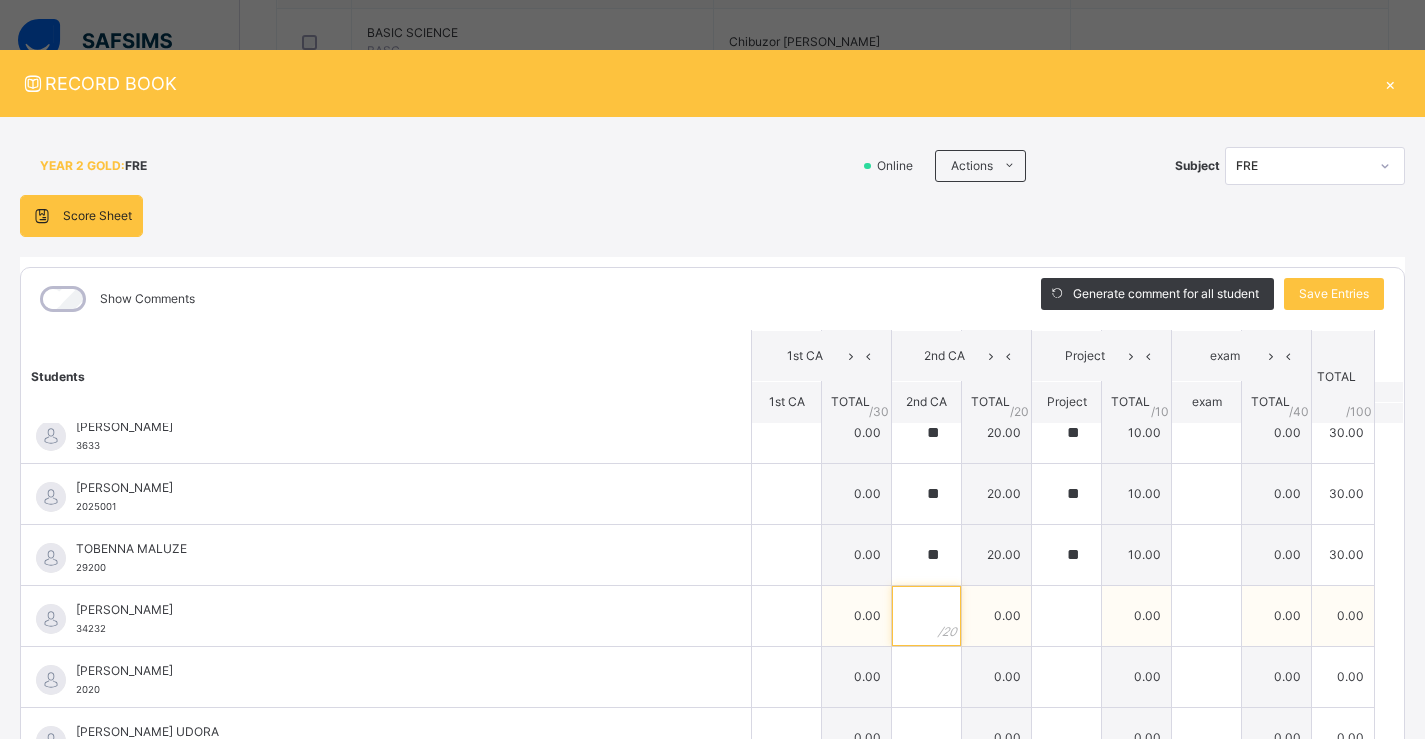 click at bounding box center (926, 616) 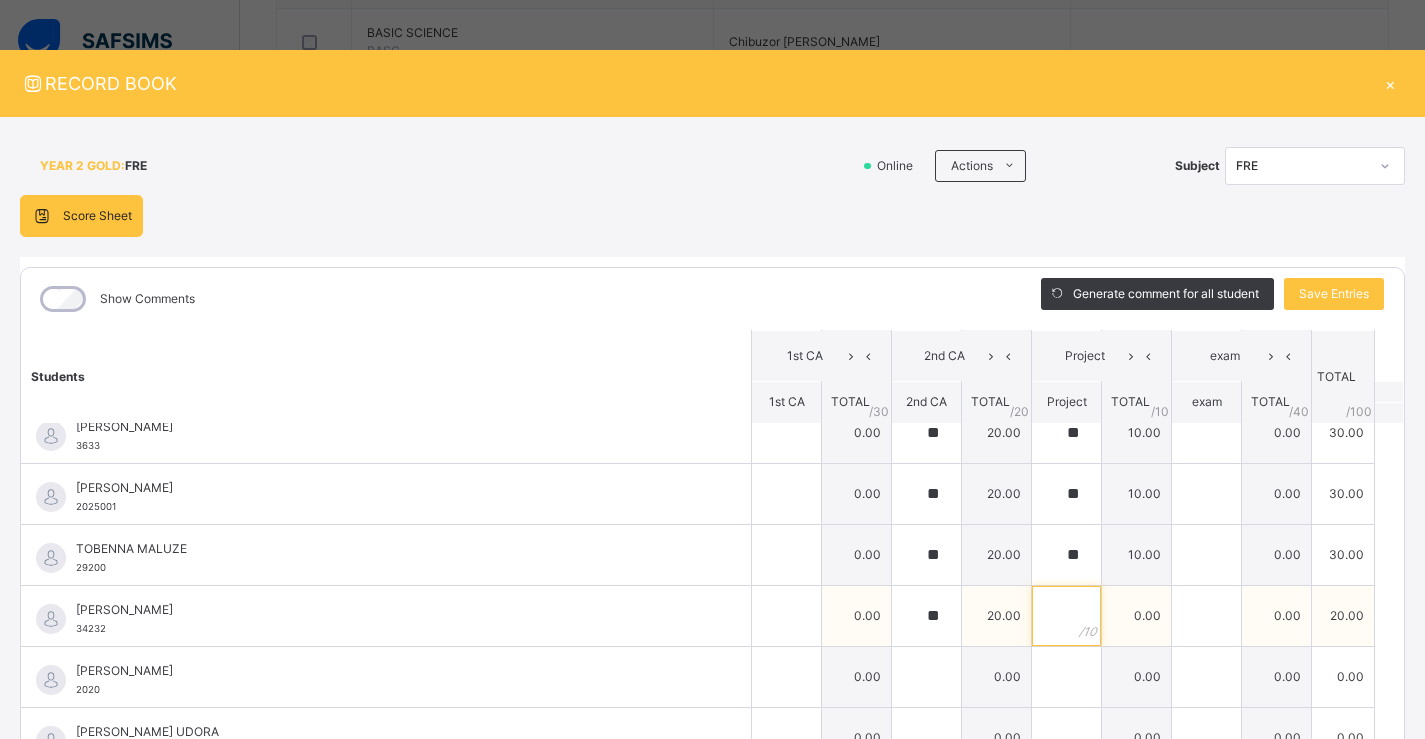 click at bounding box center (1066, 616) 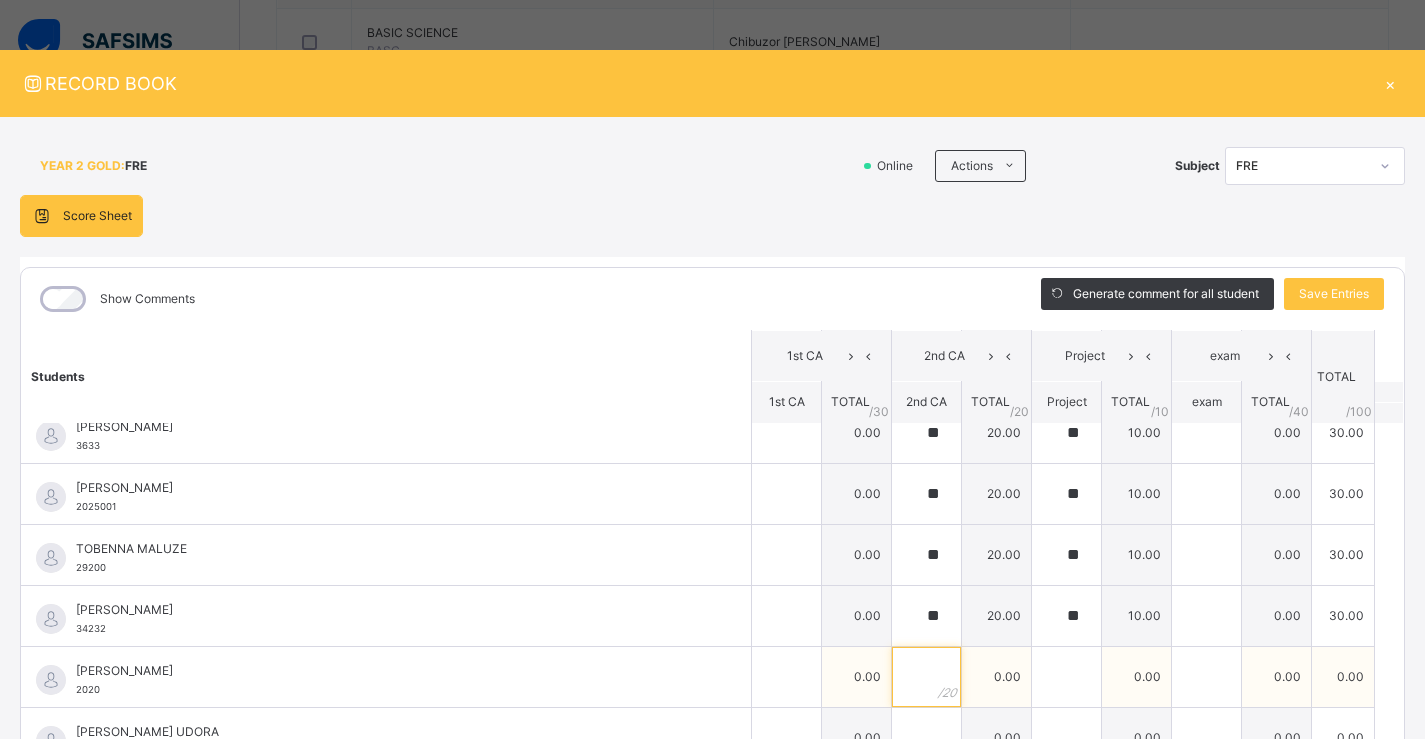 click at bounding box center (926, 677) 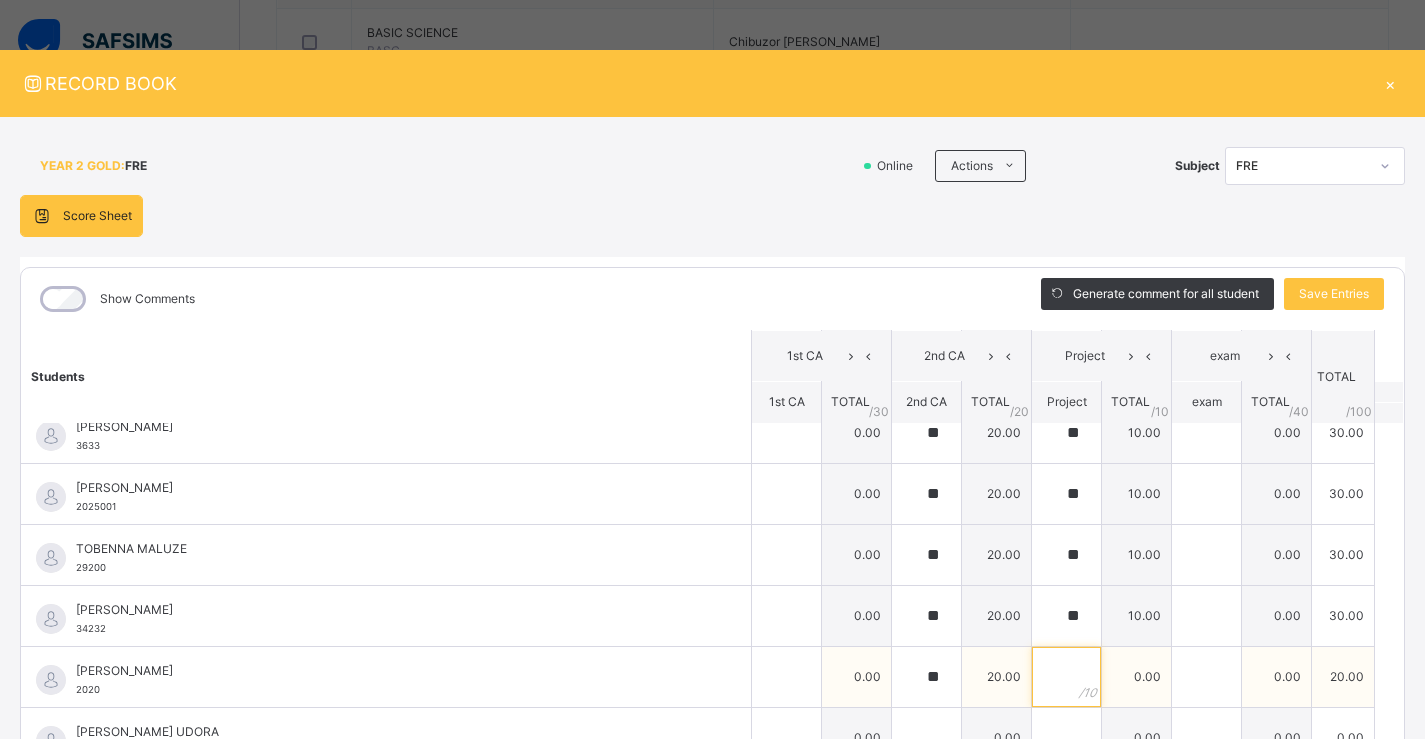 click at bounding box center [1066, 677] 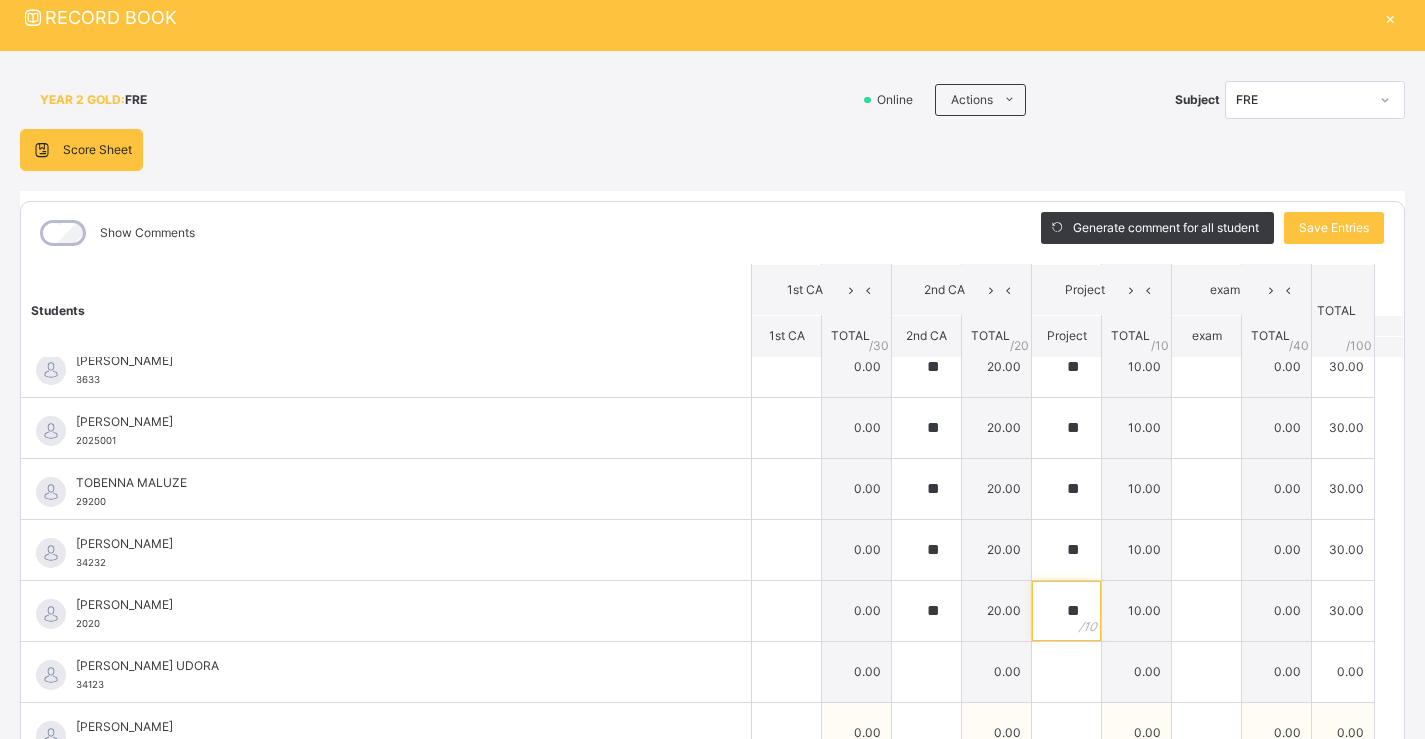 scroll, scrollTop: 172, scrollLeft: 0, axis: vertical 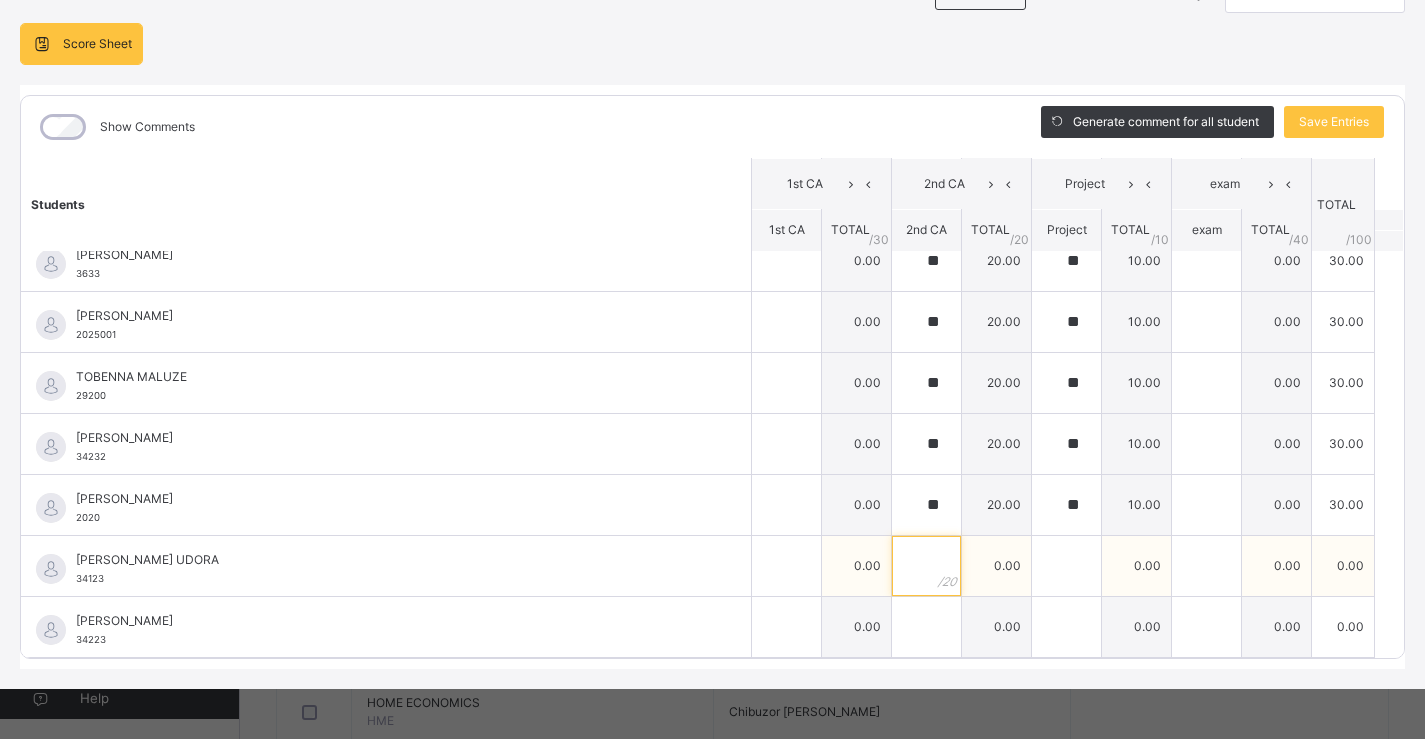 click at bounding box center (926, 566) 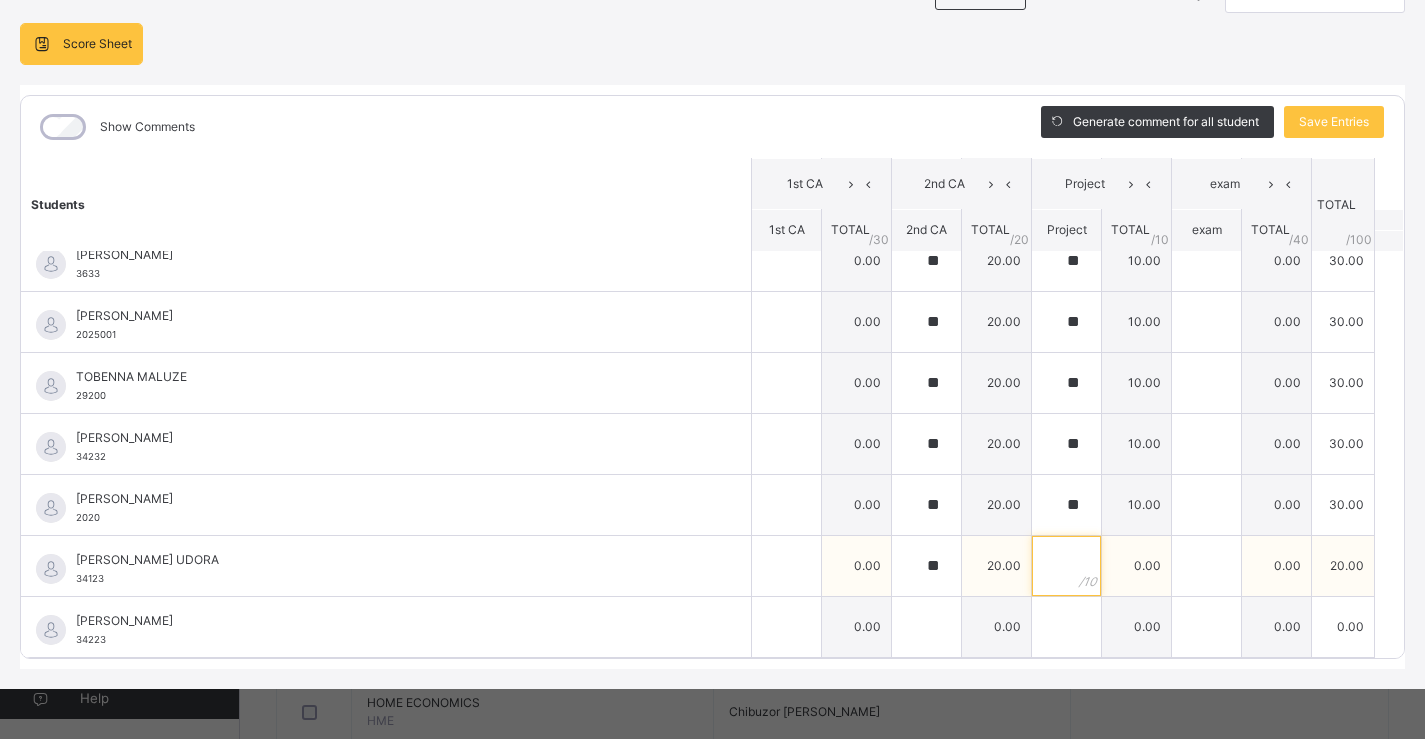 click at bounding box center (1066, 566) 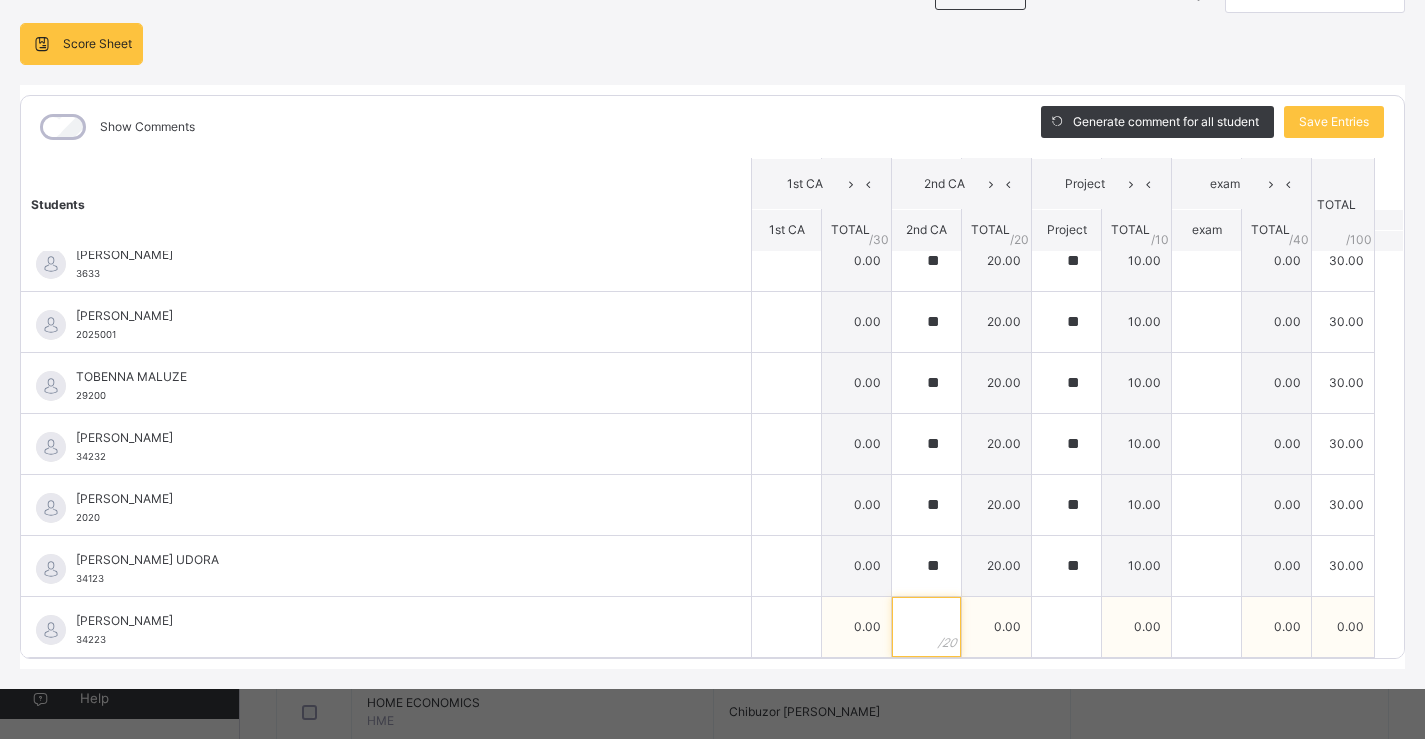click at bounding box center [926, 627] 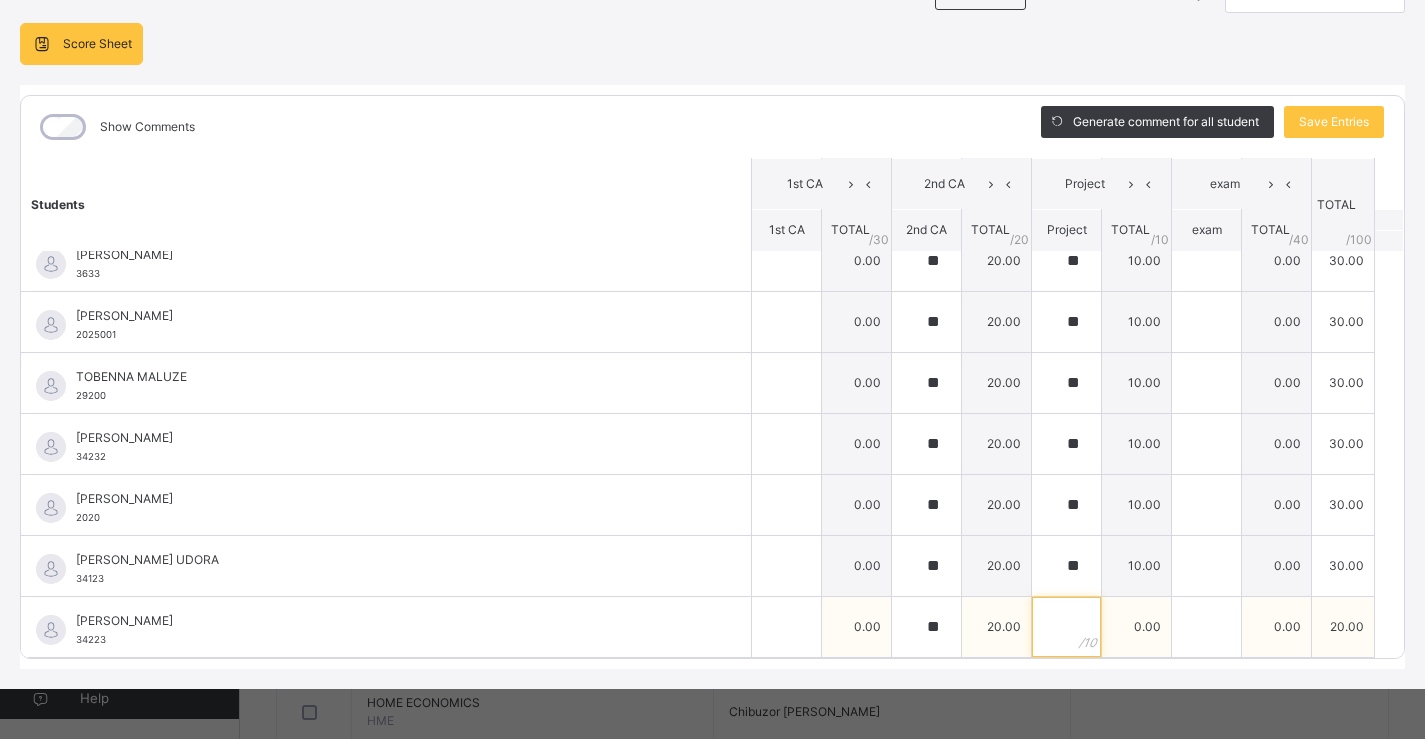 click at bounding box center (1066, 627) 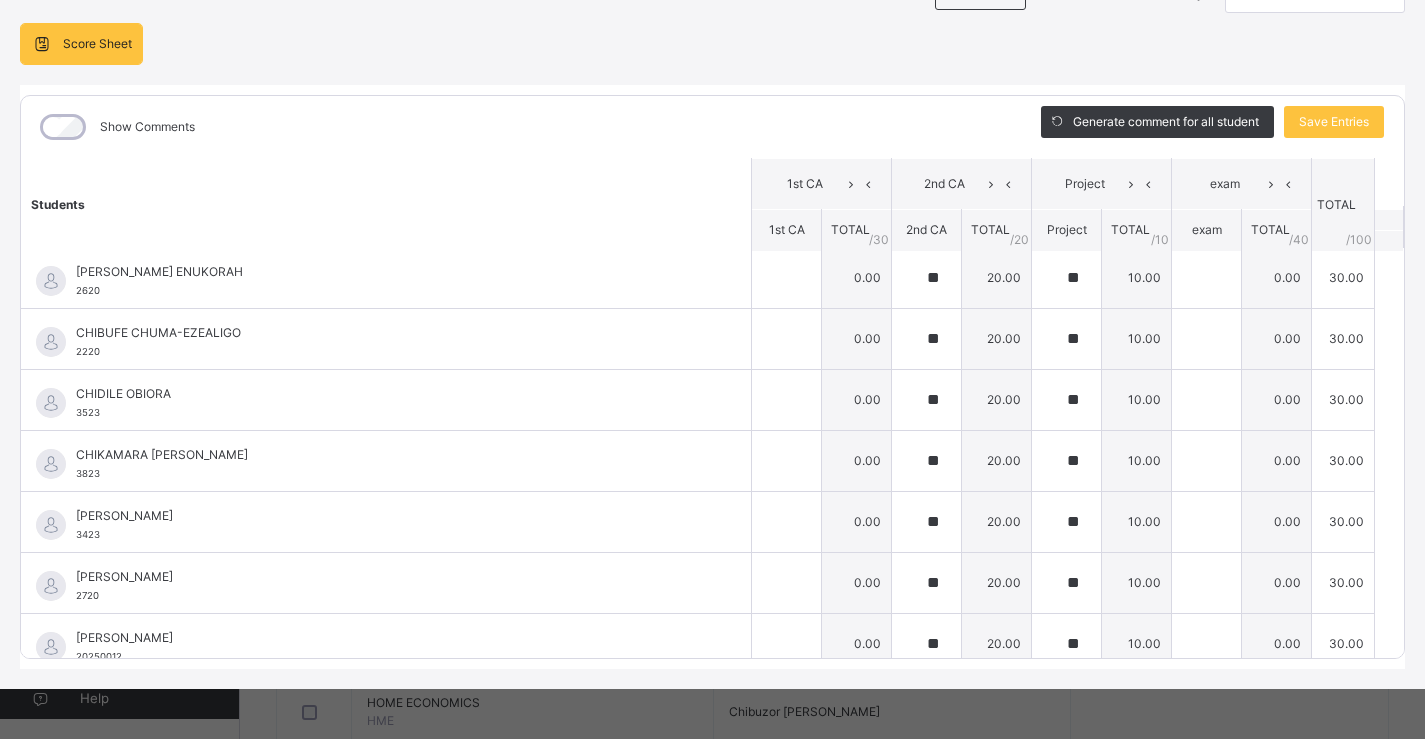 scroll, scrollTop: 0, scrollLeft: 0, axis: both 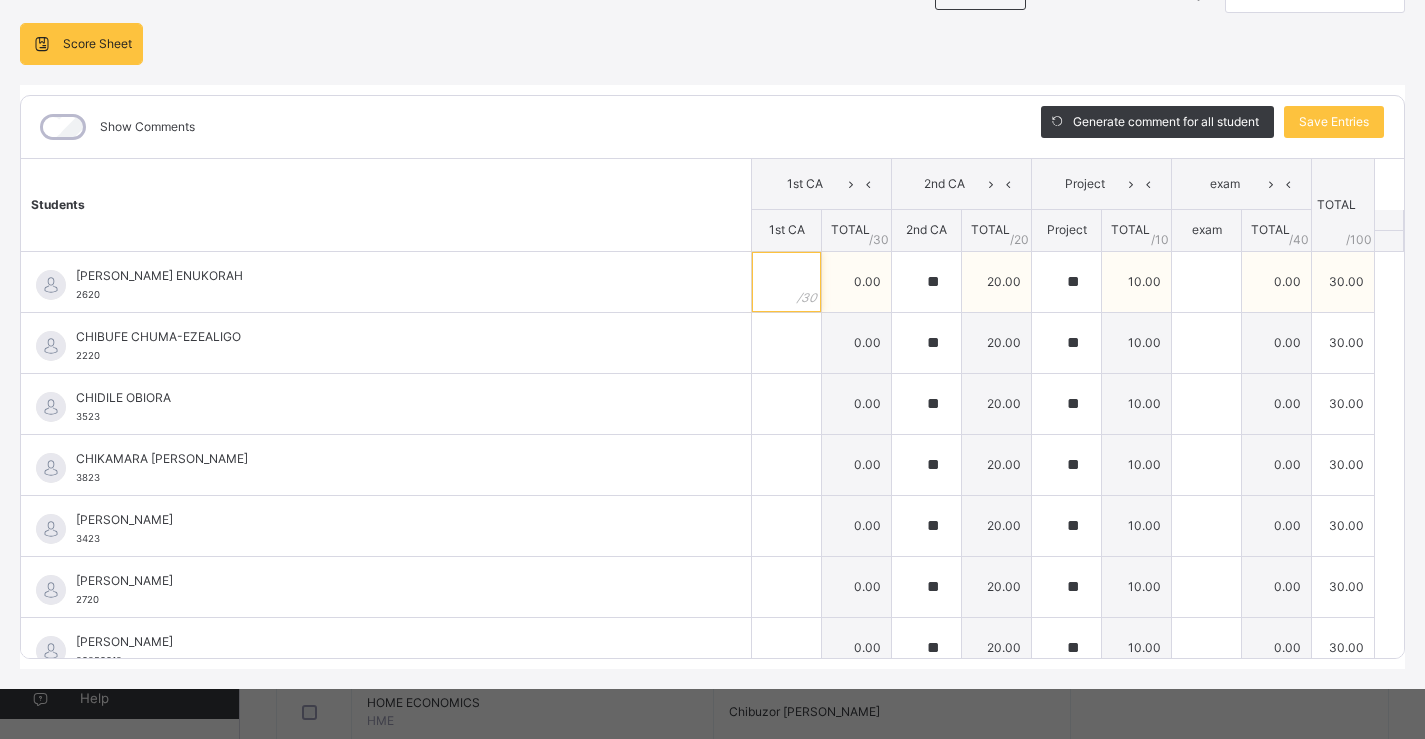 click at bounding box center [786, 282] 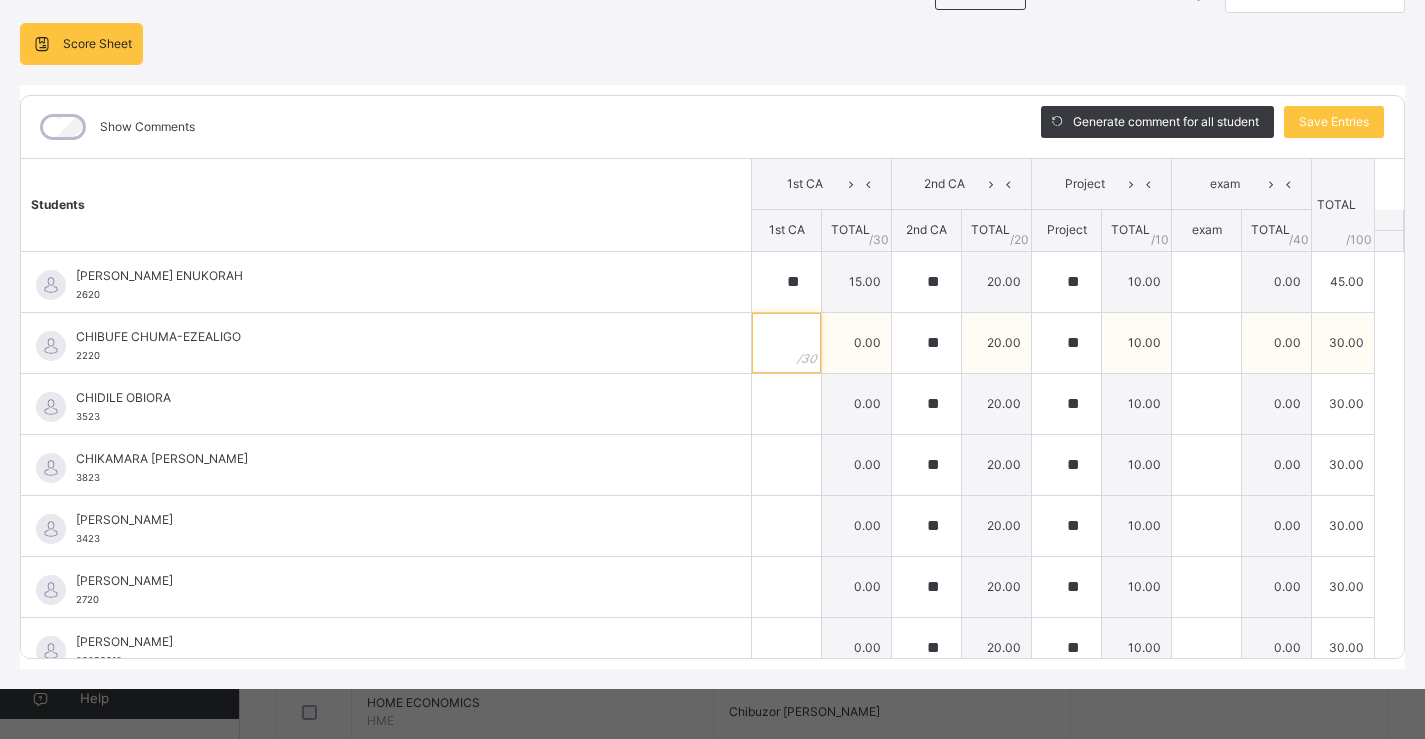 click at bounding box center (786, 343) 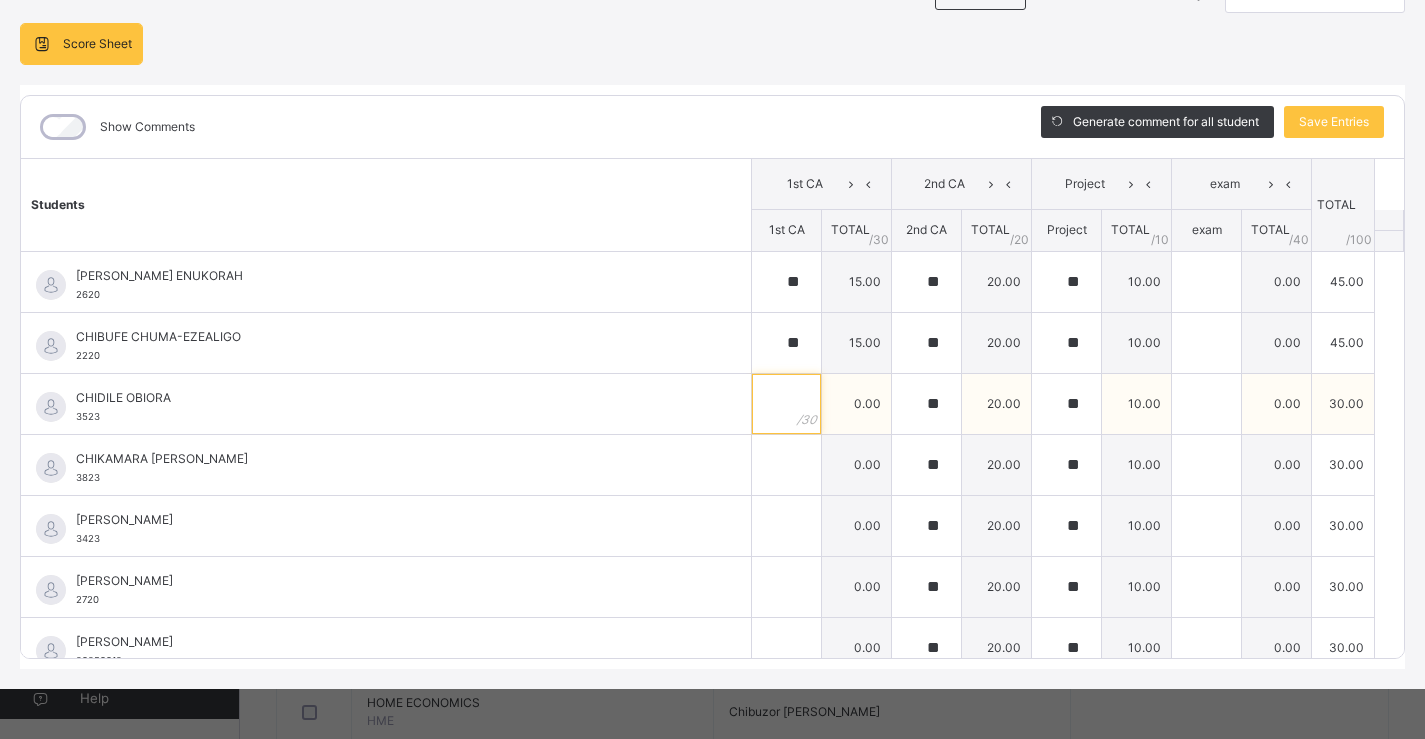 click at bounding box center (786, 404) 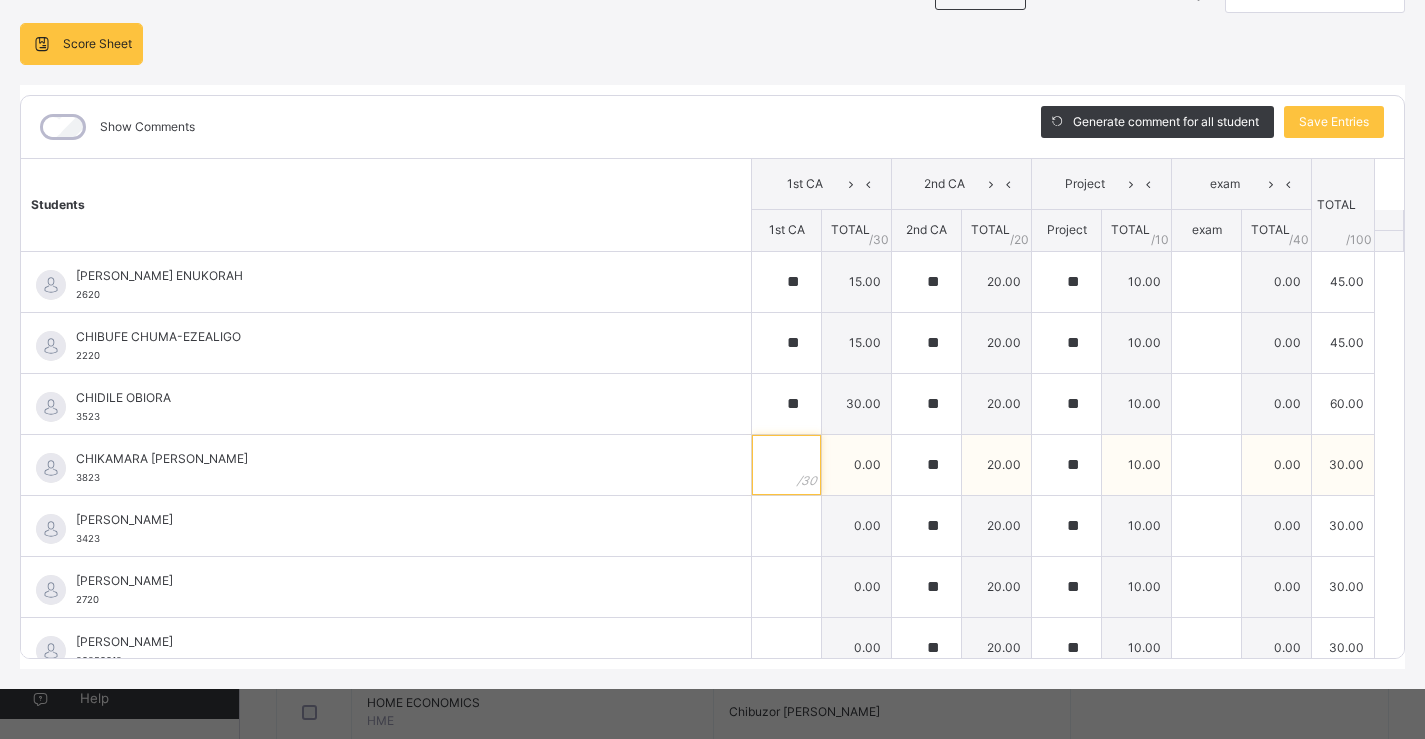 click at bounding box center (786, 465) 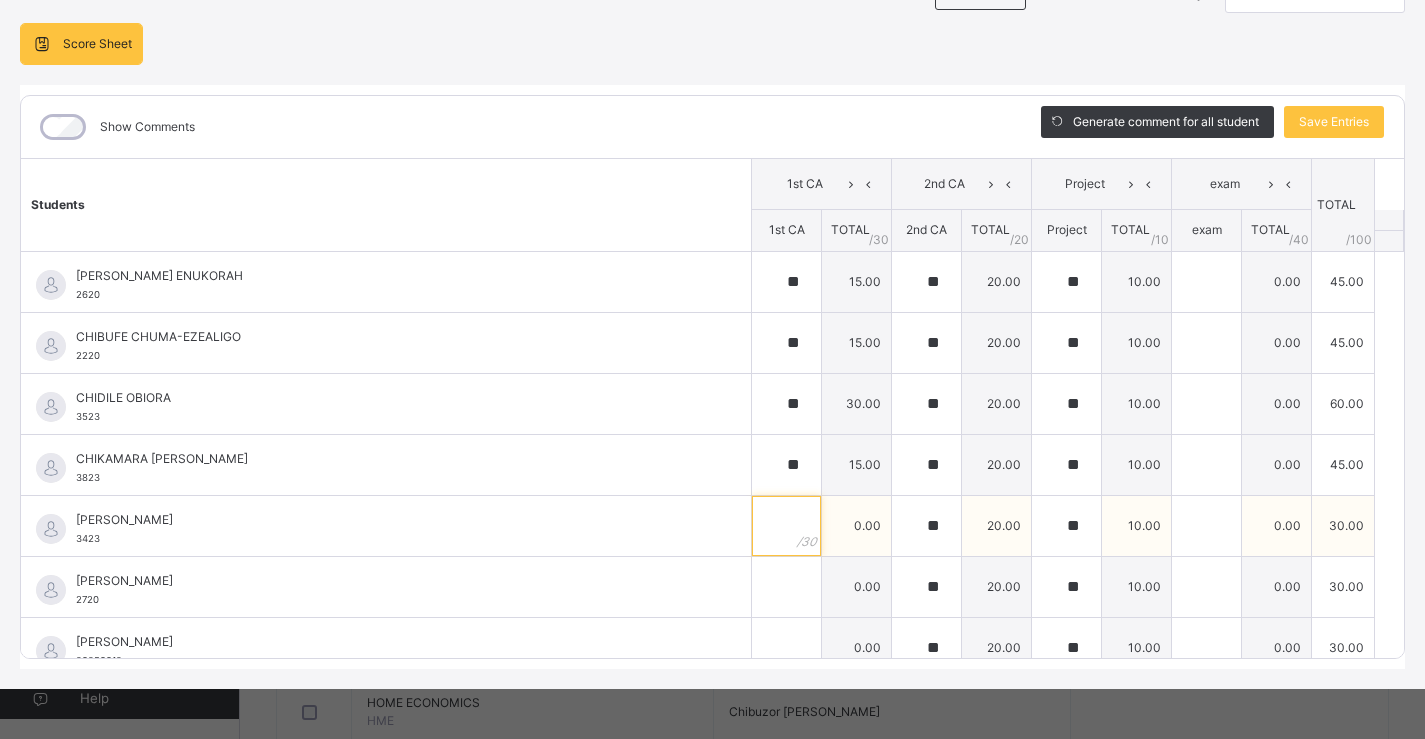 click at bounding box center (786, 526) 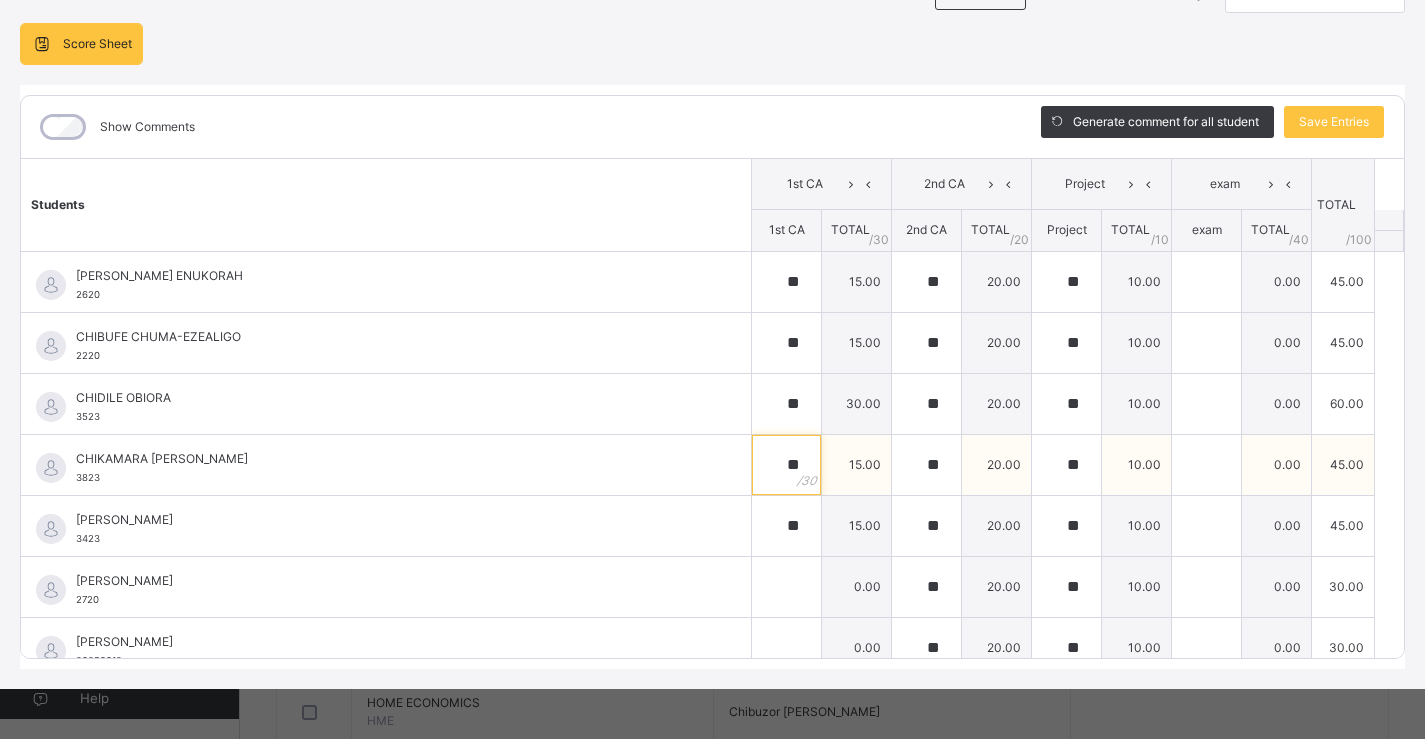click on "**" at bounding box center (786, 465) 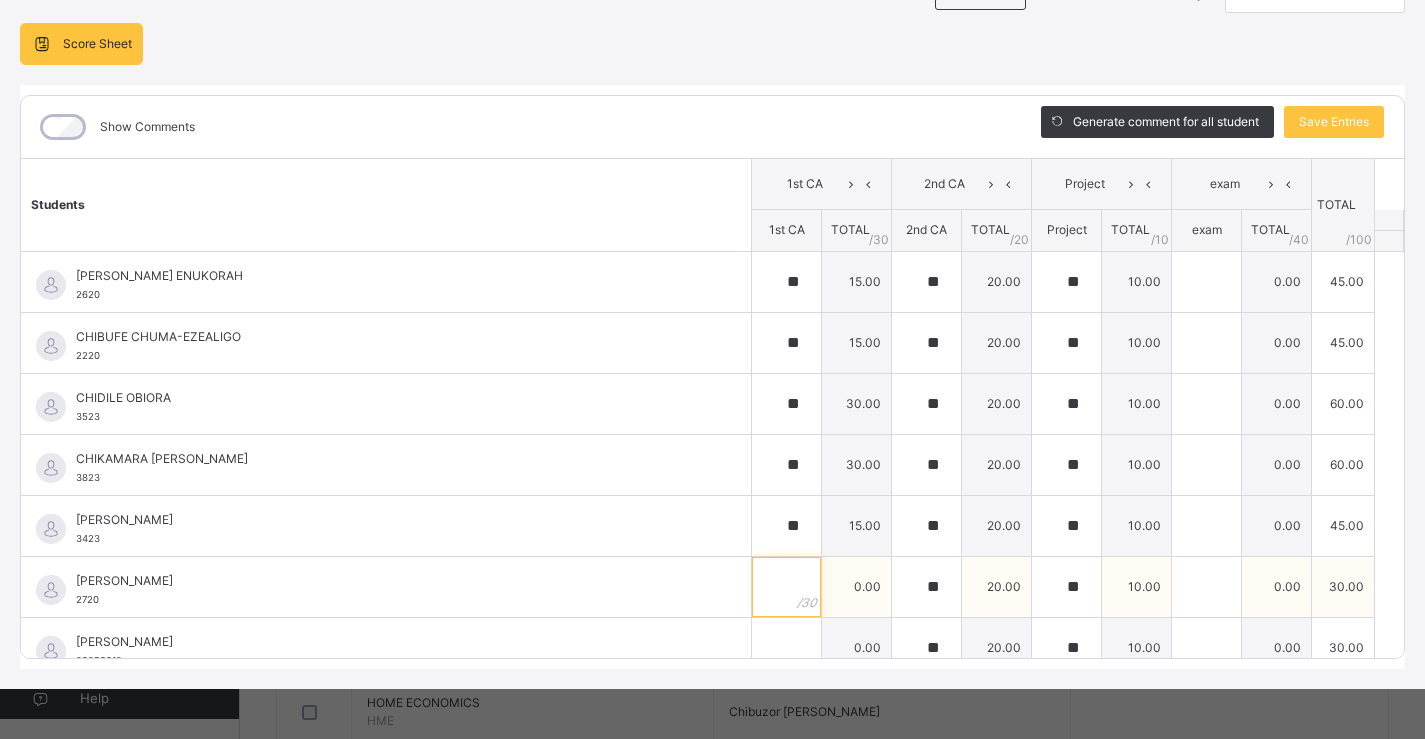 click at bounding box center (786, 587) 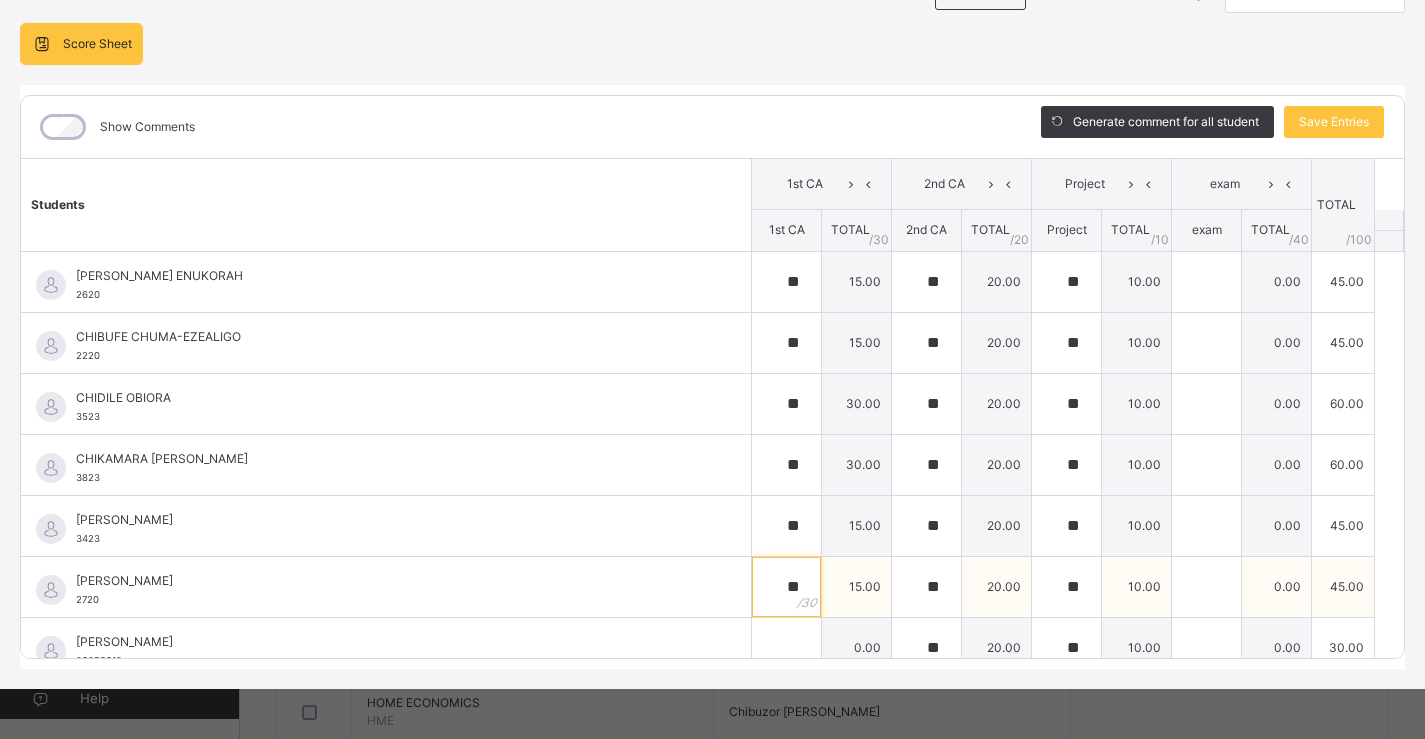 scroll, scrollTop: 100, scrollLeft: 0, axis: vertical 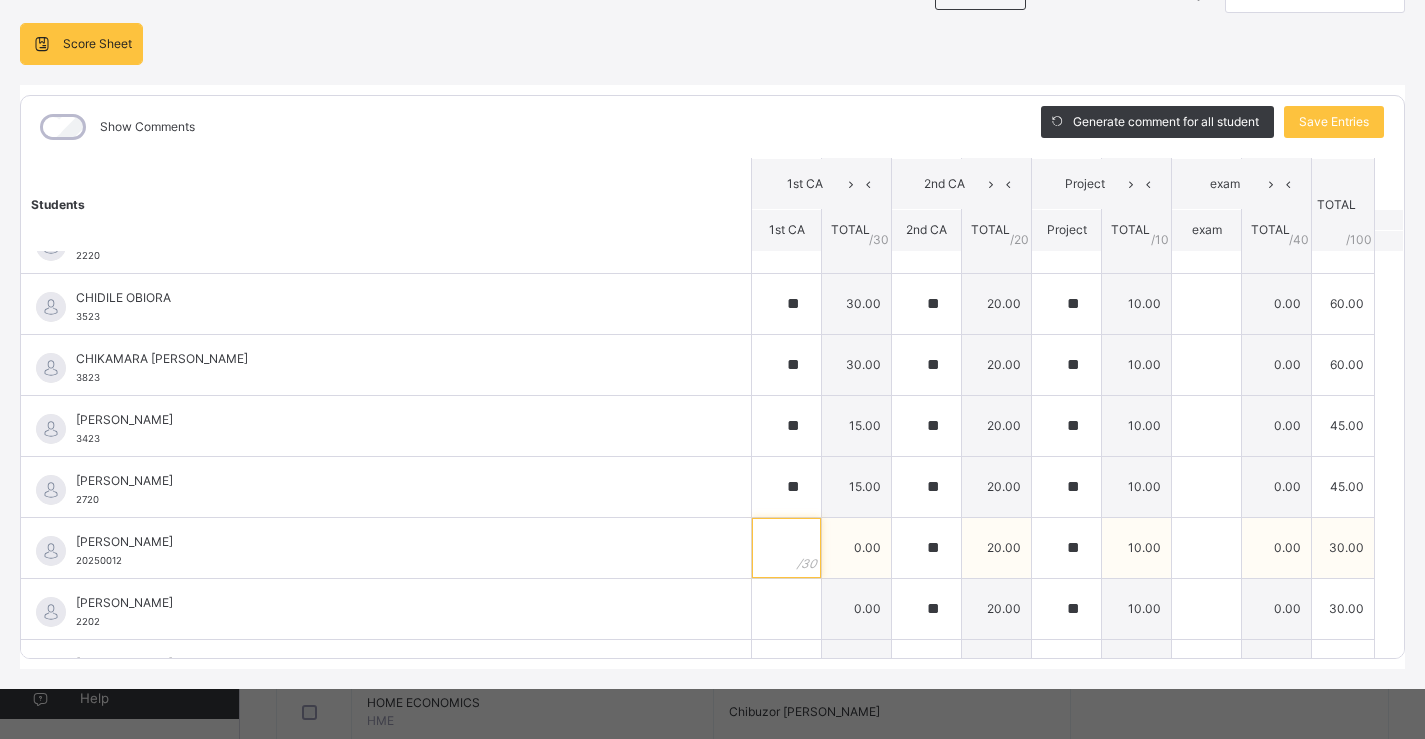 click at bounding box center [786, 548] 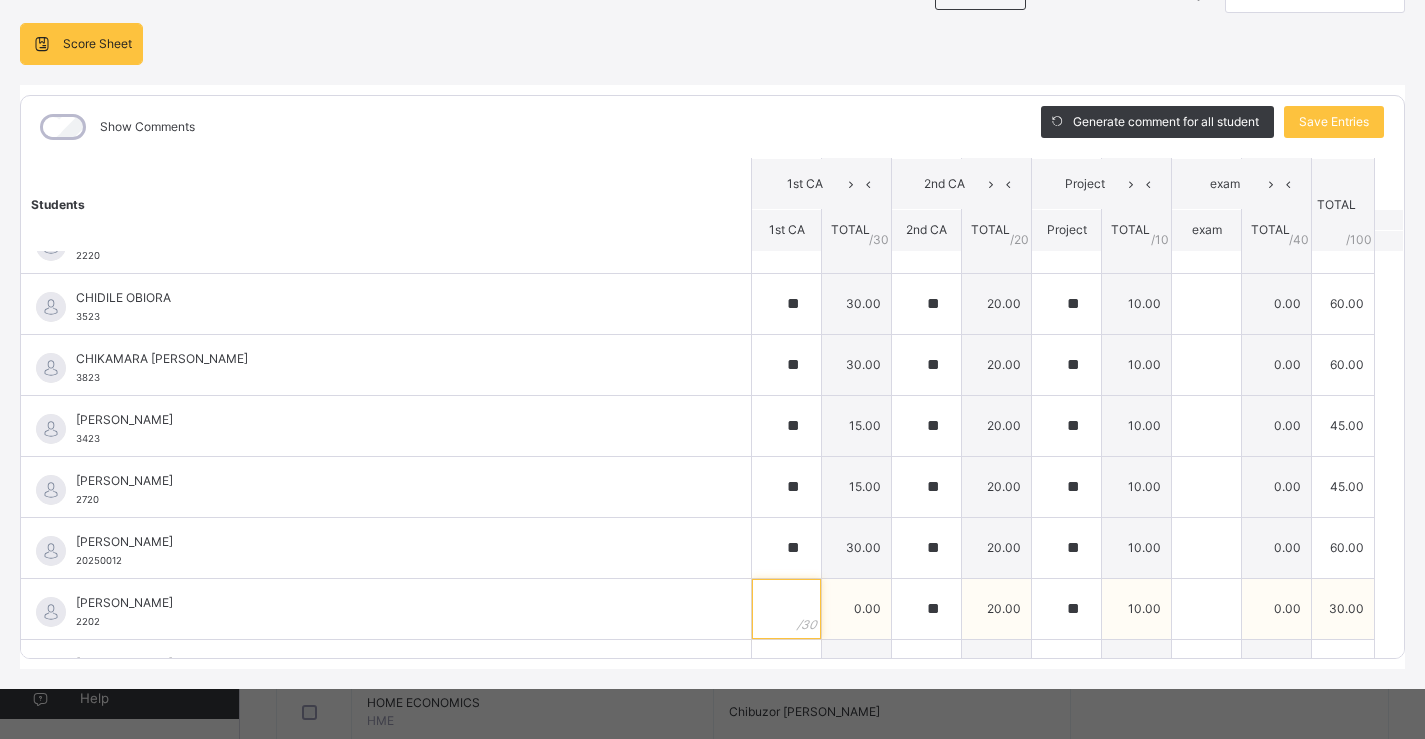 click at bounding box center (786, 609) 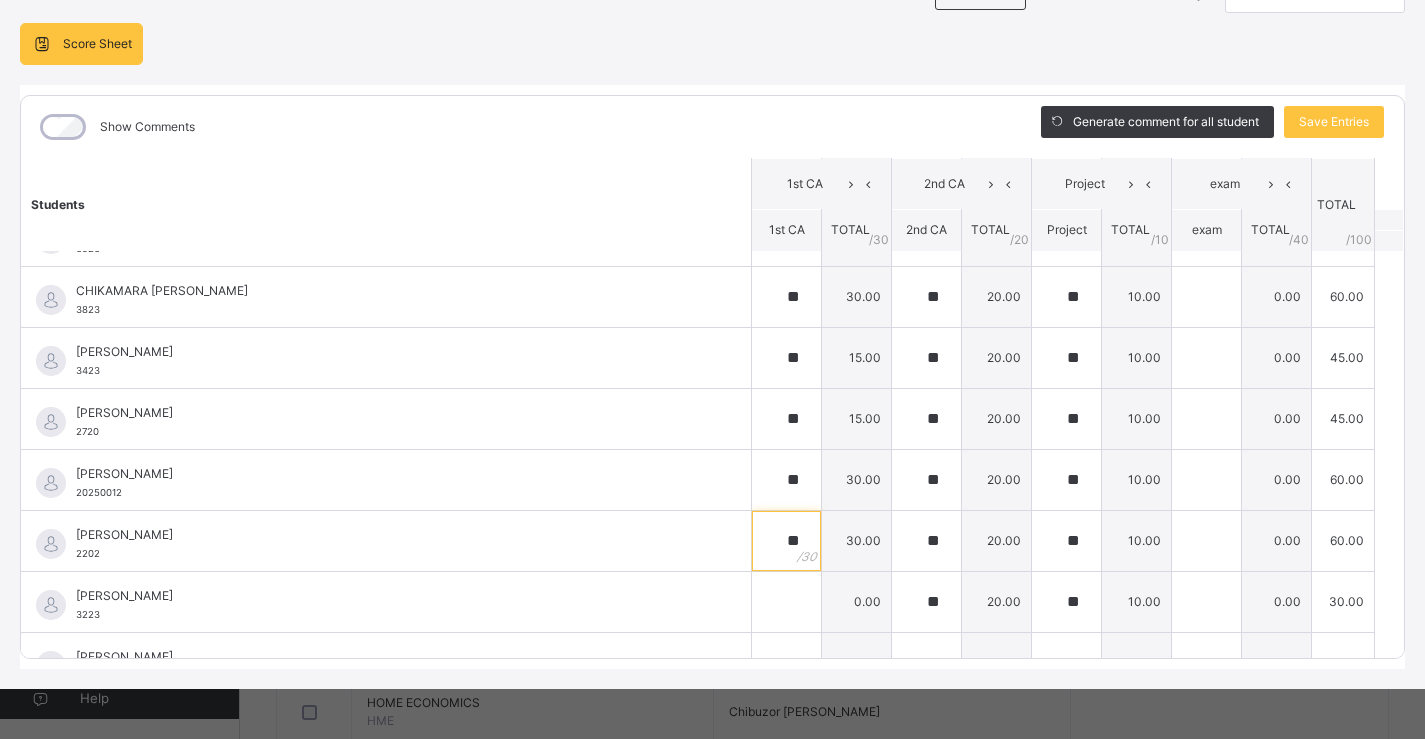 scroll, scrollTop: 300, scrollLeft: 0, axis: vertical 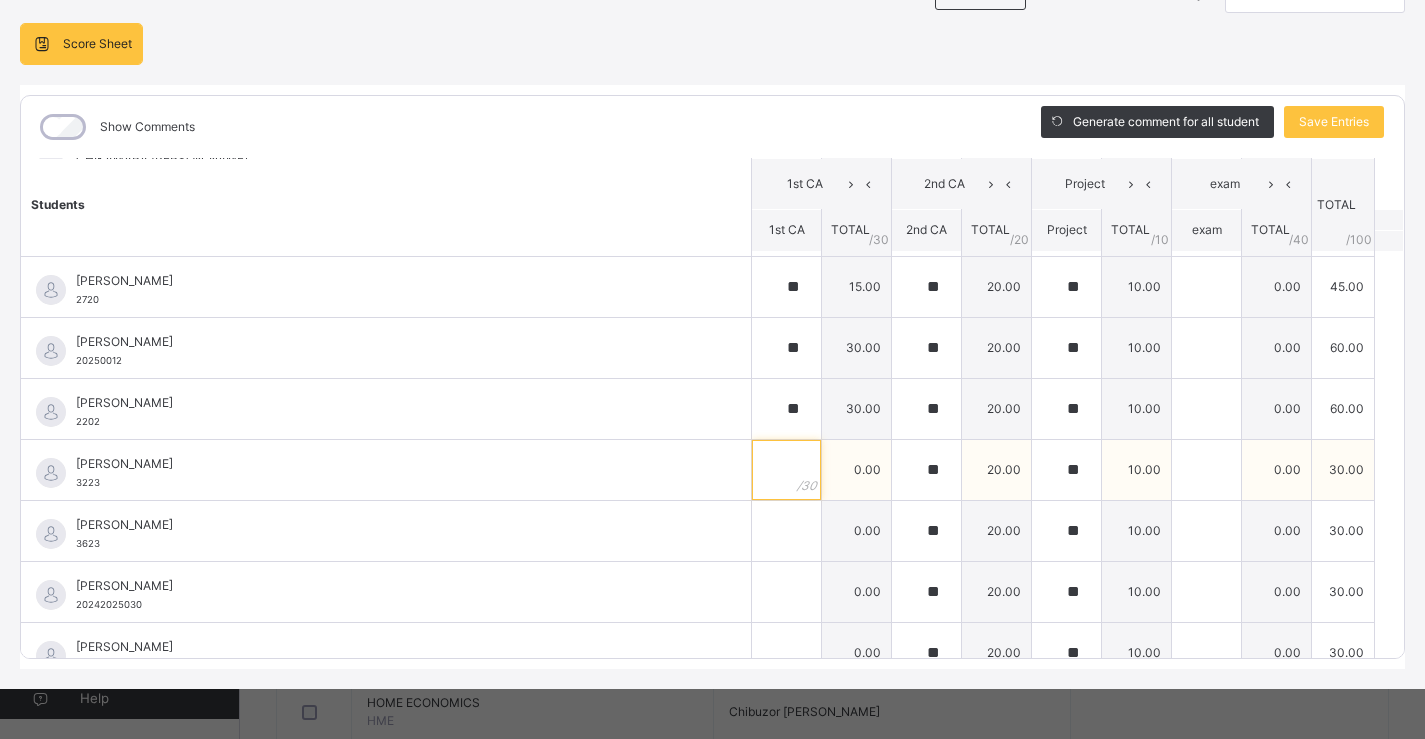 click at bounding box center (786, 470) 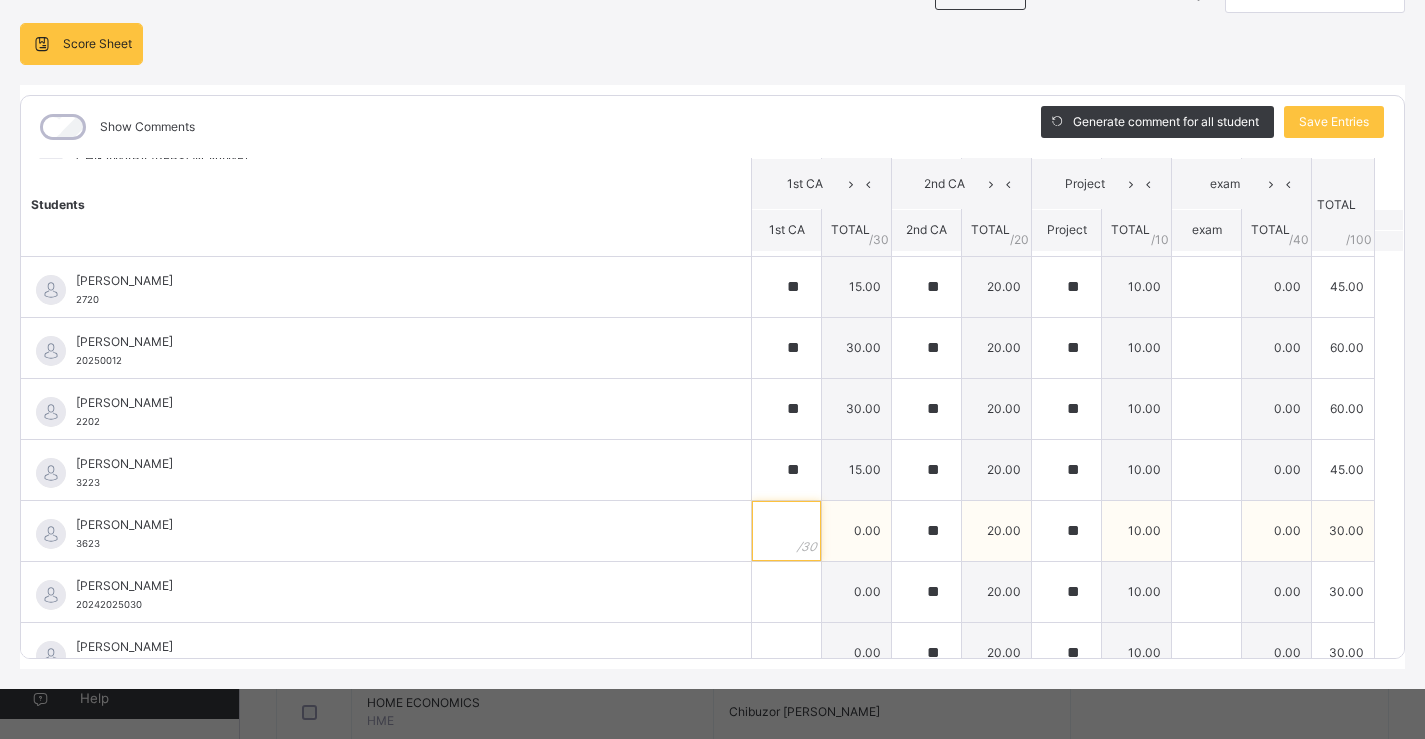 click at bounding box center [786, 531] 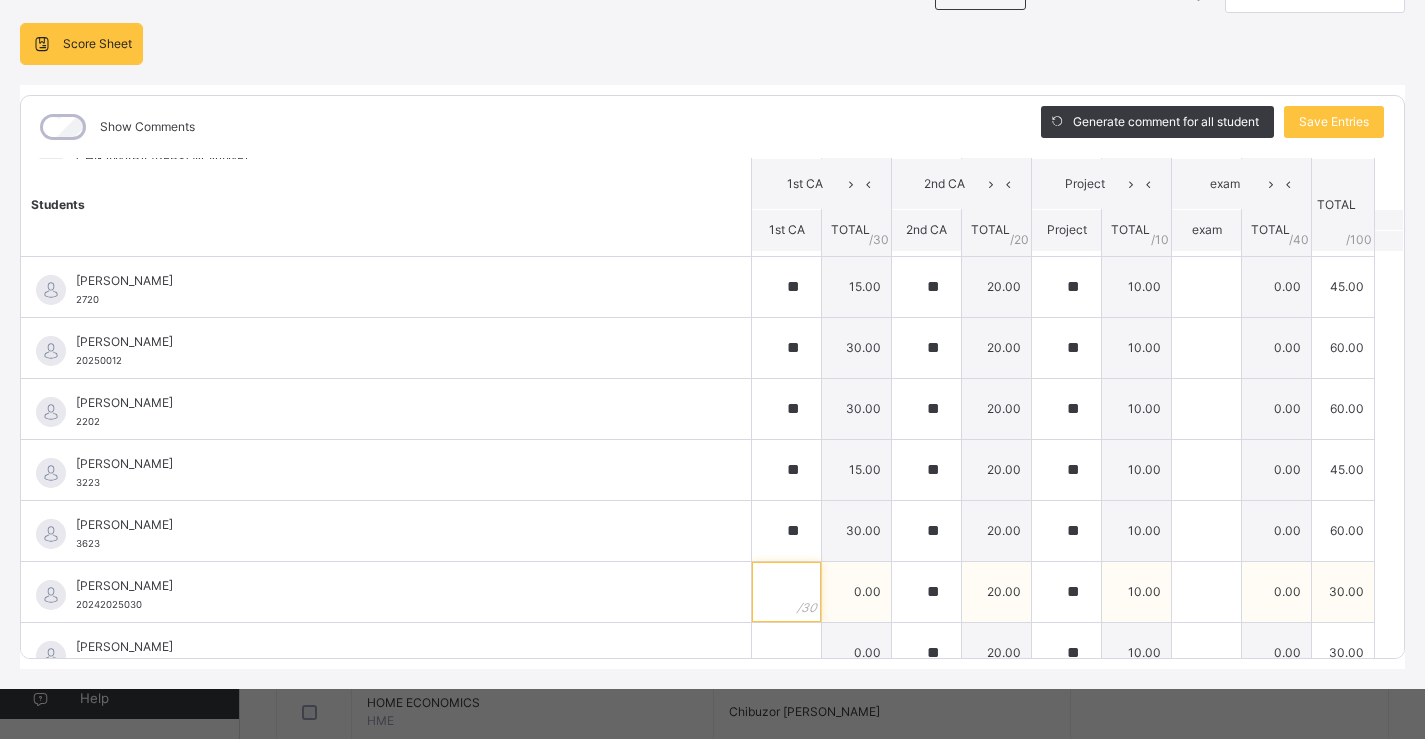 click at bounding box center (786, 592) 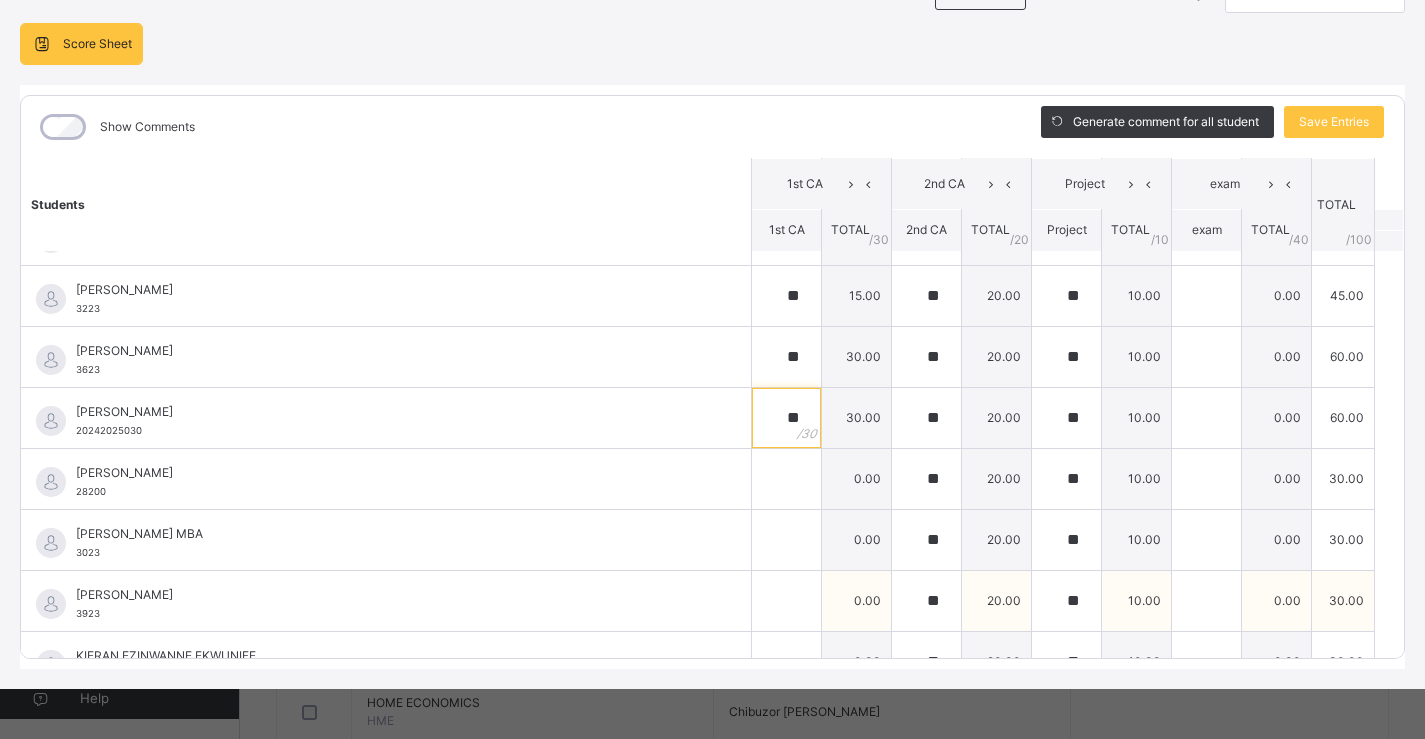 scroll, scrollTop: 500, scrollLeft: 0, axis: vertical 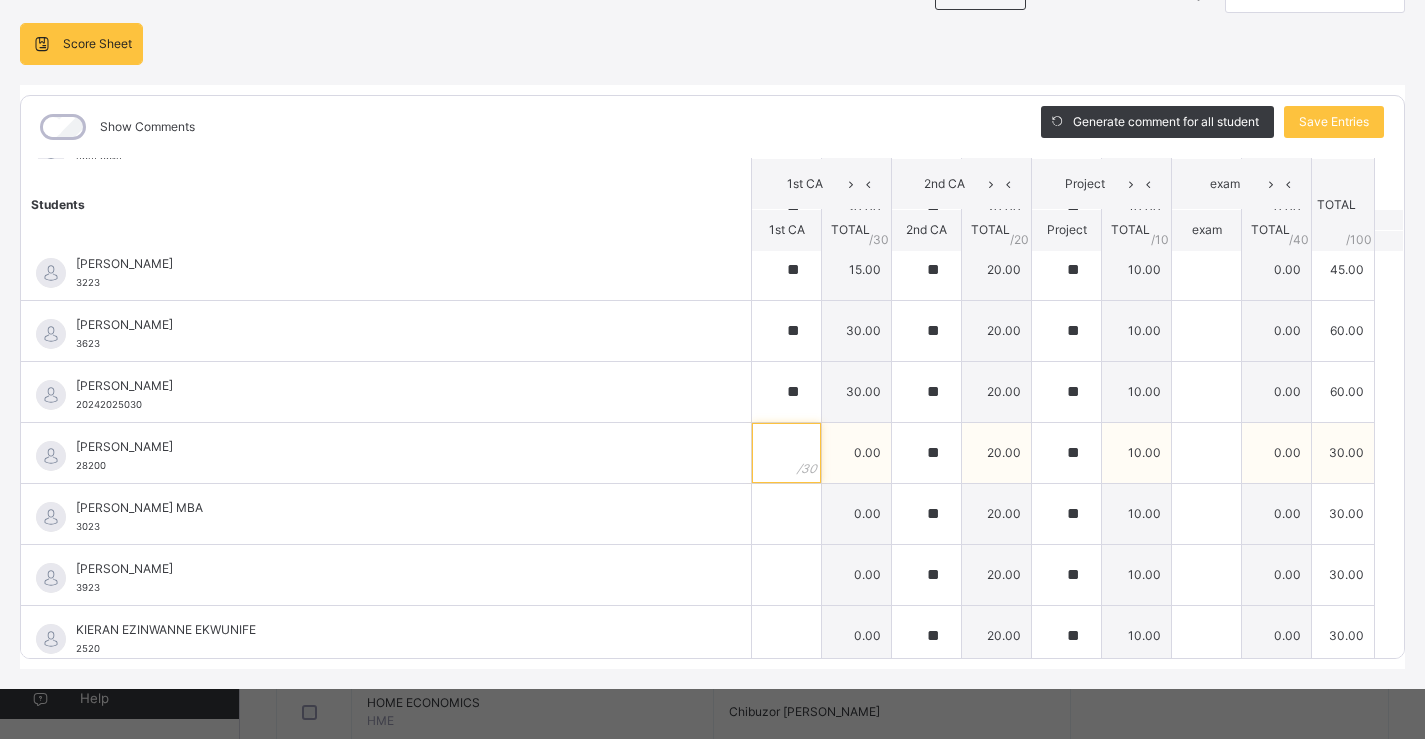 click at bounding box center (786, 453) 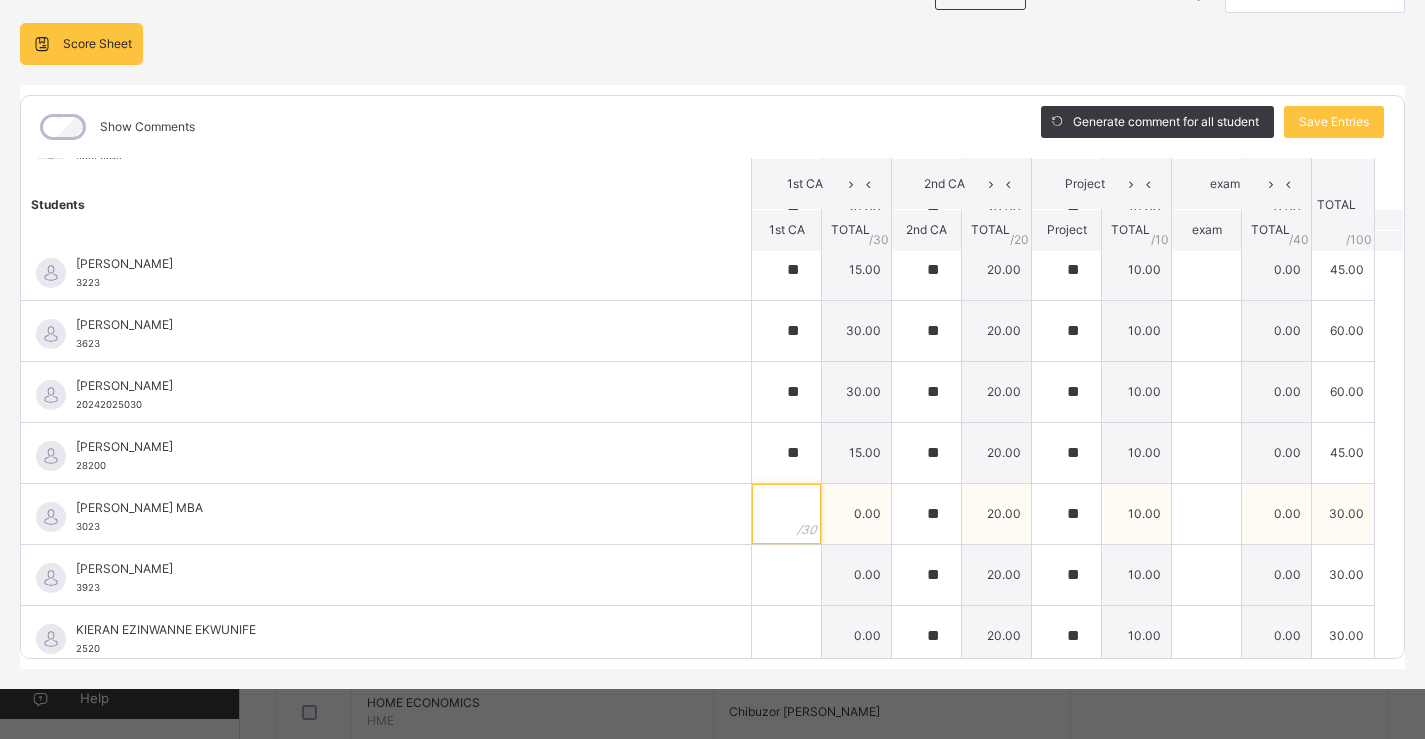 click at bounding box center (786, 514) 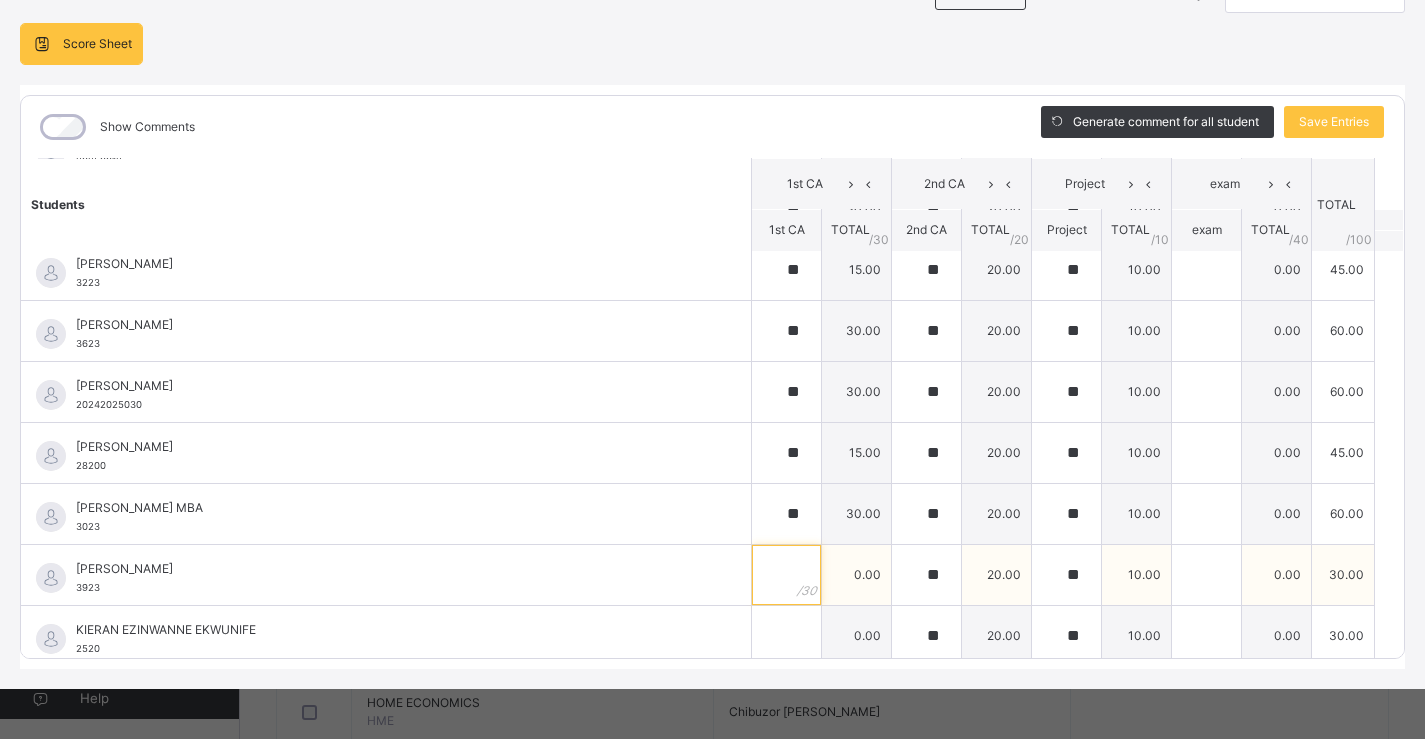 click at bounding box center (786, 575) 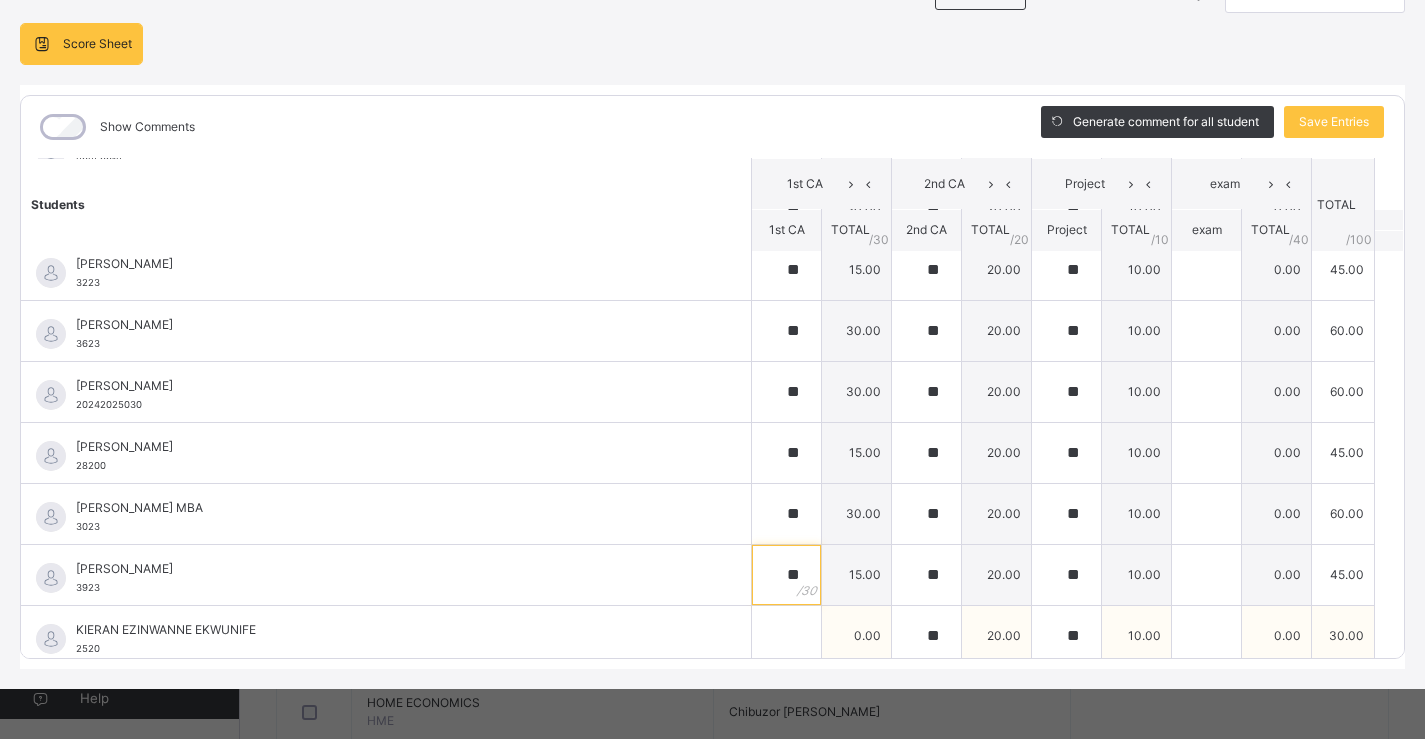 scroll, scrollTop: 600, scrollLeft: 0, axis: vertical 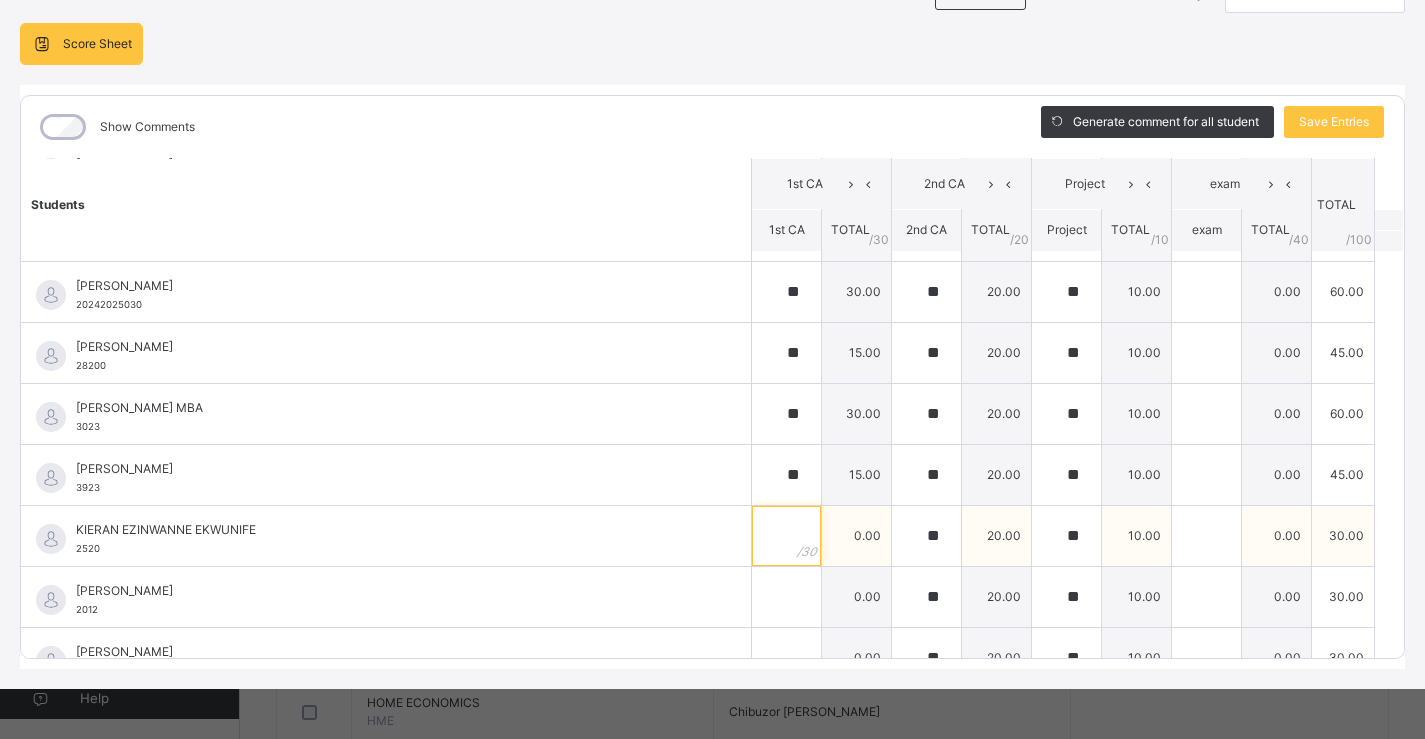 click at bounding box center (786, 536) 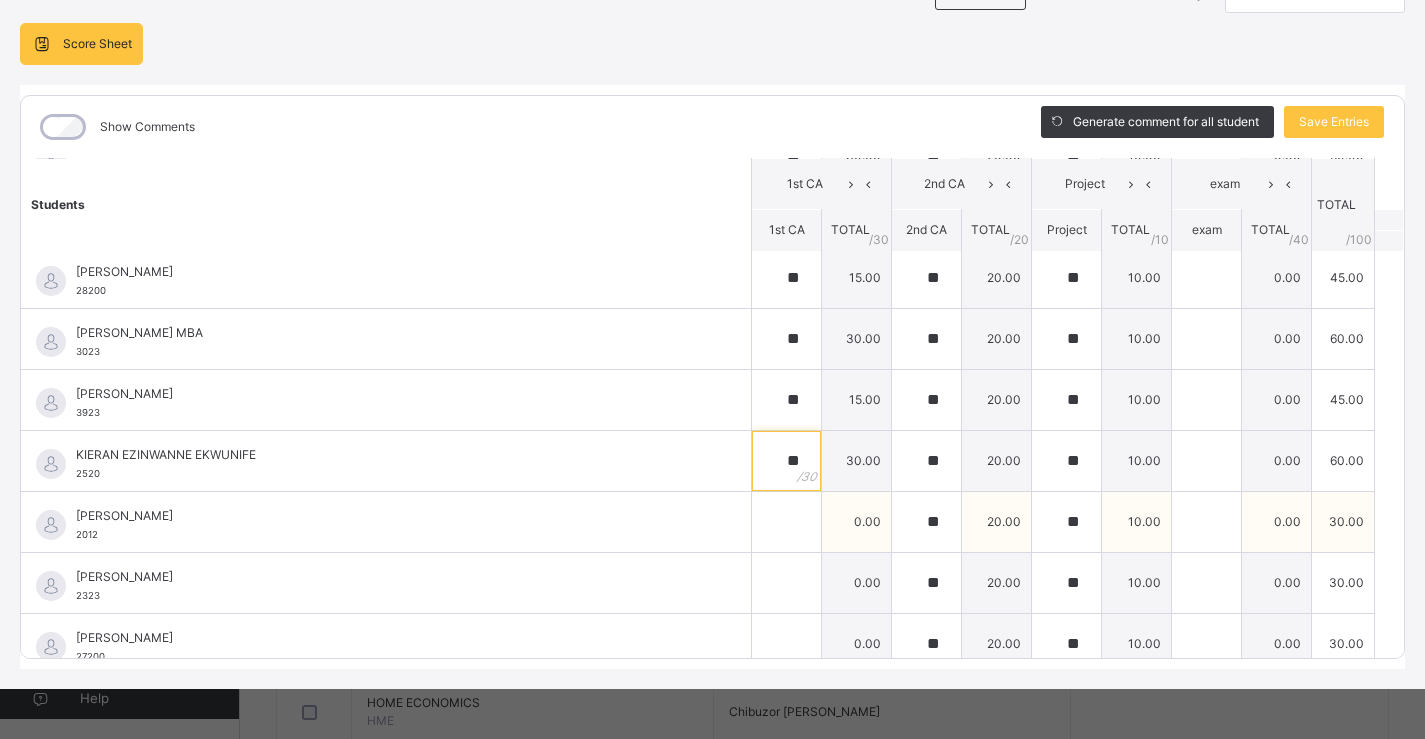 scroll, scrollTop: 800, scrollLeft: 0, axis: vertical 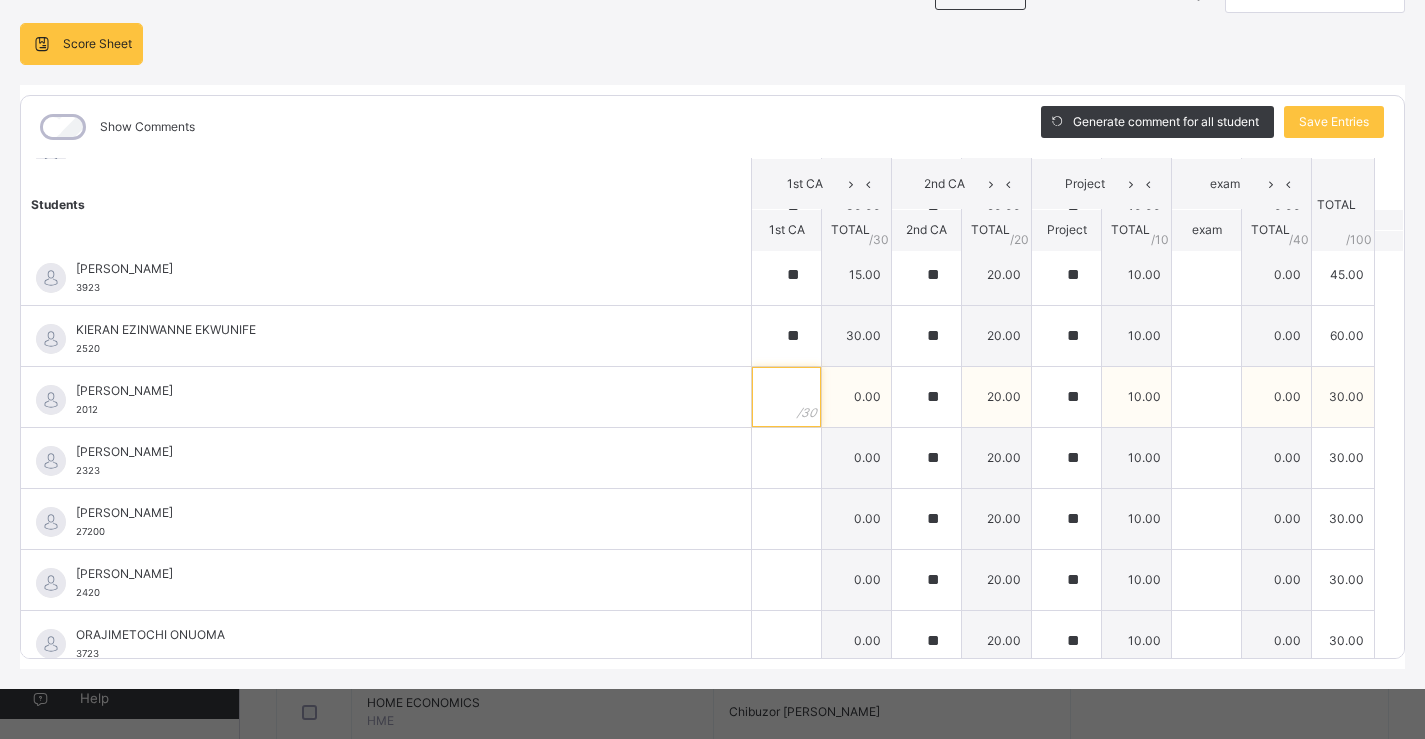 click at bounding box center (786, 397) 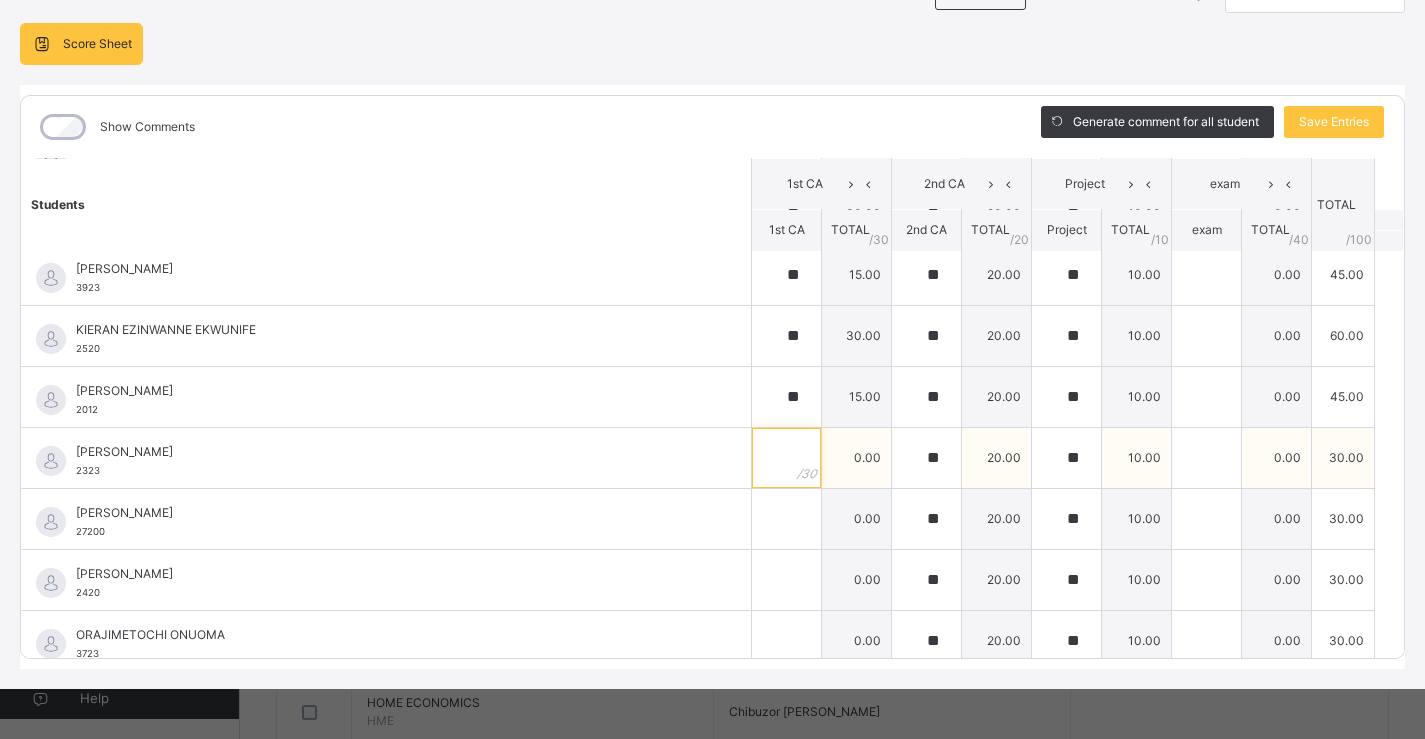 click at bounding box center (786, 458) 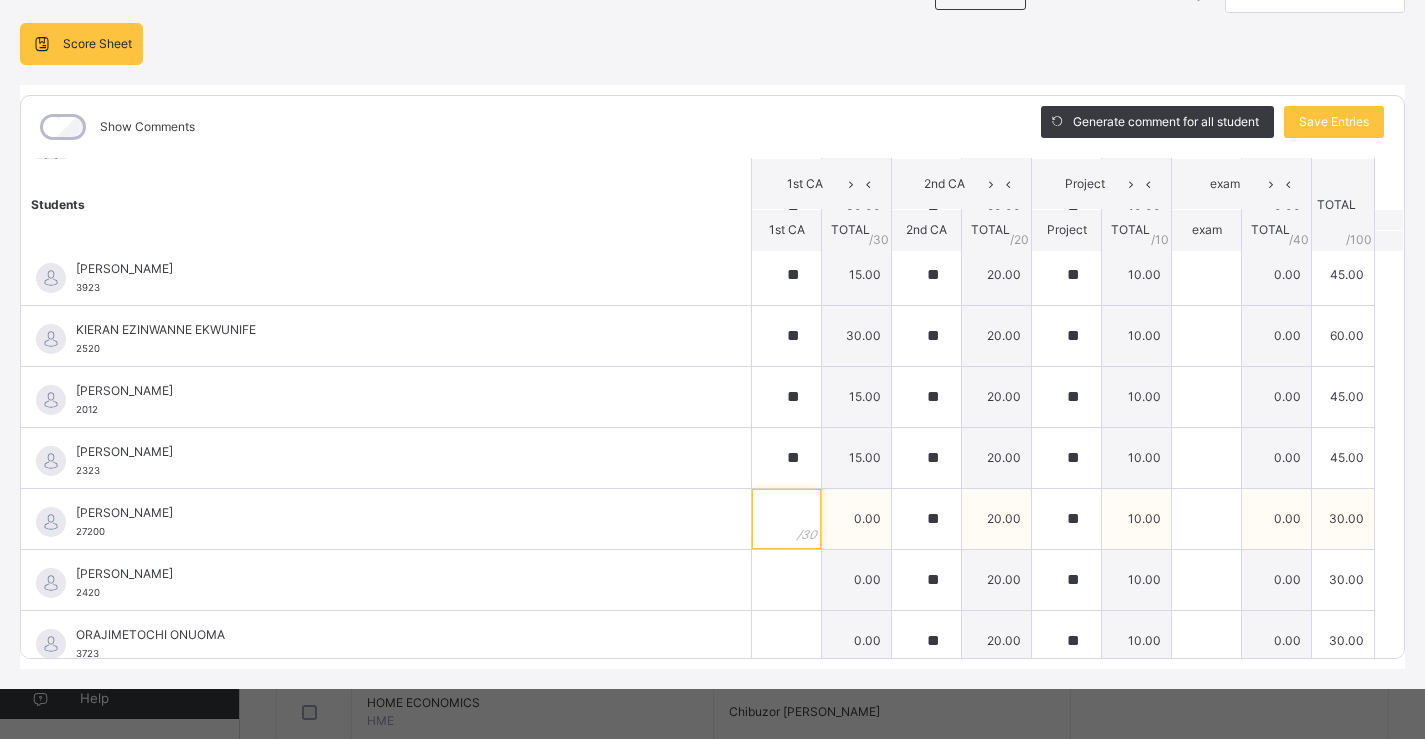 click at bounding box center [786, 519] 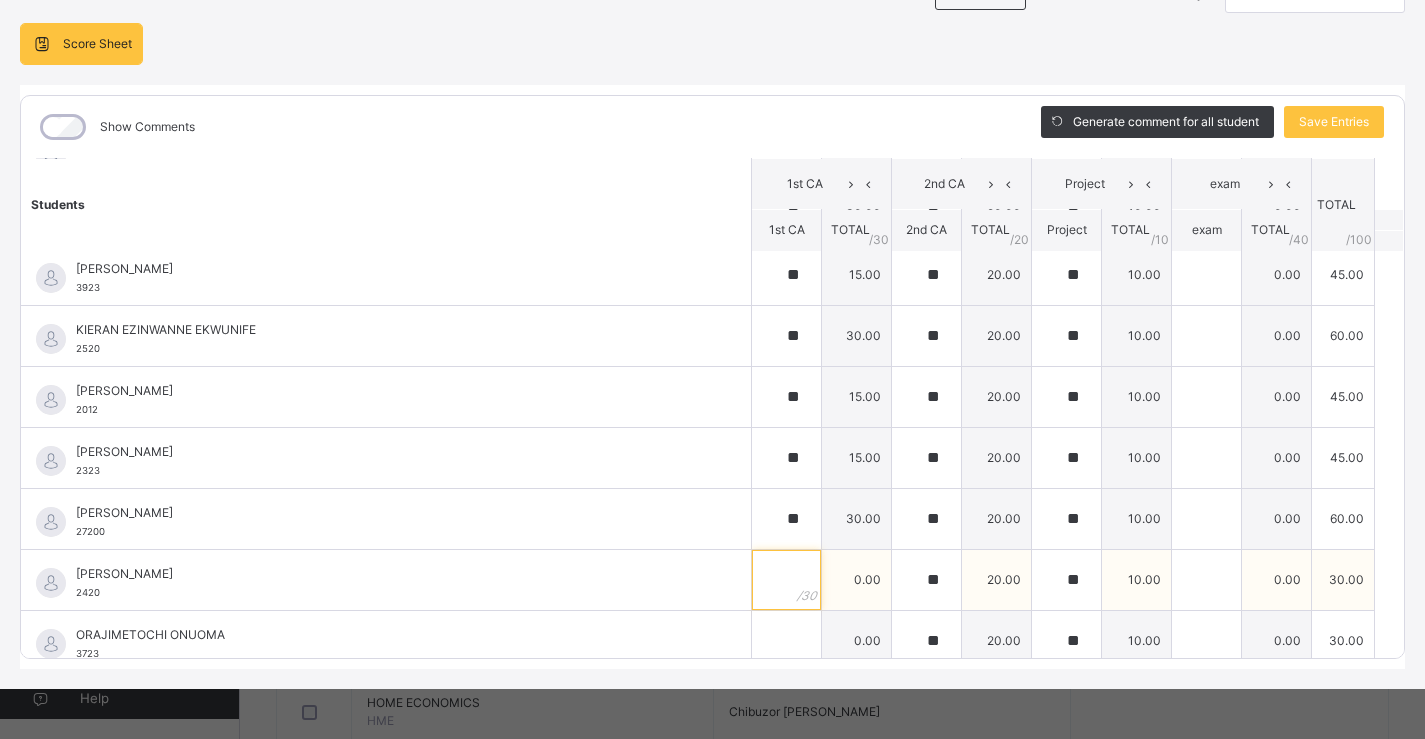 click at bounding box center (786, 580) 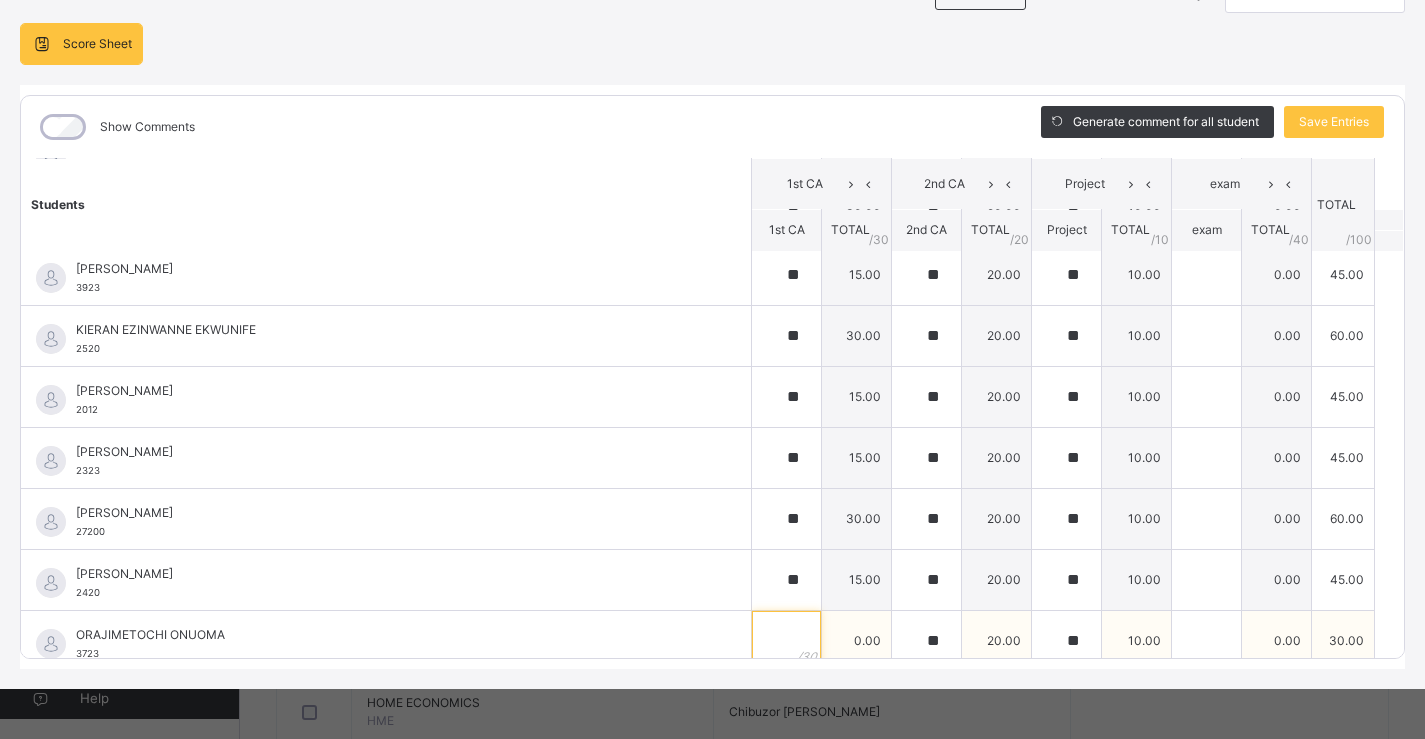 click at bounding box center [786, 641] 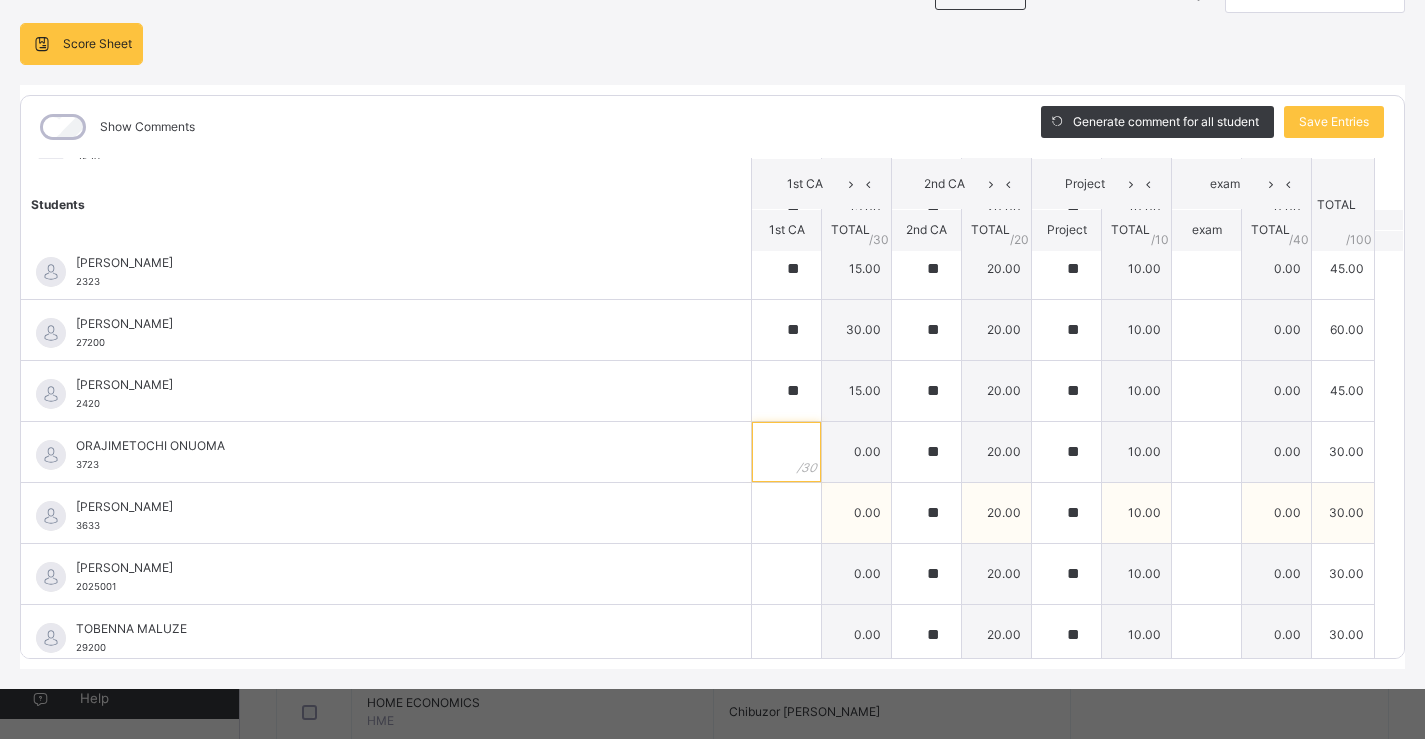 scroll, scrollTop: 1000, scrollLeft: 0, axis: vertical 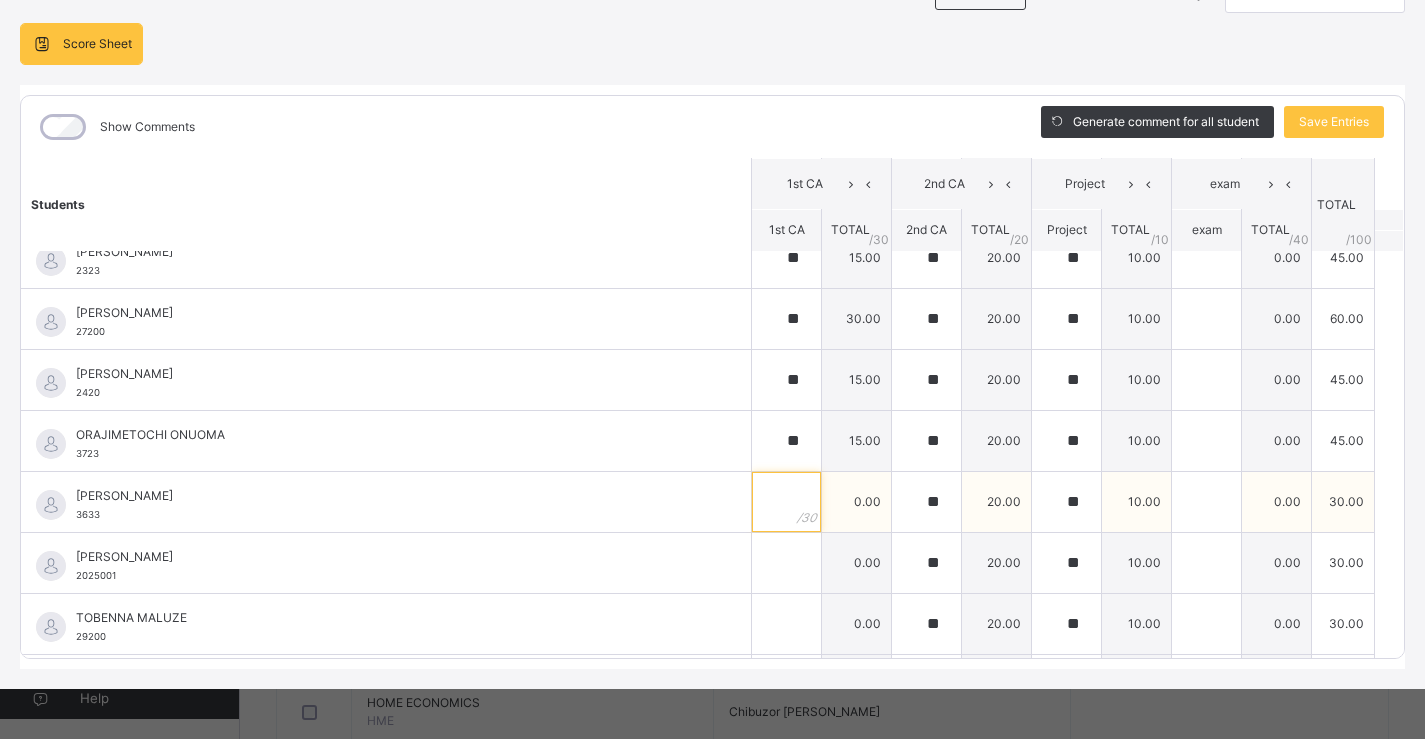 click at bounding box center (786, 502) 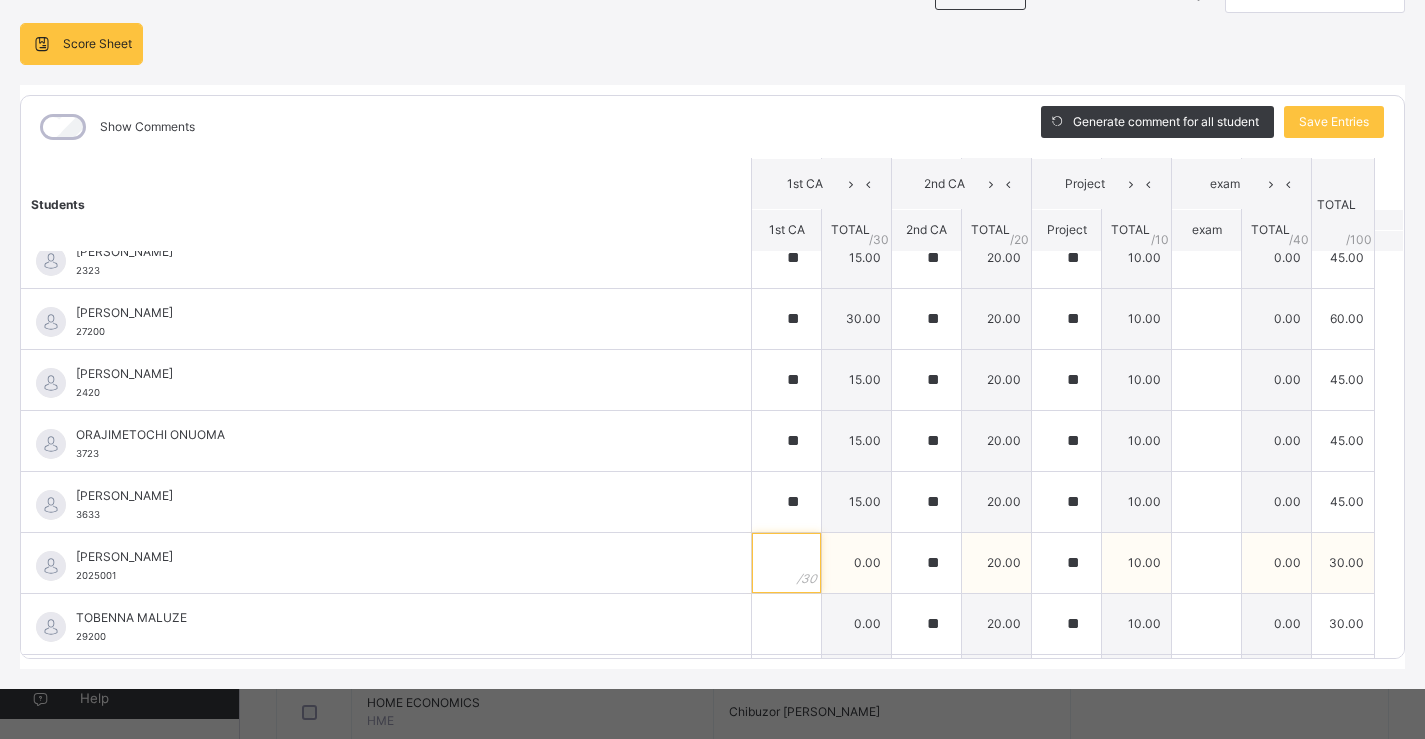 click at bounding box center [786, 563] 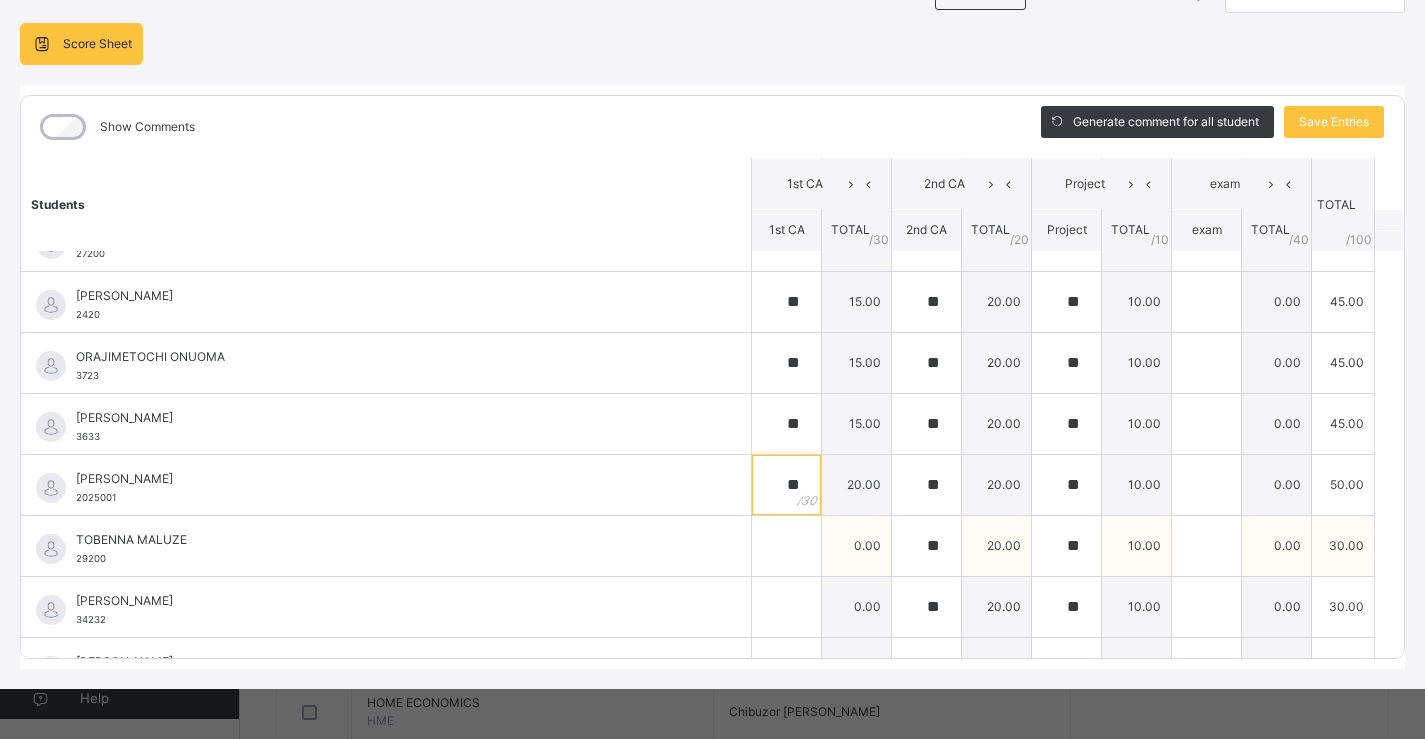 scroll, scrollTop: 1200, scrollLeft: 0, axis: vertical 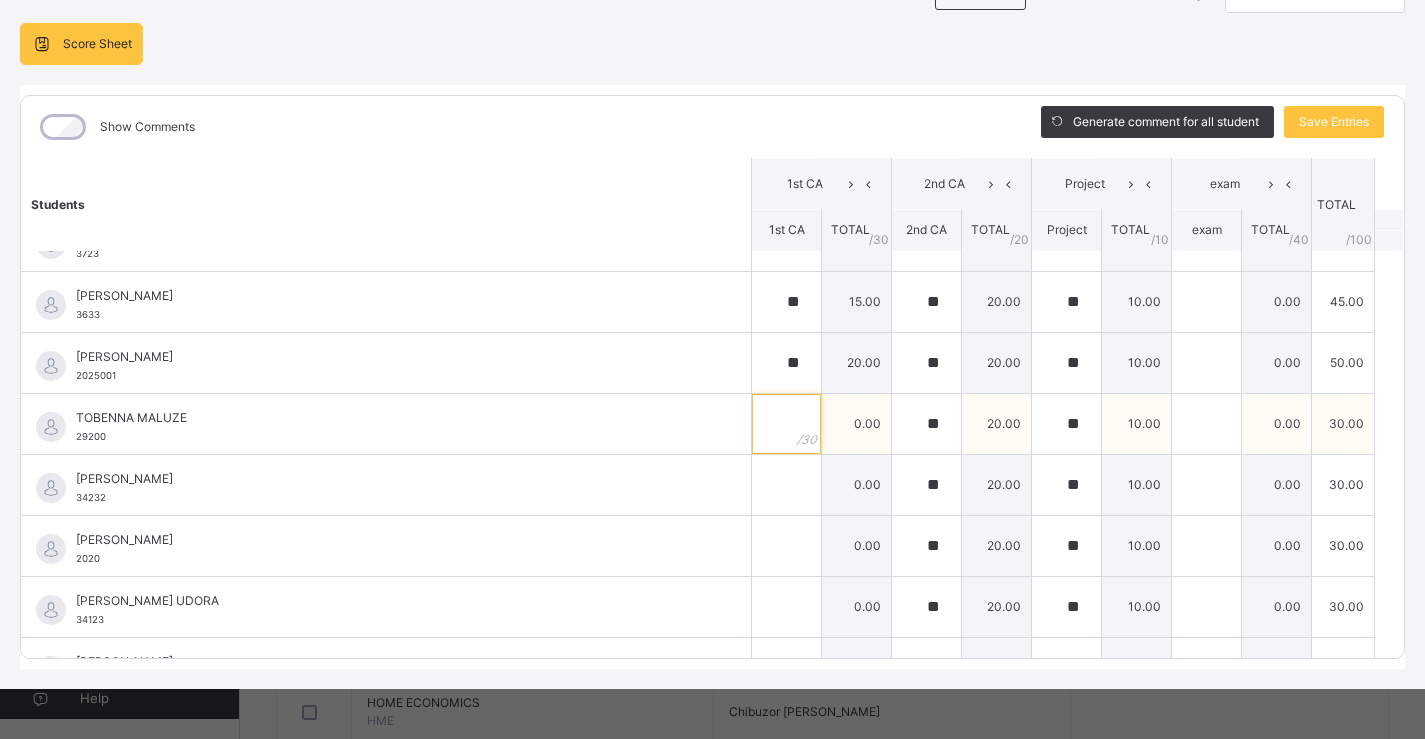 click at bounding box center (786, 424) 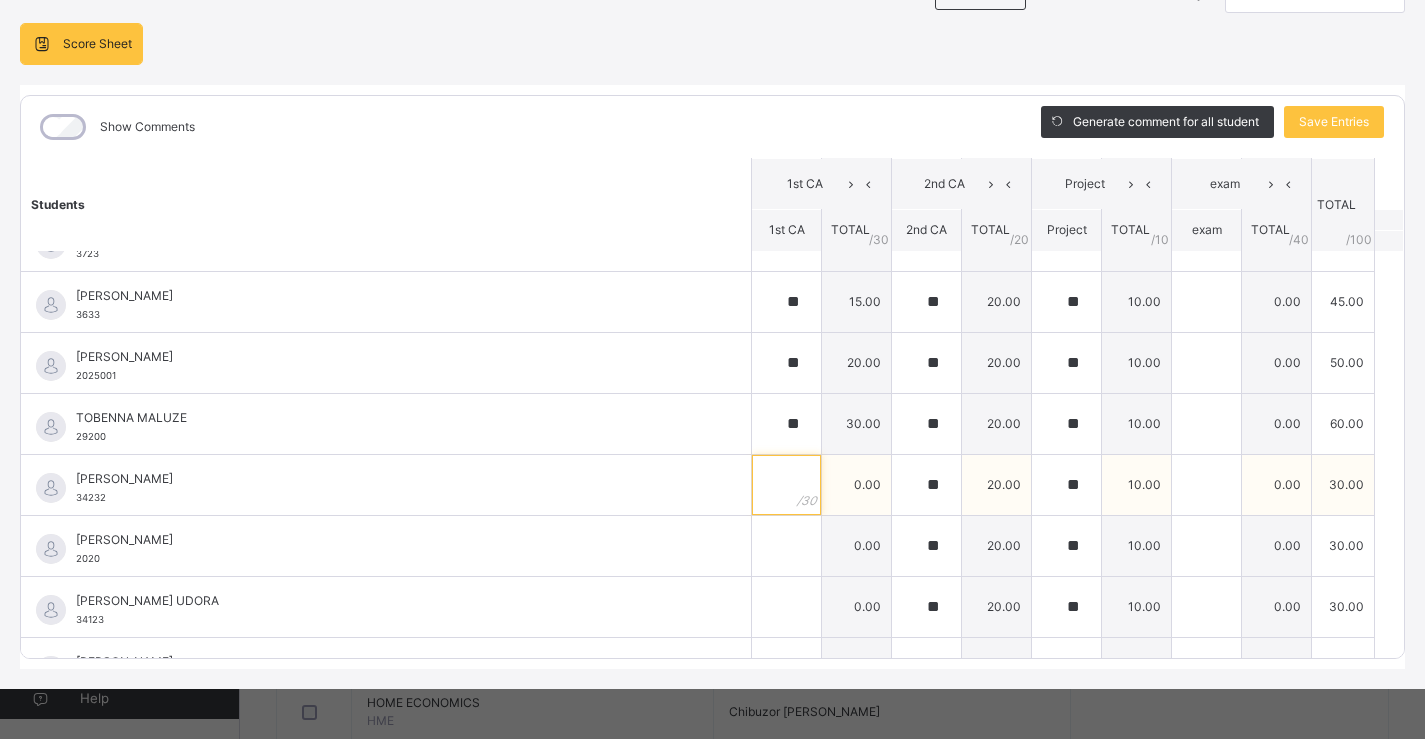 click at bounding box center [786, 485] 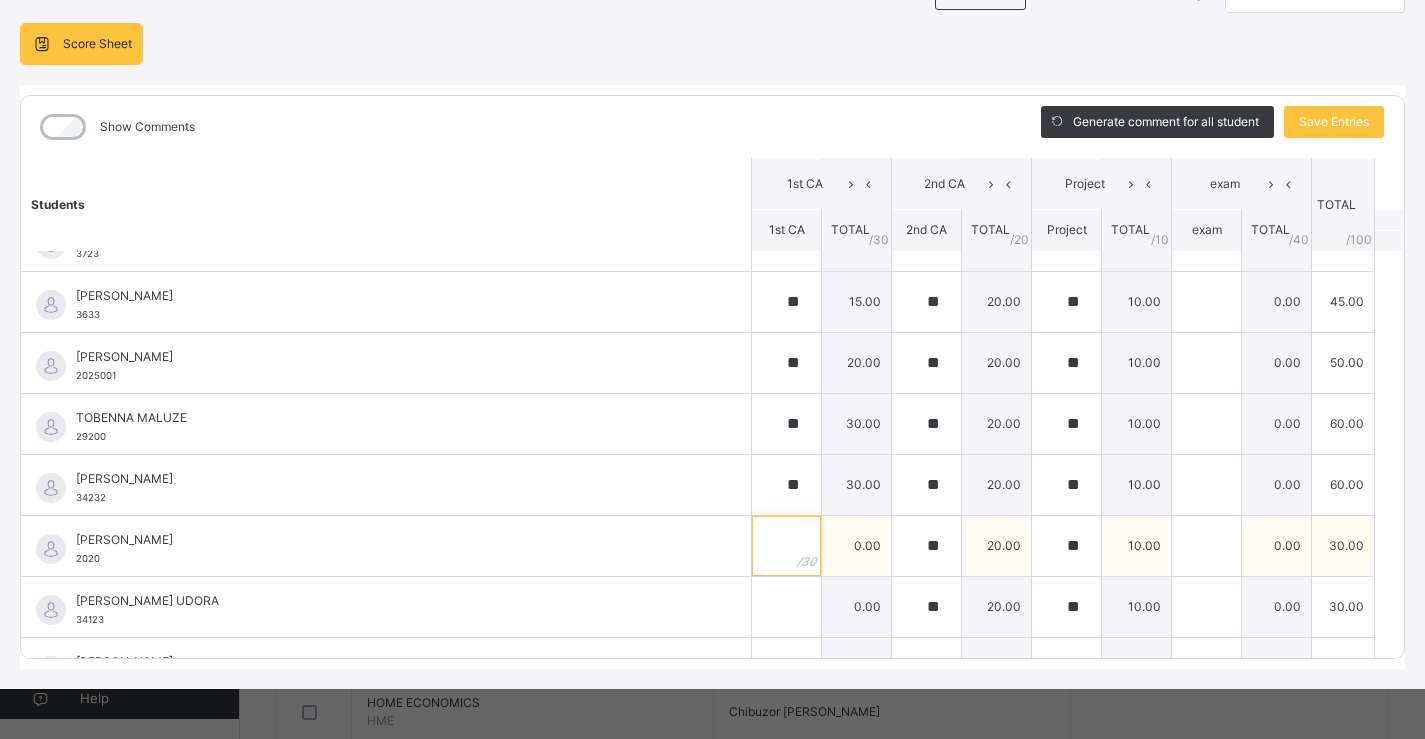 click at bounding box center (786, 546) 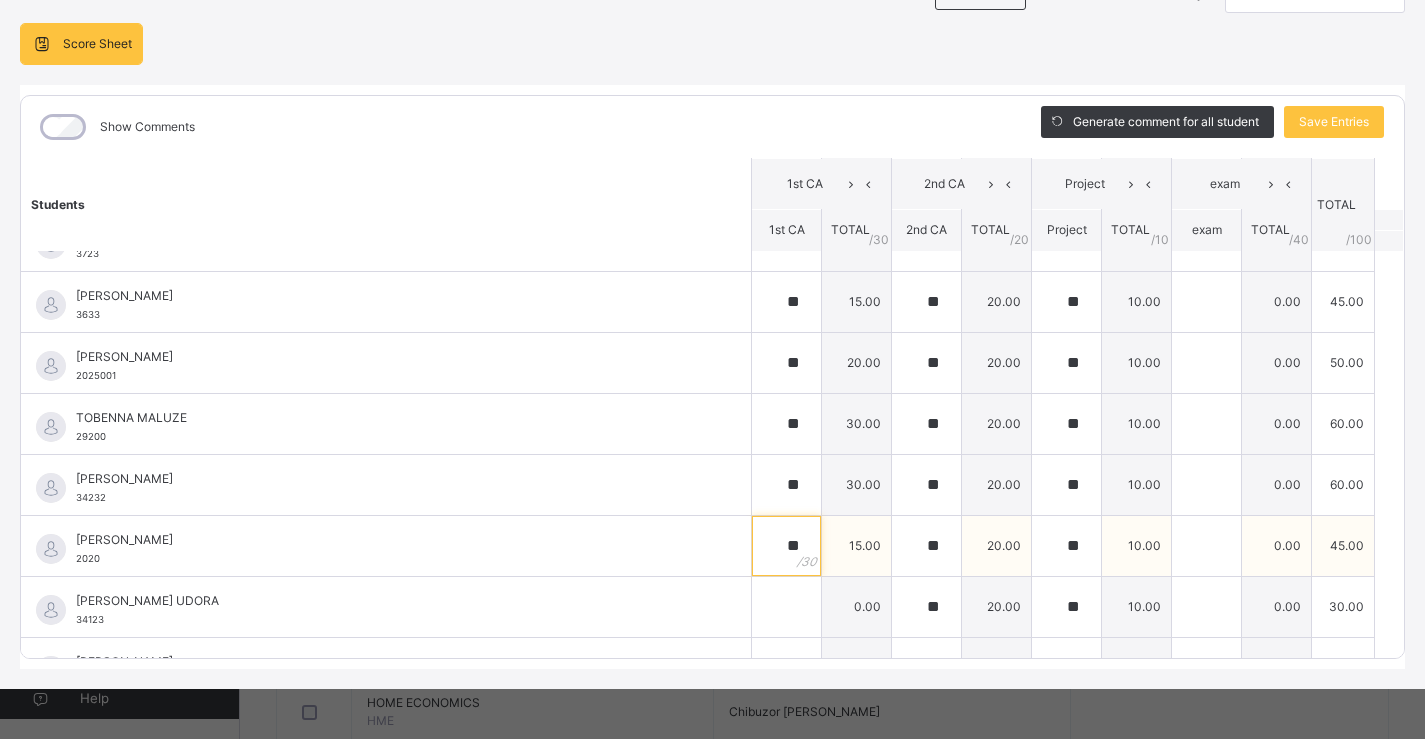 scroll, scrollTop: 1241, scrollLeft: 0, axis: vertical 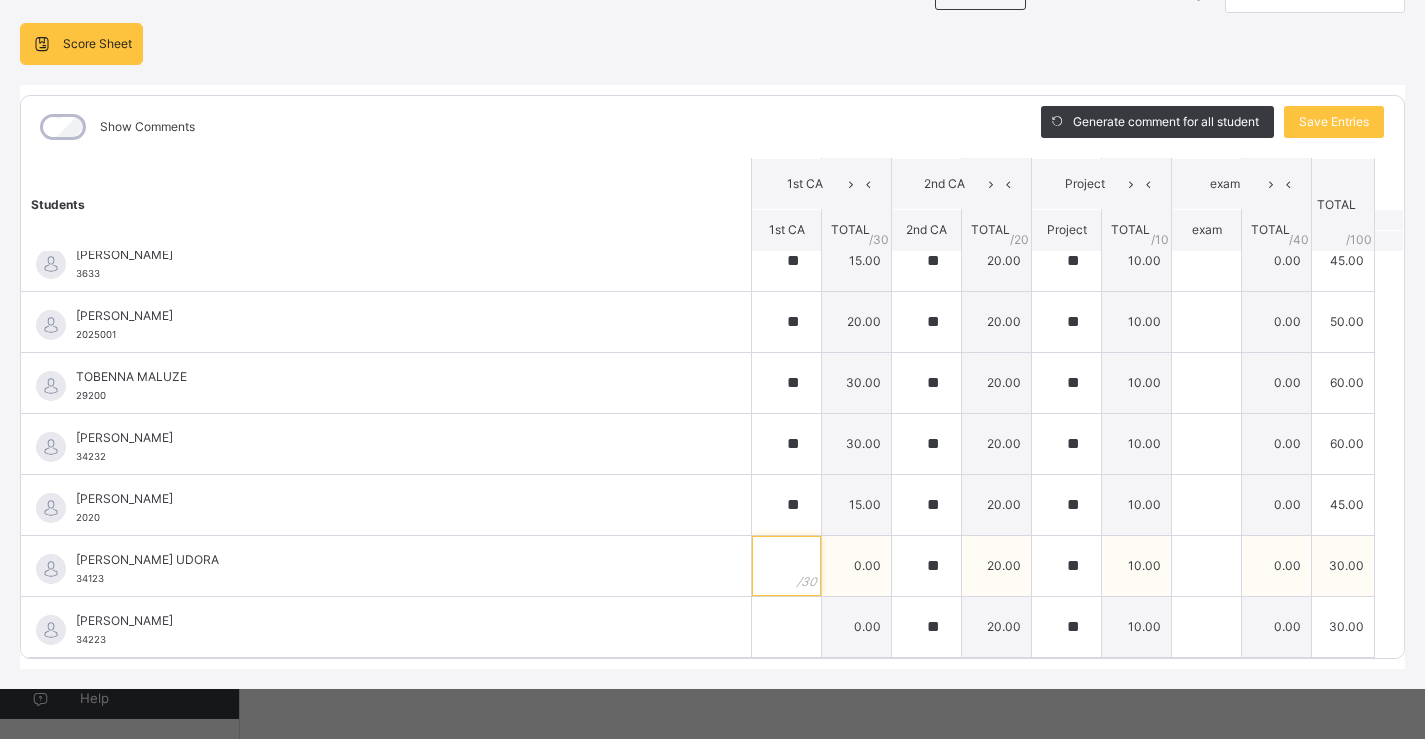 click at bounding box center (786, 566) 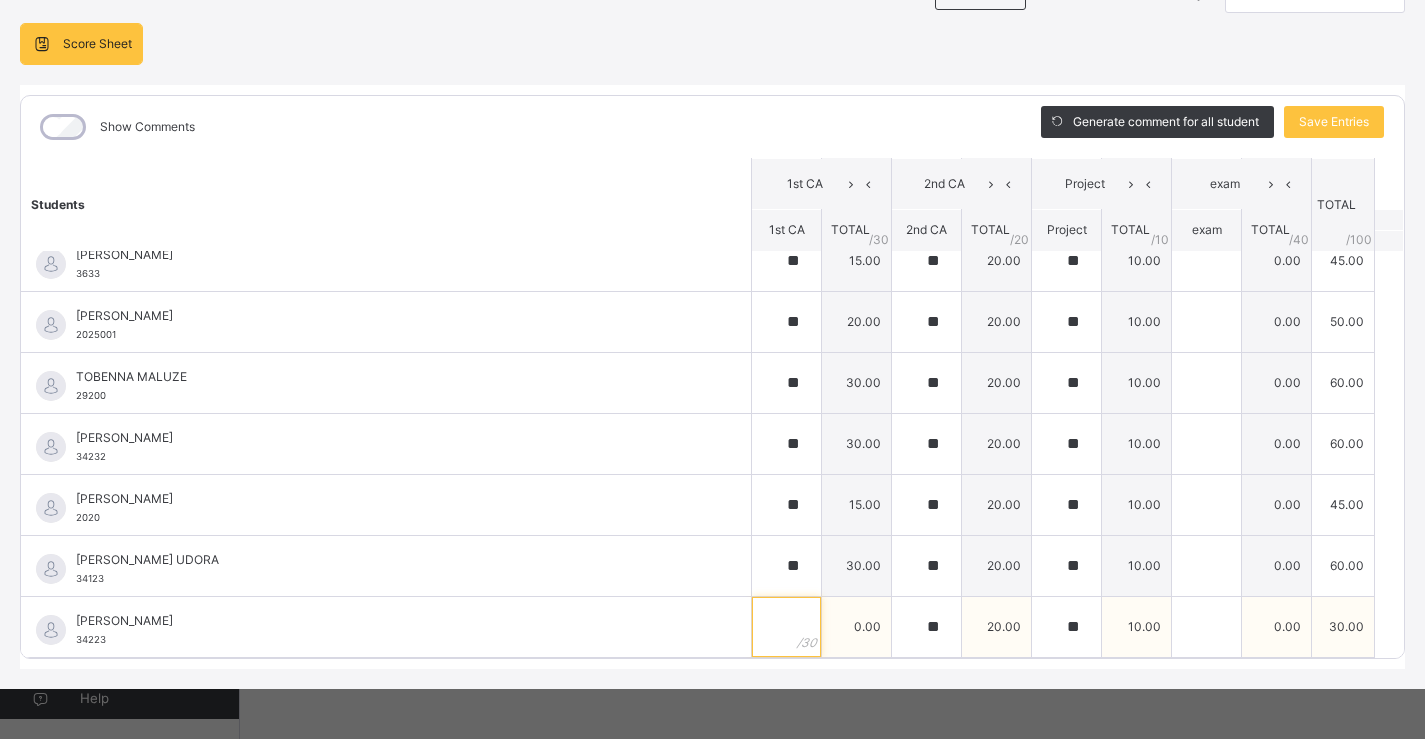 click at bounding box center (786, 627) 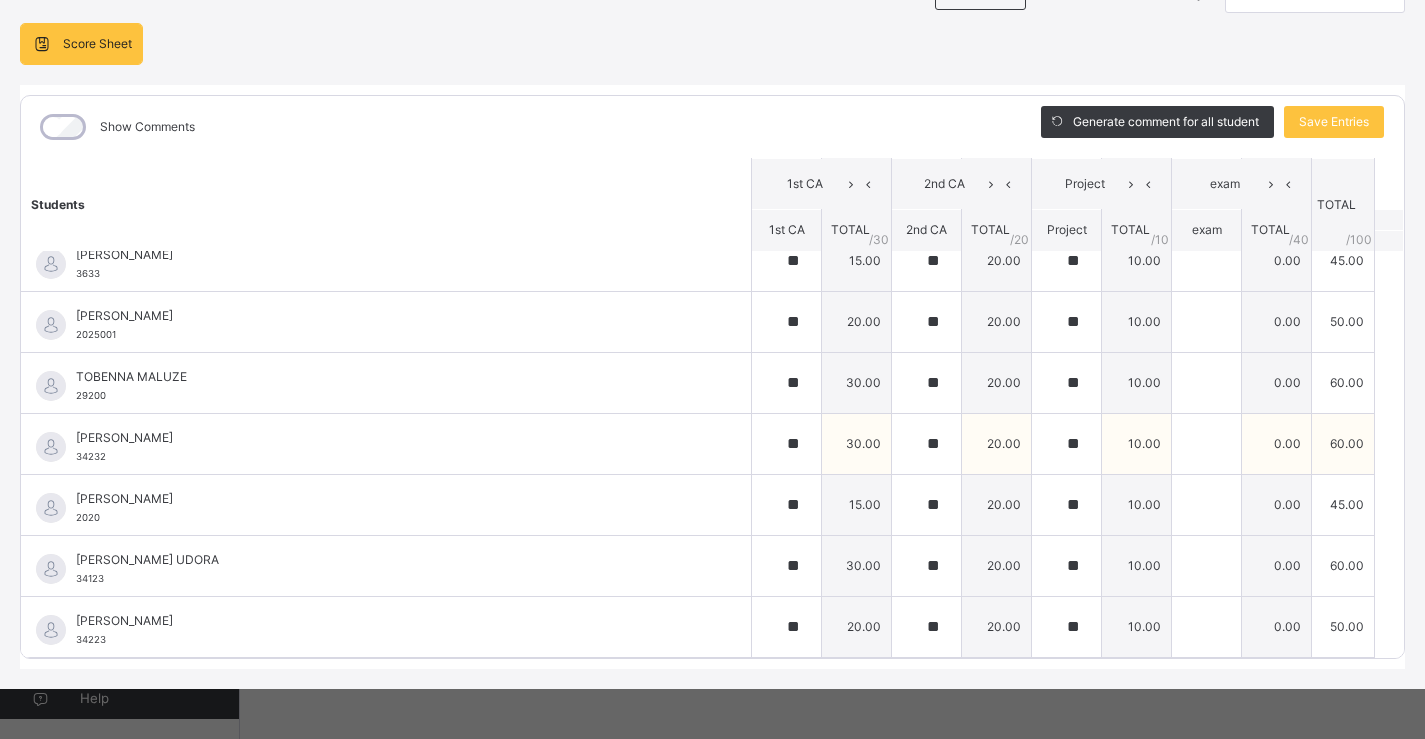 click on "[PERSON_NAME] 34232" at bounding box center (386, 444) 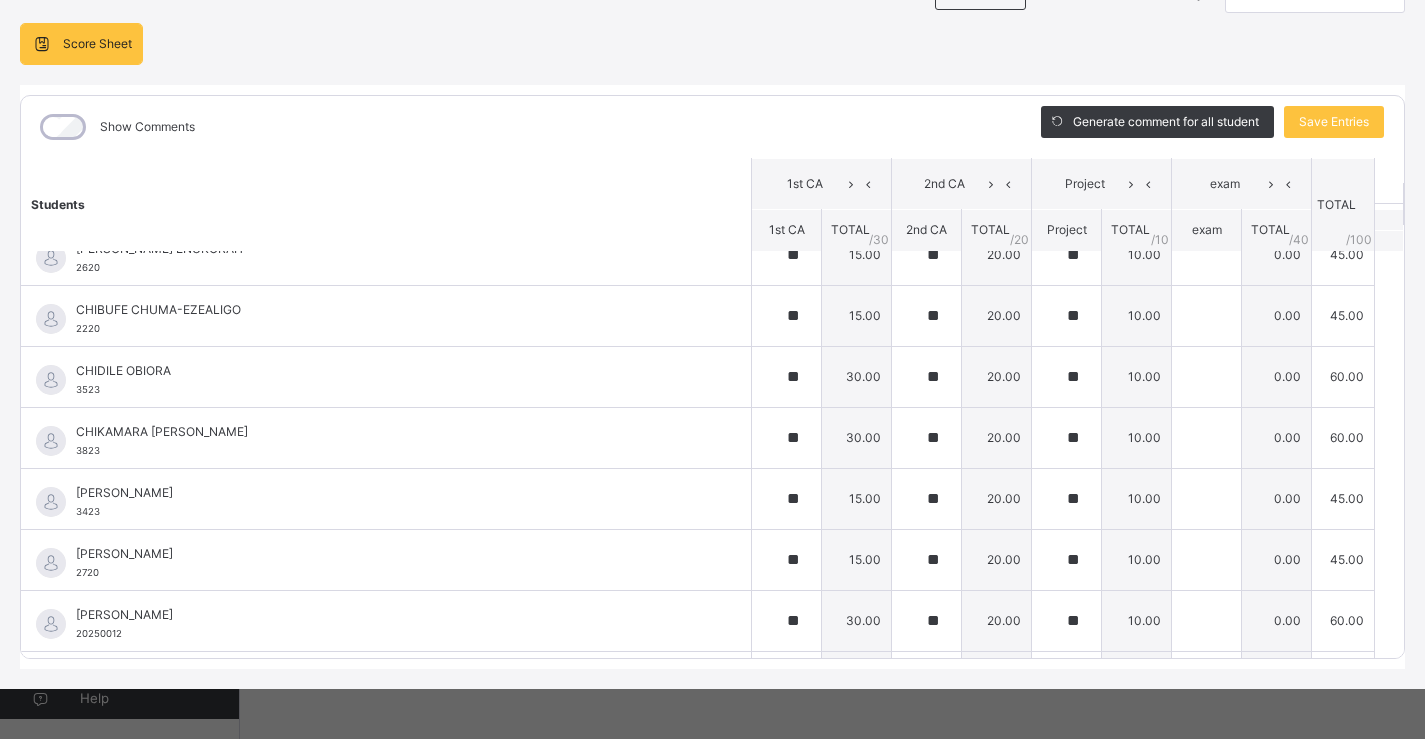 scroll, scrollTop: 0, scrollLeft: 0, axis: both 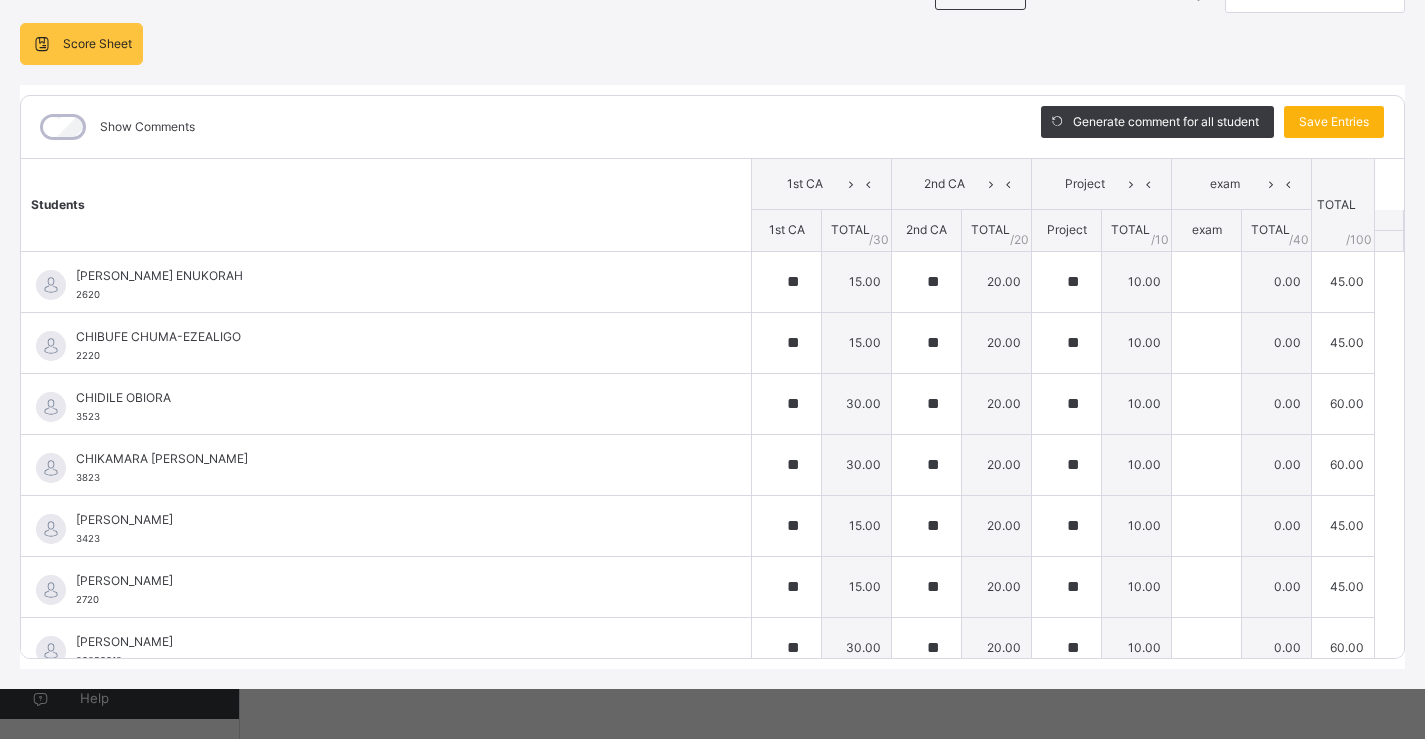 click on "Save Entries" at bounding box center [1334, 122] 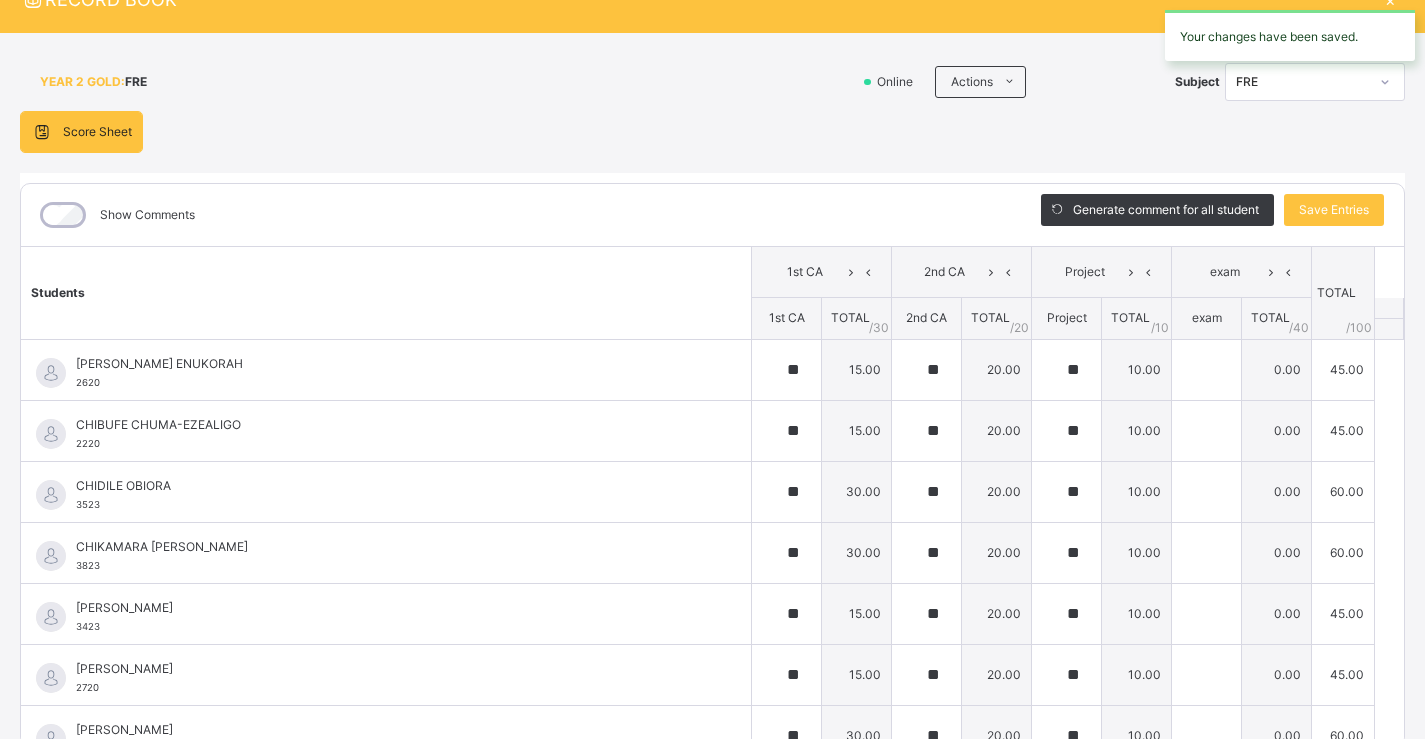 scroll, scrollTop: 0, scrollLeft: 0, axis: both 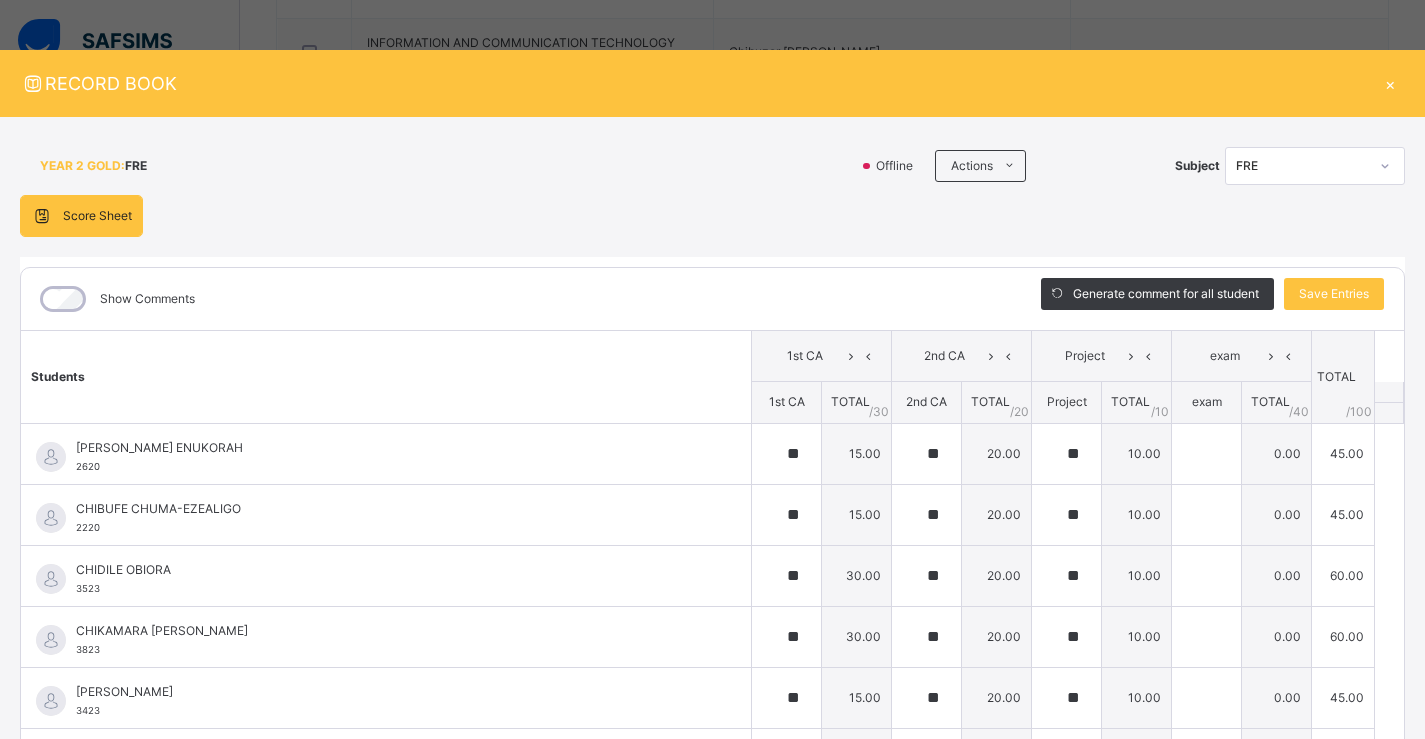 click on "×" at bounding box center (1390, 83) 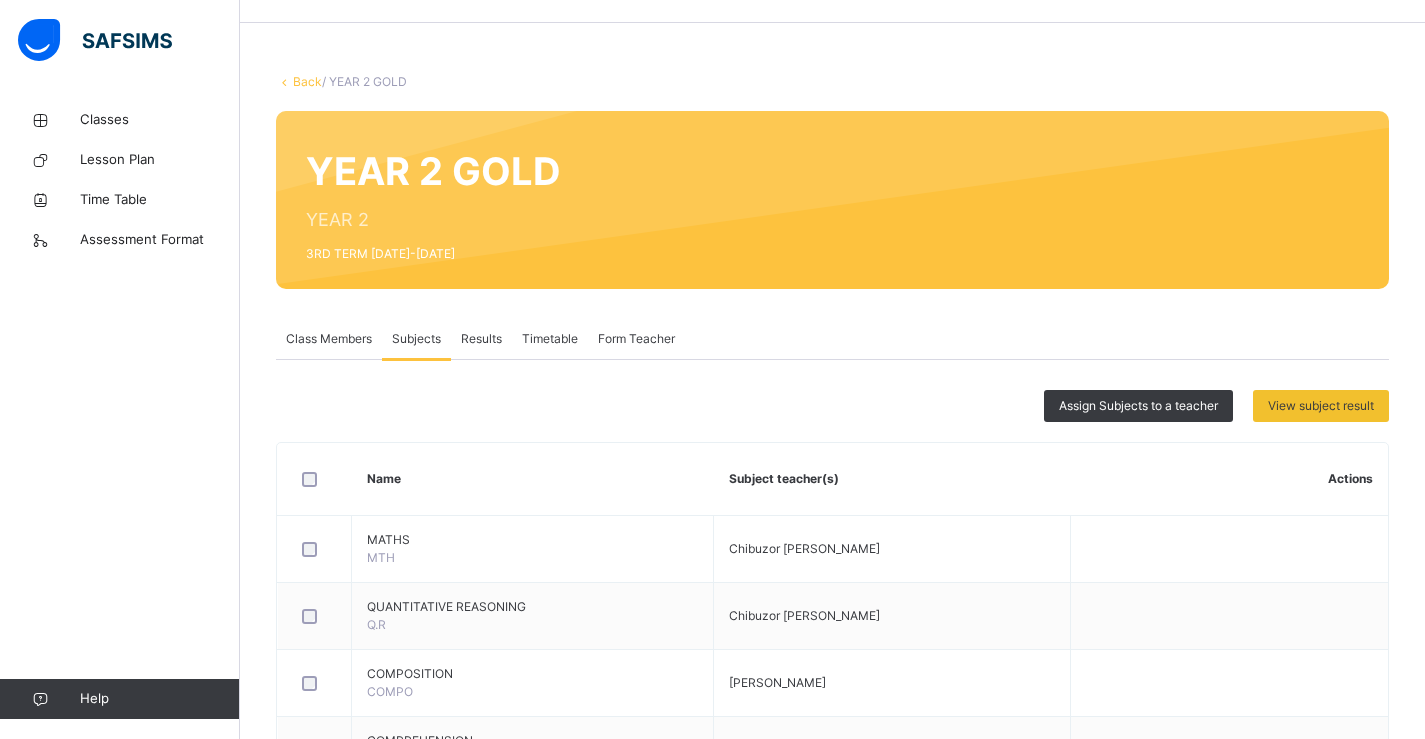 scroll, scrollTop: 0, scrollLeft: 0, axis: both 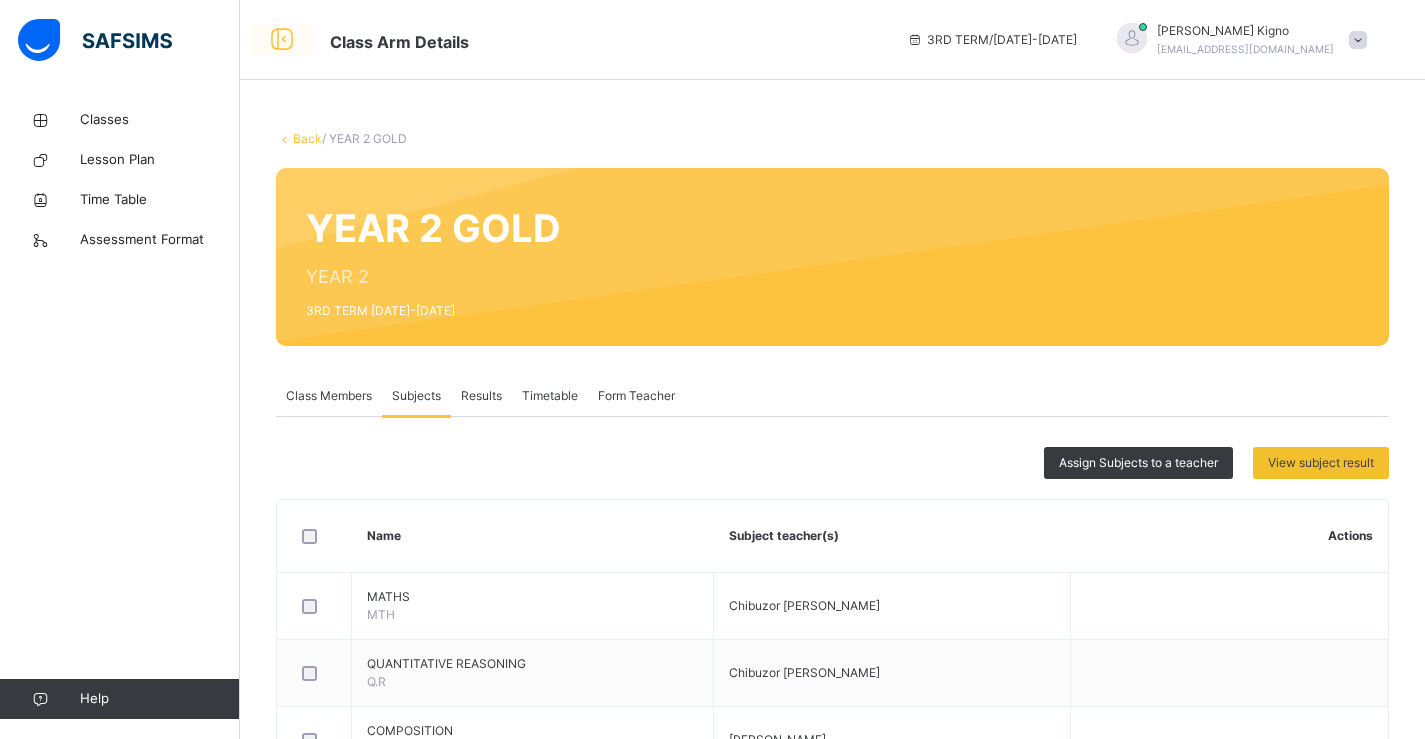 click at bounding box center [282, 40] 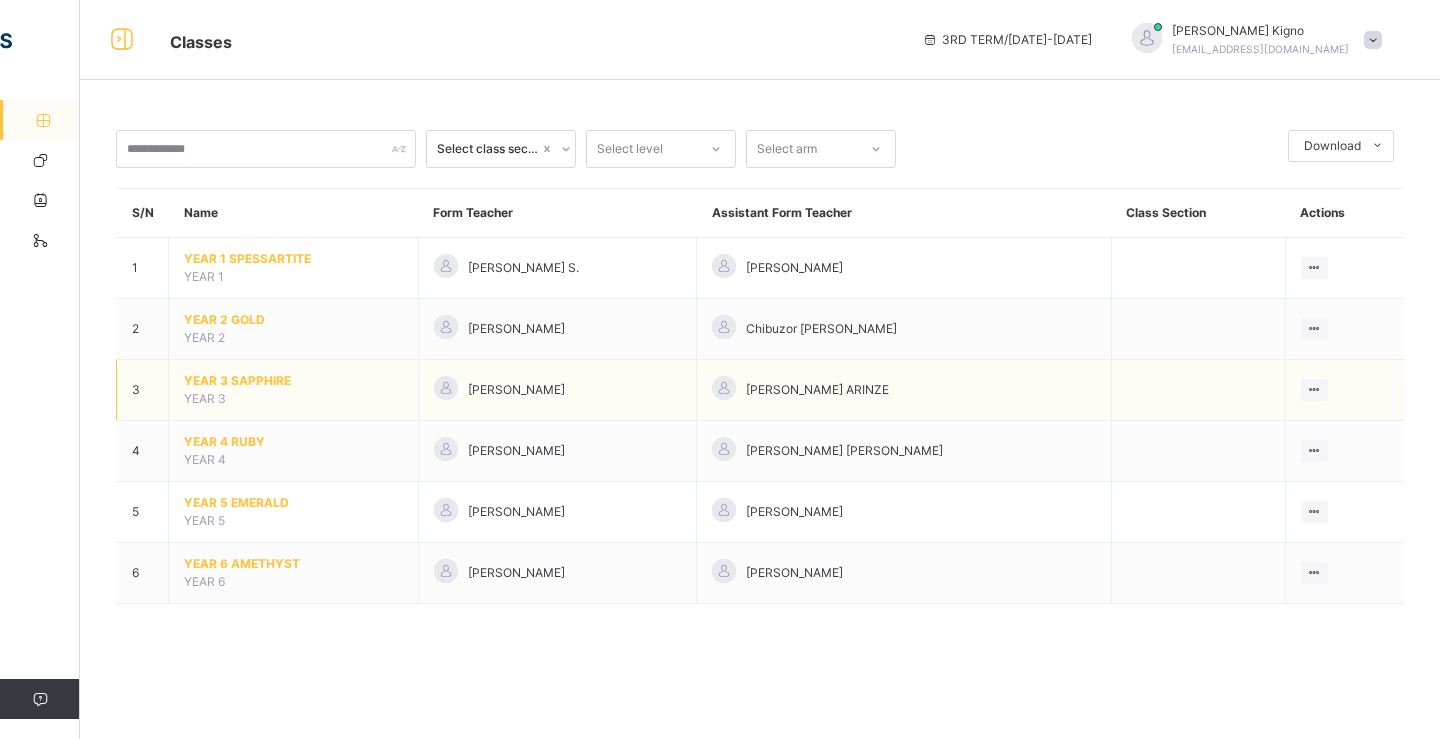 click on "YEAR 3   SAPPHIRE" at bounding box center (293, 381) 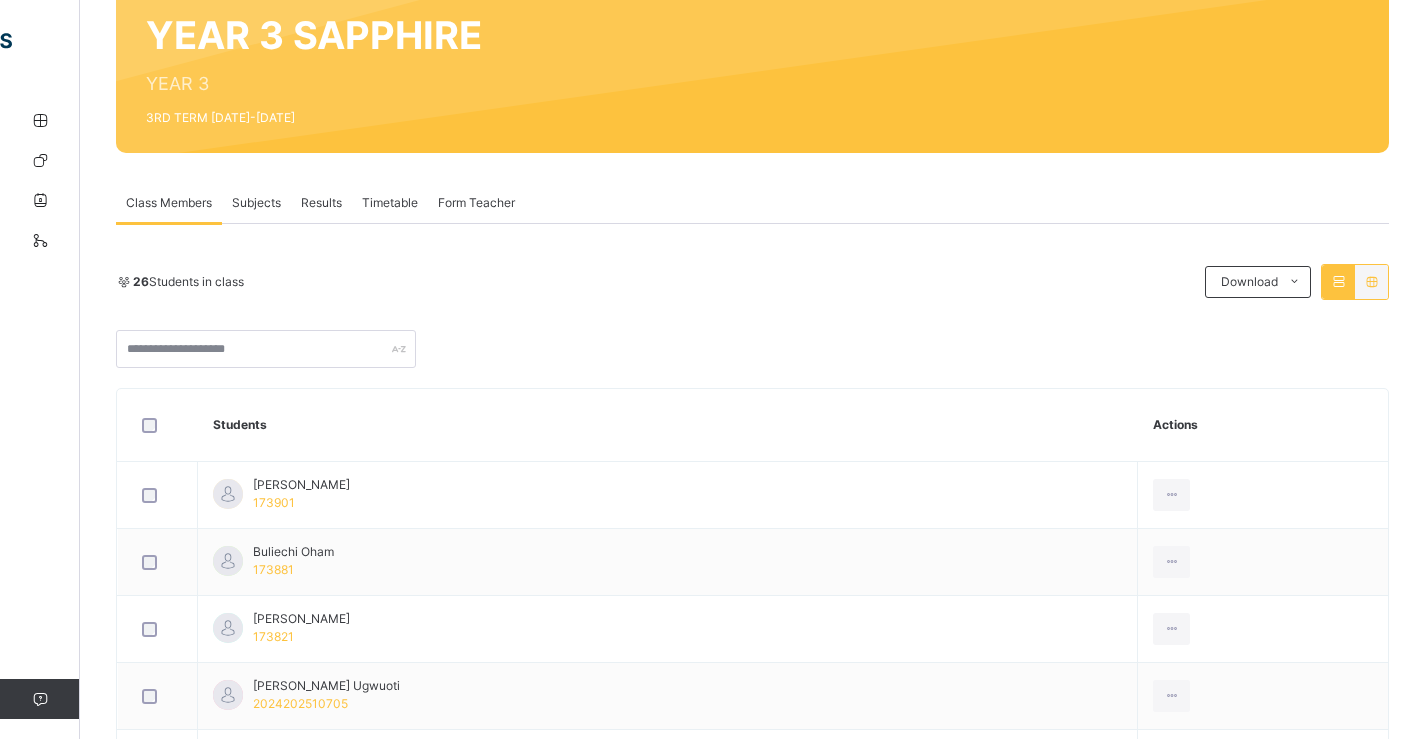 scroll, scrollTop: 200, scrollLeft: 0, axis: vertical 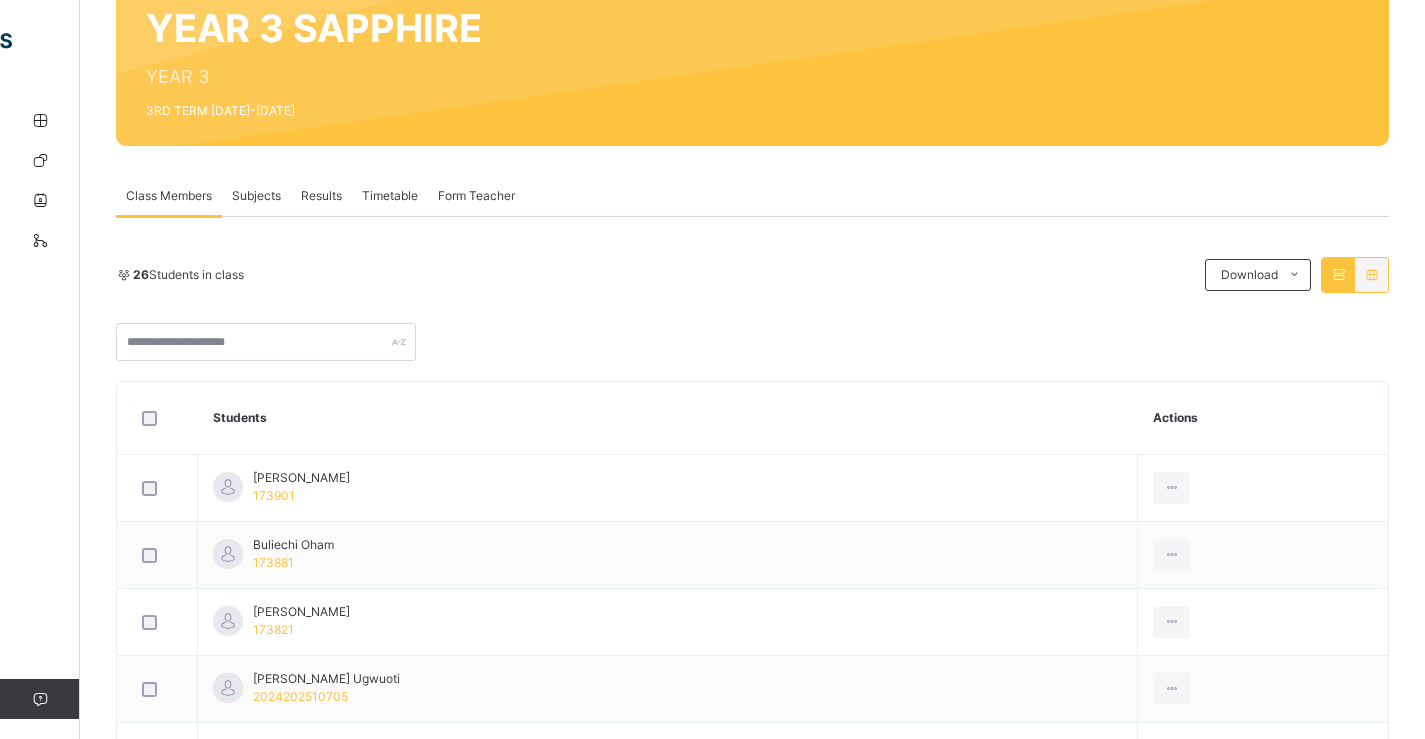 click on "Subjects" at bounding box center (256, 196) 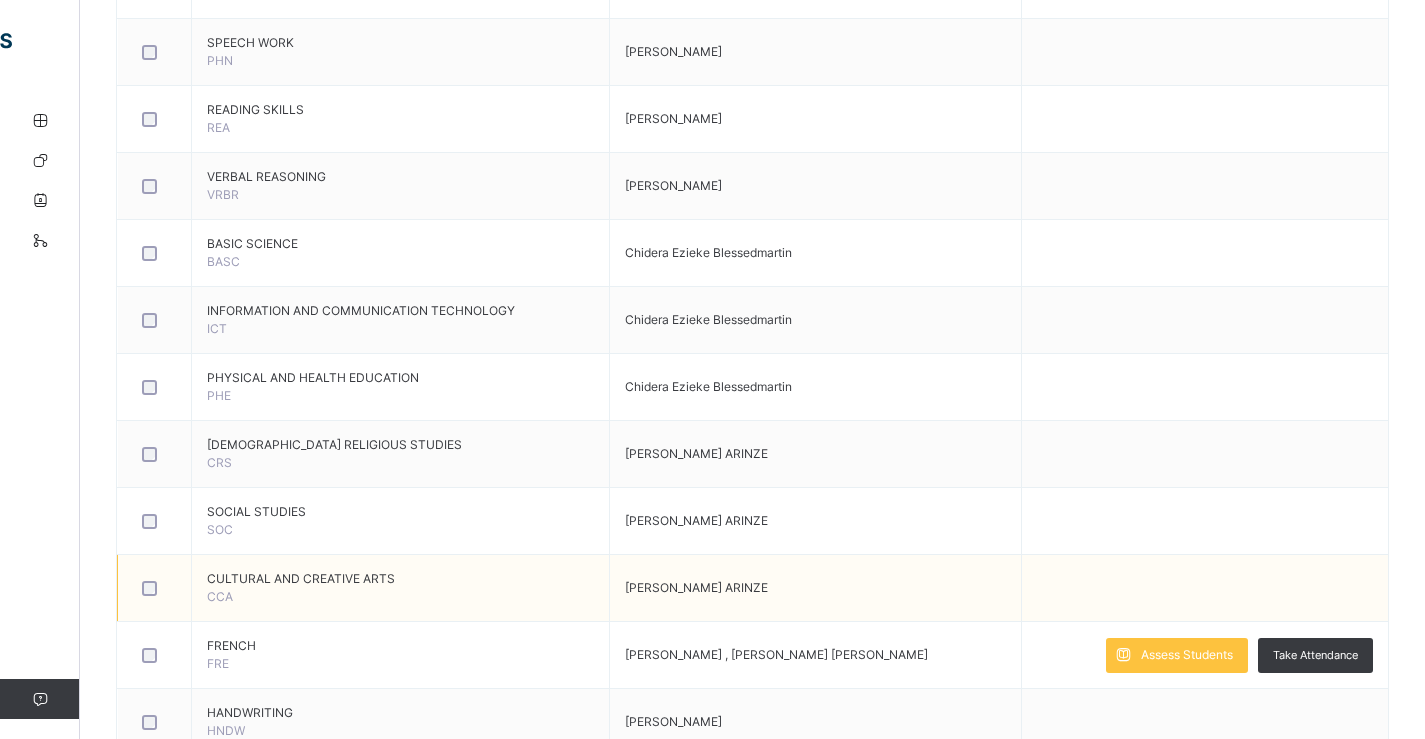 scroll, scrollTop: 1000, scrollLeft: 0, axis: vertical 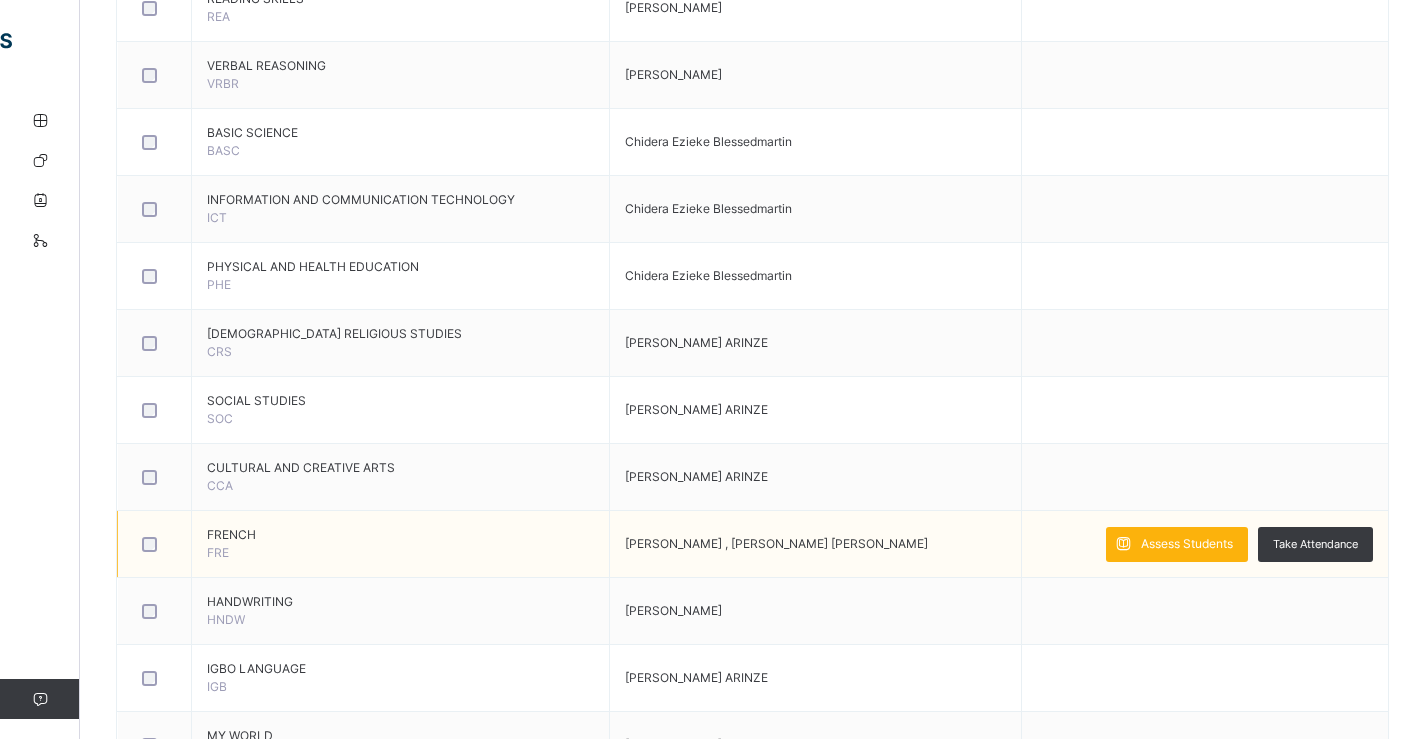 click on "Assess Students" at bounding box center (1187, 544) 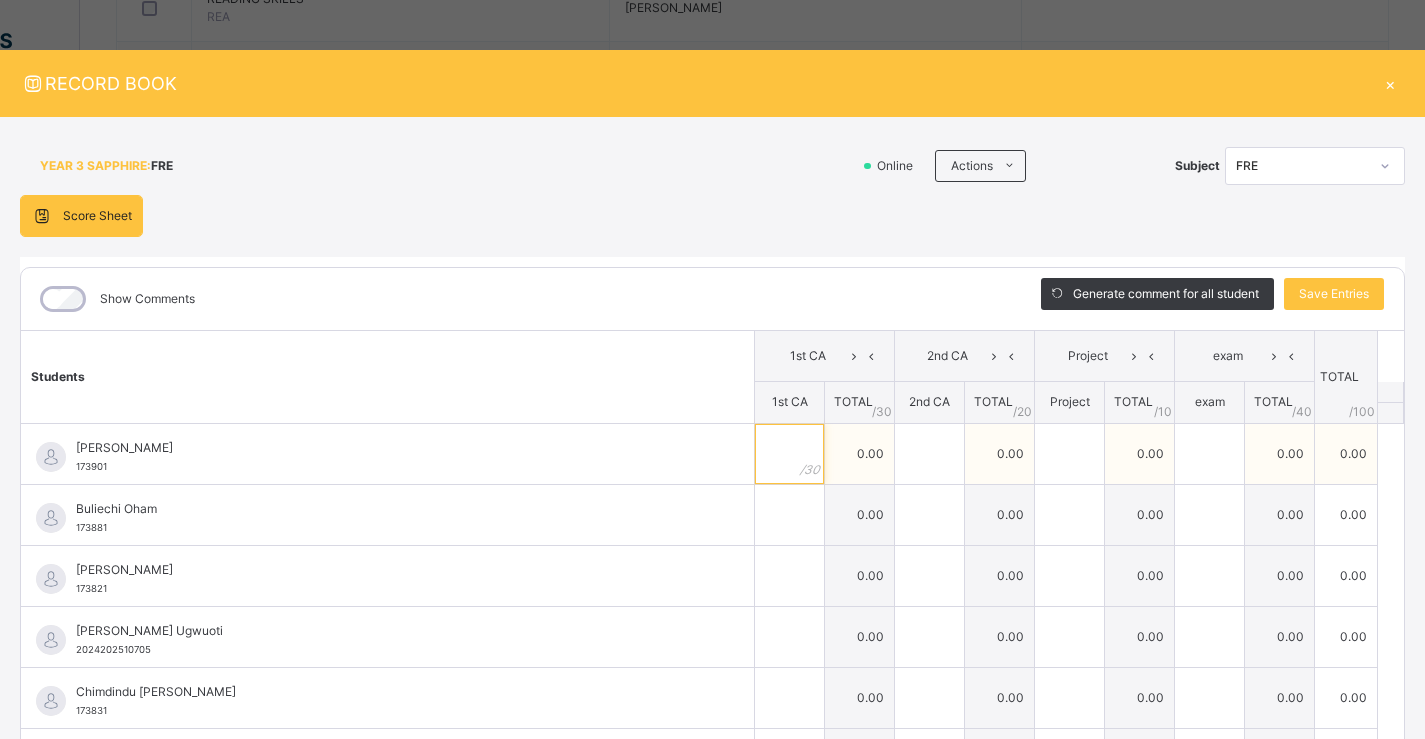 click at bounding box center [789, 454] 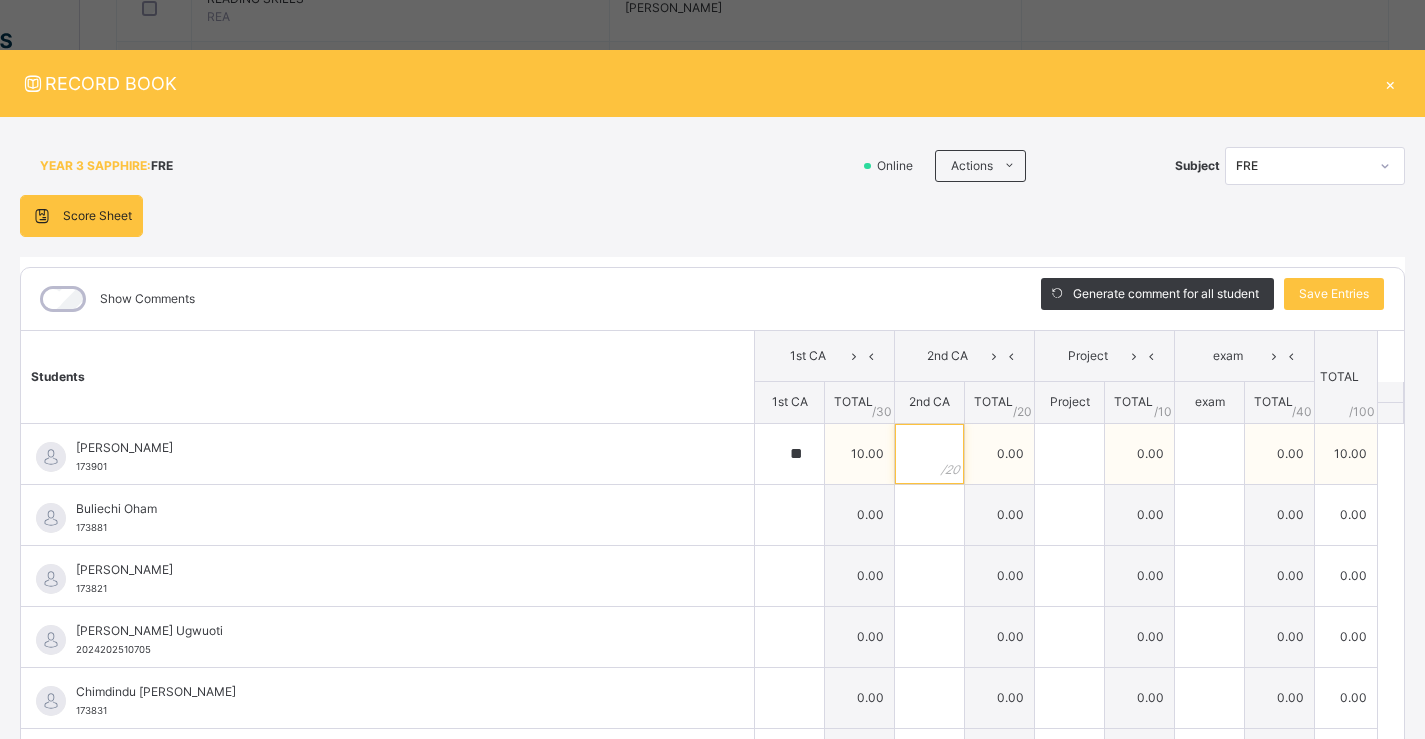 click at bounding box center (929, 454) 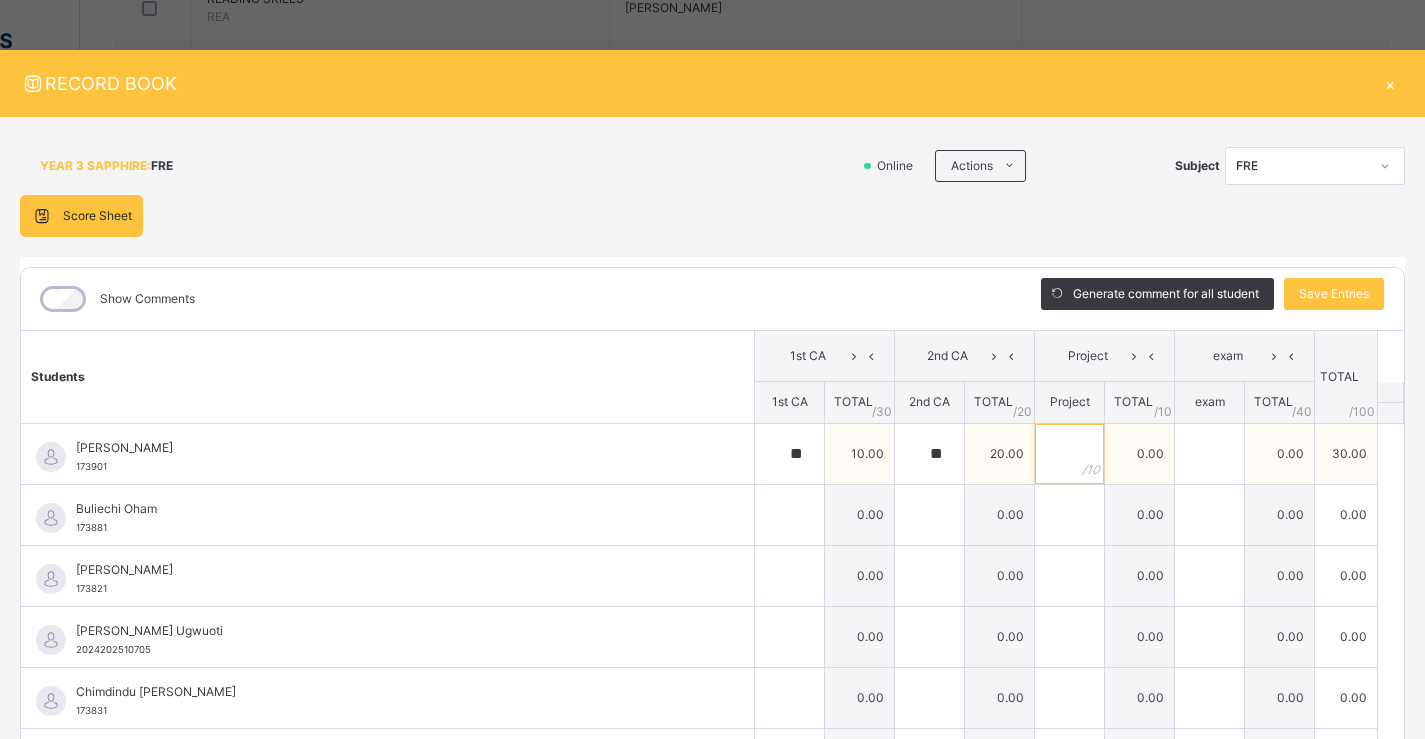 click at bounding box center (1069, 454) 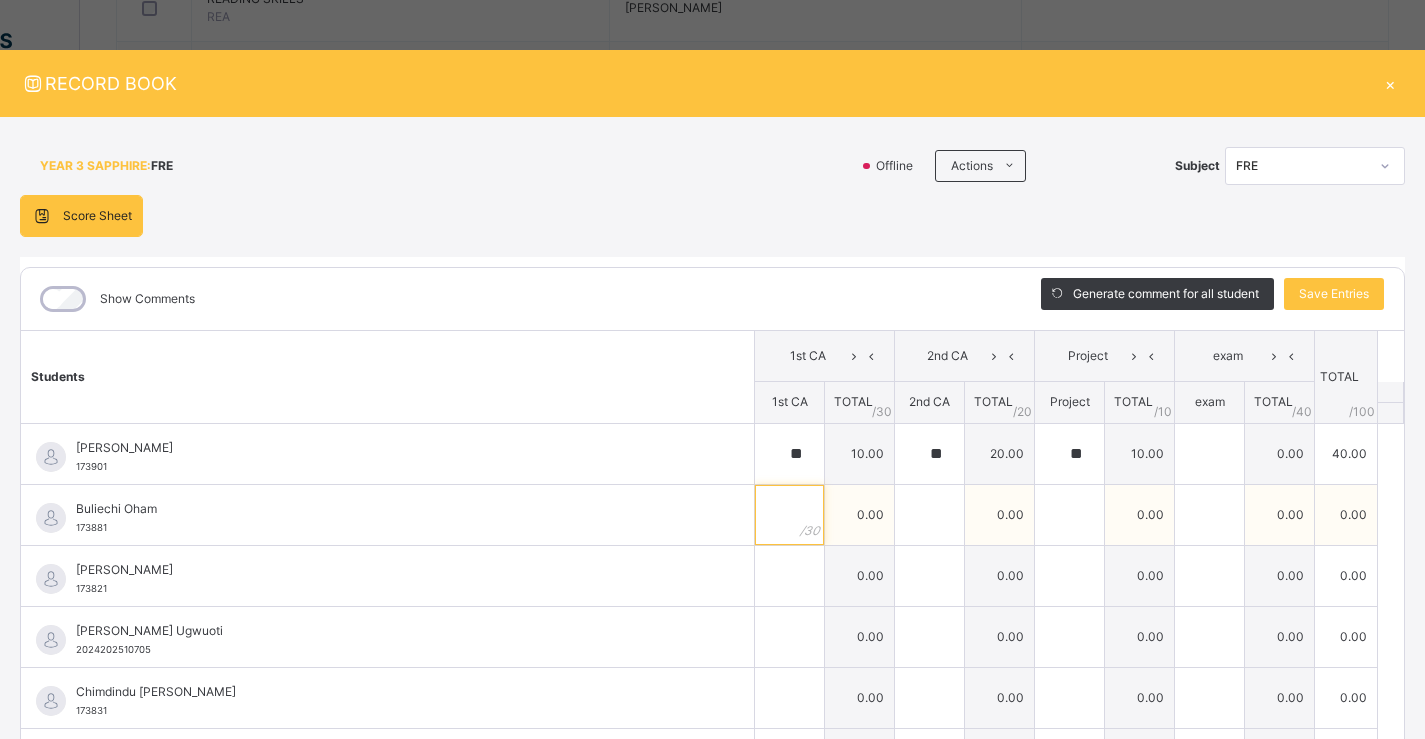 click at bounding box center [789, 515] 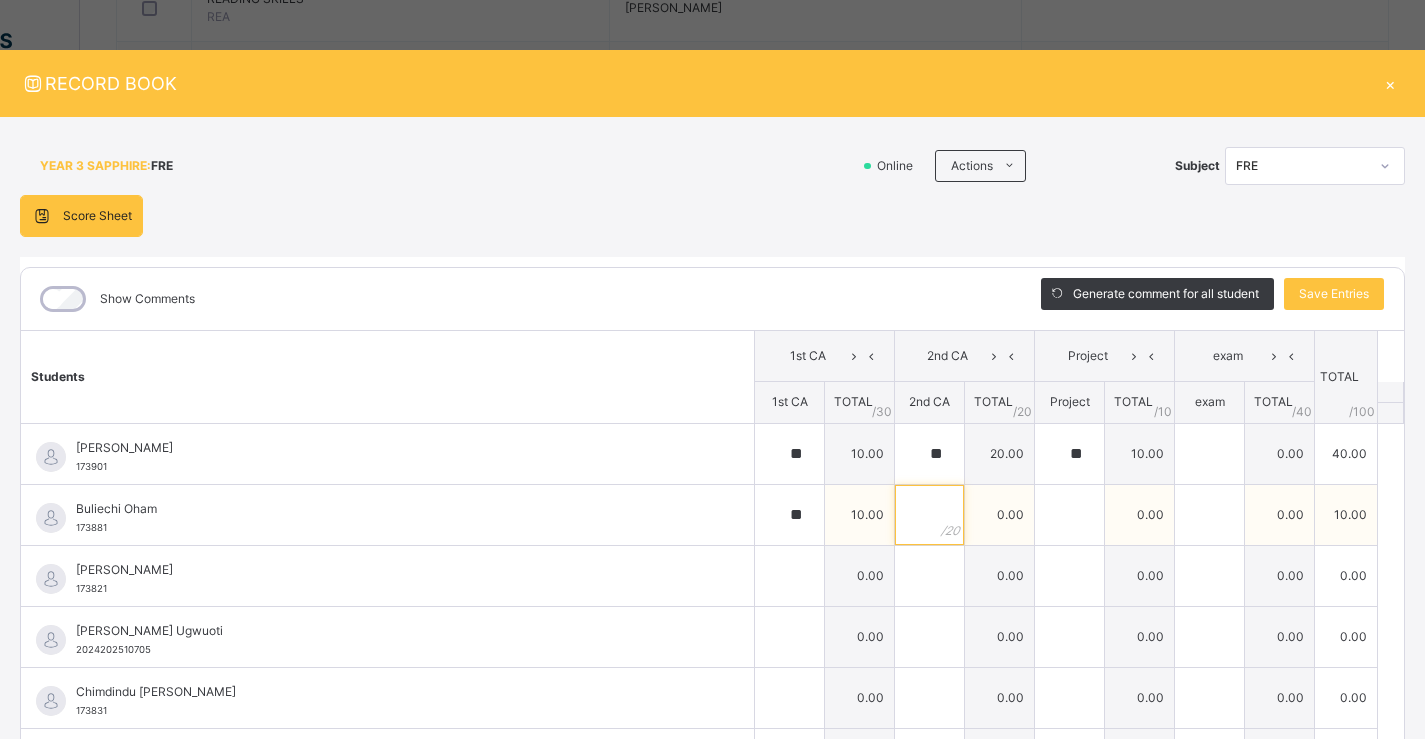 click at bounding box center [929, 515] 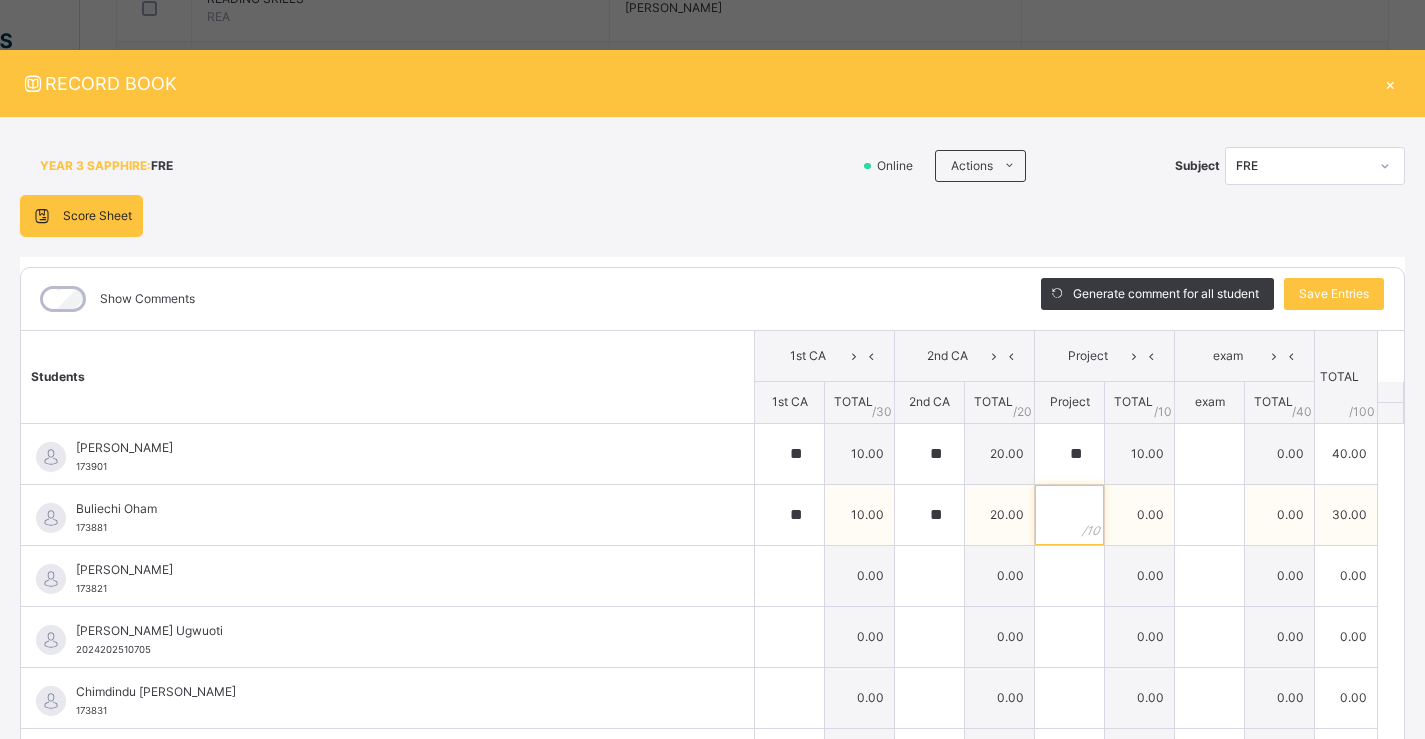 click at bounding box center (1069, 515) 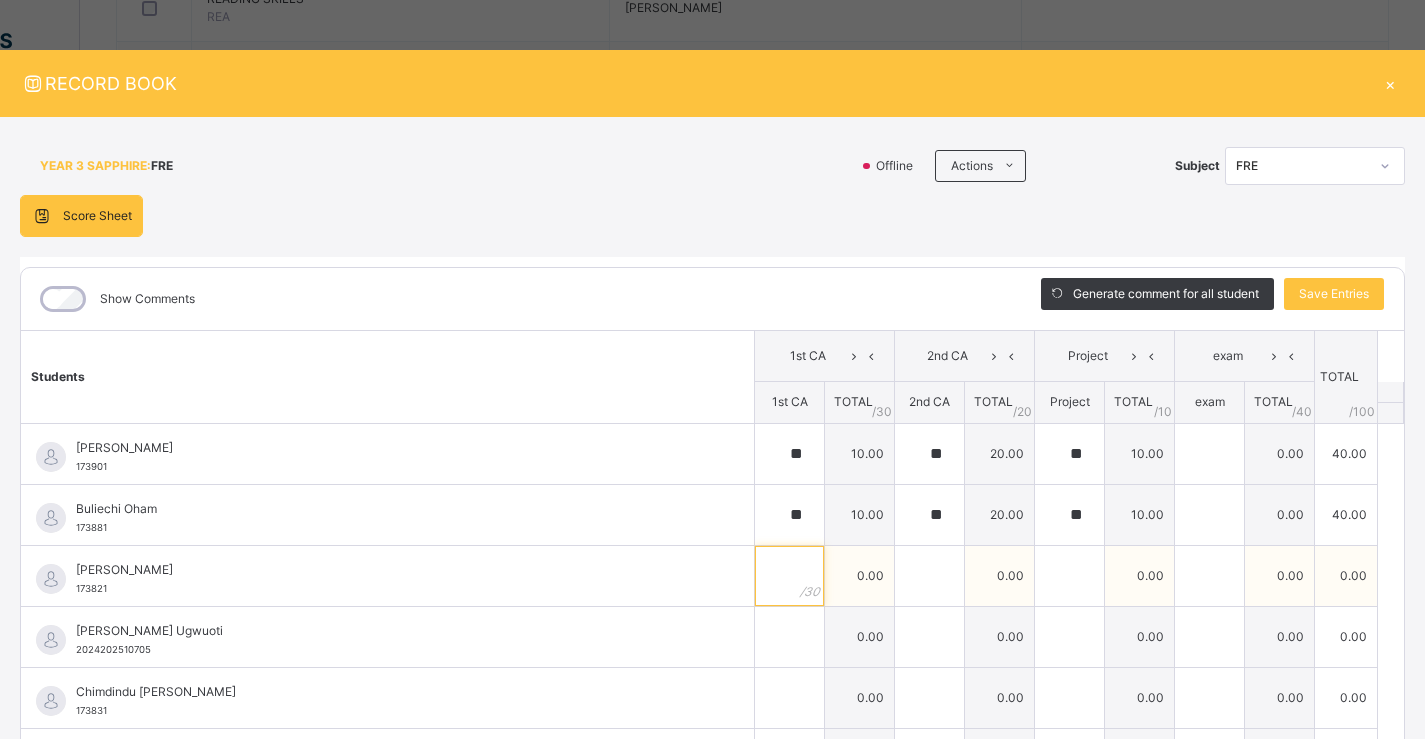 click at bounding box center [789, 576] 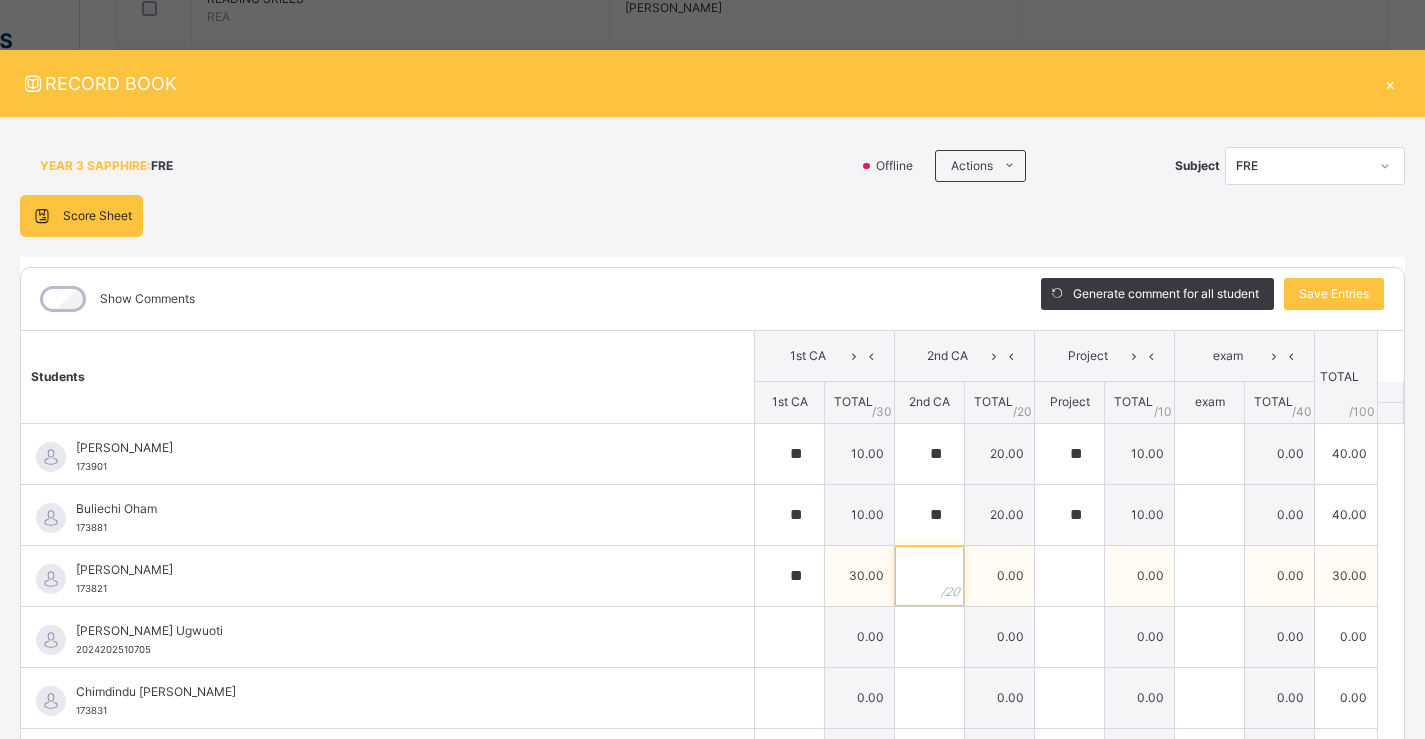 click at bounding box center [929, 576] 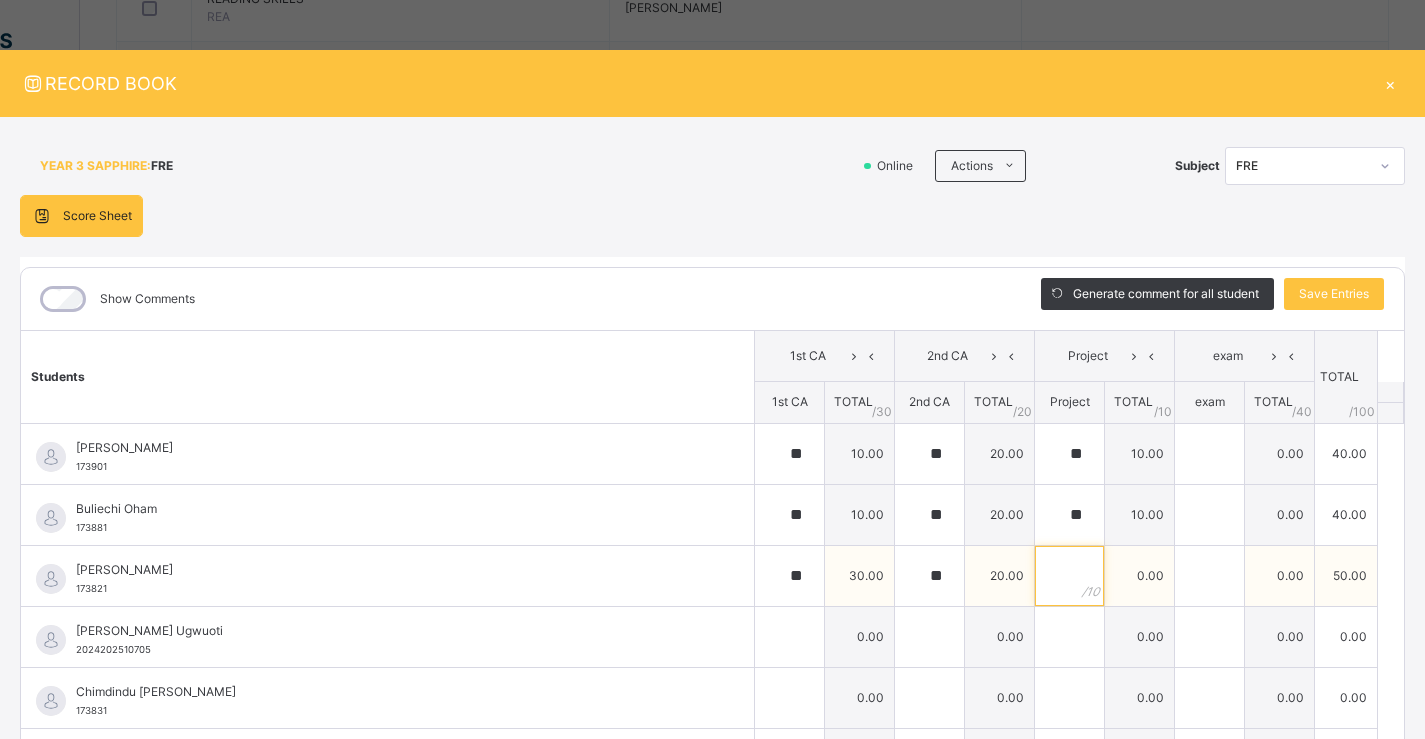 click at bounding box center (1069, 576) 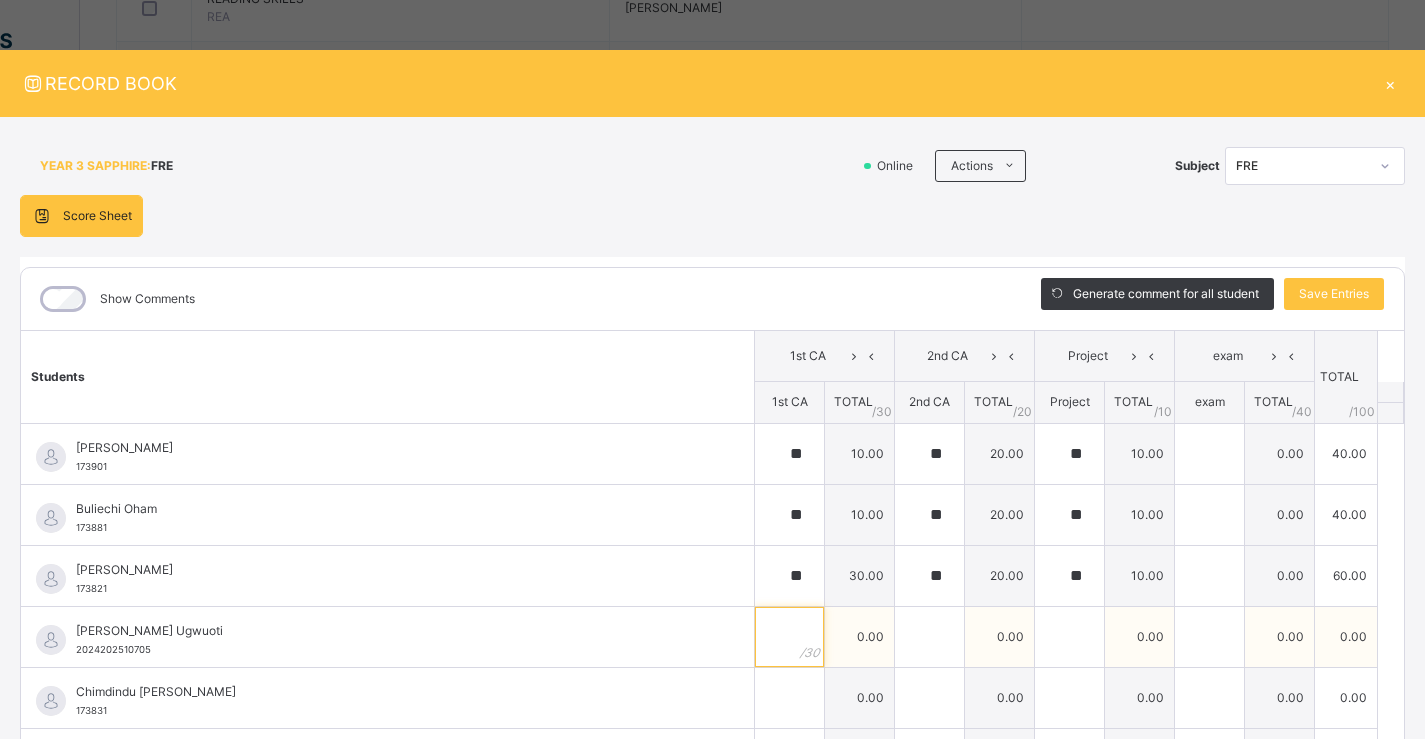 click at bounding box center (789, 637) 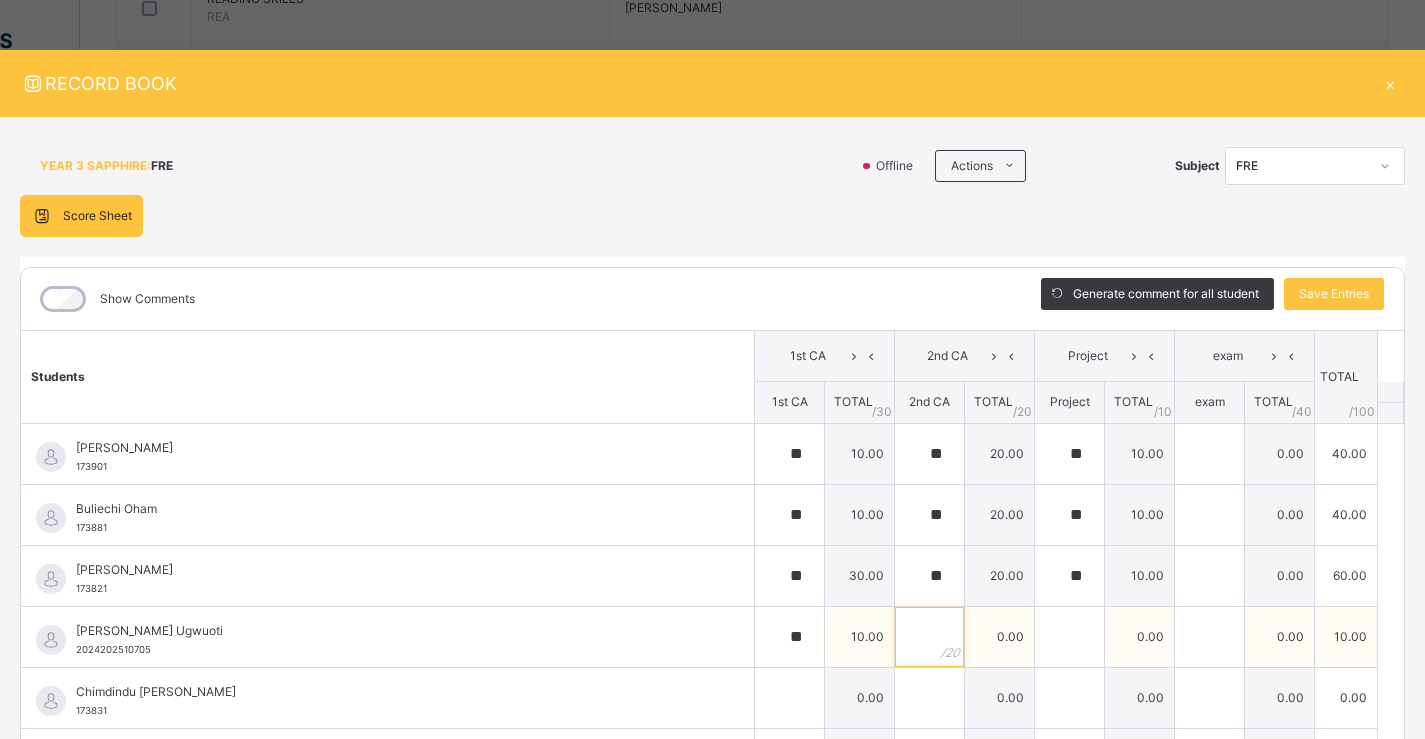 click at bounding box center [929, 637] 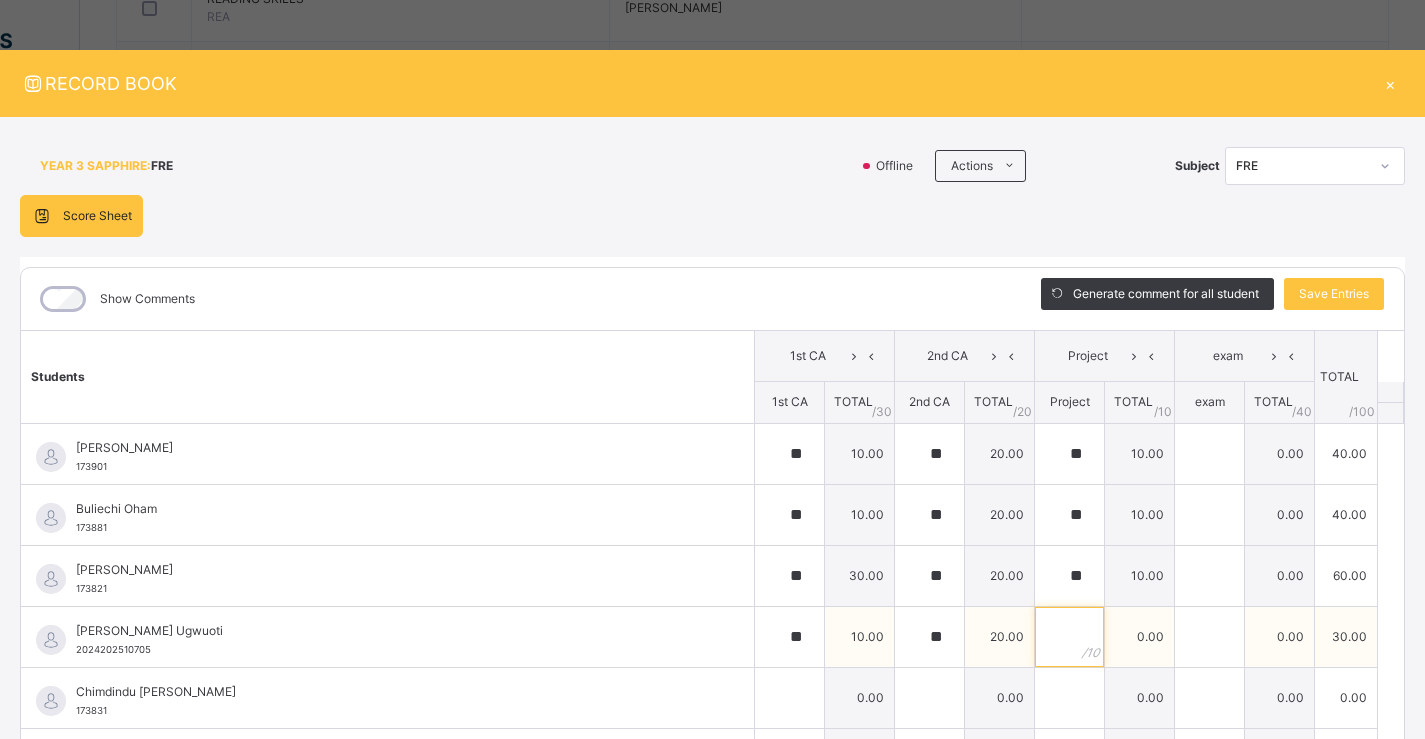 drag, startPoint x: 1050, startPoint y: 646, endPoint x: 1039, endPoint y: 638, distance: 13.601471 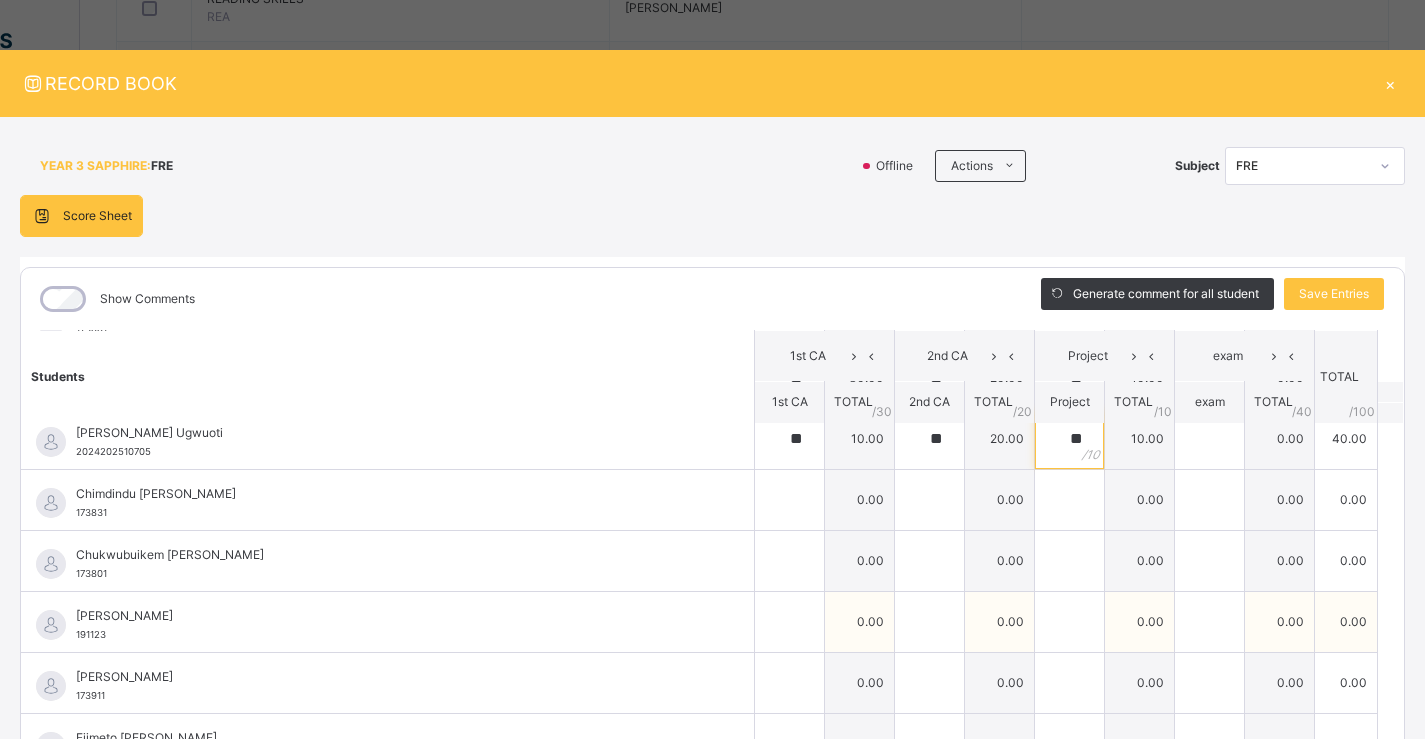 scroll, scrollTop: 200, scrollLeft: 0, axis: vertical 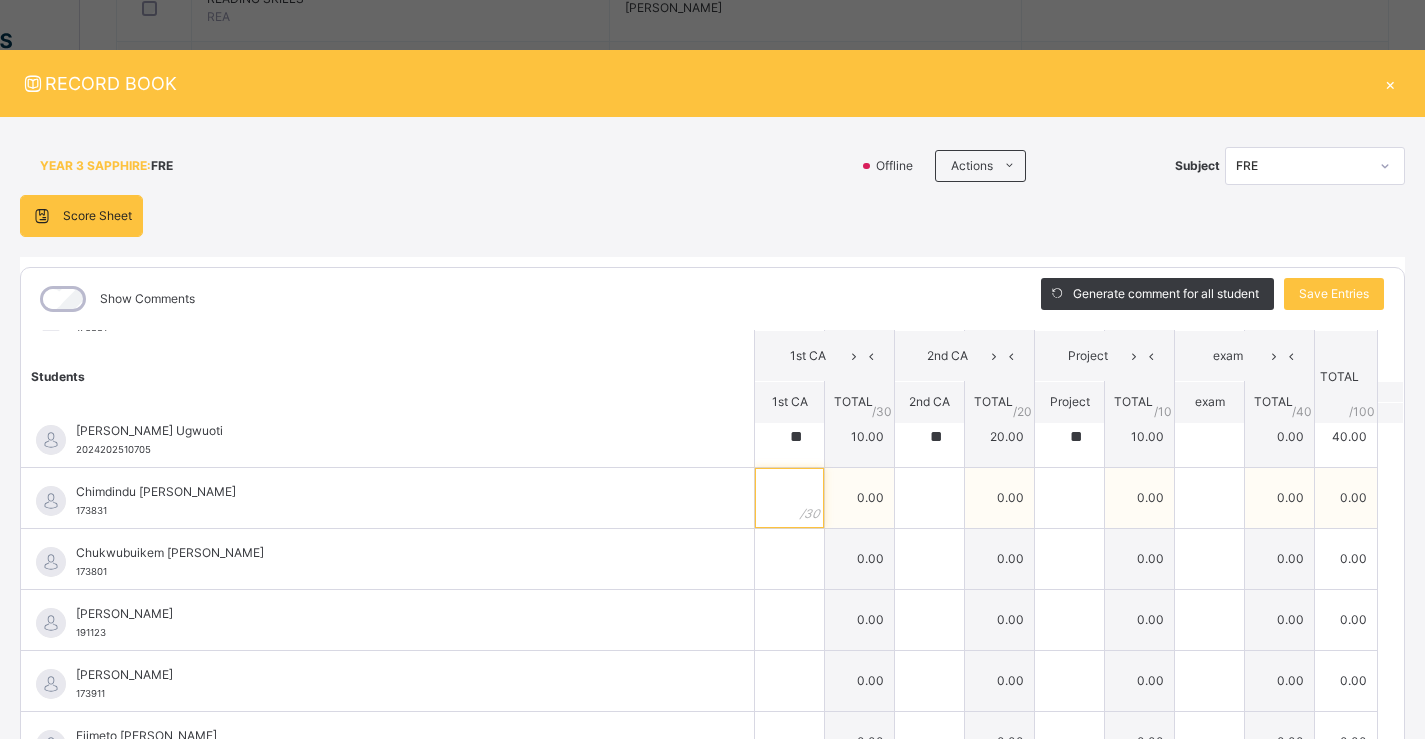 click at bounding box center (789, 498) 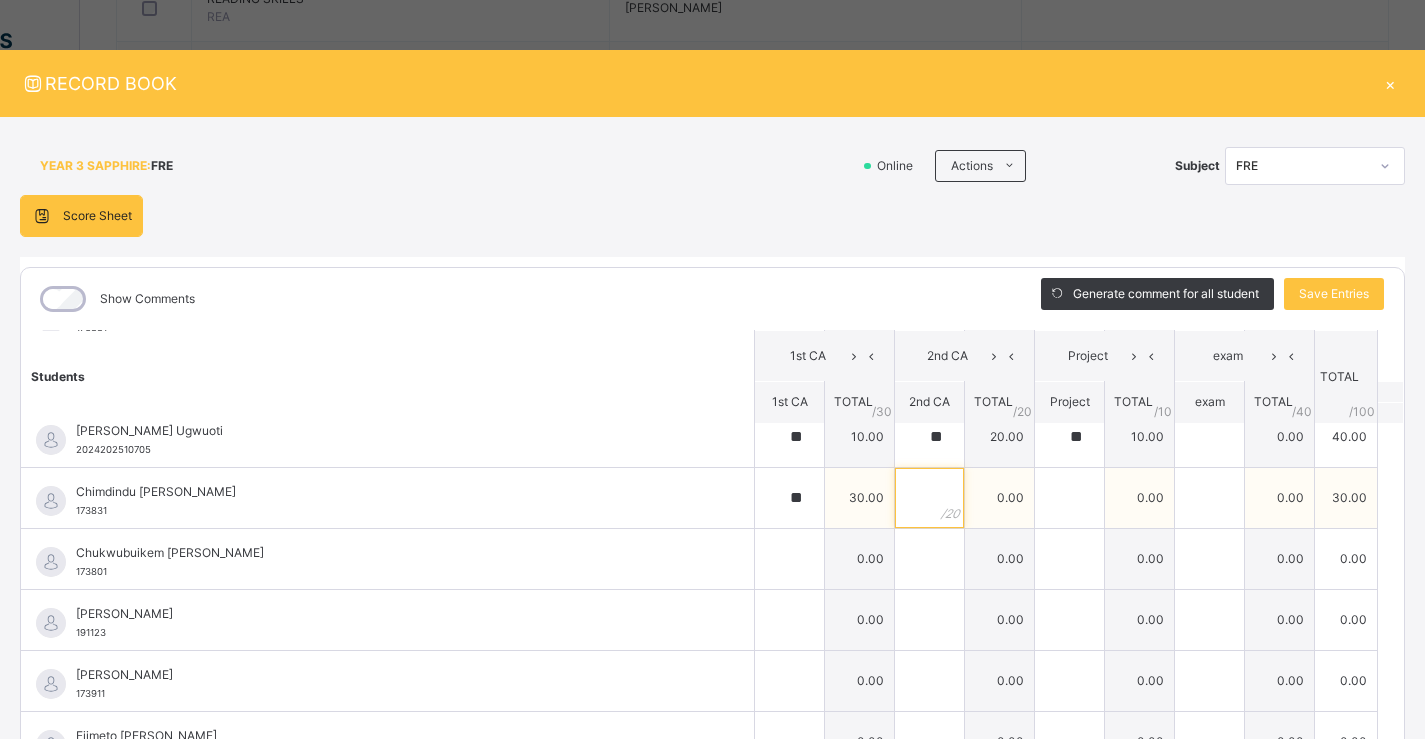 click at bounding box center [929, 498] 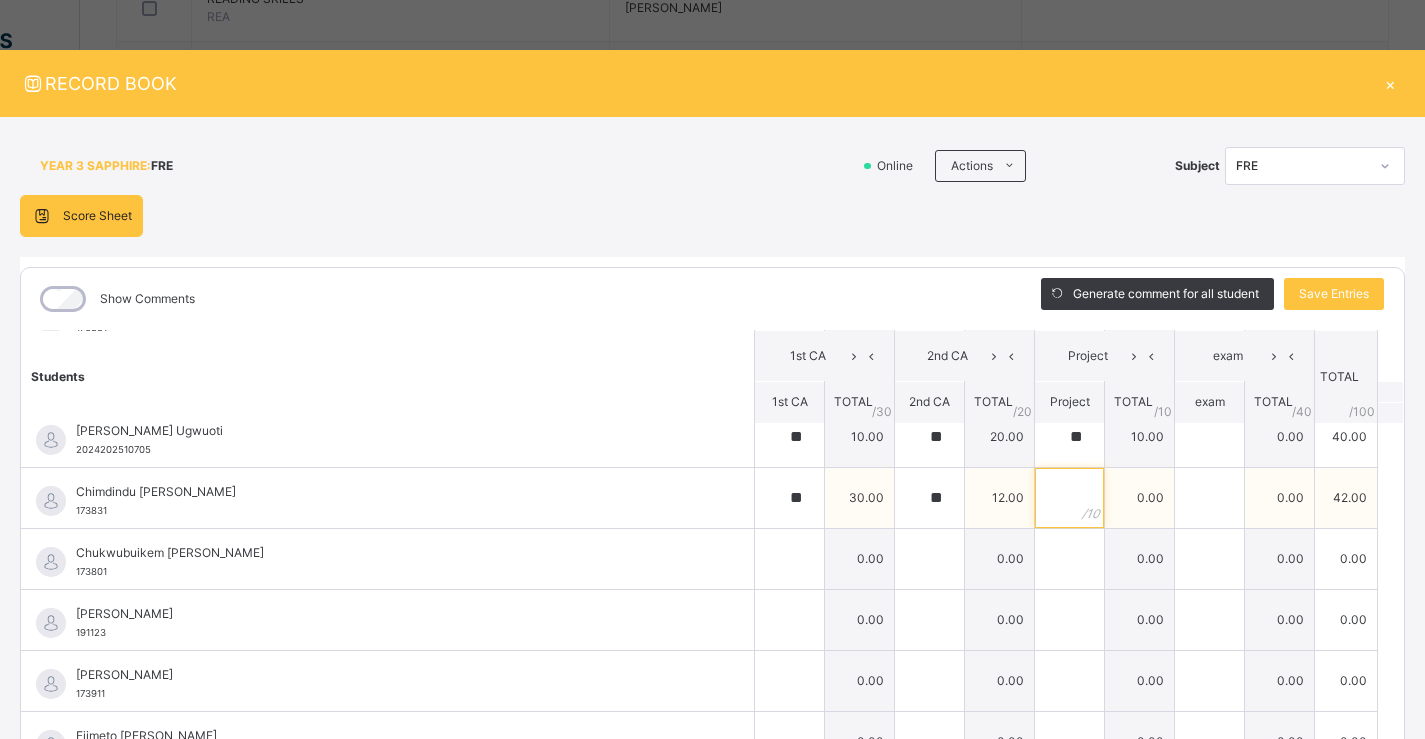 click at bounding box center [1069, 498] 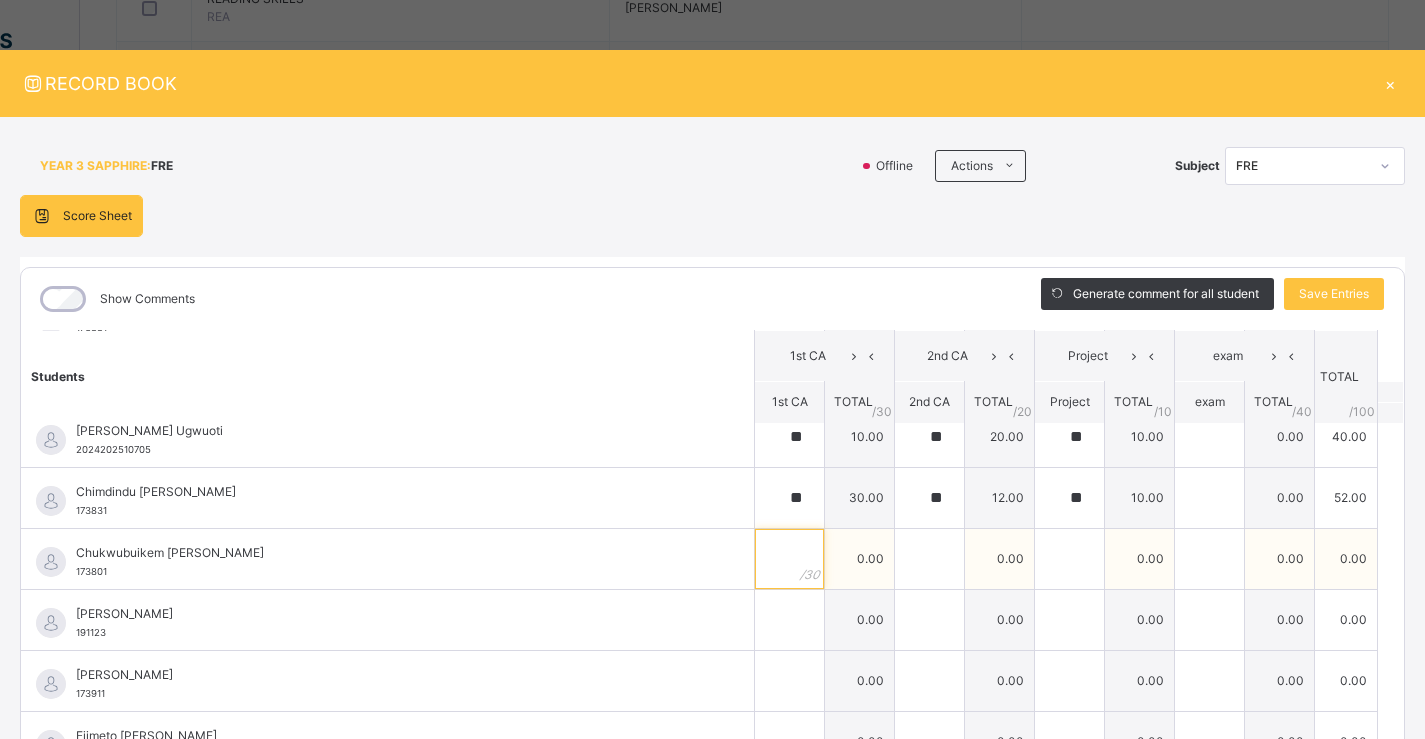 click at bounding box center (789, 559) 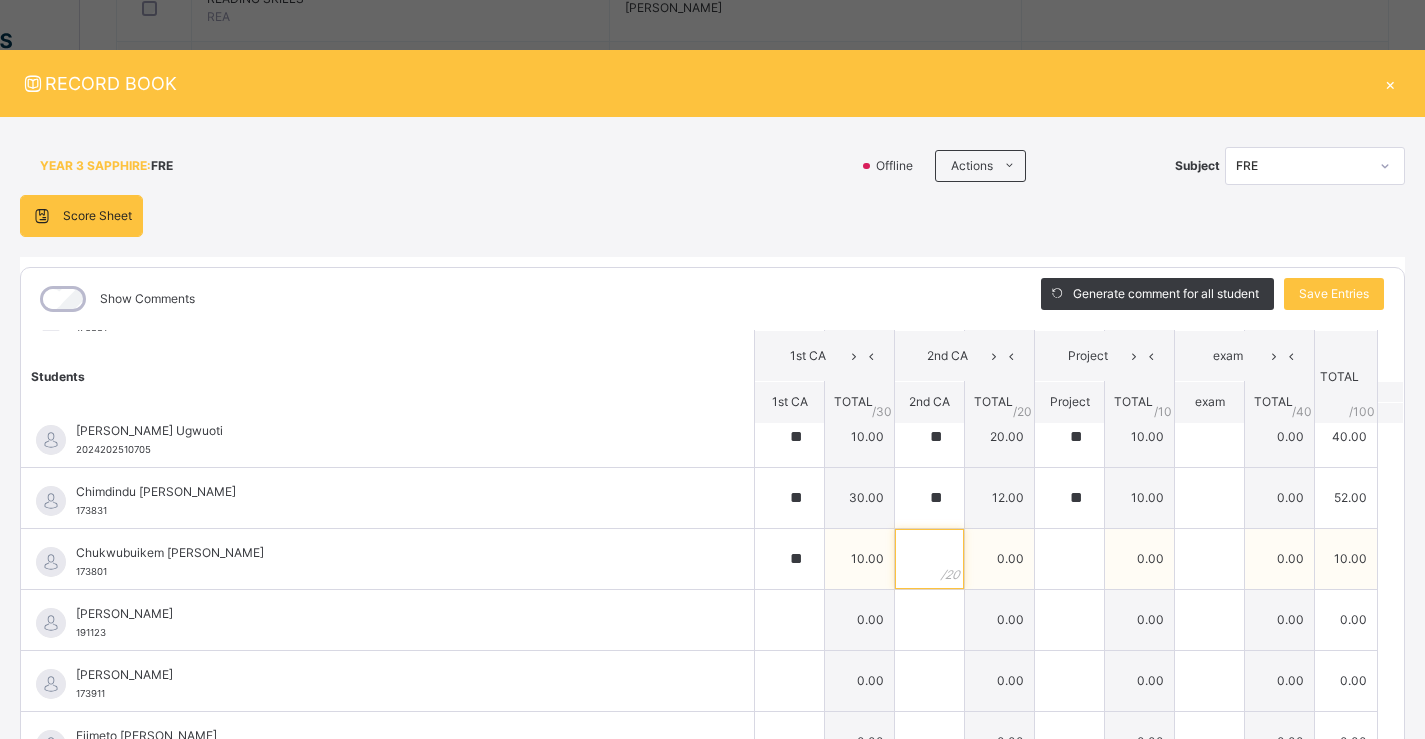 click at bounding box center [929, 559] 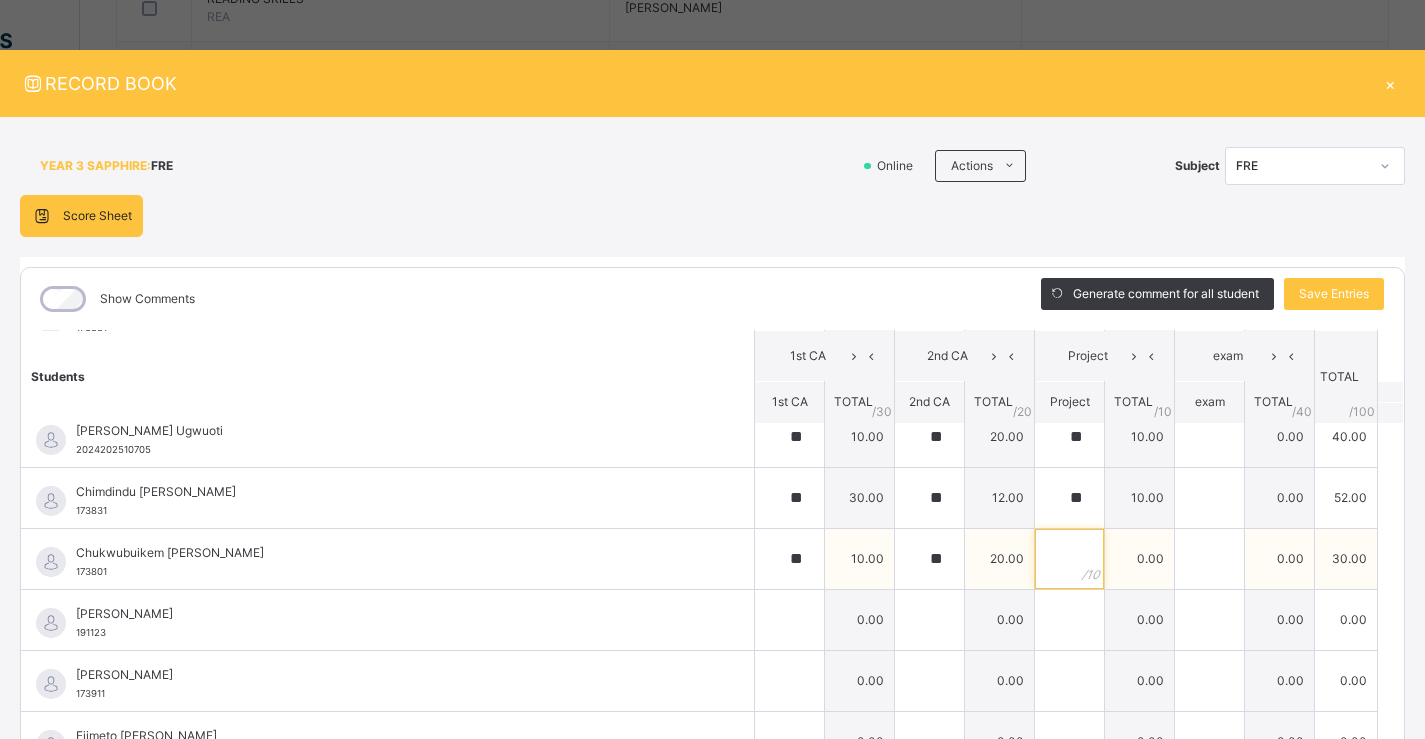 click at bounding box center [1069, 559] 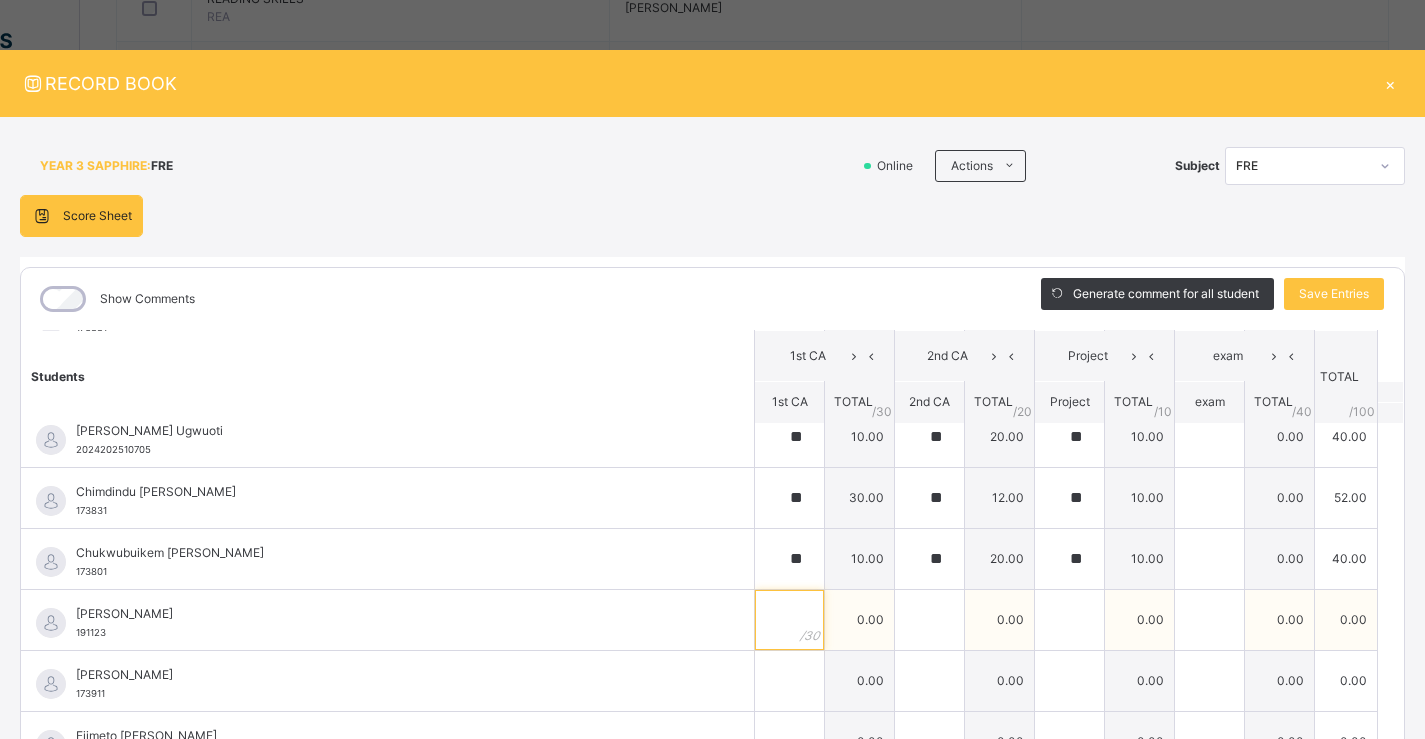 click at bounding box center (789, 620) 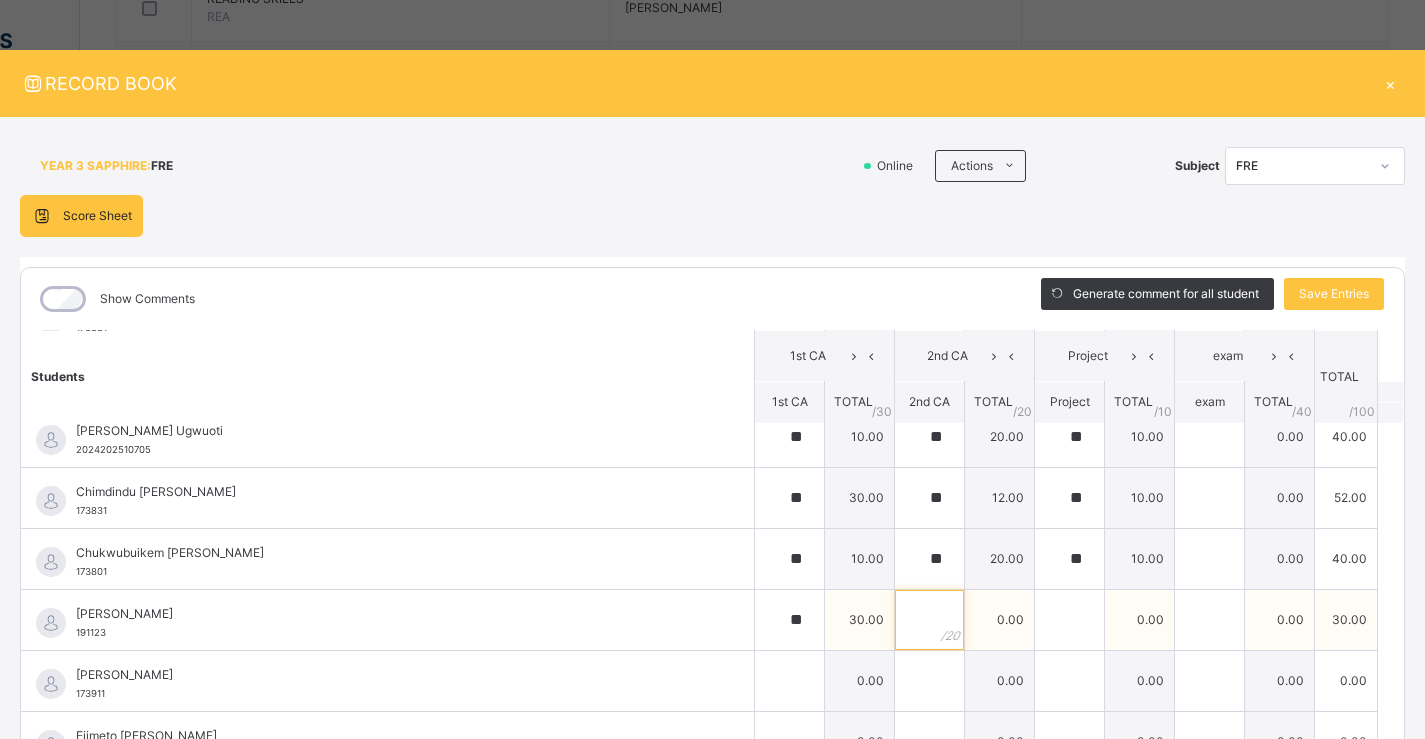 click at bounding box center [929, 620] 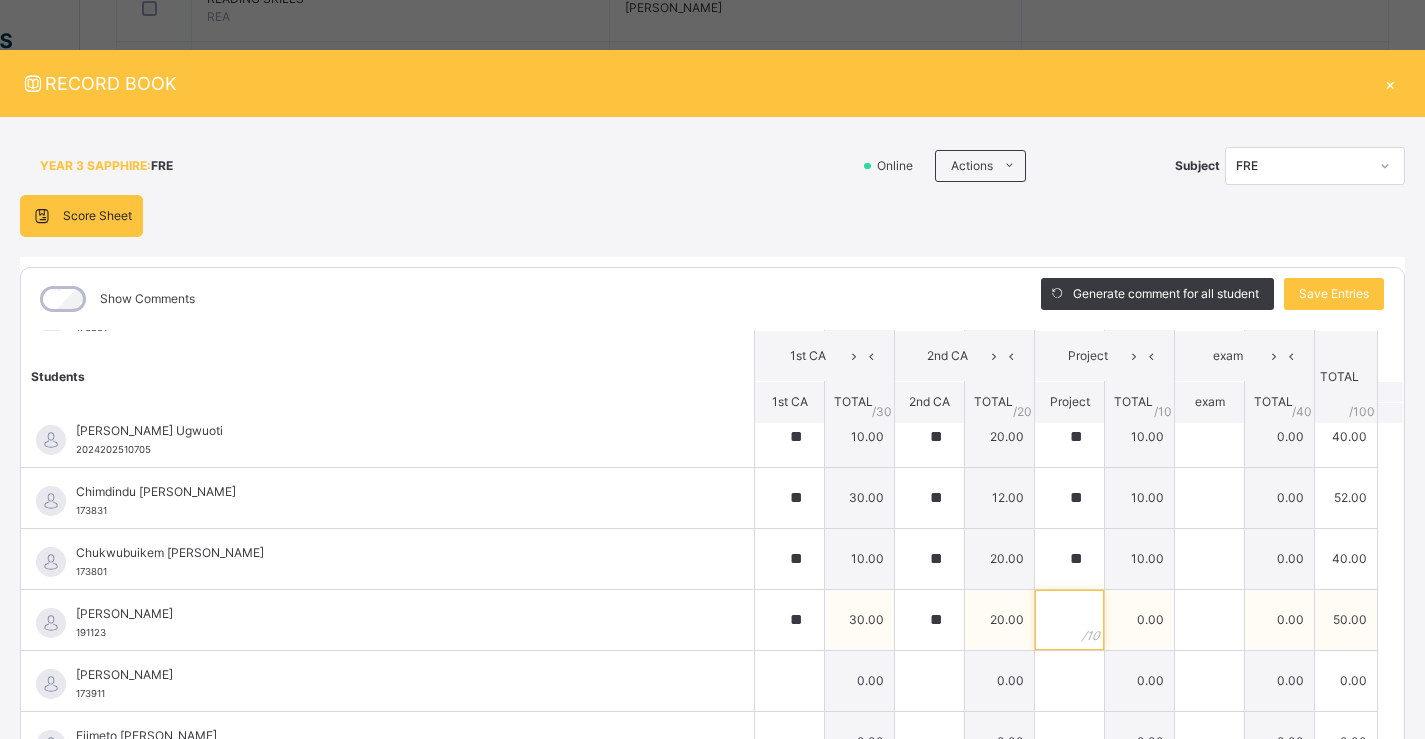 click at bounding box center (1069, 620) 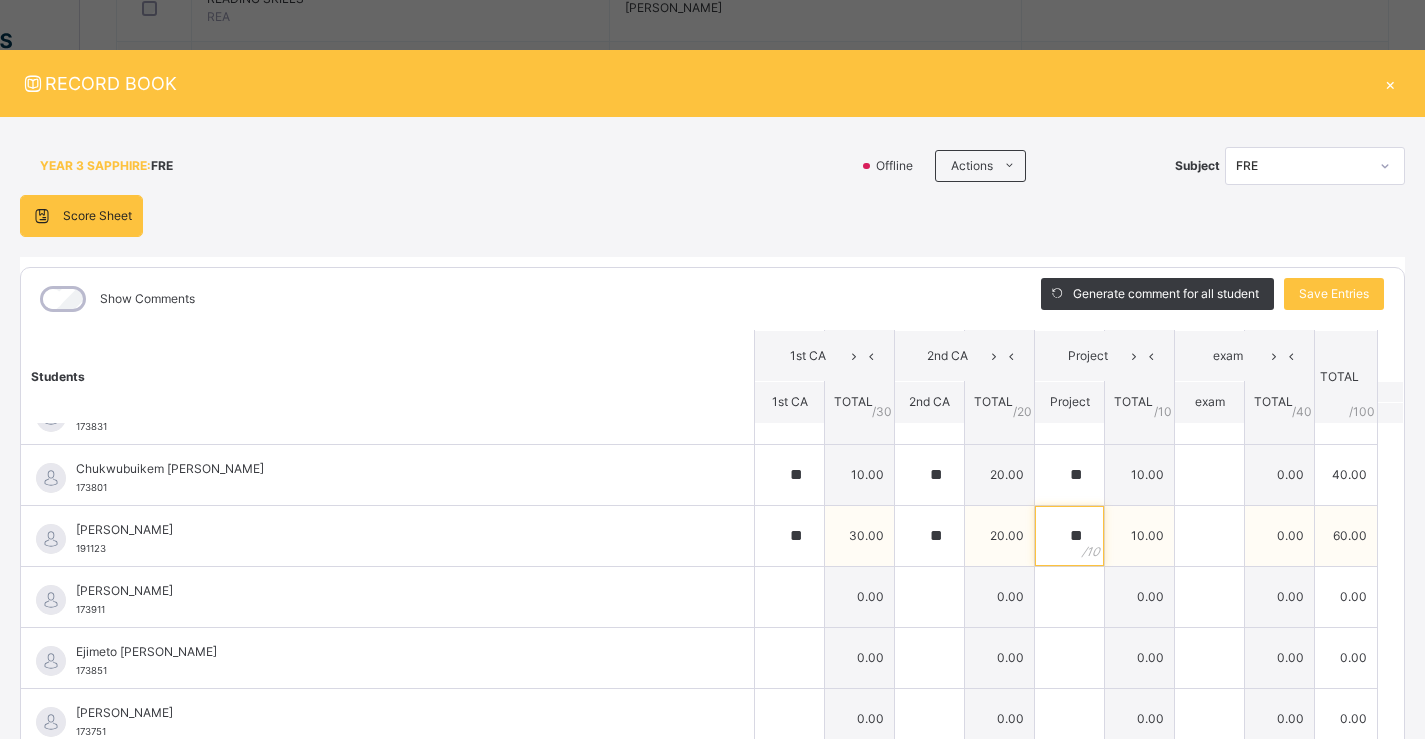scroll, scrollTop: 400, scrollLeft: 0, axis: vertical 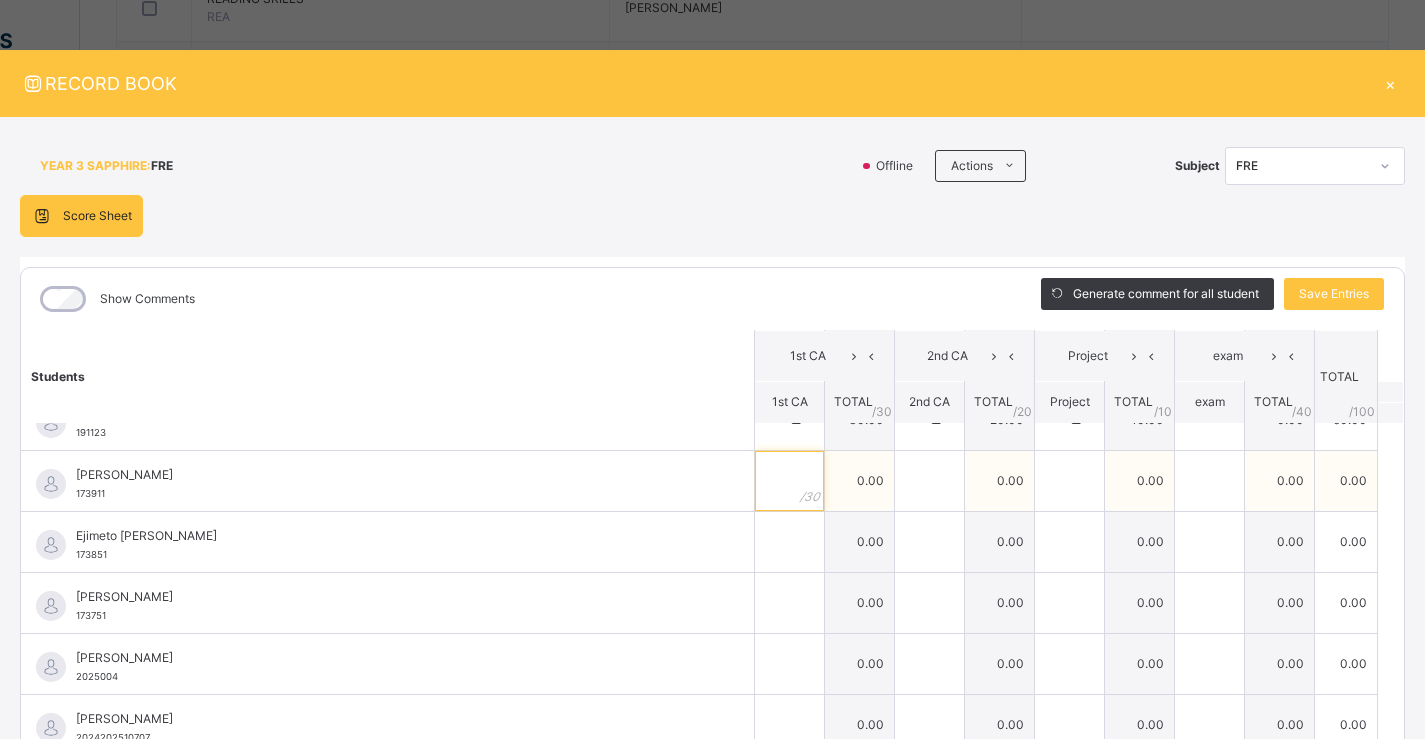 click at bounding box center (789, 481) 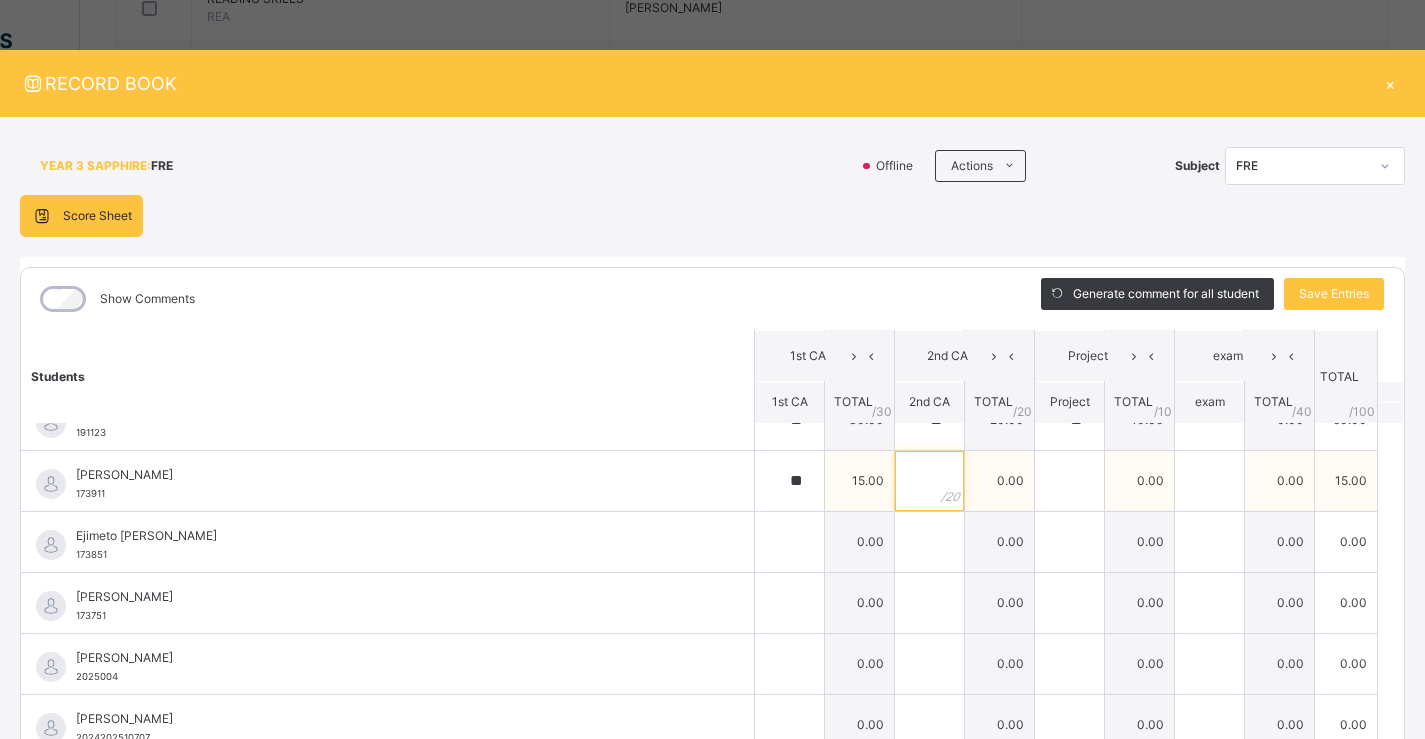 click at bounding box center (929, 481) 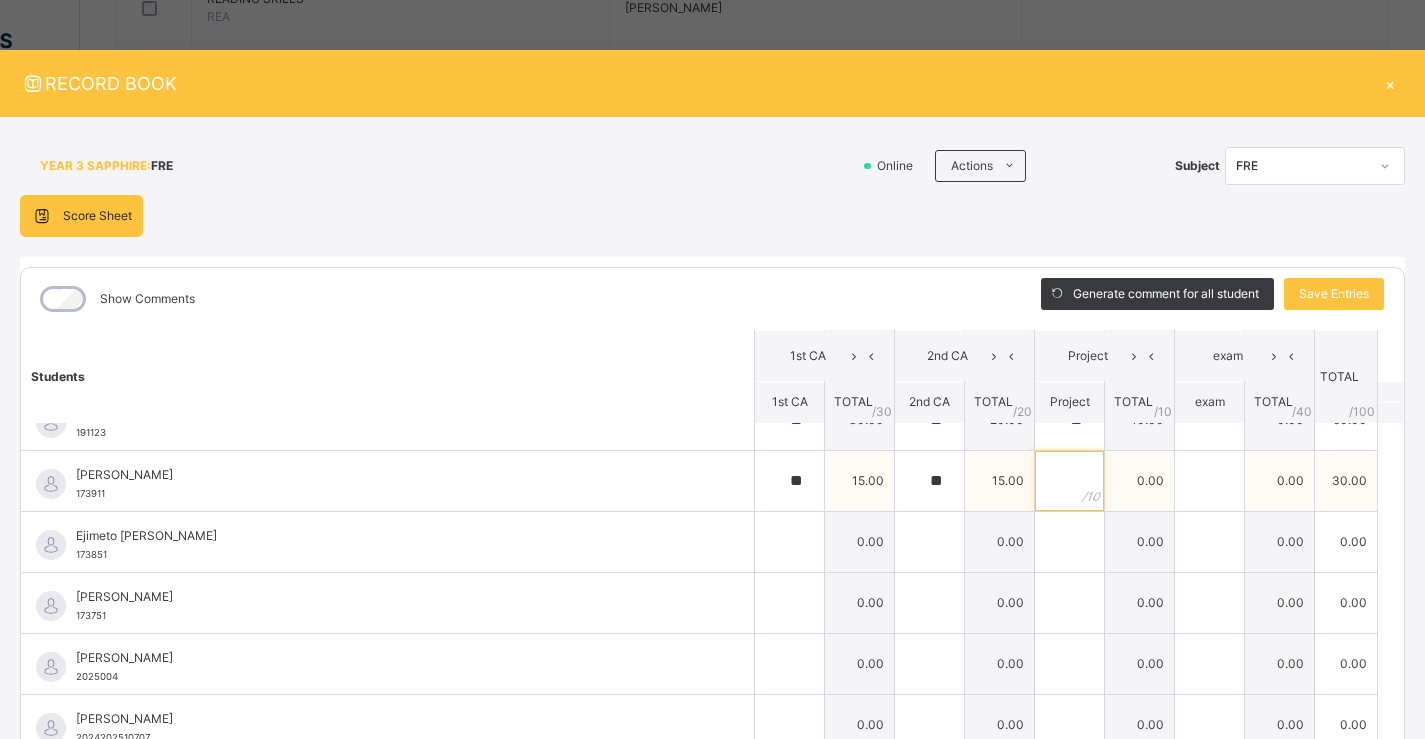 click at bounding box center (1069, 481) 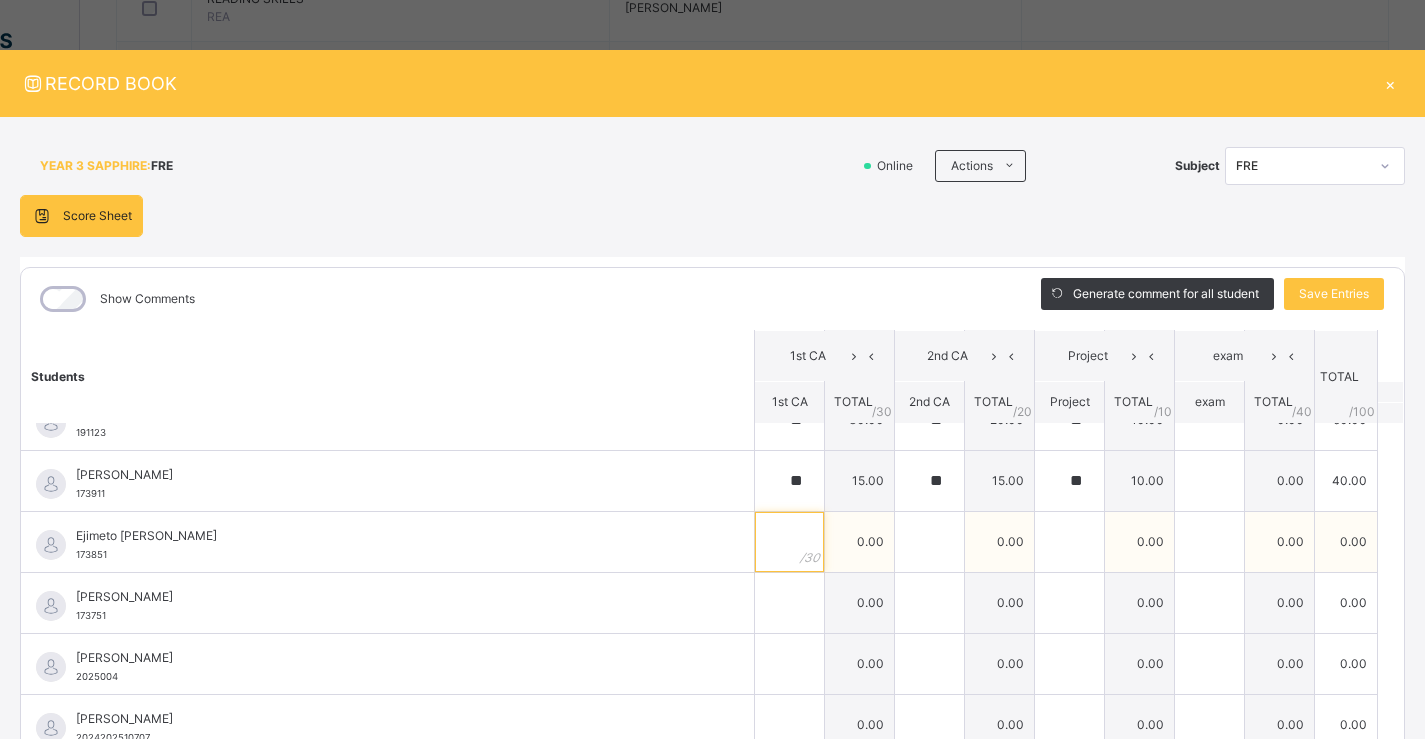 click at bounding box center [789, 542] 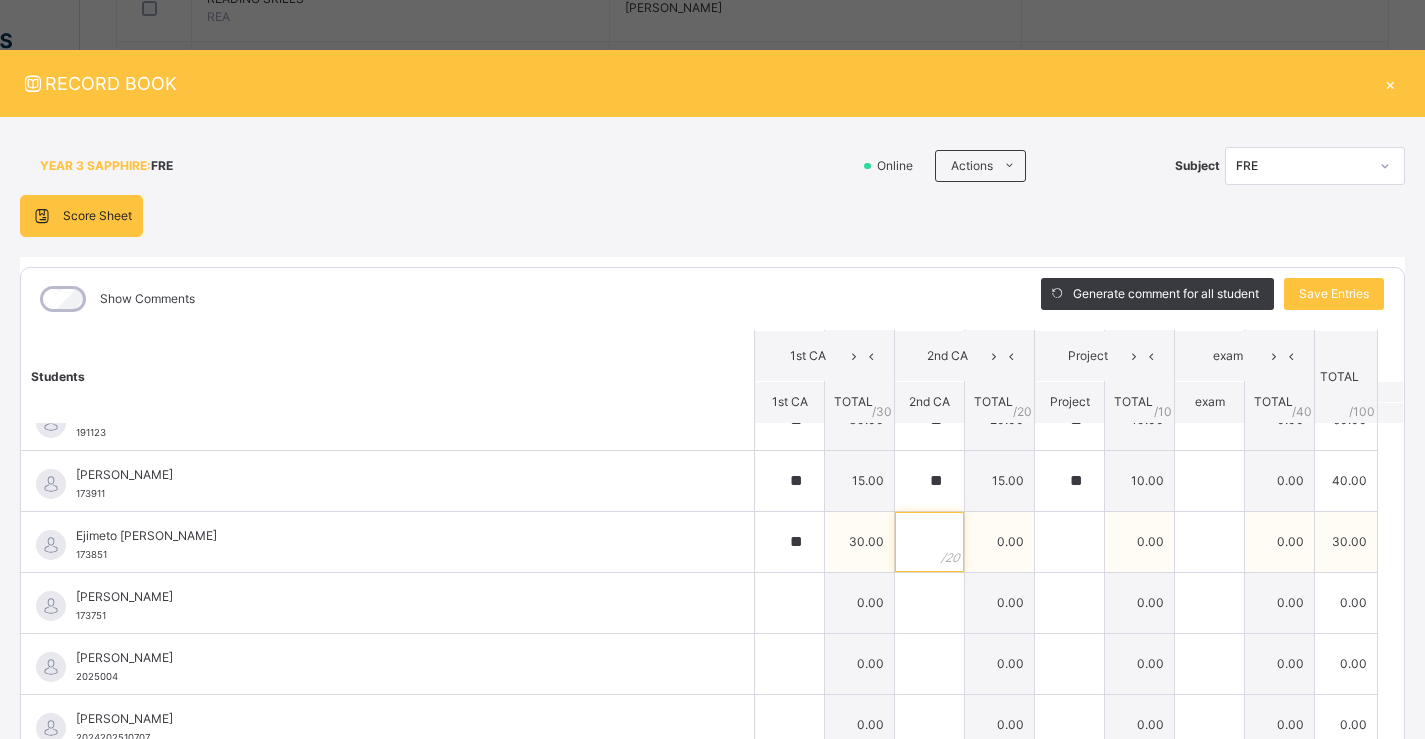 click at bounding box center [929, 542] 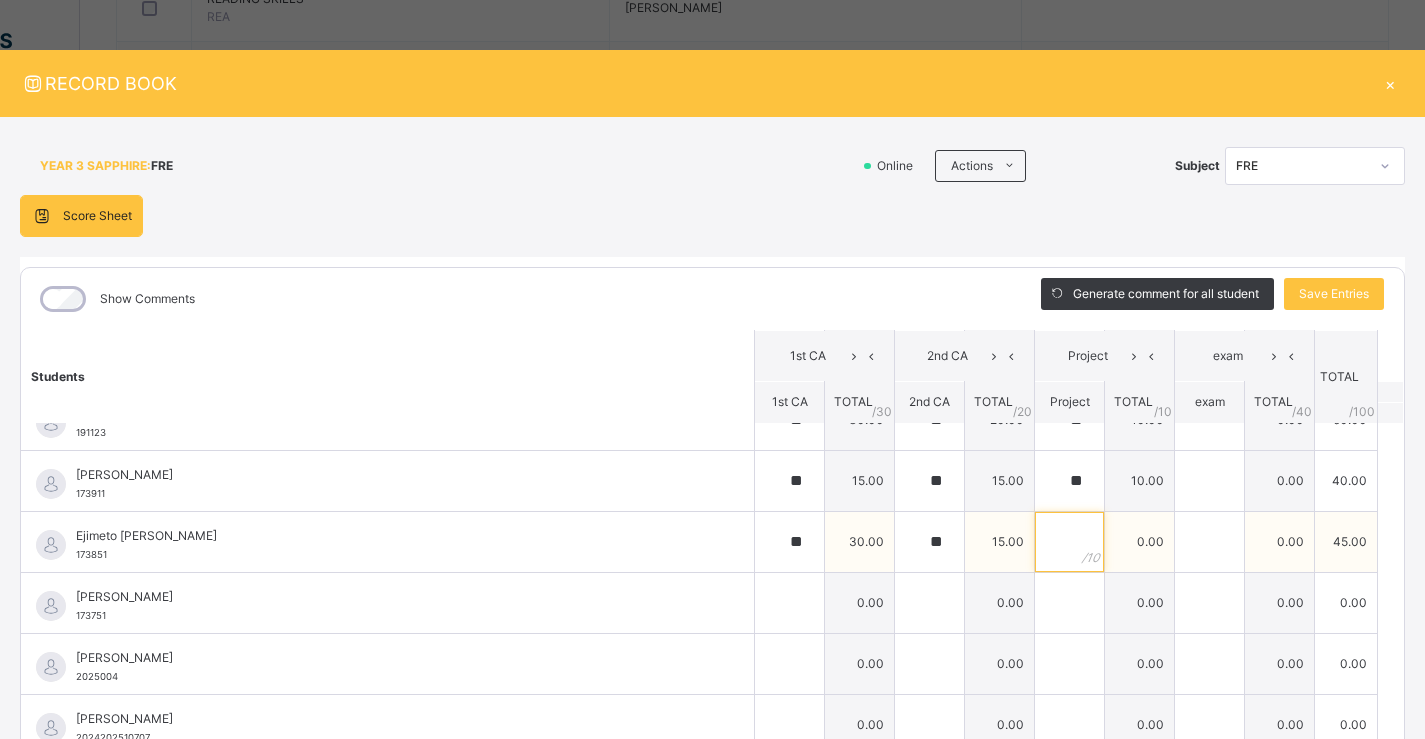 click at bounding box center (1069, 542) 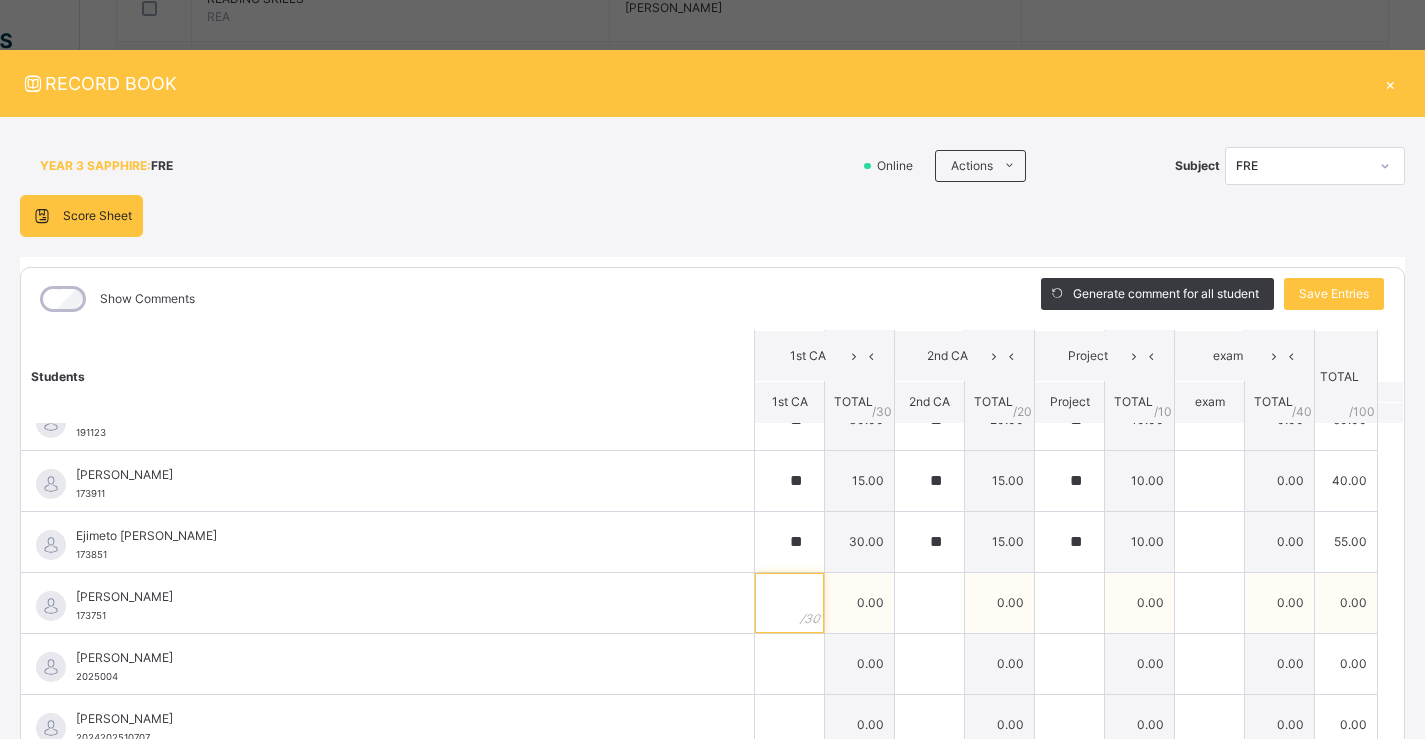 click at bounding box center [789, 603] 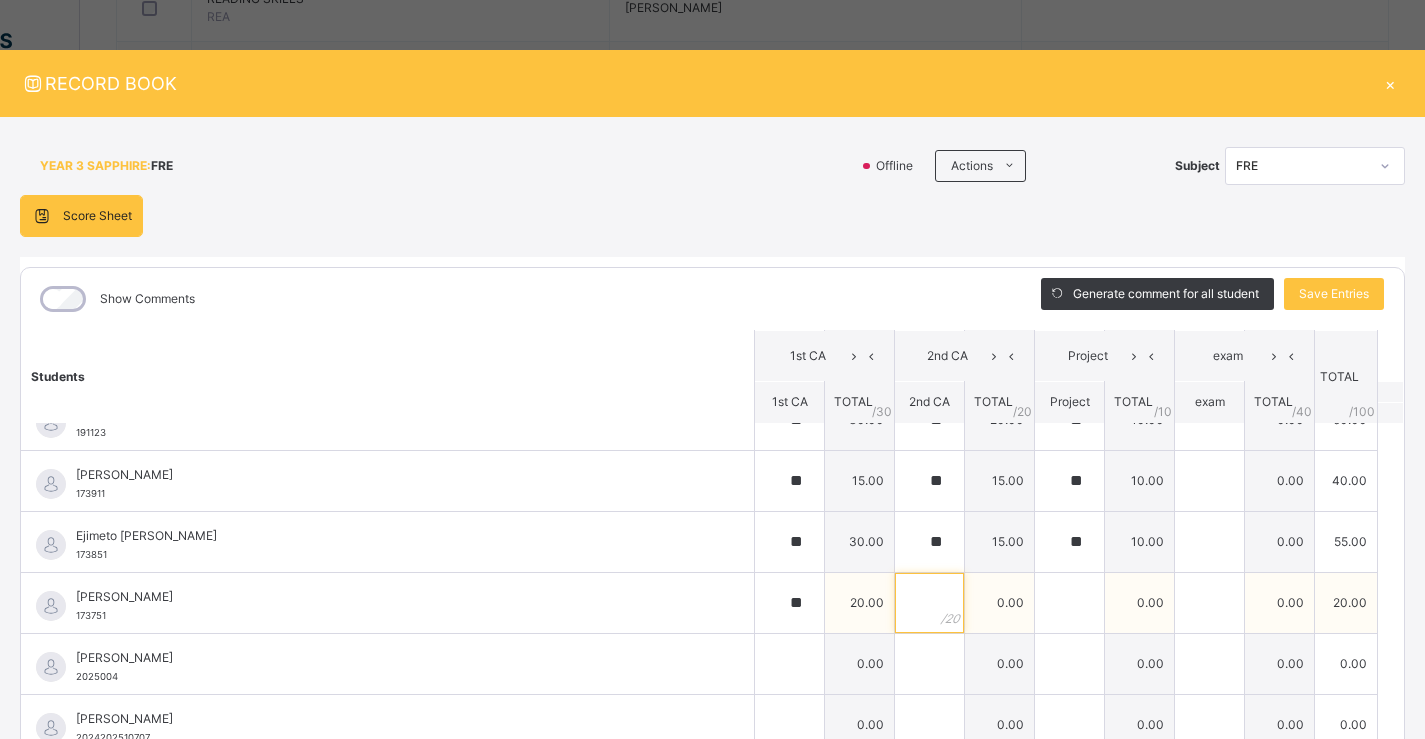 click at bounding box center (929, 603) 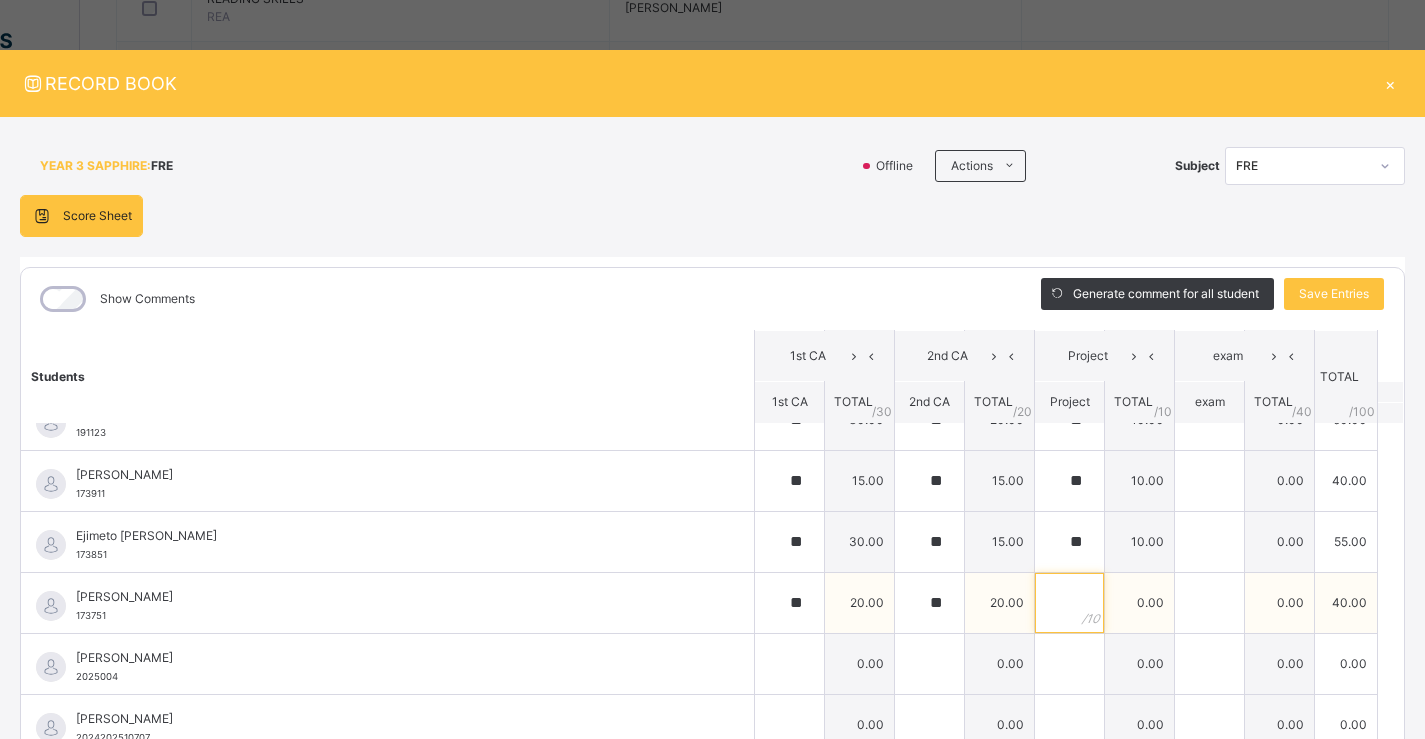 click at bounding box center (1069, 603) 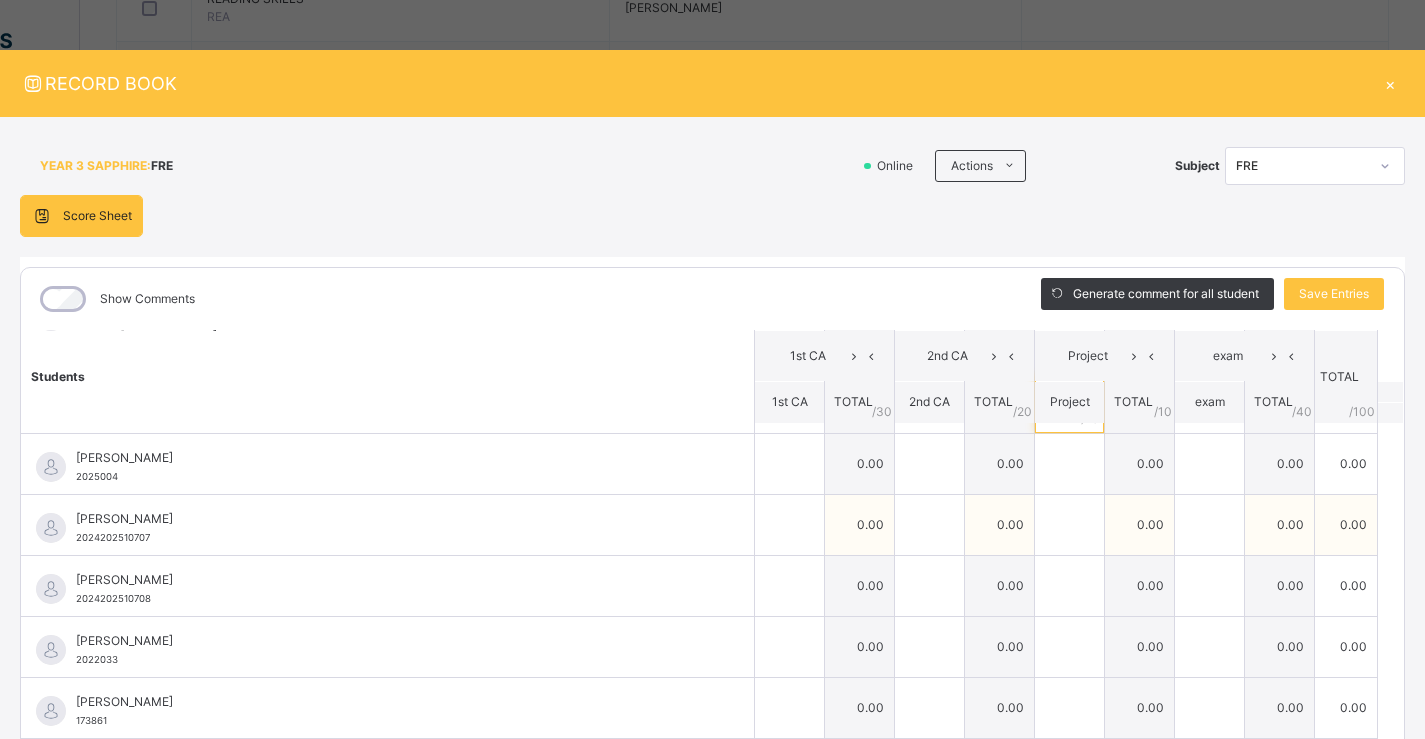 scroll, scrollTop: 500, scrollLeft: 0, axis: vertical 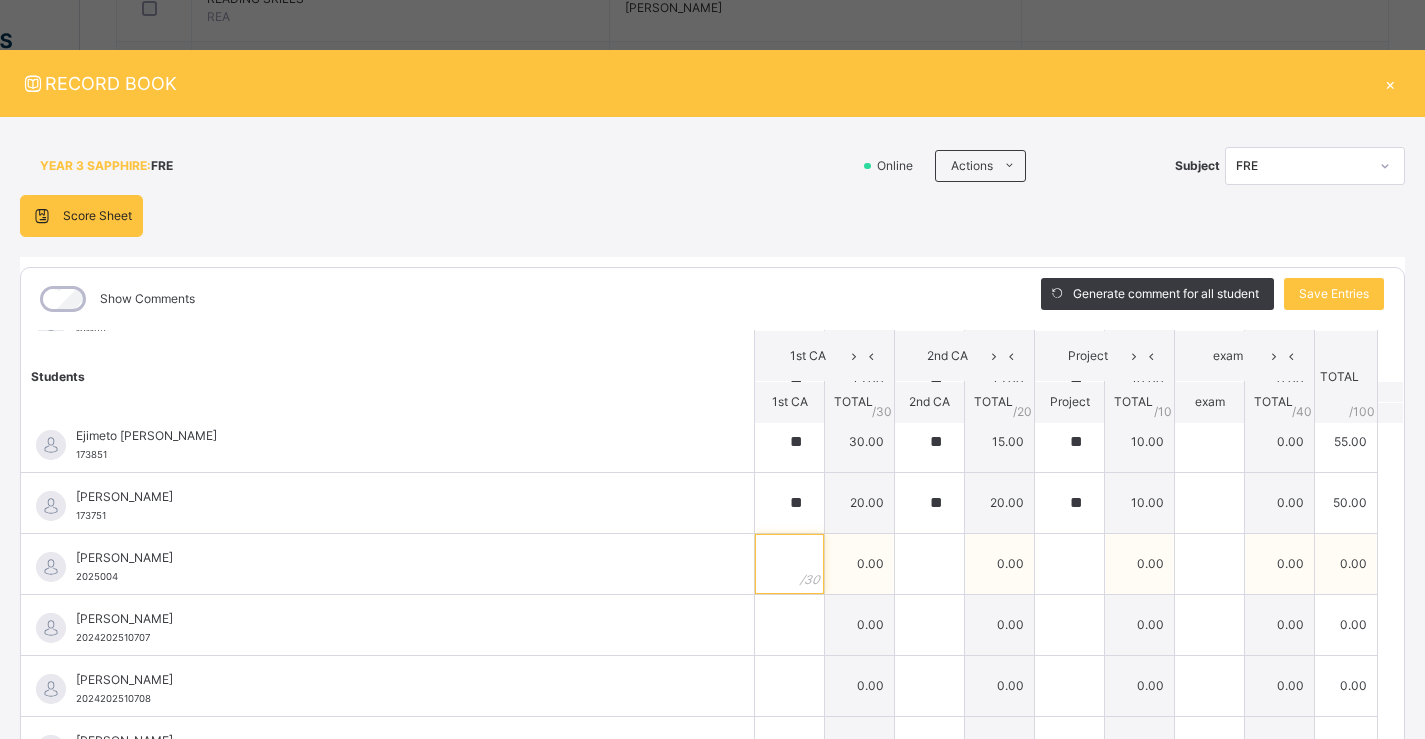 click at bounding box center [789, 564] 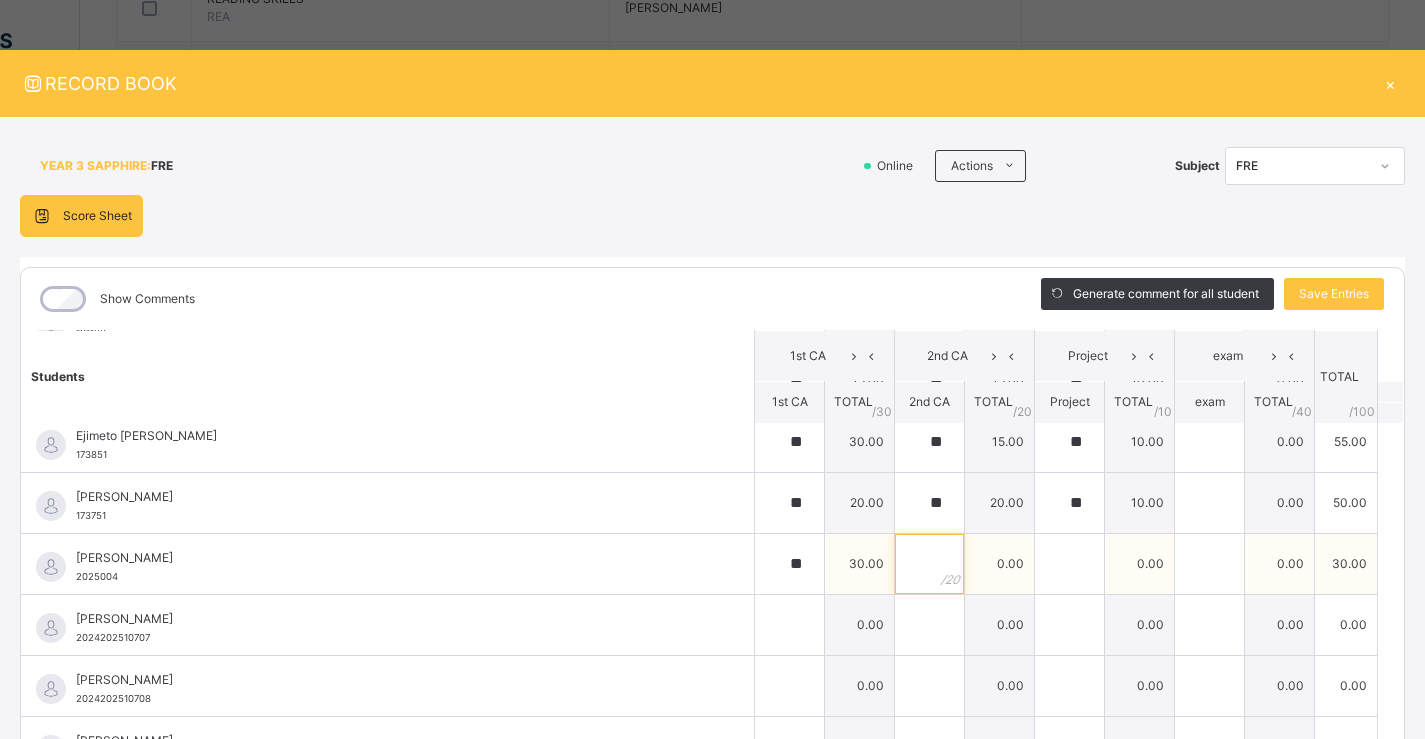 click at bounding box center (929, 564) 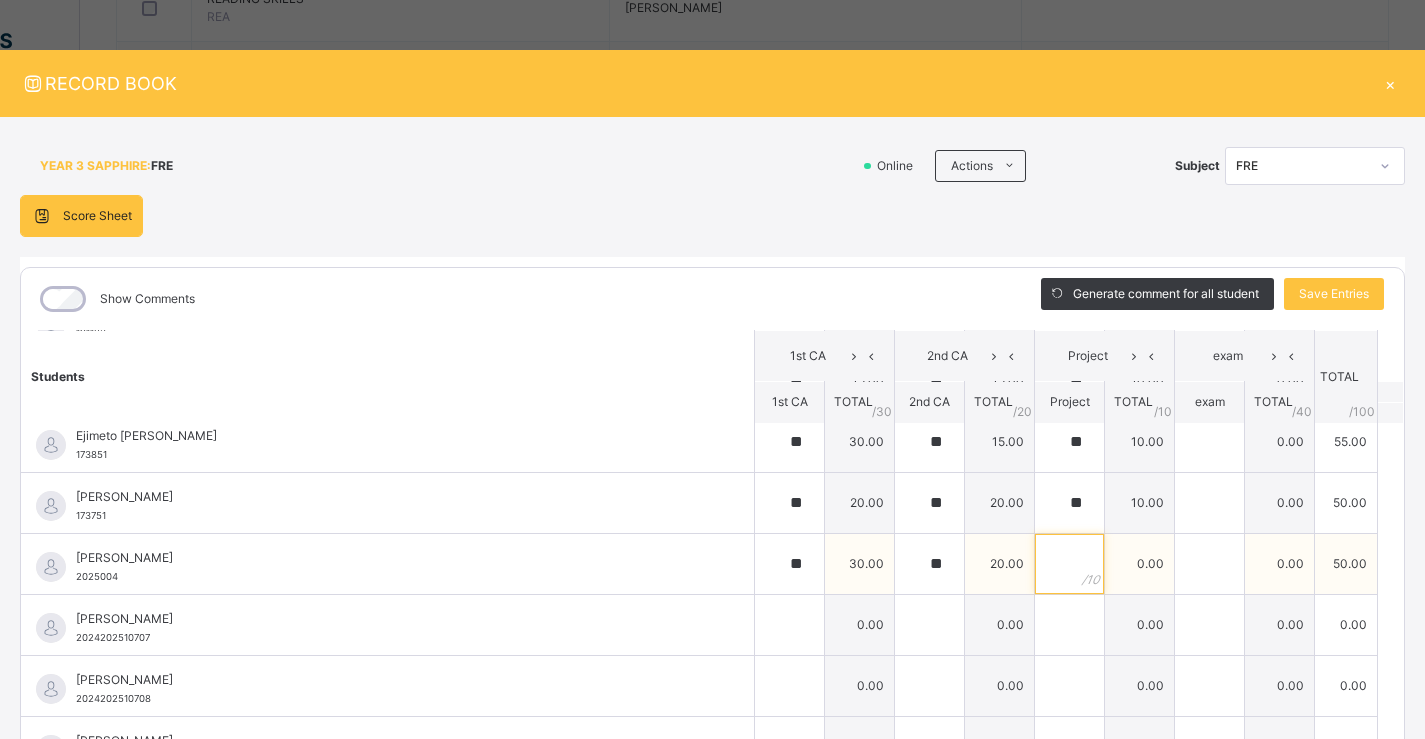 click at bounding box center (1069, 564) 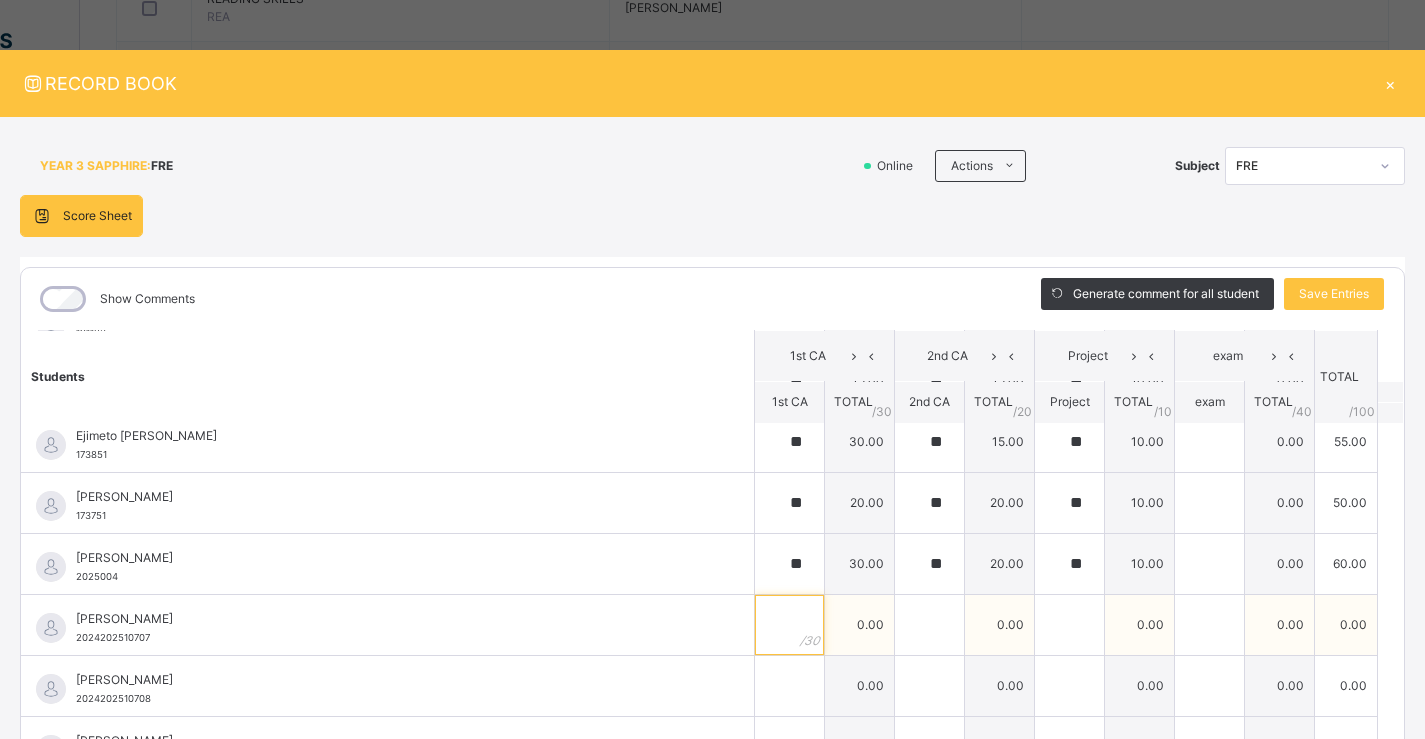 click at bounding box center (789, 625) 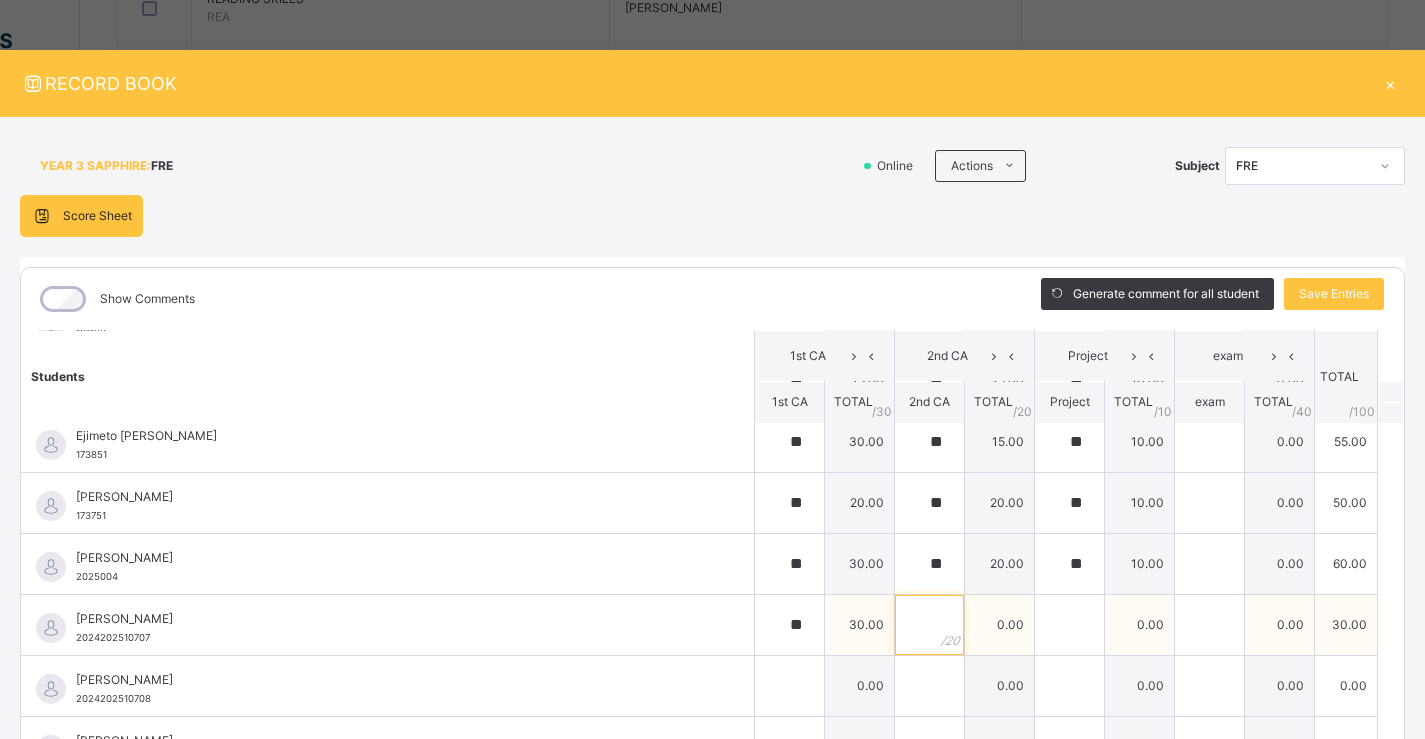 click at bounding box center (929, 625) 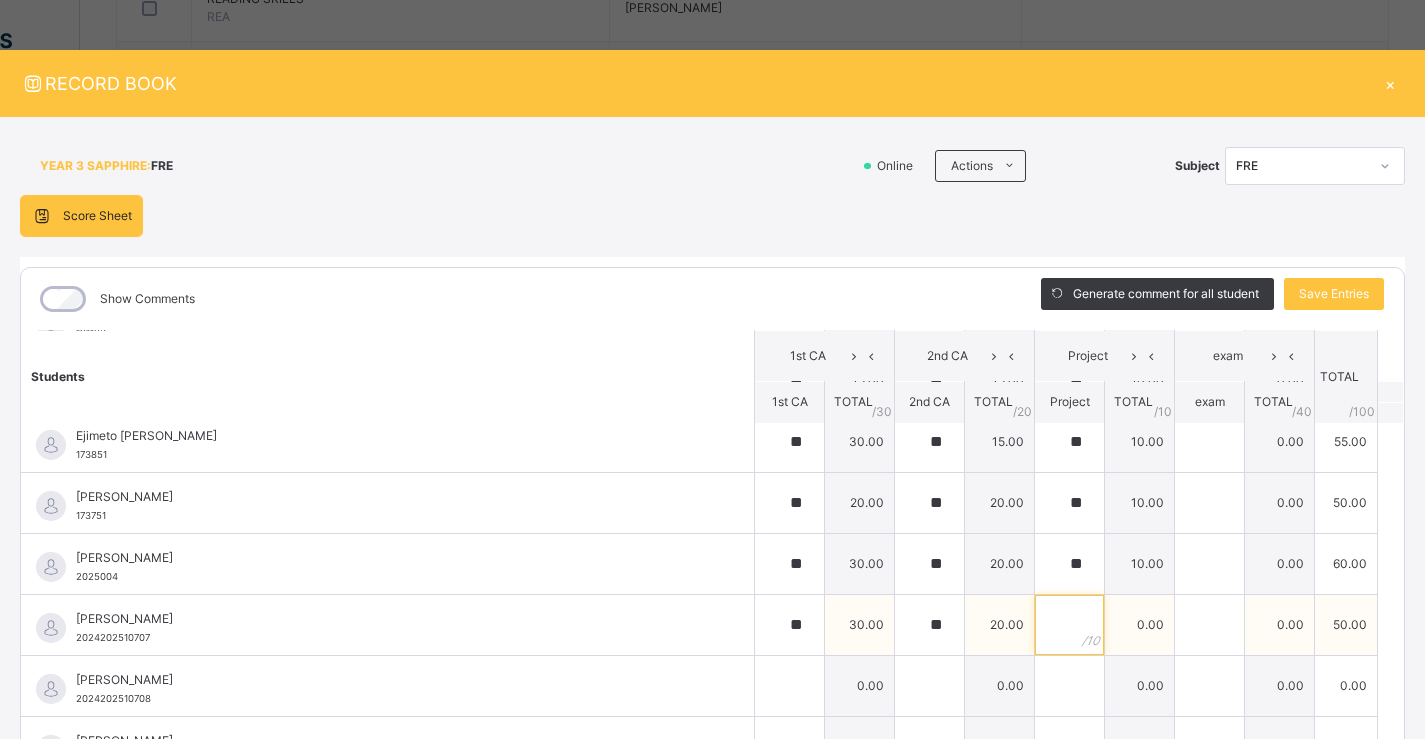 click at bounding box center [1069, 625] 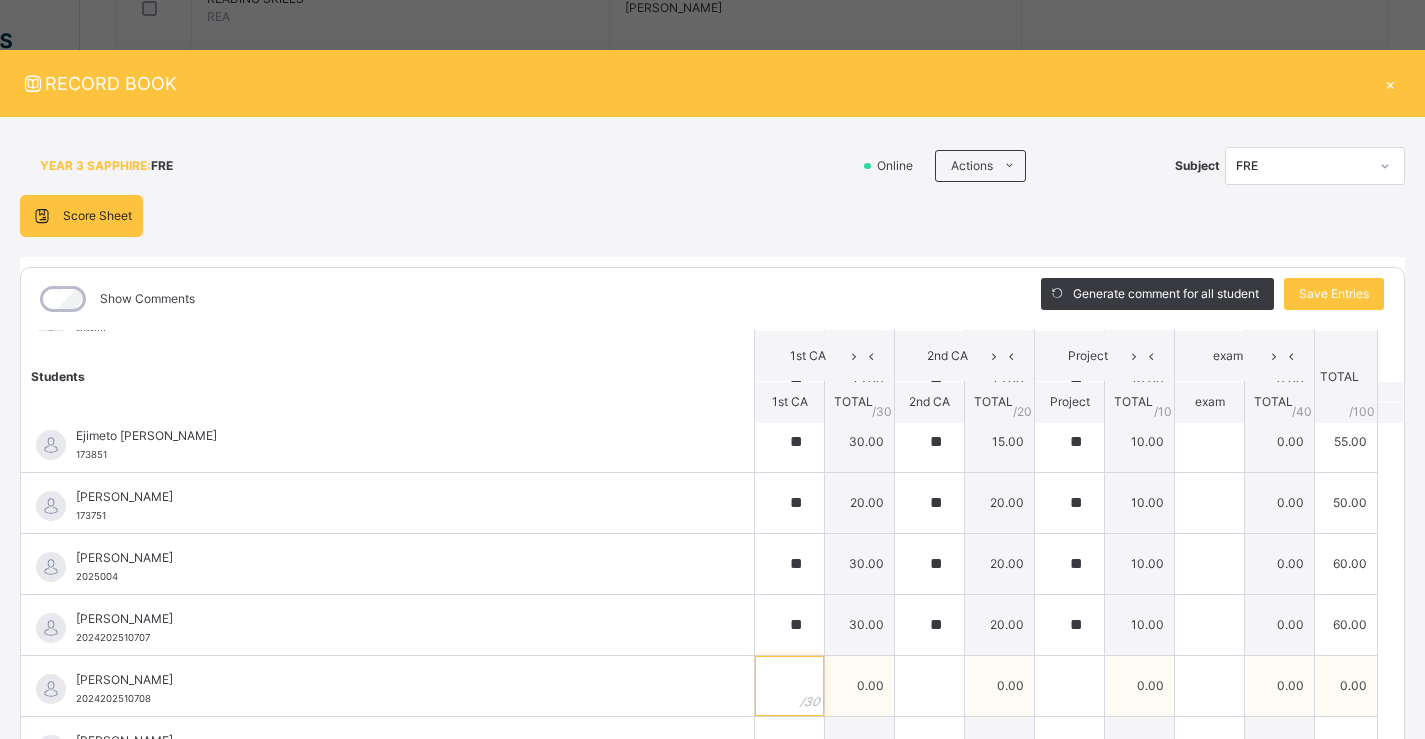 click at bounding box center [789, 686] 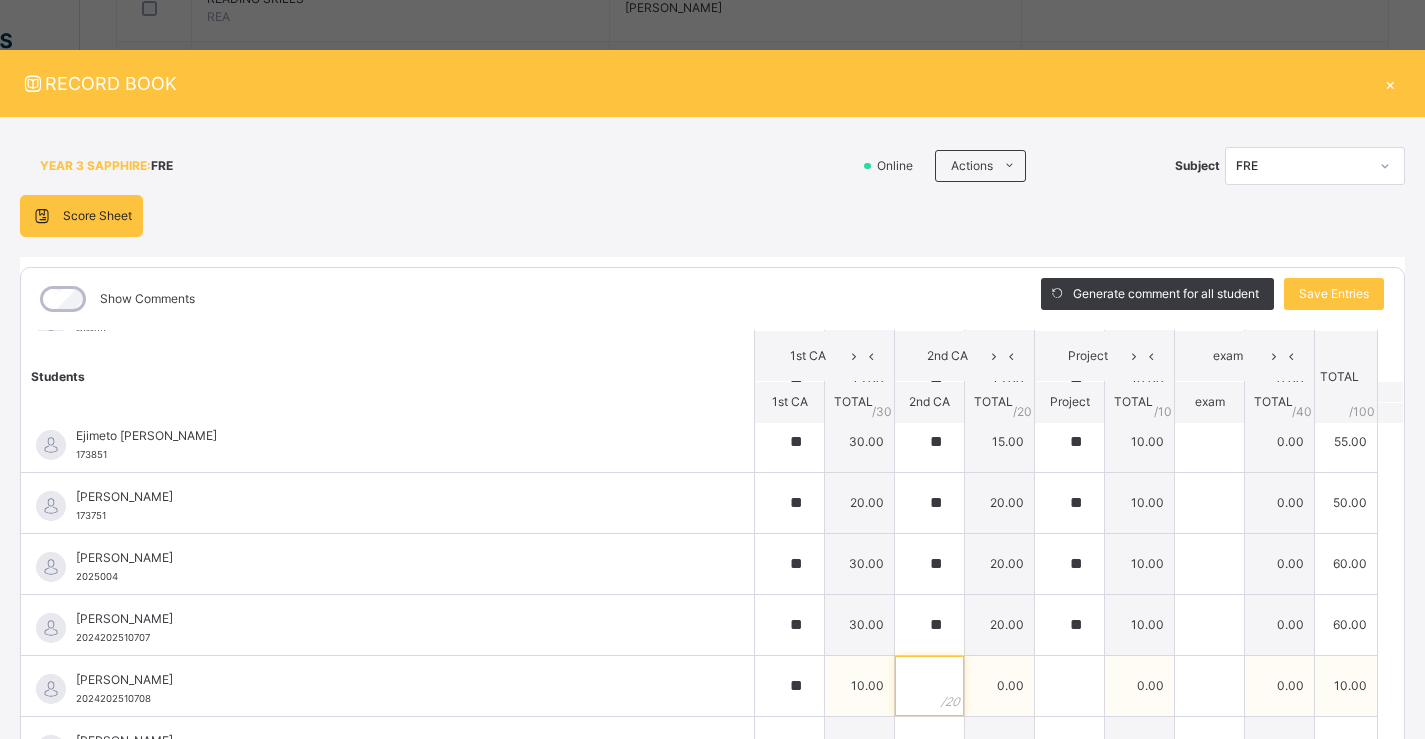 click at bounding box center (929, 686) 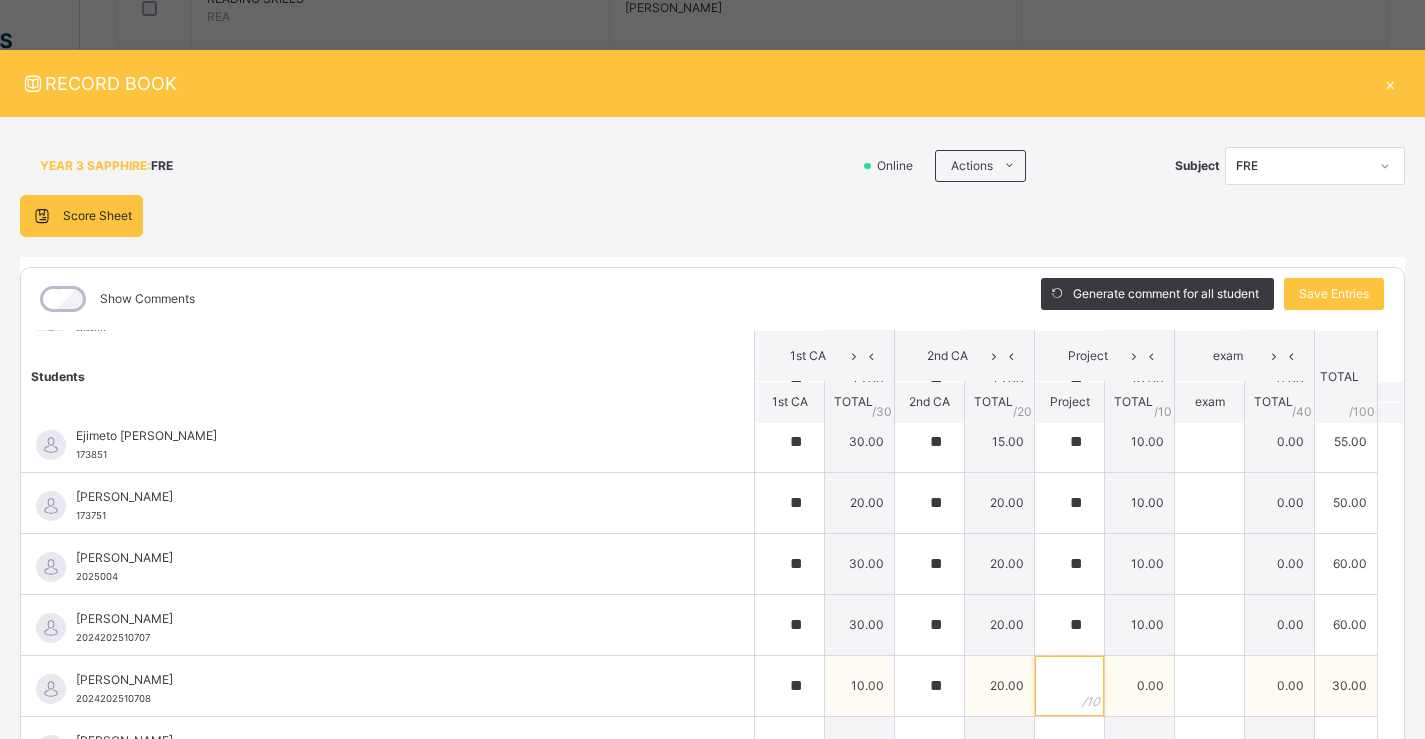 click at bounding box center (1069, 686) 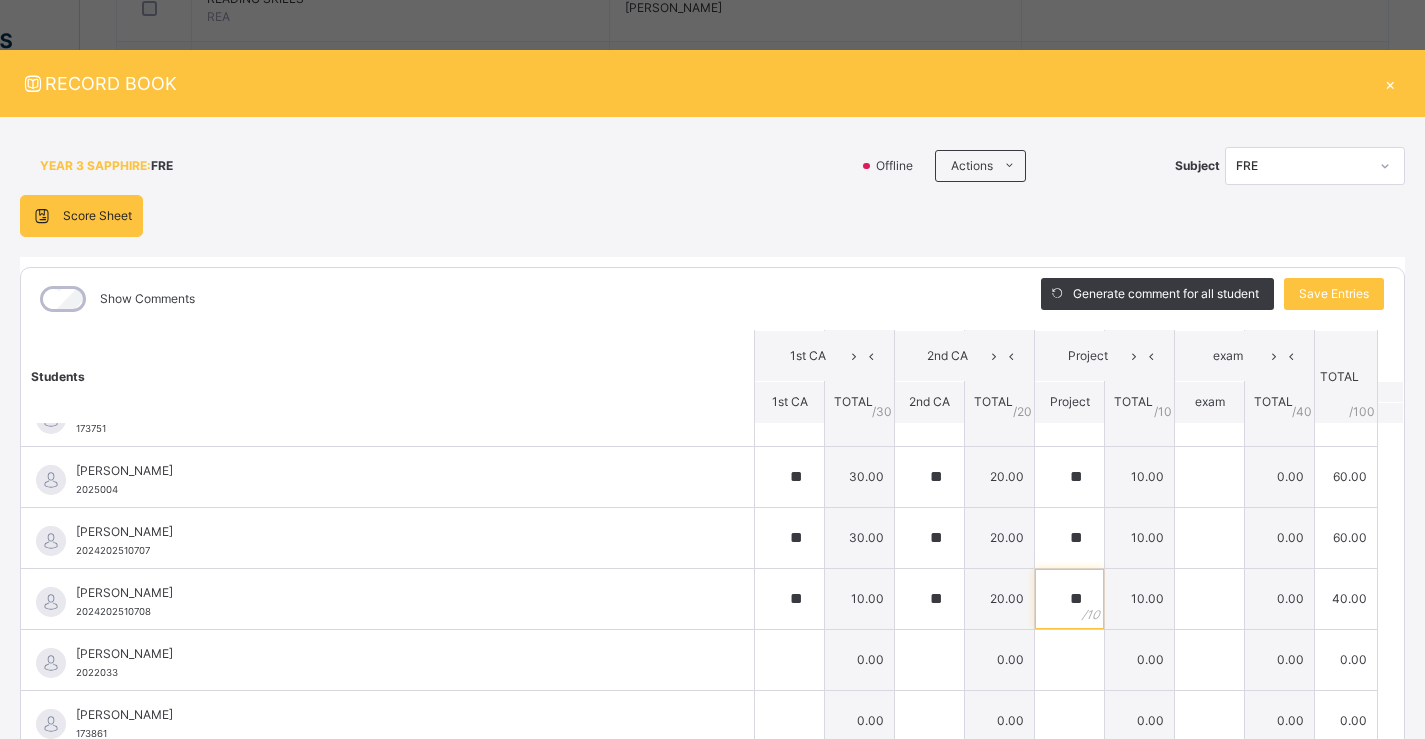 scroll, scrollTop: 700, scrollLeft: 0, axis: vertical 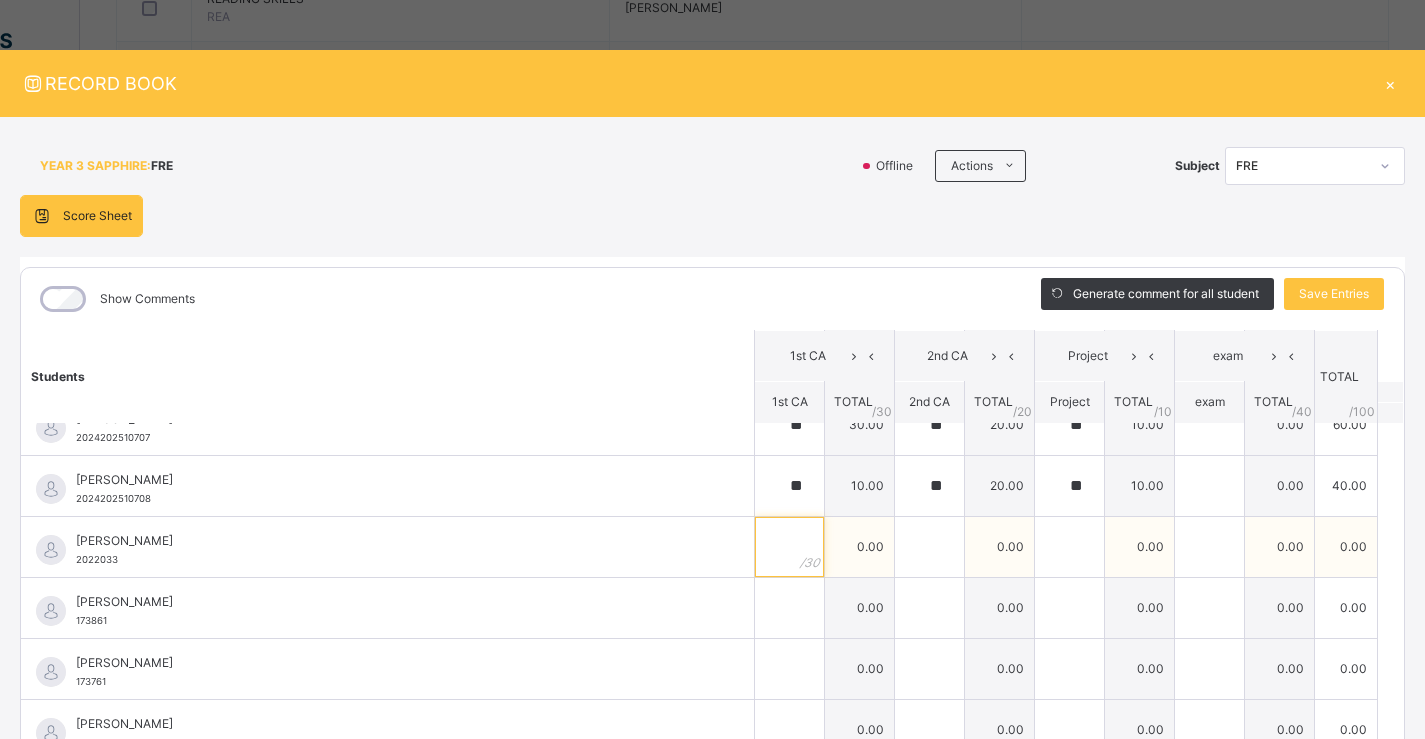 click at bounding box center (789, 547) 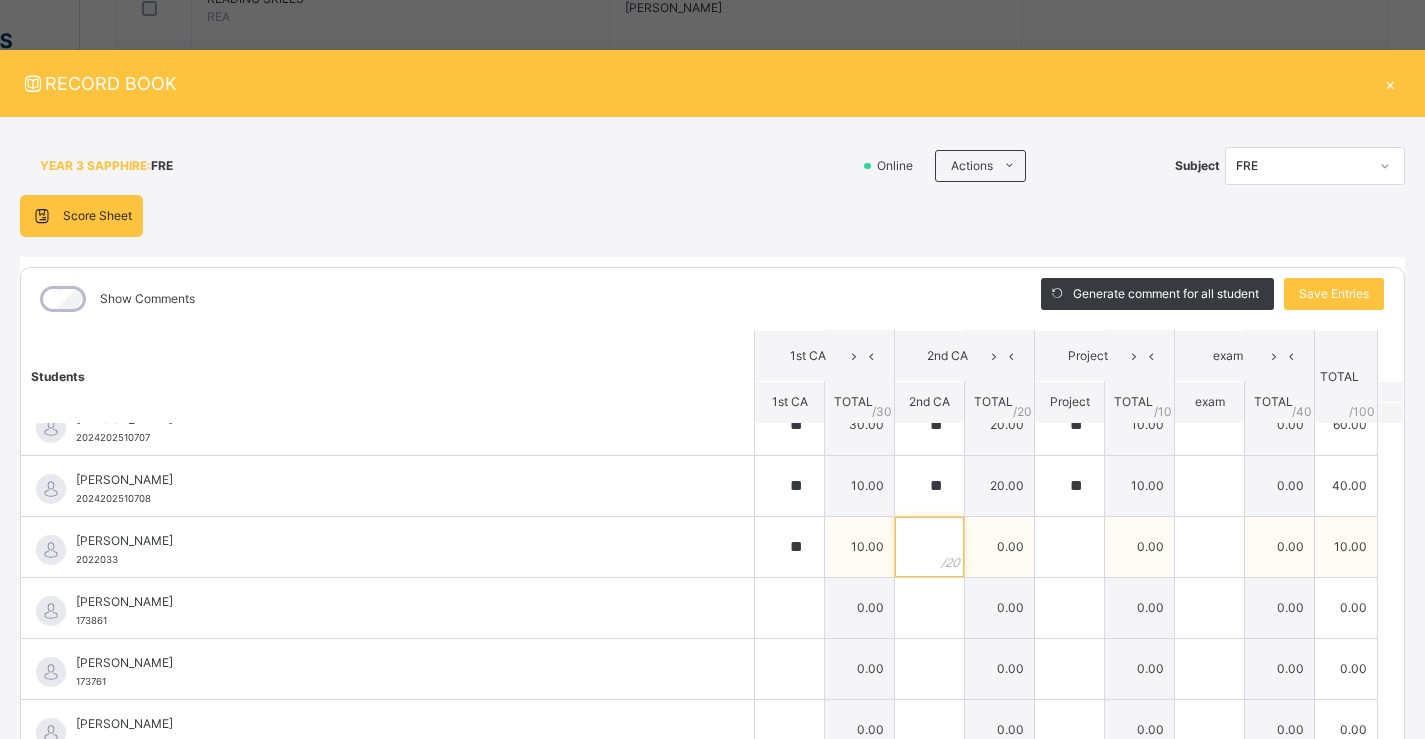 click at bounding box center [929, 547] 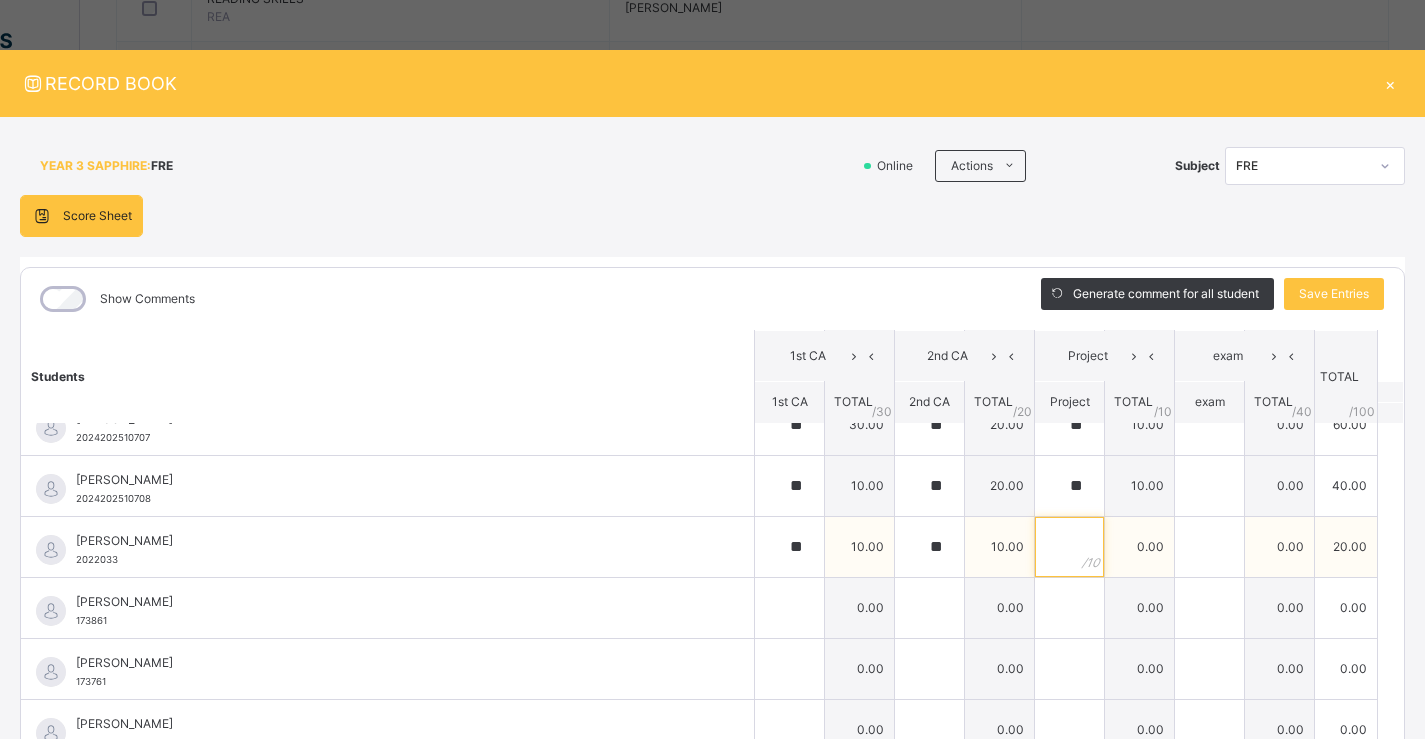 click at bounding box center (1069, 547) 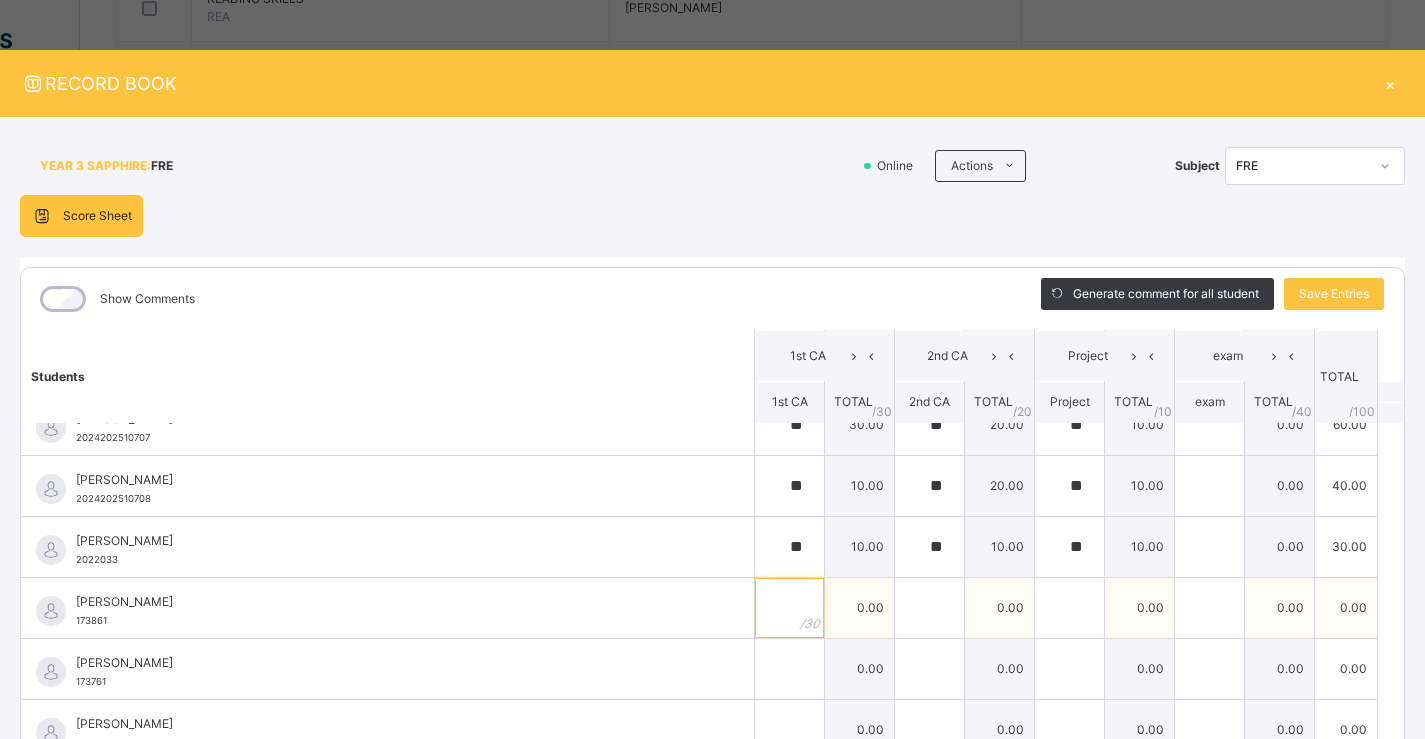 click at bounding box center [789, 608] 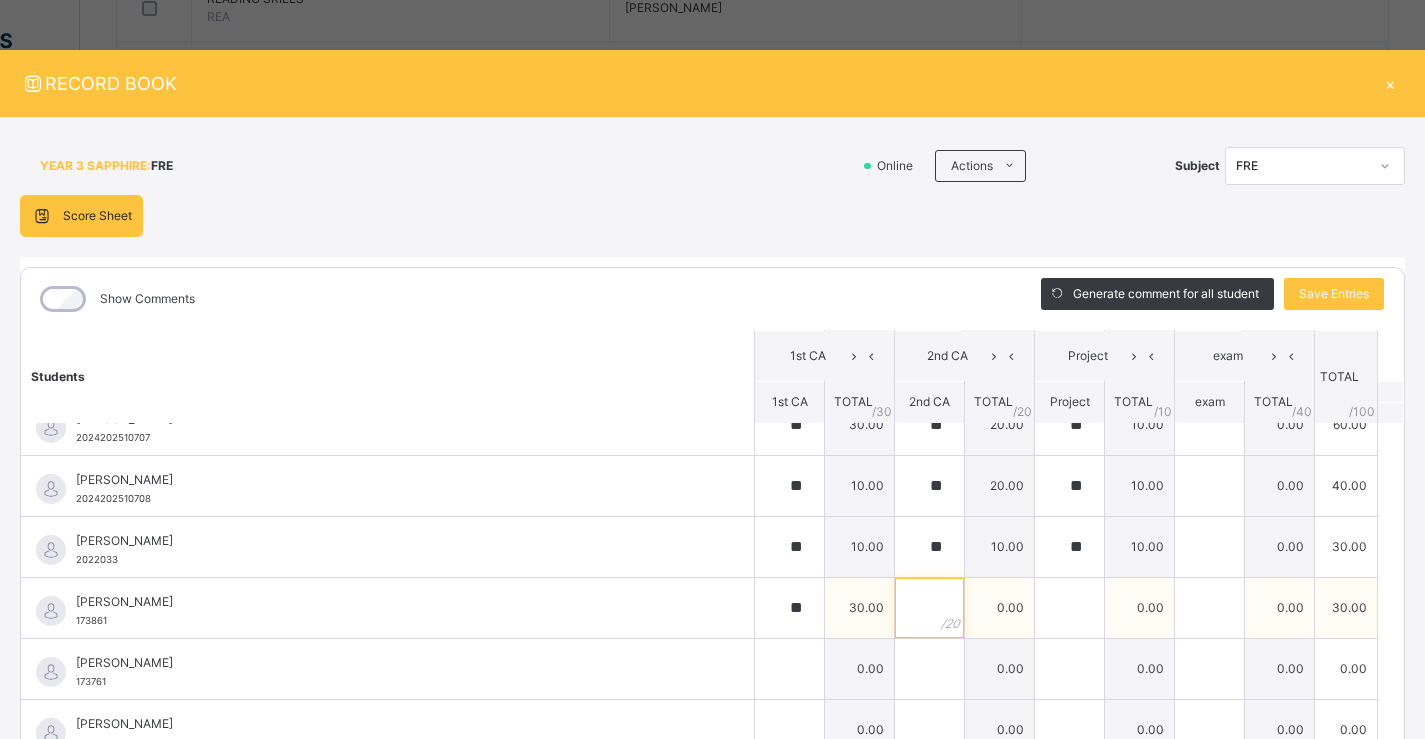 click at bounding box center [929, 608] 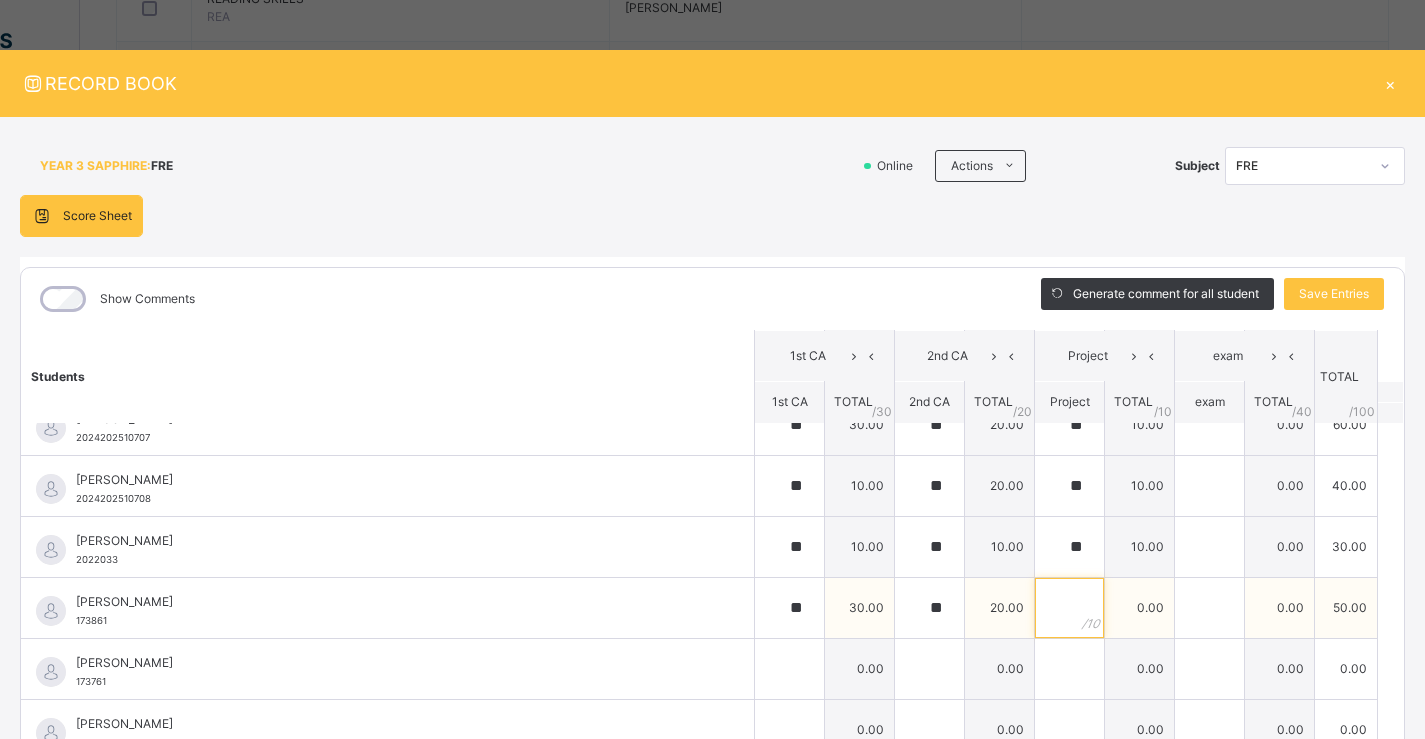 click at bounding box center [1069, 608] 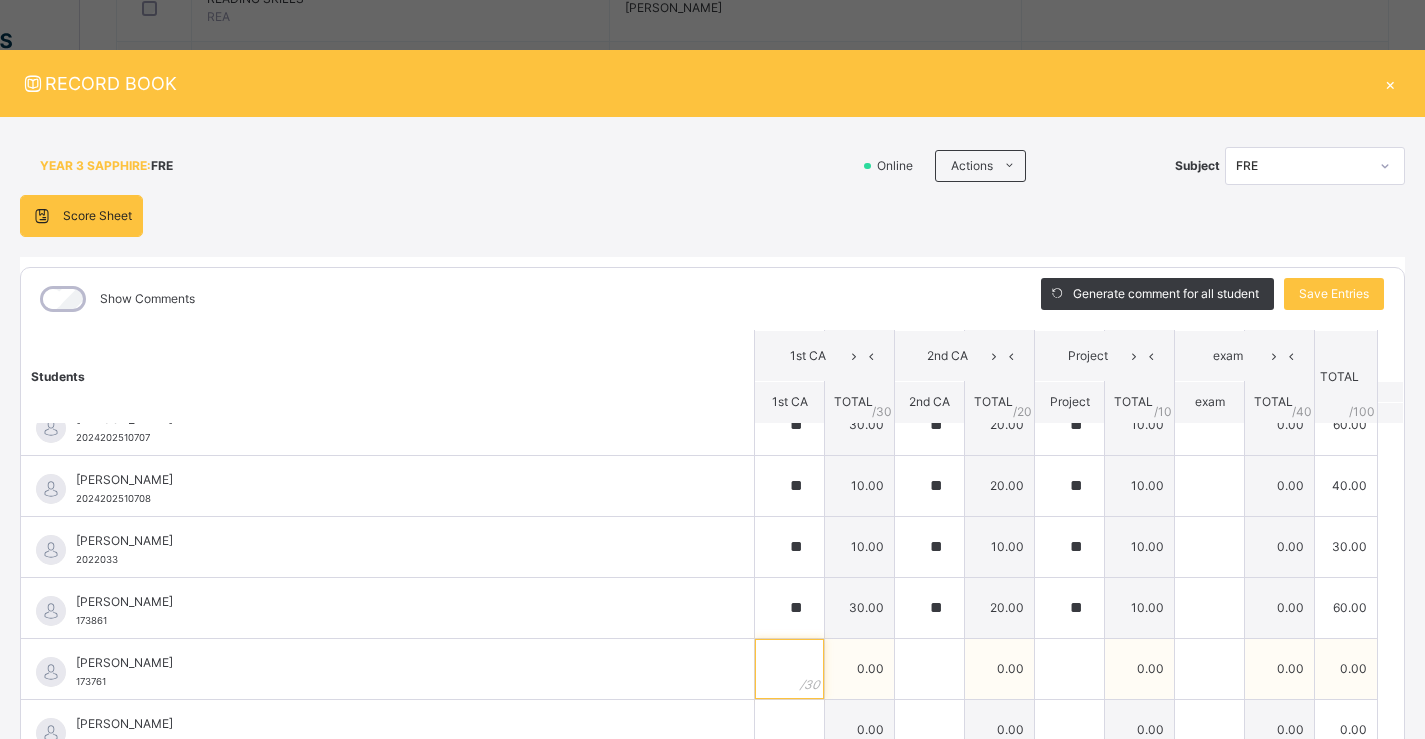 click at bounding box center (789, 669) 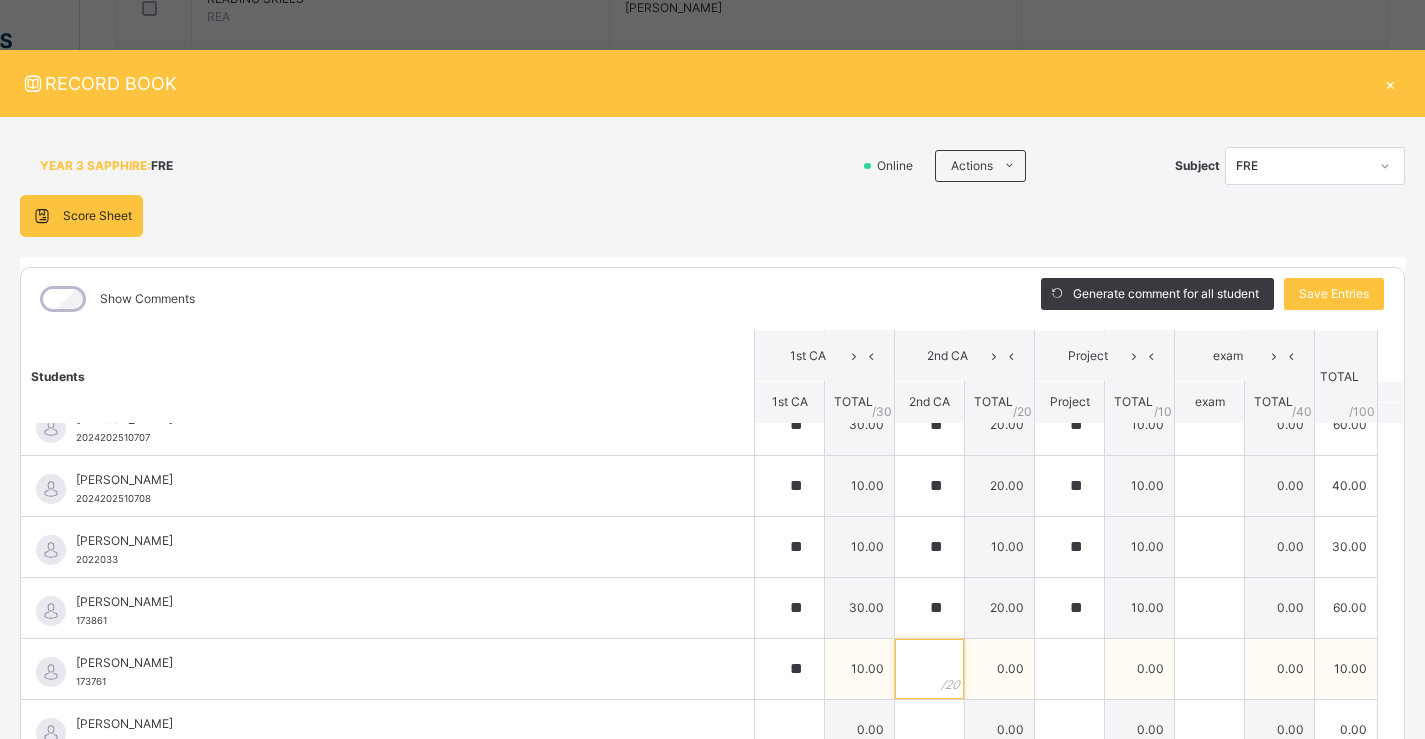 click at bounding box center (929, 669) 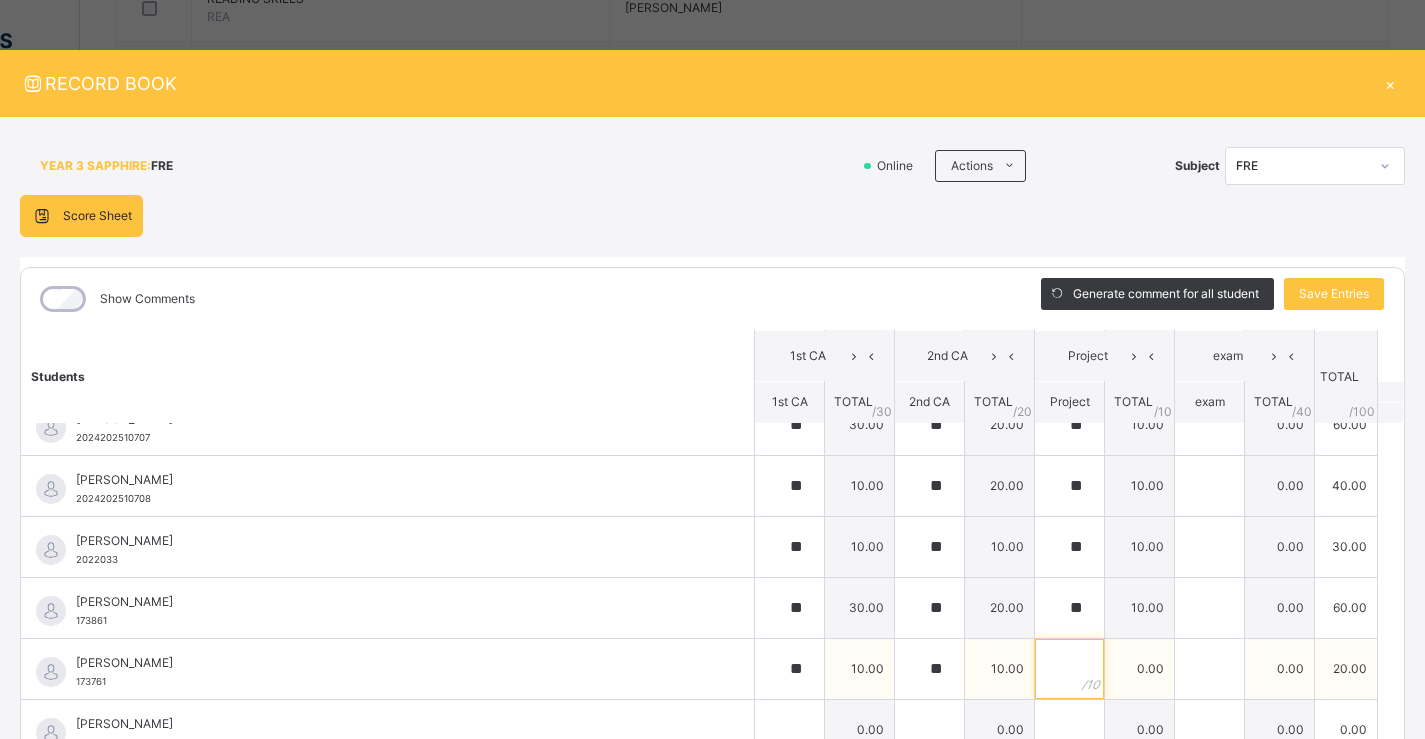 click at bounding box center (1069, 669) 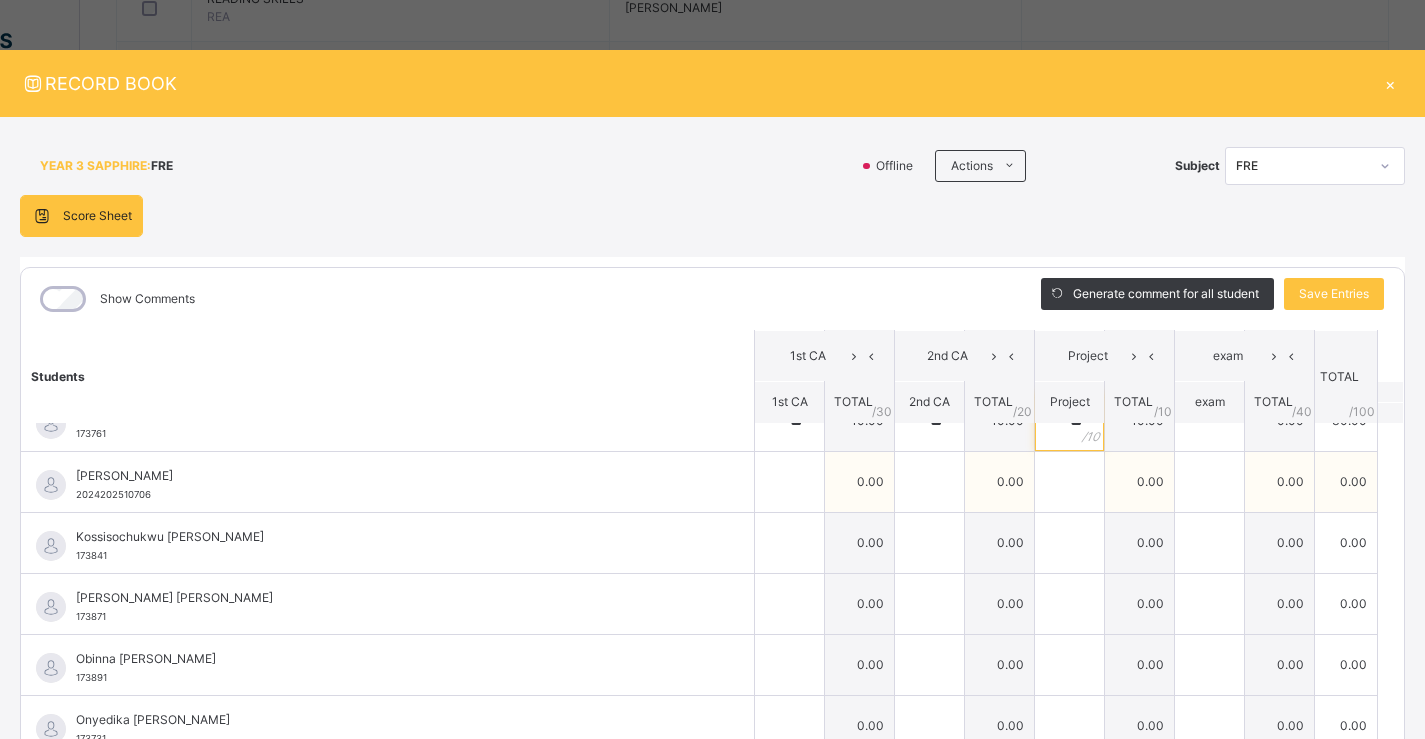 scroll, scrollTop: 900, scrollLeft: 0, axis: vertical 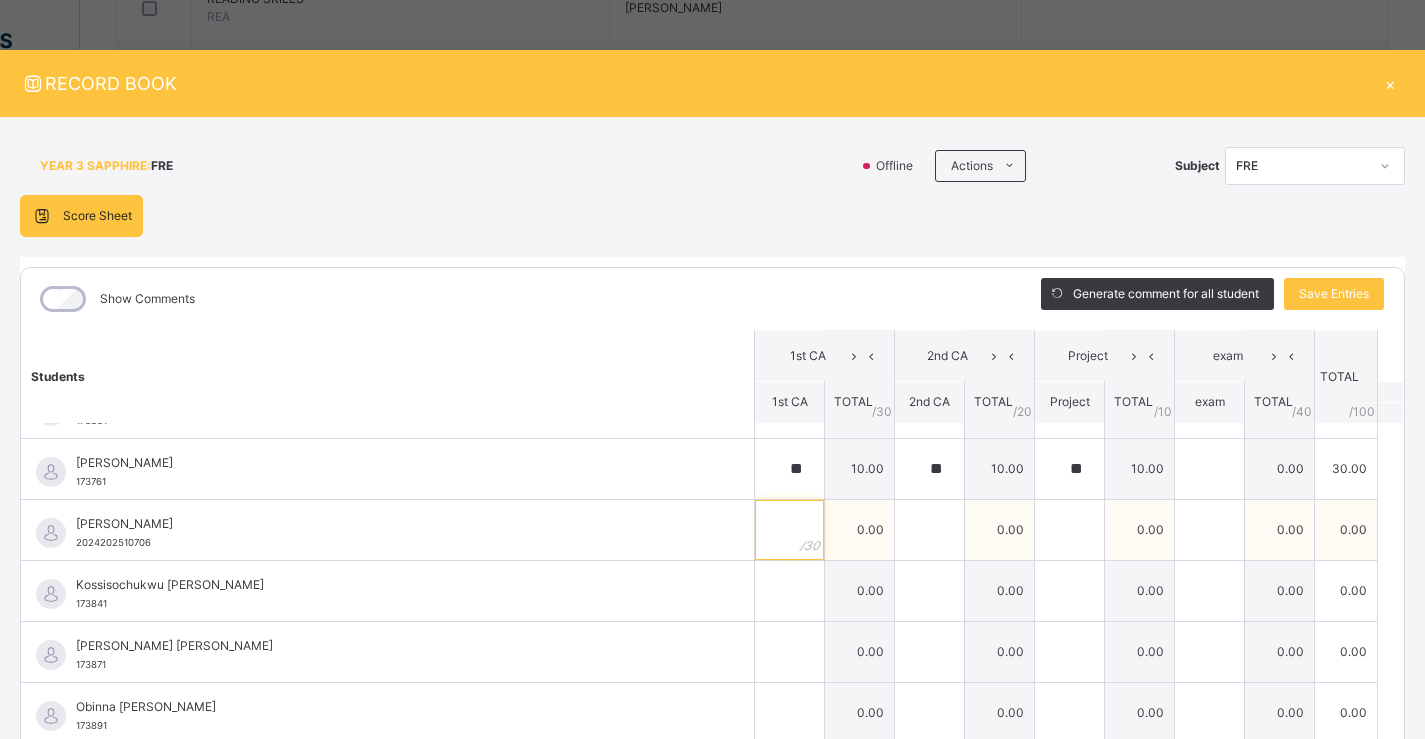 click at bounding box center [789, 530] 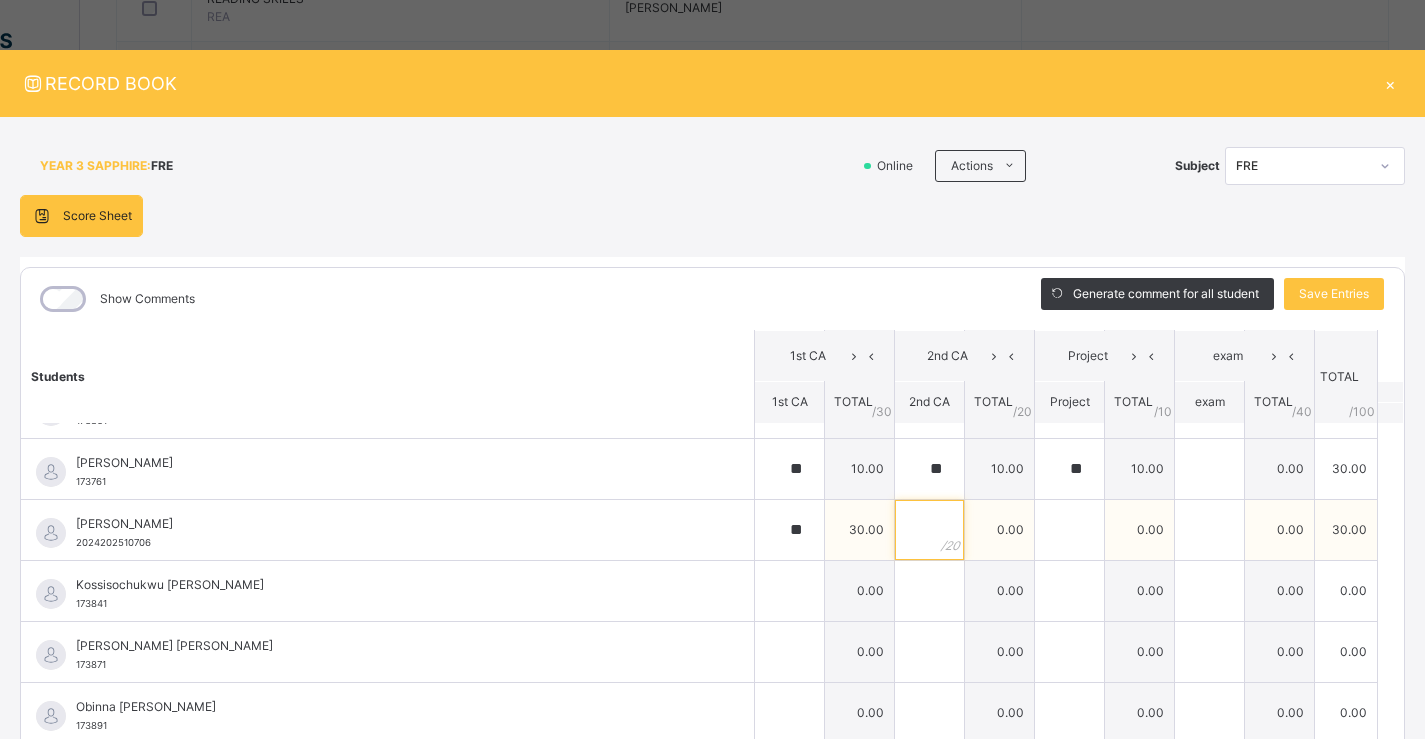 click at bounding box center (929, 530) 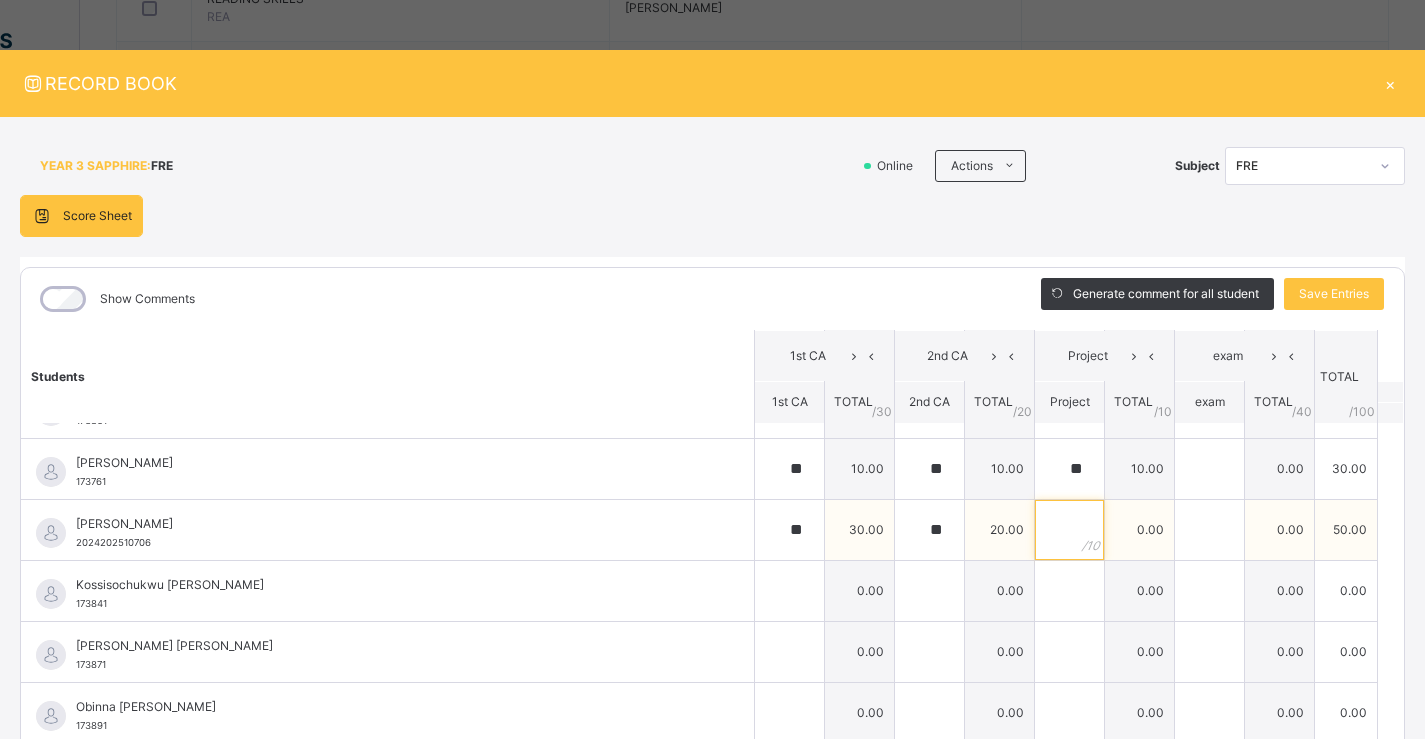 click at bounding box center [1069, 530] 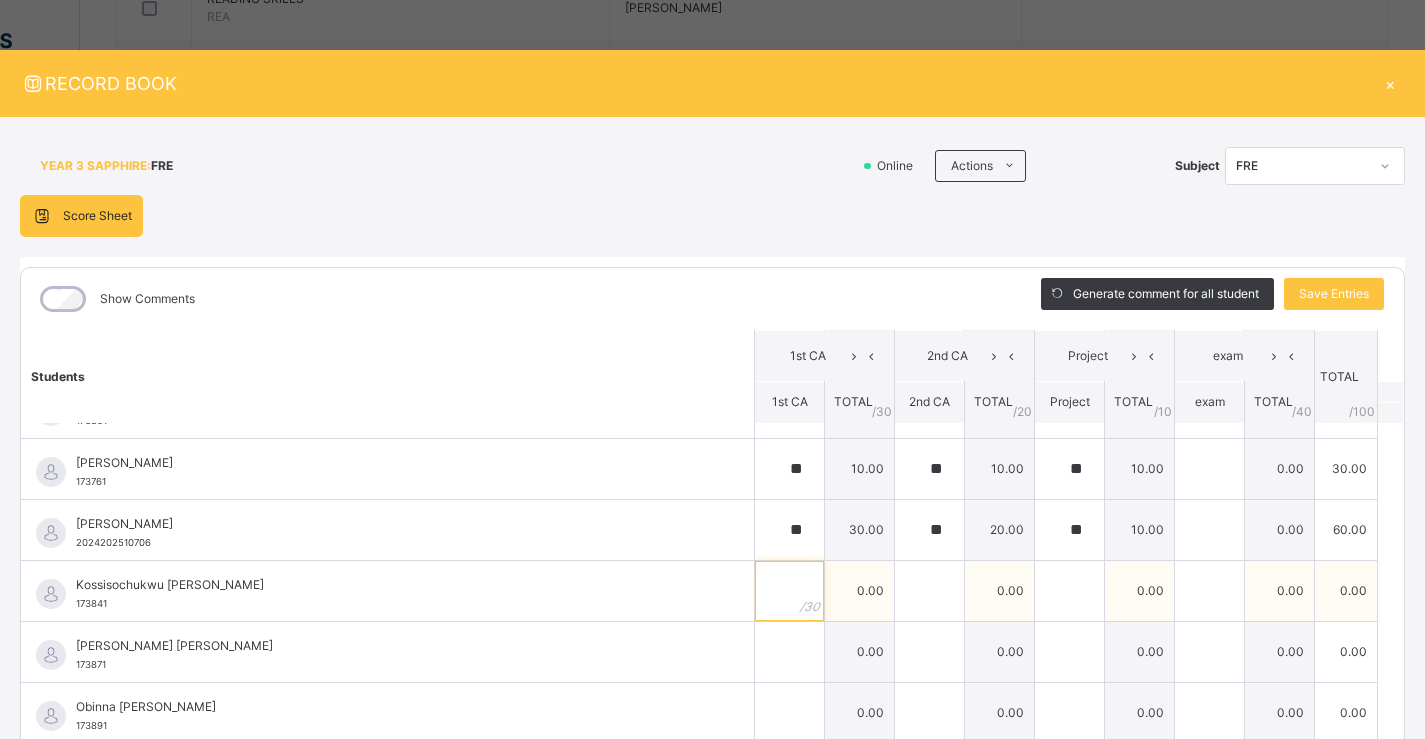 click at bounding box center (789, 591) 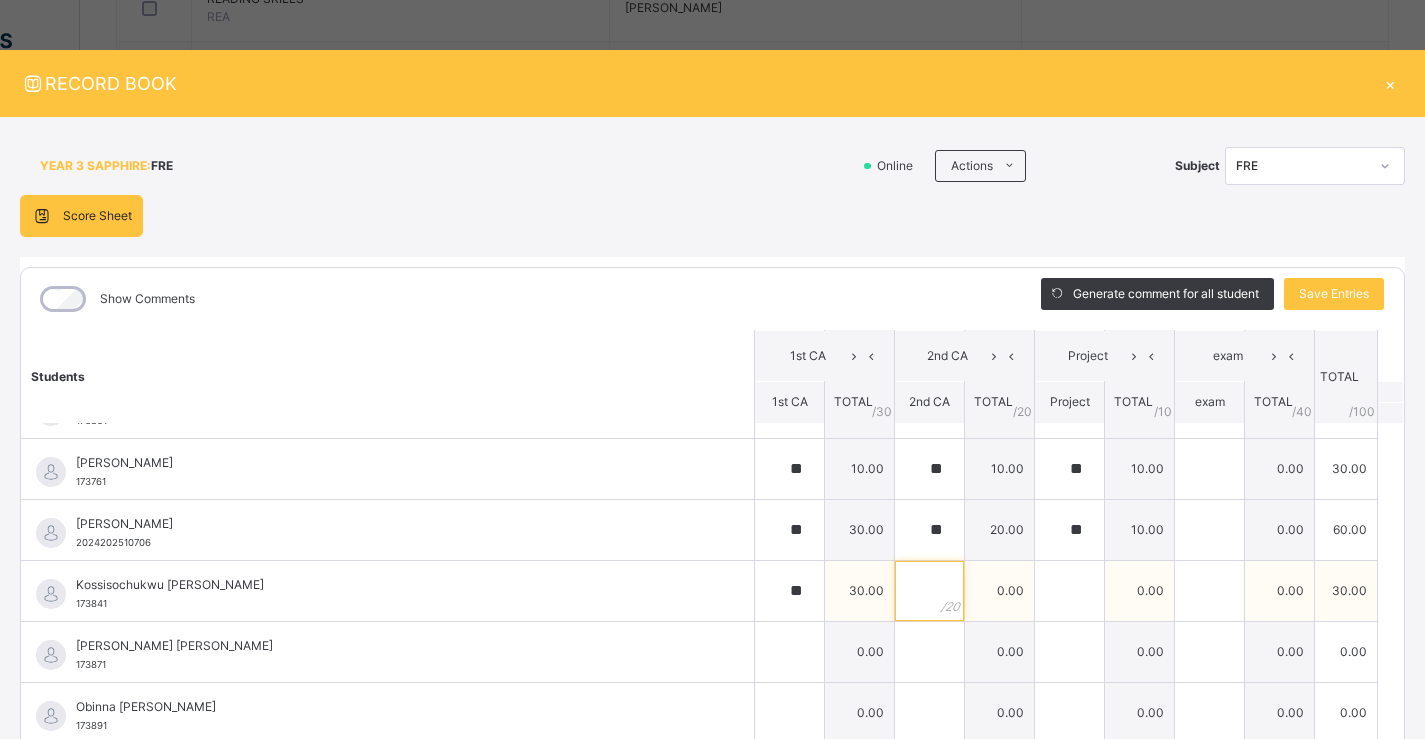click at bounding box center (929, 591) 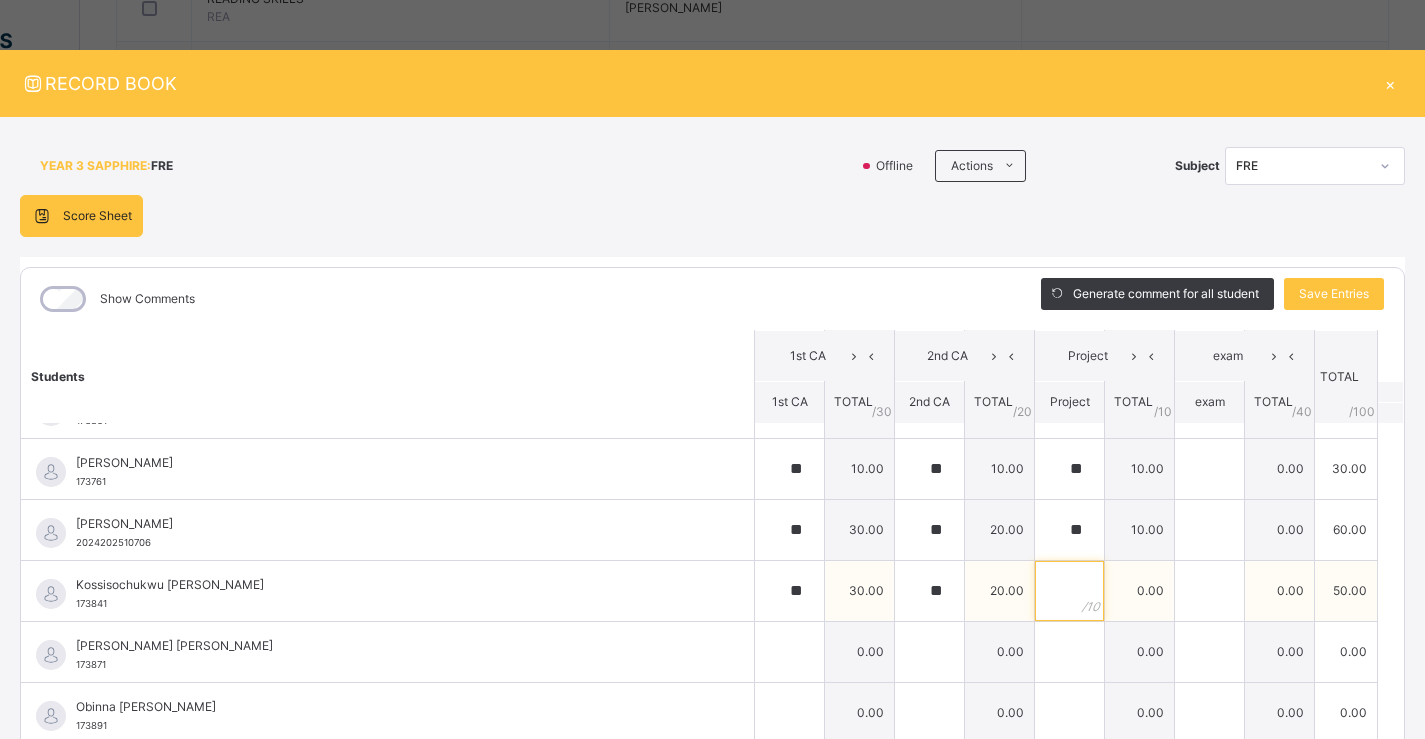 click at bounding box center [1069, 591] 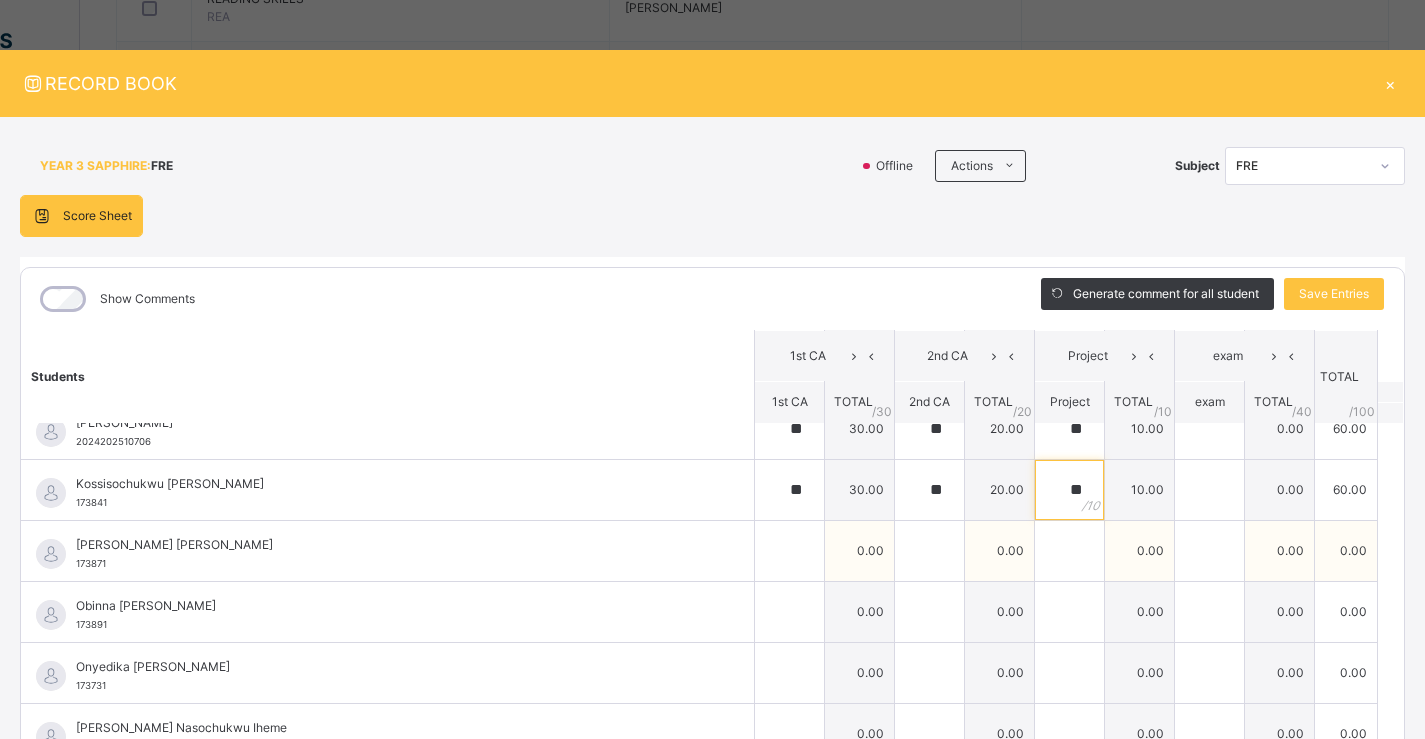 scroll, scrollTop: 1000, scrollLeft: 0, axis: vertical 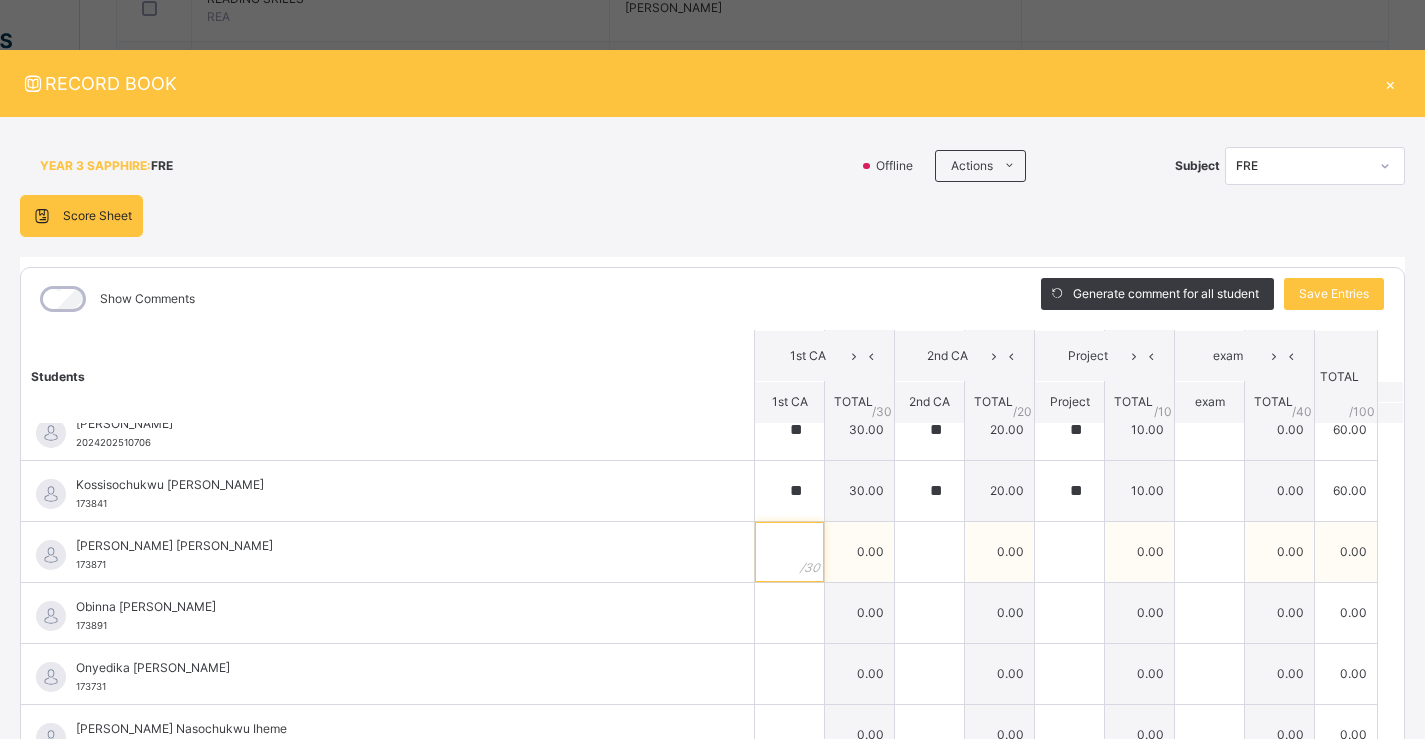 click at bounding box center [789, 552] 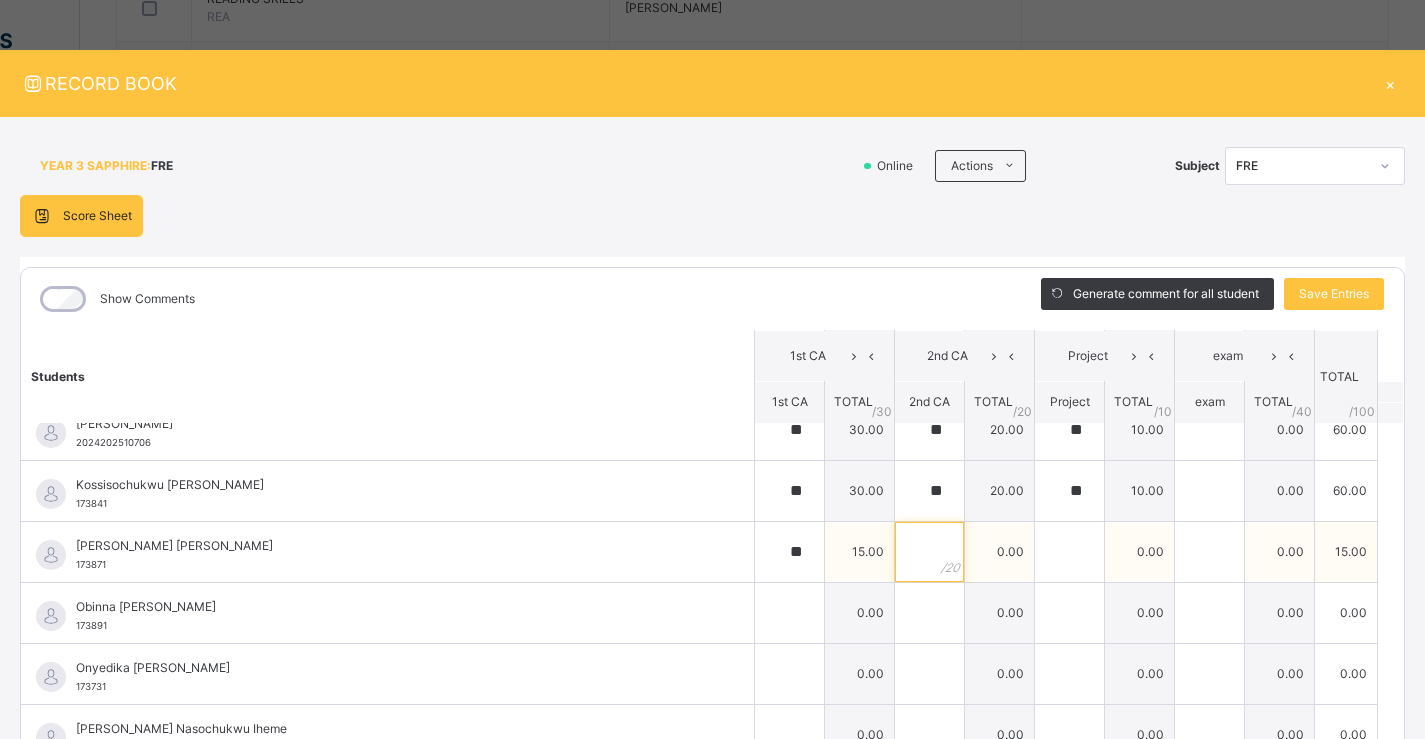 click at bounding box center (929, 552) 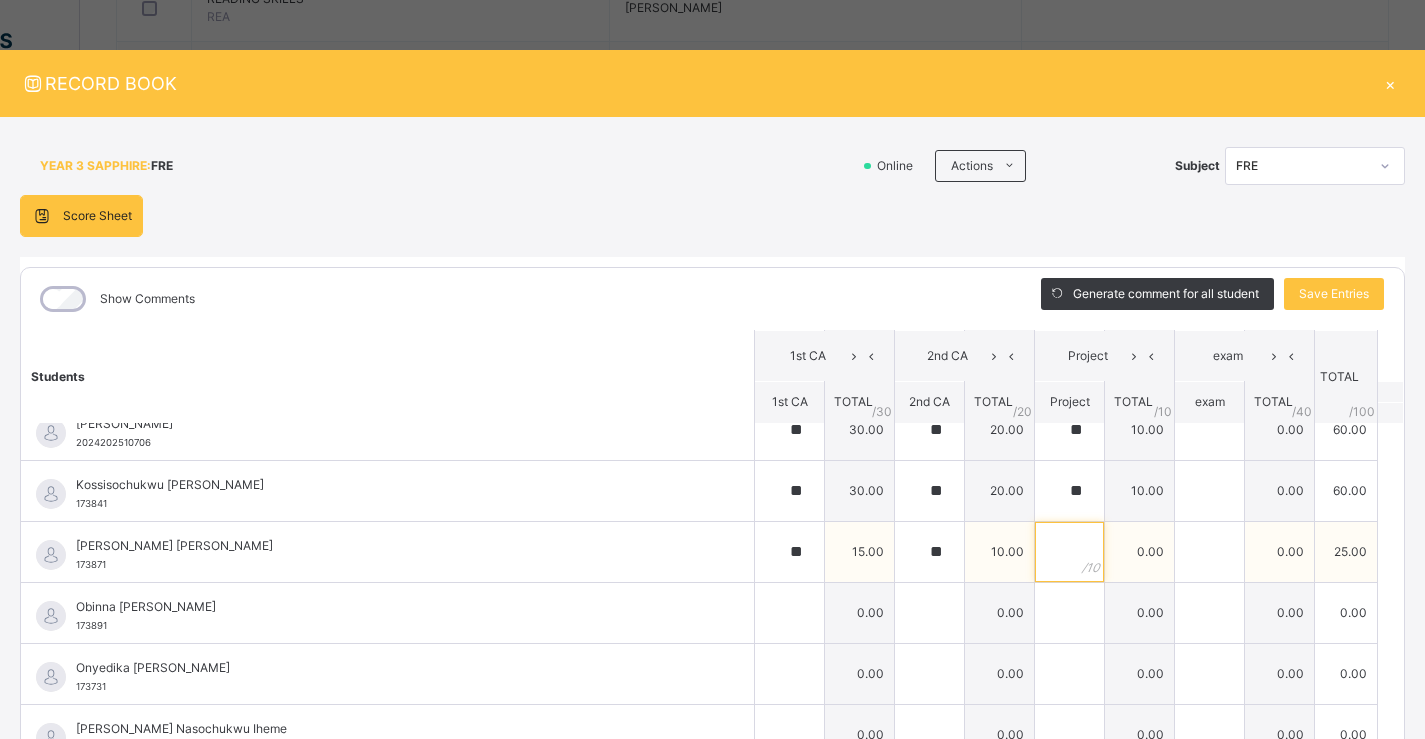 click at bounding box center [1069, 552] 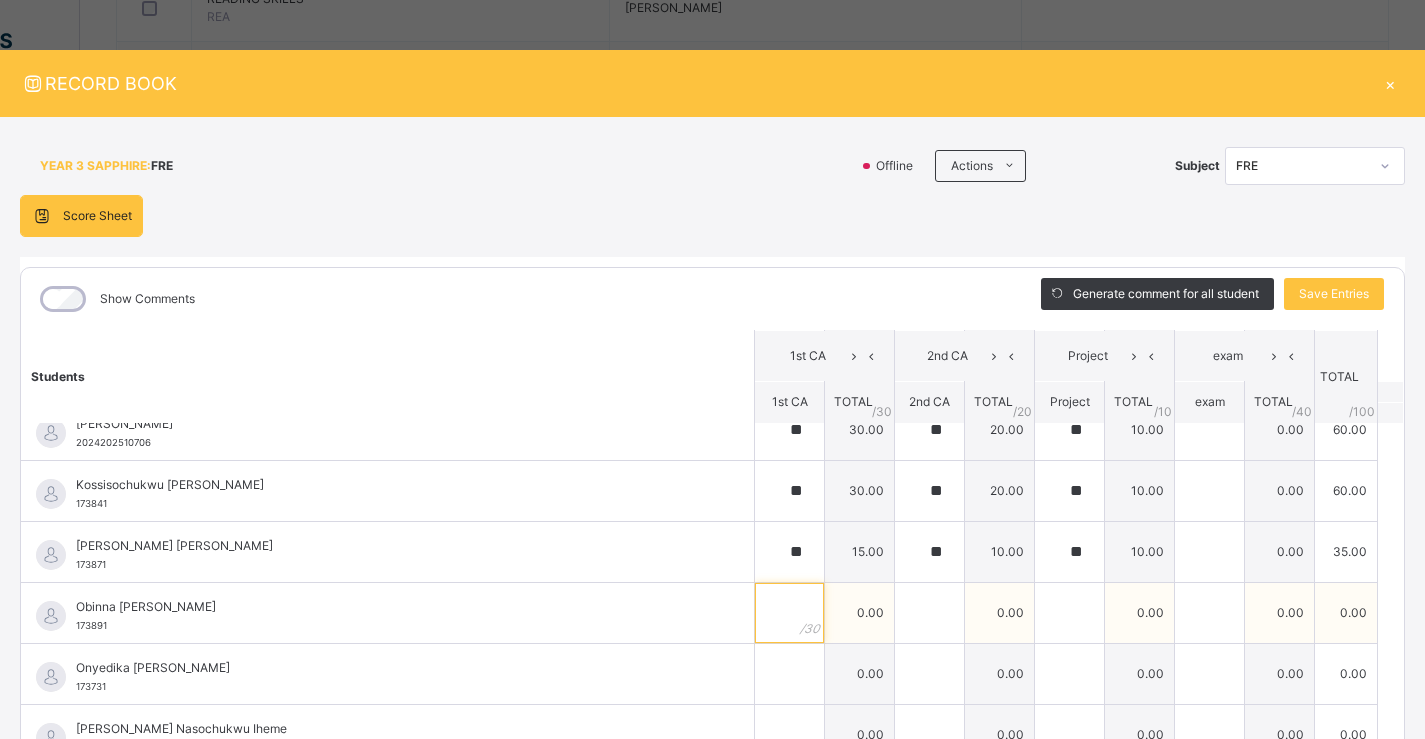 click at bounding box center [789, 613] 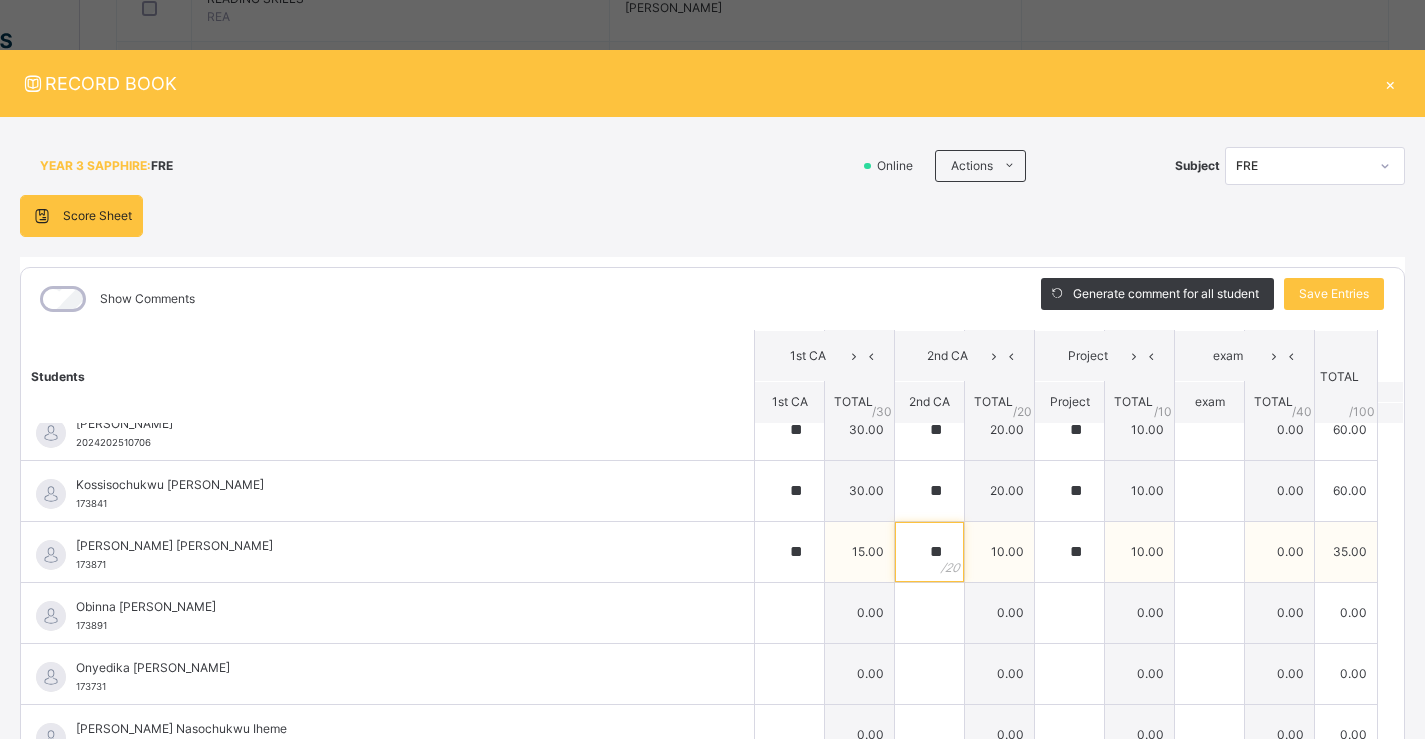 click on "**" at bounding box center (929, 552) 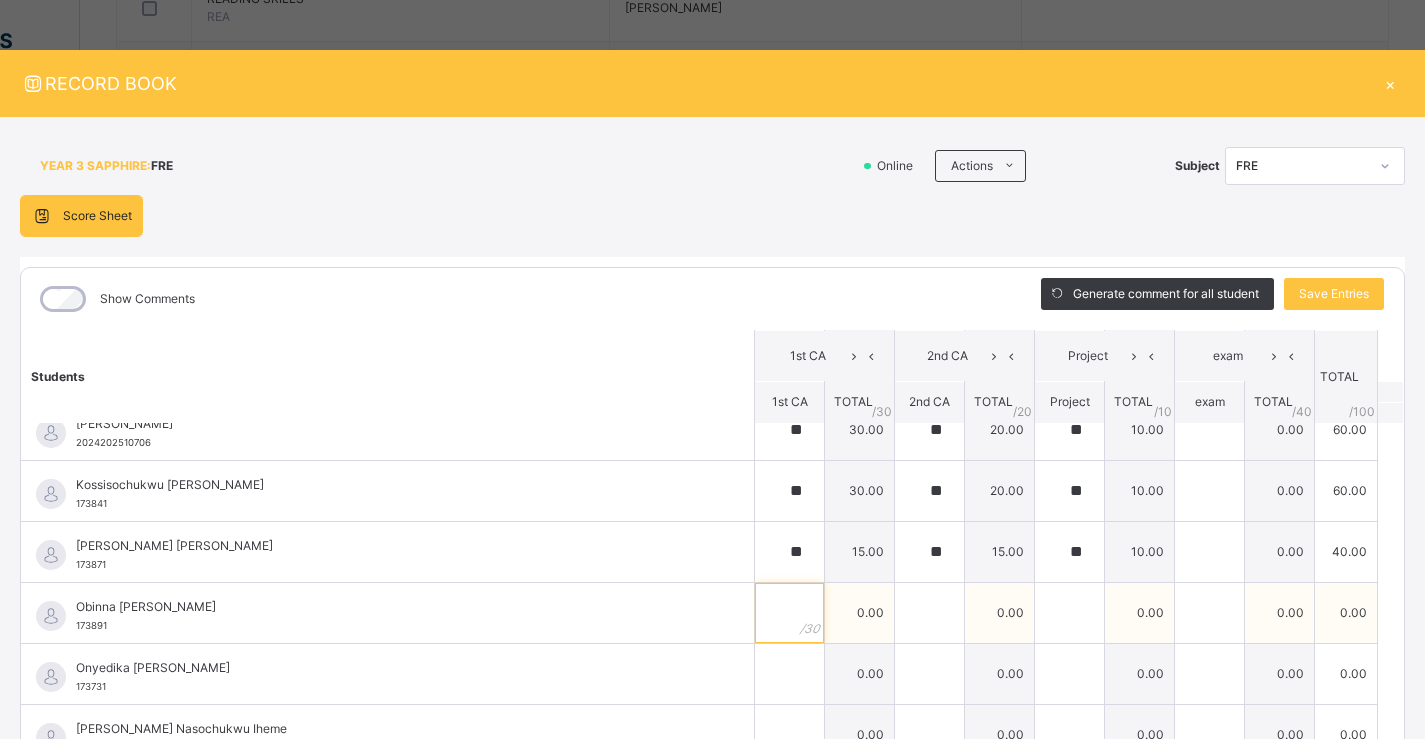 click at bounding box center (789, 613) 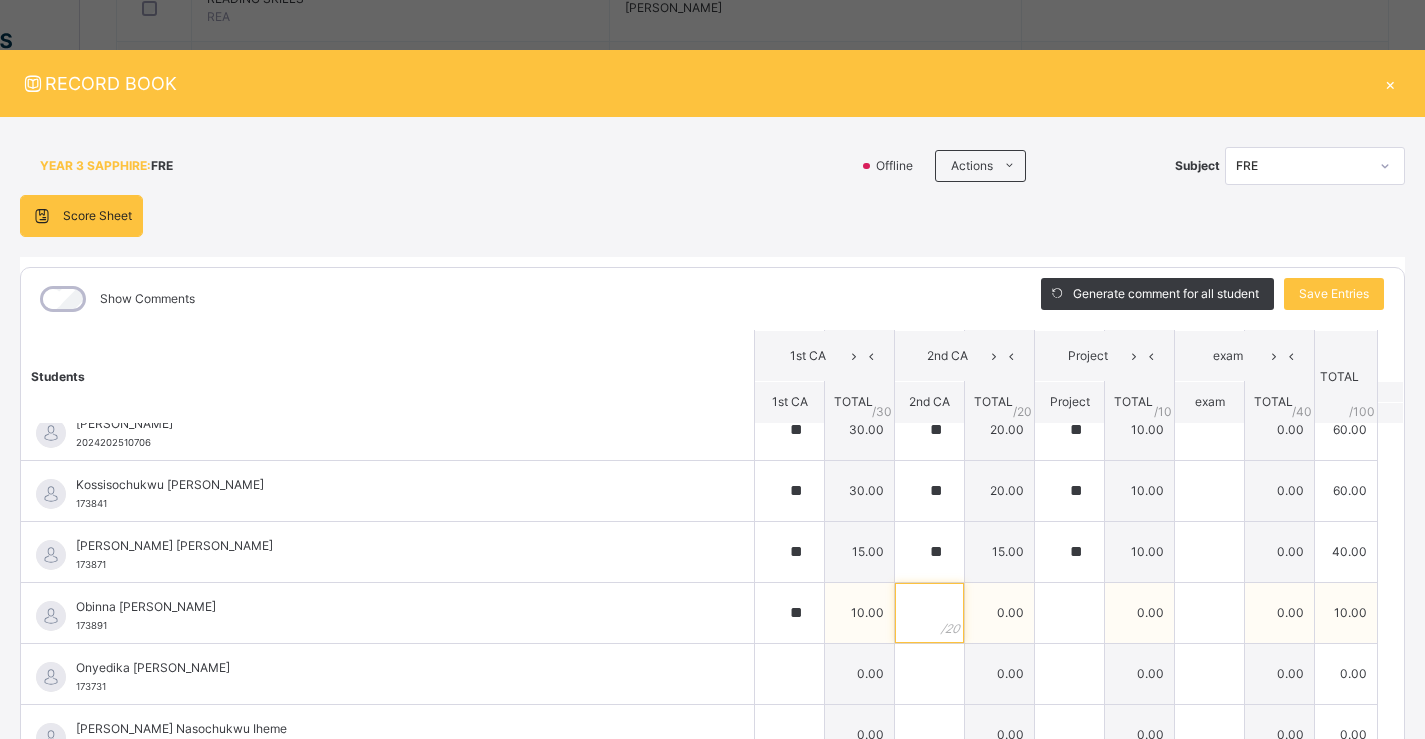 click at bounding box center (929, 613) 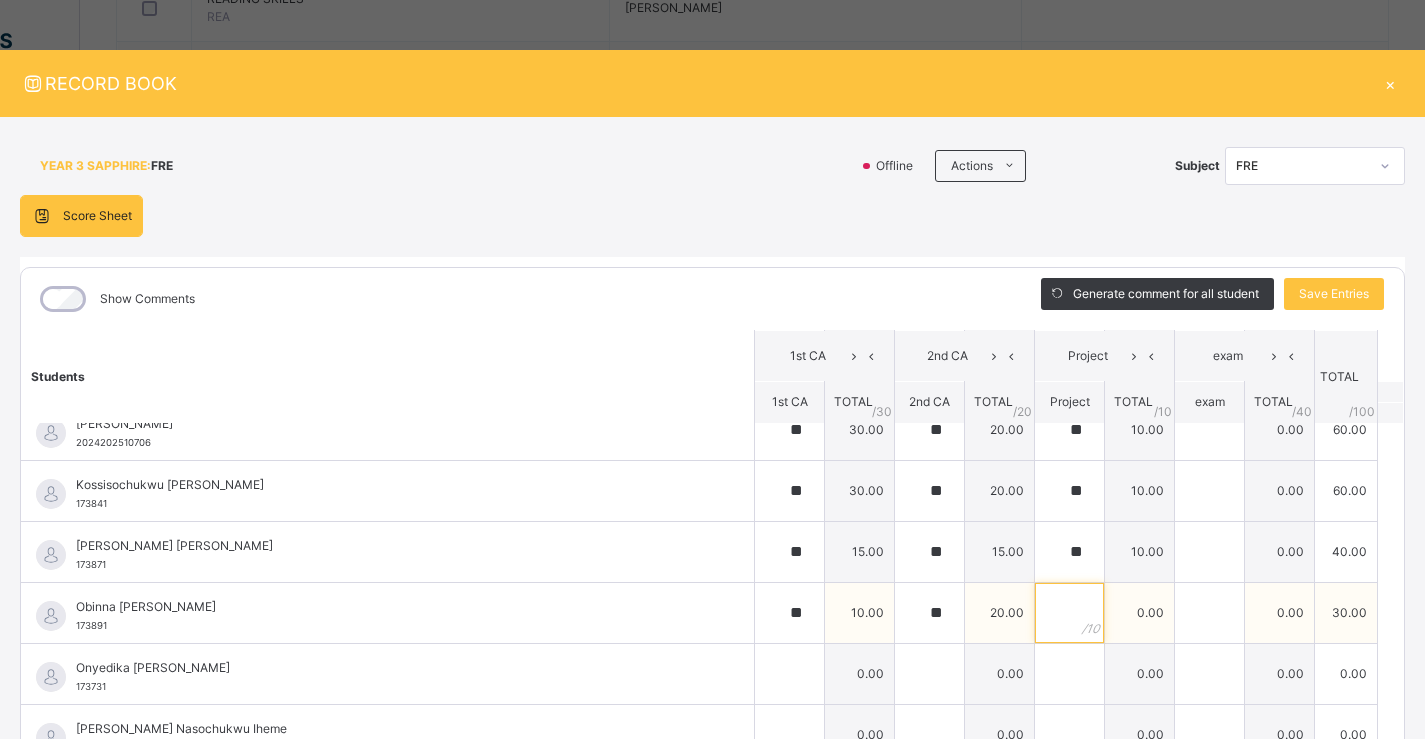 click at bounding box center [1069, 613] 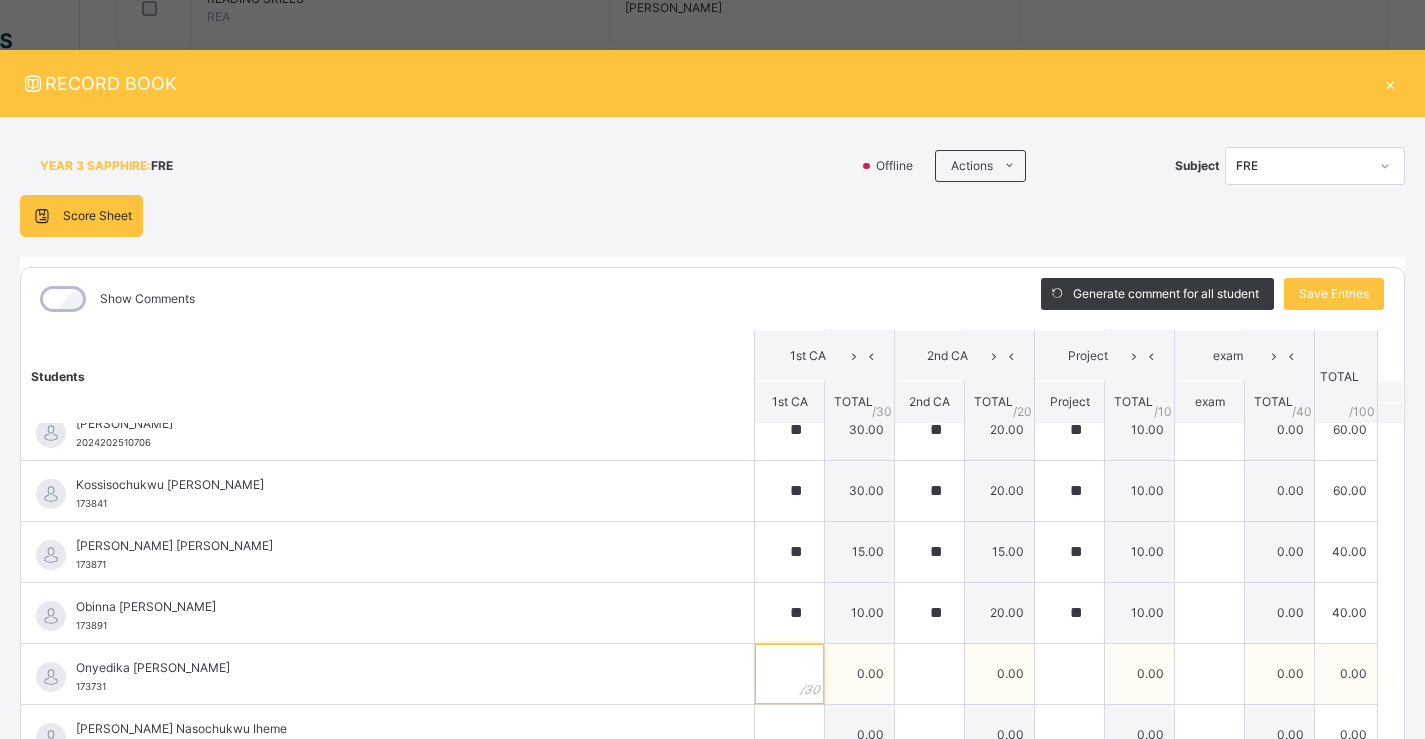 click at bounding box center [789, 674] 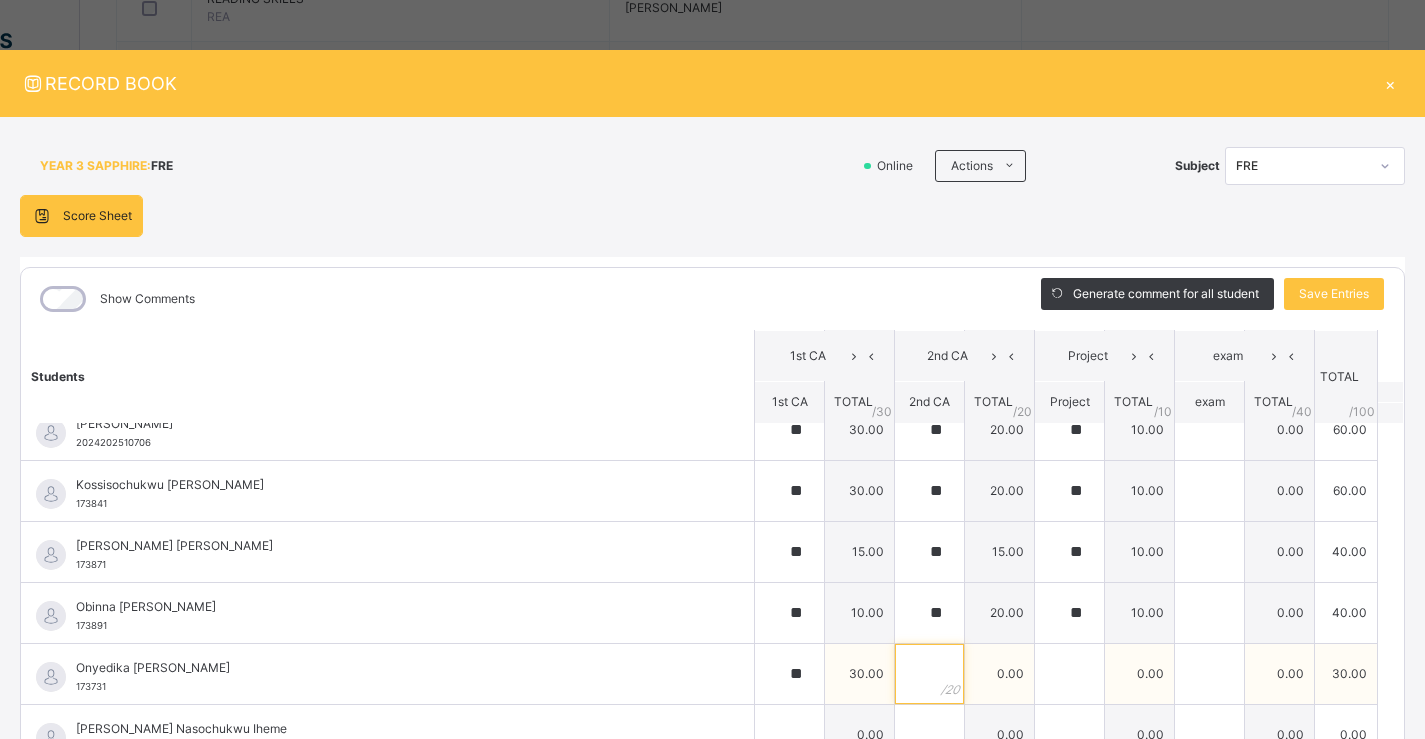 click at bounding box center (929, 674) 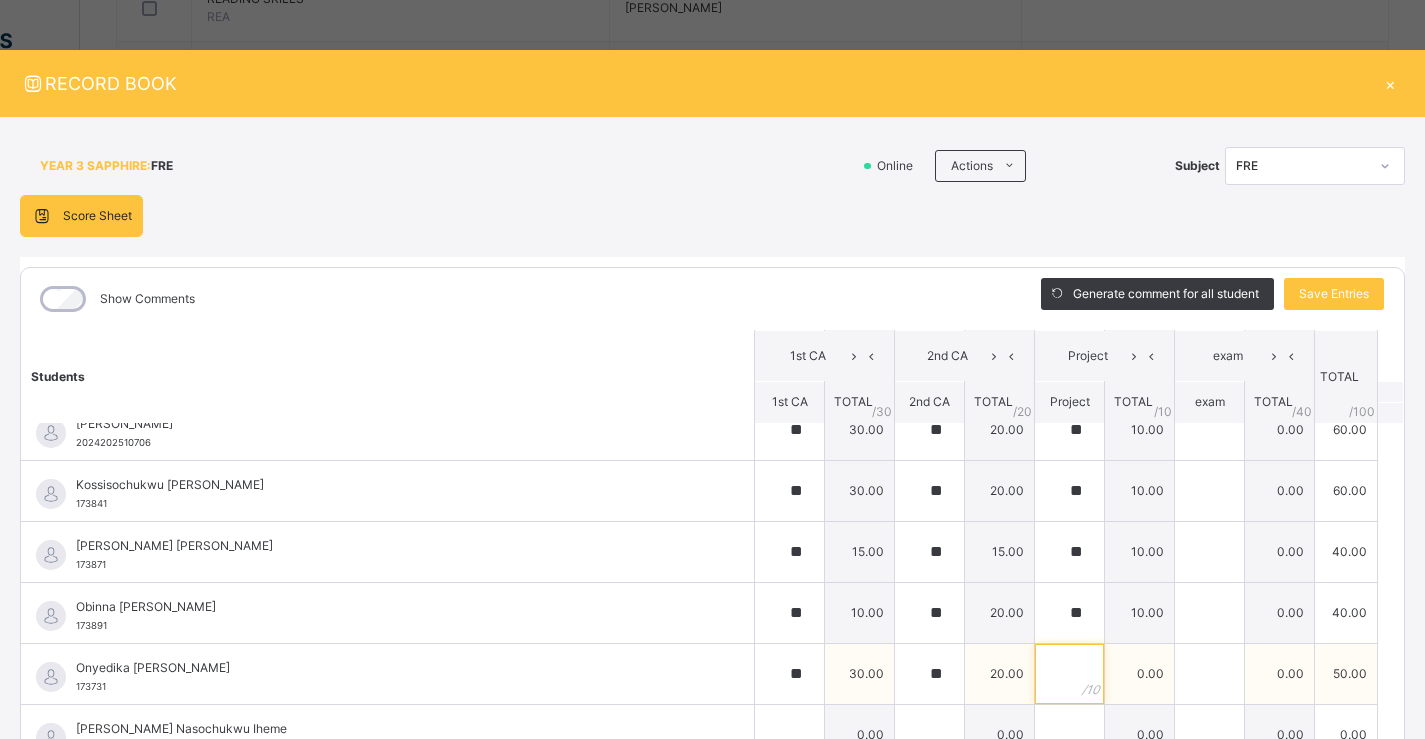 click at bounding box center (1069, 674) 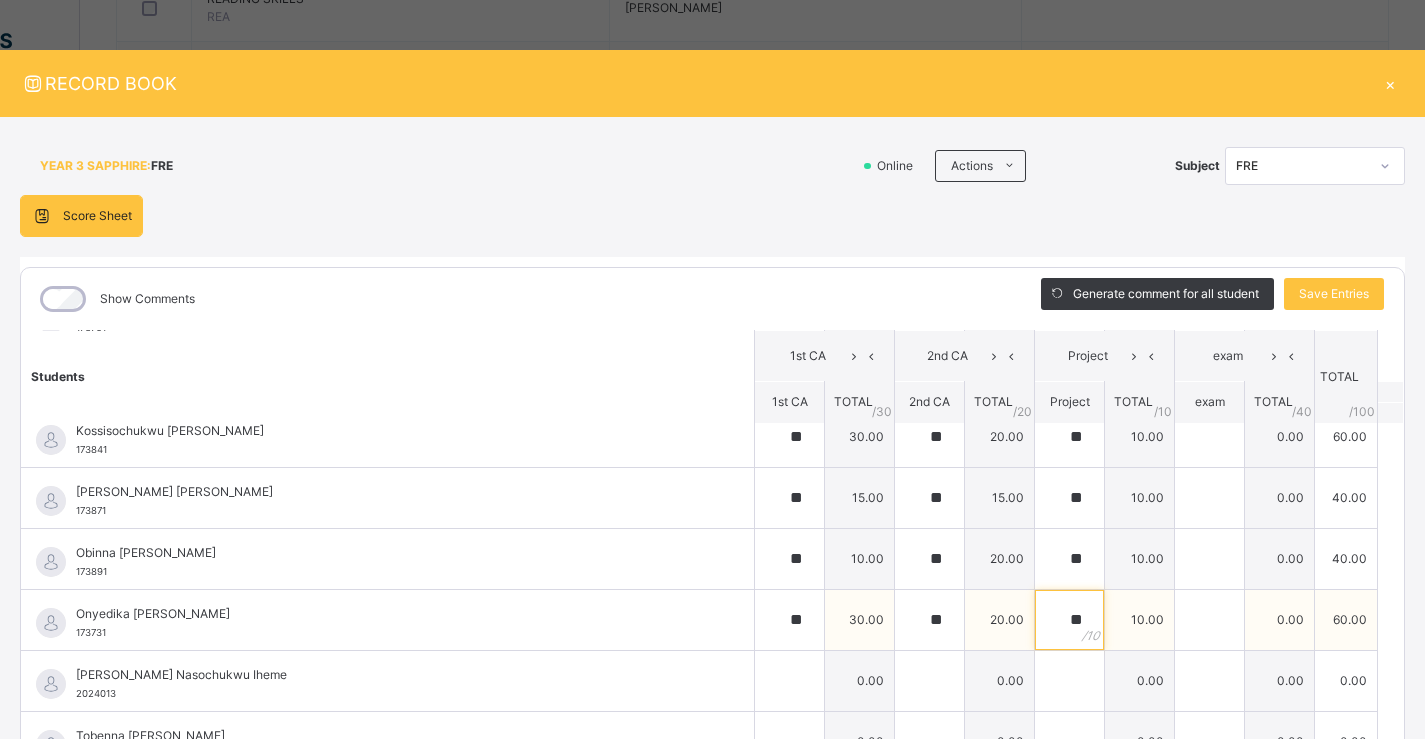 scroll, scrollTop: 1180, scrollLeft: 0, axis: vertical 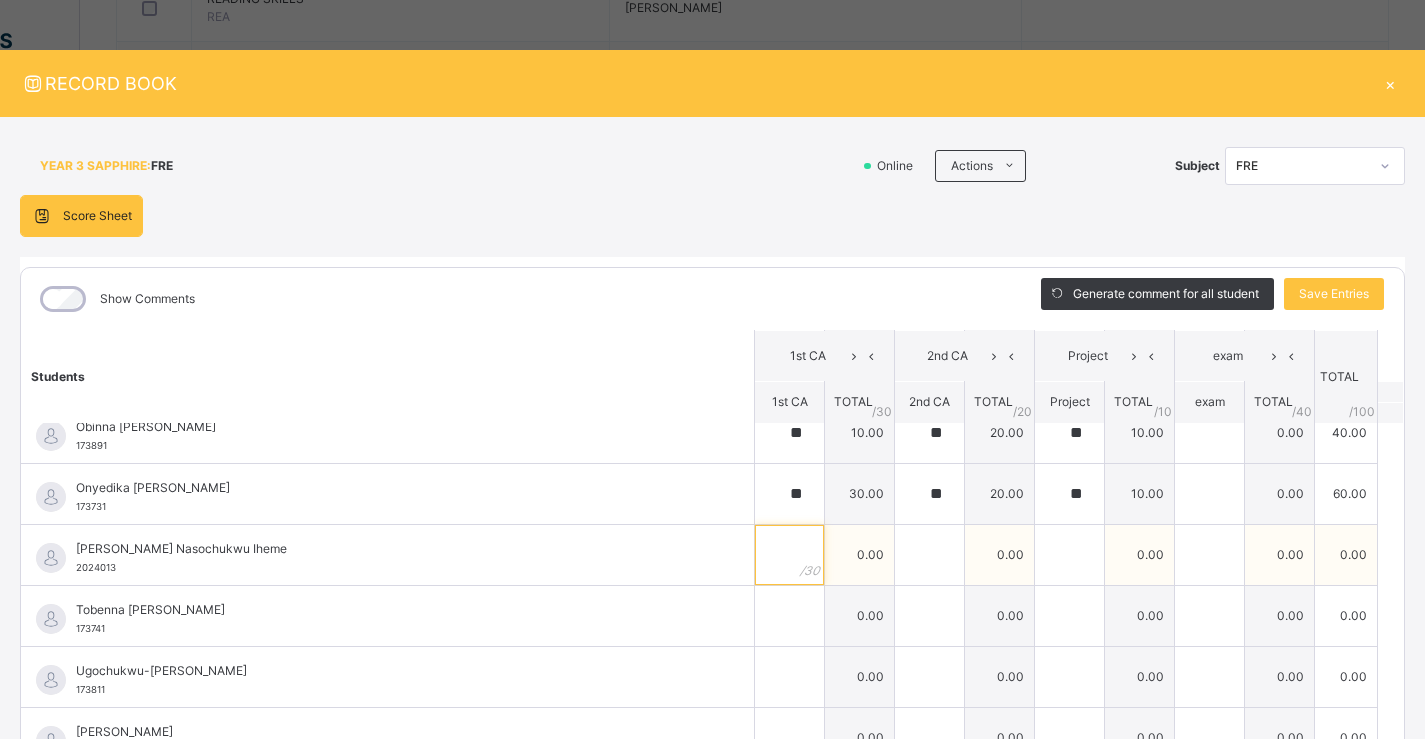 click at bounding box center [789, 555] 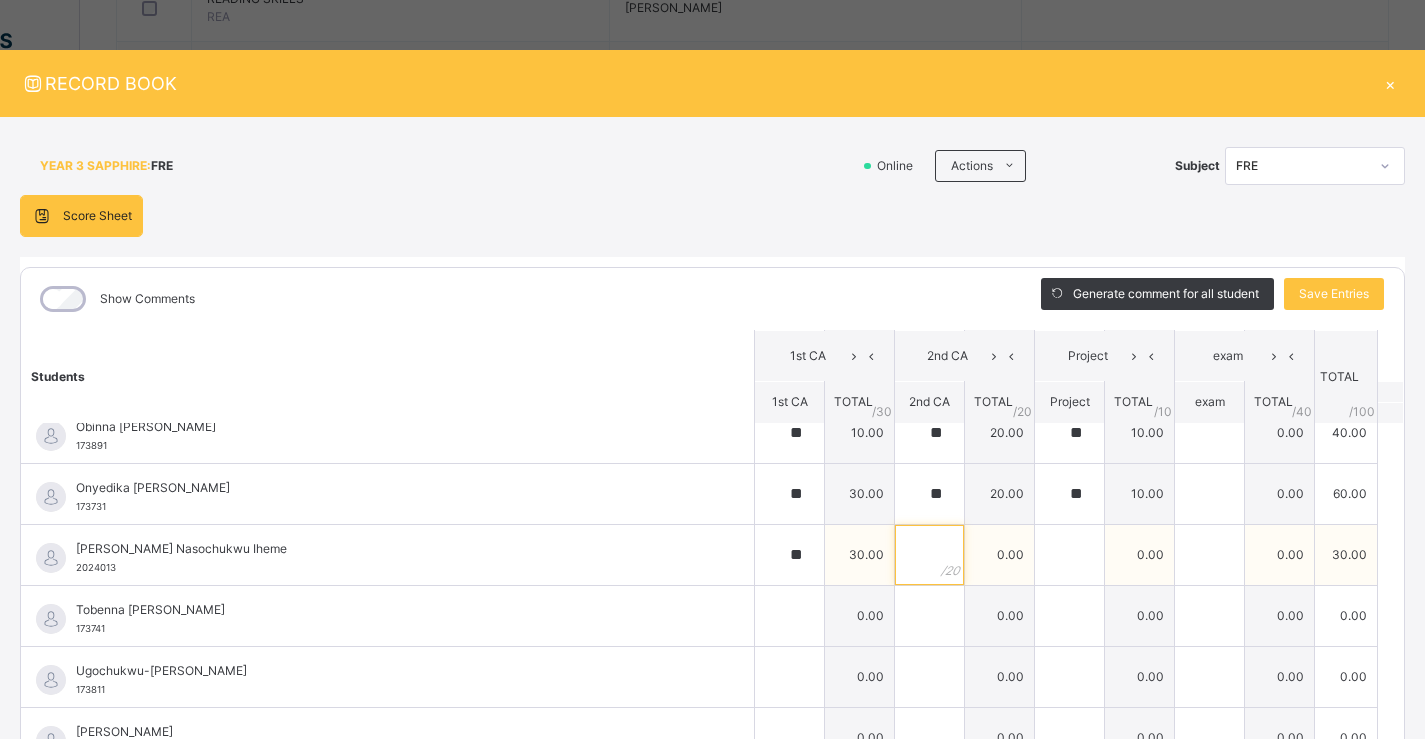 click at bounding box center [929, 555] 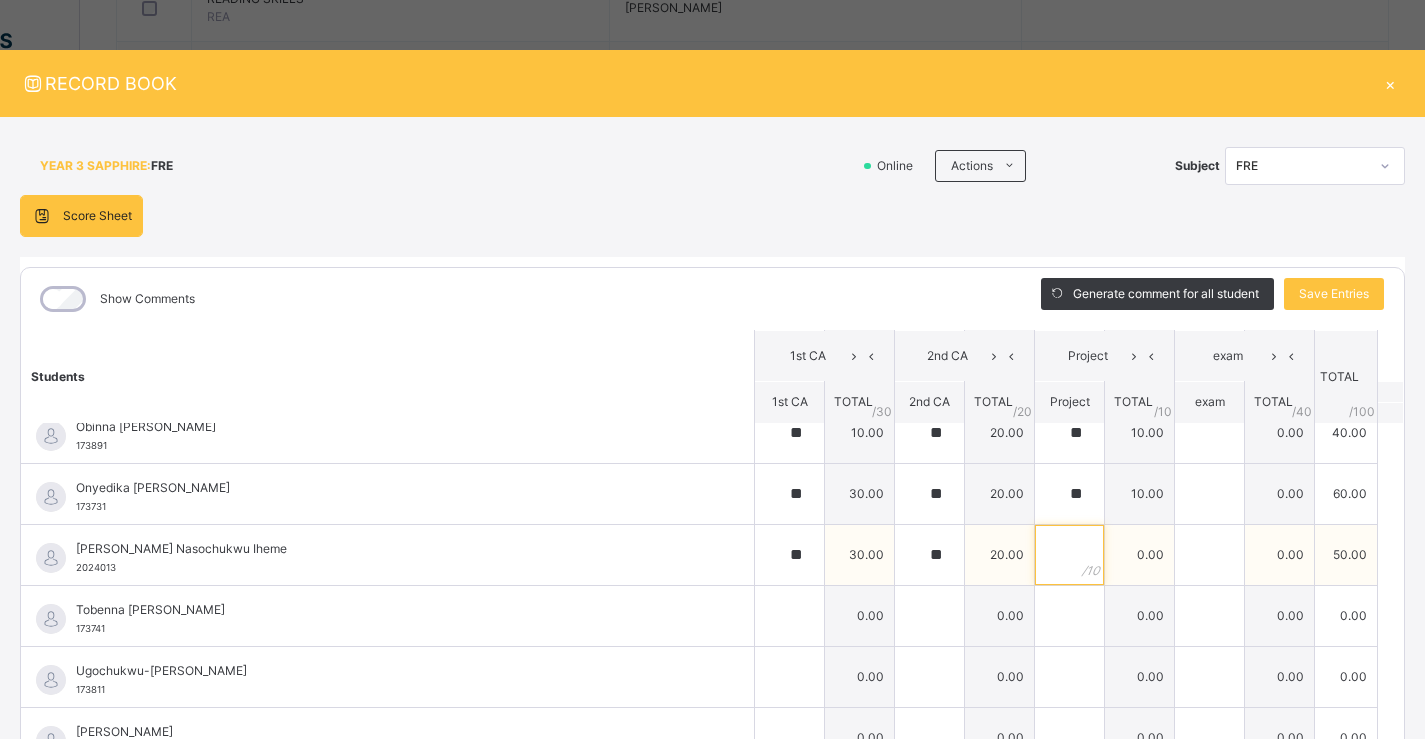 click at bounding box center (1069, 555) 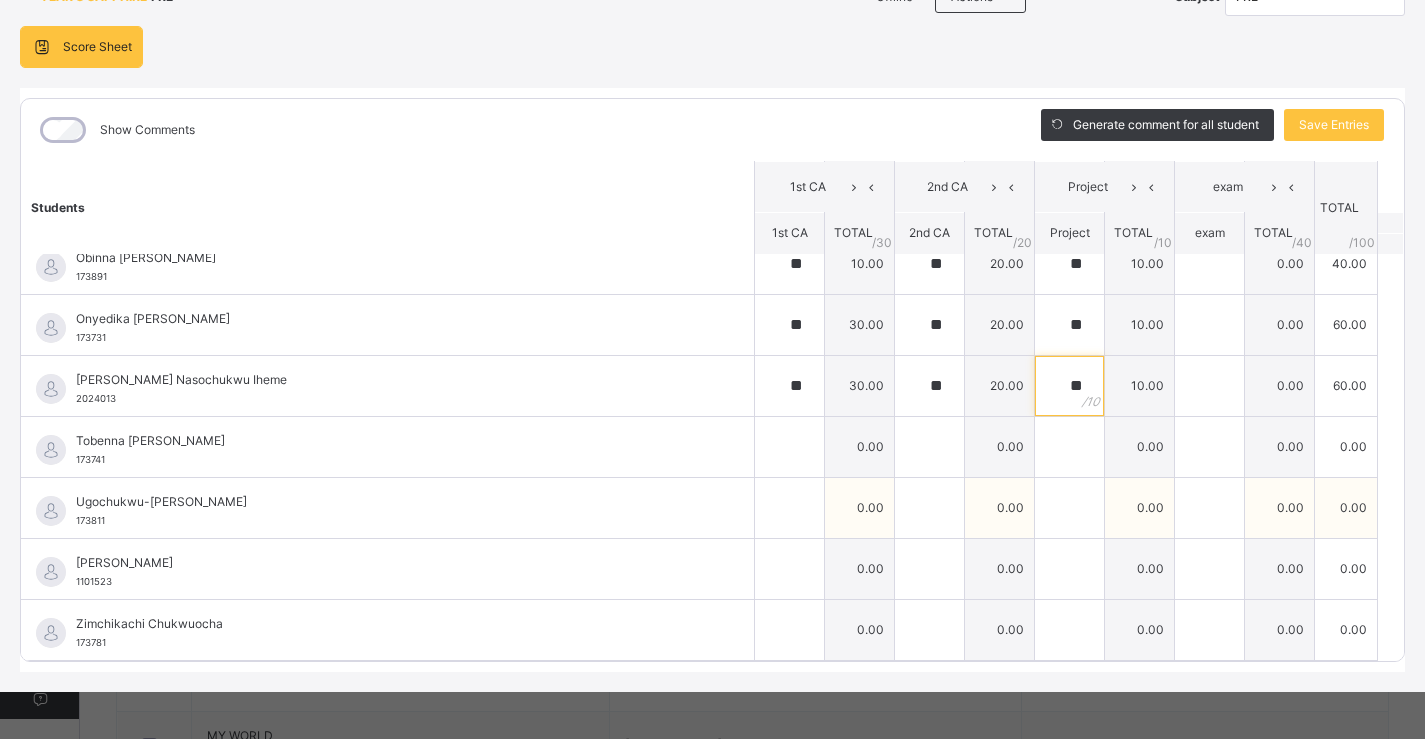 scroll, scrollTop: 172, scrollLeft: 0, axis: vertical 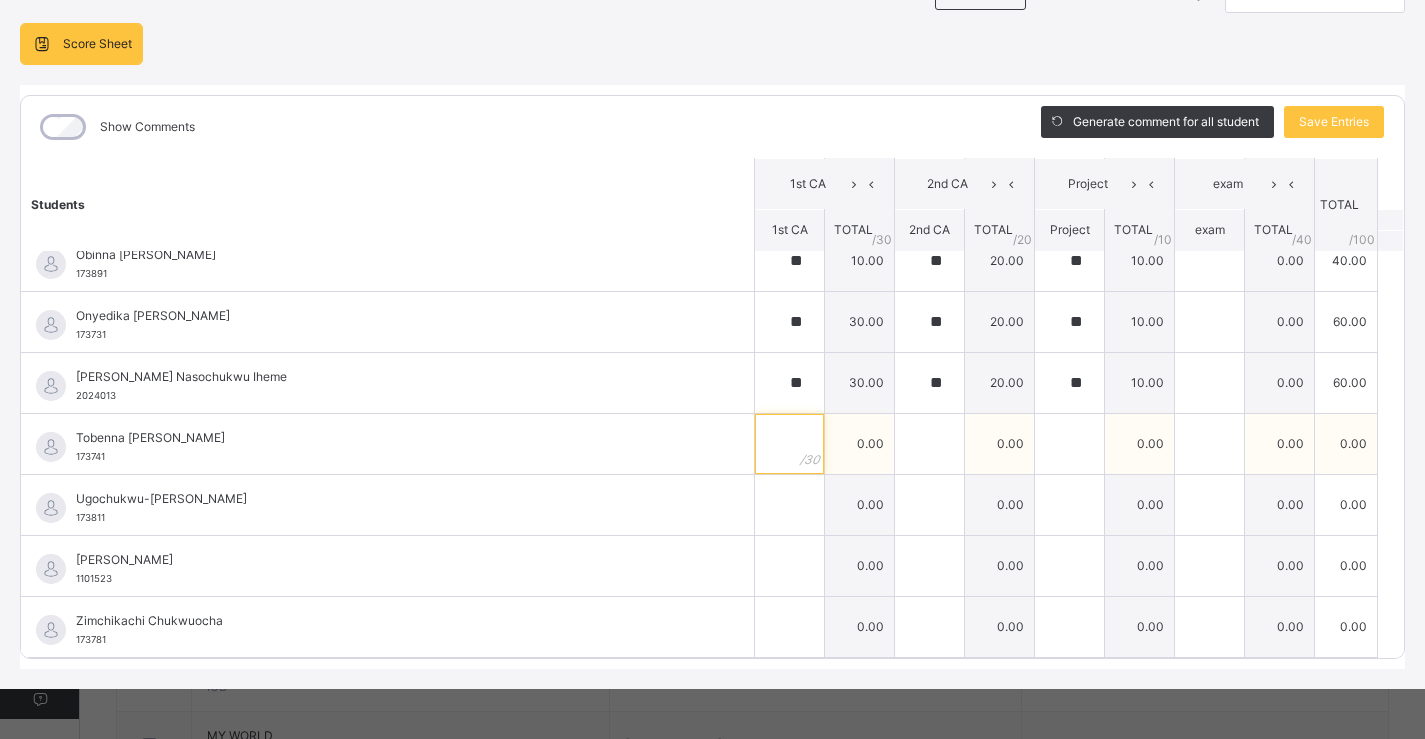 click at bounding box center (789, 444) 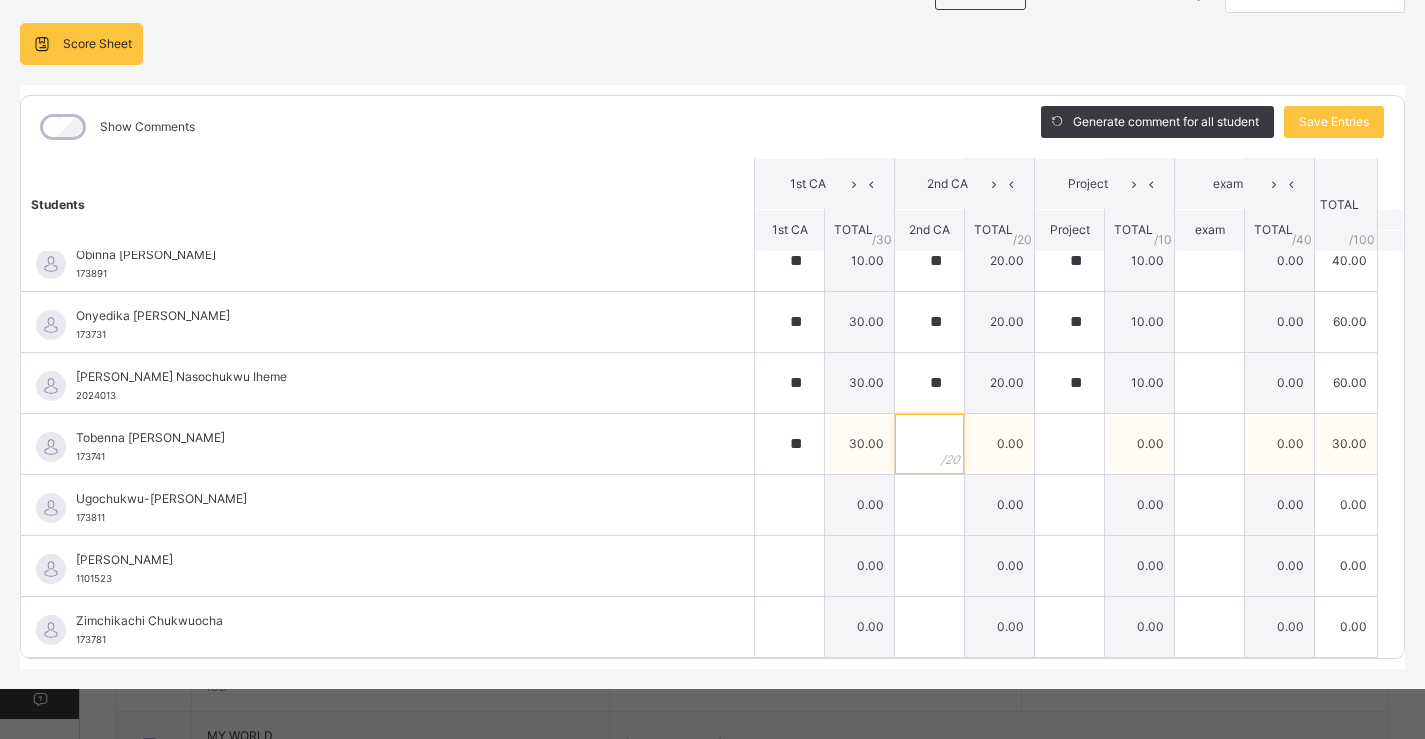 click at bounding box center (929, 444) 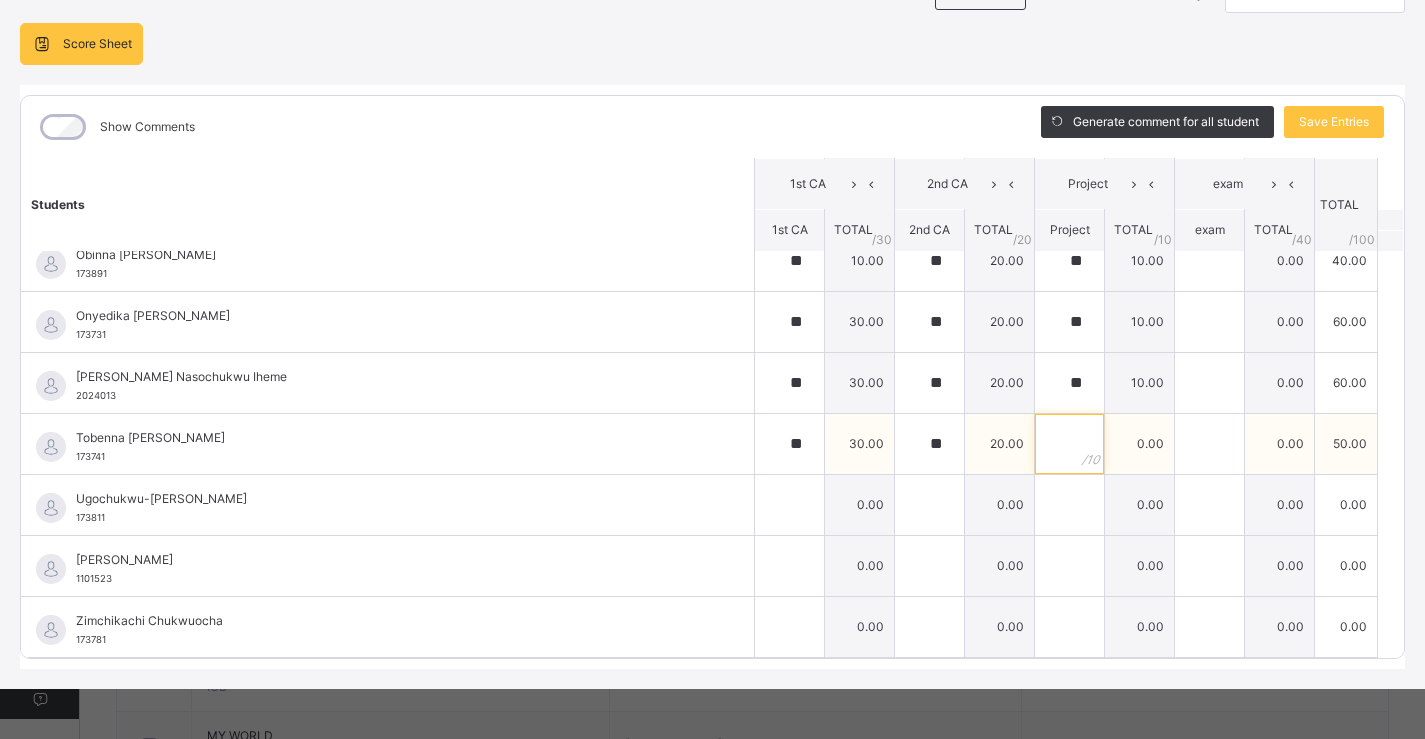 click at bounding box center (1069, 444) 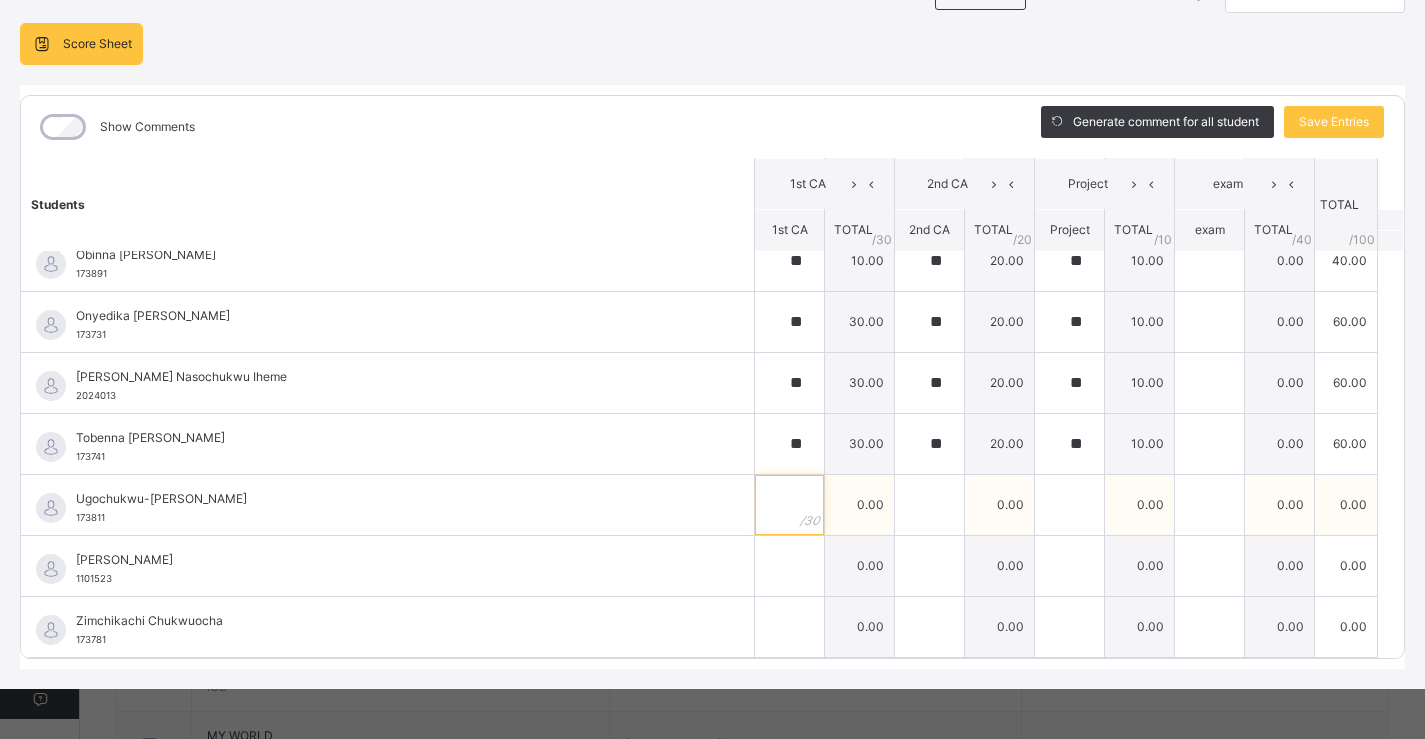 click at bounding box center (789, 505) 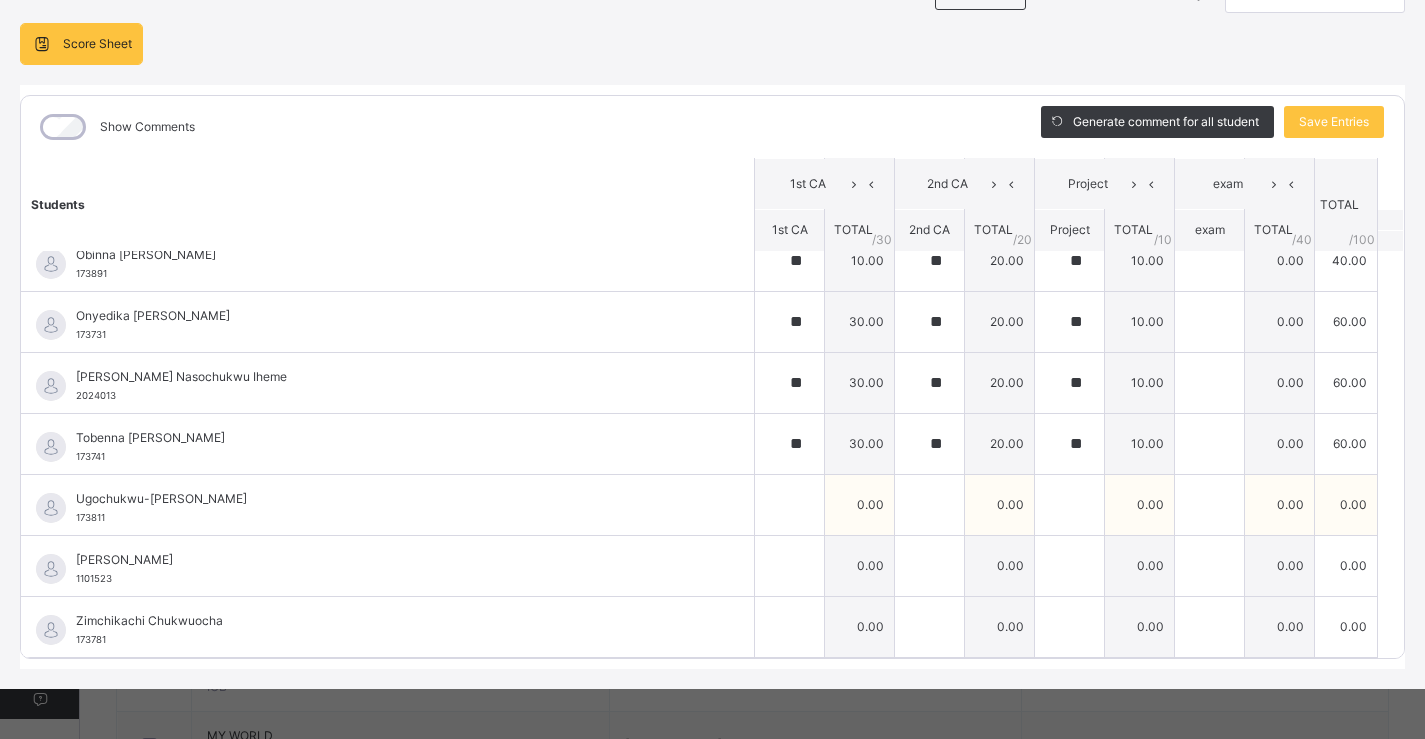 click at bounding box center (789, 505) 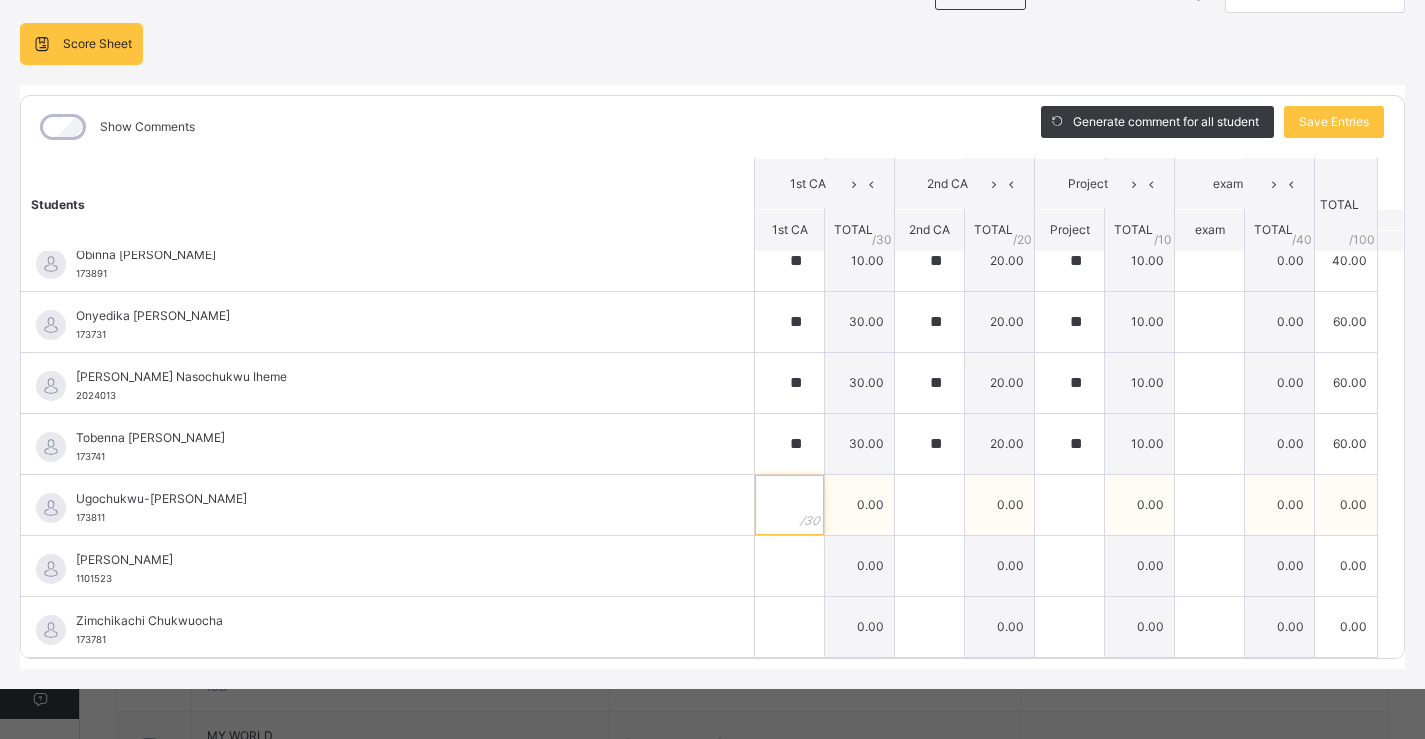 click at bounding box center (789, 505) 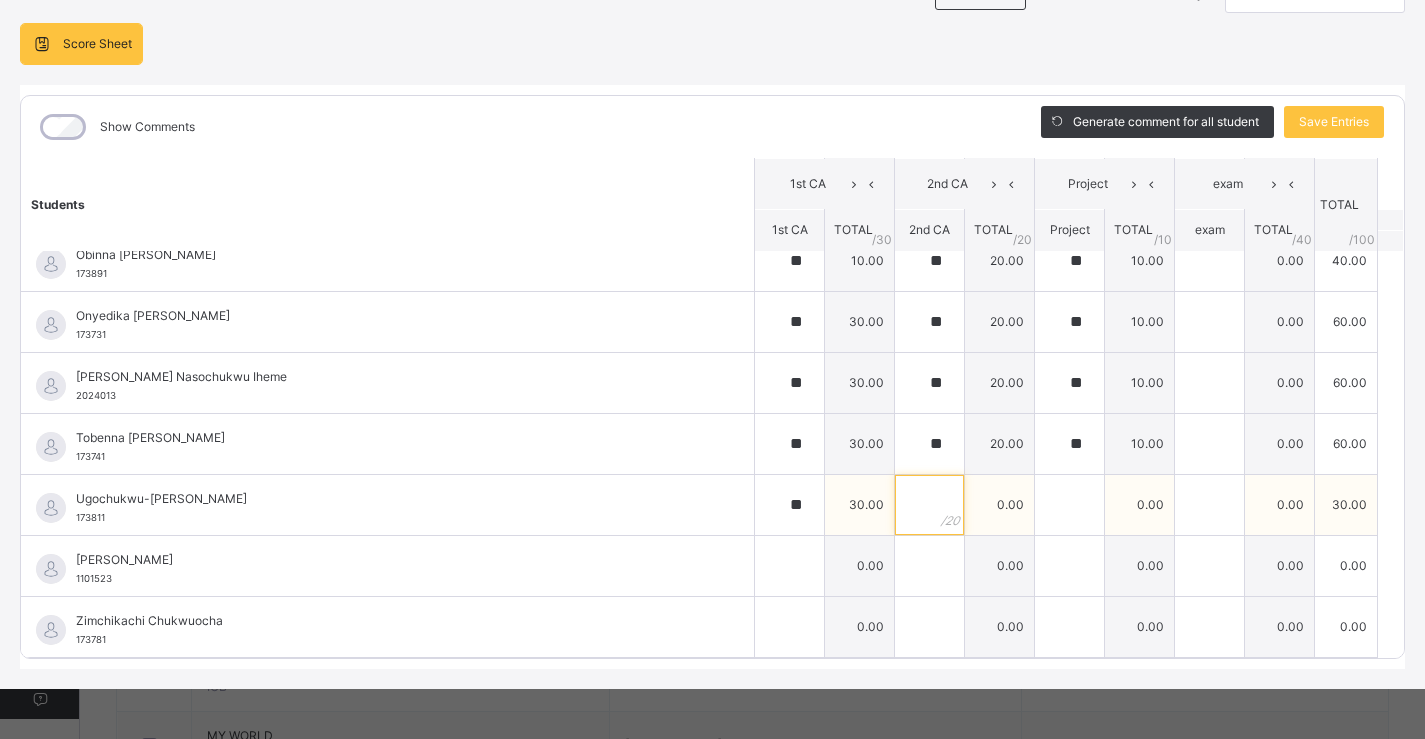 click at bounding box center [929, 505] 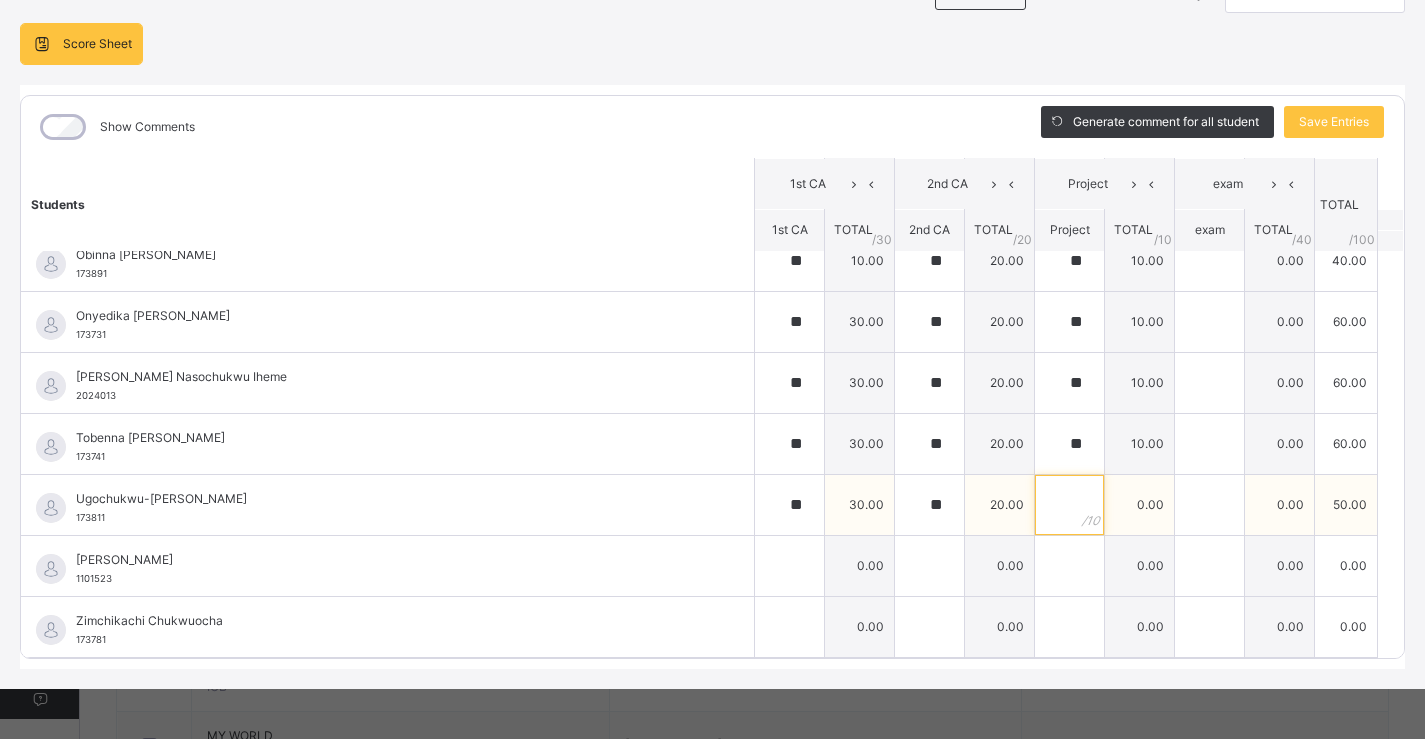 click at bounding box center (1069, 505) 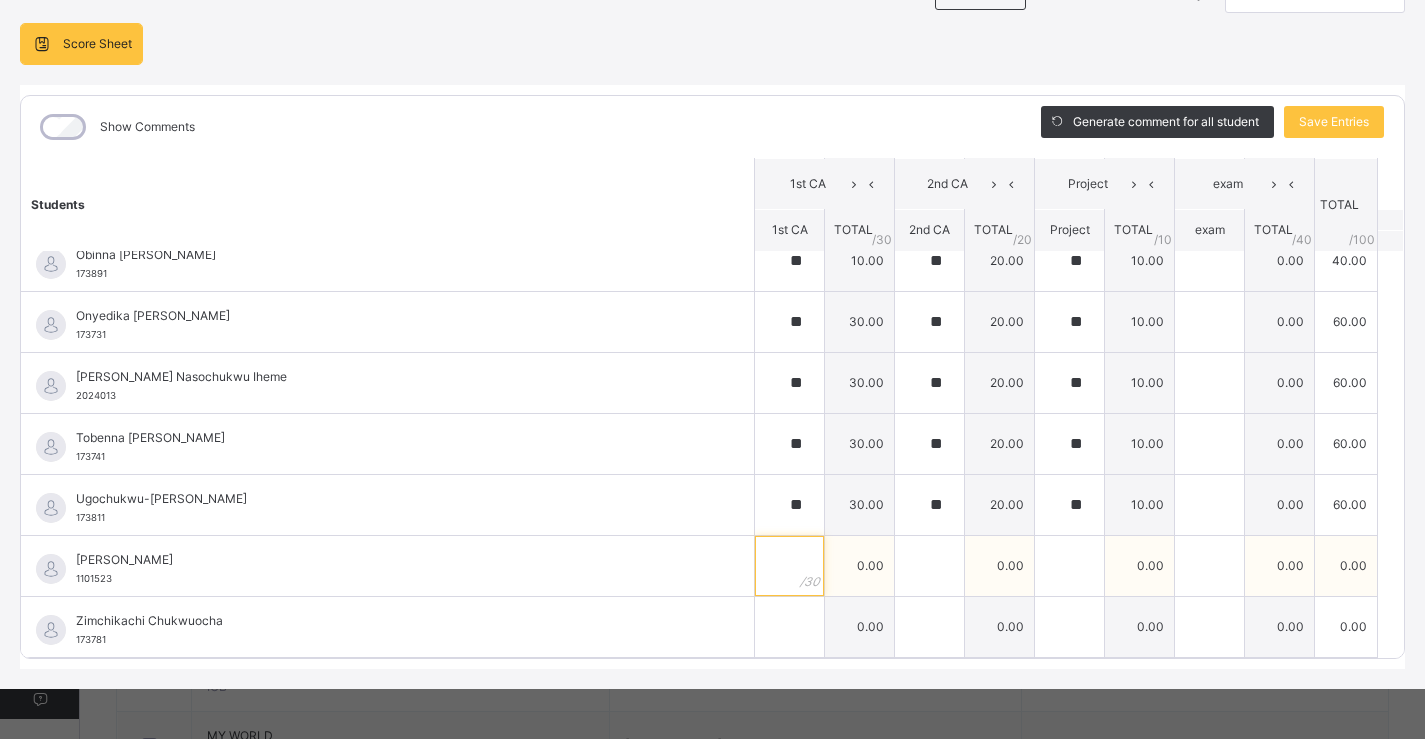 click at bounding box center (789, 566) 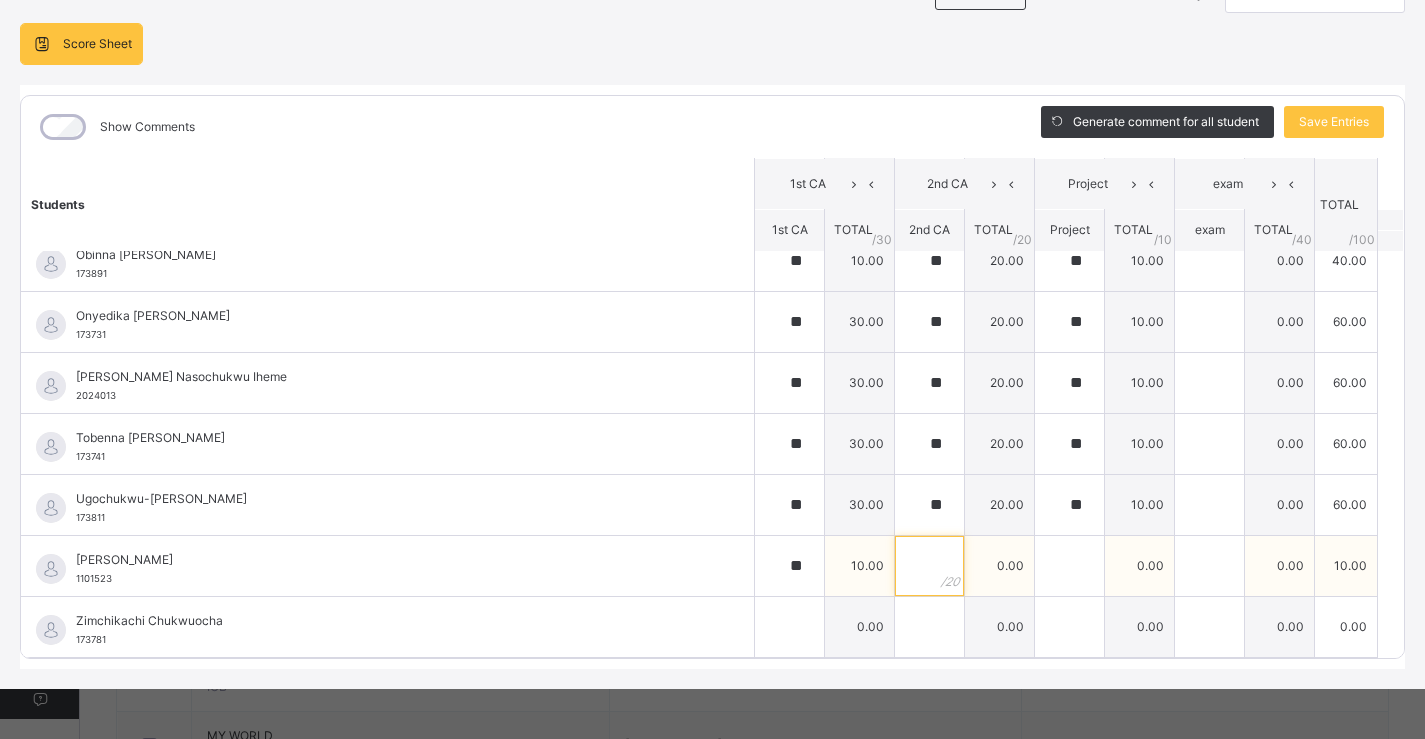 click at bounding box center [929, 566] 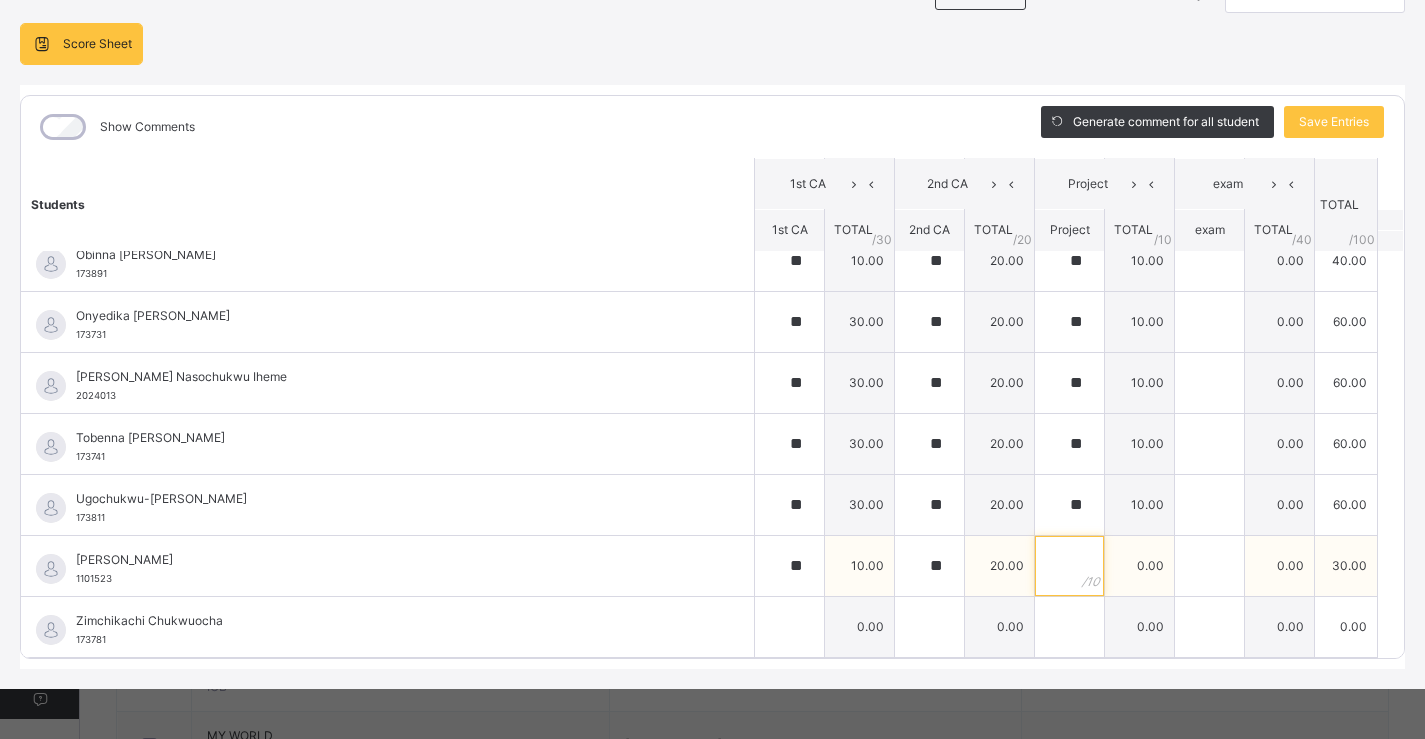 click at bounding box center [1069, 566] 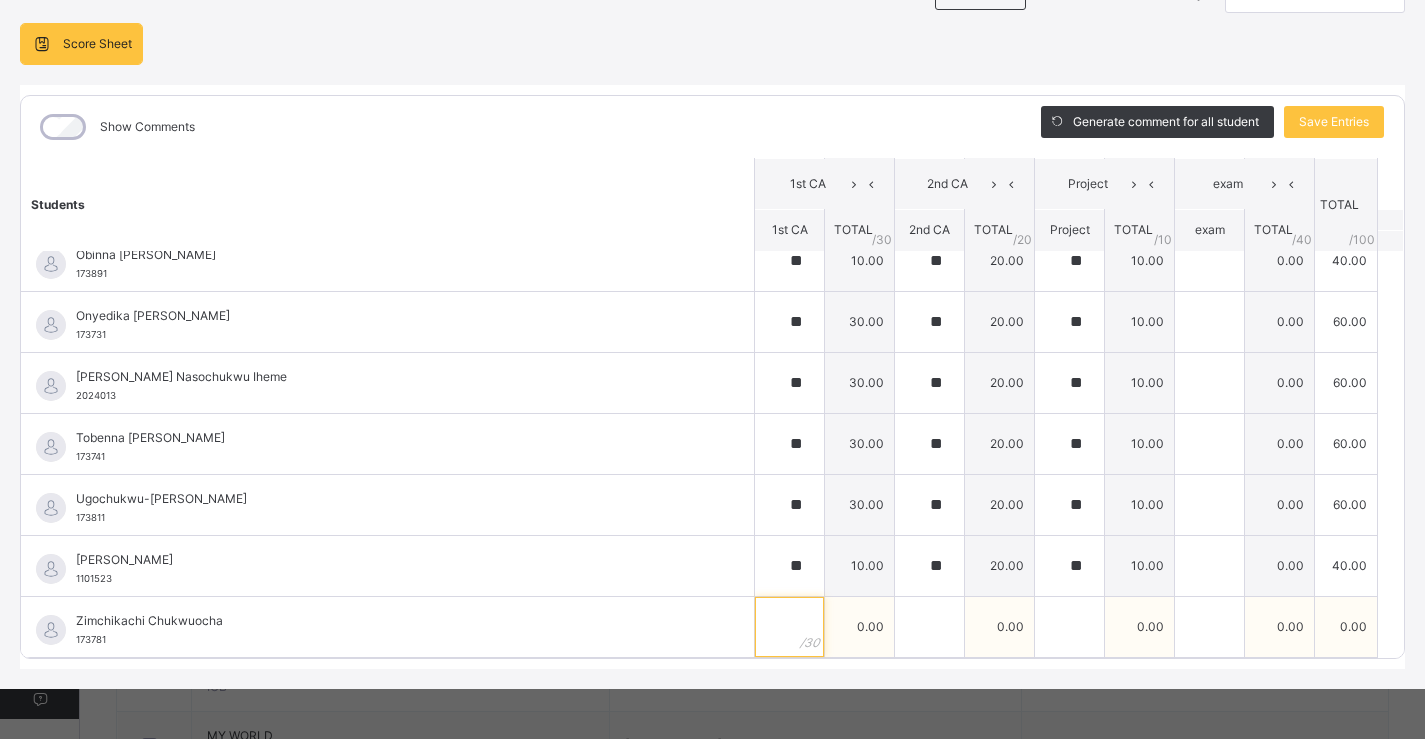 click at bounding box center [789, 627] 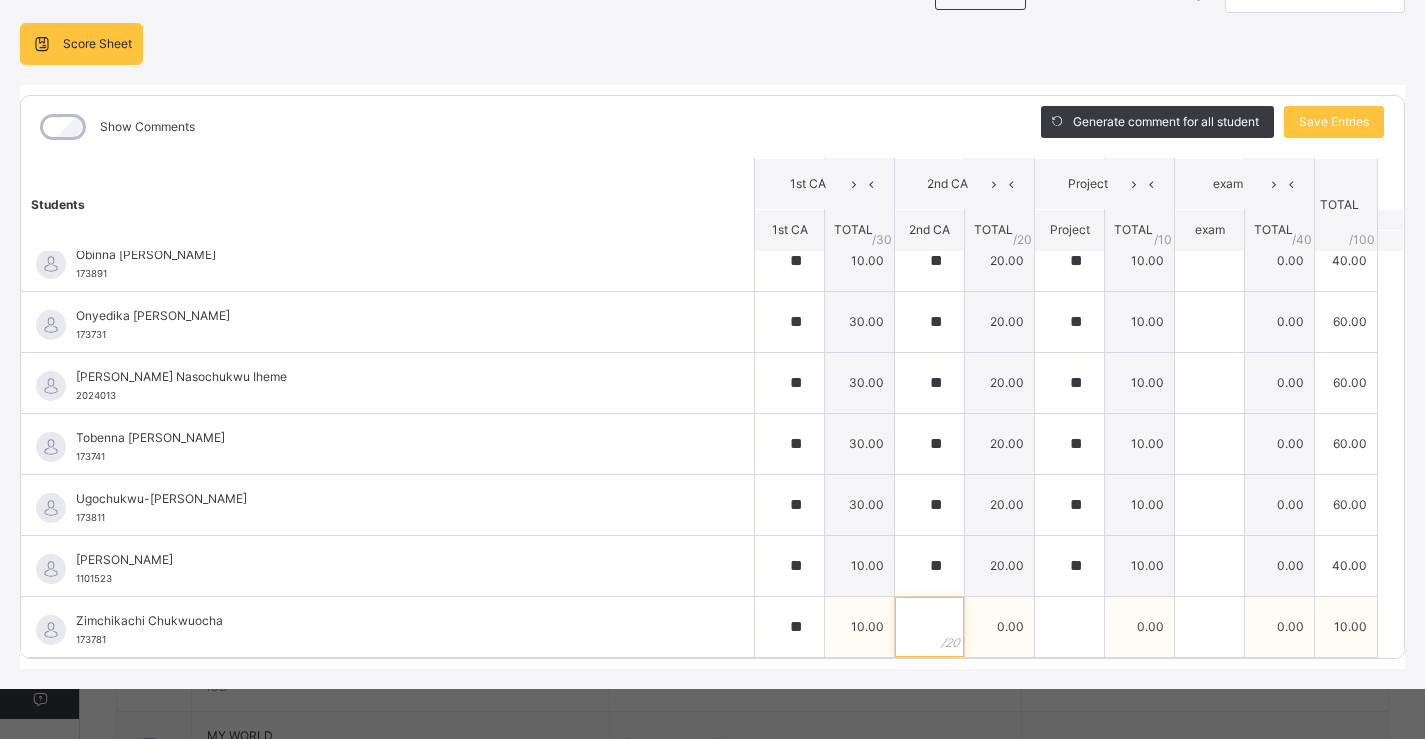 click at bounding box center [929, 627] 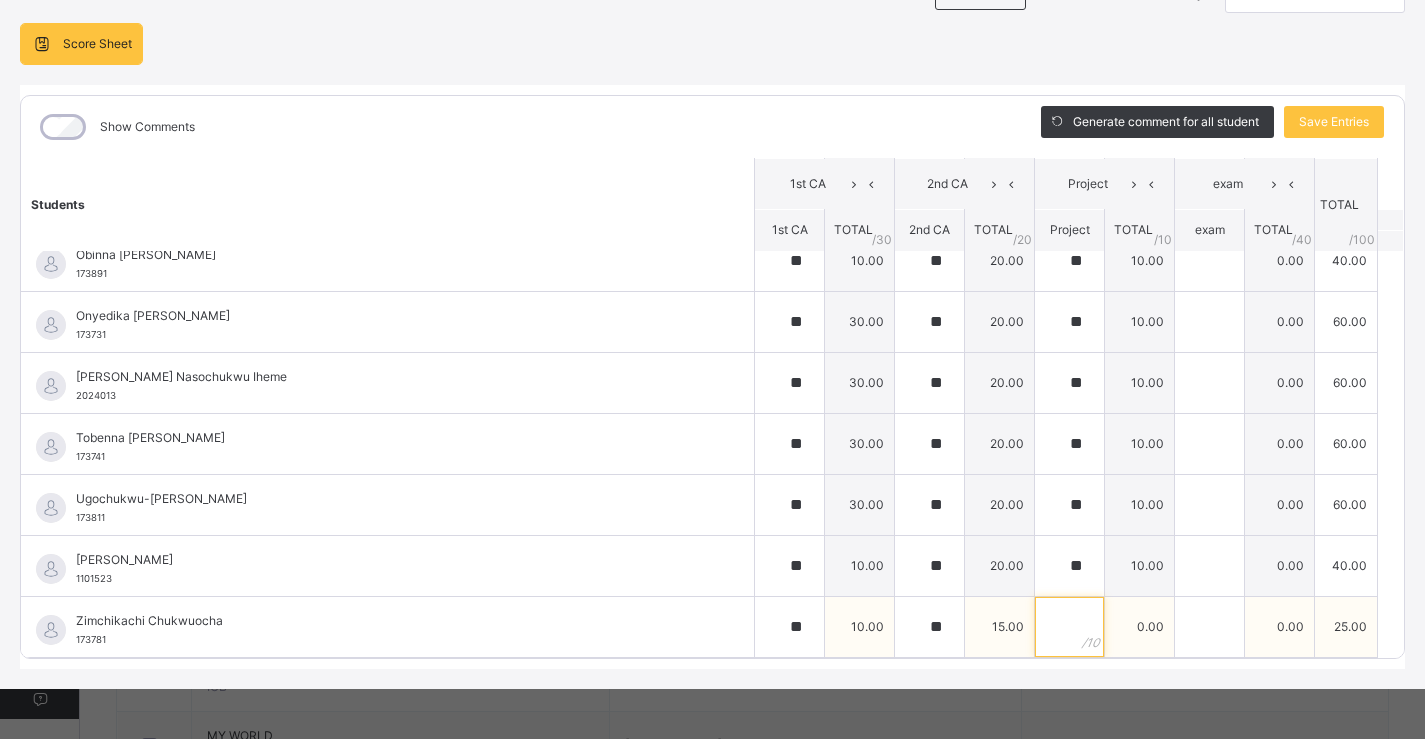click at bounding box center (1069, 627) 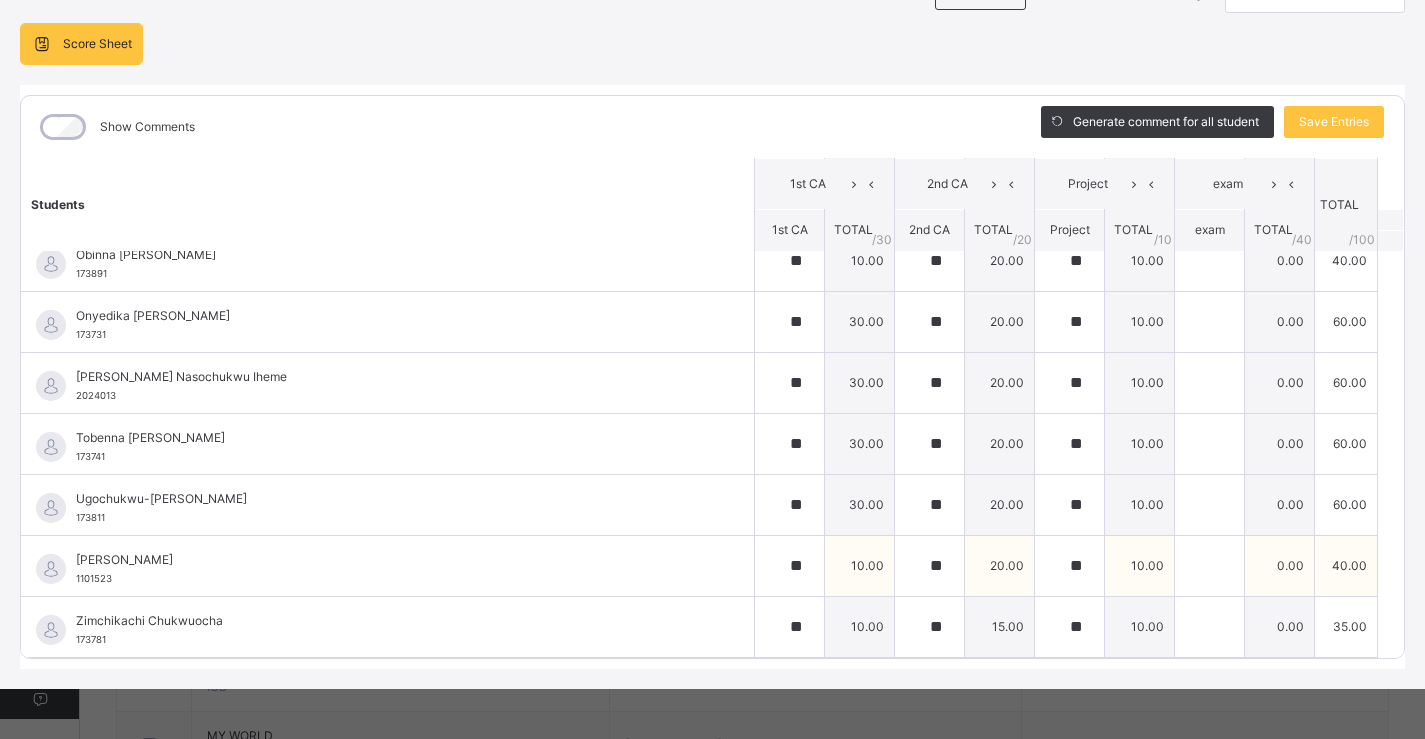 click on "[PERSON_NAME] 1101523" at bounding box center [387, 566] 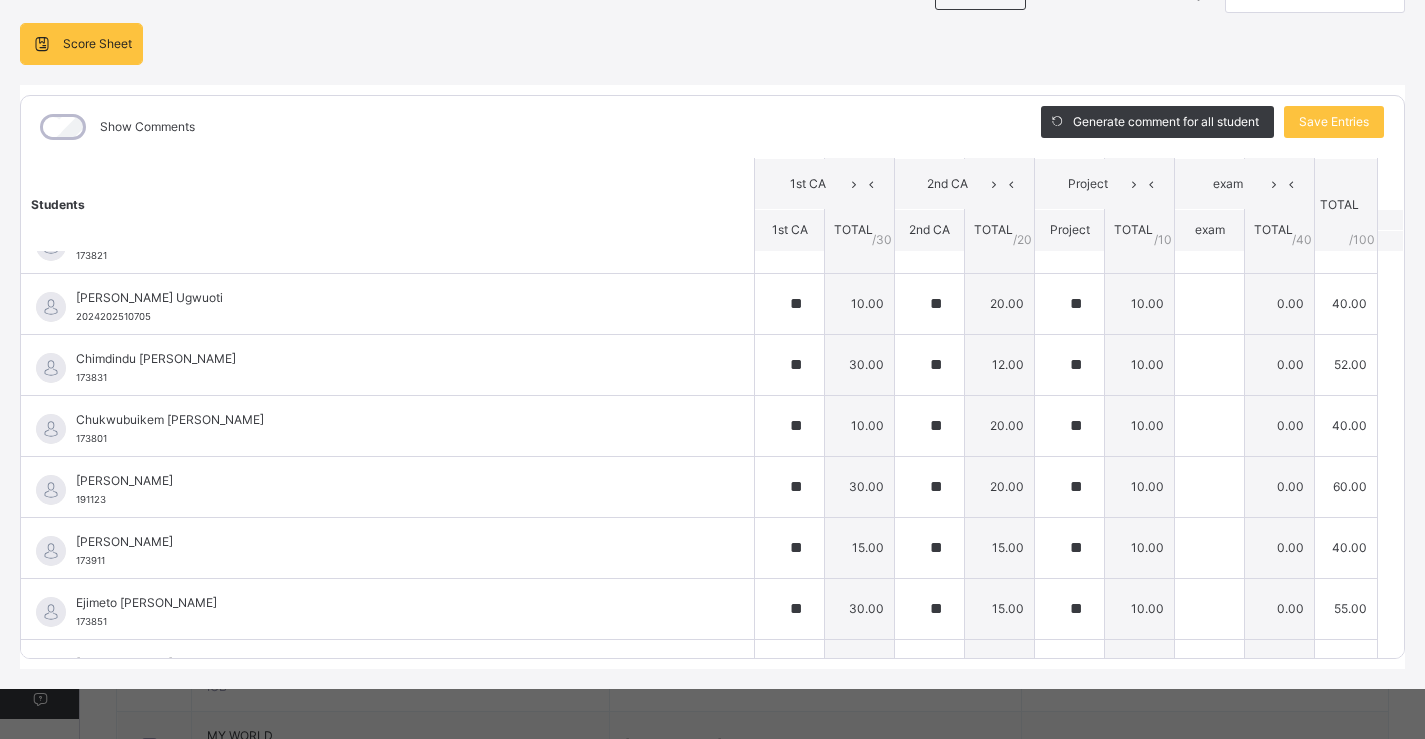scroll, scrollTop: 0, scrollLeft: 0, axis: both 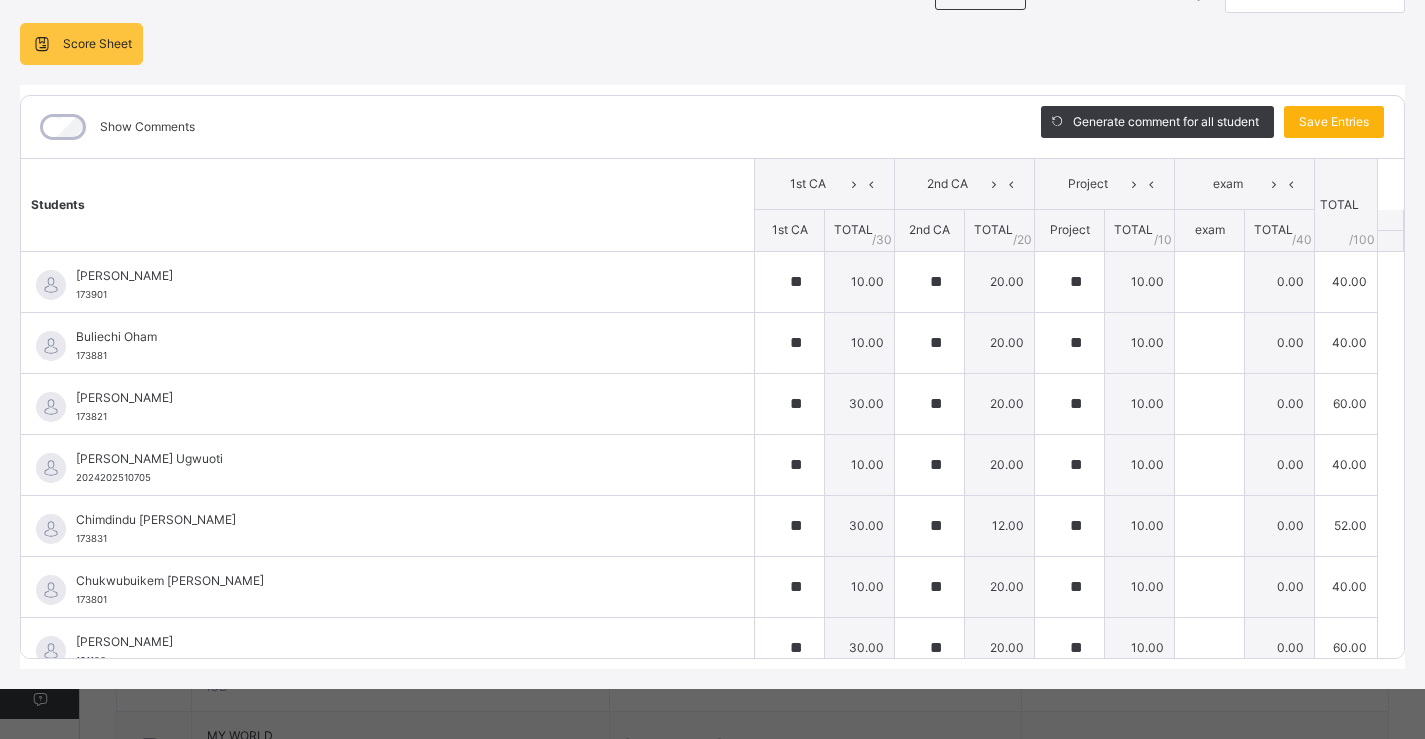 click on "Save Entries" at bounding box center [1334, 122] 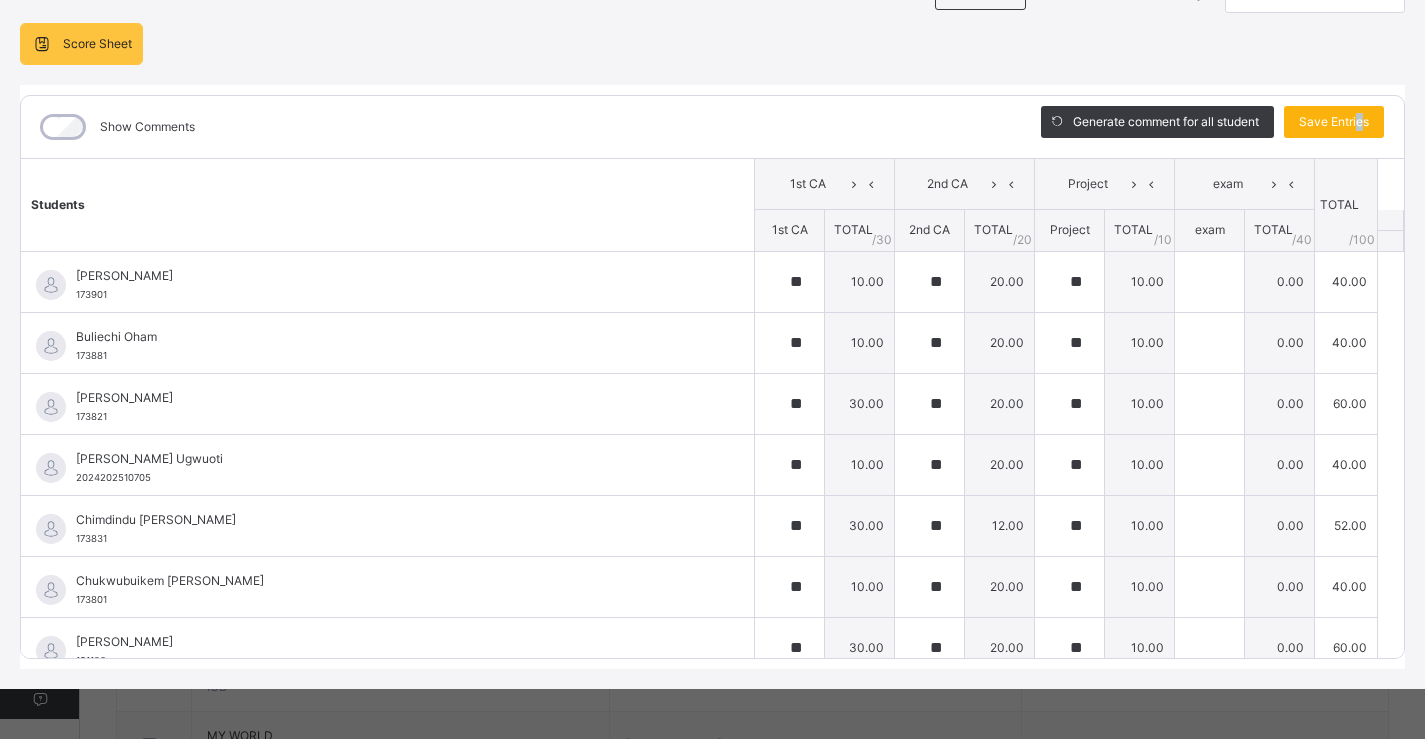 click on "Save Entries" at bounding box center [1334, 122] 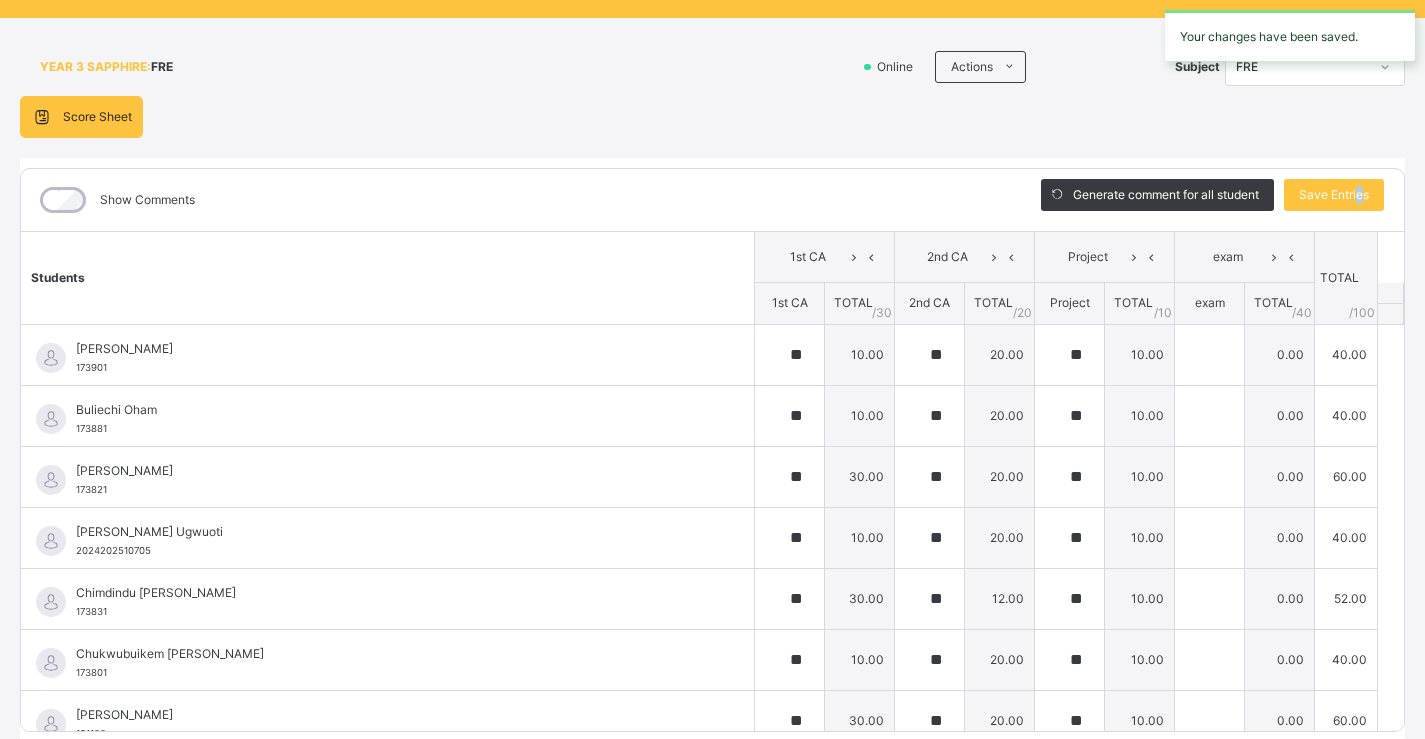 scroll, scrollTop: 0, scrollLeft: 0, axis: both 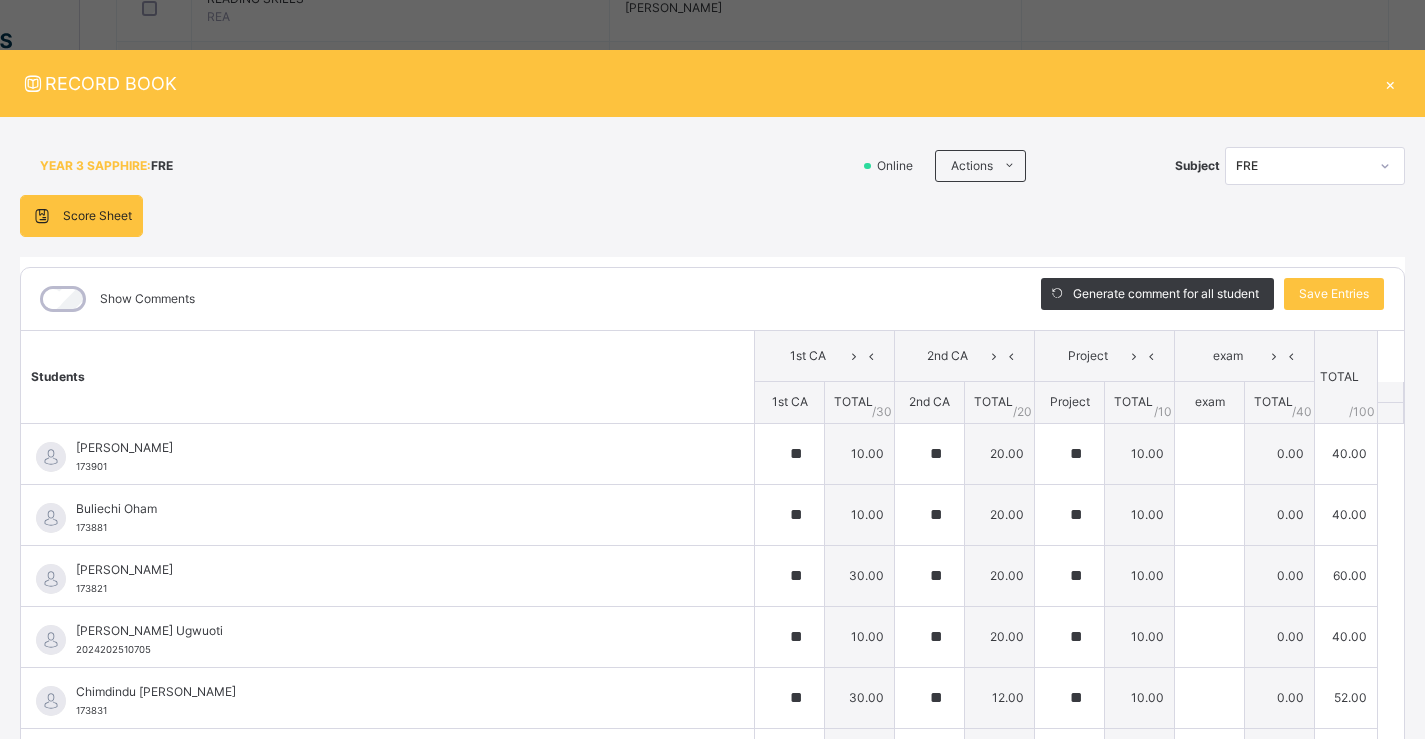 click on "×" at bounding box center (1390, 83) 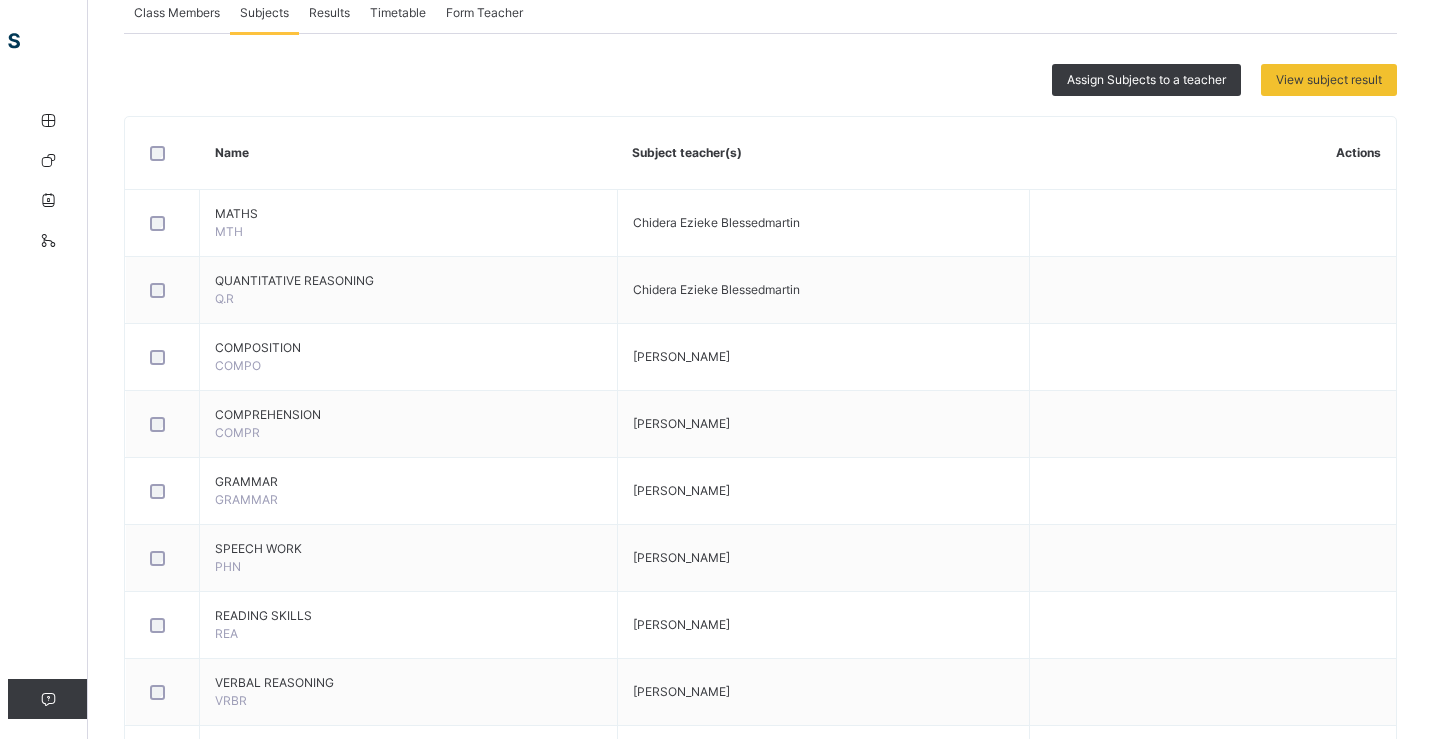 scroll, scrollTop: 0, scrollLeft: 0, axis: both 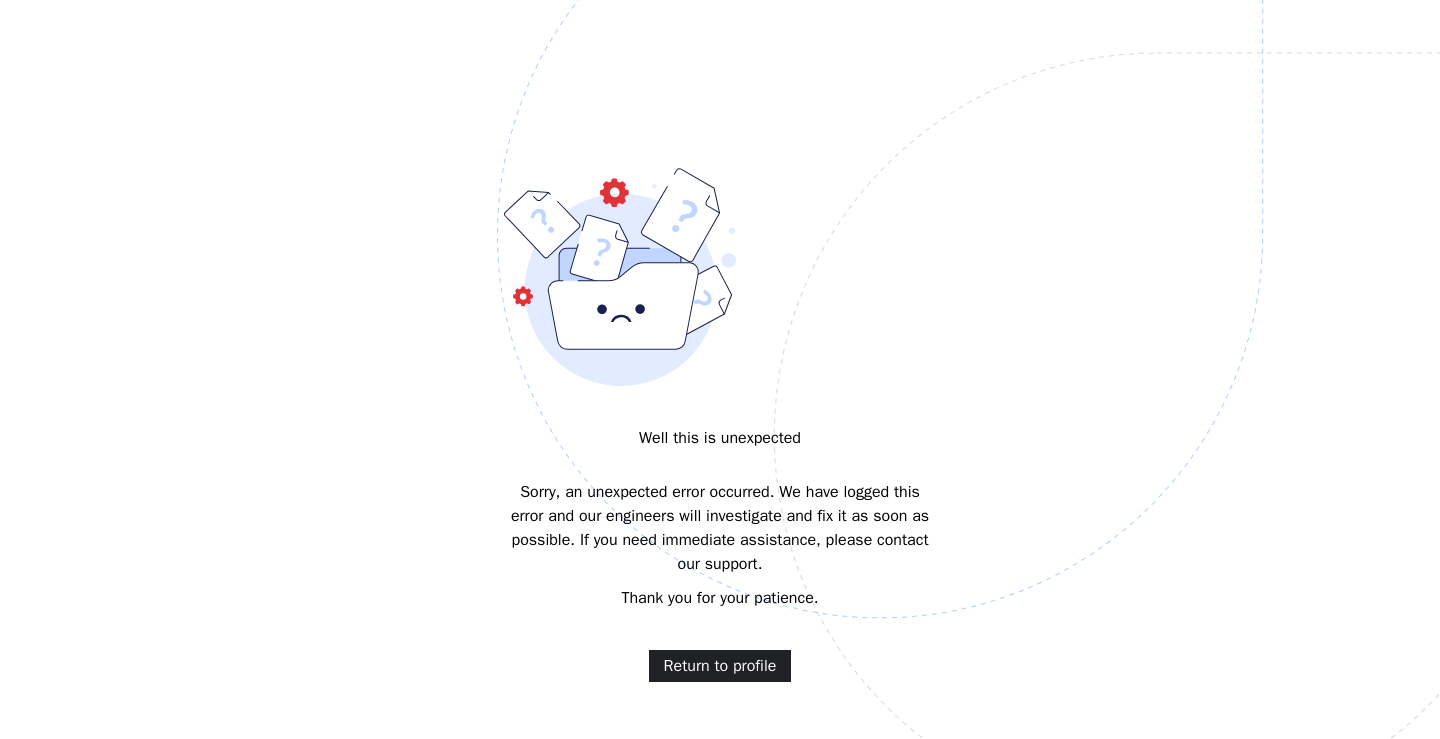 click on "Return to profile" at bounding box center (720, 666) 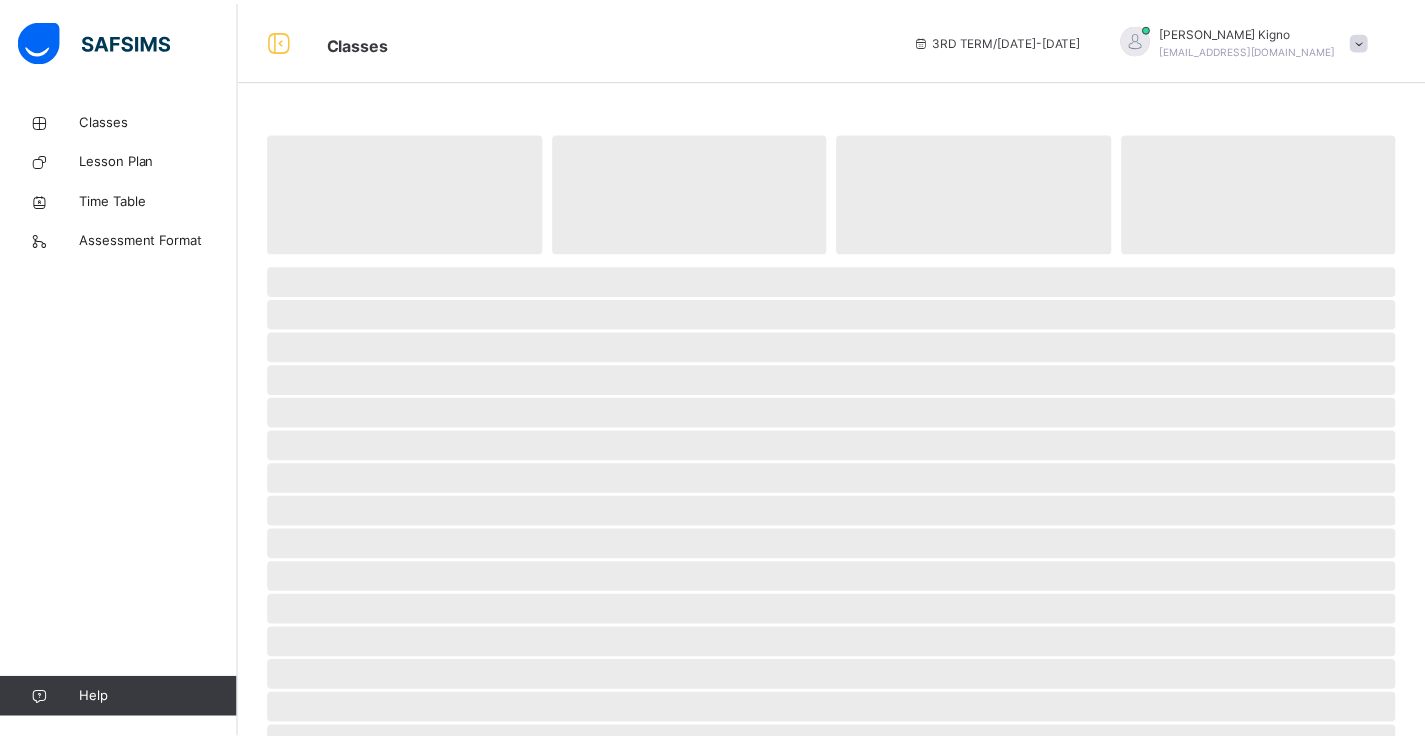 scroll, scrollTop: 0, scrollLeft: 0, axis: both 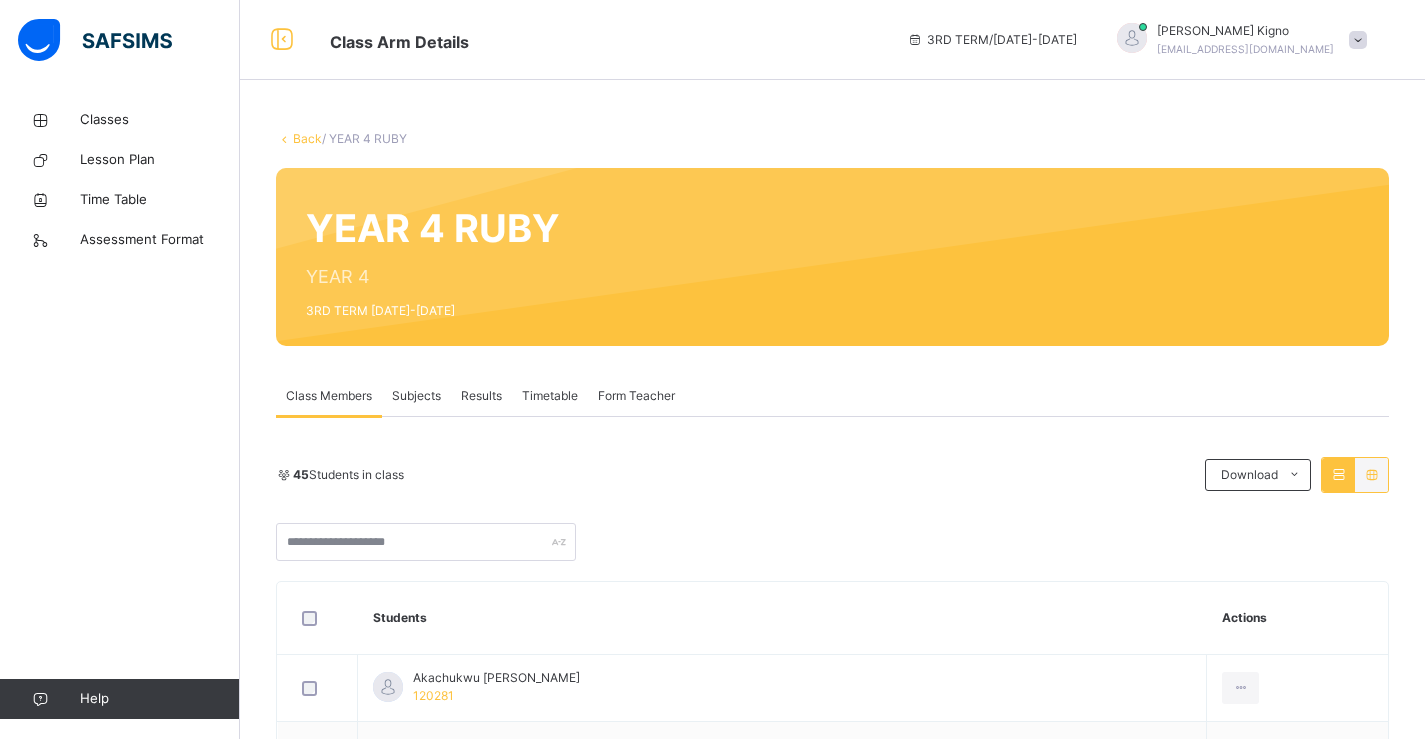 click on "Subjects" at bounding box center (416, 396) 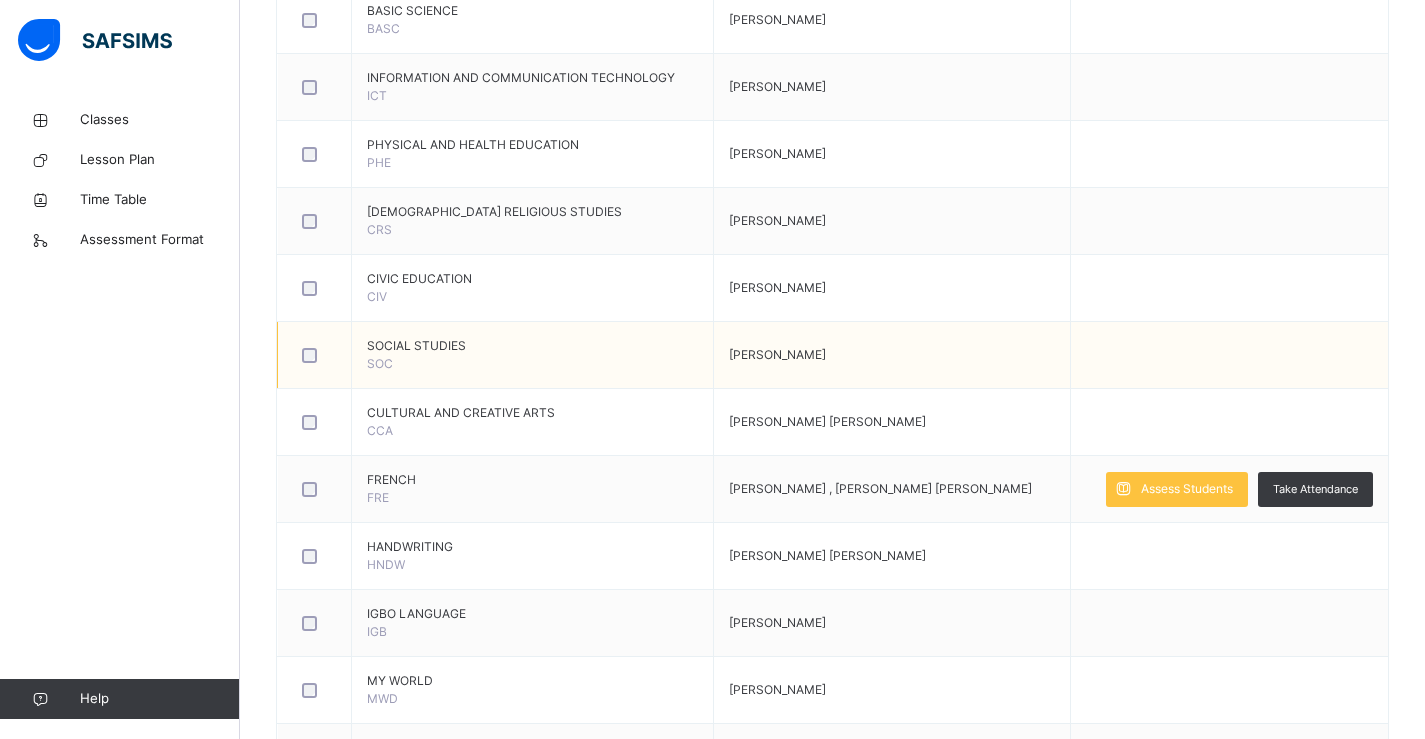 scroll, scrollTop: 1200, scrollLeft: 0, axis: vertical 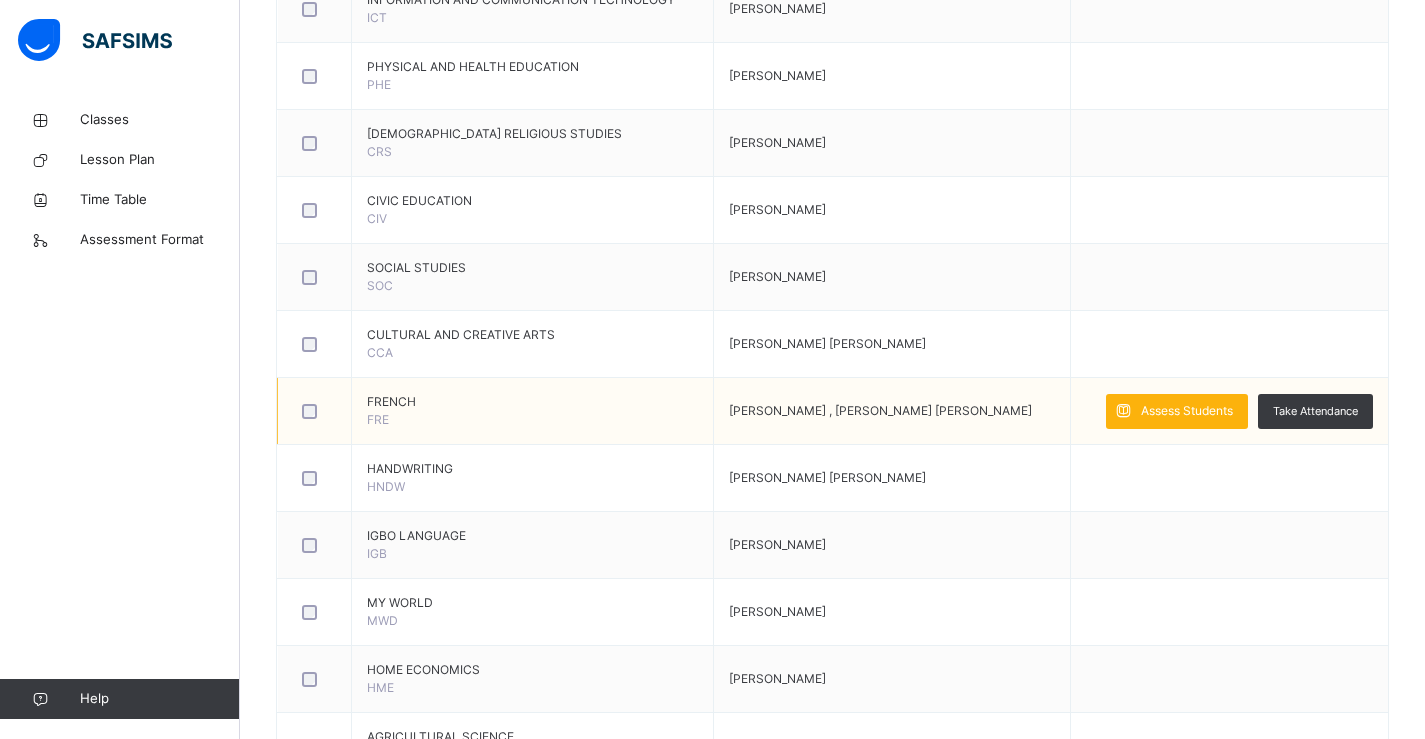 click on "Assess Students" at bounding box center [1187, 411] 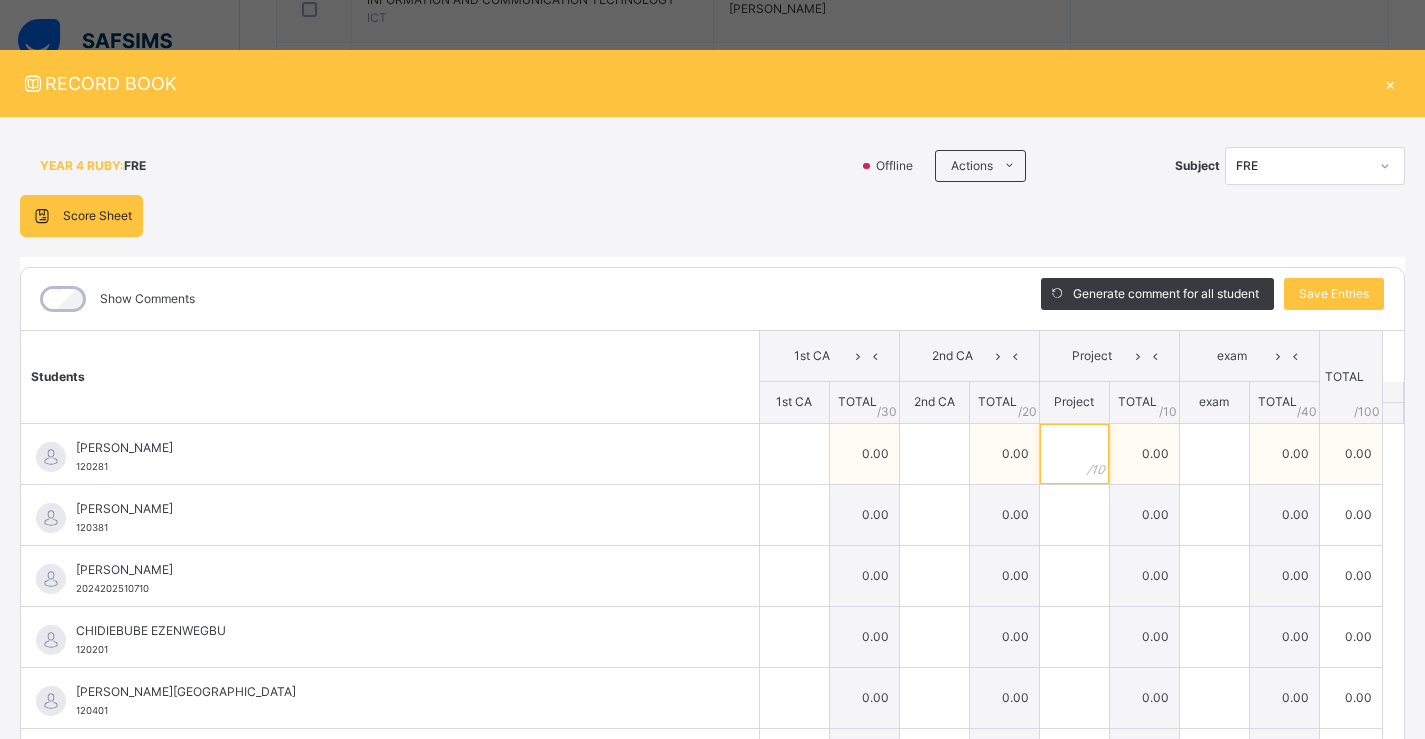 click at bounding box center (1074, 454) 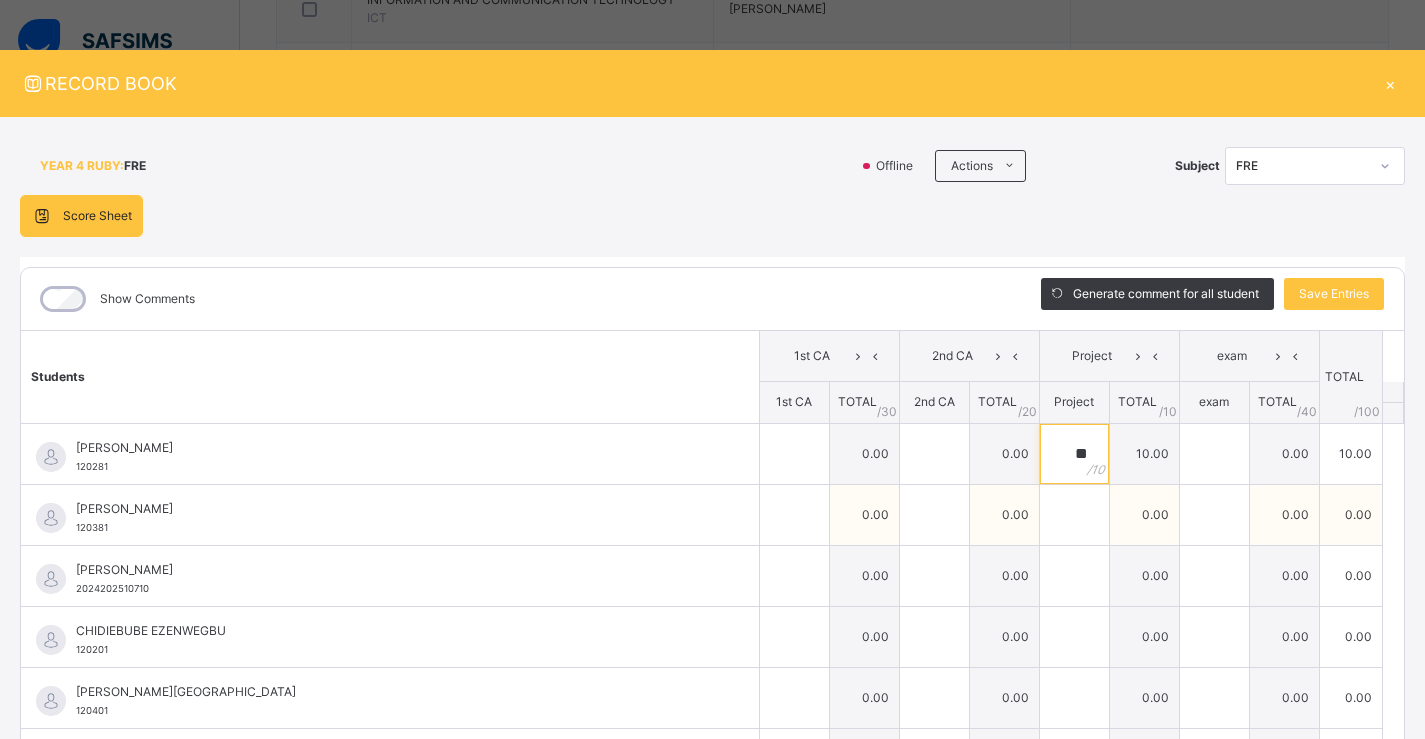 type on "**" 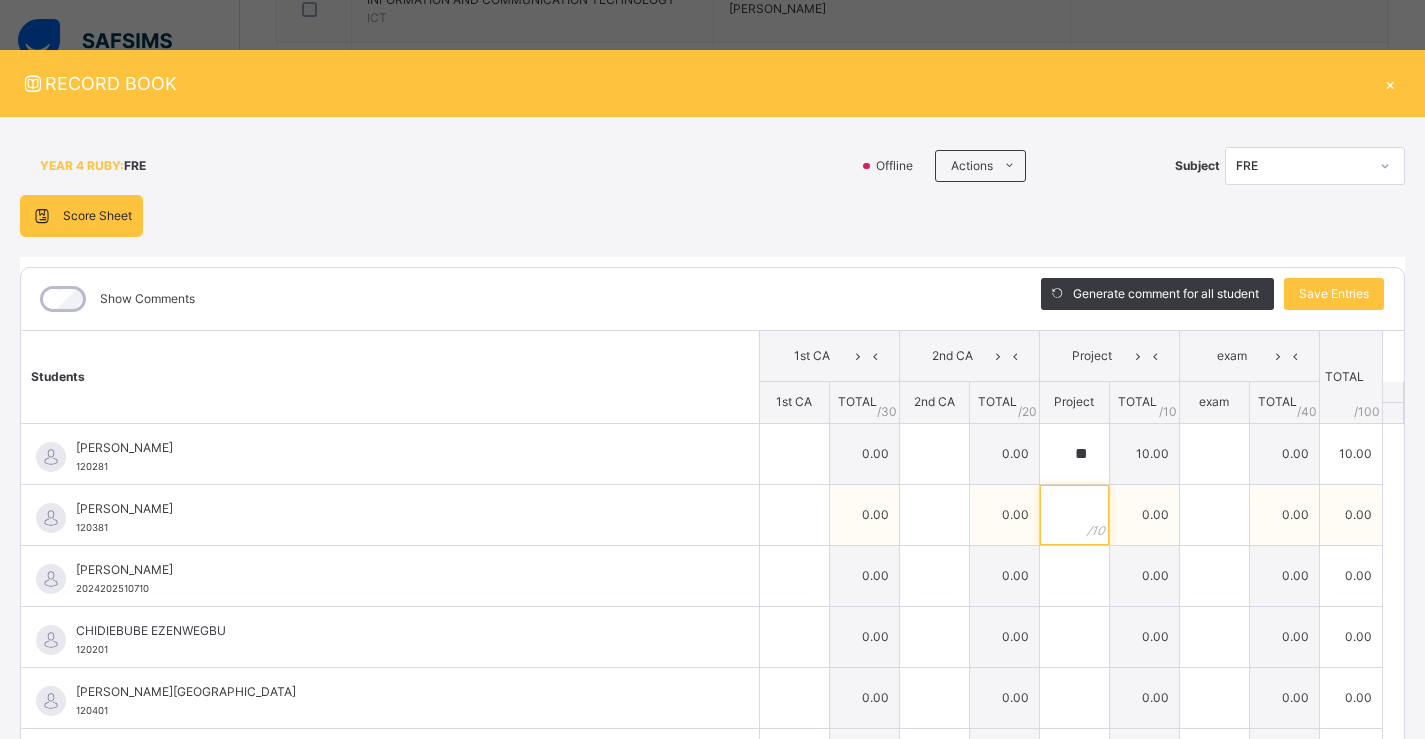 click at bounding box center [1074, 515] 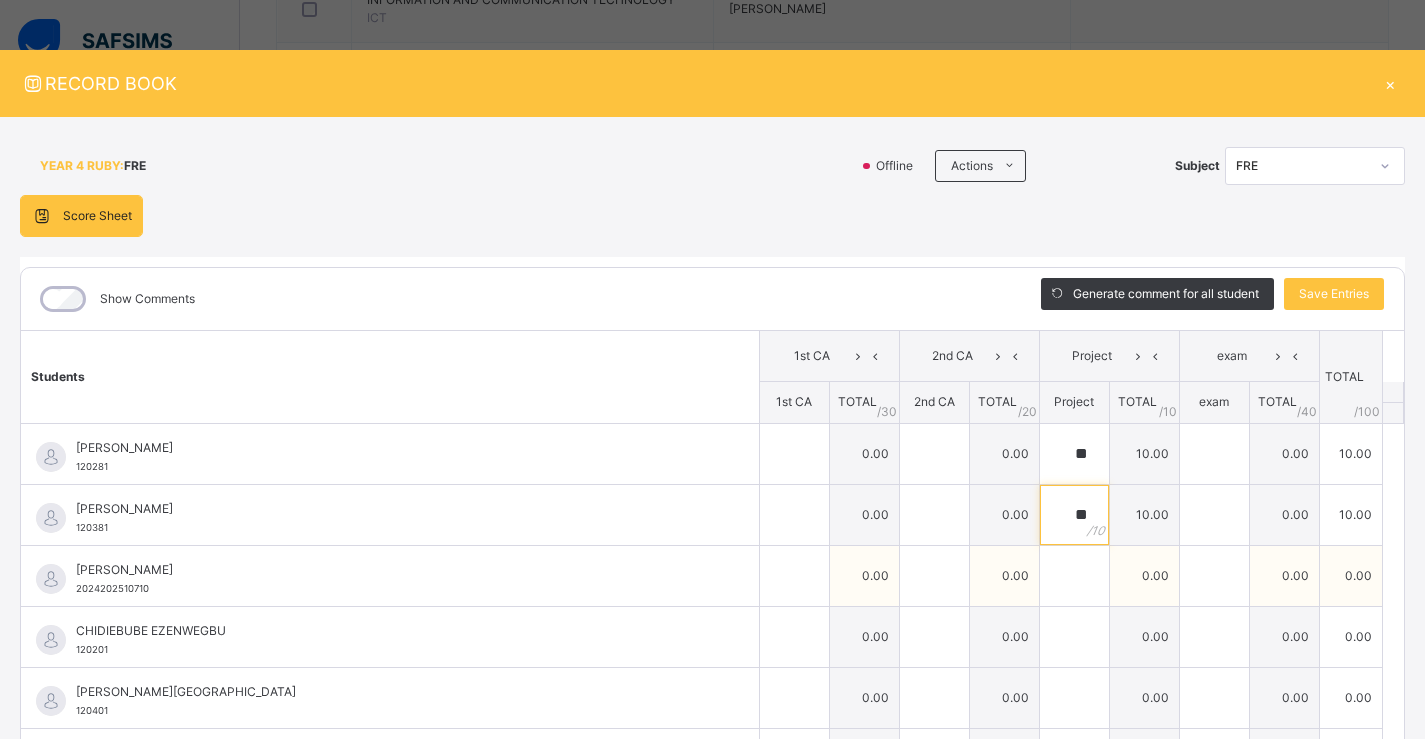 type on "**" 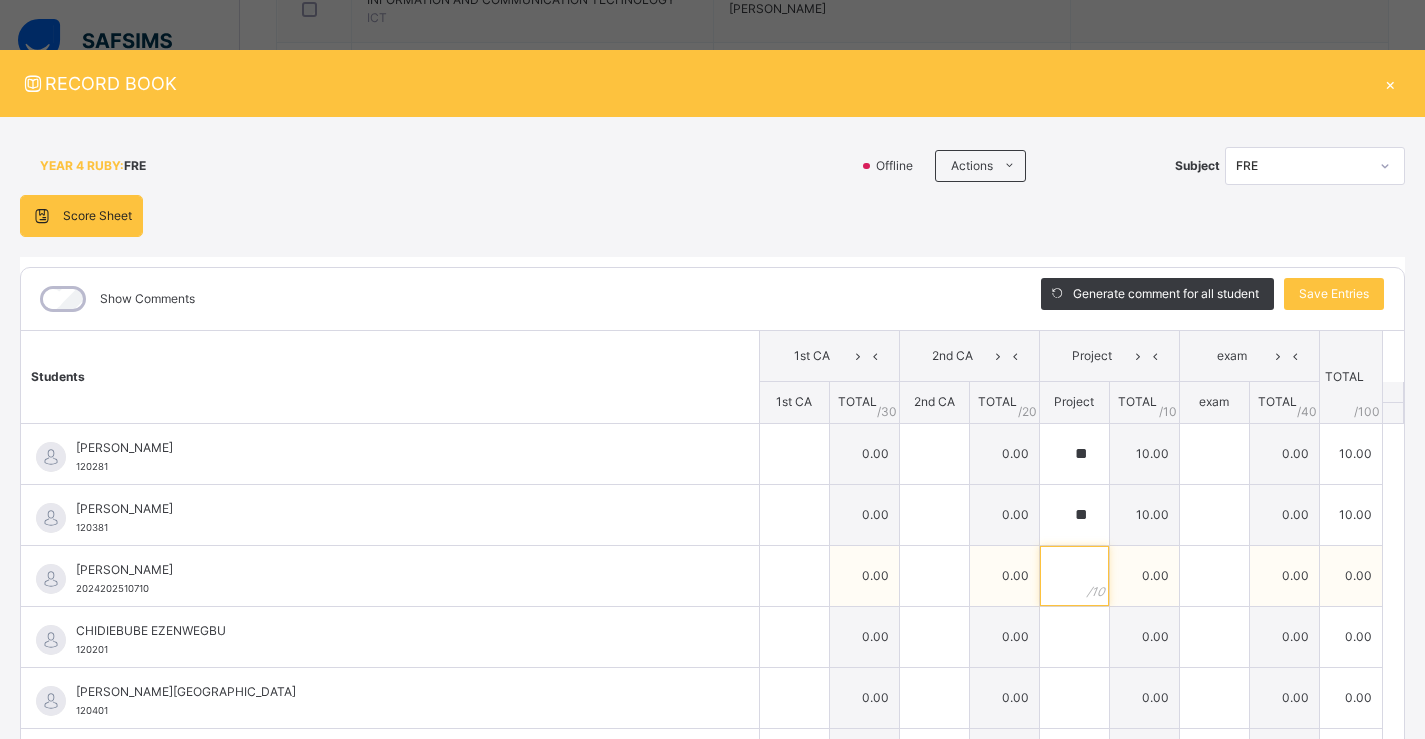 click at bounding box center [1074, 576] 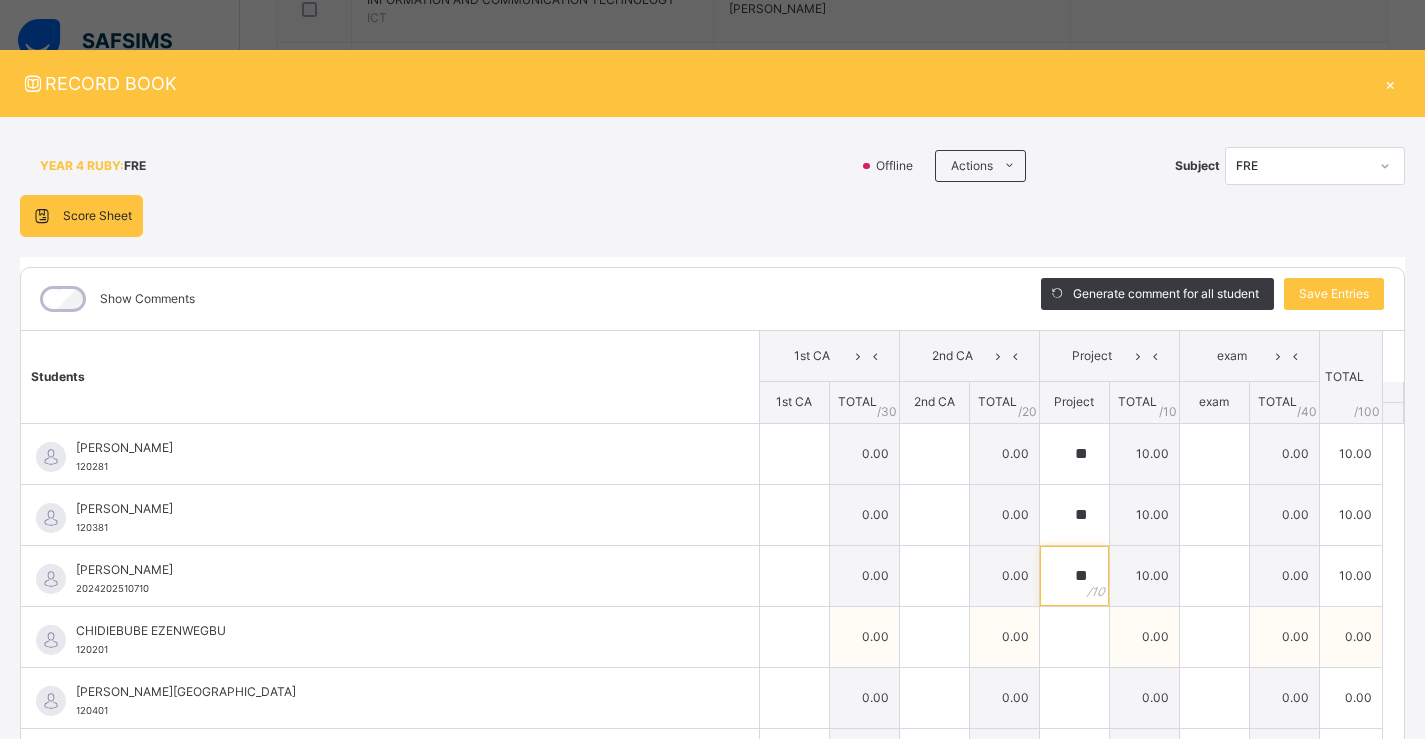 type on "**" 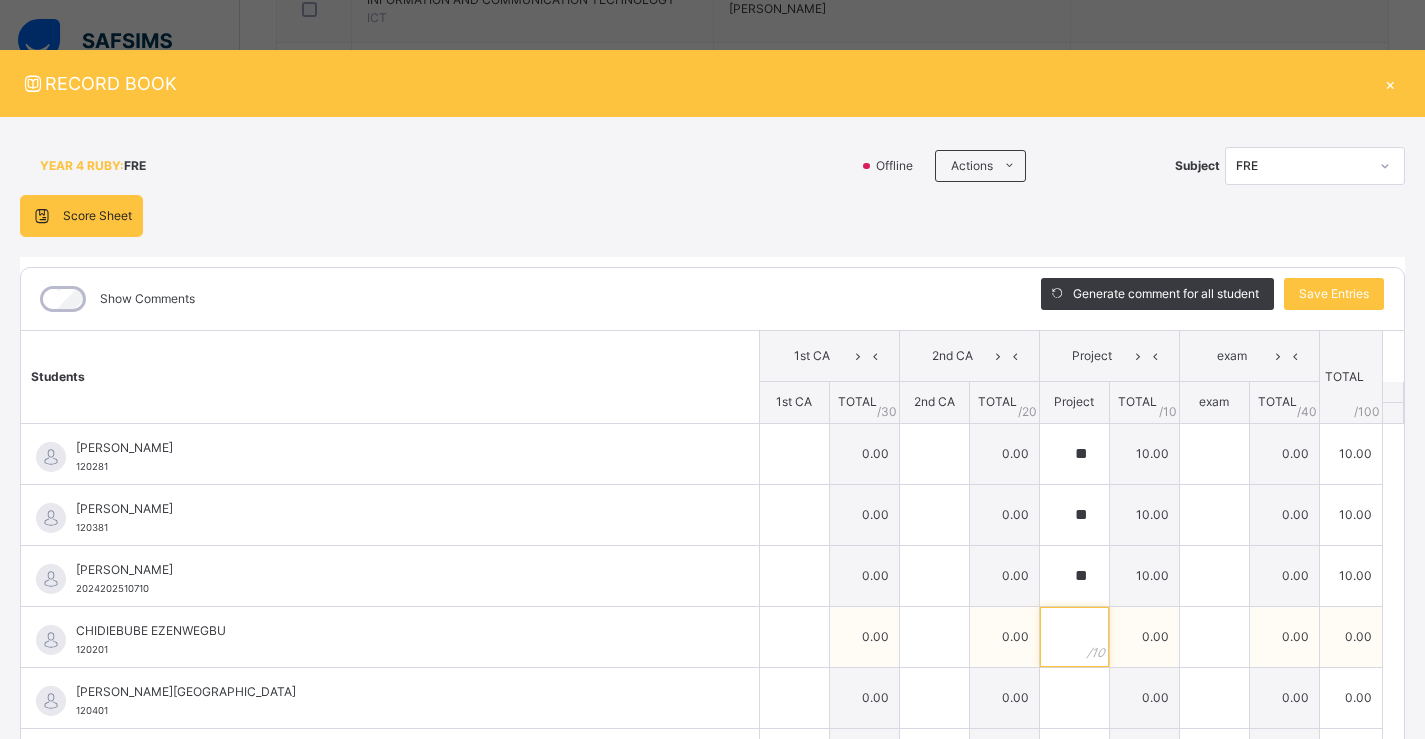 click at bounding box center (1074, 637) 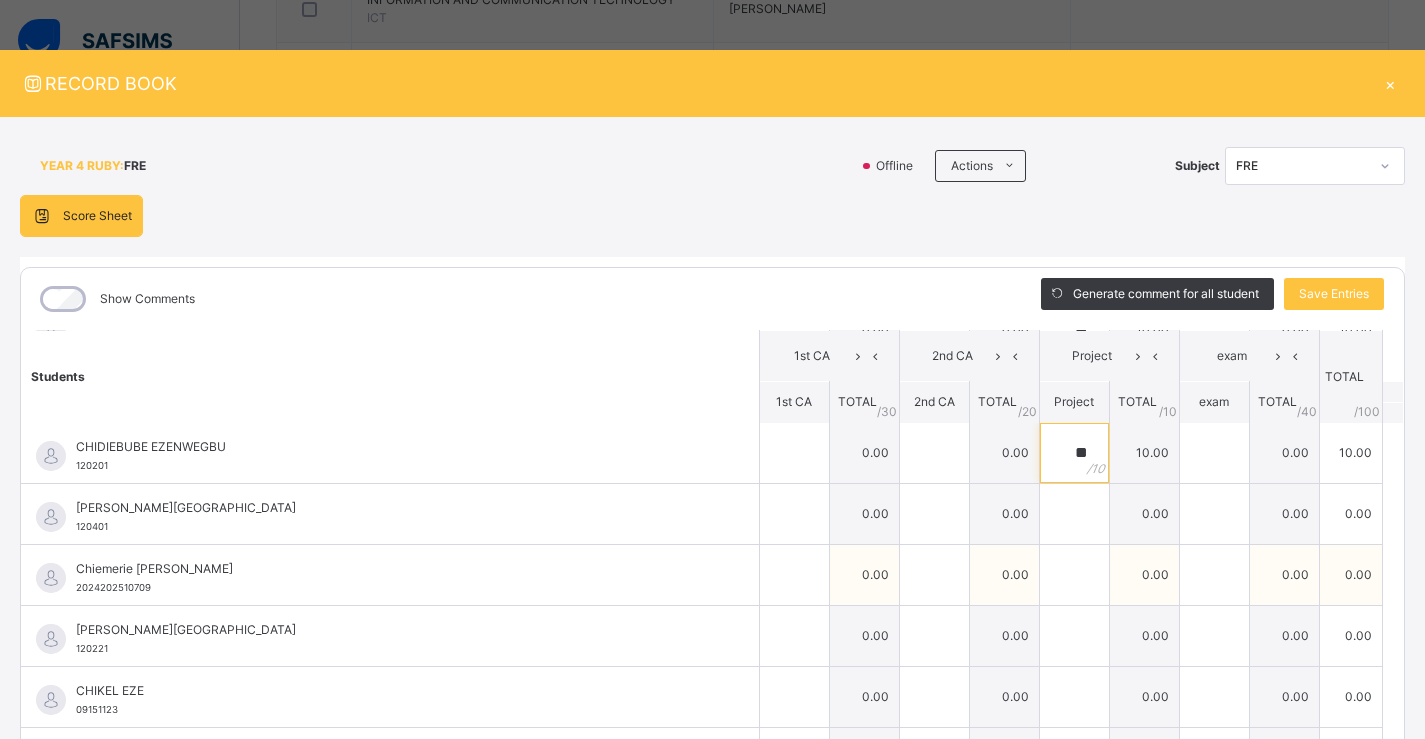 scroll, scrollTop: 200, scrollLeft: 0, axis: vertical 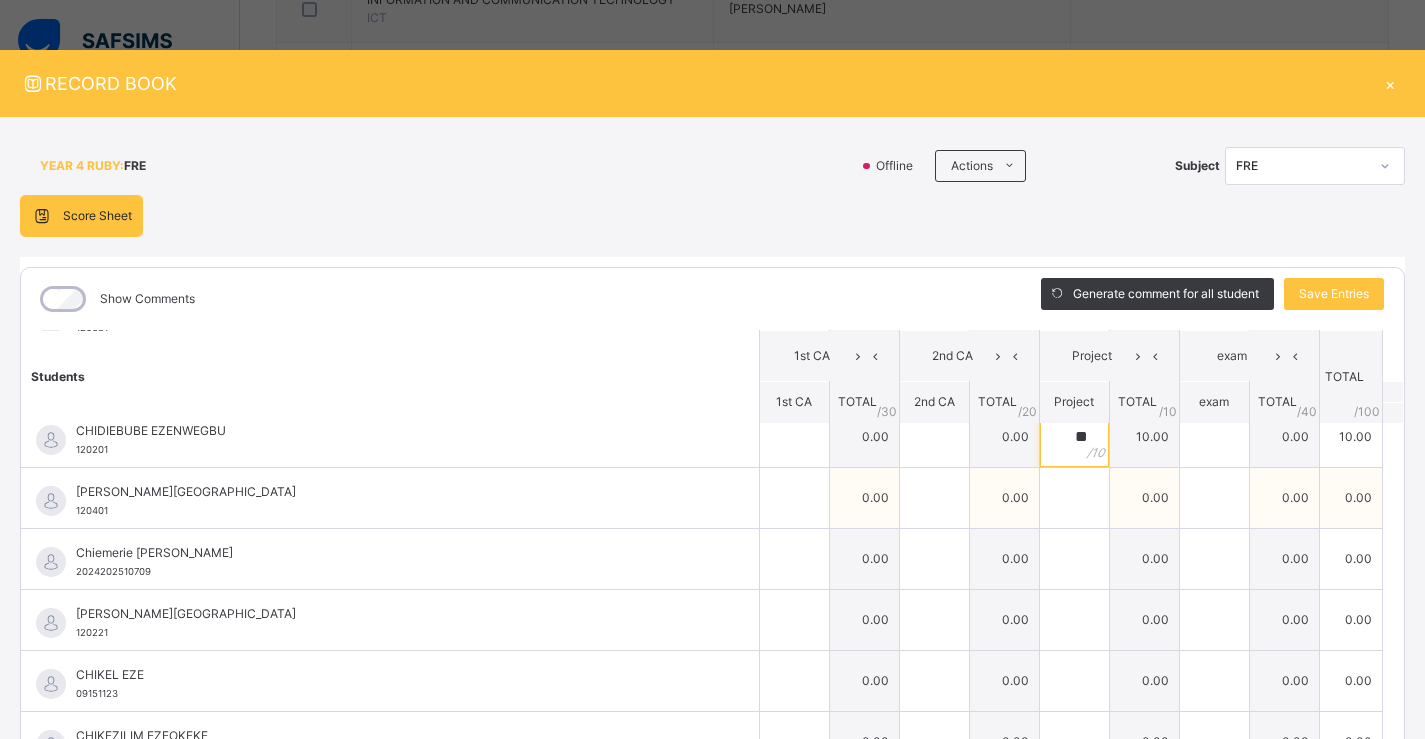 type on "**" 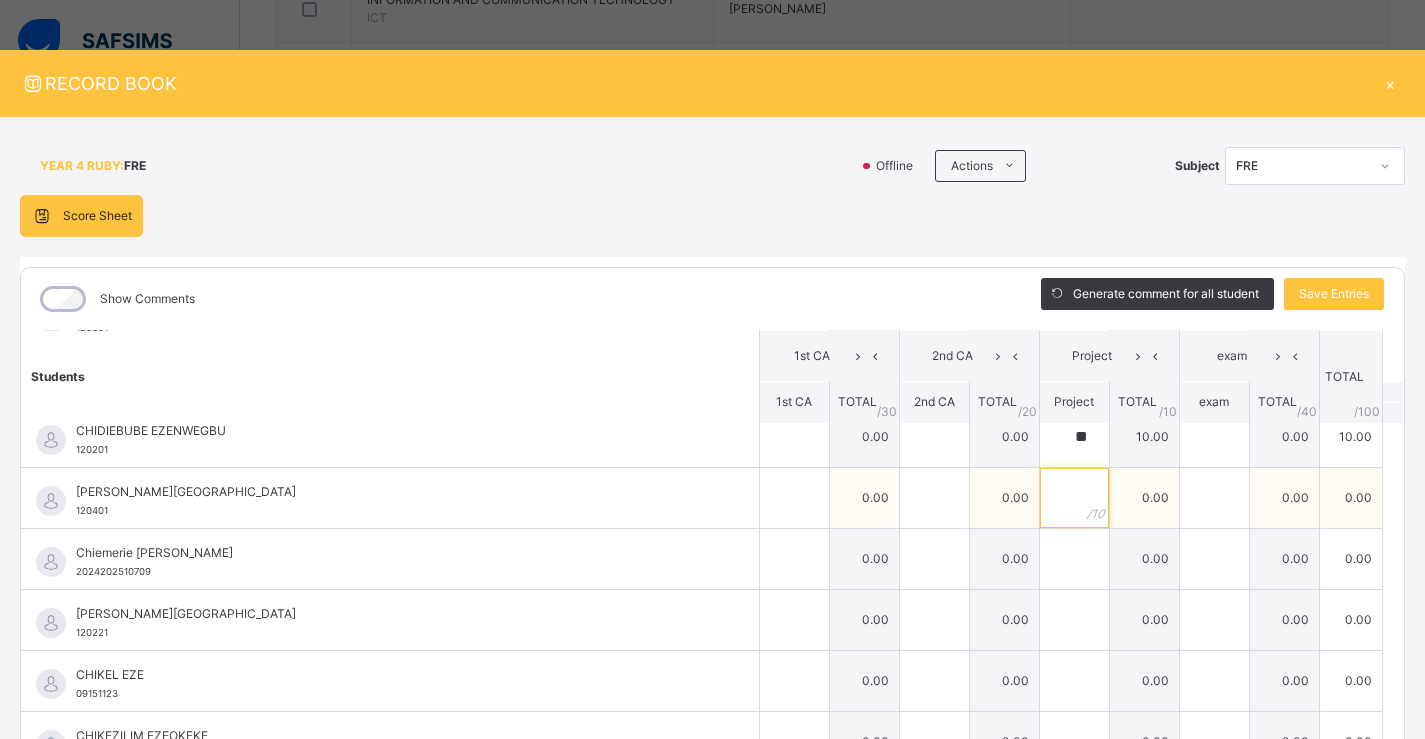 click at bounding box center [1074, 498] 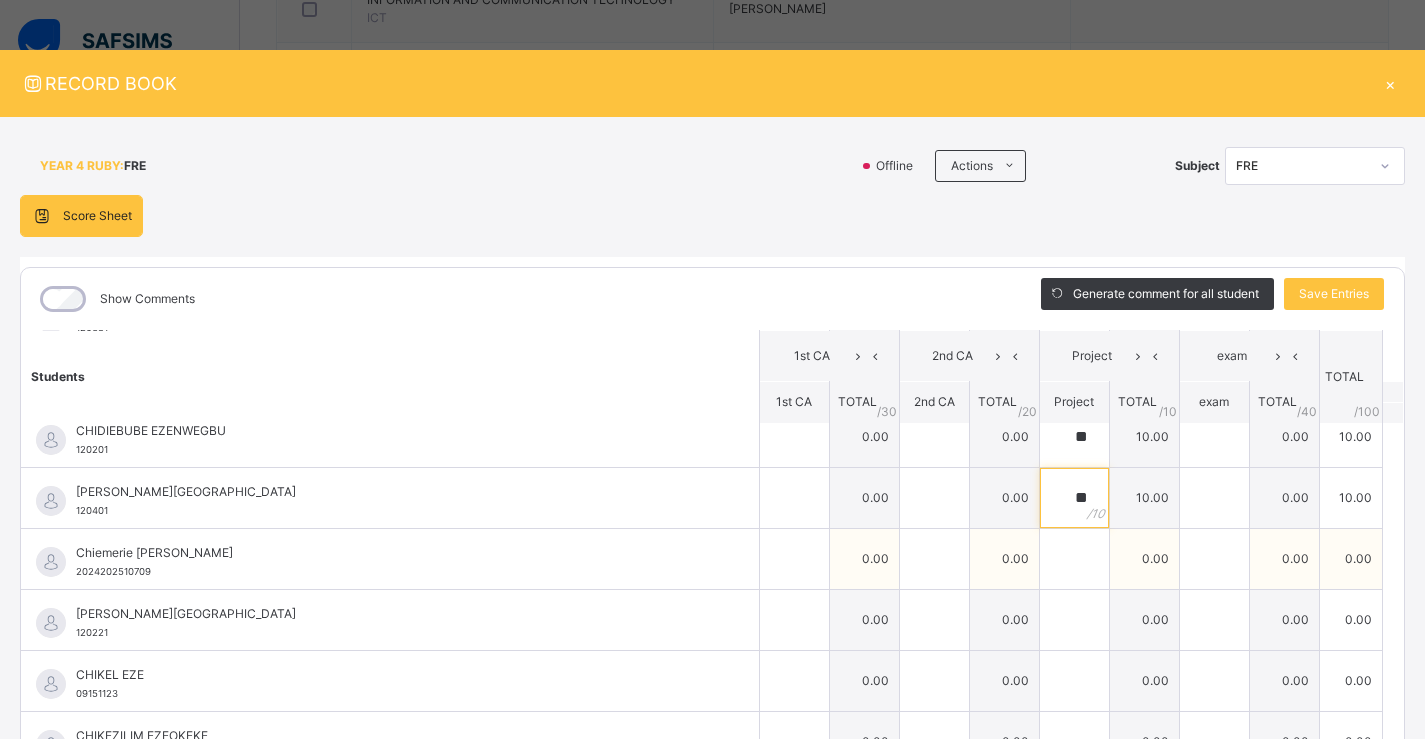 type on "**" 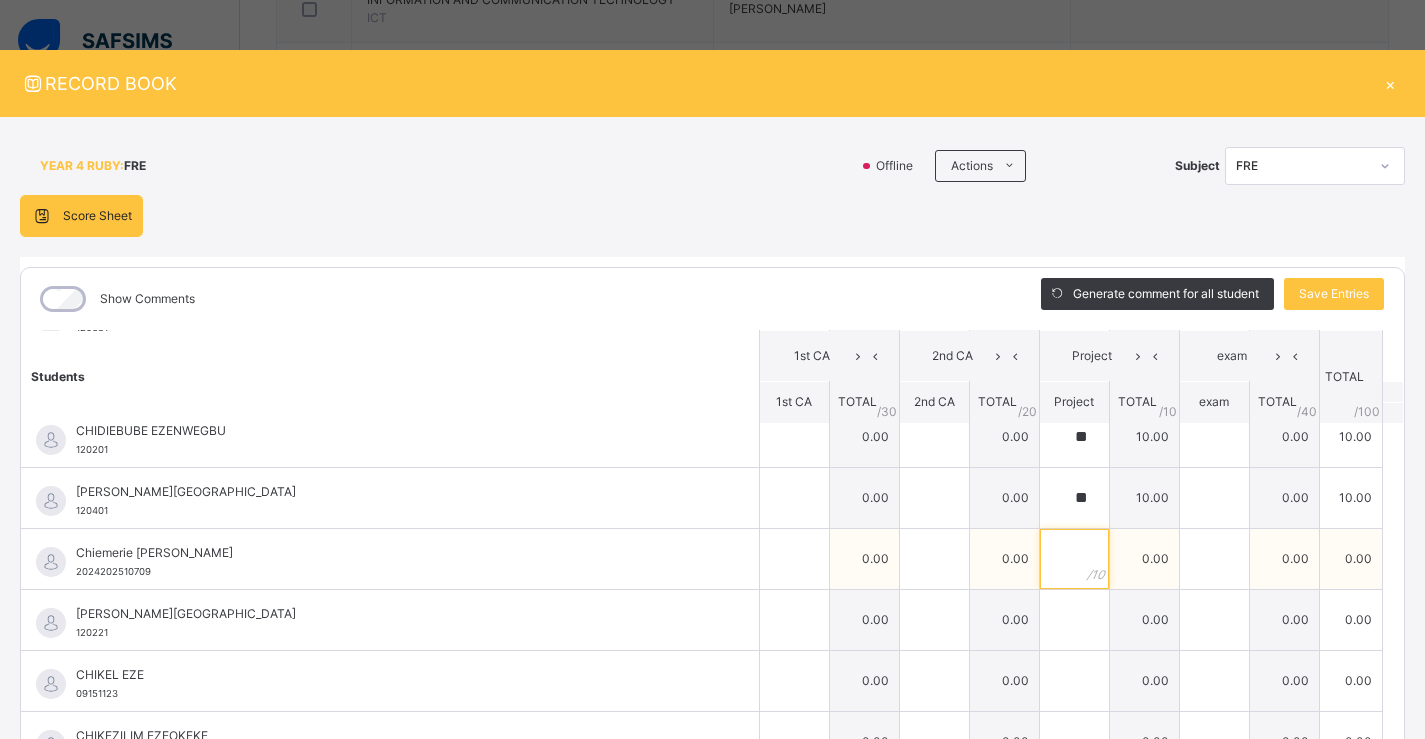 click at bounding box center (1074, 559) 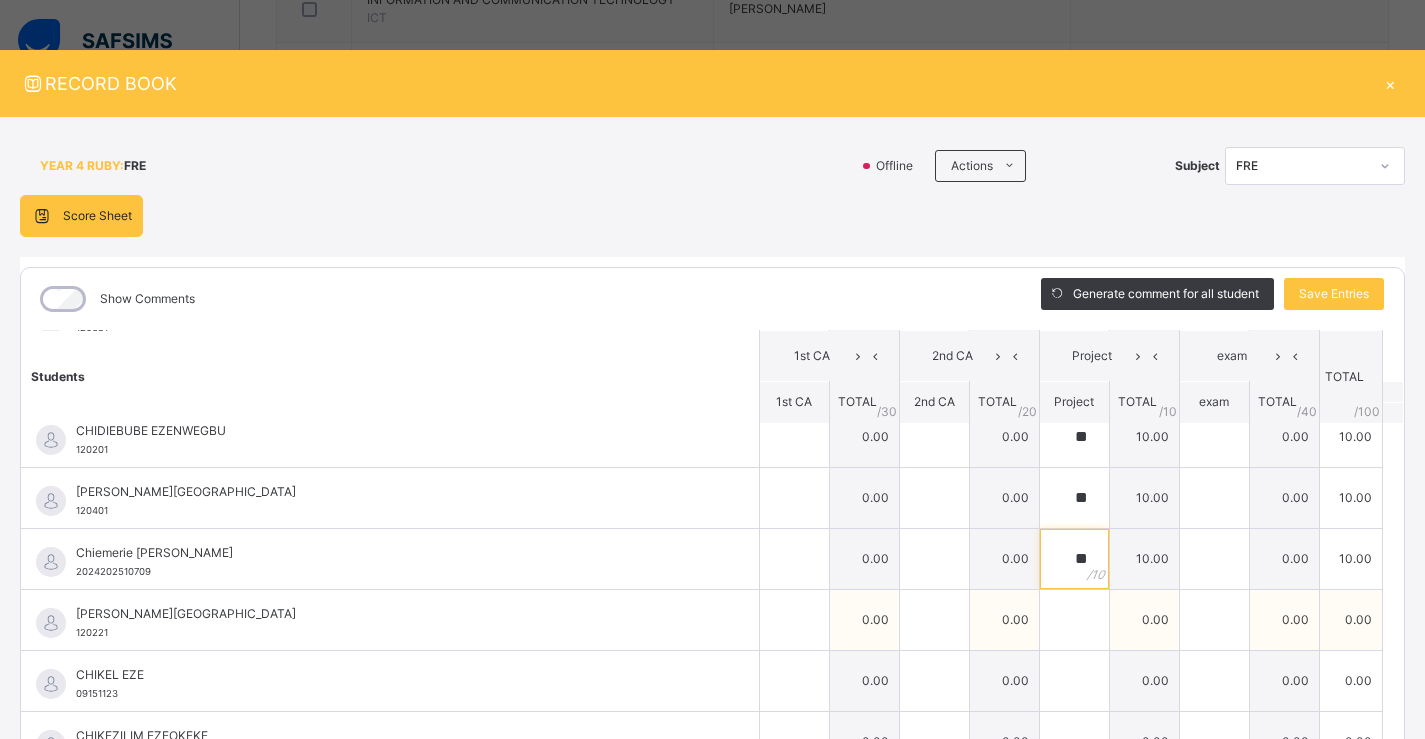 type on "**" 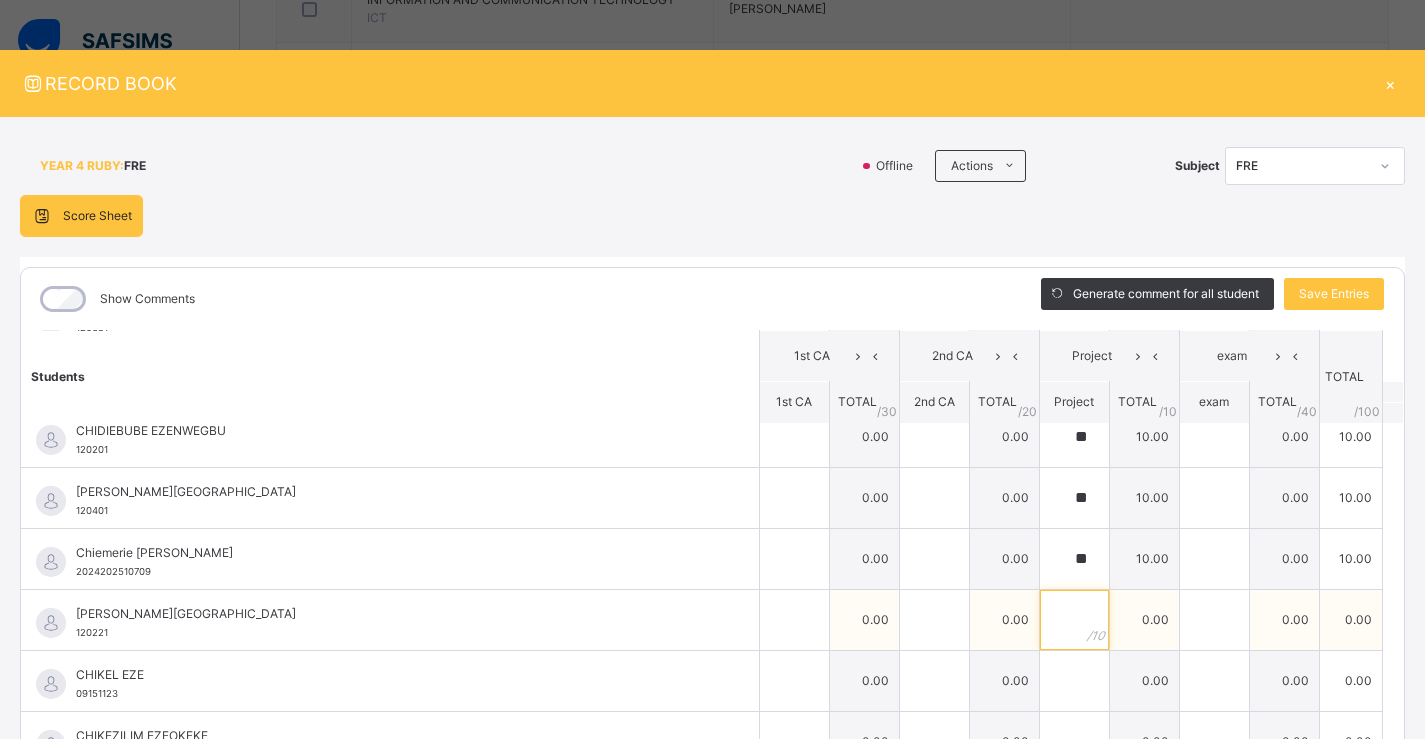 click at bounding box center [1074, 620] 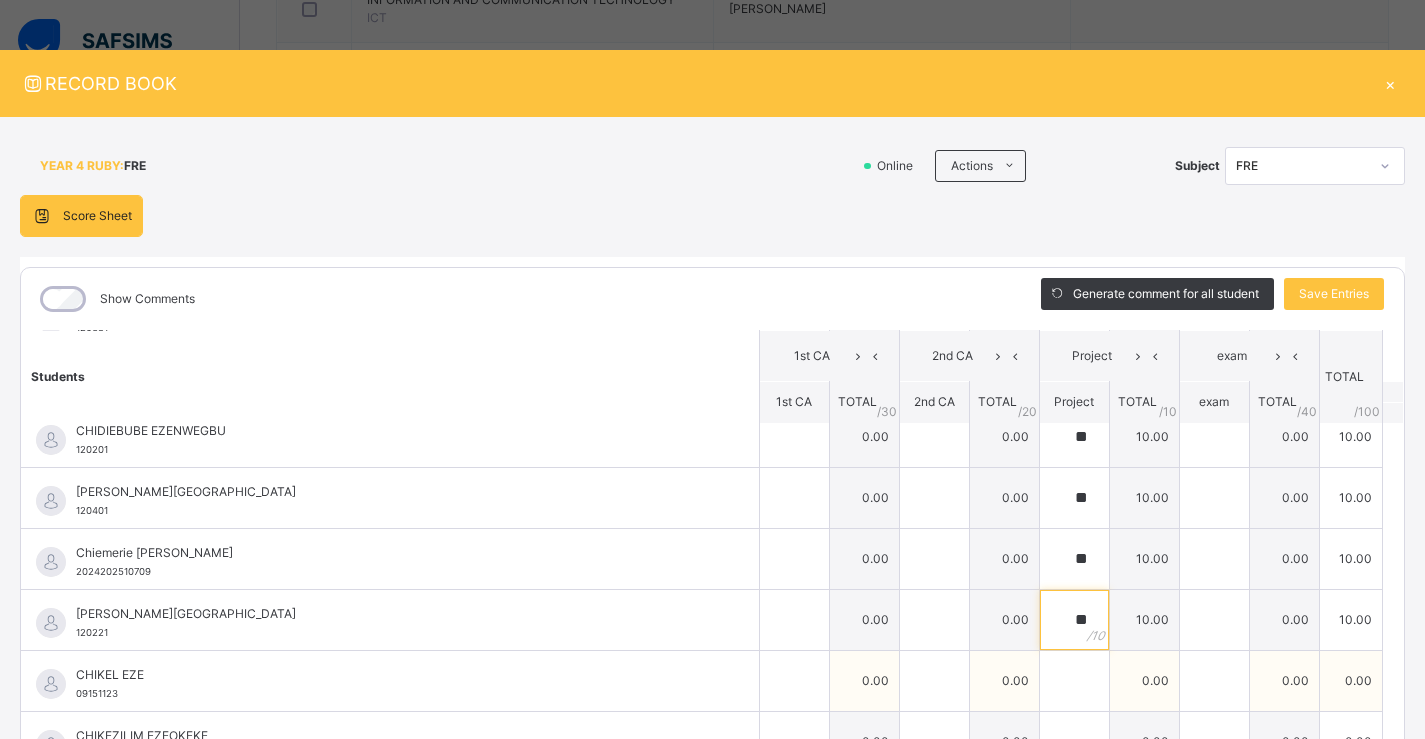type on "**" 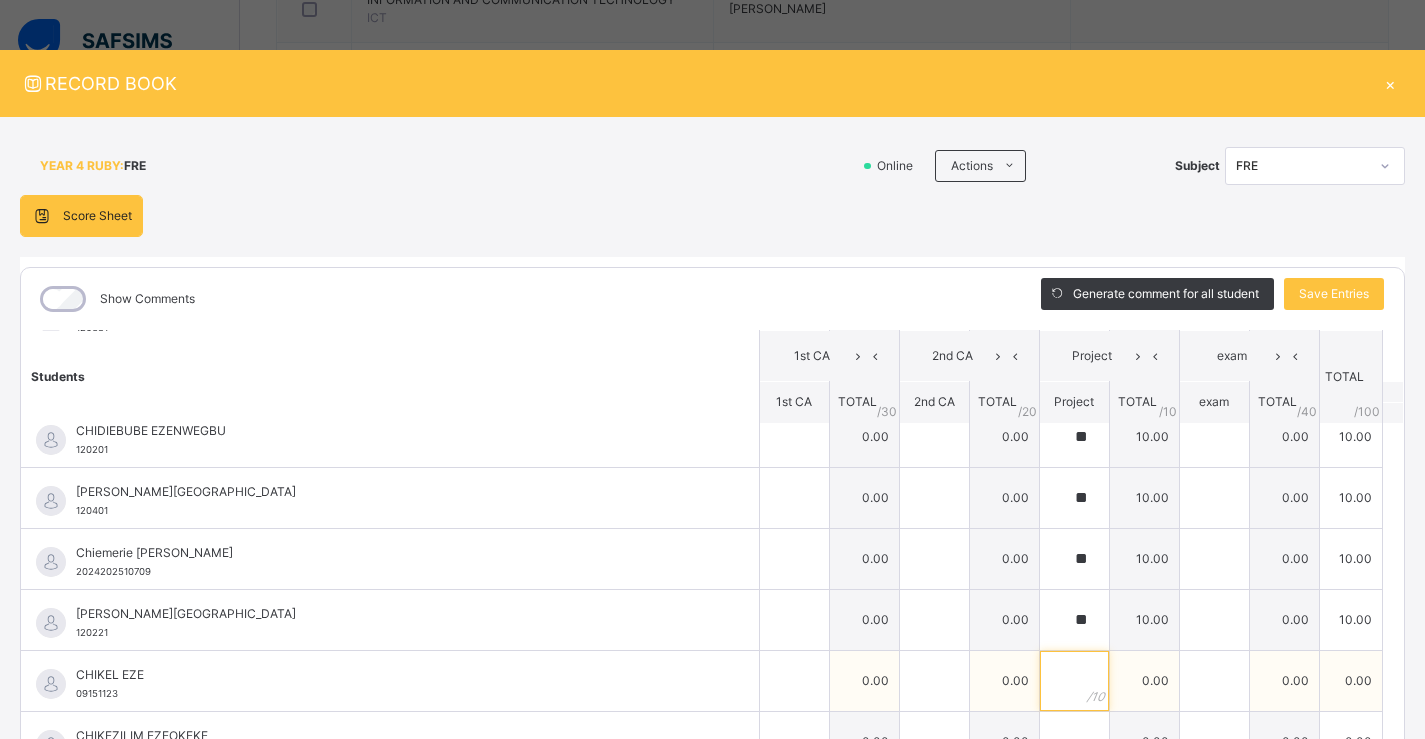 click at bounding box center [1074, 681] 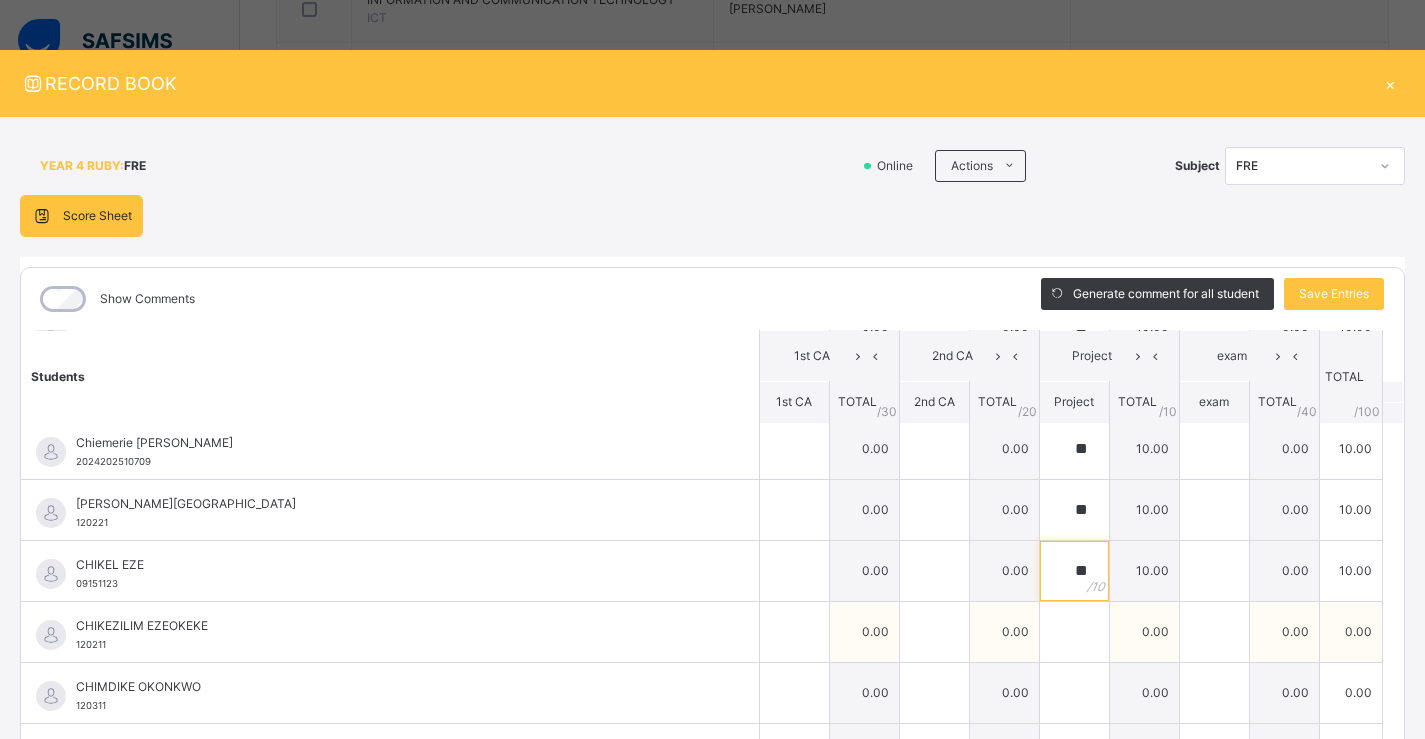 scroll, scrollTop: 400, scrollLeft: 0, axis: vertical 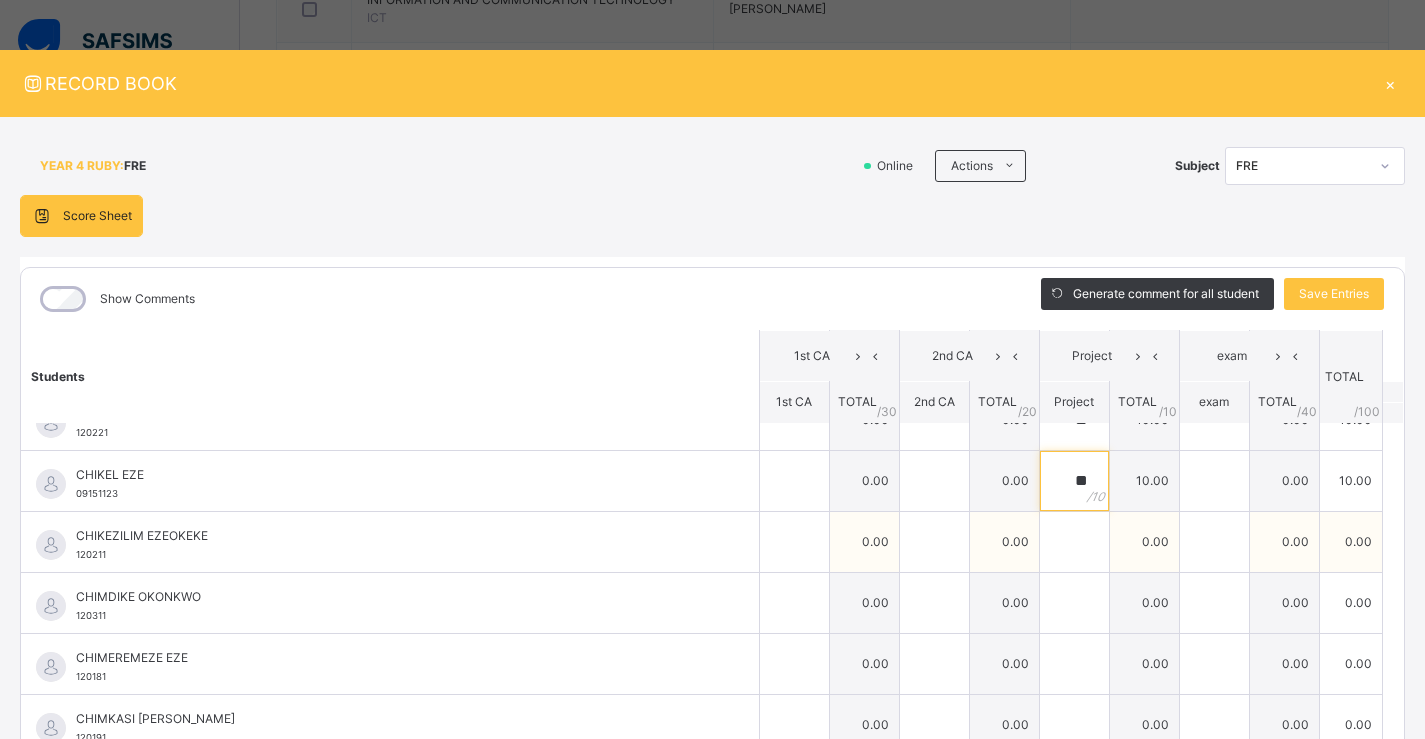 type on "**" 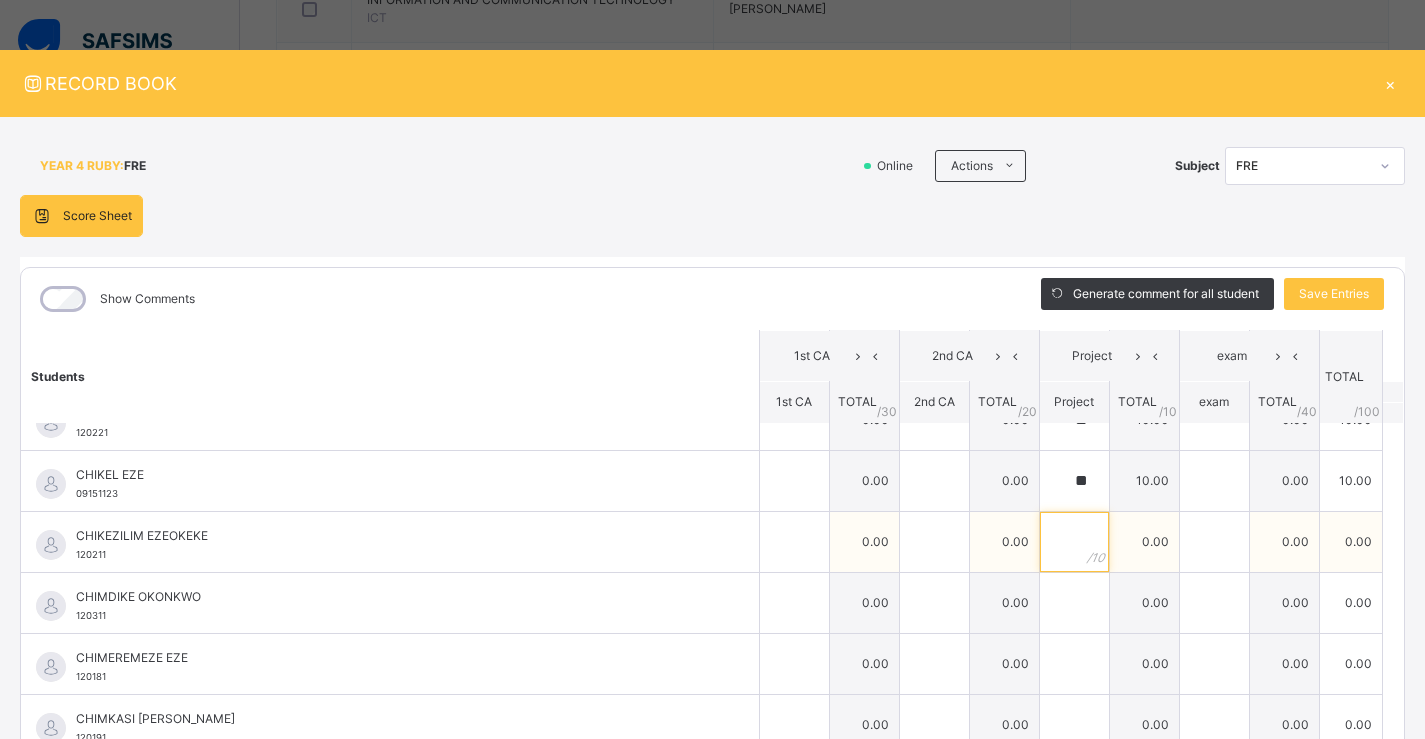 click at bounding box center (1074, 542) 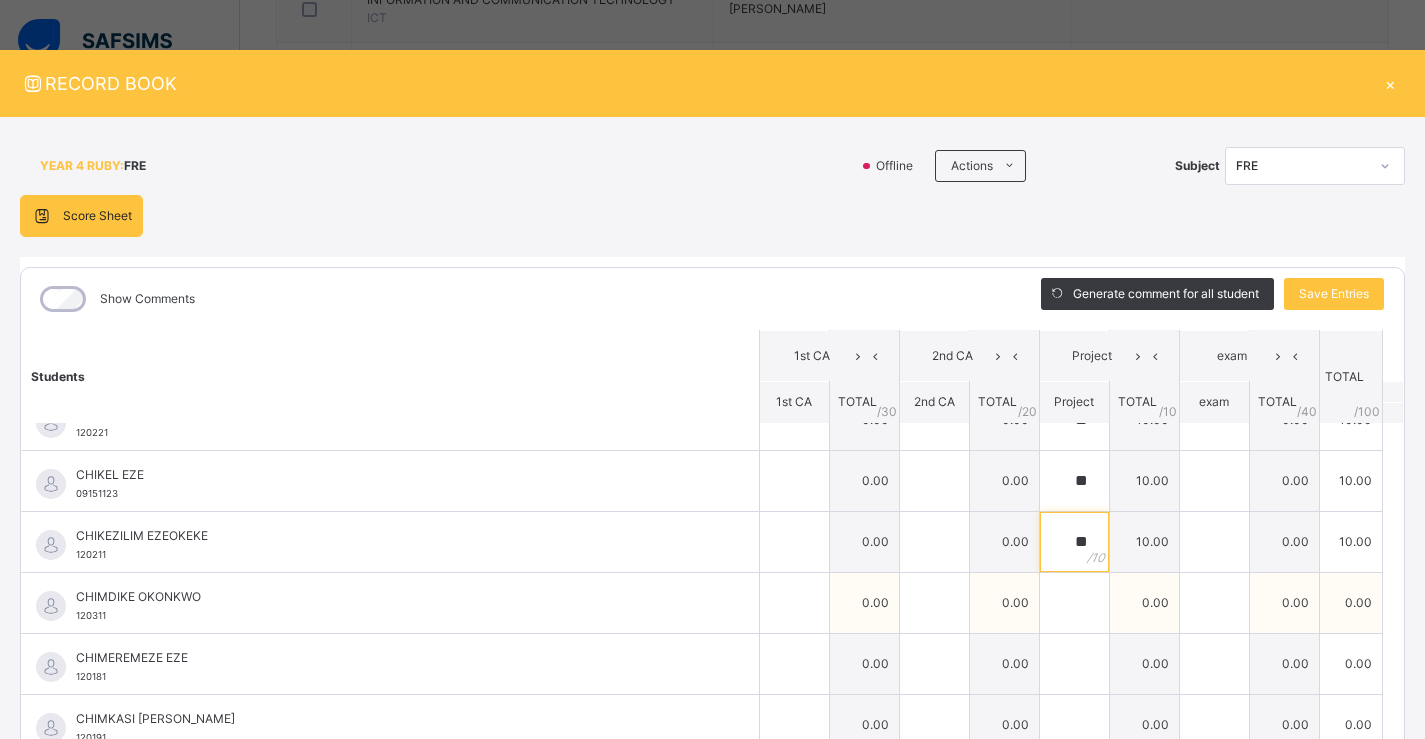 type on "**" 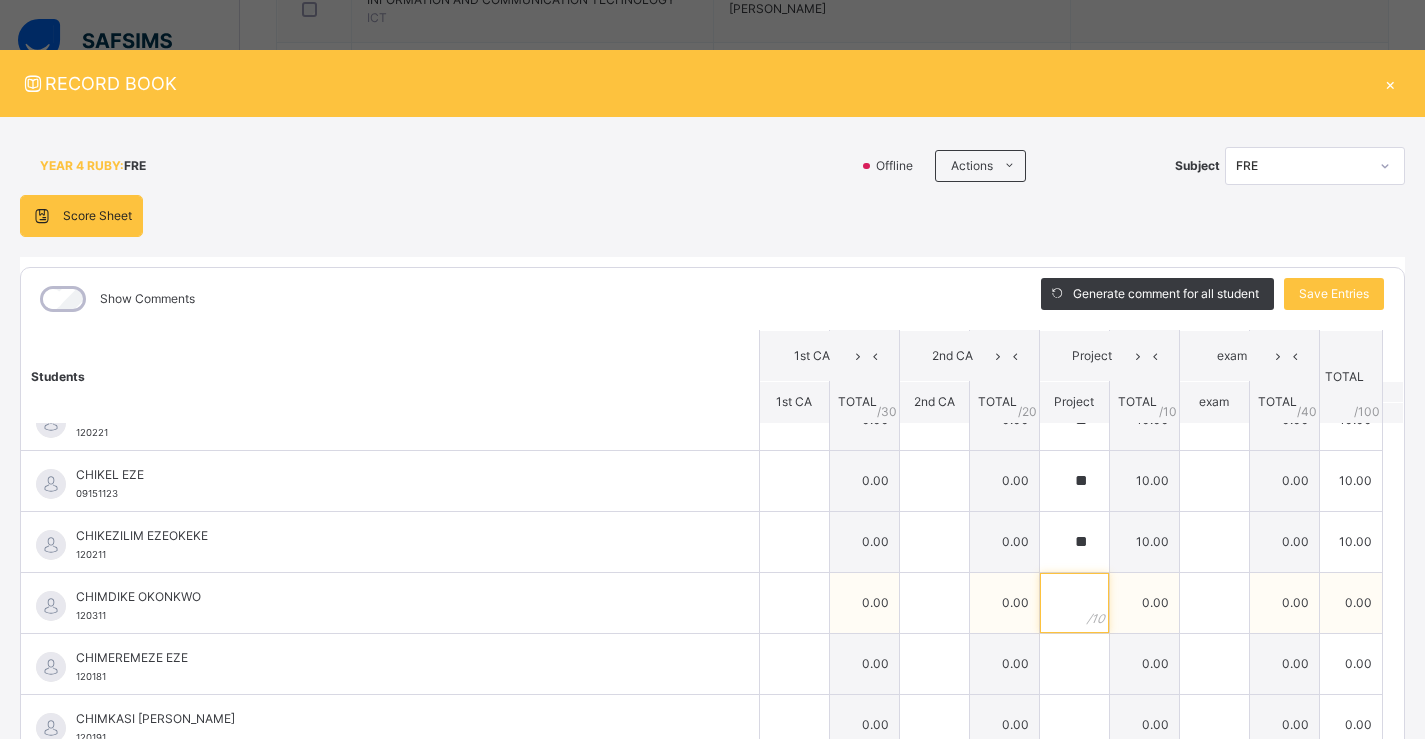 click at bounding box center (1074, 603) 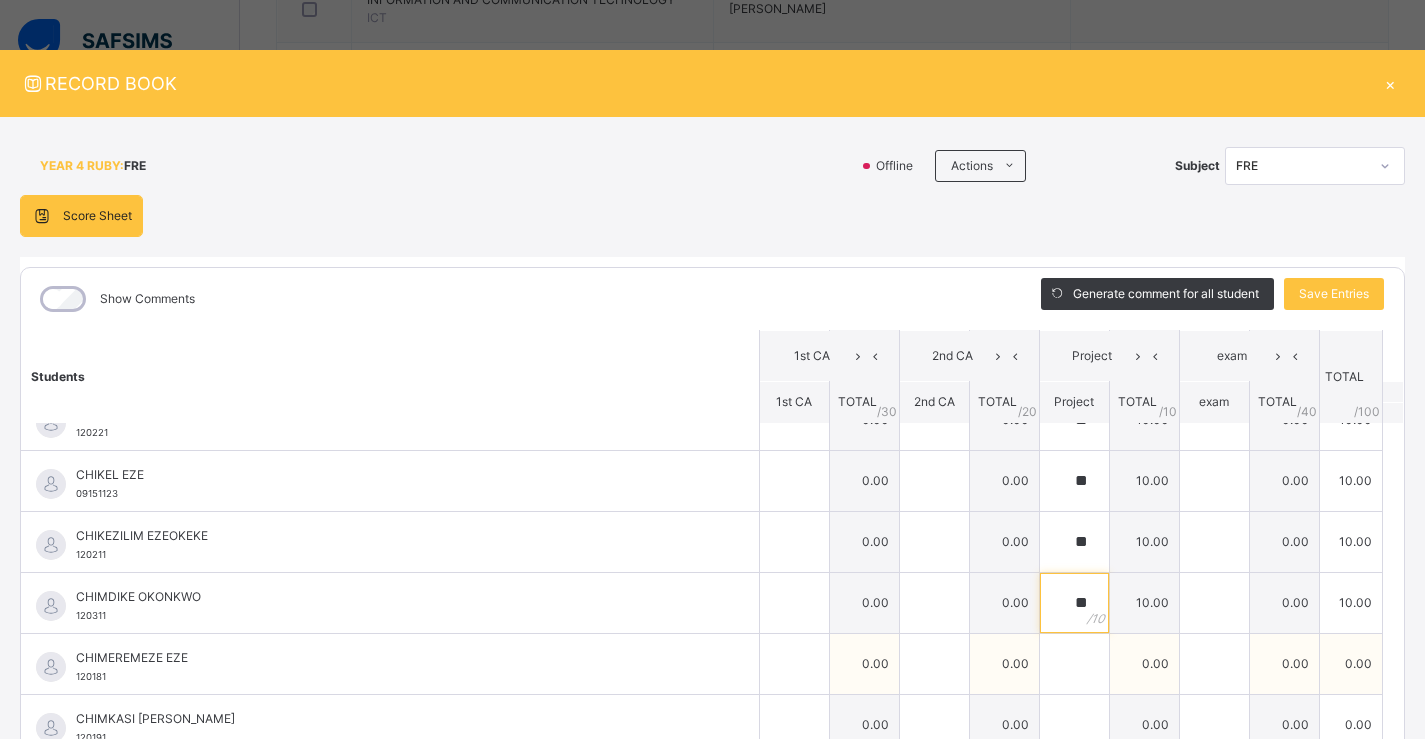 type on "**" 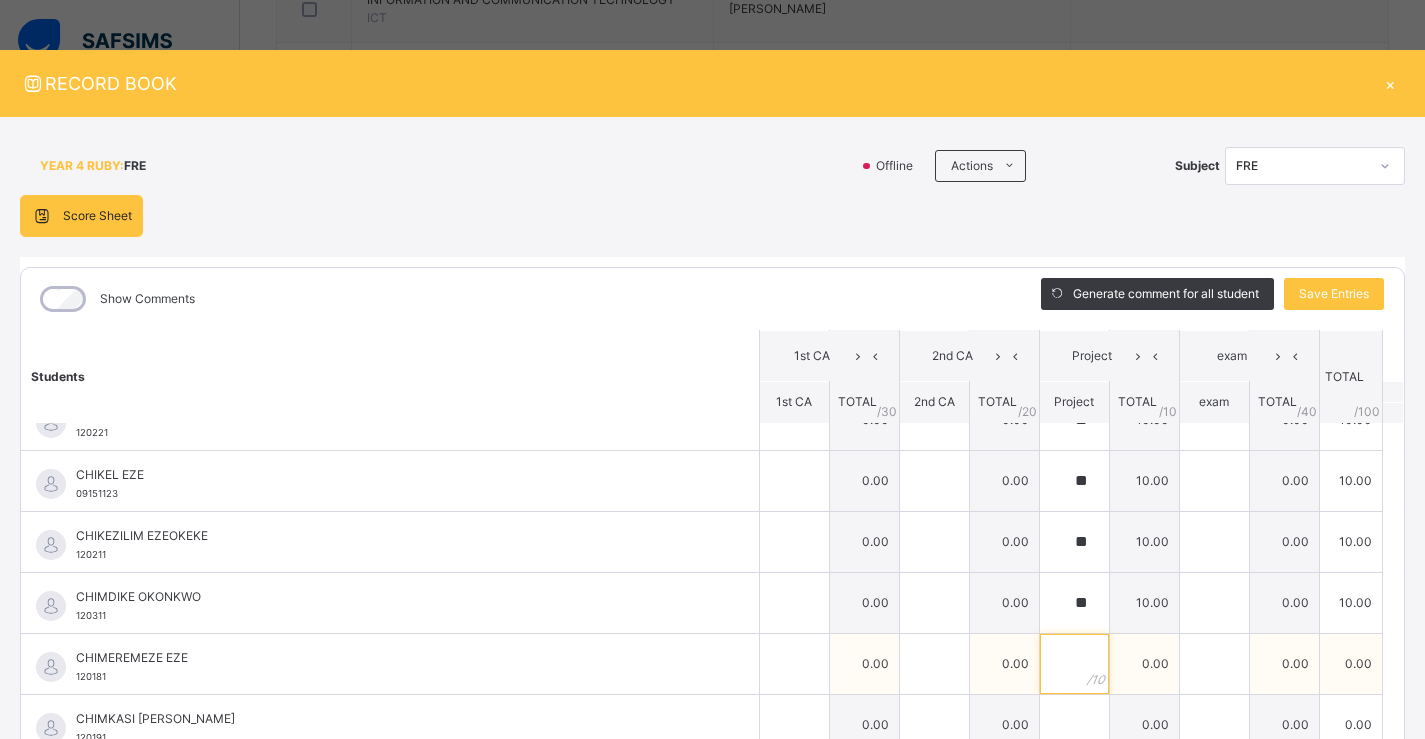 click at bounding box center [1074, 664] 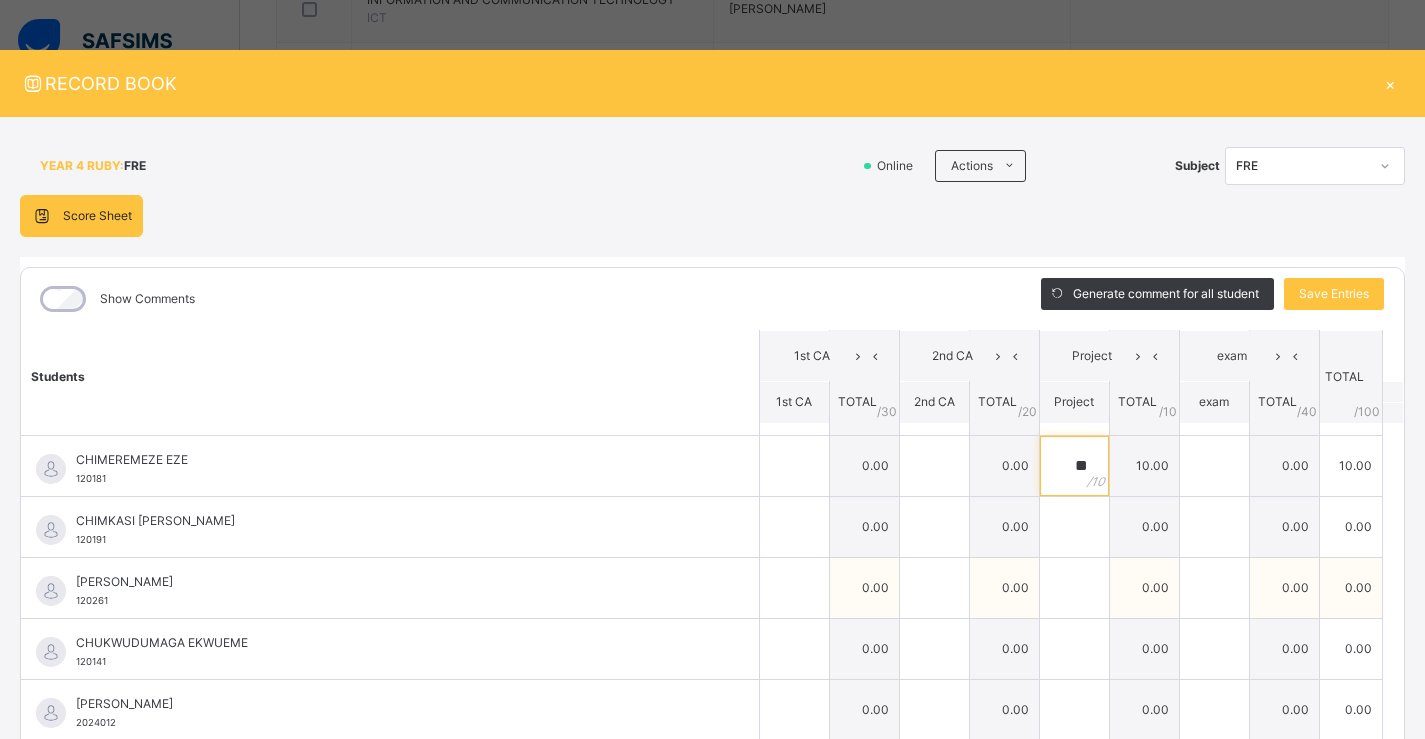 scroll, scrollTop: 600, scrollLeft: 0, axis: vertical 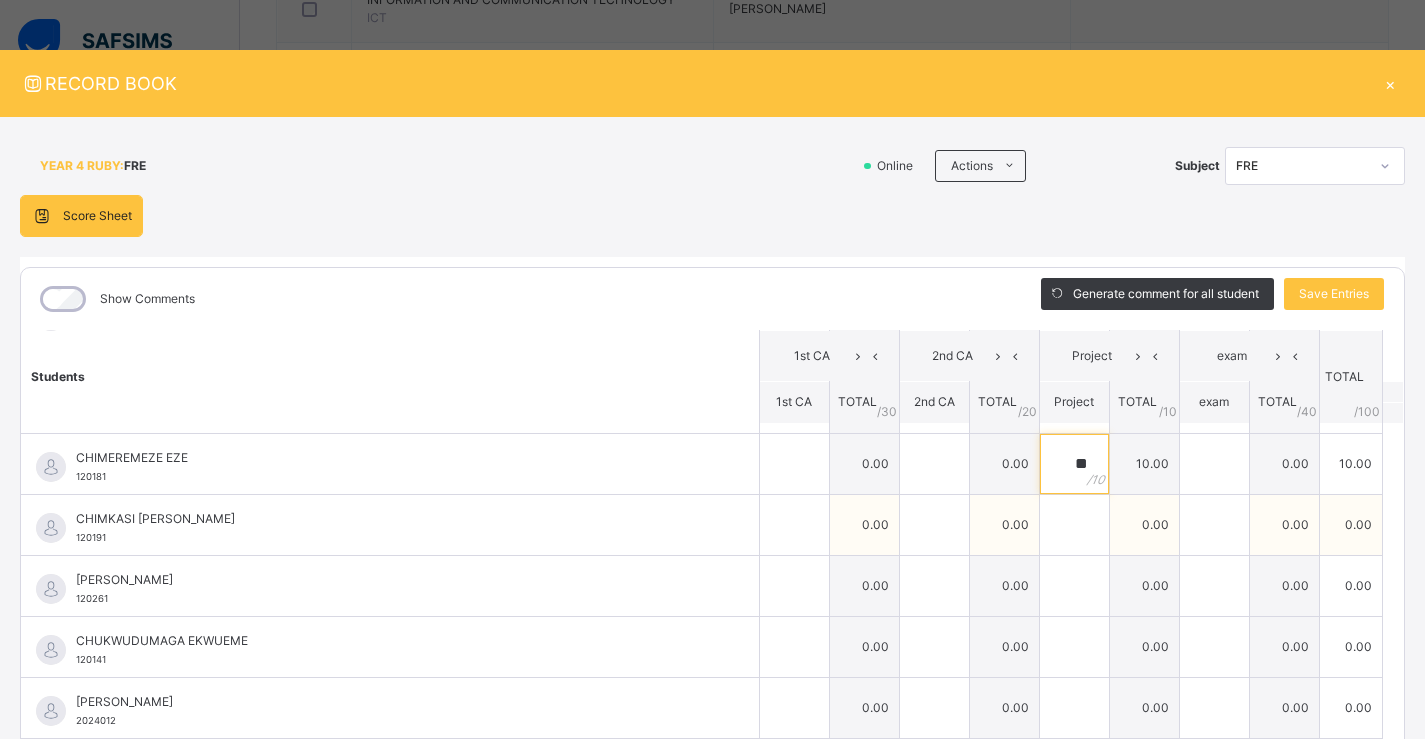 type on "**" 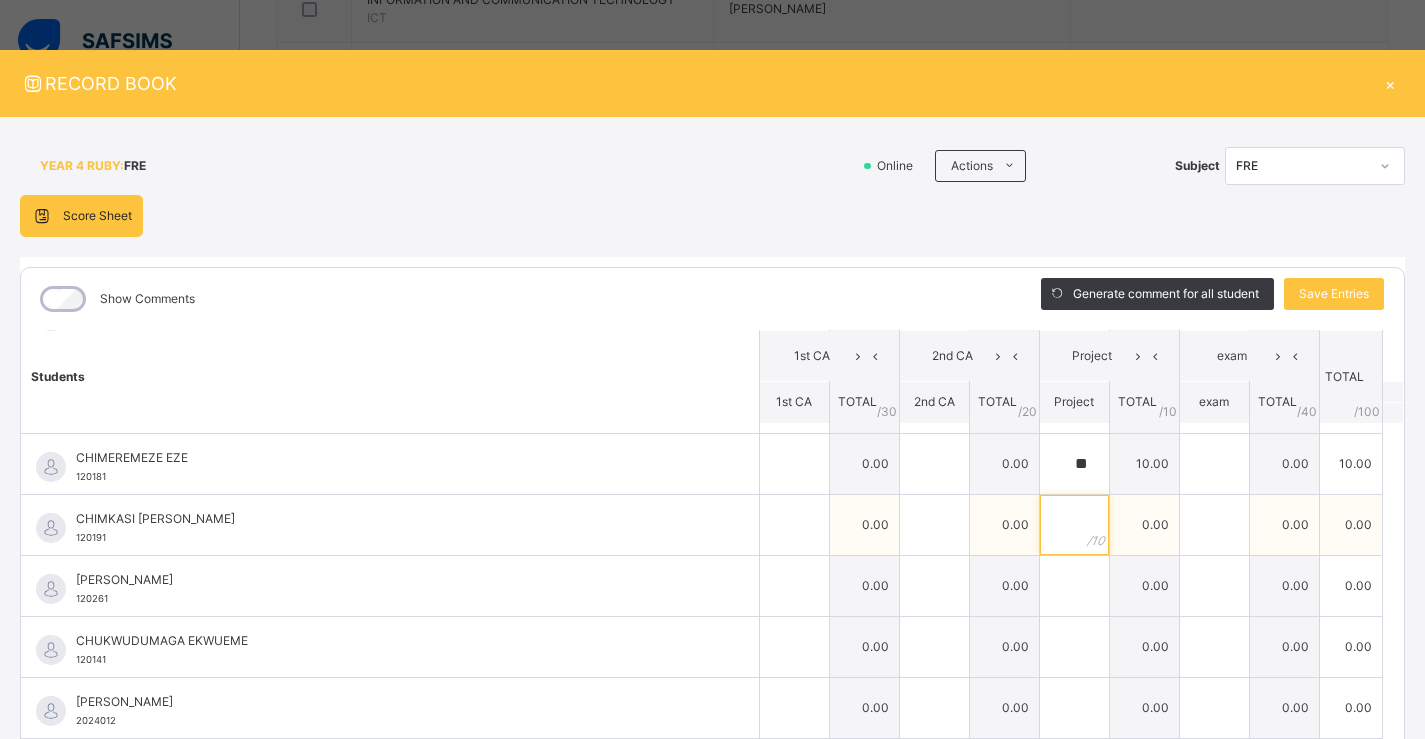 click at bounding box center [1074, 525] 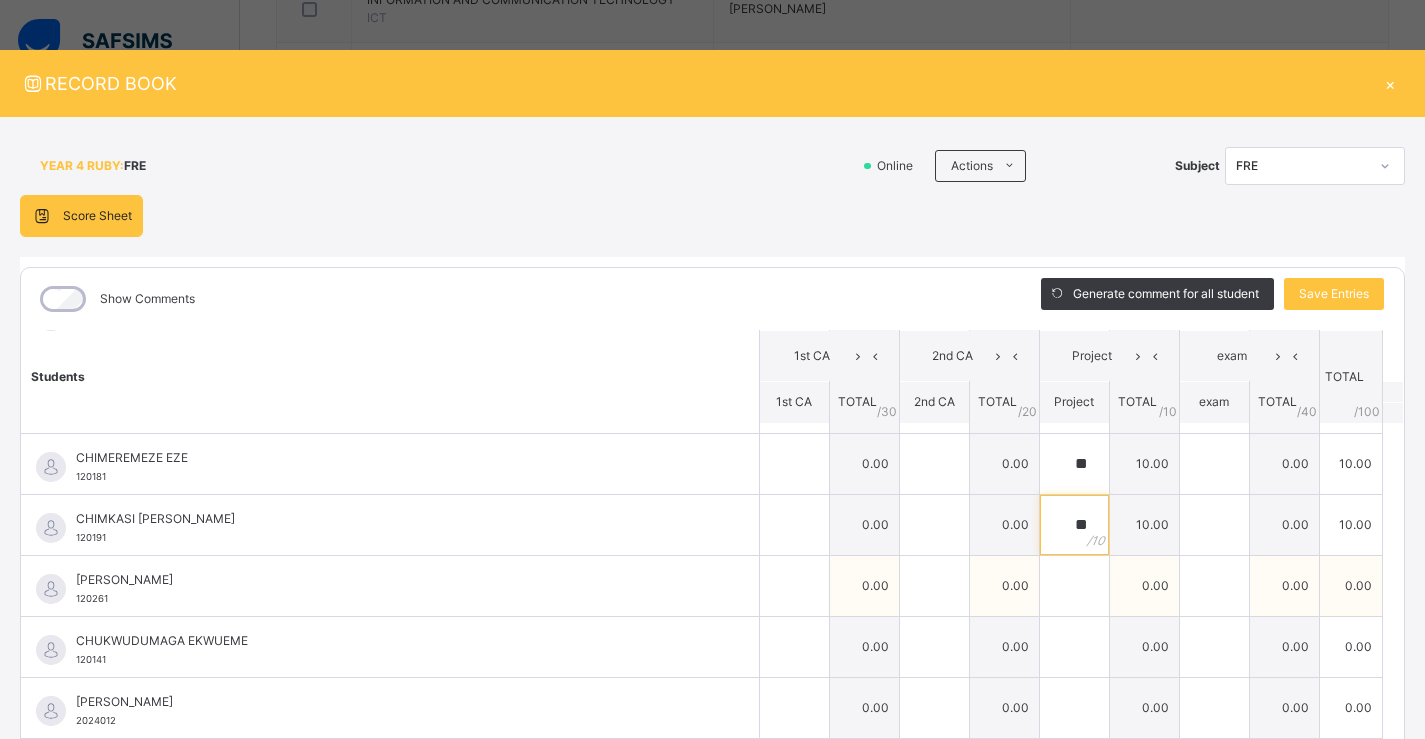 type on "**" 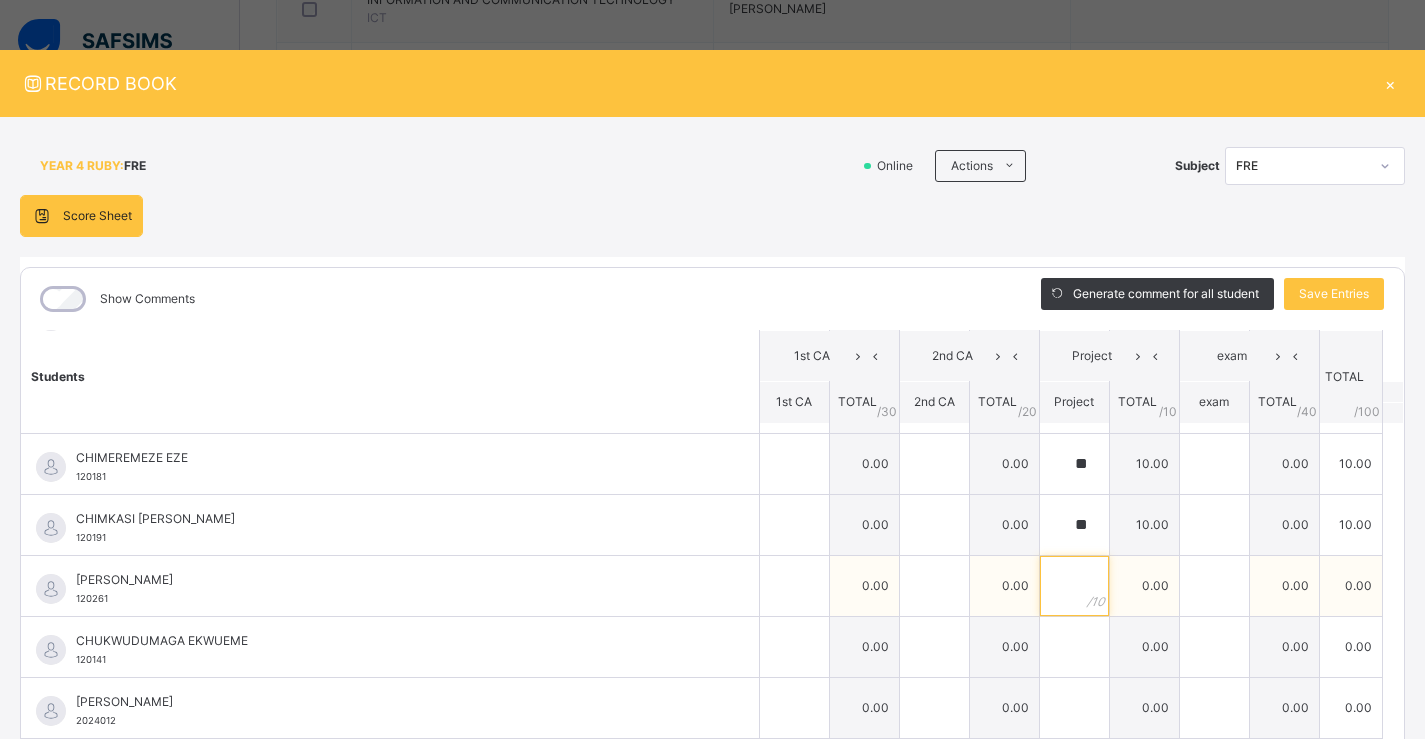click at bounding box center (1074, 586) 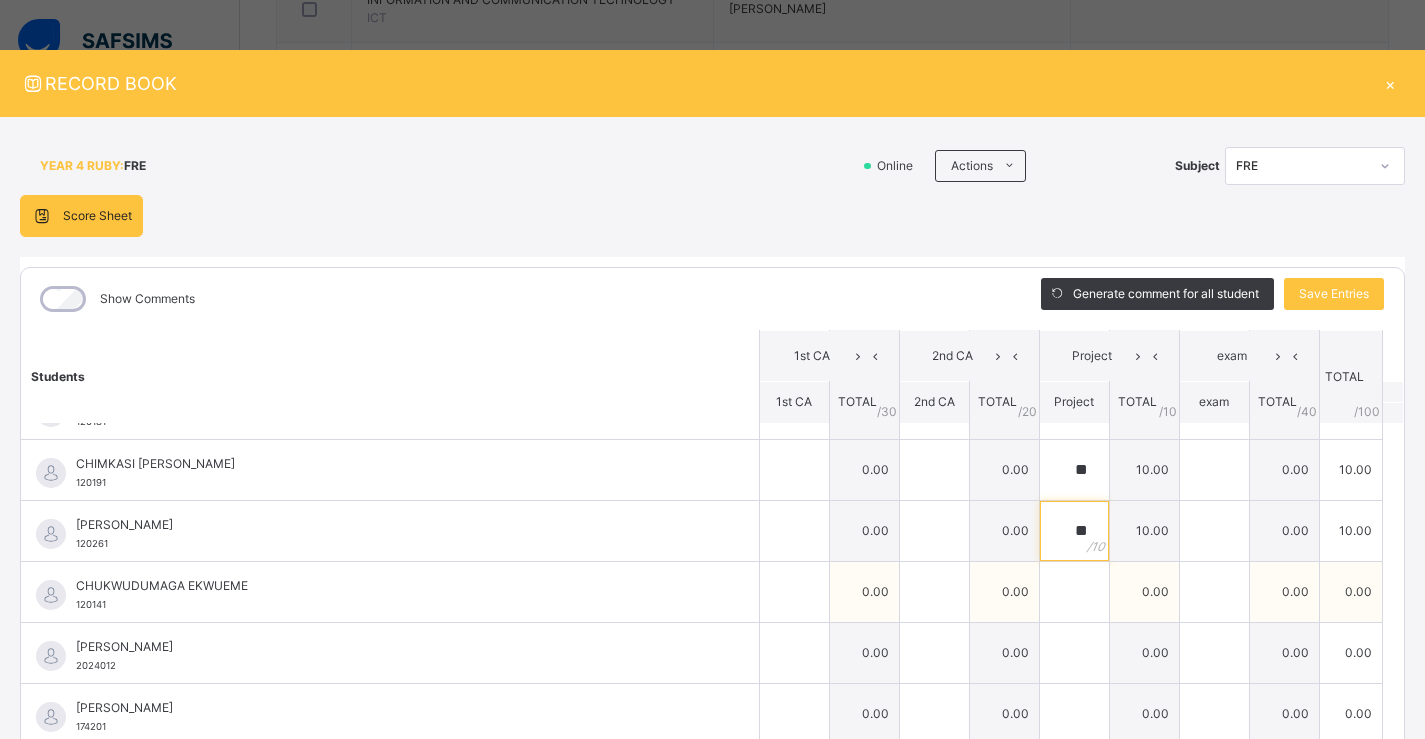 scroll, scrollTop: 700, scrollLeft: 0, axis: vertical 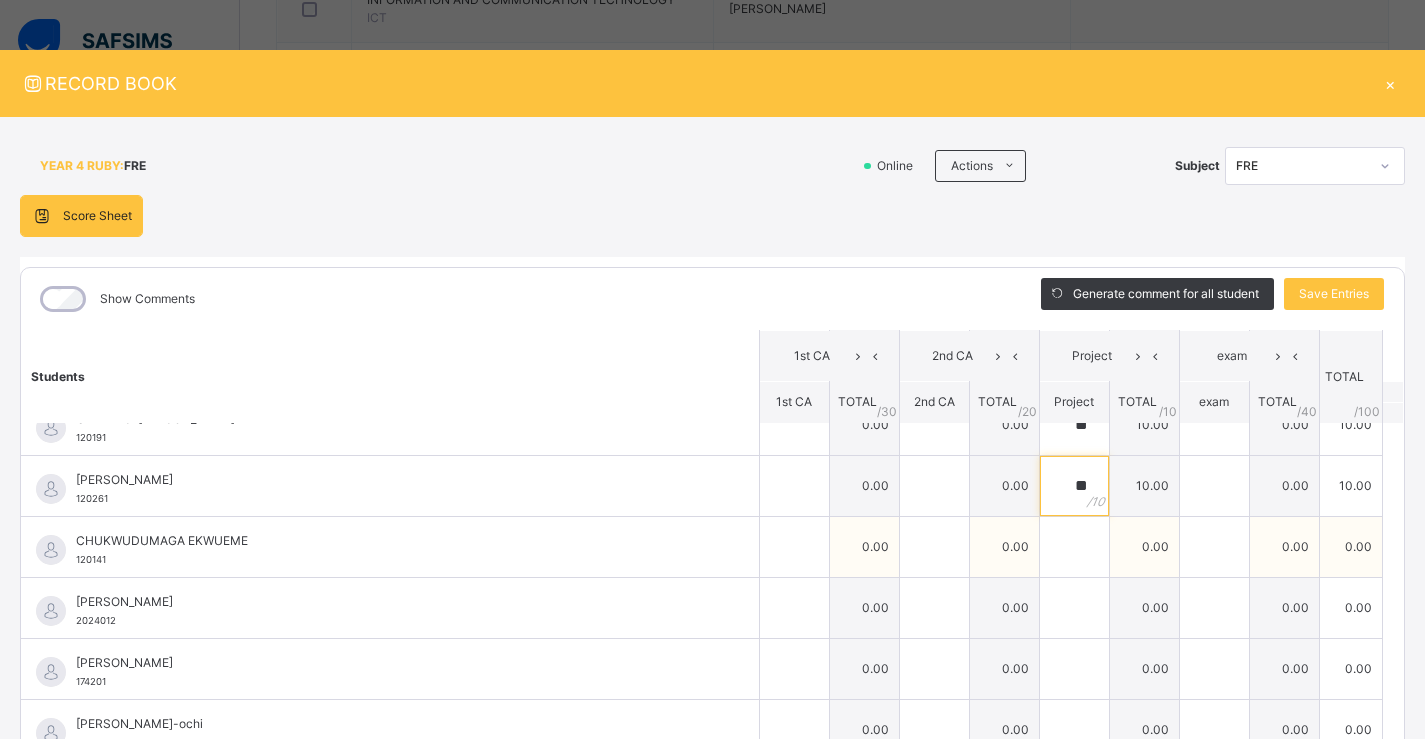 type on "**" 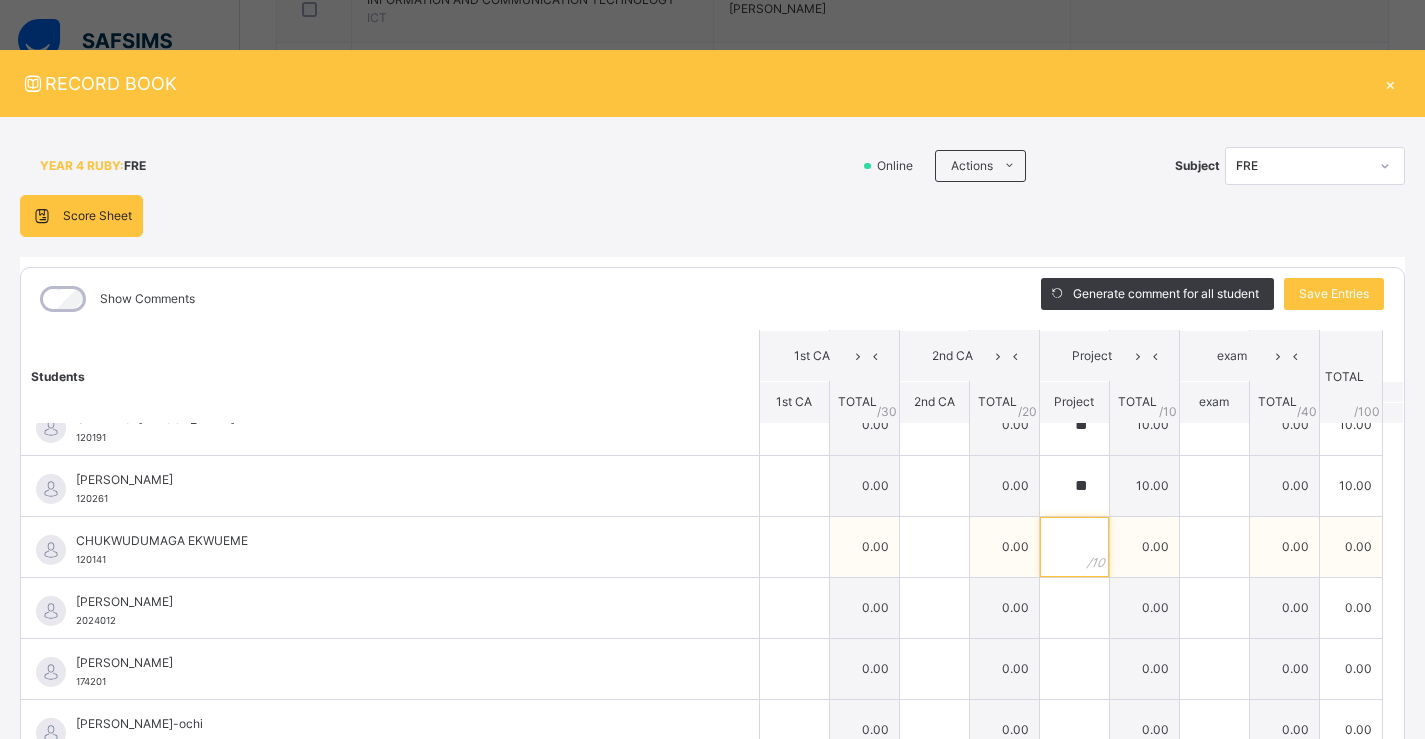 click at bounding box center (1074, 547) 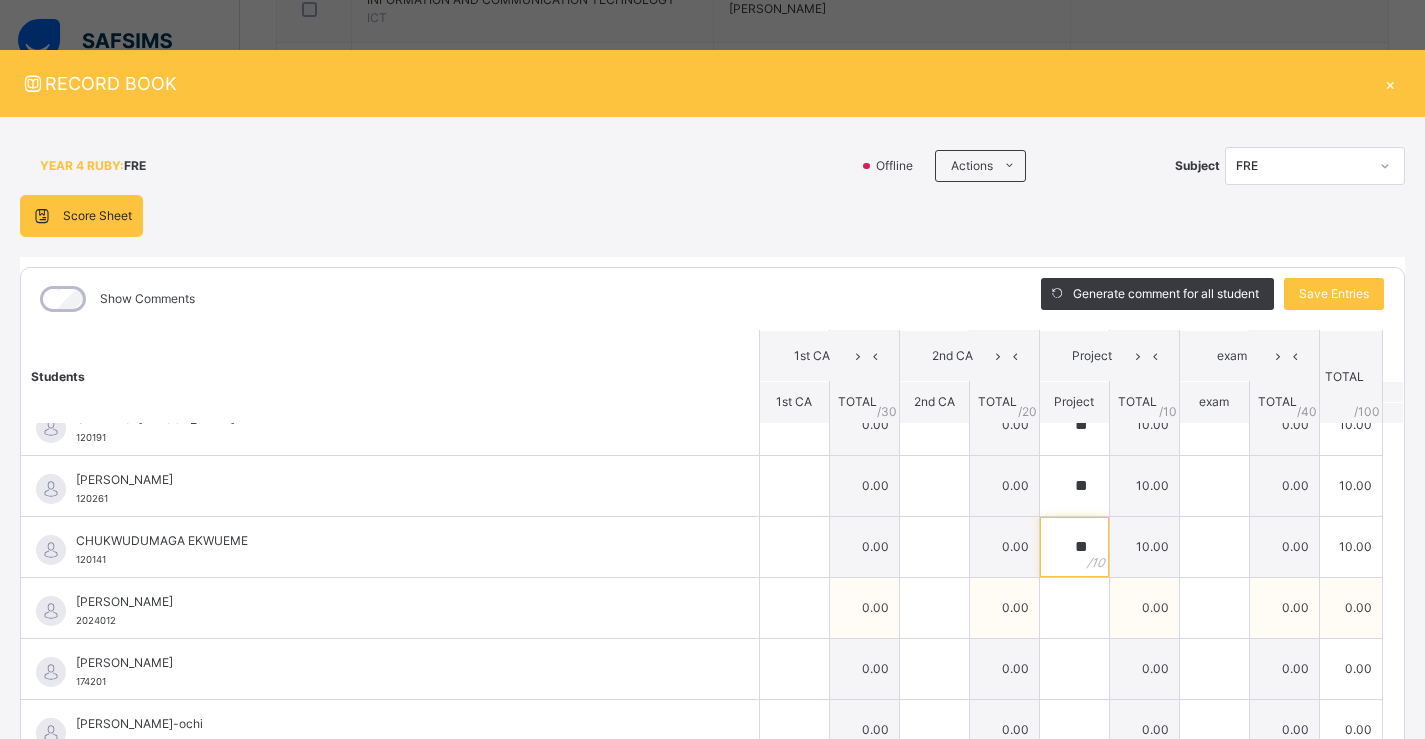 type on "**" 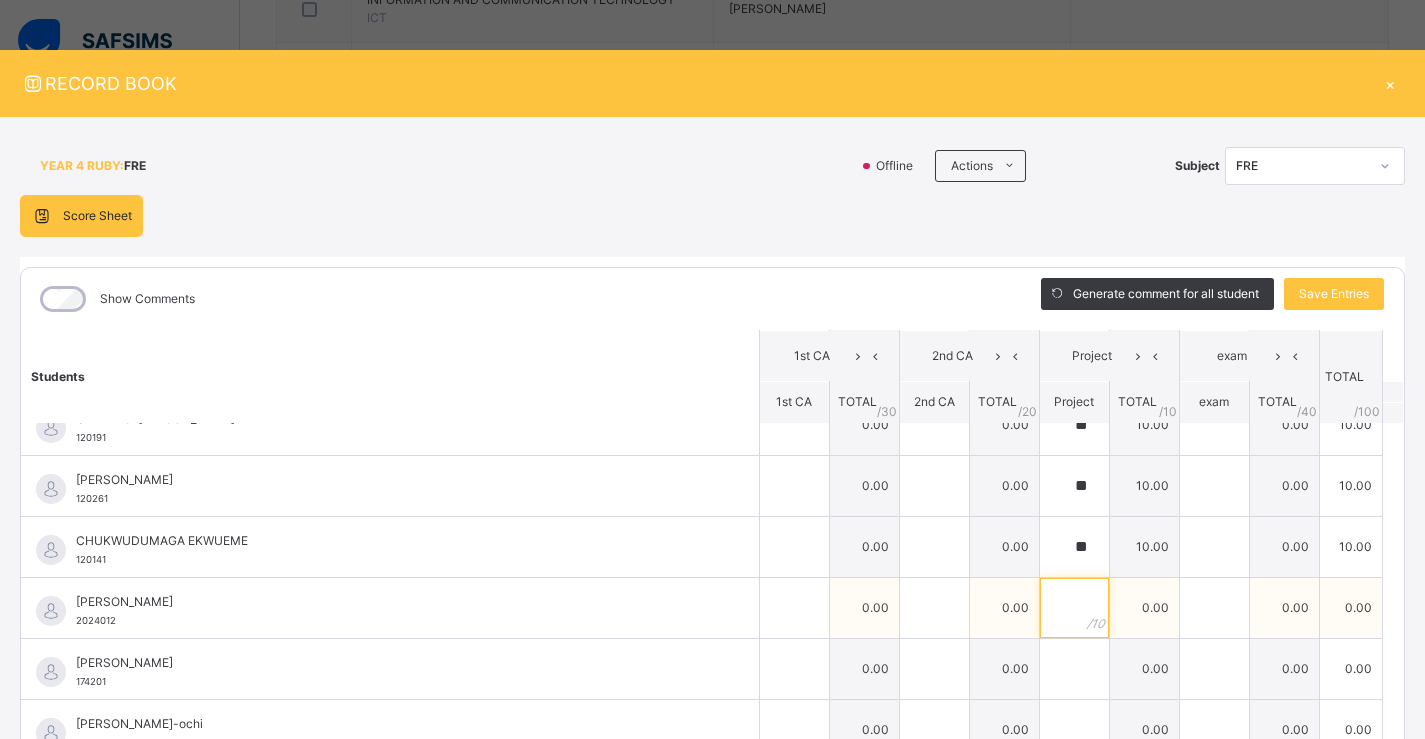 click at bounding box center (1074, 608) 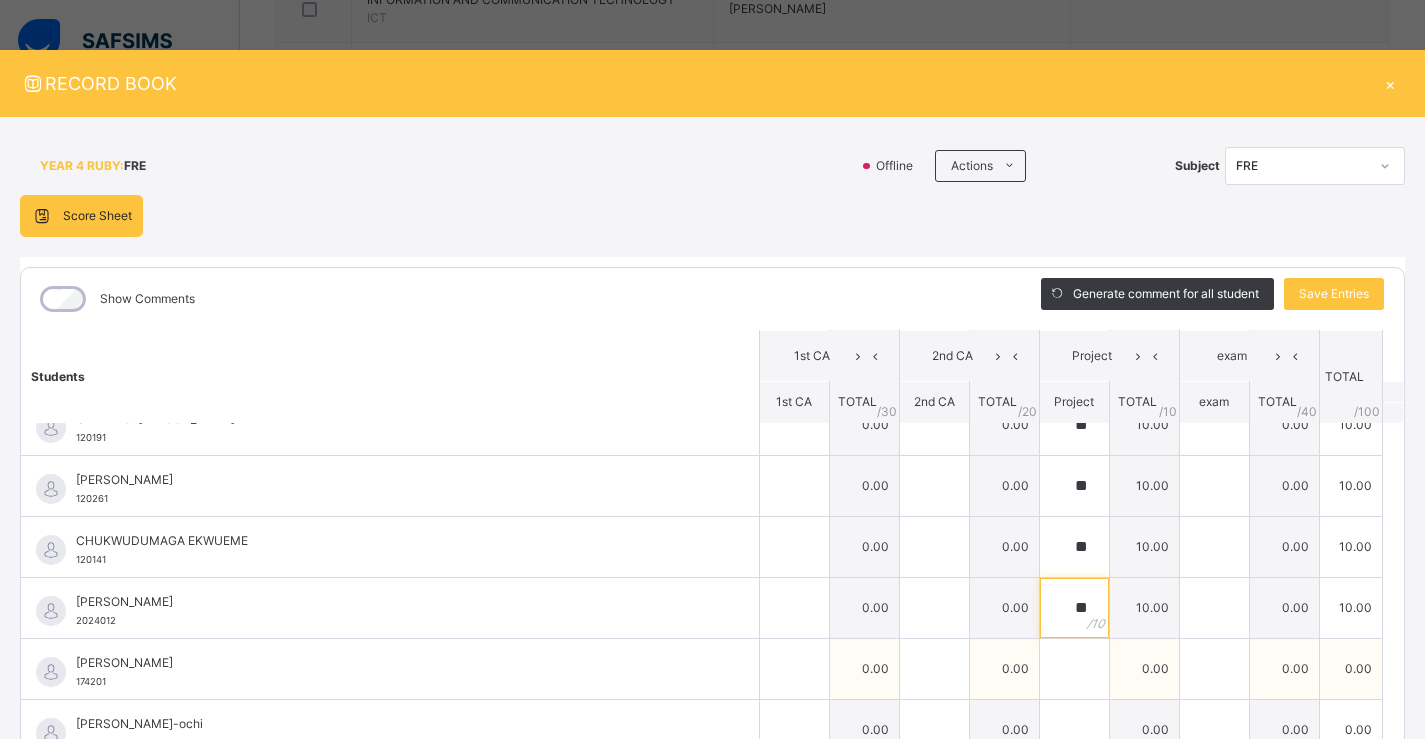 type on "**" 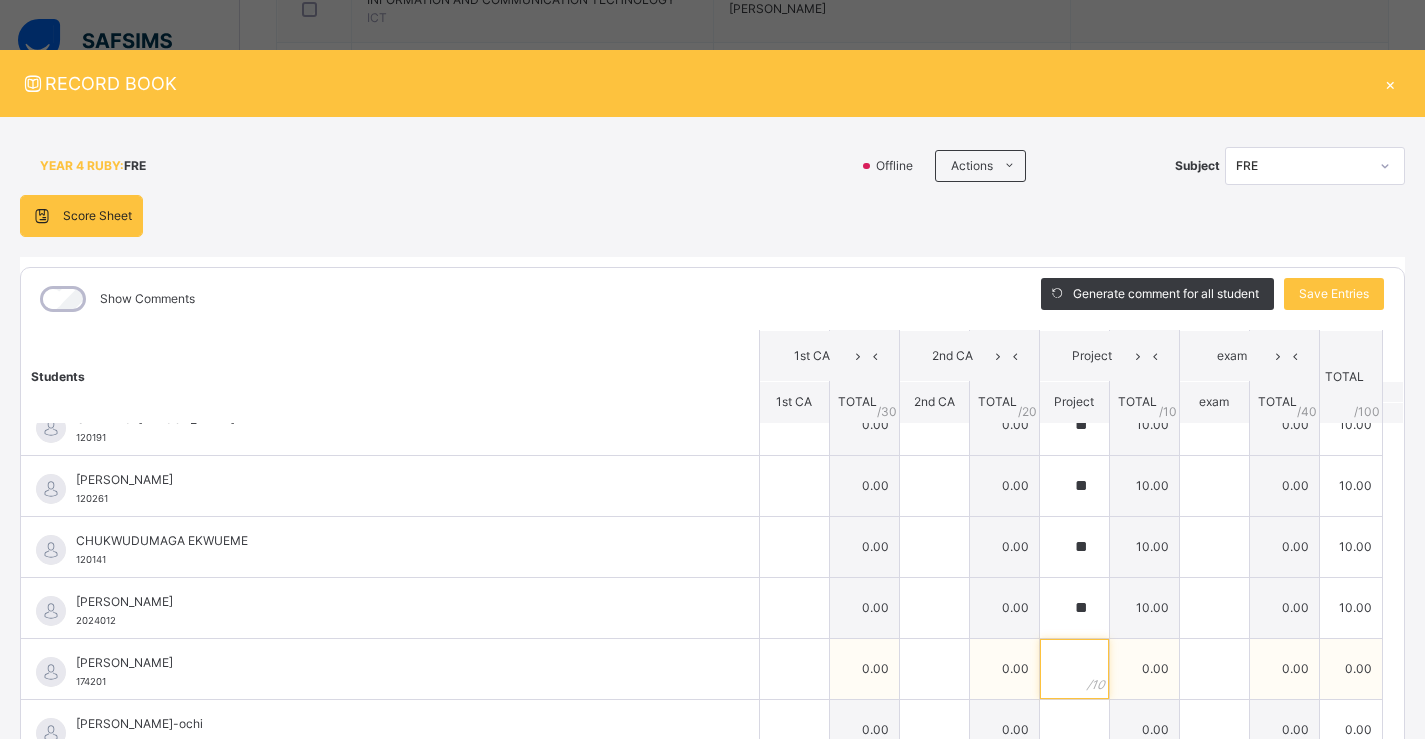 click at bounding box center (1074, 669) 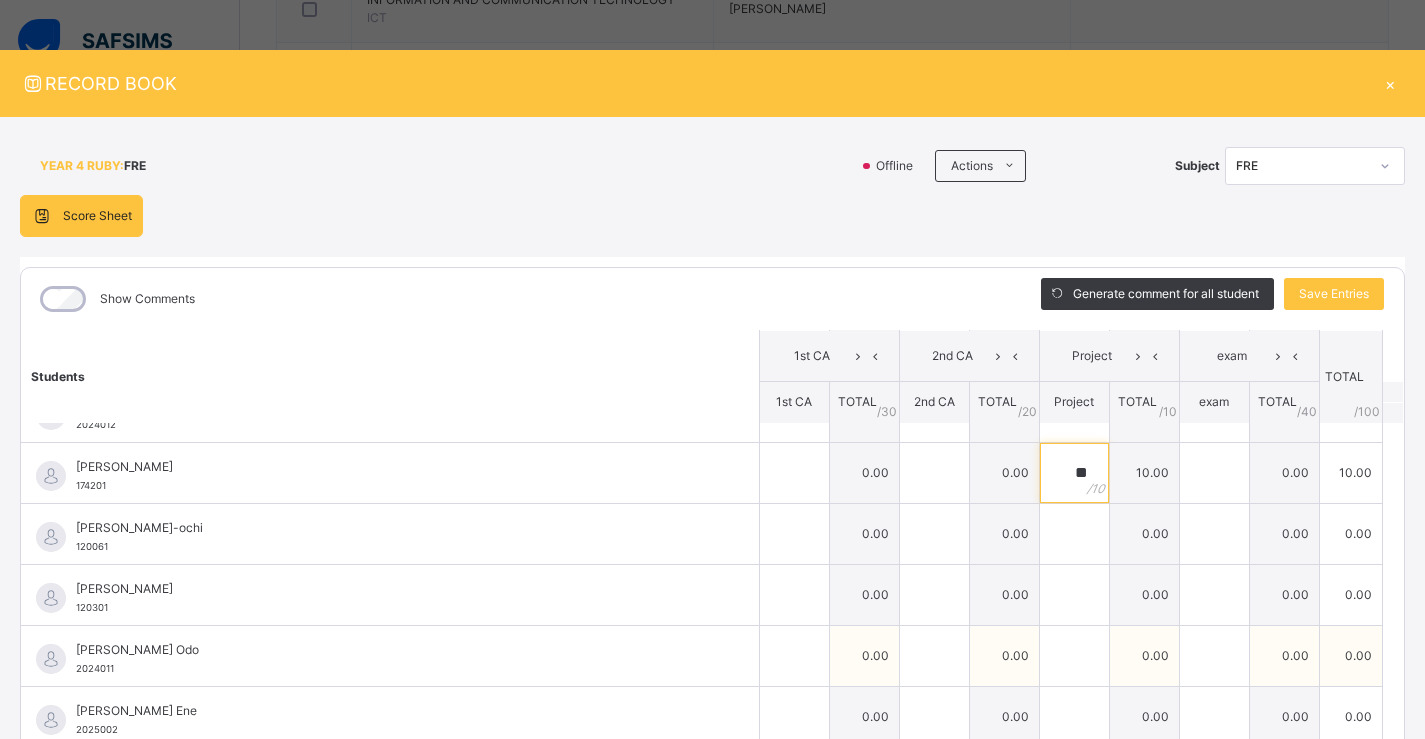 scroll, scrollTop: 900, scrollLeft: 0, axis: vertical 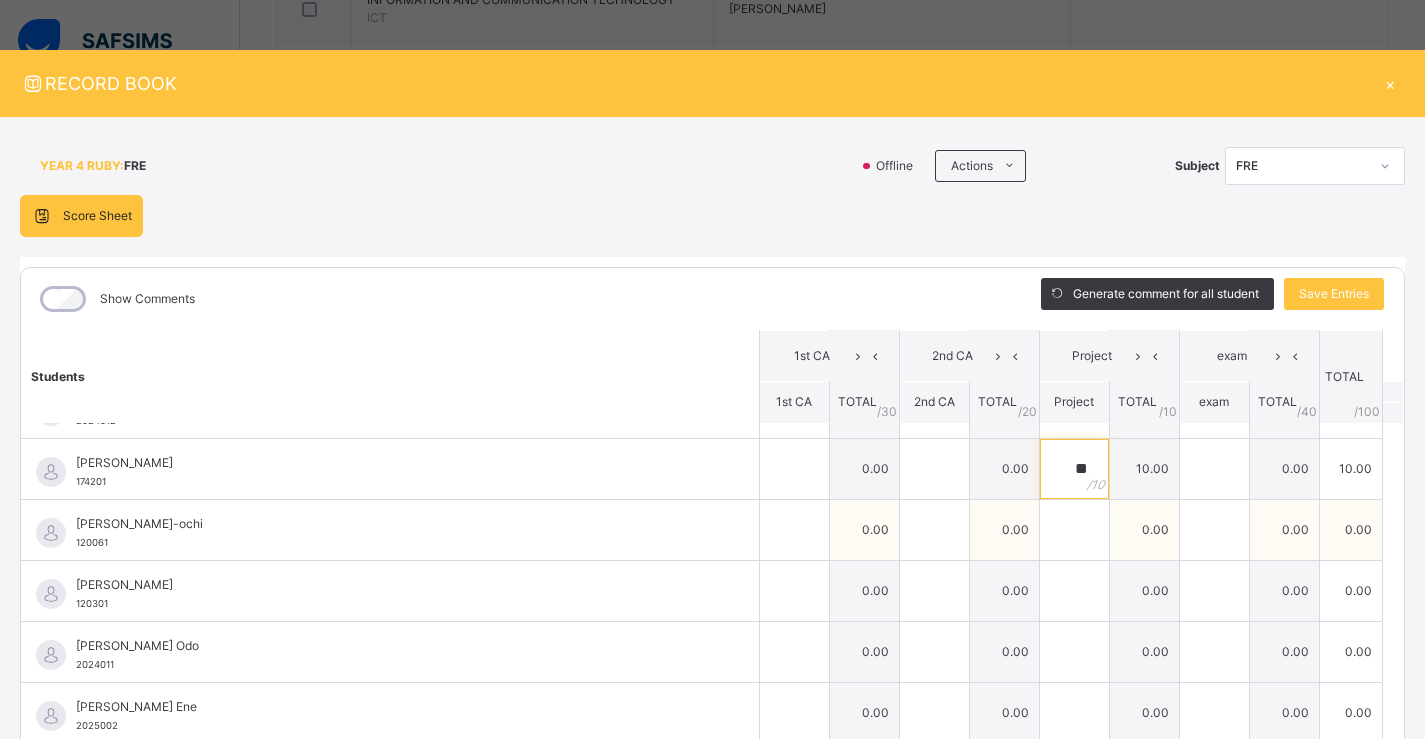type on "**" 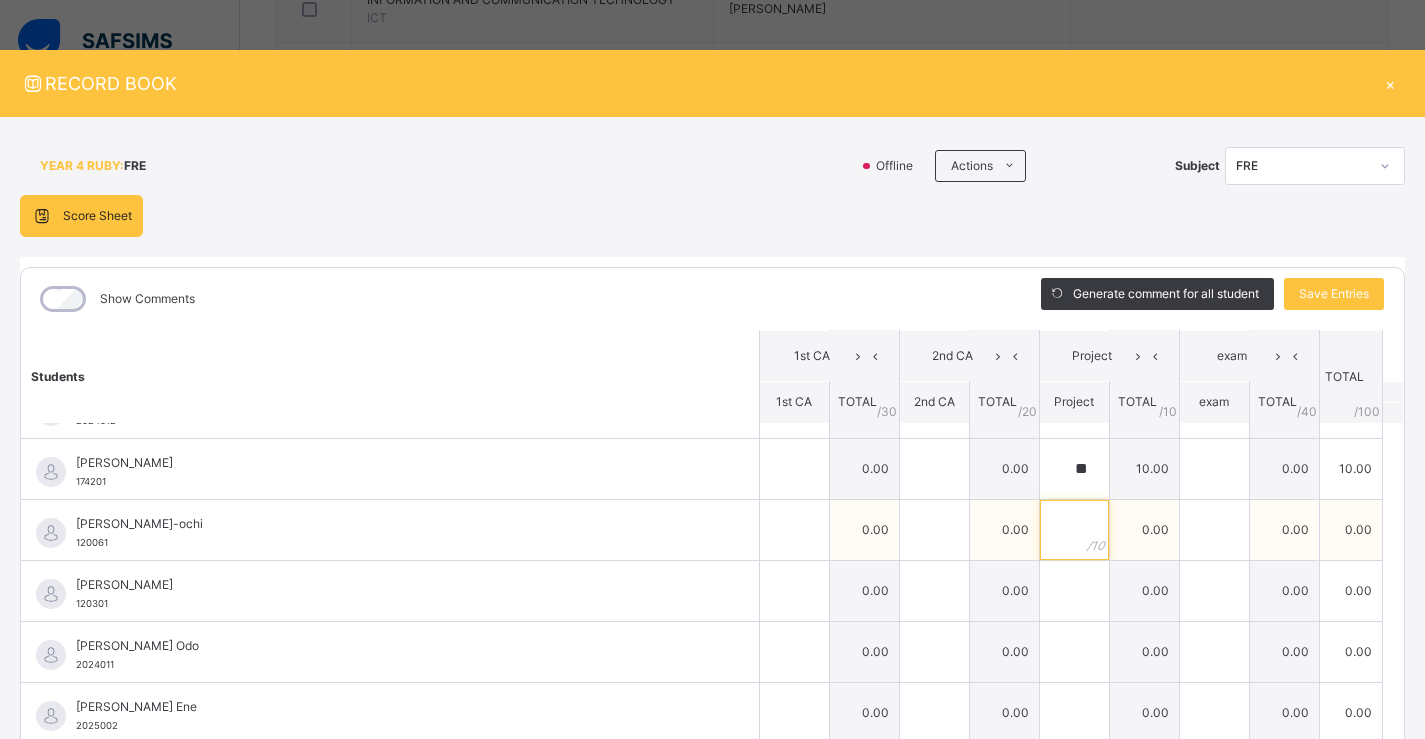 click at bounding box center (1074, 530) 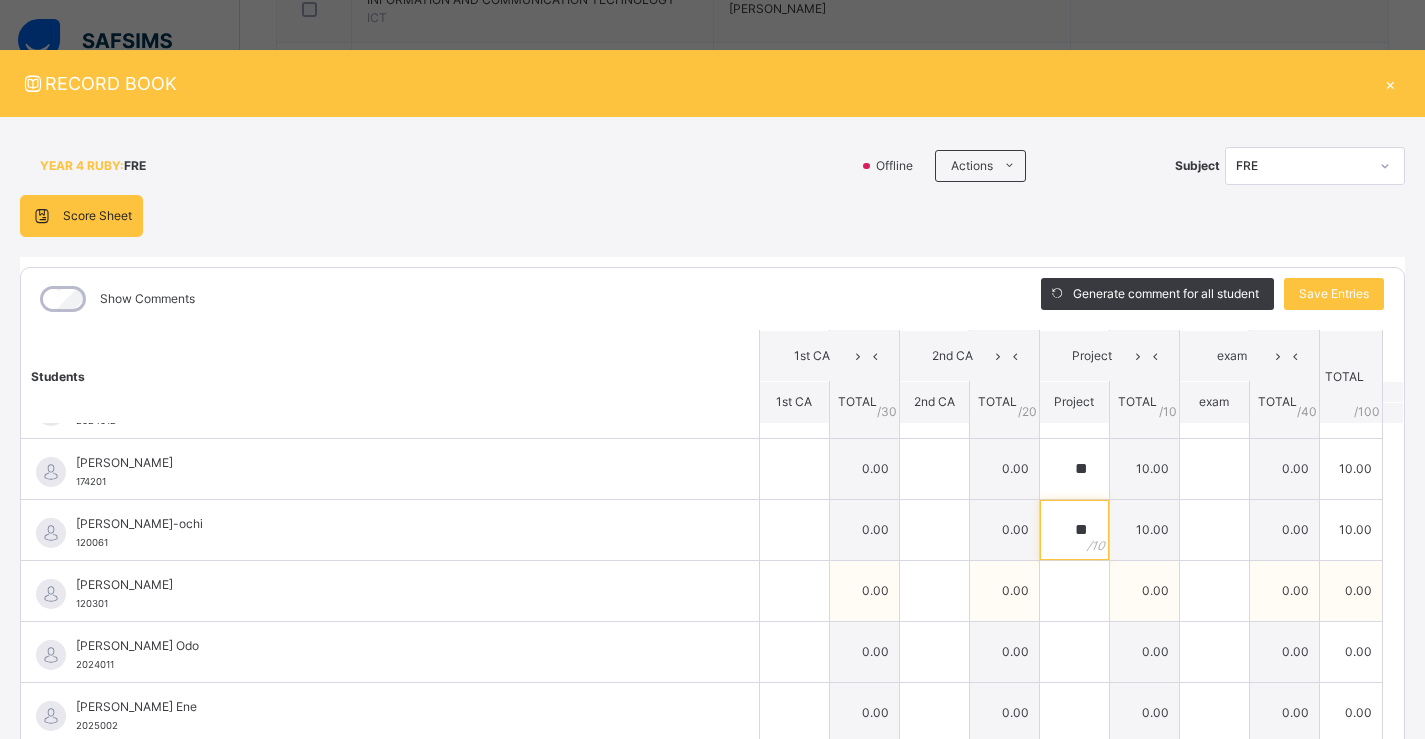type on "**" 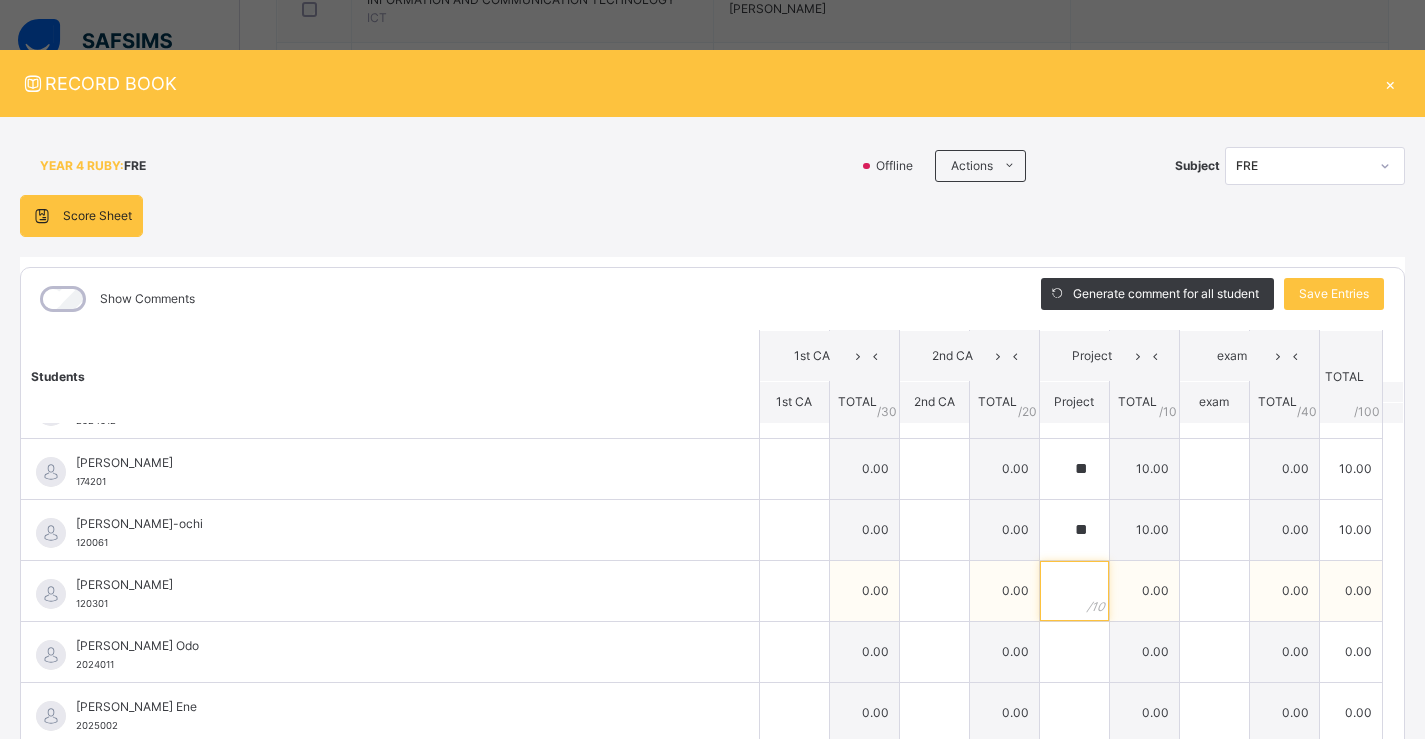 click at bounding box center (1074, 591) 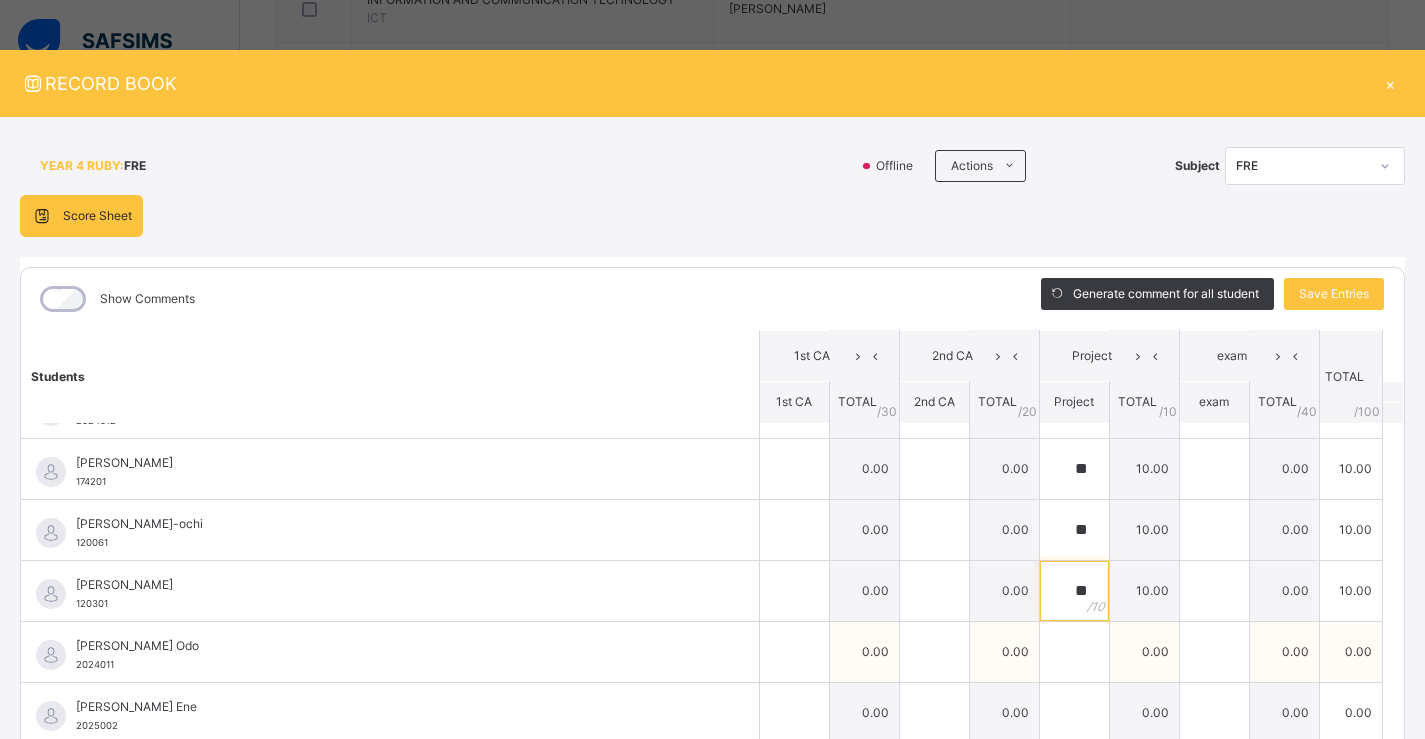 type on "**" 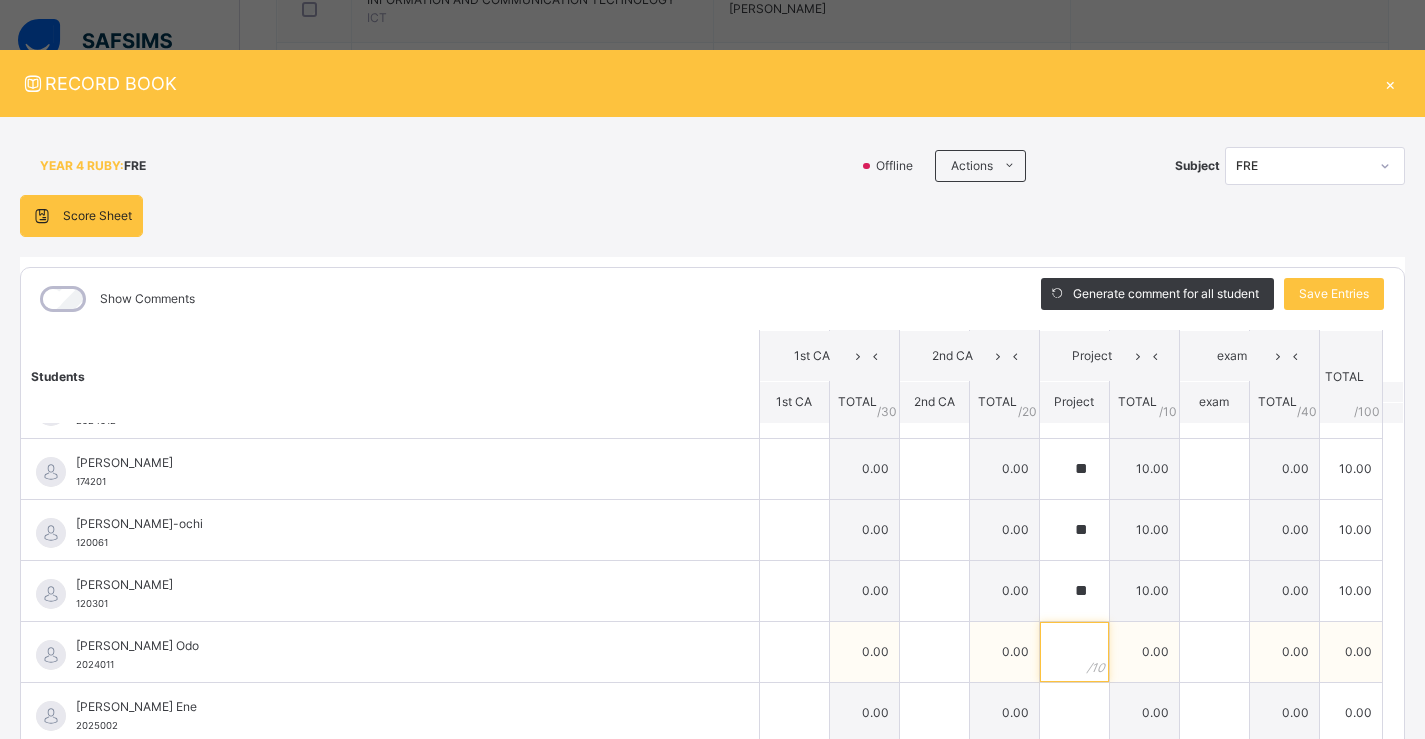 click at bounding box center (1074, 652) 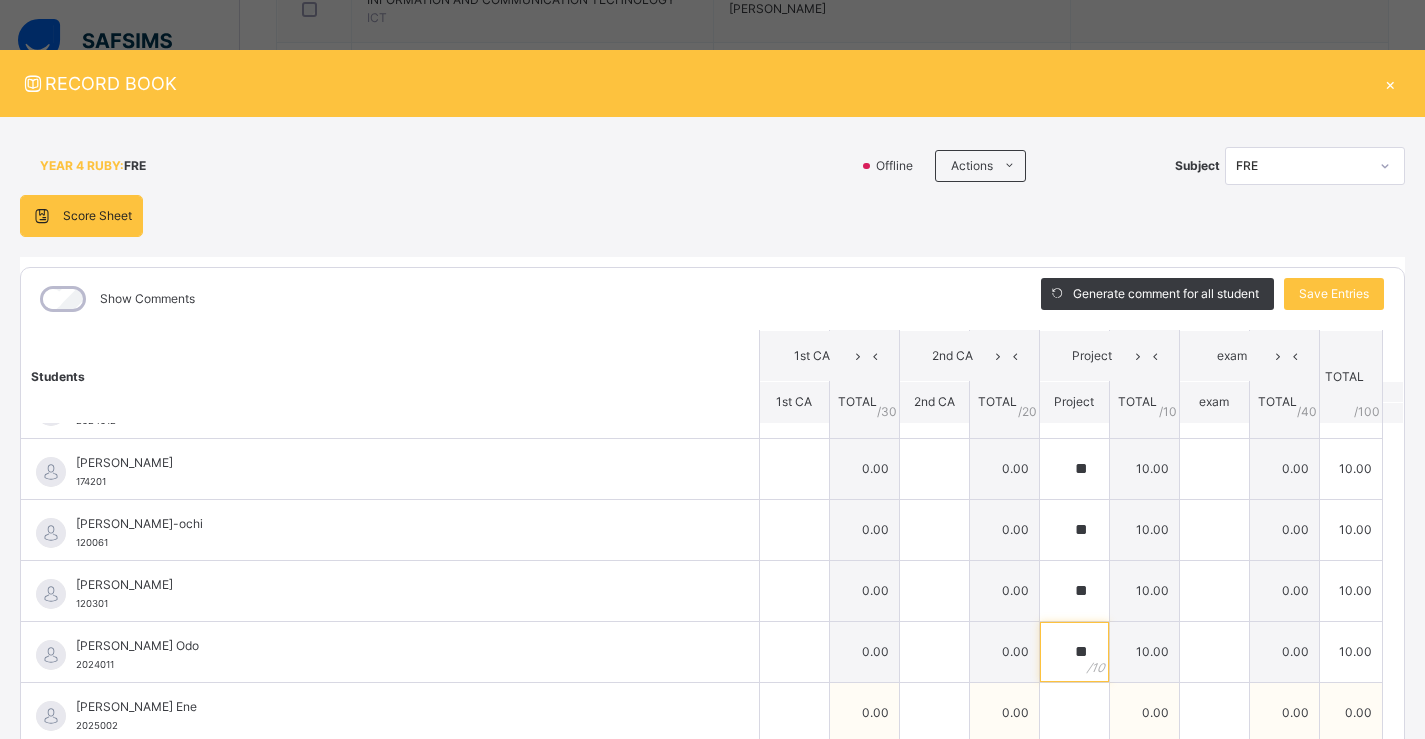 type on "**" 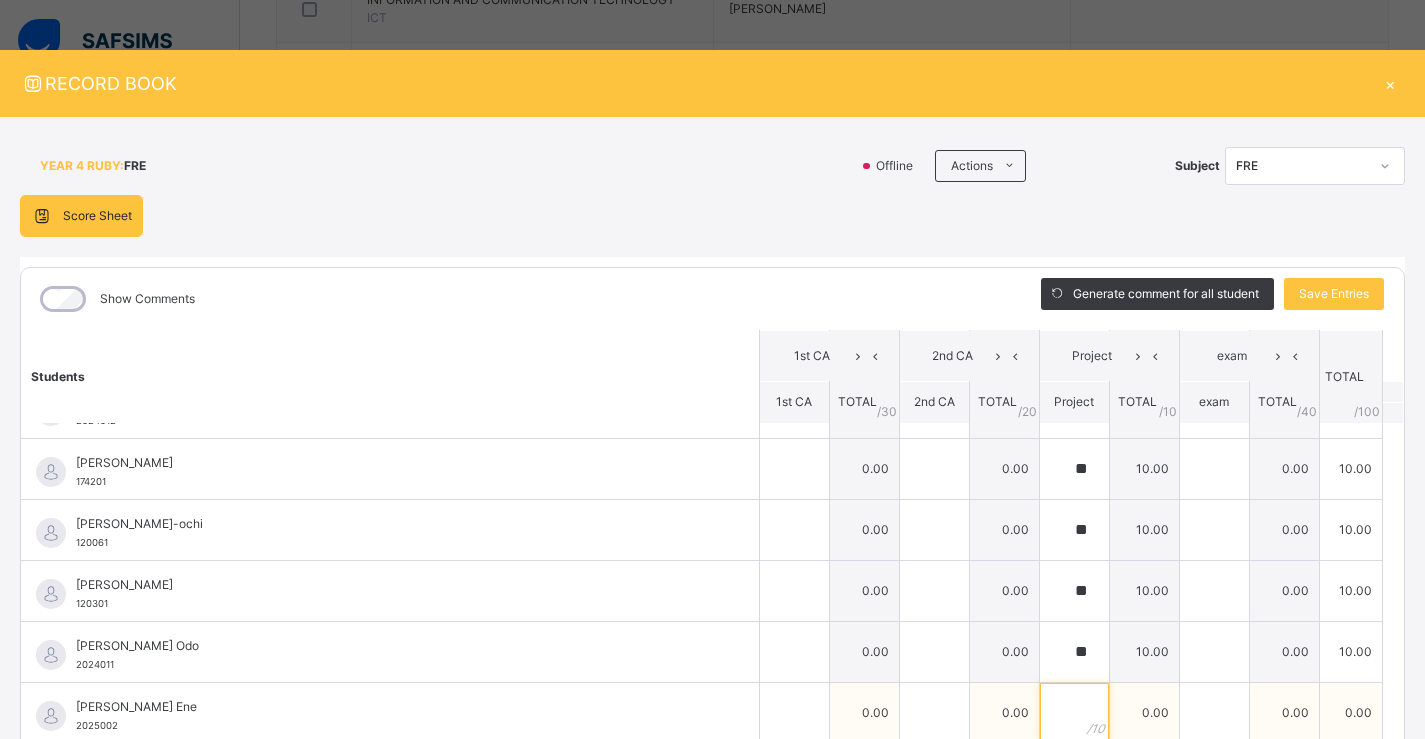 click at bounding box center (1074, 713) 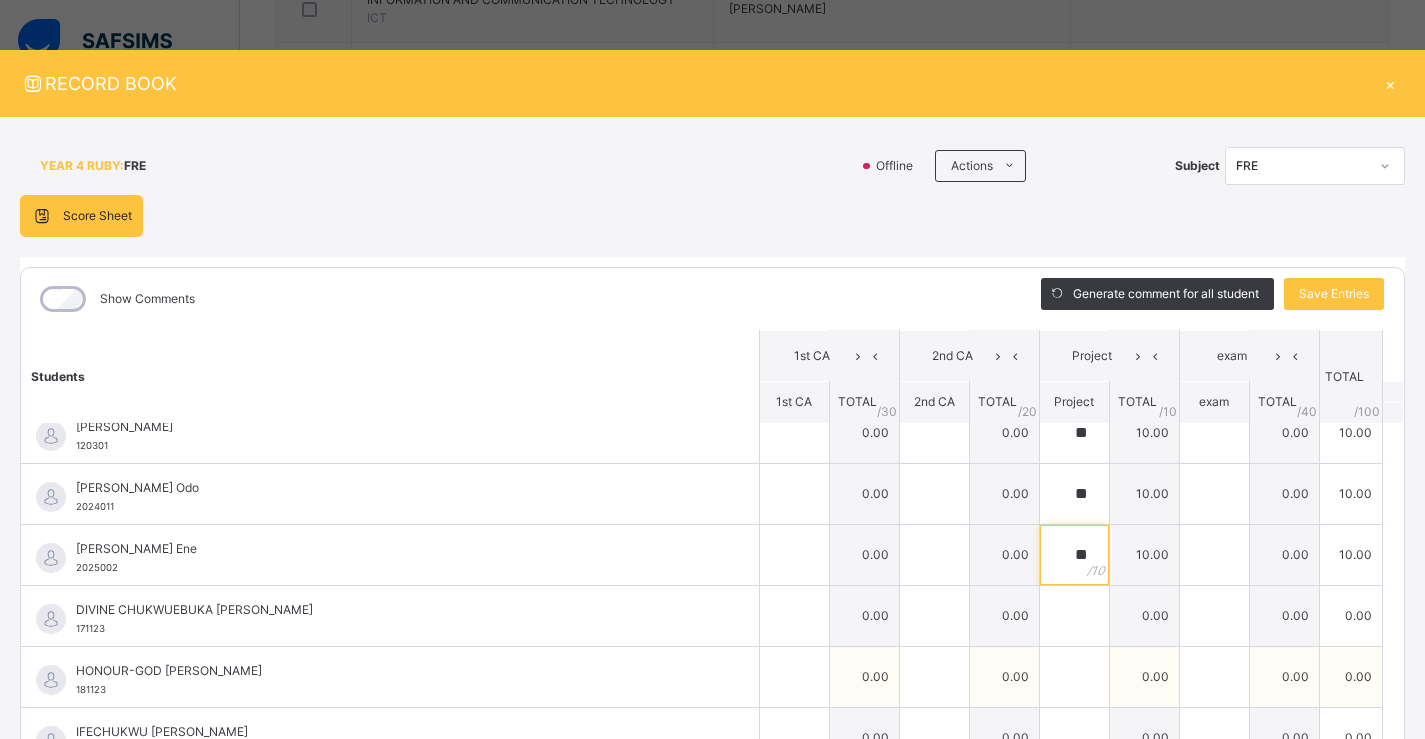 scroll, scrollTop: 1100, scrollLeft: 0, axis: vertical 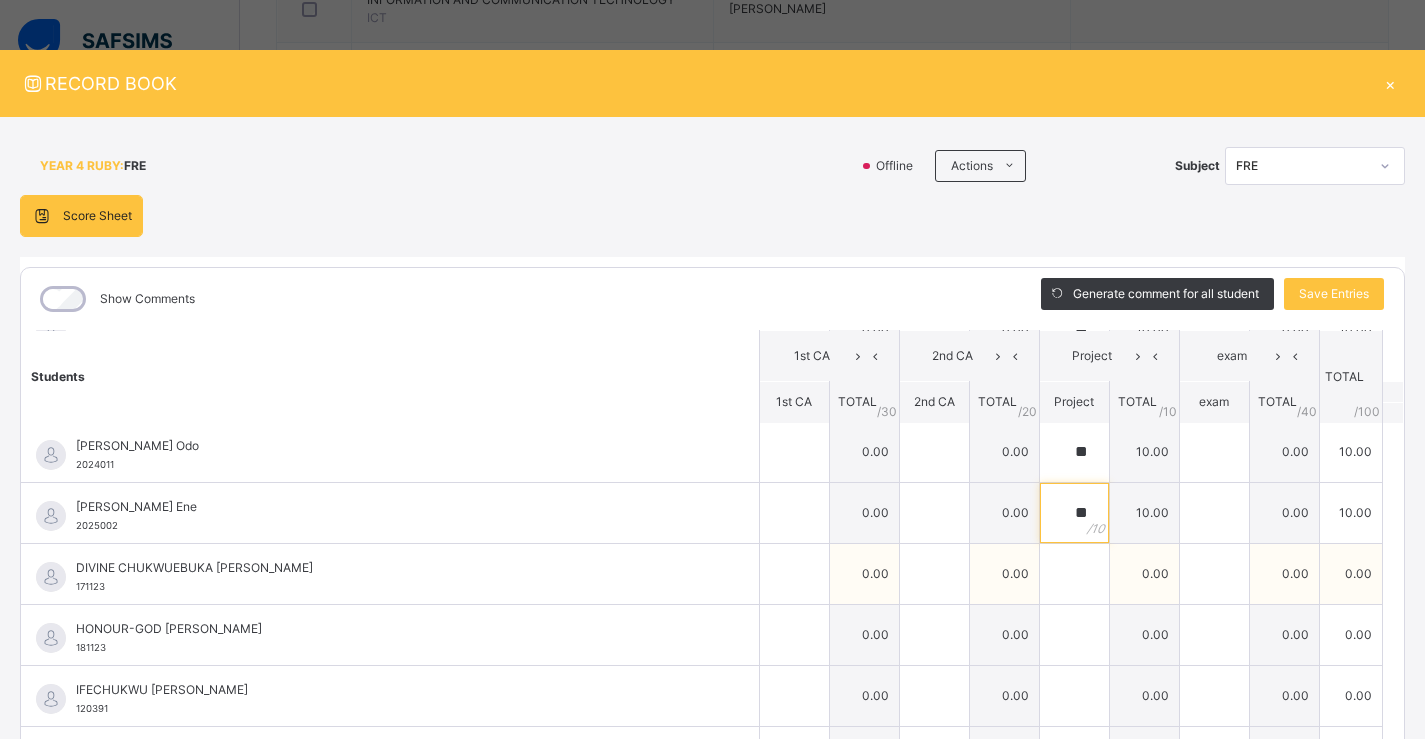 type on "**" 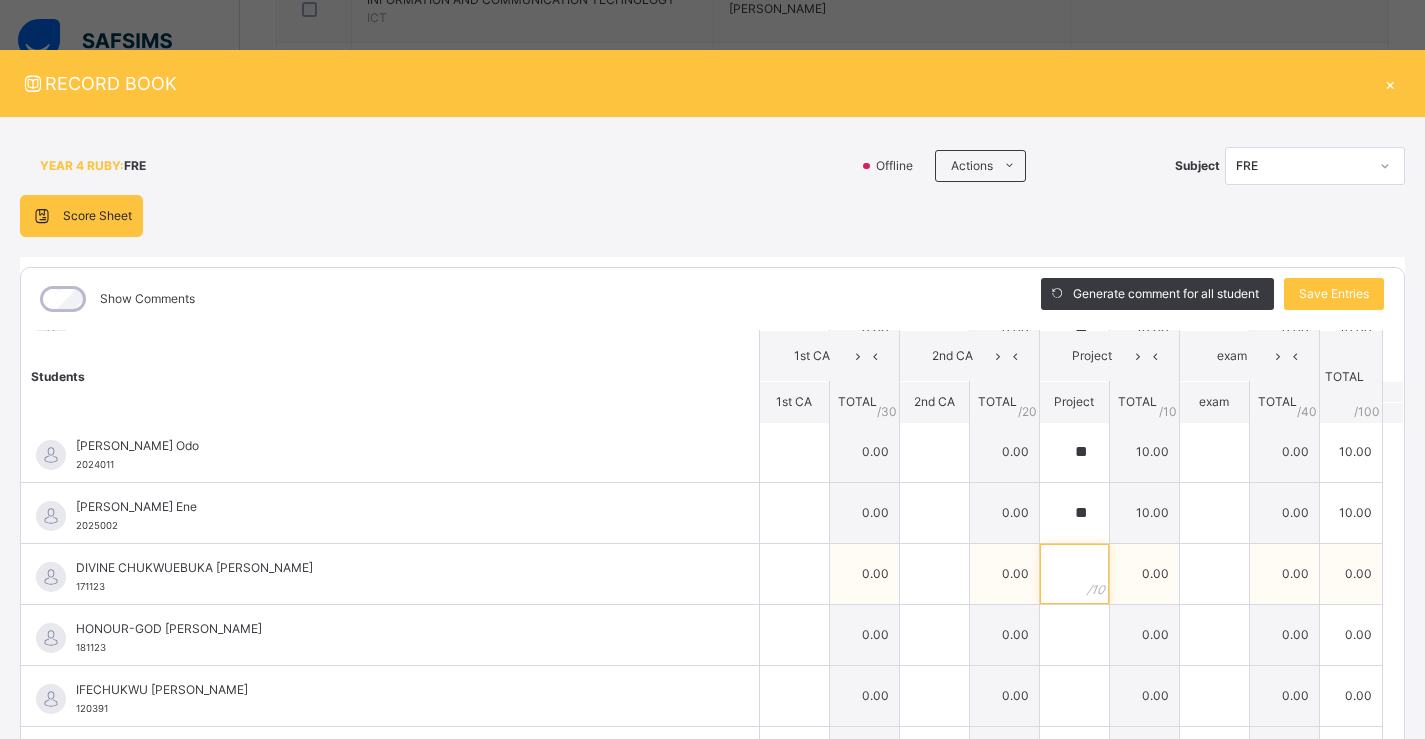 click at bounding box center (1074, 574) 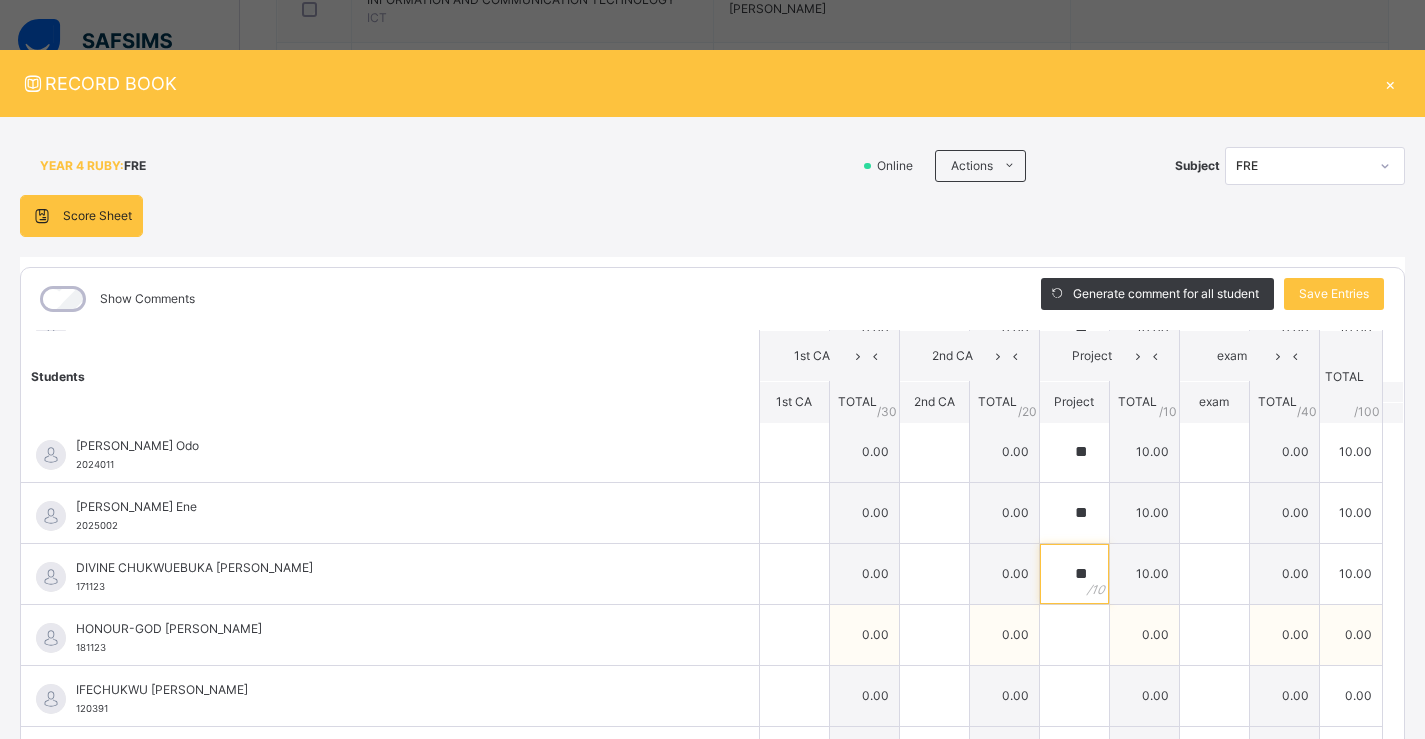 type on "**" 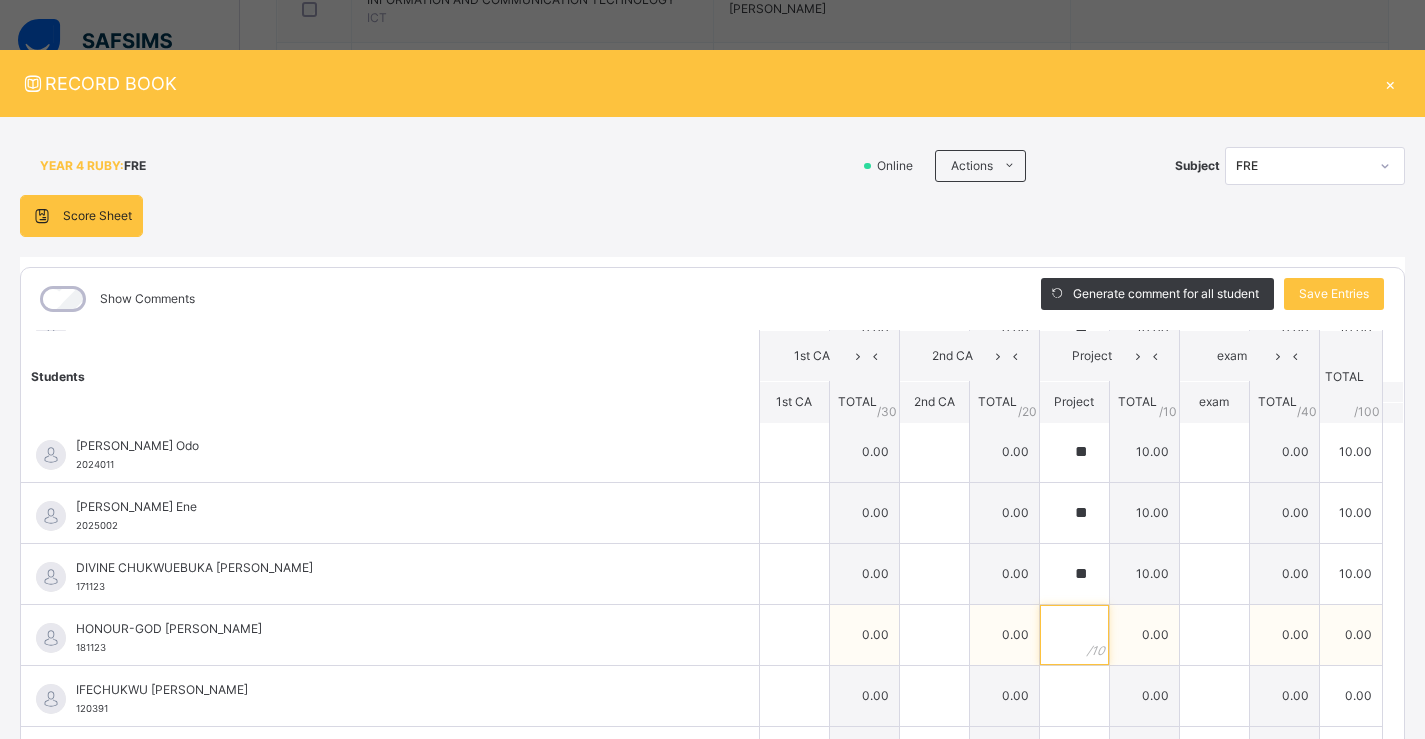 click at bounding box center (1074, 635) 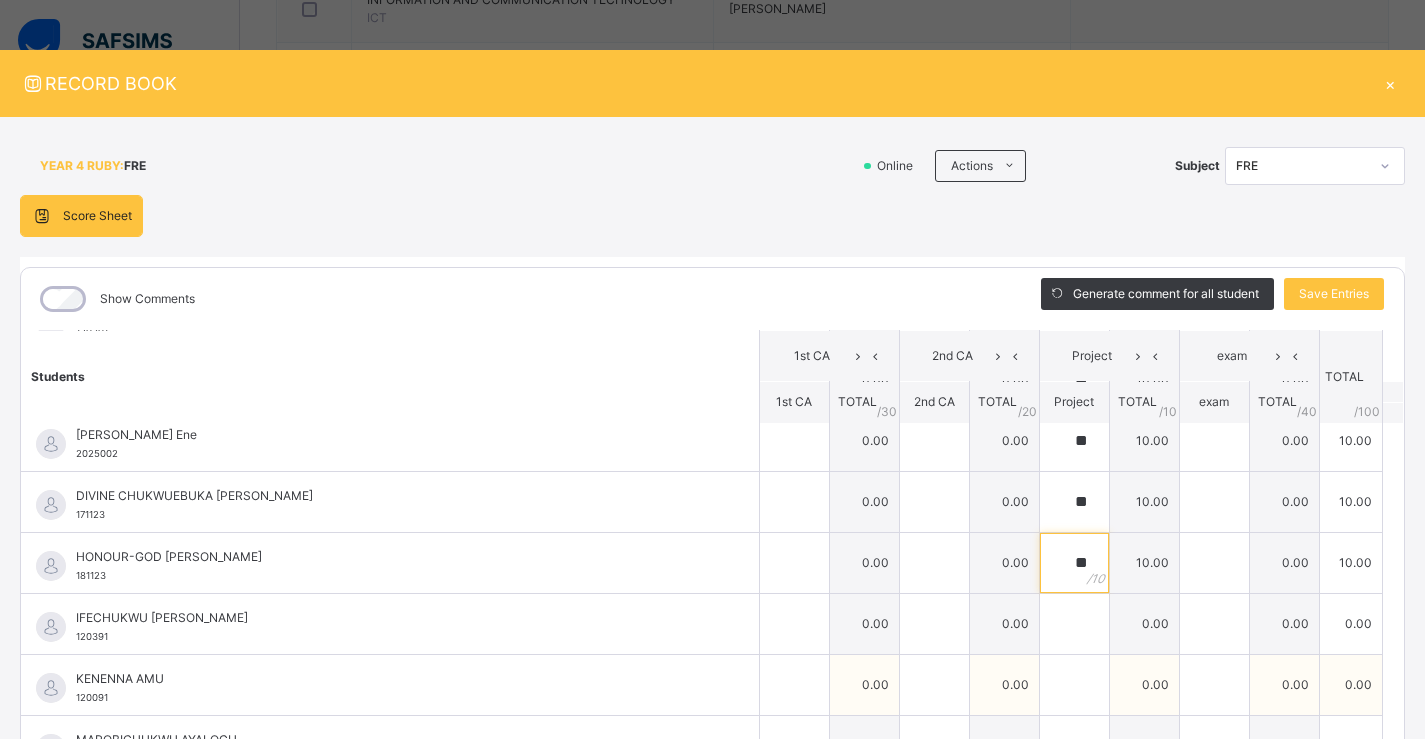 scroll, scrollTop: 1200, scrollLeft: 0, axis: vertical 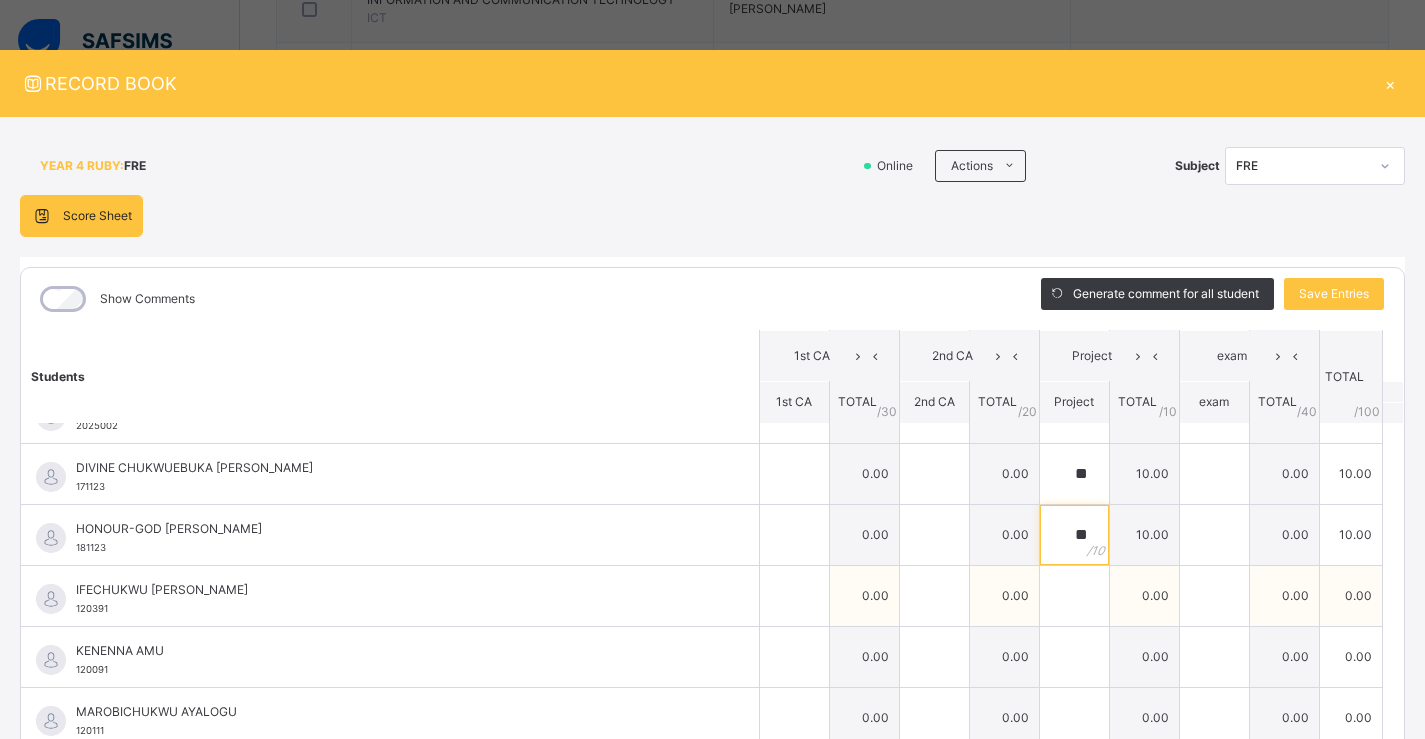 type on "**" 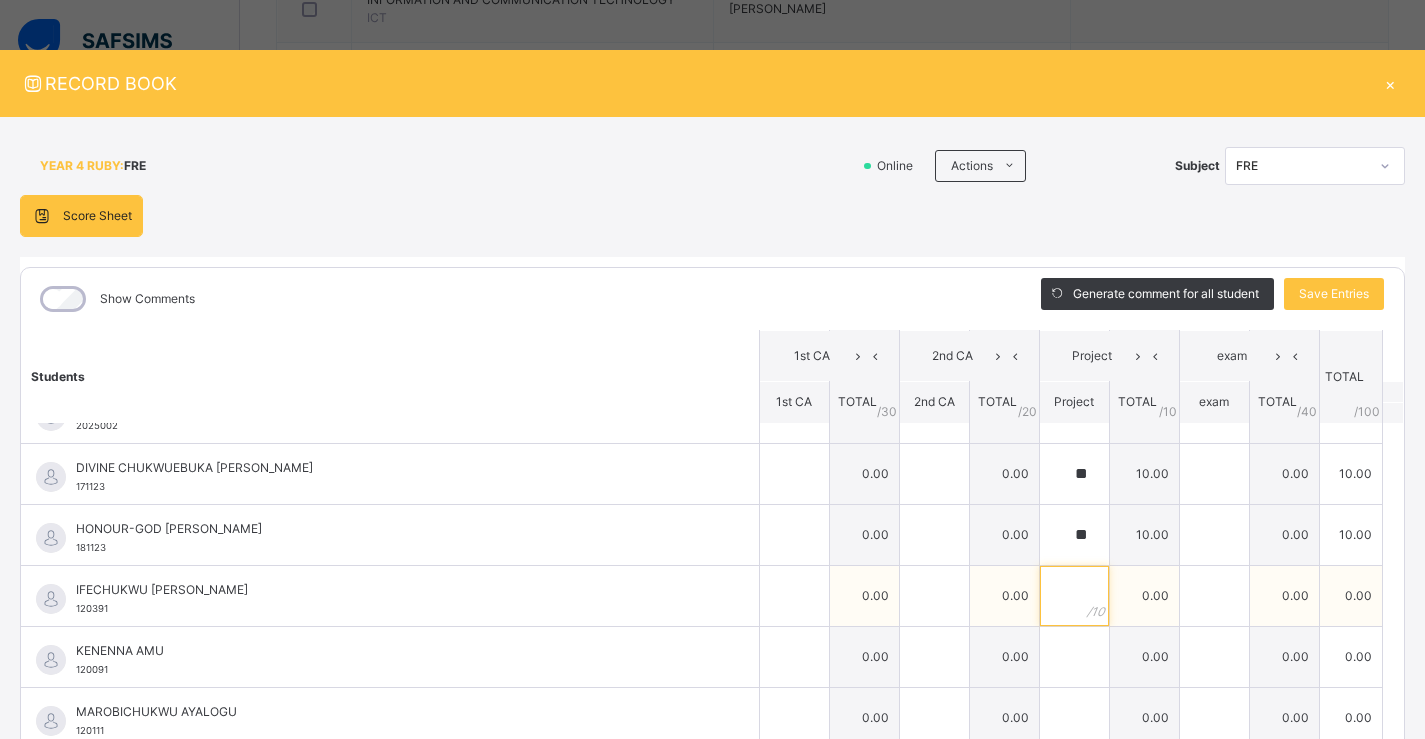 click at bounding box center [1074, 596] 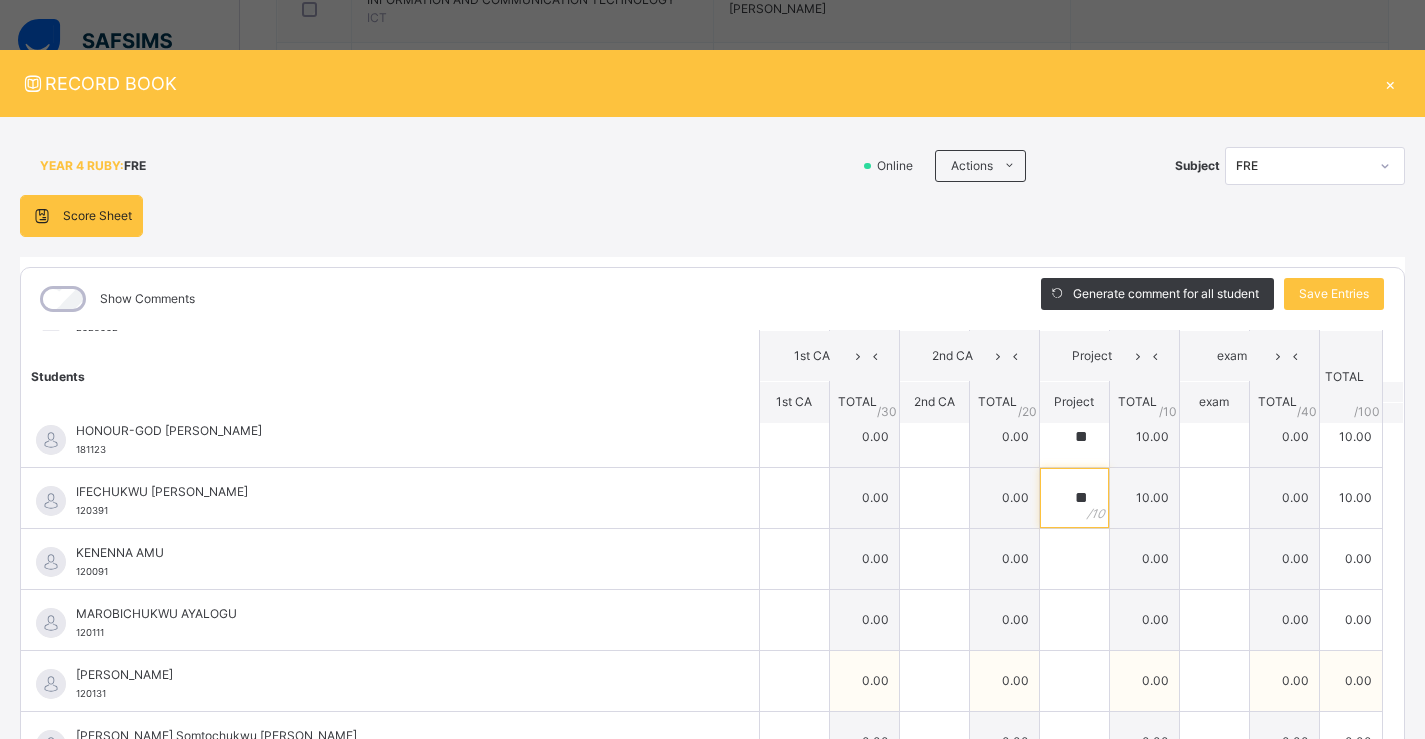 scroll, scrollTop: 1400, scrollLeft: 0, axis: vertical 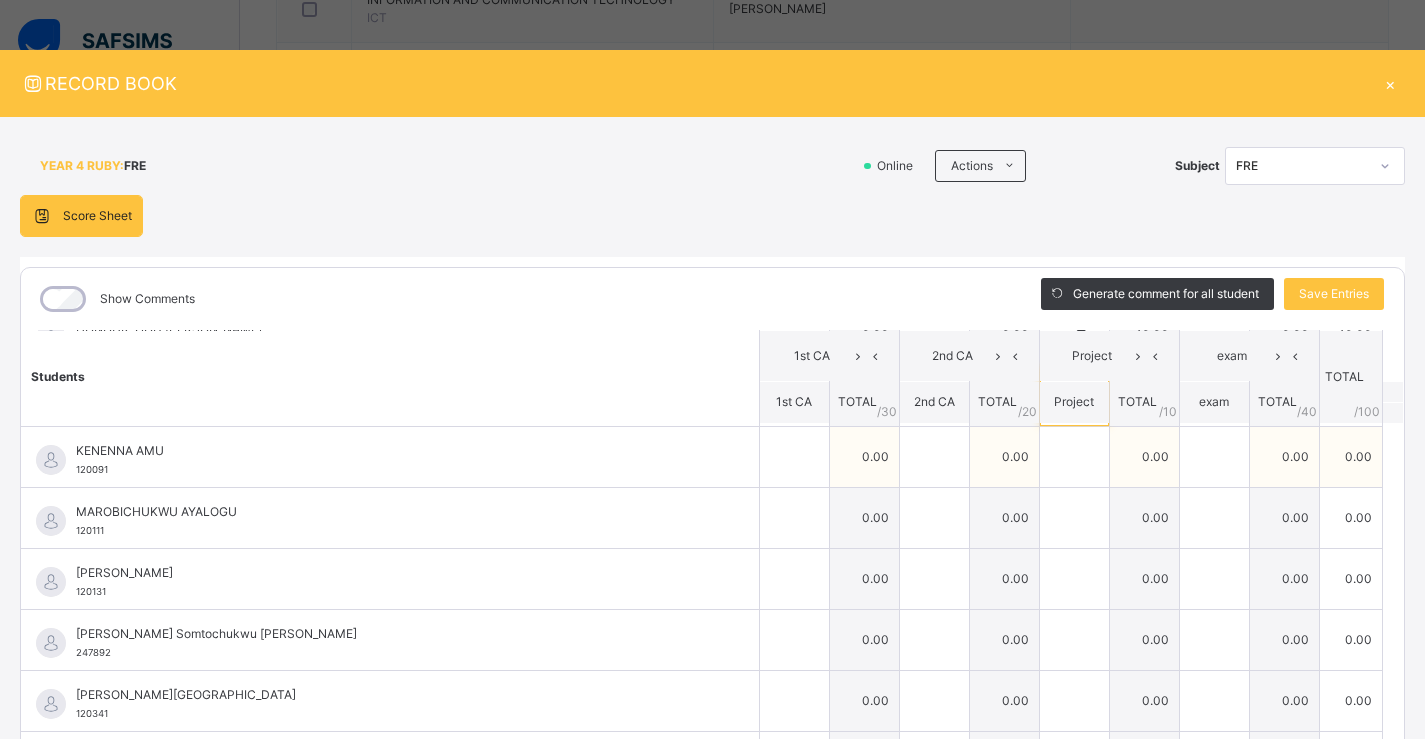type on "**" 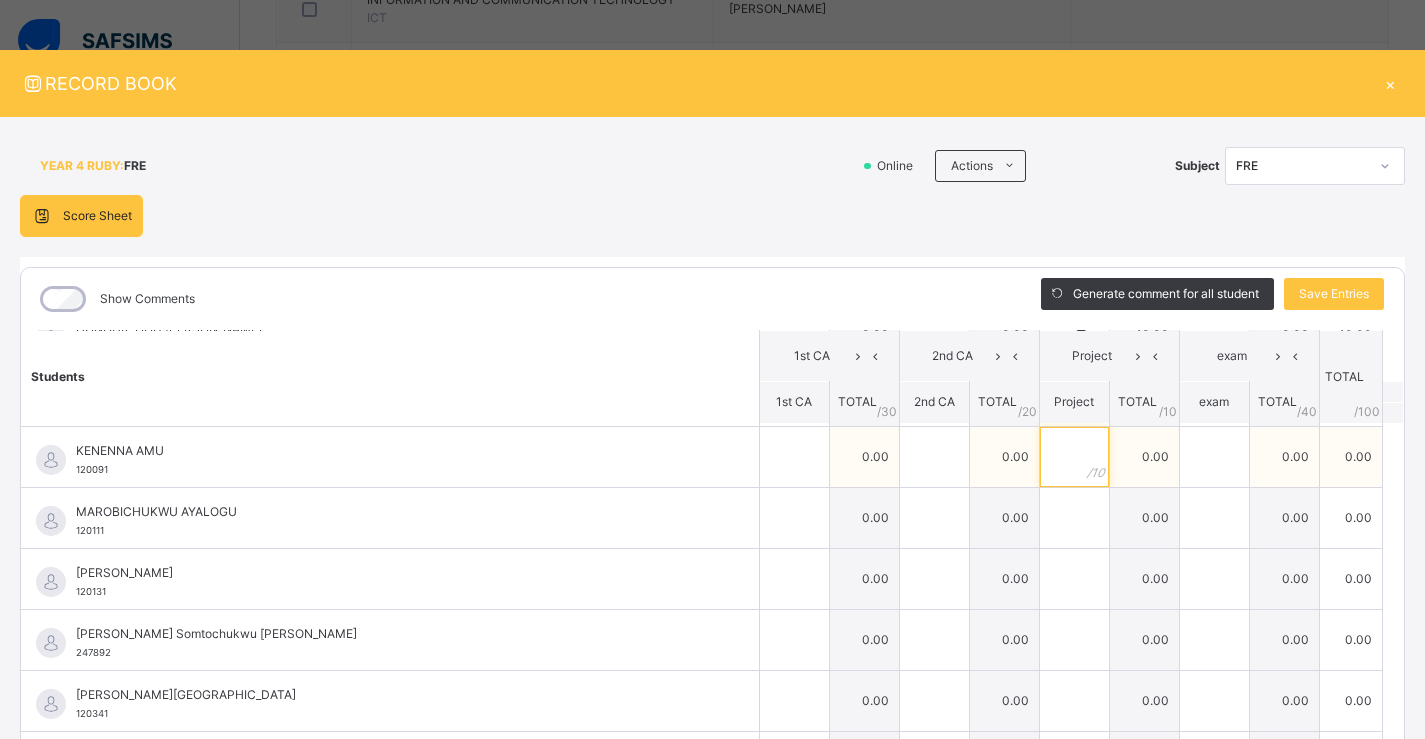 click at bounding box center [1074, 457] 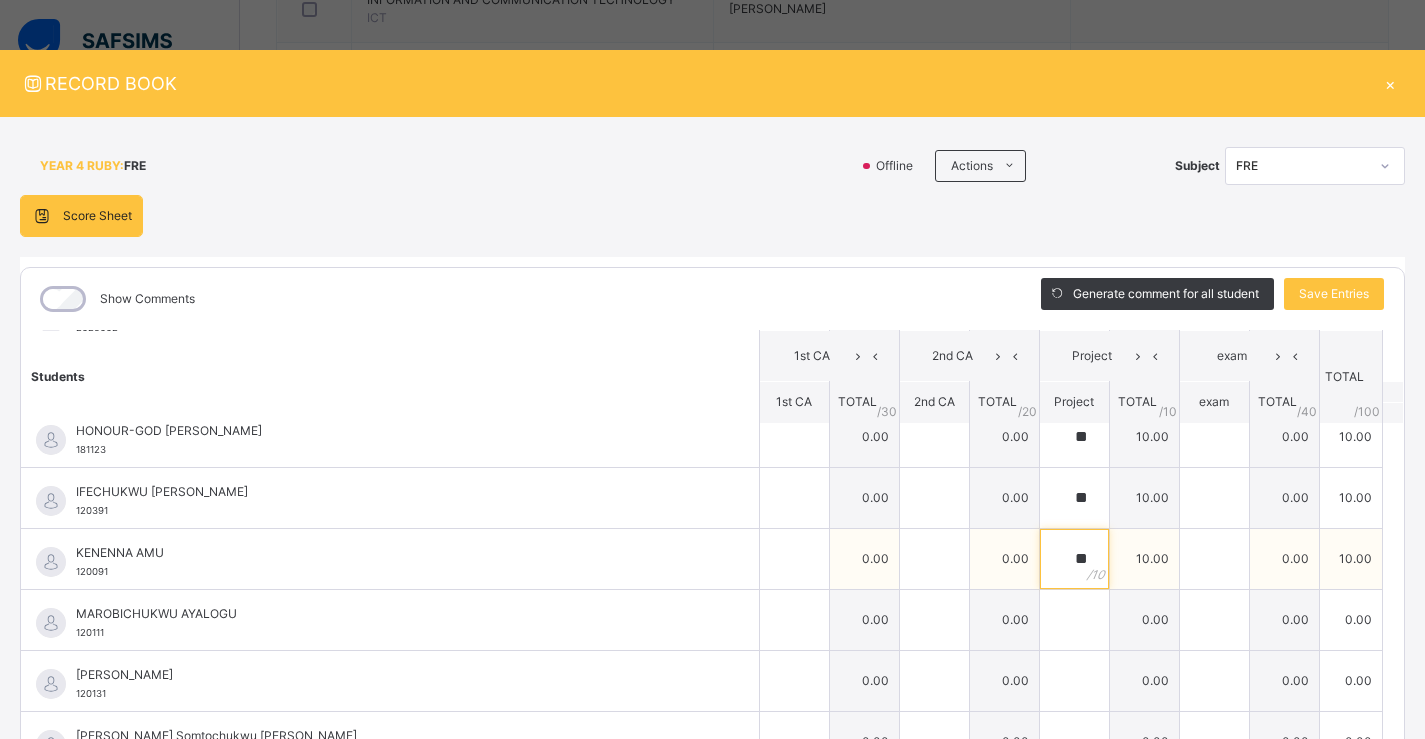 scroll, scrollTop: 1300, scrollLeft: 0, axis: vertical 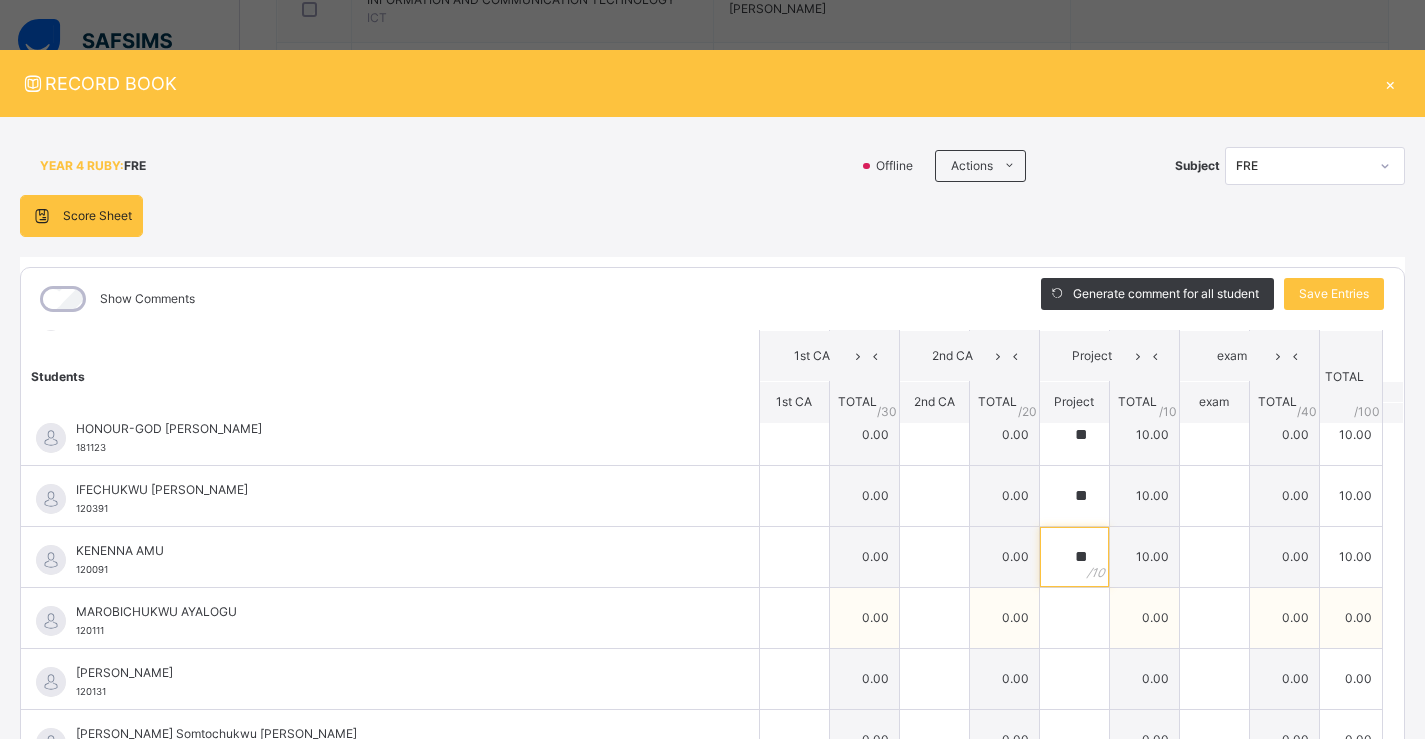 type on "**" 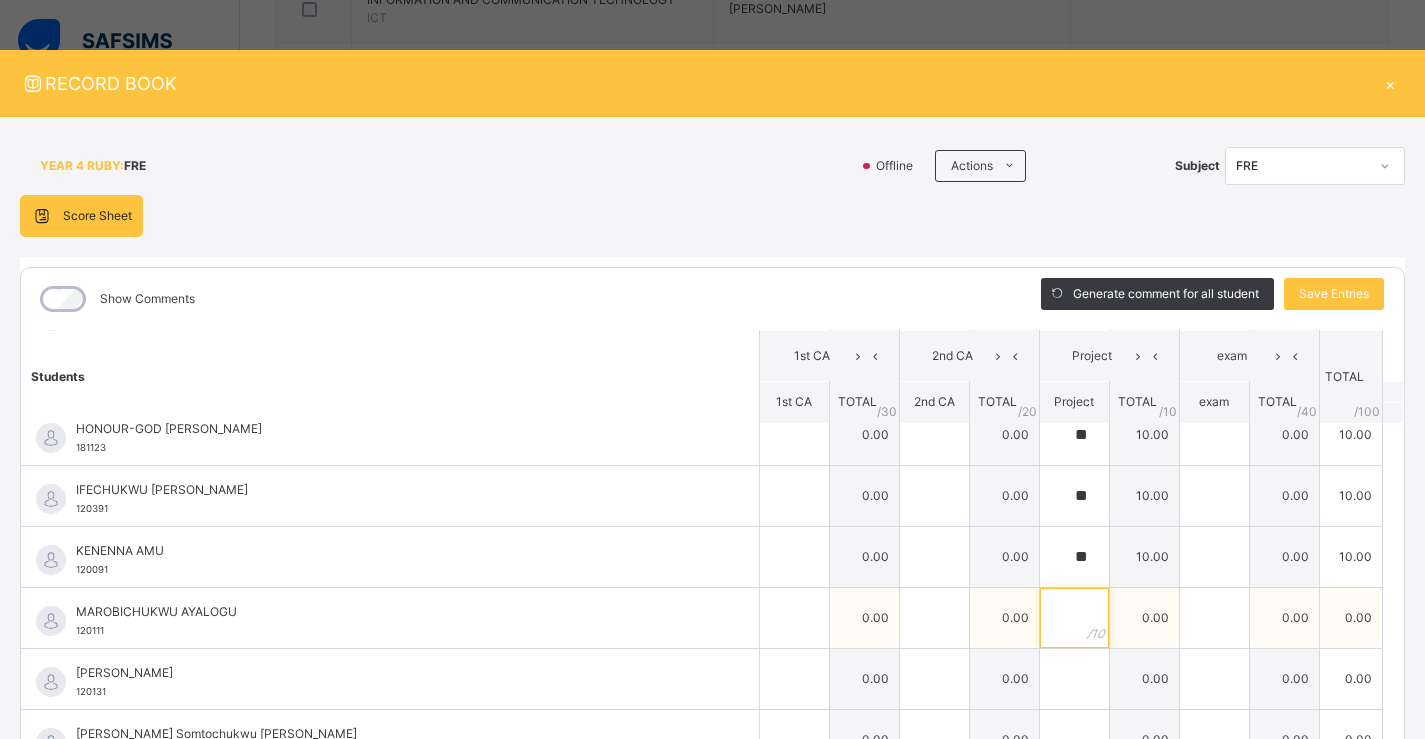 click at bounding box center (1074, 618) 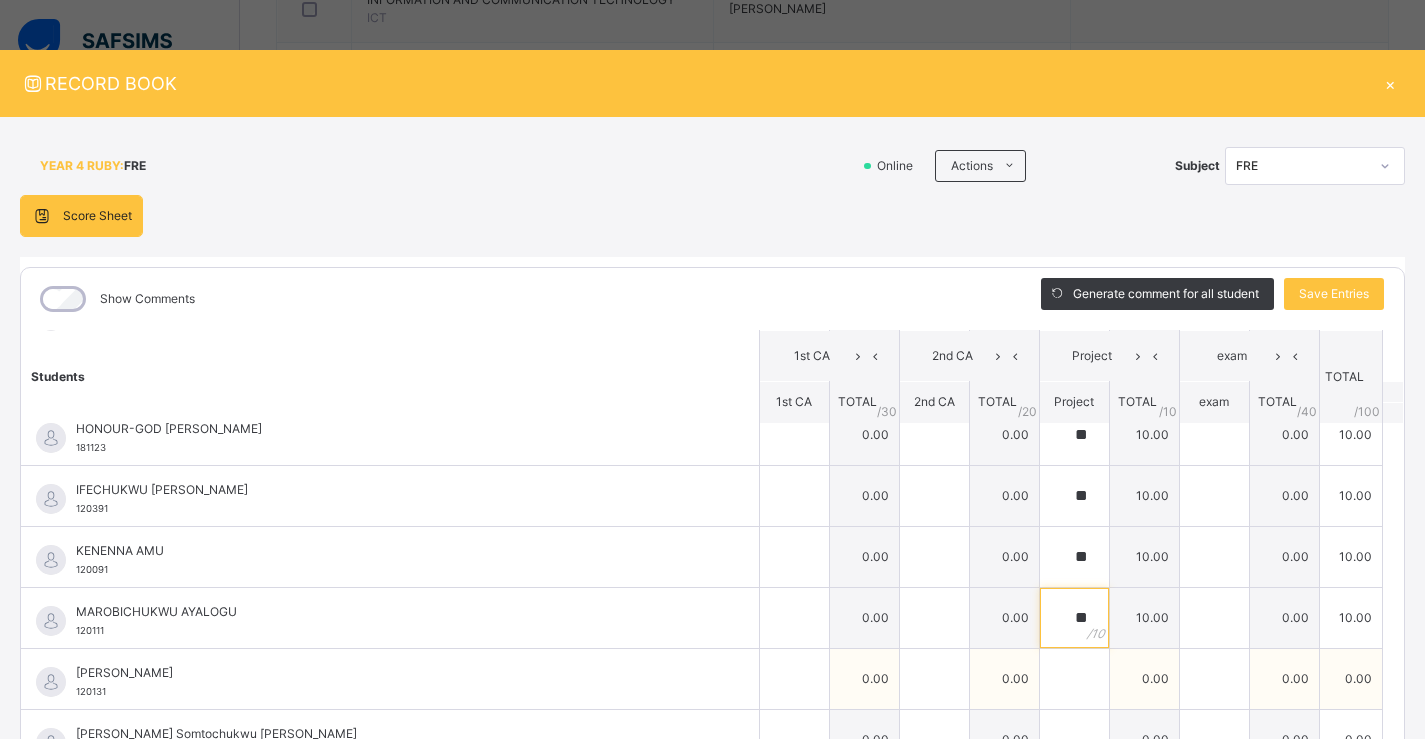 type on "**" 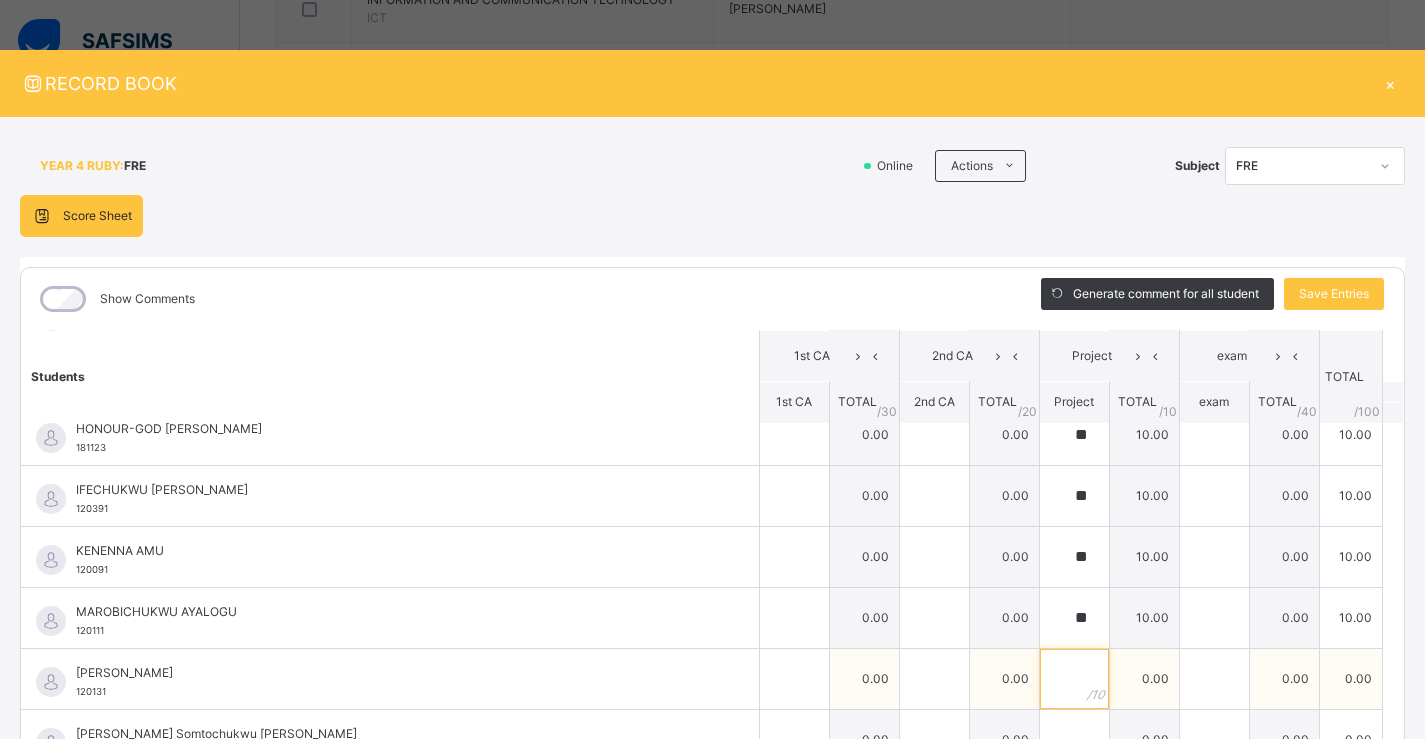 click at bounding box center [1074, 679] 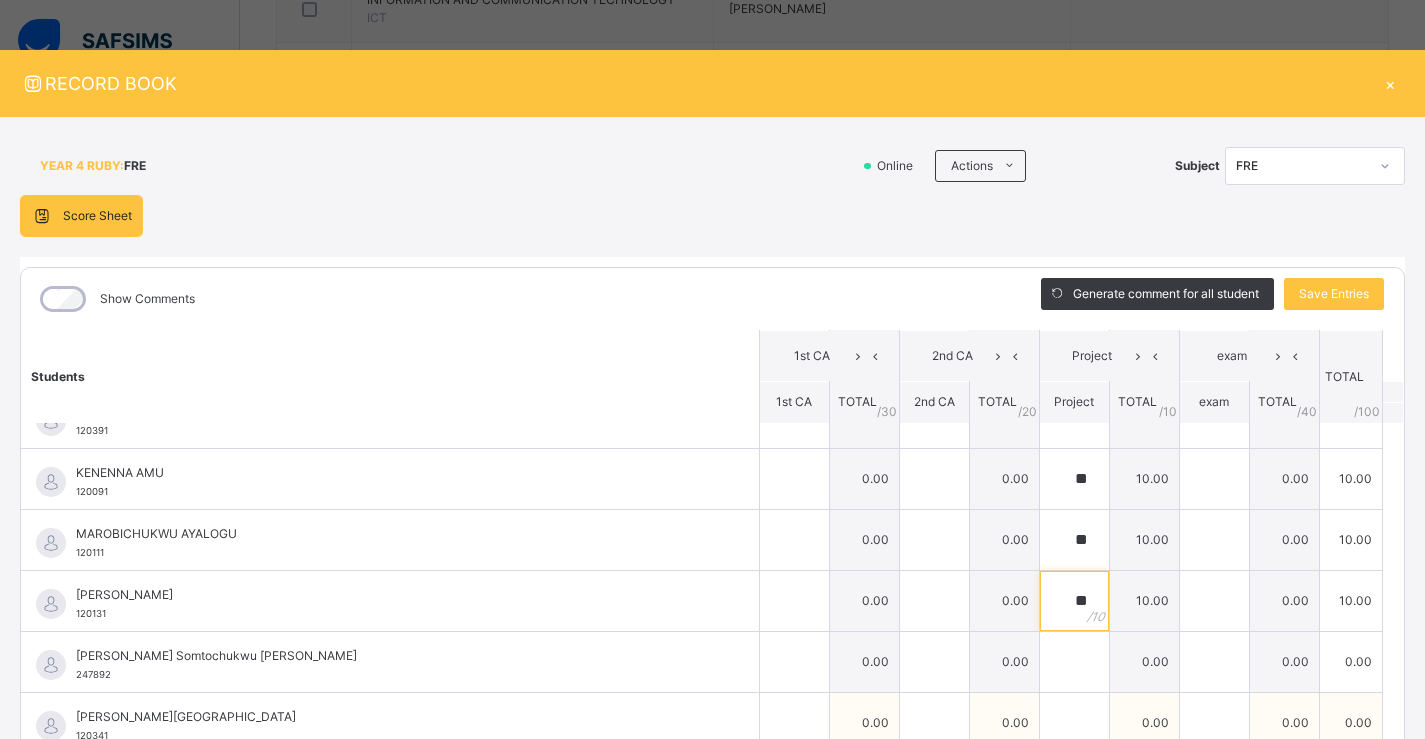 scroll, scrollTop: 1500, scrollLeft: 0, axis: vertical 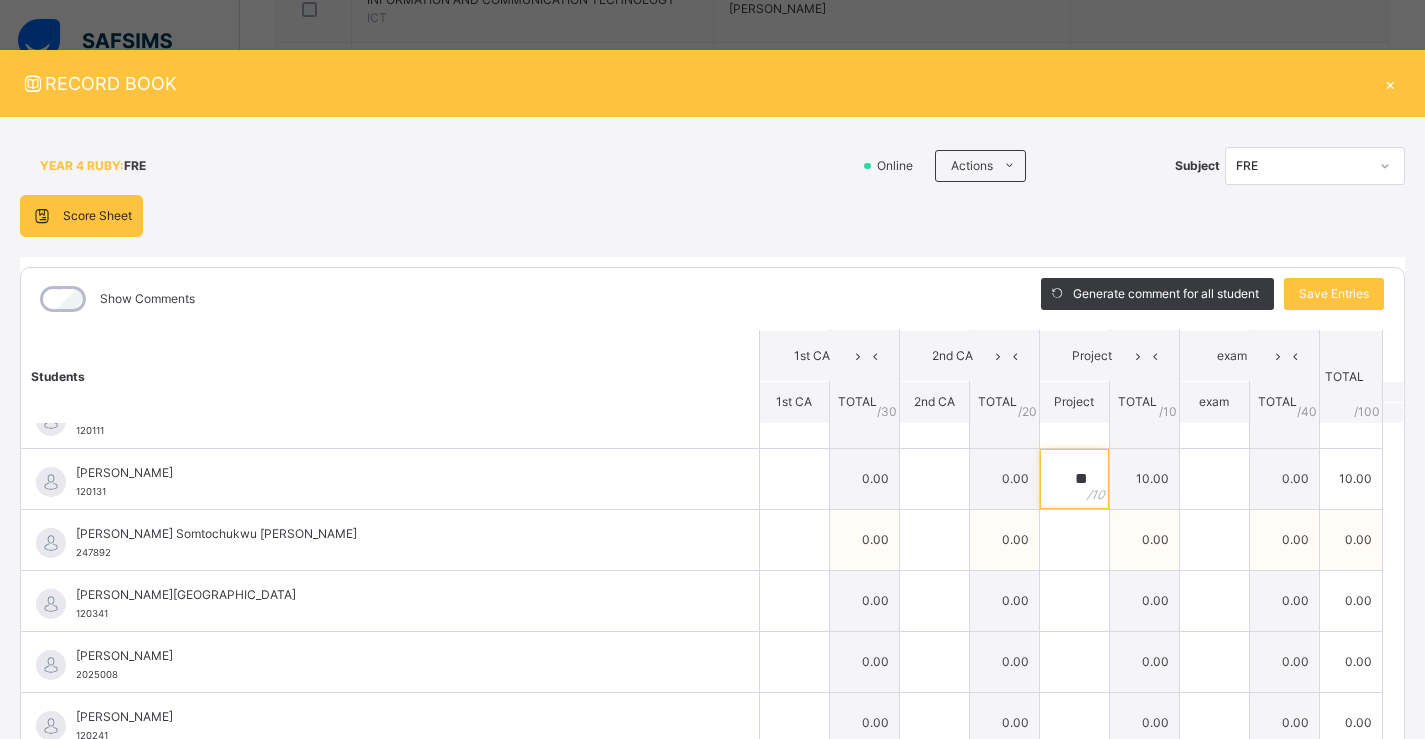 type on "**" 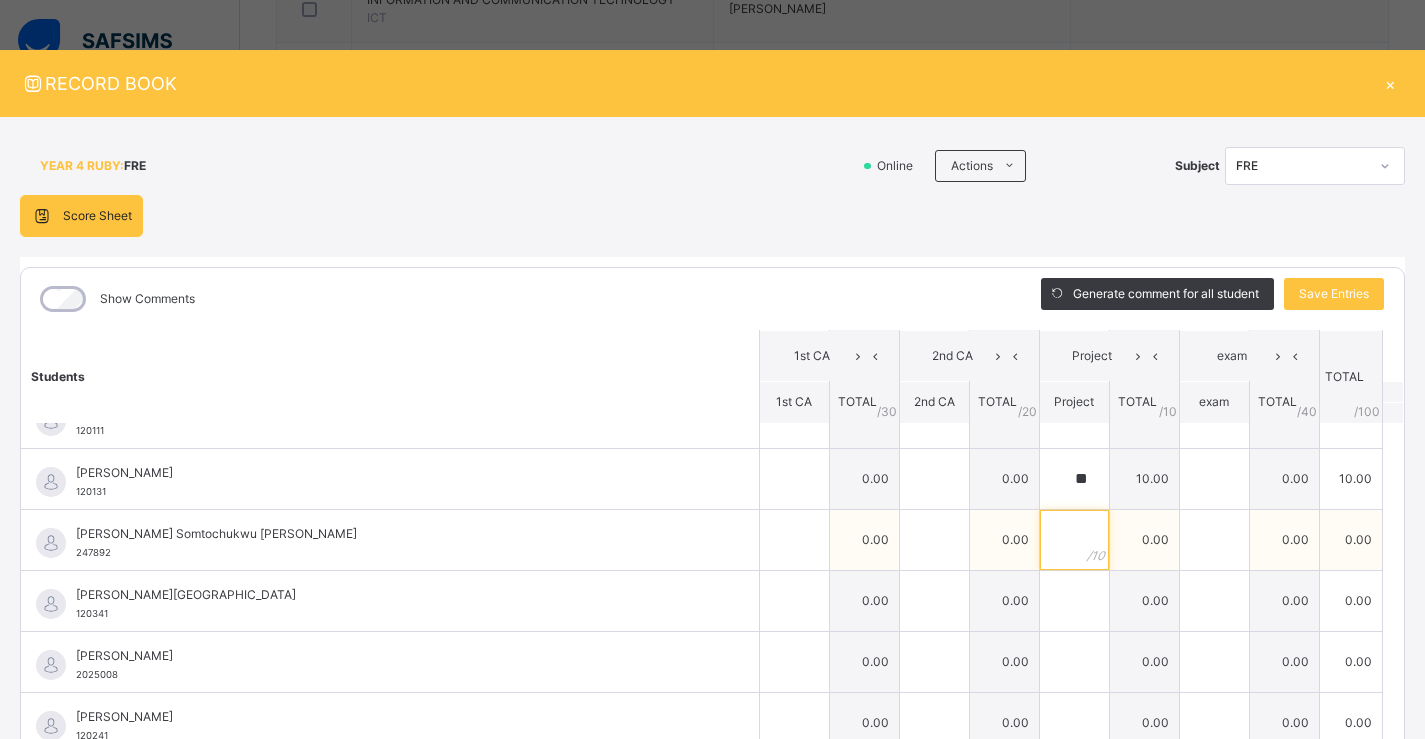 click at bounding box center (1074, 540) 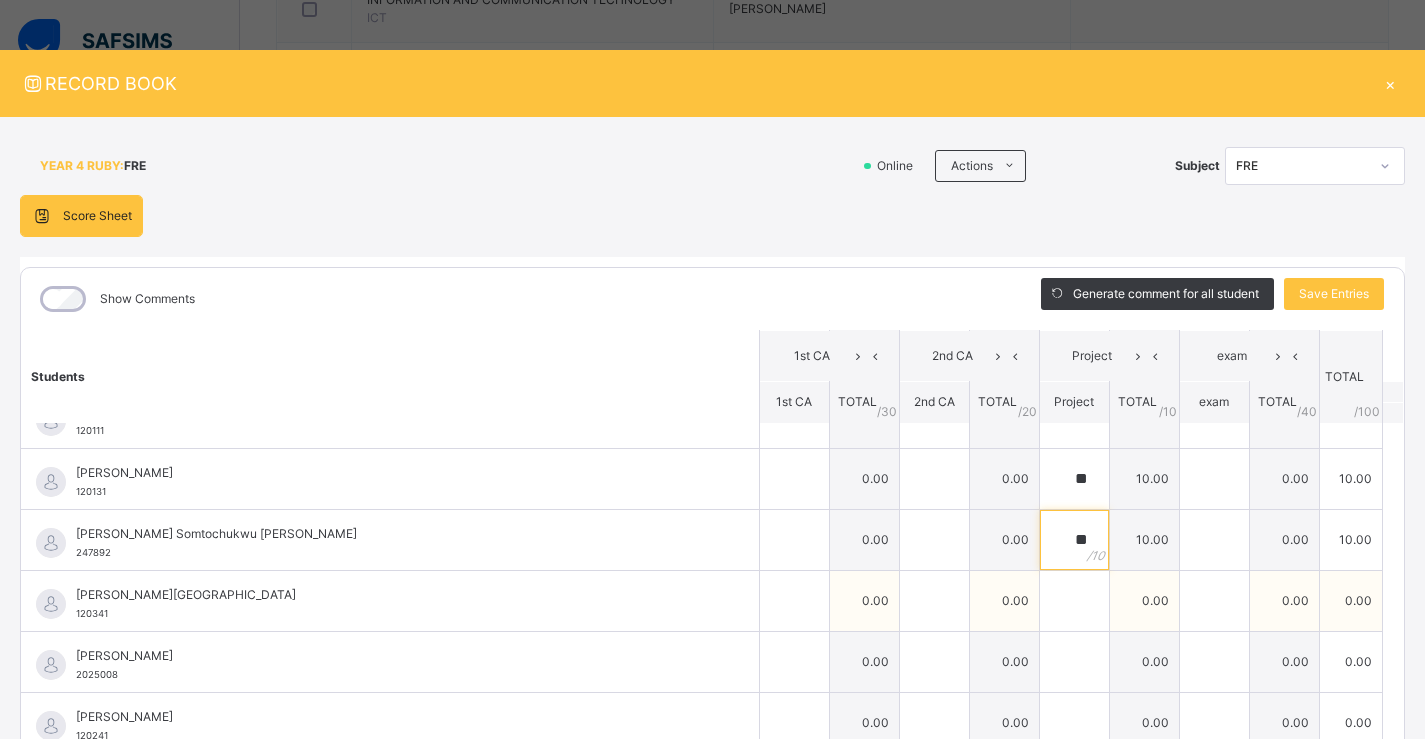 type on "**" 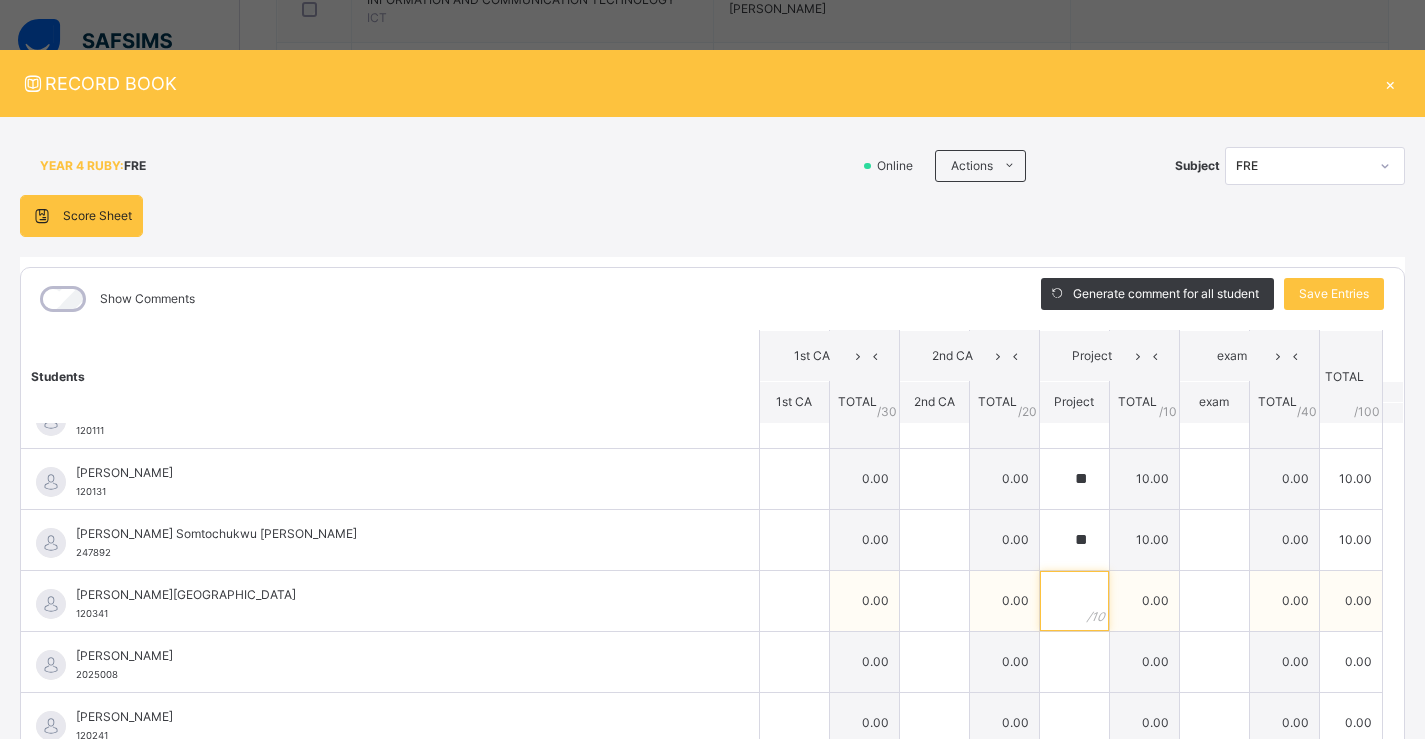 click at bounding box center (1074, 601) 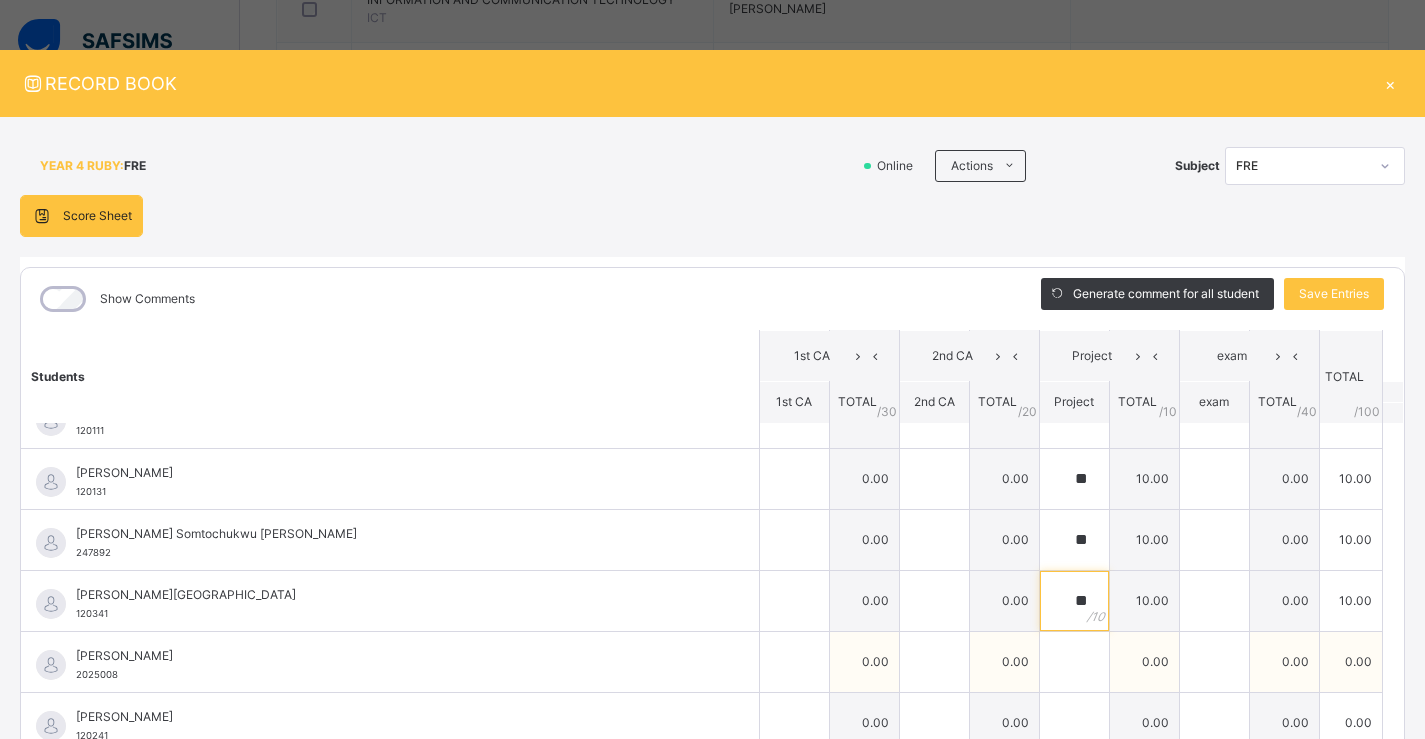 type on "**" 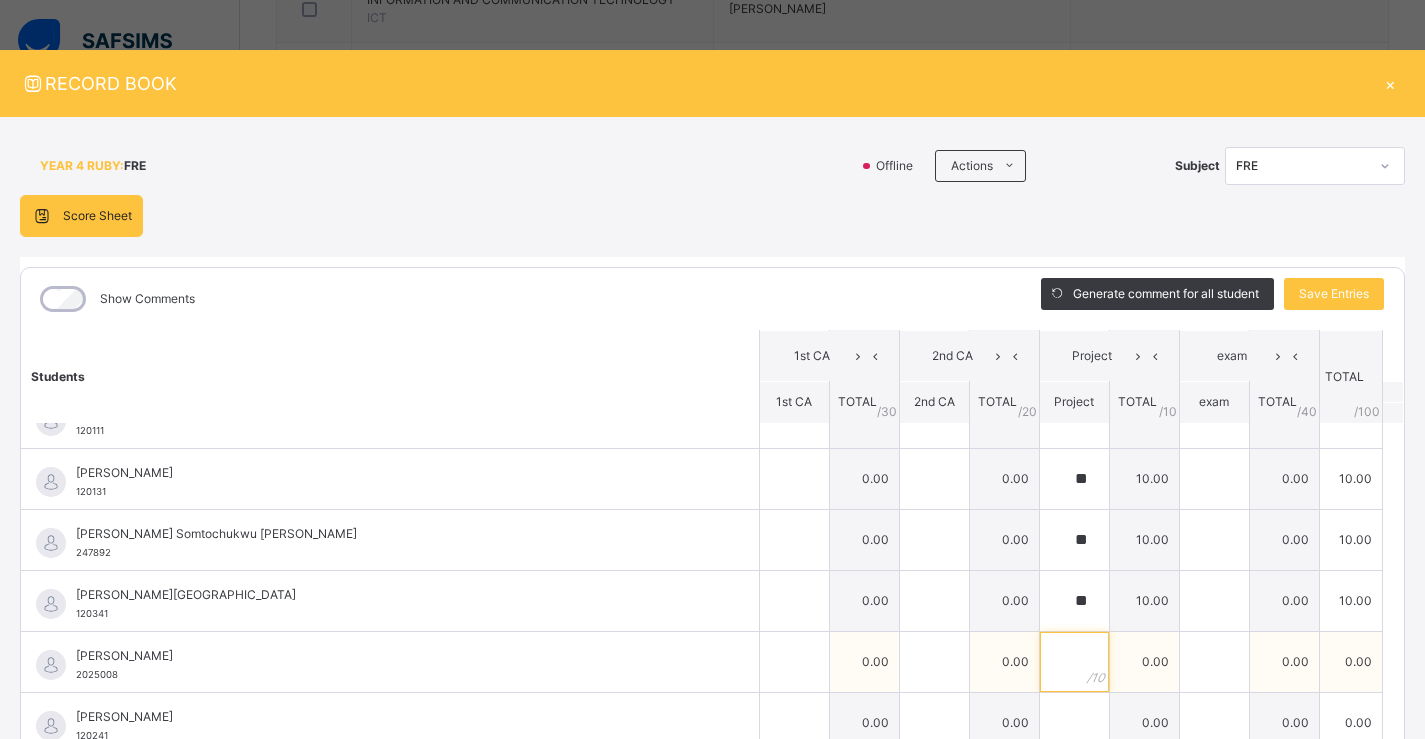 click at bounding box center [1074, 662] 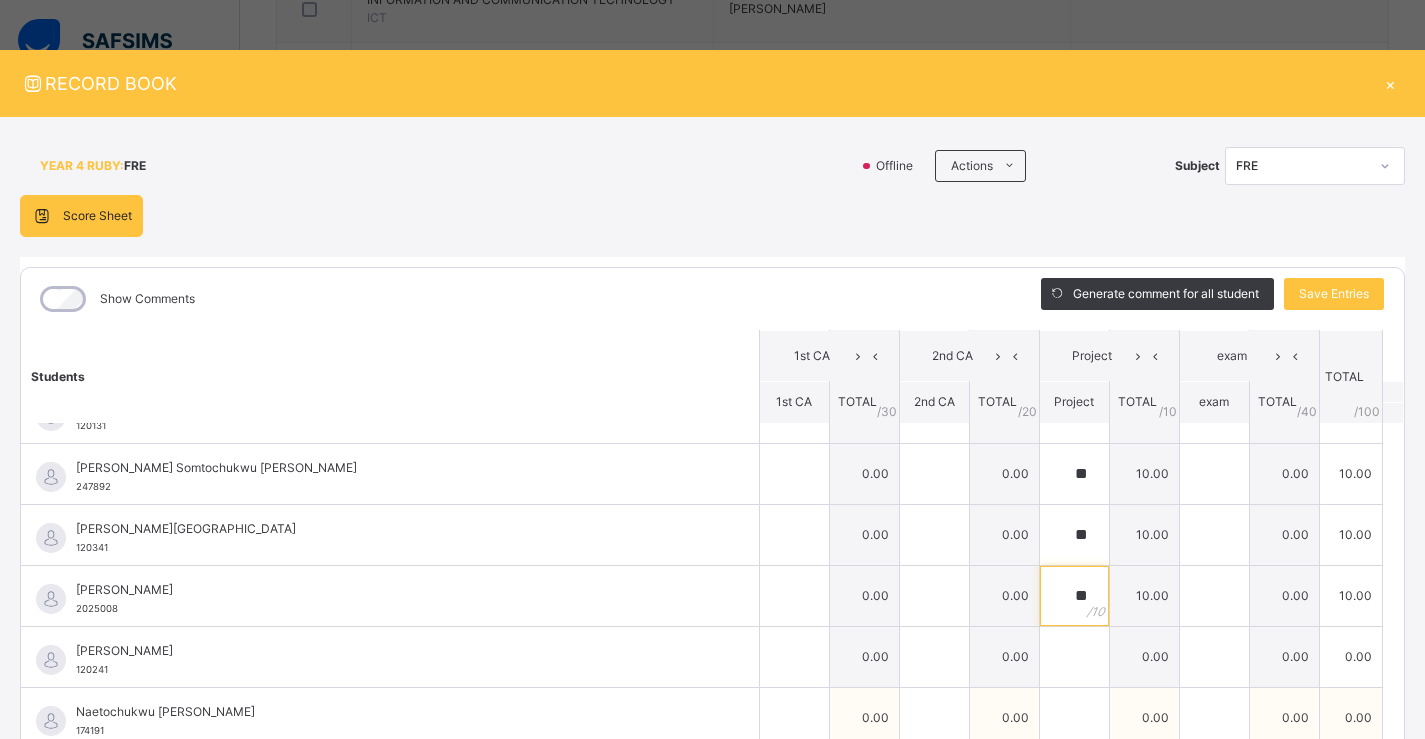 scroll, scrollTop: 1600, scrollLeft: 0, axis: vertical 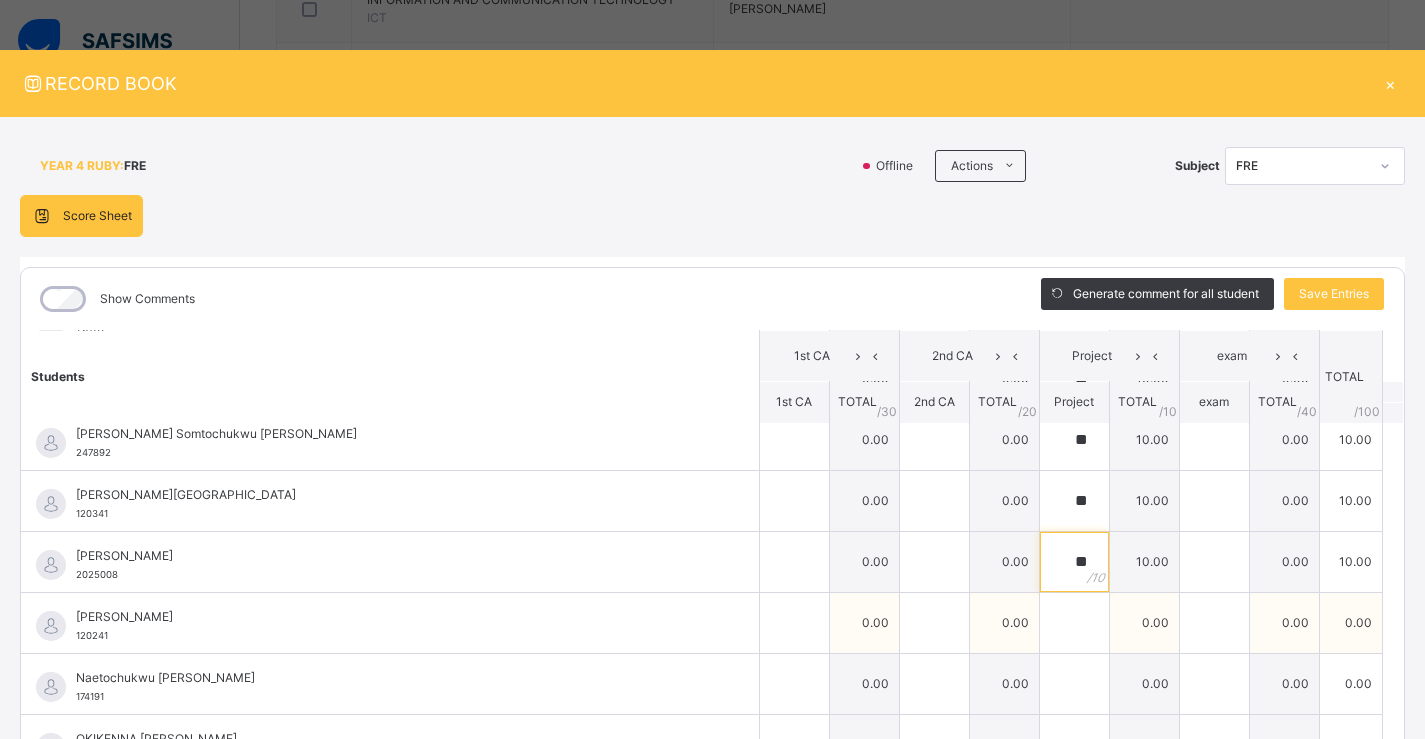type on "**" 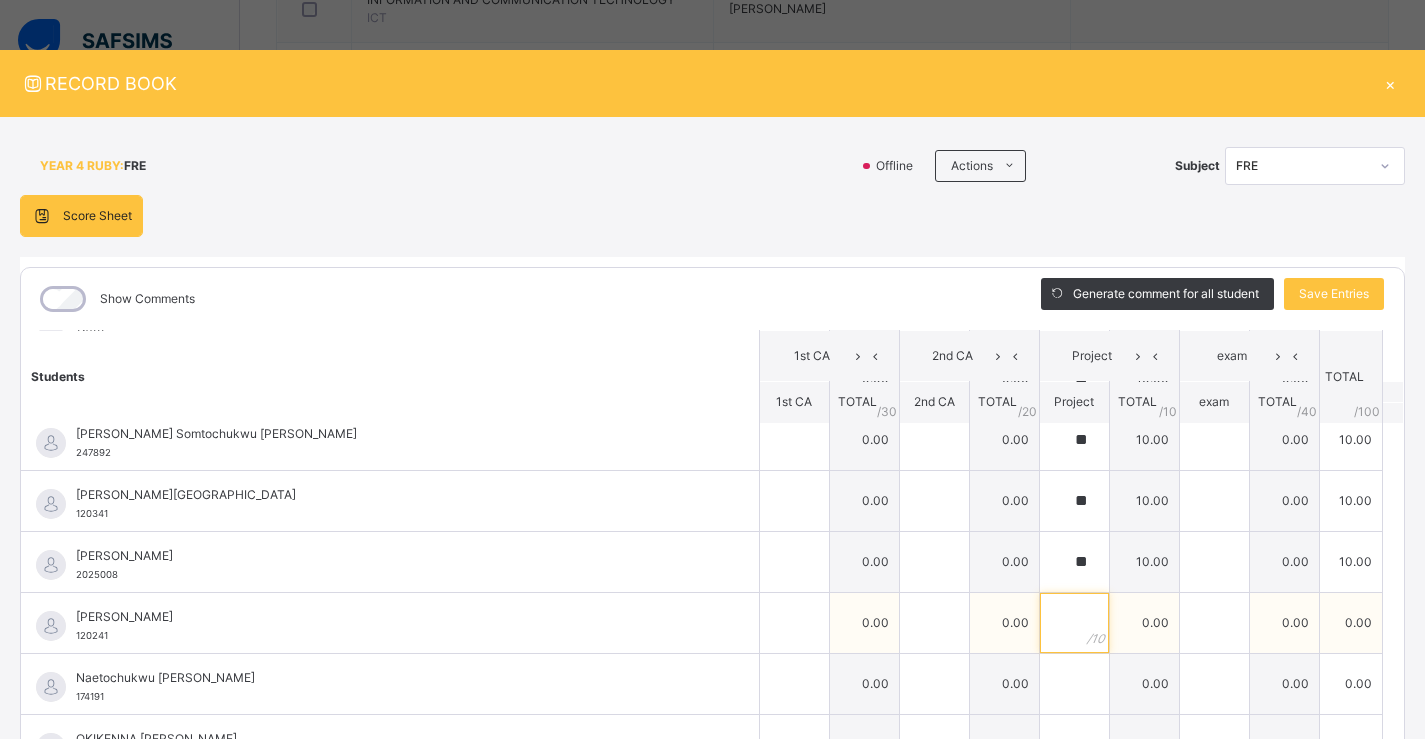 click at bounding box center [1074, 623] 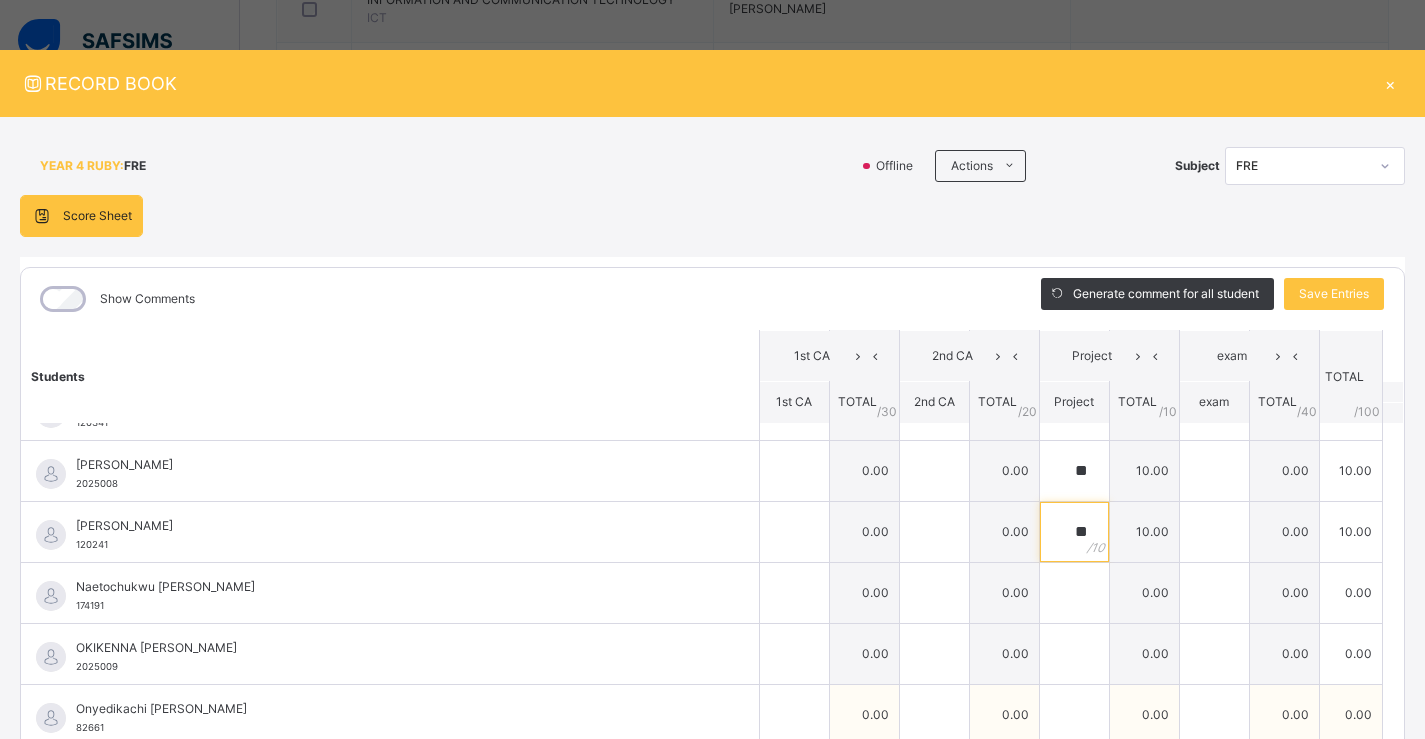 scroll, scrollTop: 1800, scrollLeft: 0, axis: vertical 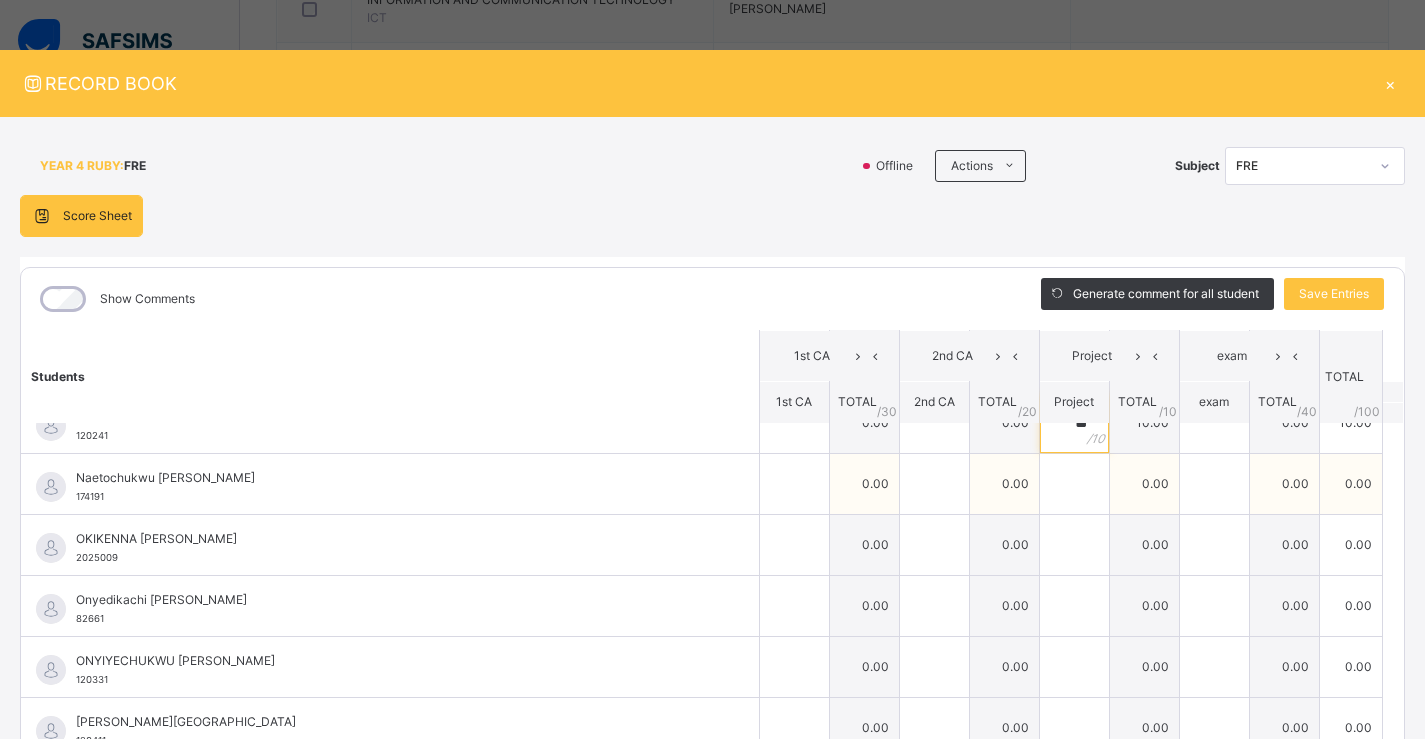 type on "**" 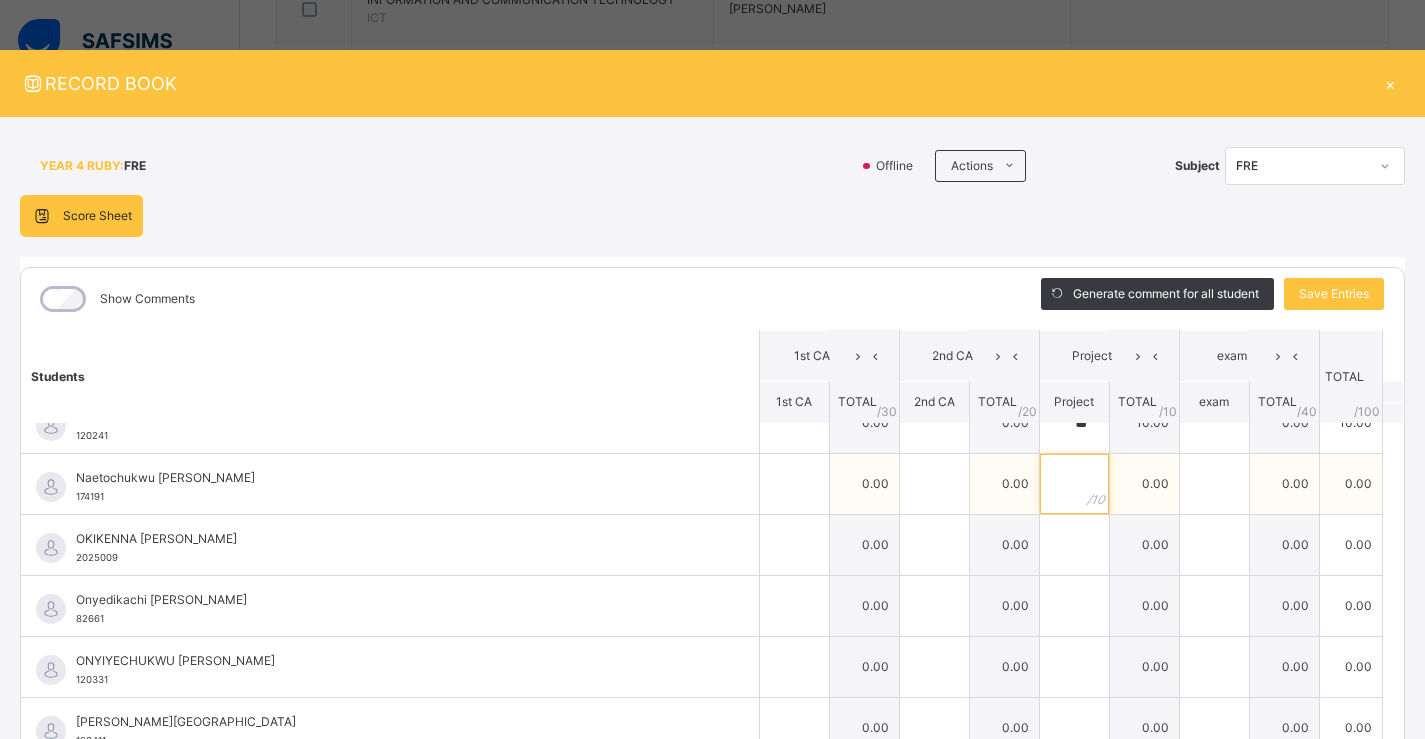 click at bounding box center (1074, 484) 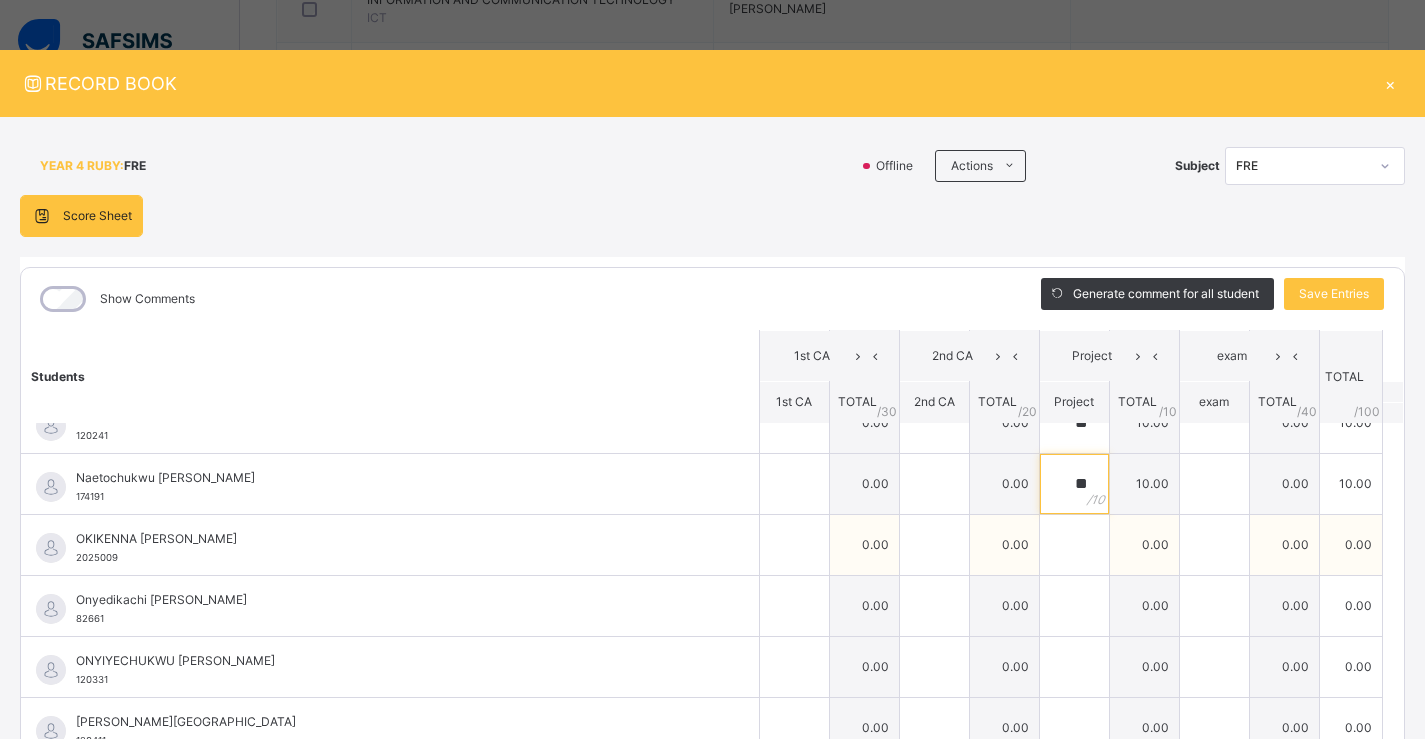 type on "**" 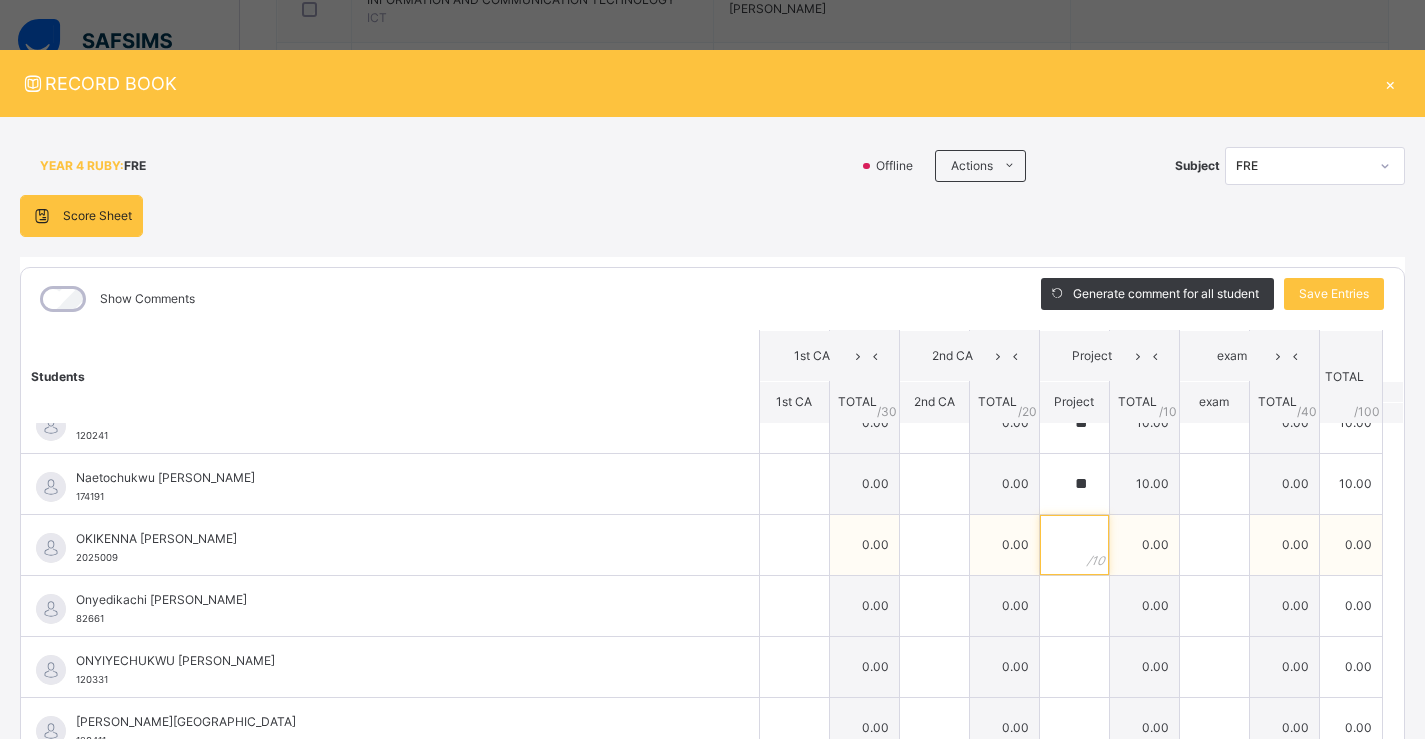click at bounding box center [1074, 545] 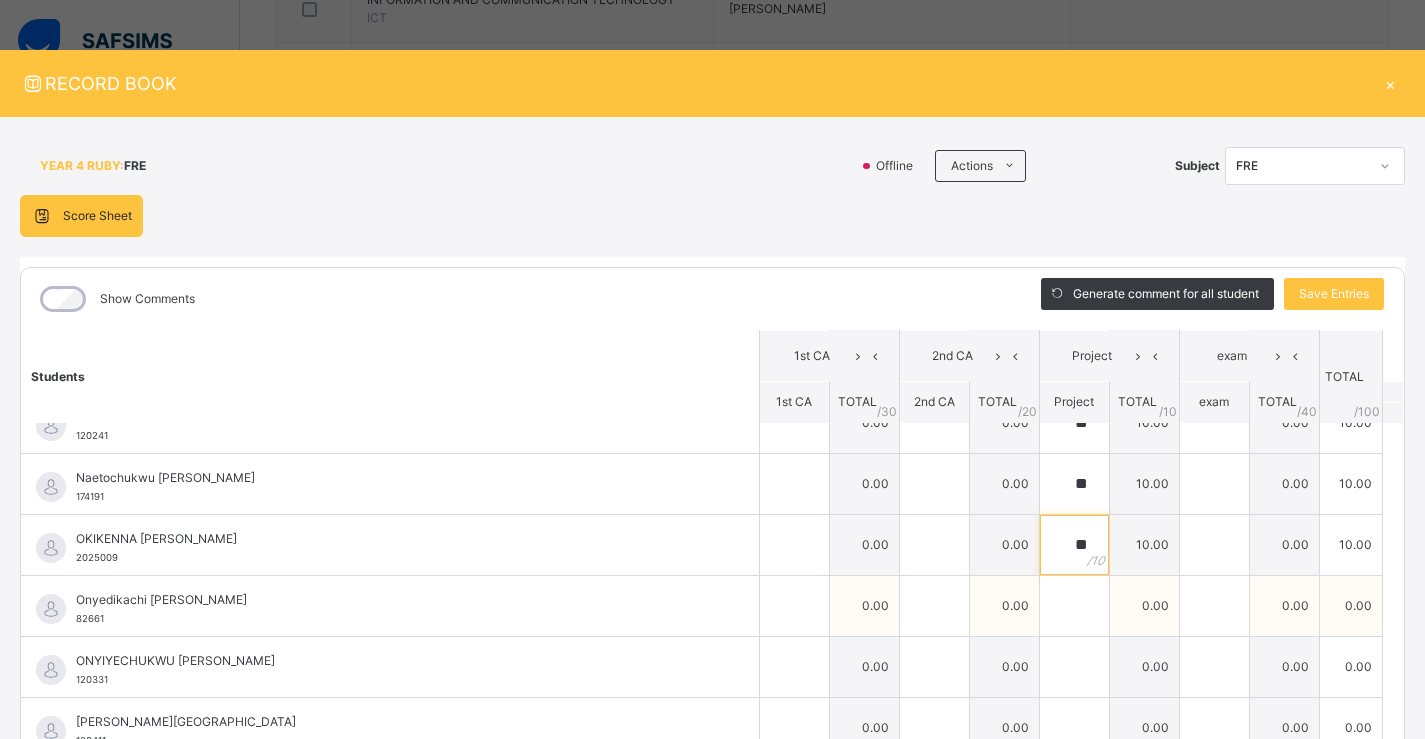 type on "**" 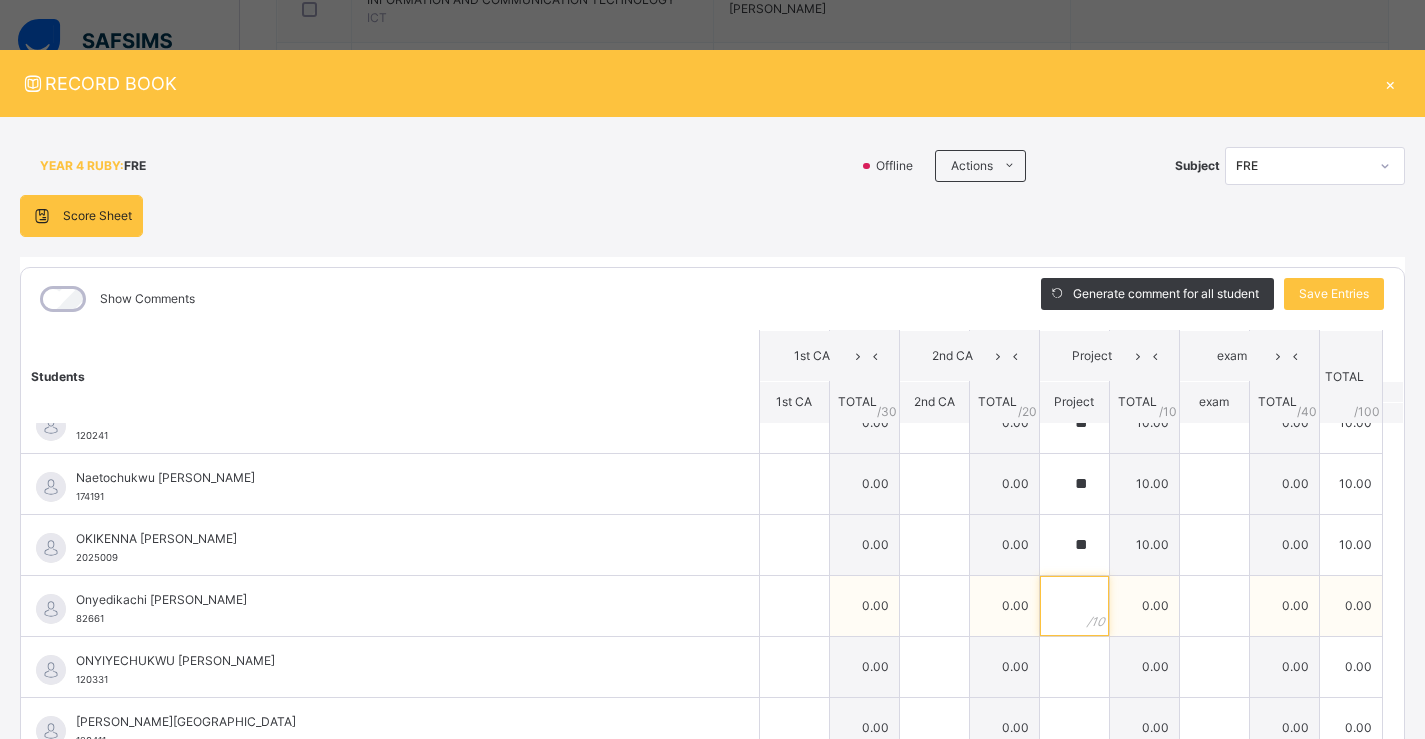 click at bounding box center [1074, 606] 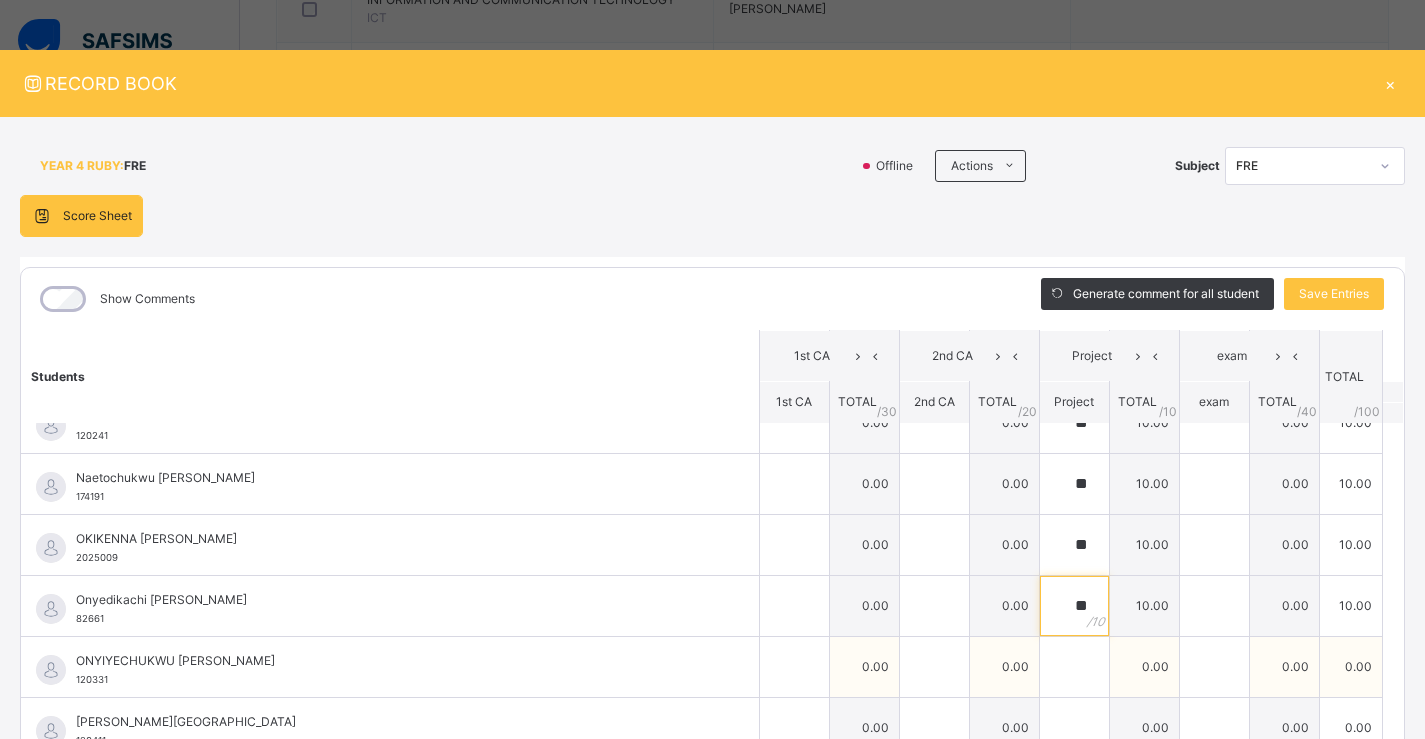 type on "**" 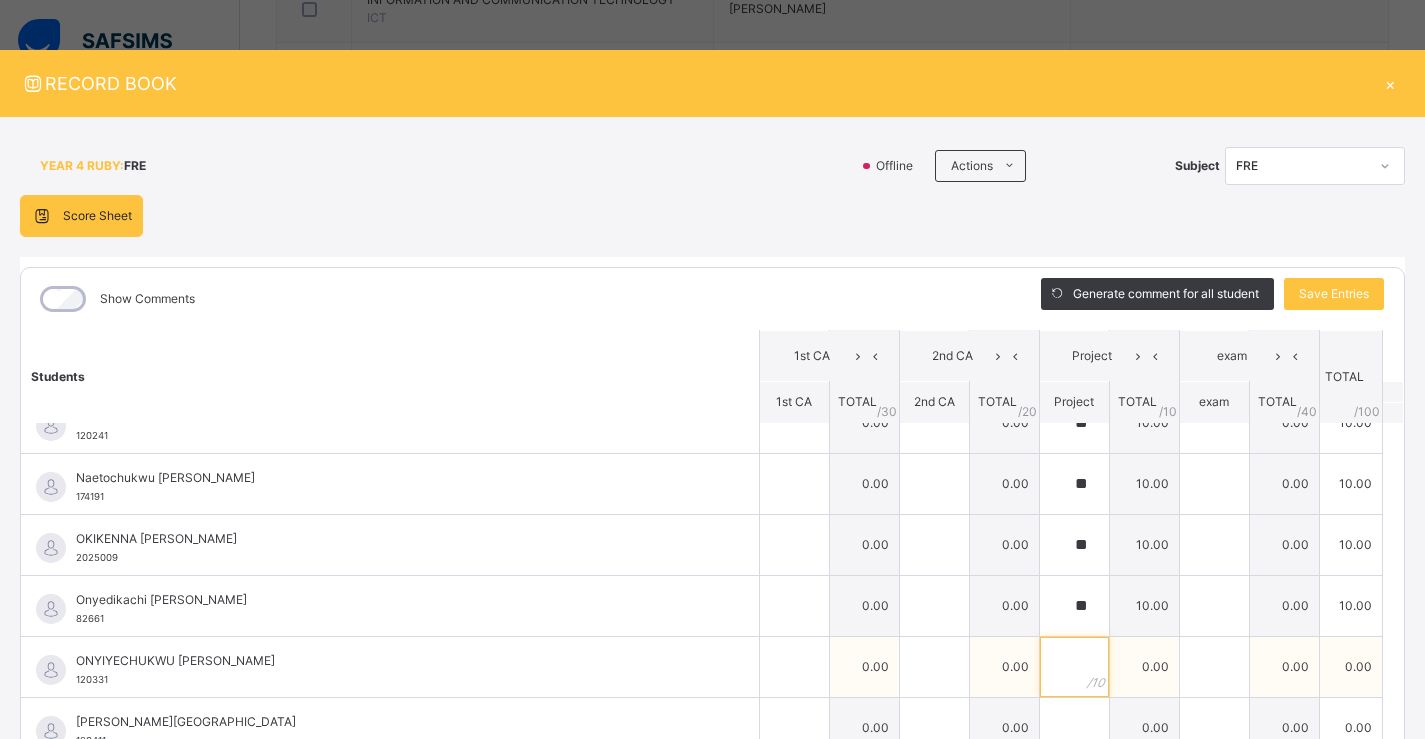 click at bounding box center (1074, 667) 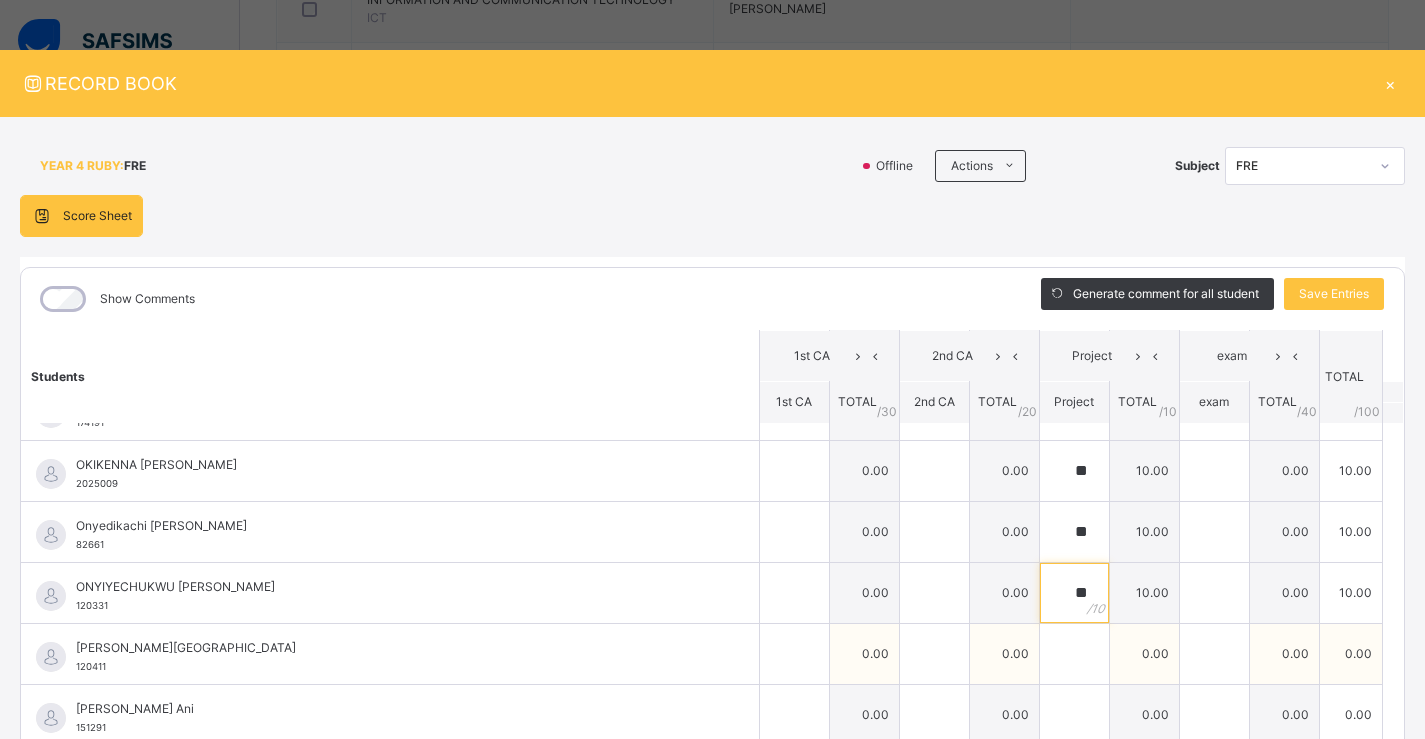 scroll, scrollTop: 2000, scrollLeft: 0, axis: vertical 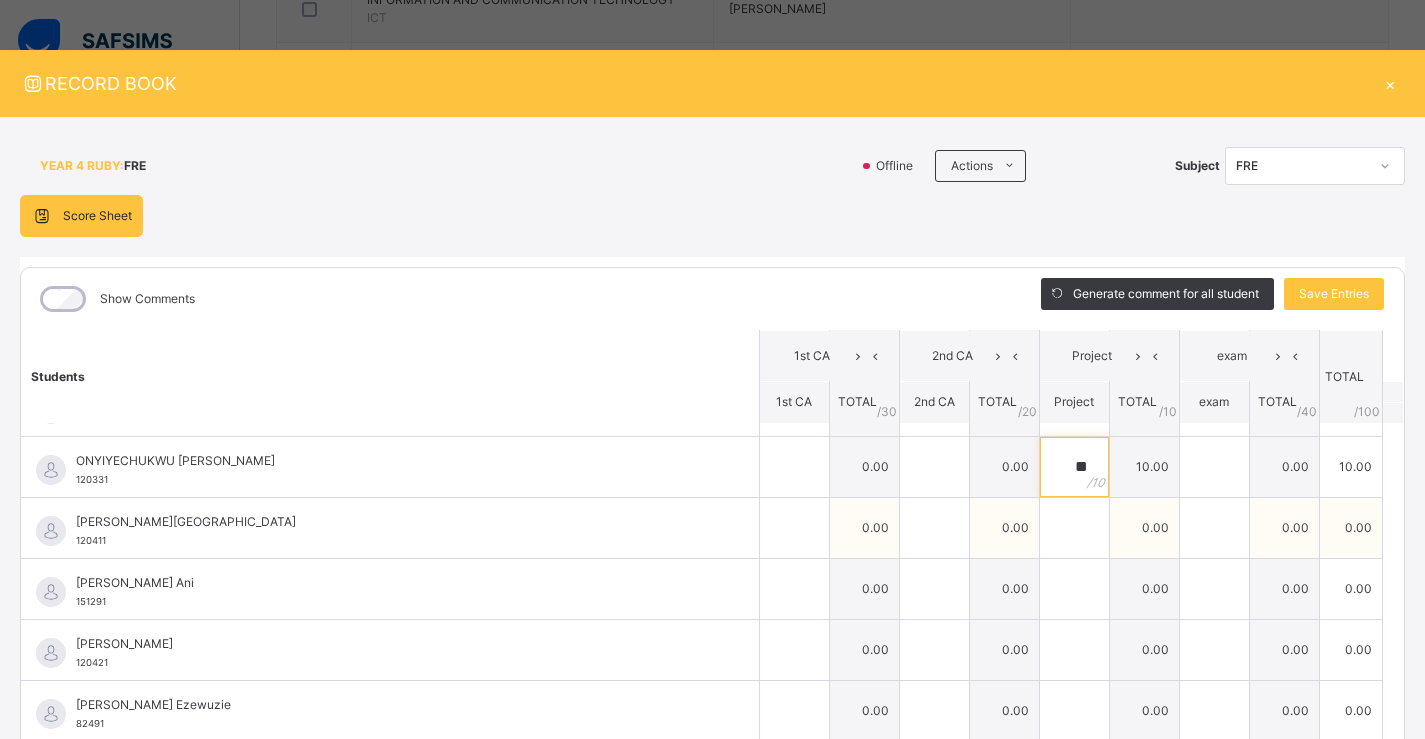 type on "**" 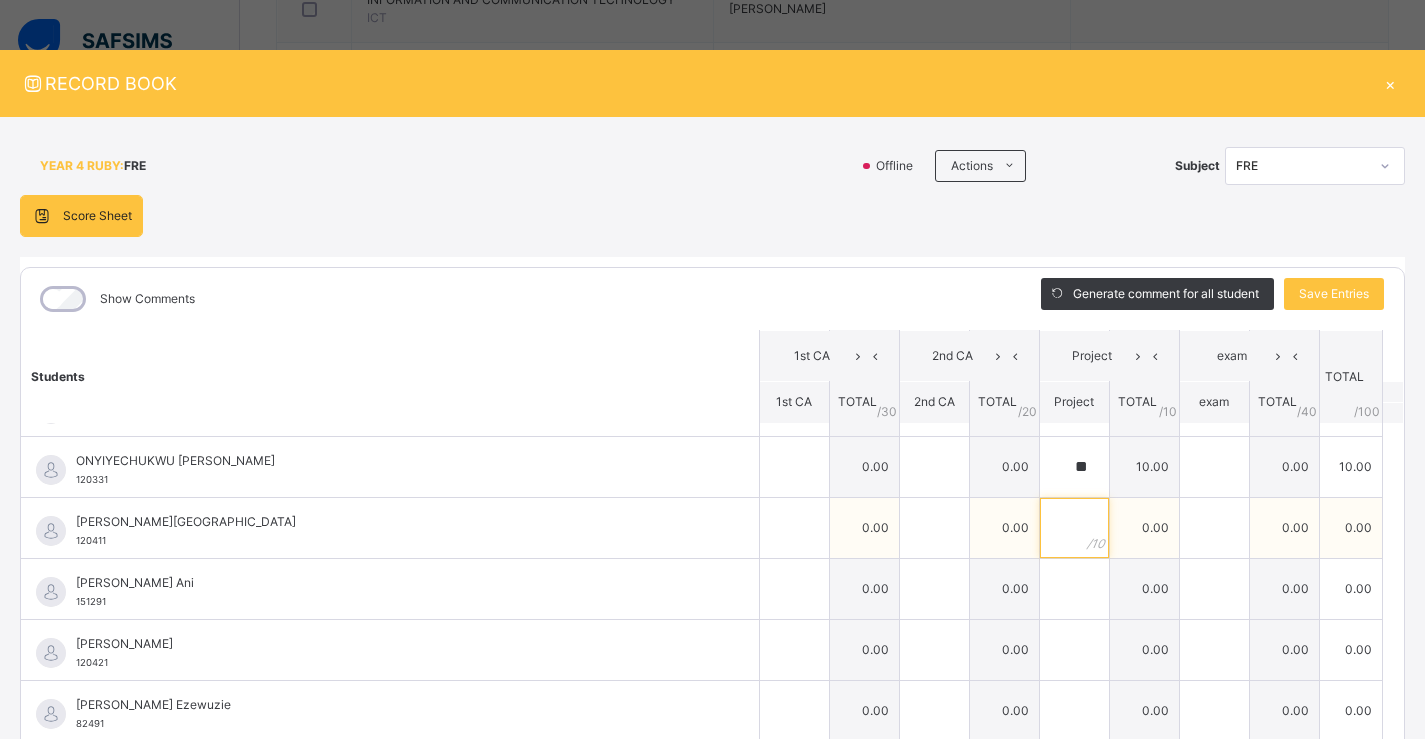 click at bounding box center [1074, 528] 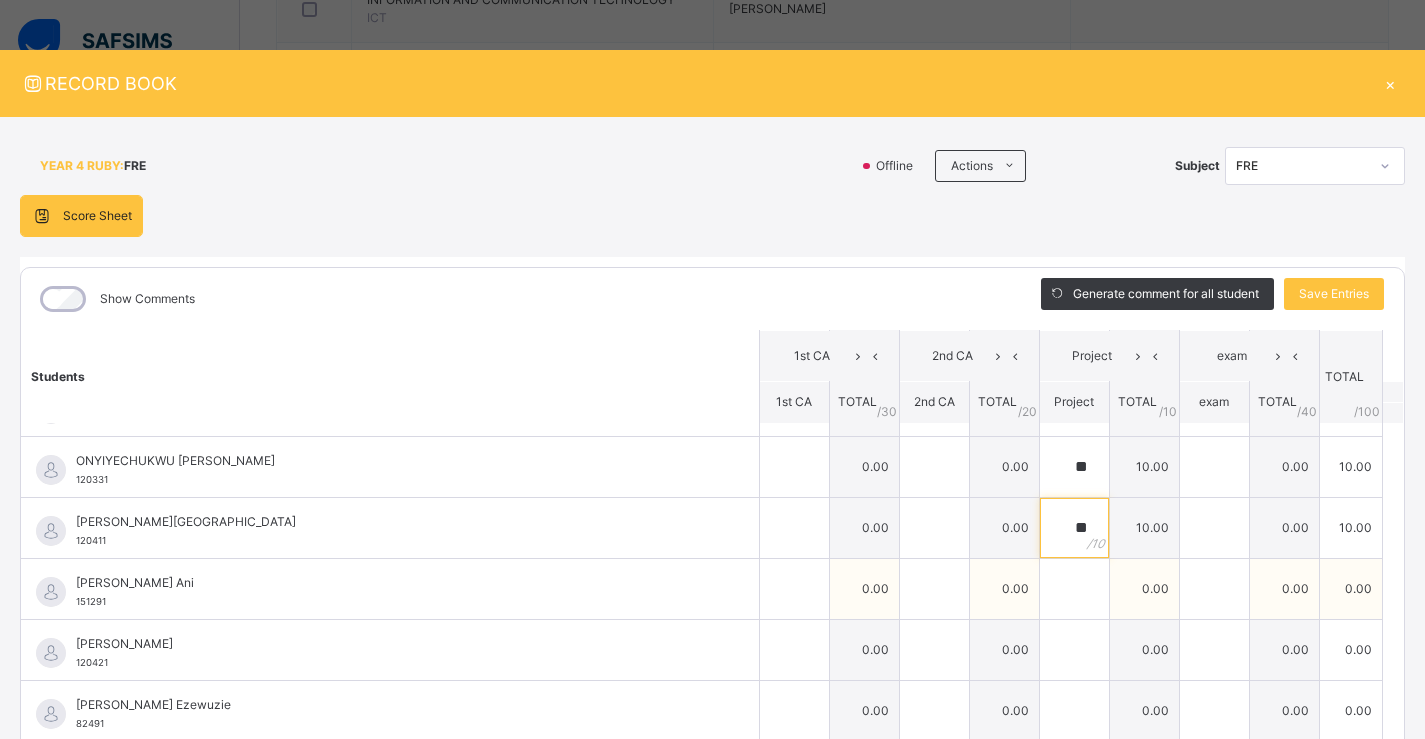 type on "**" 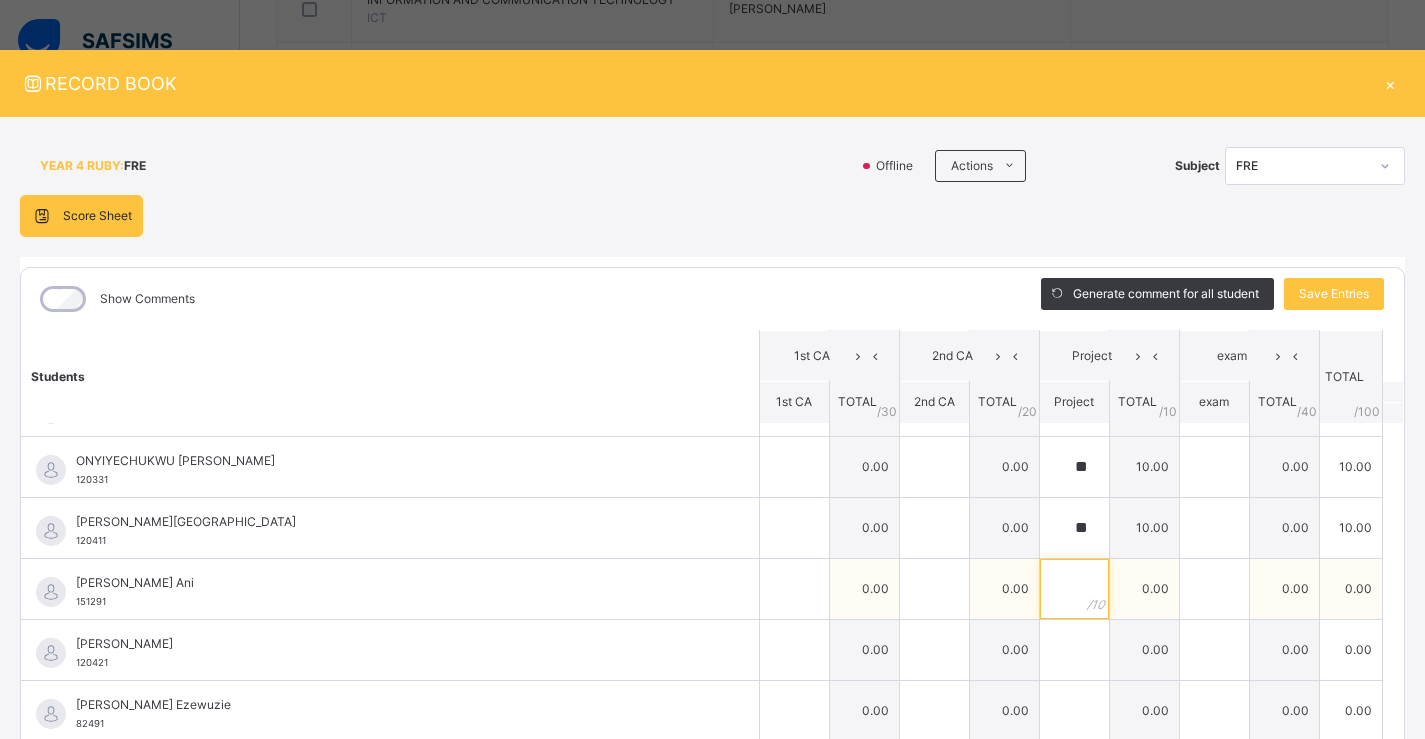 click at bounding box center [1074, 589] 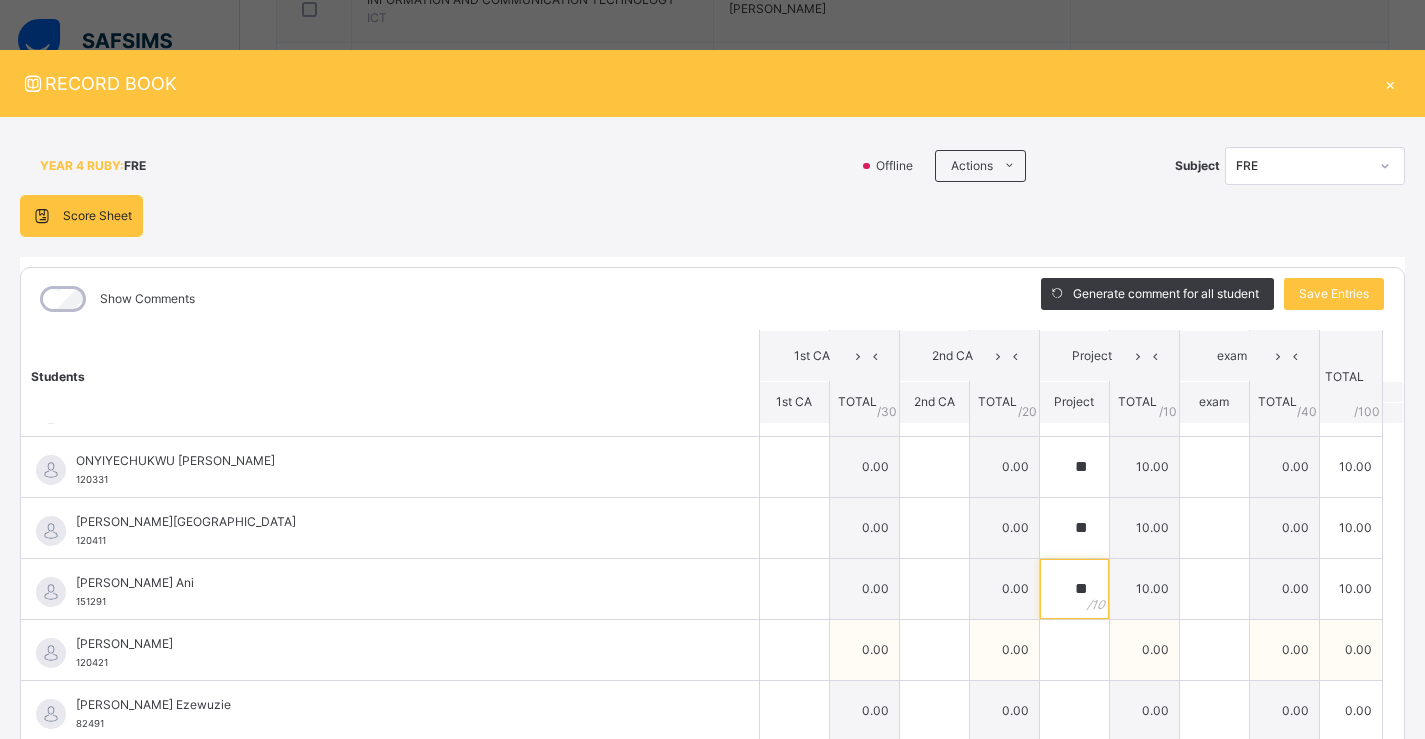 type on "**" 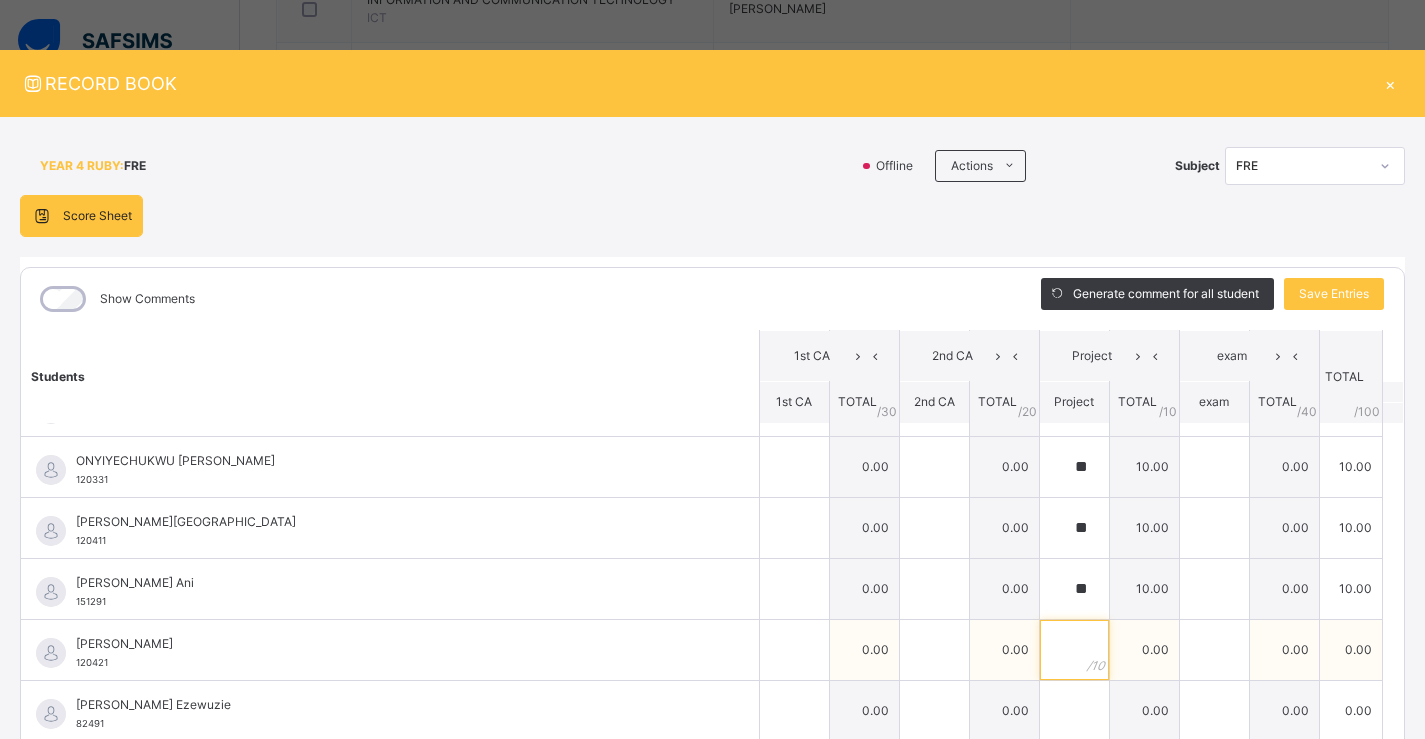 click at bounding box center [1074, 650] 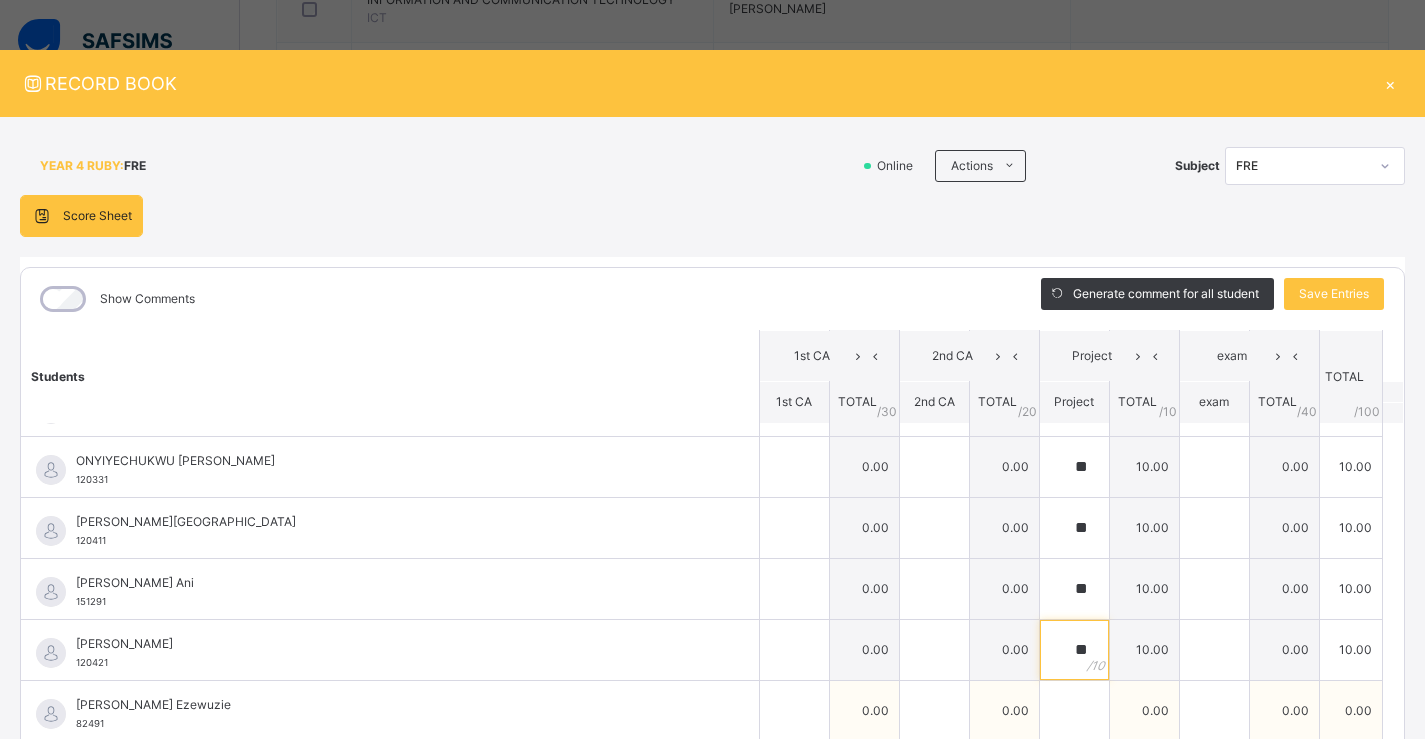 scroll, scrollTop: 2200, scrollLeft: 0, axis: vertical 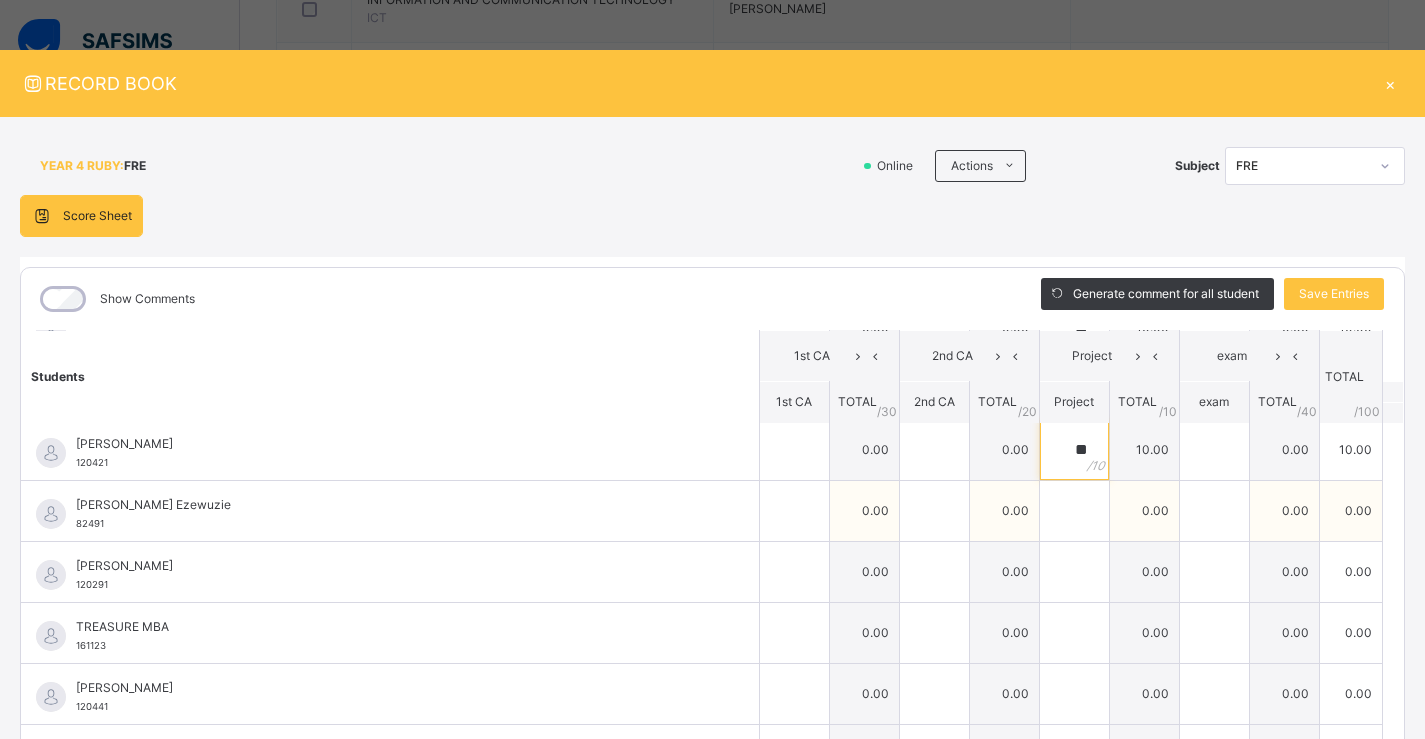 type on "**" 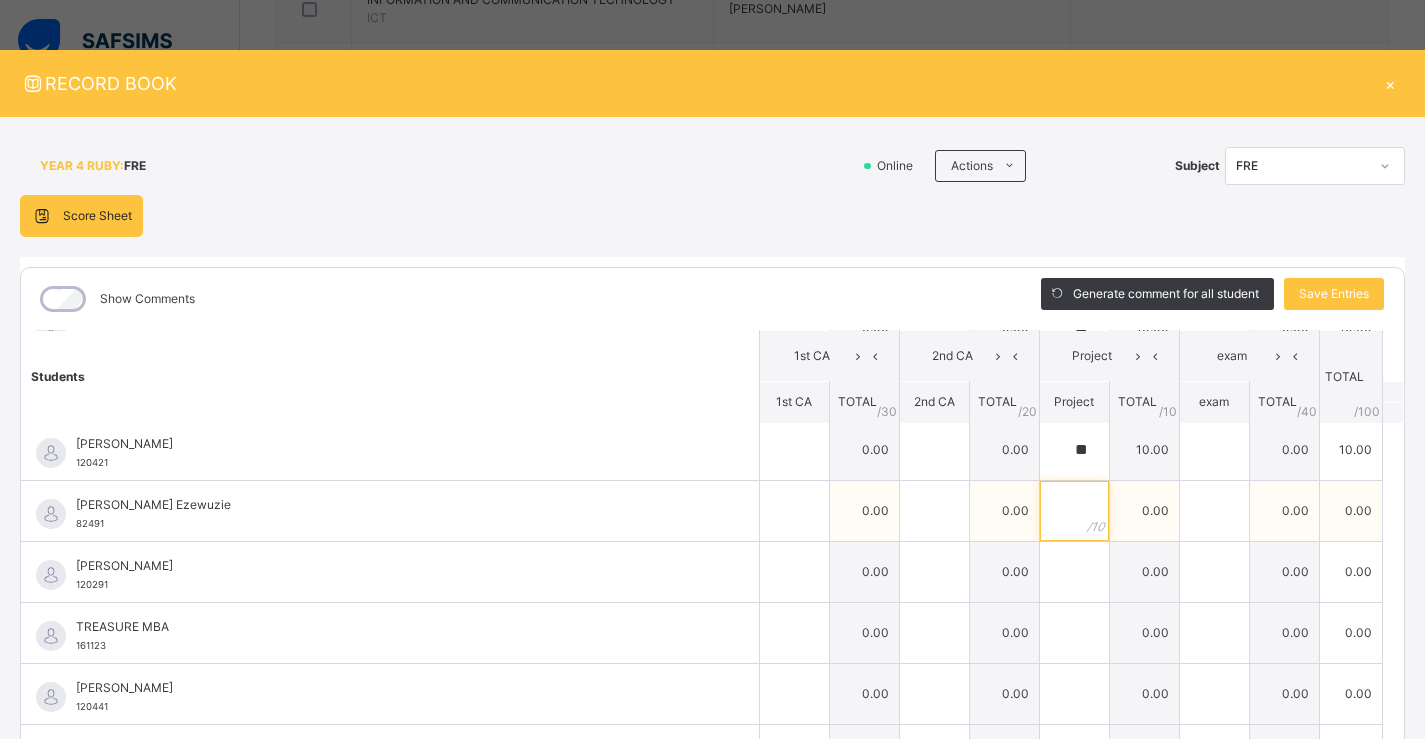 click at bounding box center (1074, 511) 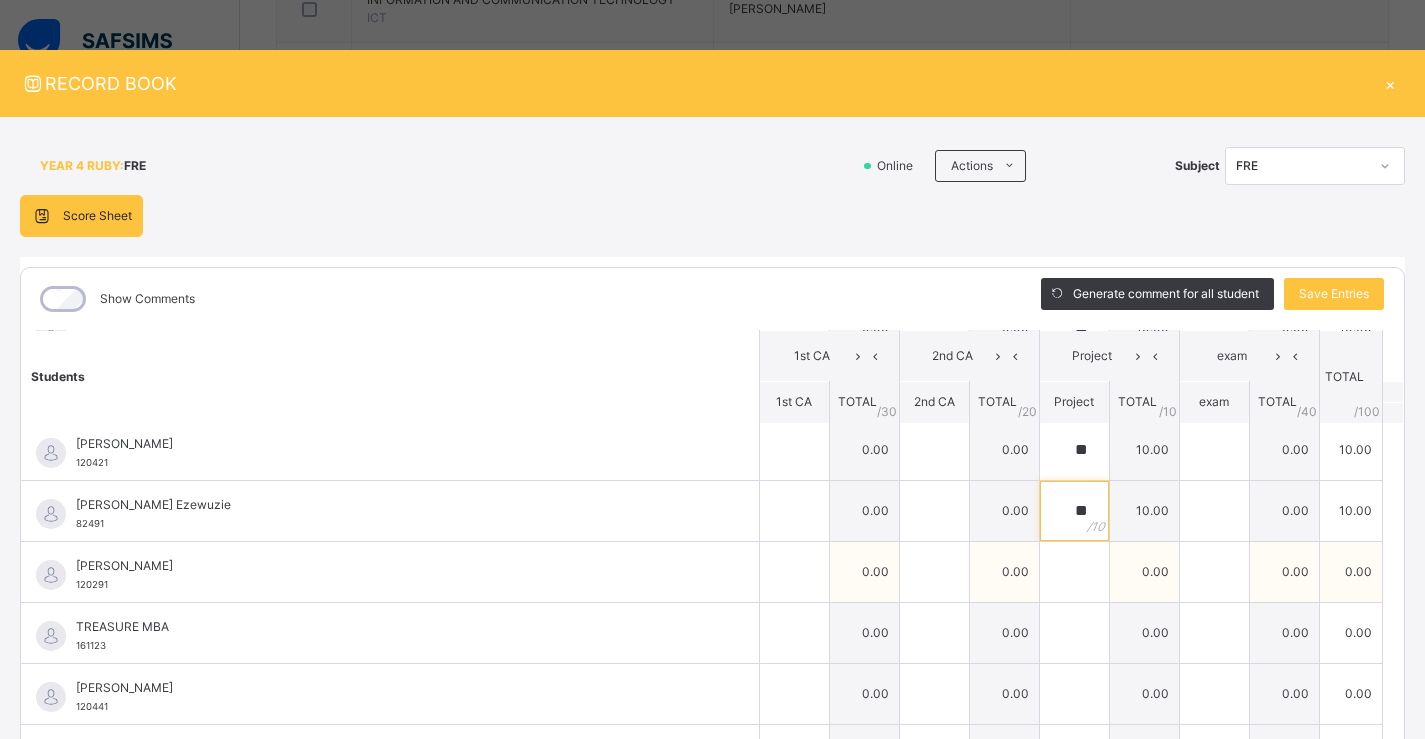 type on "**" 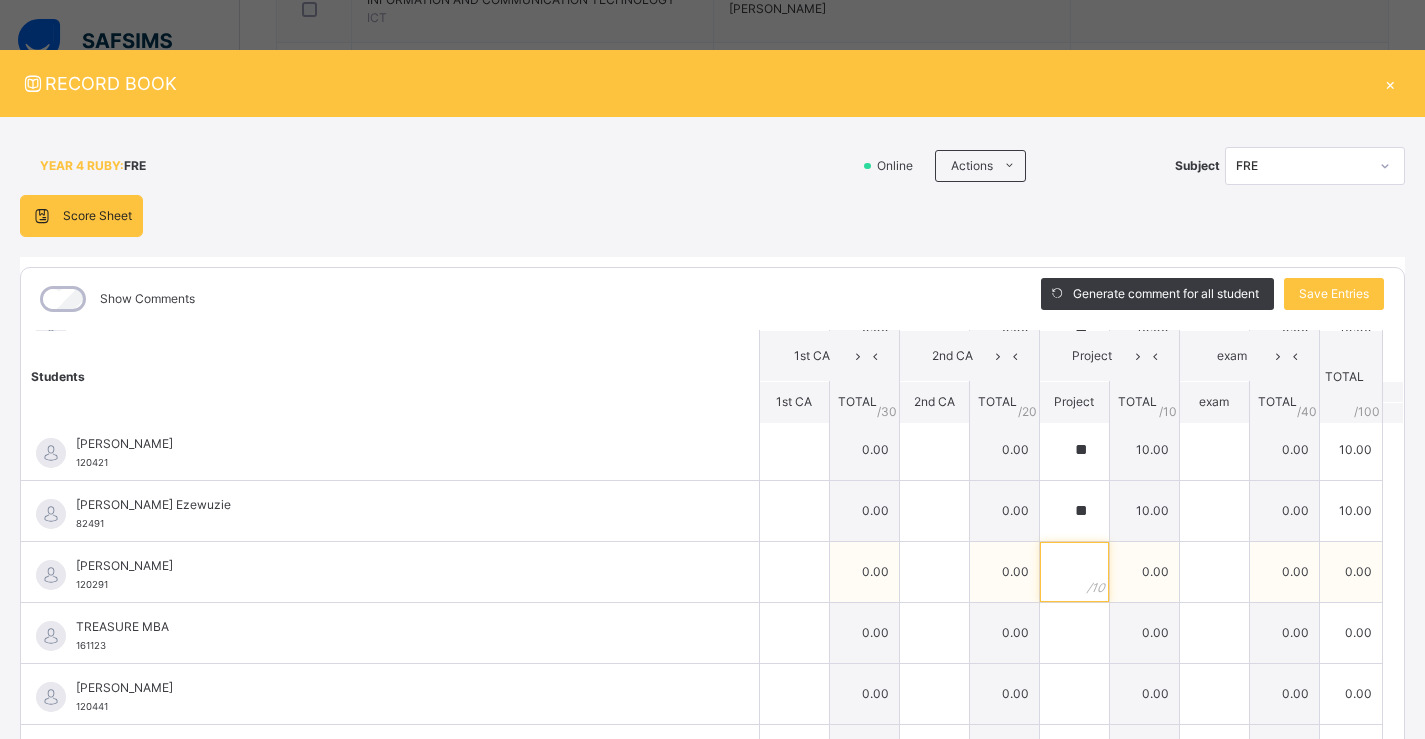 click at bounding box center [1074, 572] 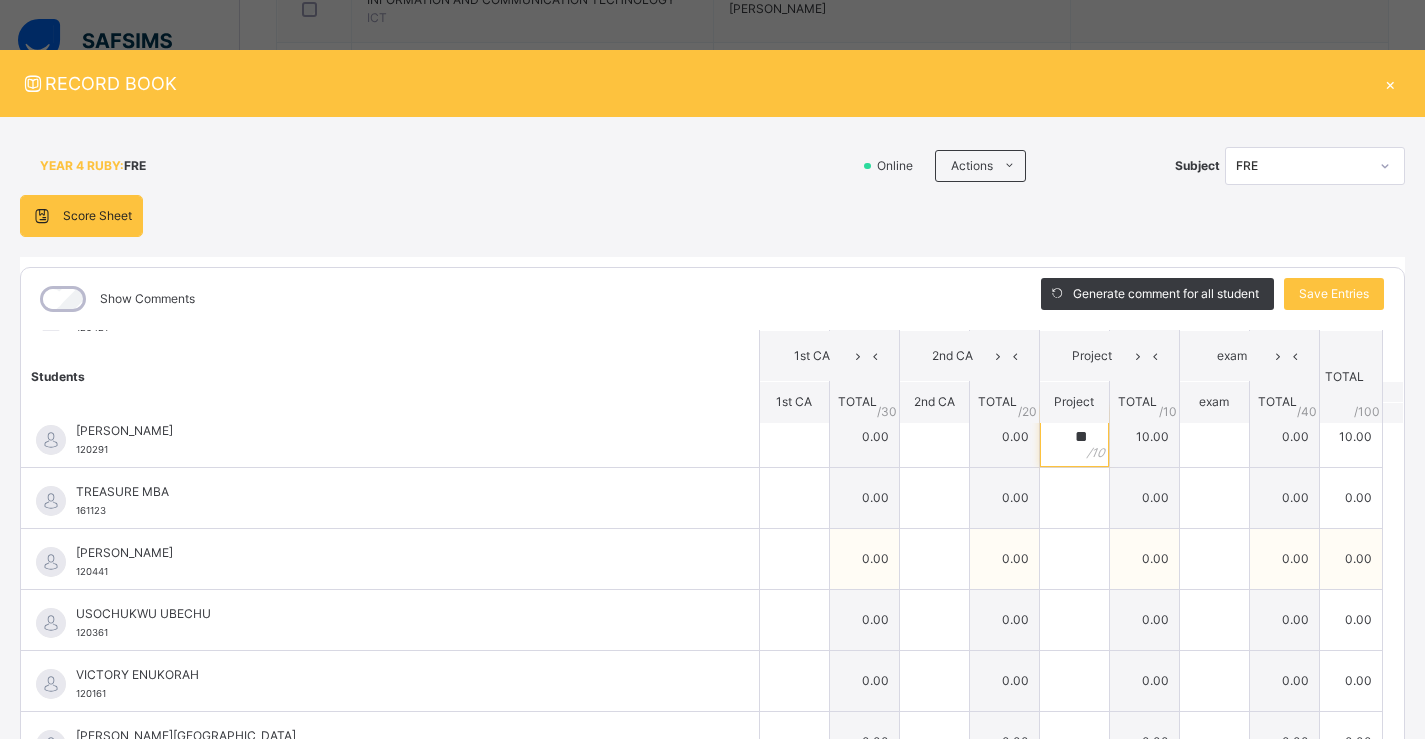 scroll, scrollTop: 2339, scrollLeft: 0, axis: vertical 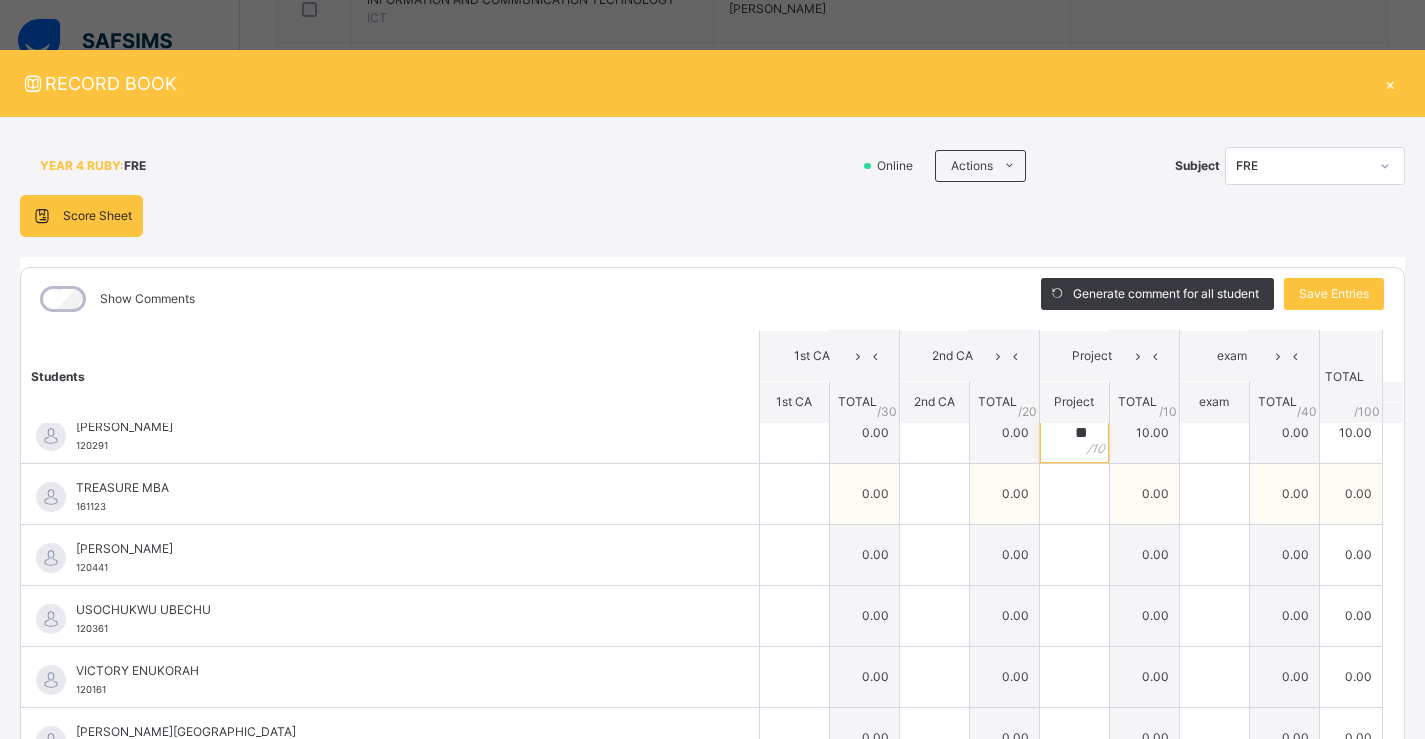 type on "**" 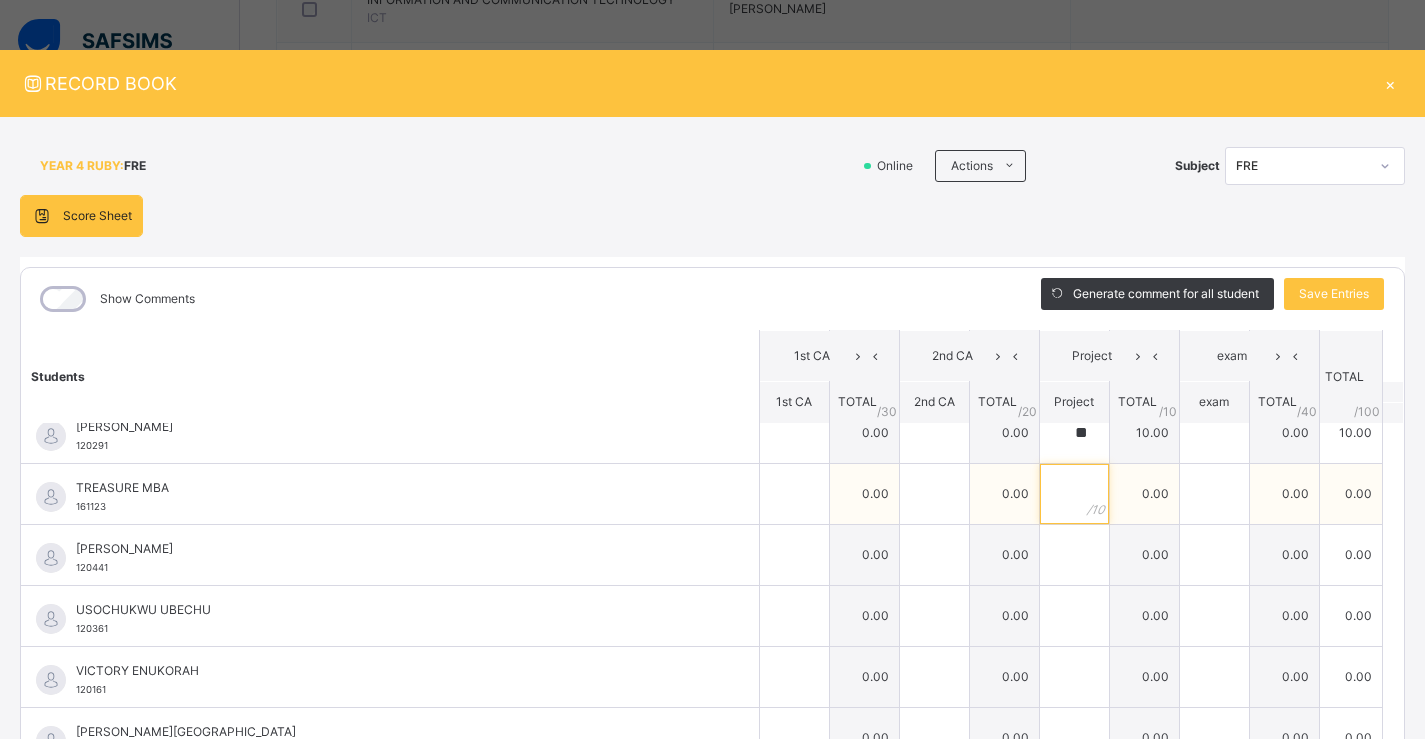 click at bounding box center (1074, 494) 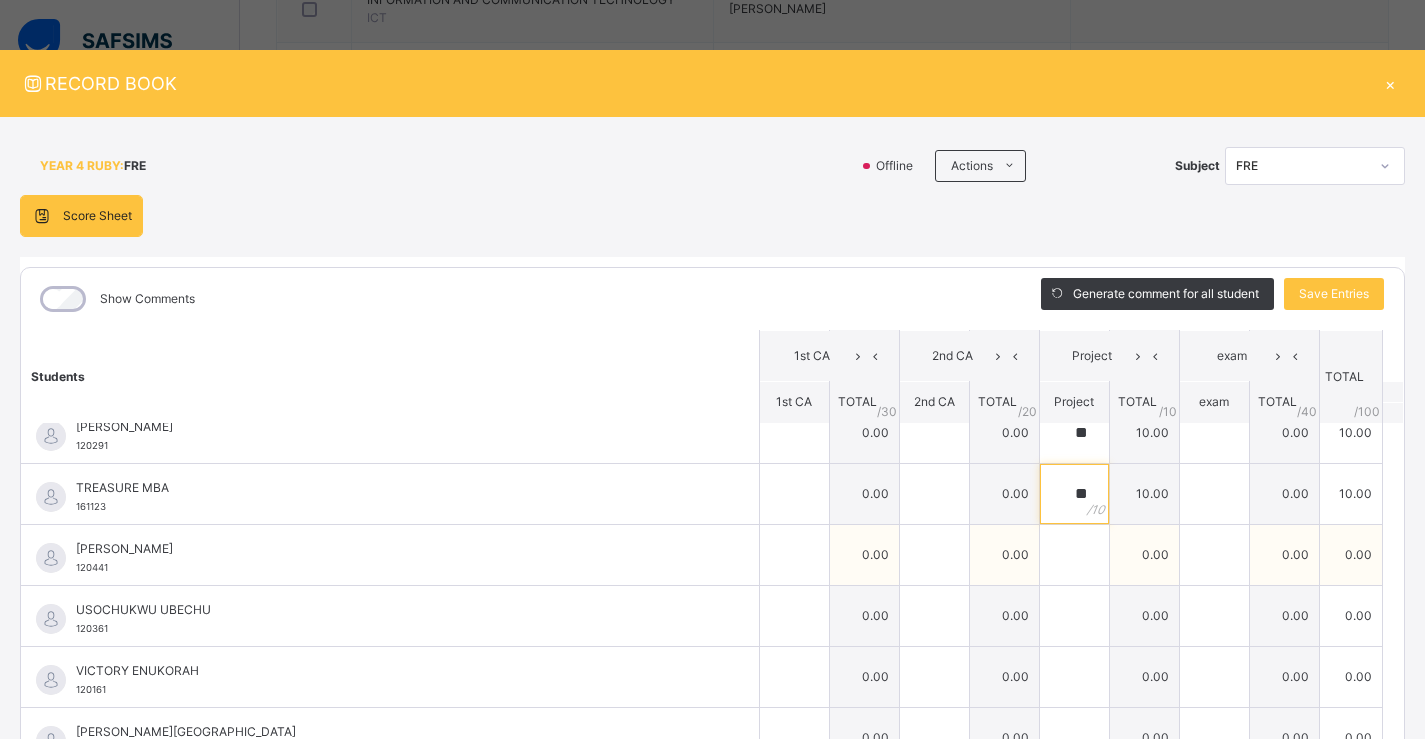 type on "**" 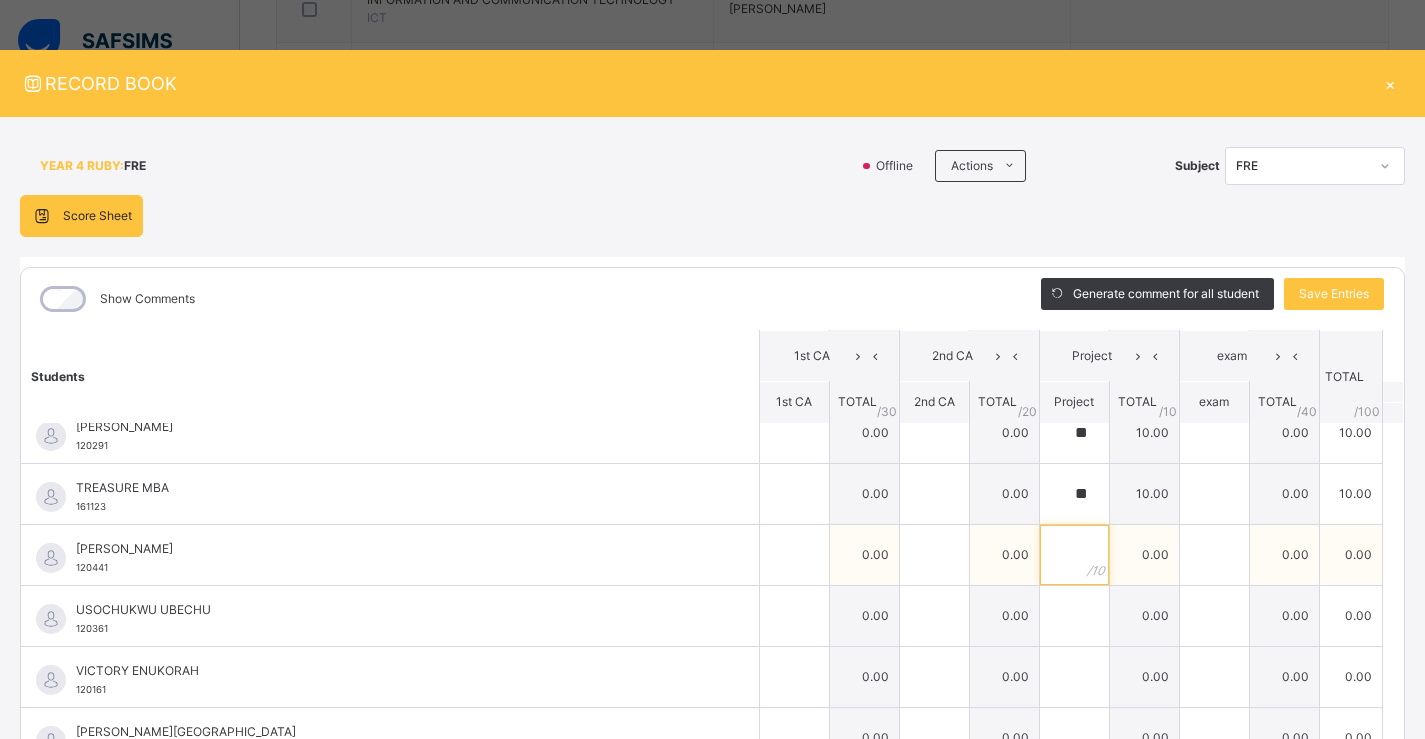 click at bounding box center [1074, 555] 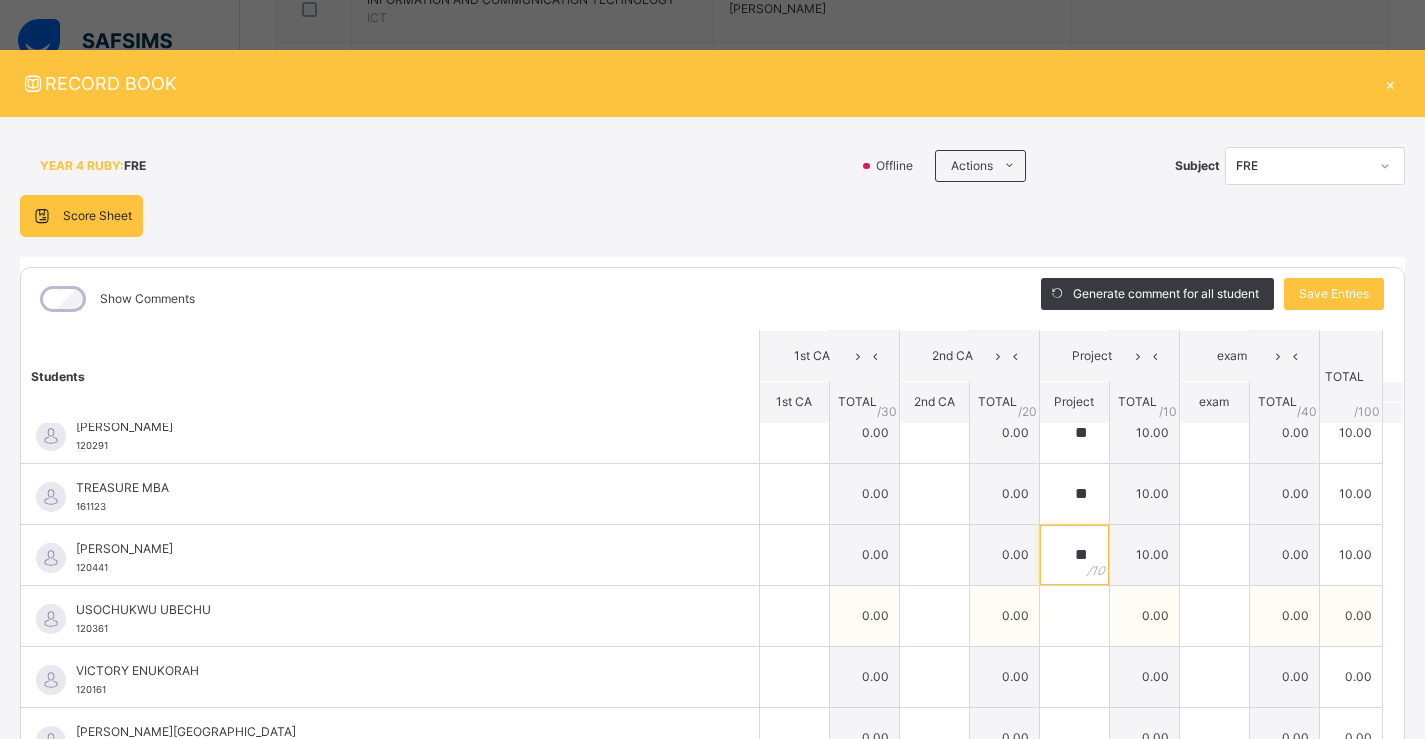 type on "**" 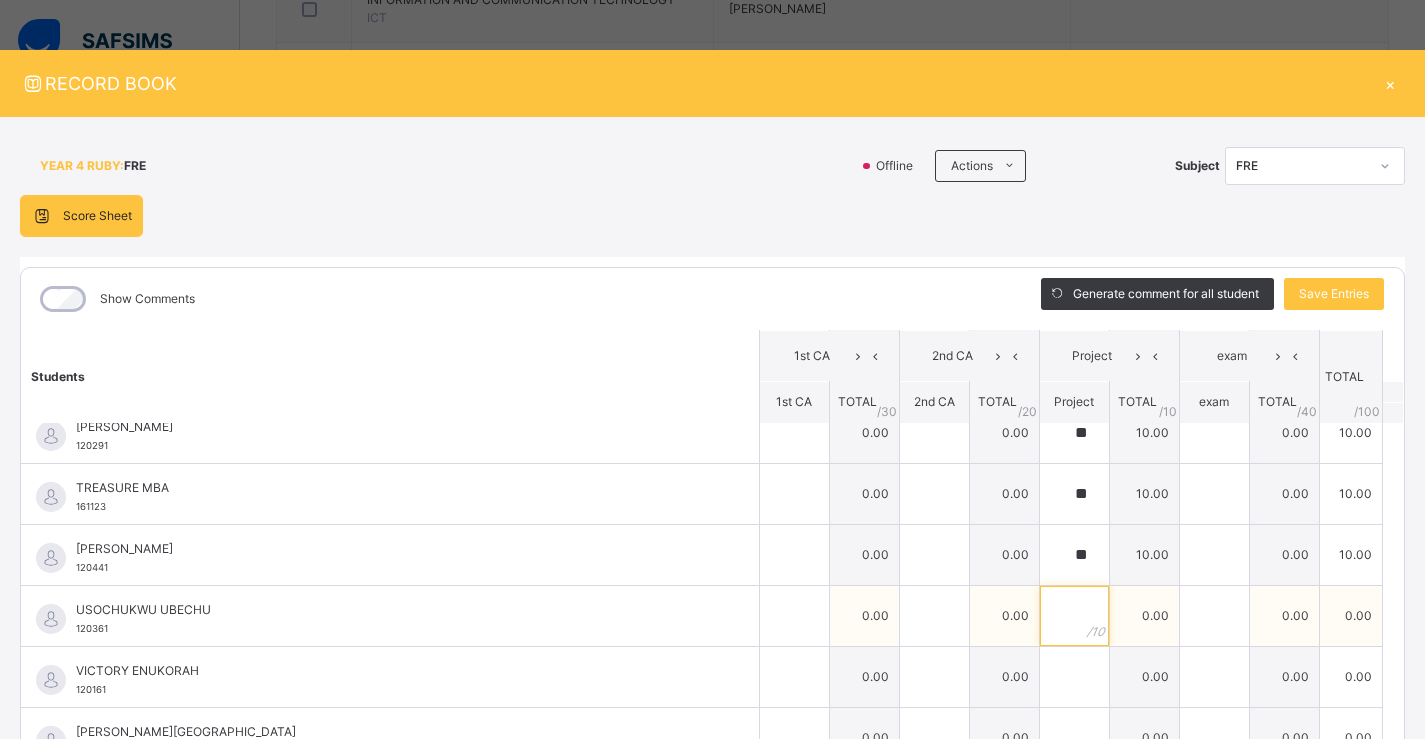 click at bounding box center [1074, 616] 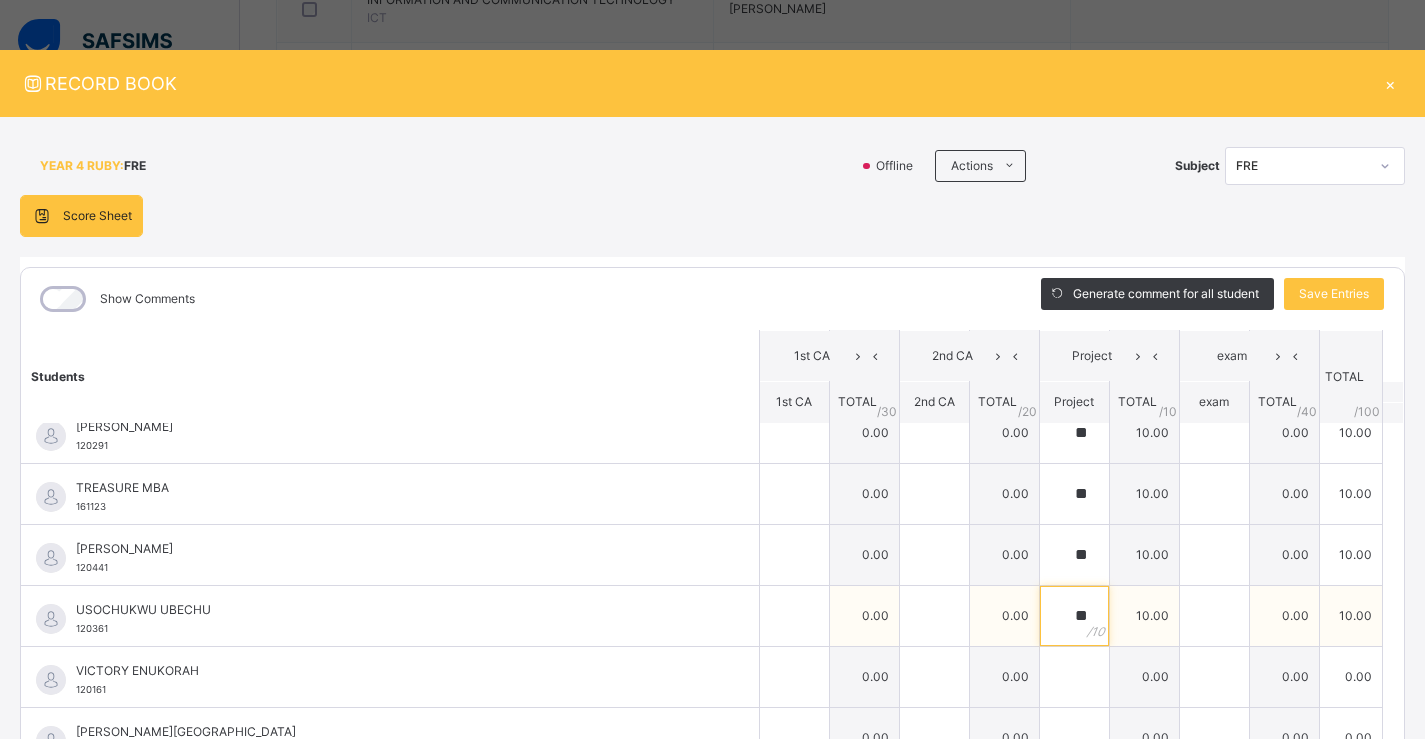 scroll, scrollTop: 100, scrollLeft: 0, axis: vertical 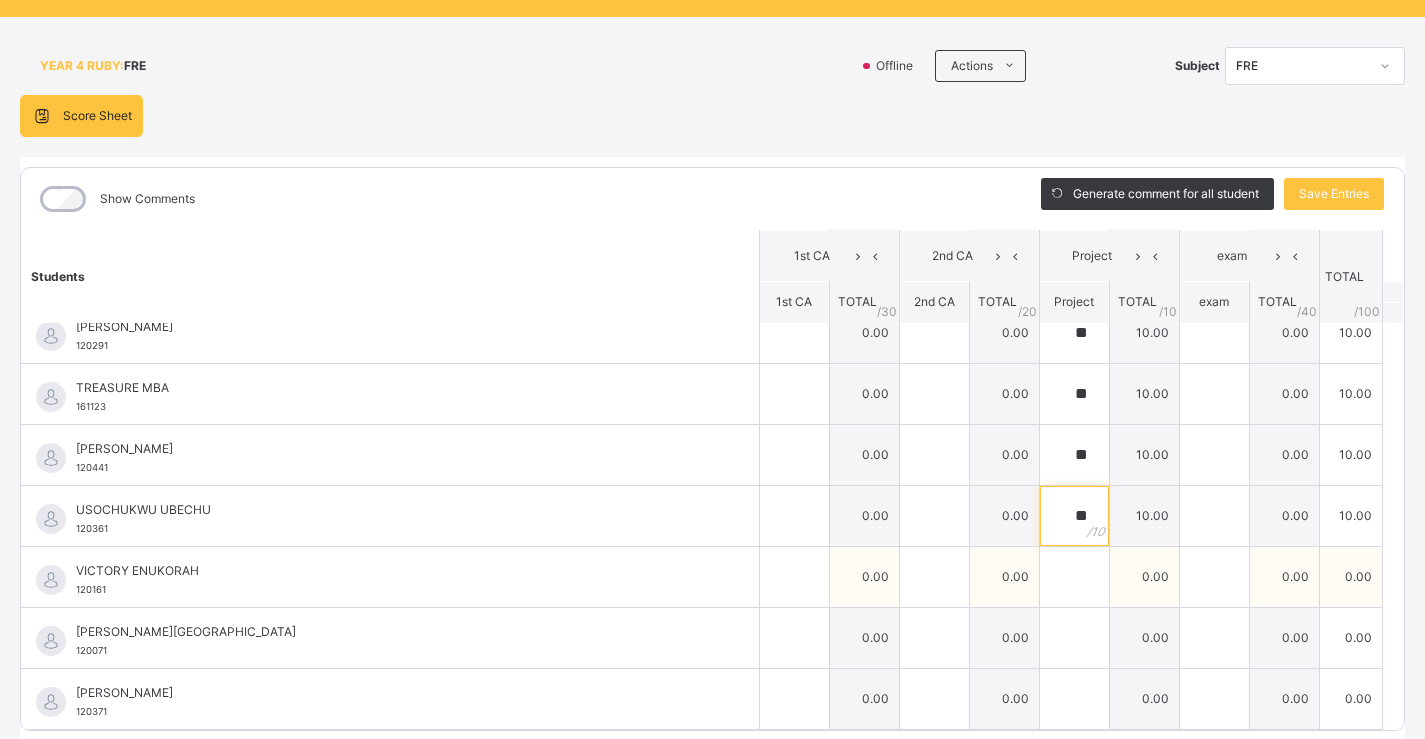 type on "**" 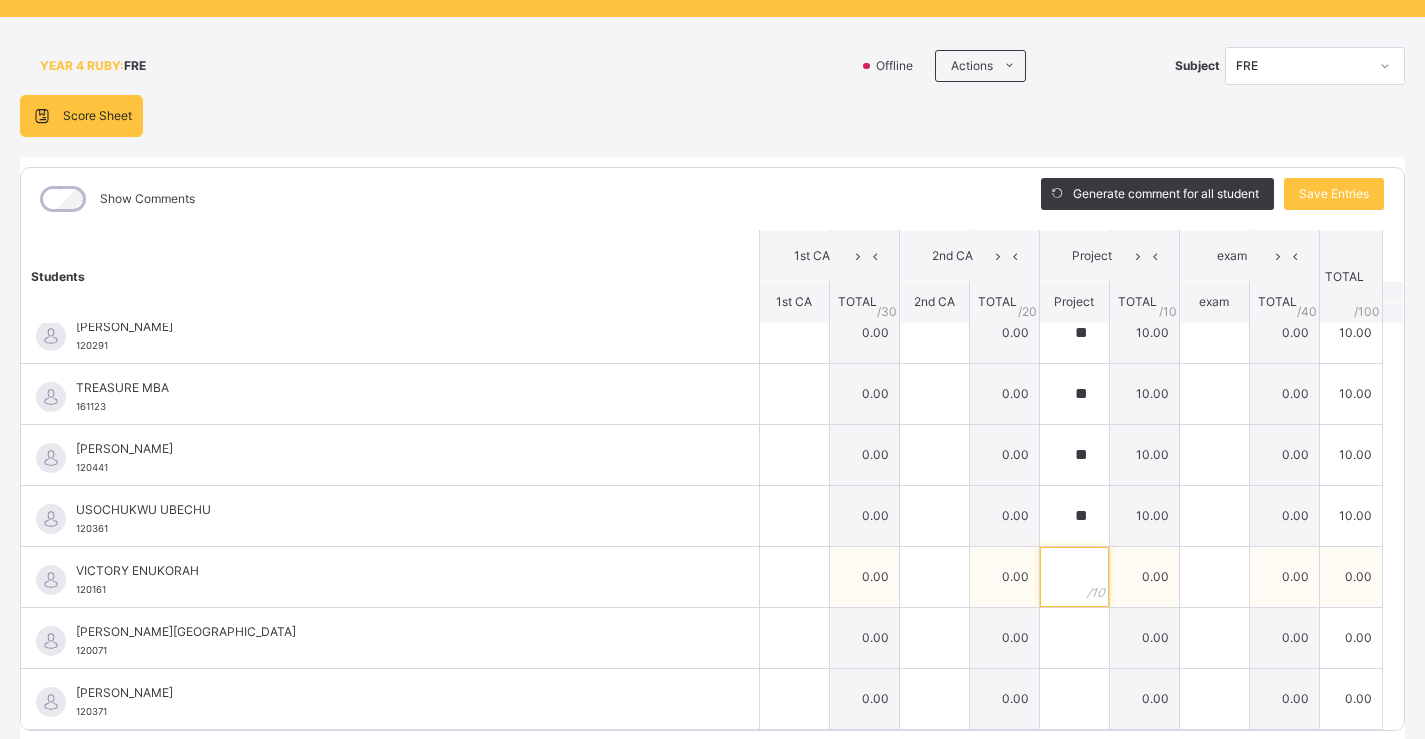 click at bounding box center (1074, 577) 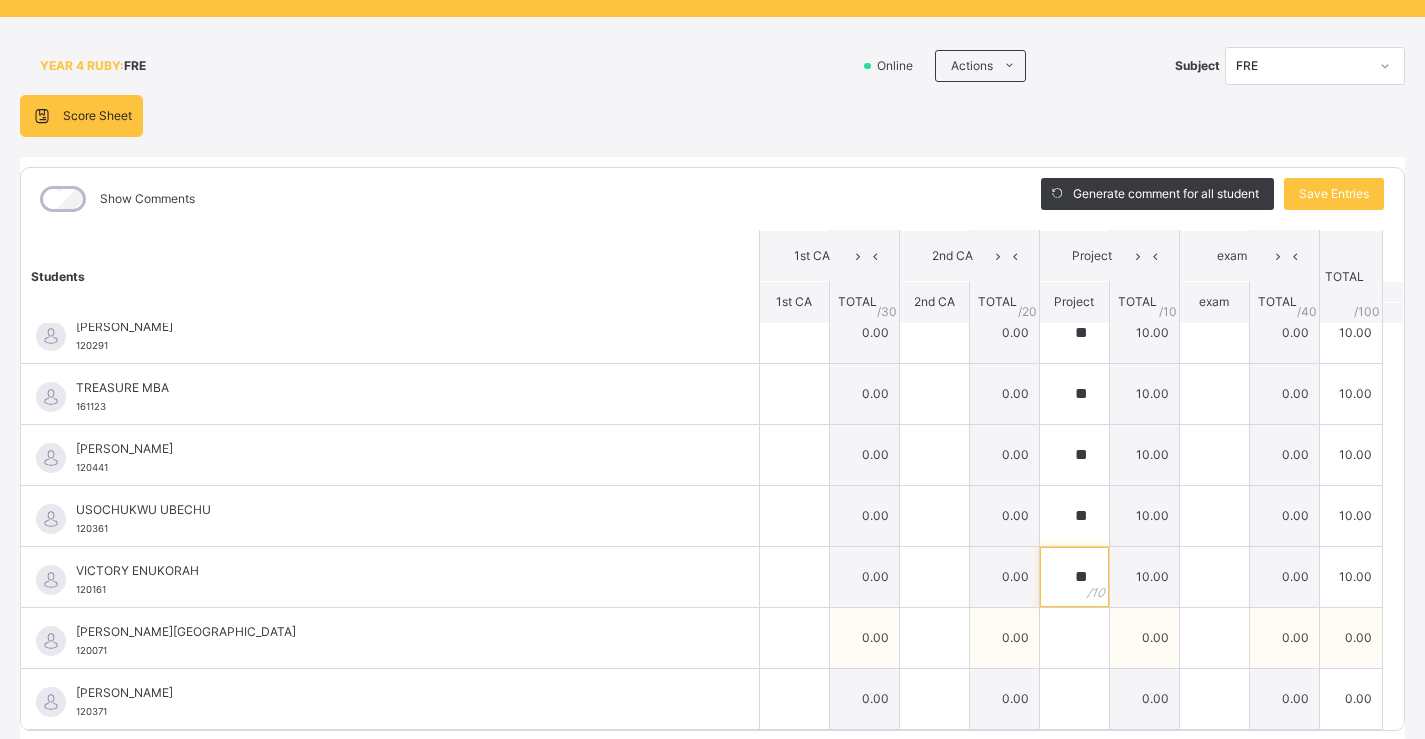 type on "**" 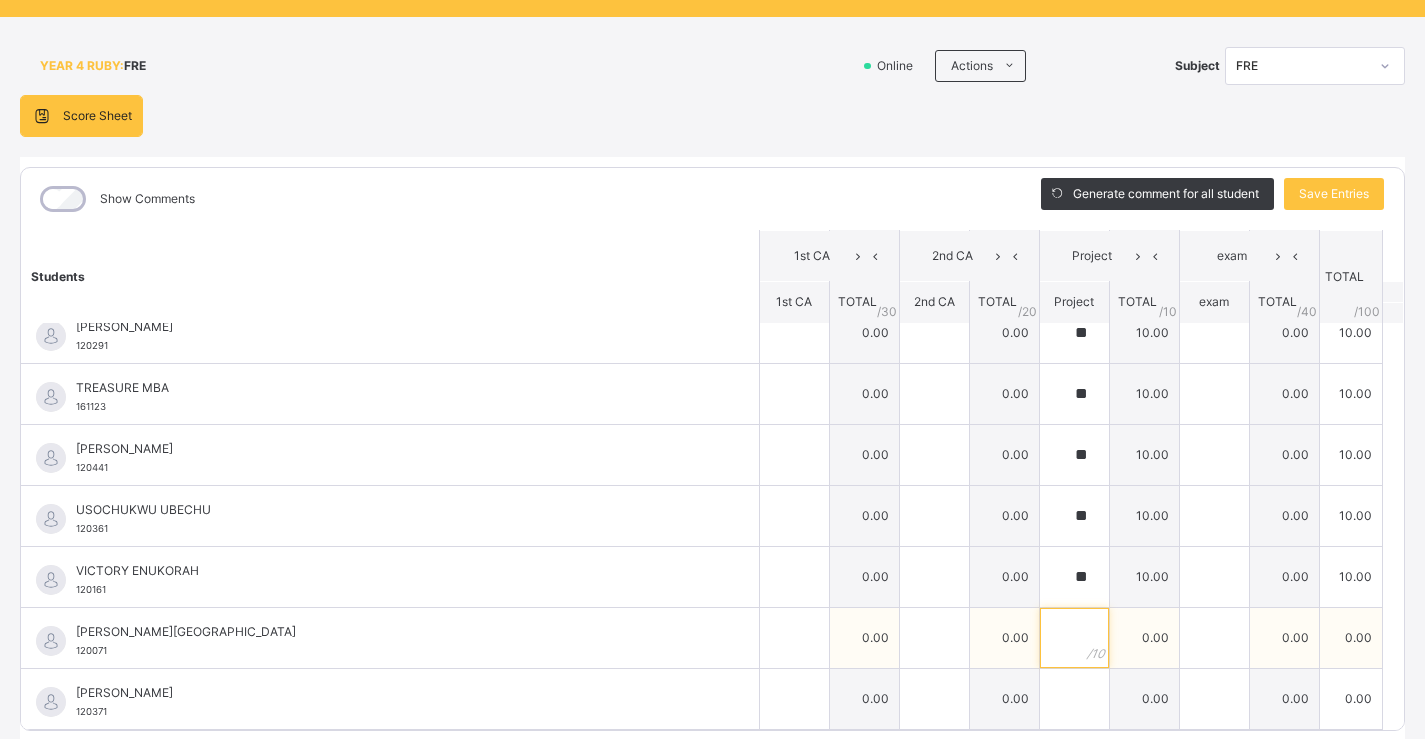 click at bounding box center (1074, 638) 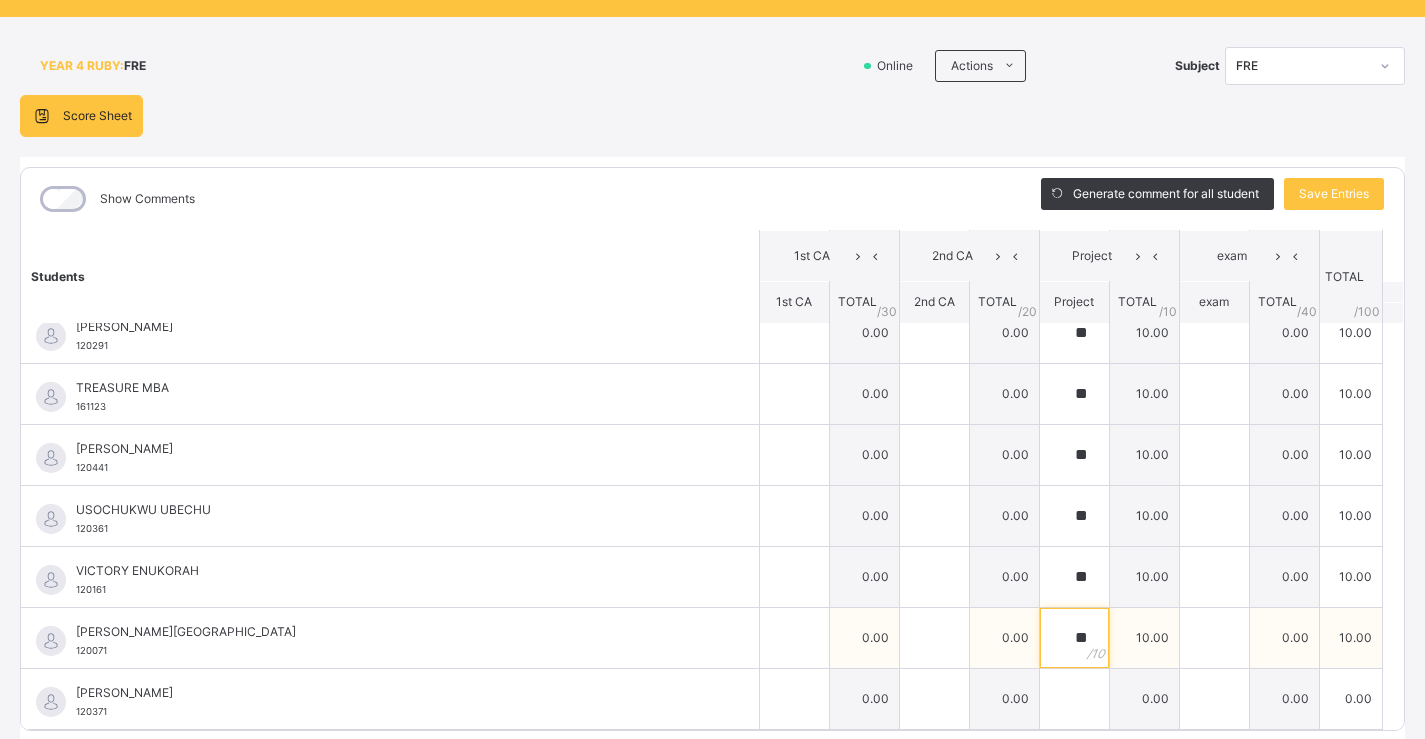 scroll, scrollTop: 172, scrollLeft: 0, axis: vertical 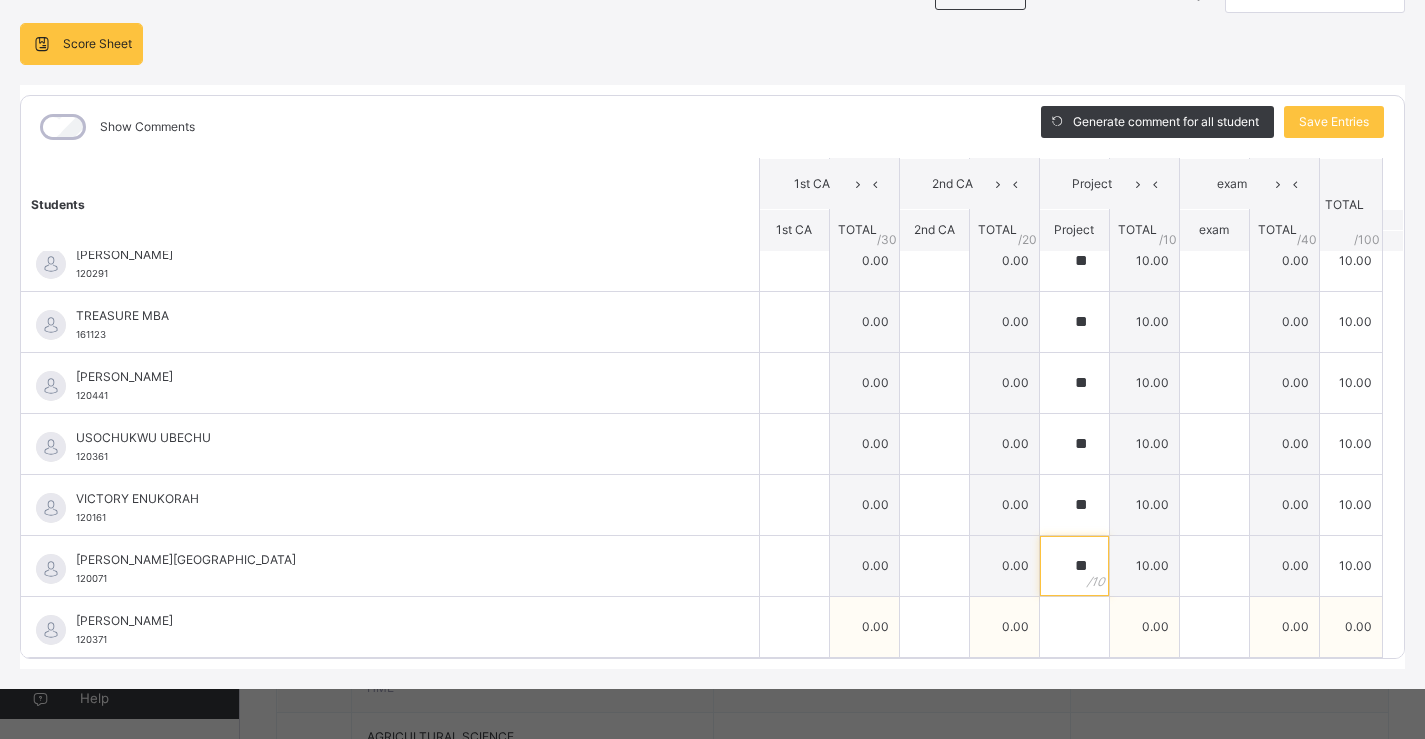 type on "**" 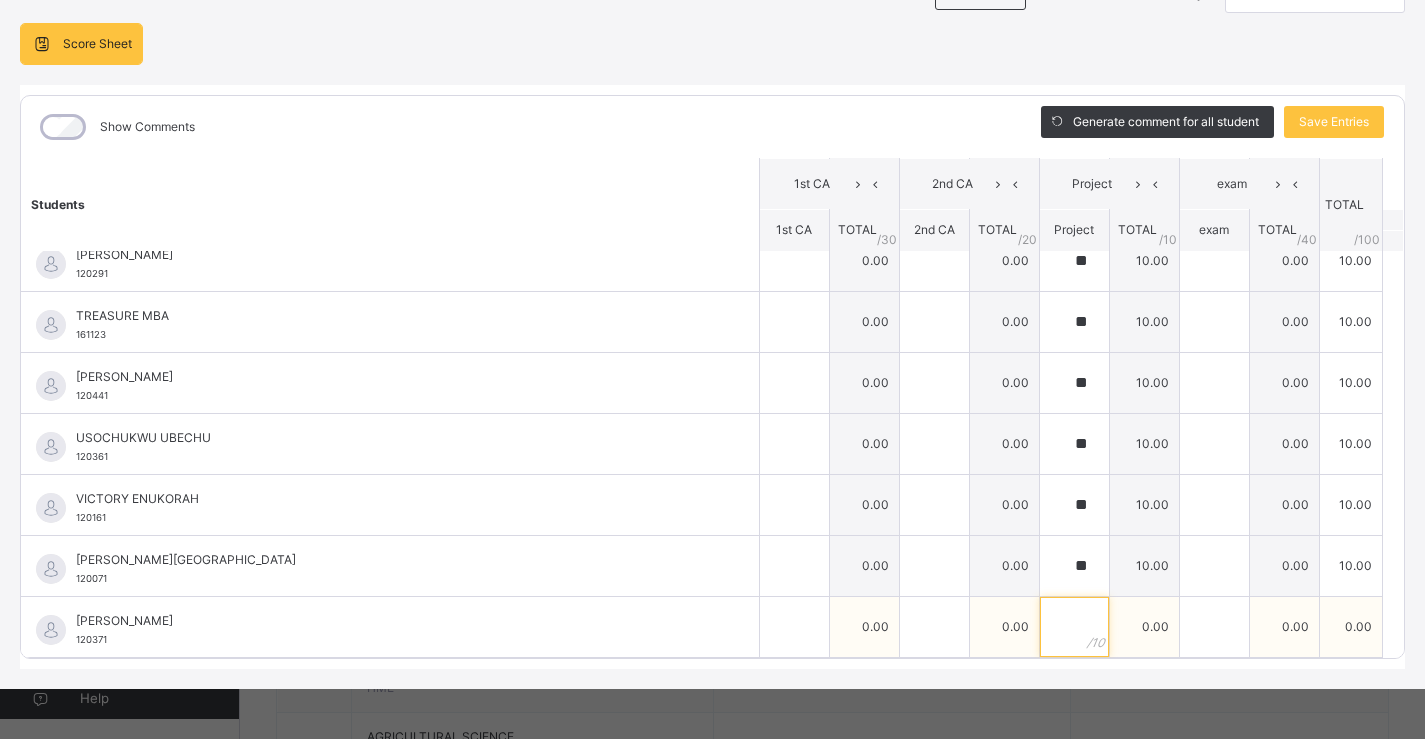 click at bounding box center (1074, 627) 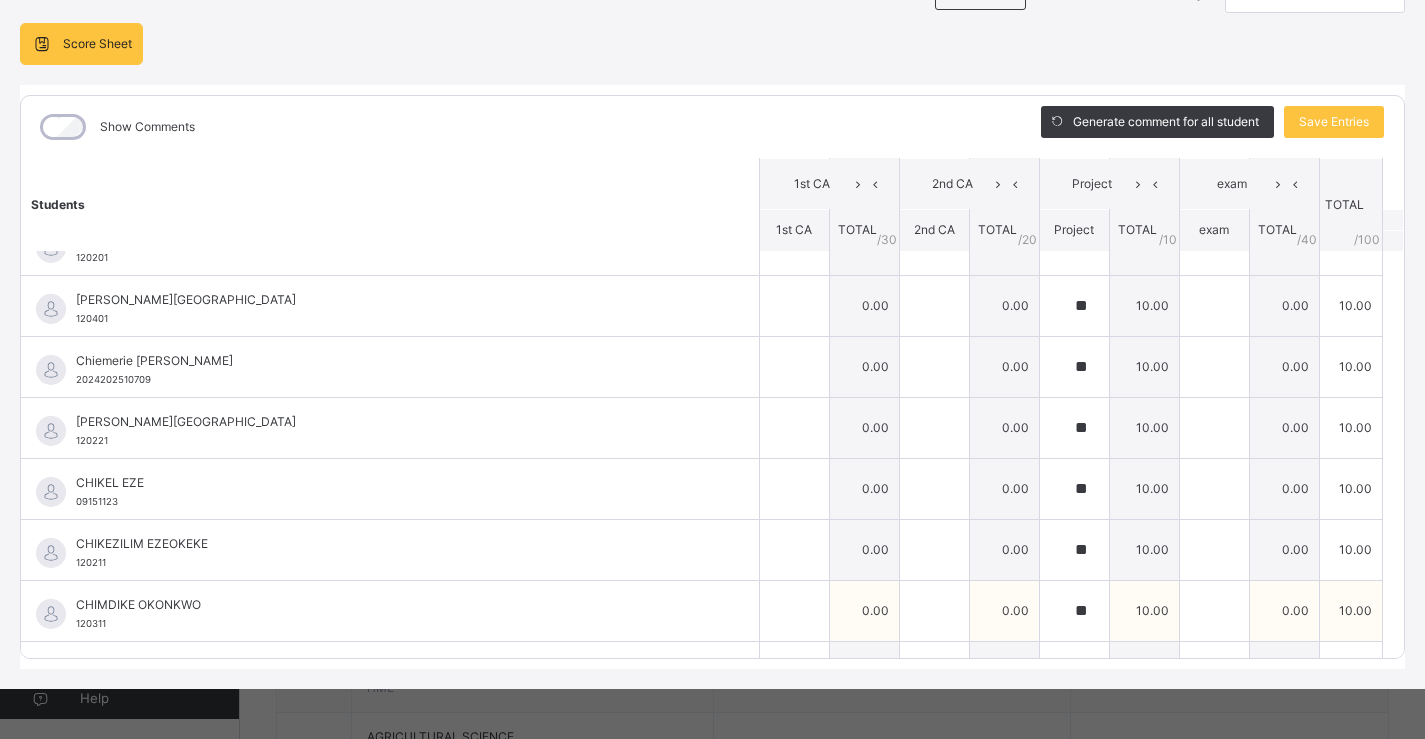 scroll, scrollTop: 0, scrollLeft: 0, axis: both 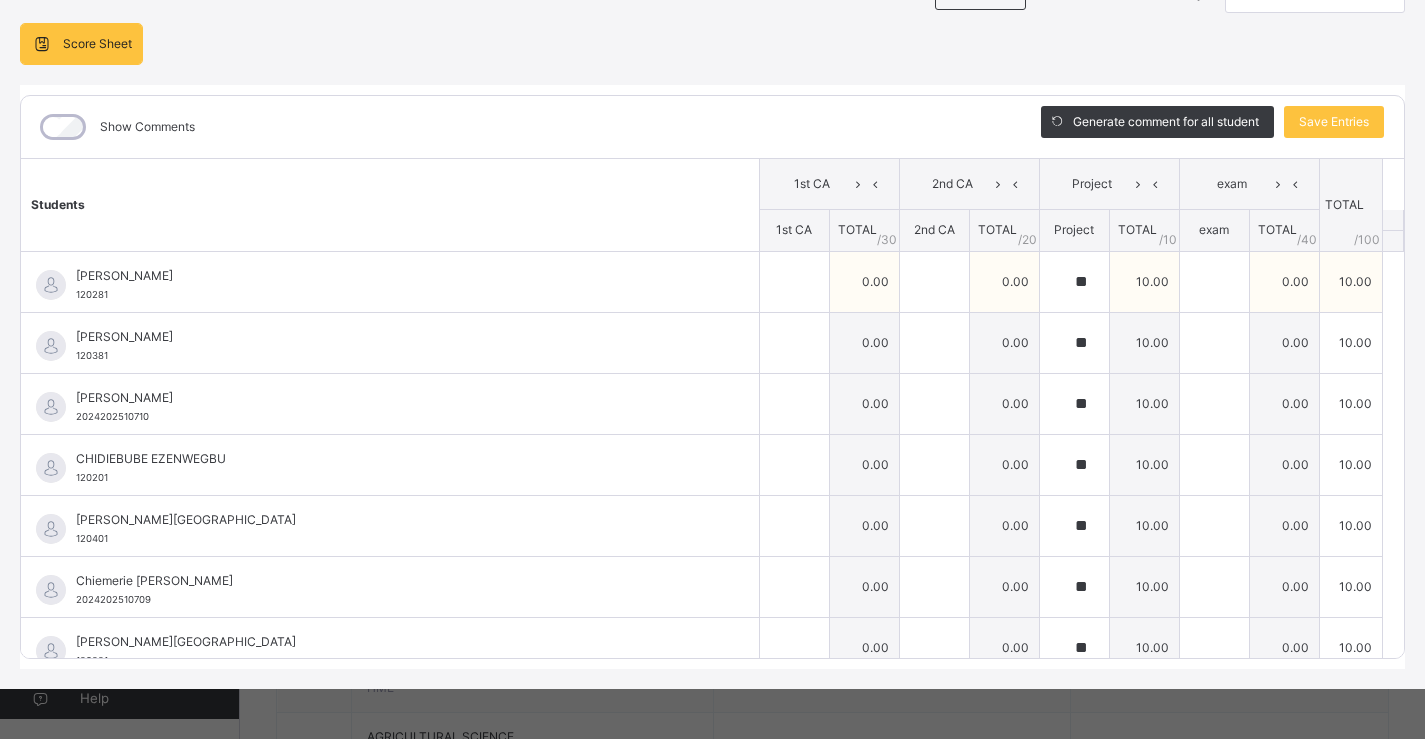 type on "**" 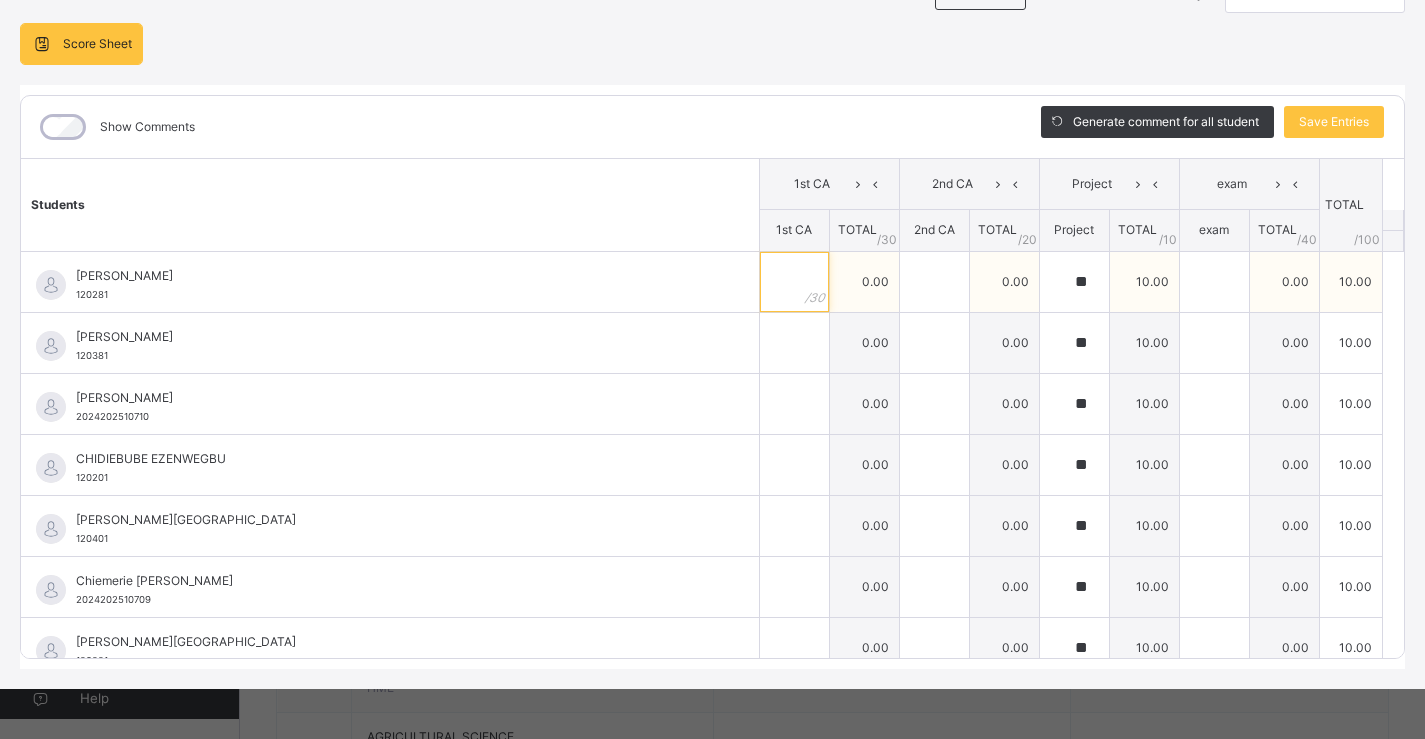 click at bounding box center [794, 282] 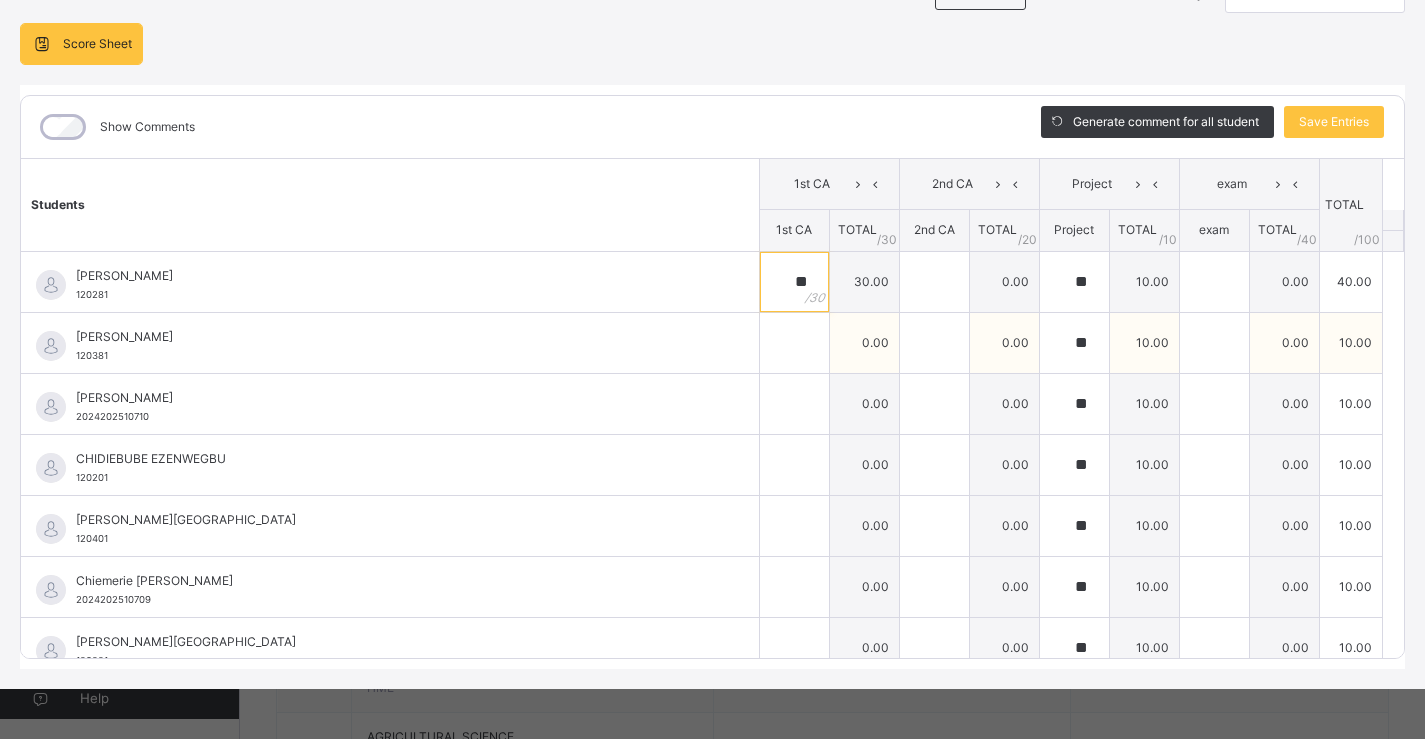 type on "**" 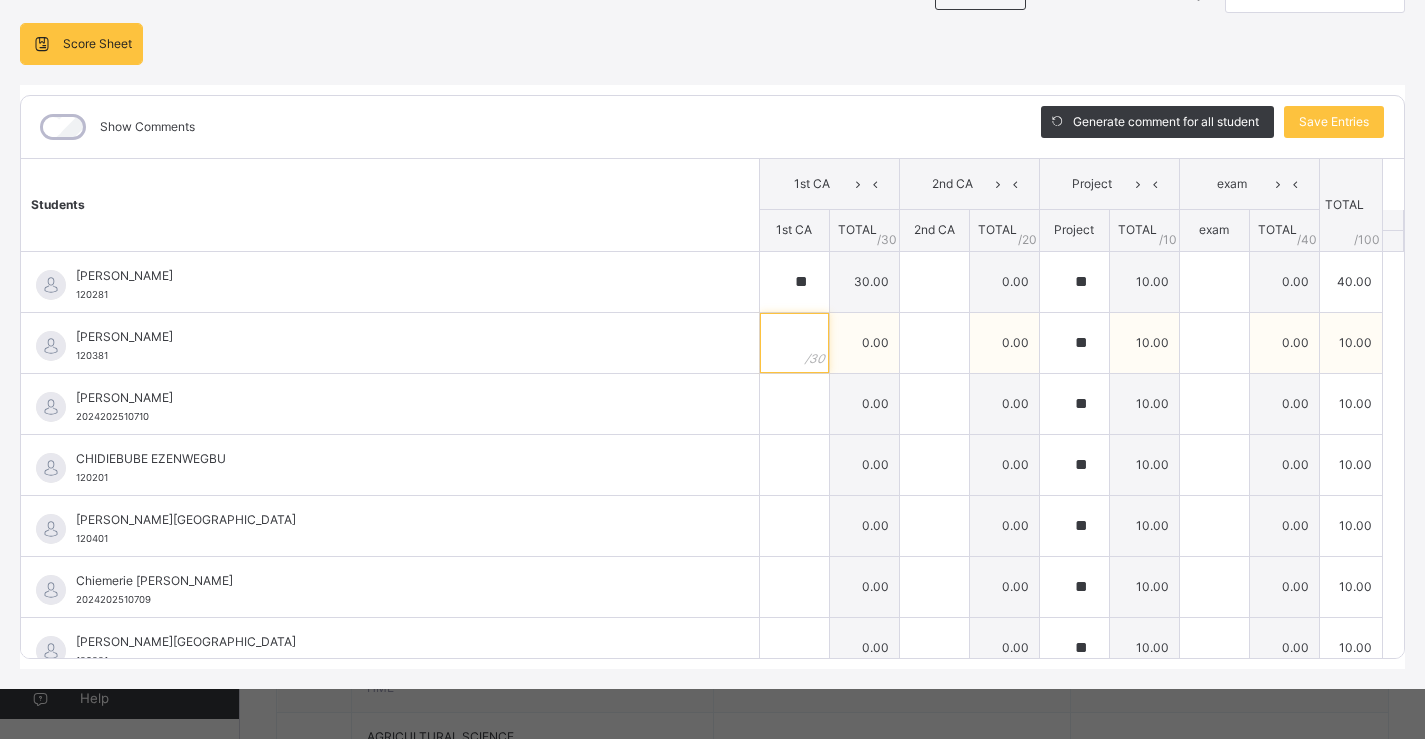 click at bounding box center [794, 343] 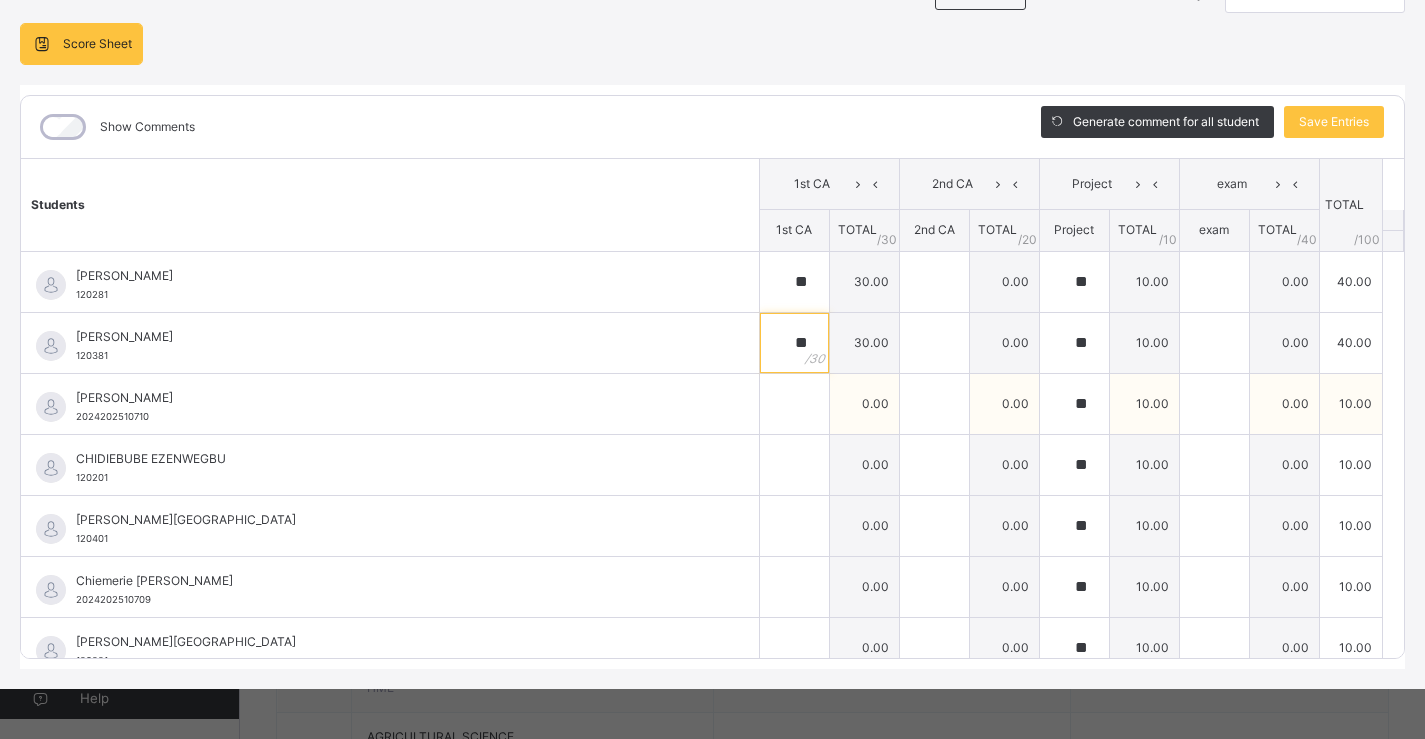 type on "**" 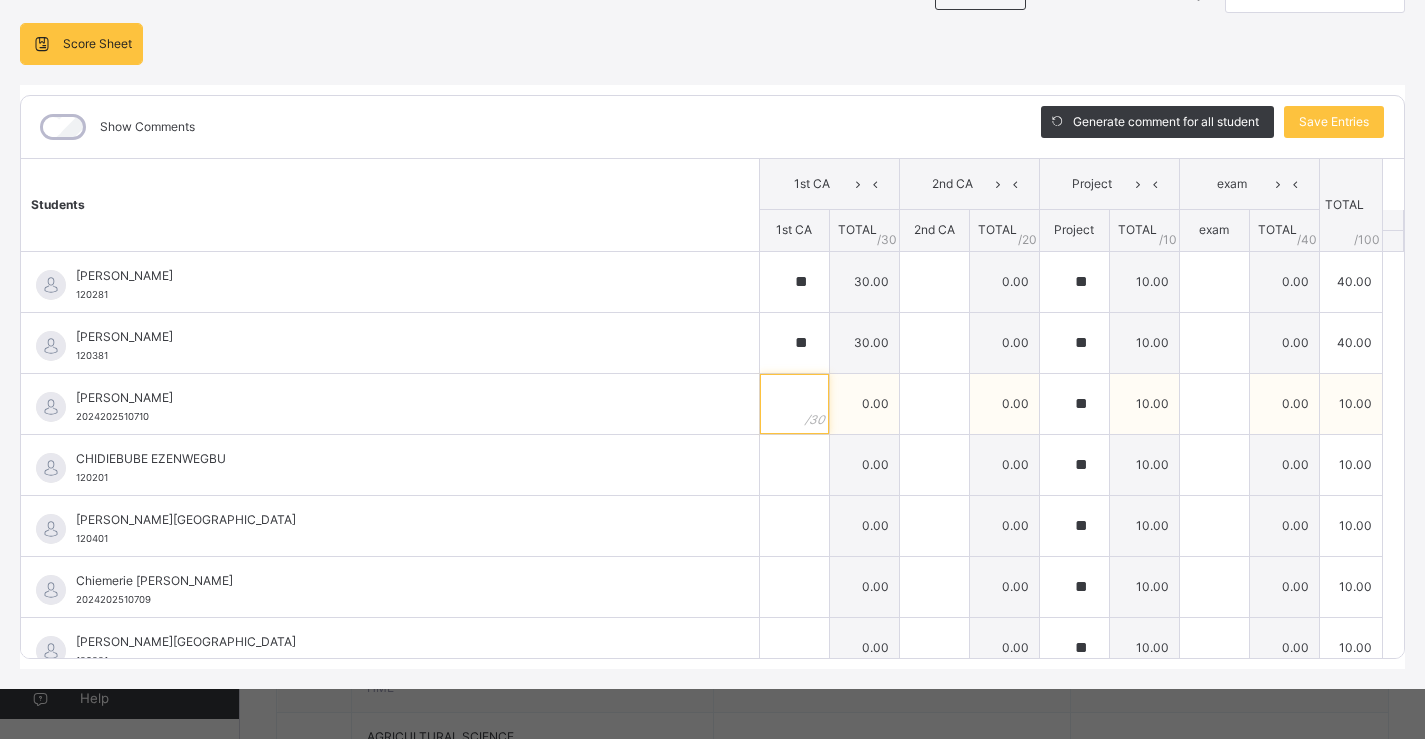 click at bounding box center [794, 404] 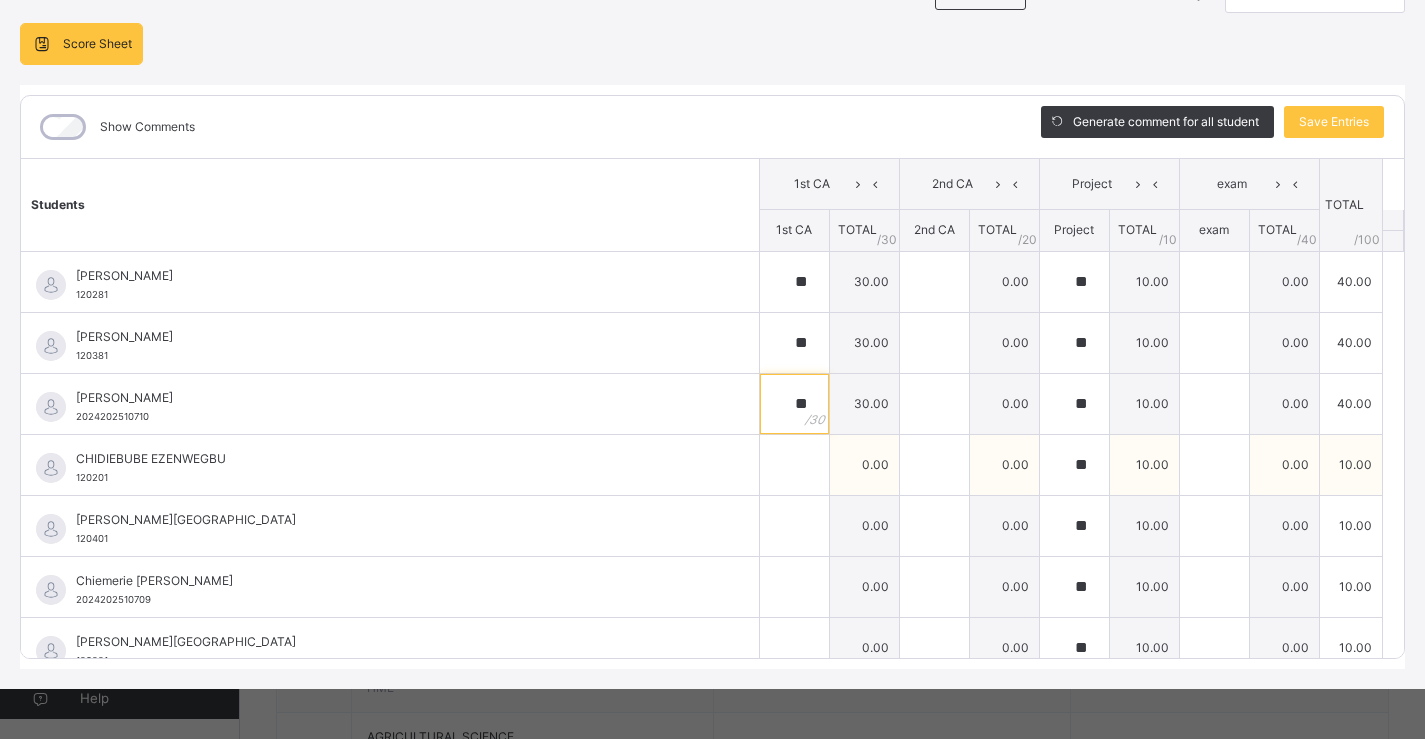 type on "**" 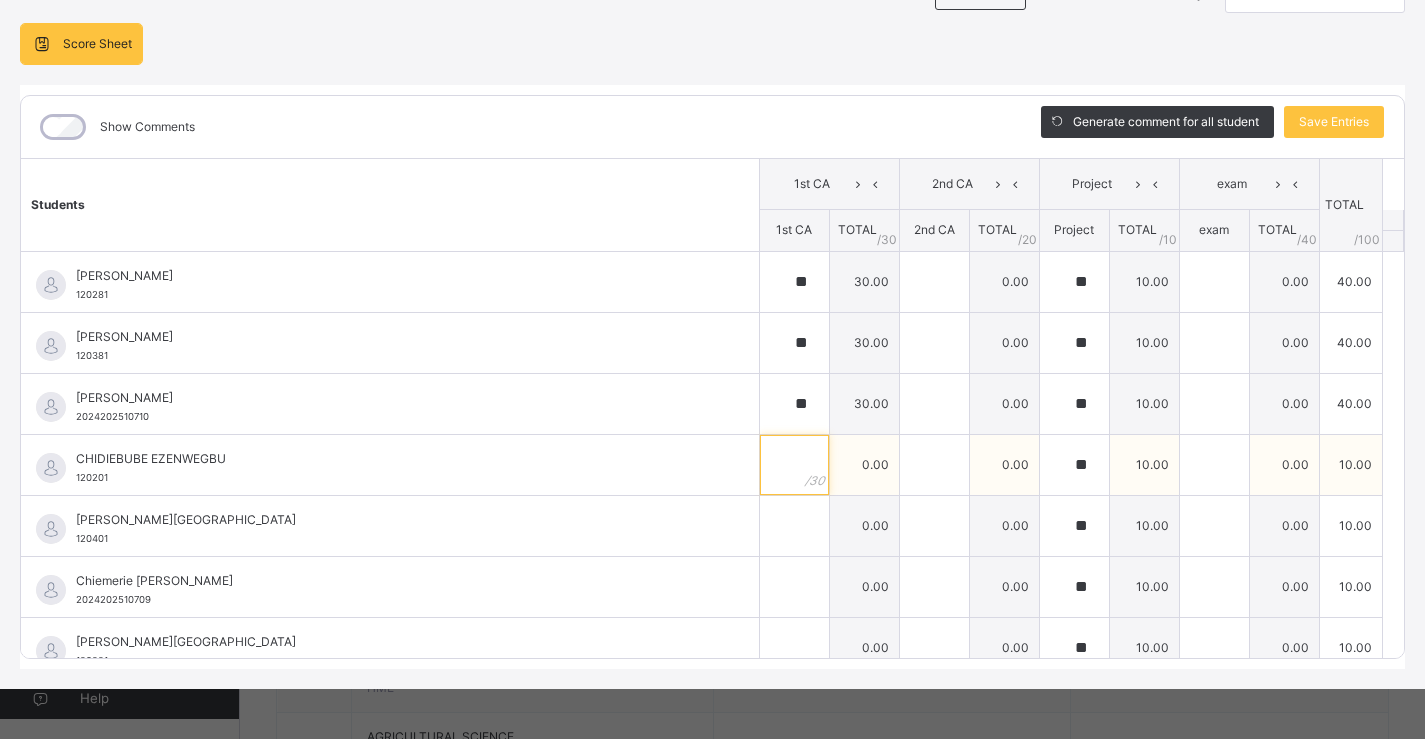 click at bounding box center [794, 465] 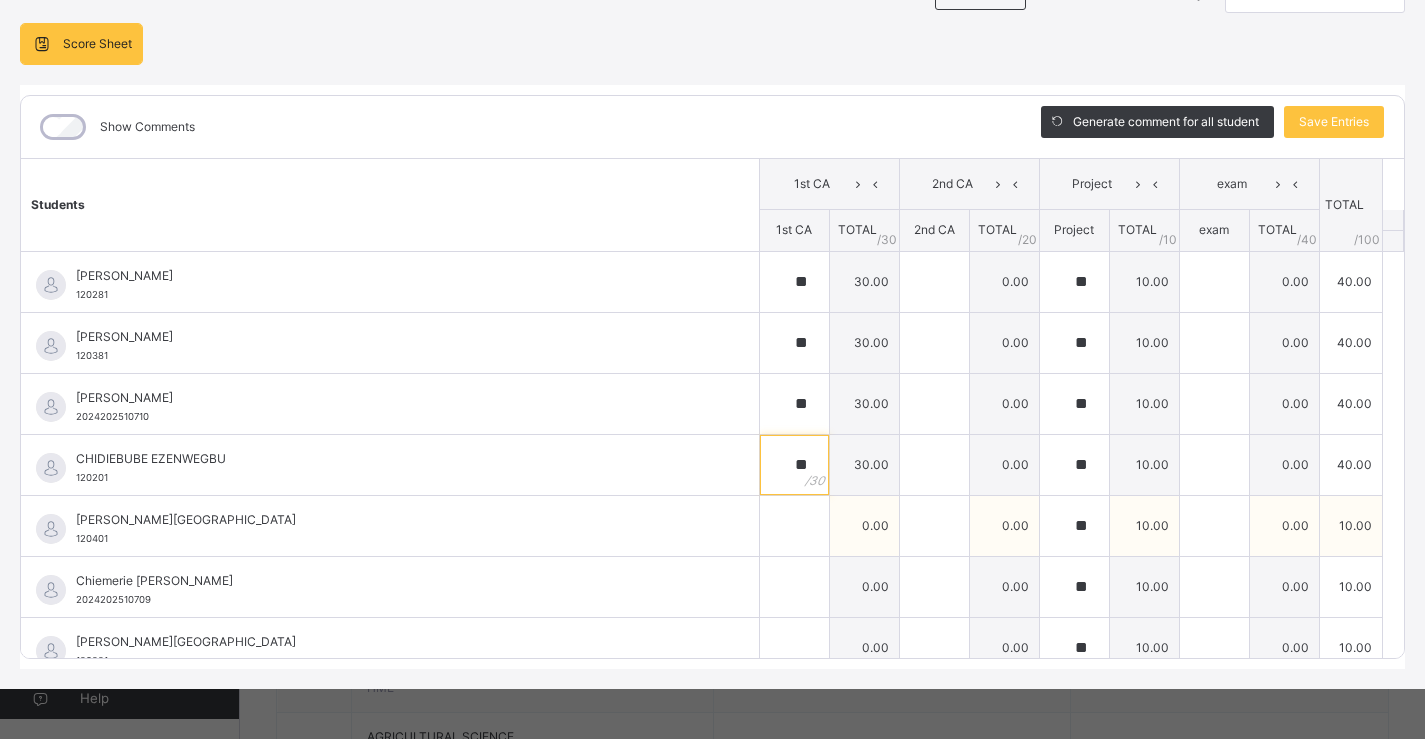type on "**" 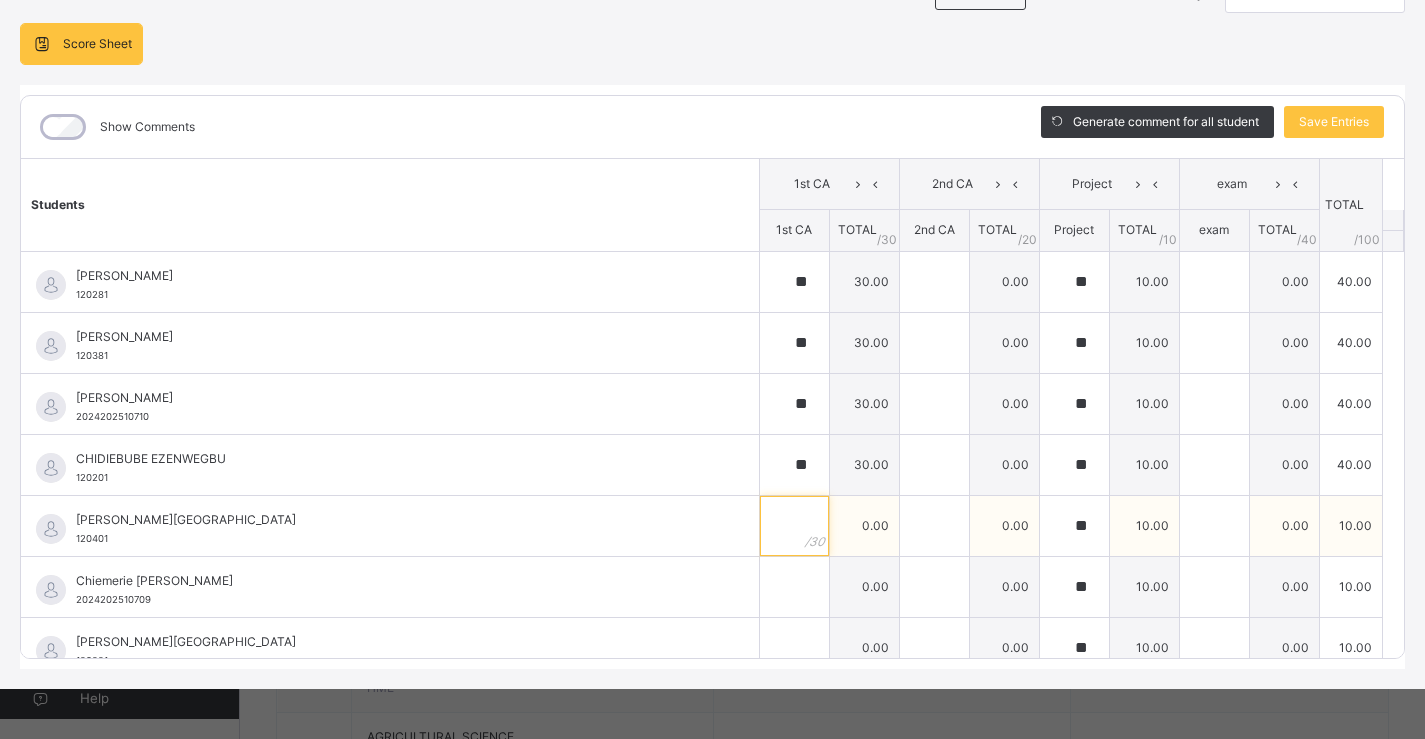 click at bounding box center (794, 526) 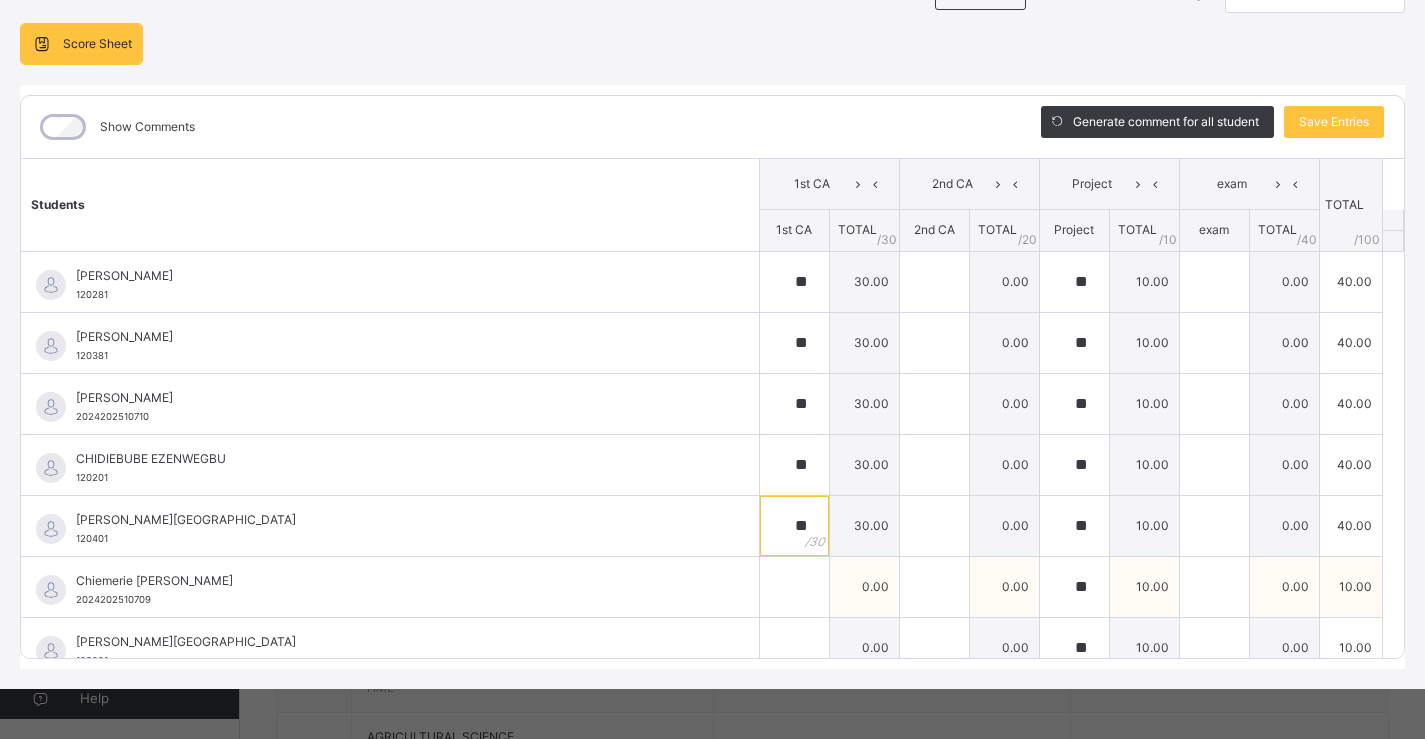 type on "**" 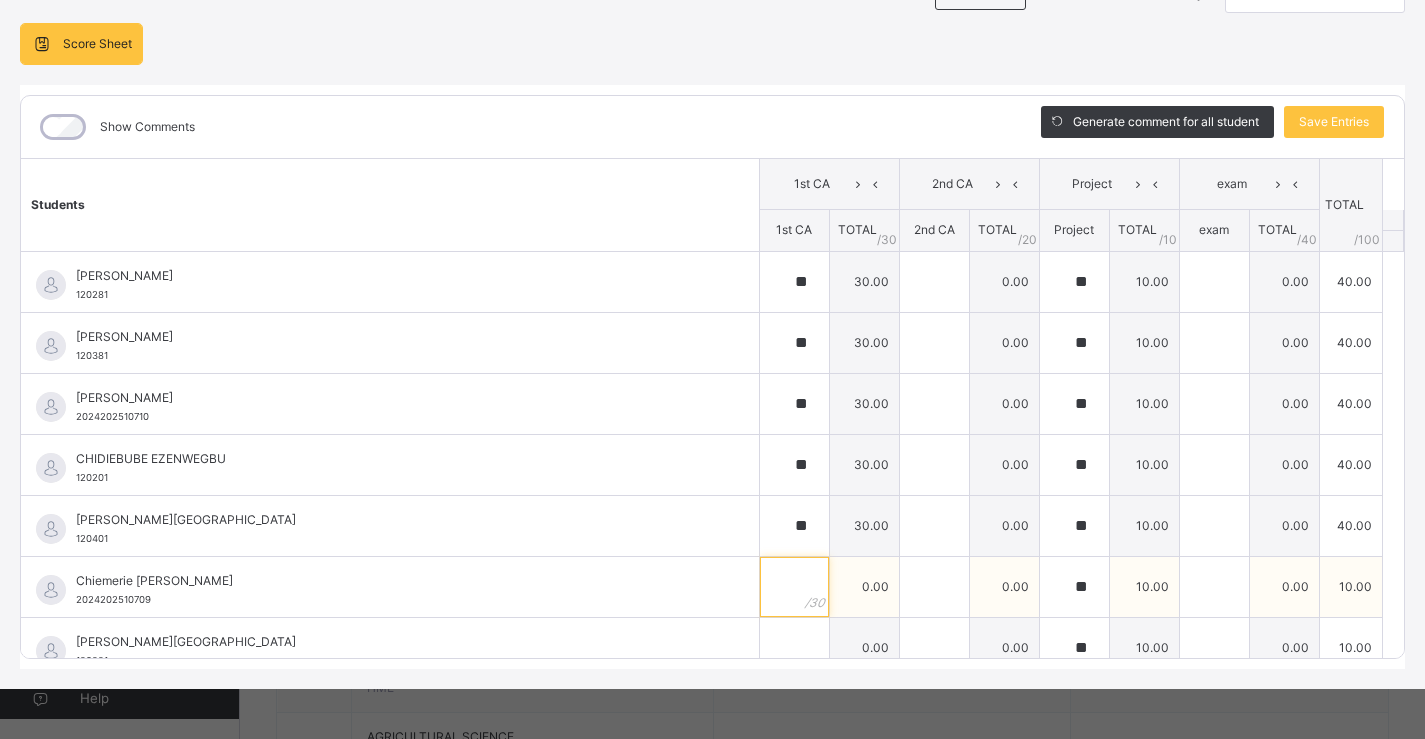 click at bounding box center [794, 587] 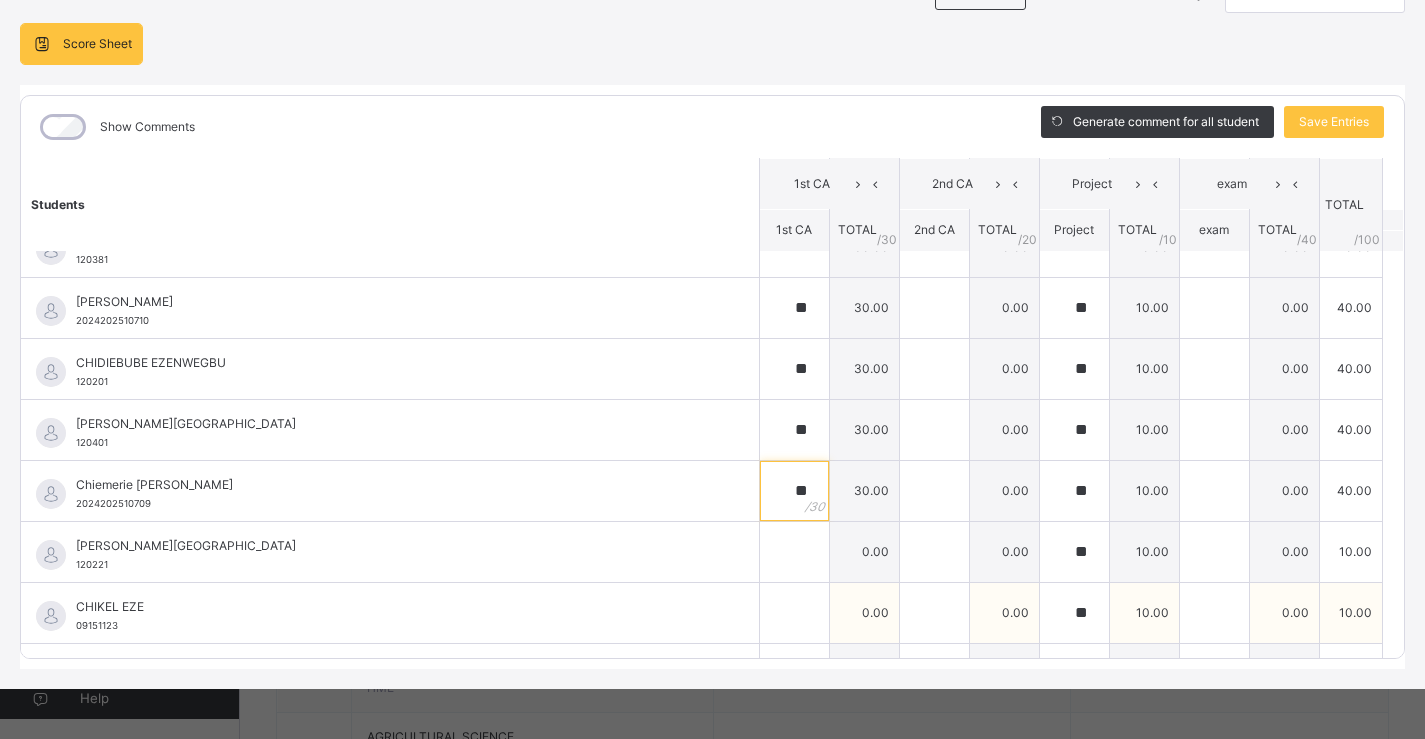 scroll, scrollTop: 200, scrollLeft: 0, axis: vertical 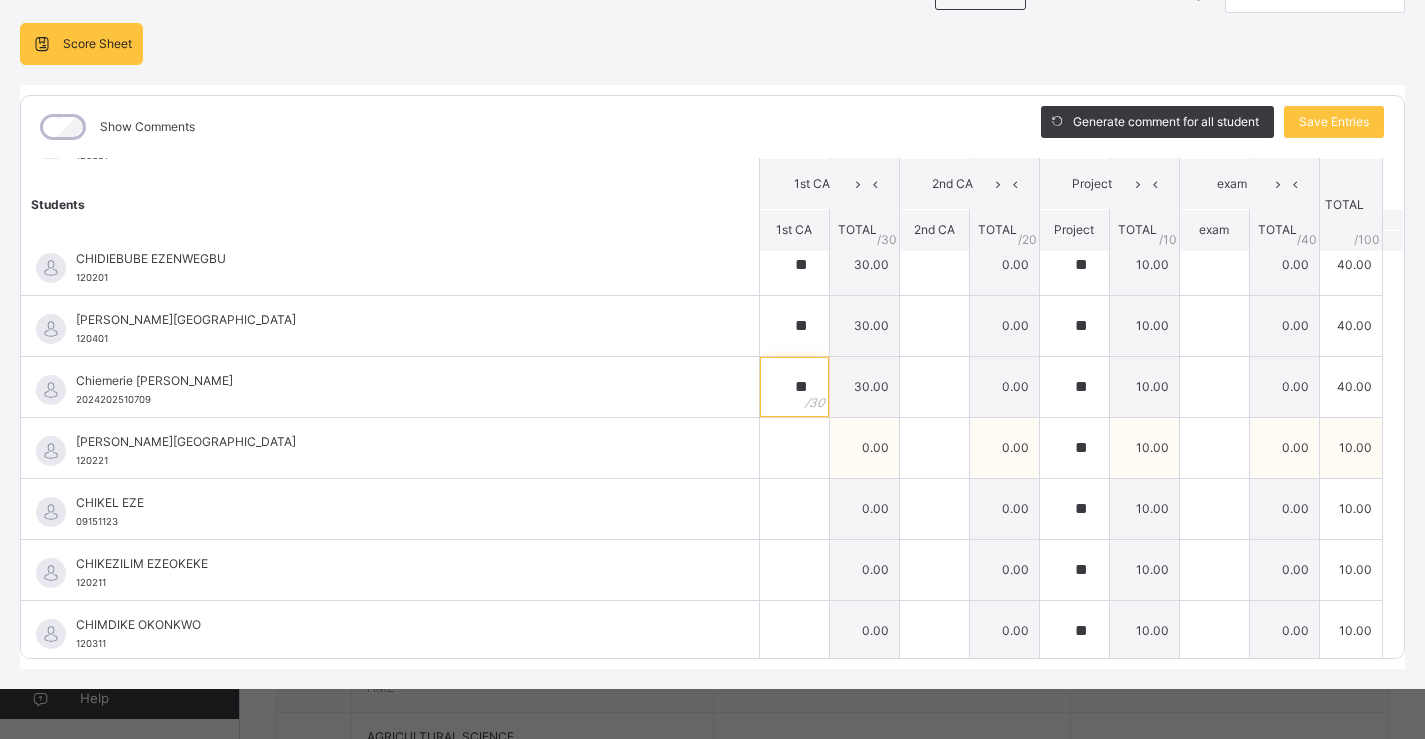 type on "**" 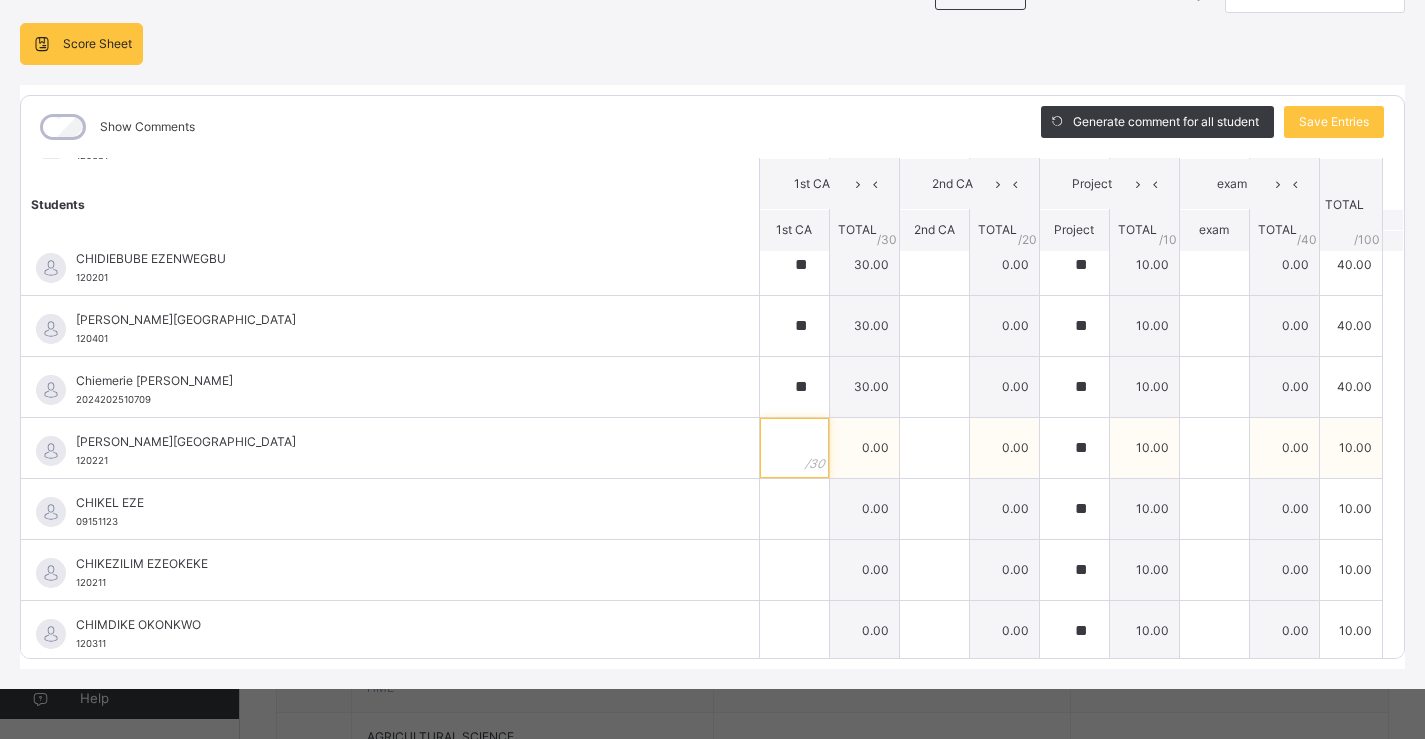 click at bounding box center (794, 448) 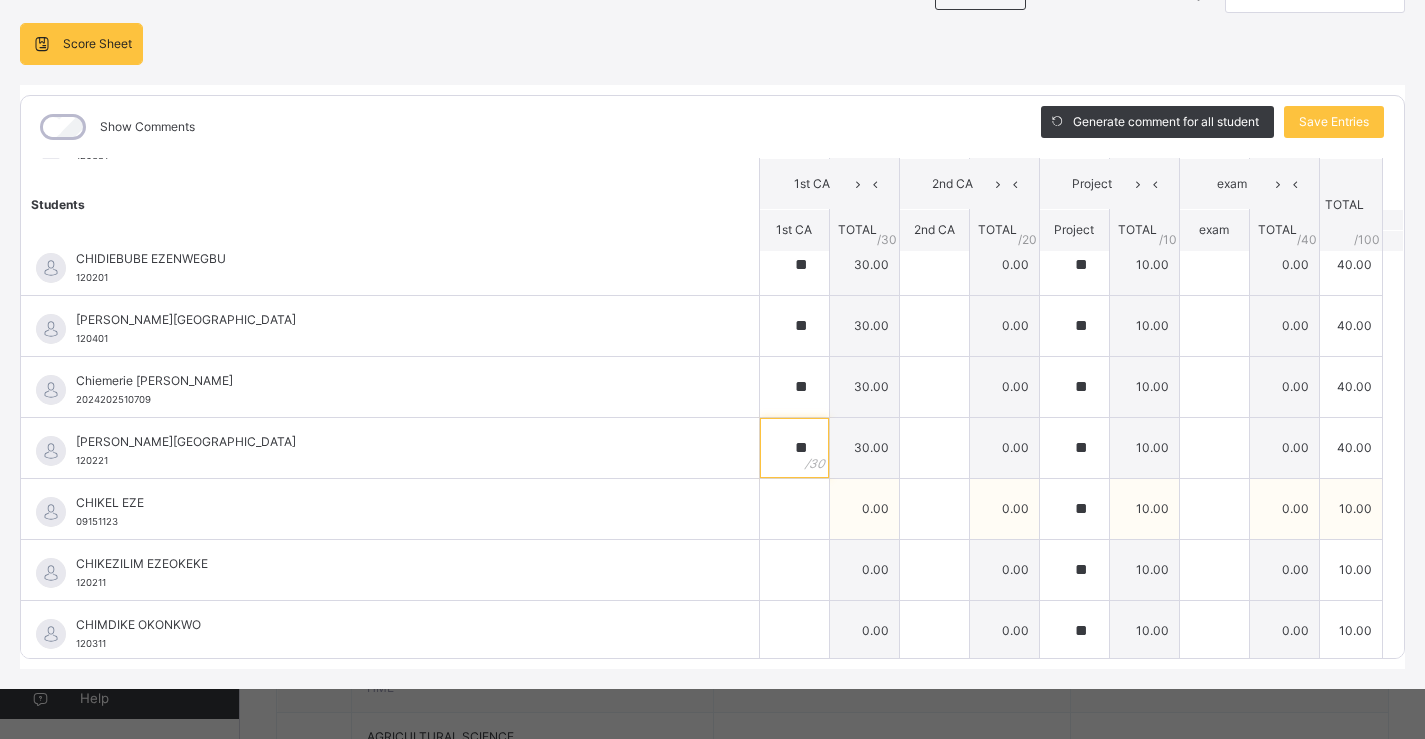 type on "**" 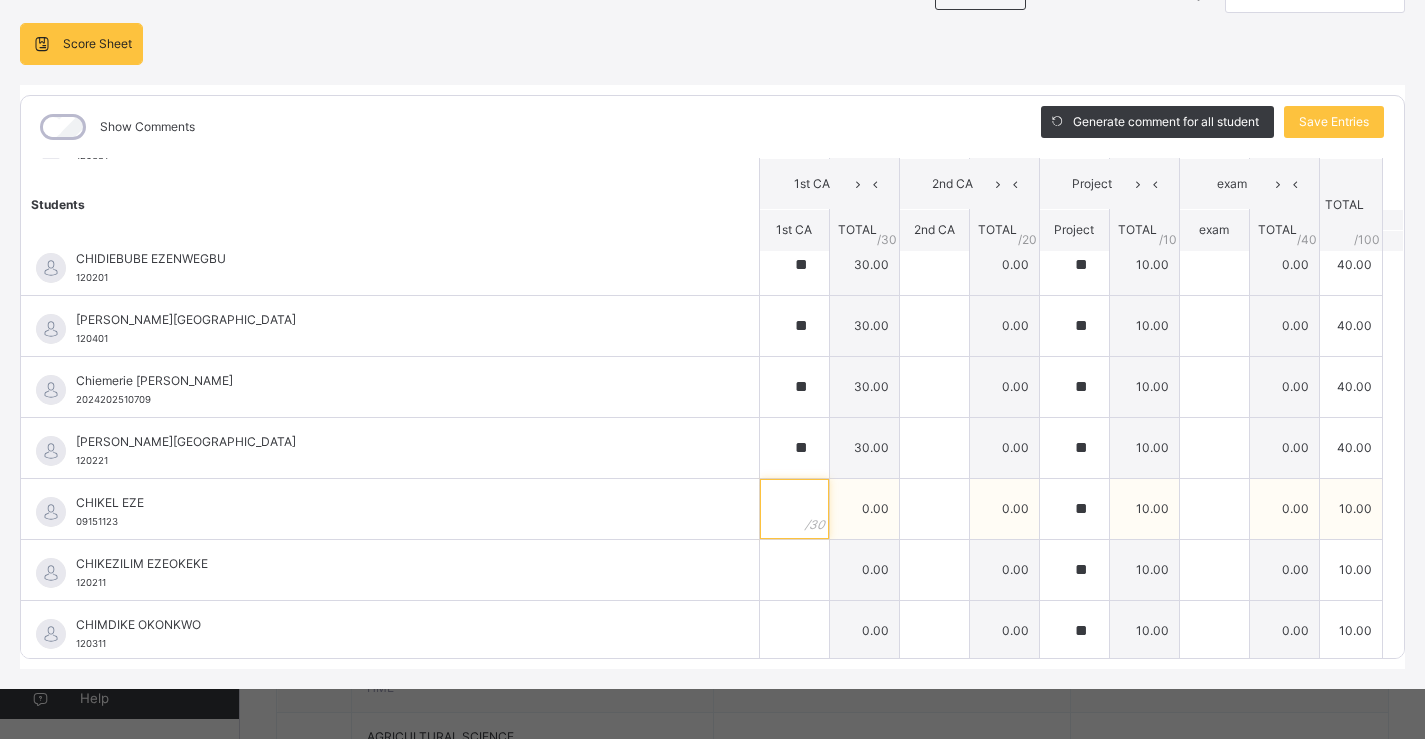 click at bounding box center (794, 509) 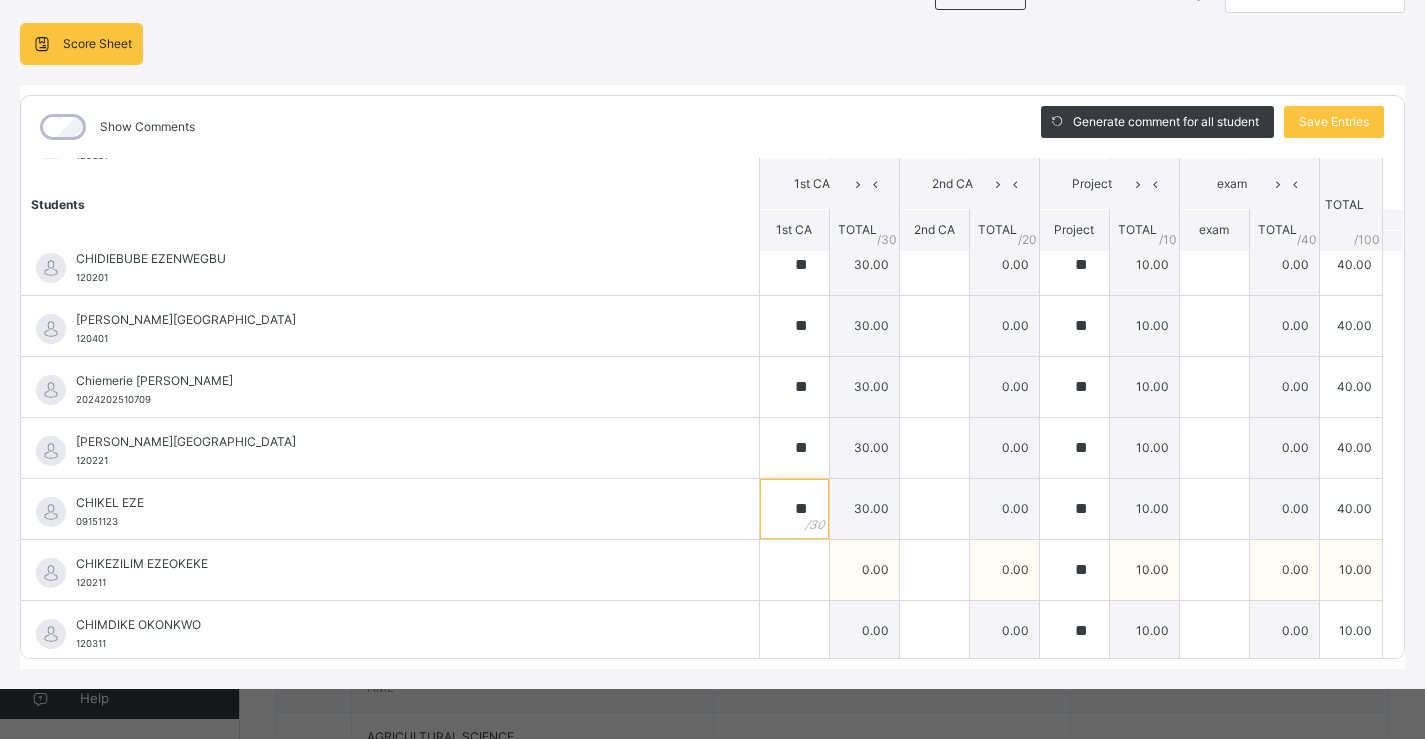 type on "**" 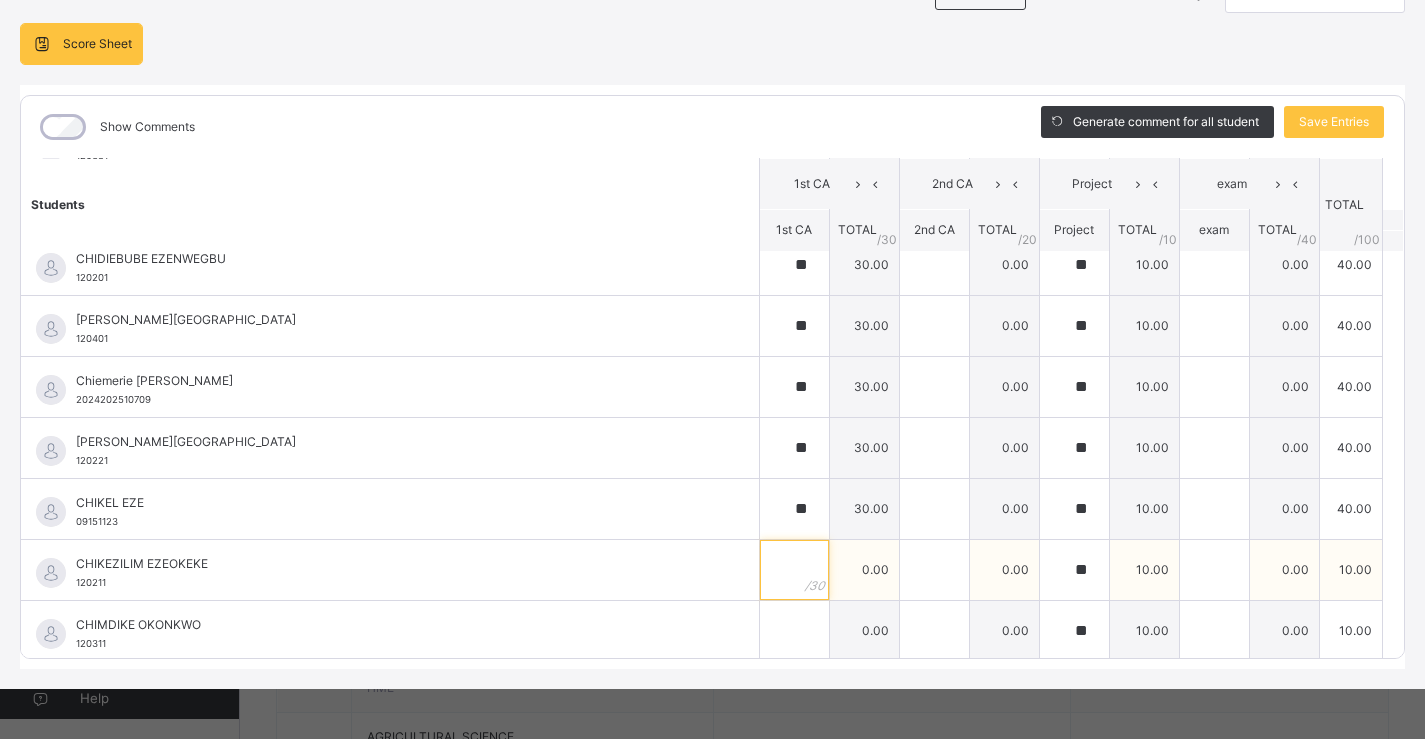 click at bounding box center [794, 570] 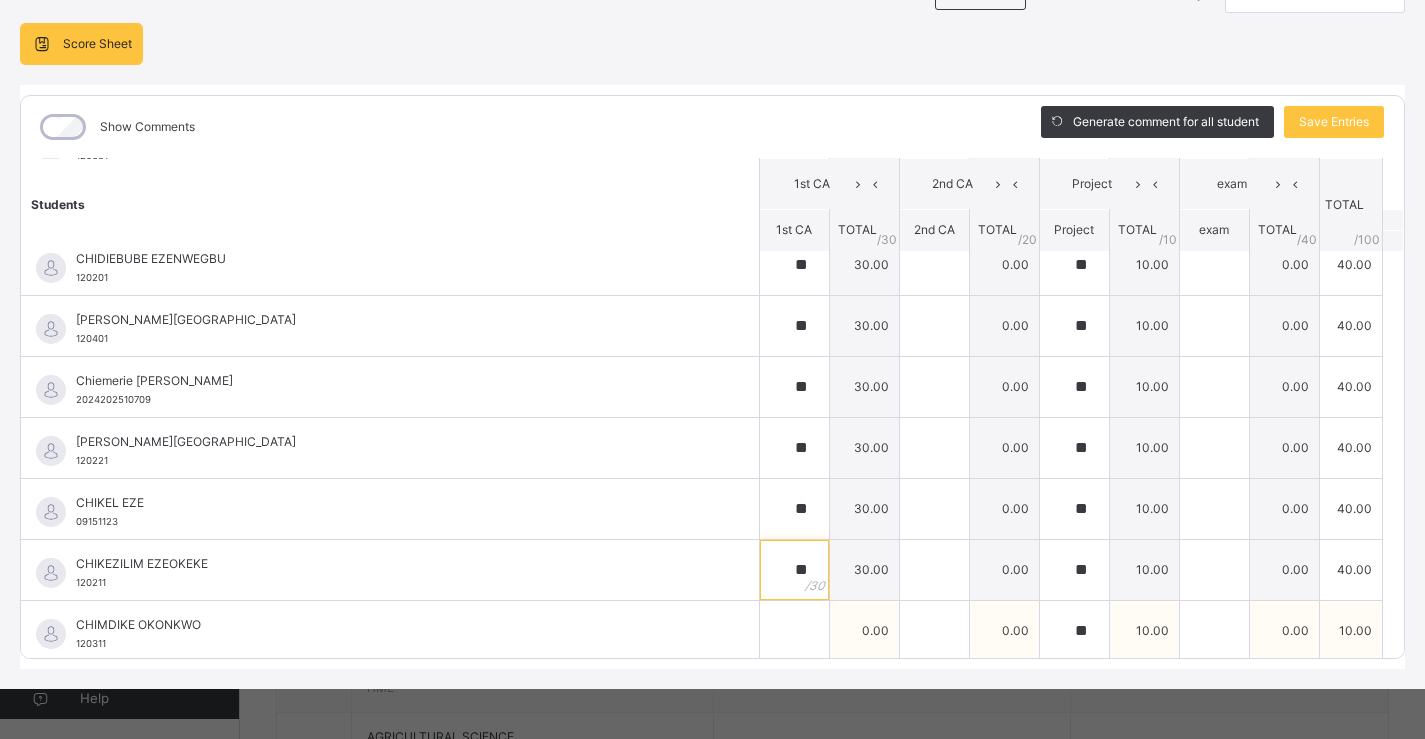 type on "**" 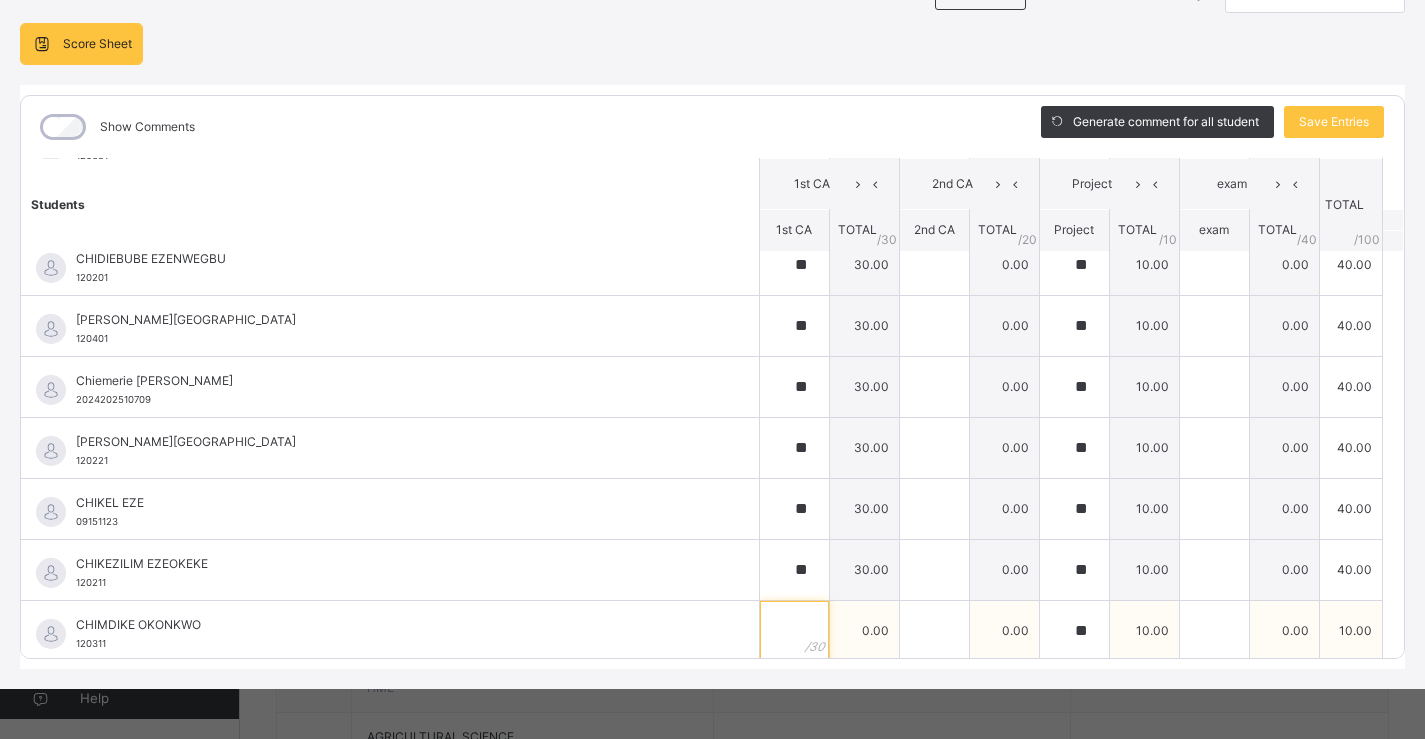 click at bounding box center [794, 631] 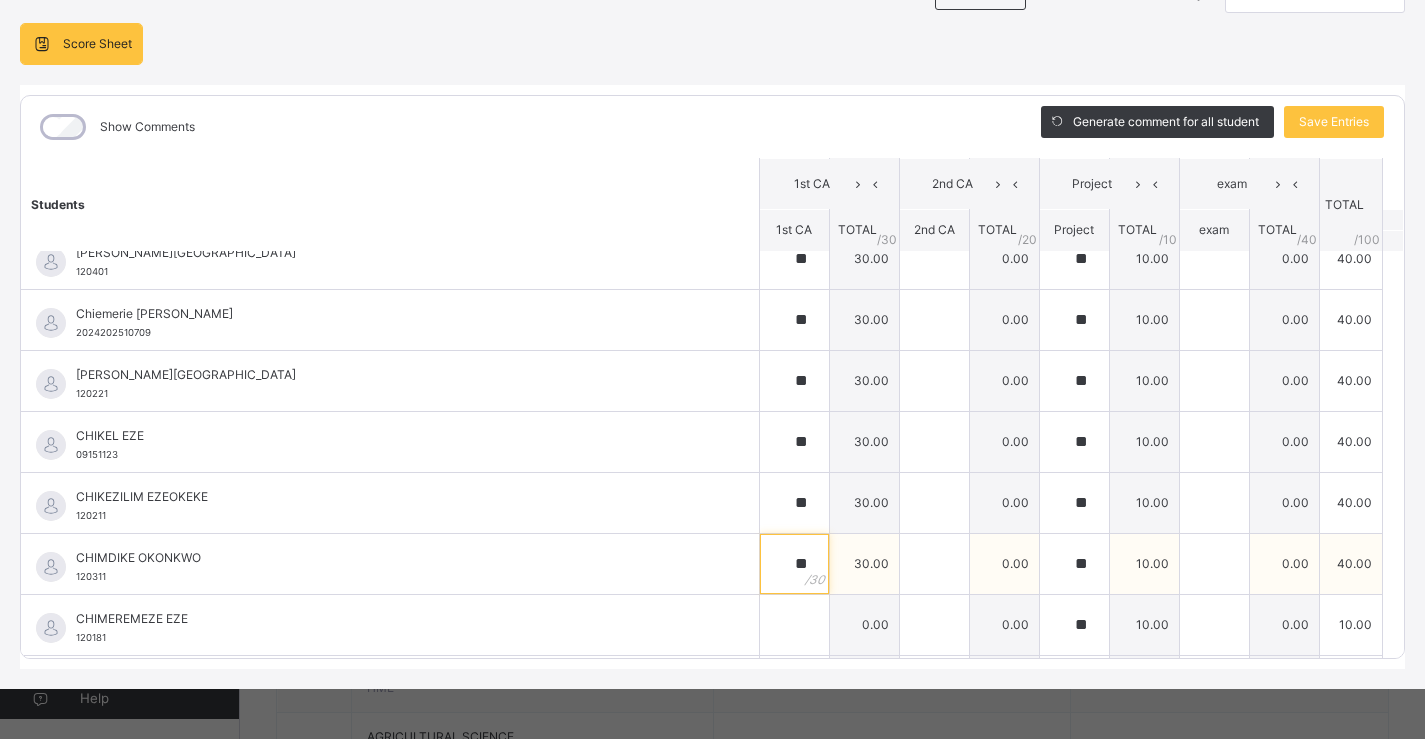scroll, scrollTop: 300, scrollLeft: 0, axis: vertical 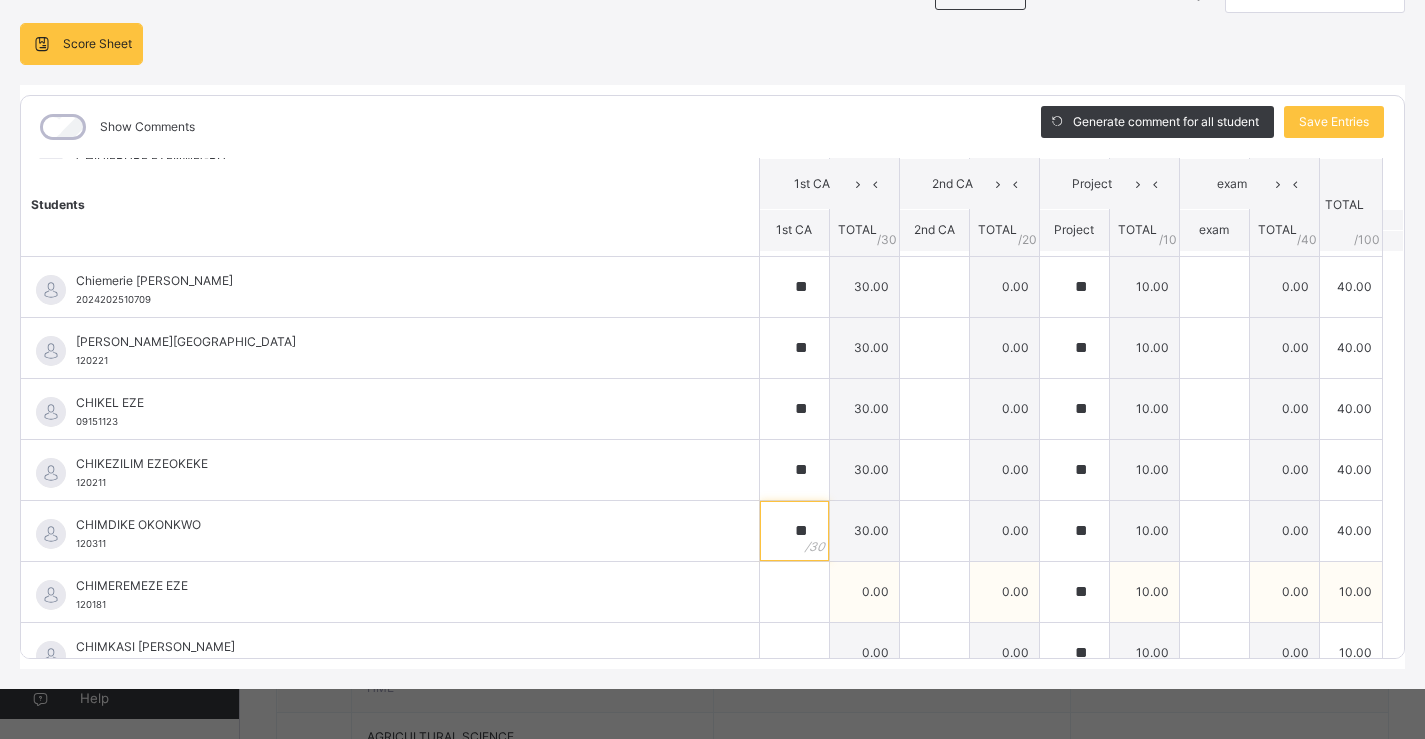 type on "**" 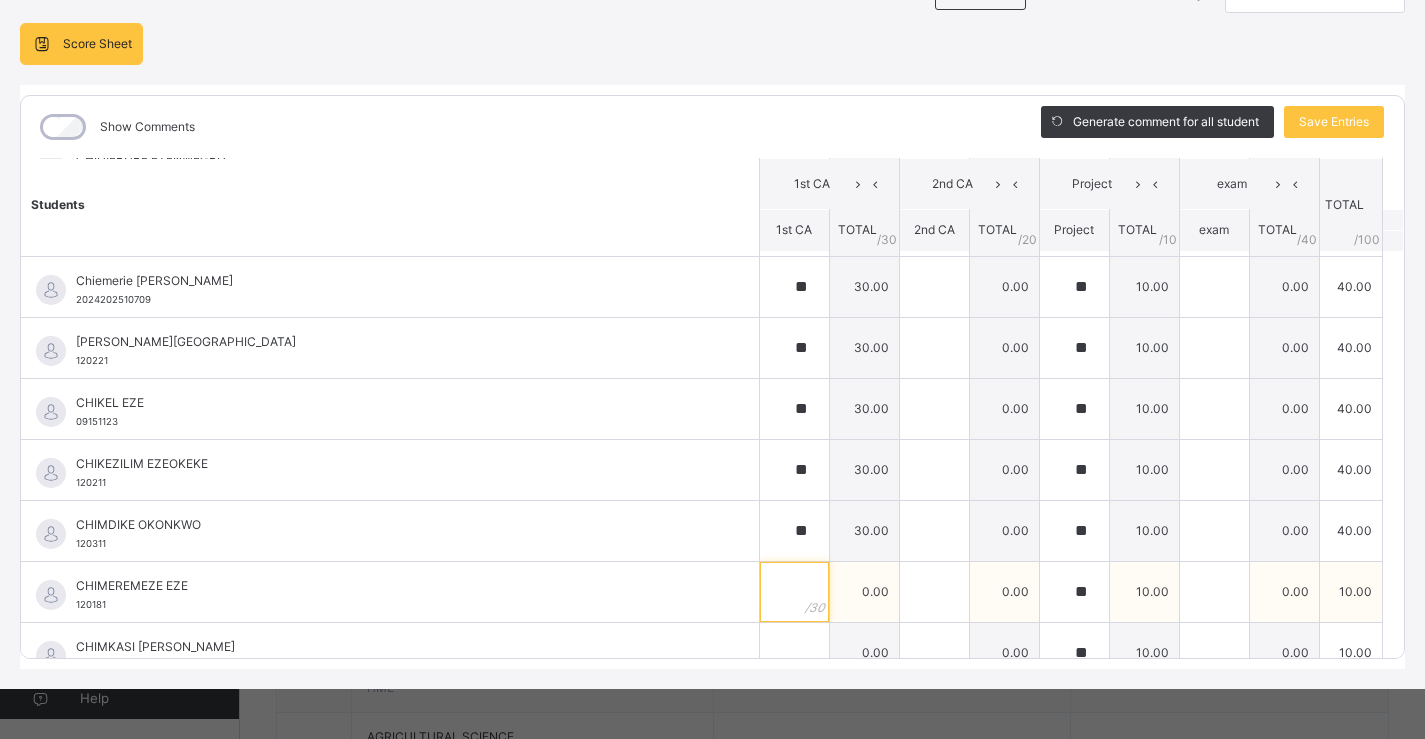 click at bounding box center (794, 592) 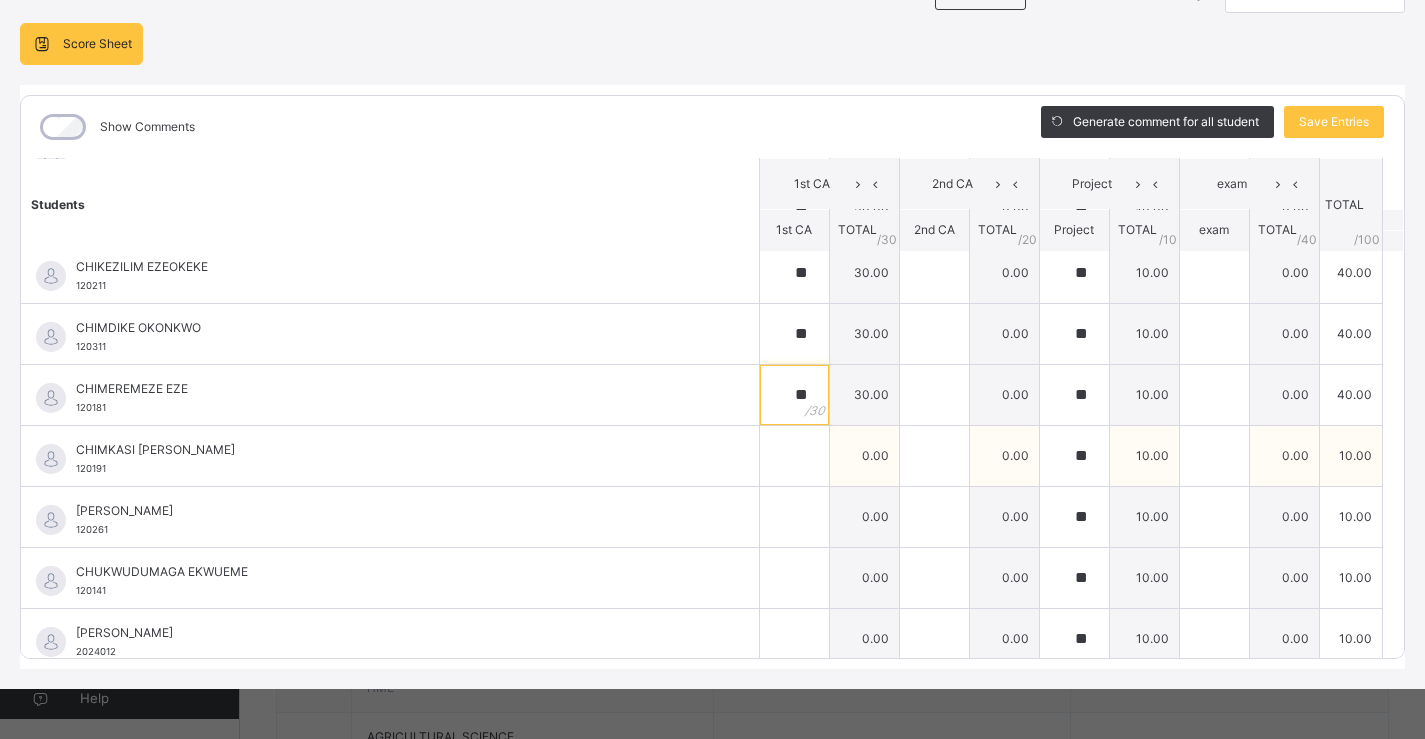 scroll, scrollTop: 500, scrollLeft: 0, axis: vertical 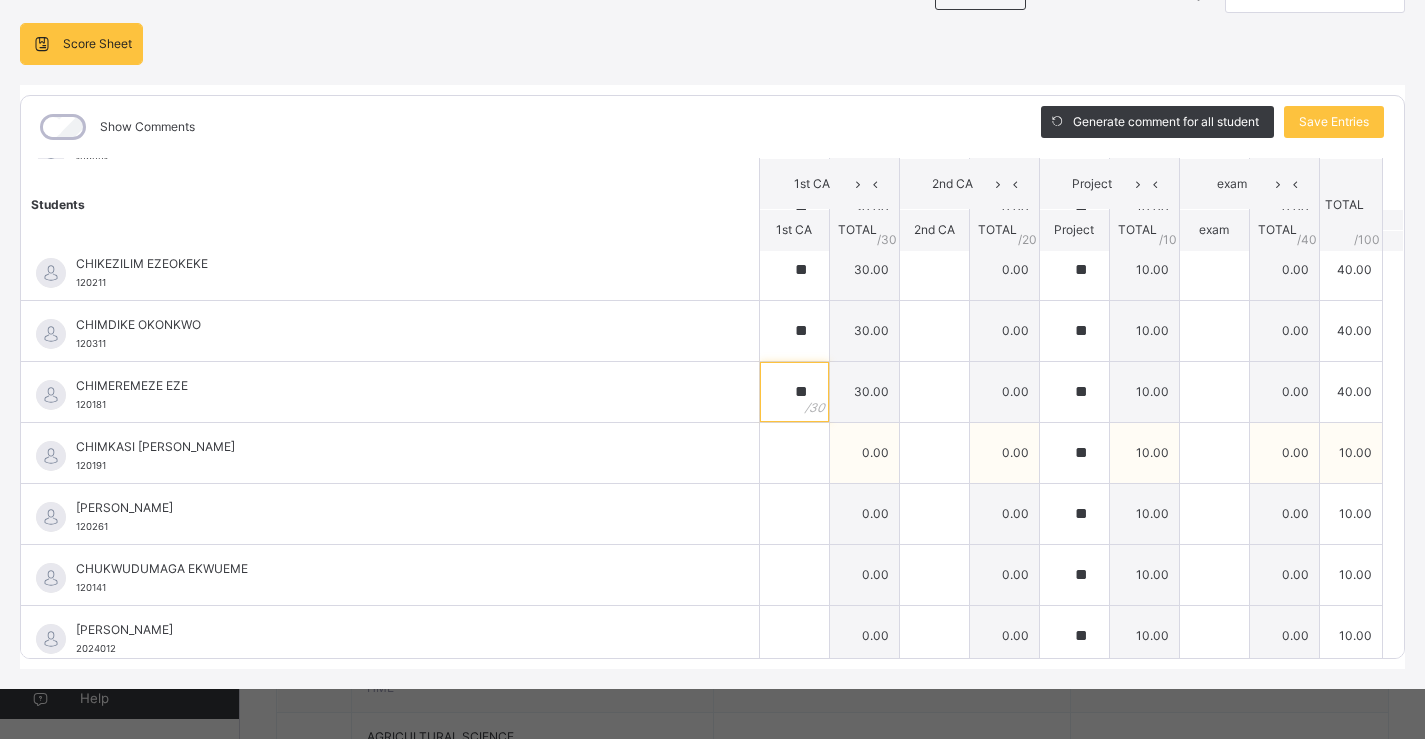 type on "**" 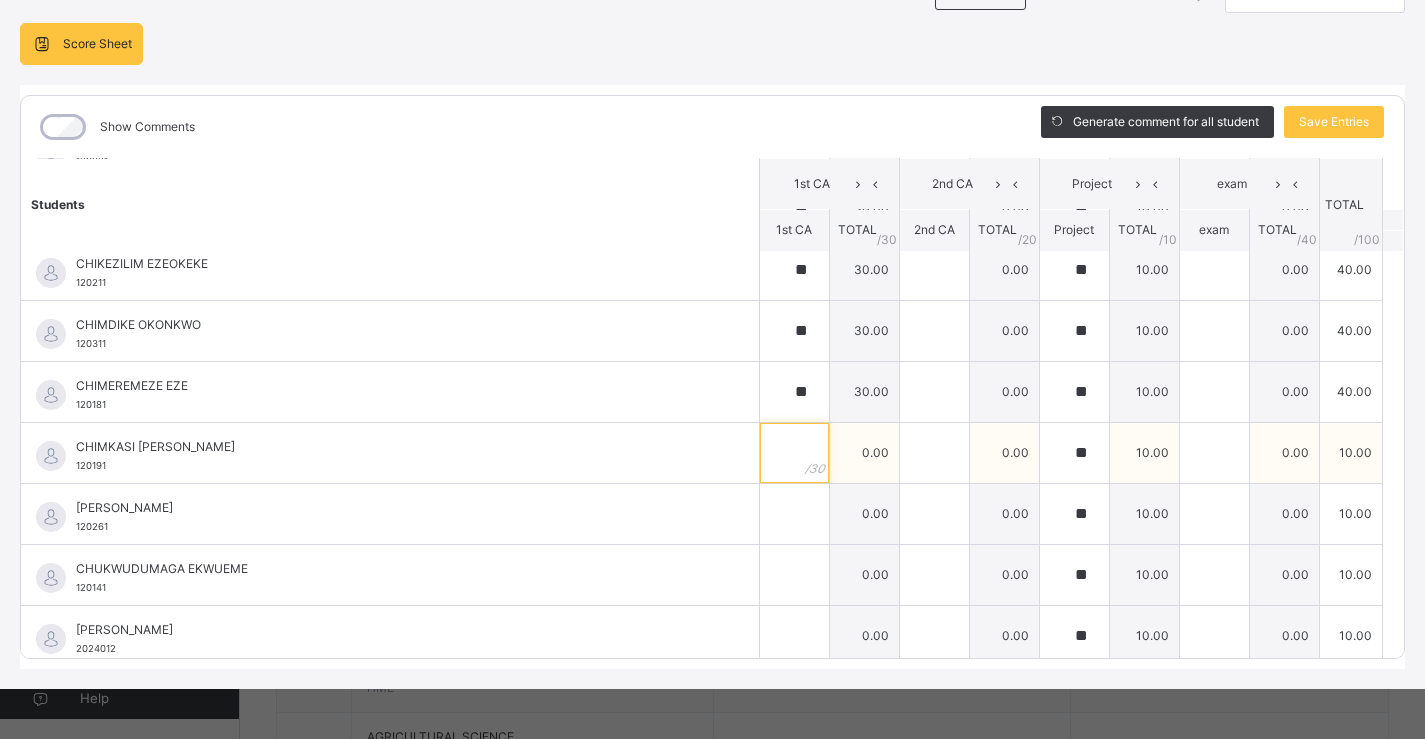 click at bounding box center [794, 453] 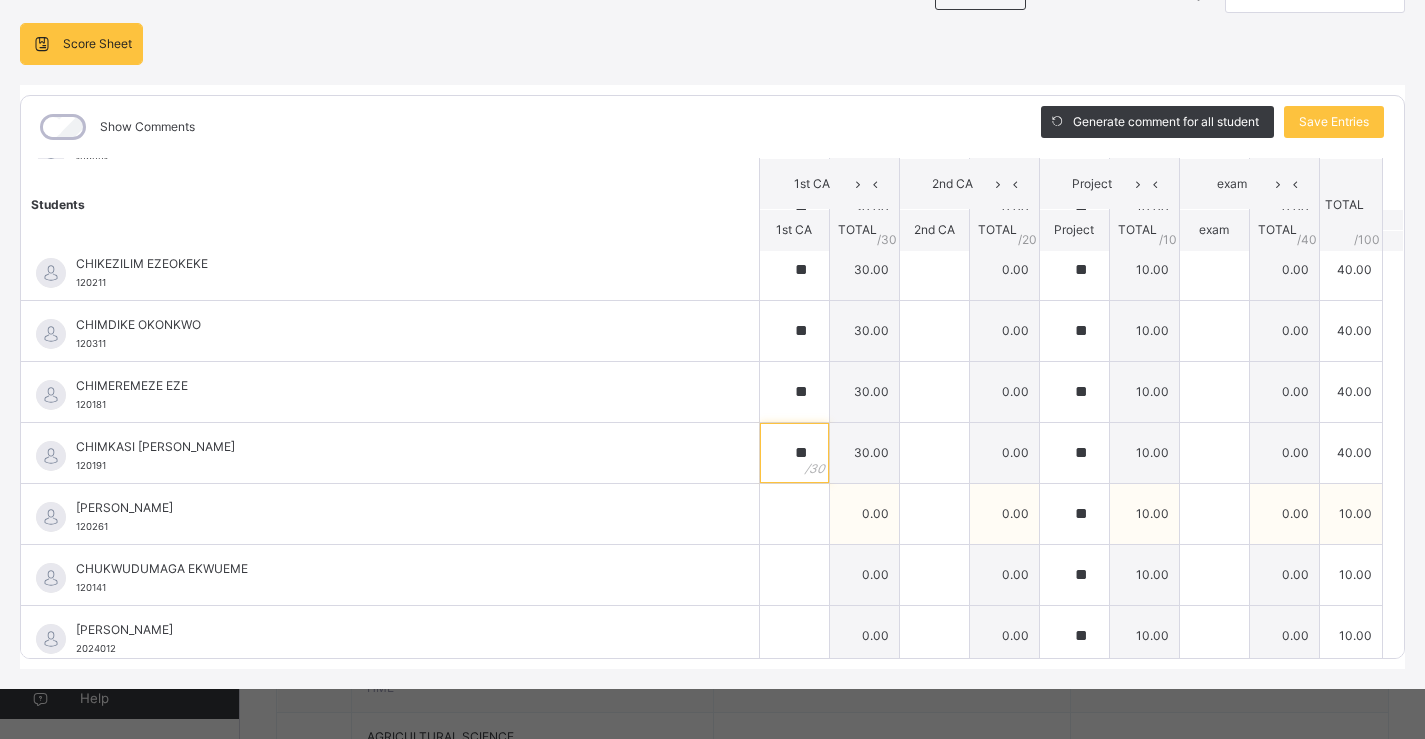 type on "**" 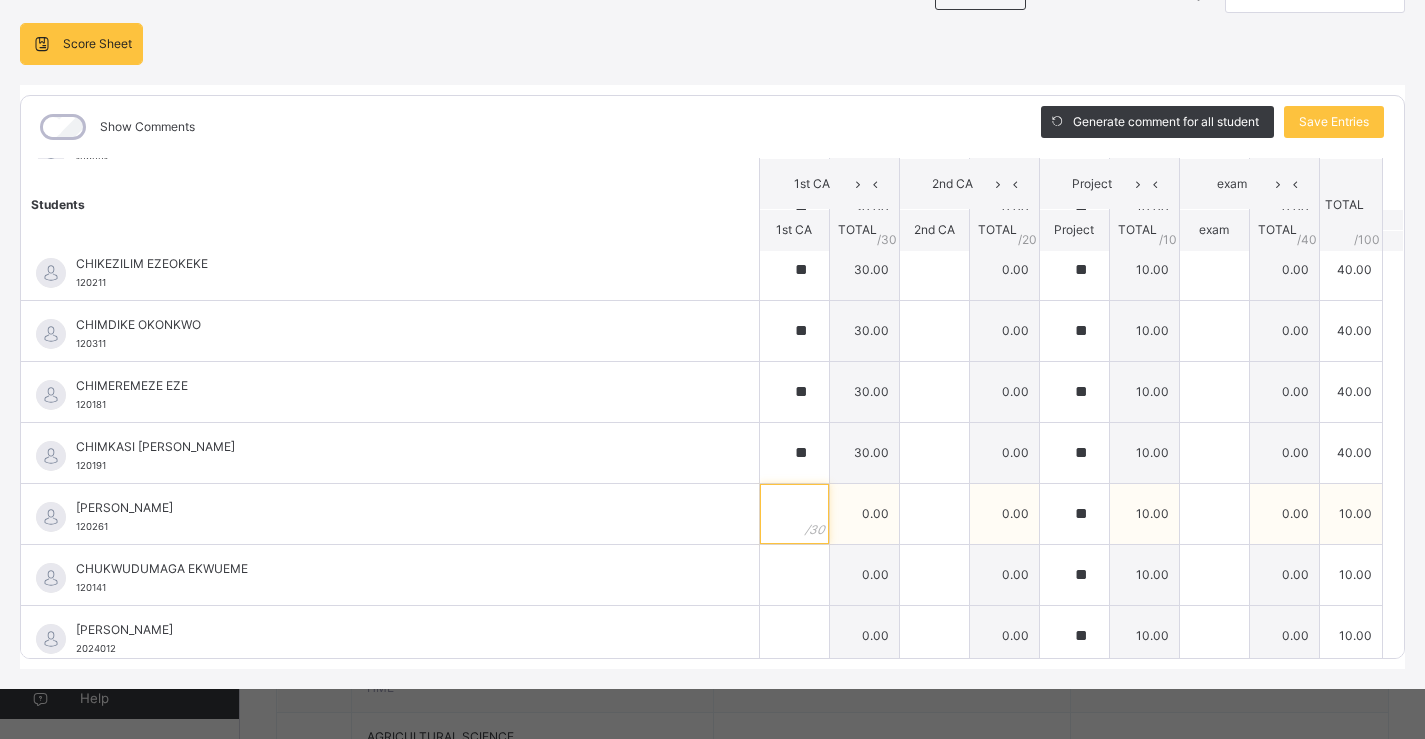 click at bounding box center (794, 514) 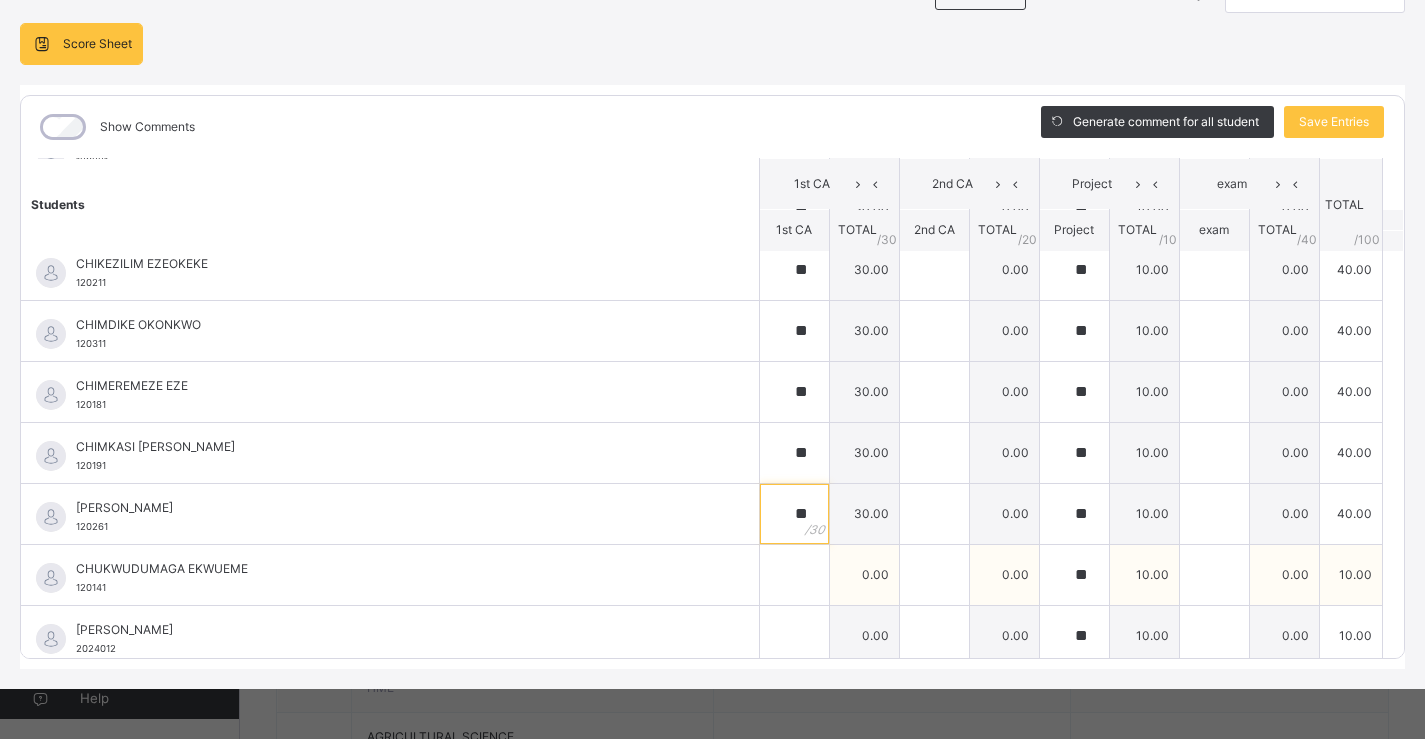 type on "**" 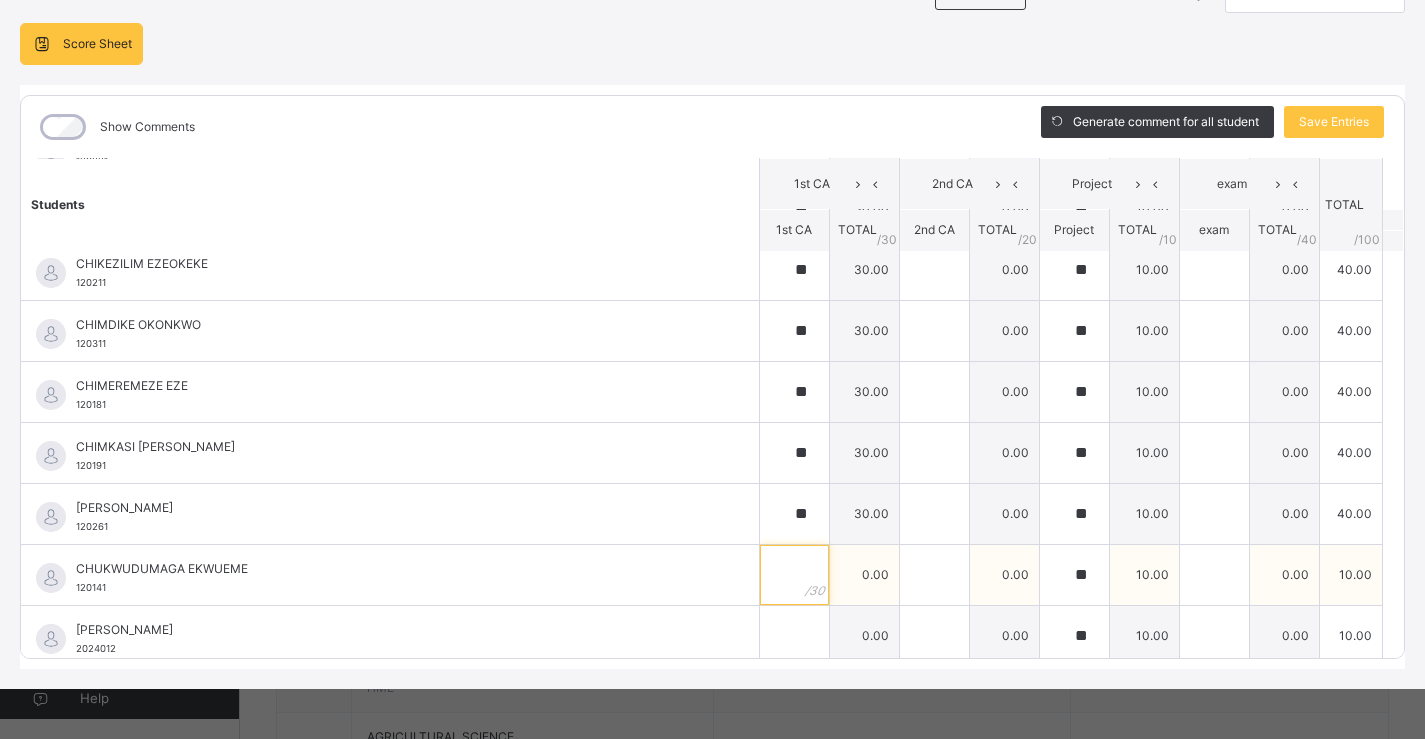 click at bounding box center (794, 575) 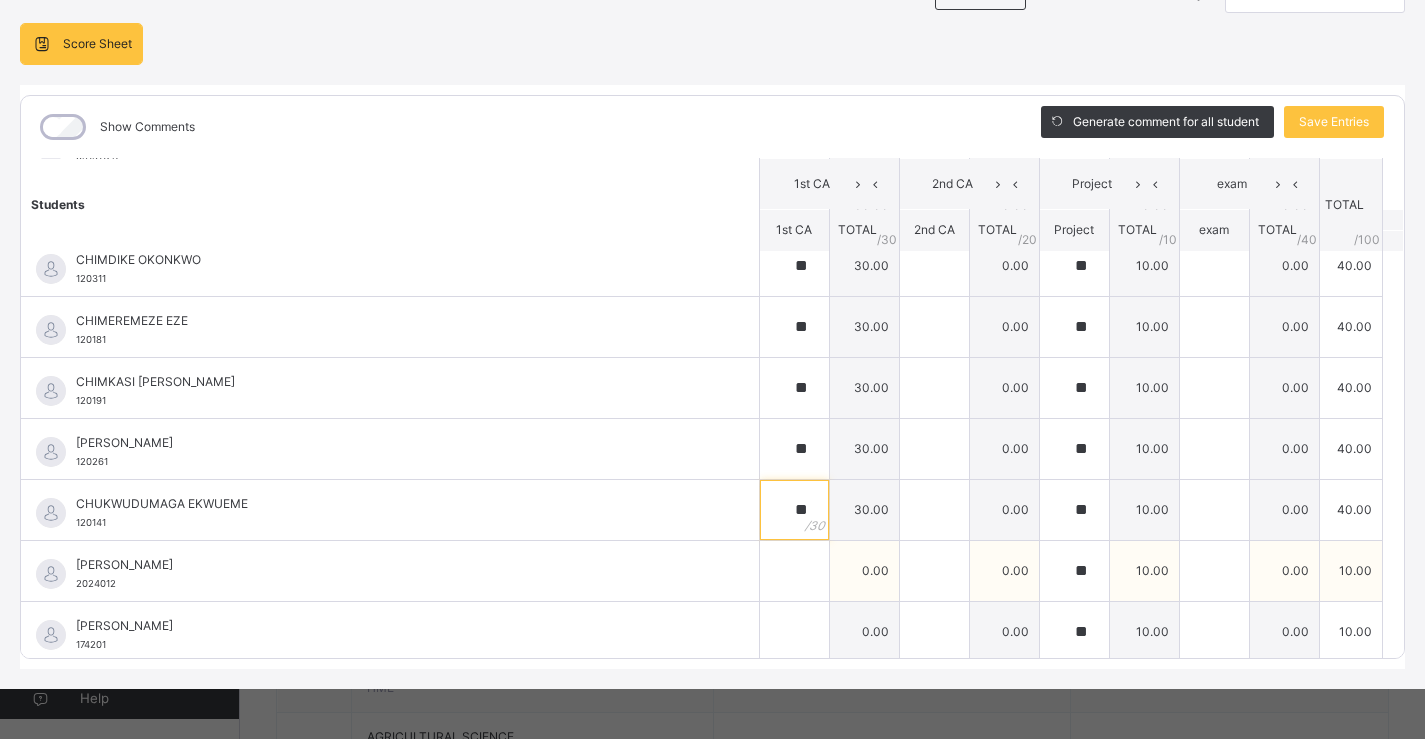 scroll, scrollTop: 600, scrollLeft: 0, axis: vertical 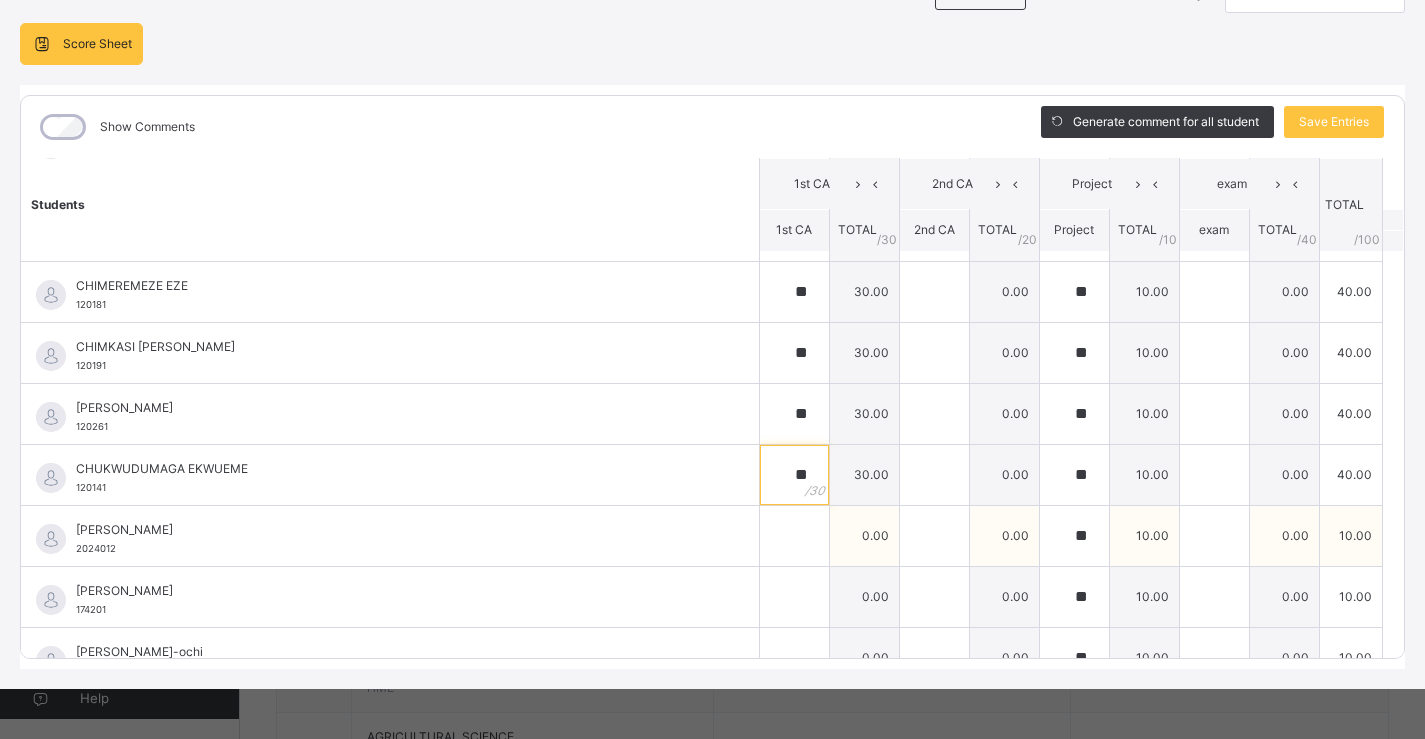 type on "**" 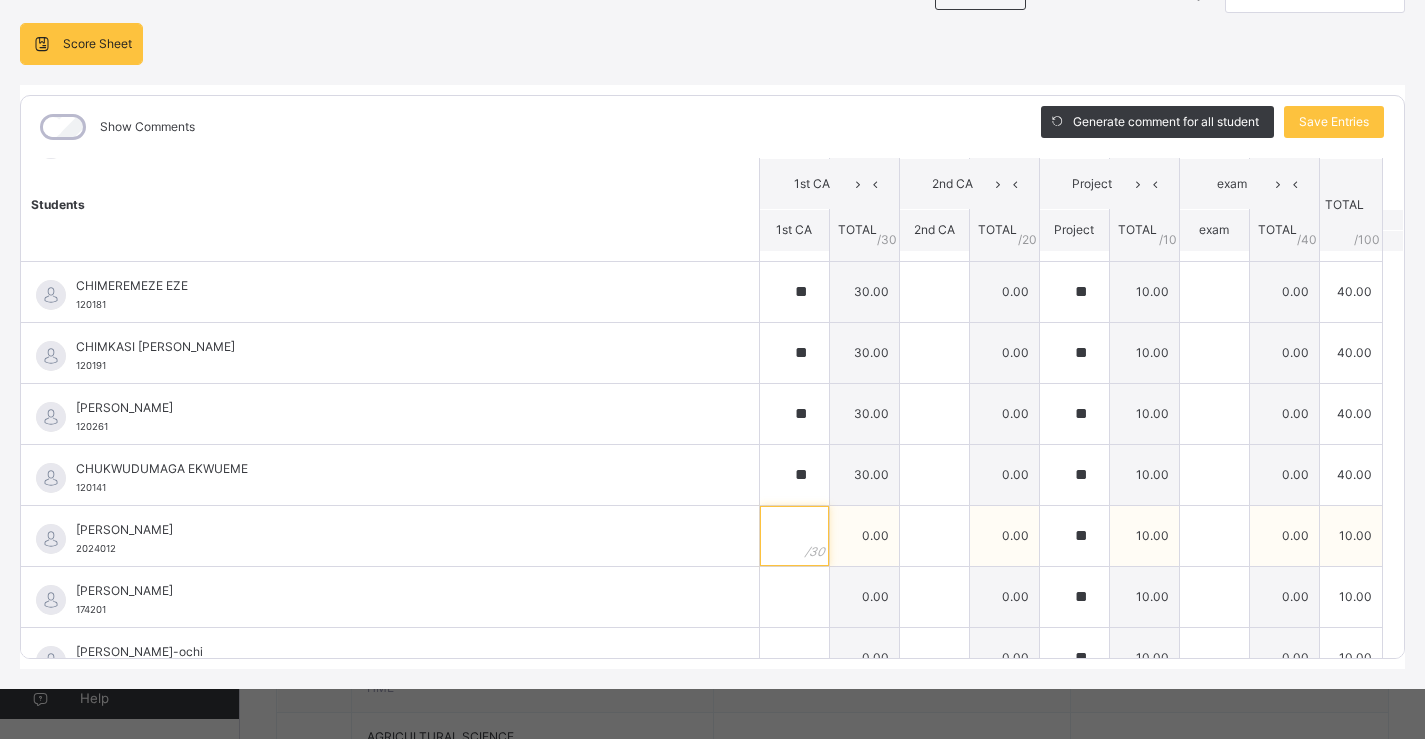 click at bounding box center [794, 536] 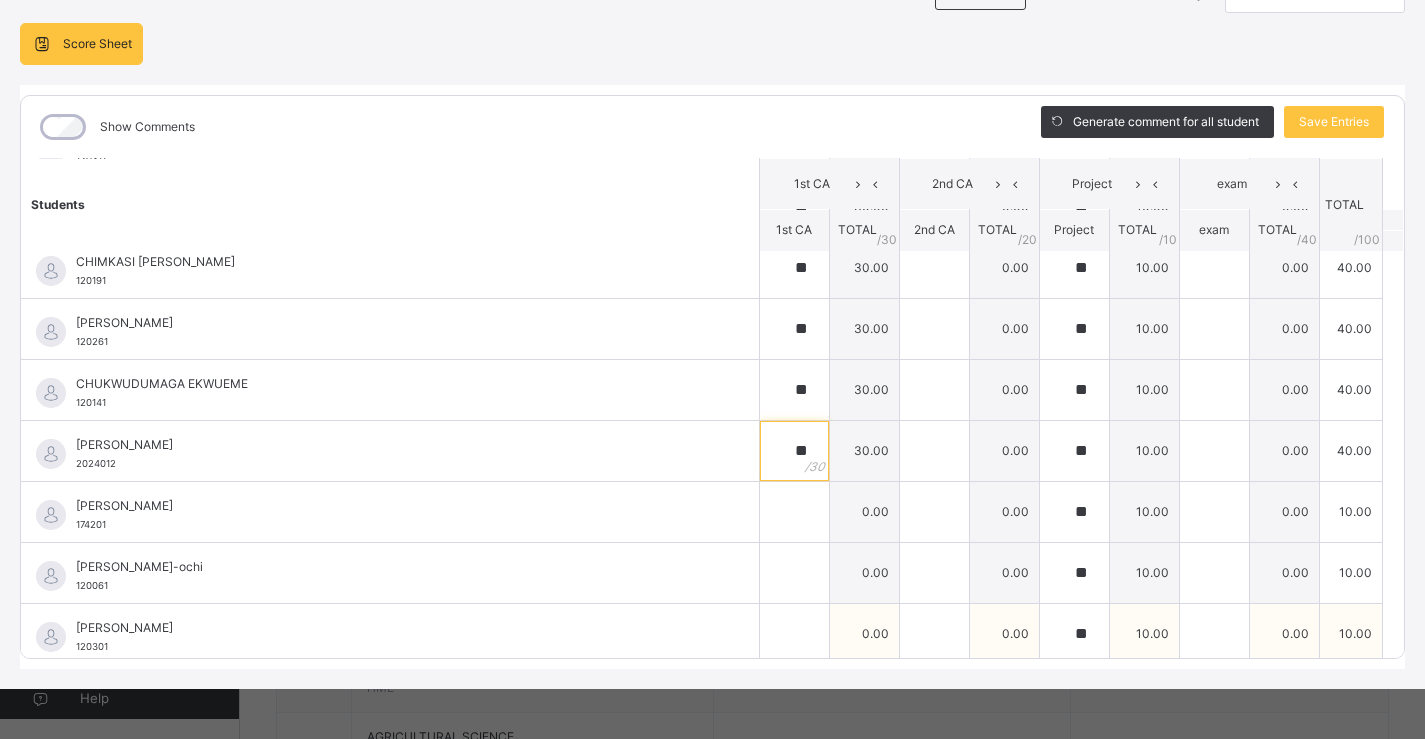 scroll, scrollTop: 800, scrollLeft: 0, axis: vertical 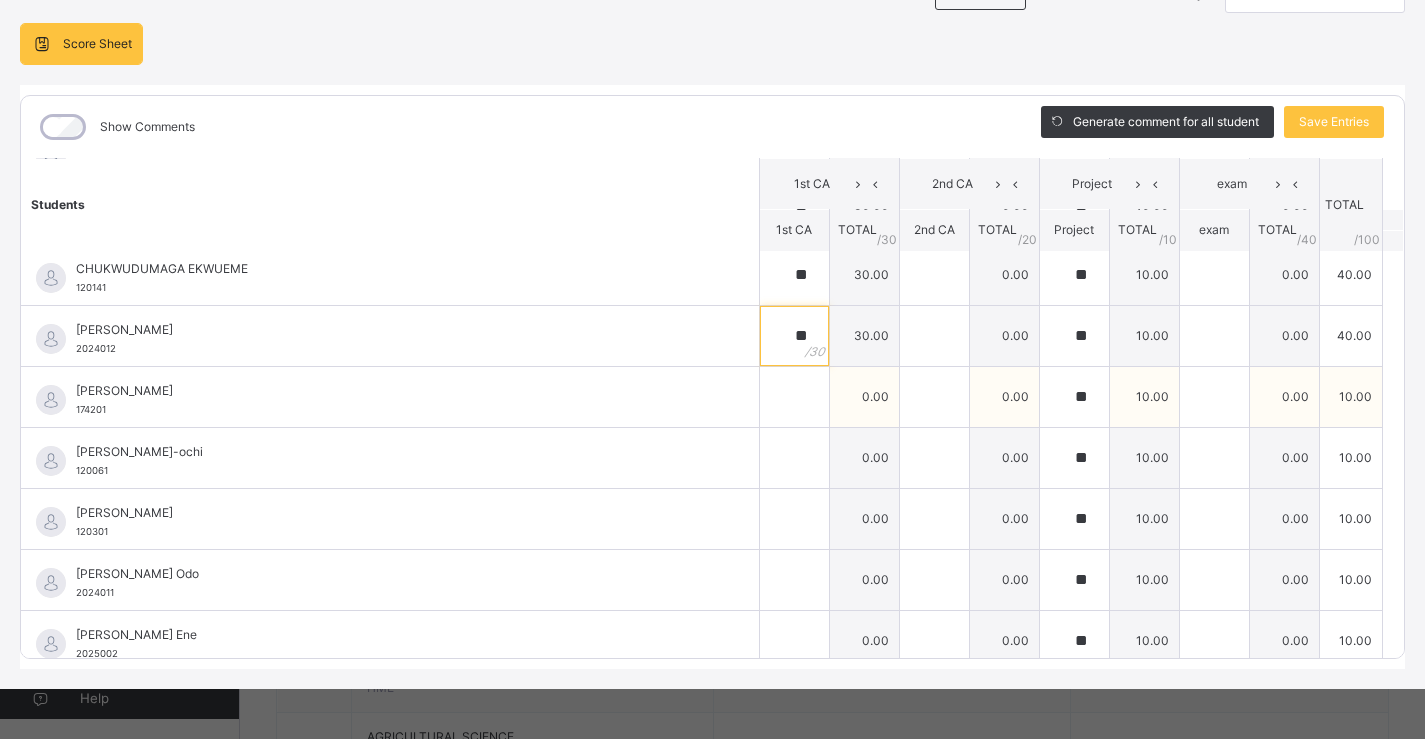 type on "**" 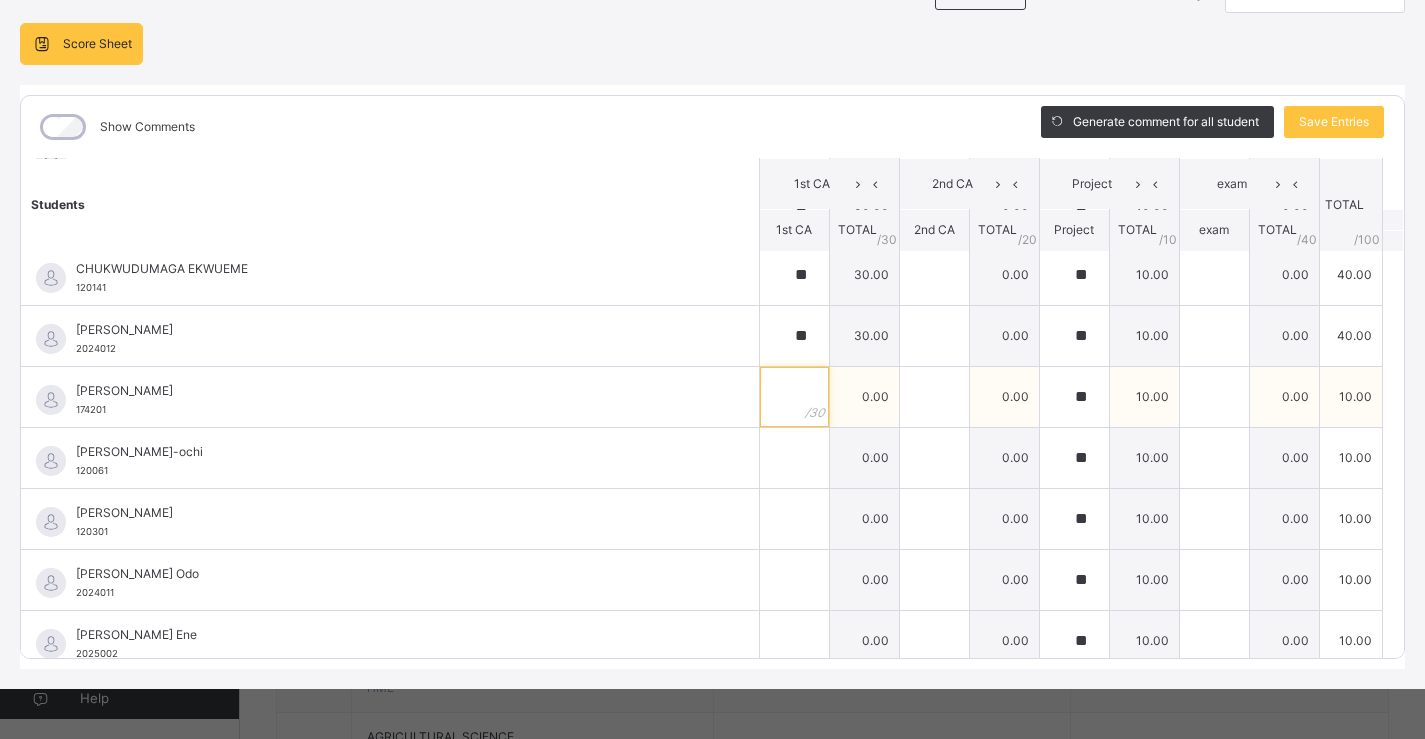 click at bounding box center (794, 397) 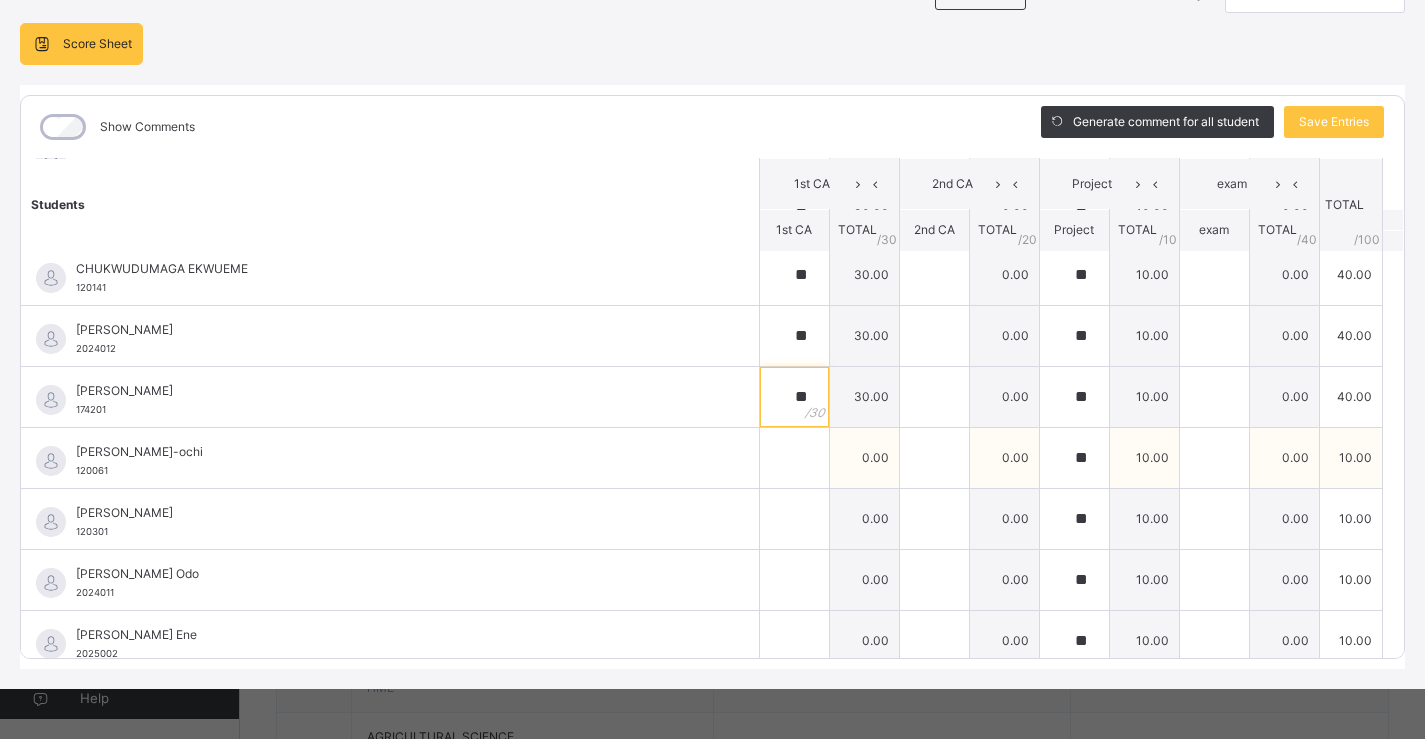 type on "**" 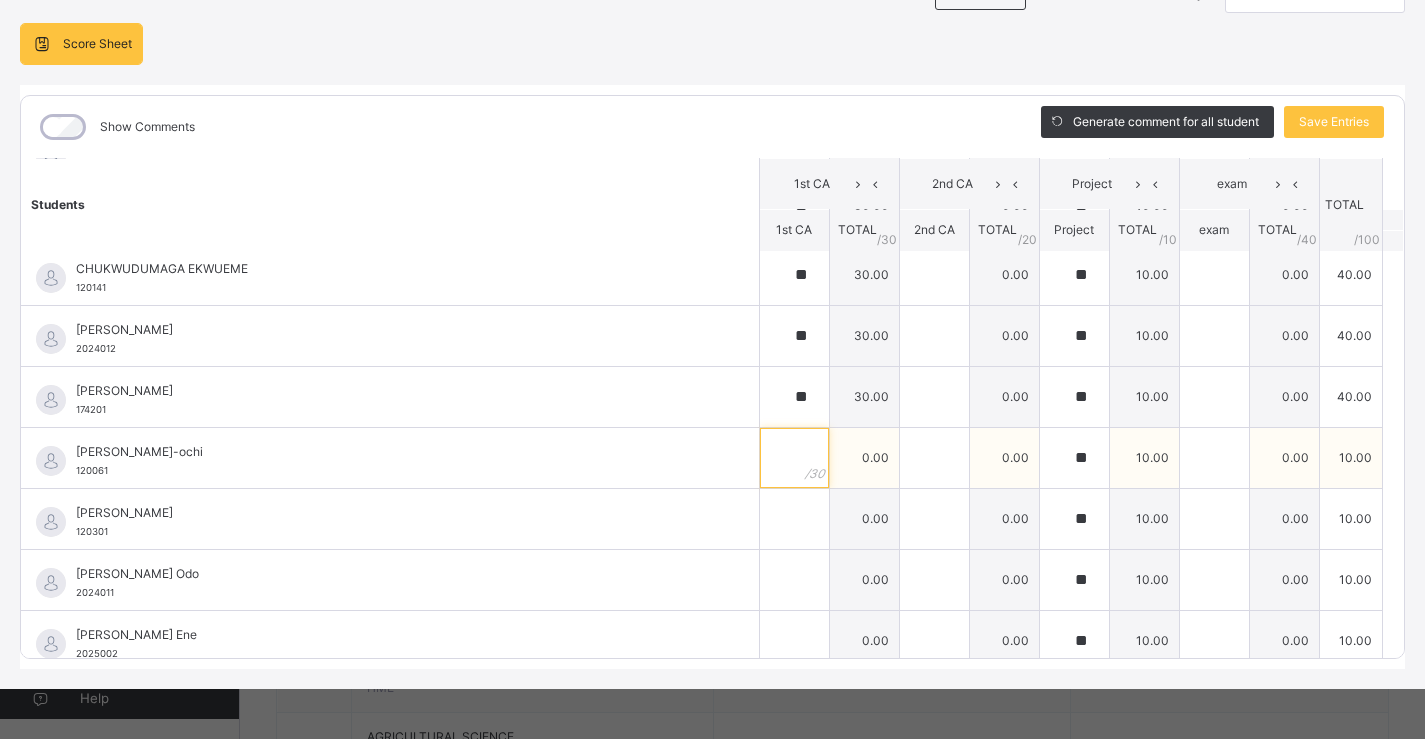 click at bounding box center (794, 458) 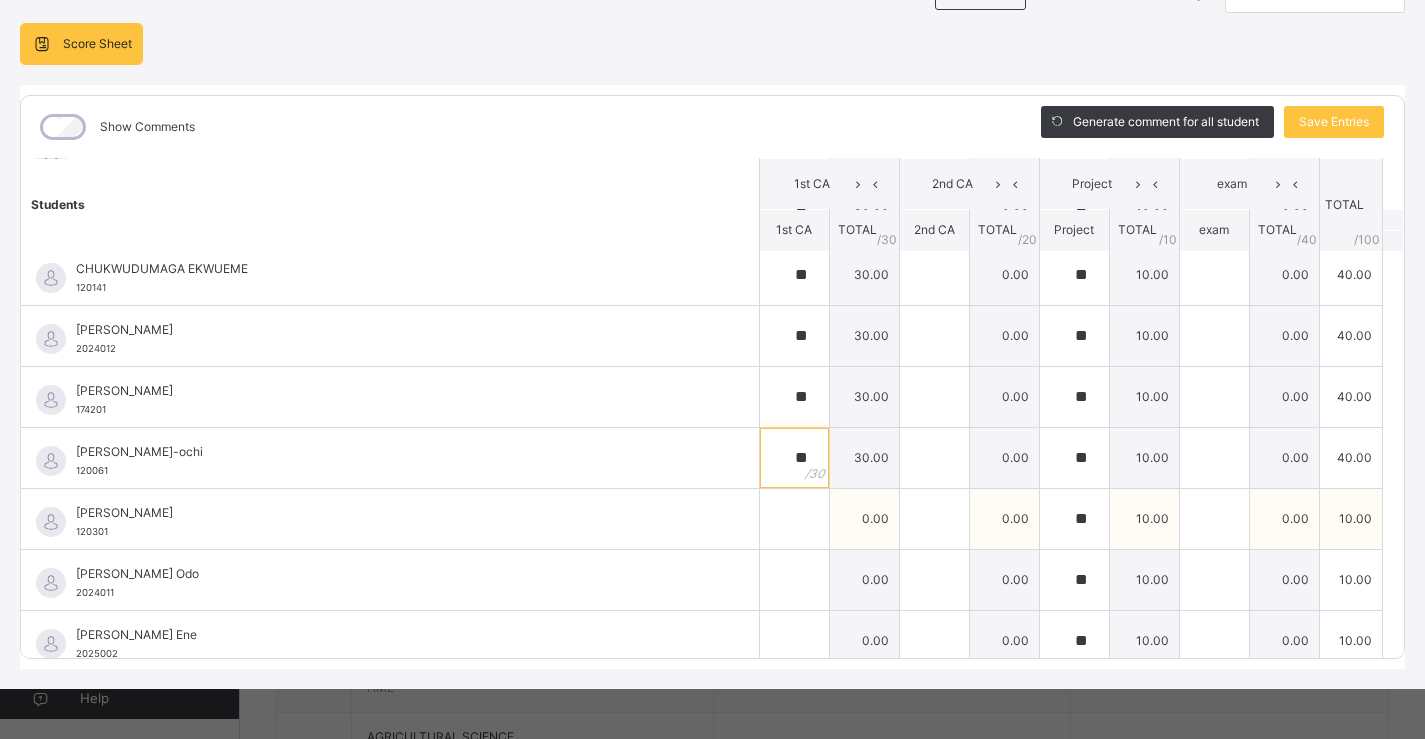 type on "**" 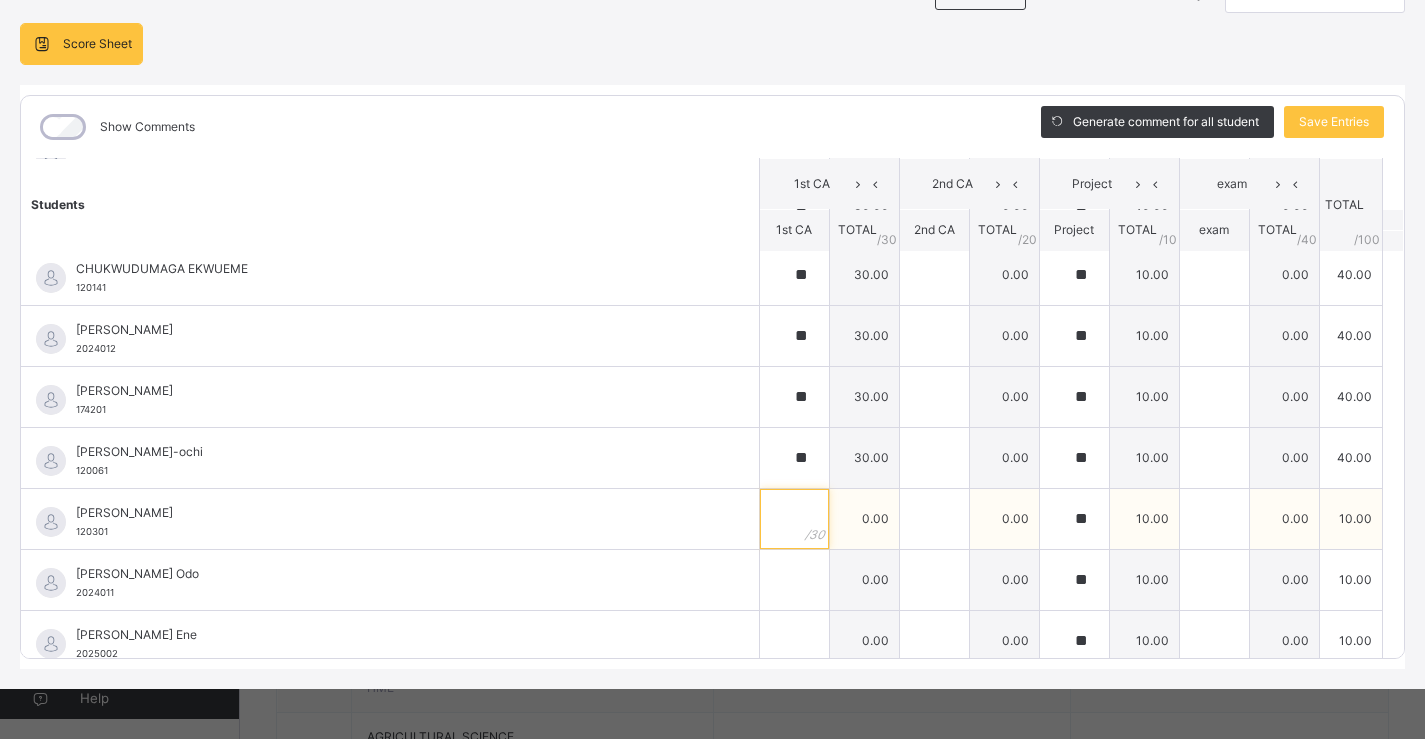 click at bounding box center (794, 519) 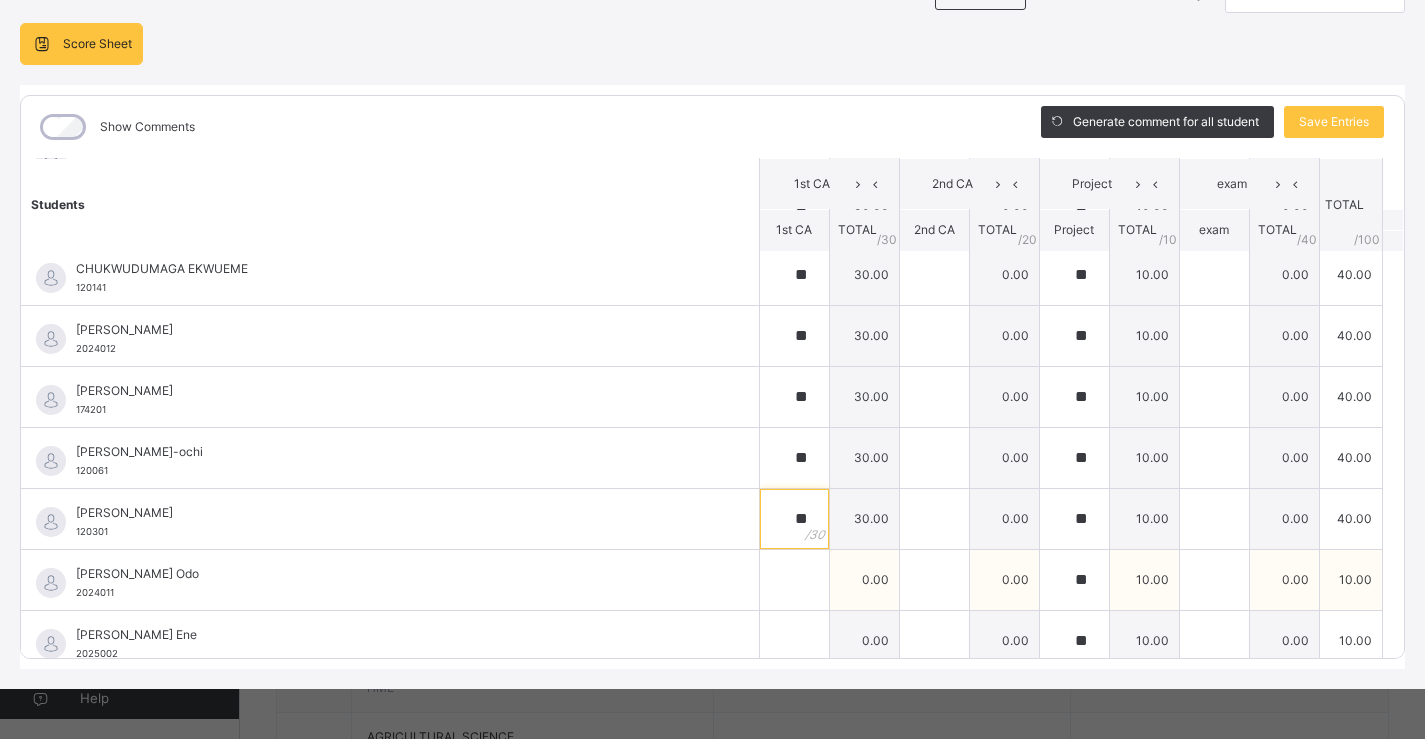 type on "**" 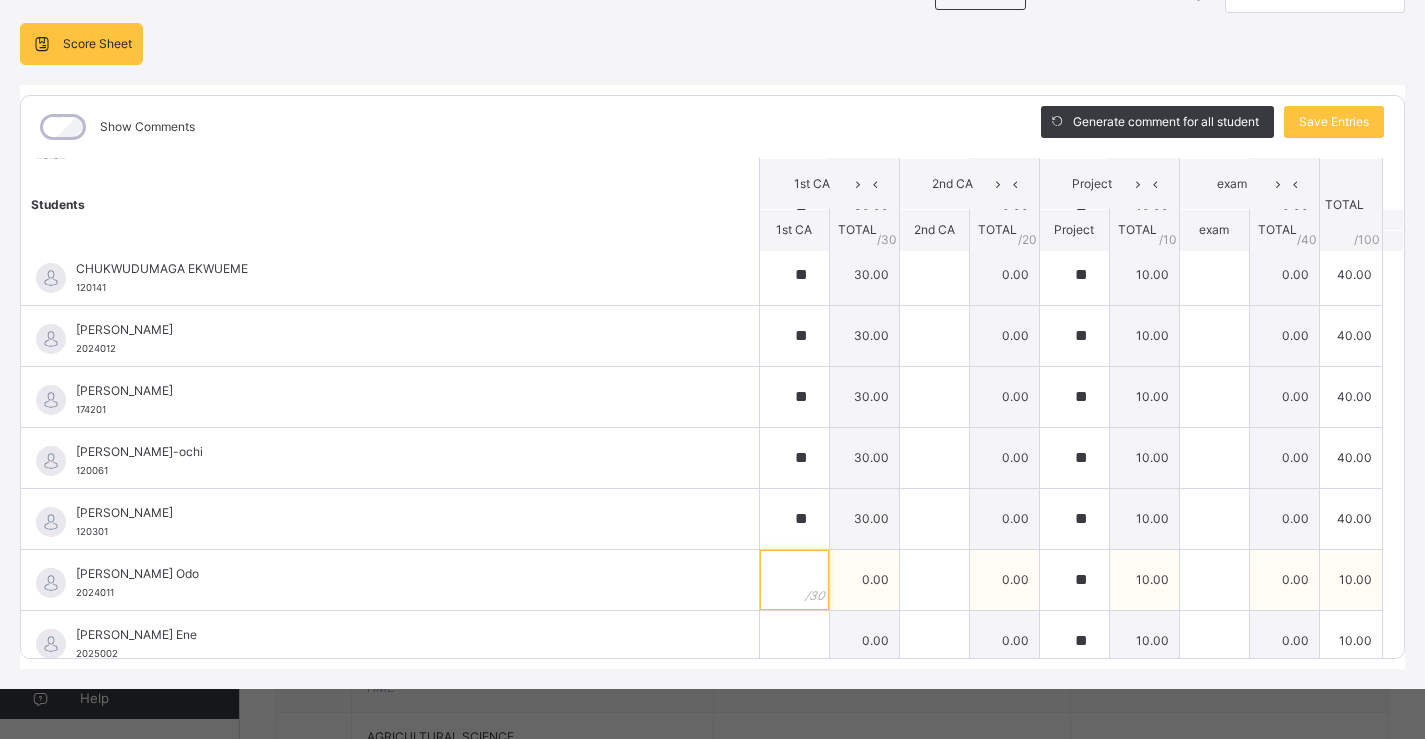 click at bounding box center [794, 580] 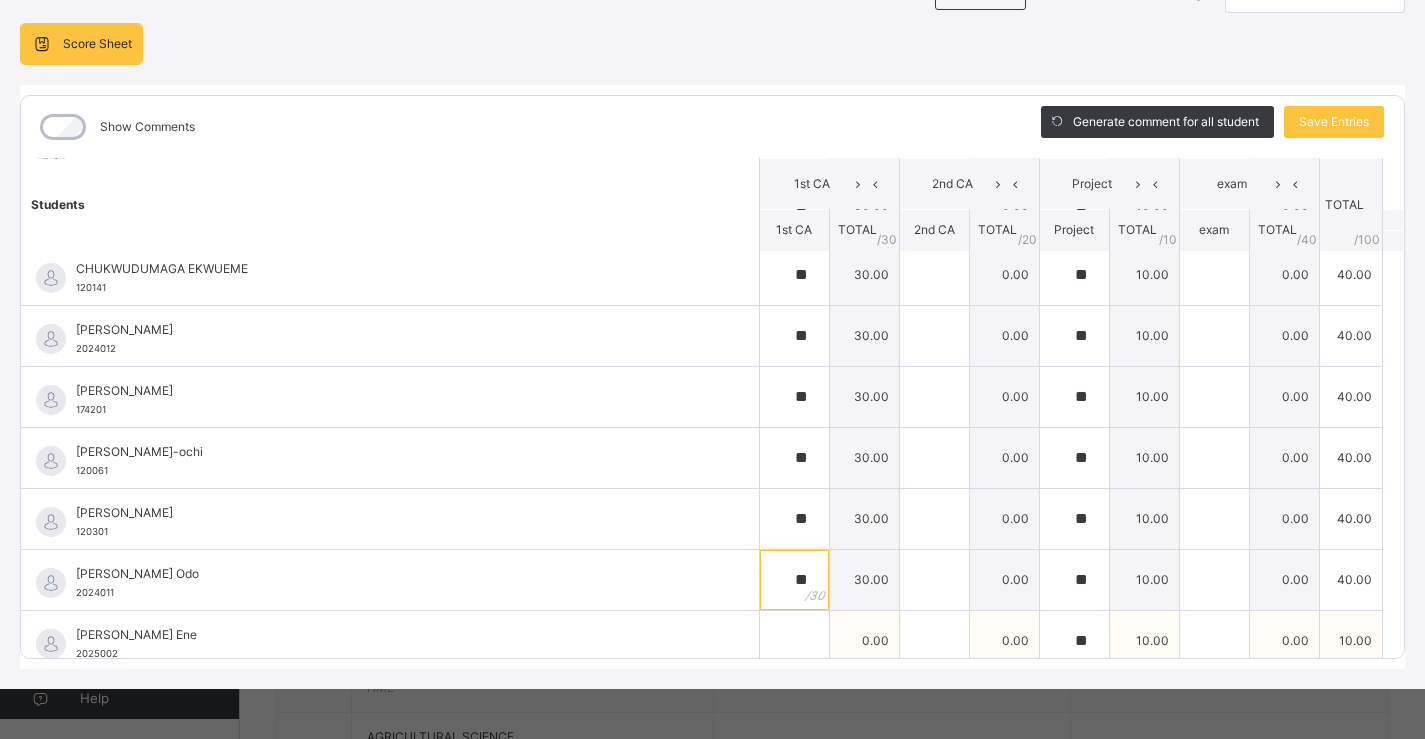 type on "**" 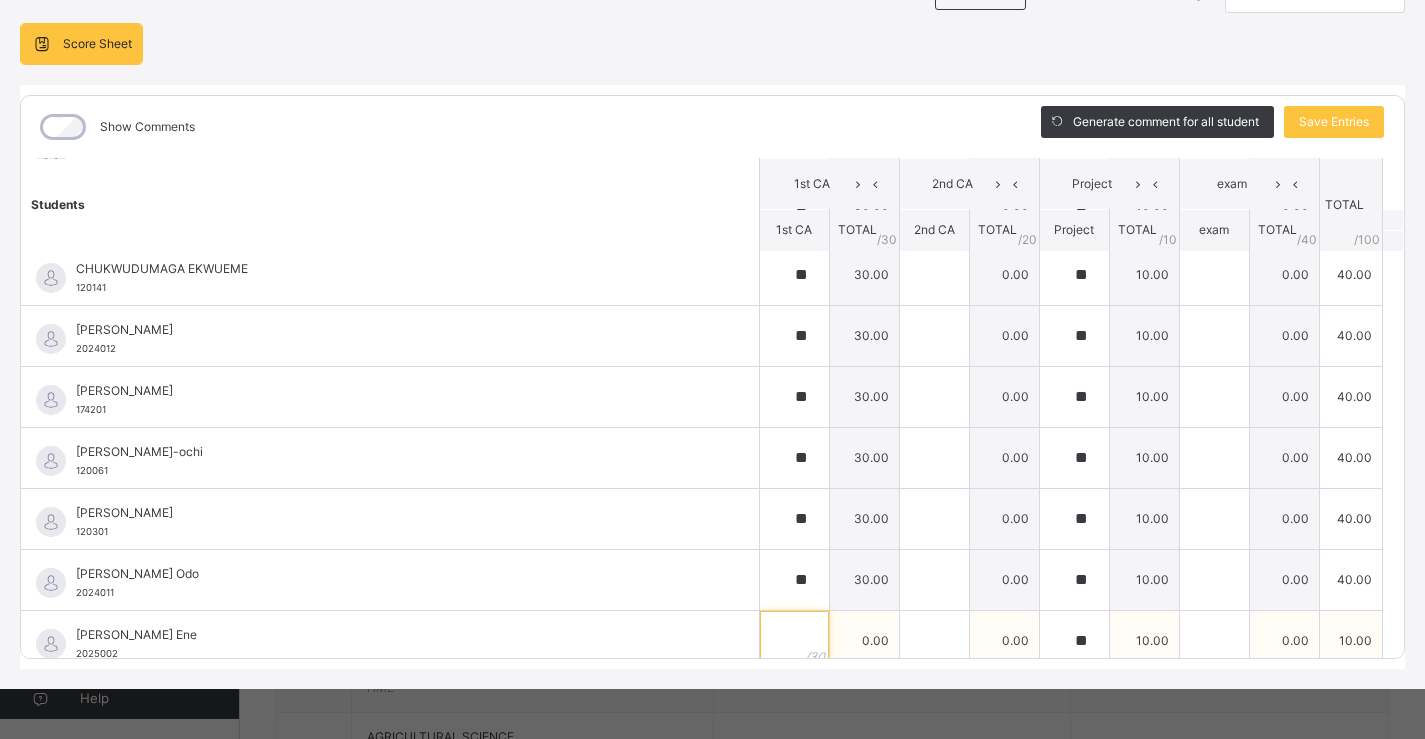click at bounding box center [794, 641] 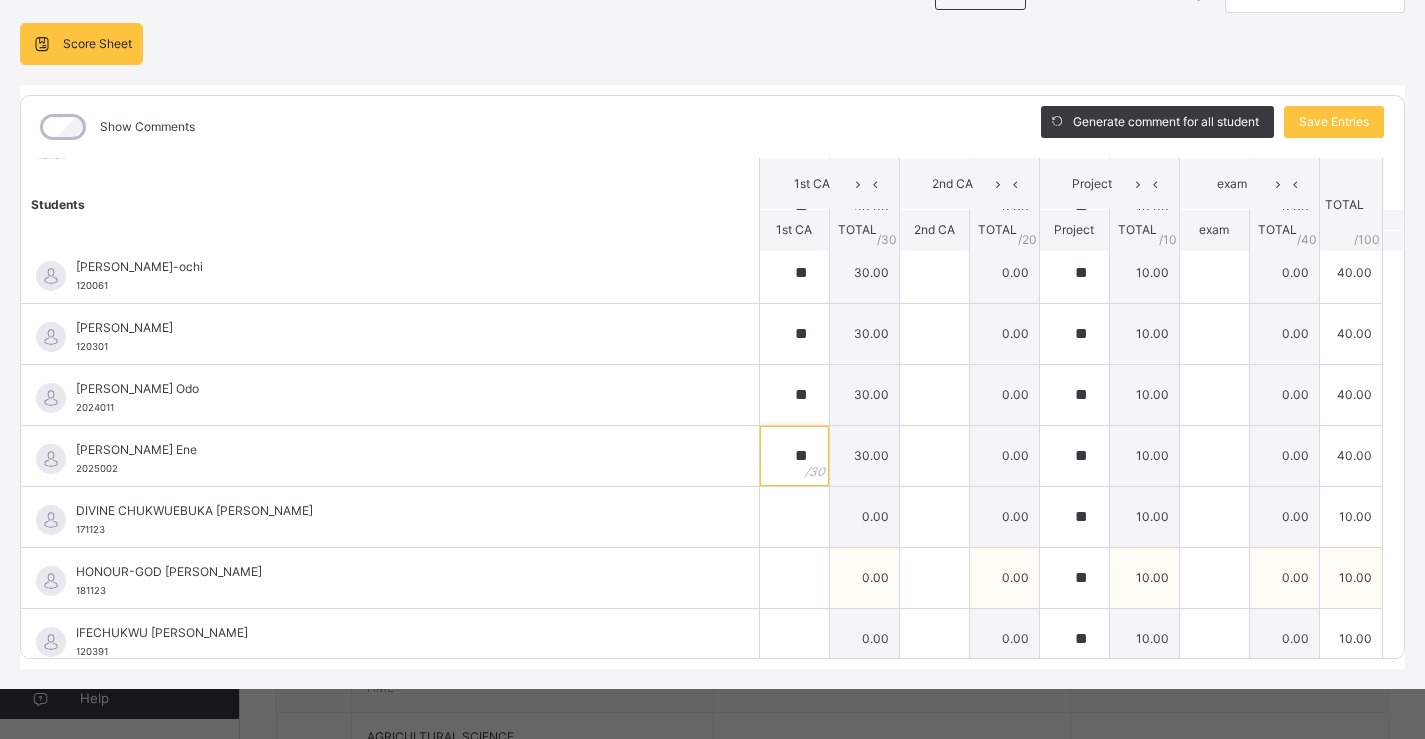 scroll, scrollTop: 1000, scrollLeft: 0, axis: vertical 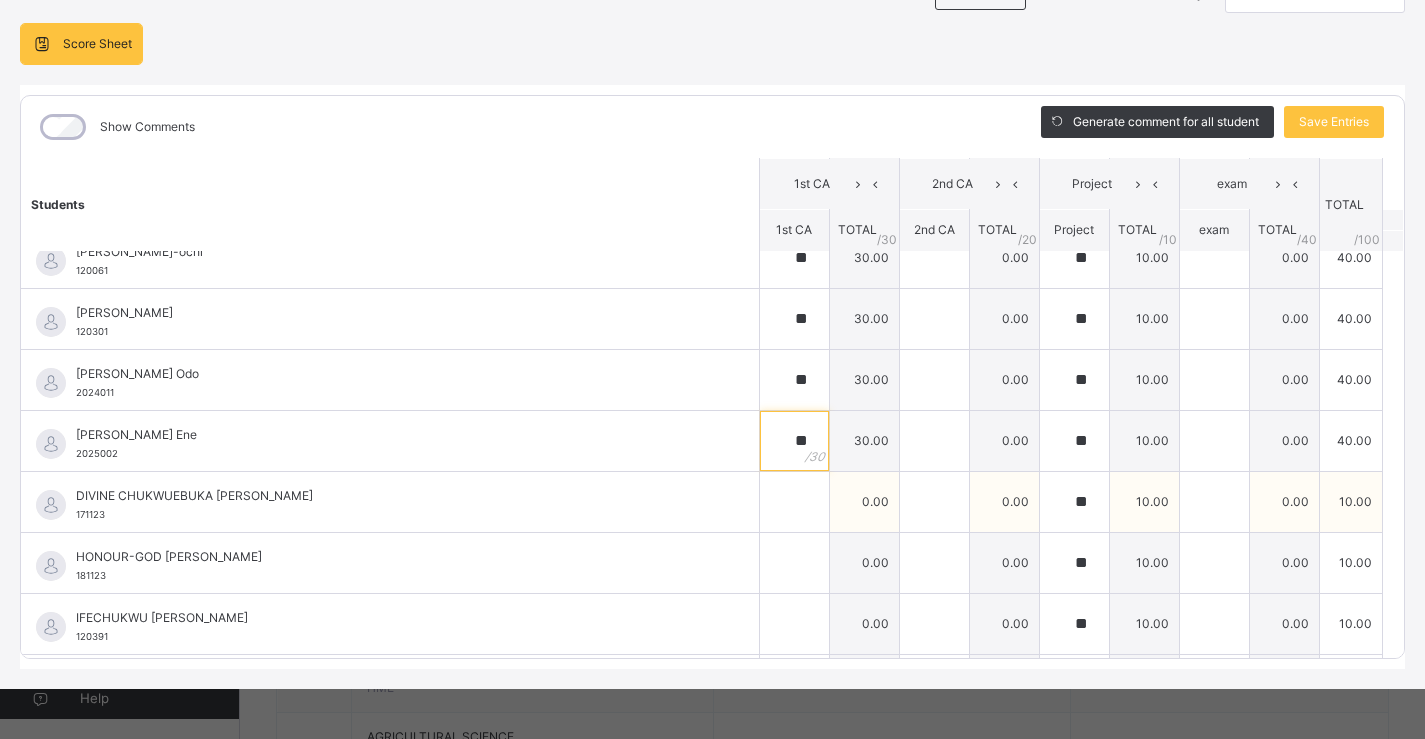 type on "**" 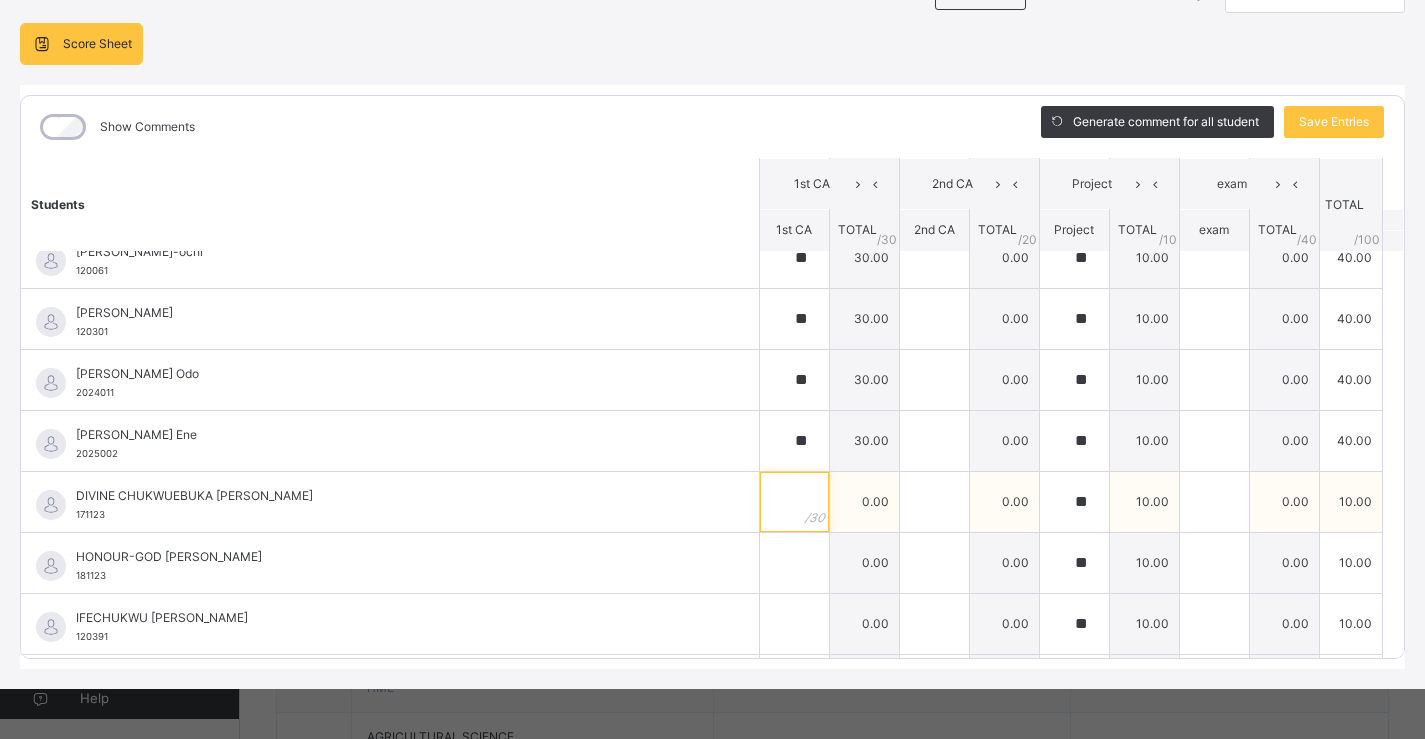 click at bounding box center (794, 502) 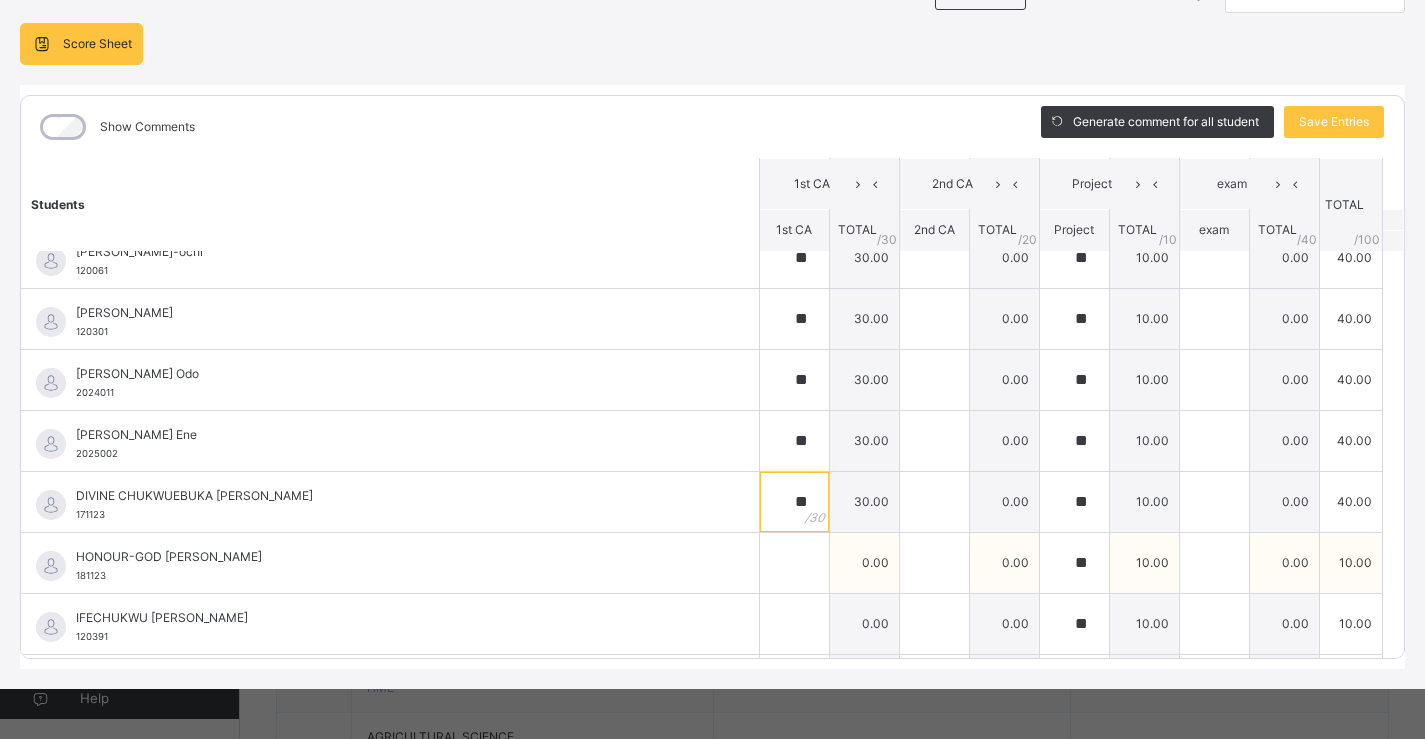 type on "**" 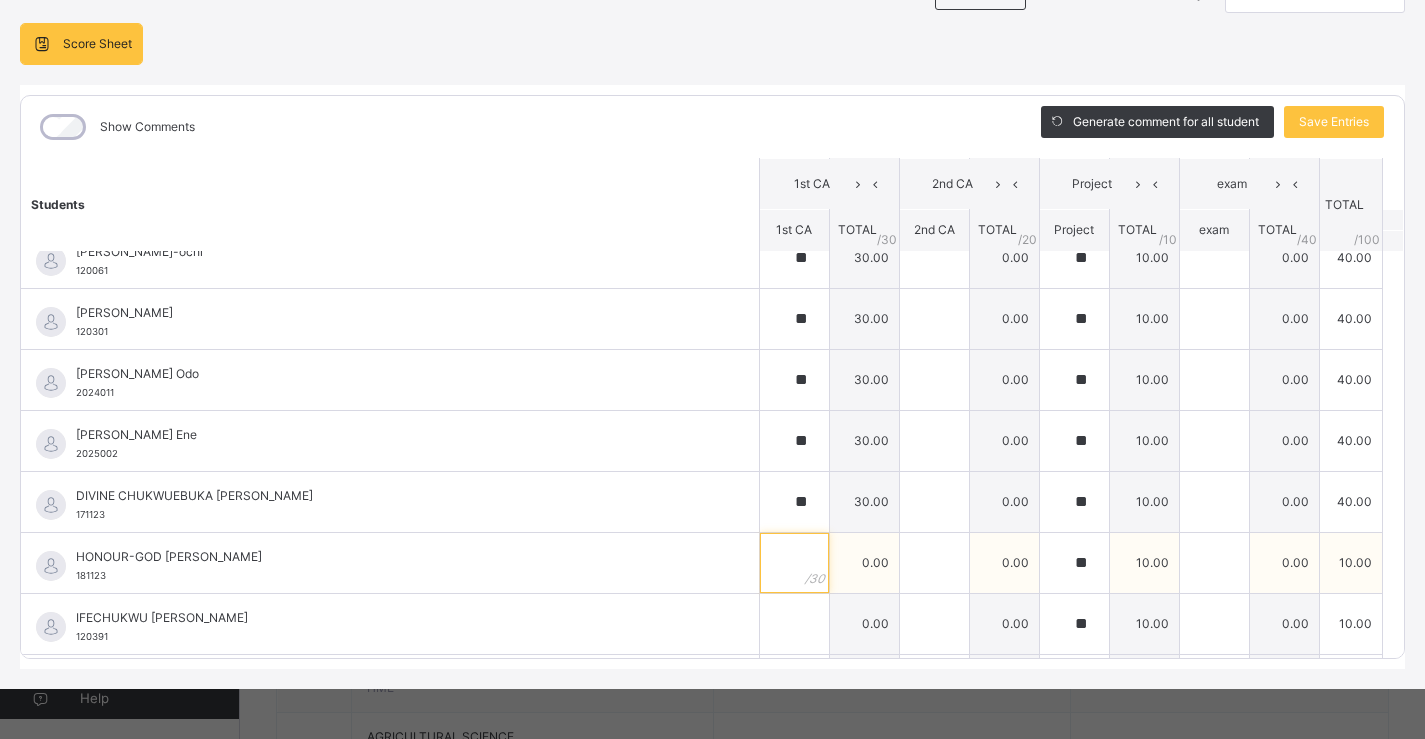 click at bounding box center (794, 563) 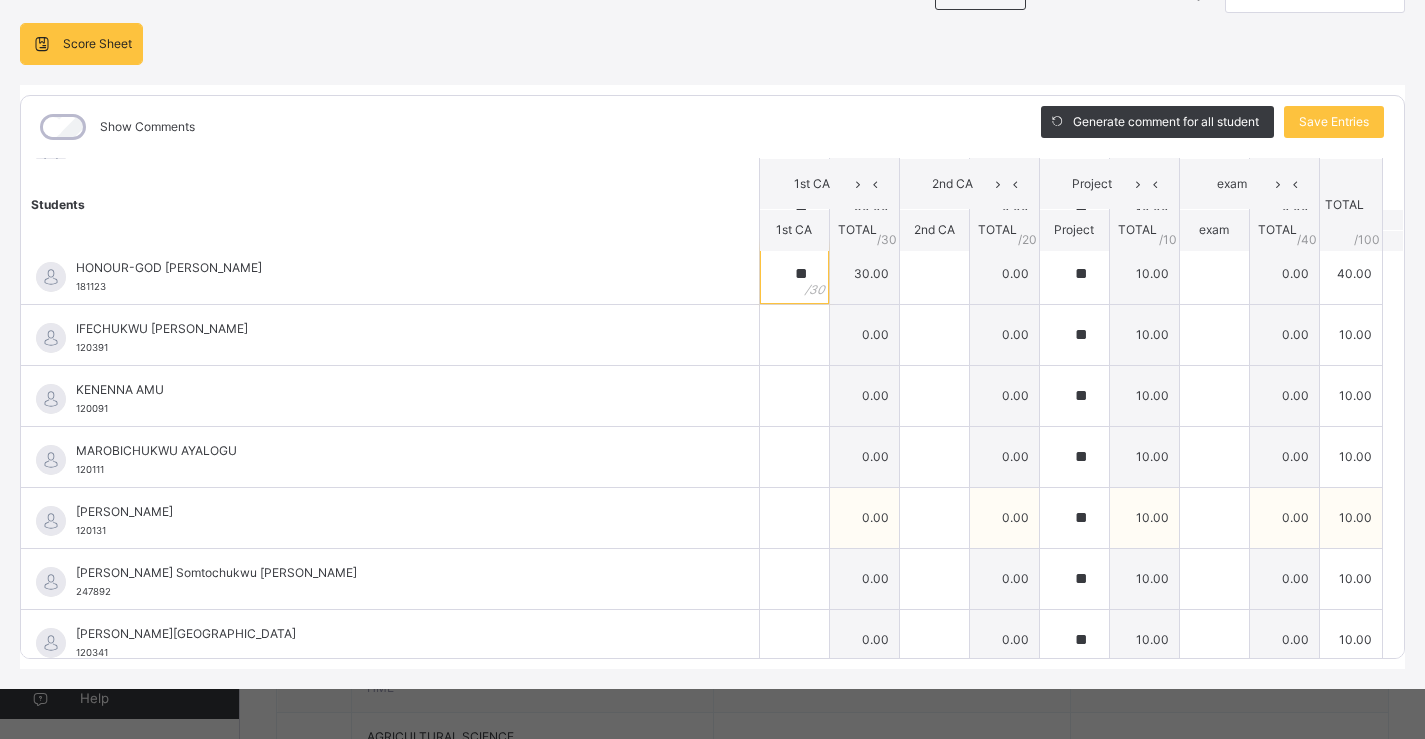 scroll, scrollTop: 1300, scrollLeft: 0, axis: vertical 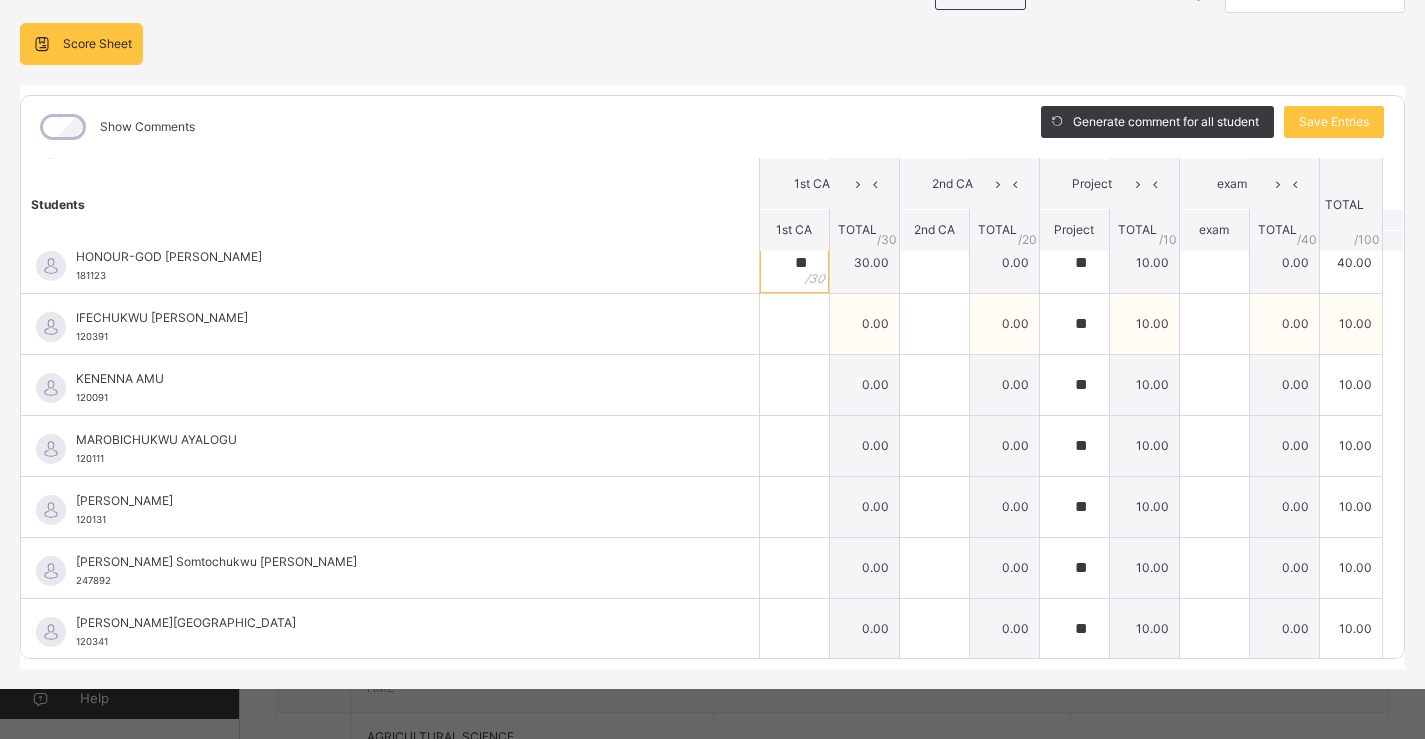 type on "**" 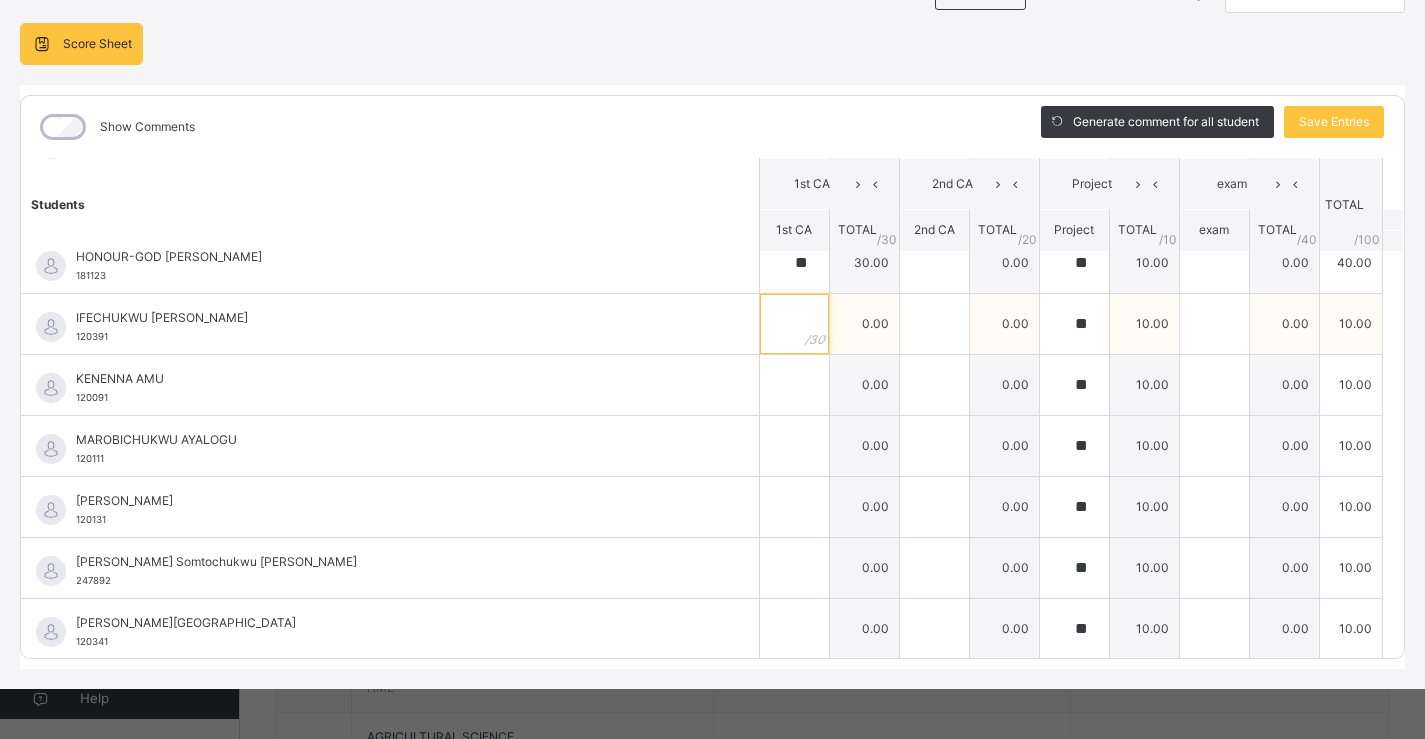 click at bounding box center (794, 324) 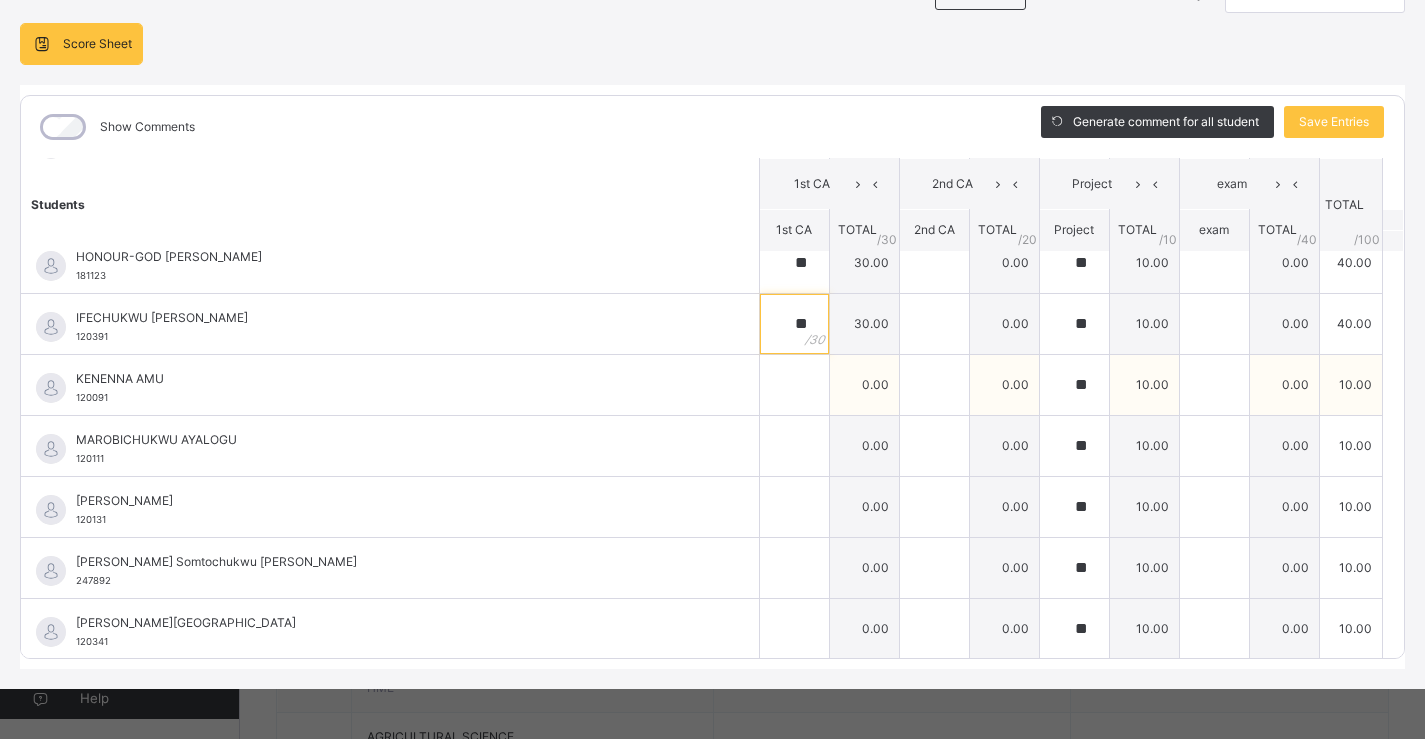 type on "**" 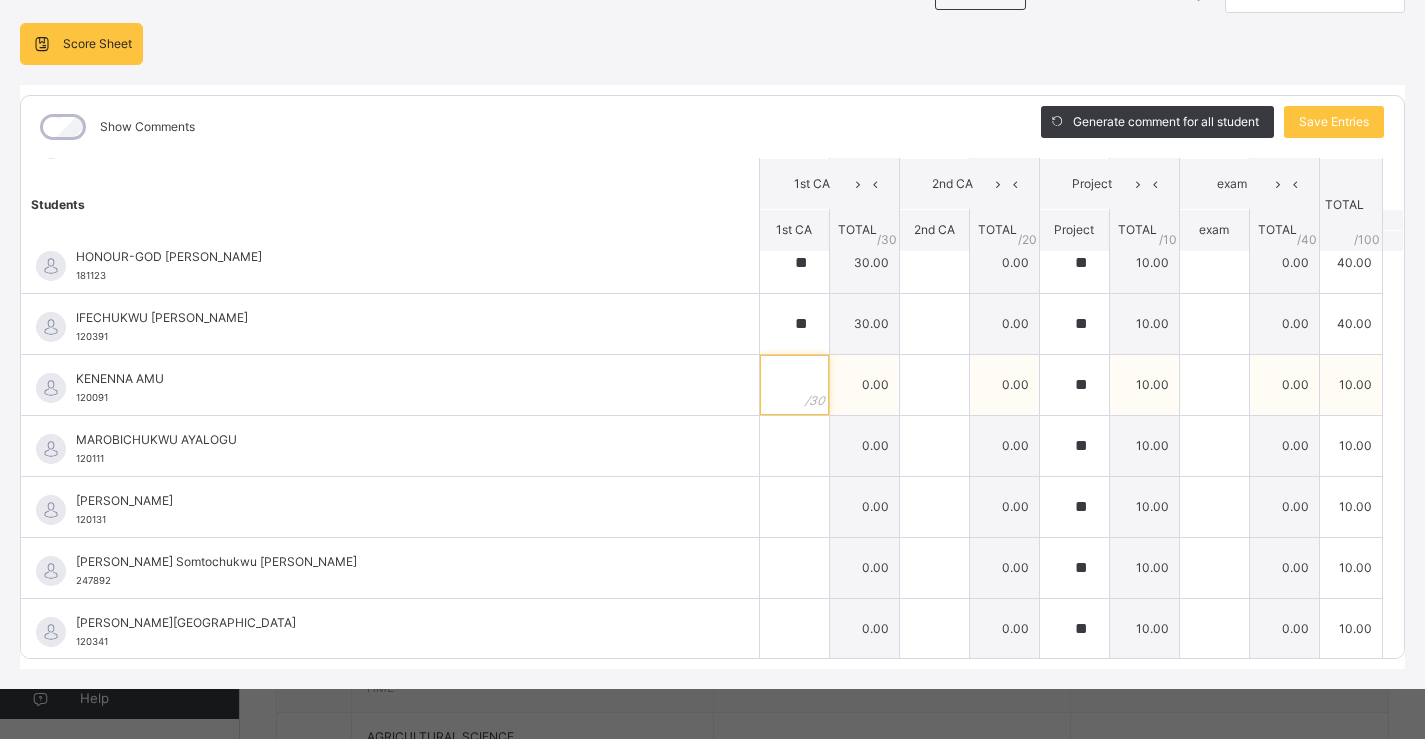 click at bounding box center (794, 385) 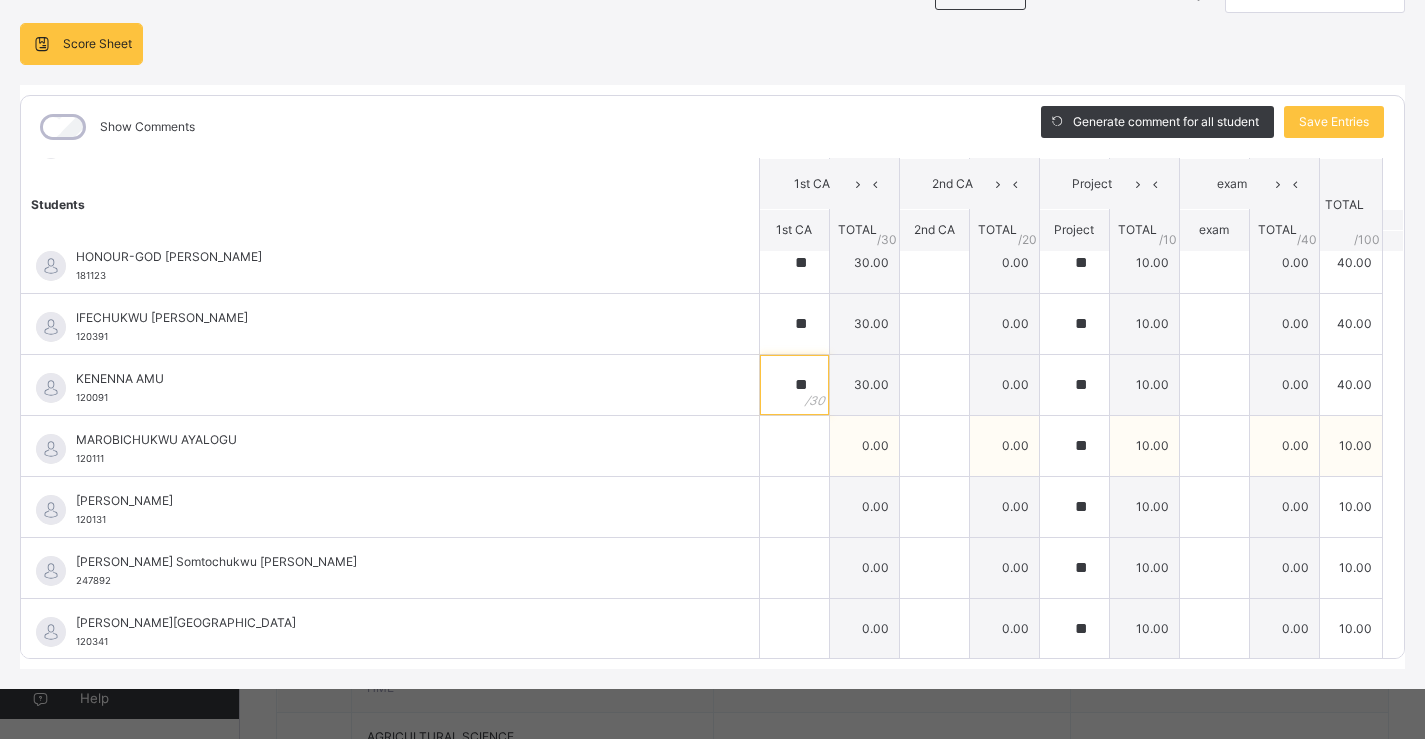 type on "**" 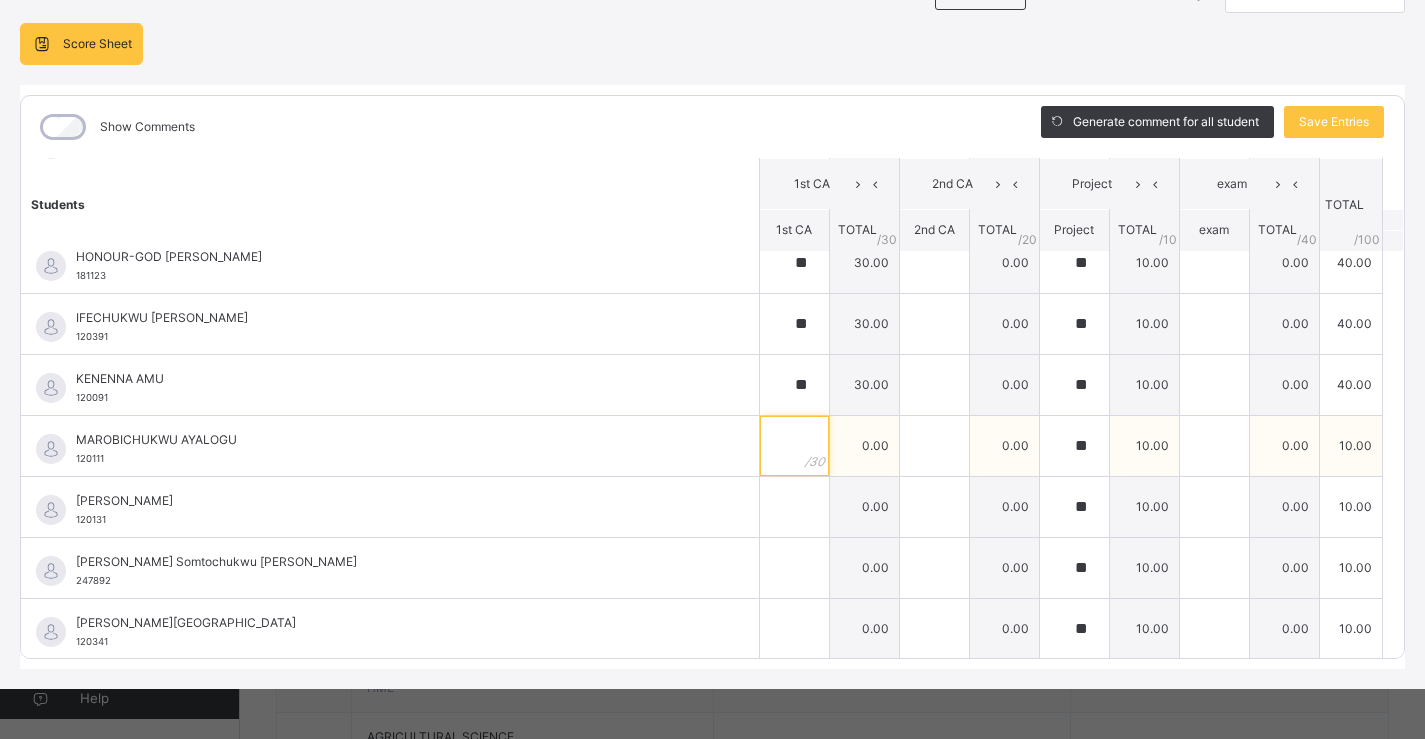 click at bounding box center (794, 446) 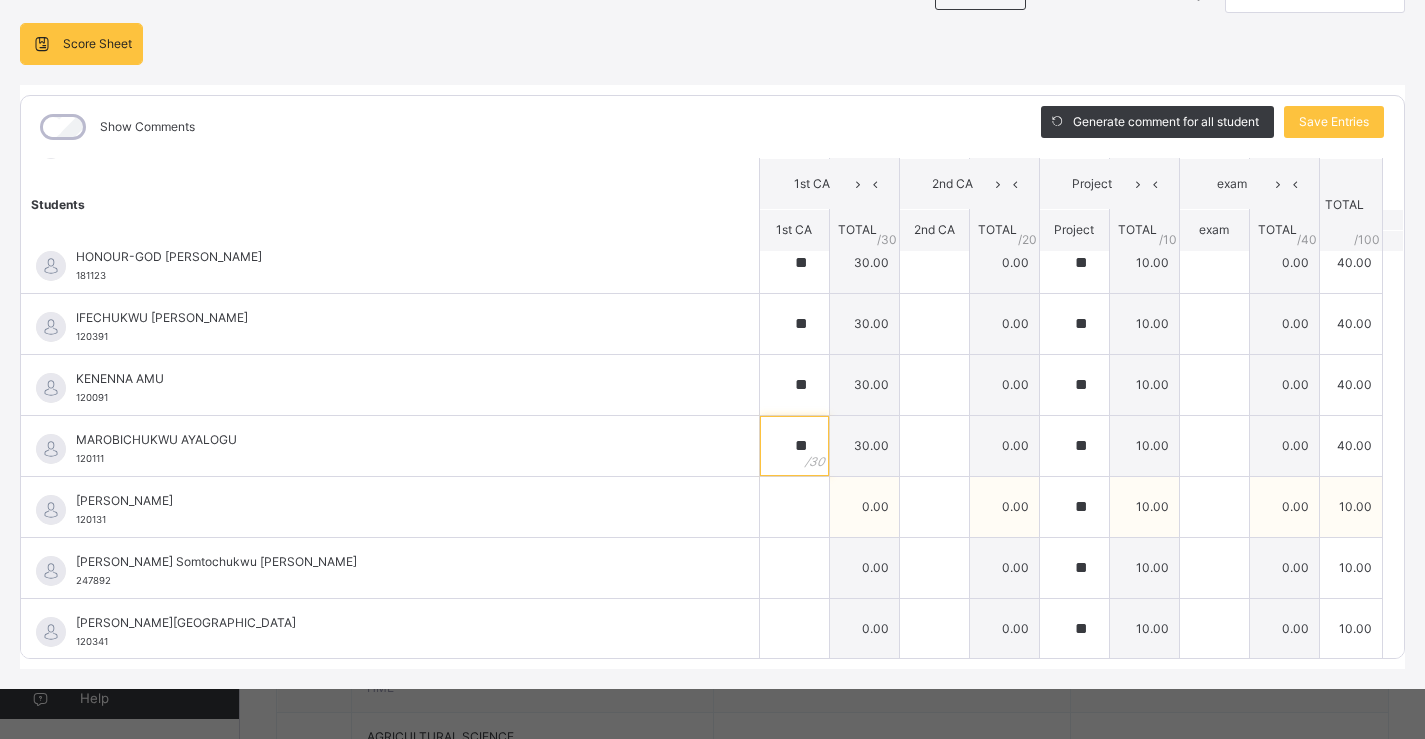 type on "**" 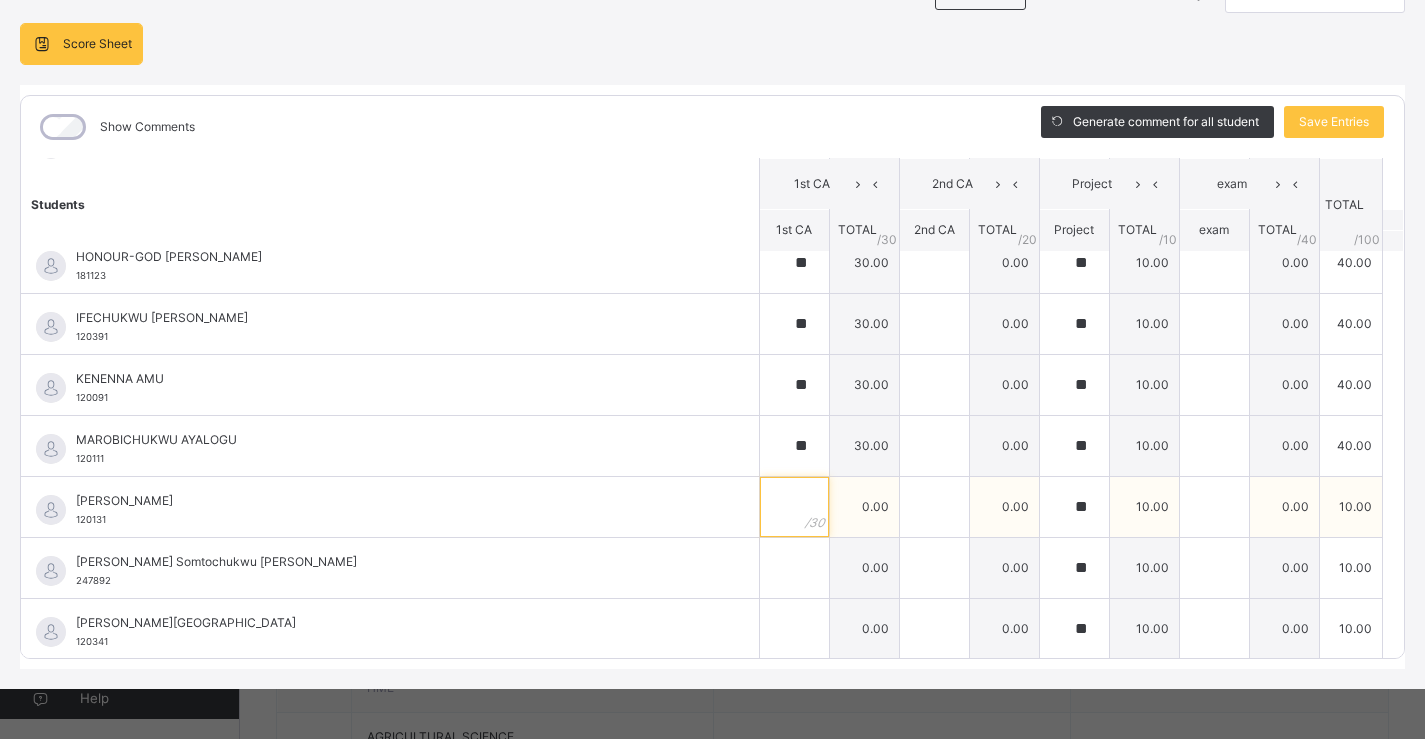click at bounding box center (794, 507) 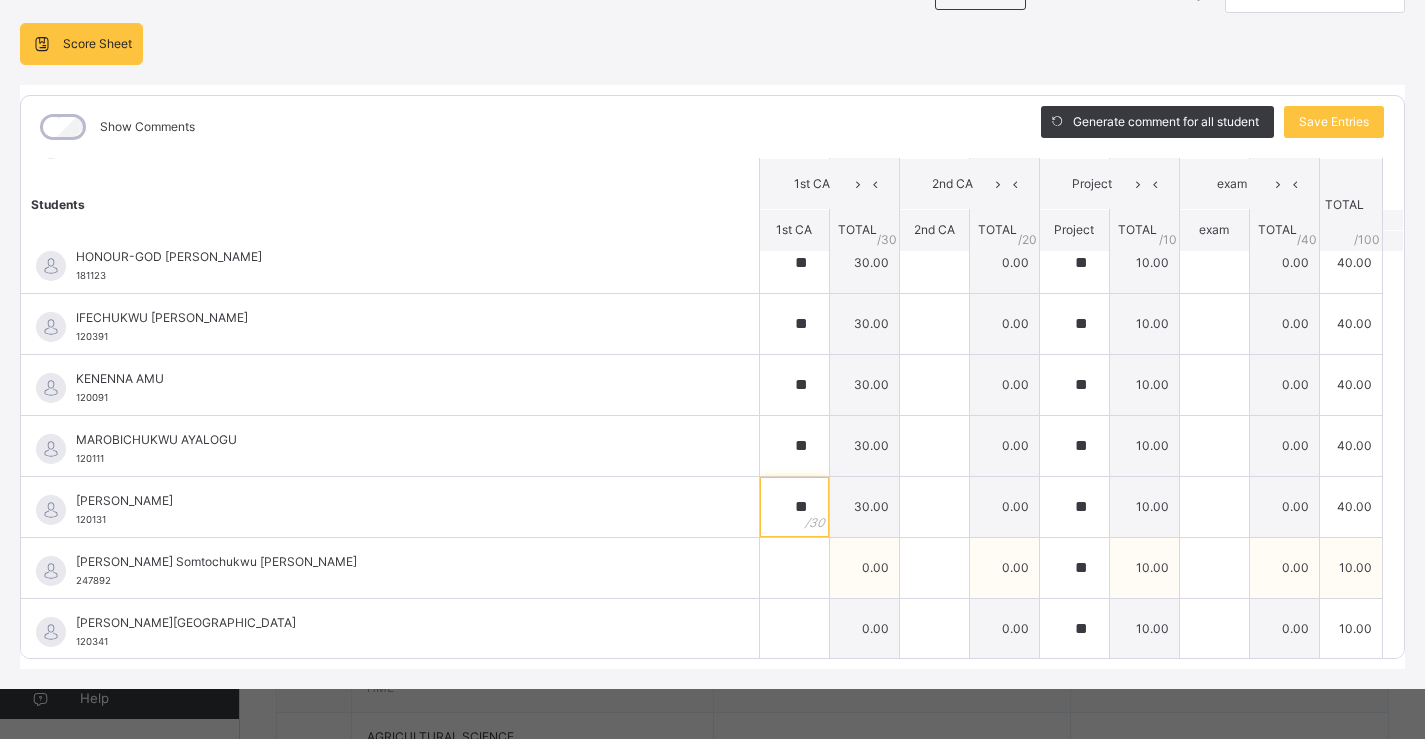 type on "**" 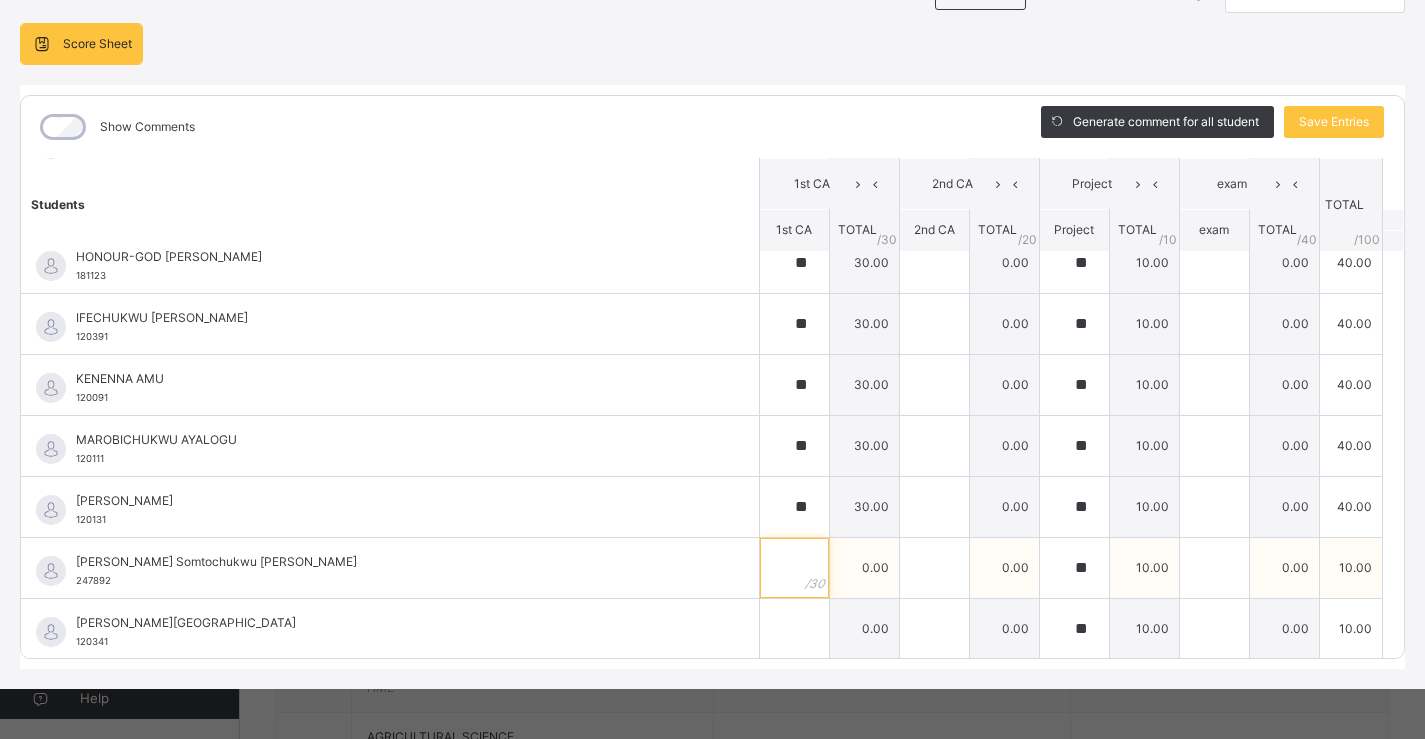 click at bounding box center [794, 568] 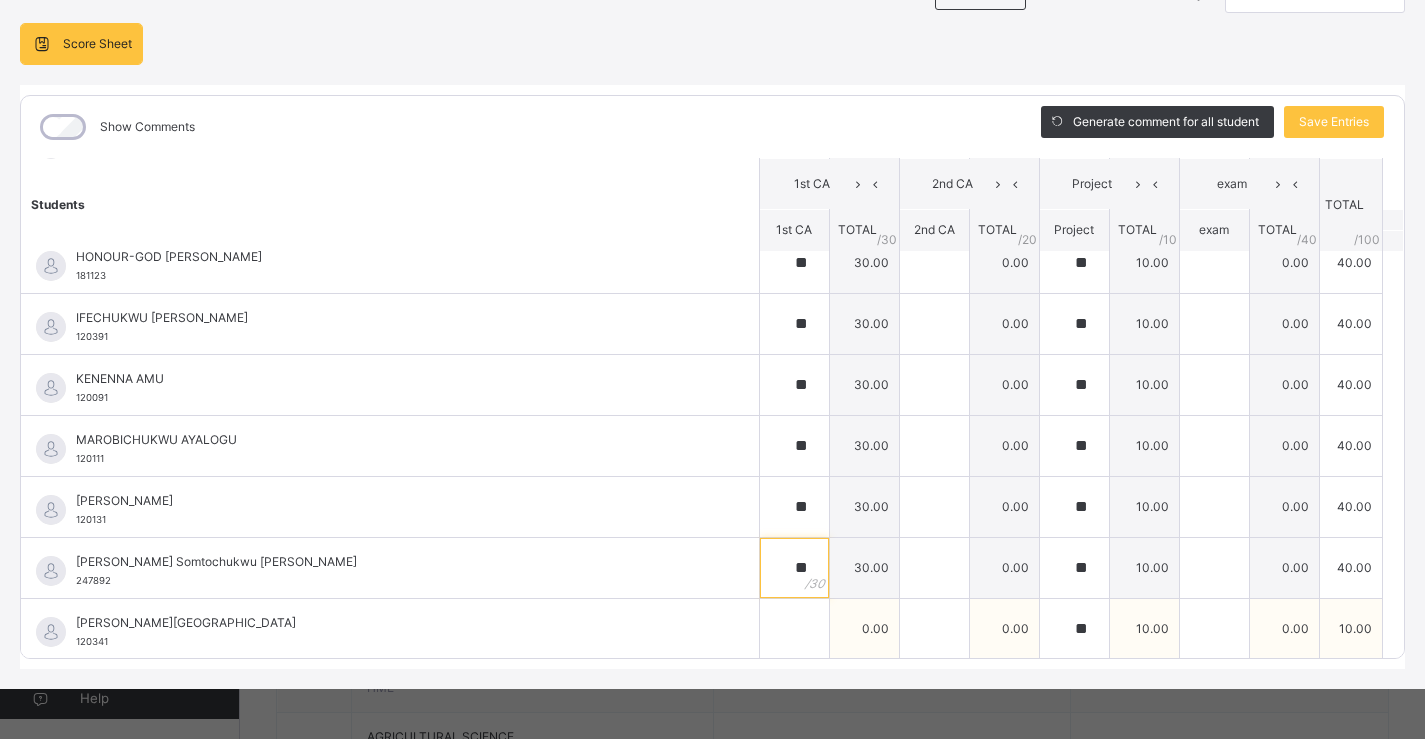 type on "**" 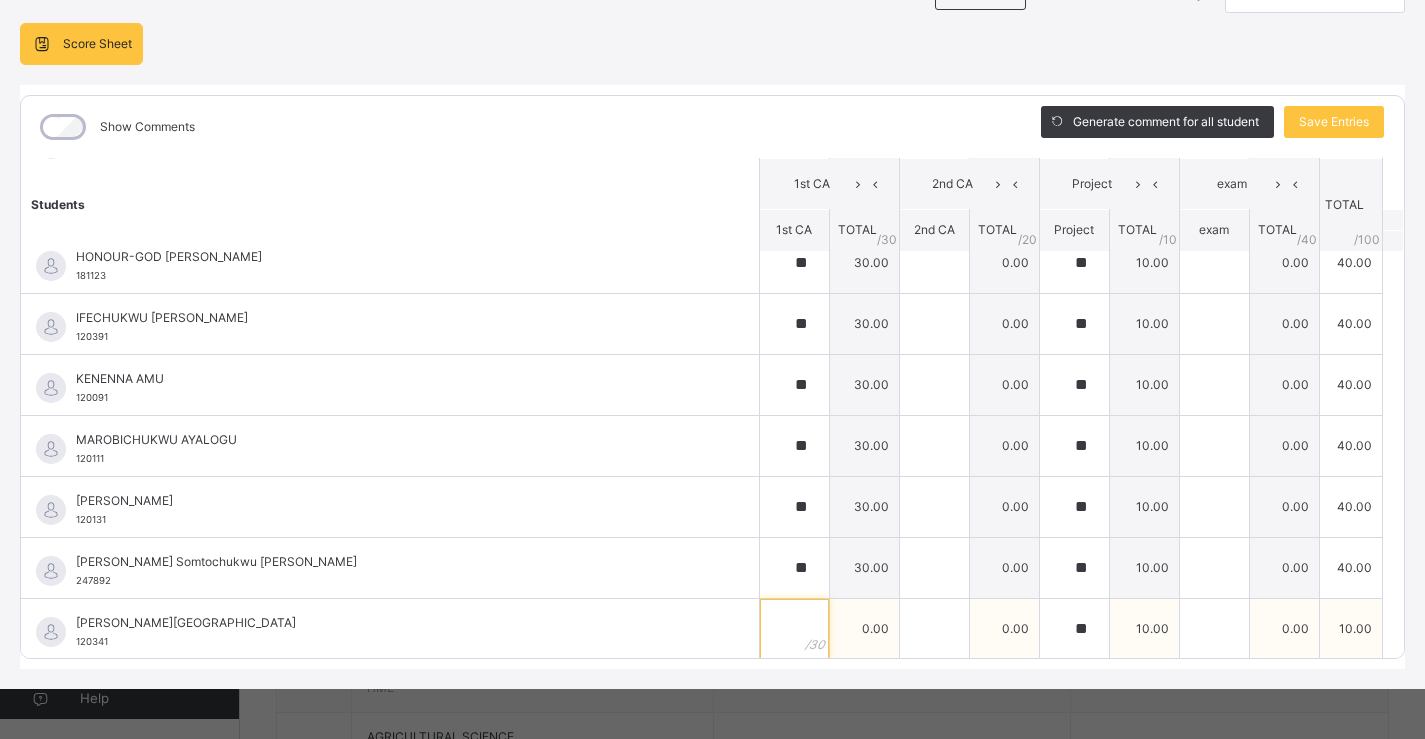 click at bounding box center (794, 629) 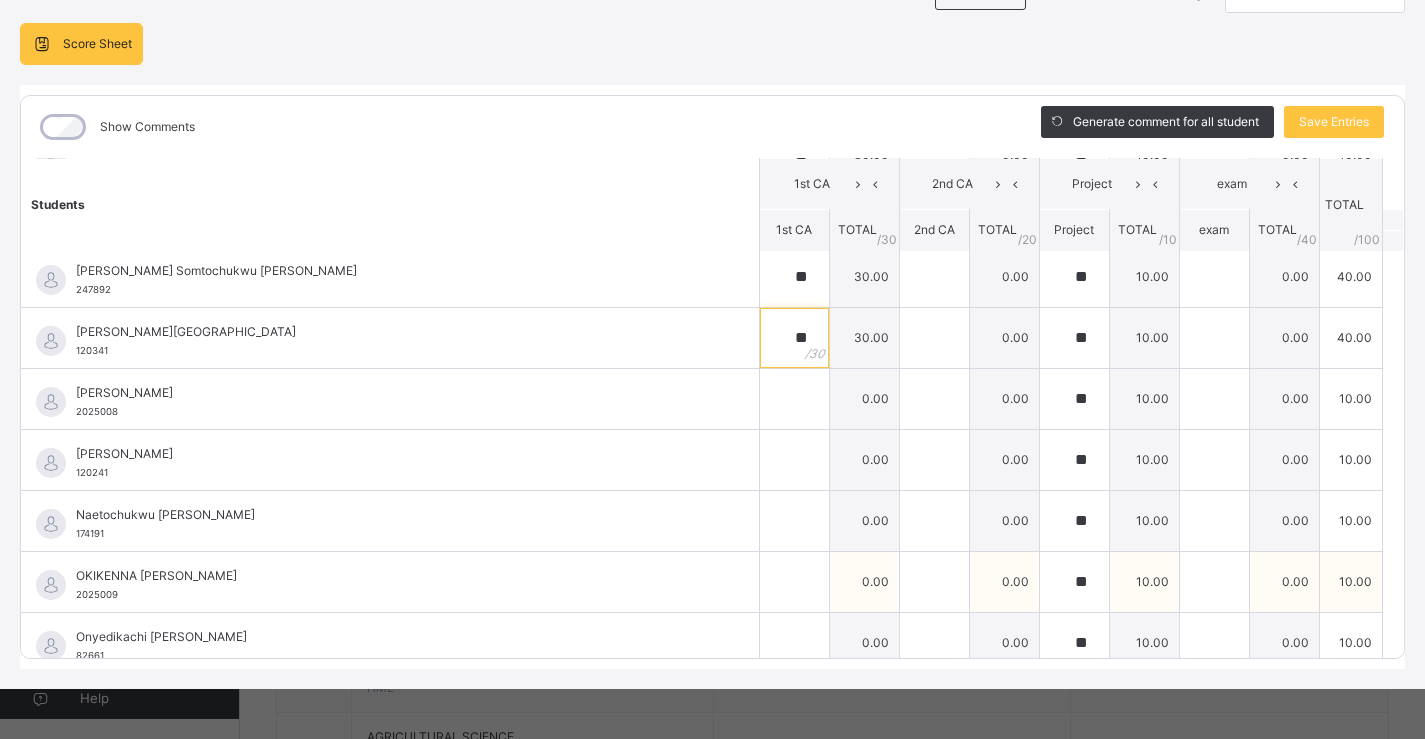 scroll, scrollTop: 1600, scrollLeft: 0, axis: vertical 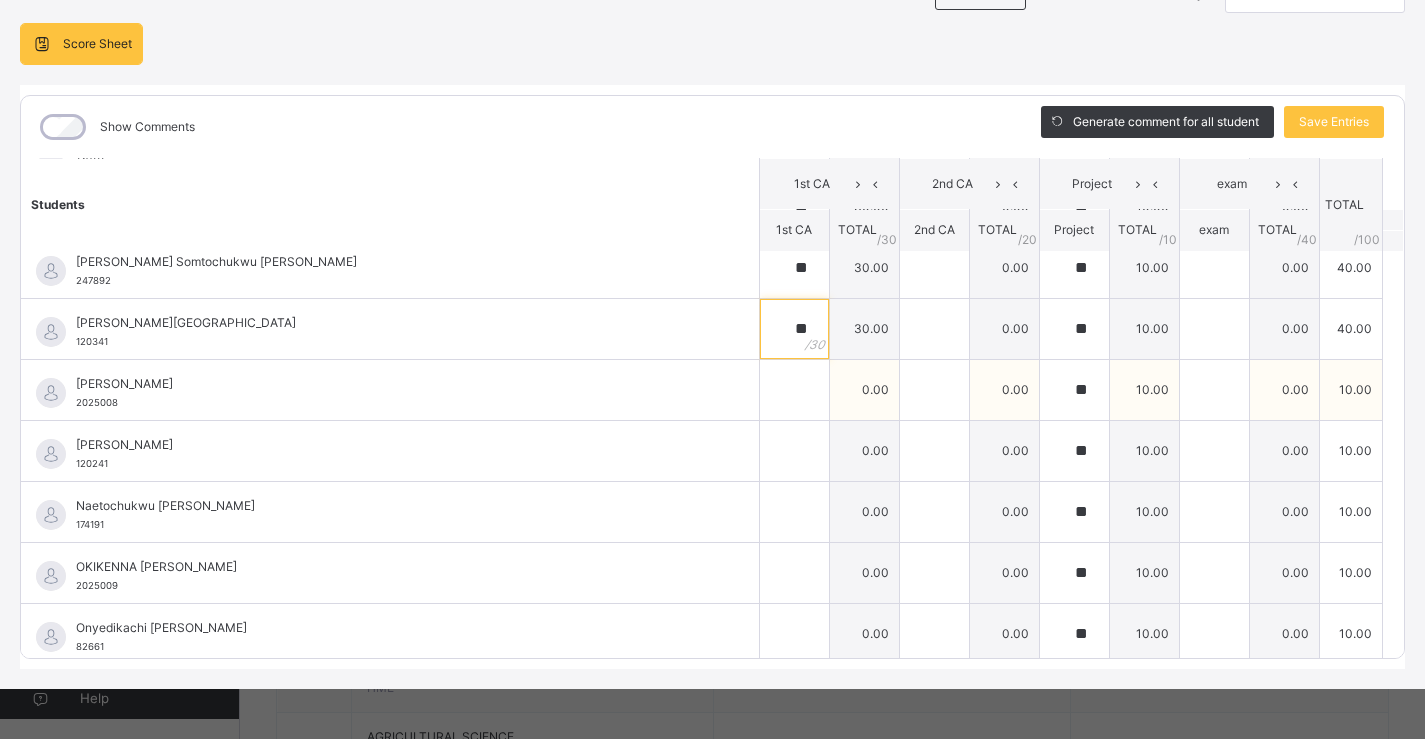 type on "**" 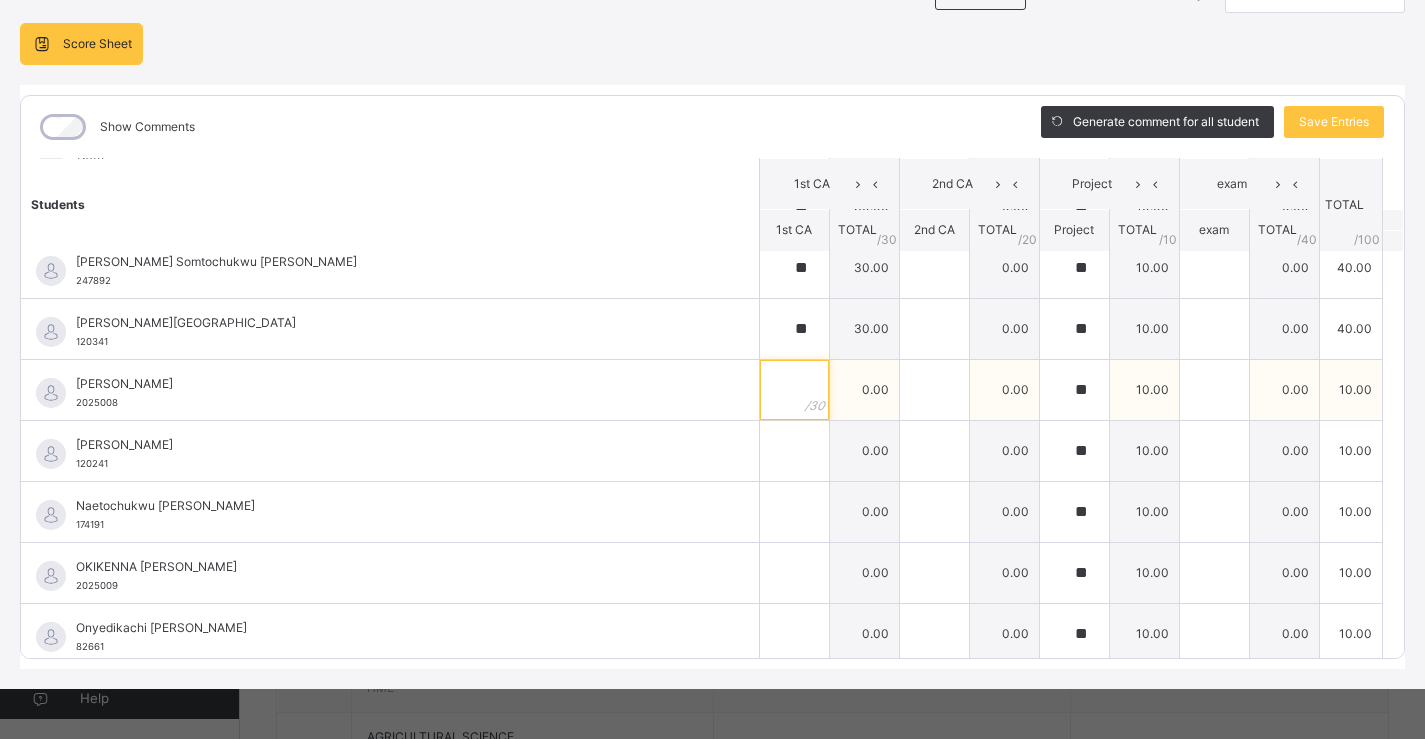 click at bounding box center [794, 390] 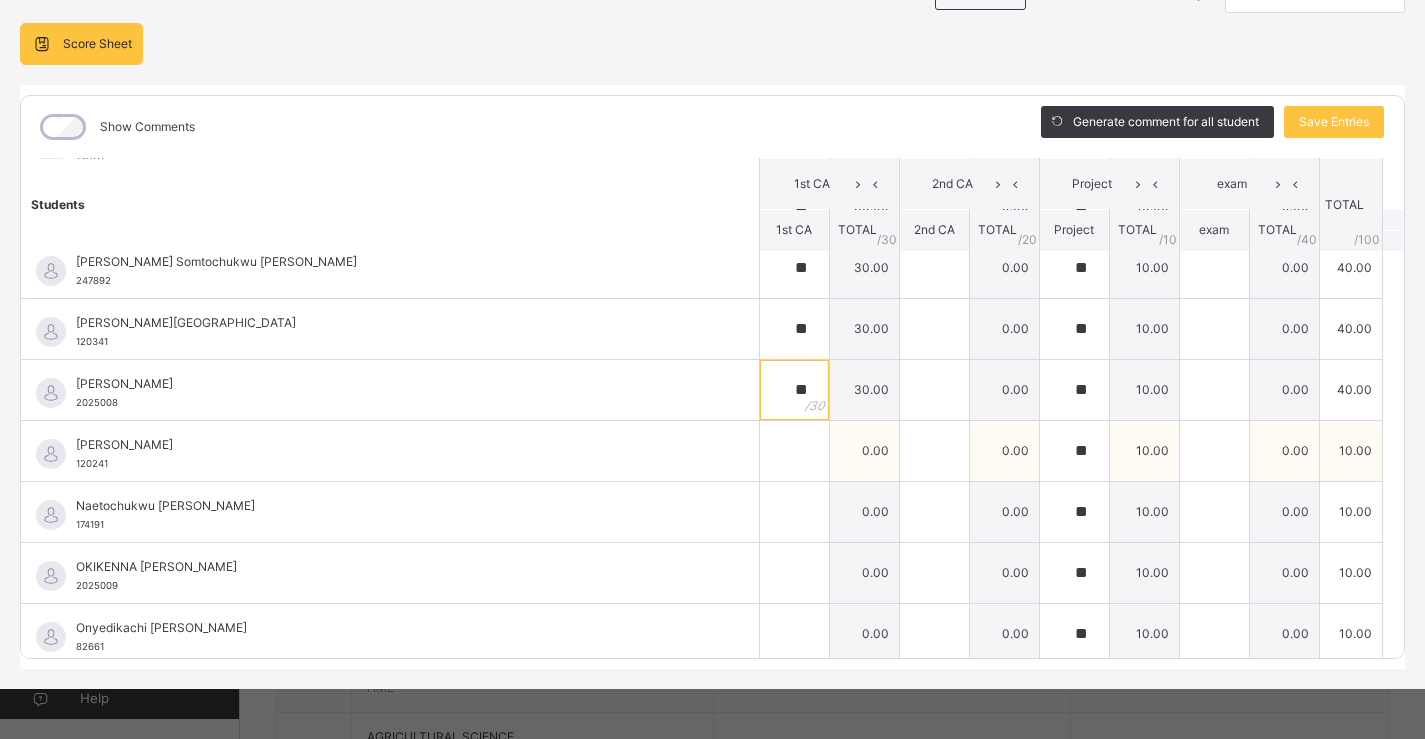 type on "**" 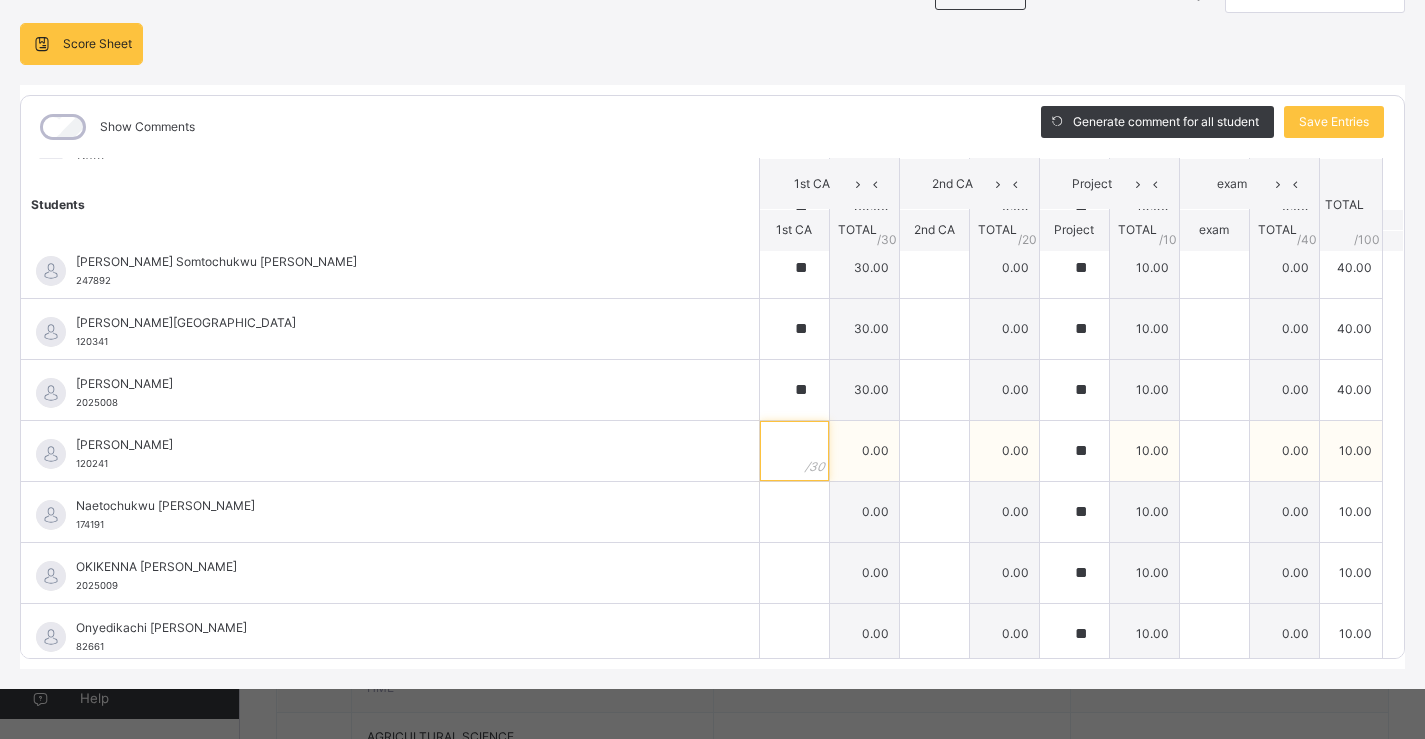 click at bounding box center [794, 451] 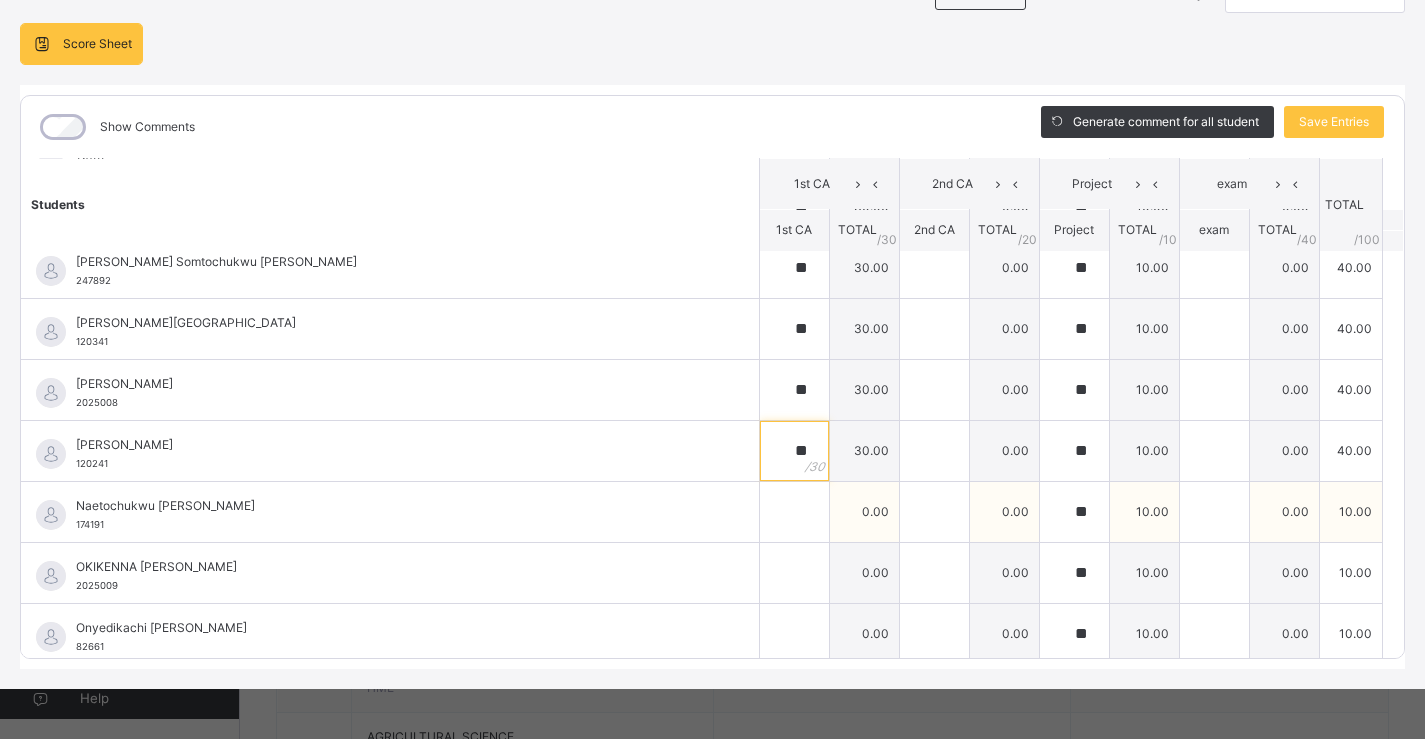 type on "**" 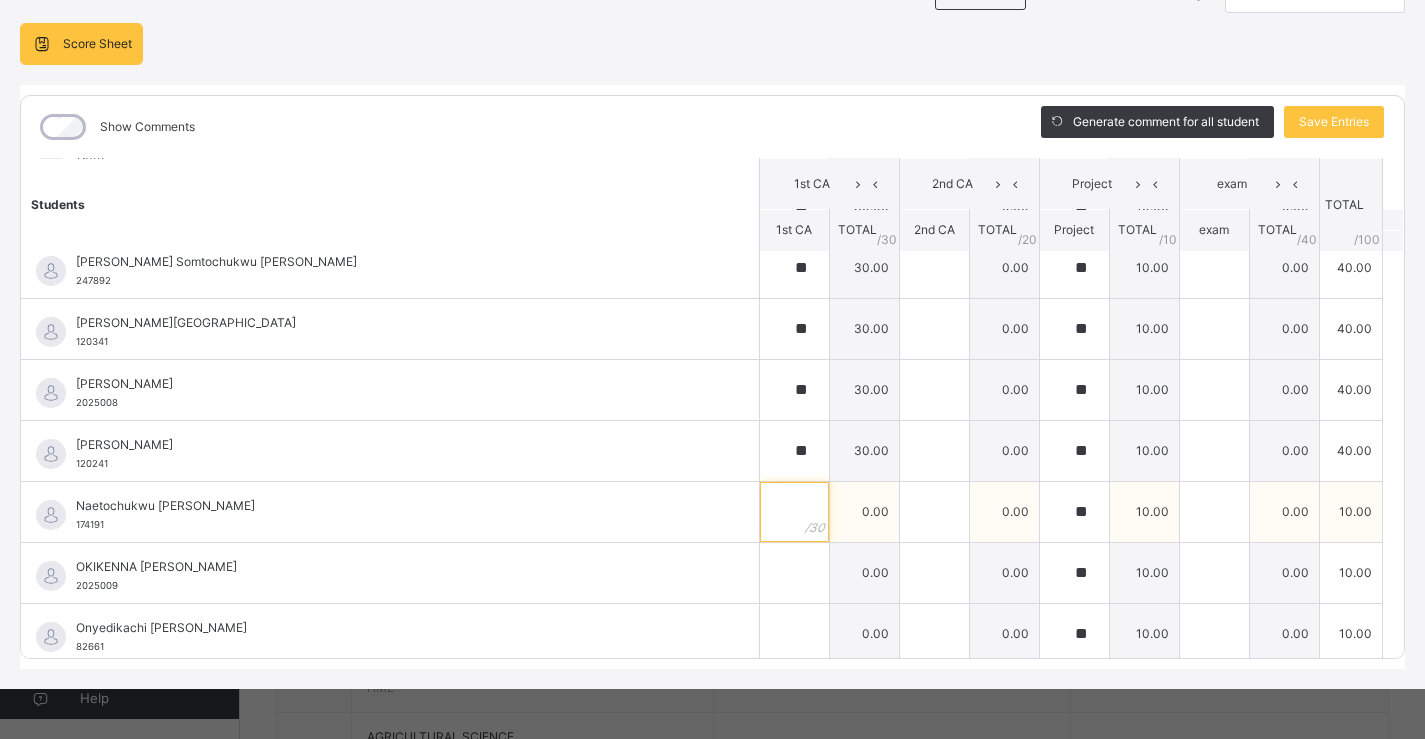 click at bounding box center [794, 512] 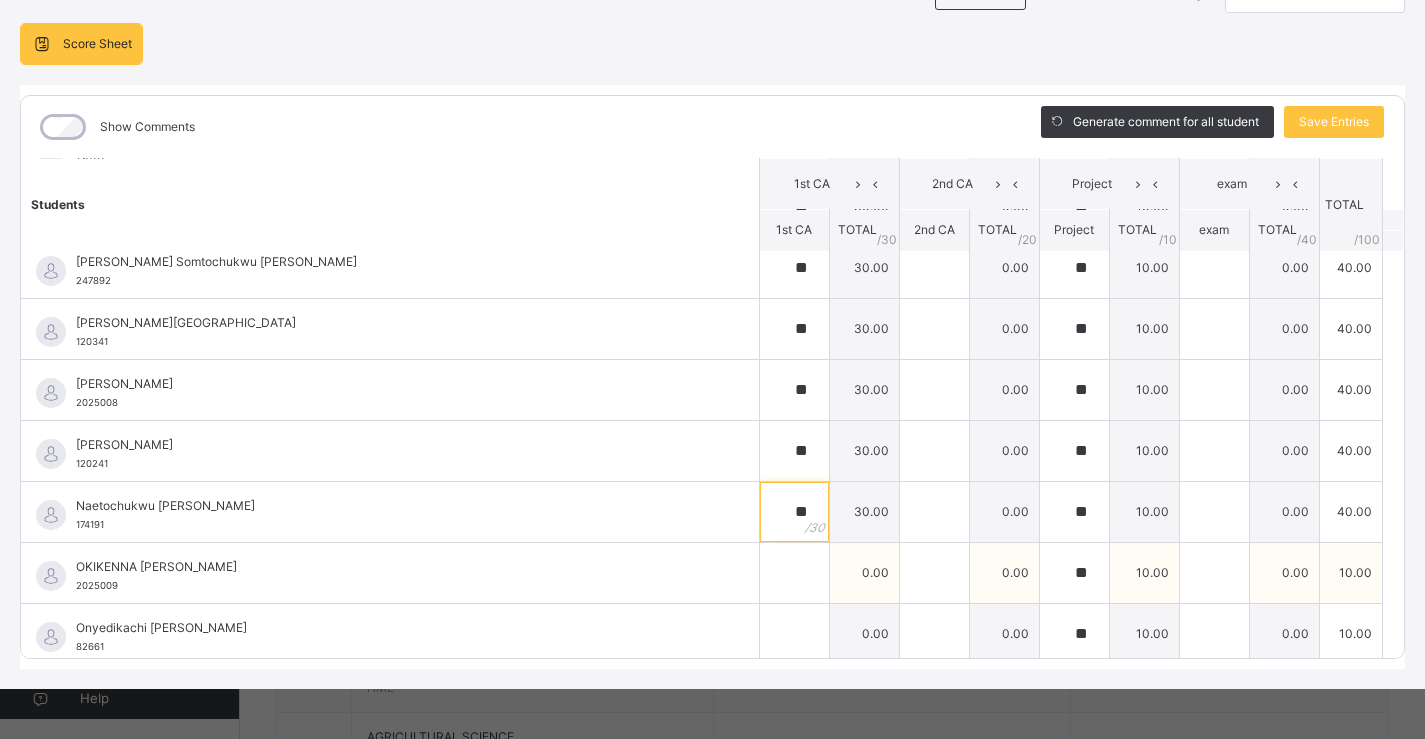 type on "**" 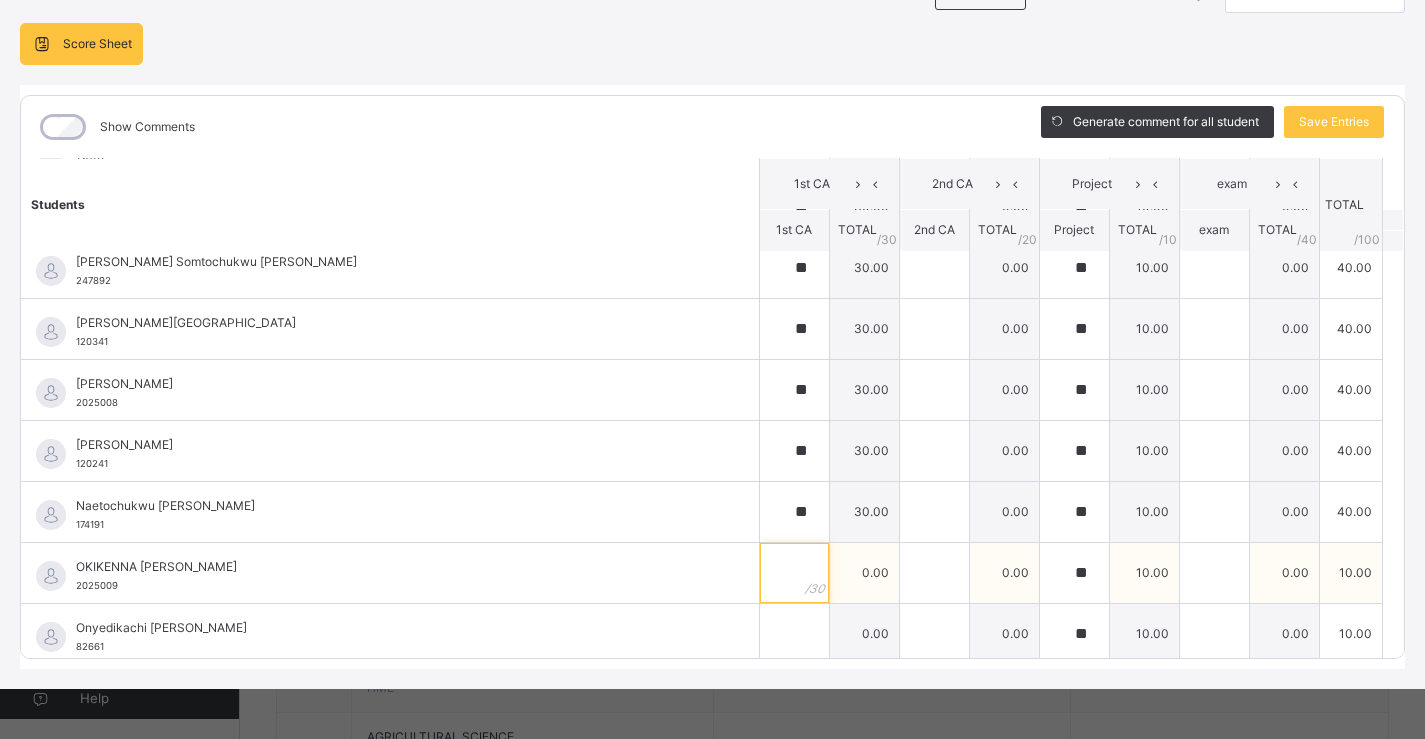 click at bounding box center [794, 573] 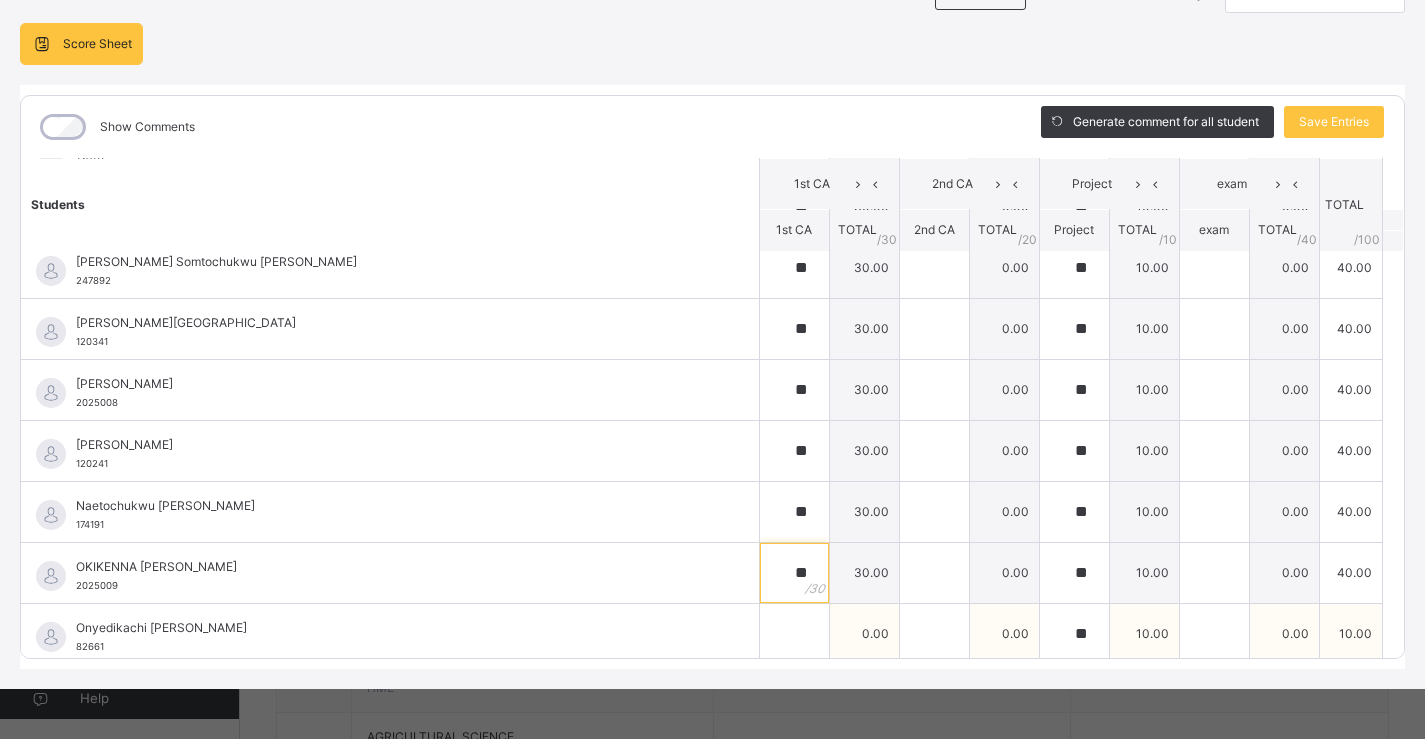 type on "**" 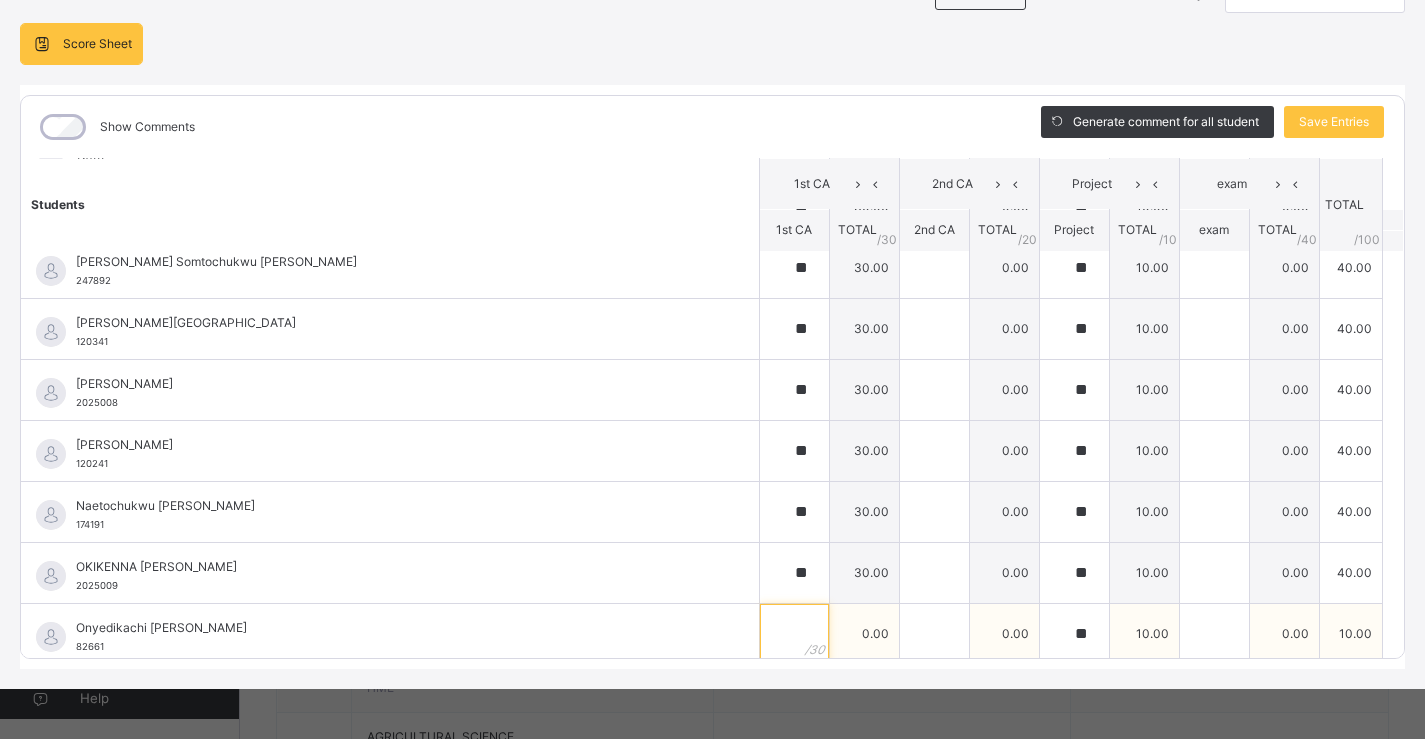 click at bounding box center (794, 634) 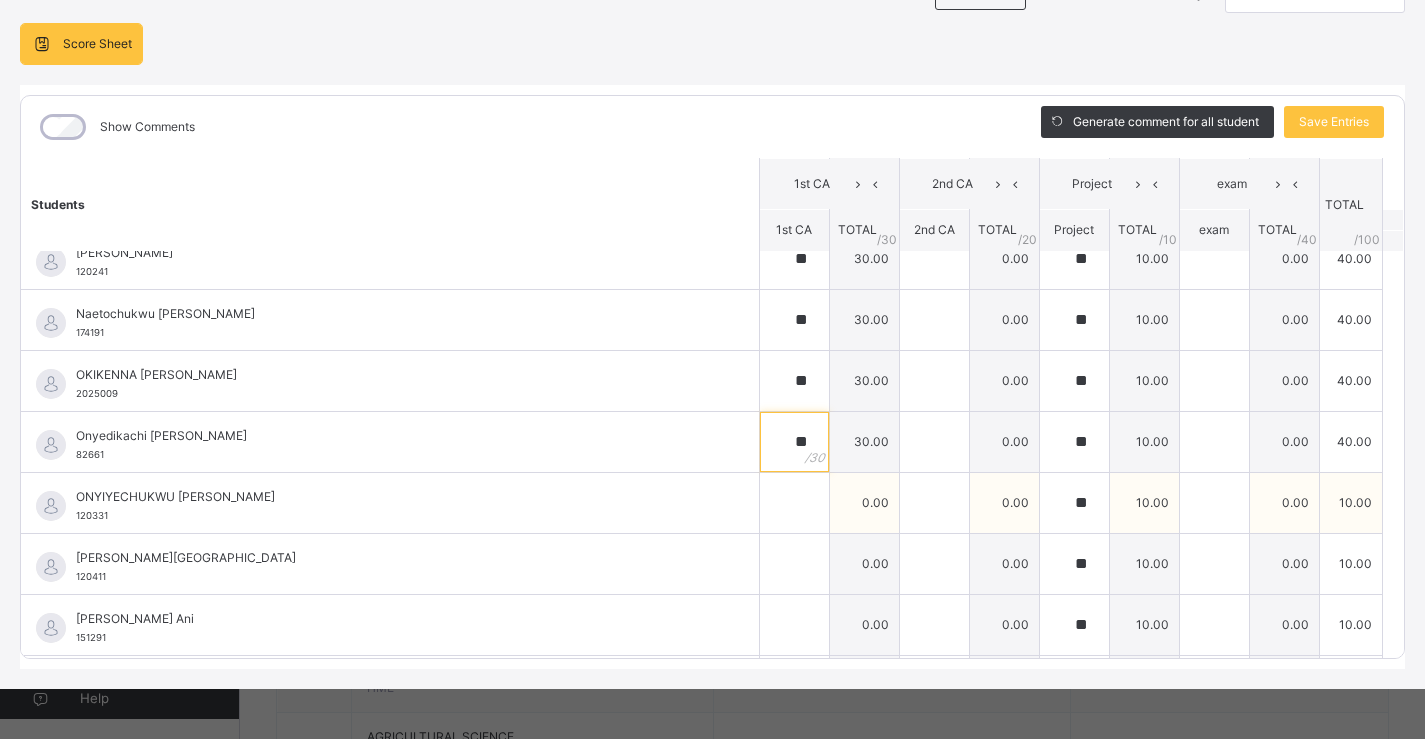 scroll, scrollTop: 1800, scrollLeft: 0, axis: vertical 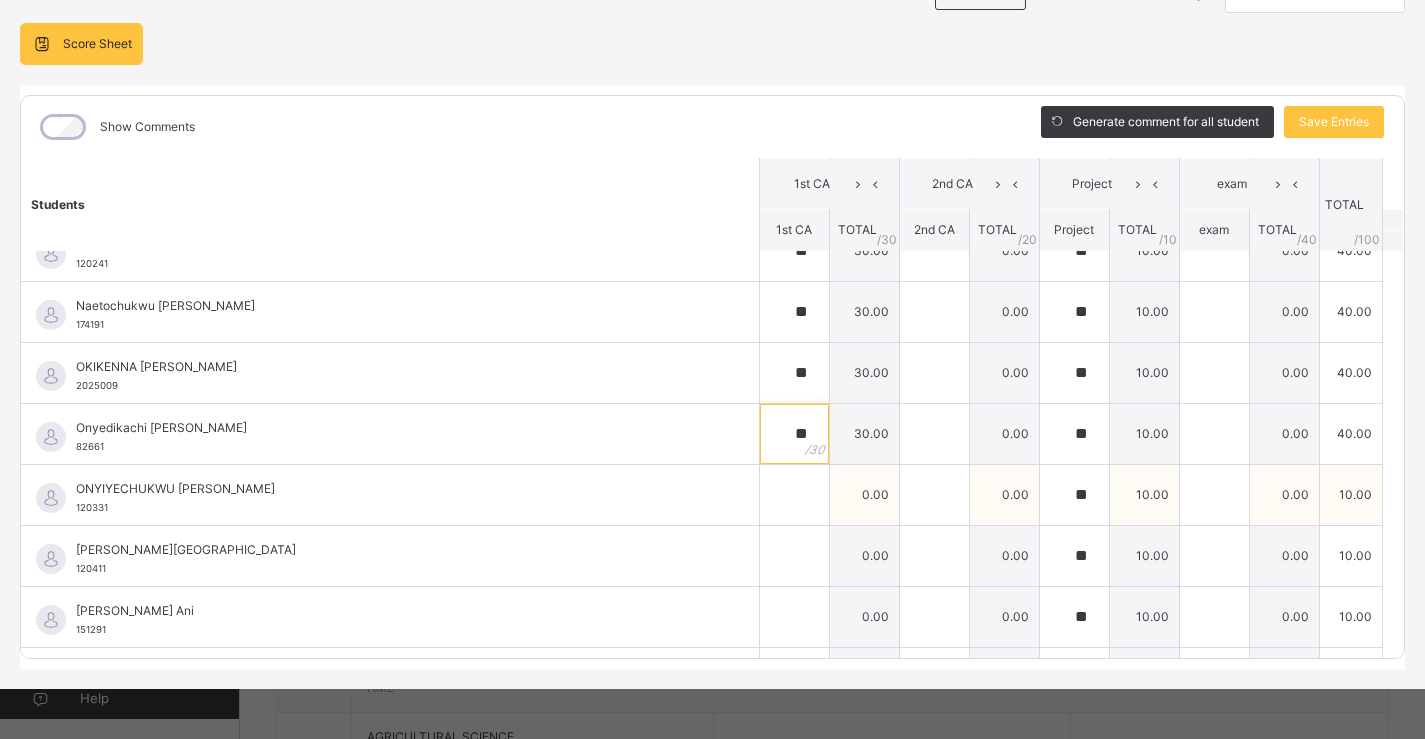 type on "**" 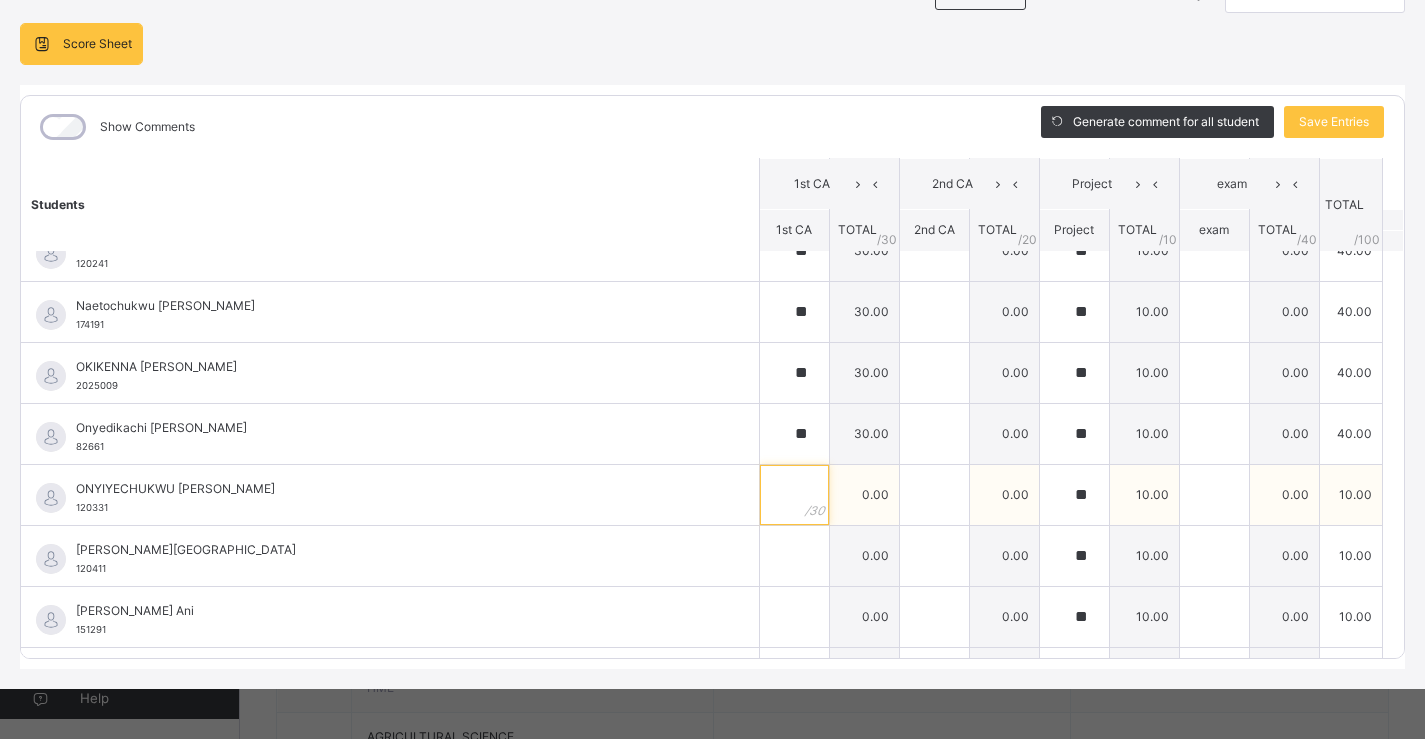 click at bounding box center [794, 495] 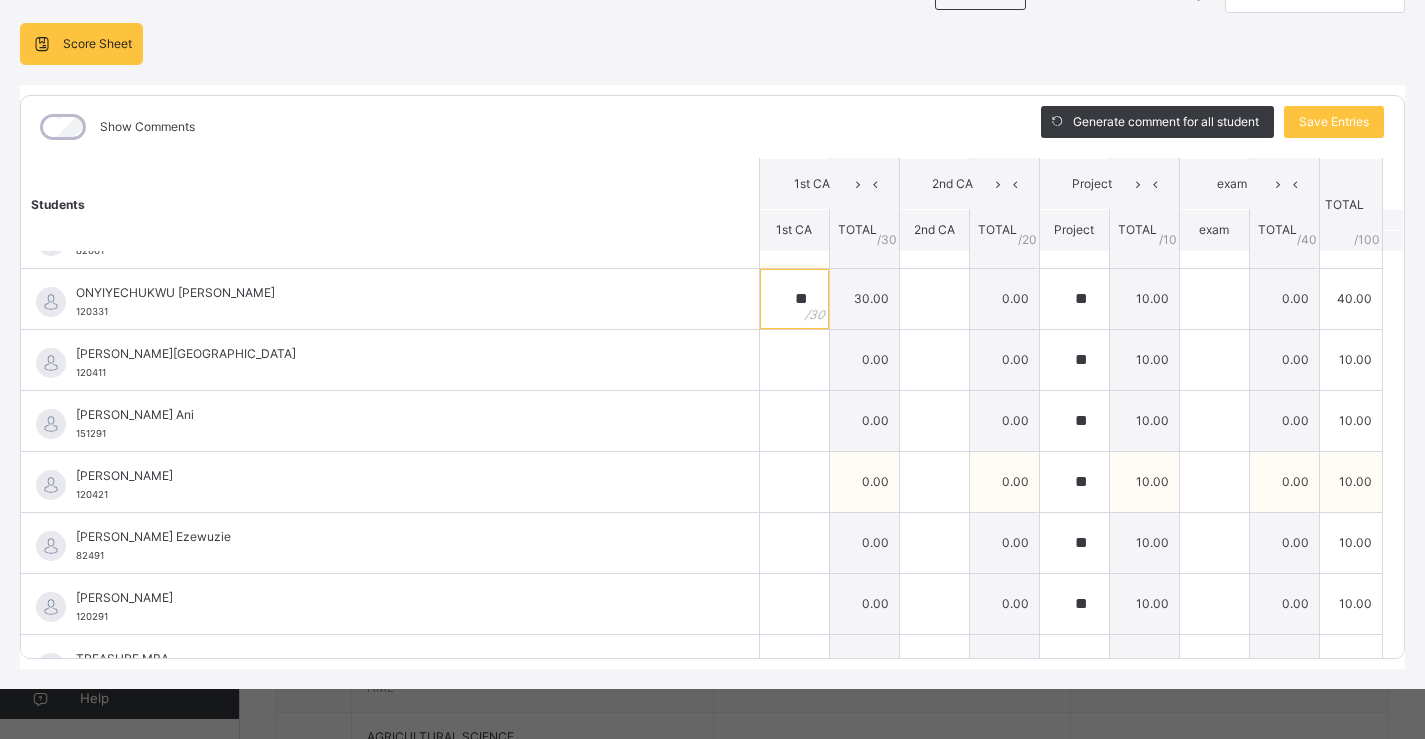scroll, scrollTop: 2000, scrollLeft: 0, axis: vertical 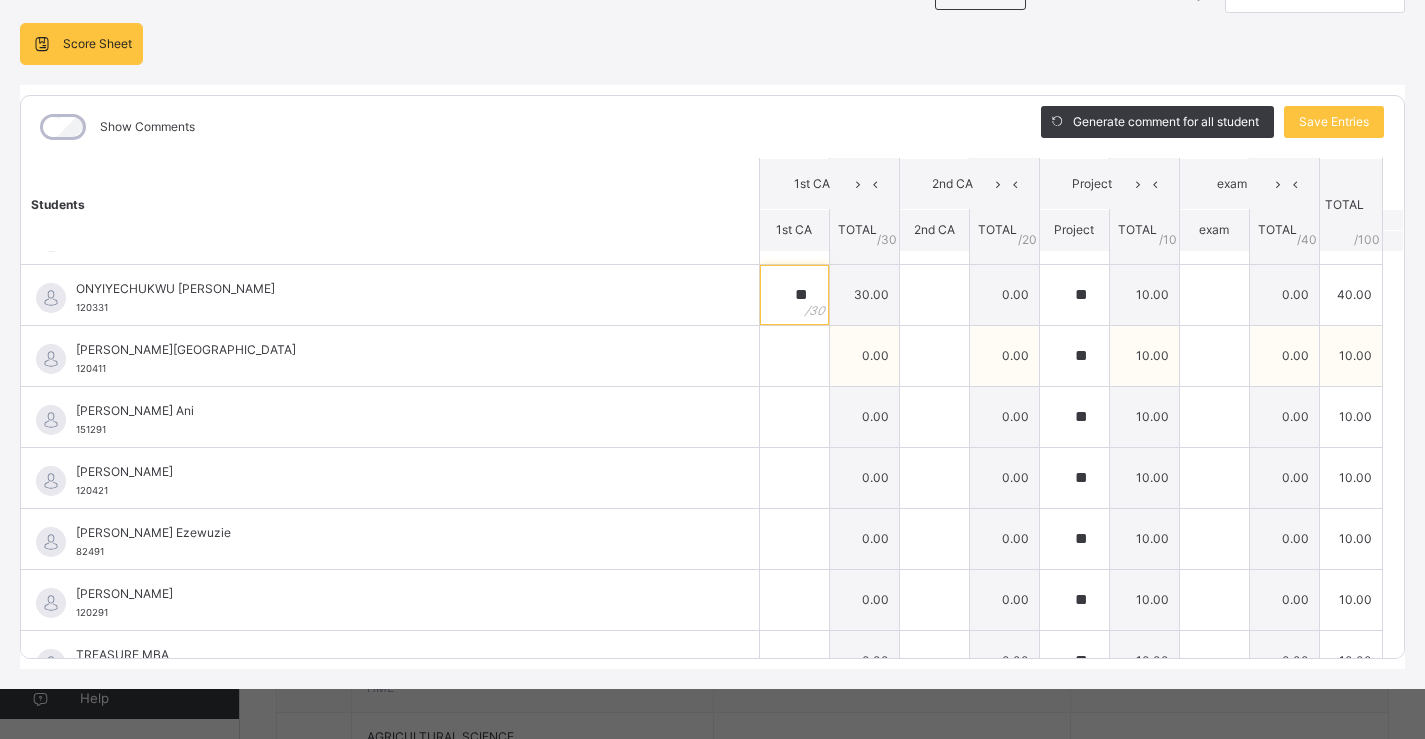 type on "**" 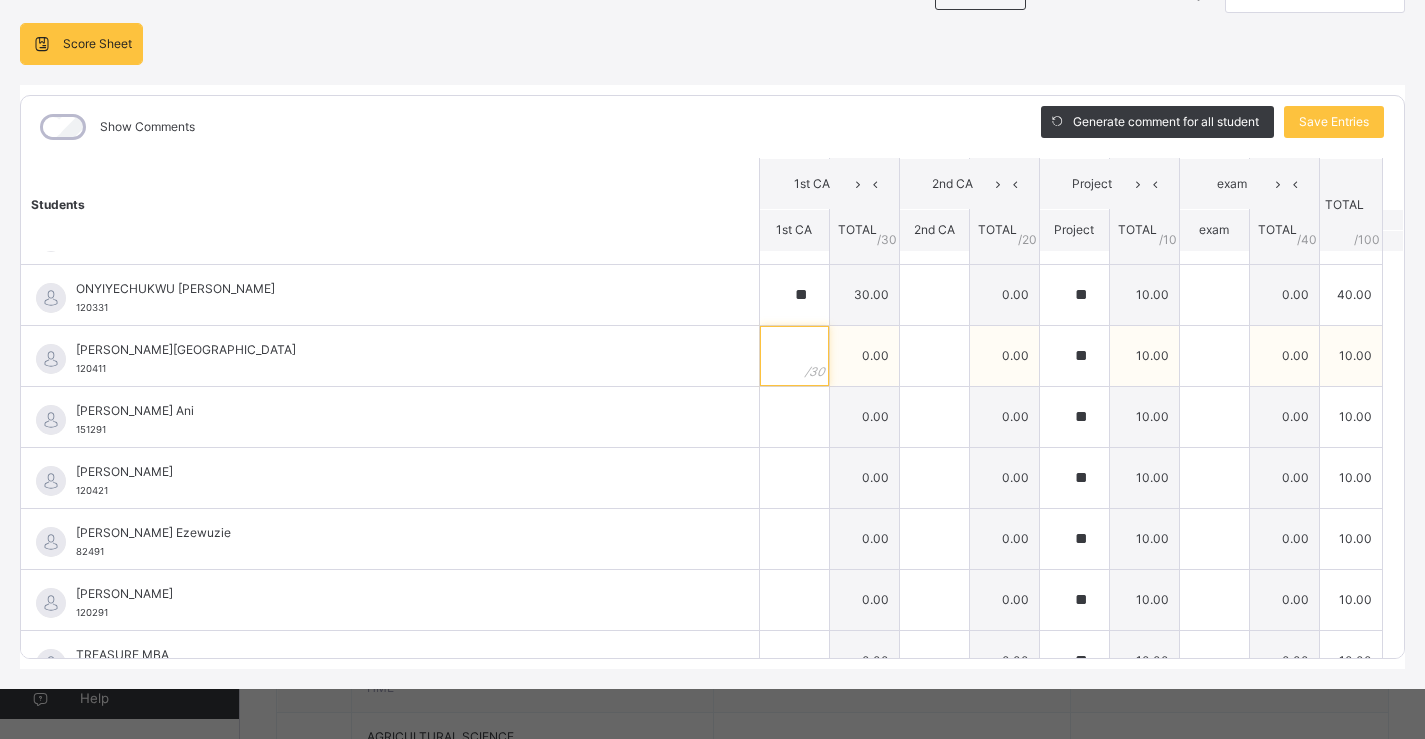click at bounding box center [794, 356] 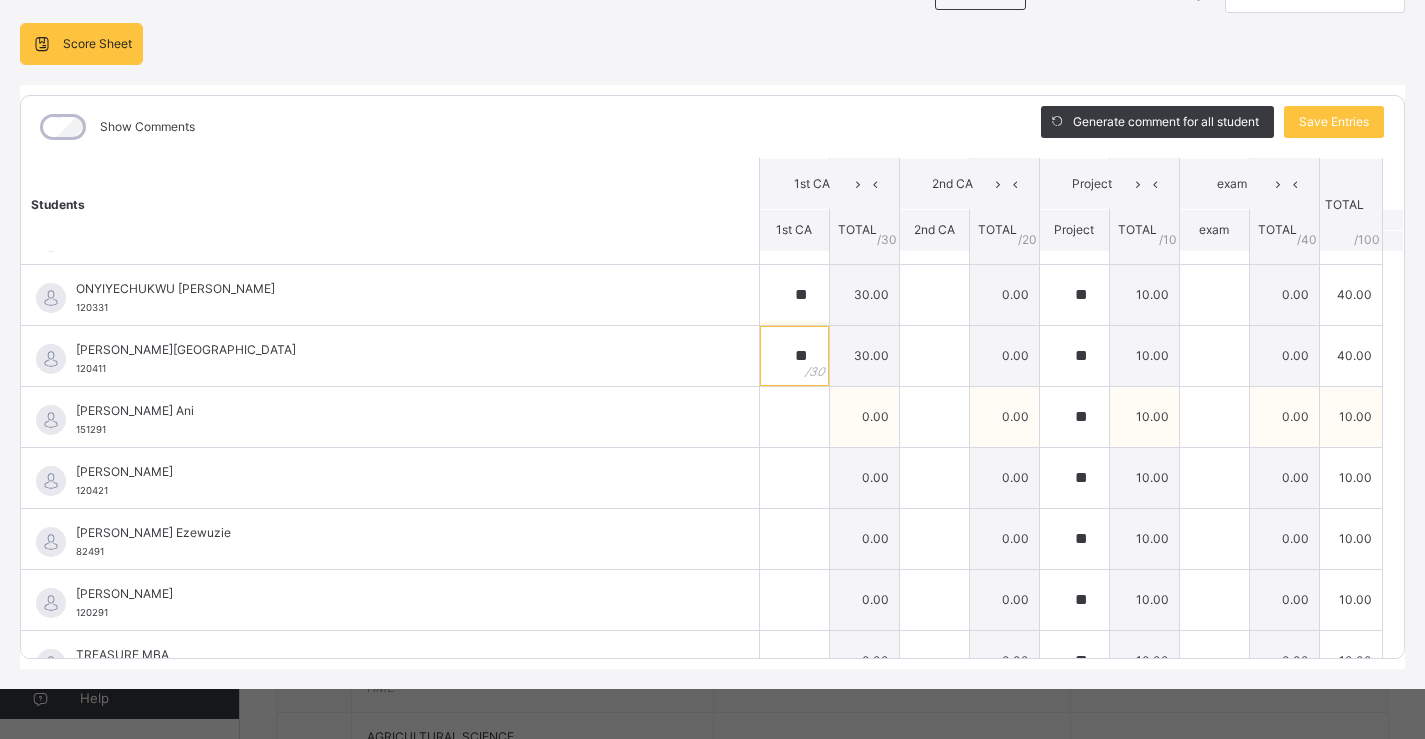 type on "**" 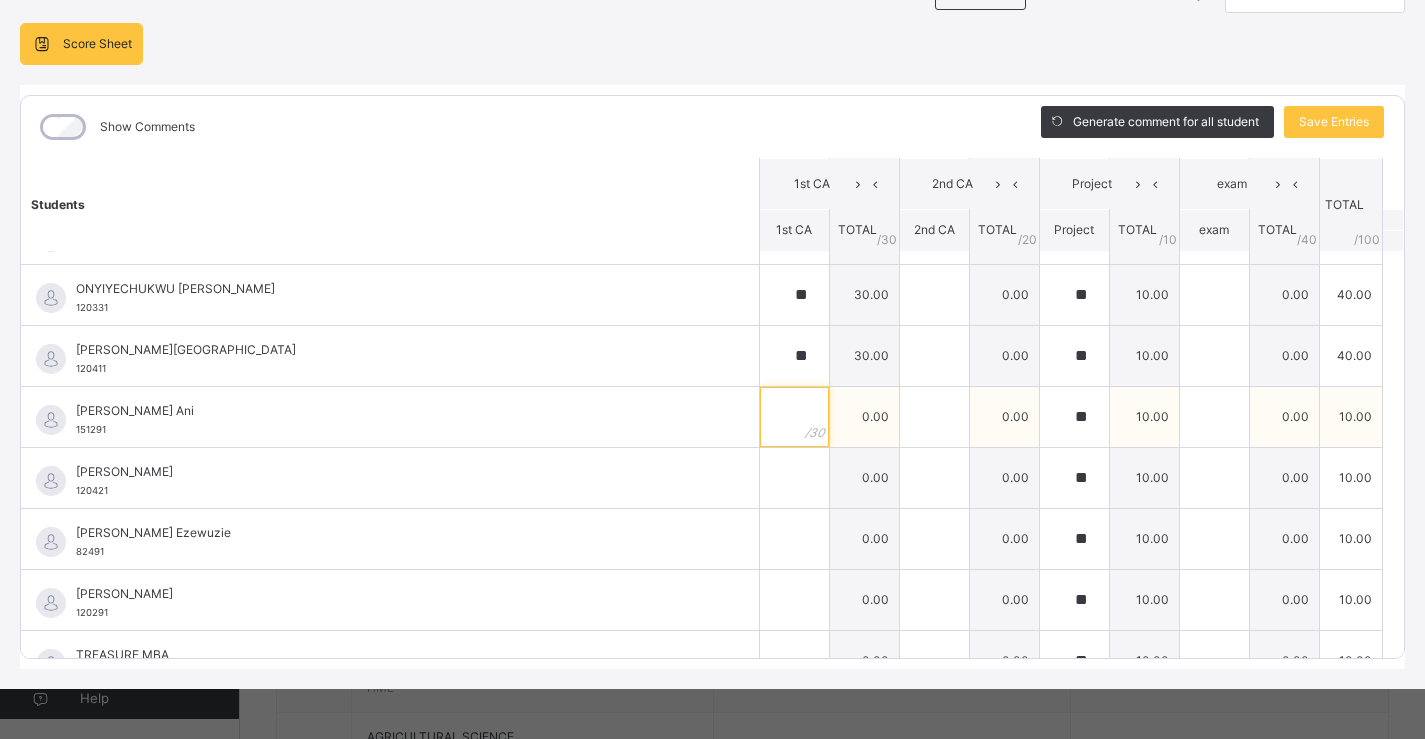 click at bounding box center (794, 417) 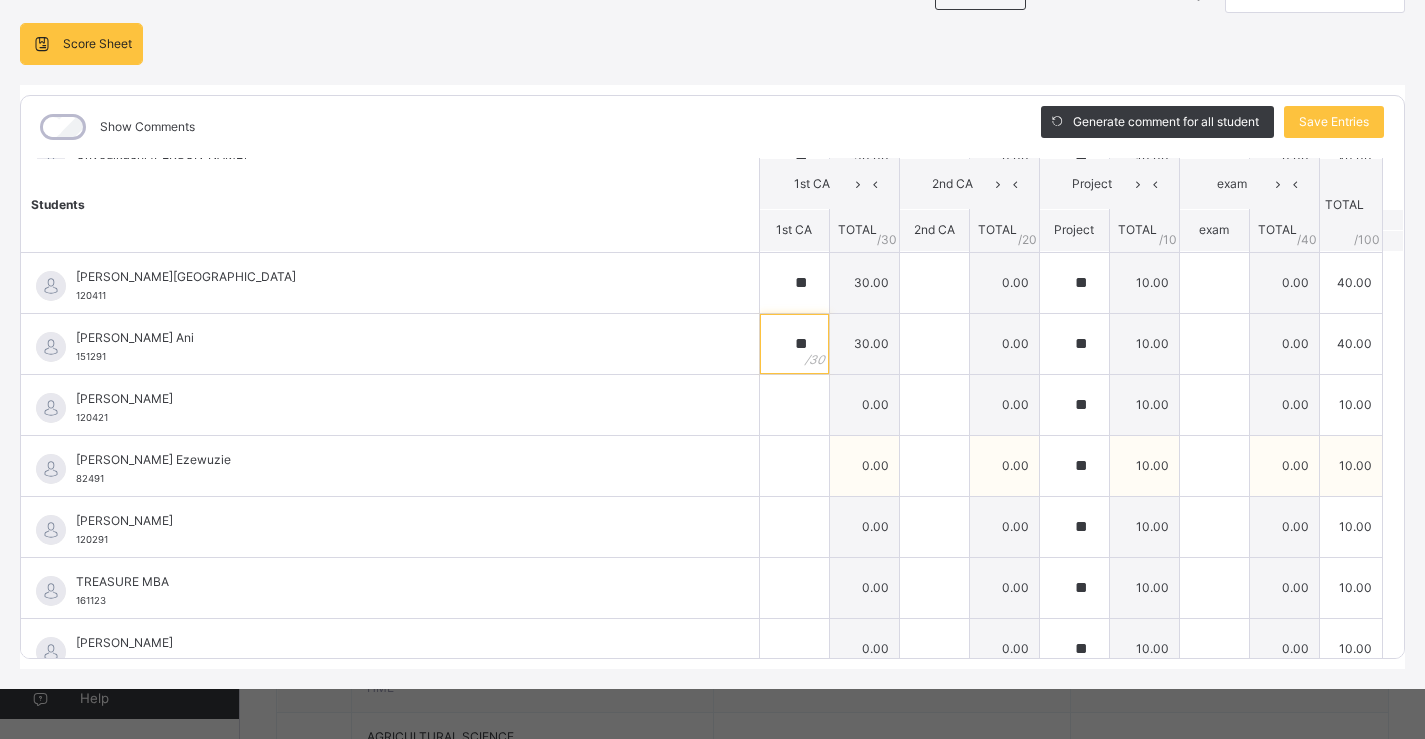 scroll, scrollTop: 2100, scrollLeft: 0, axis: vertical 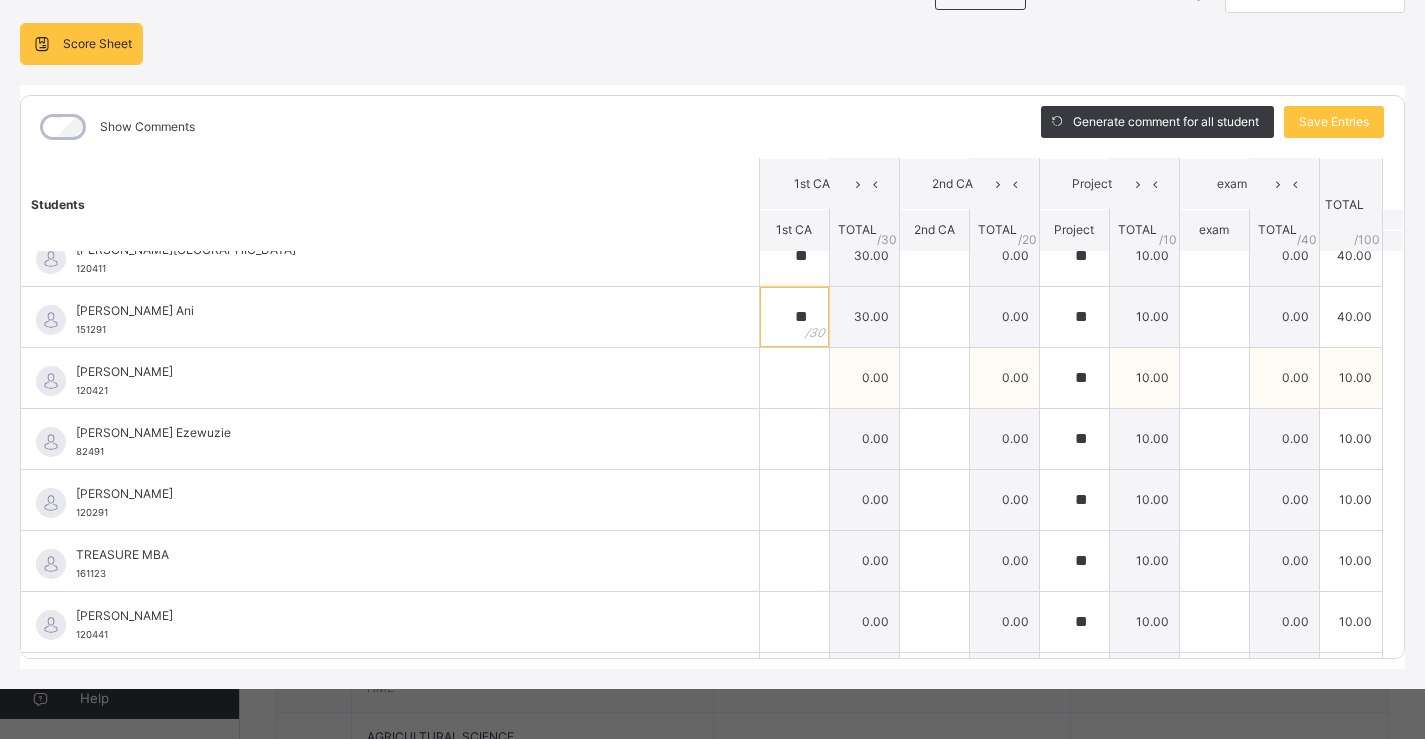 type on "**" 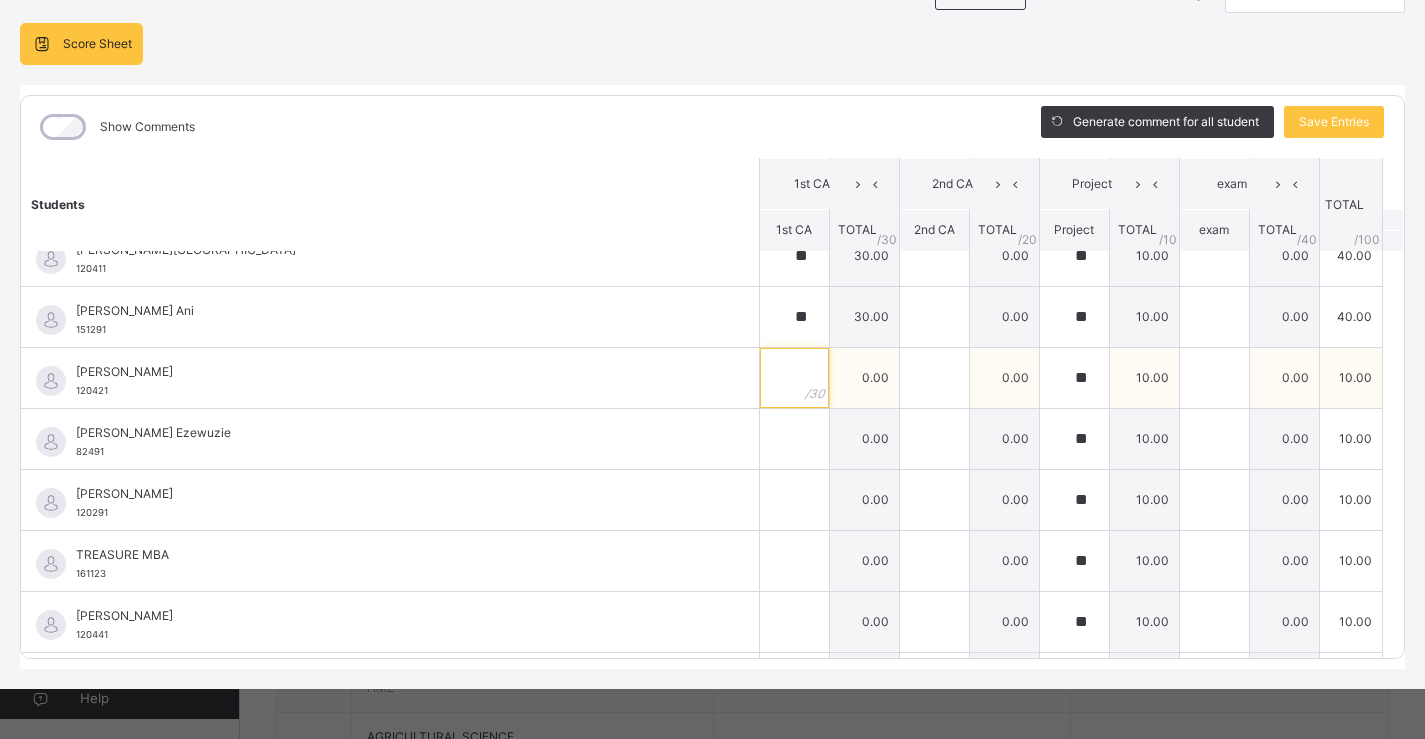 click at bounding box center [794, 378] 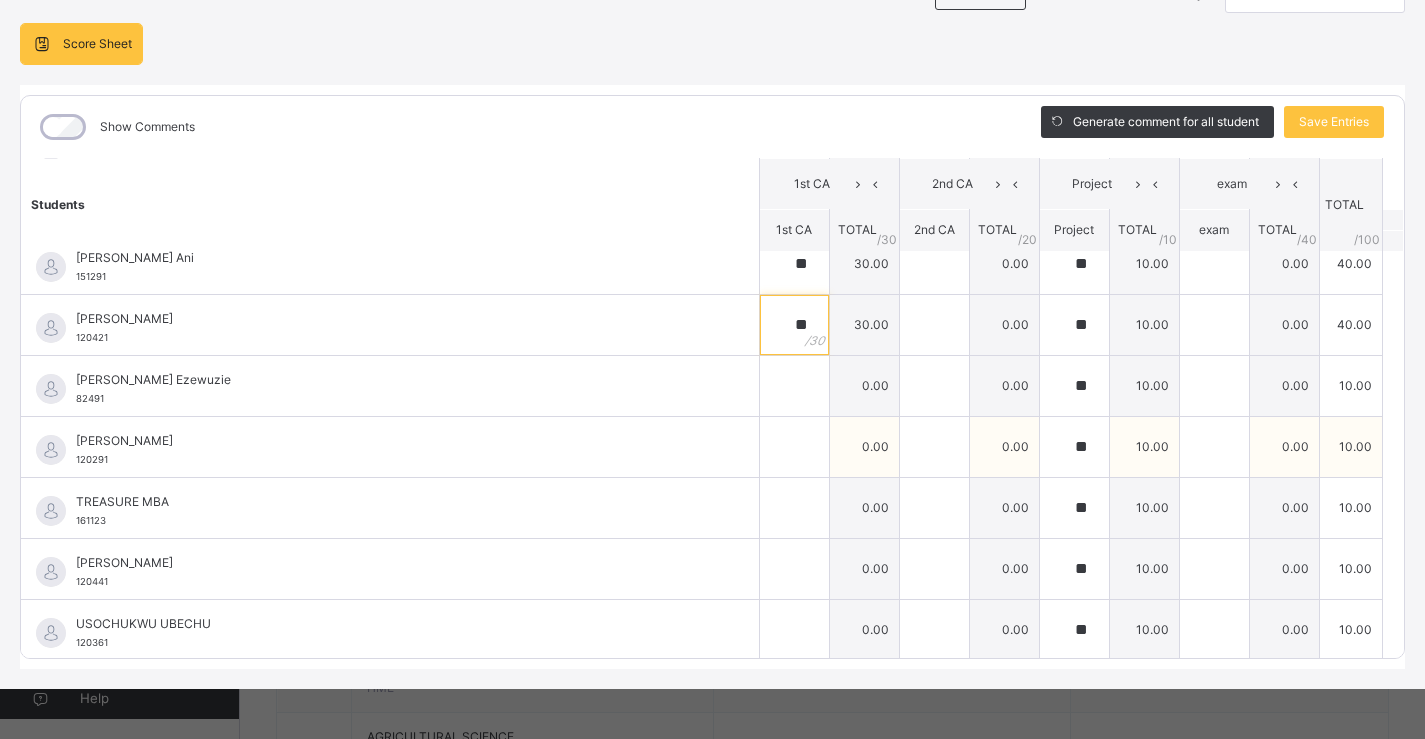 scroll, scrollTop: 2200, scrollLeft: 0, axis: vertical 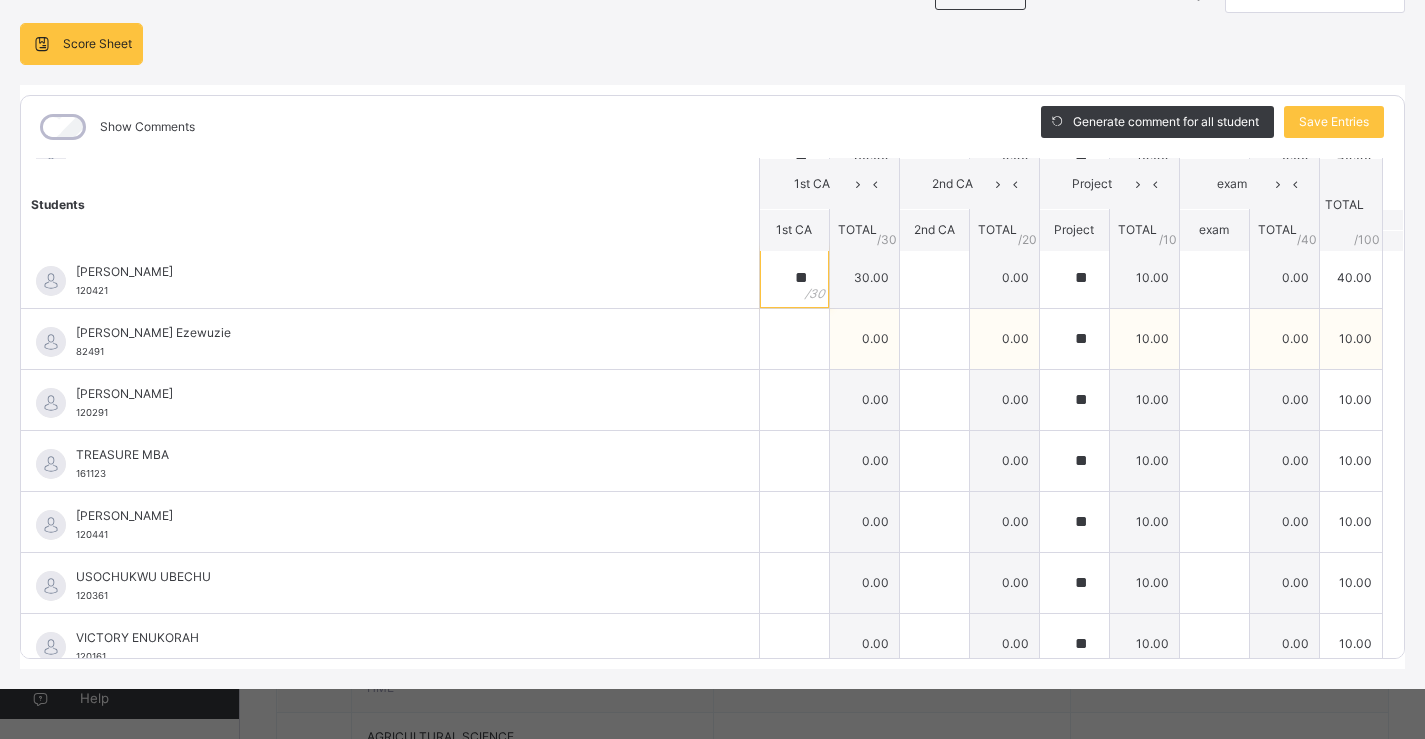 type on "**" 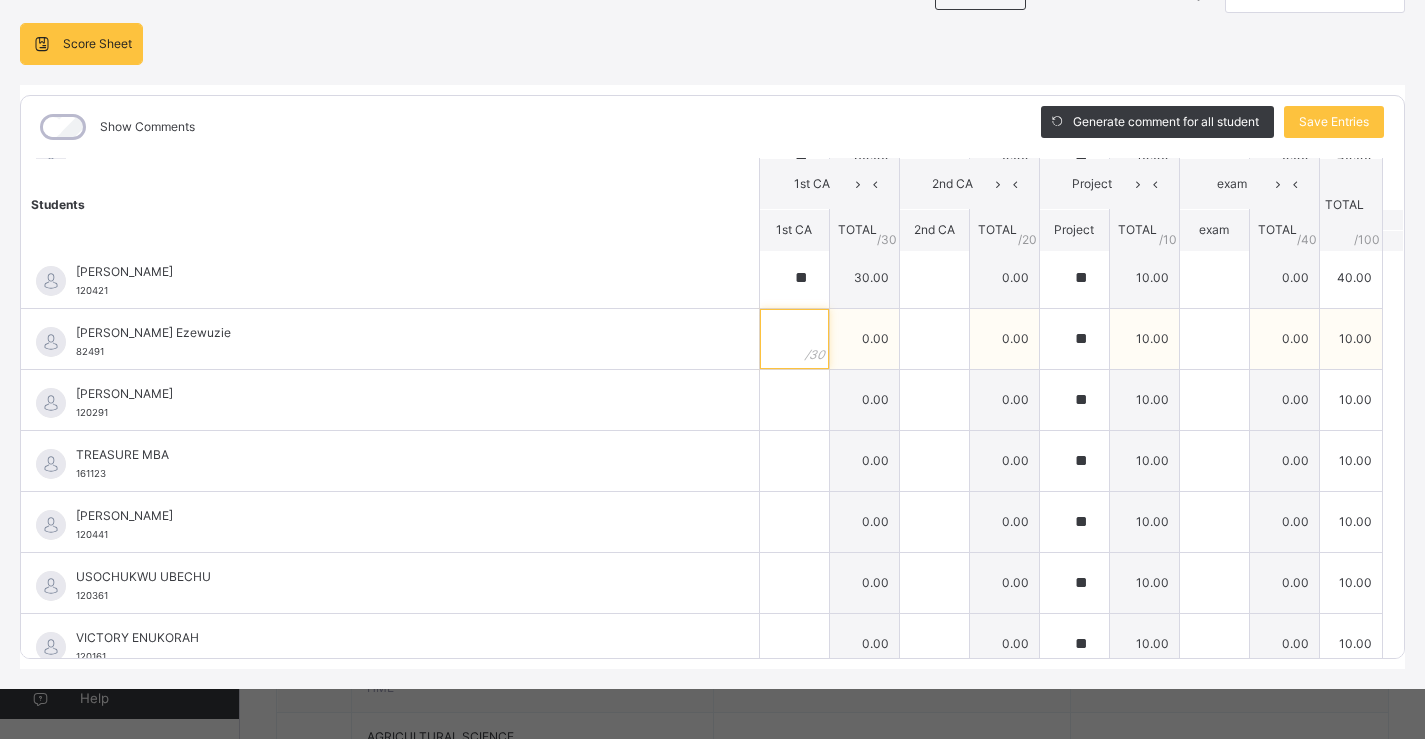 click at bounding box center [794, 339] 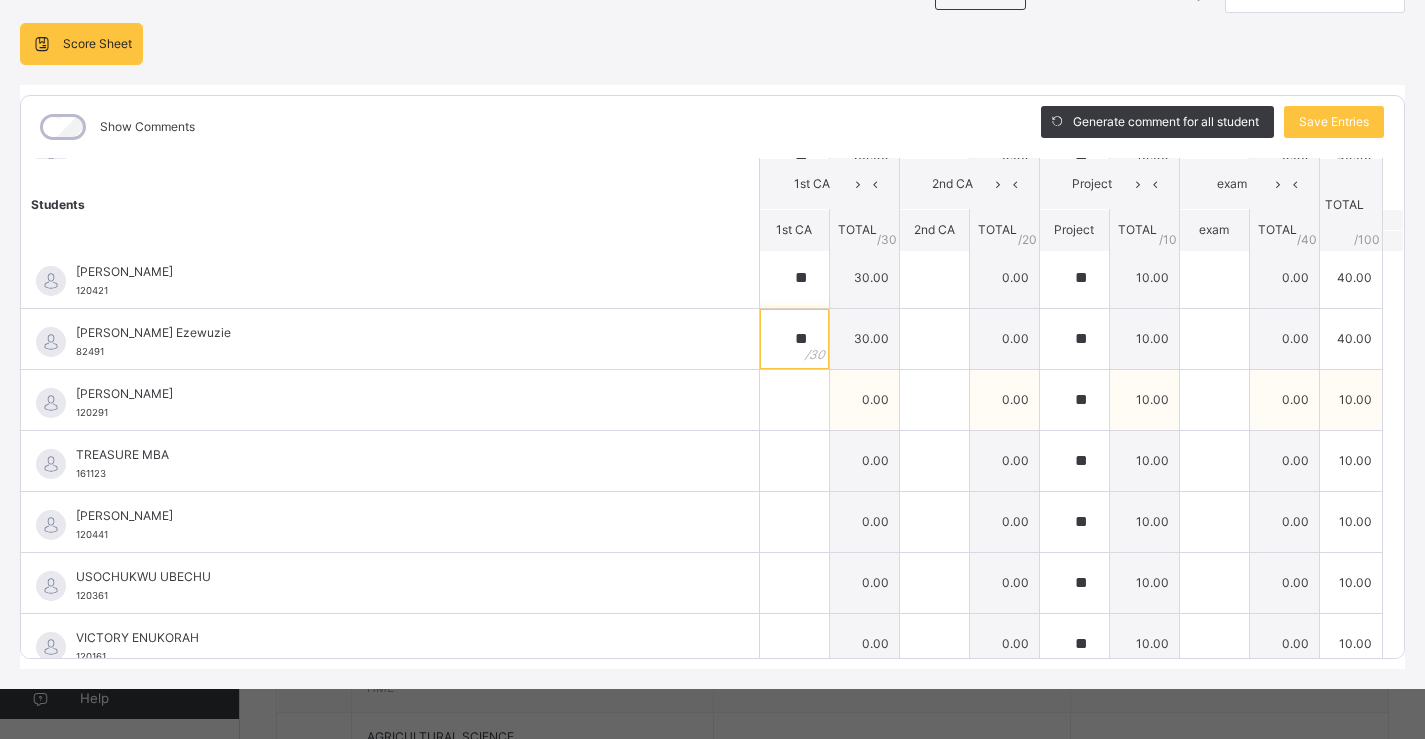 type on "**" 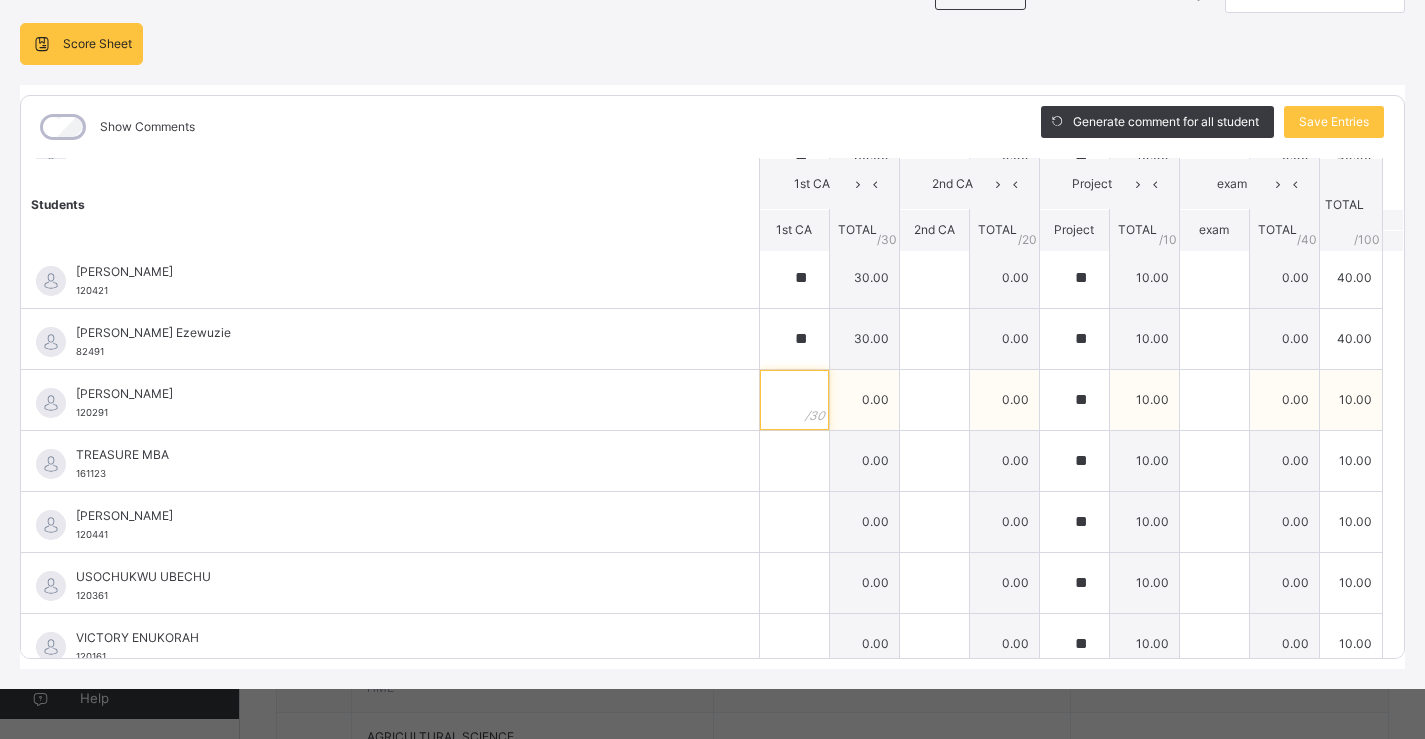 click at bounding box center (794, 400) 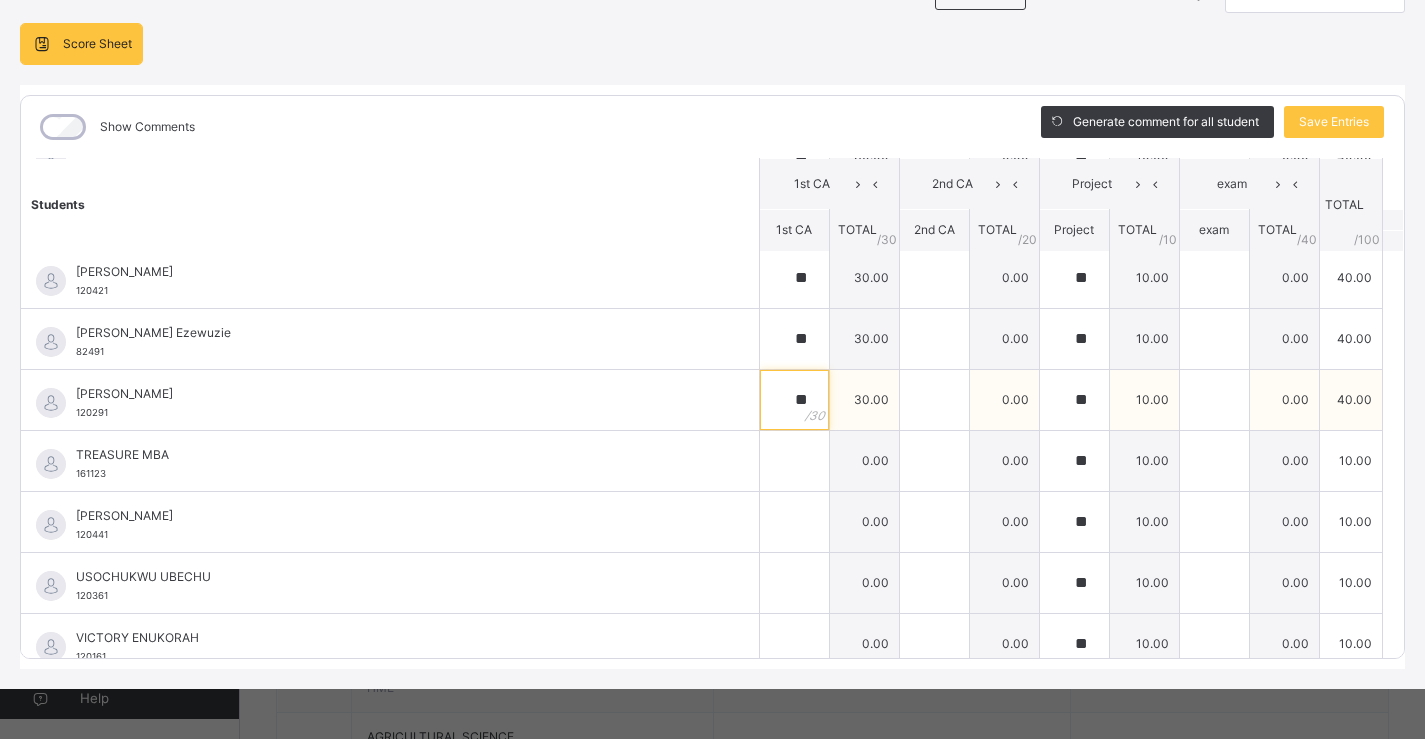 scroll, scrollTop: 2300, scrollLeft: 0, axis: vertical 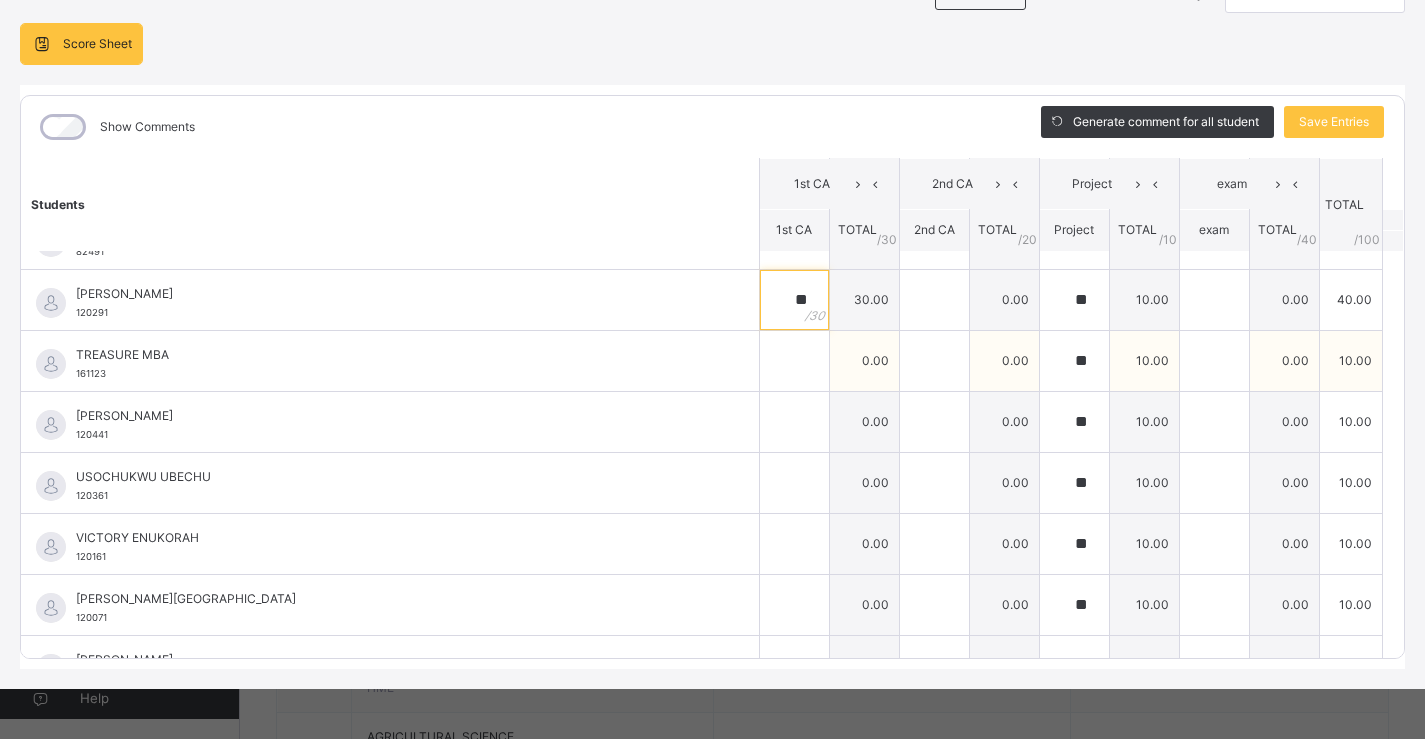 type on "**" 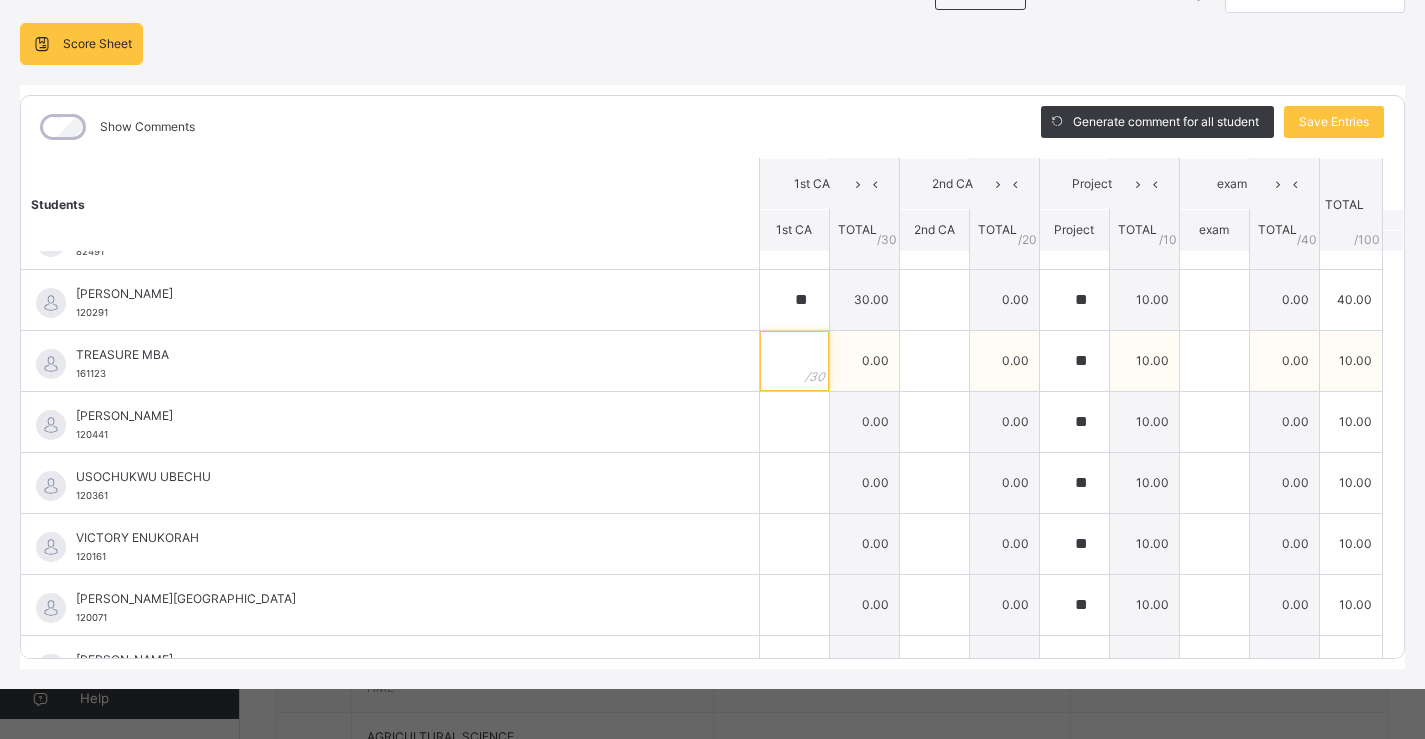 click at bounding box center (794, 361) 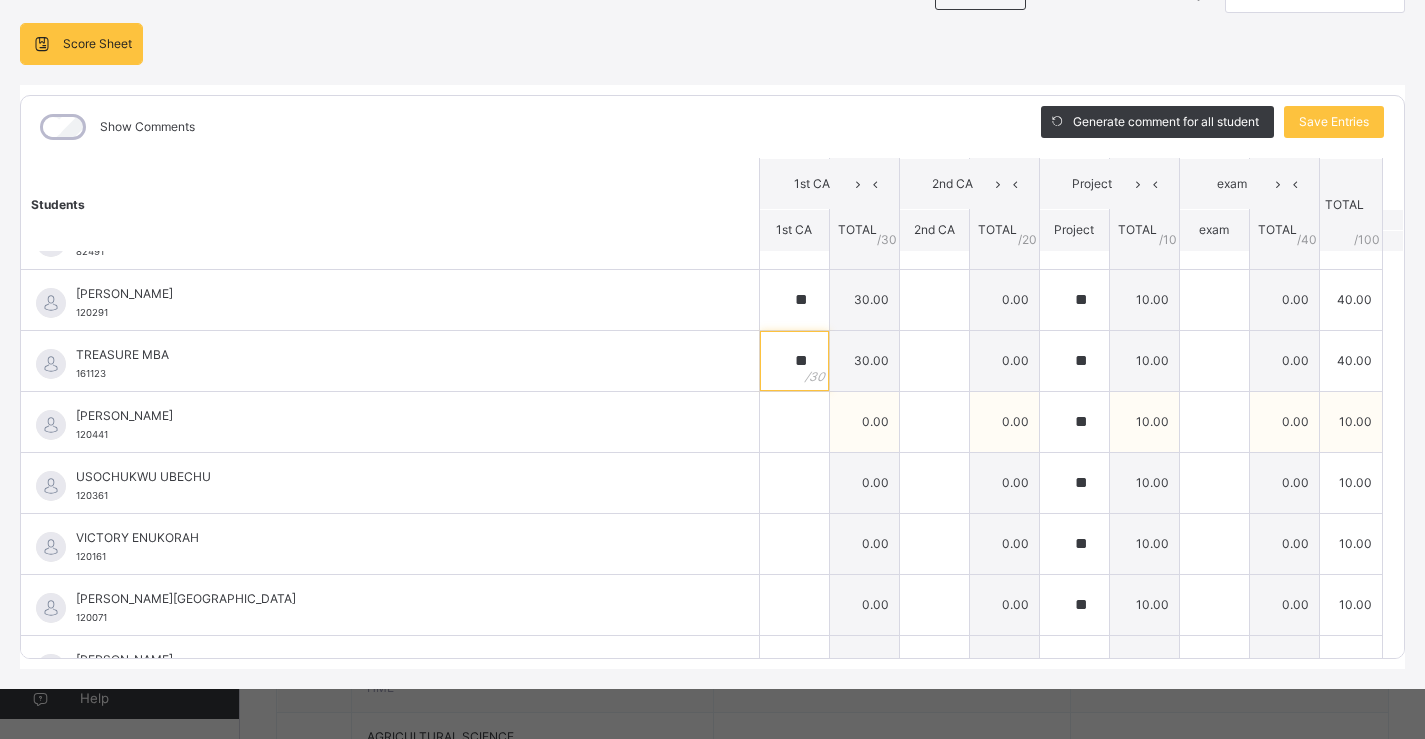 type on "**" 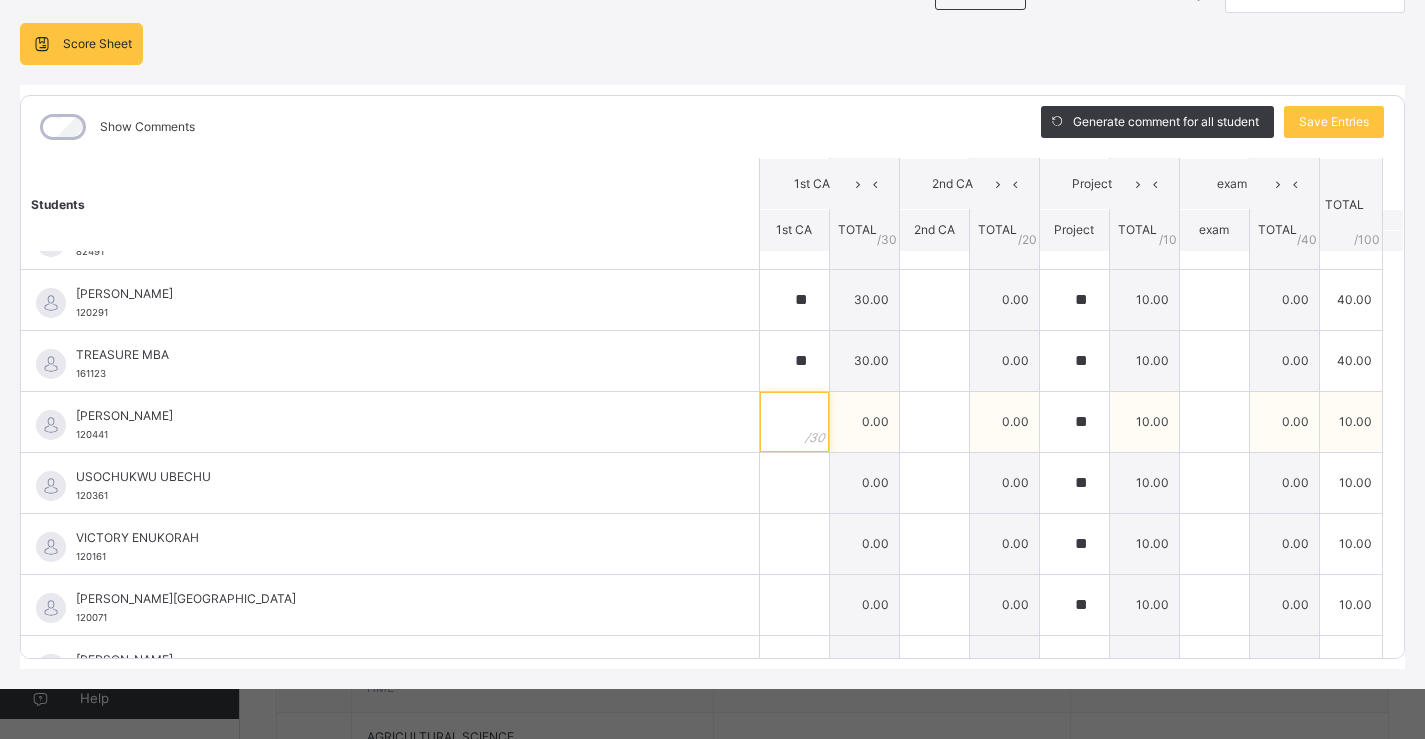 click at bounding box center [794, 422] 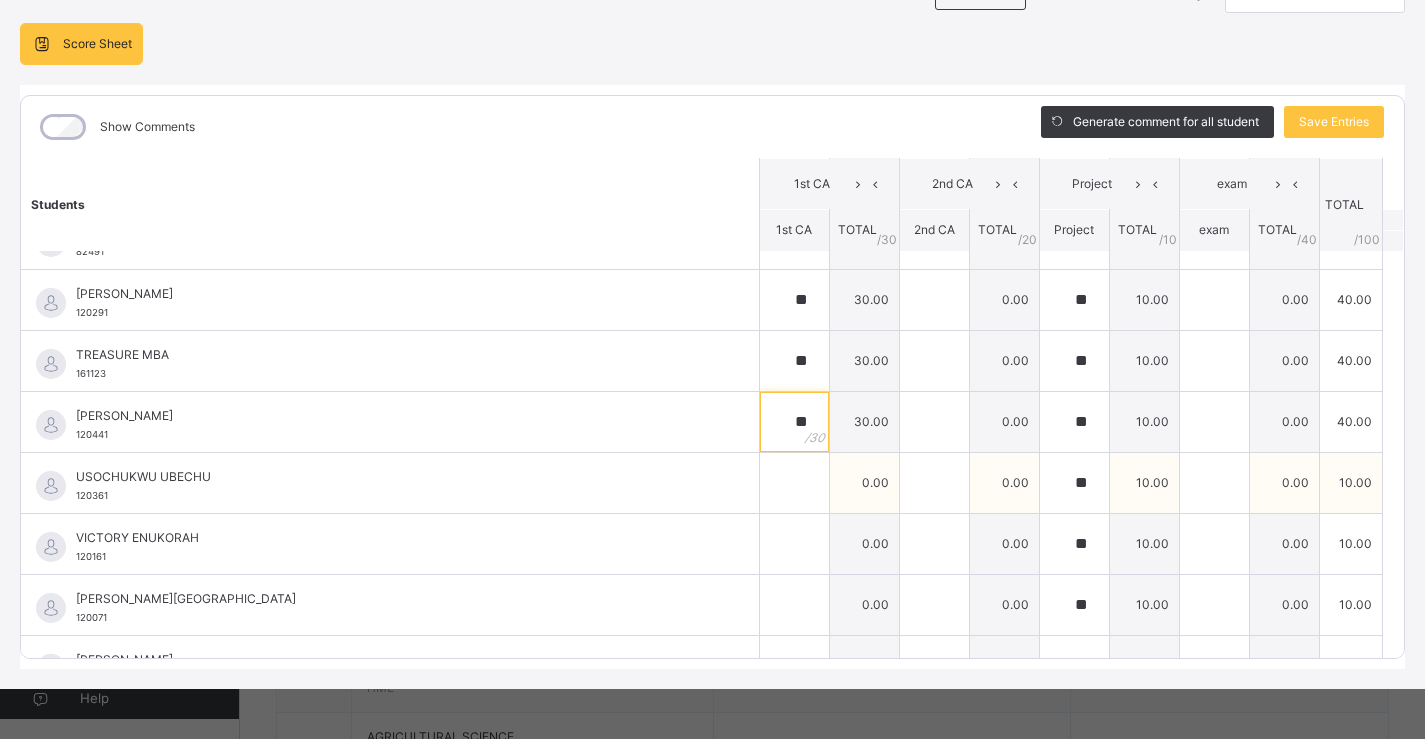 type on "**" 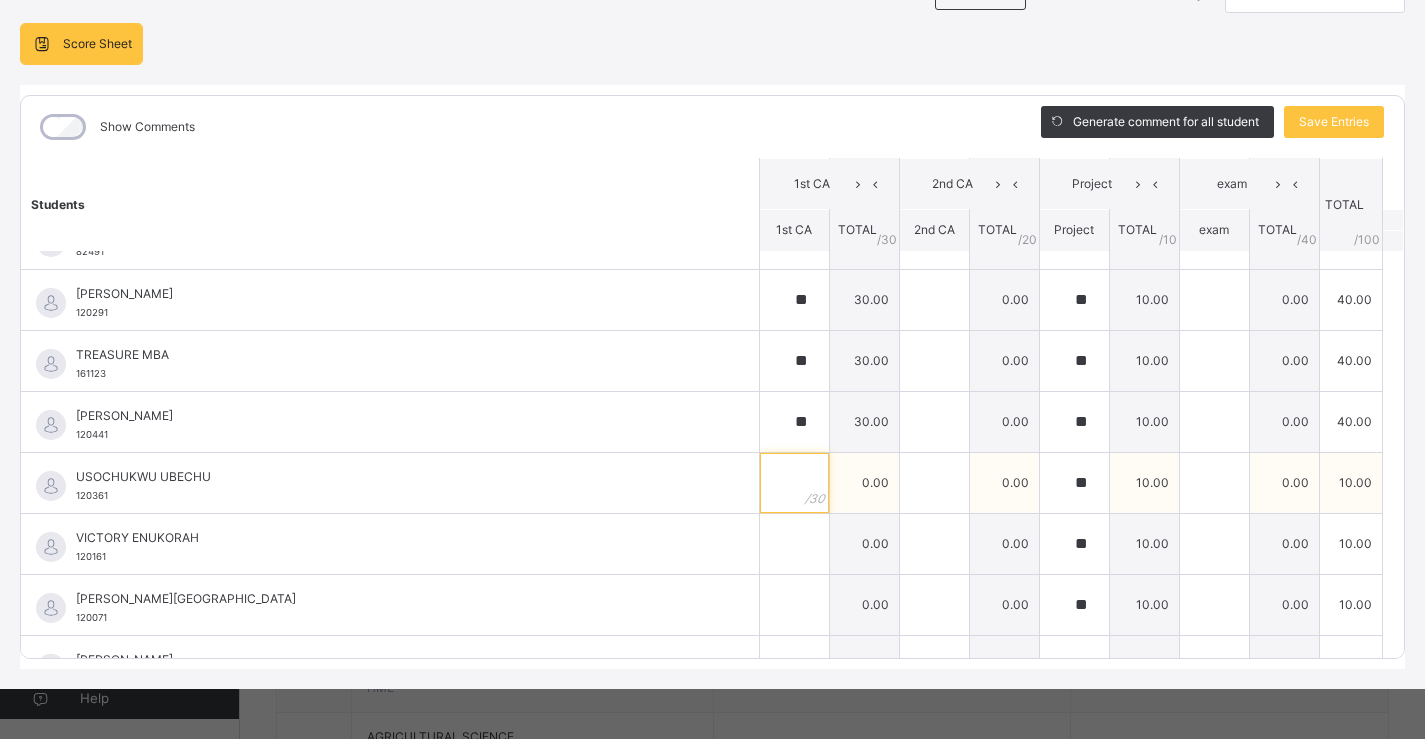 click at bounding box center (794, 483) 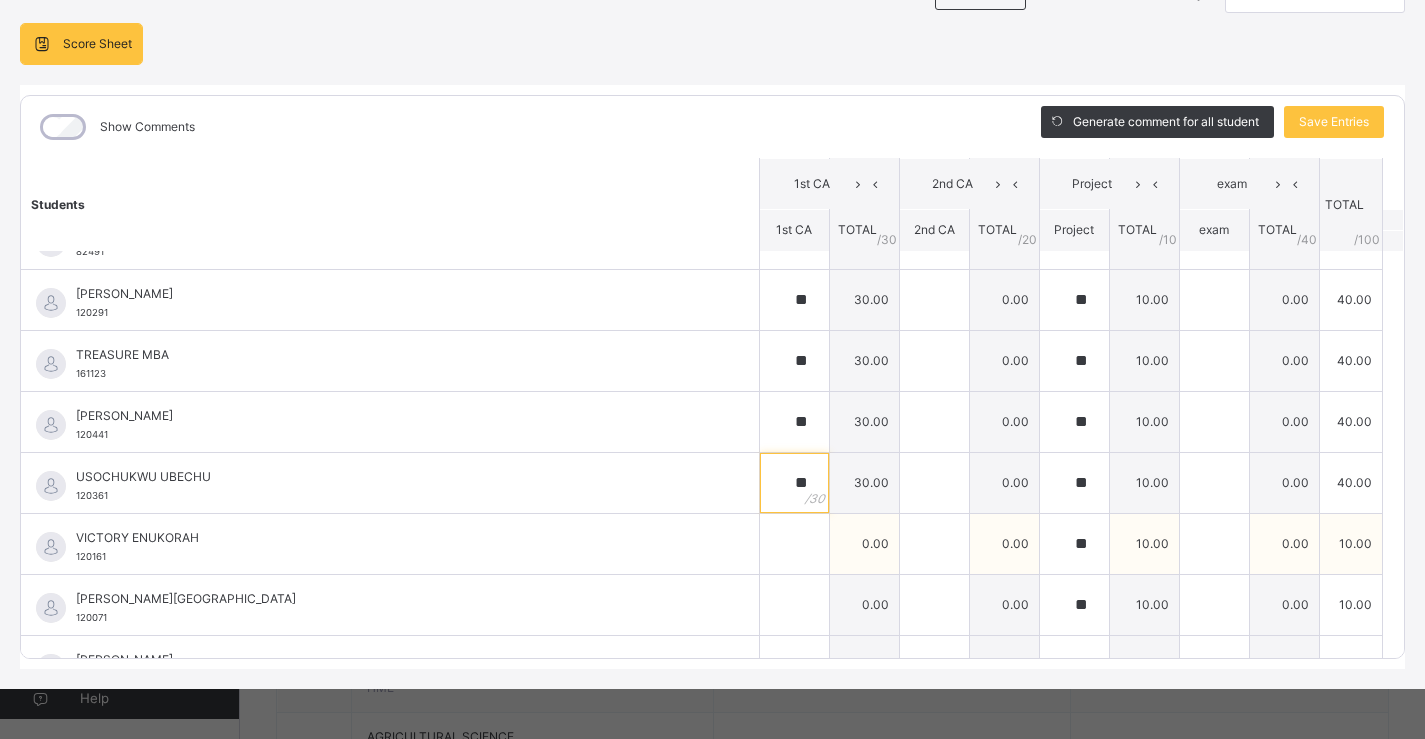 type on "**" 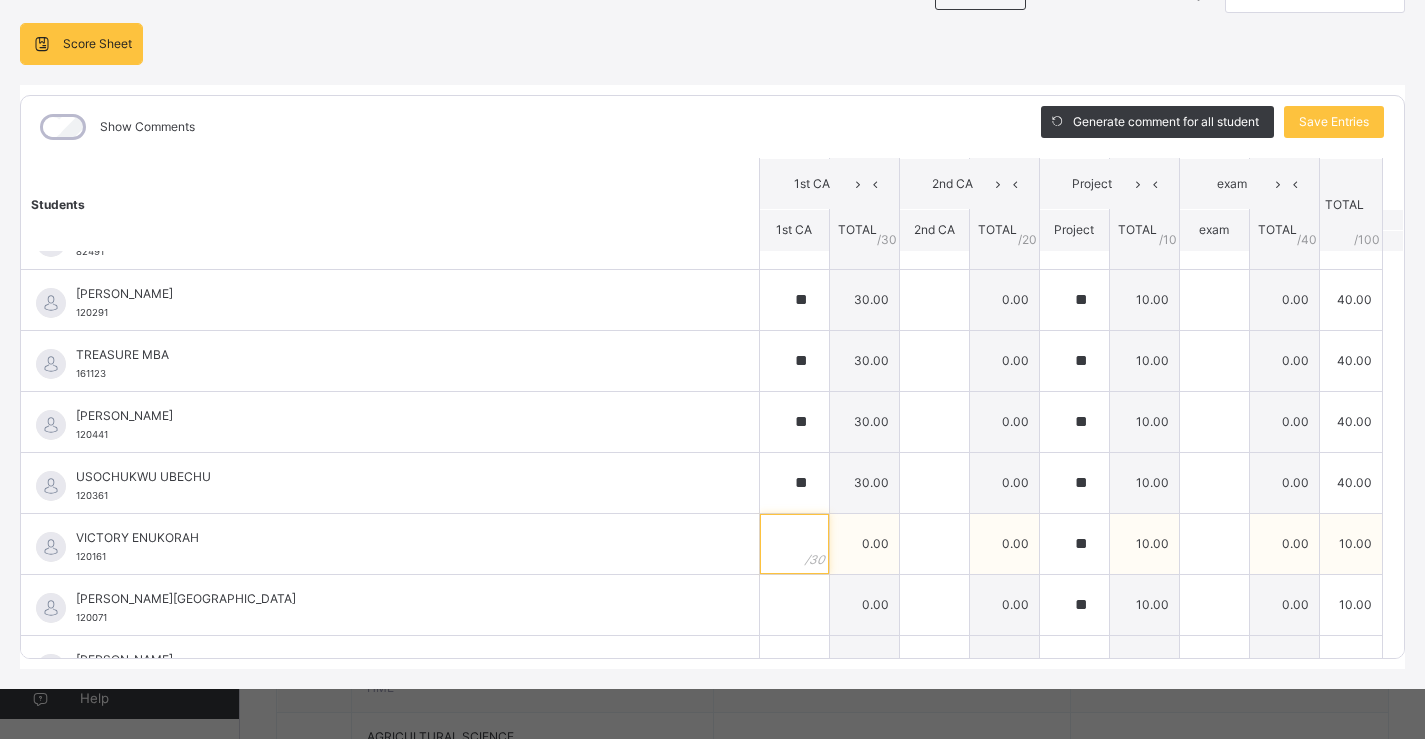 click at bounding box center [794, 544] 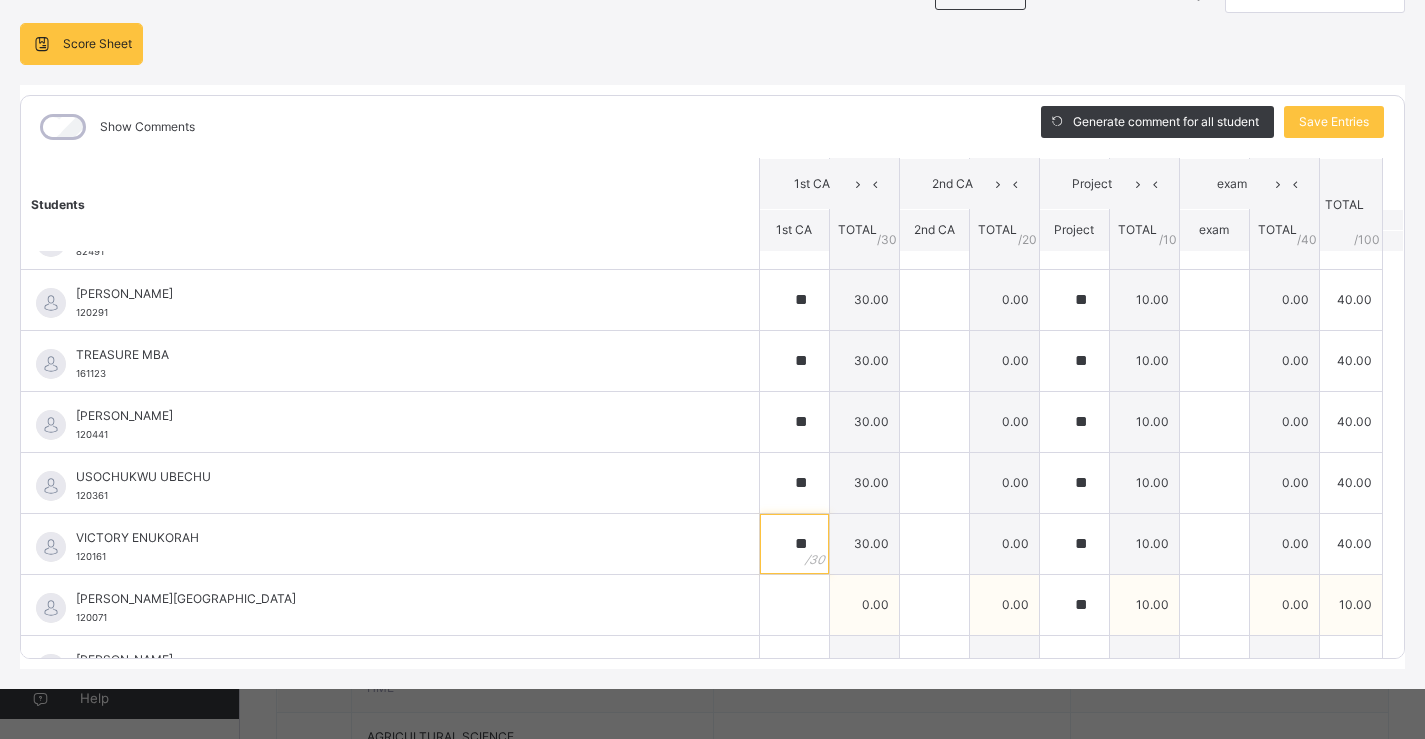 type on "**" 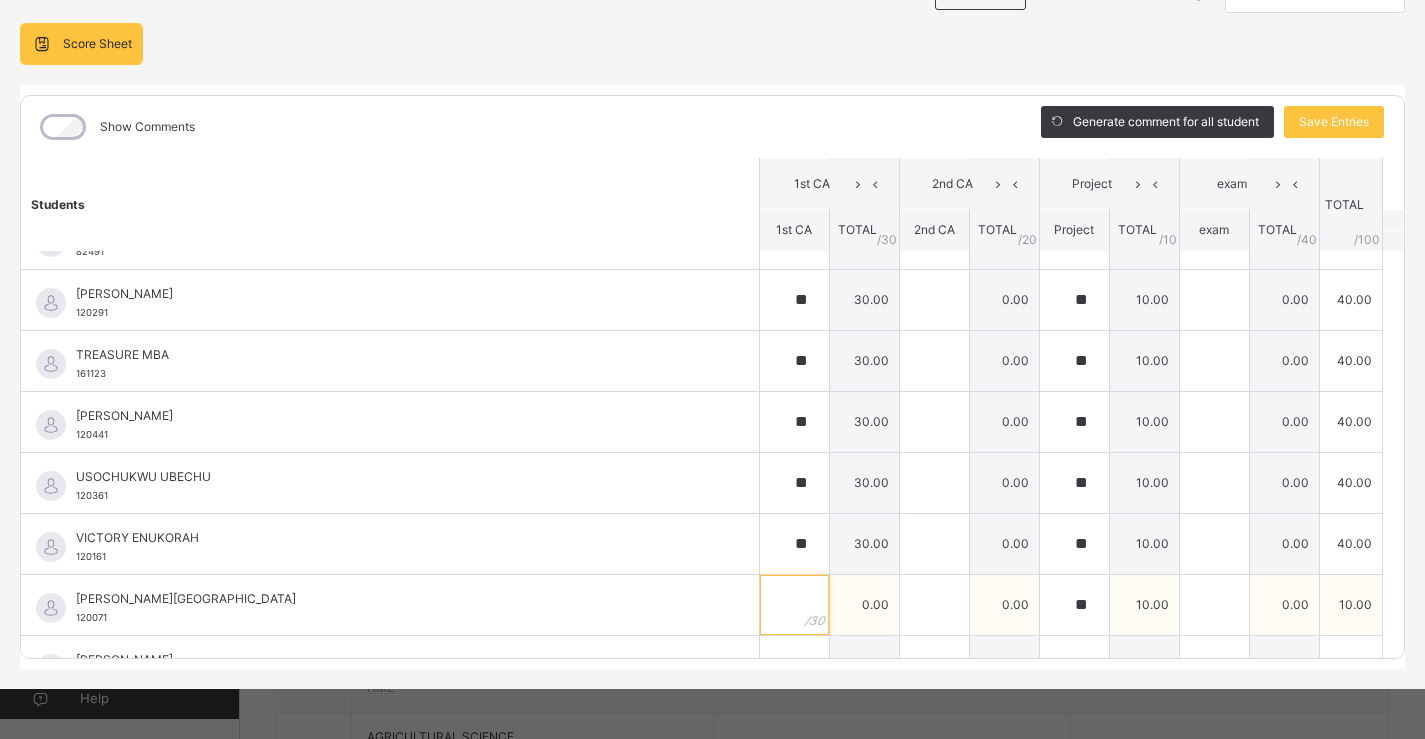click at bounding box center [794, 605] 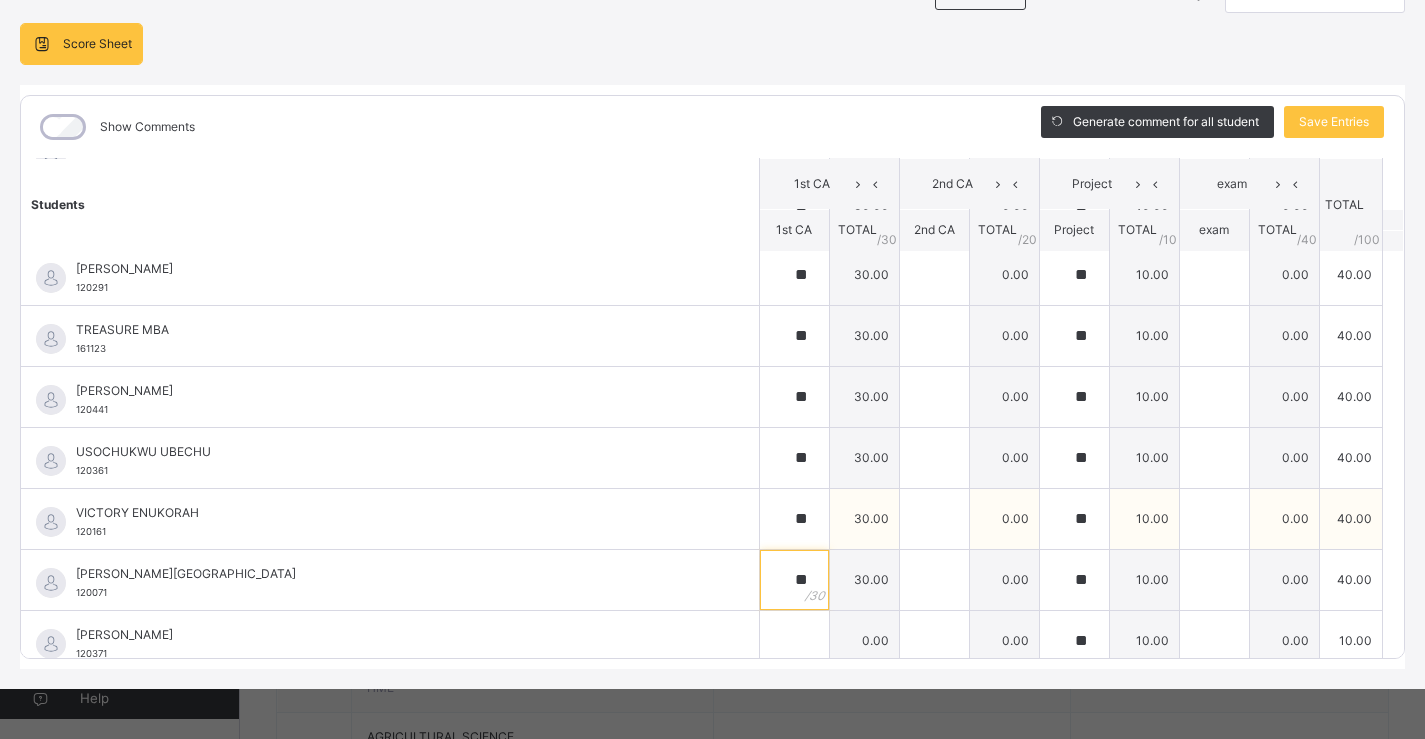 scroll, scrollTop: 2339, scrollLeft: 0, axis: vertical 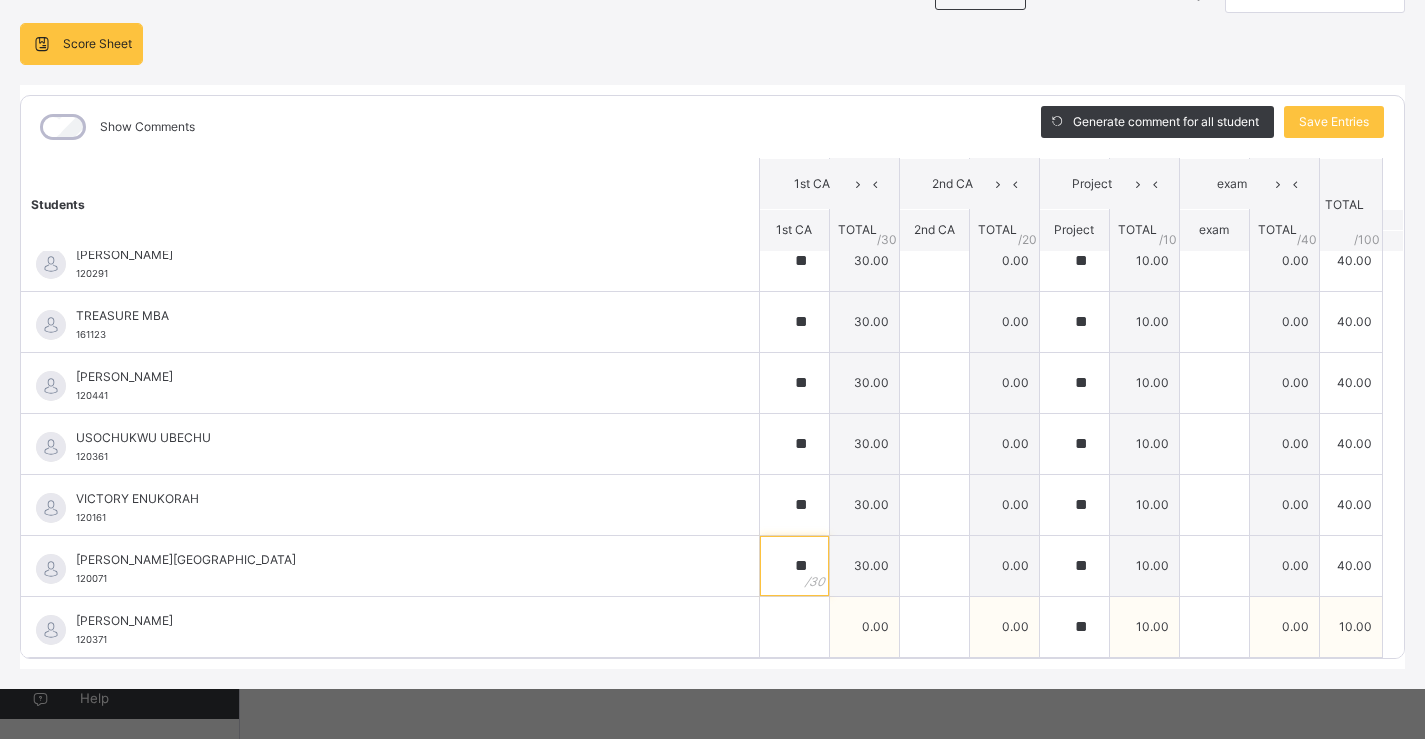 type on "**" 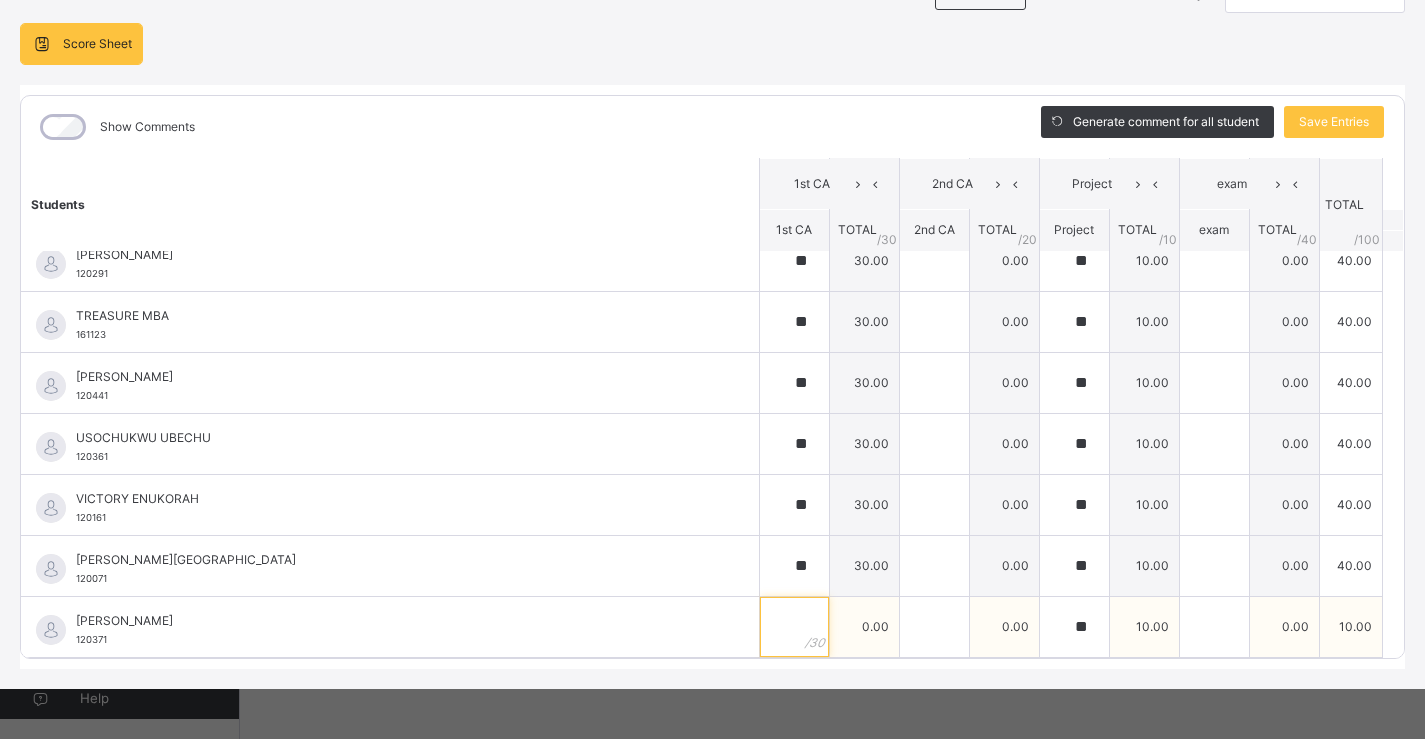 click at bounding box center [794, 627] 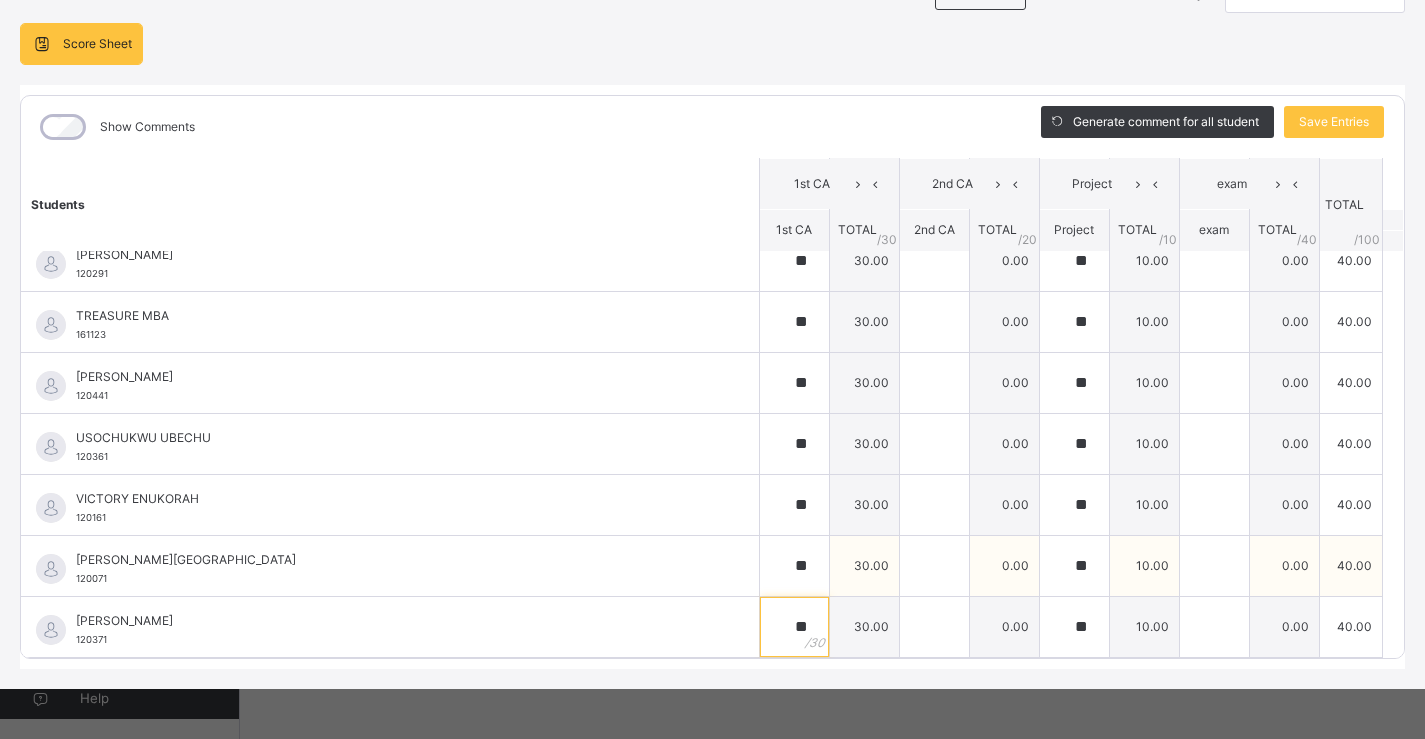 type on "**" 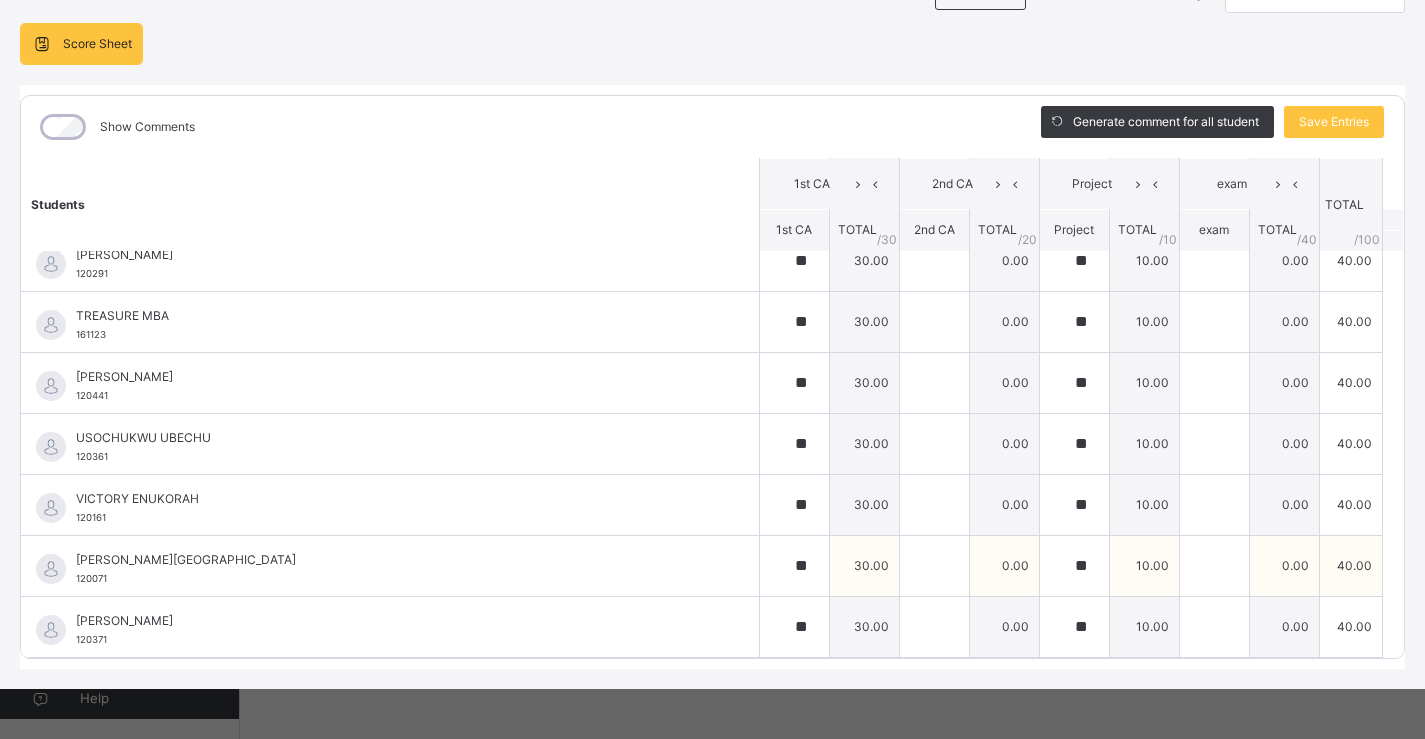 click on "Xavier K.  Agbo" at bounding box center [395, 560] 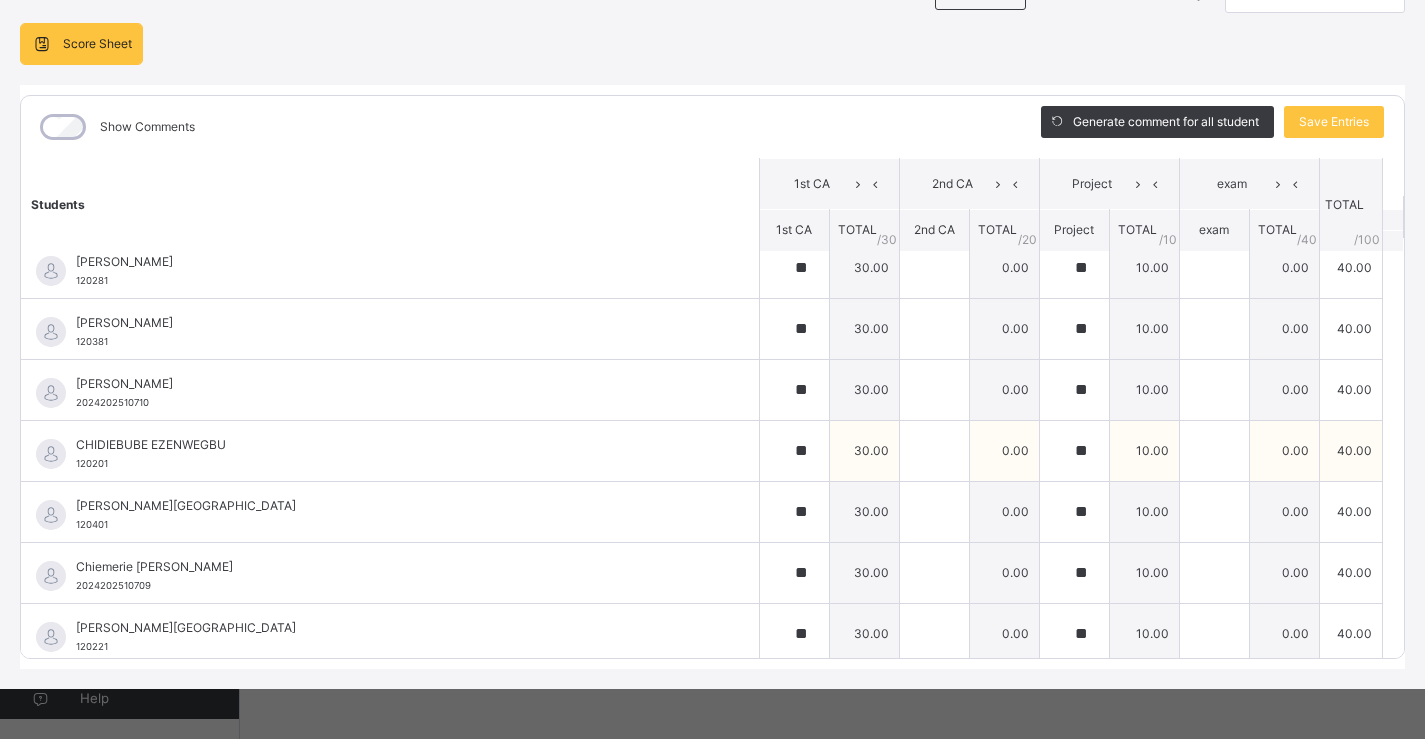 scroll, scrollTop: 0, scrollLeft: 0, axis: both 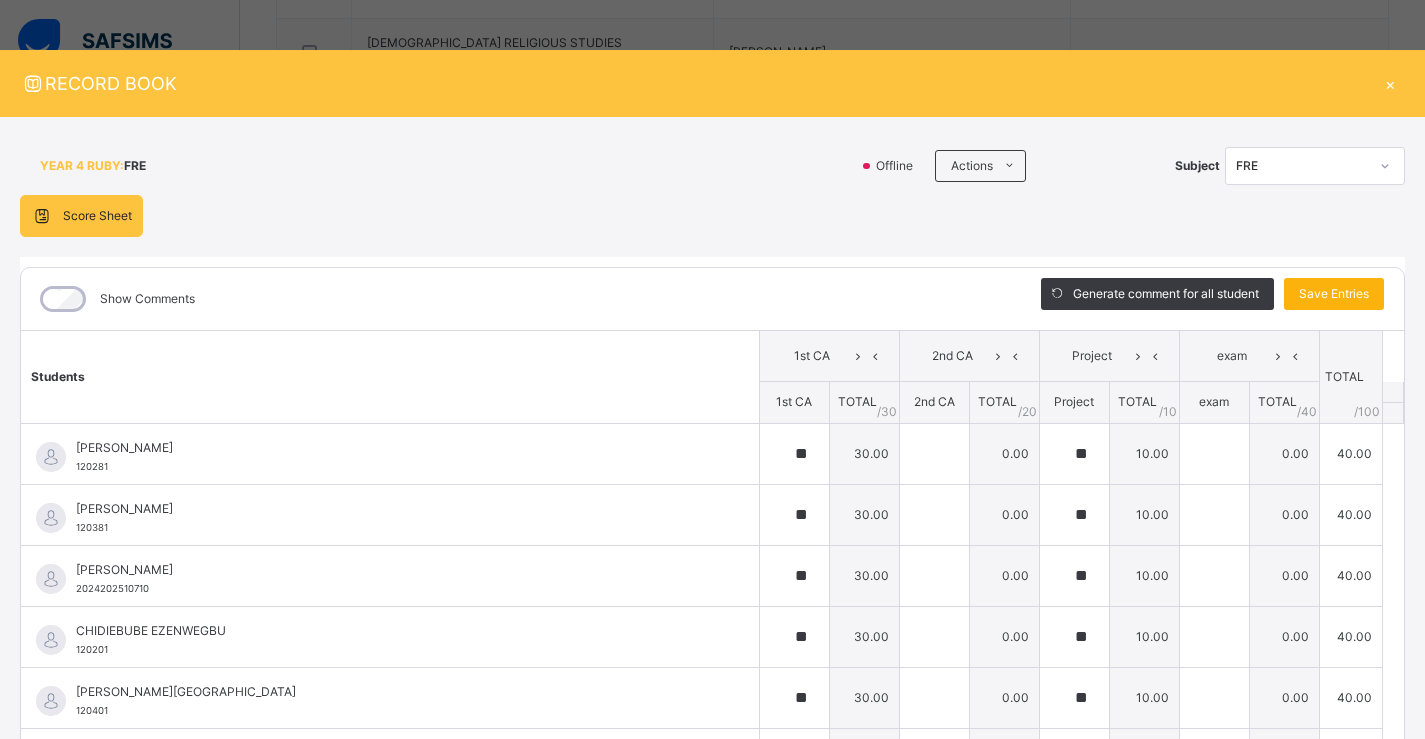click on "Save Entries" at bounding box center [1334, 294] 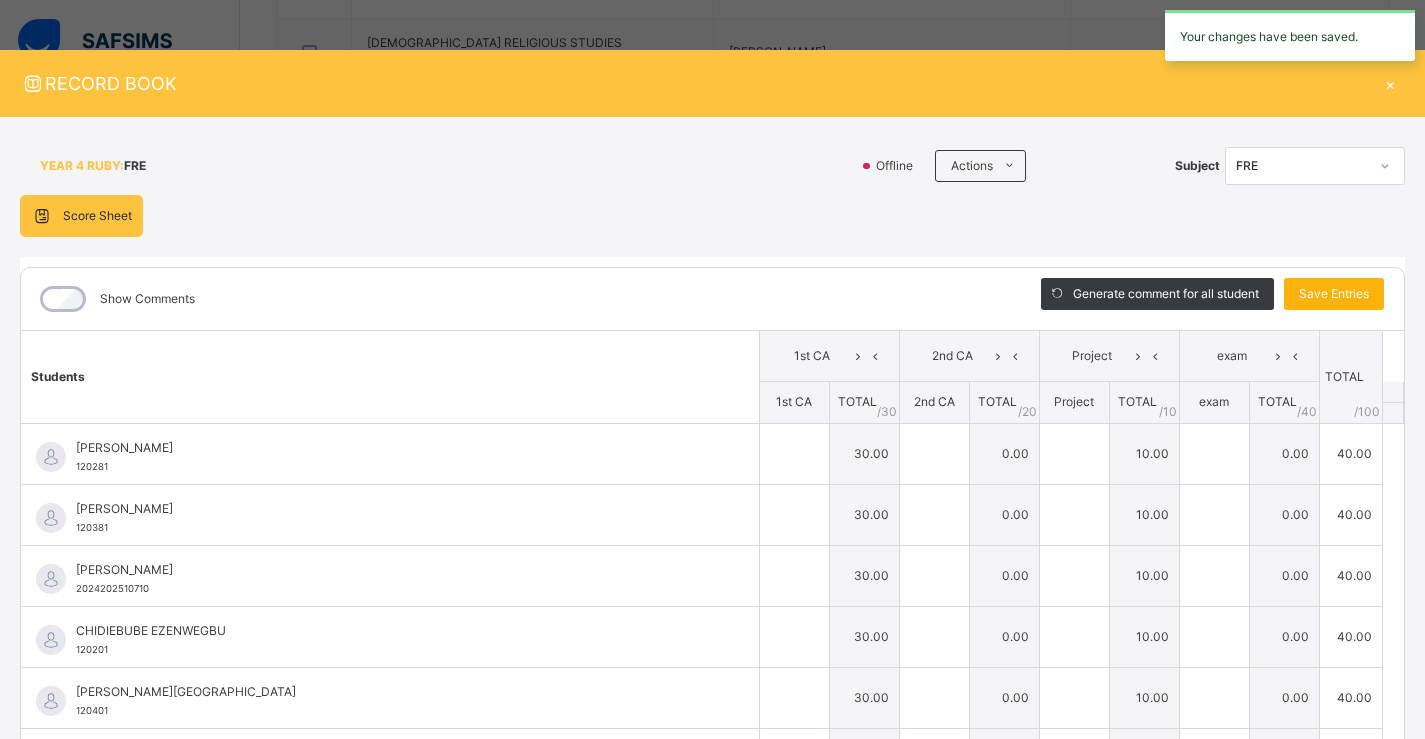 type on "**" 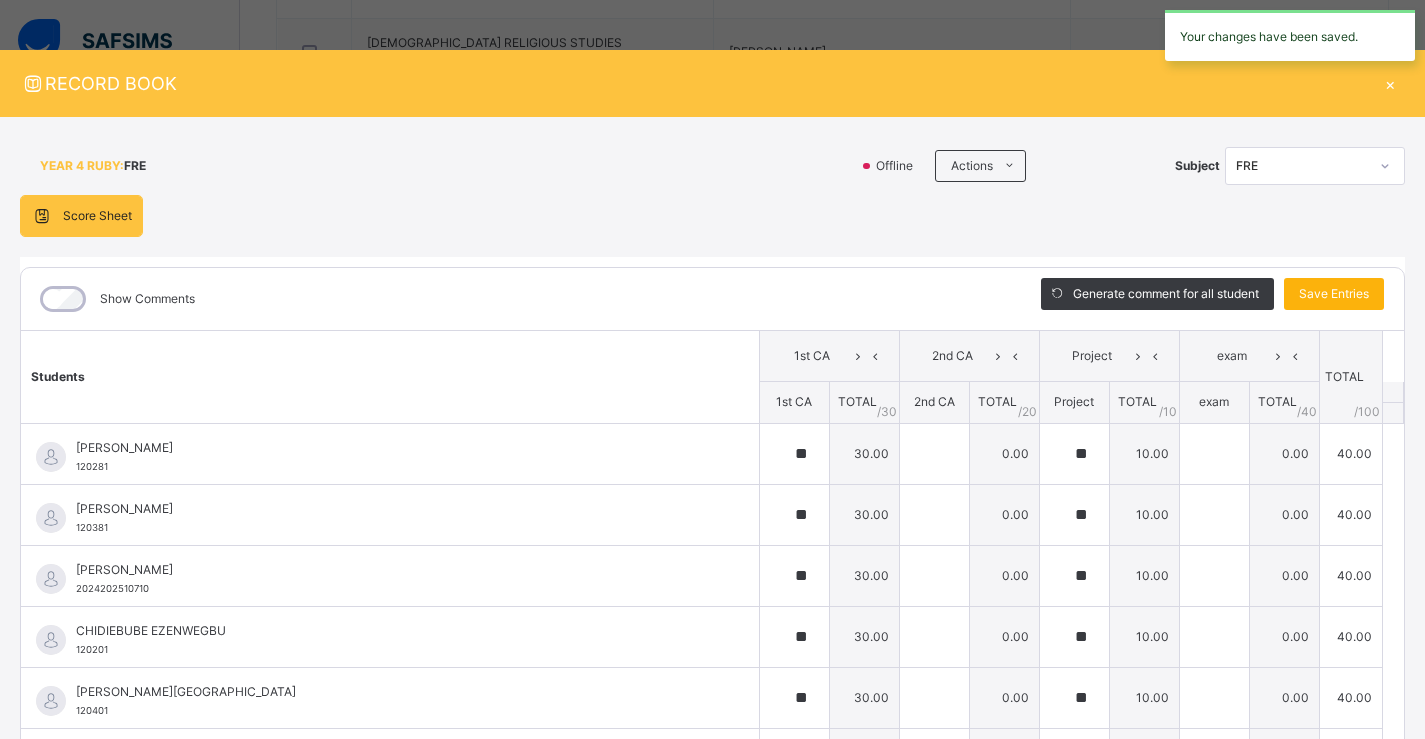 type on "**" 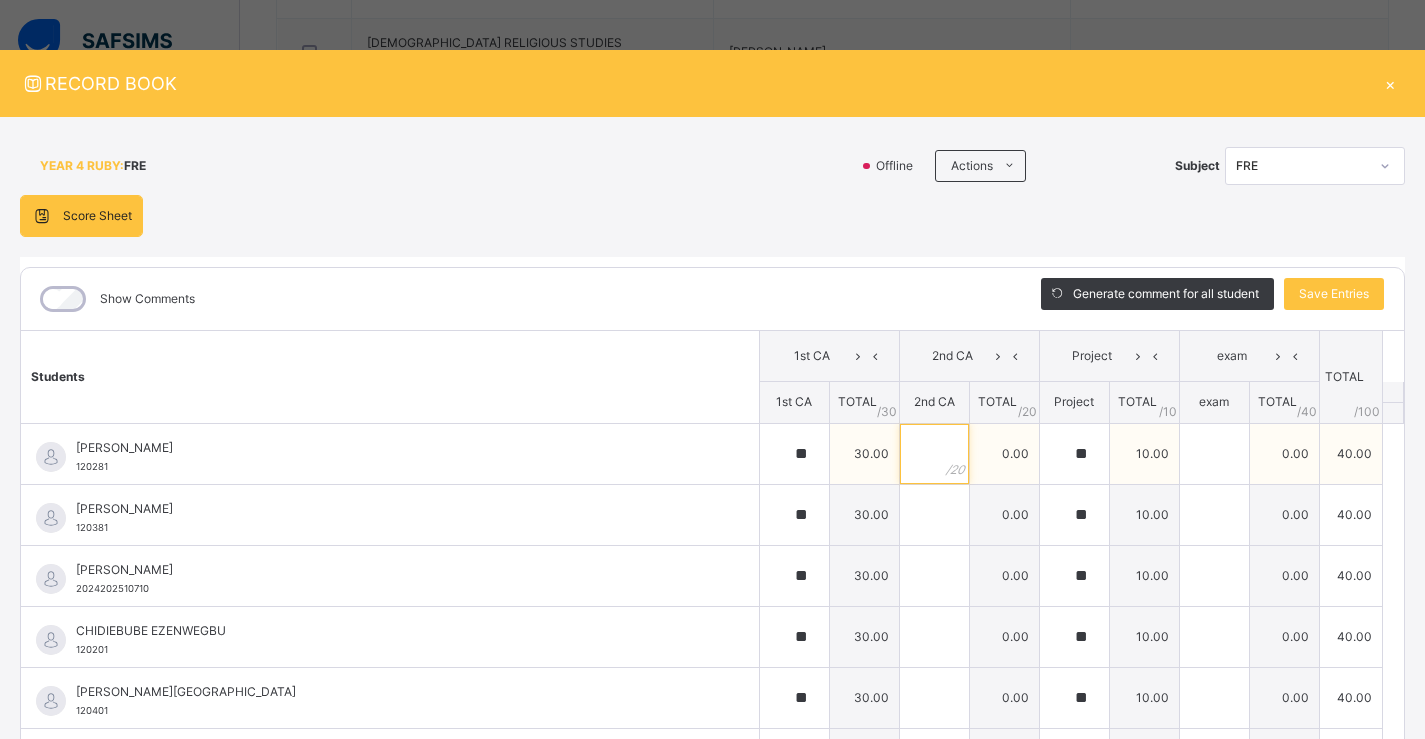 click at bounding box center (934, 454) 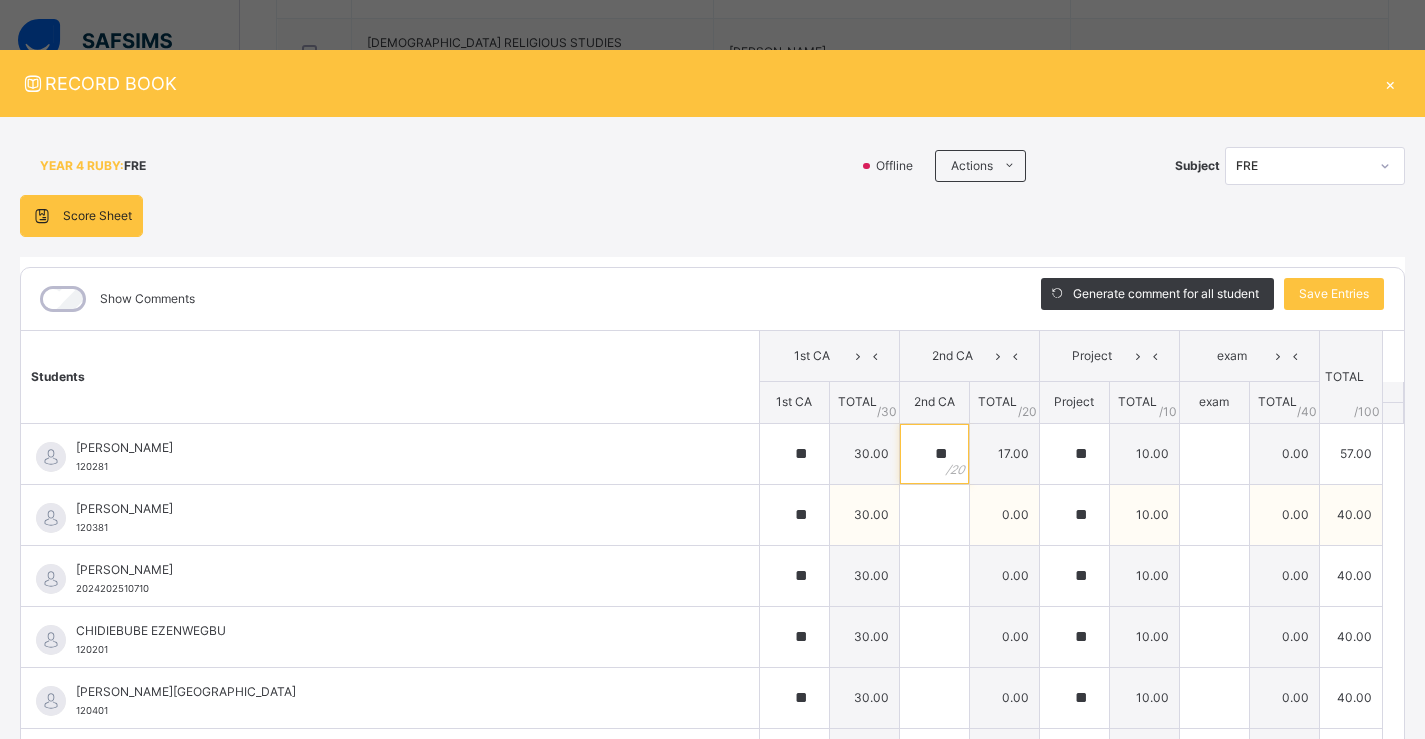 type on "**" 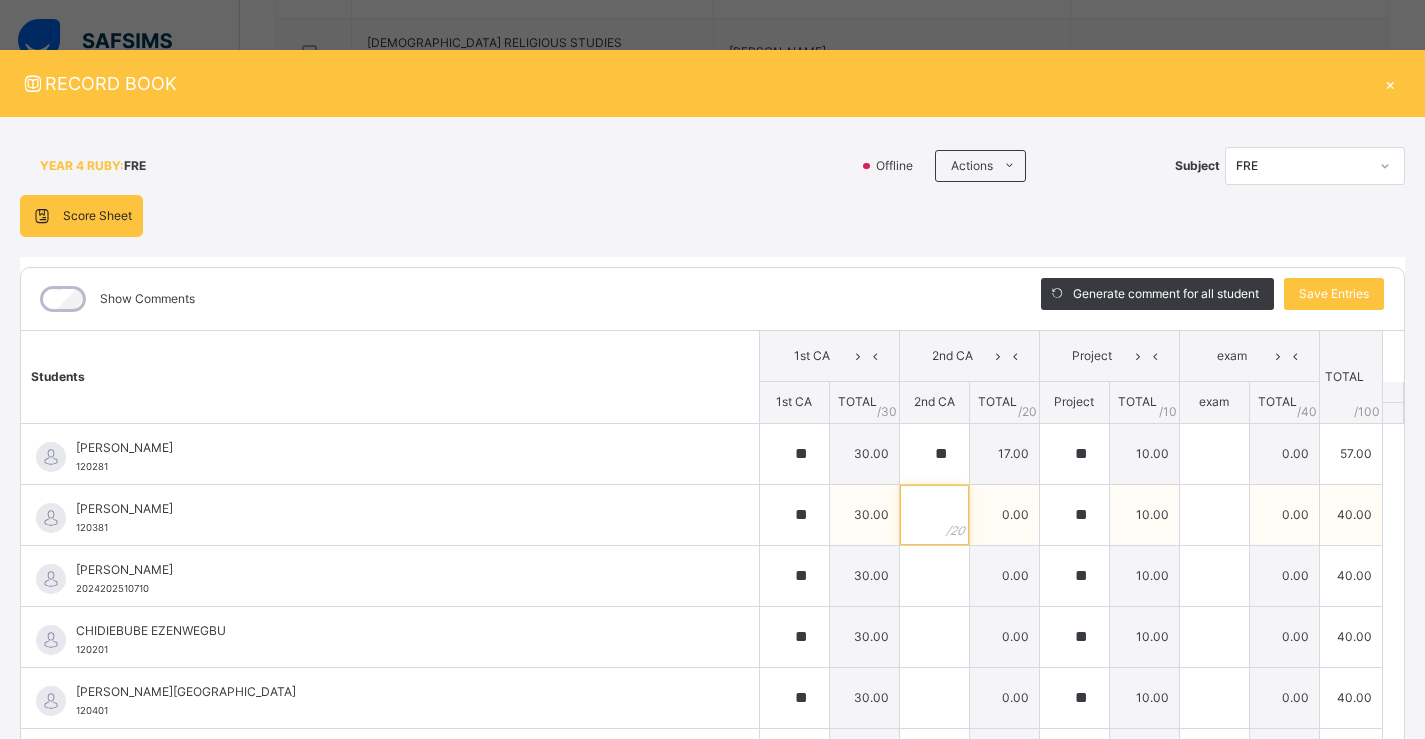 click at bounding box center [934, 515] 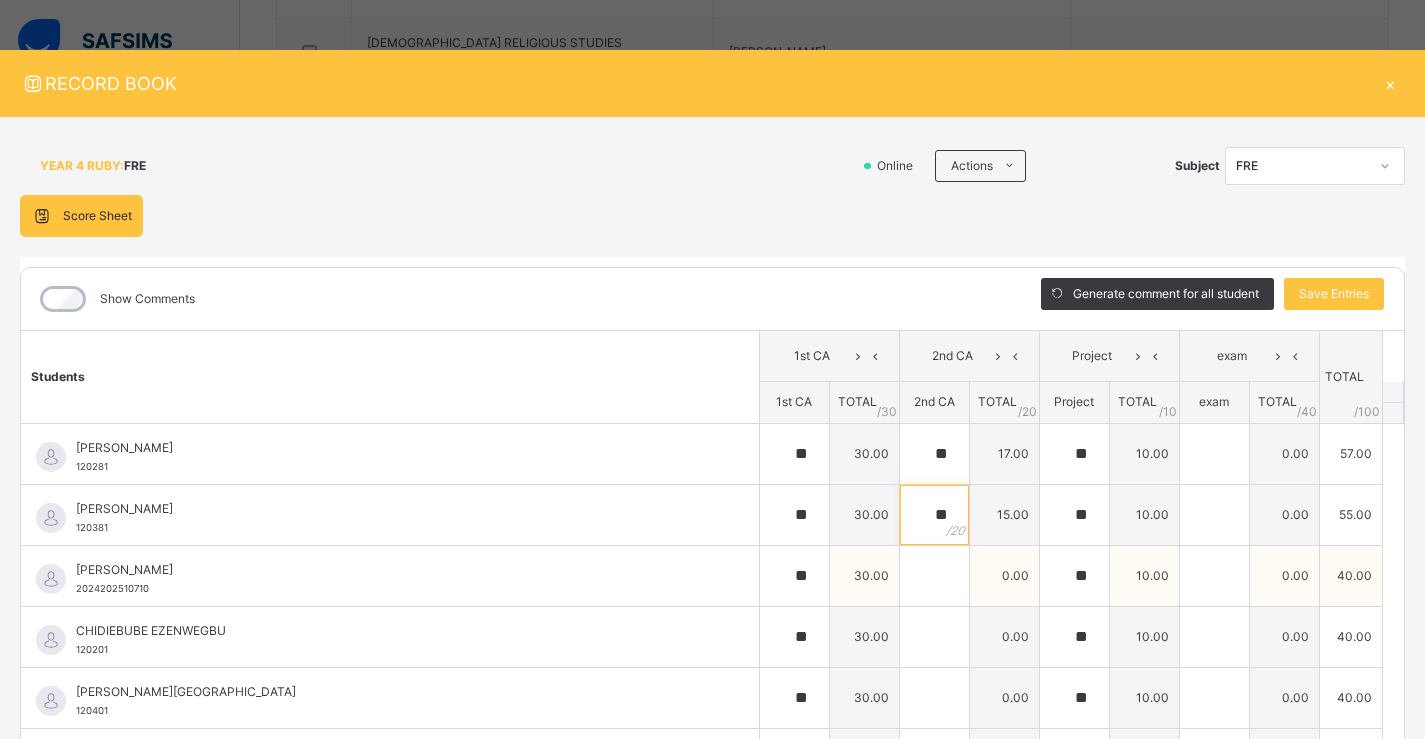 type on "**" 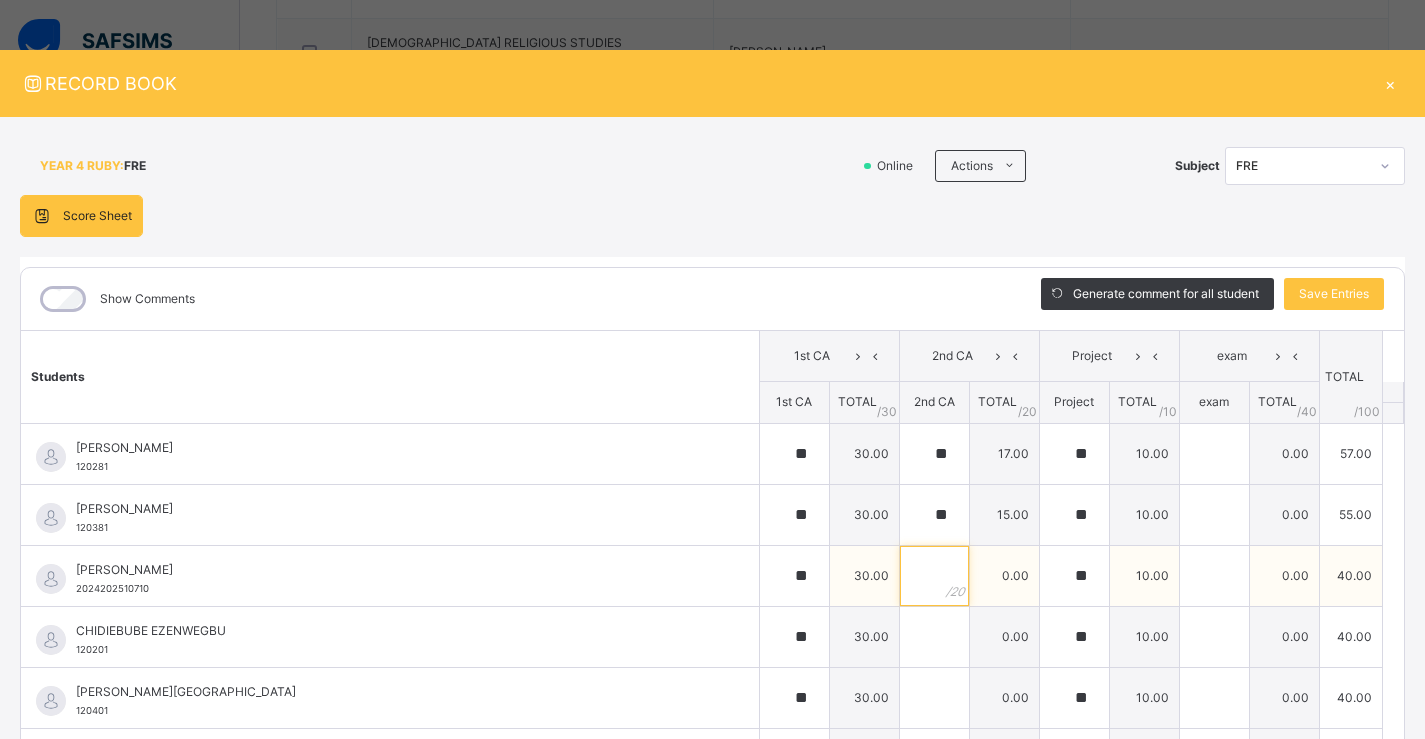 click at bounding box center [934, 576] 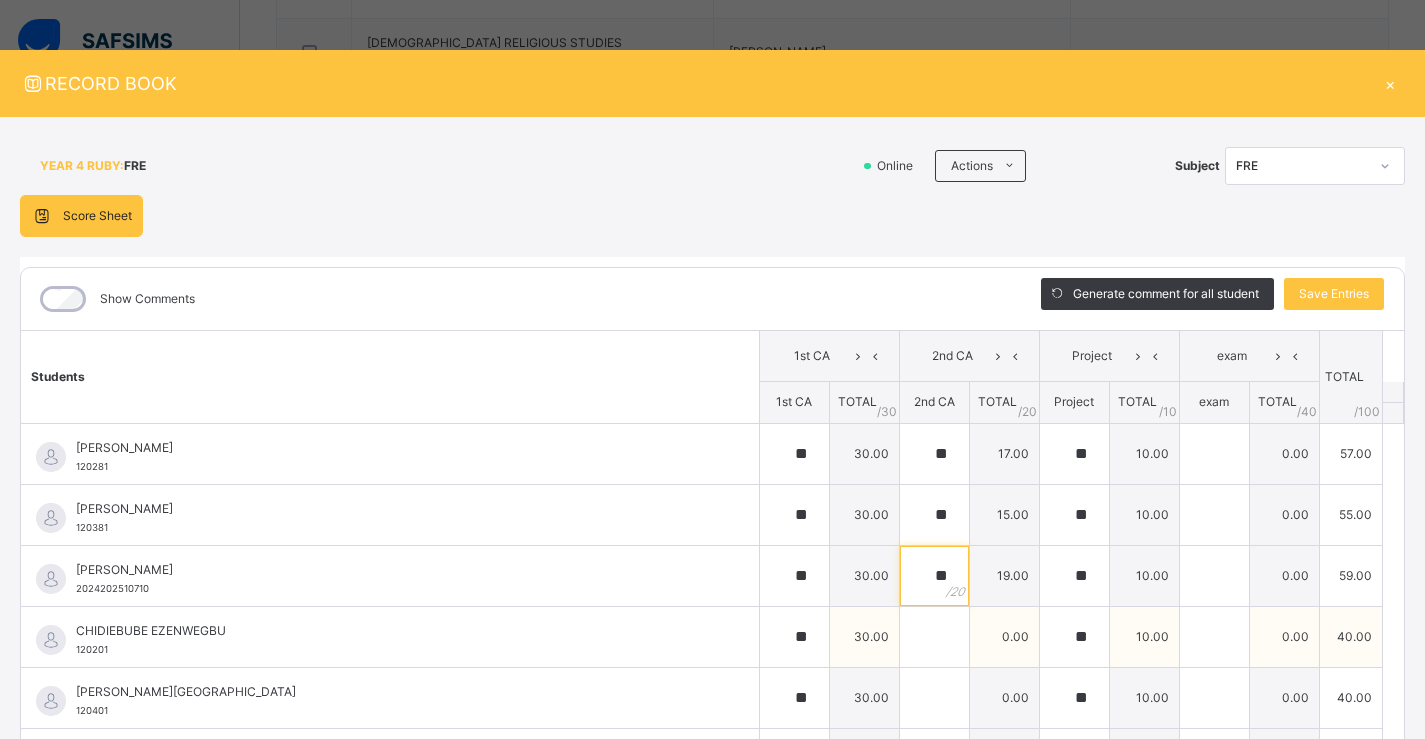type on "**" 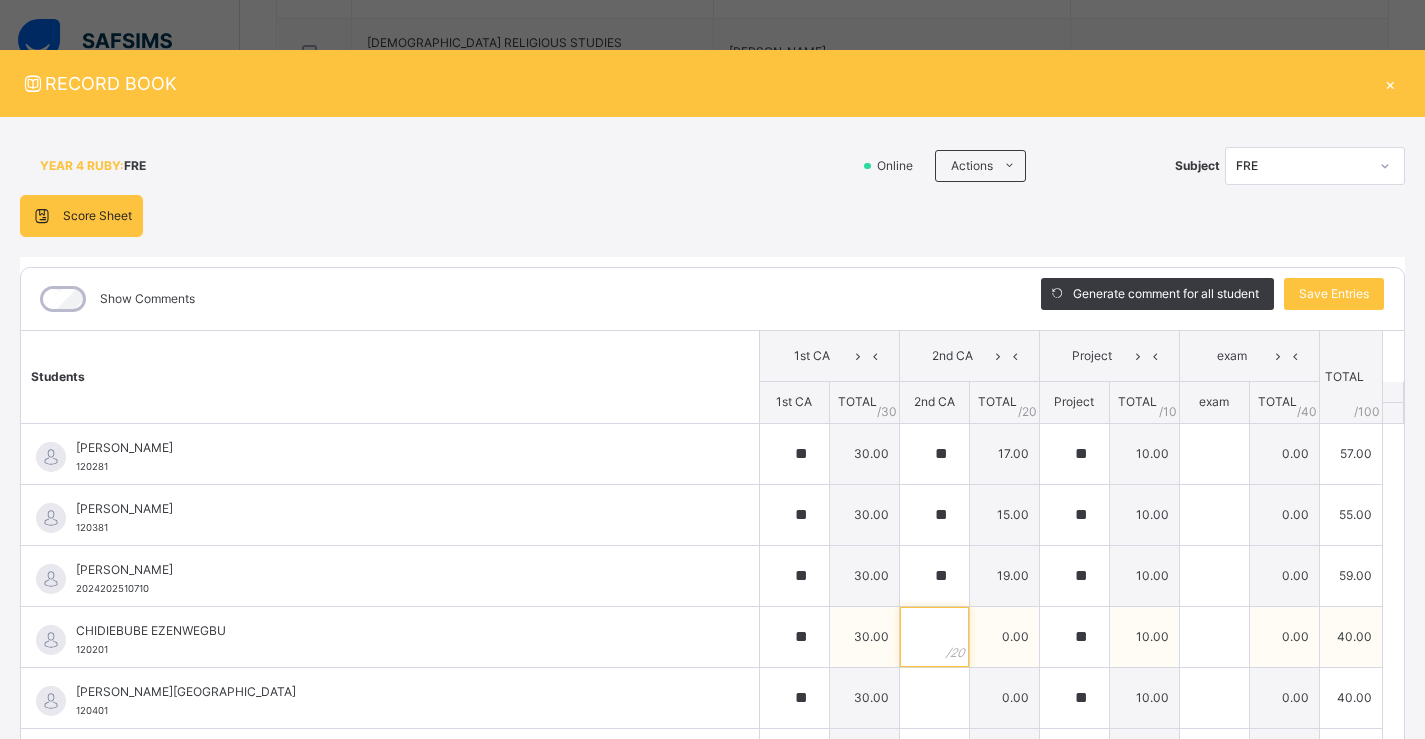 click at bounding box center [934, 637] 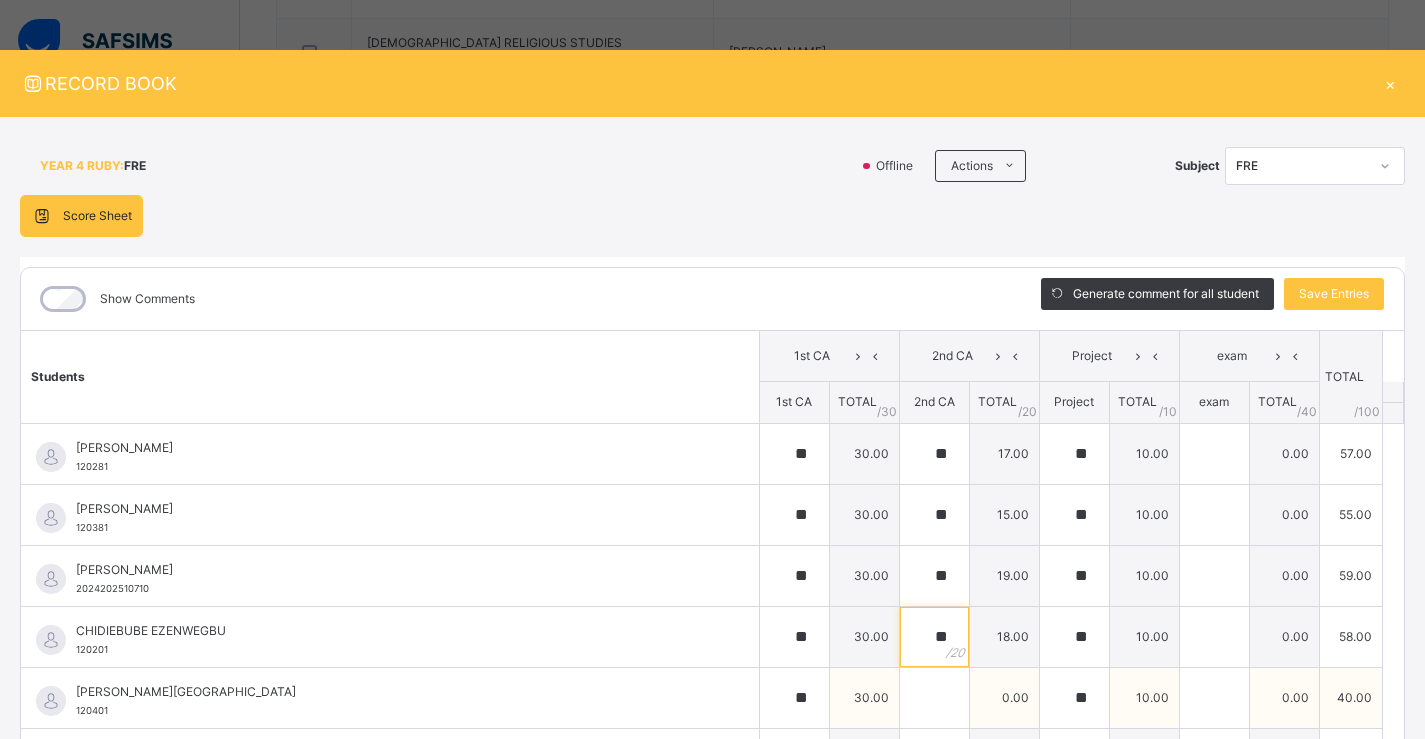 type on "**" 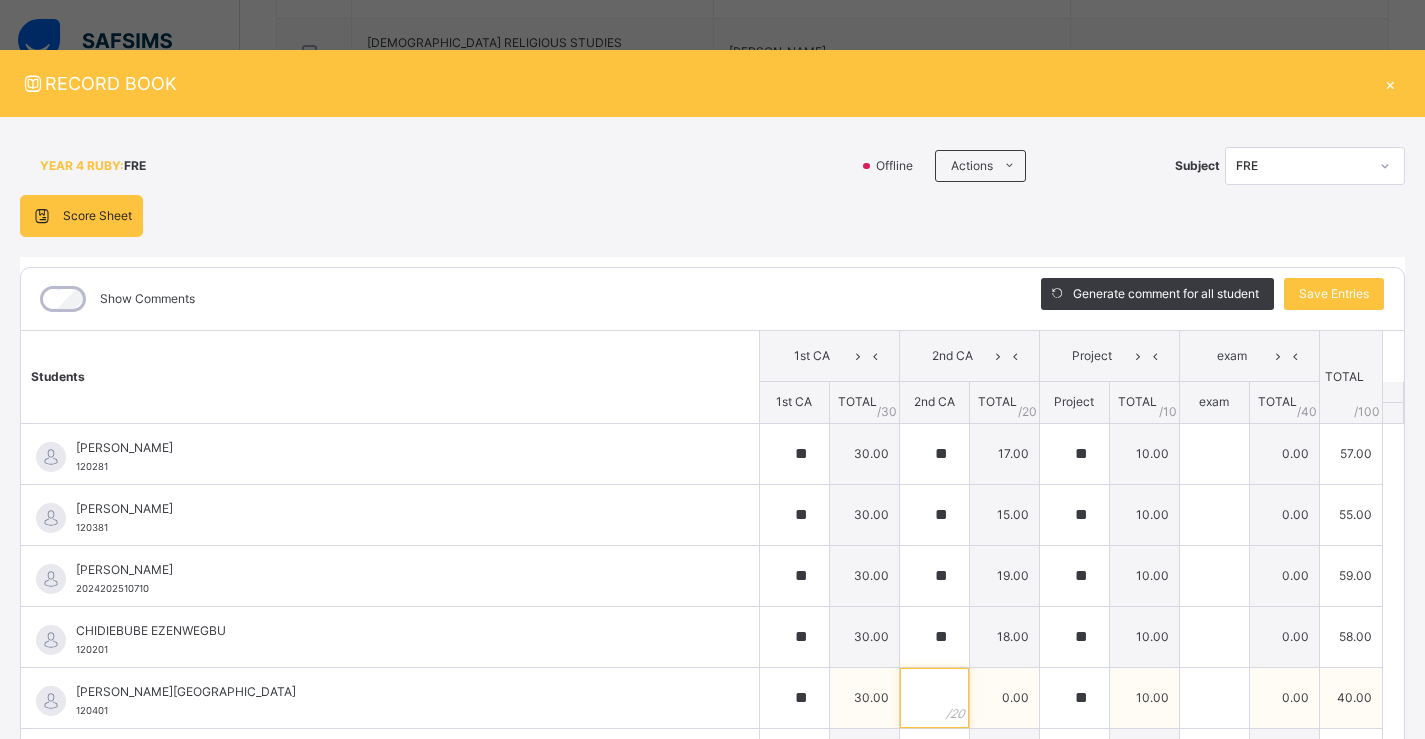 click at bounding box center (934, 698) 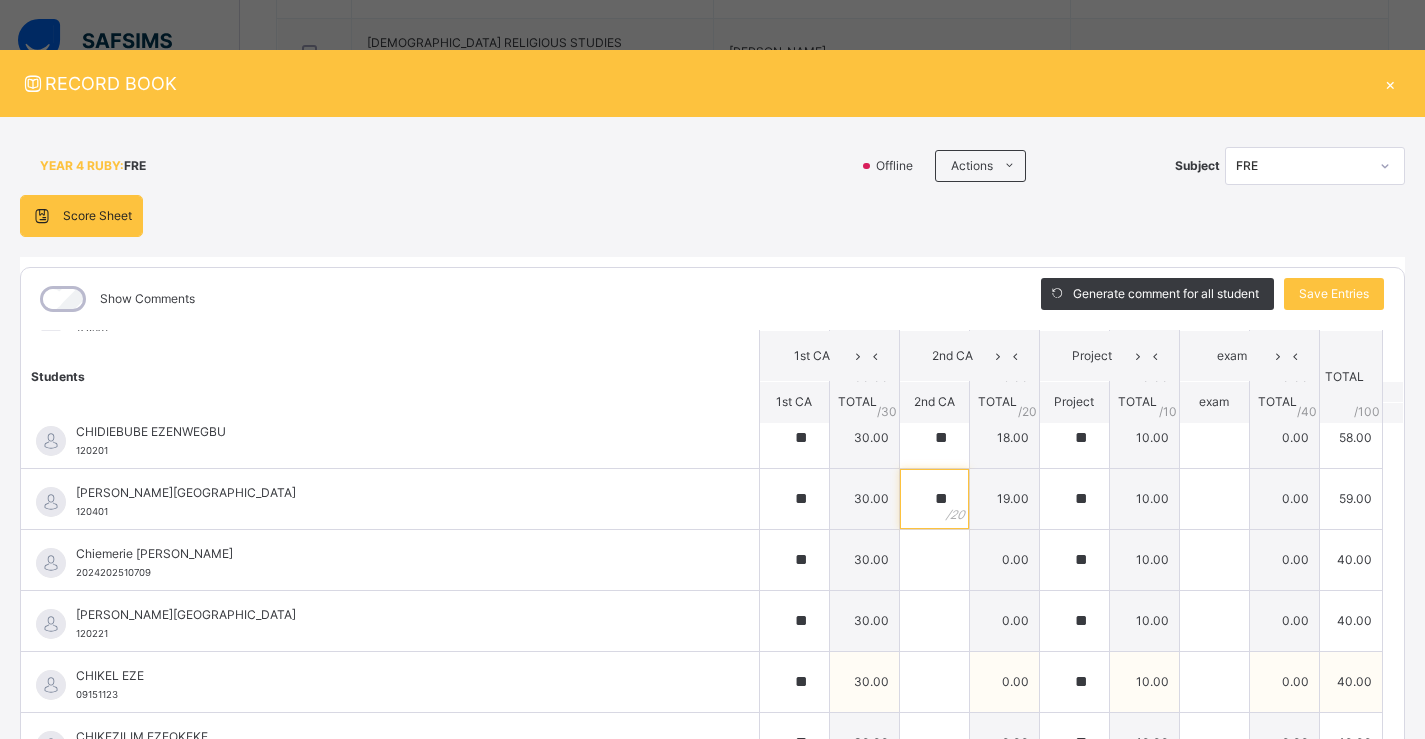 scroll, scrollTop: 200, scrollLeft: 0, axis: vertical 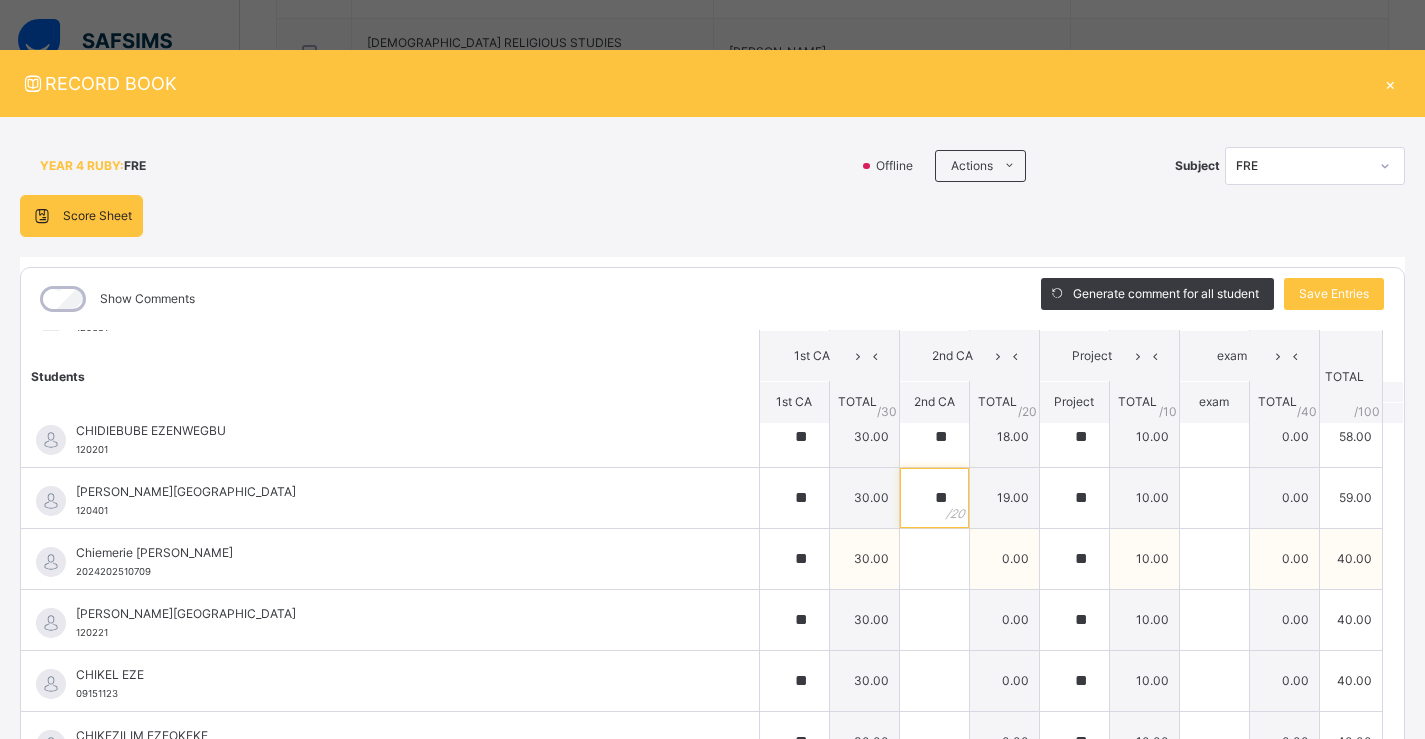 type on "**" 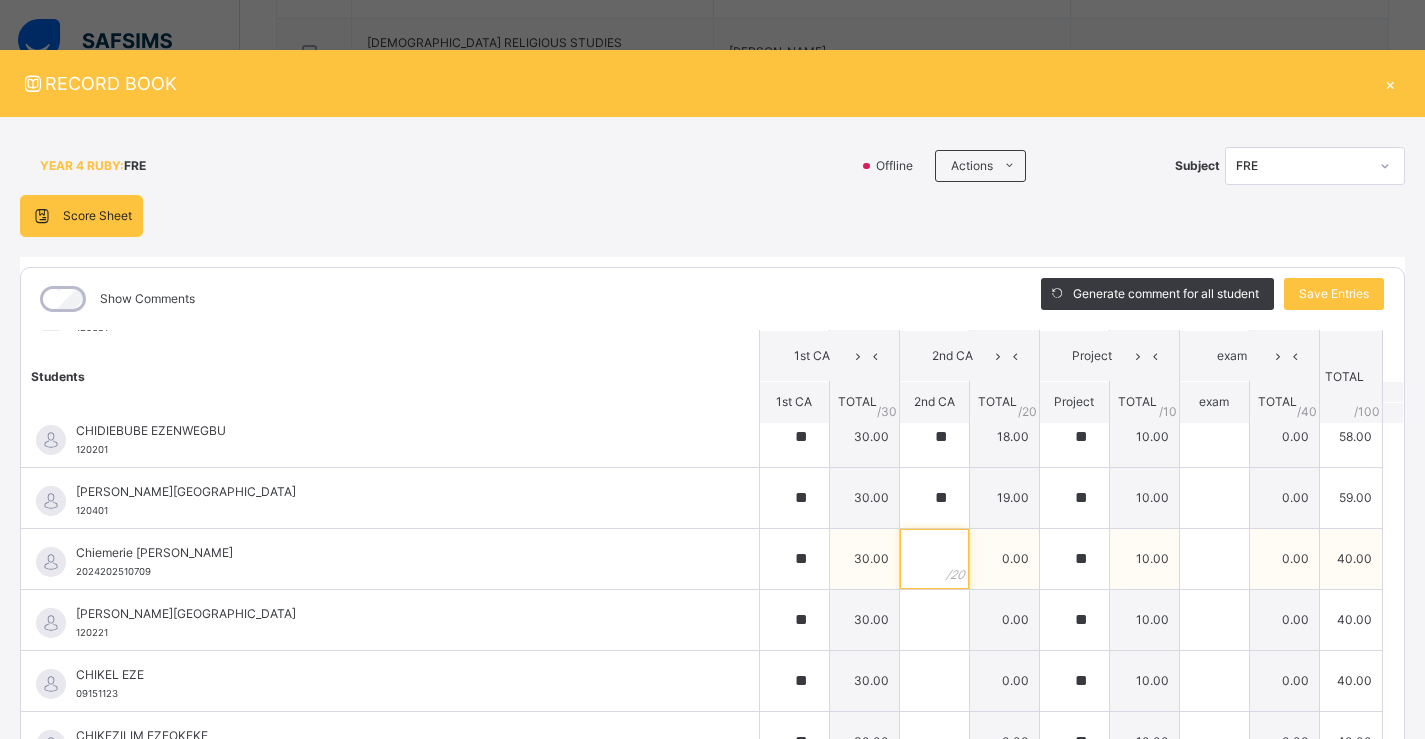 click at bounding box center (934, 559) 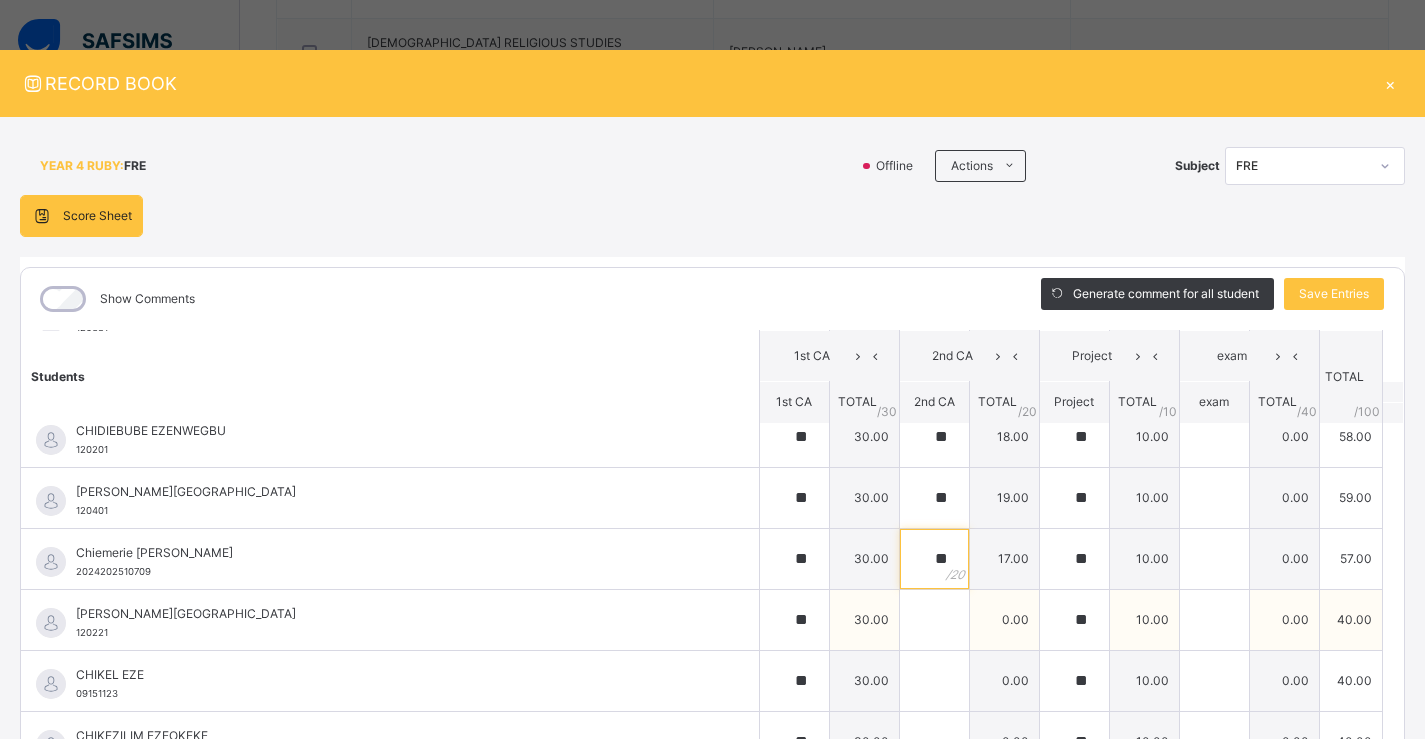 type on "**" 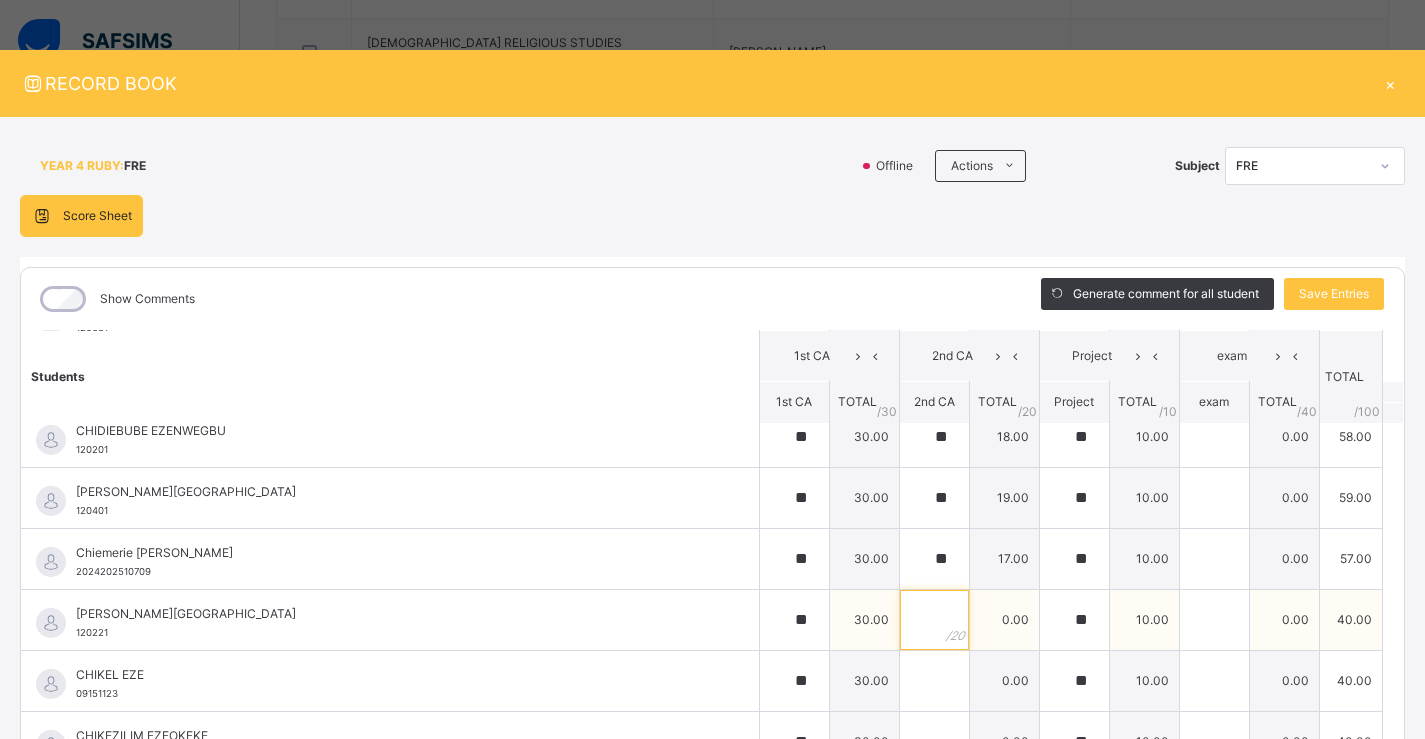 click at bounding box center (934, 620) 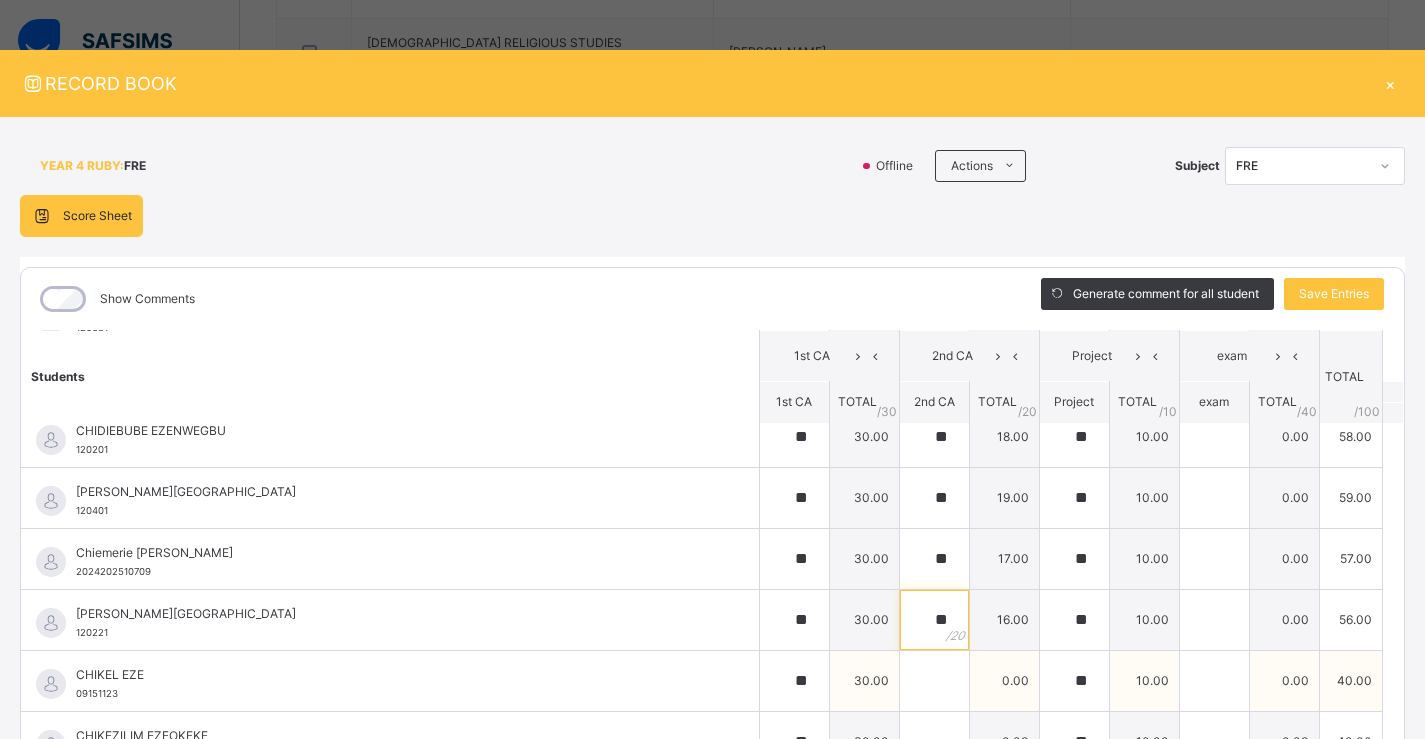 type on "**" 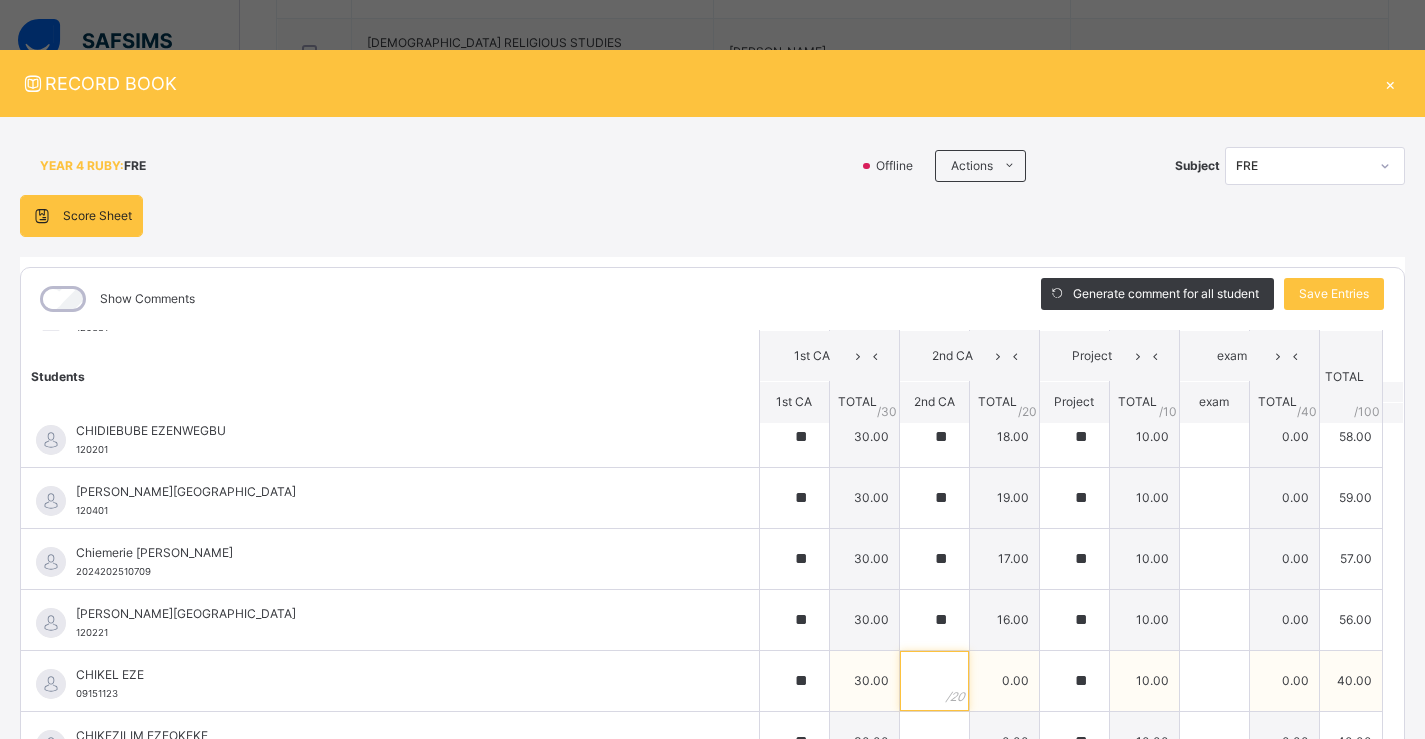 click at bounding box center (934, 681) 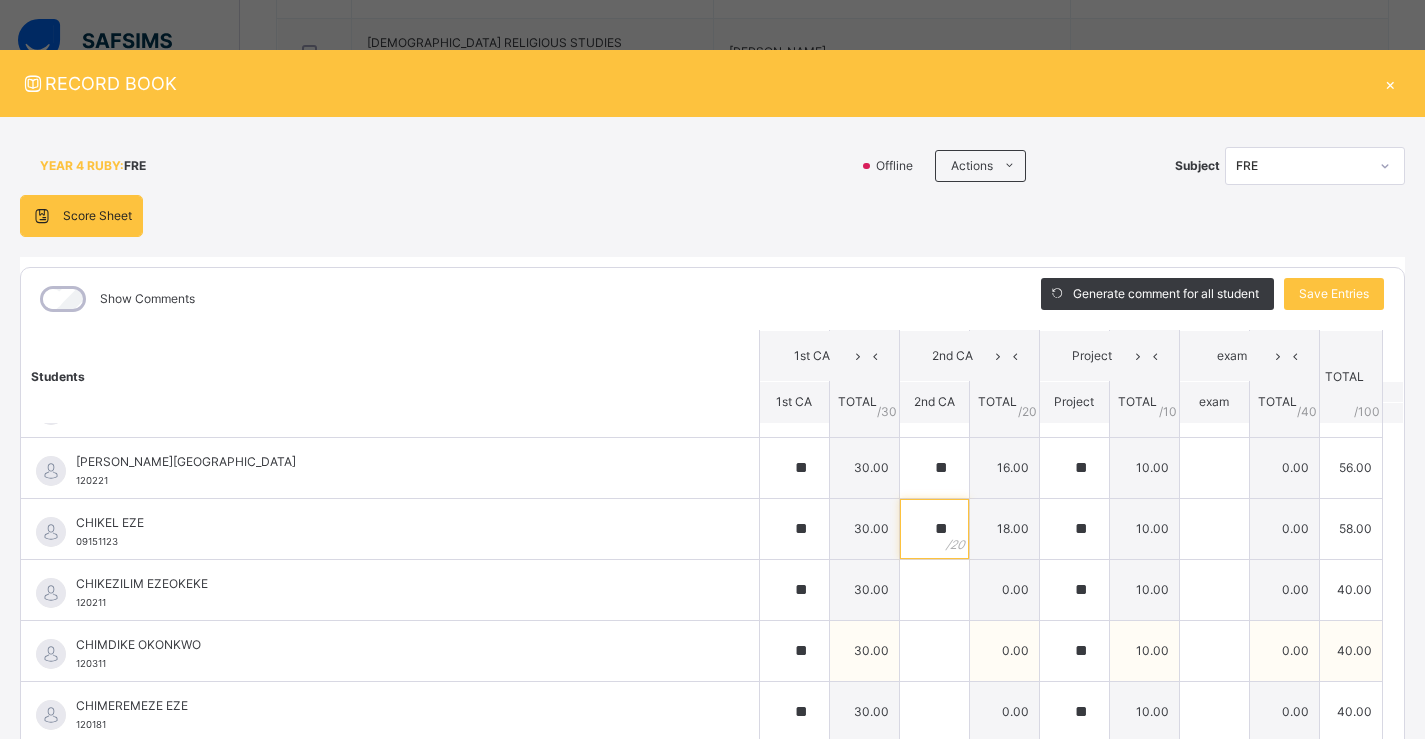 scroll, scrollTop: 400, scrollLeft: 0, axis: vertical 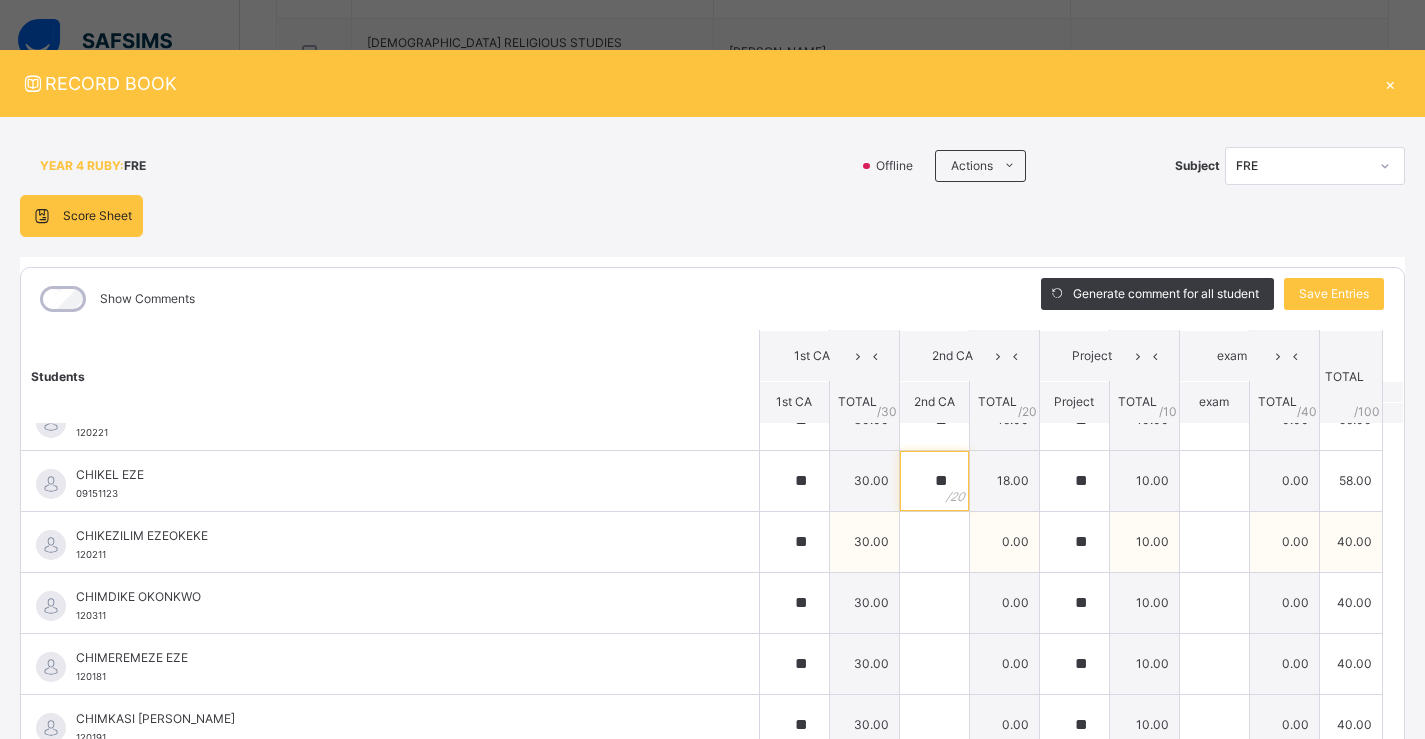 type on "**" 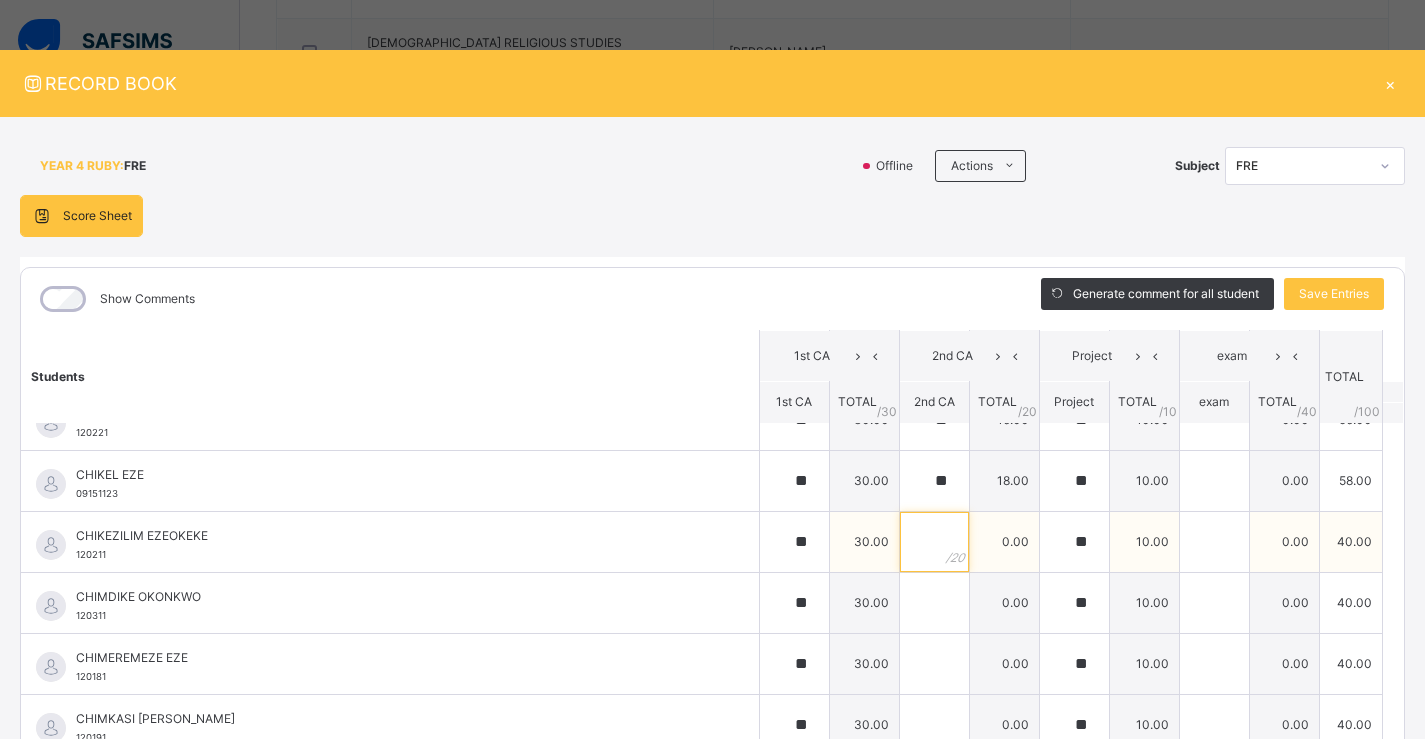 click at bounding box center [934, 542] 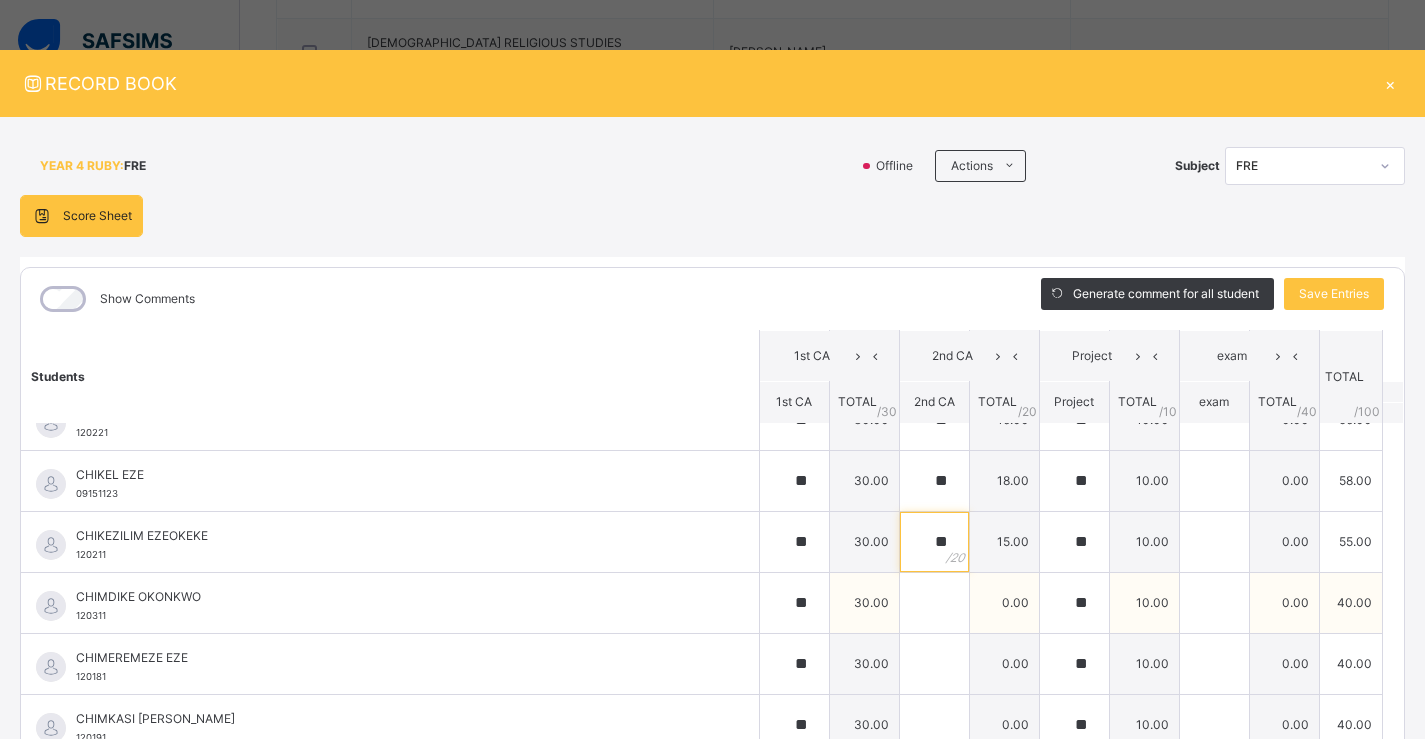 type on "**" 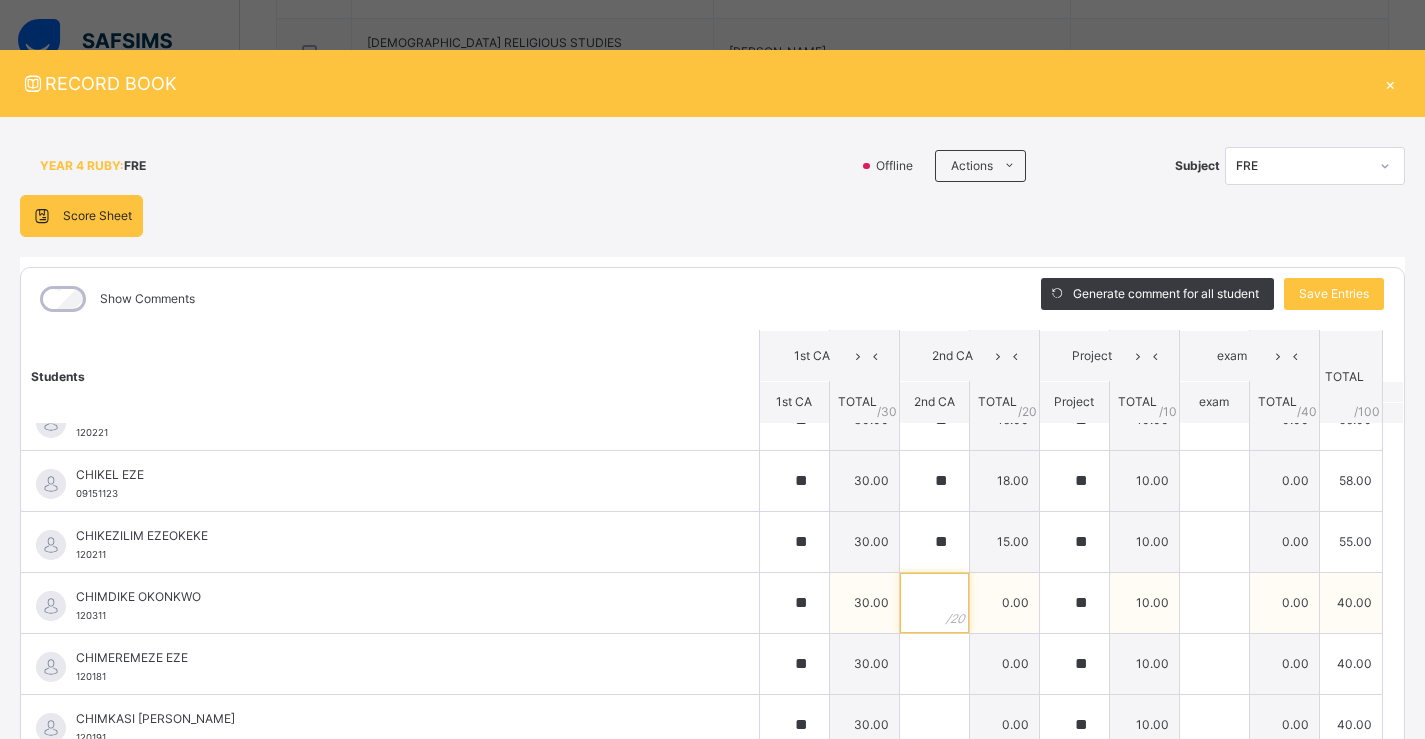 click at bounding box center (934, 603) 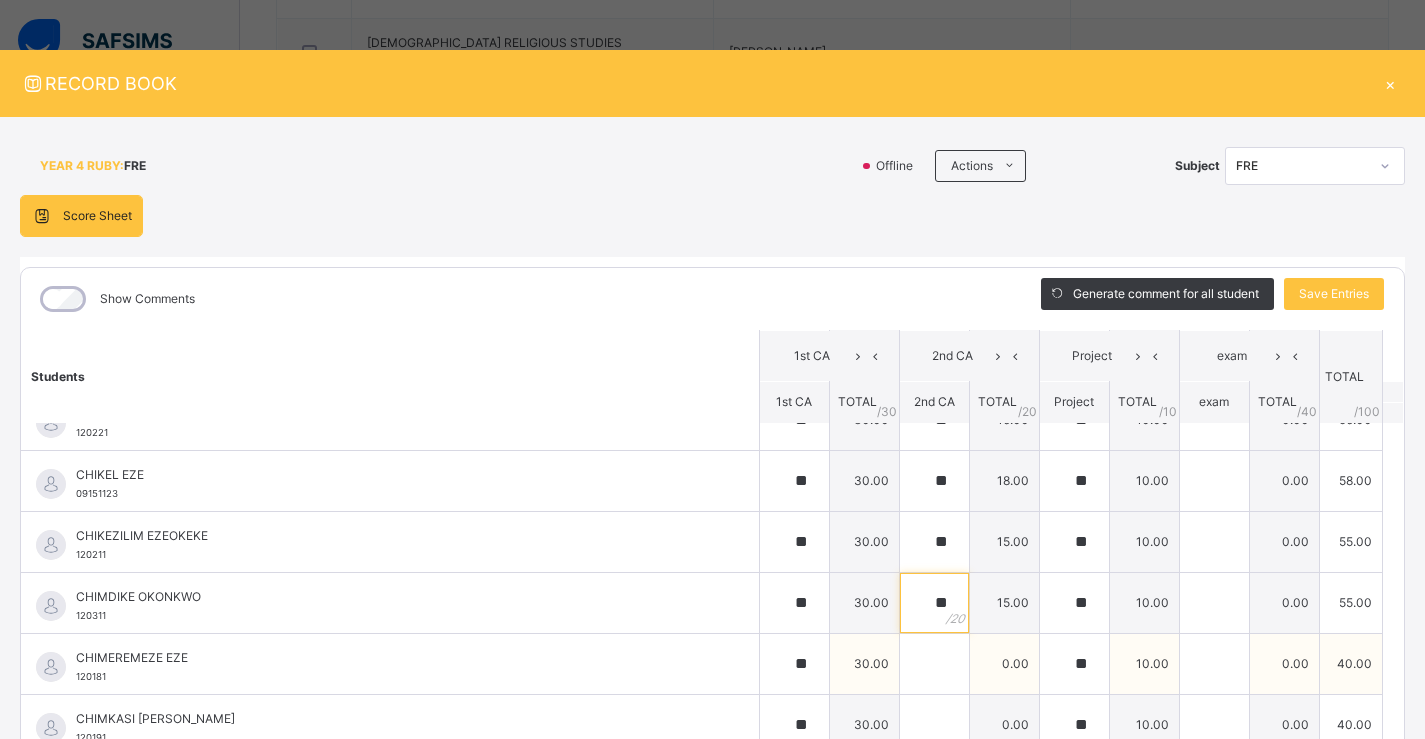 type on "**" 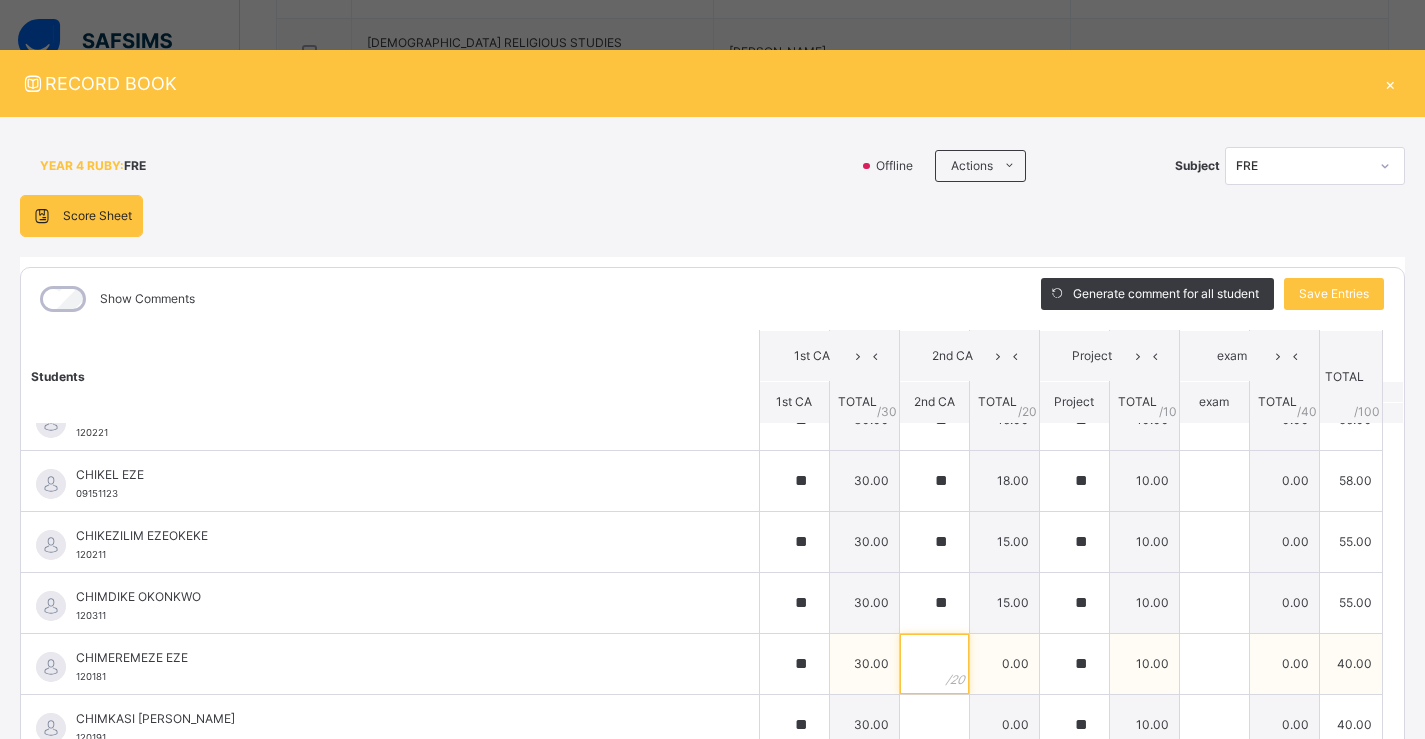 click at bounding box center (934, 664) 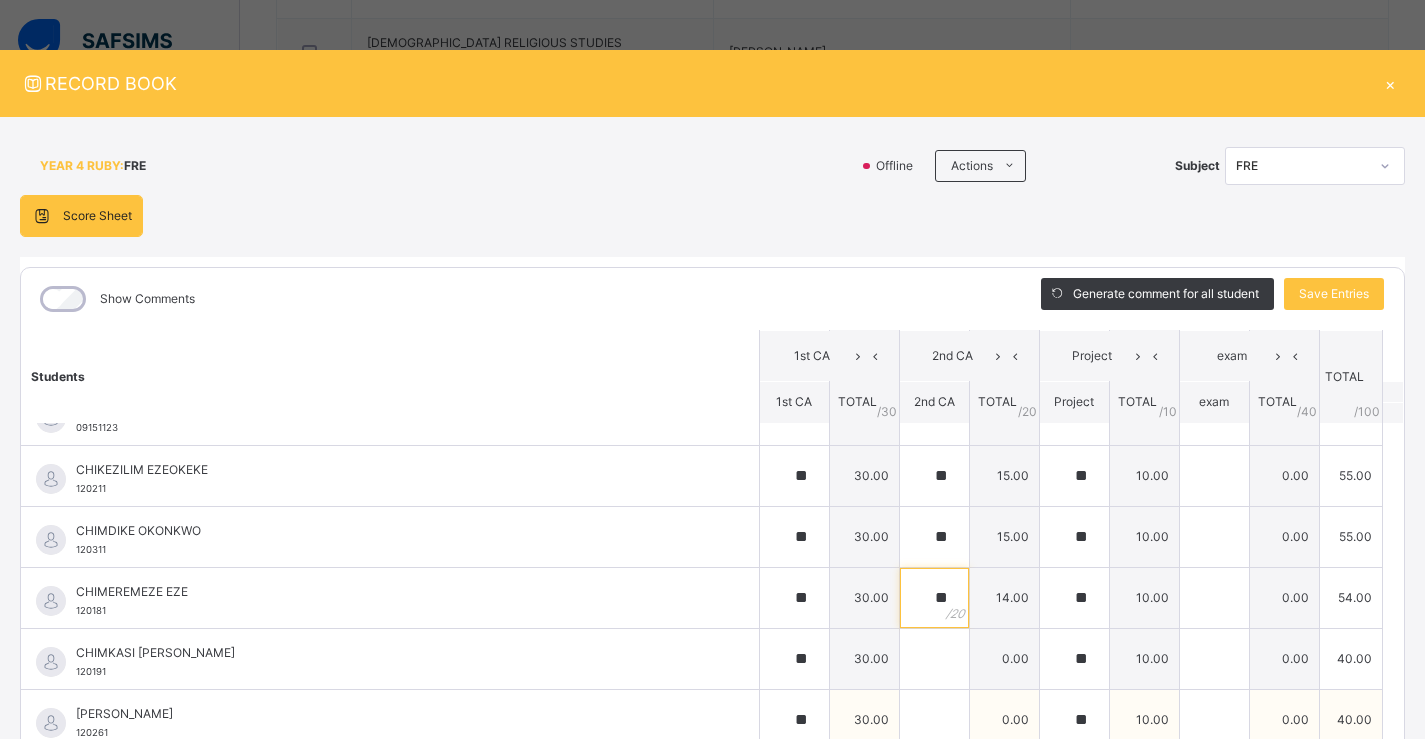 scroll, scrollTop: 500, scrollLeft: 0, axis: vertical 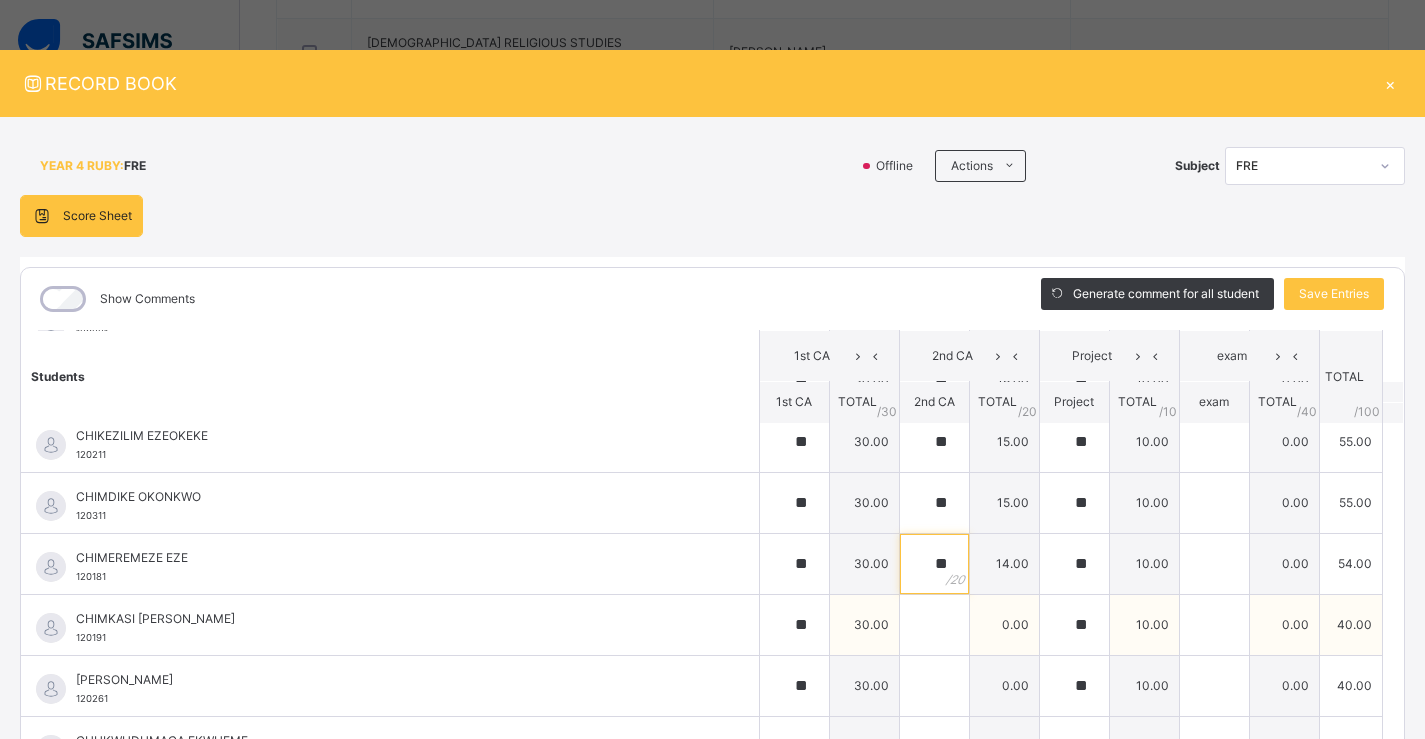 type on "**" 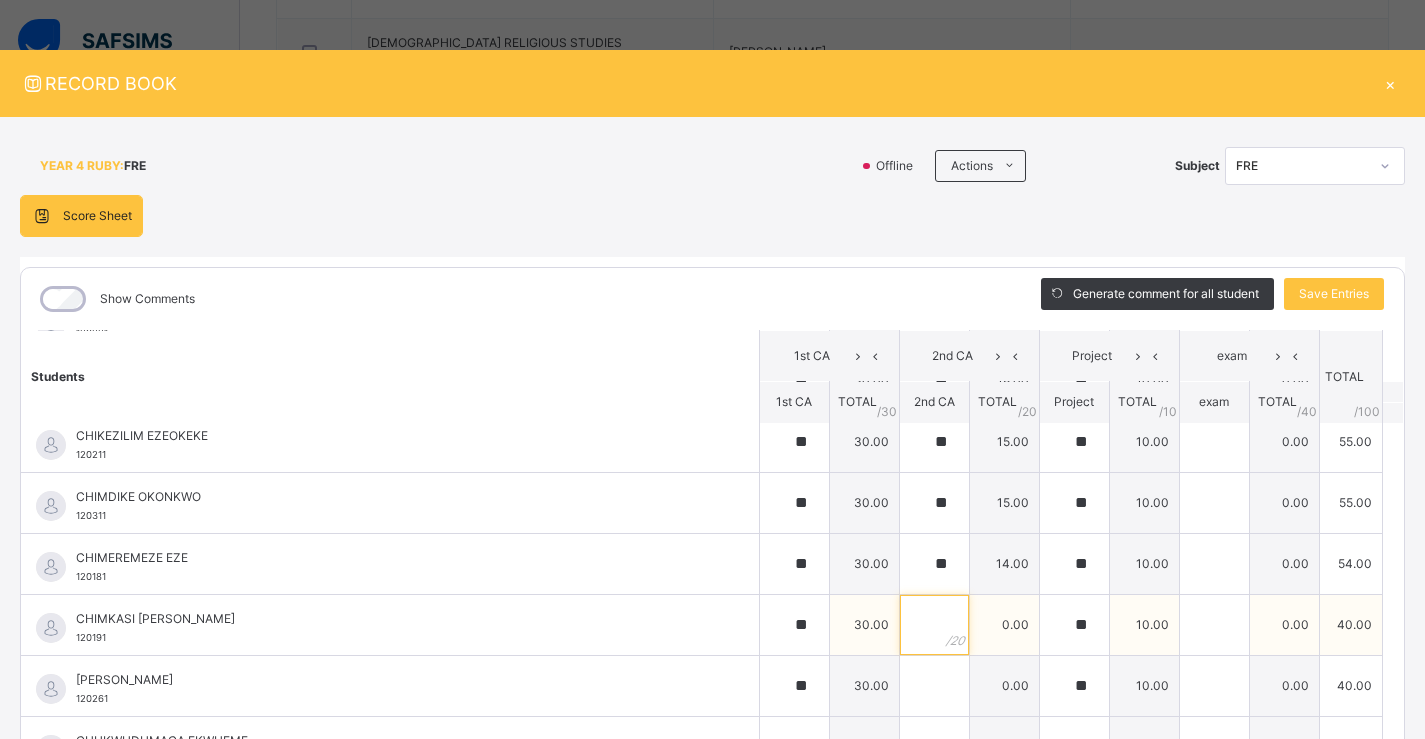click at bounding box center [934, 625] 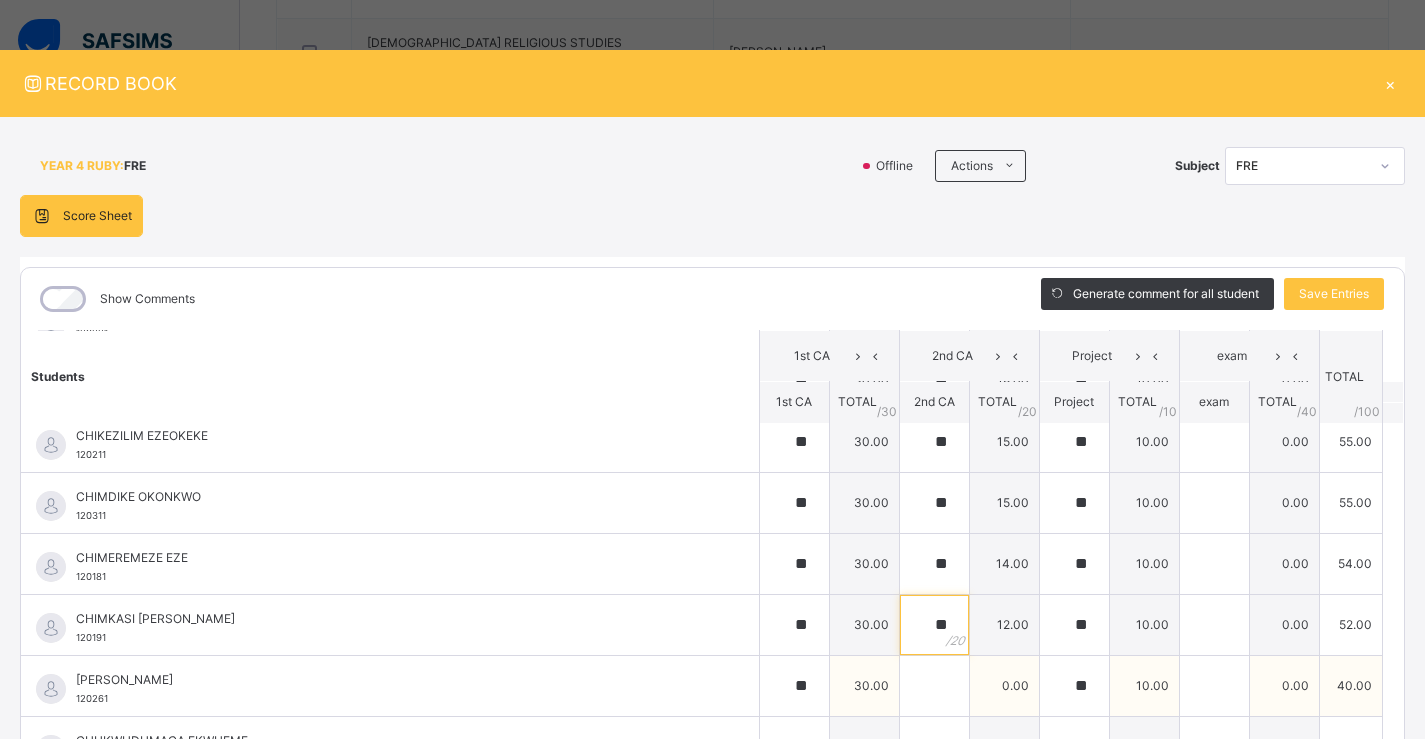 type on "**" 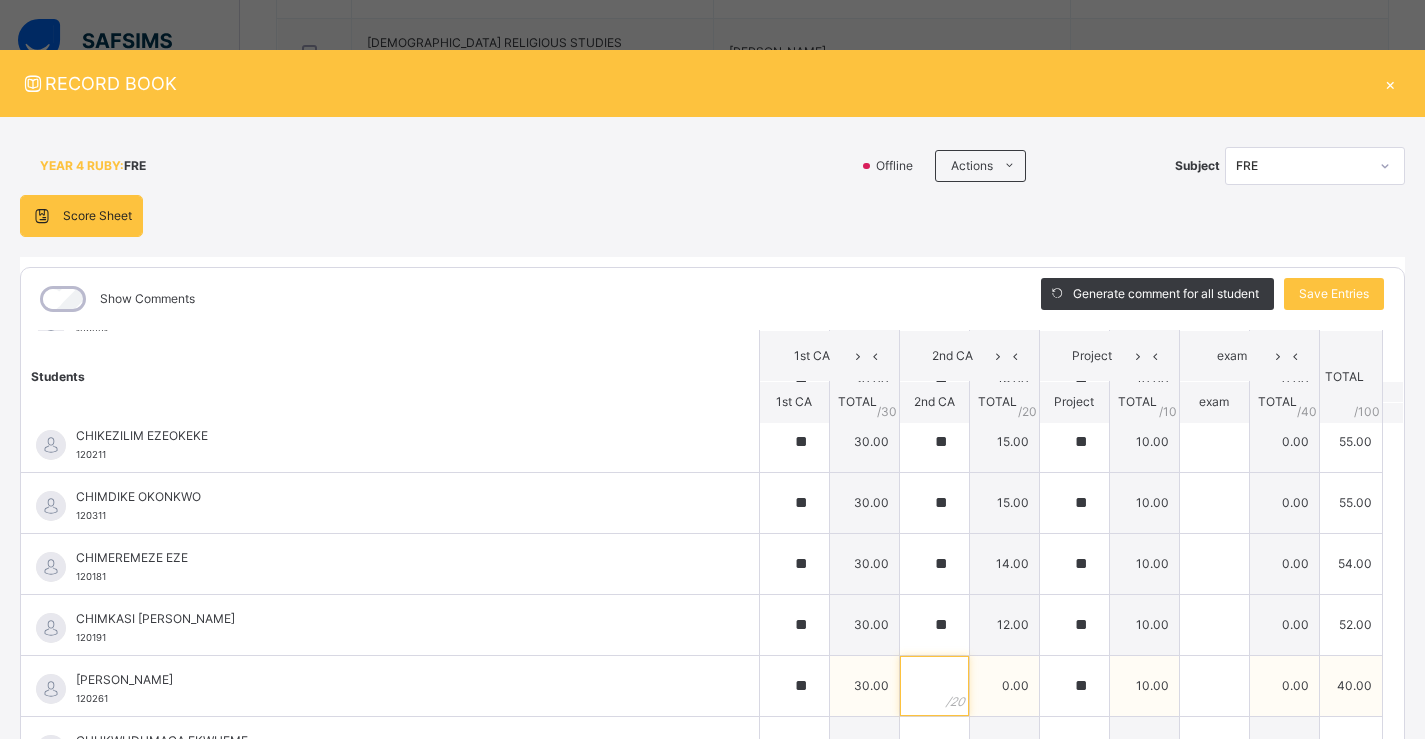 click at bounding box center (934, 686) 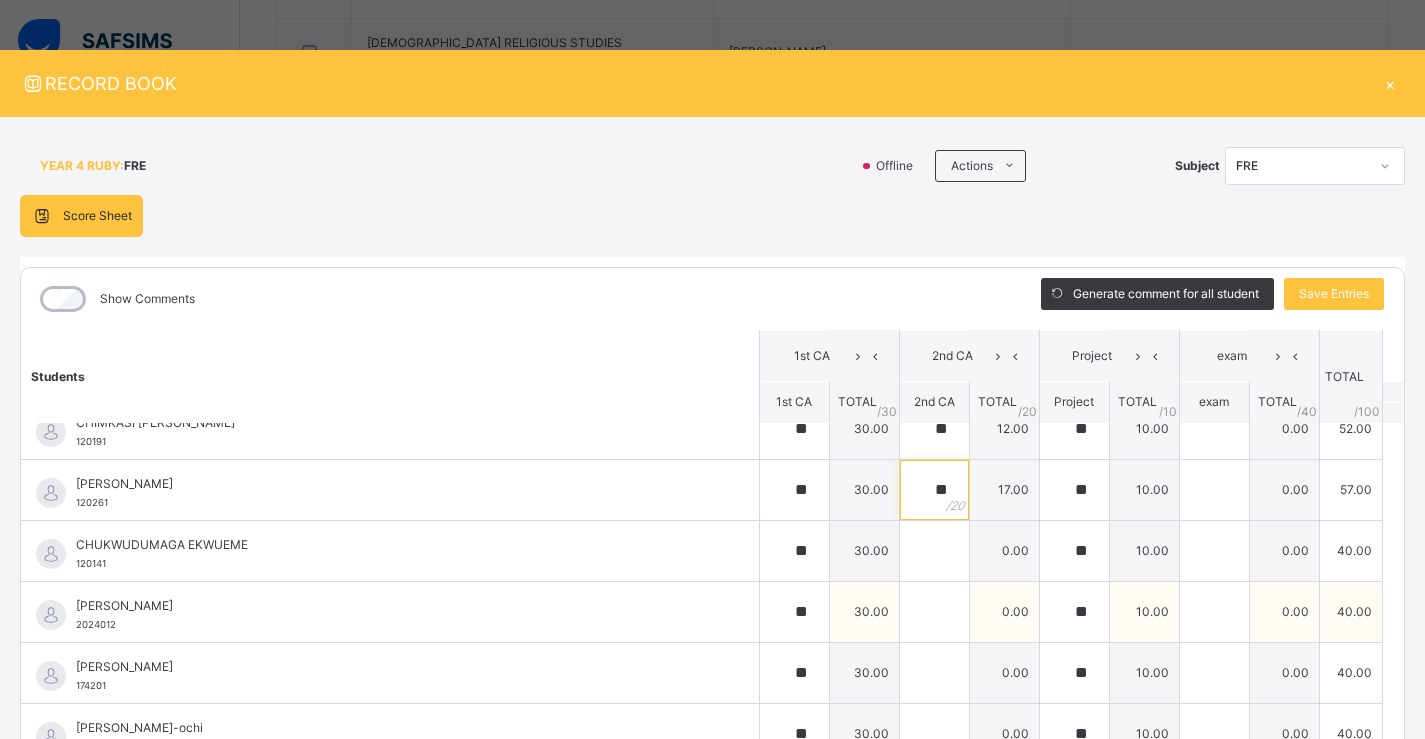 scroll, scrollTop: 700, scrollLeft: 0, axis: vertical 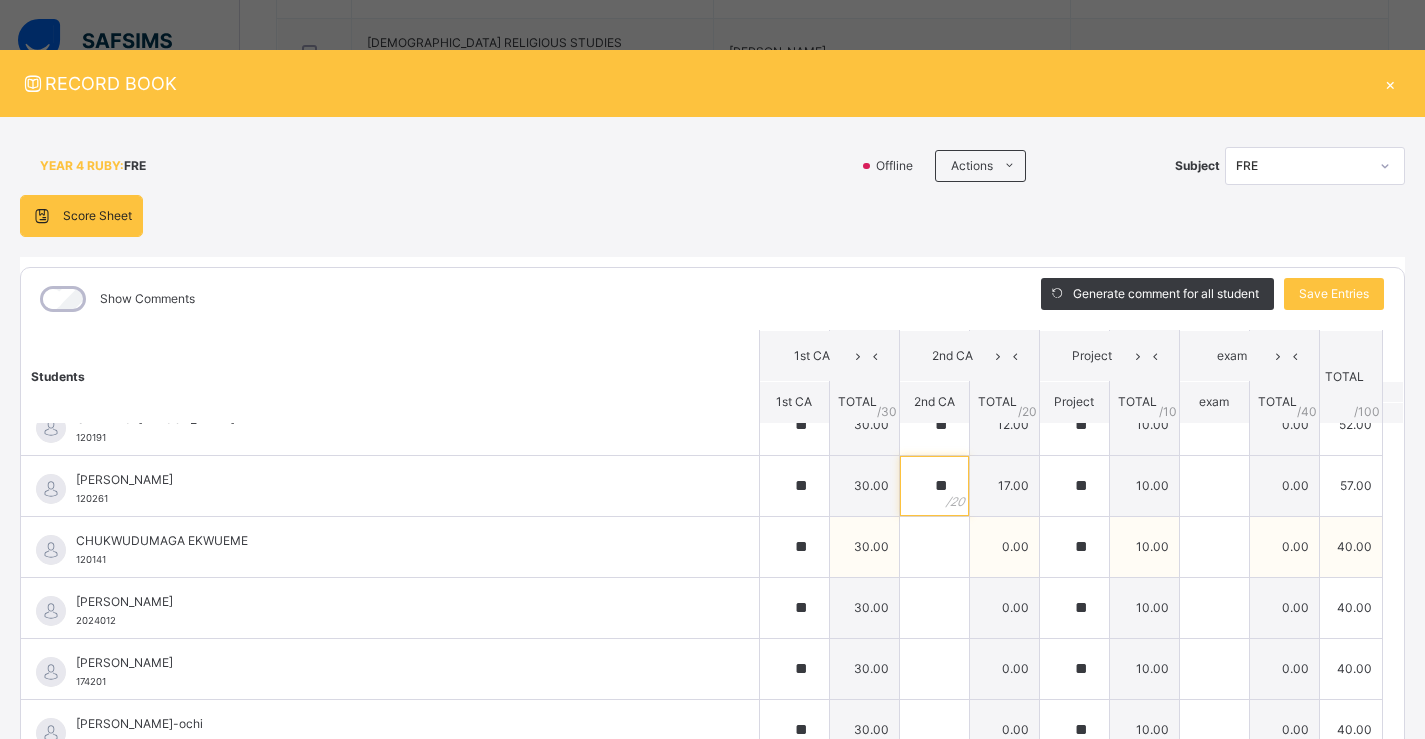 type on "**" 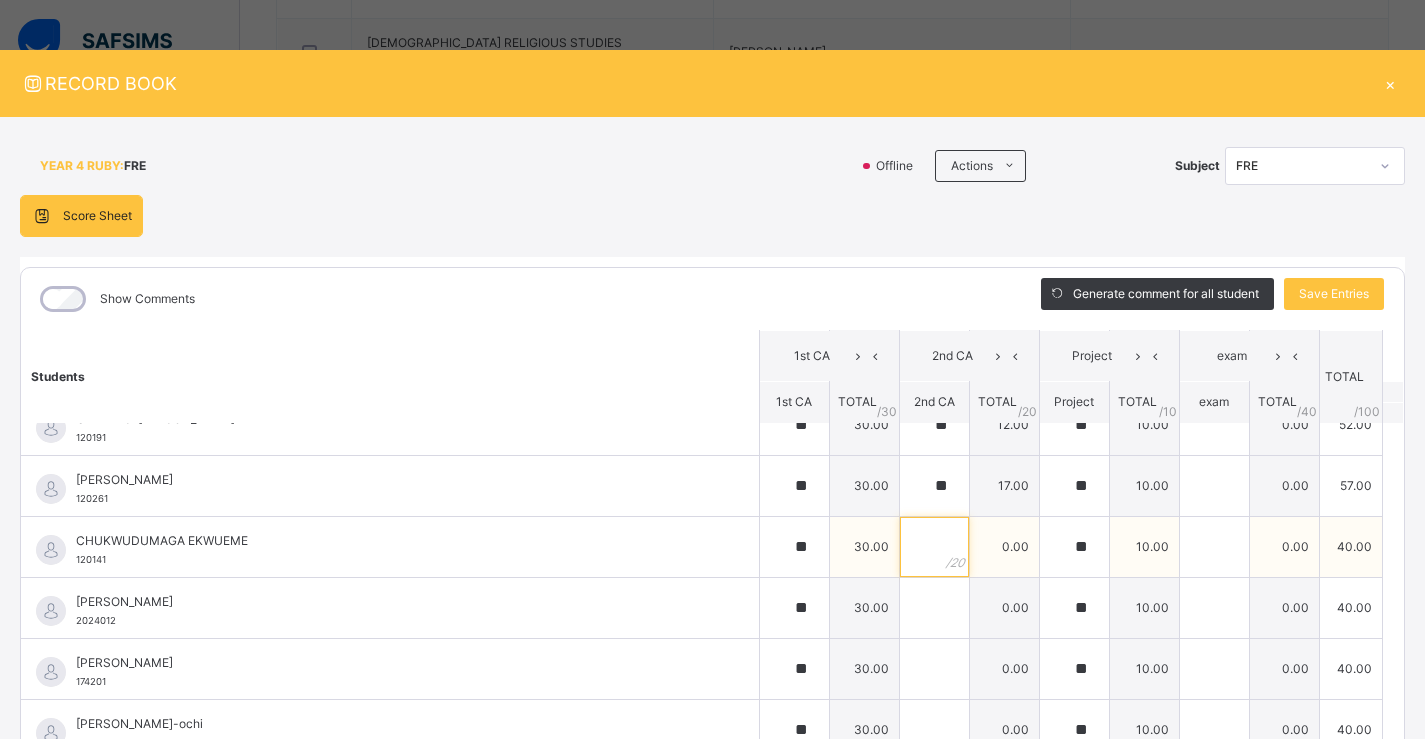 click at bounding box center (934, 547) 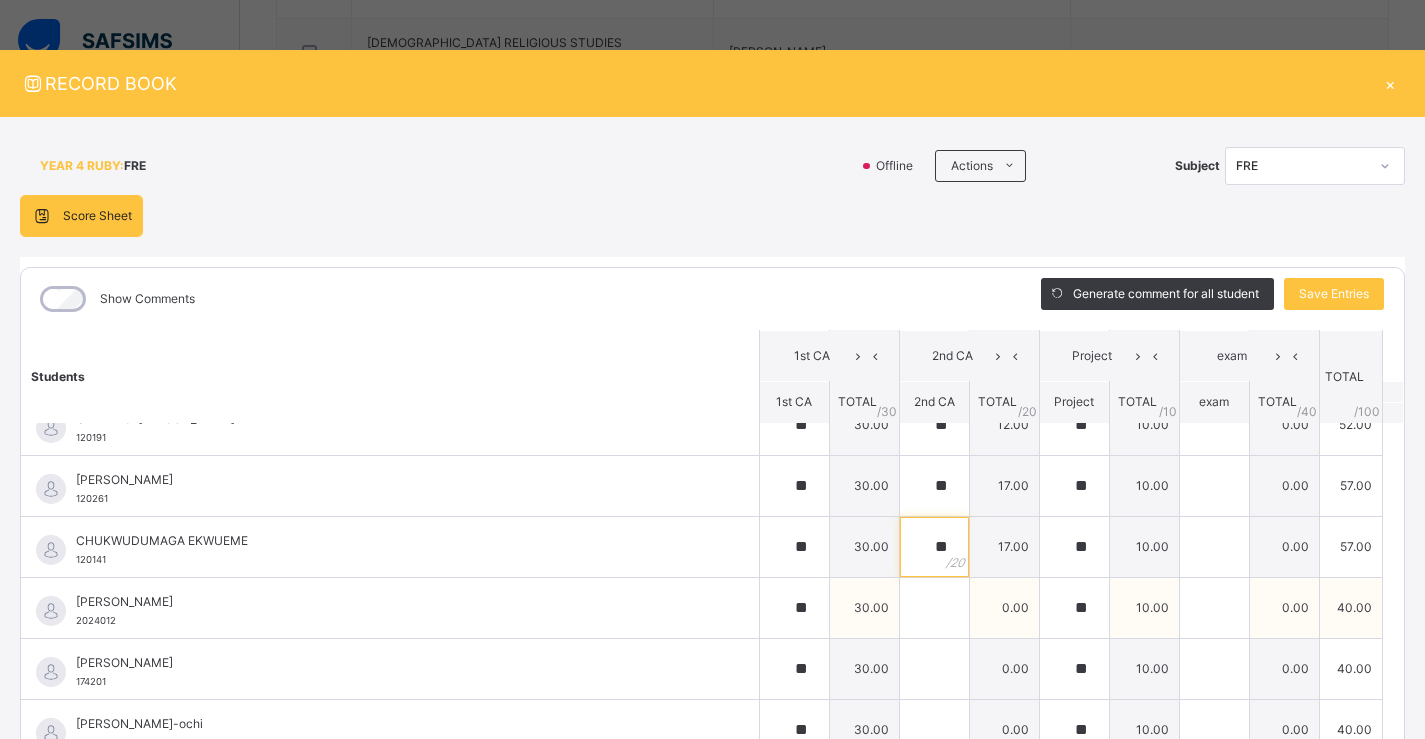 type on "**" 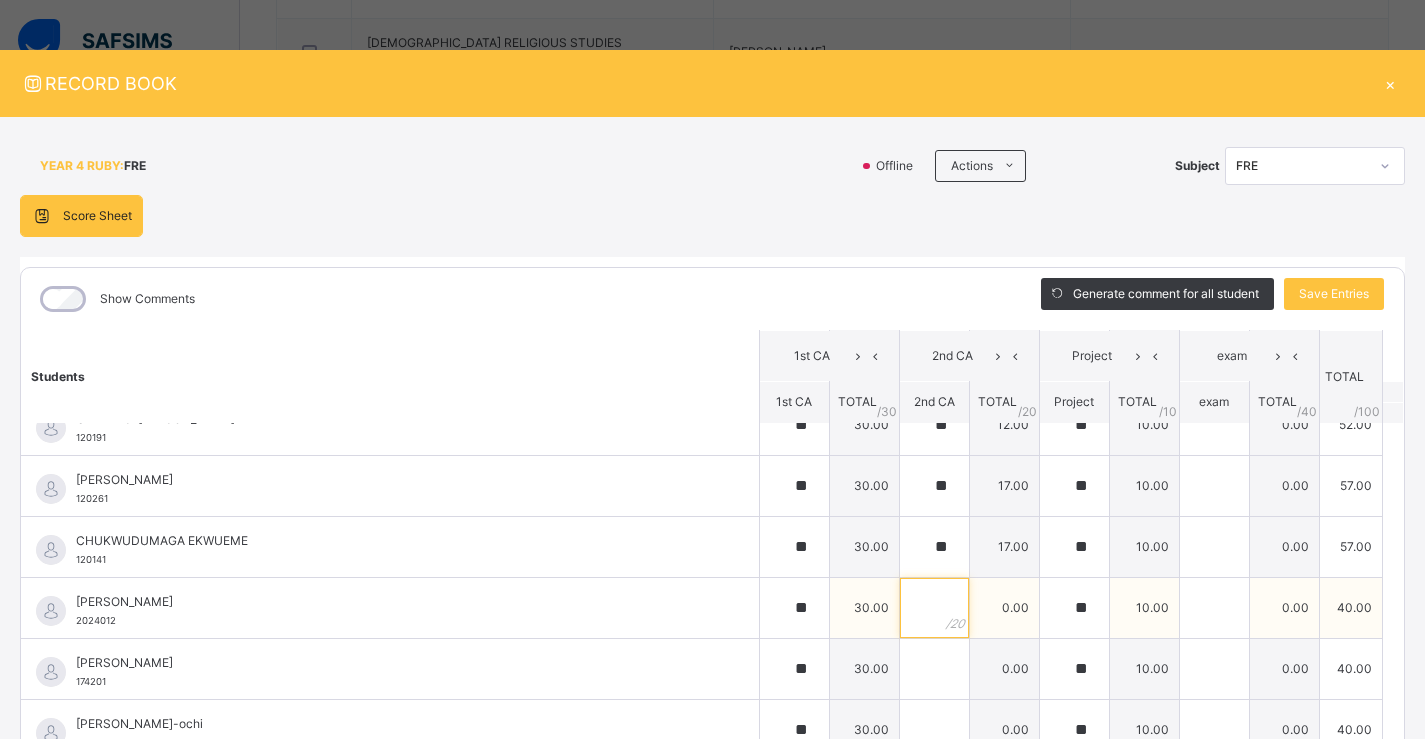 click at bounding box center [934, 608] 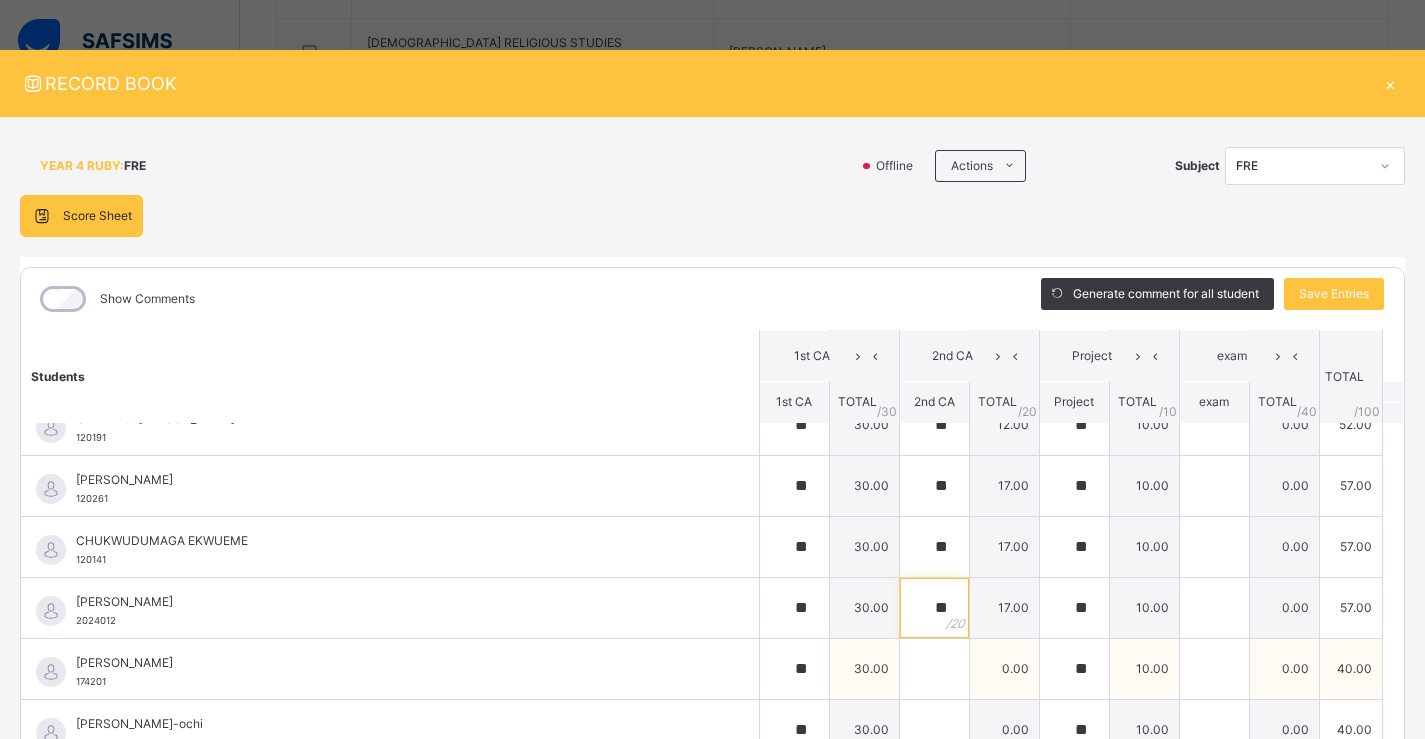 type on "**" 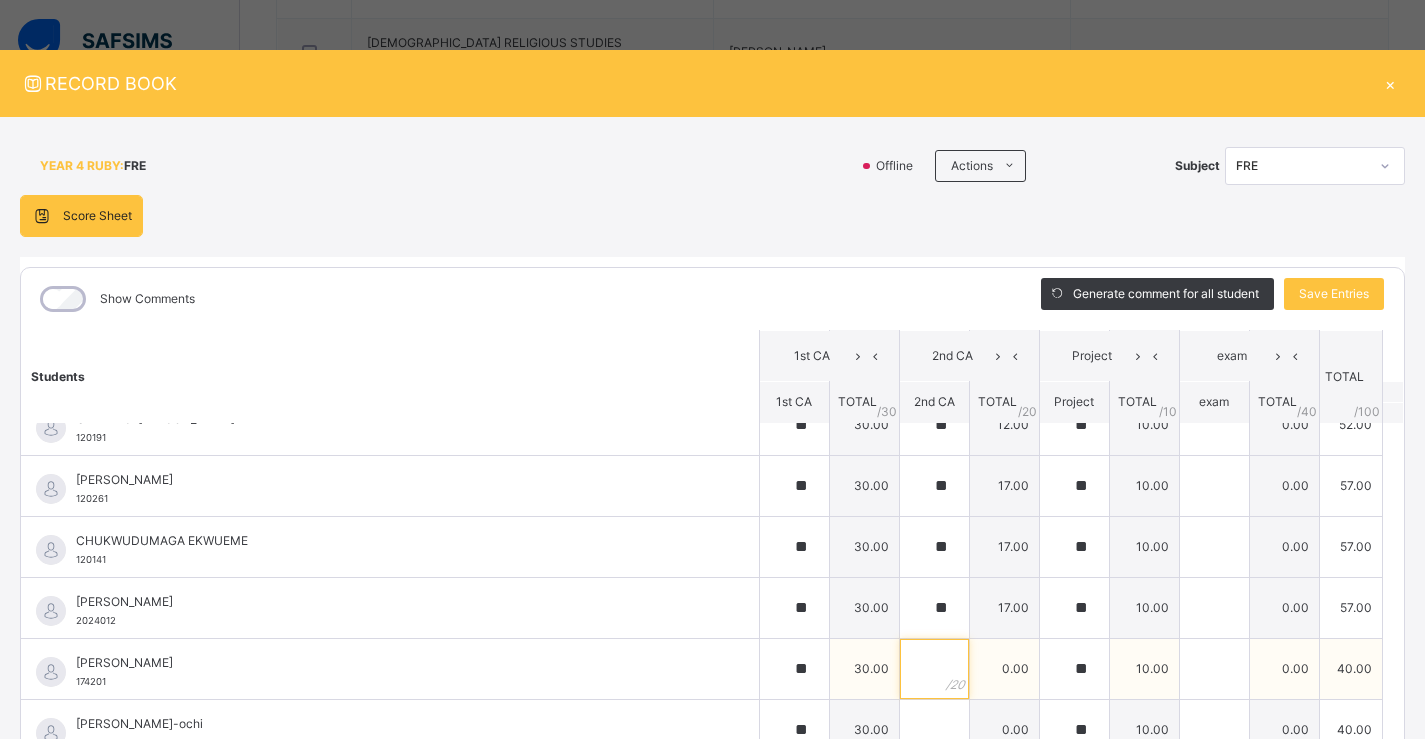 click at bounding box center [934, 669] 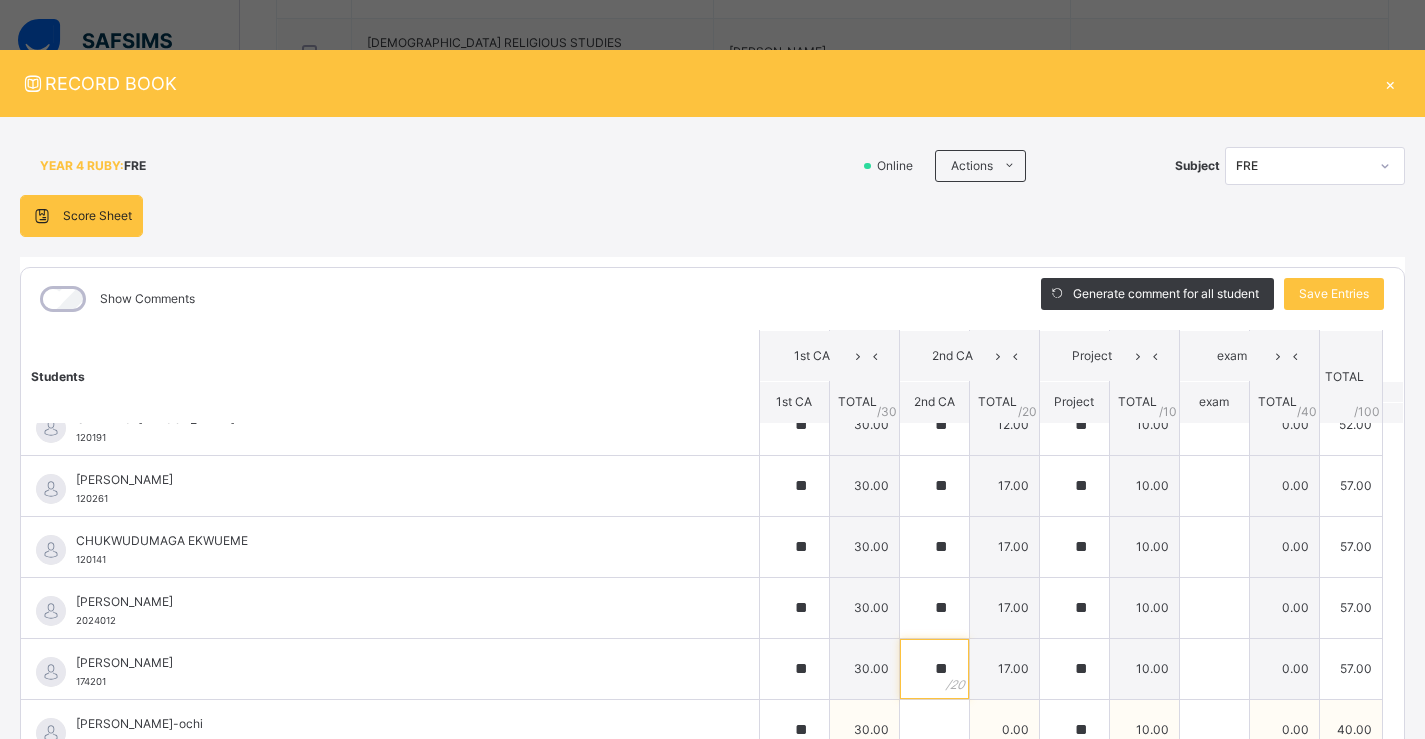 type on "**" 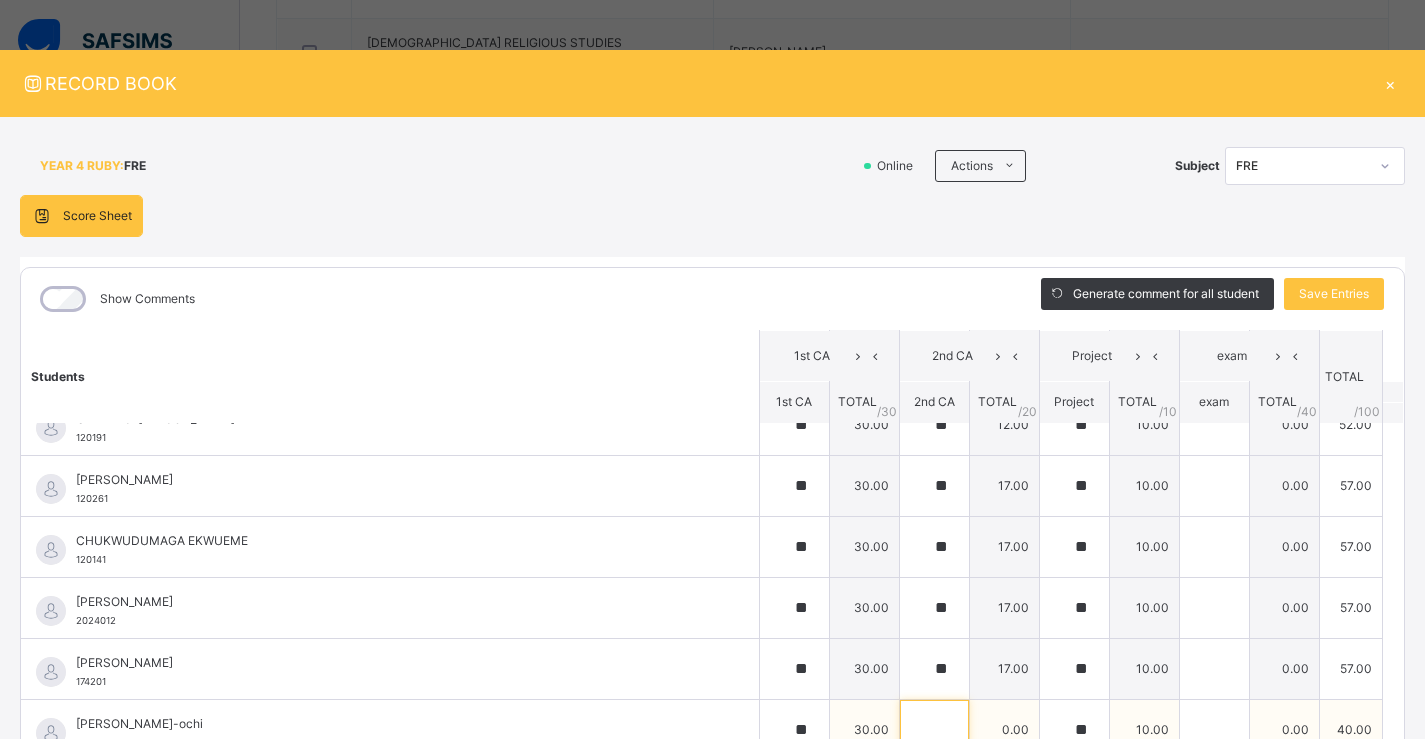 click at bounding box center (934, 730) 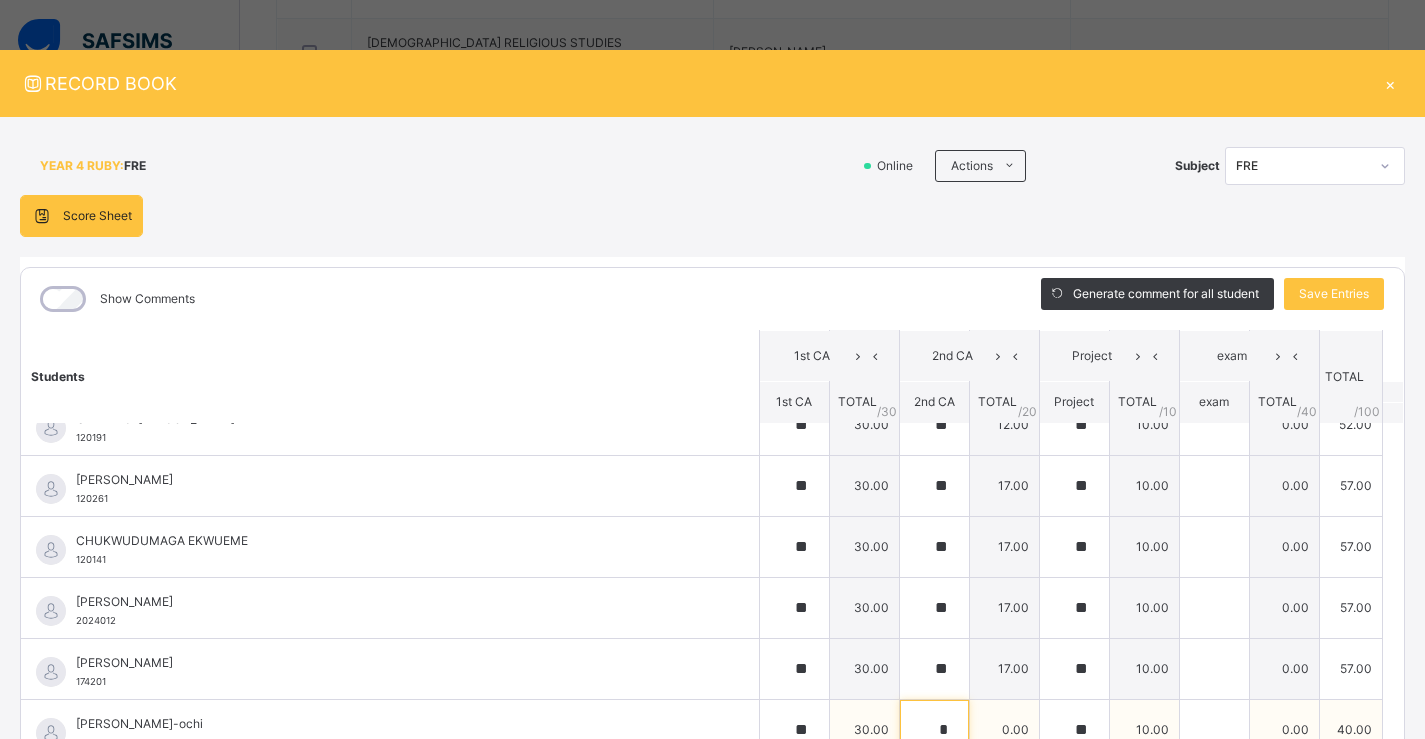 scroll, scrollTop: 1, scrollLeft: 0, axis: vertical 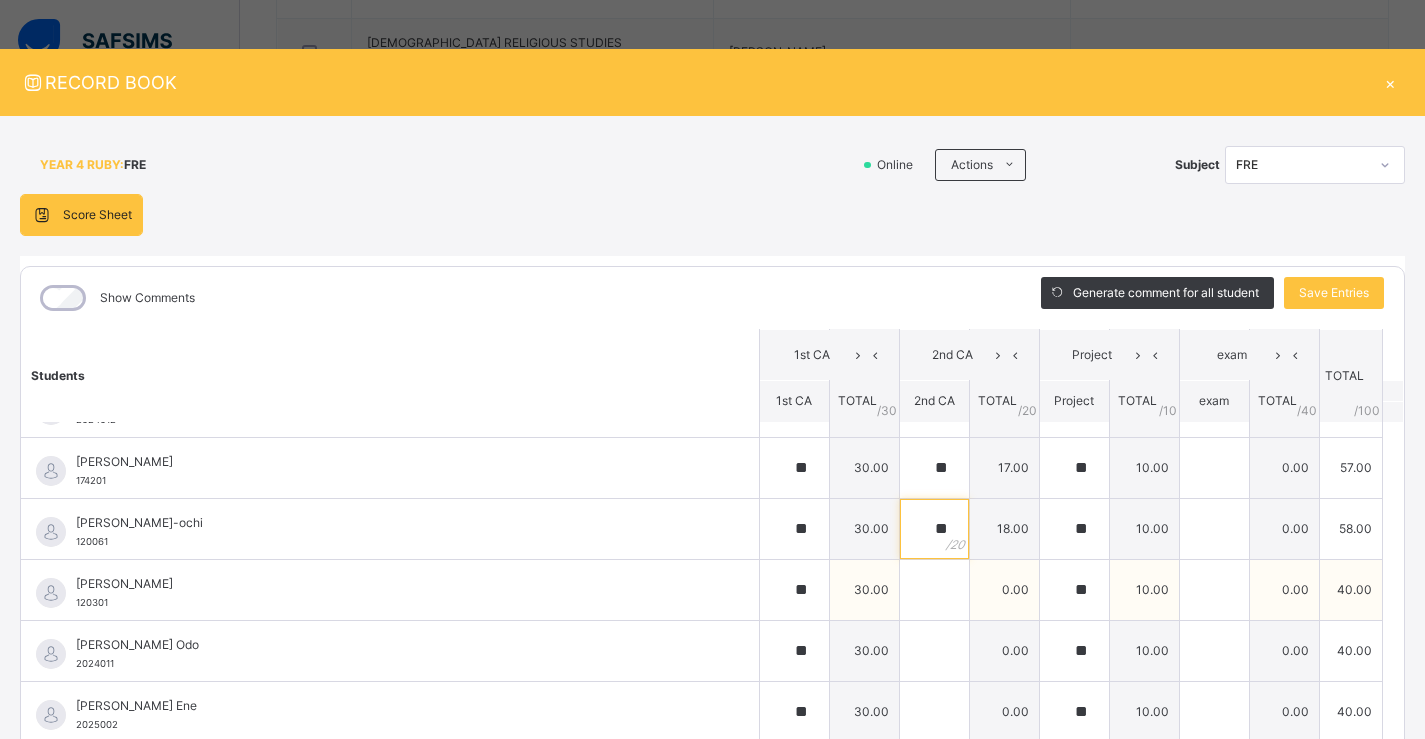 type on "**" 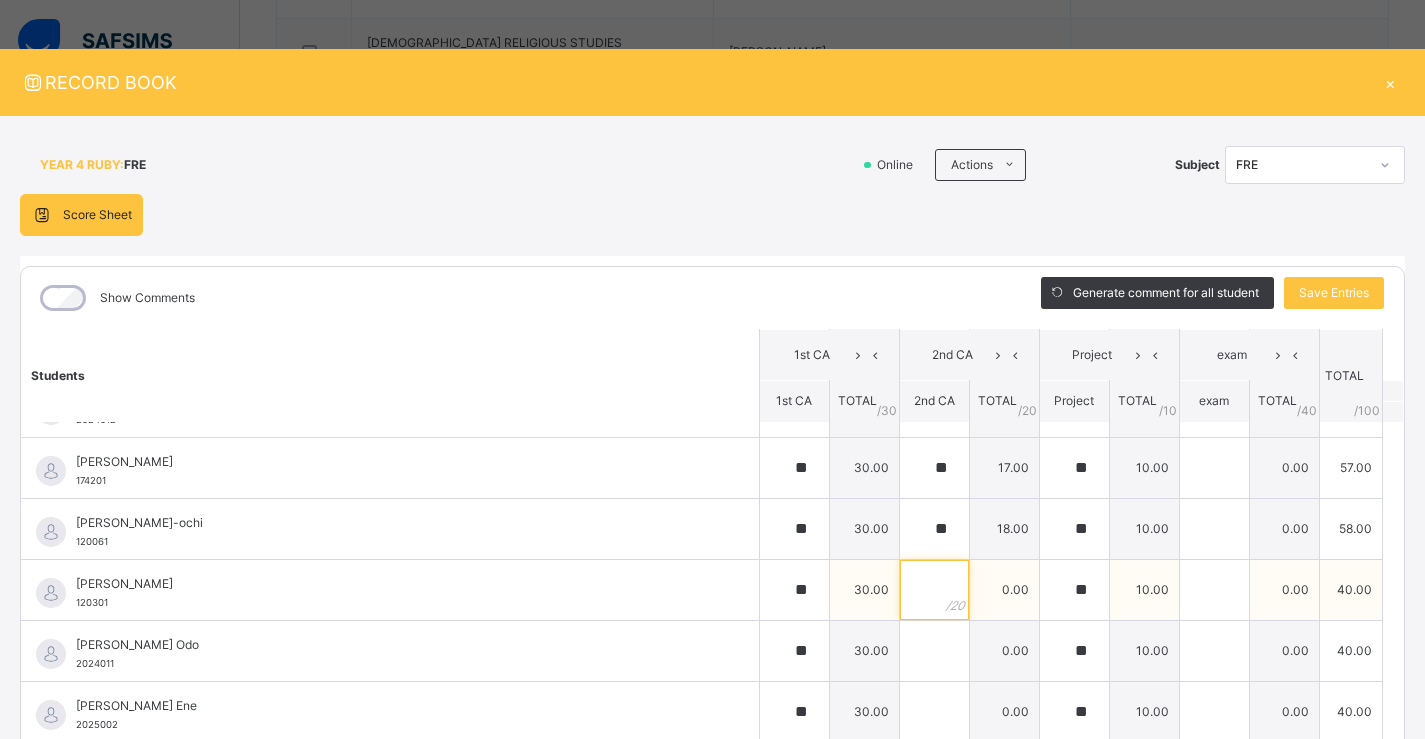 click at bounding box center [934, 590] 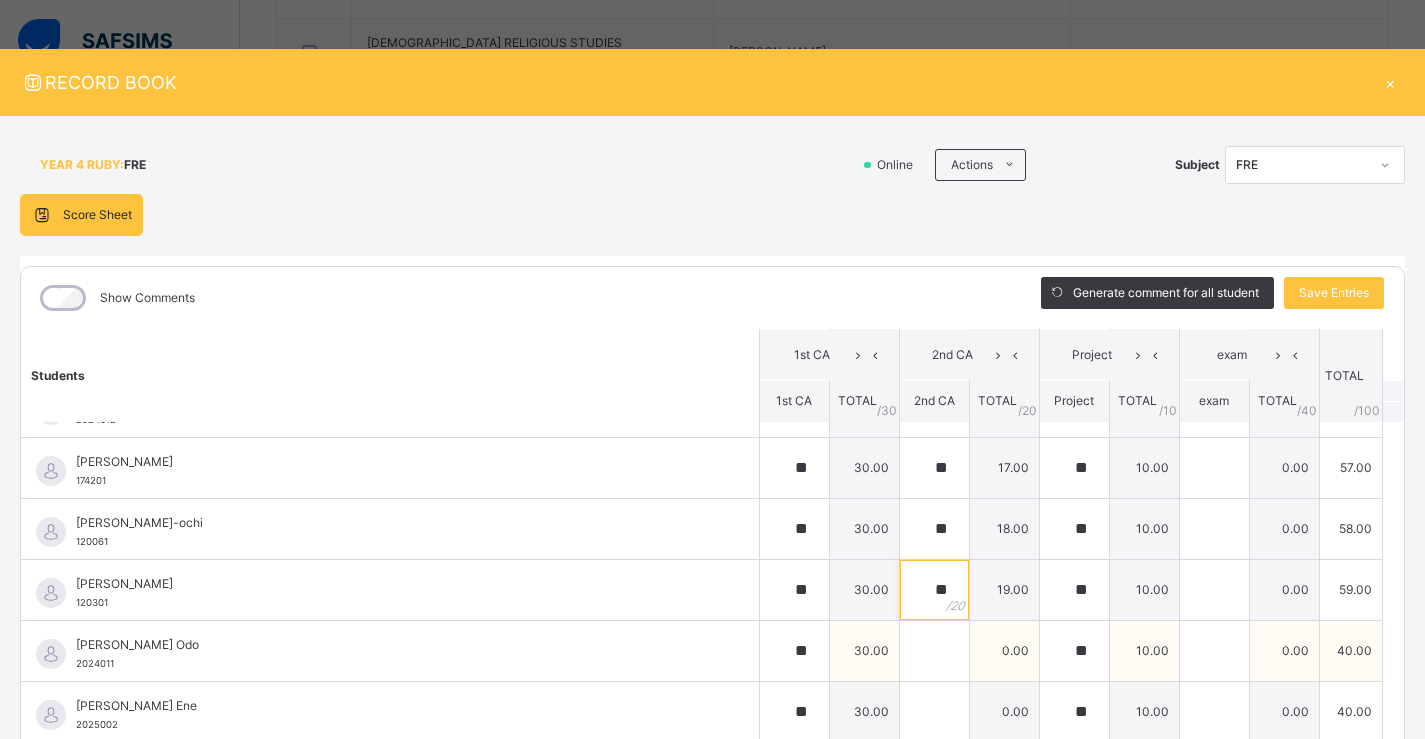 type on "**" 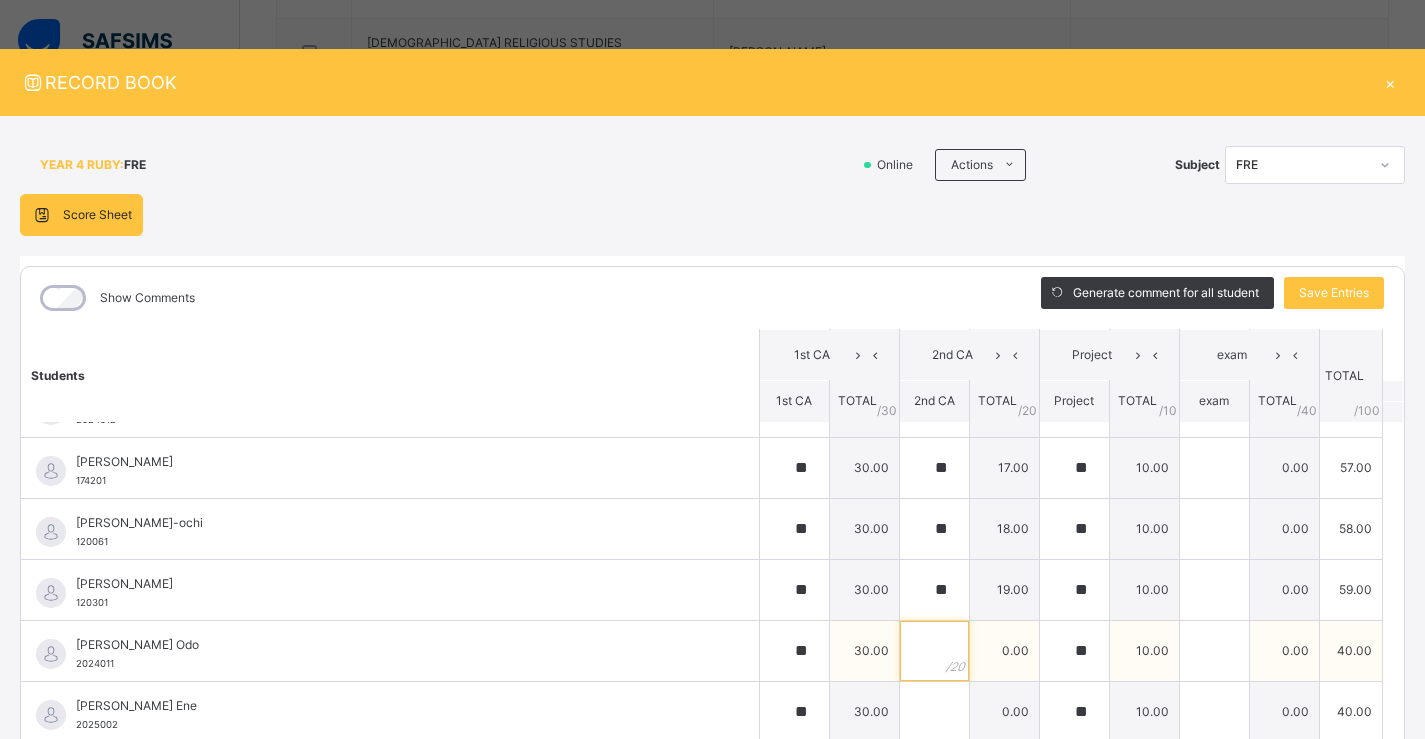 click at bounding box center (934, 651) 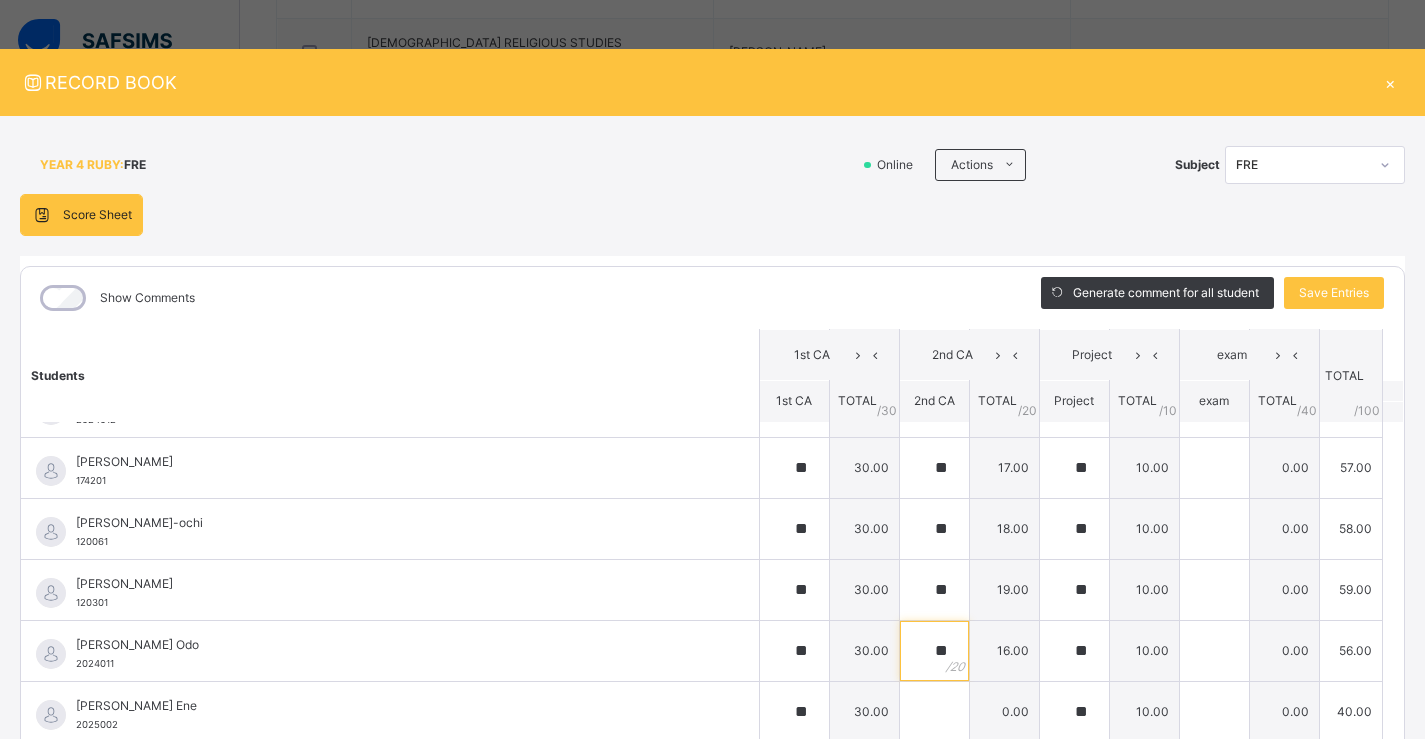scroll, scrollTop: 1000, scrollLeft: 0, axis: vertical 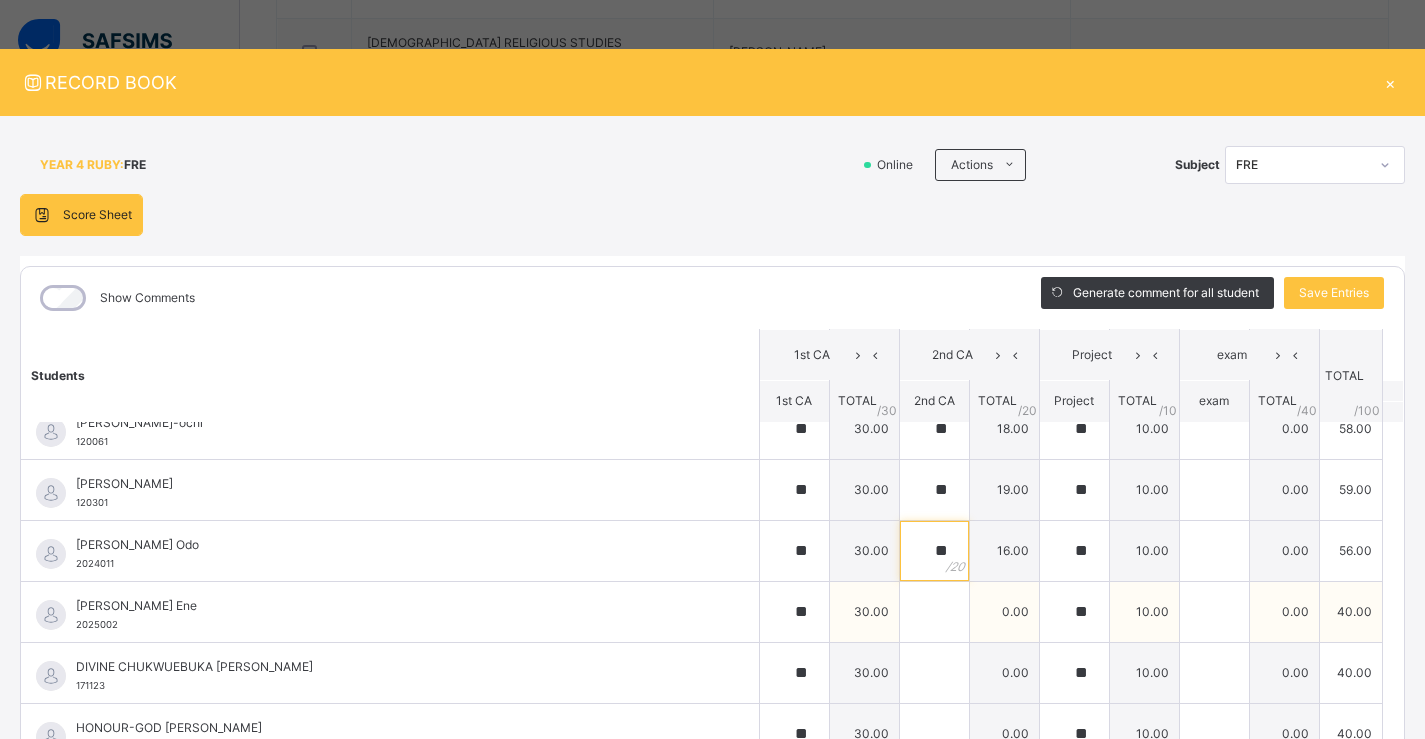 type on "**" 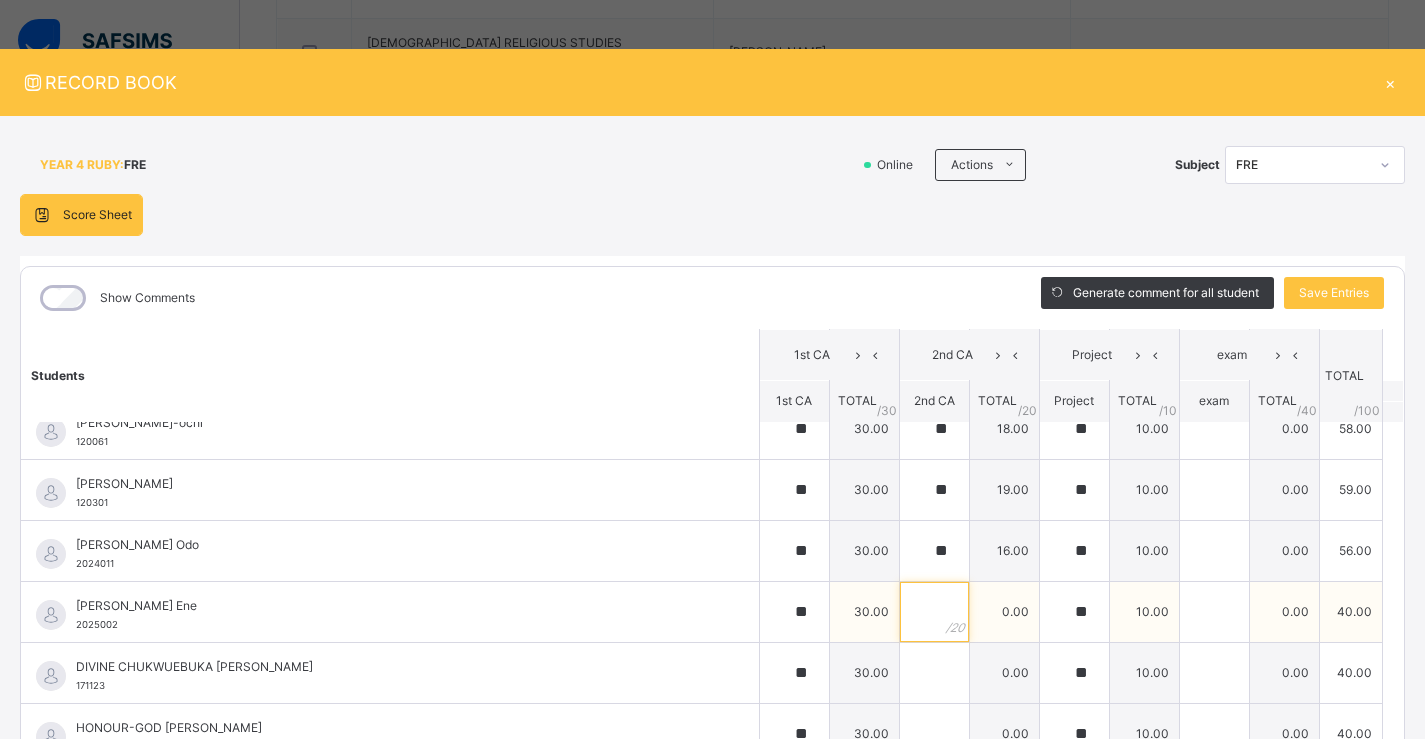 click at bounding box center [934, 612] 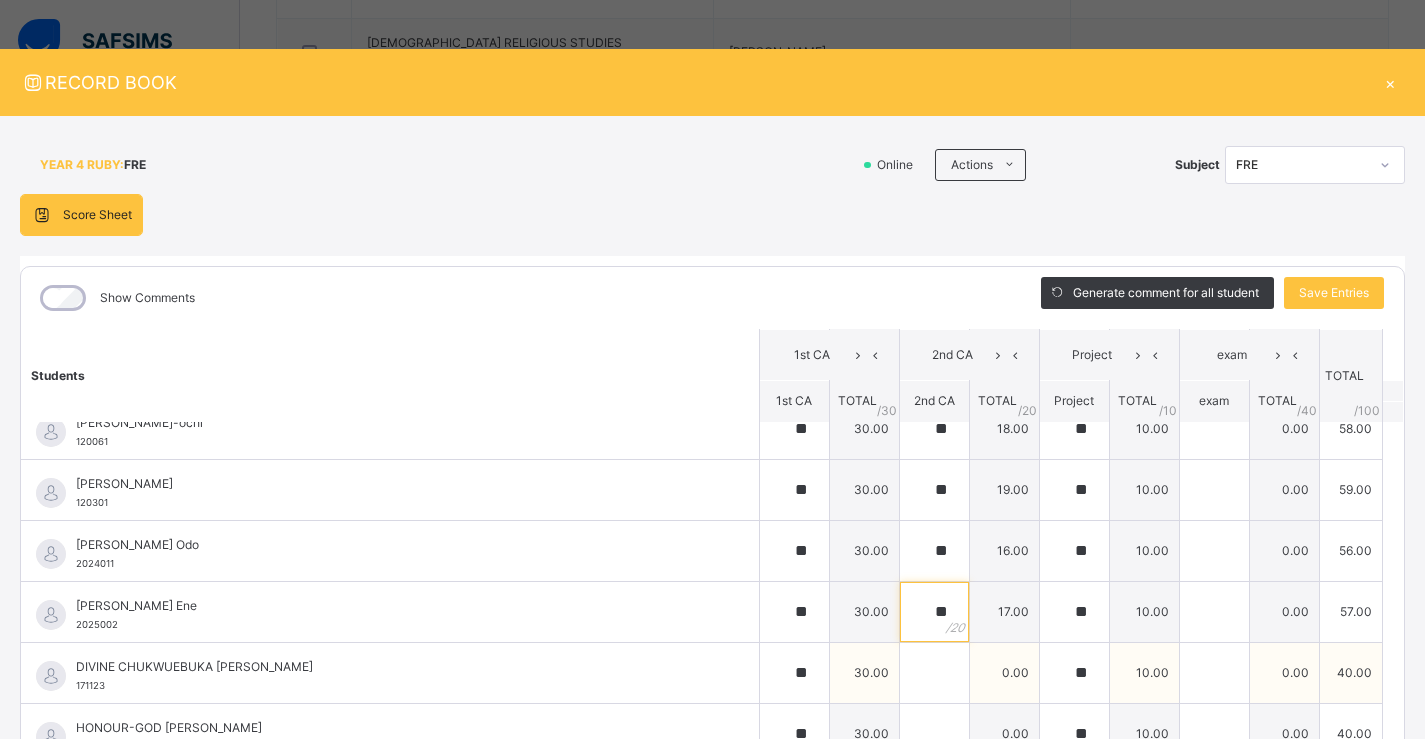 type on "**" 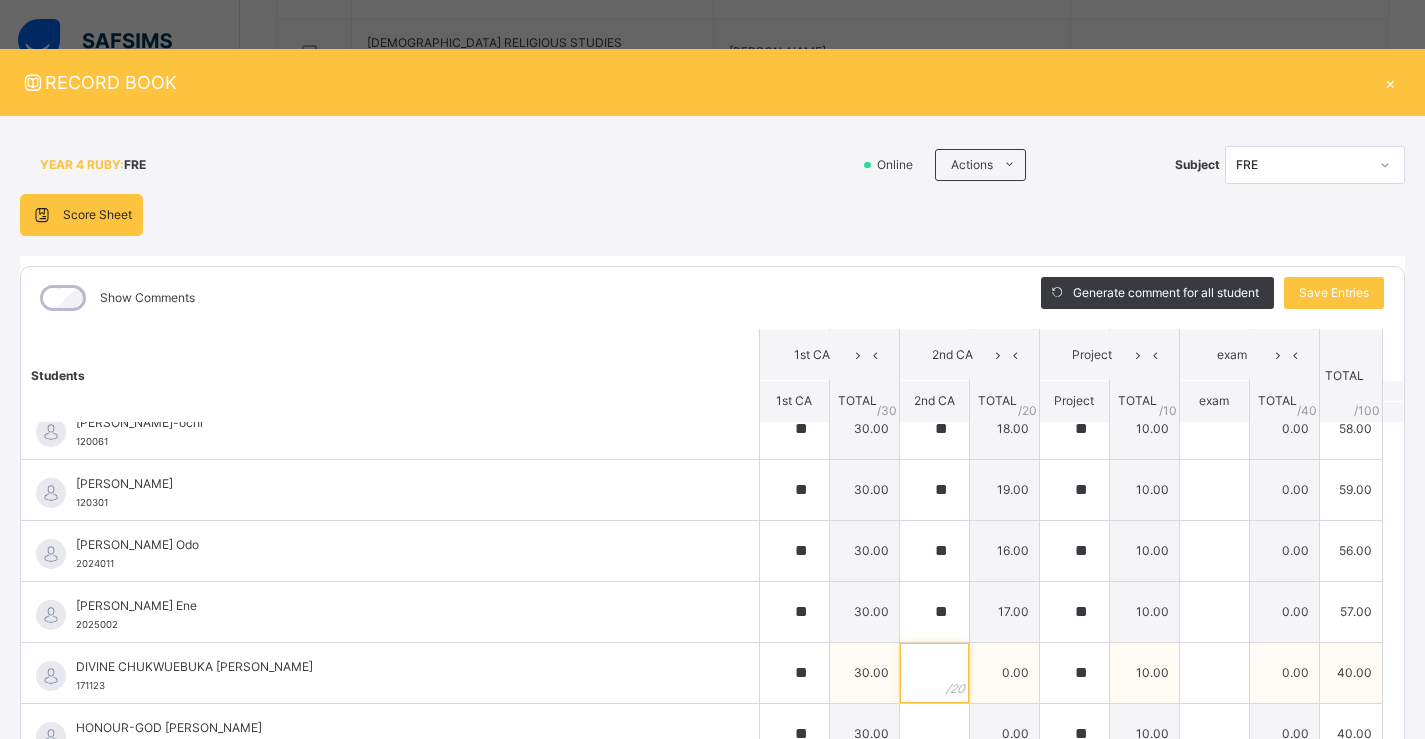 click at bounding box center (934, 673) 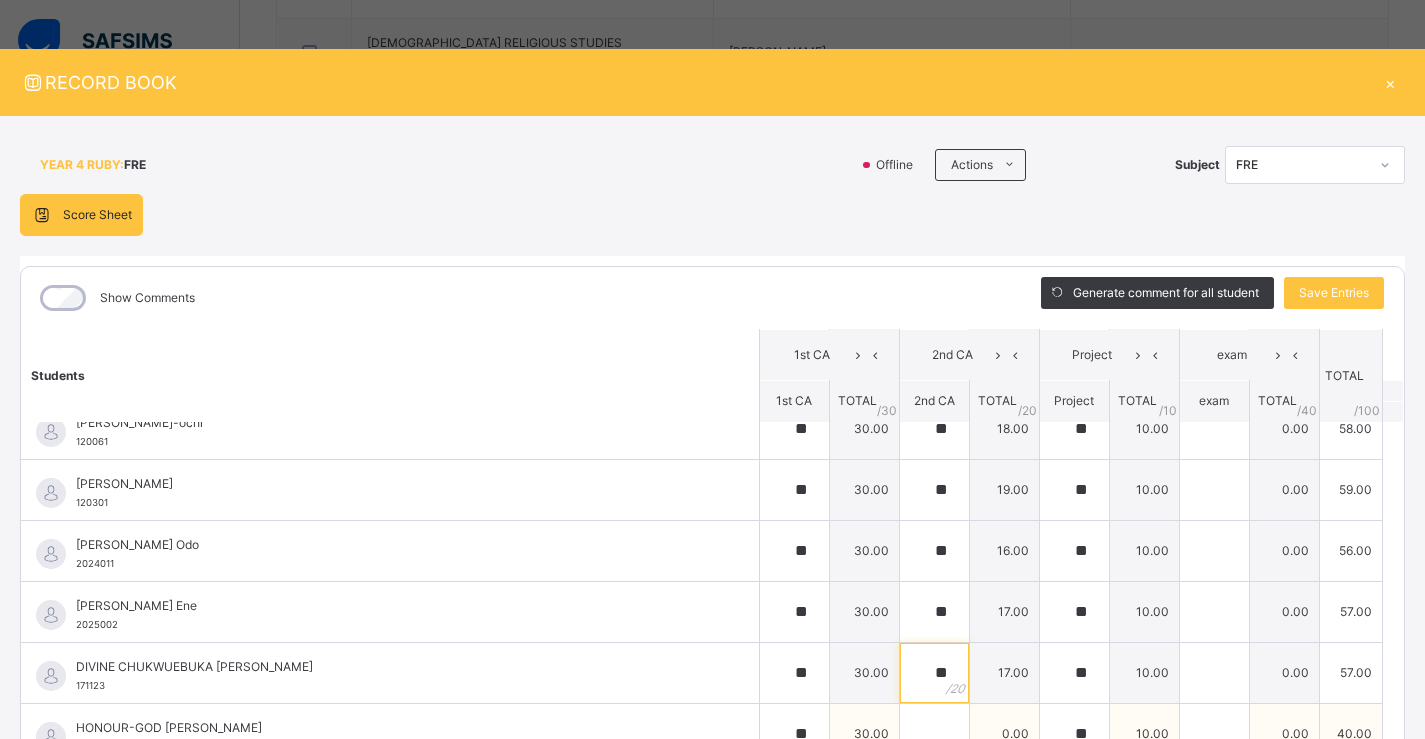 type 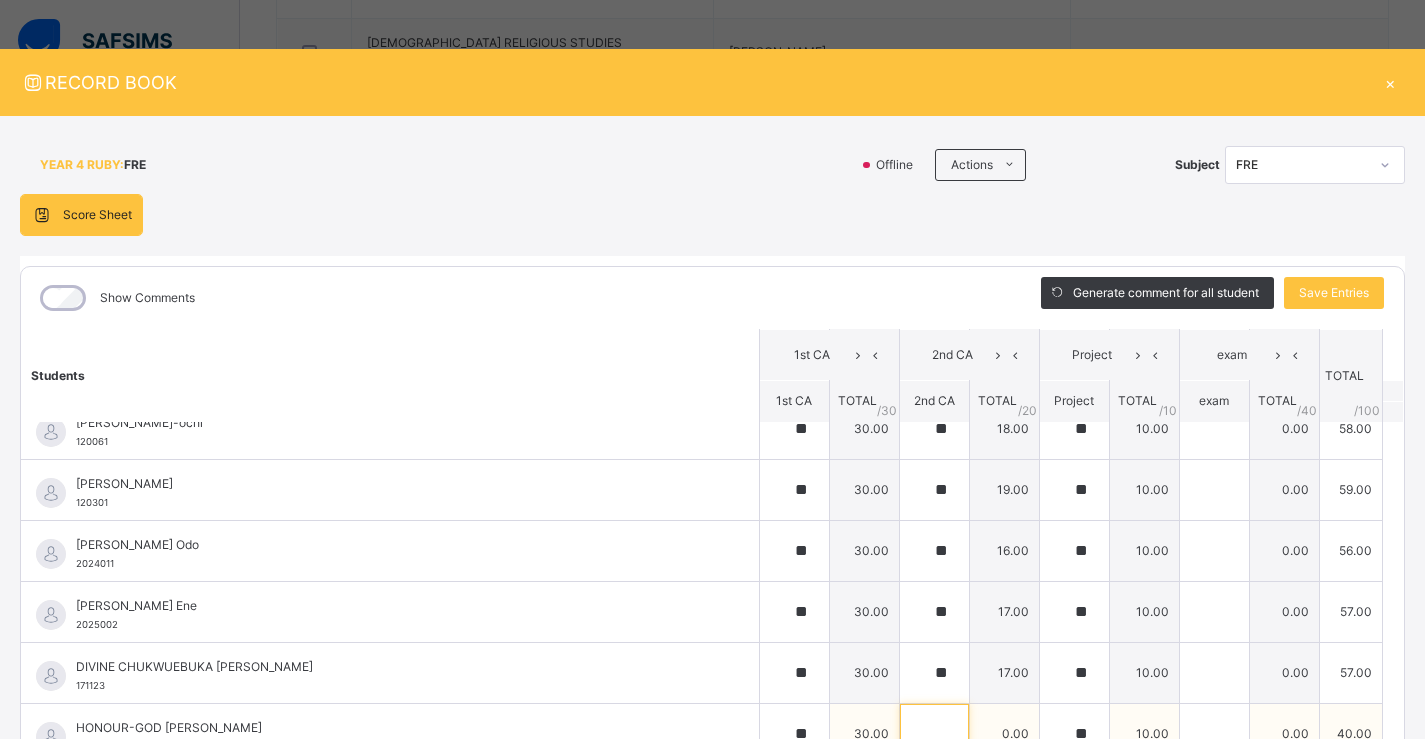 click at bounding box center [934, 734] 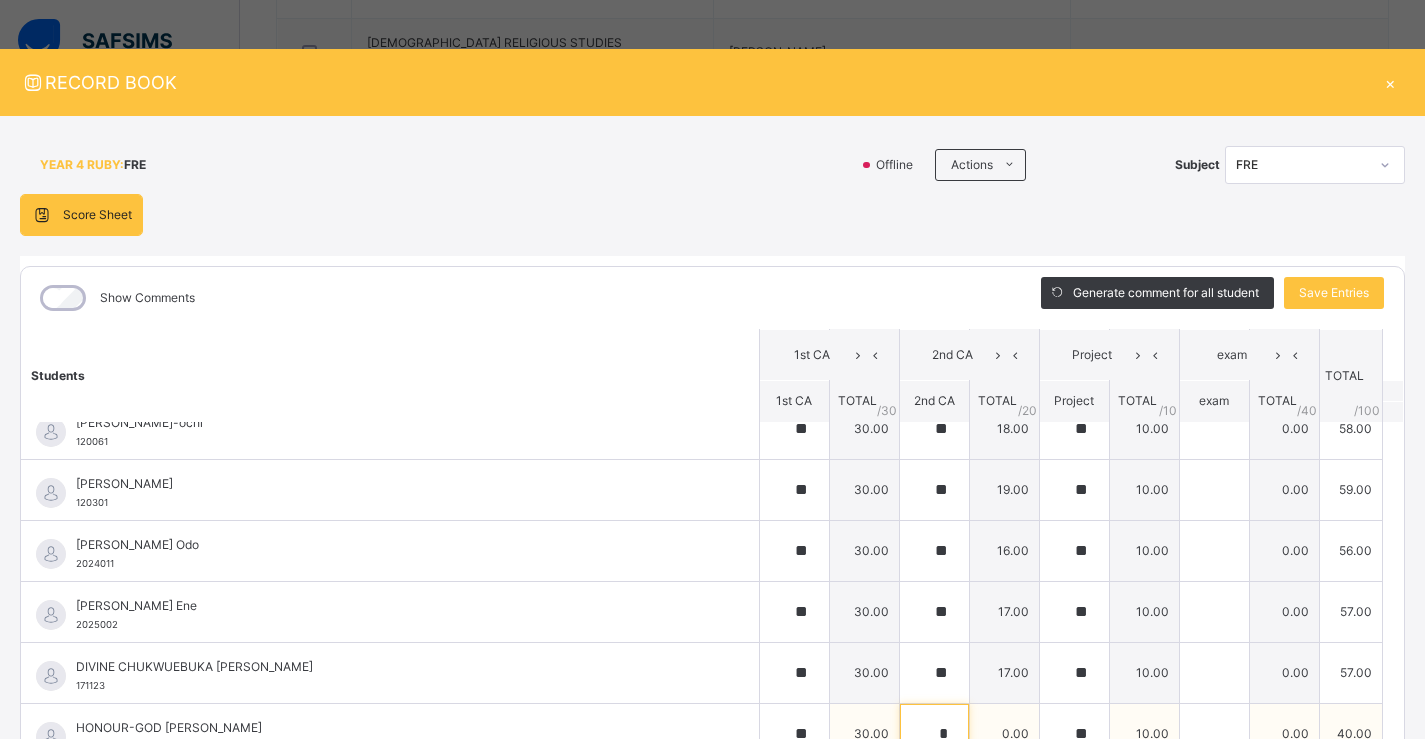 scroll, scrollTop: 6, scrollLeft: 0, axis: vertical 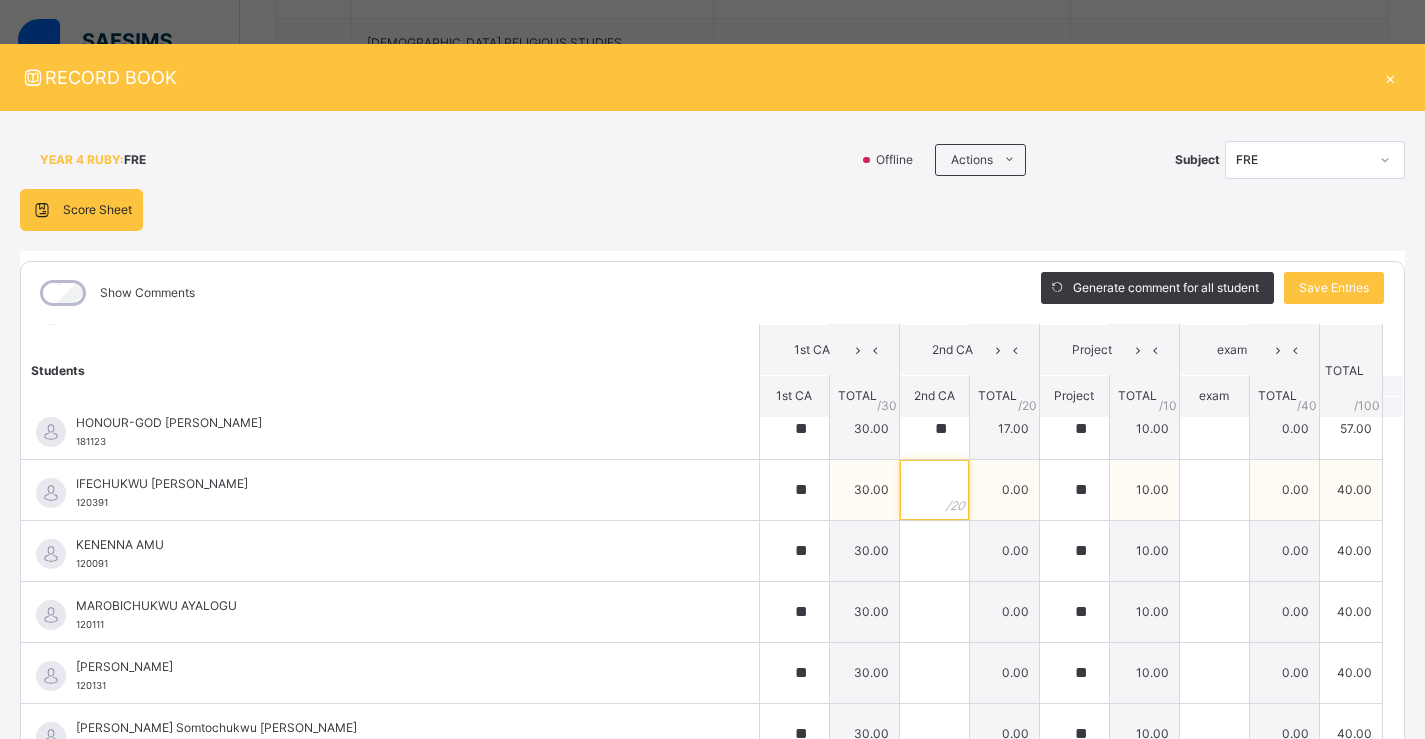 click at bounding box center (934, 490) 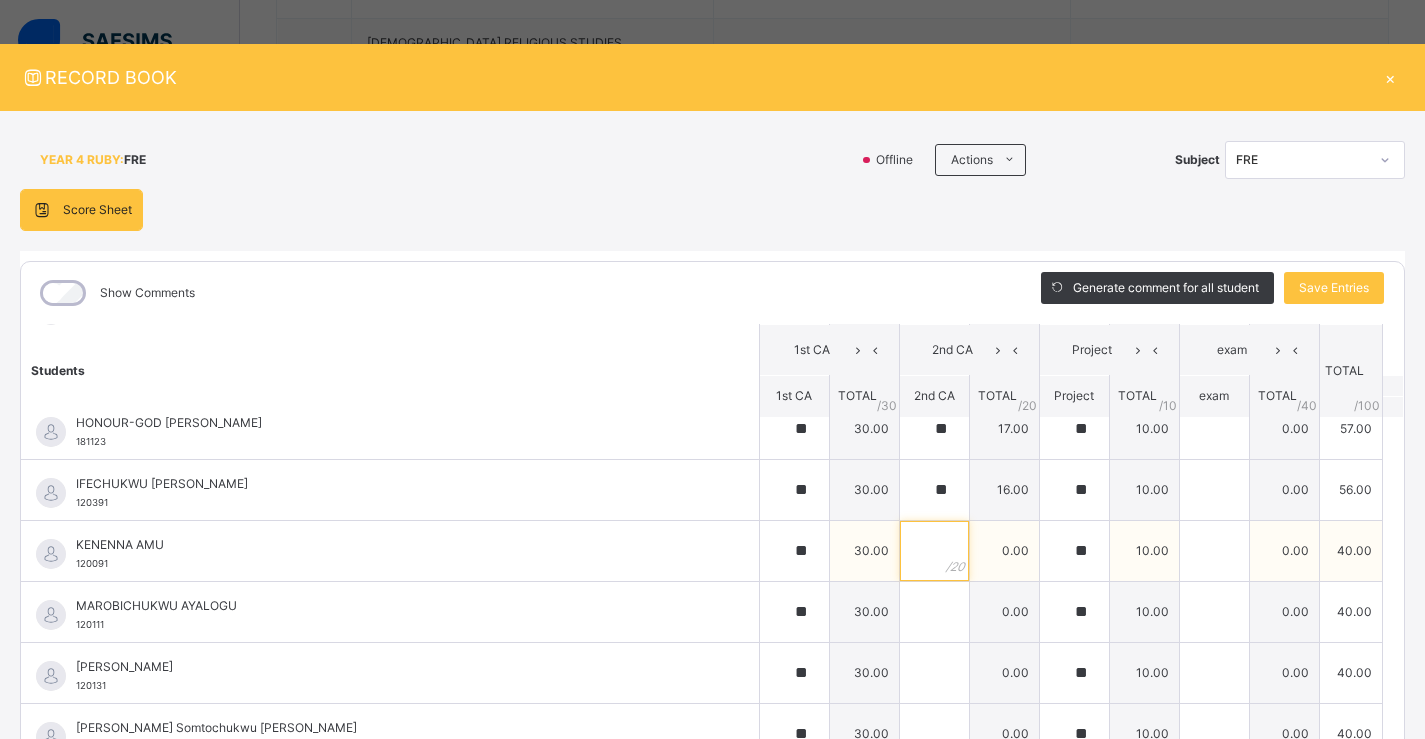 click at bounding box center [934, 551] 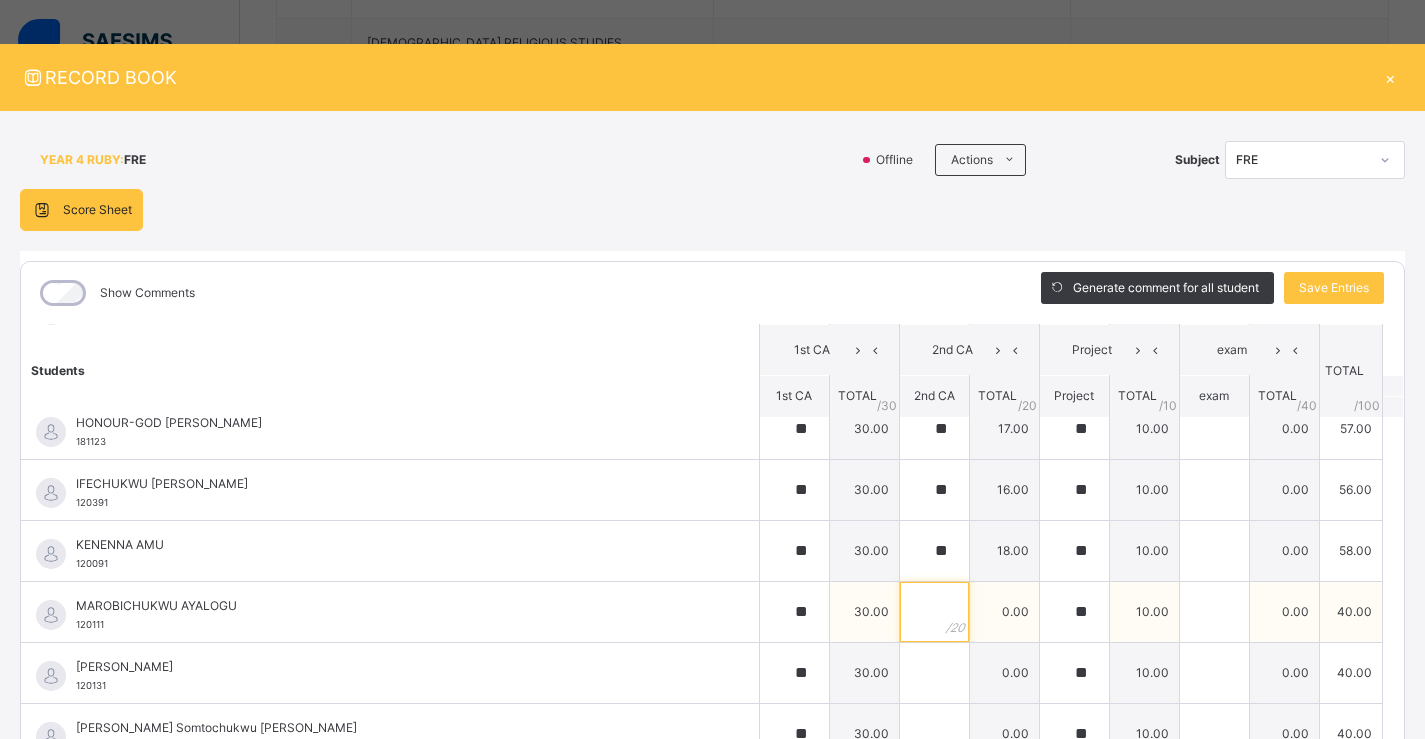 click at bounding box center (934, 612) 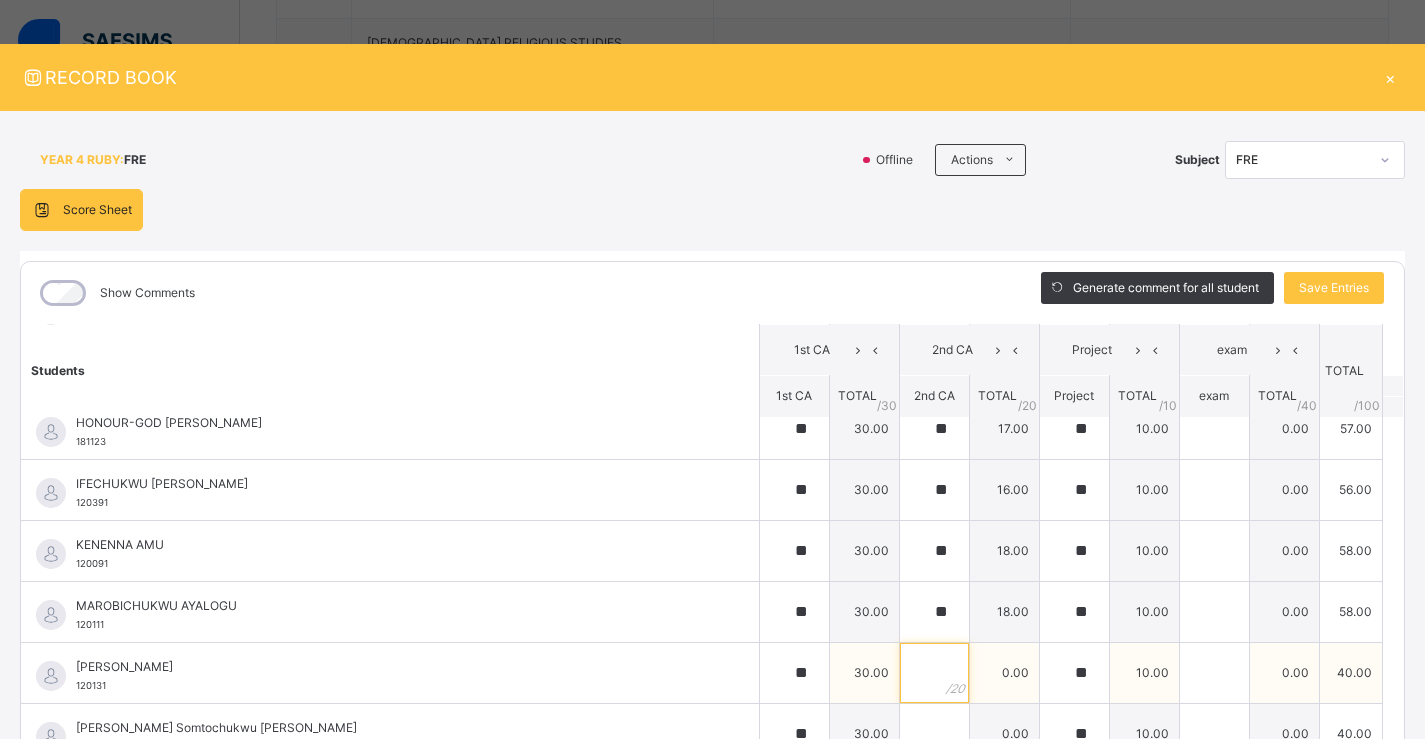 click at bounding box center (934, 673) 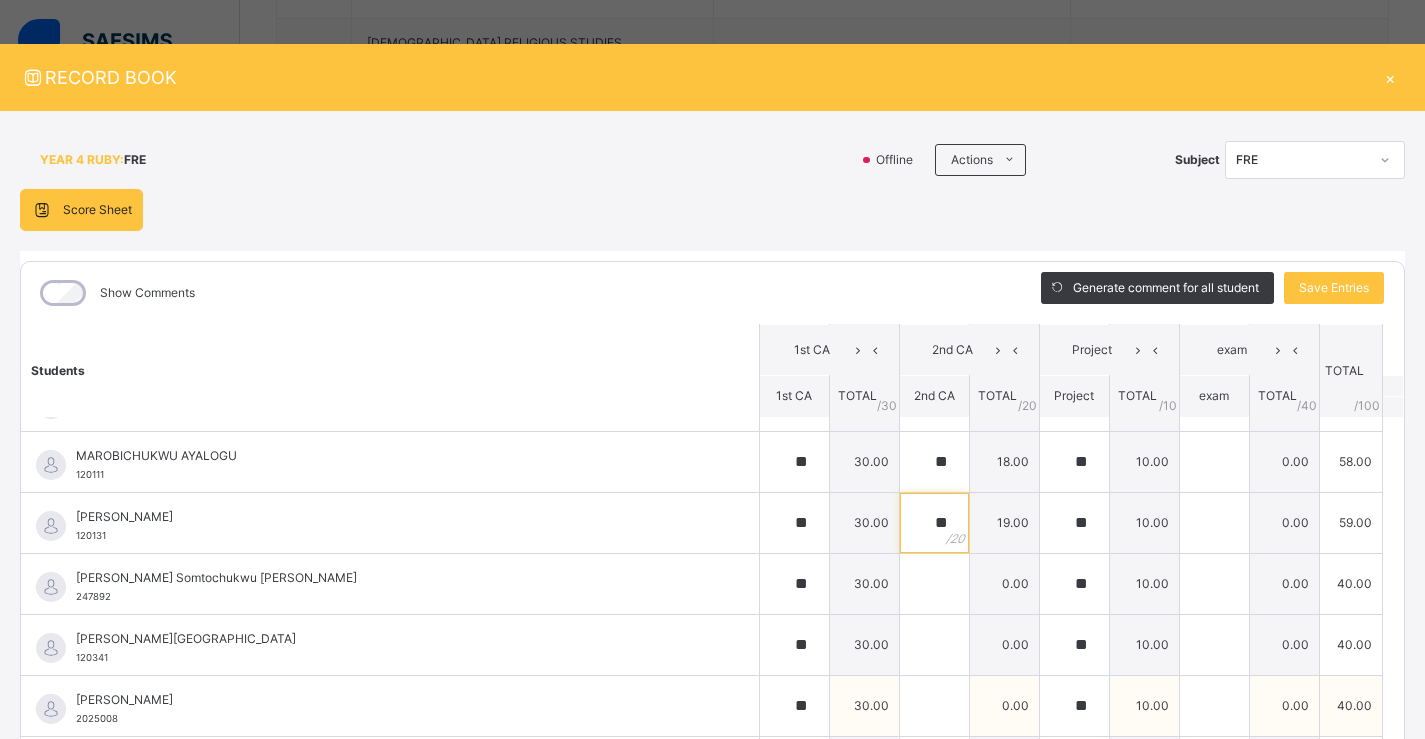 scroll, scrollTop: 1500, scrollLeft: 0, axis: vertical 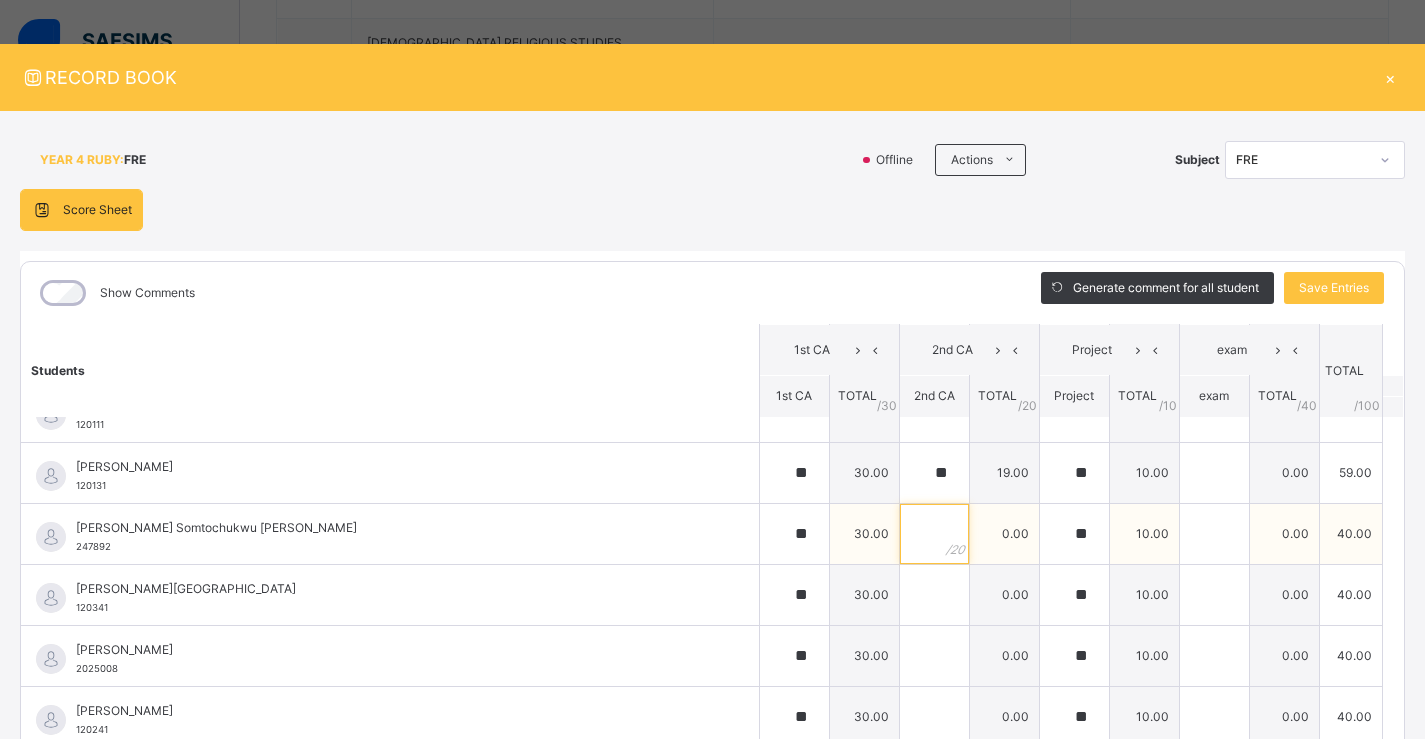 click at bounding box center (934, 534) 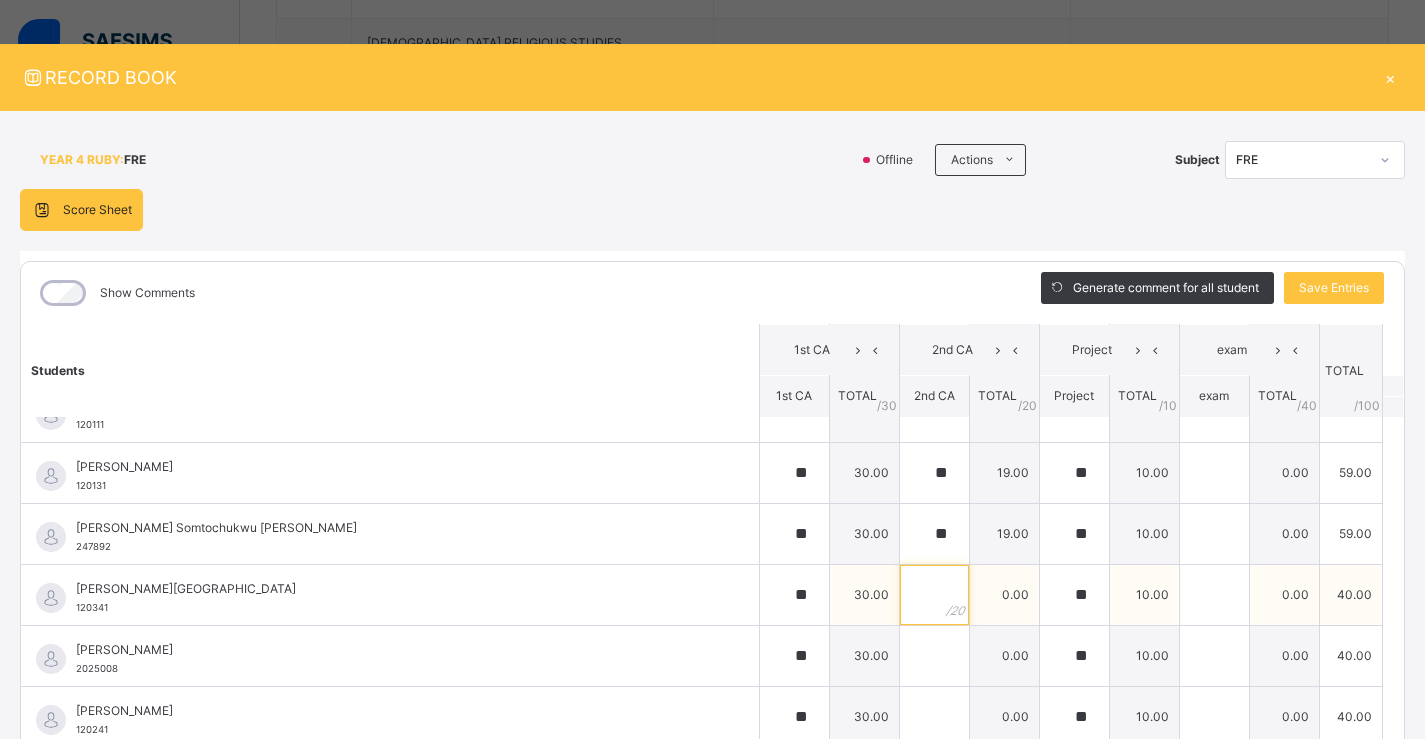 click at bounding box center (934, 595) 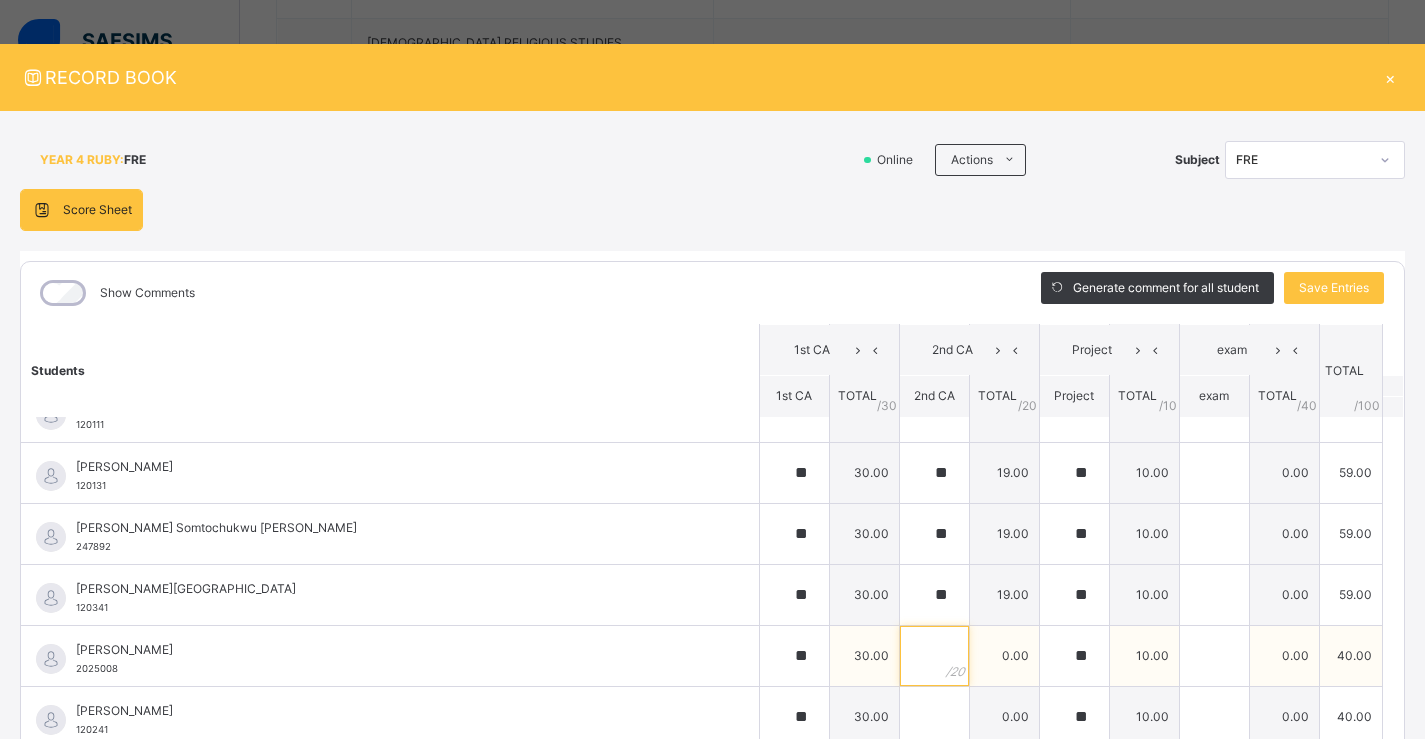 click at bounding box center [934, 656] 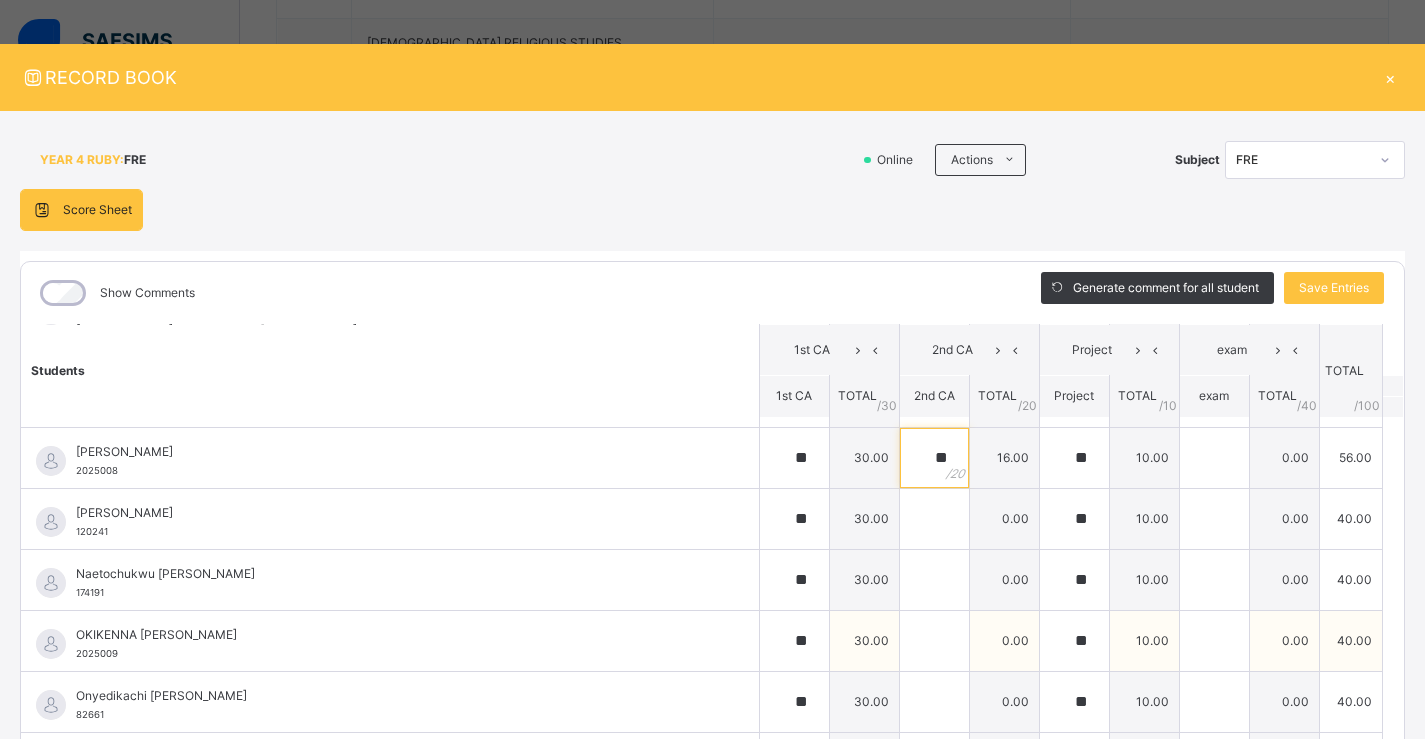 scroll, scrollTop: 1700, scrollLeft: 0, axis: vertical 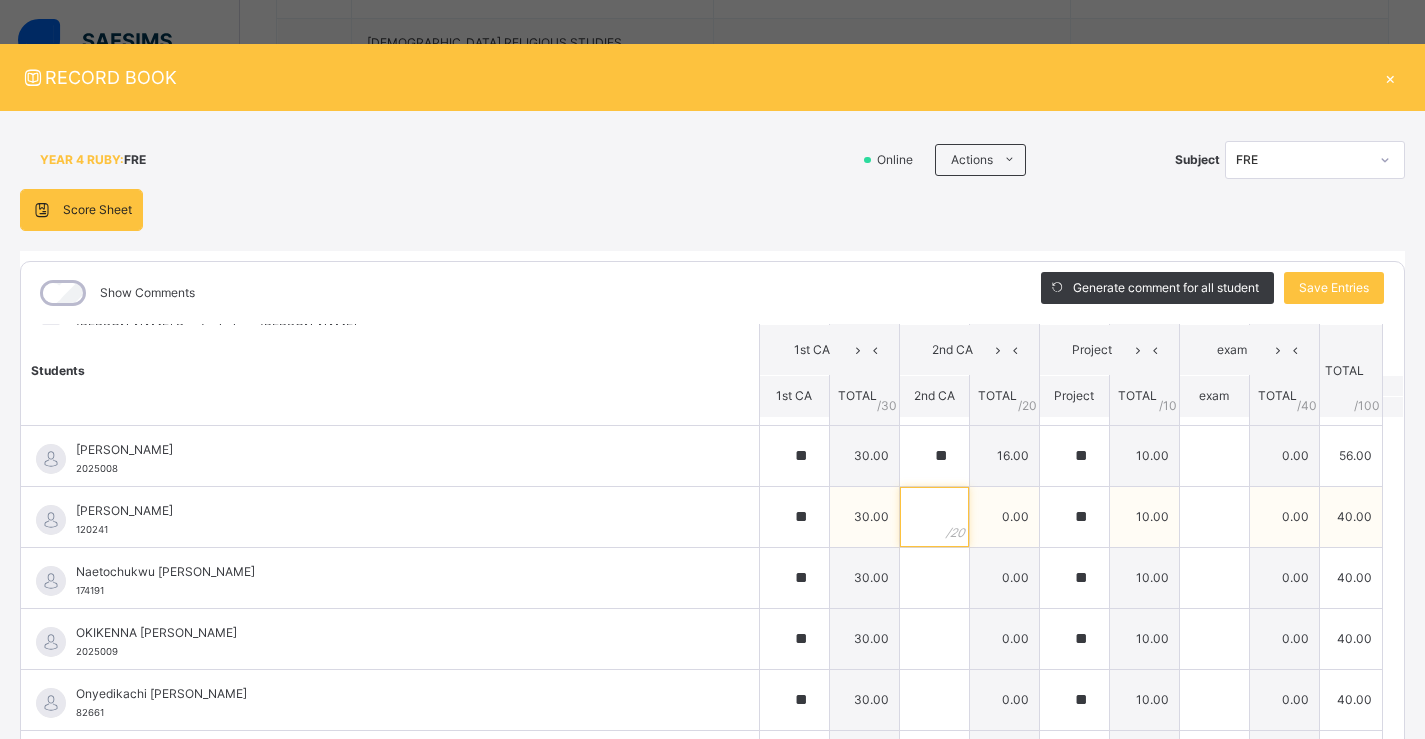 click at bounding box center [934, 517] 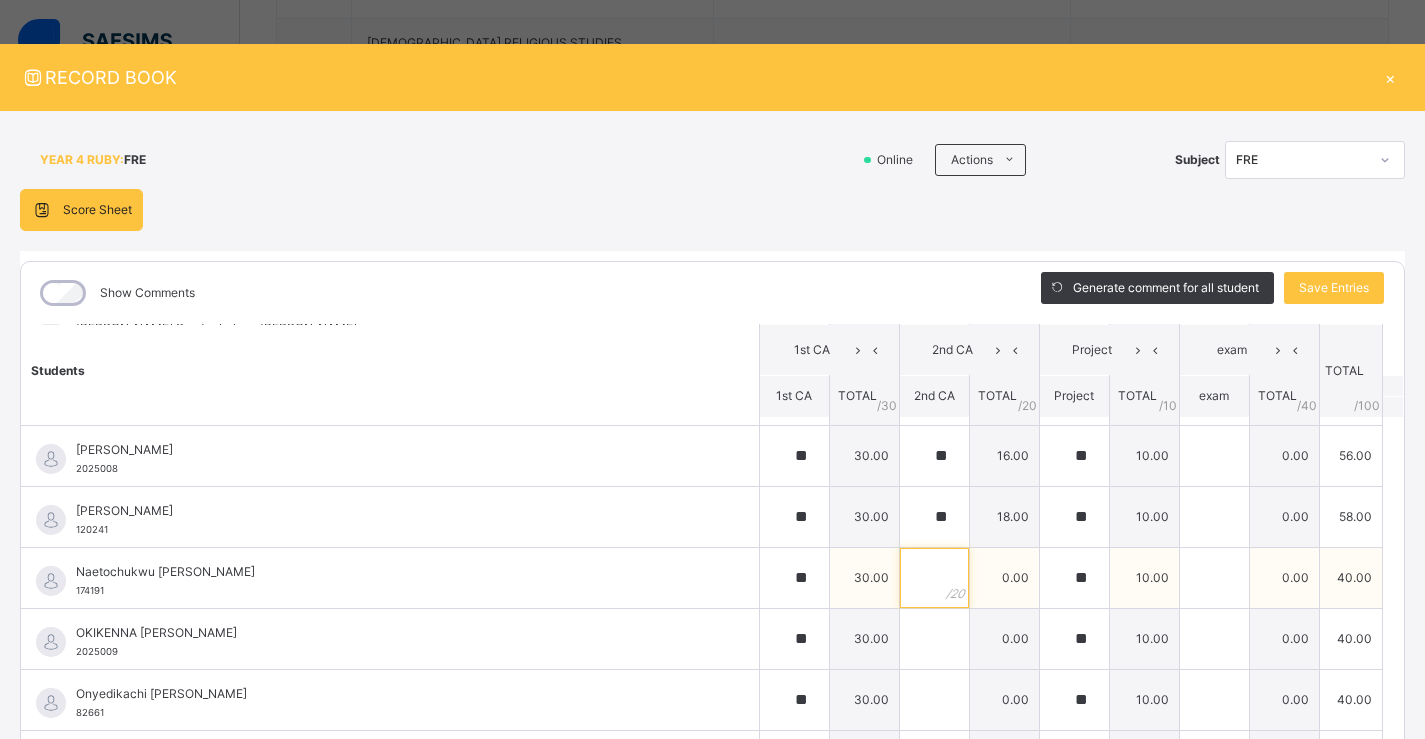 click at bounding box center (934, 578) 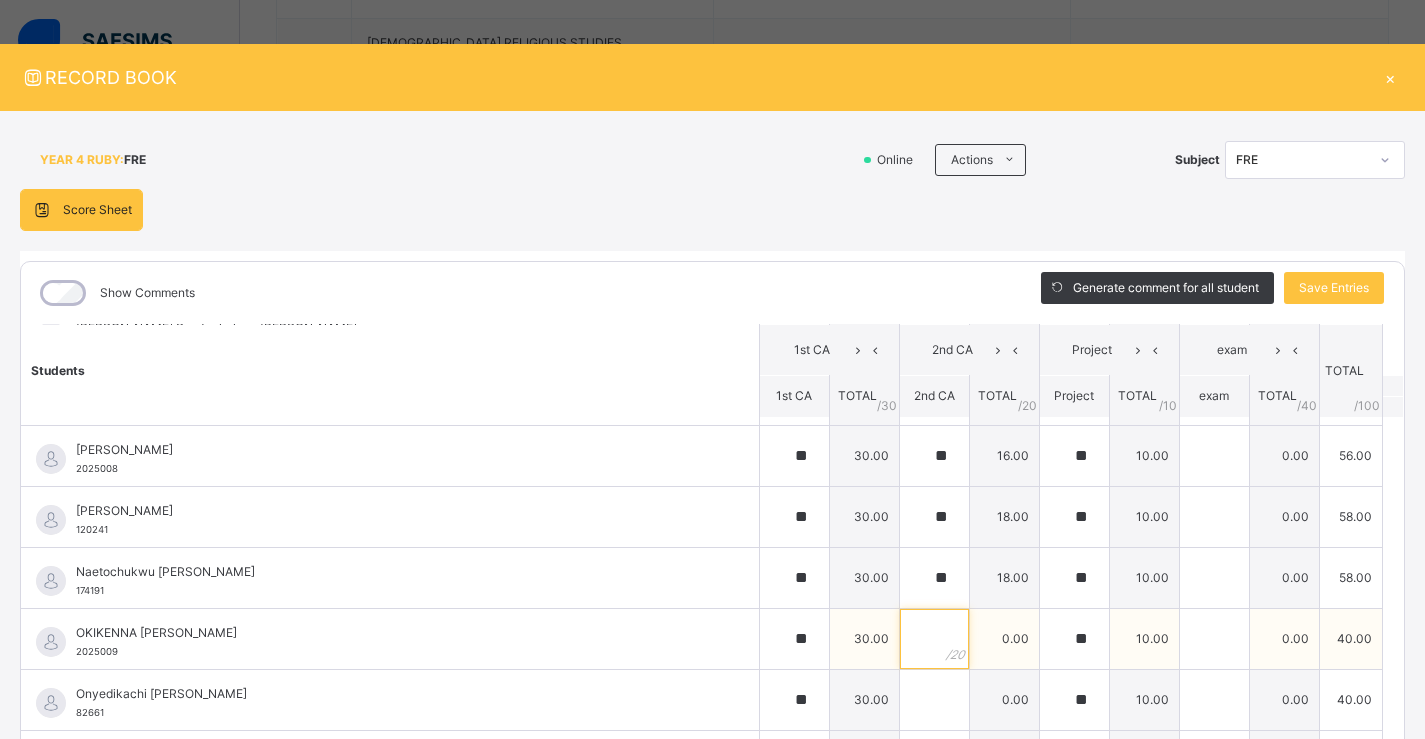 click at bounding box center (934, 639) 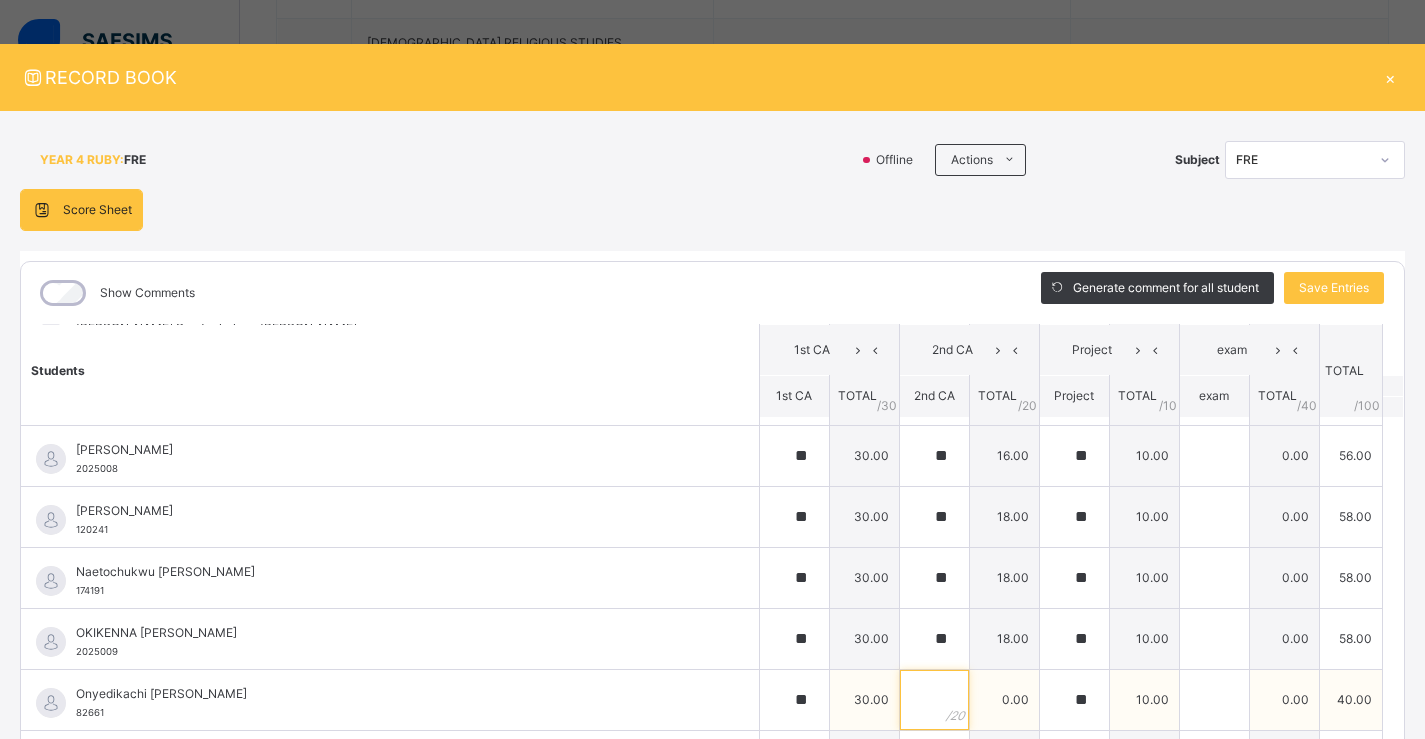 click at bounding box center (934, 700) 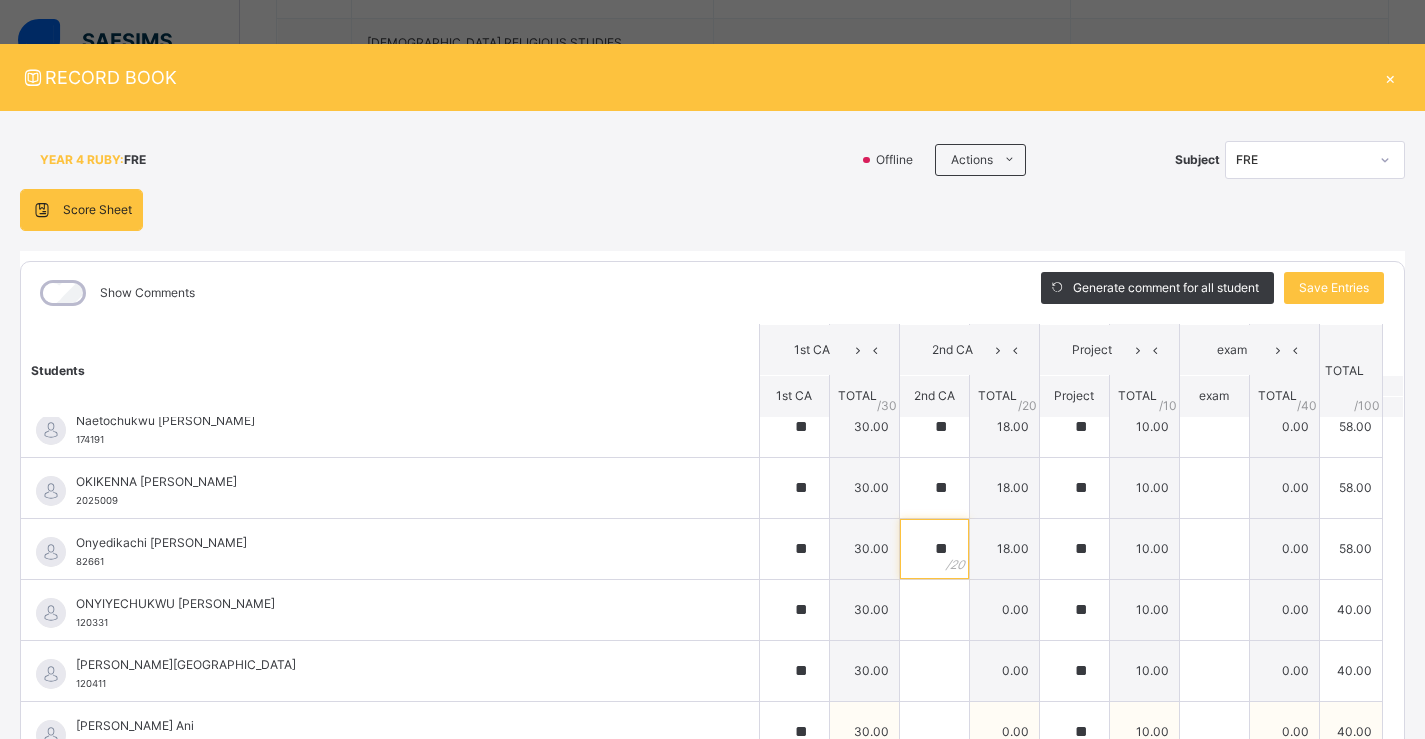 scroll, scrollTop: 1900, scrollLeft: 0, axis: vertical 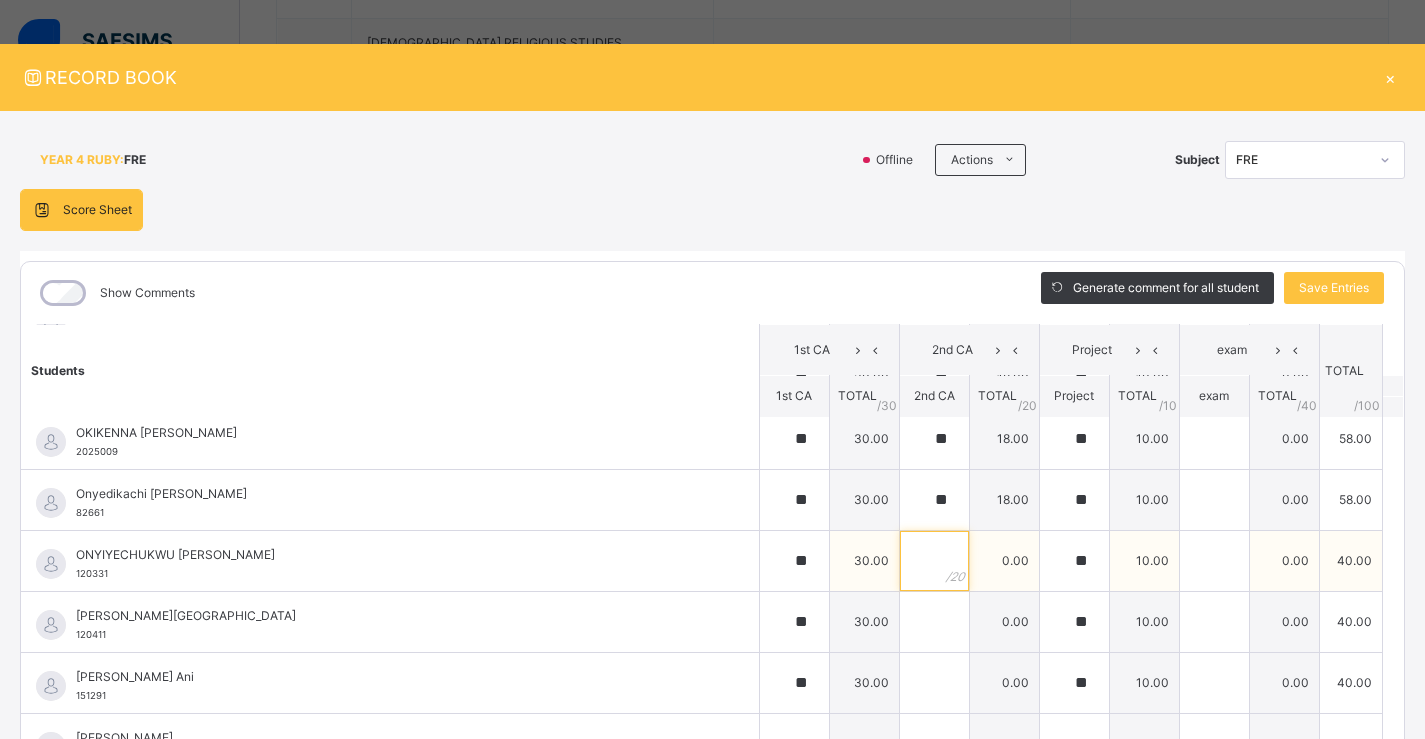 click at bounding box center (934, 561) 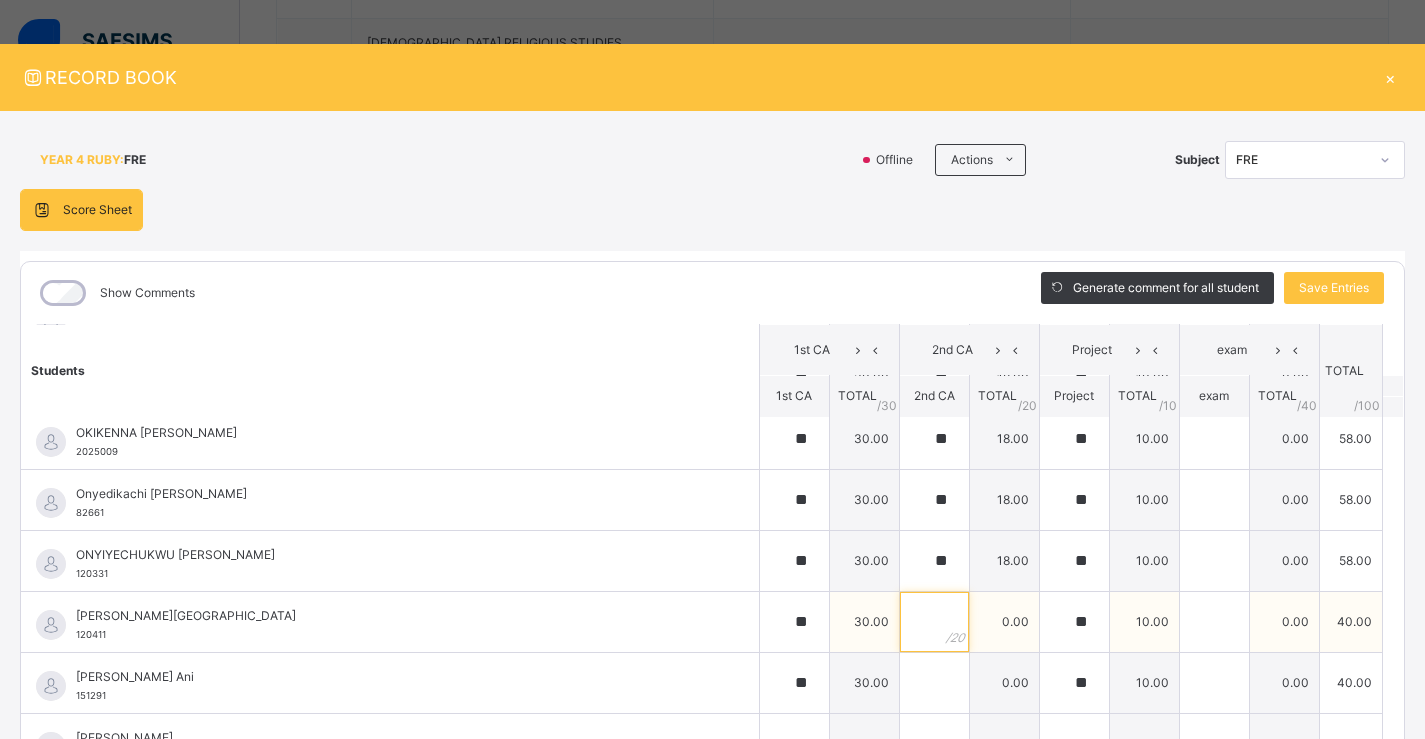 click at bounding box center (934, 622) 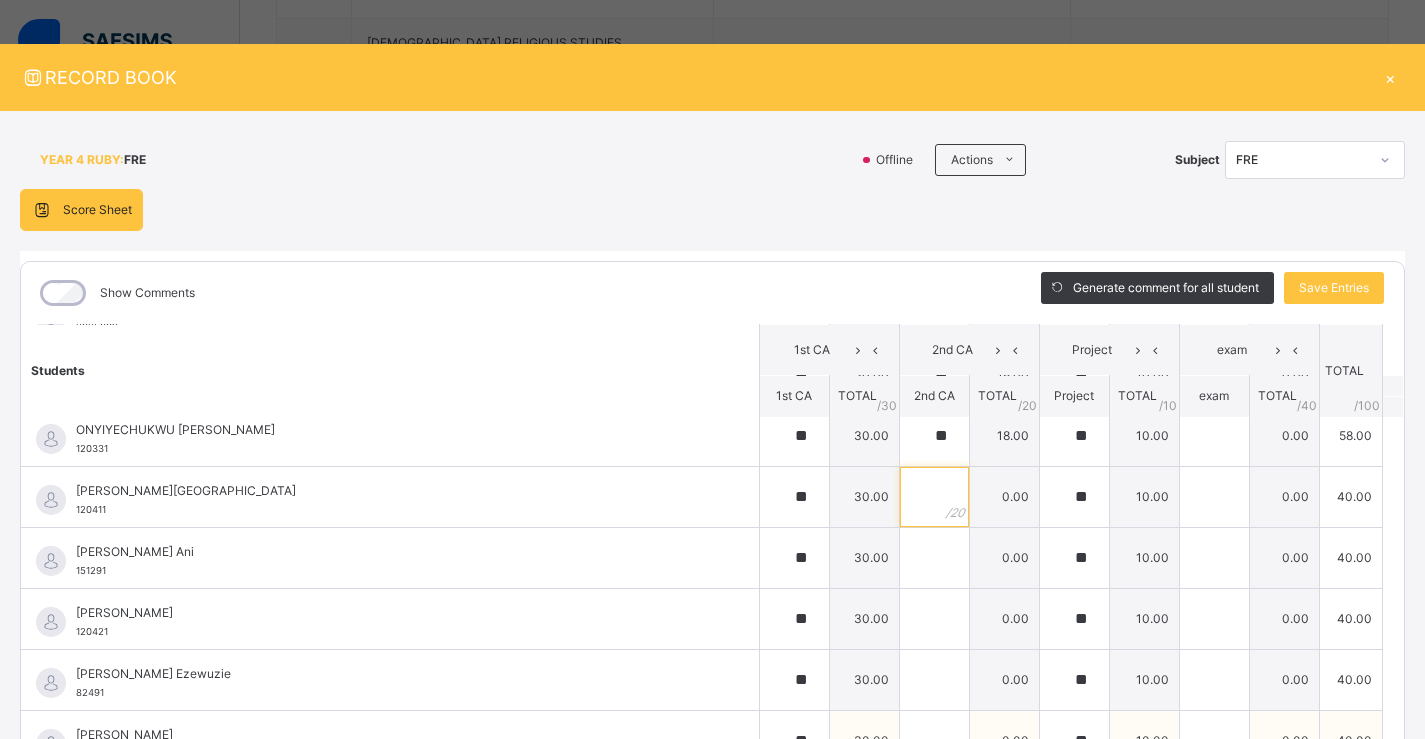 scroll, scrollTop: 2339, scrollLeft: 0, axis: vertical 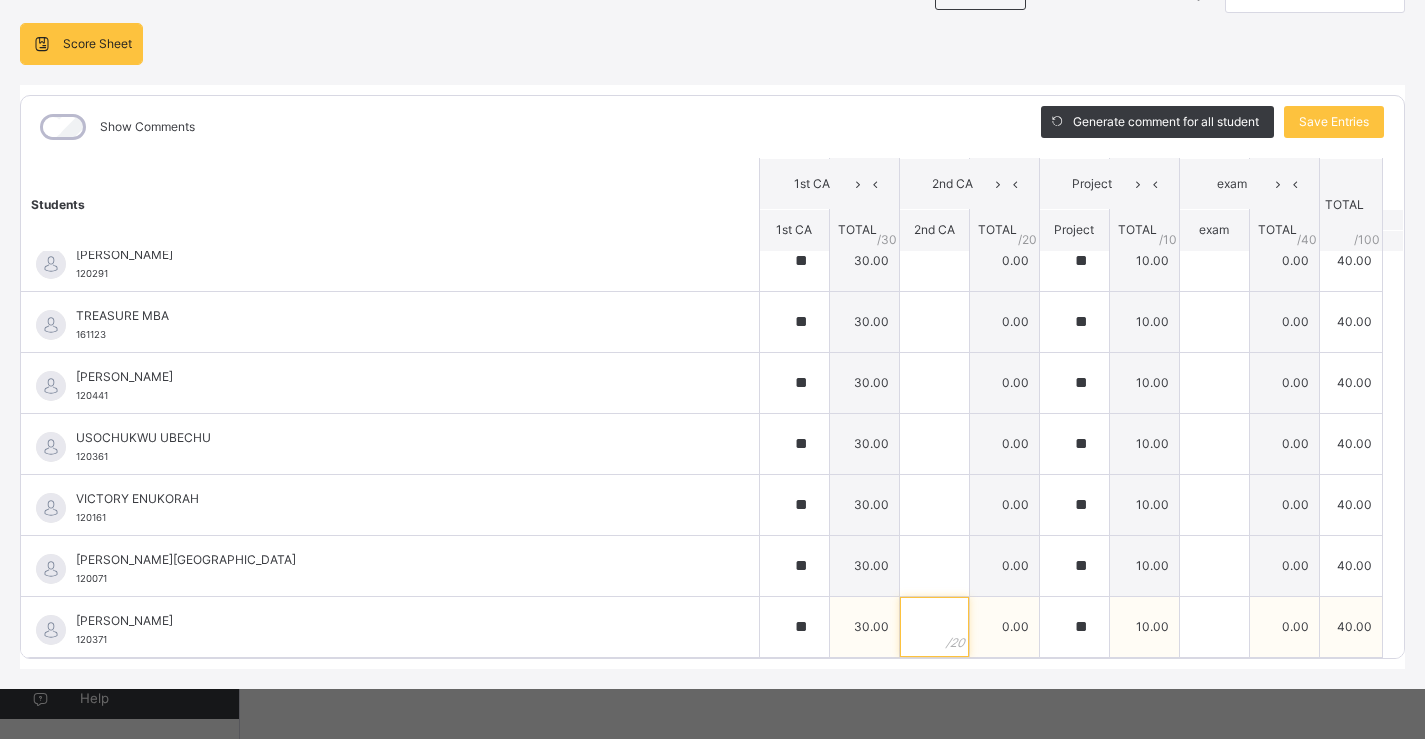 click at bounding box center (934, 627) 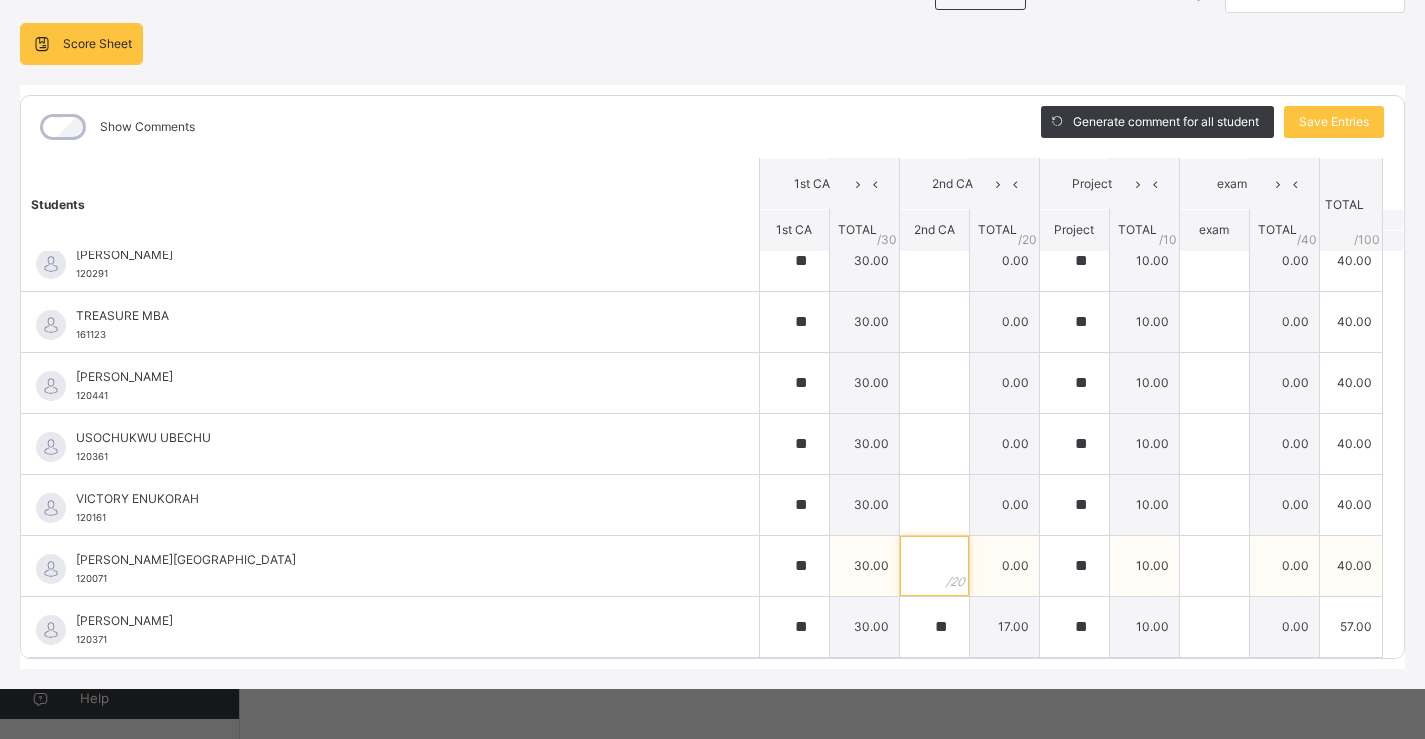 click at bounding box center (934, 566) 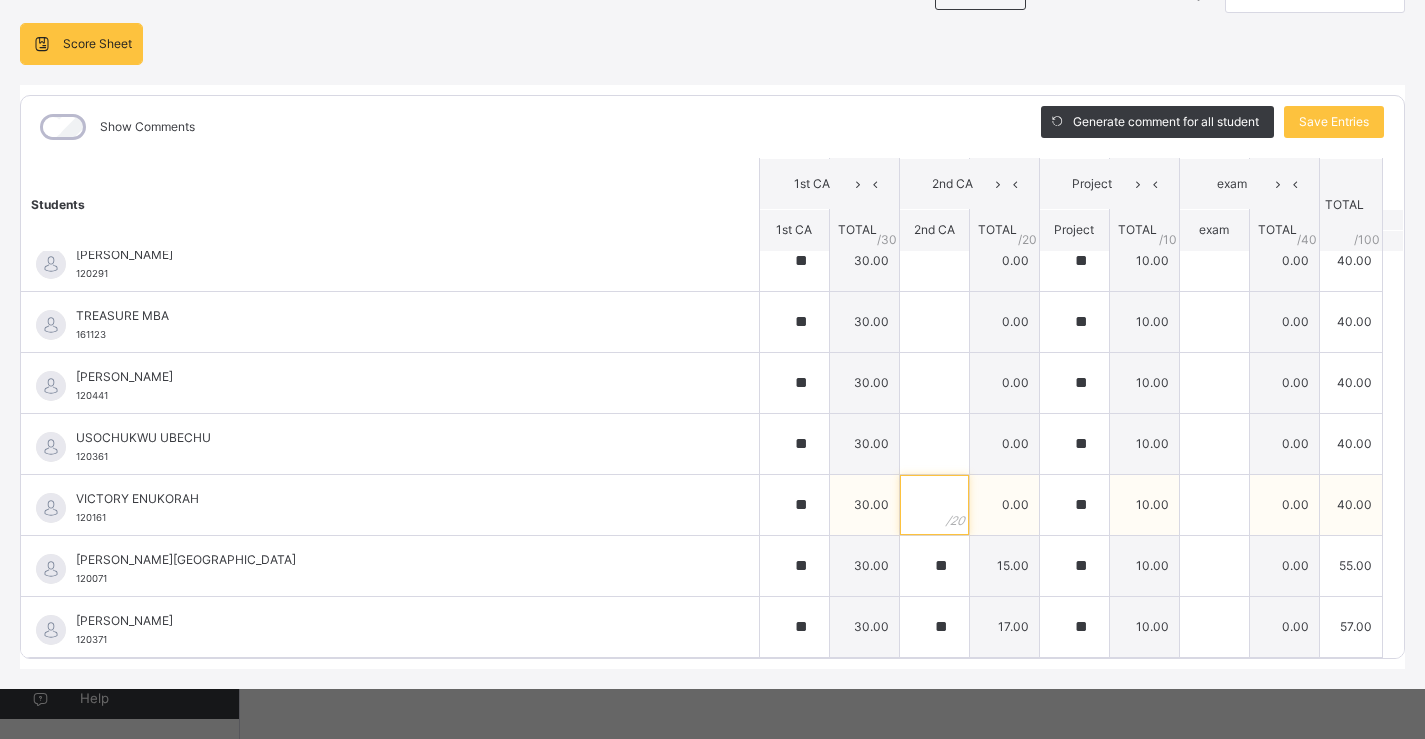 click at bounding box center (934, 505) 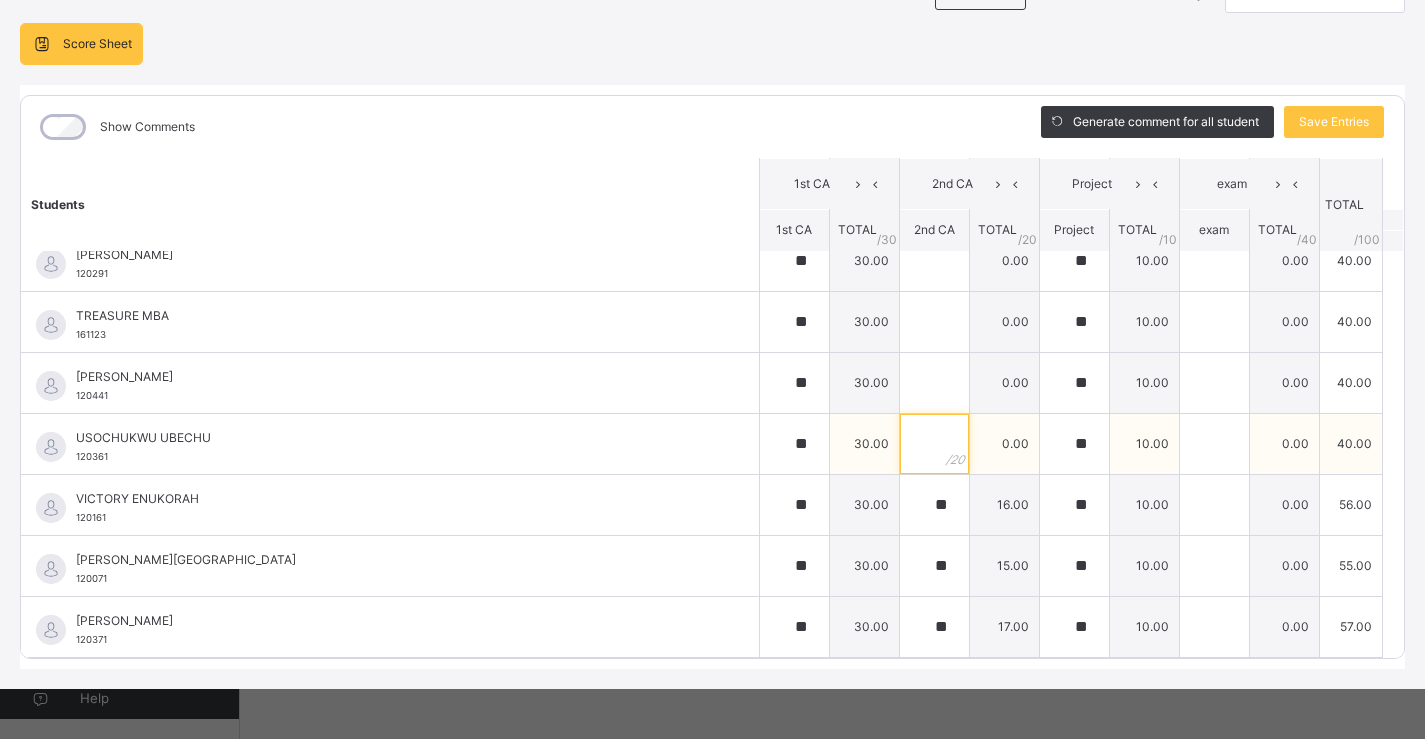 click at bounding box center [934, 444] 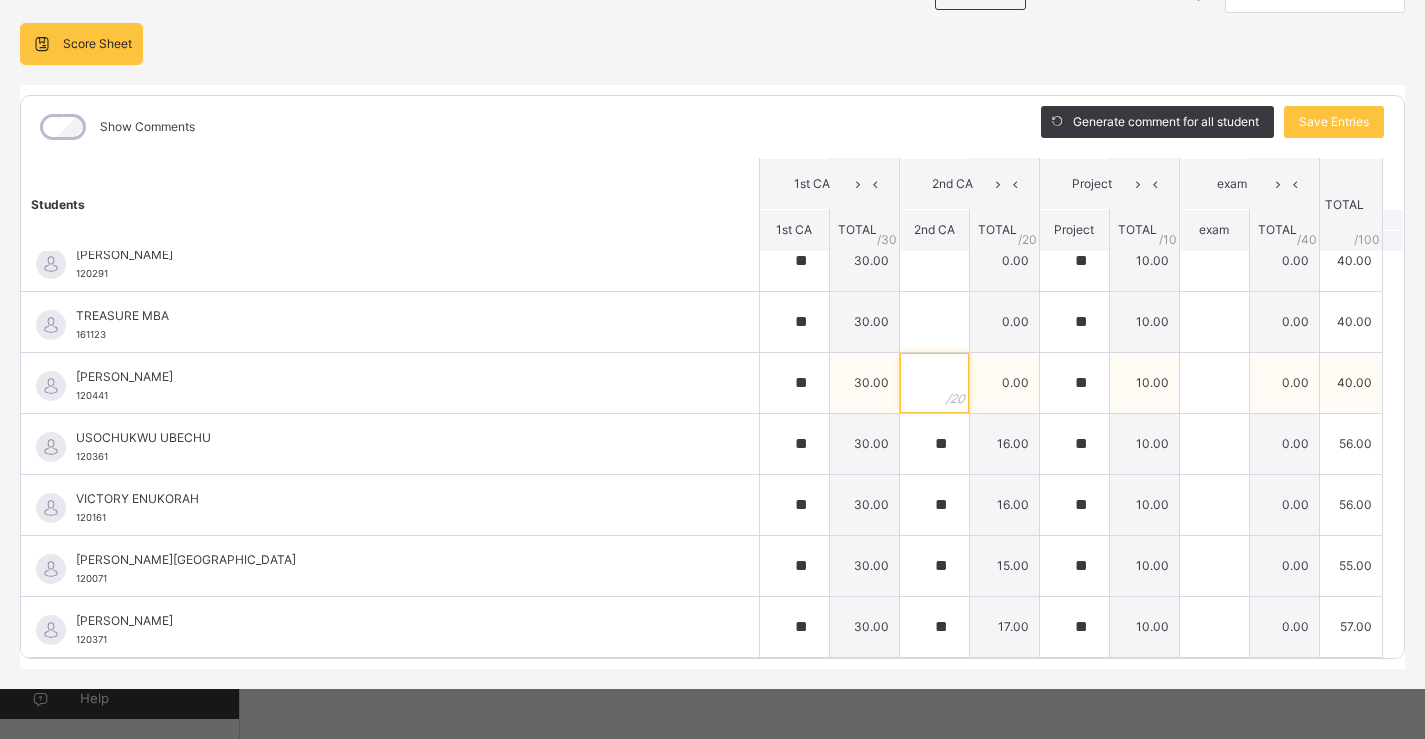click at bounding box center [934, 383] 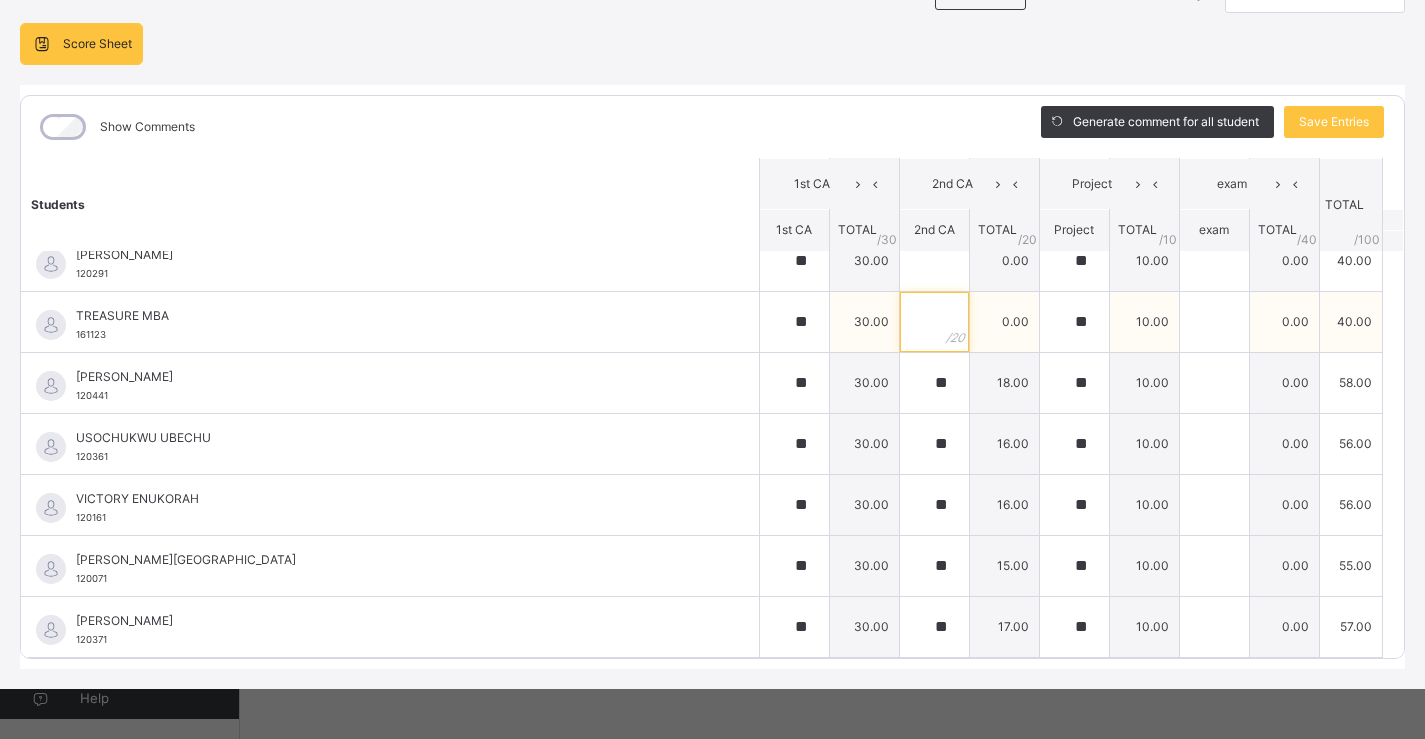 click at bounding box center (934, 322) 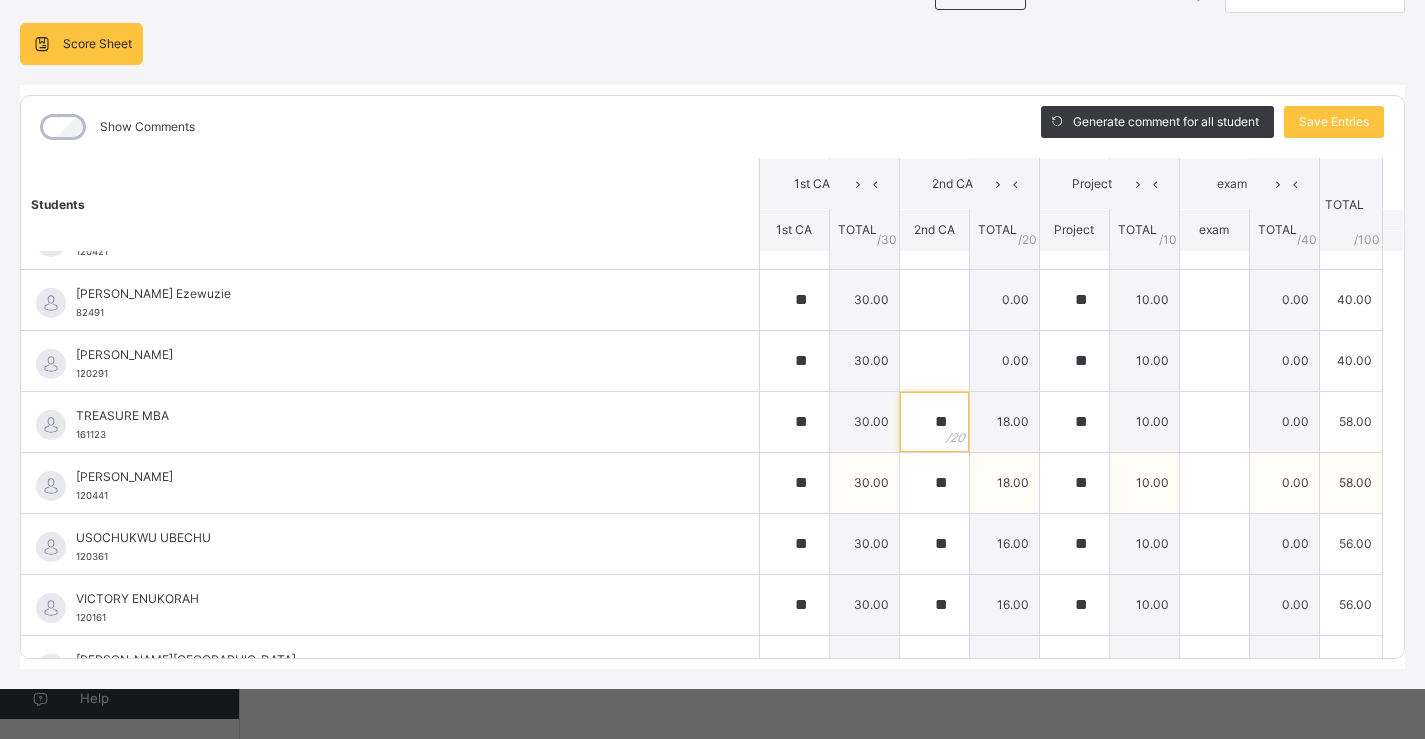 scroll, scrollTop: 2139, scrollLeft: 0, axis: vertical 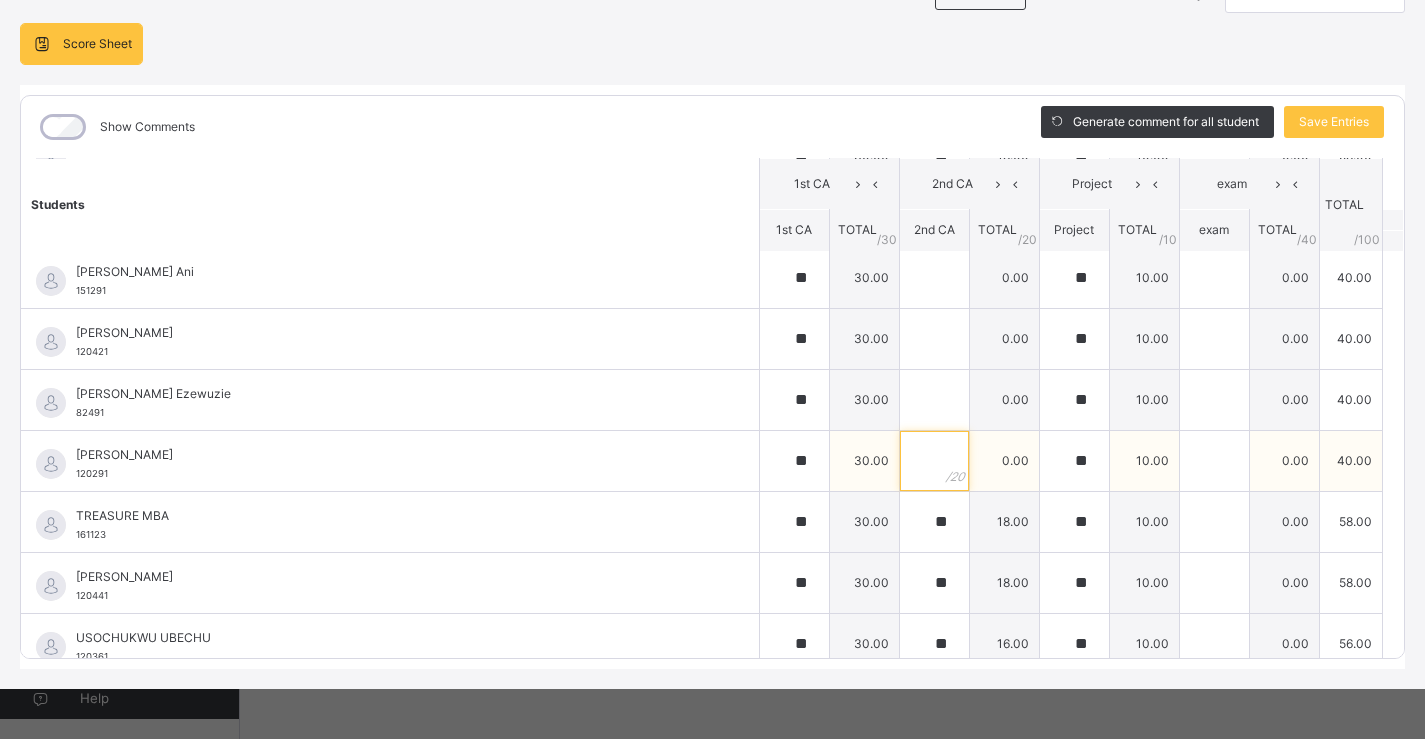 click at bounding box center (934, 461) 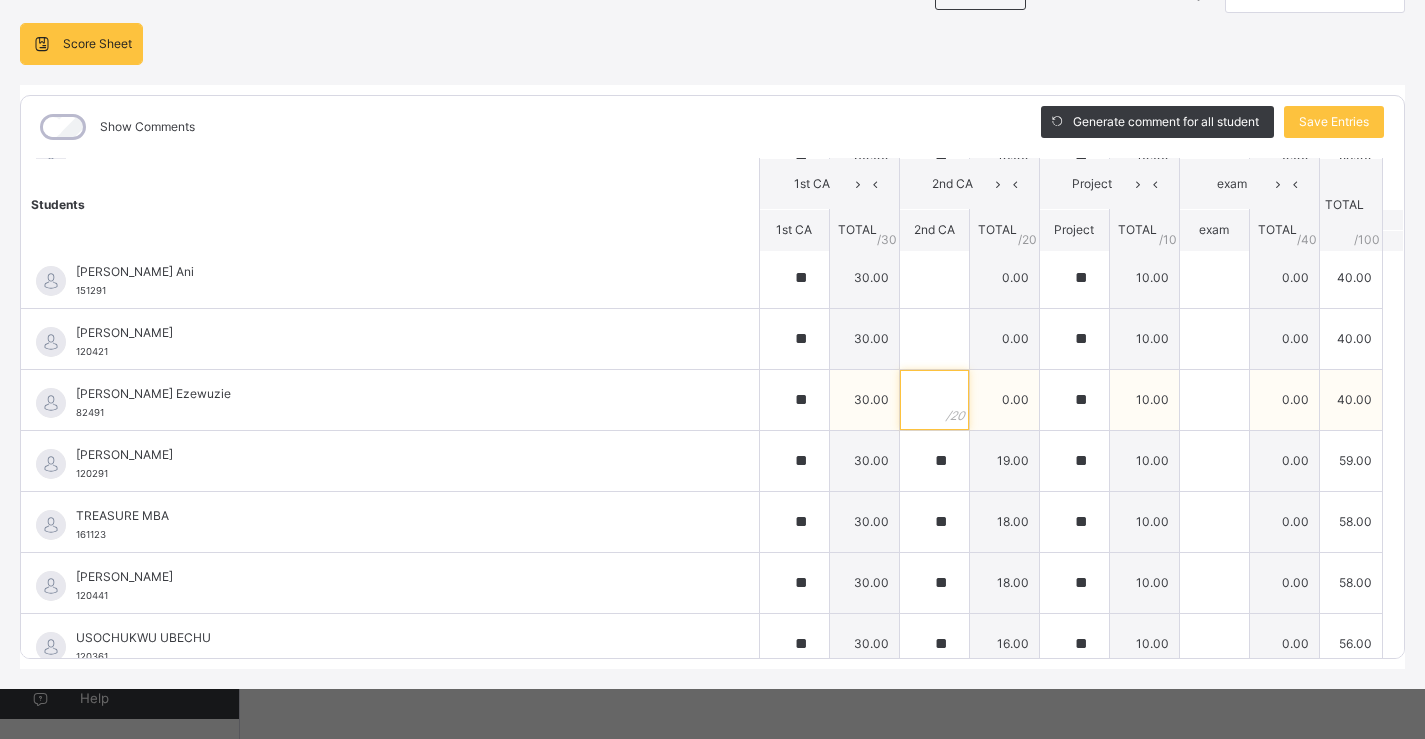 click at bounding box center [934, 400] 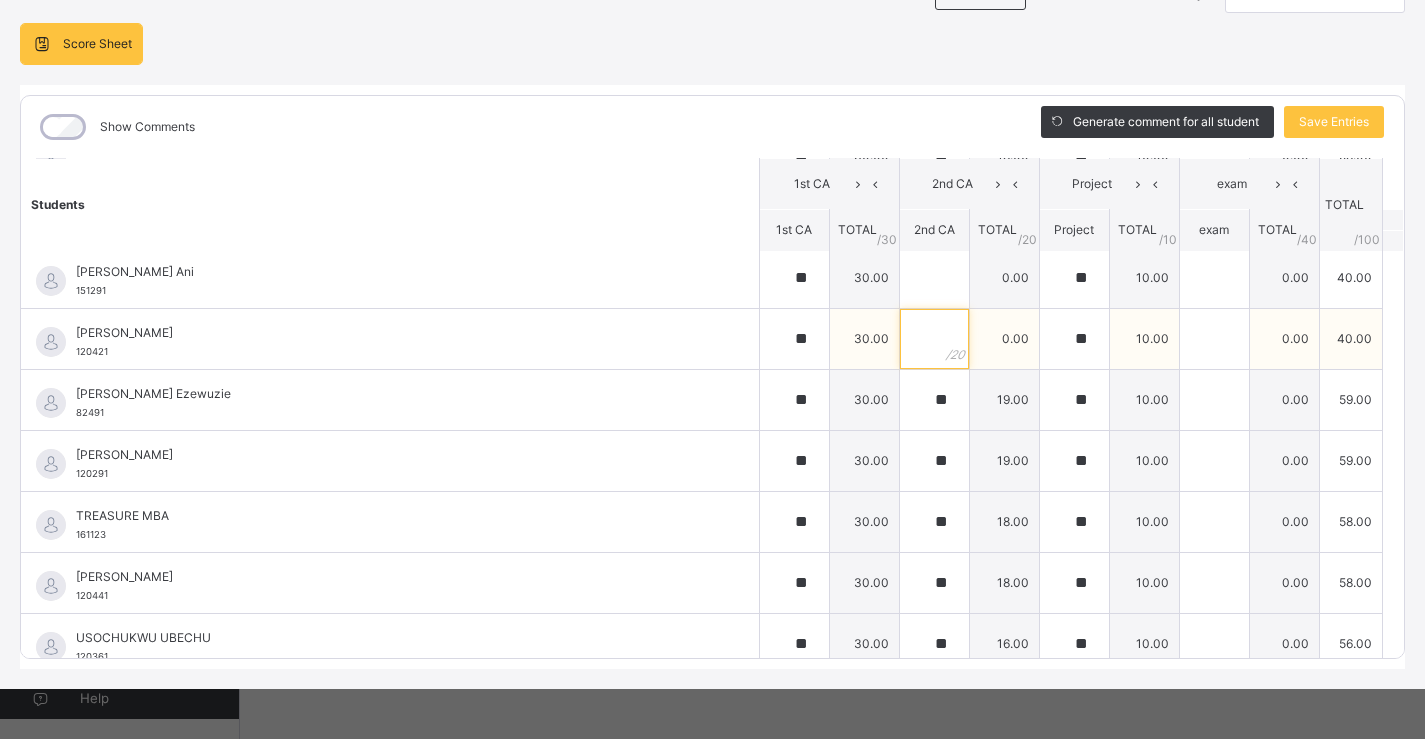 click at bounding box center (934, 339) 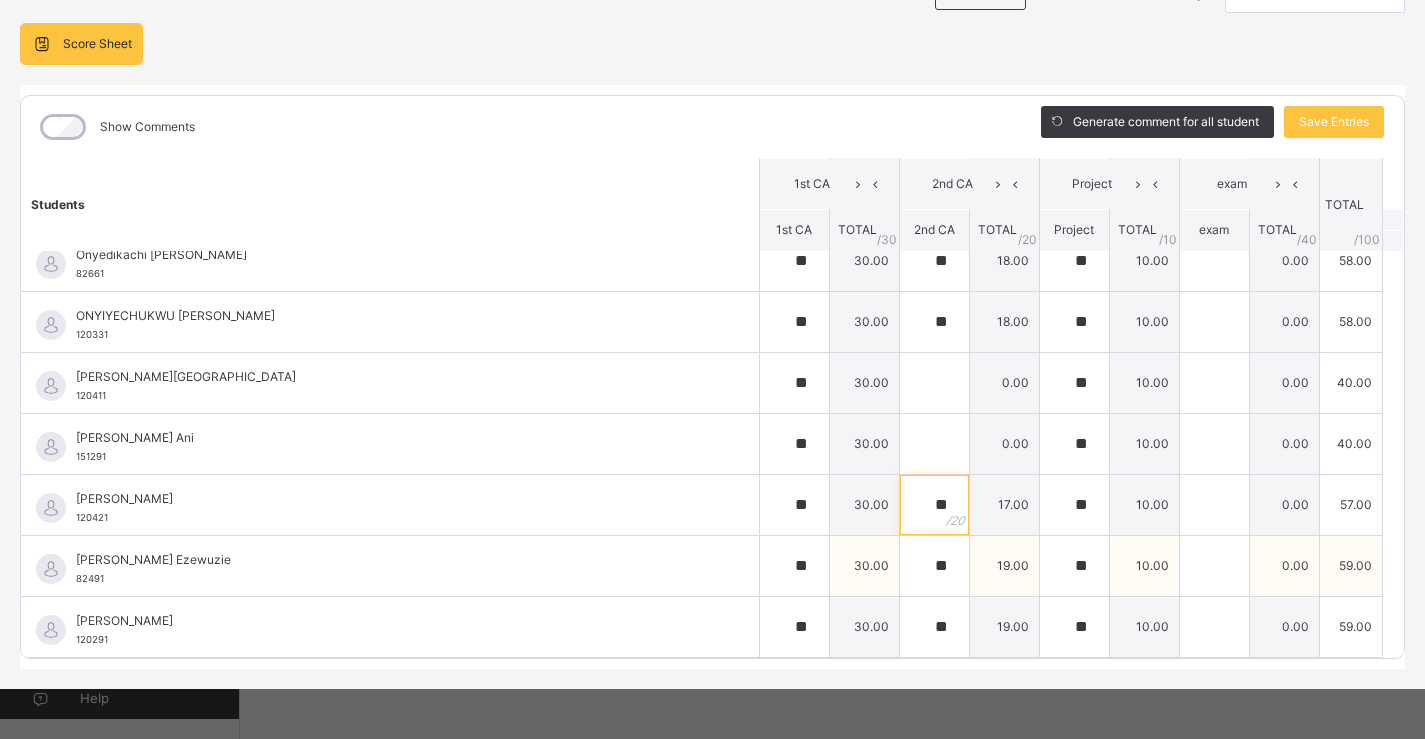 scroll, scrollTop: 1939, scrollLeft: 0, axis: vertical 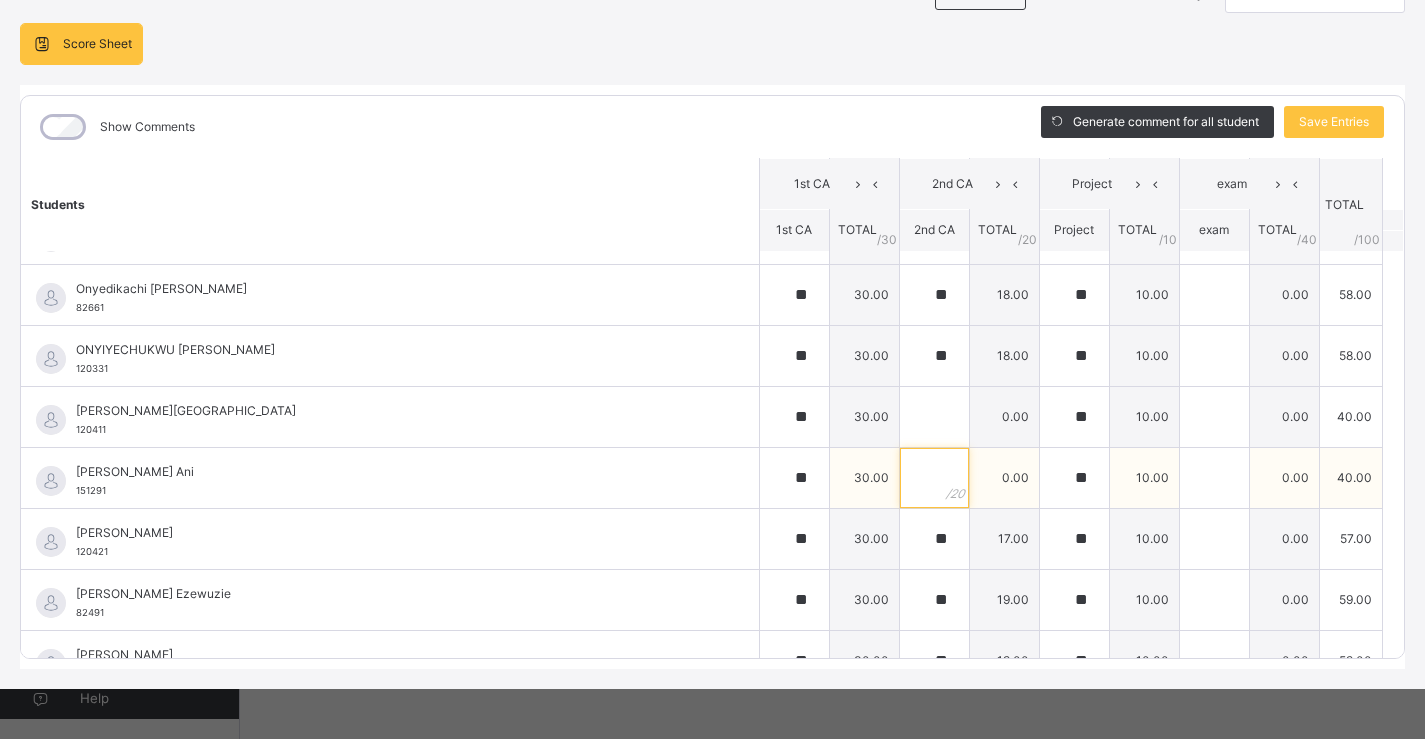 click at bounding box center (934, 478) 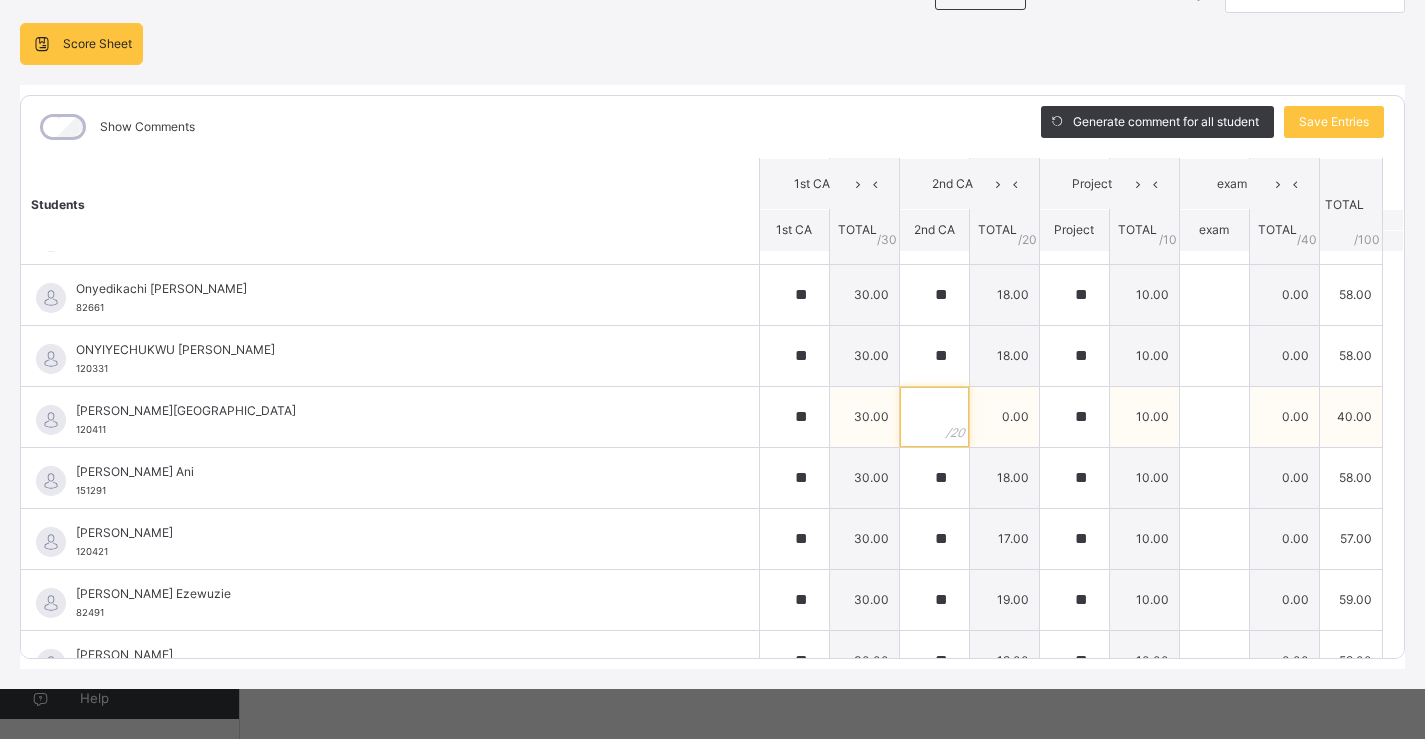 click at bounding box center [934, 417] 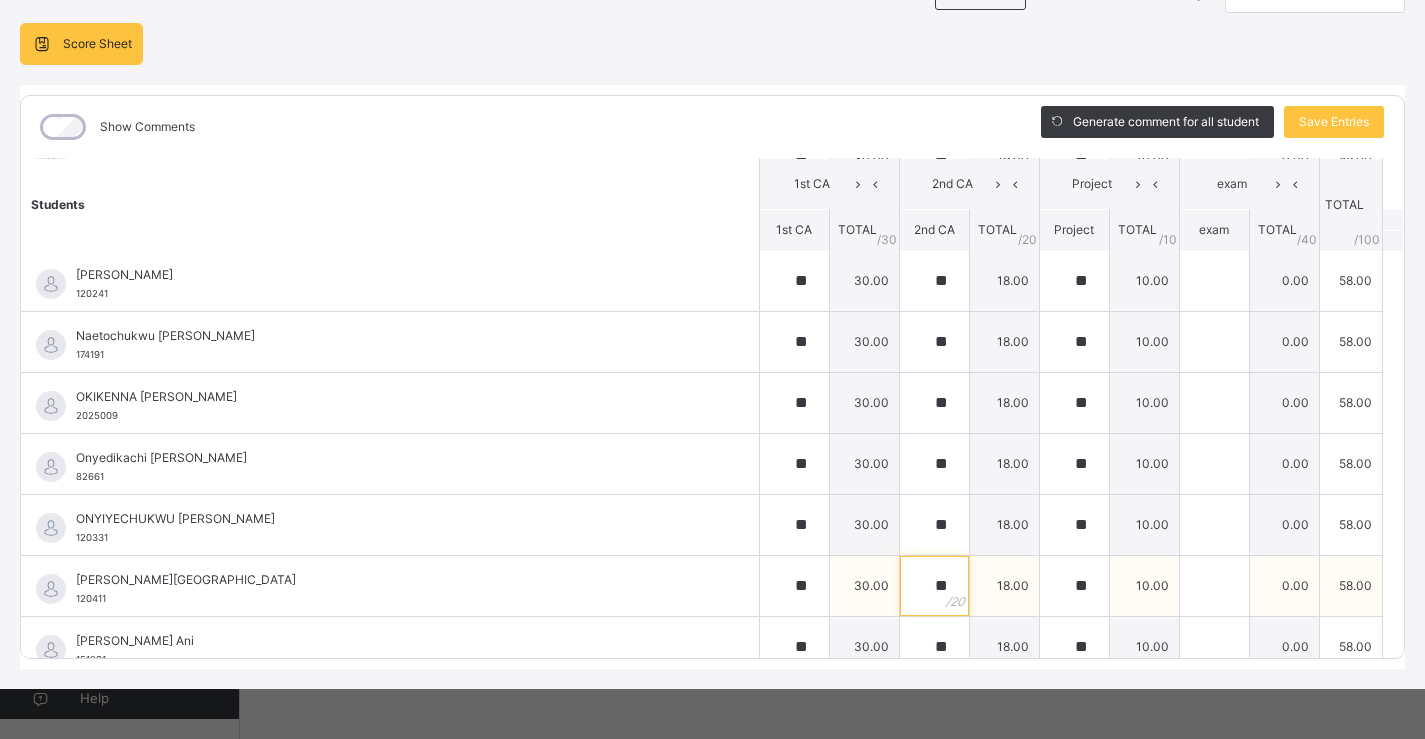 scroll, scrollTop: 1739, scrollLeft: 0, axis: vertical 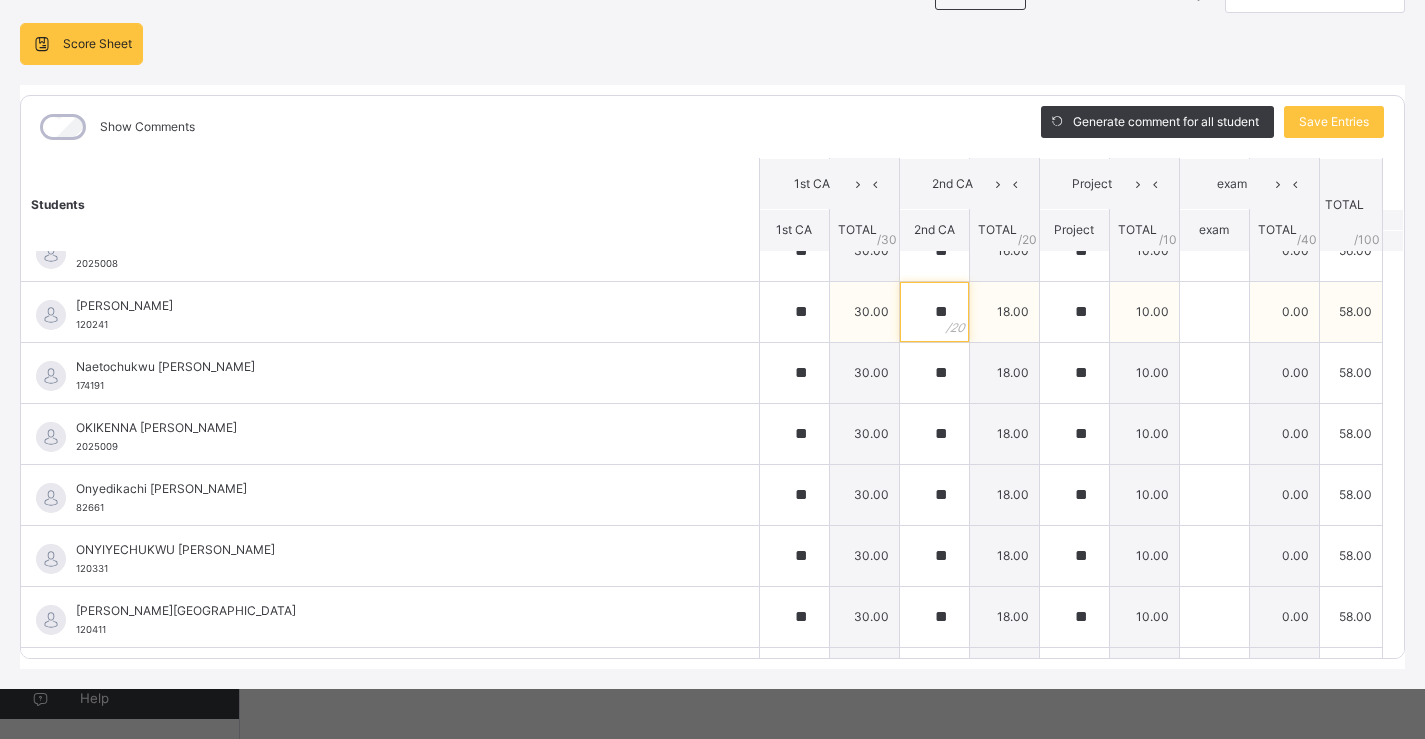 click on "**" at bounding box center [934, 312] 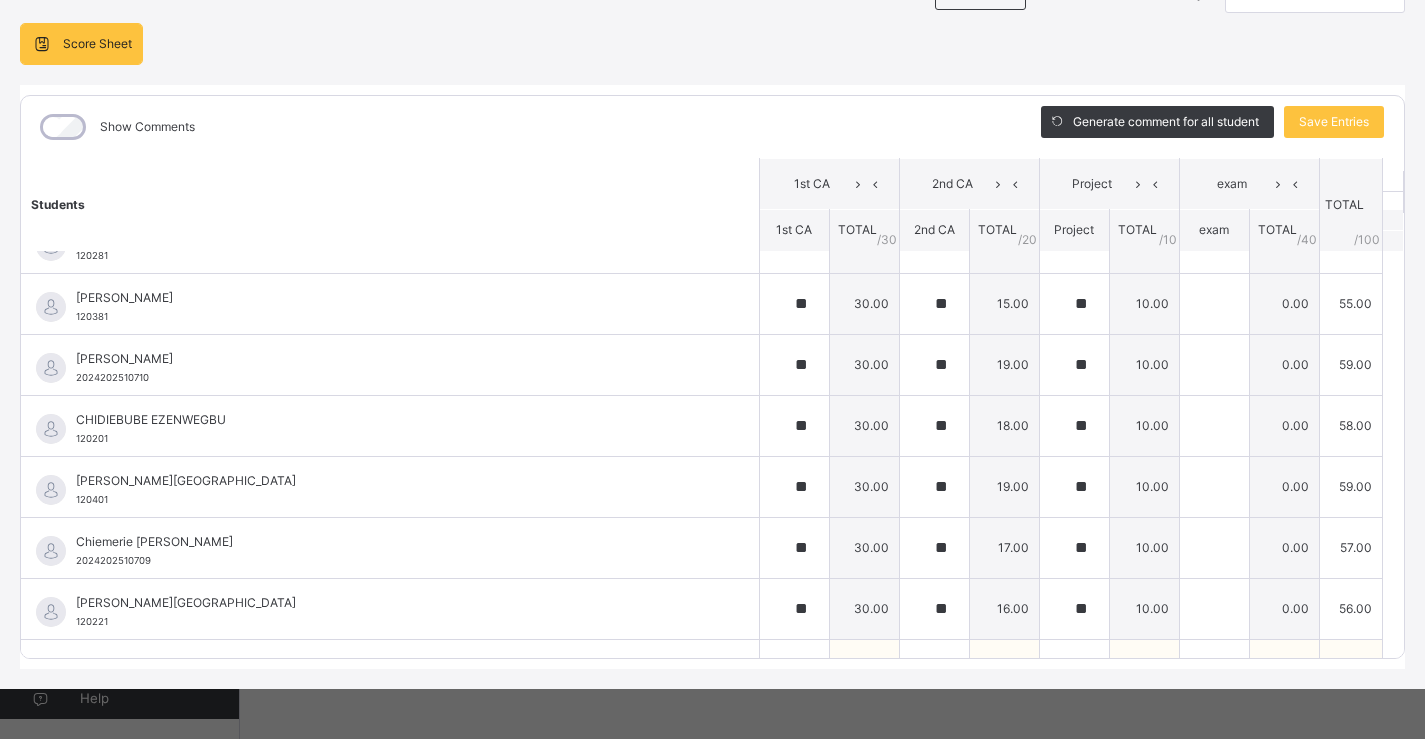 scroll, scrollTop: 0, scrollLeft: 0, axis: both 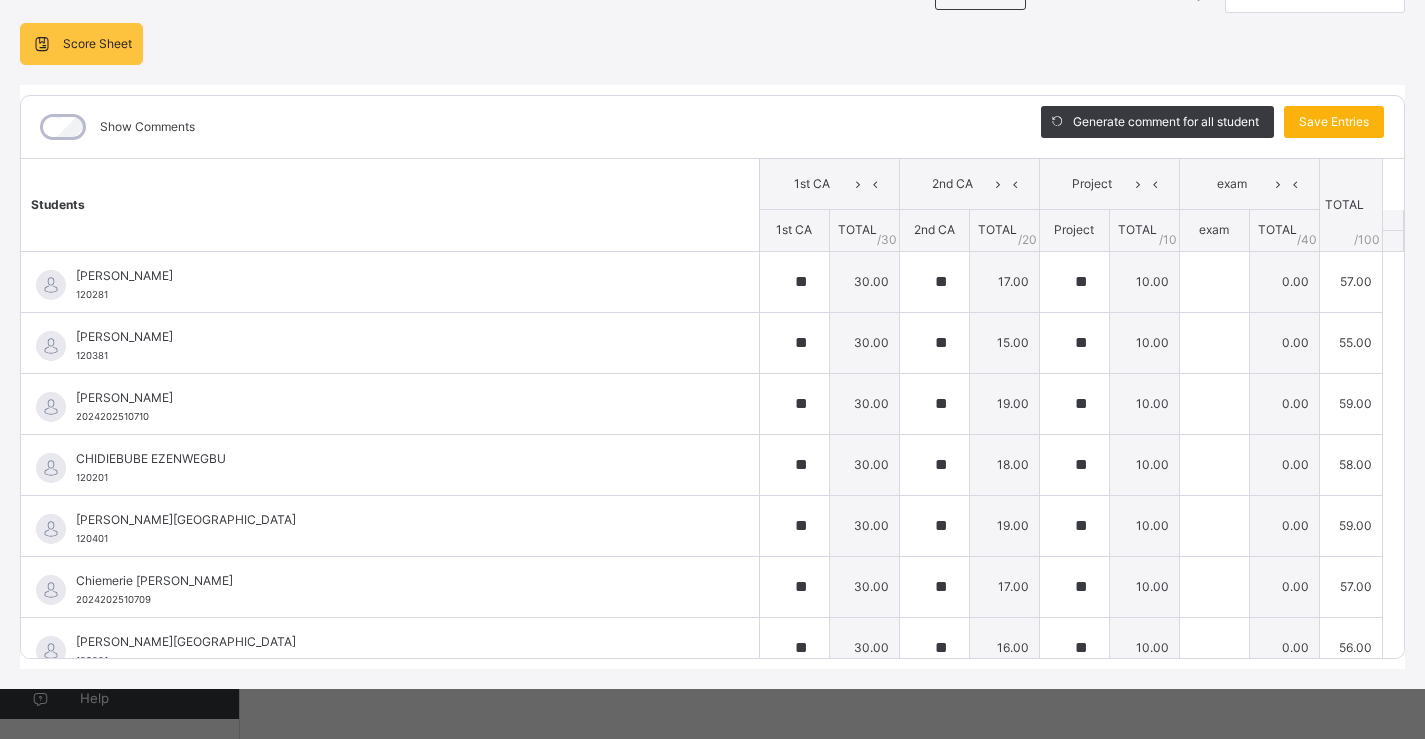 click on "Save Entries" at bounding box center (1334, 122) 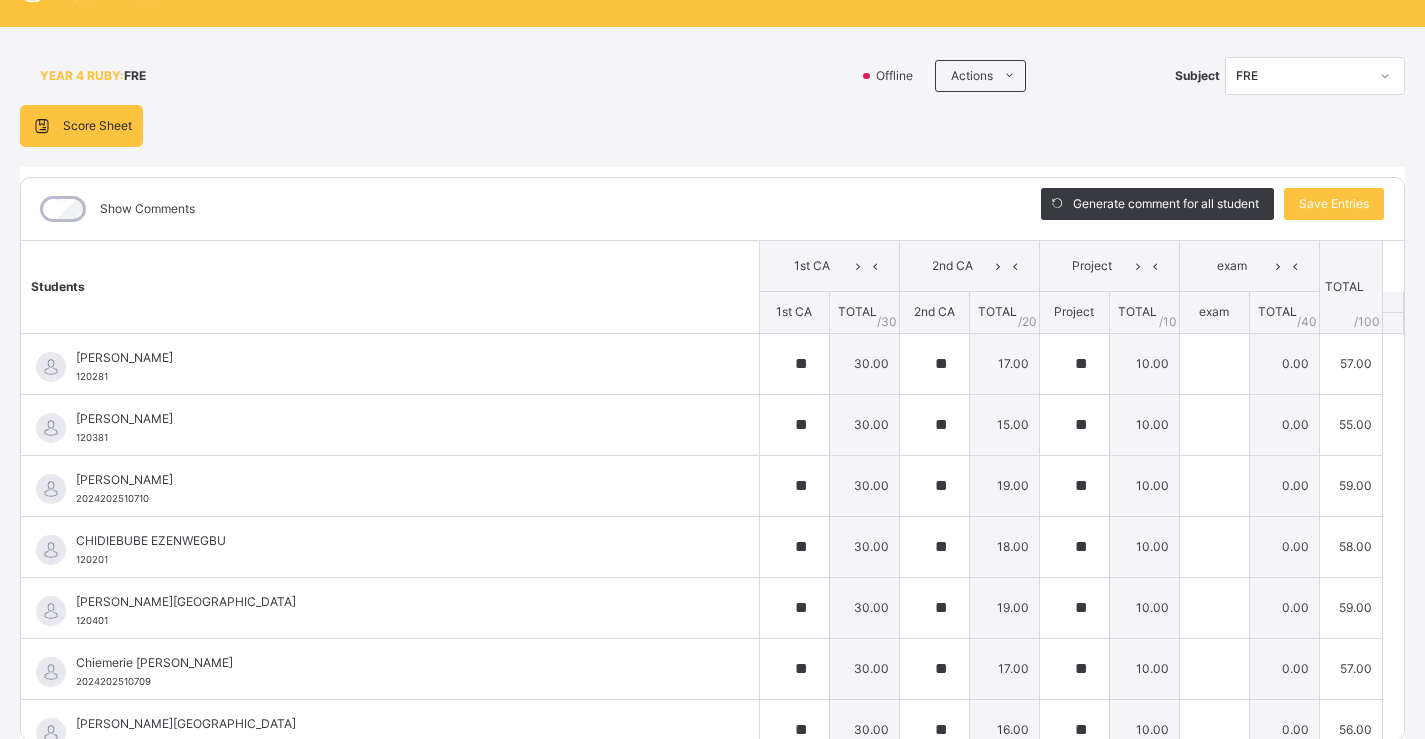 scroll, scrollTop: 0, scrollLeft: 0, axis: both 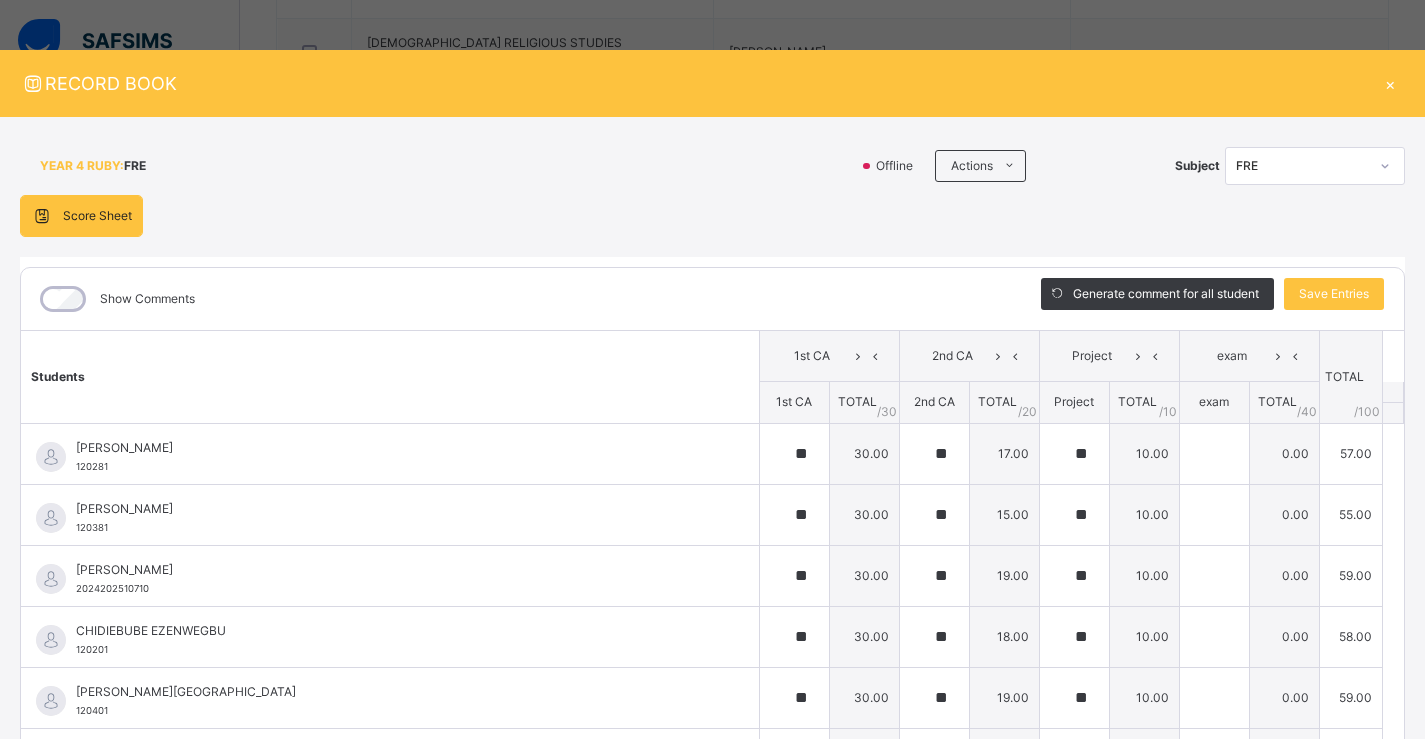 click on "×" at bounding box center (1390, 83) 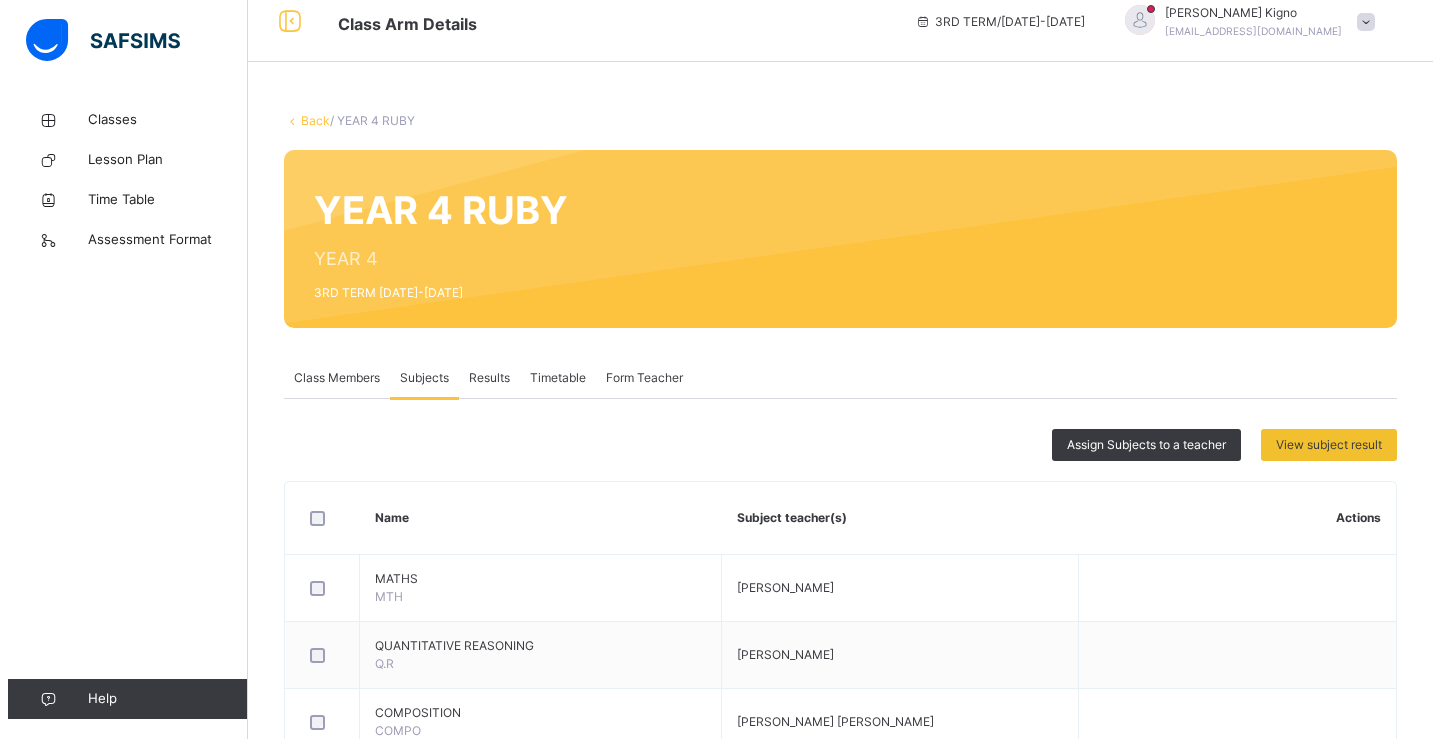 scroll, scrollTop: 0, scrollLeft: 0, axis: both 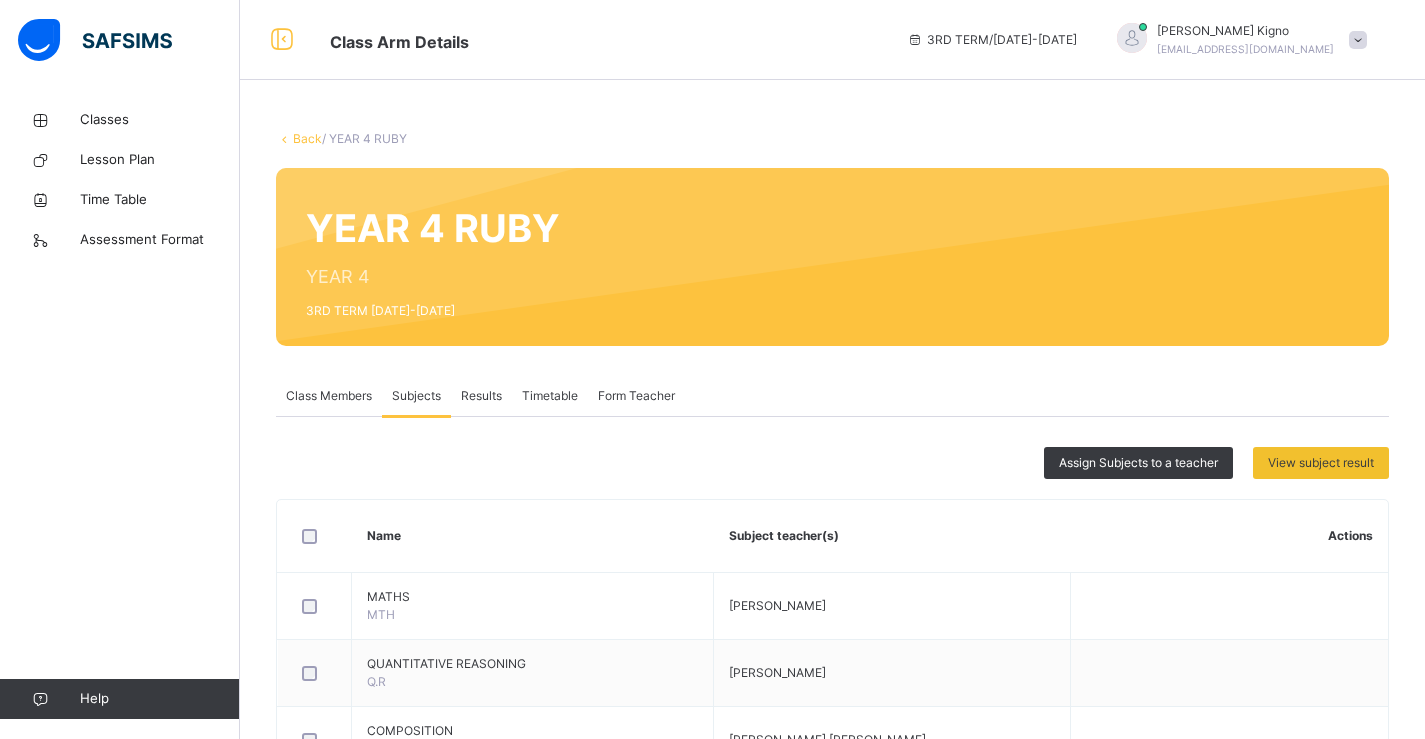 click at bounding box center (1358, 40) 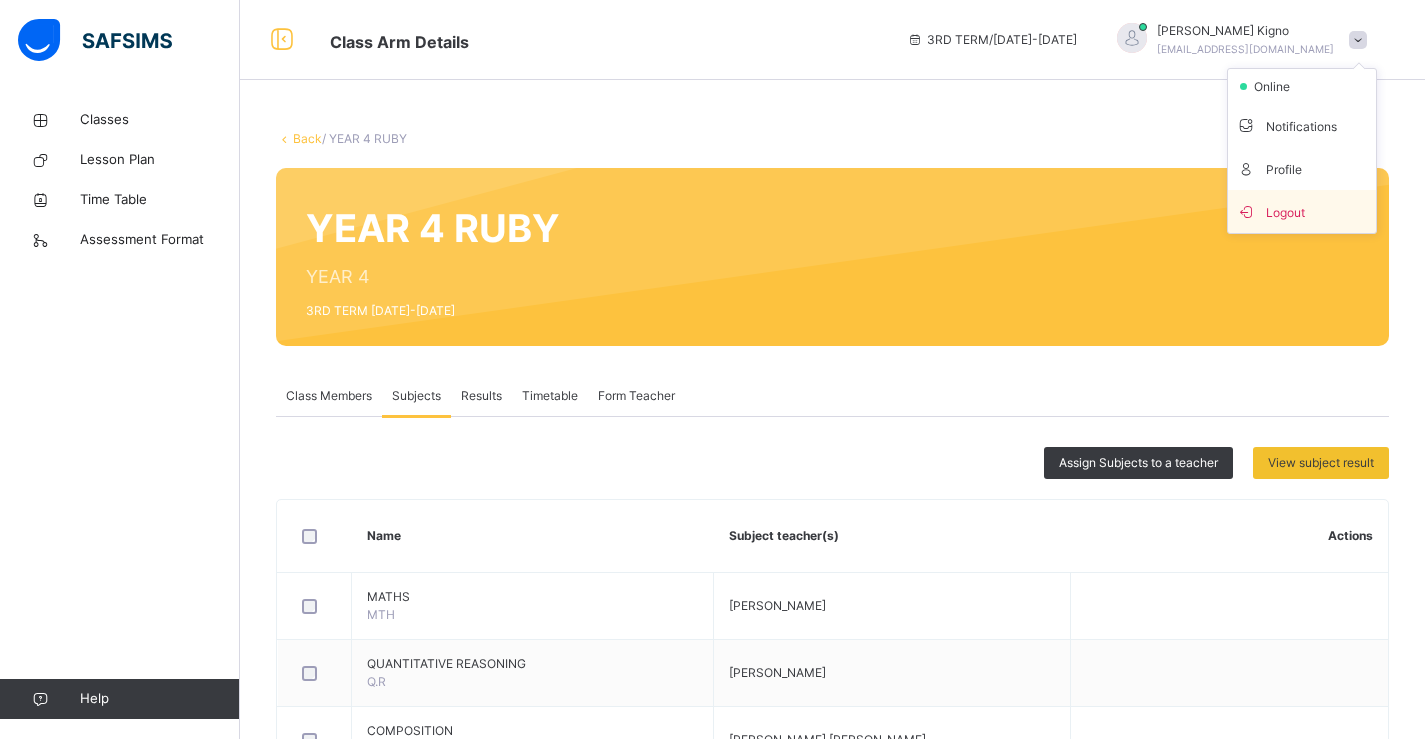 click on "Logout" at bounding box center (1302, 211) 